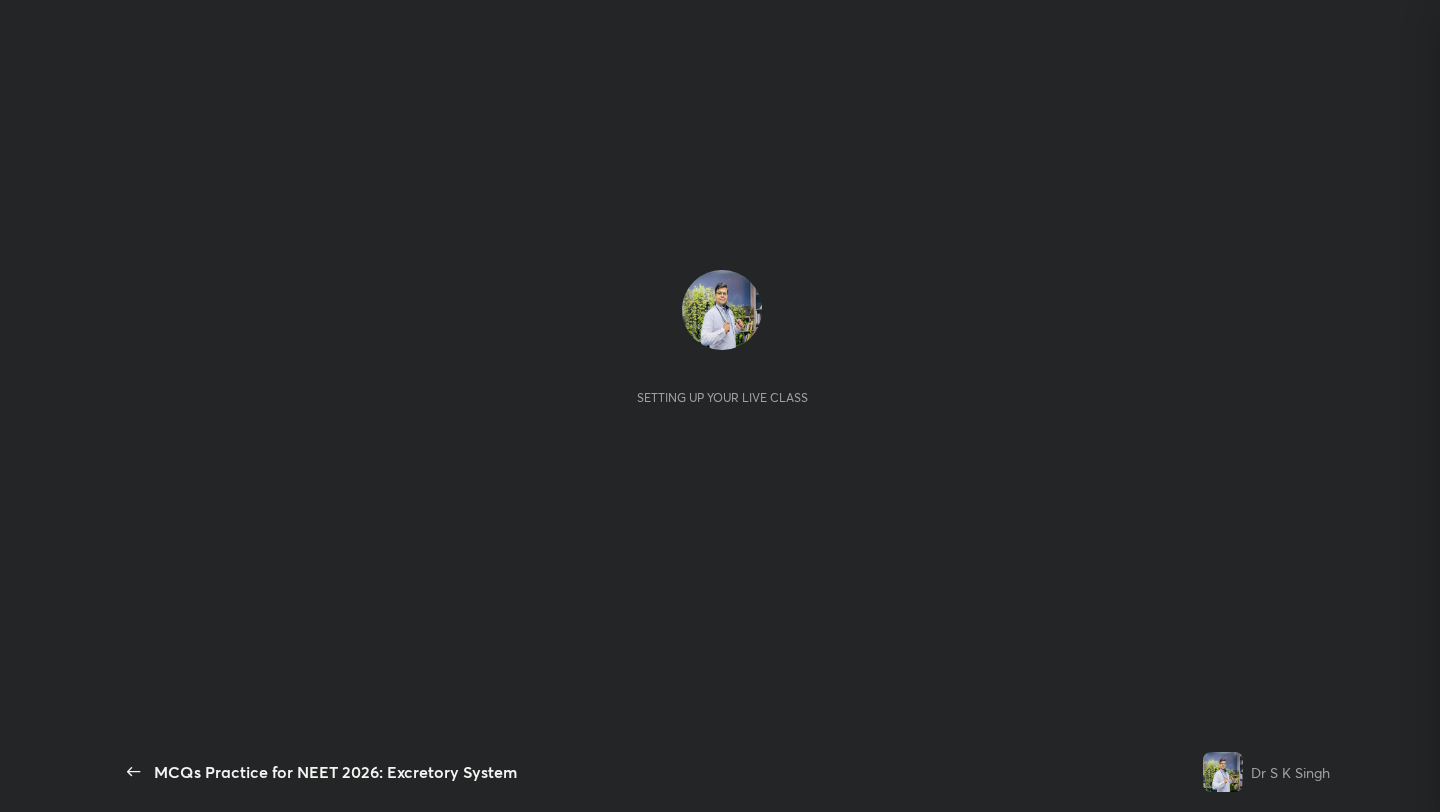 scroll, scrollTop: 0, scrollLeft: 0, axis: both 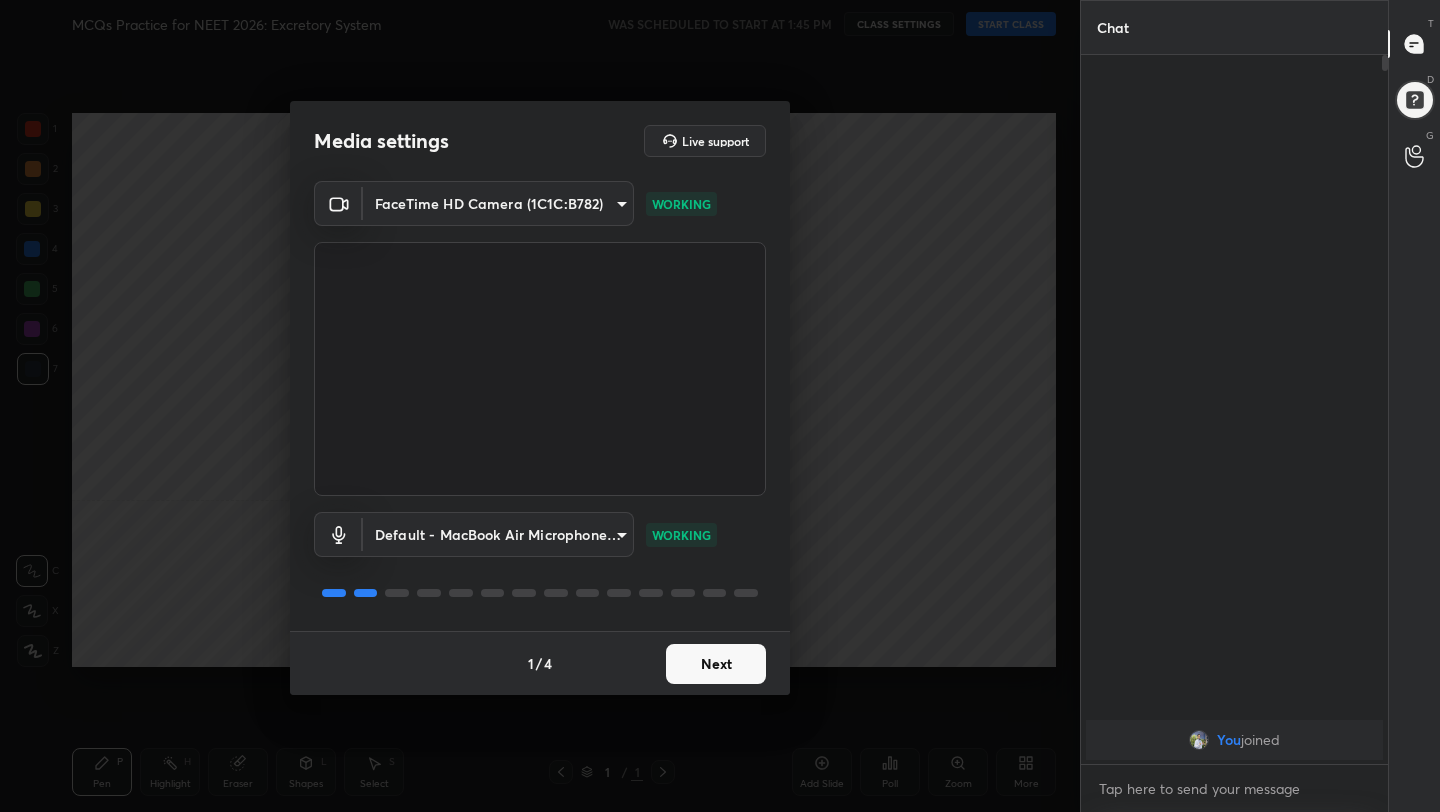 click on "Next" at bounding box center [716, 664] 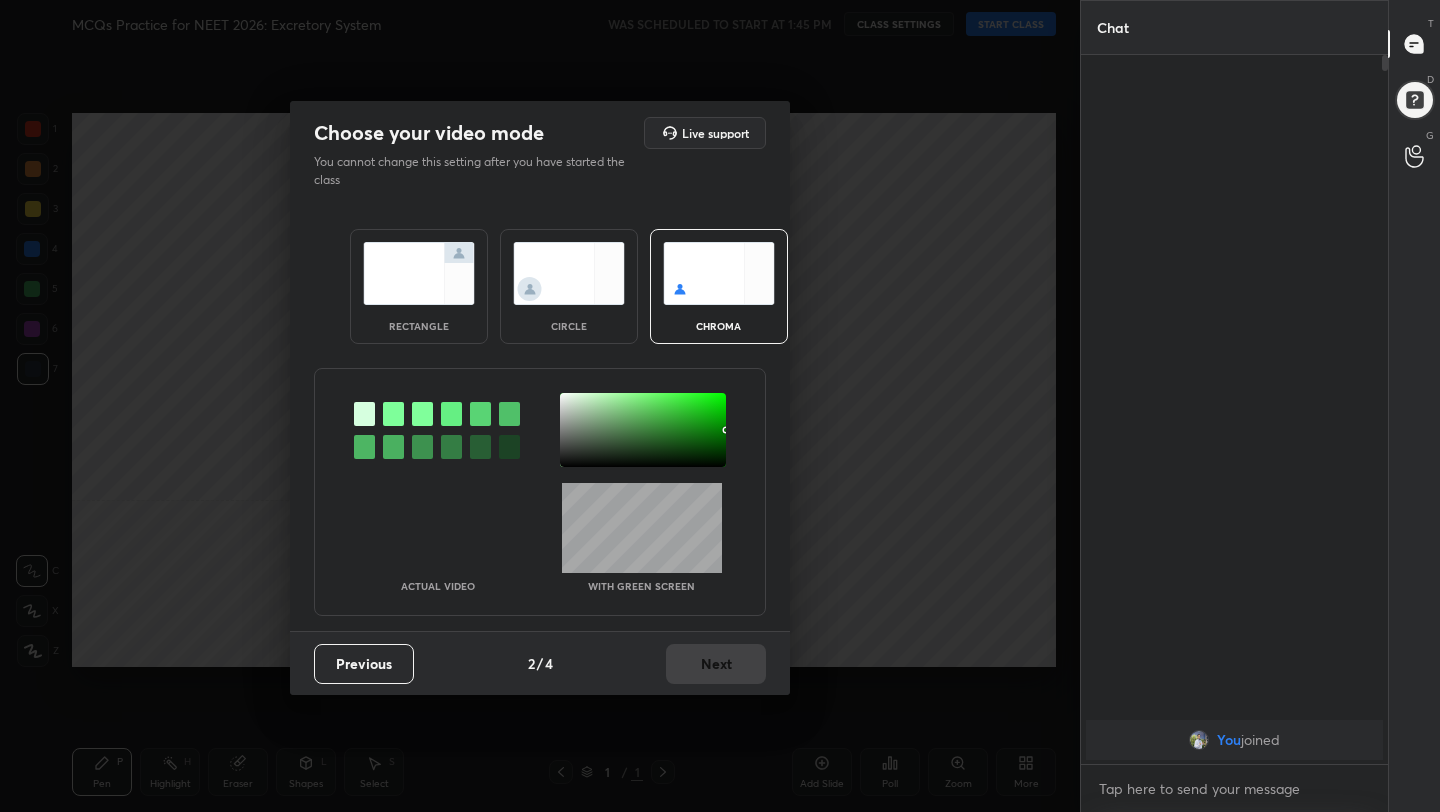 click at bounding box center (419, 273) 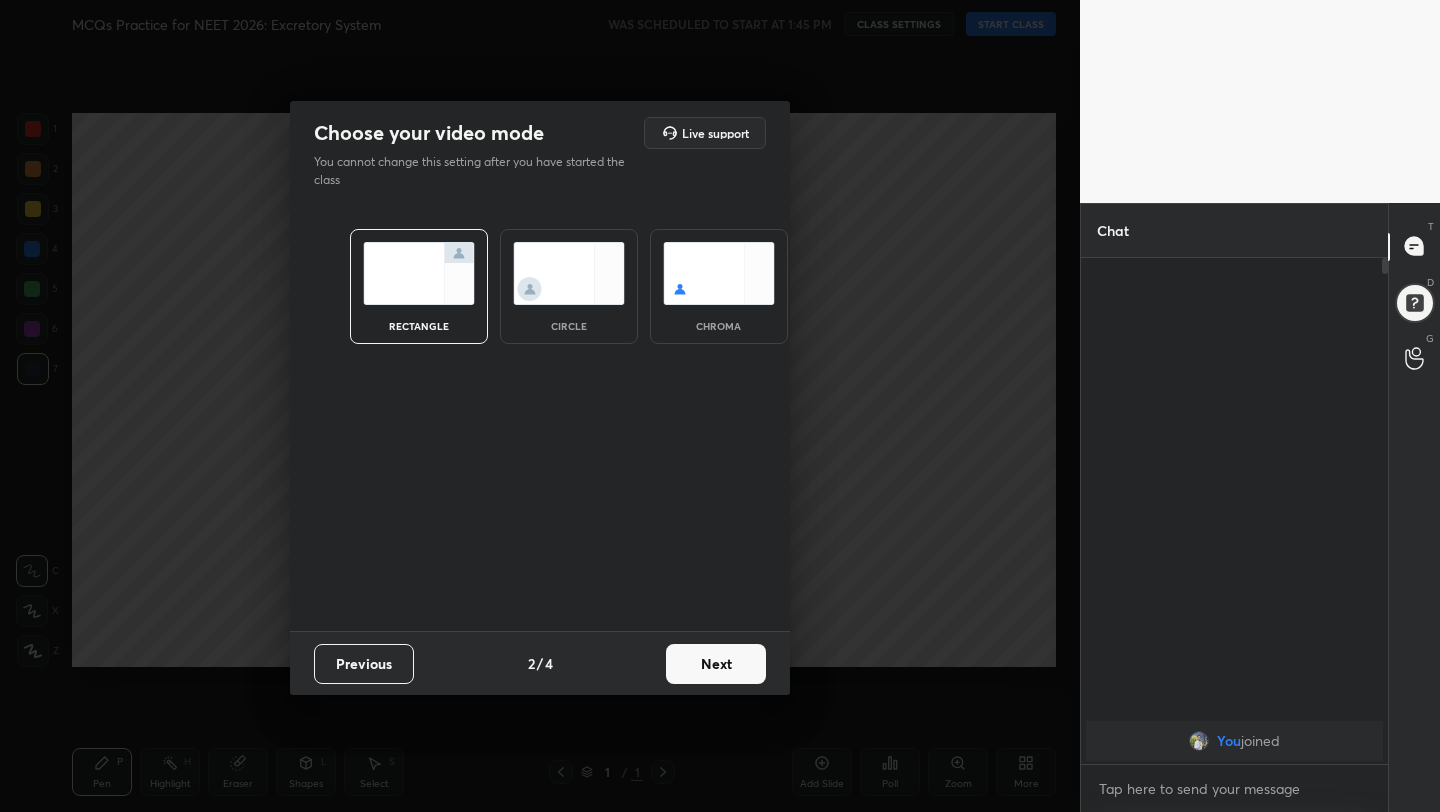 scroll, scrollTop: 500, scrollLeft: 301, axis: both 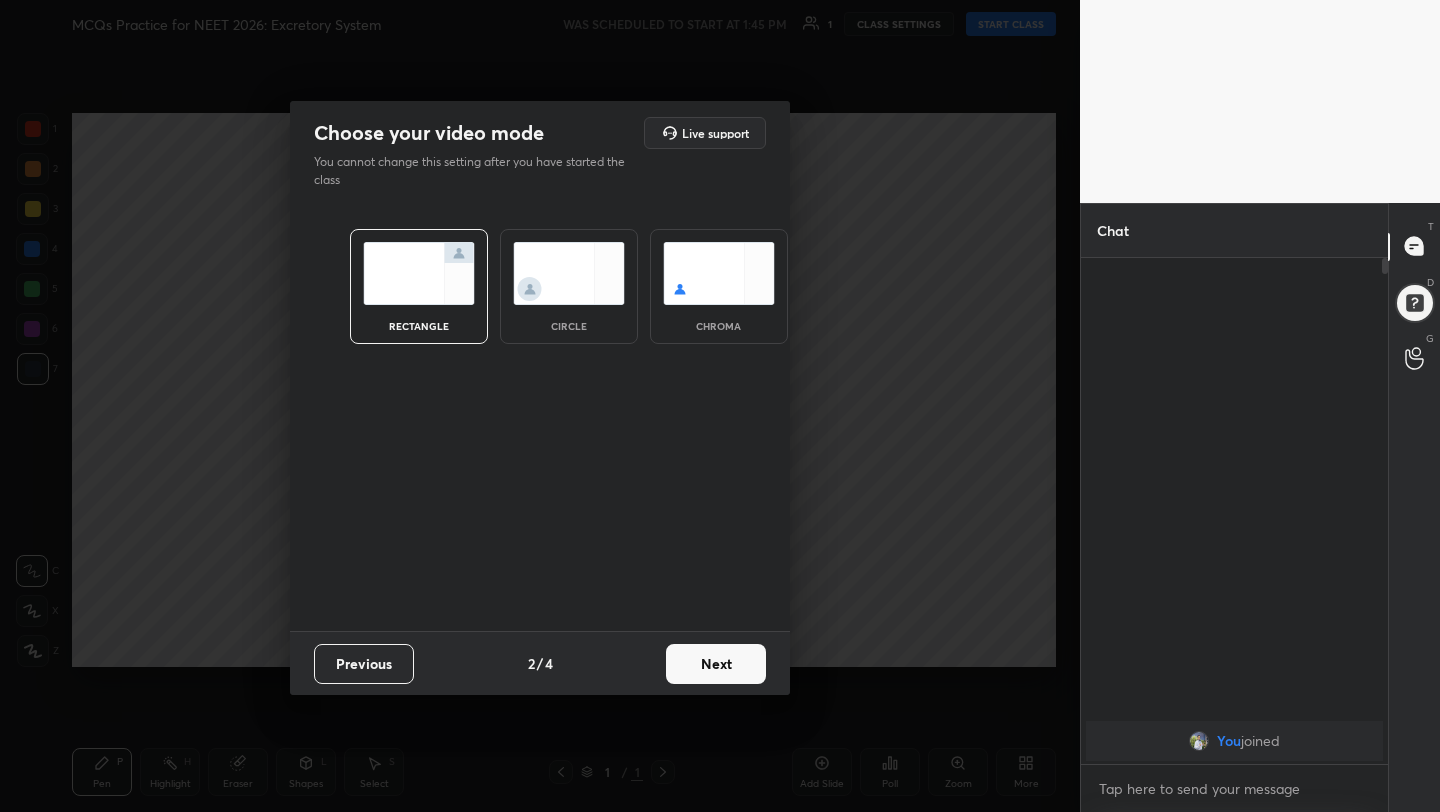 click on "Next" at bounding box center [716, 664] 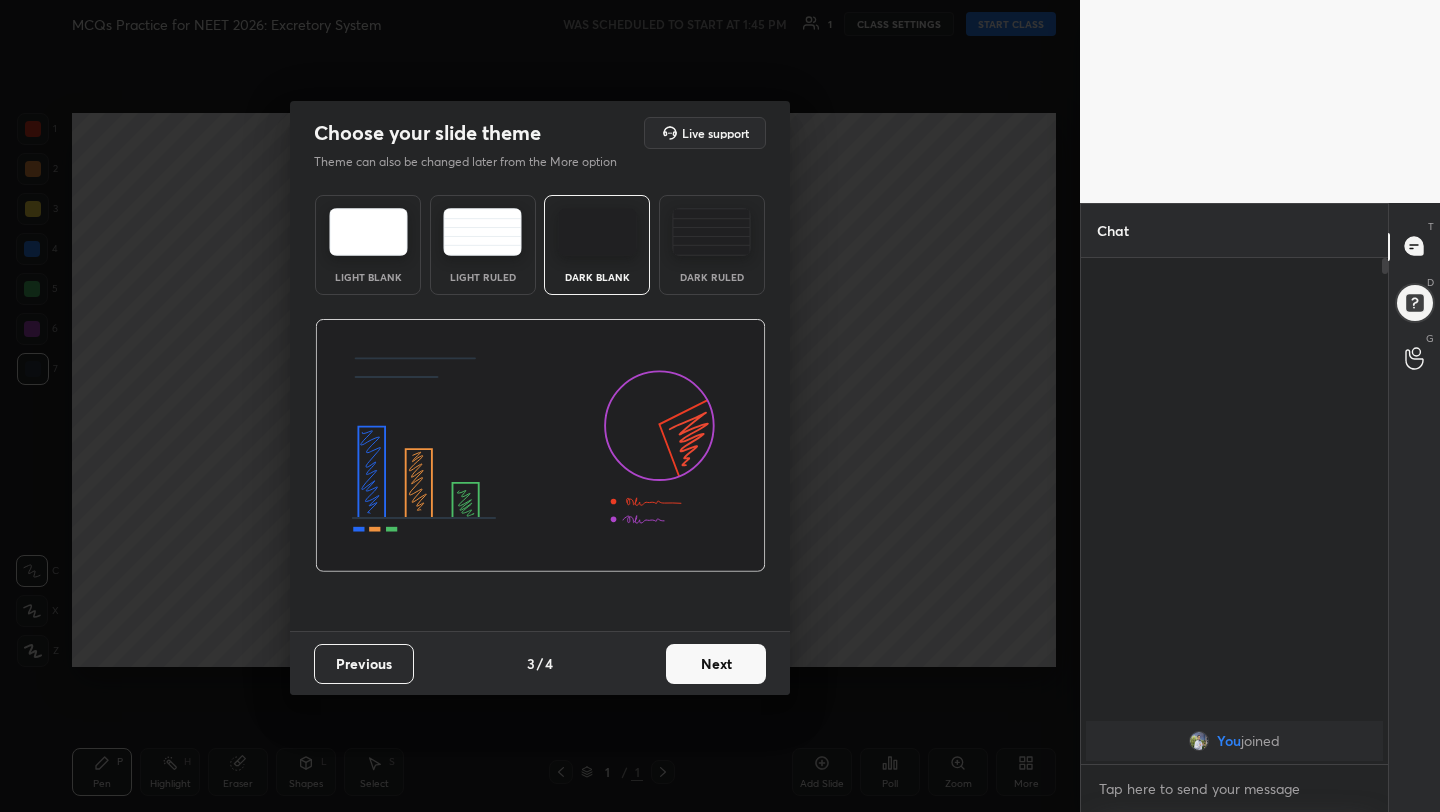 click on "Next" at bounding box center [716, 664] 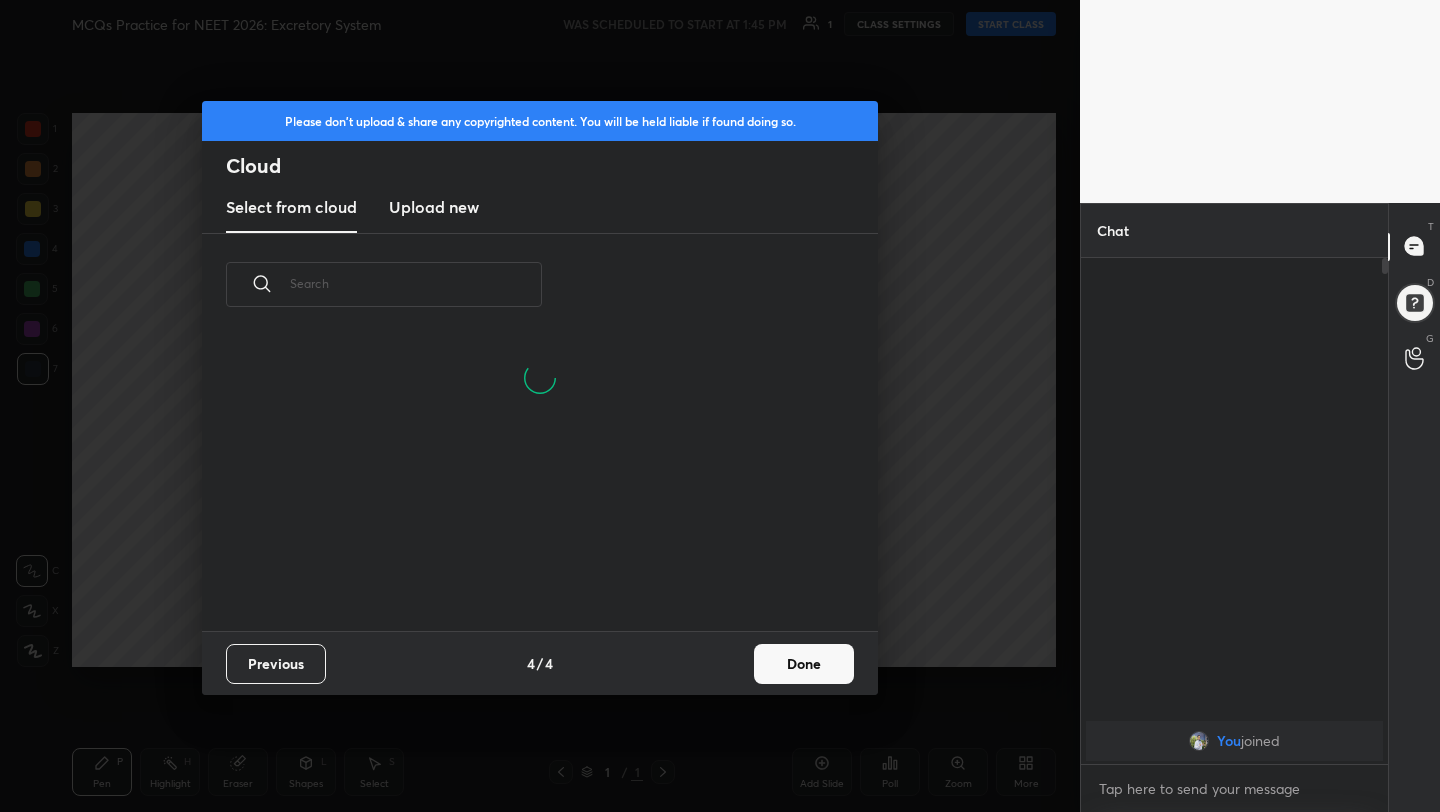 click on "Done" at bounding box center [804, 664] 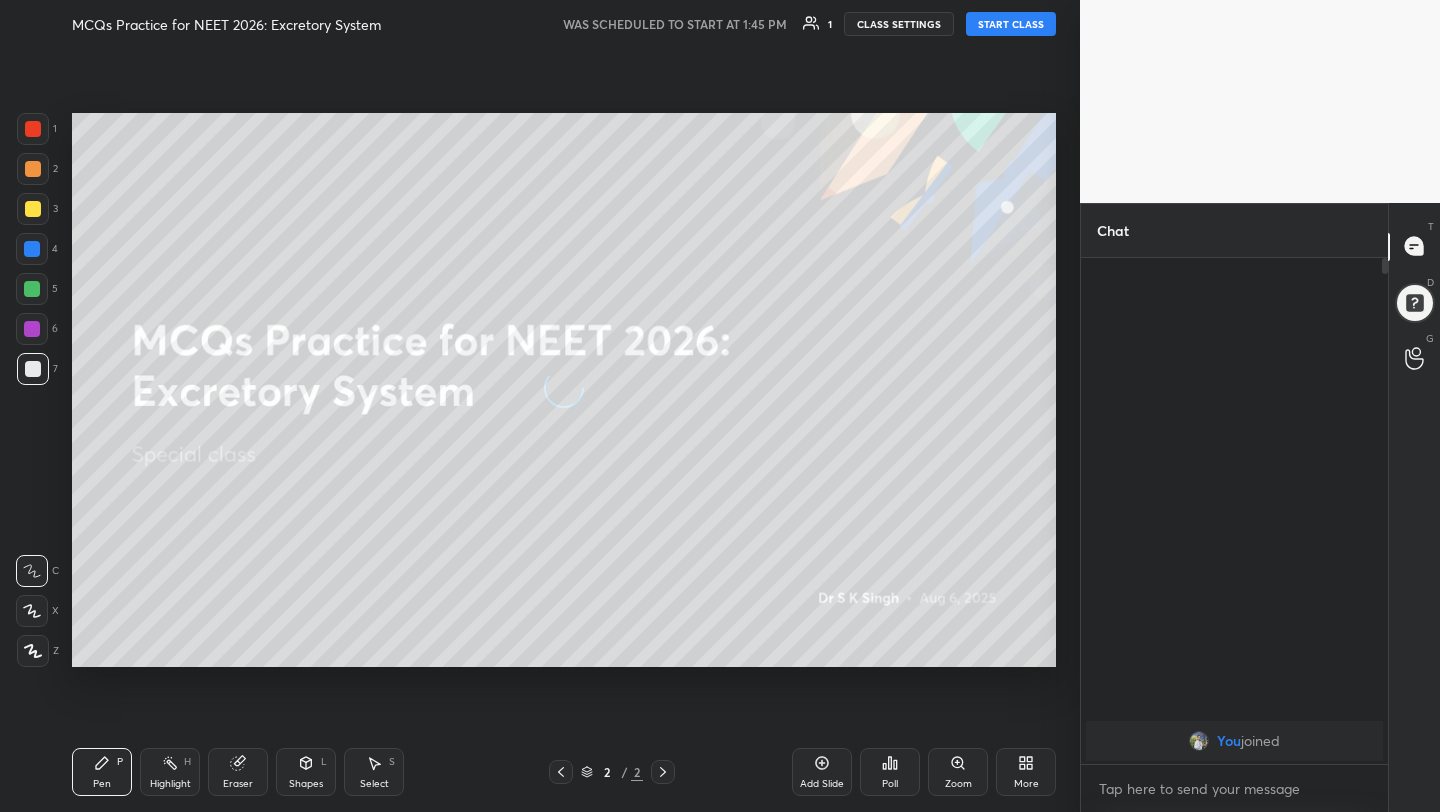 scroll, scrollTop: 7, scrollLeft: 11, axis: both 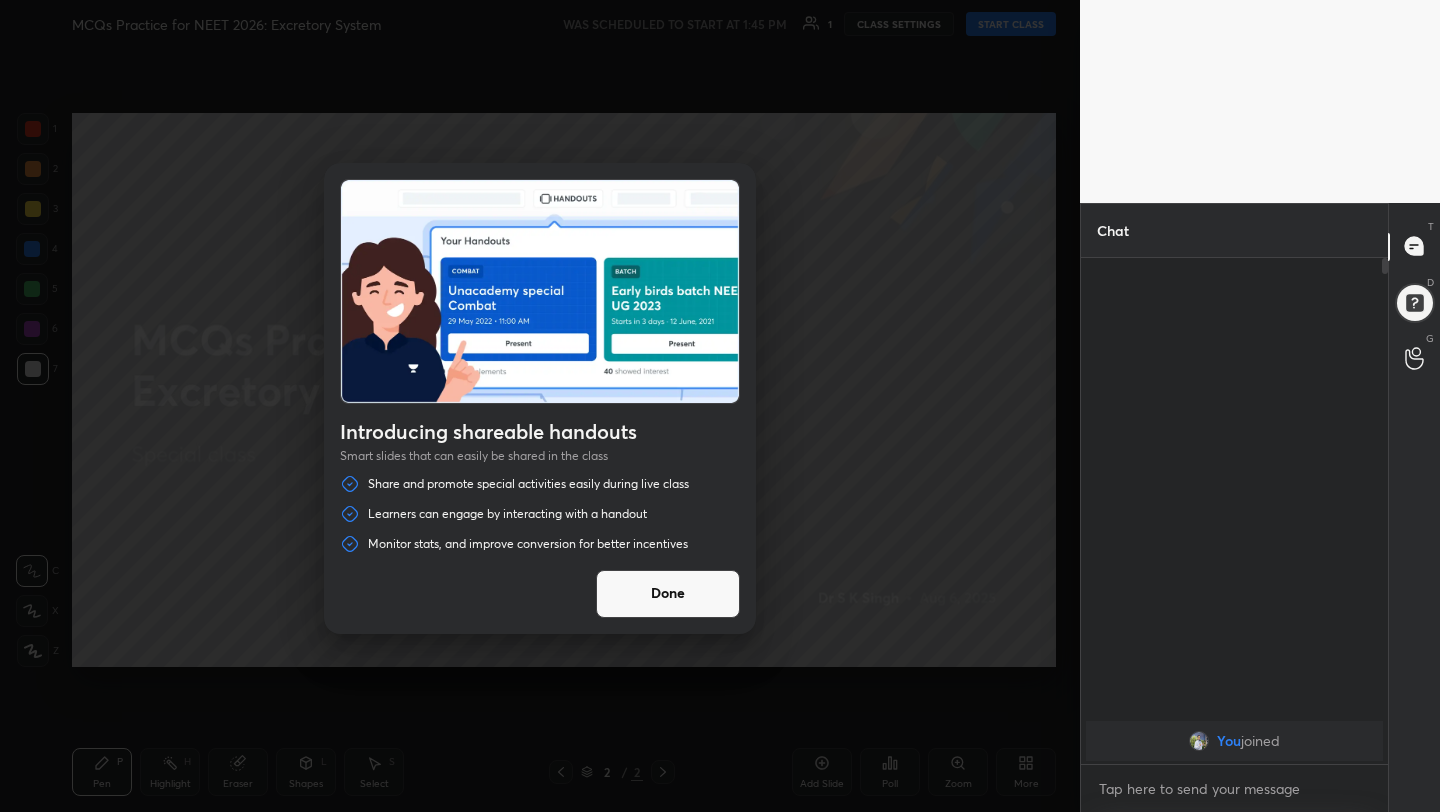 click on "Done" at bounding box center [668, 594] 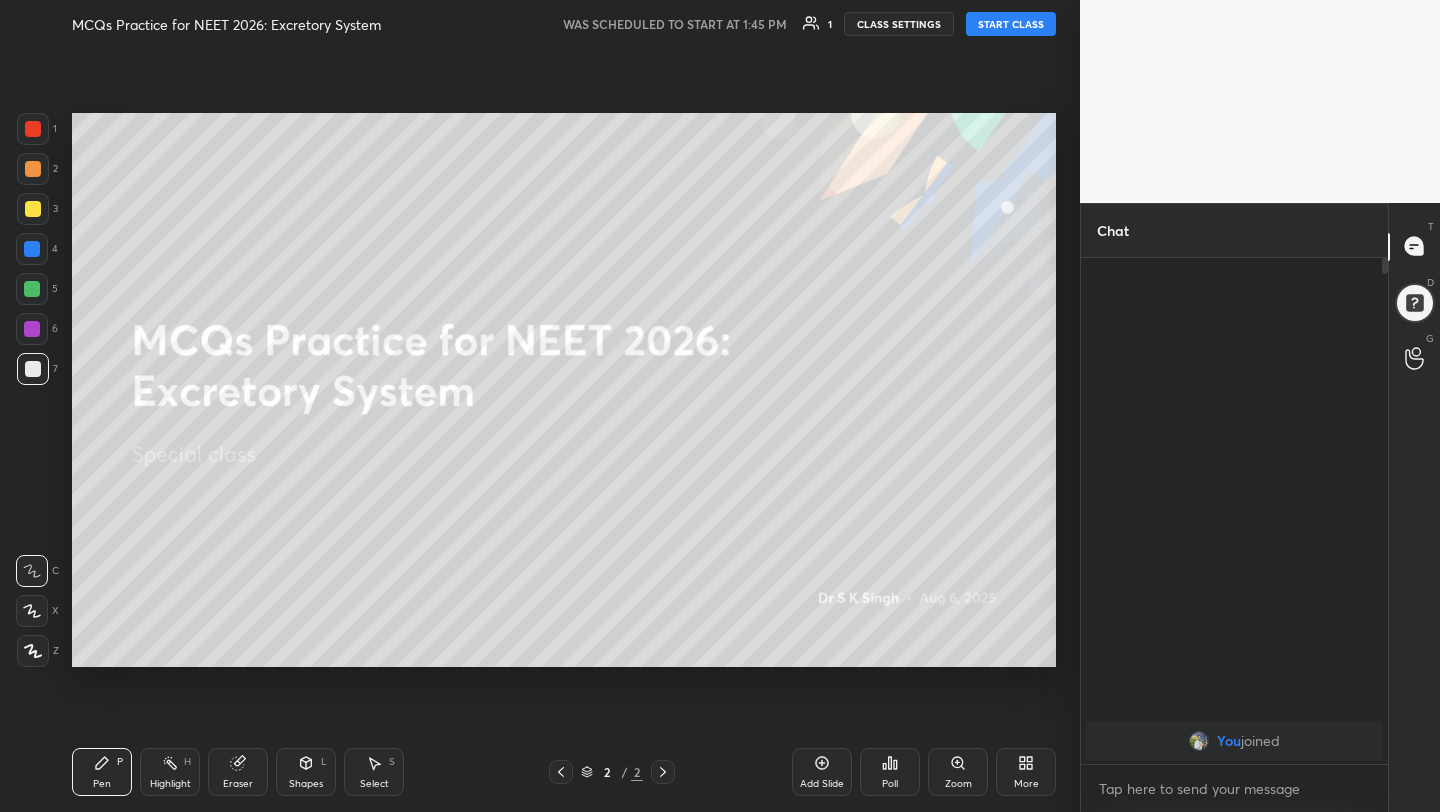 click on "START CLASS" at bounding box center (1011, 24) 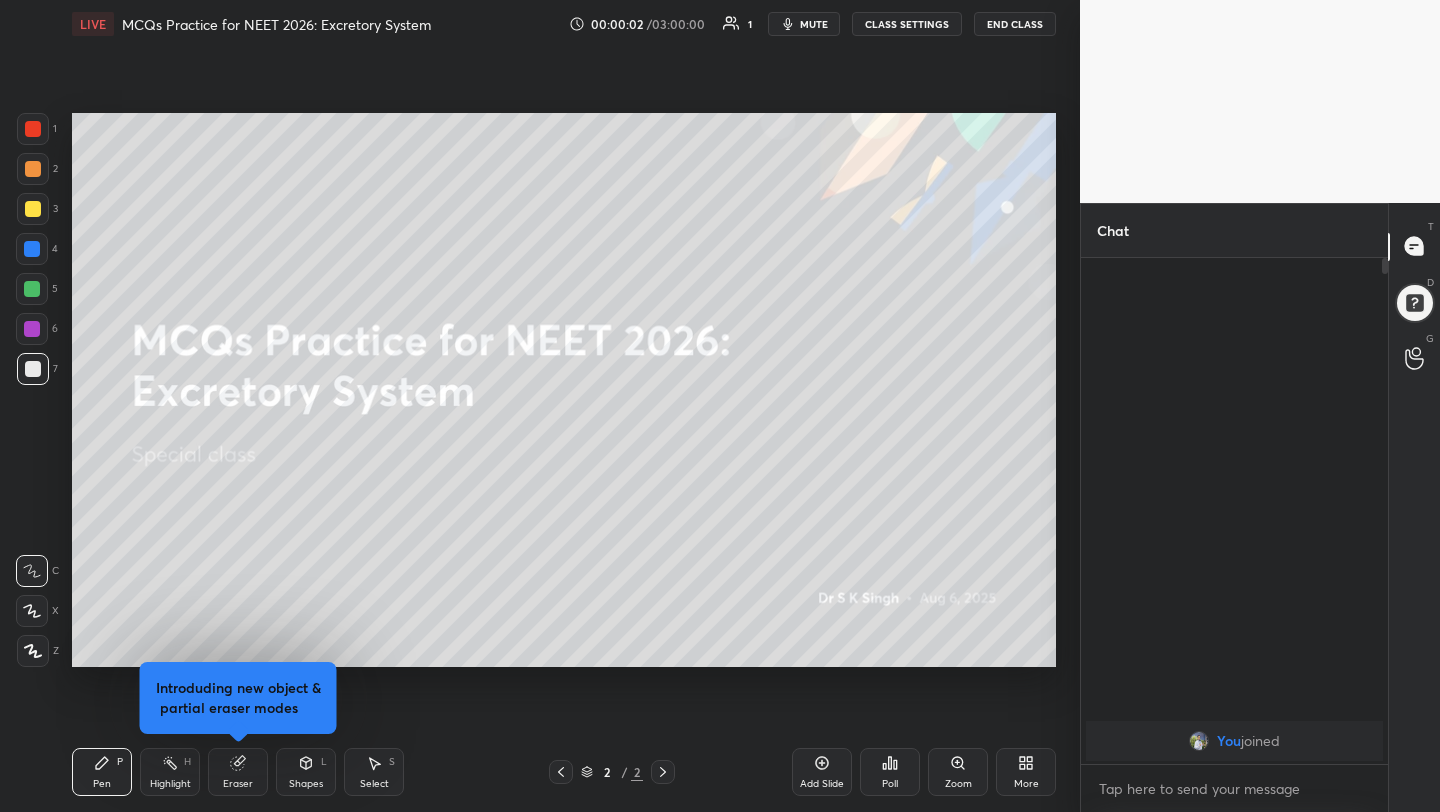 click on "mute" at bounding box center (814, 24) 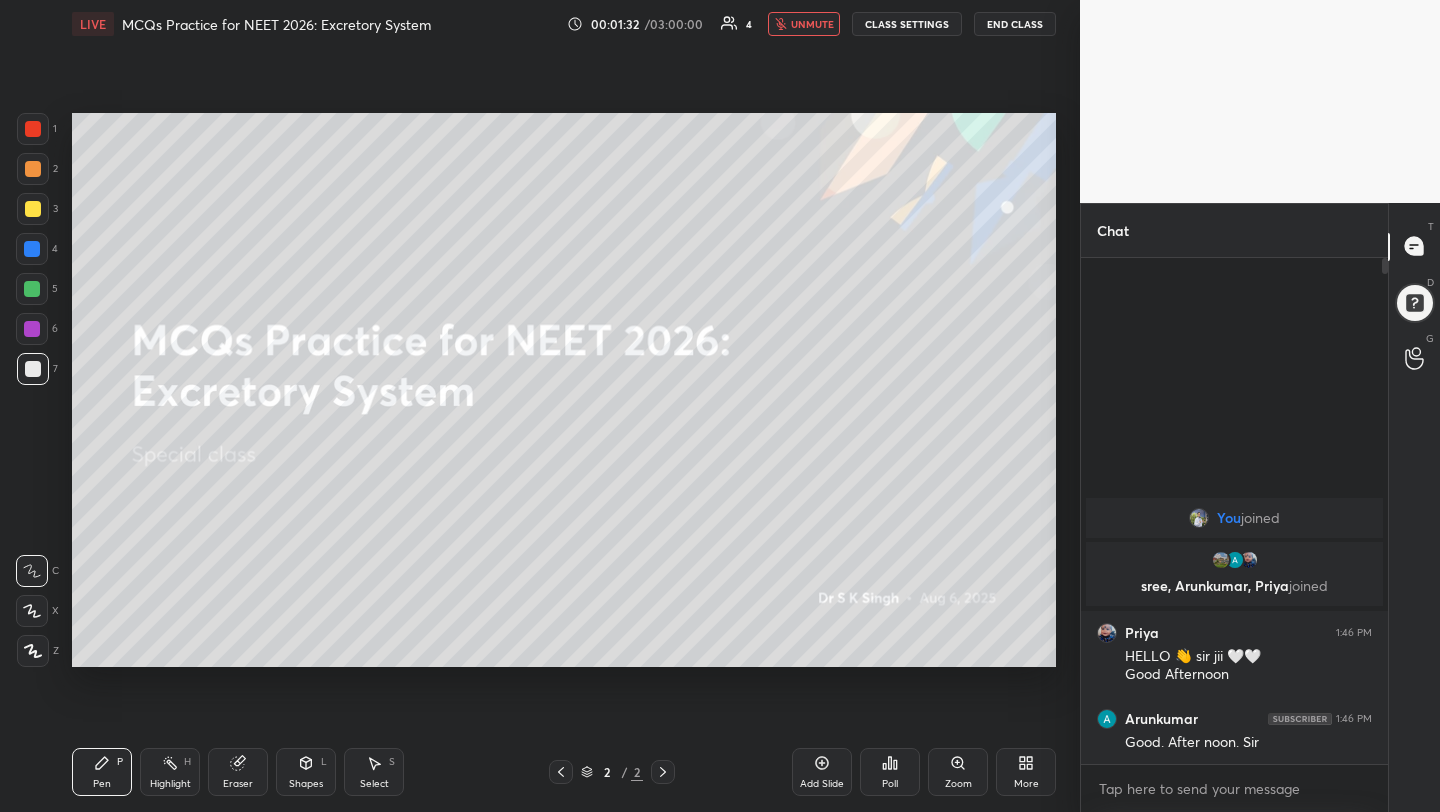 click on "unmute" at bounding box center (812, 24) 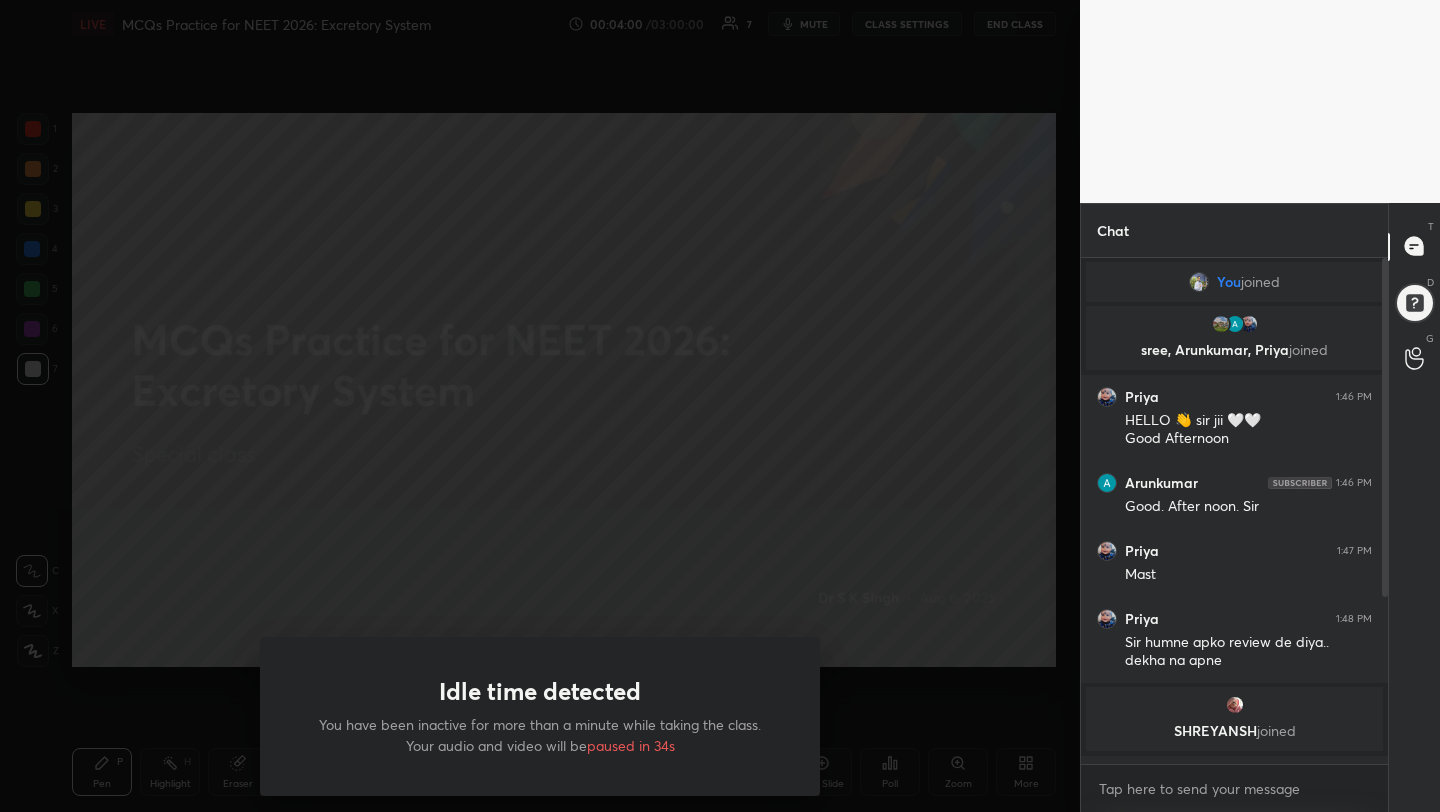 drag, startPoint x: 786, startPoint y: 73, endPoint x: 658, endPoint y: 408, distance: 358.62097 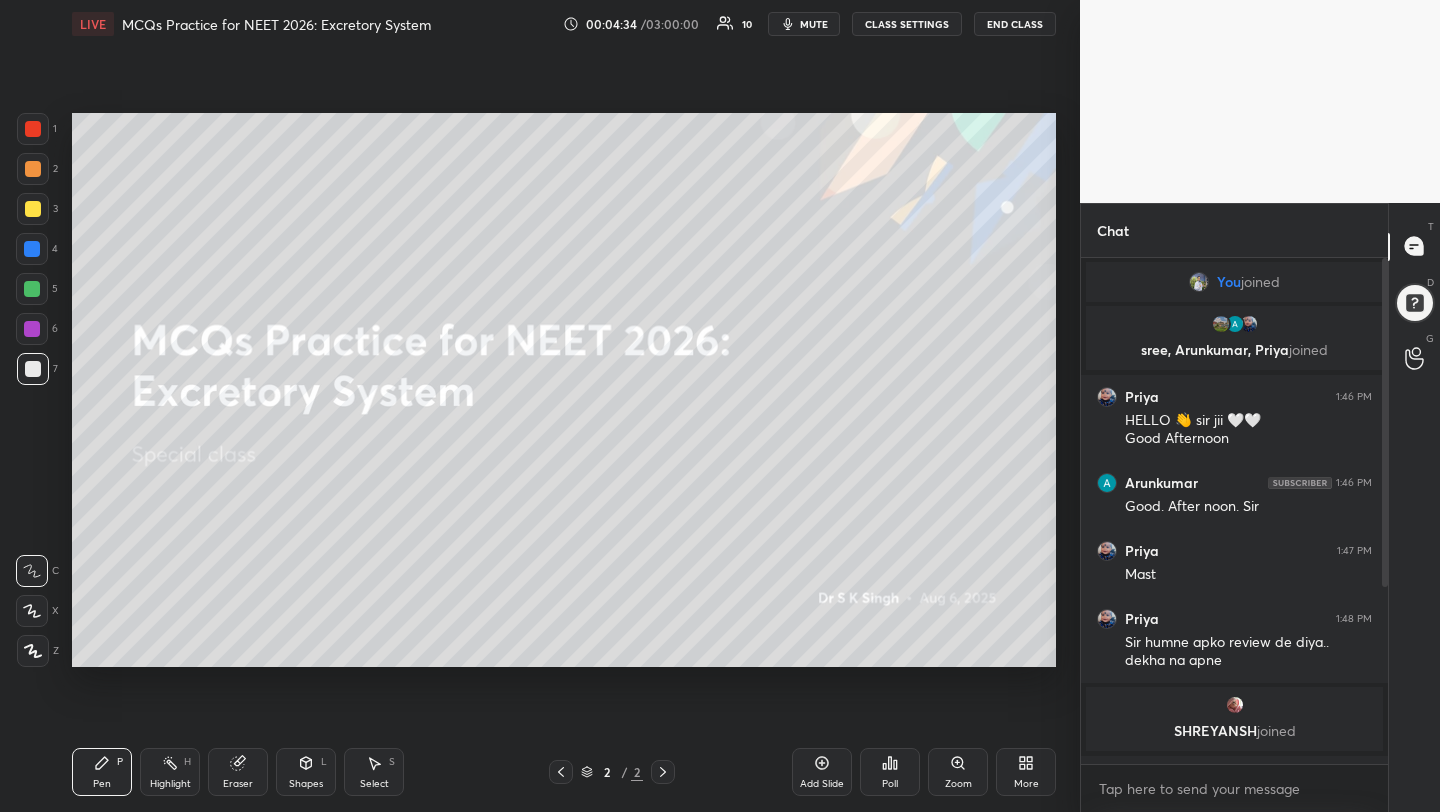 scroll, scrollTop: 459, scrollLeft: 301, axis: both 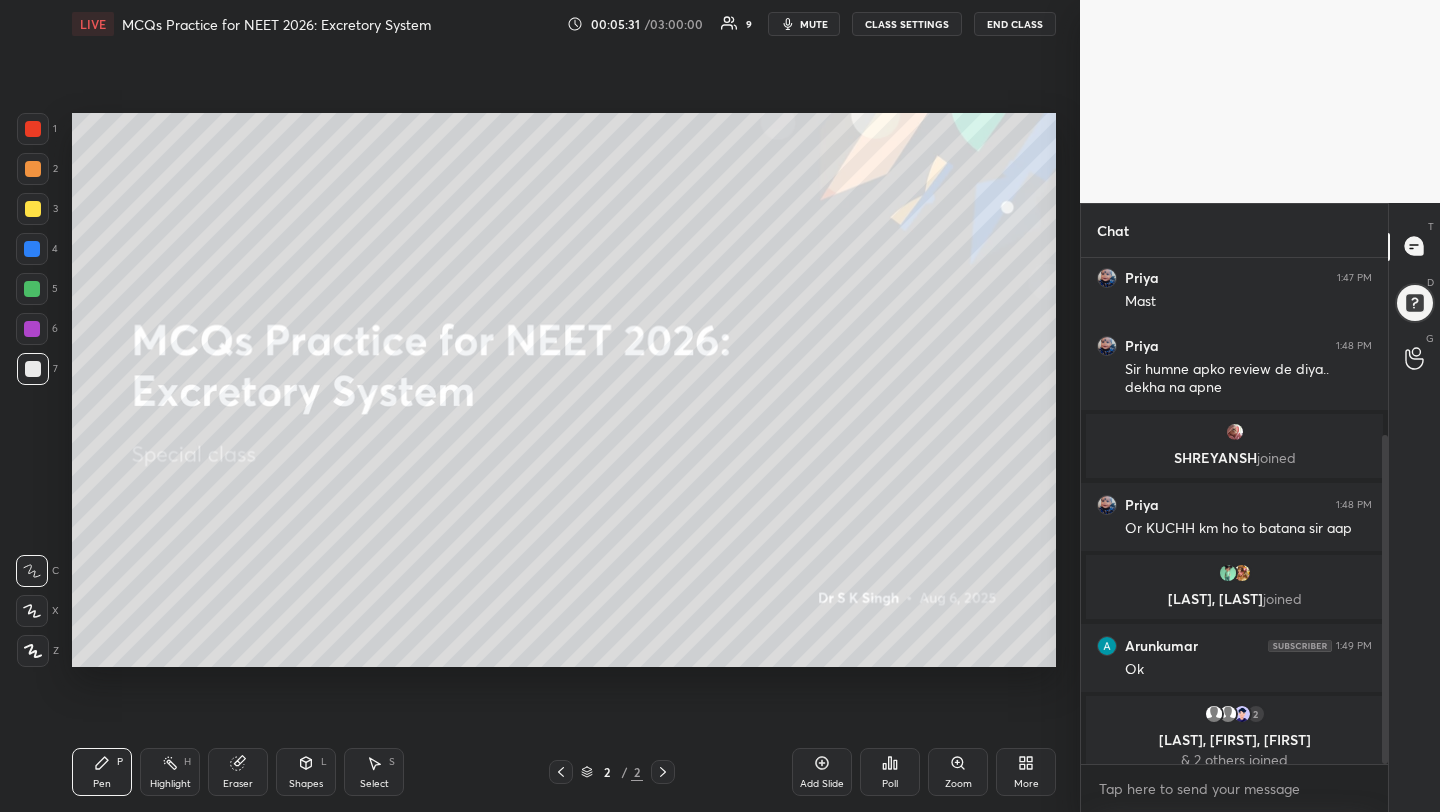 drag, startPoint x: 1383, startPoint y: 541, endPoint x: 1414, endPoint y: 811, distance: 271.7738 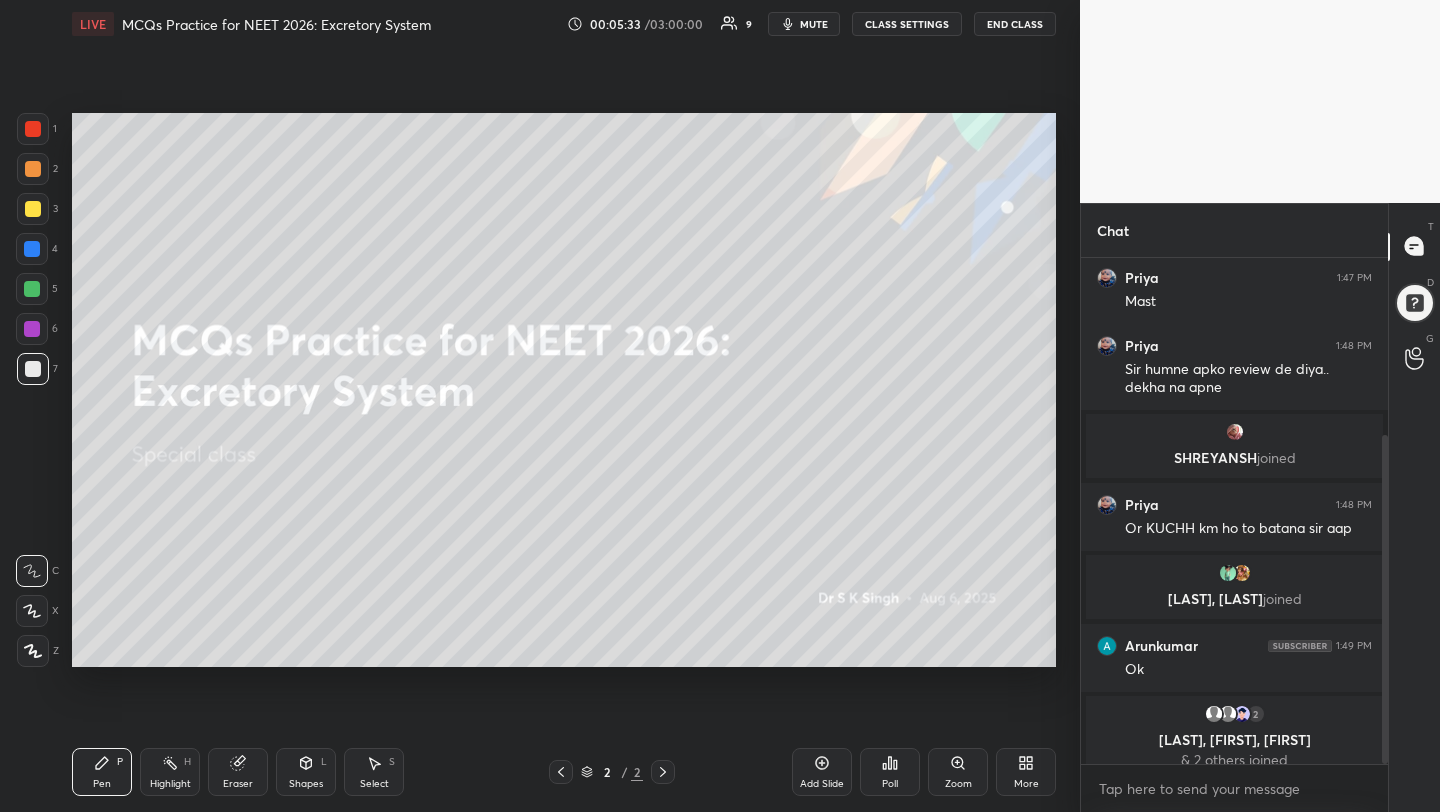 drag, startPoint x: 1386, startPoint y: 684, endPoint x: 1386, endPoint y: 810, distance: 126 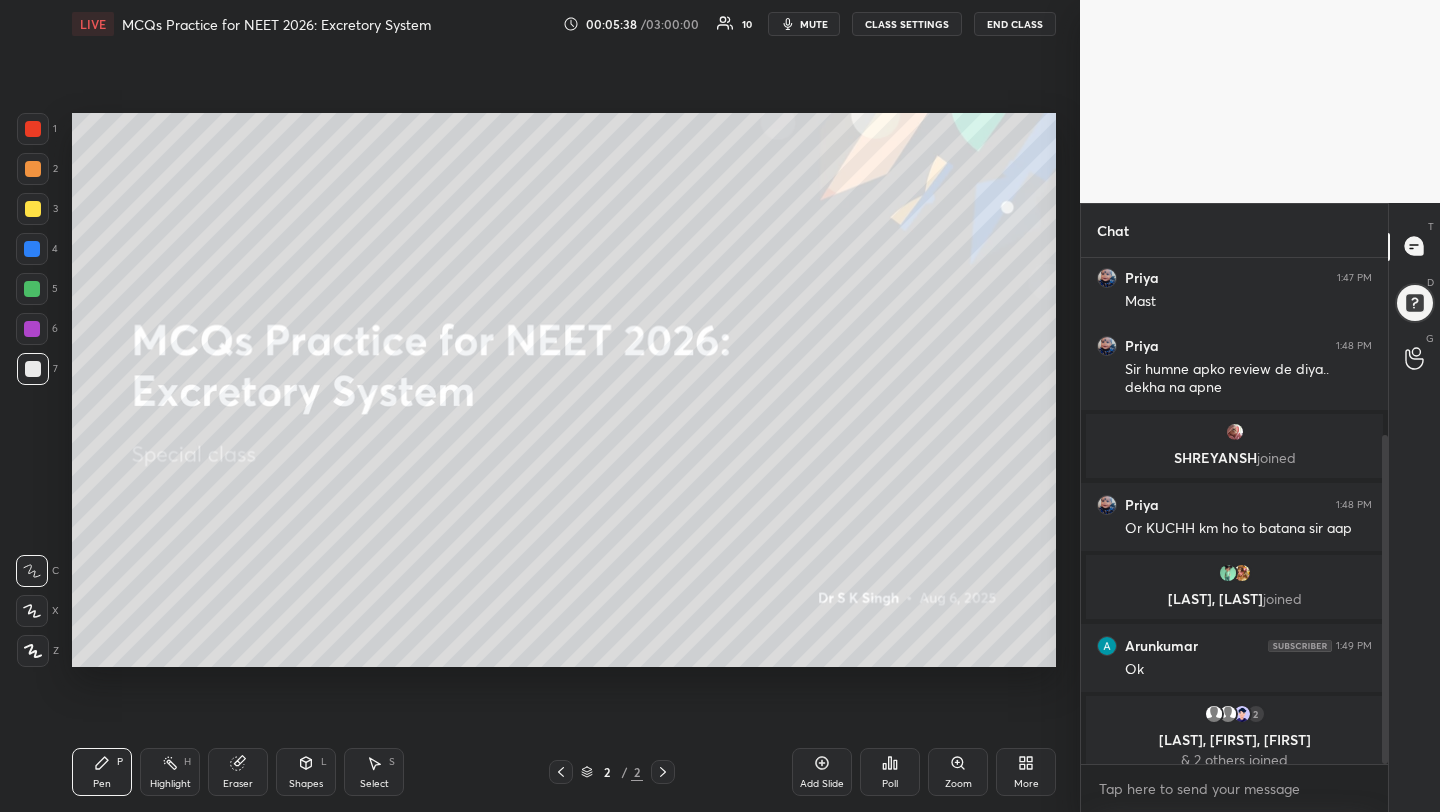 scroll, scrollTop: 459, scrollLeft: 301, axis: both 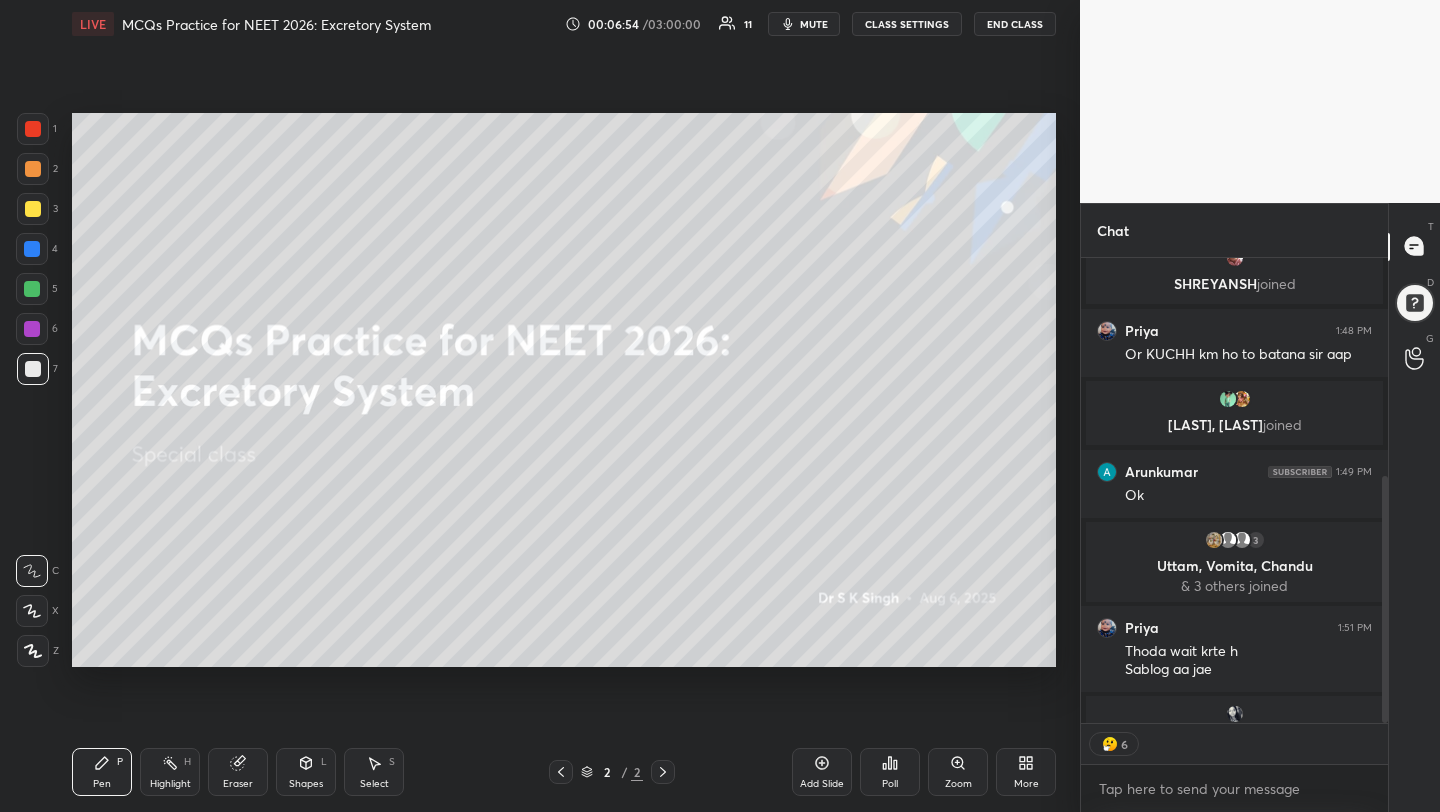click at bounding box center (33, 129) 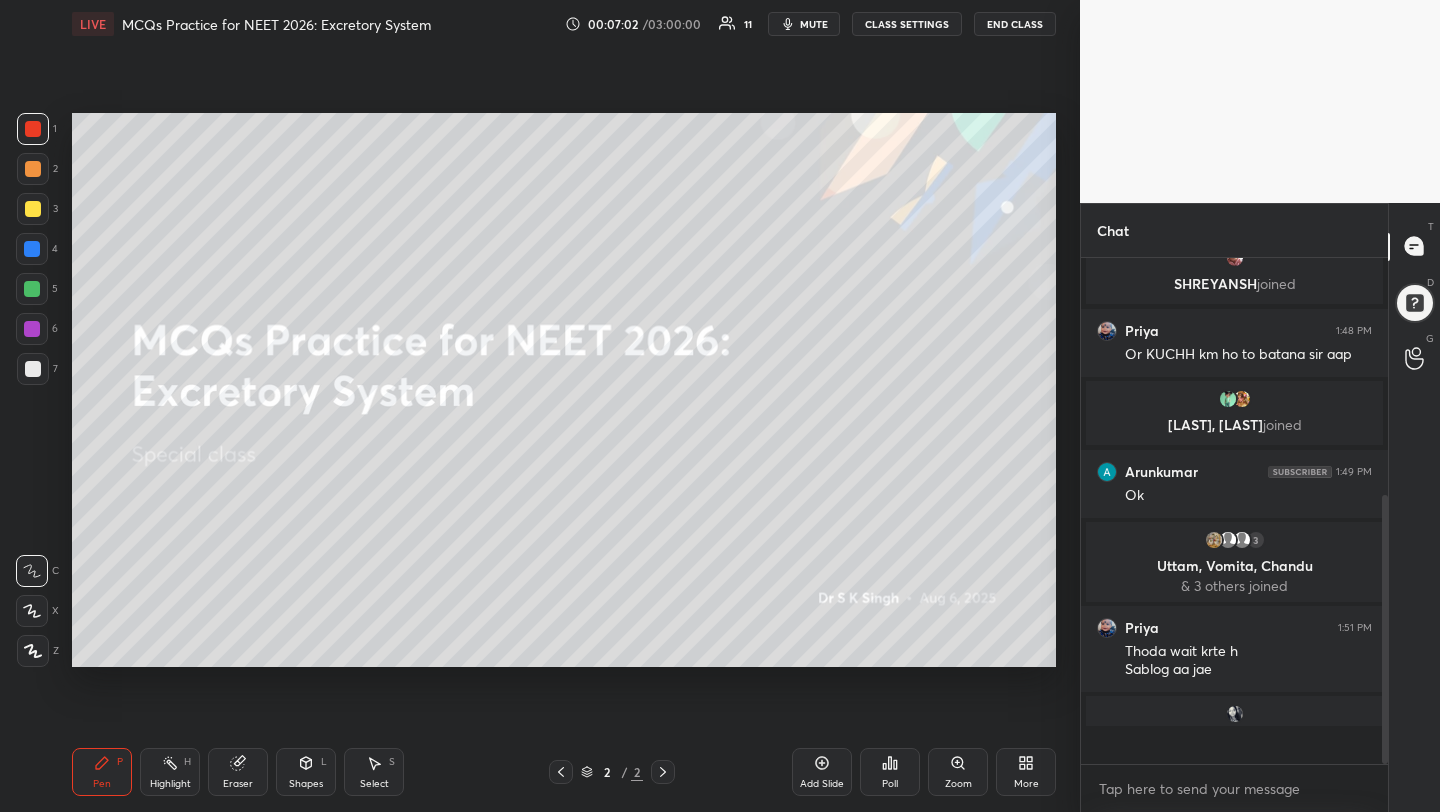 scroll, scrollTop: 7, scrollLeft: 7, axis: both 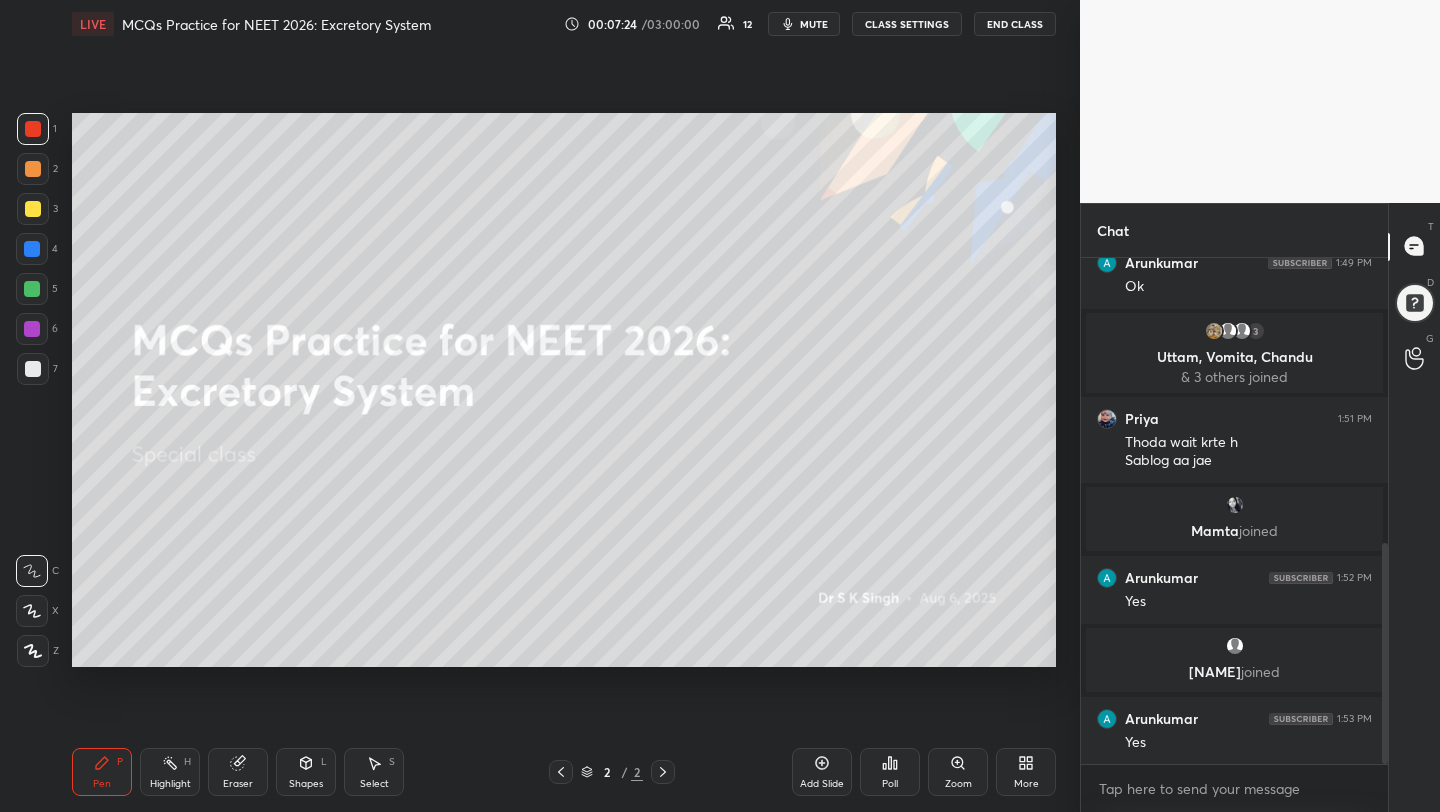 click 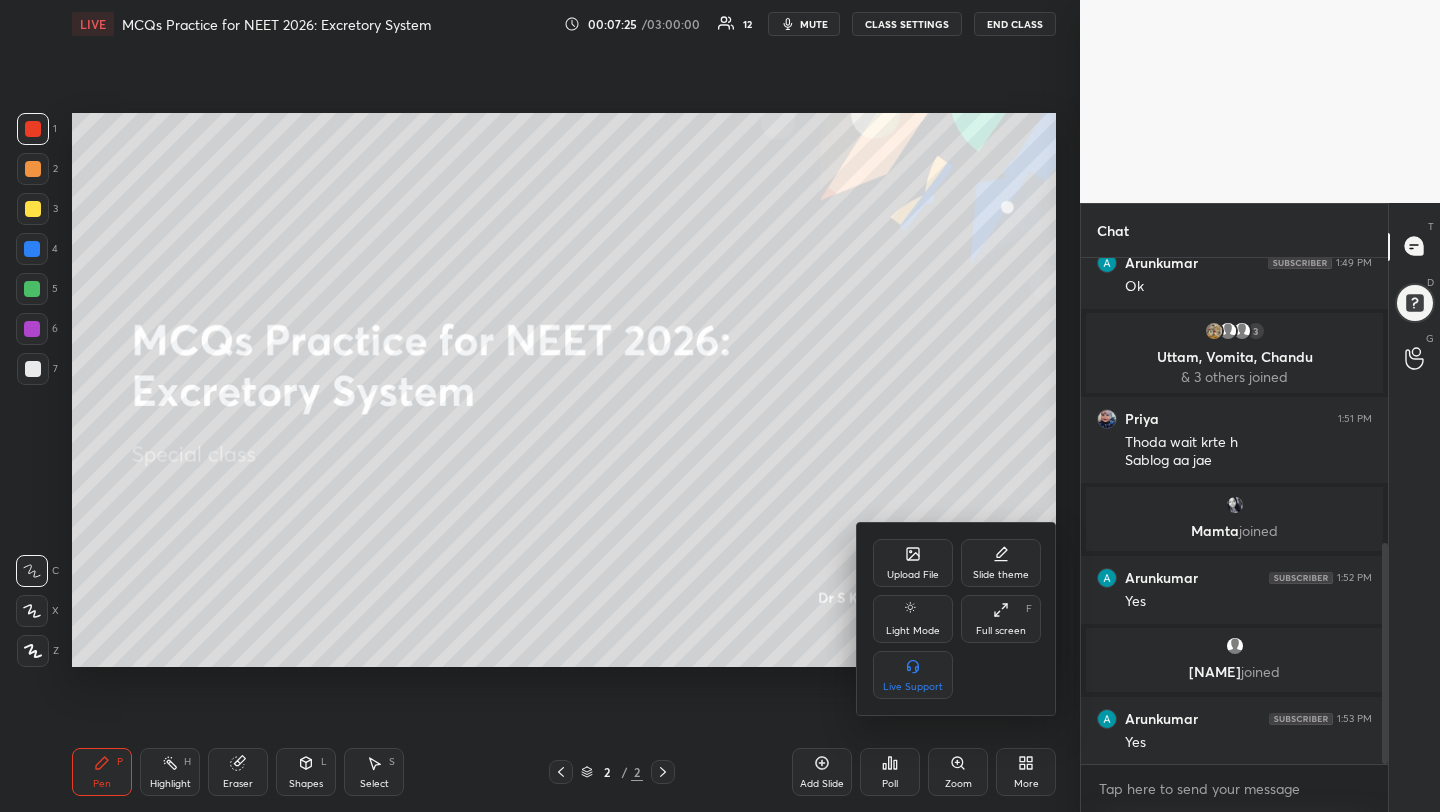 click on "Upload File" at bounding box center [913, 575] 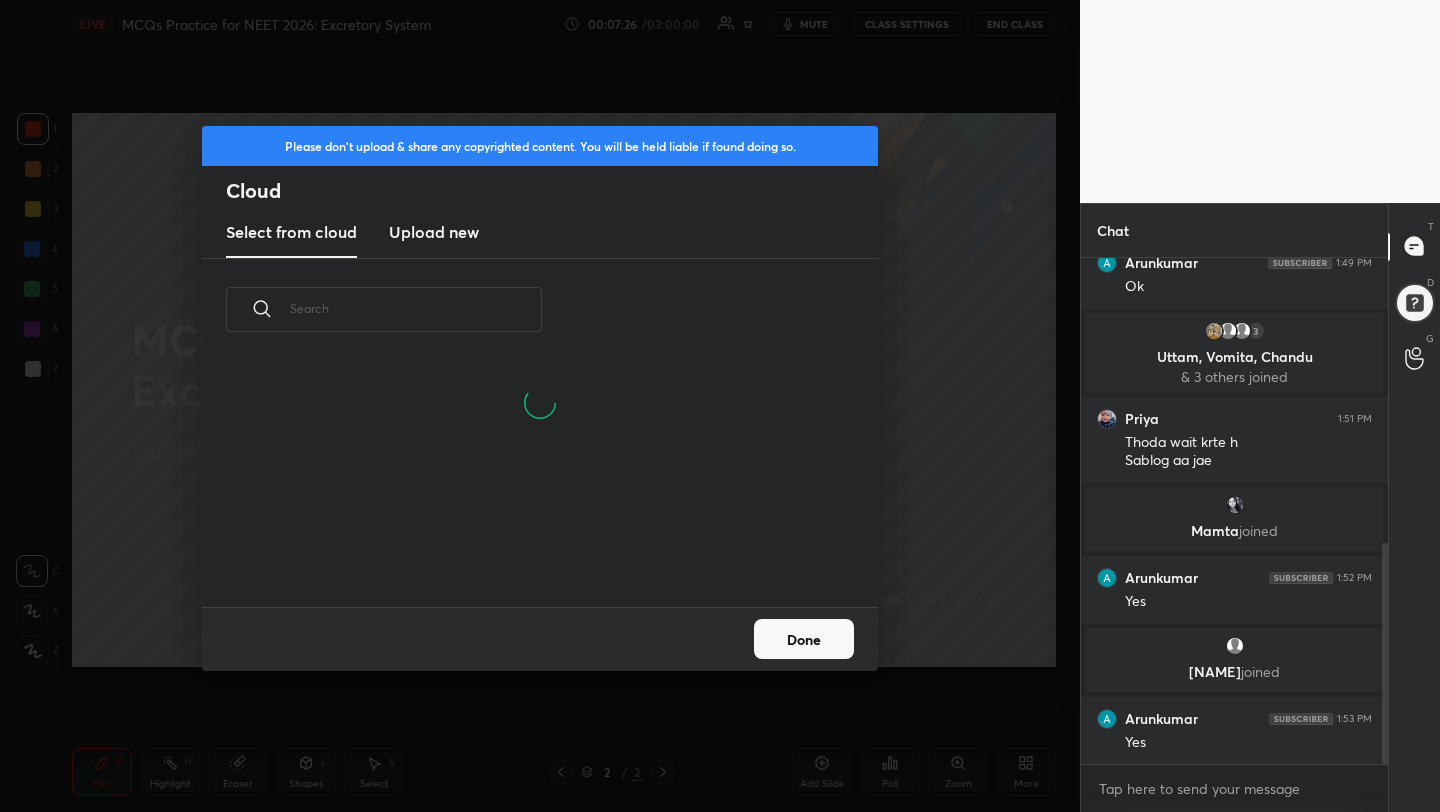 click on "Upload new" at bounding box center [434, 232] 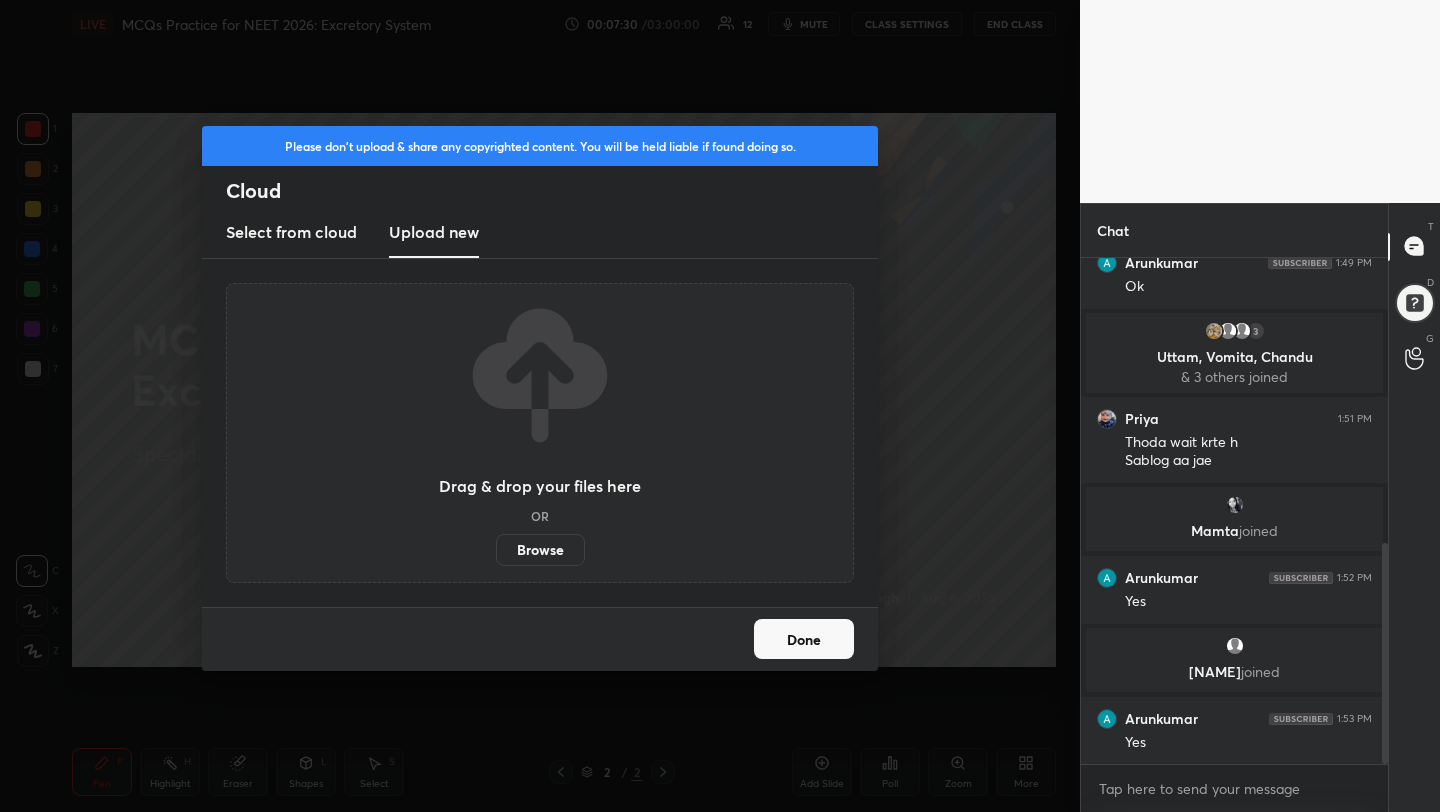 click on "Browse" at bounding box center [540, 550] 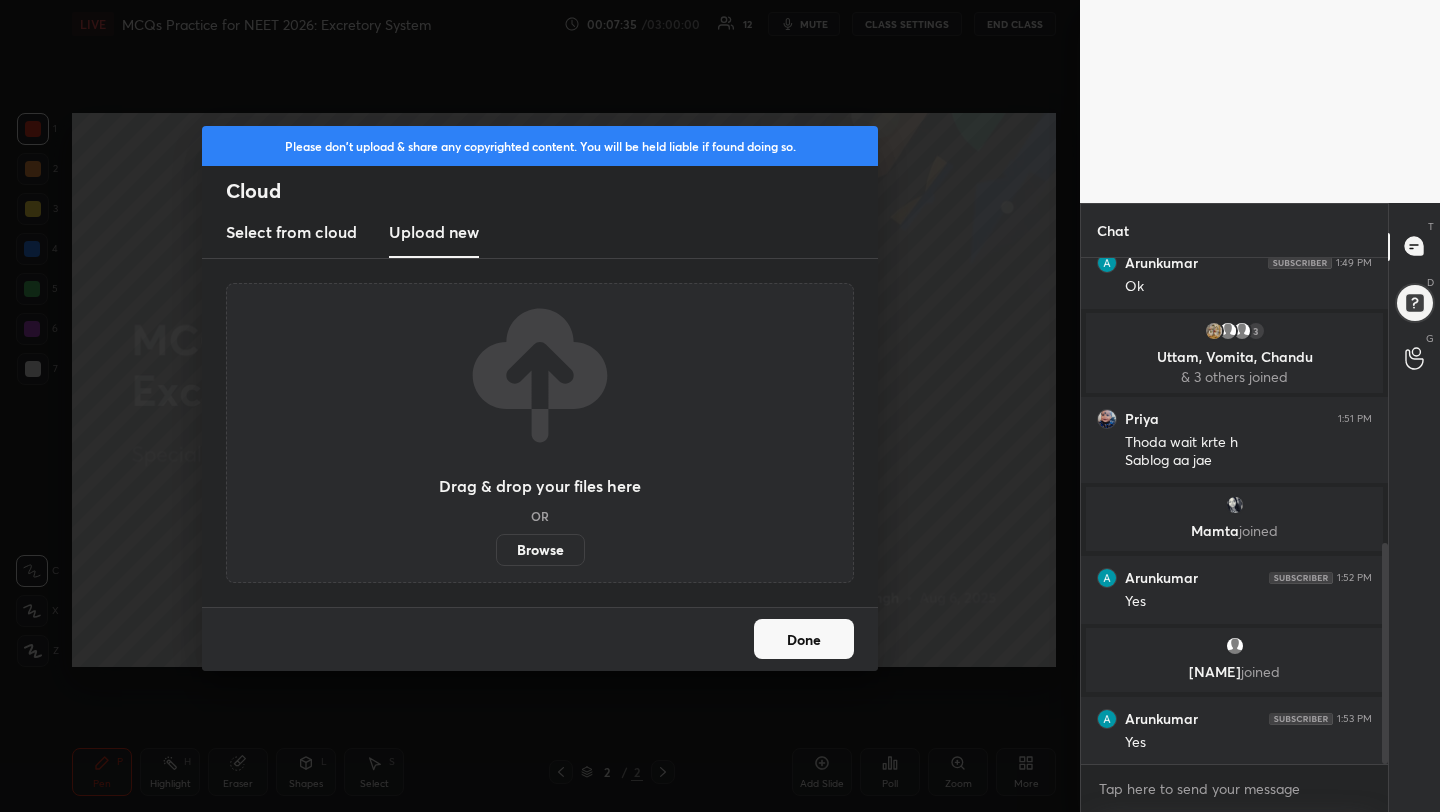 scroll, scrollTop: 729, scrollLeft: 0, axis: vertical 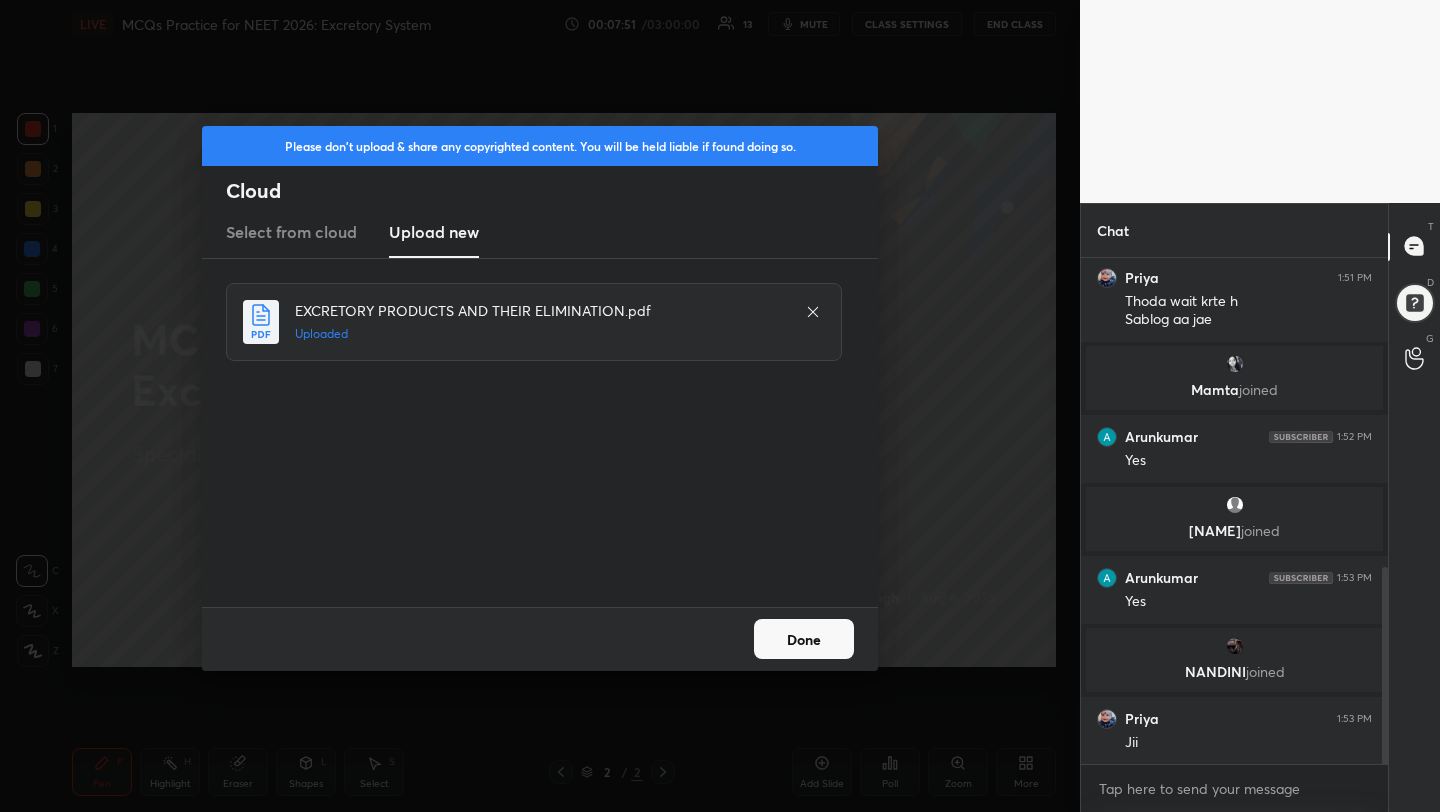click on "Done" at bounding box center [804, 639] 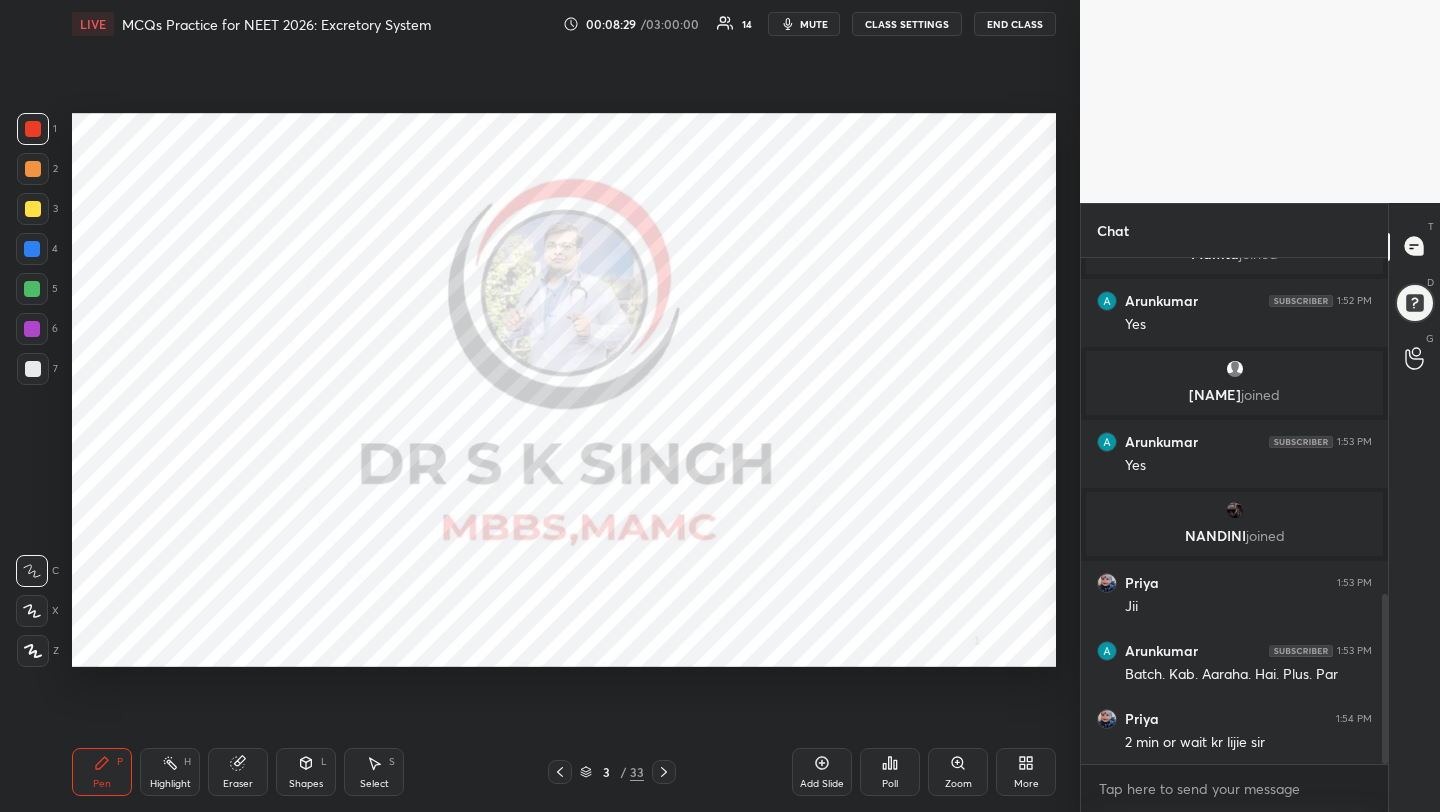 scroll, scrollTop: 1001, scrollLeft: 0, axis: vertical 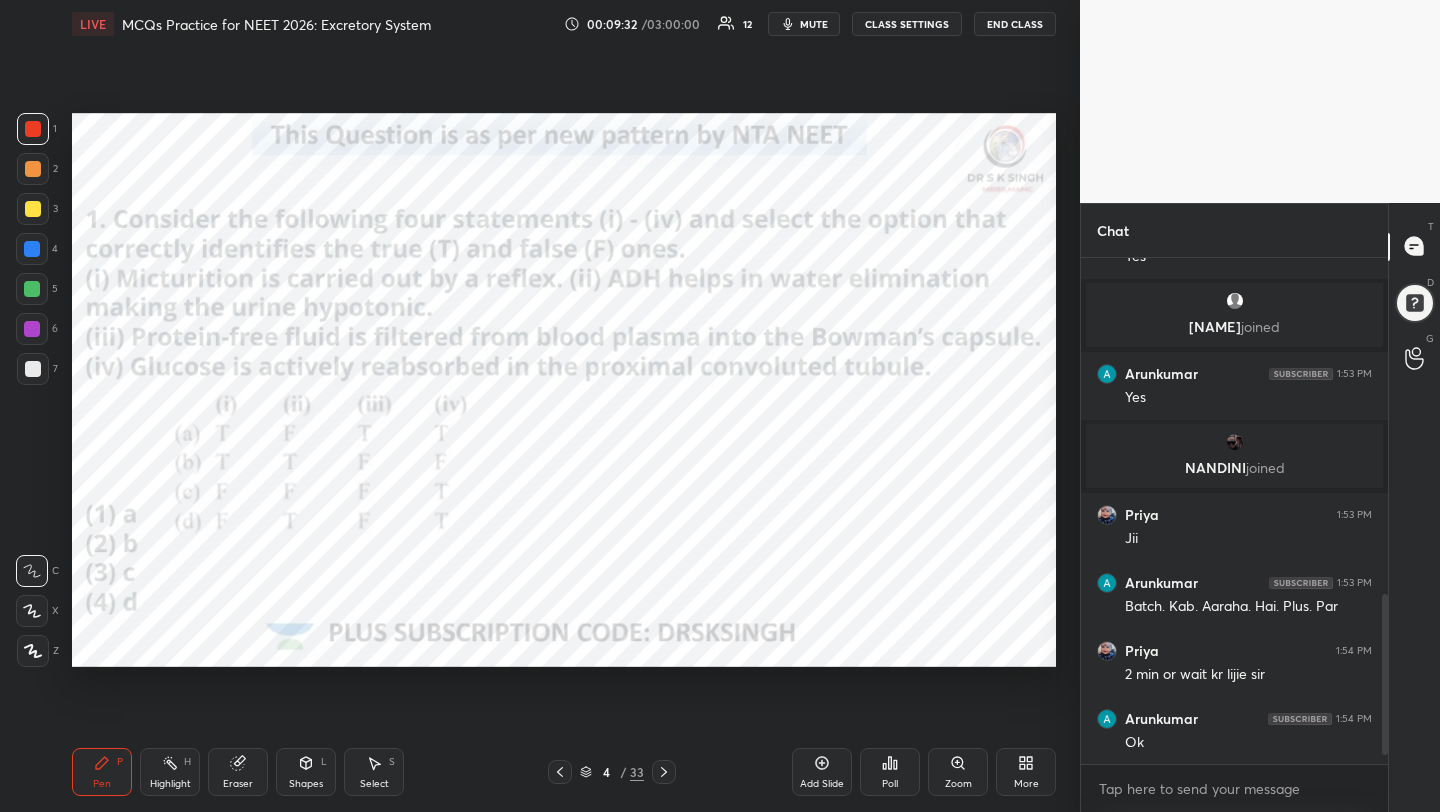 click on "Poll" at bounding box center (890, 772) 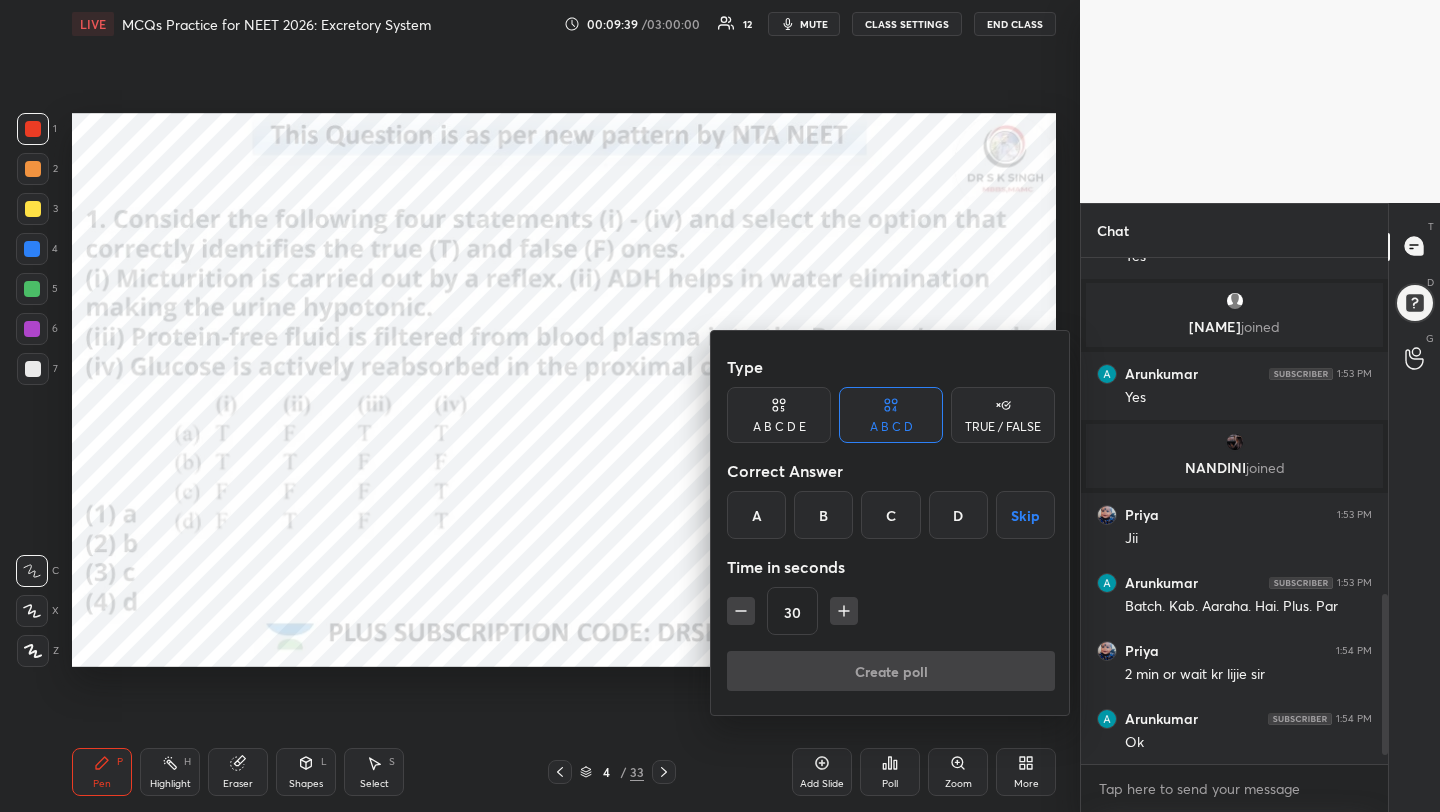 scroll, scrollTop: 459, scrollLeft: 301, axis: both 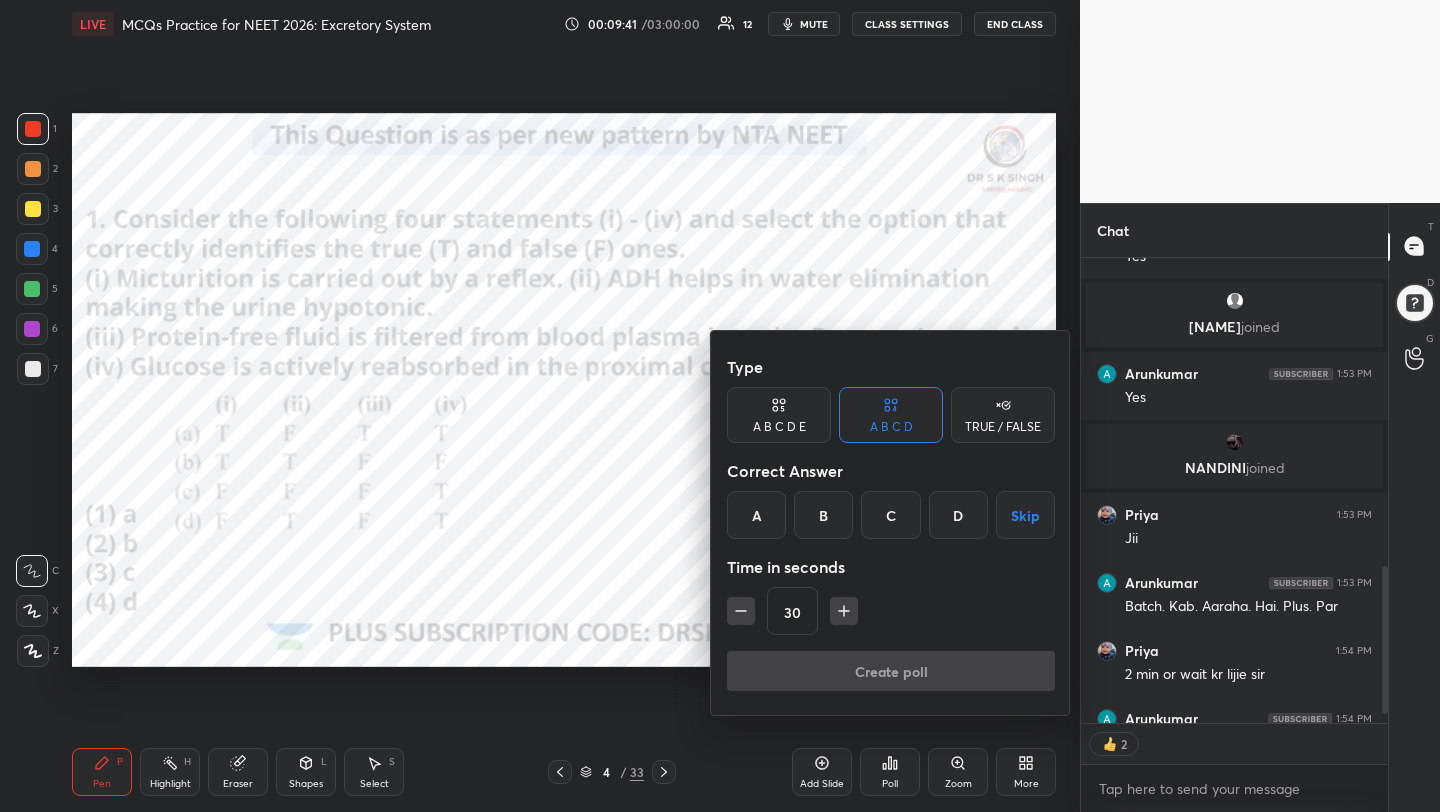 click on "A" at bounding box center [756, 515] 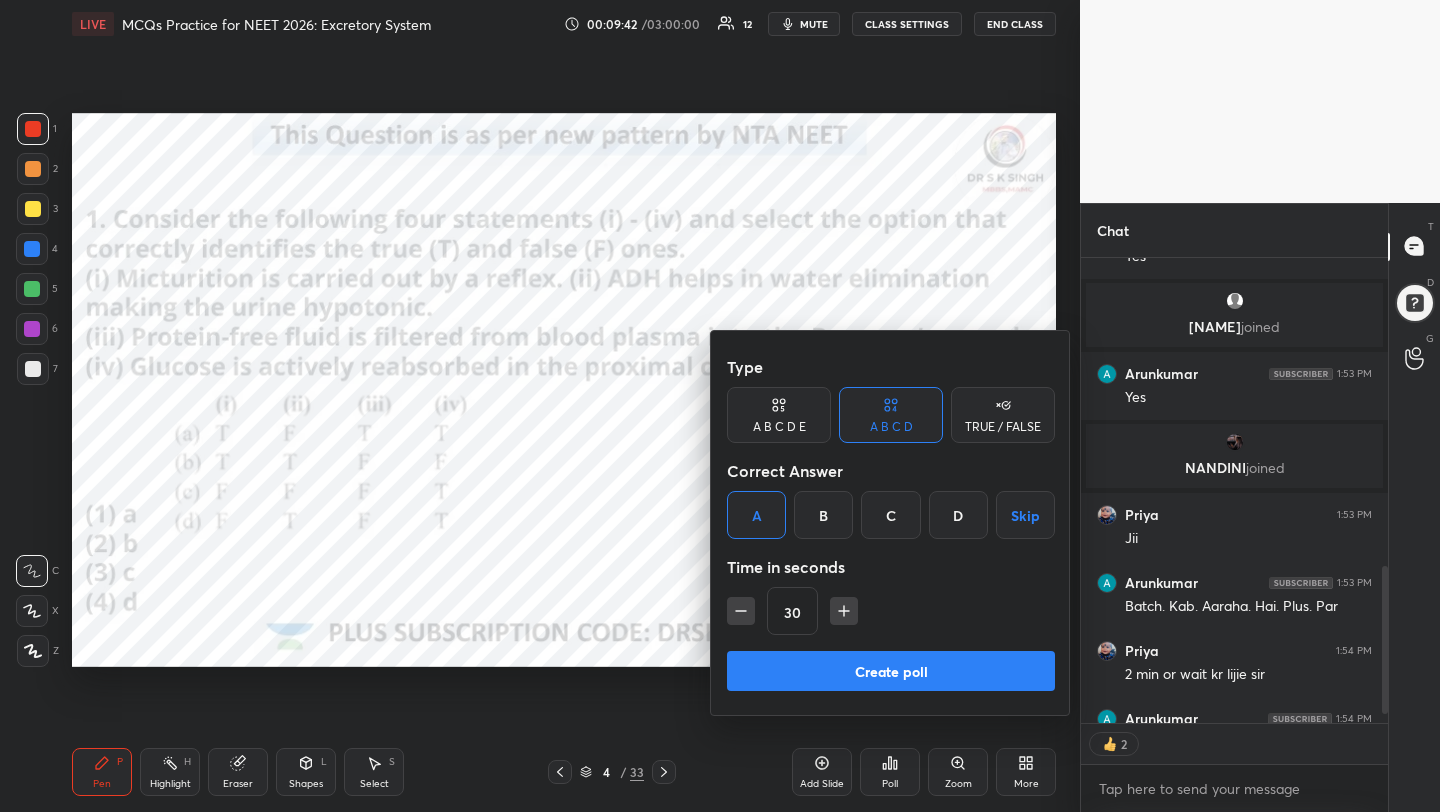 click on "Create poll" at bounding box center [891, 671] 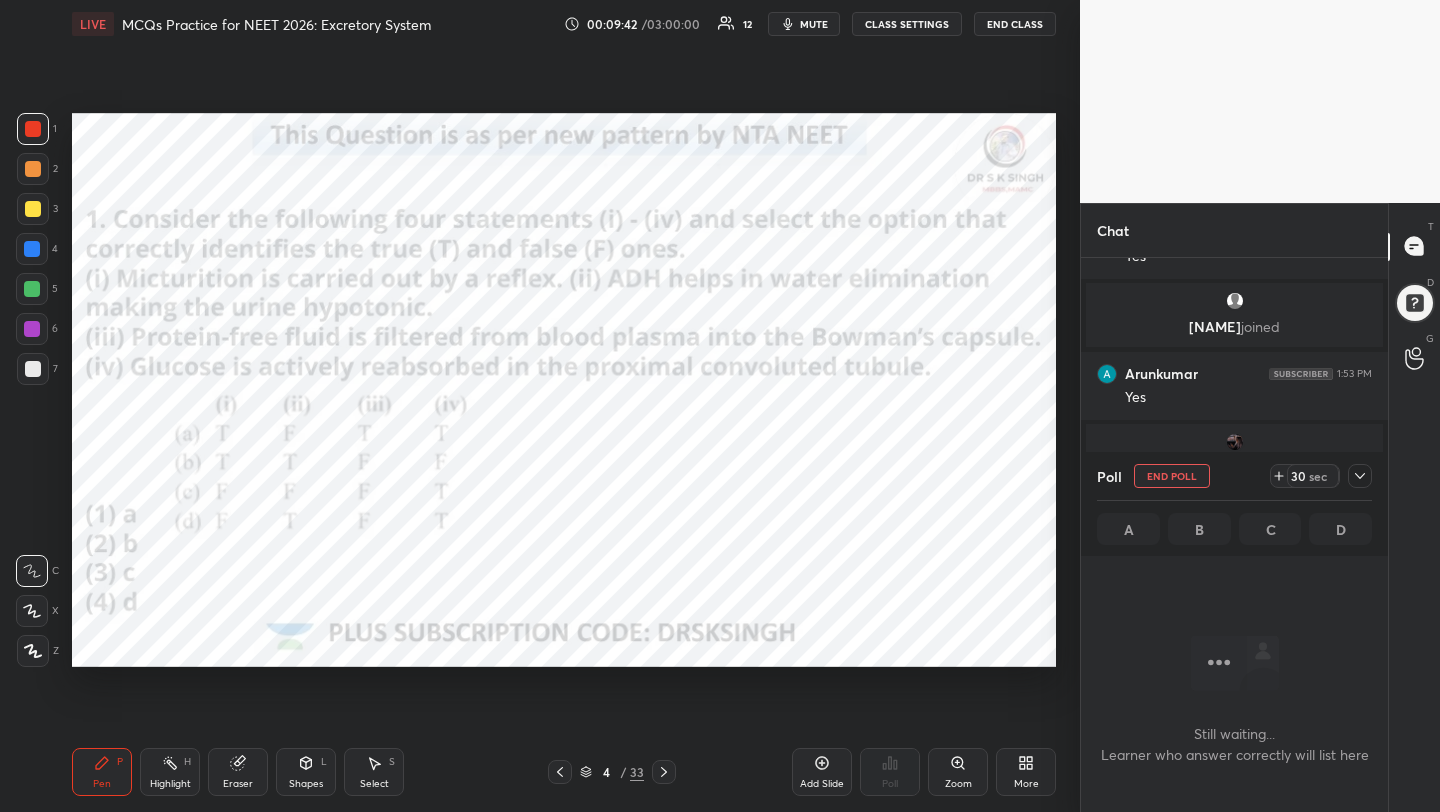 scroll, scrollTop: 361, scrollLeft: 301, axis: both 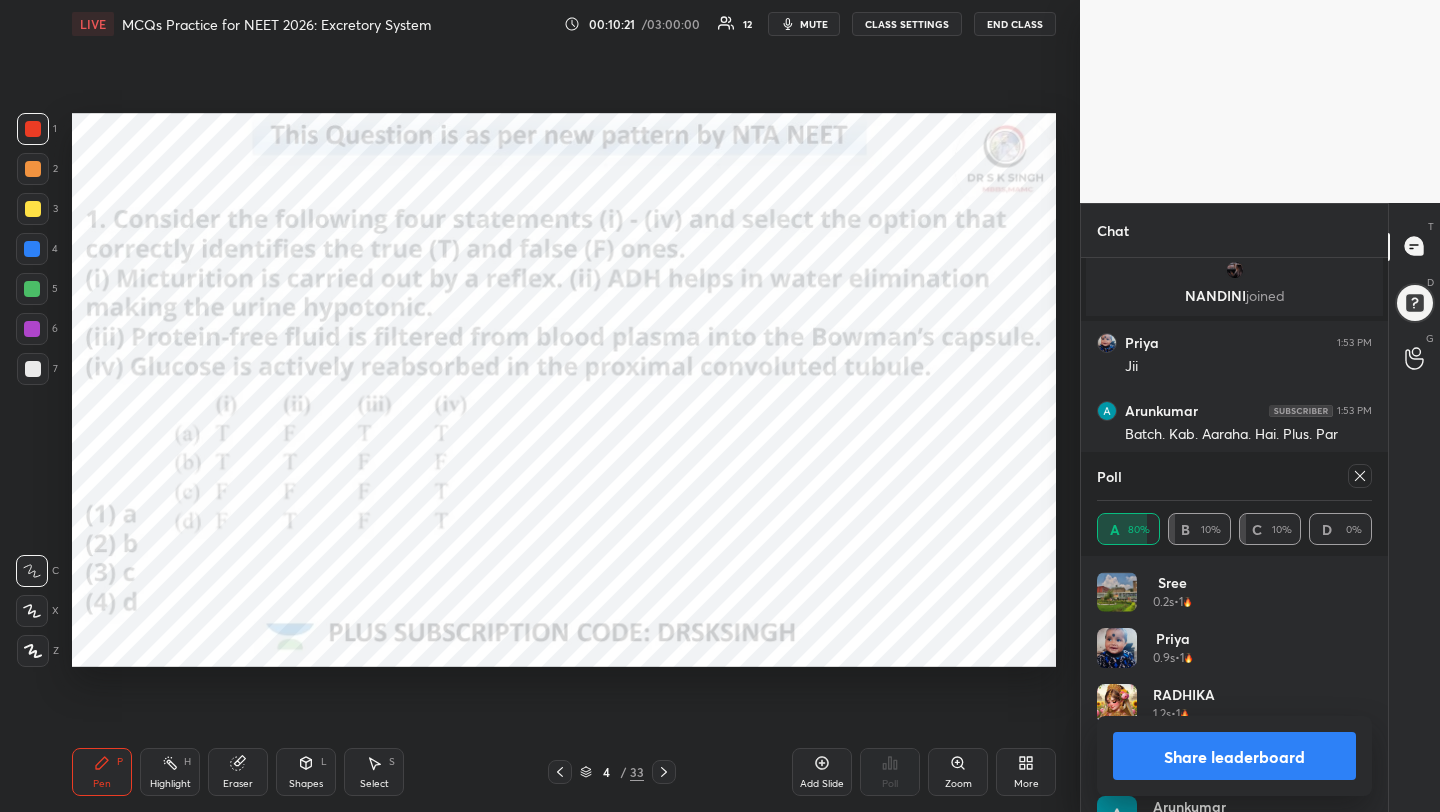 click on "mute" at bounding box center (814, 24) 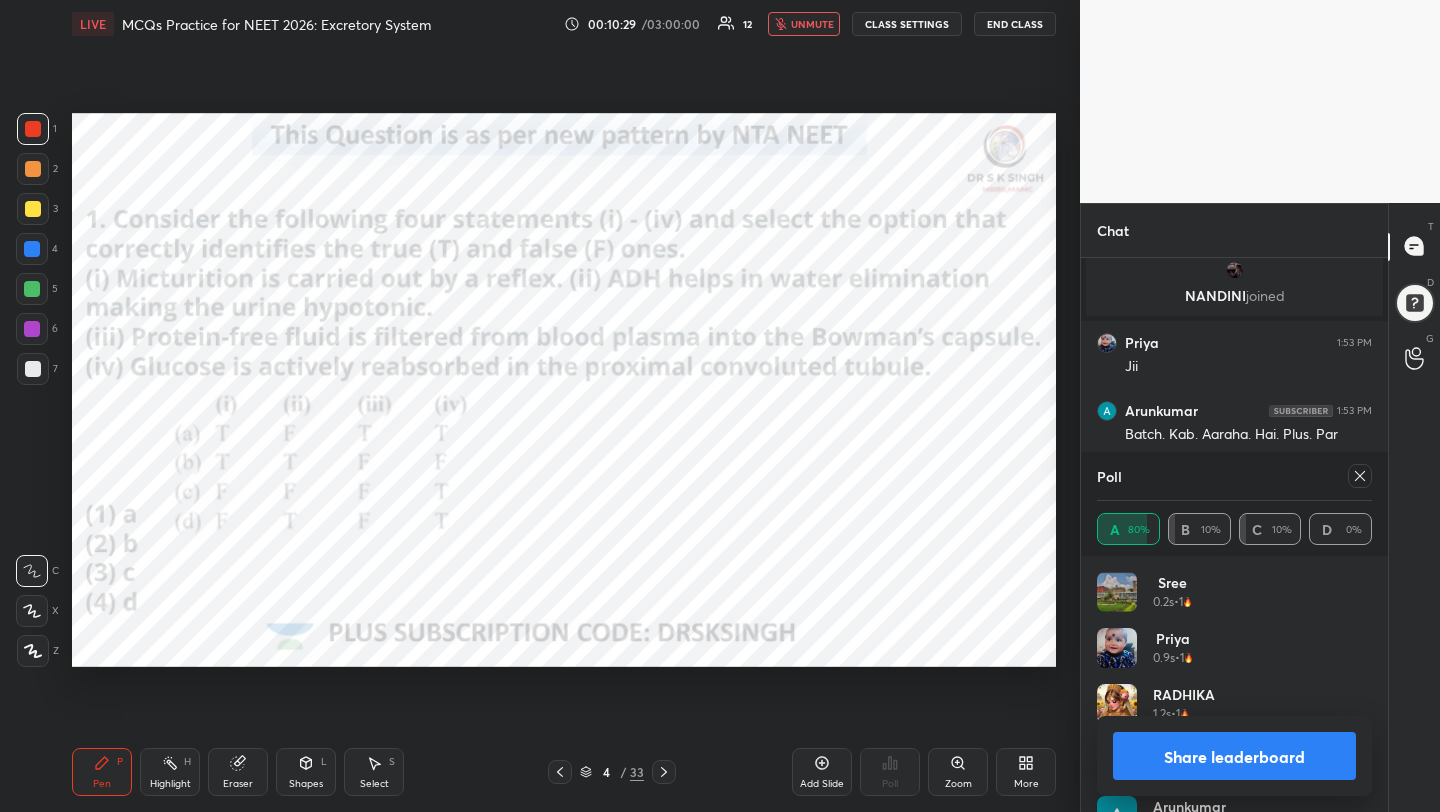 scroll, scrollTop: 1246, scrollLeft: 0, axis: vertical 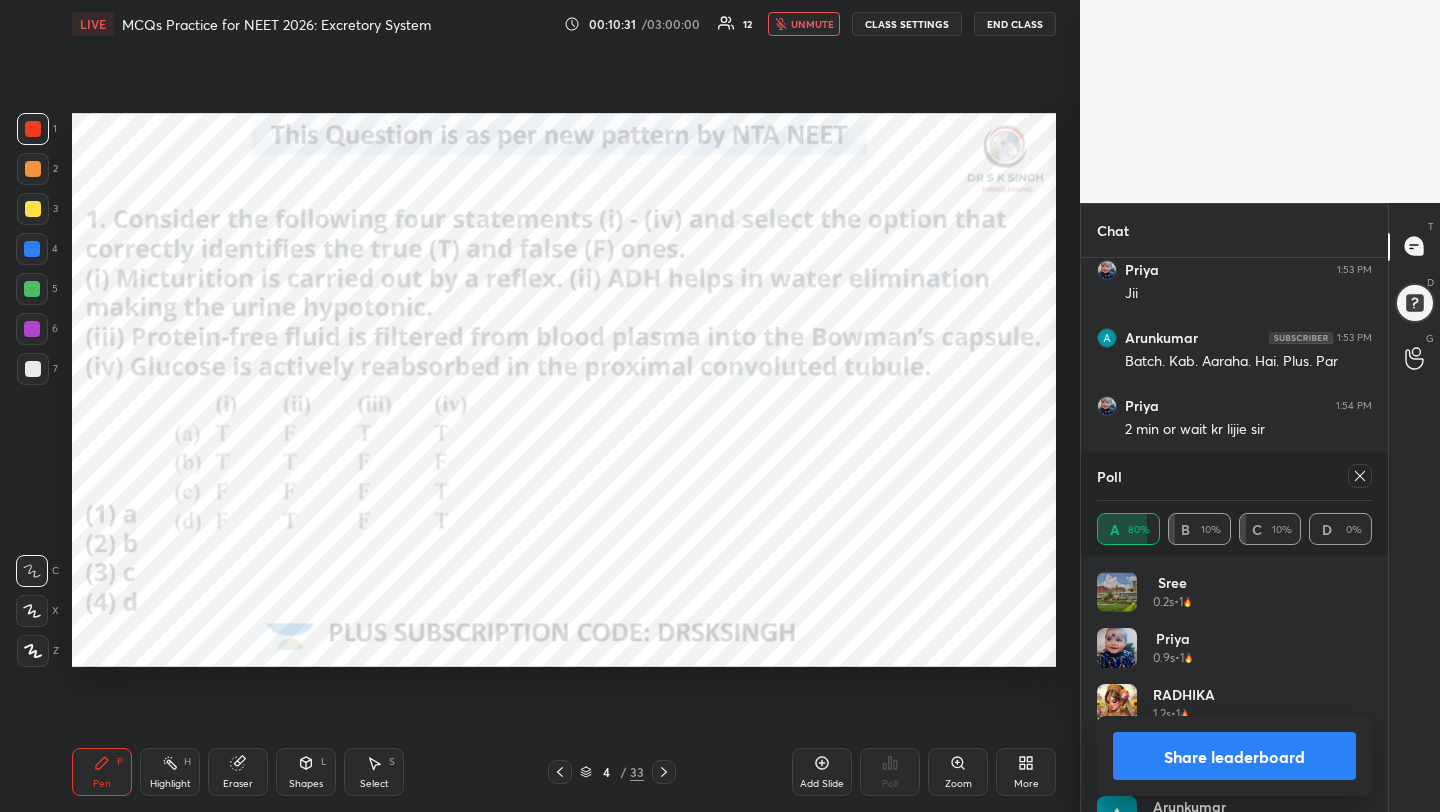 click at bounding box center (33, 651) 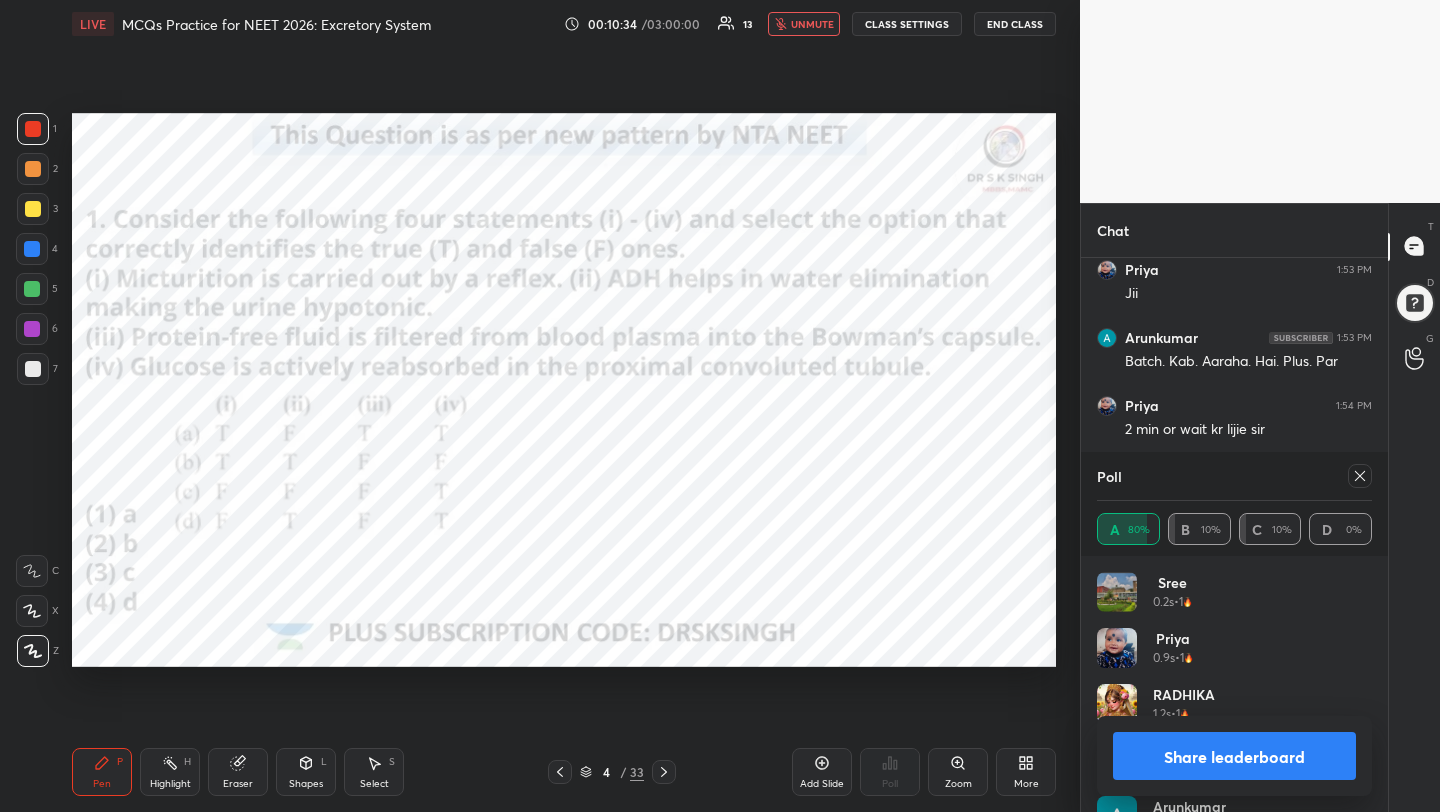 click 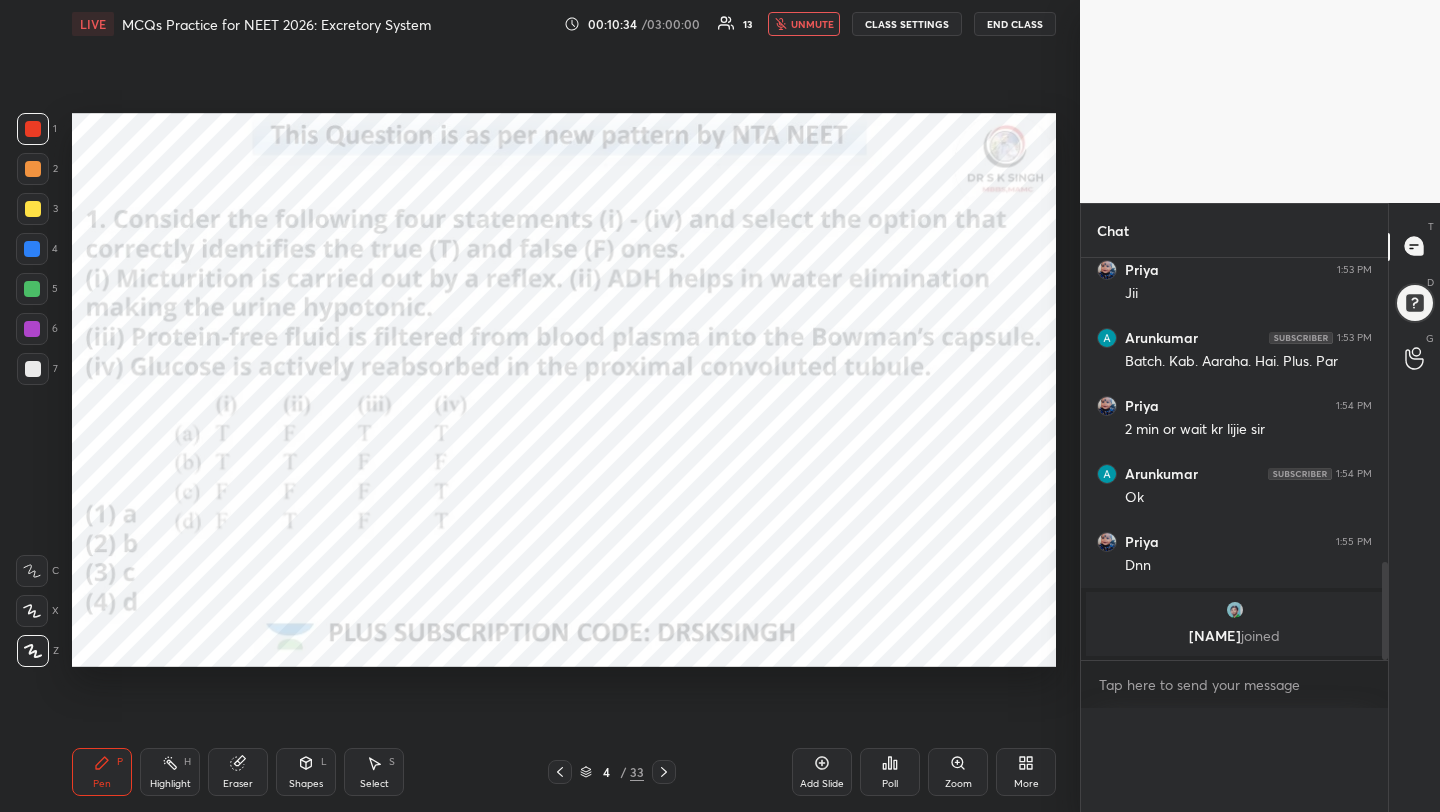 scroll, scrollTop: 0, scrollLeft: 0, axis: both 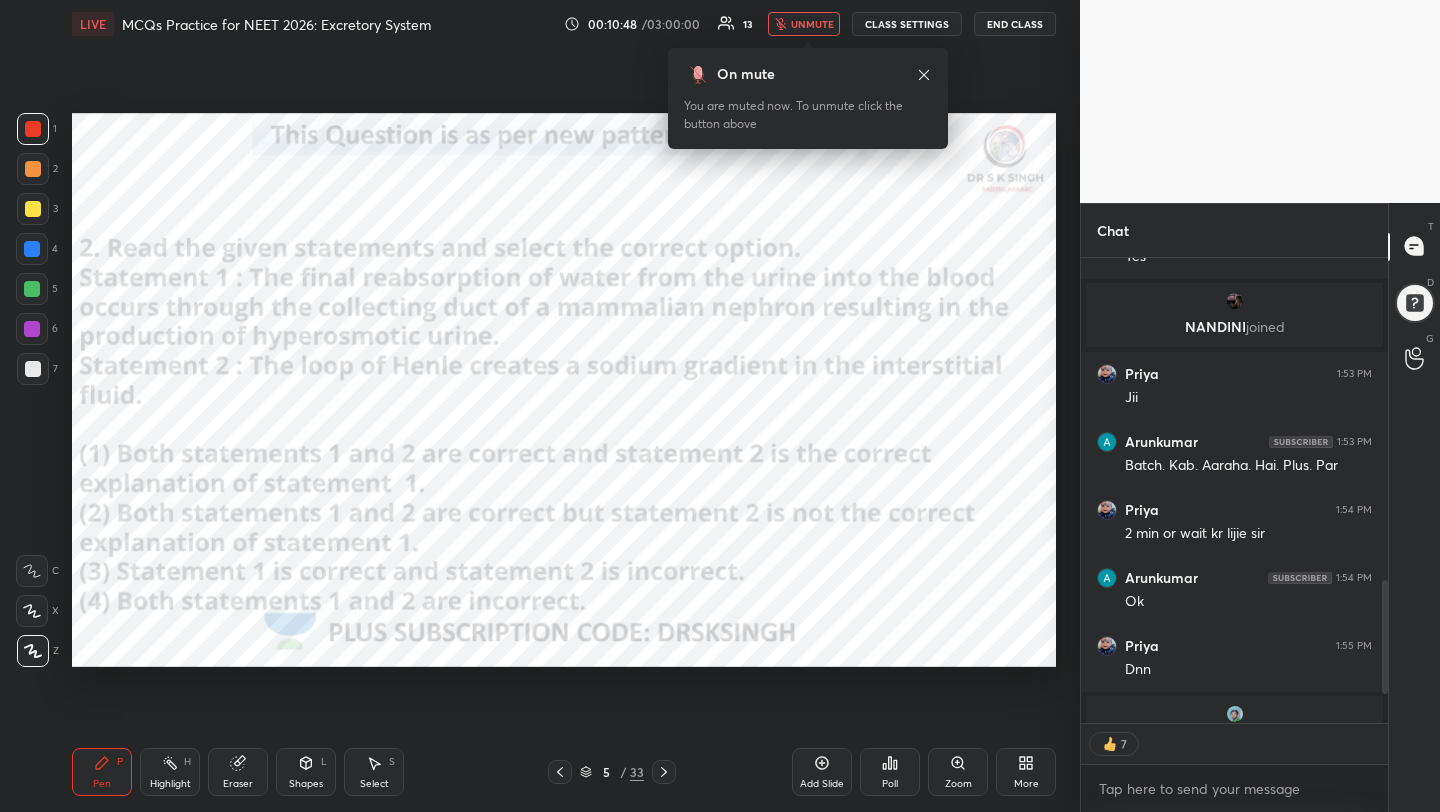 click 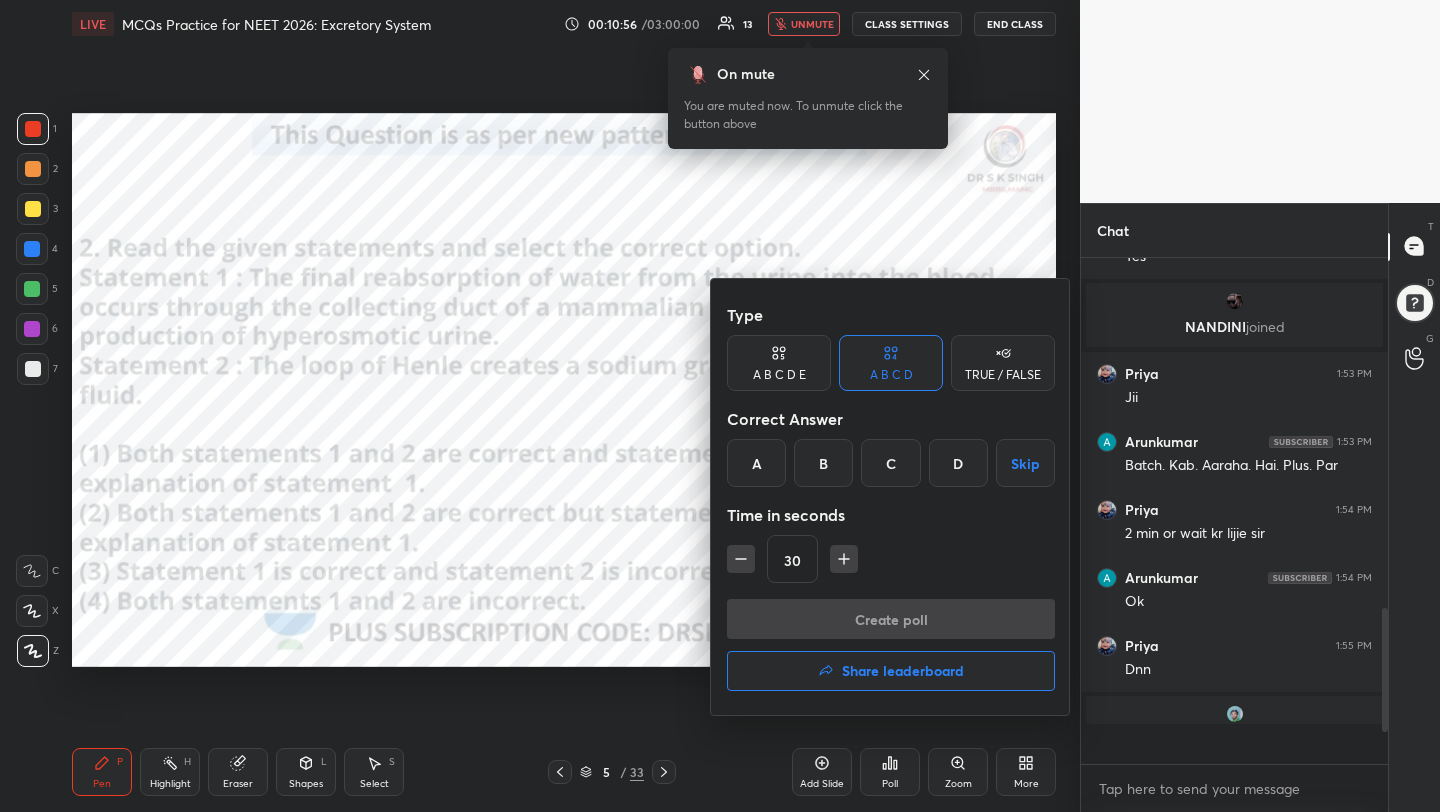 scroll, scrollTop: 7, scrollLeft: 7, axis: both 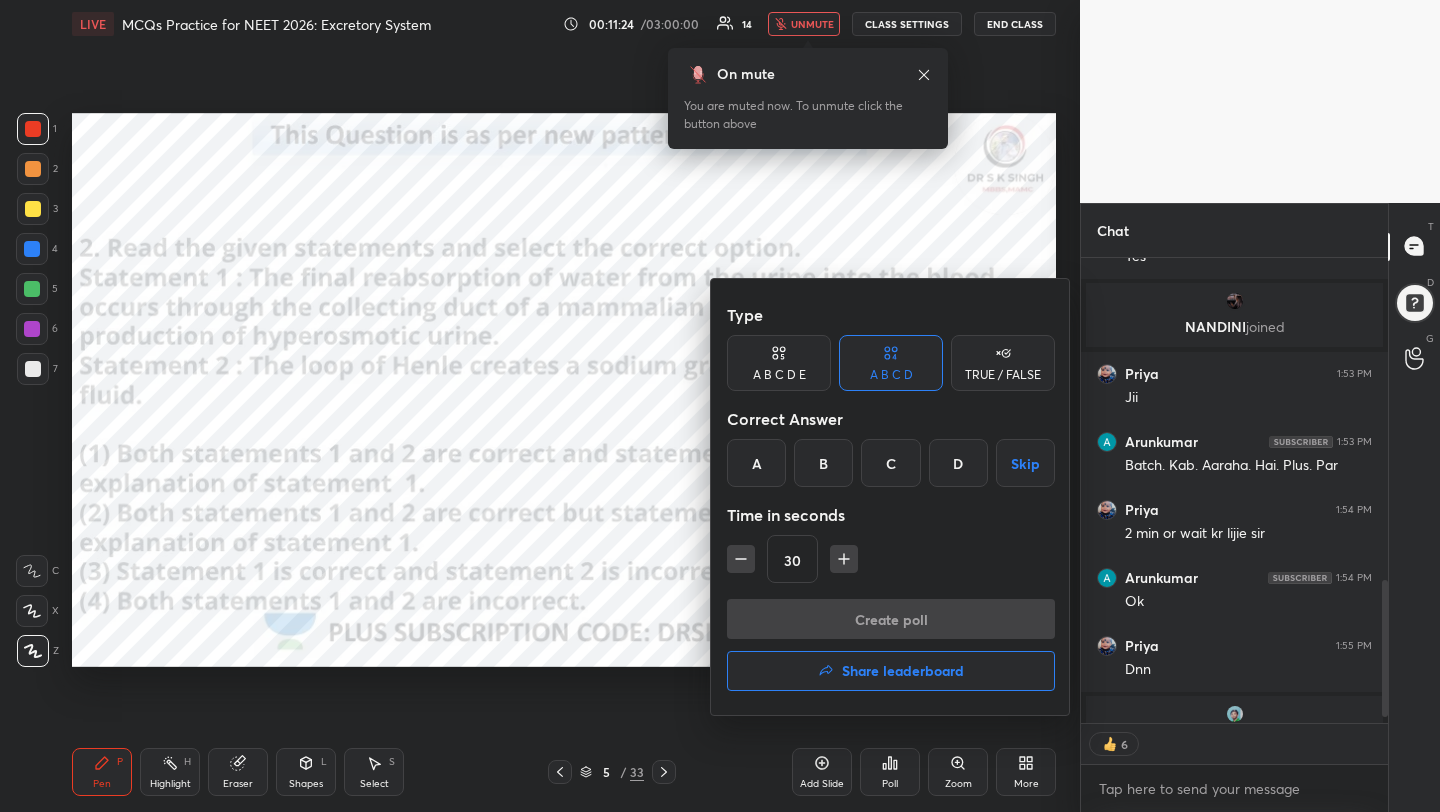 click on "A" at bounding box center [756, 463] 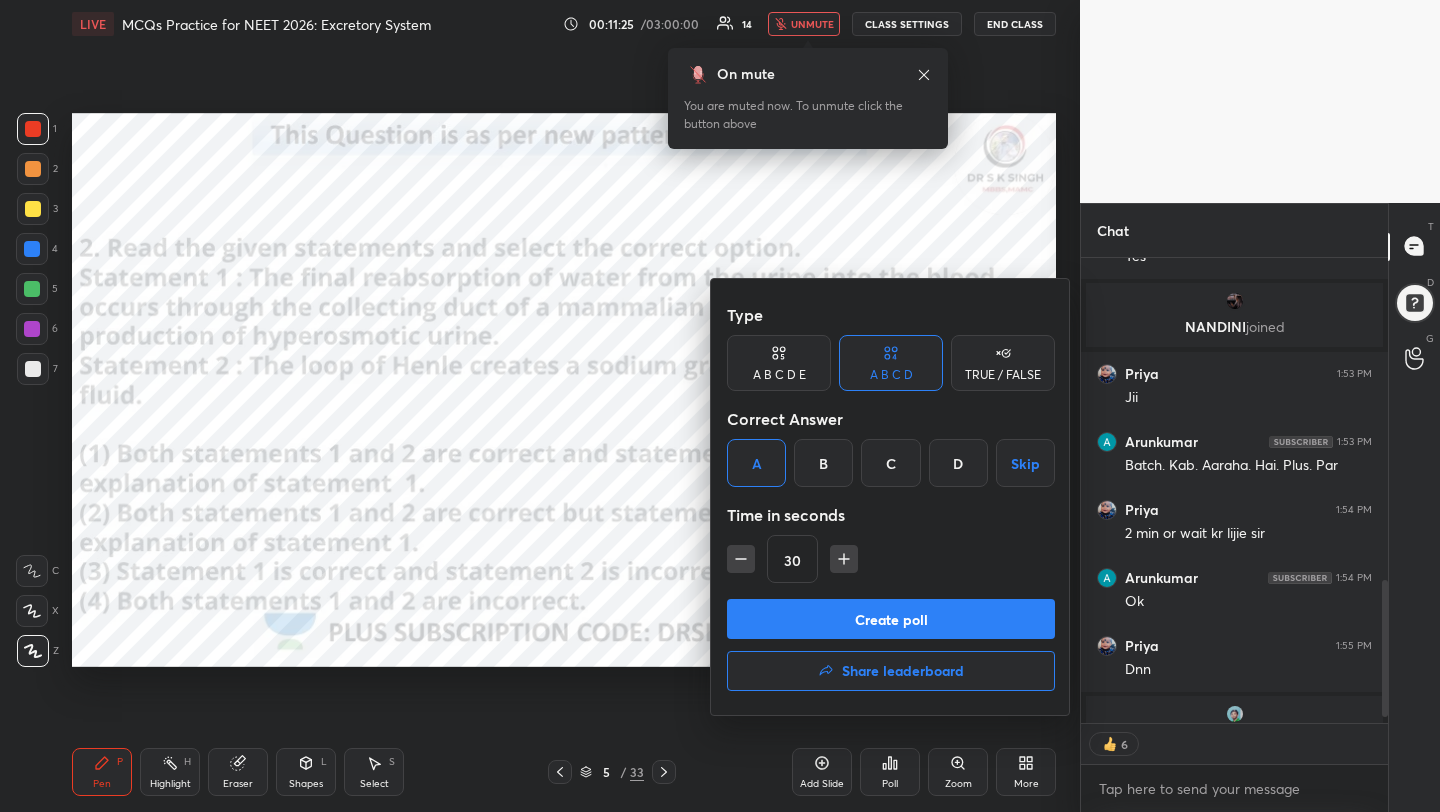 click on "Create poll" at bounding box center (891, 619) 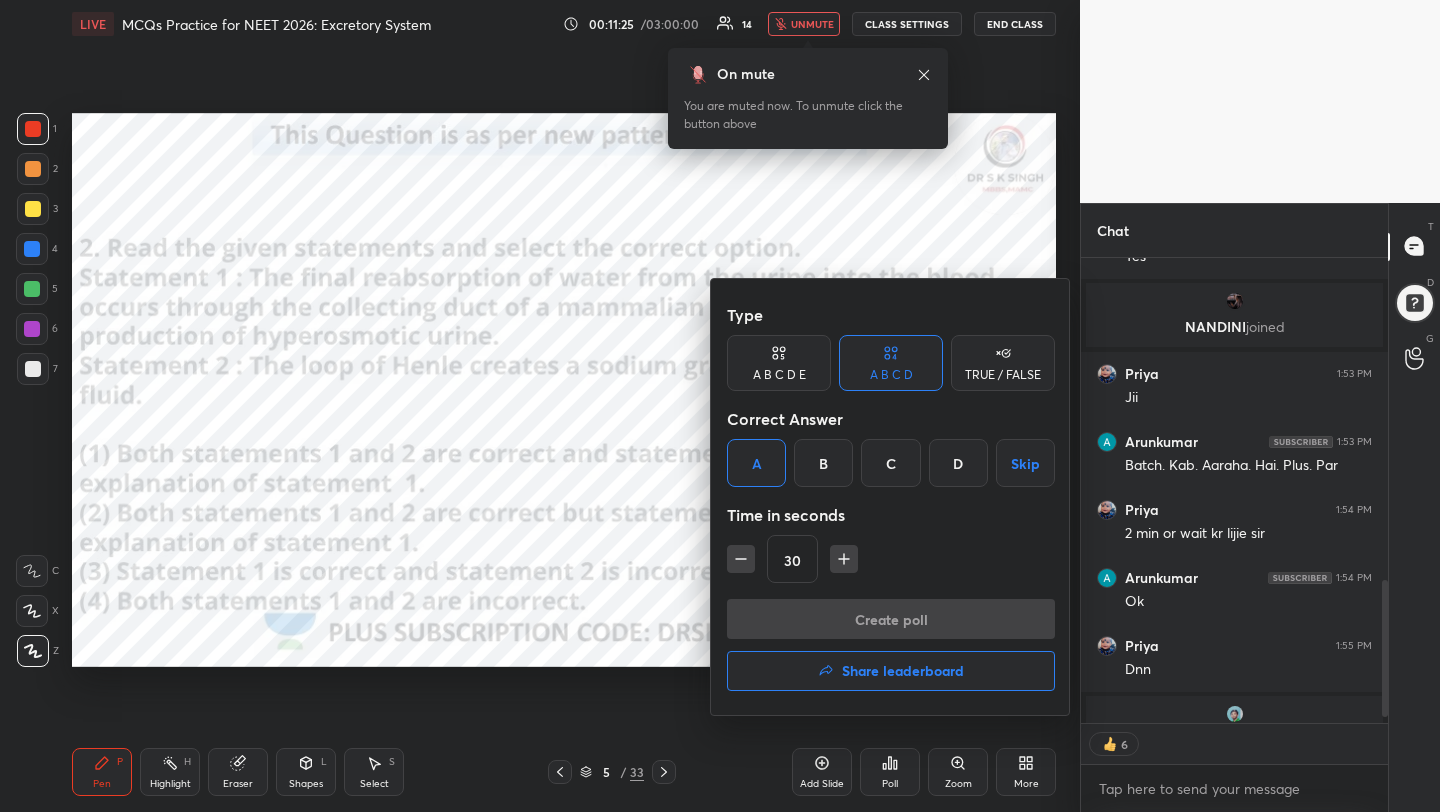 scroll, scrollTop: 417, scrollLeft: 301, axis: both 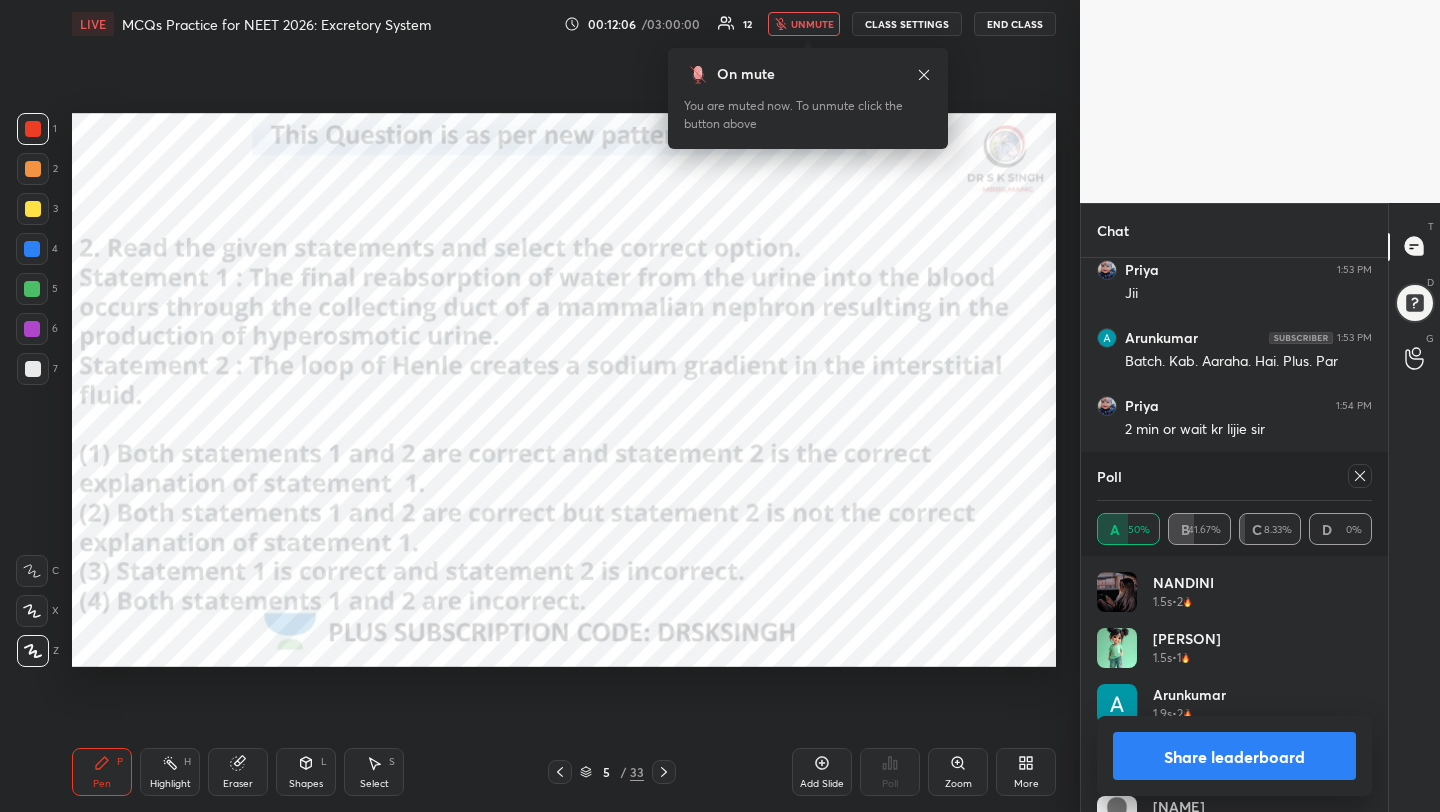 click 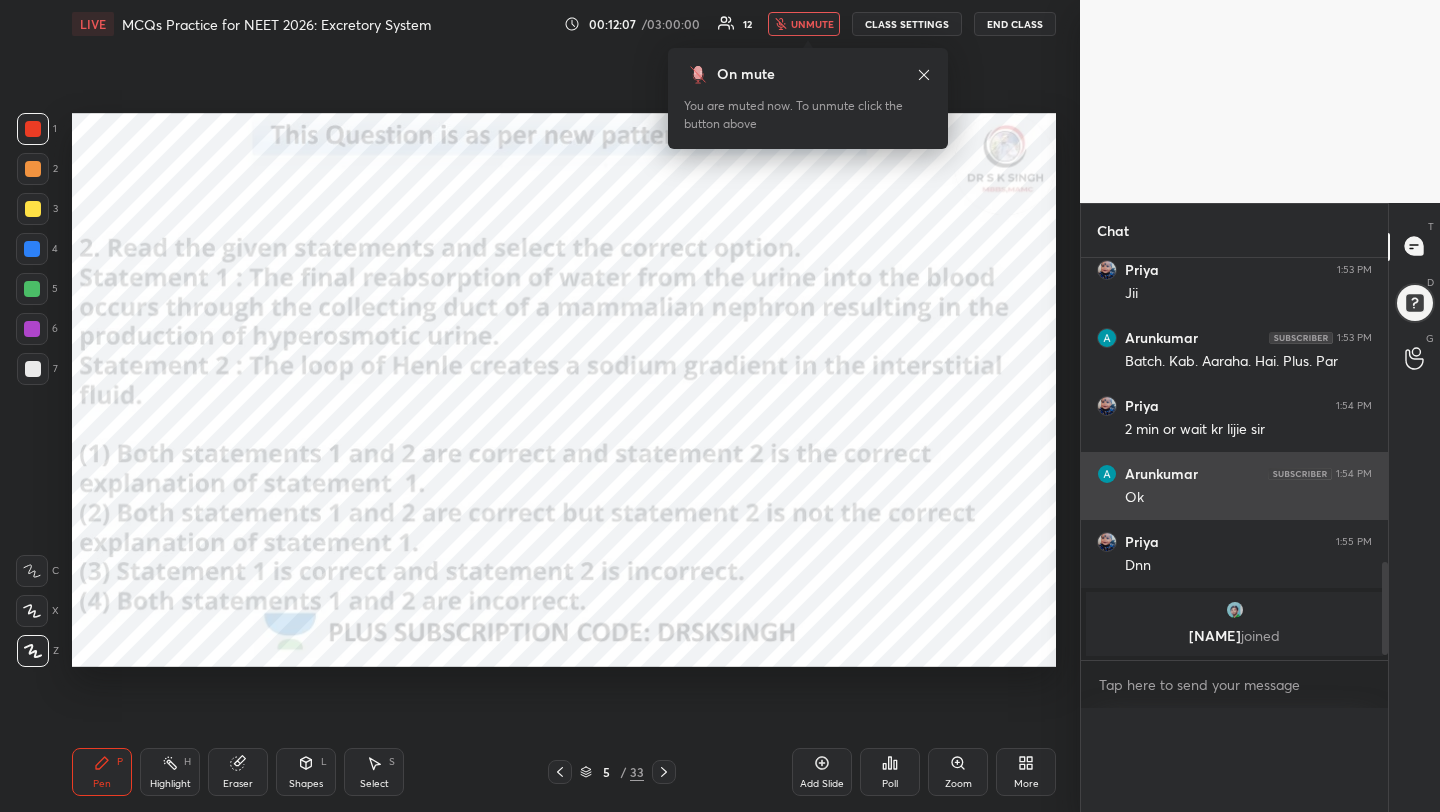 scroll, scrollTop: 0, scrollLeft: 0, axis: both 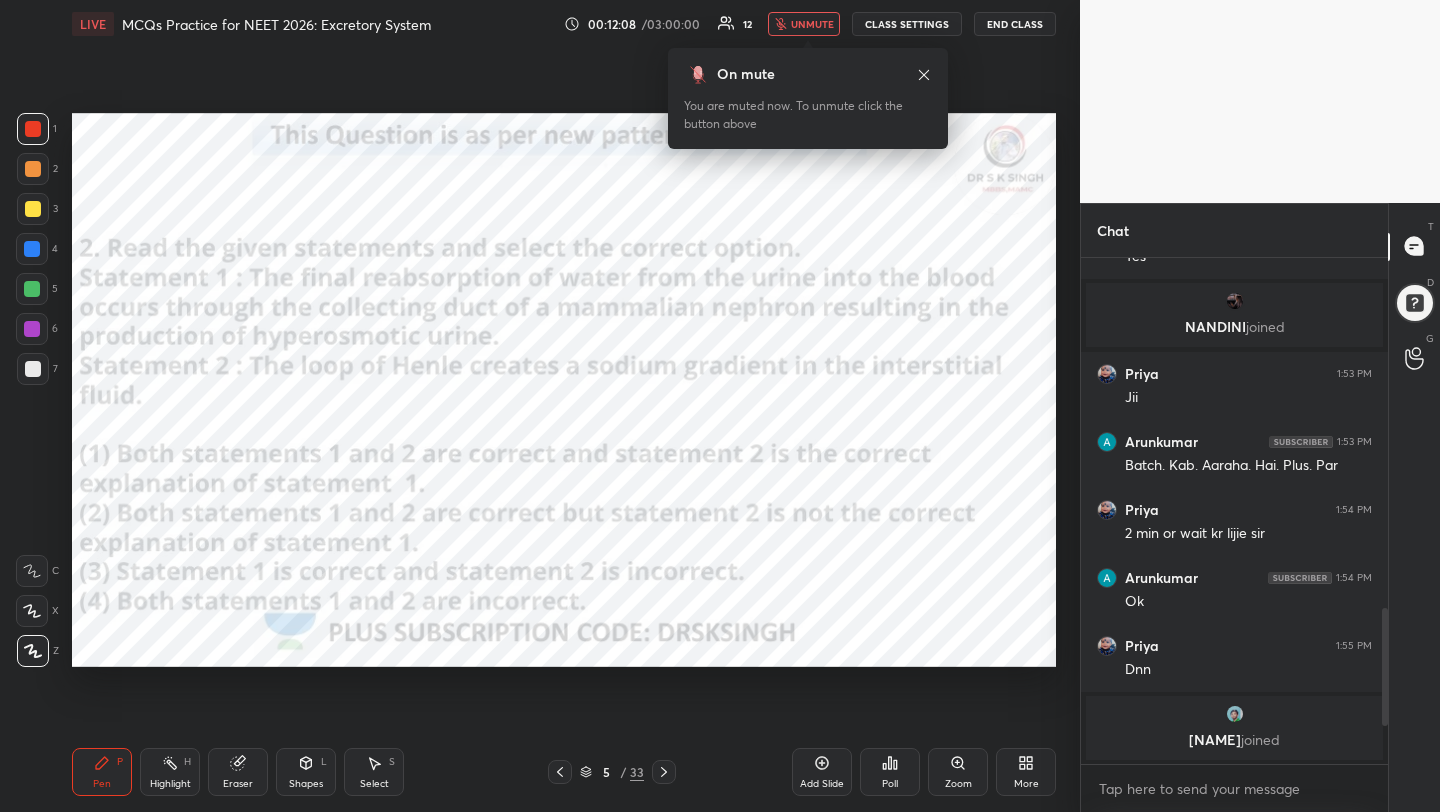 click on "unmute" at bounding box center (804, 24) 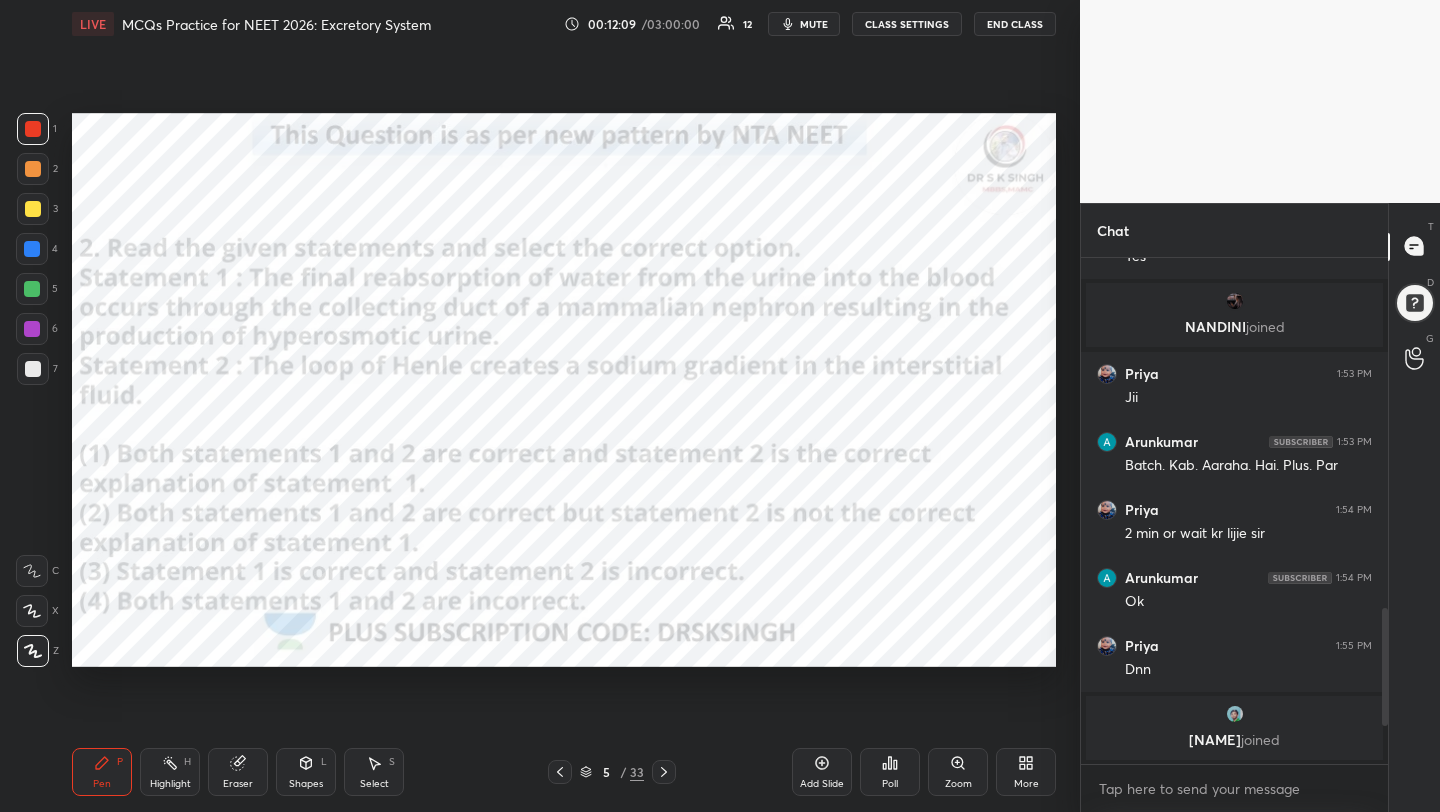 type 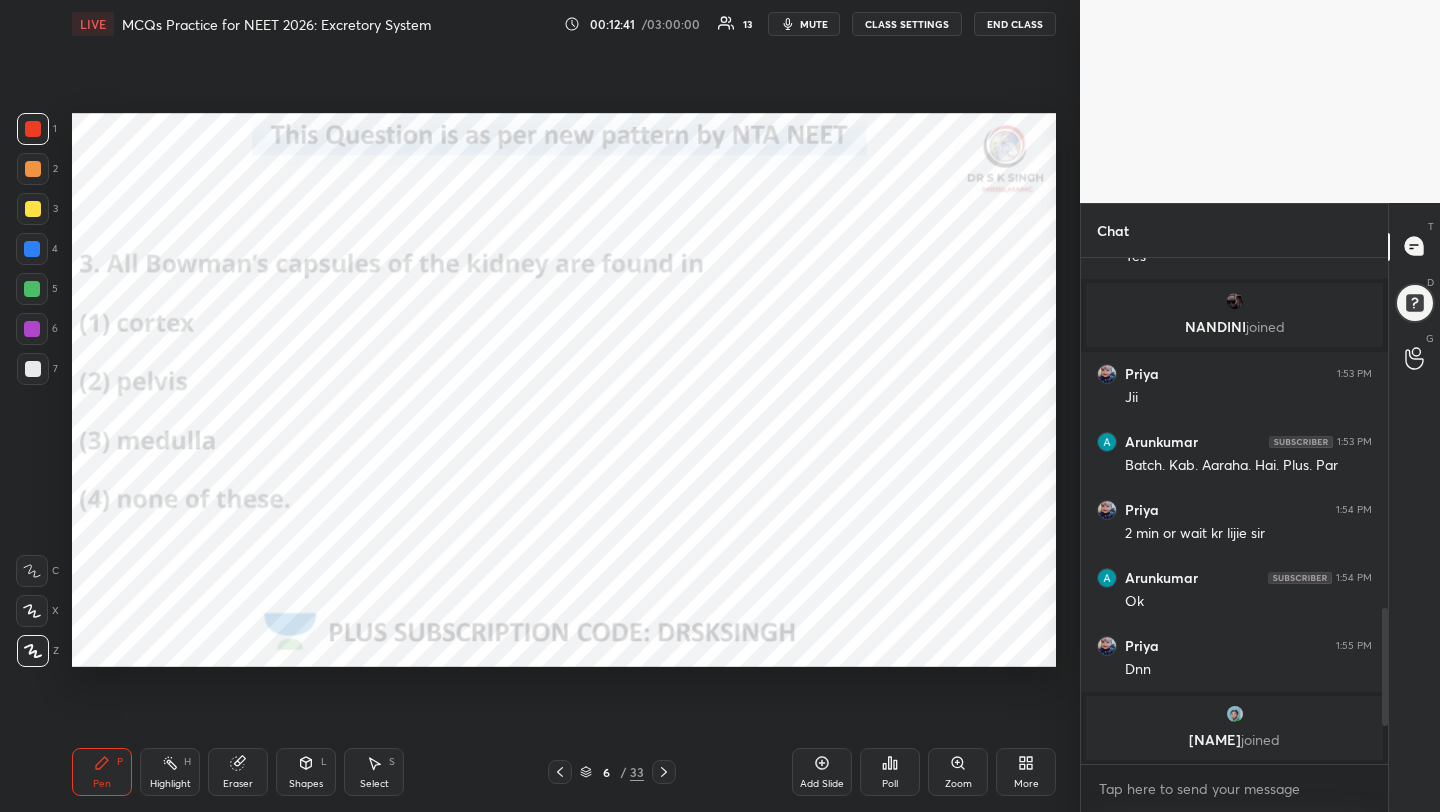click on "Poll" at bounding box center (890, 772) 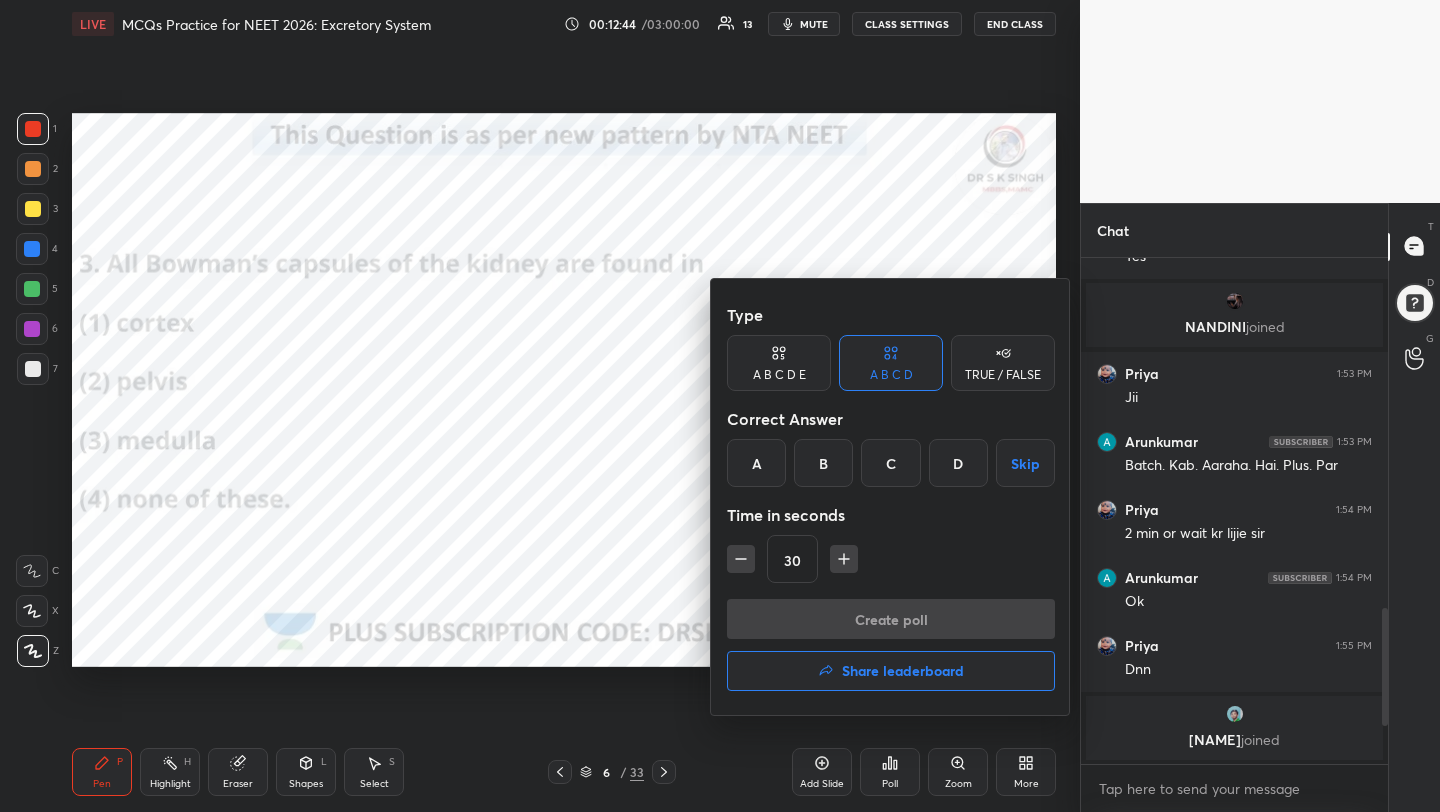 click on "A" at bounding box center [756, 463] 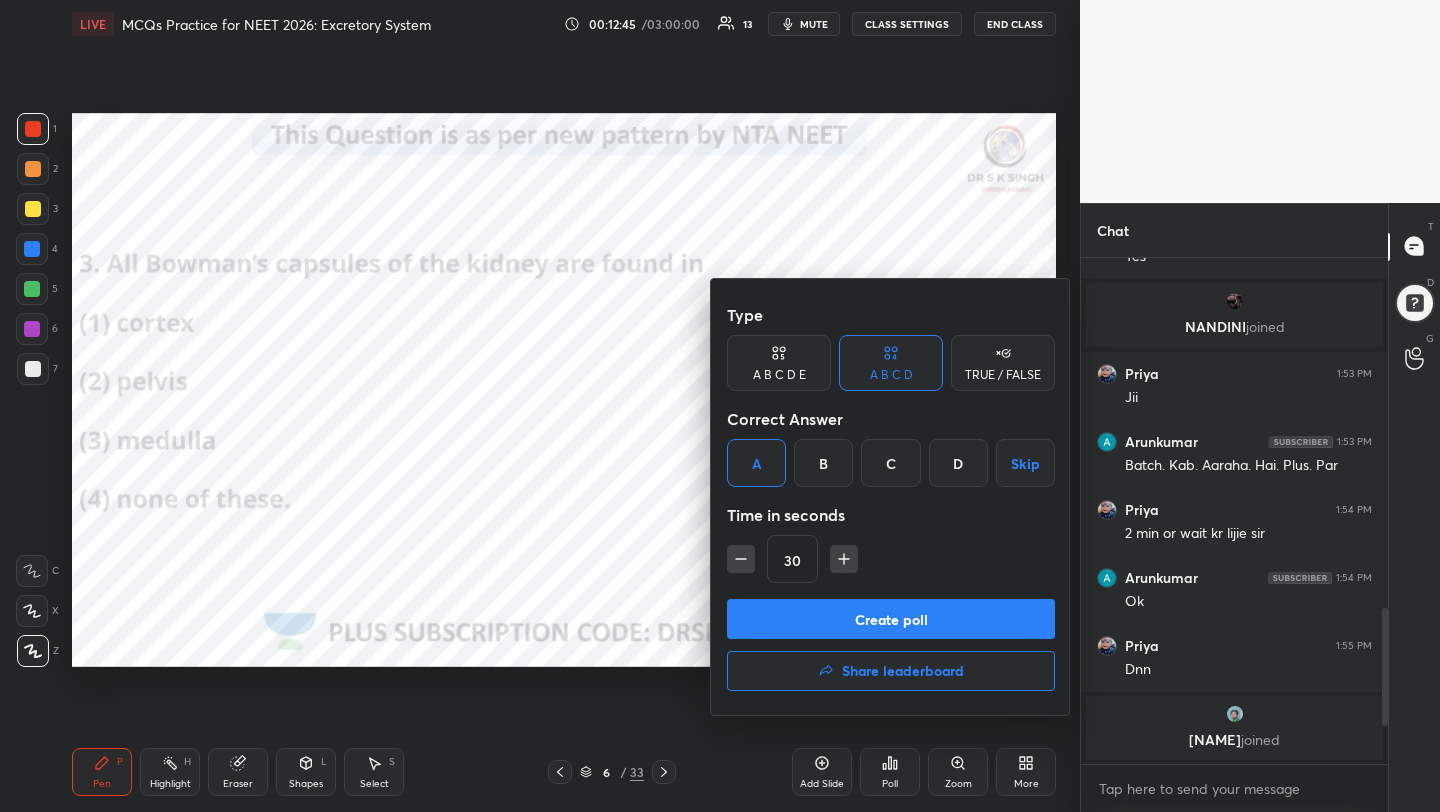 click on "Create poll" at bounding box center (891, 619) 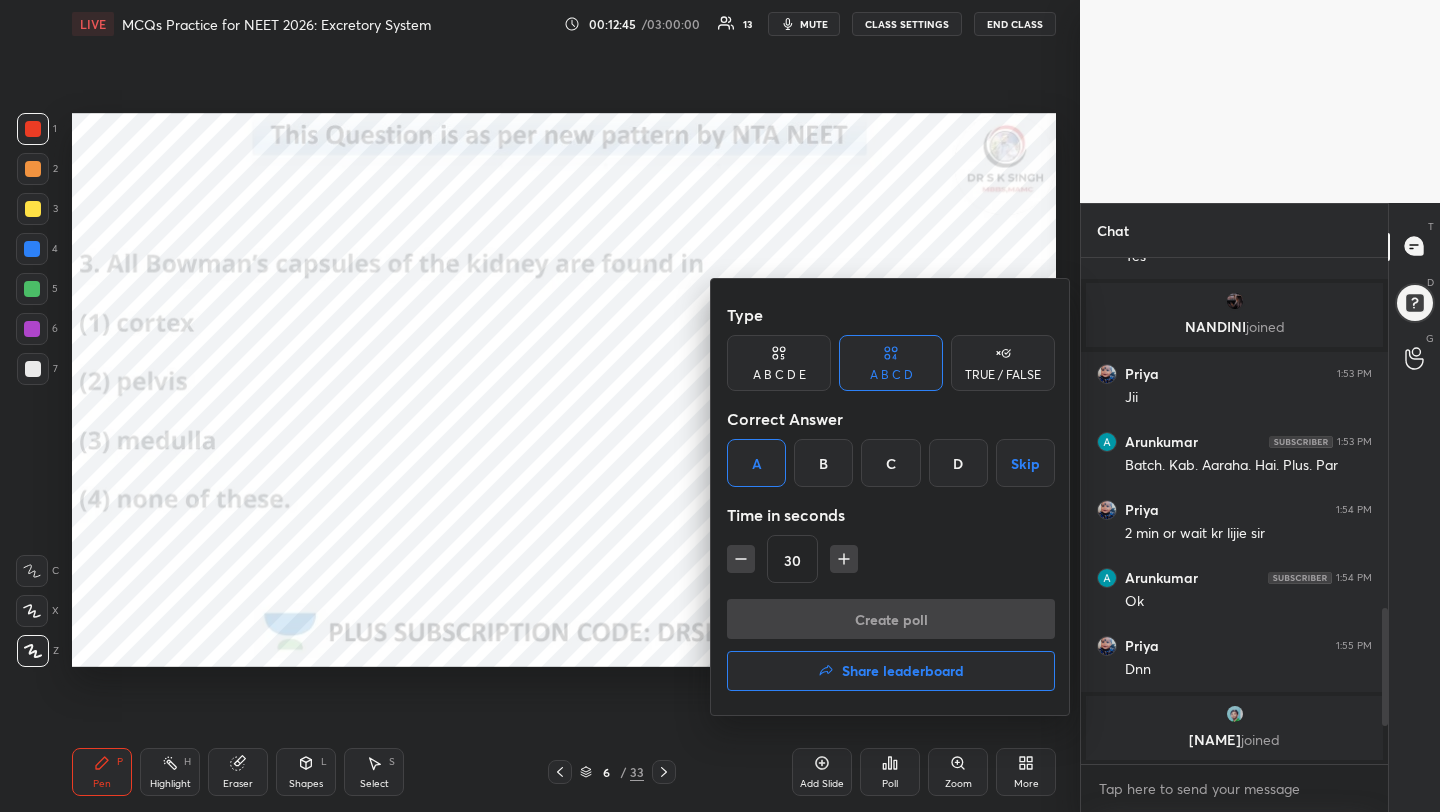 scroll, scrollTop: 458, scrollLeft: 301, axis: both 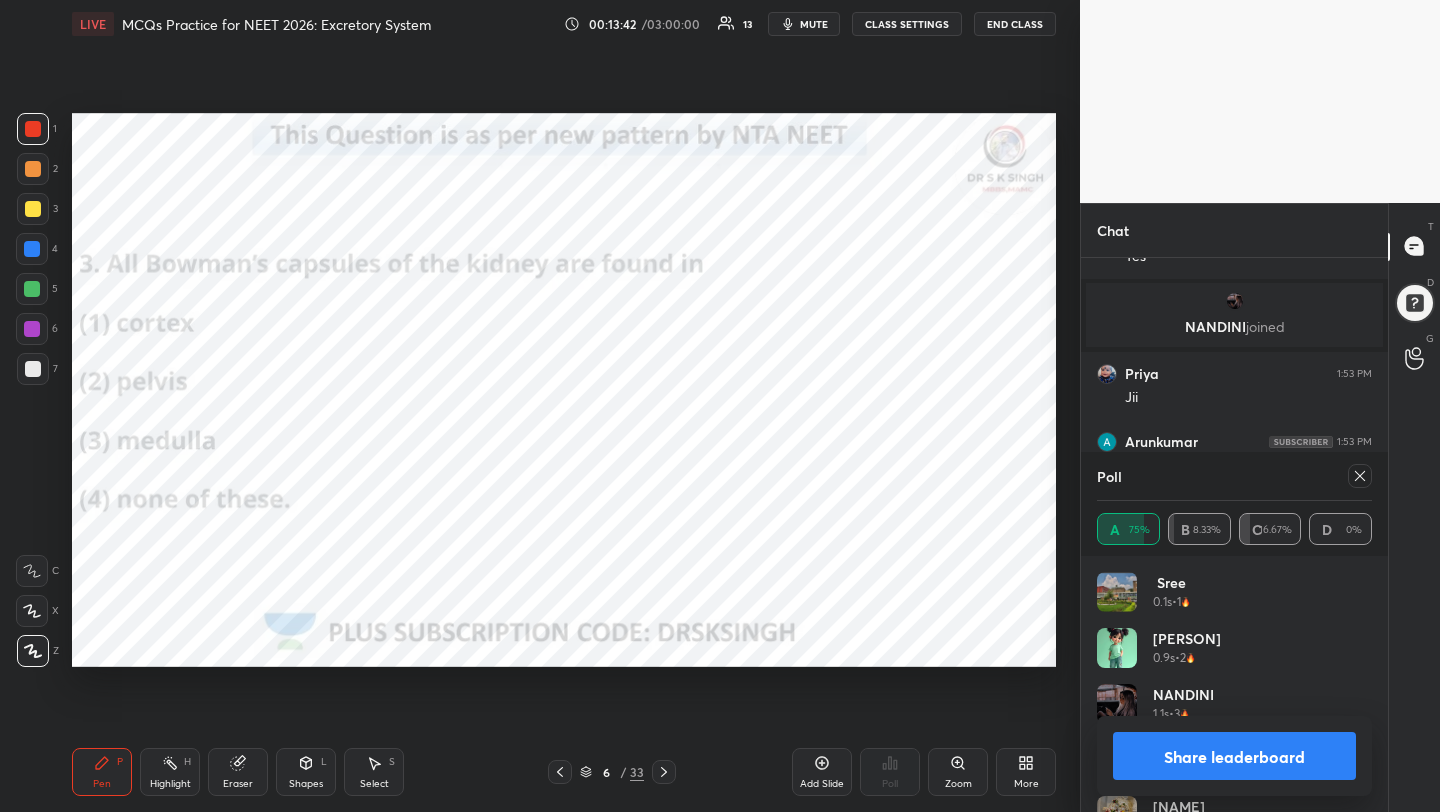 click 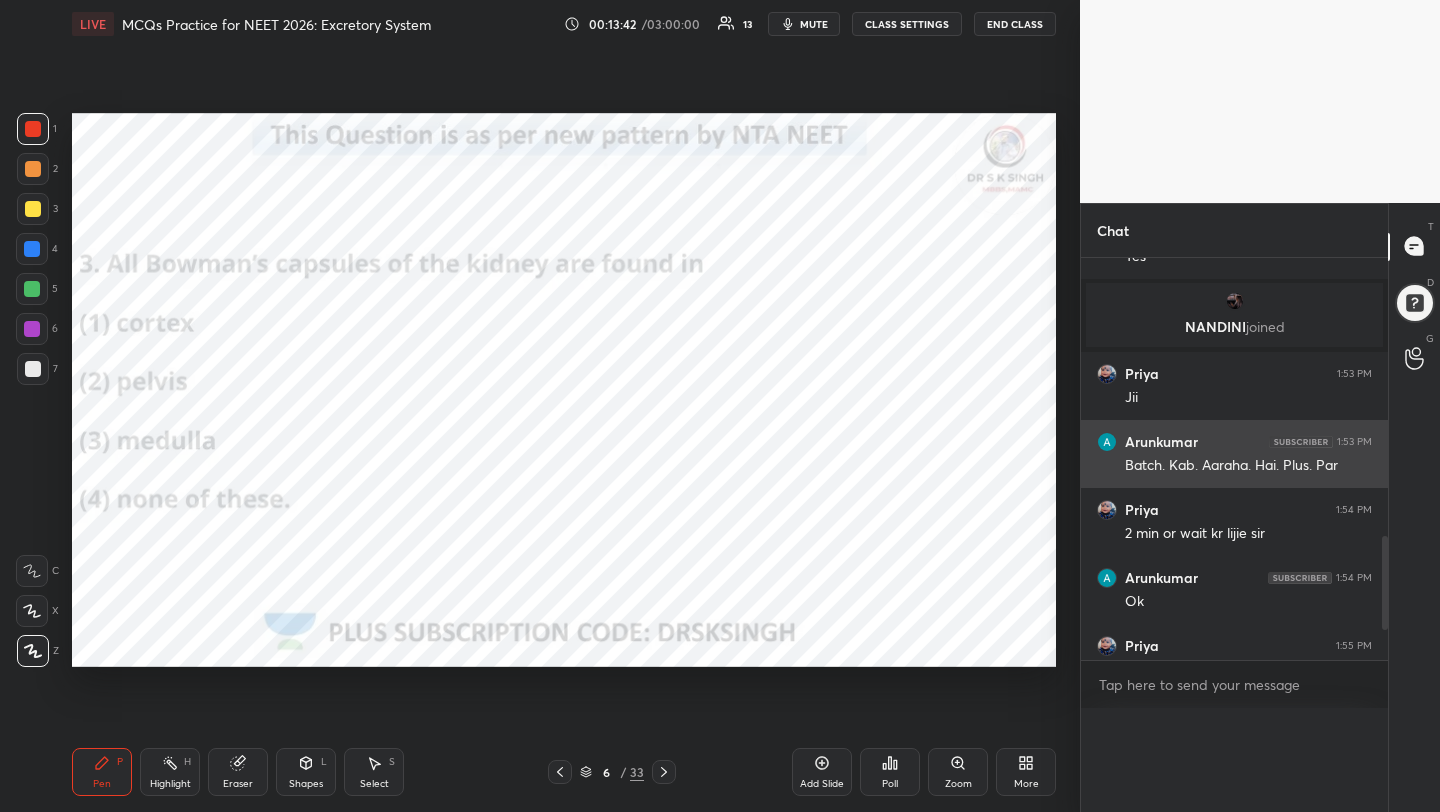 scroll, scrollTop: 0, scrollLeft: 0, axis: both 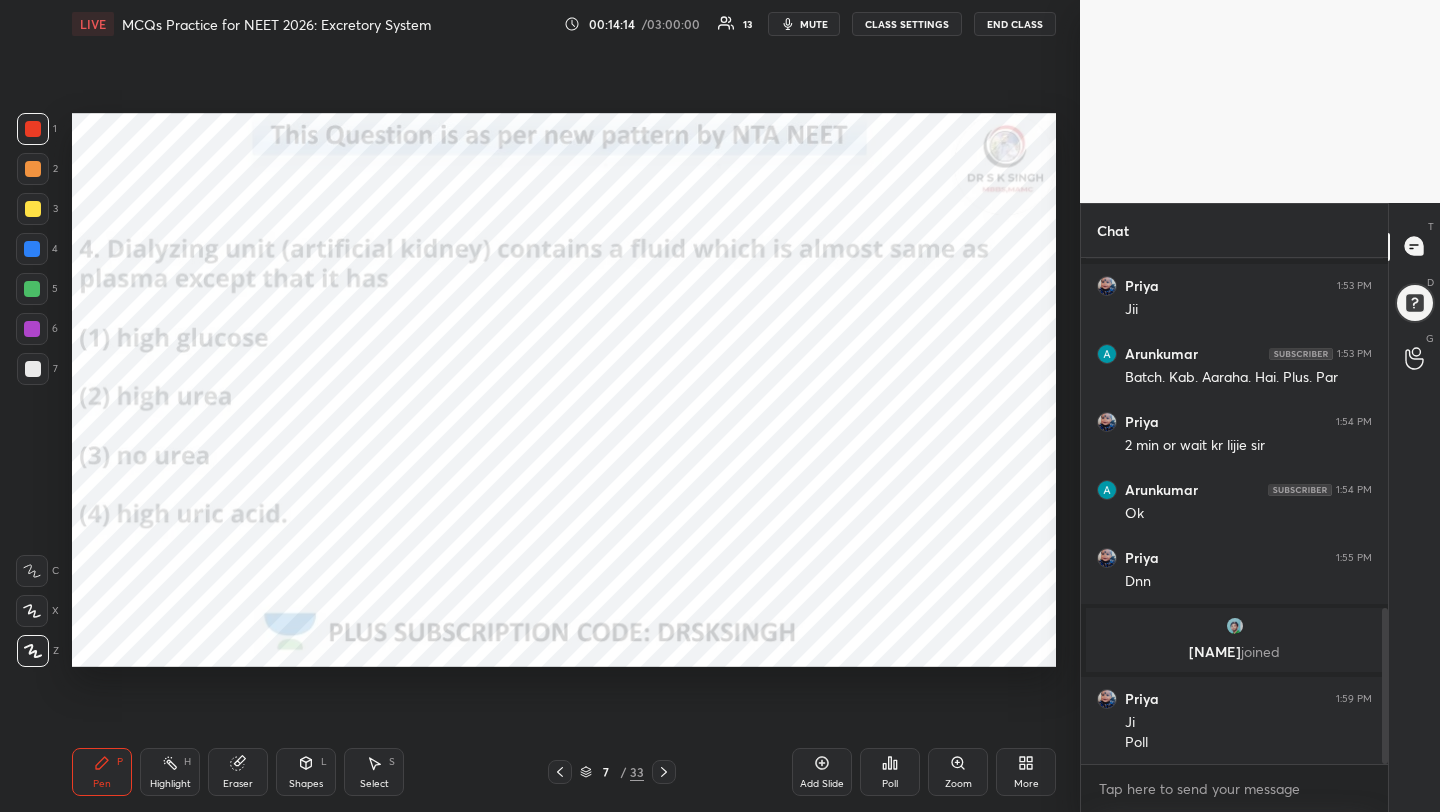 click on "Poll" at bounding box center [890, 772] 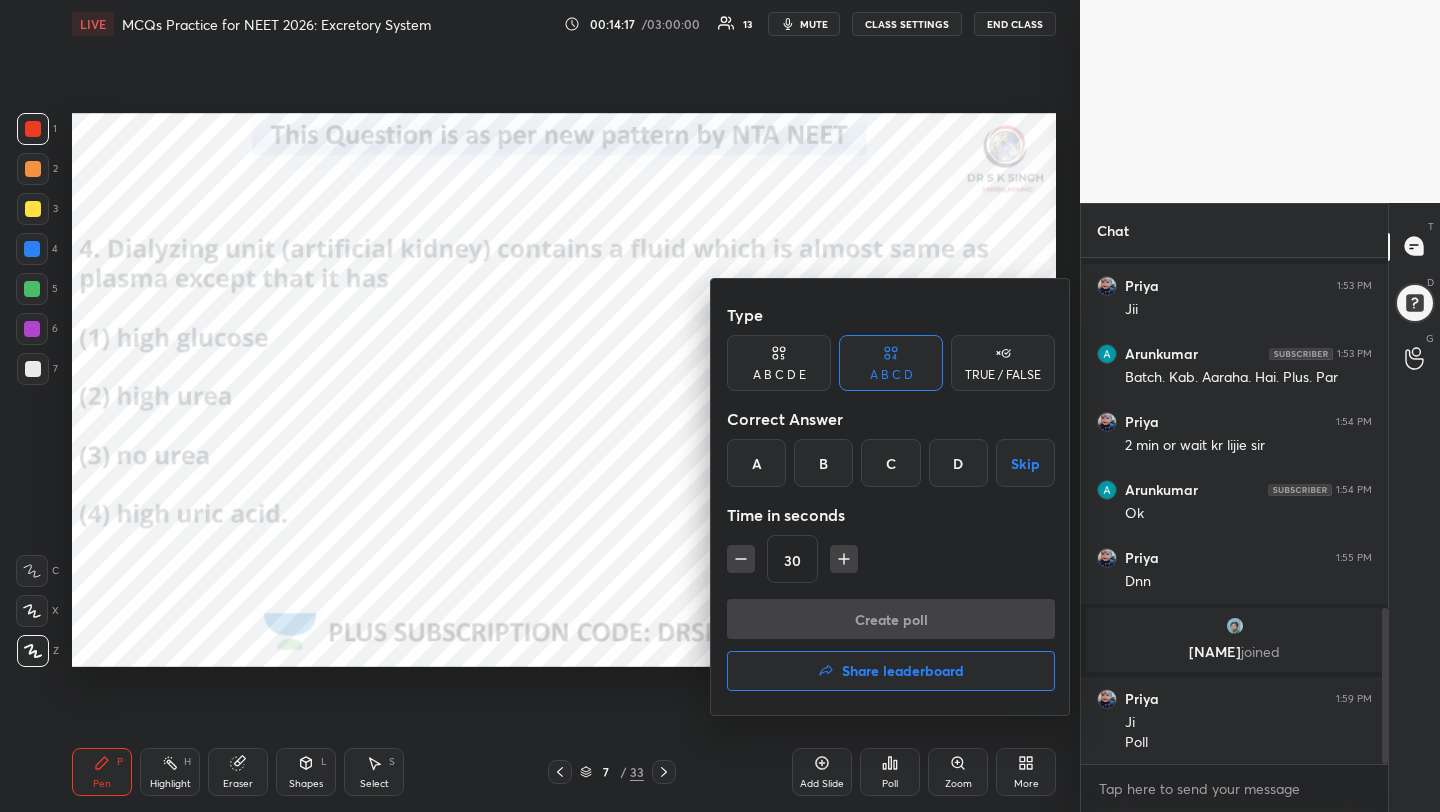 click on "C" at bounding box center (890, 463) 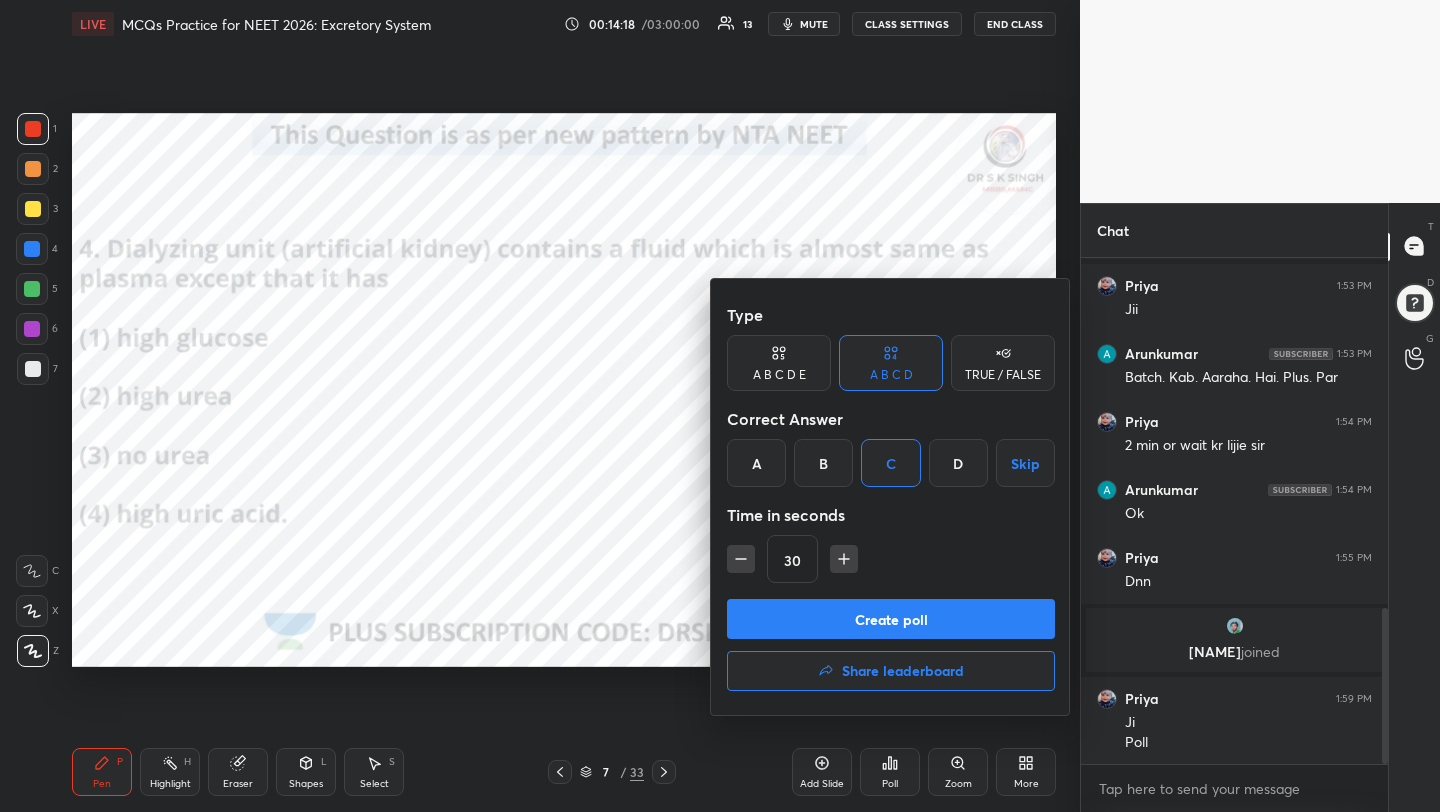 click on "Create poll" at bounding box center [891, 619] 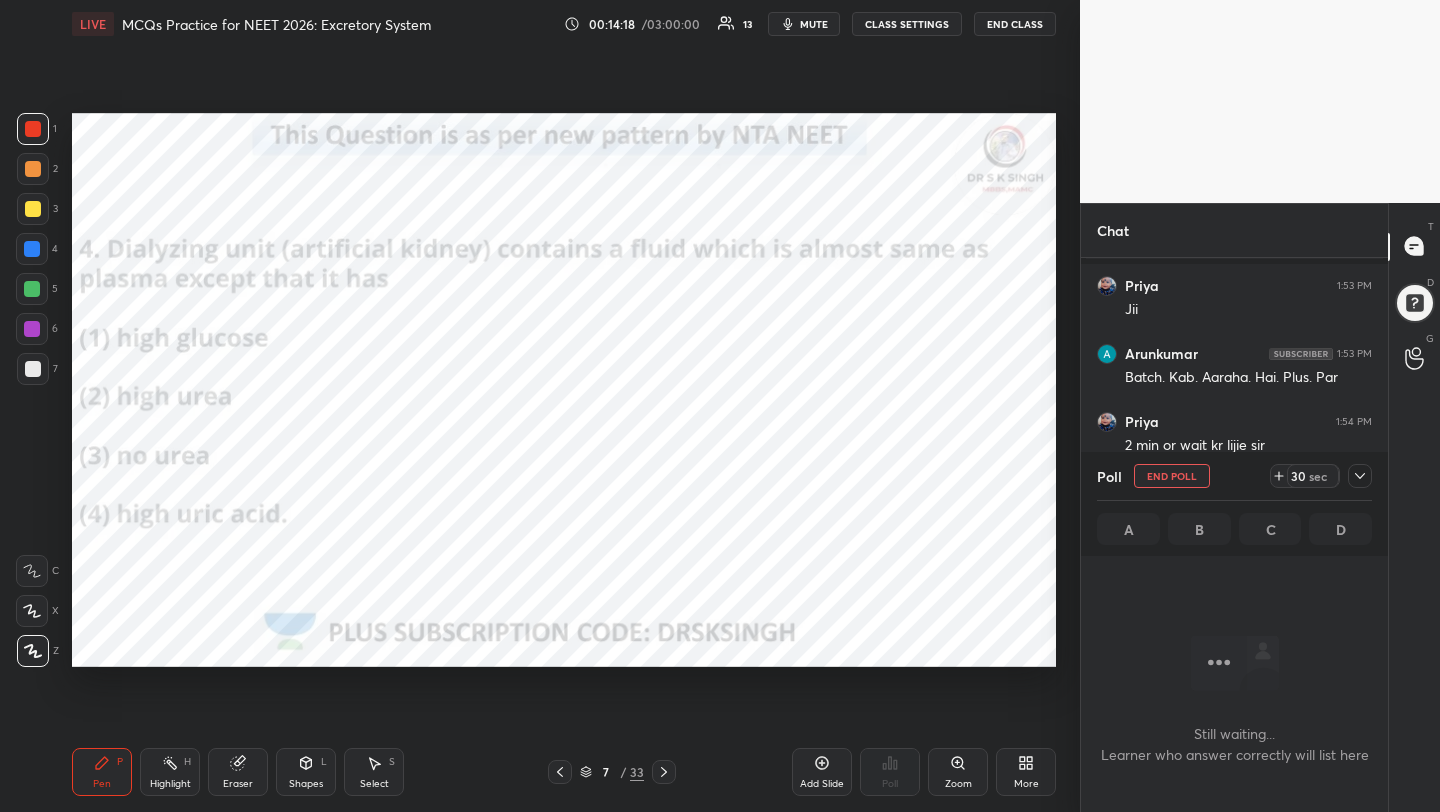 scroll, scrollTop: 402, scrollLeft: 301, axis: both 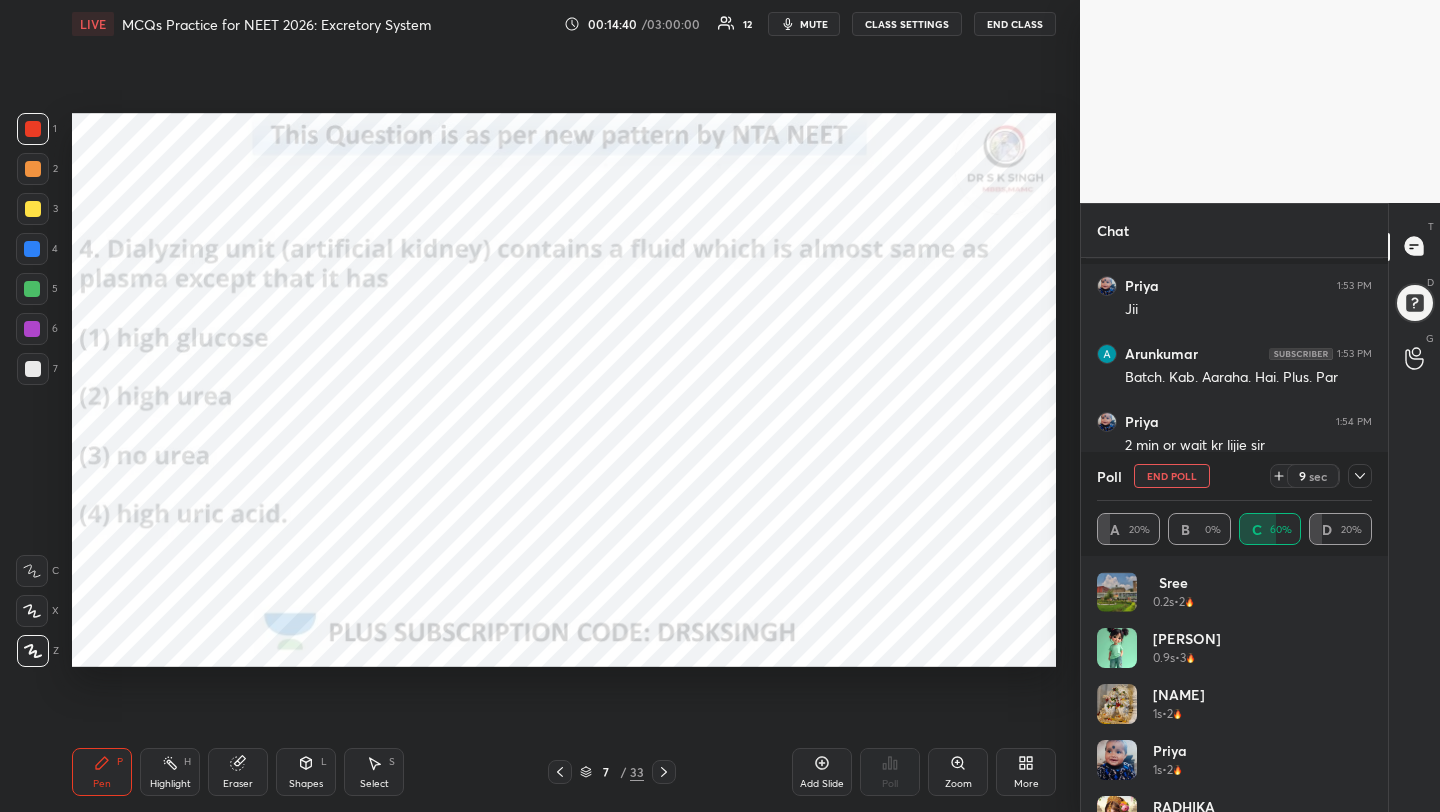 click on "End Poll" at bounding box center (1172, 476) 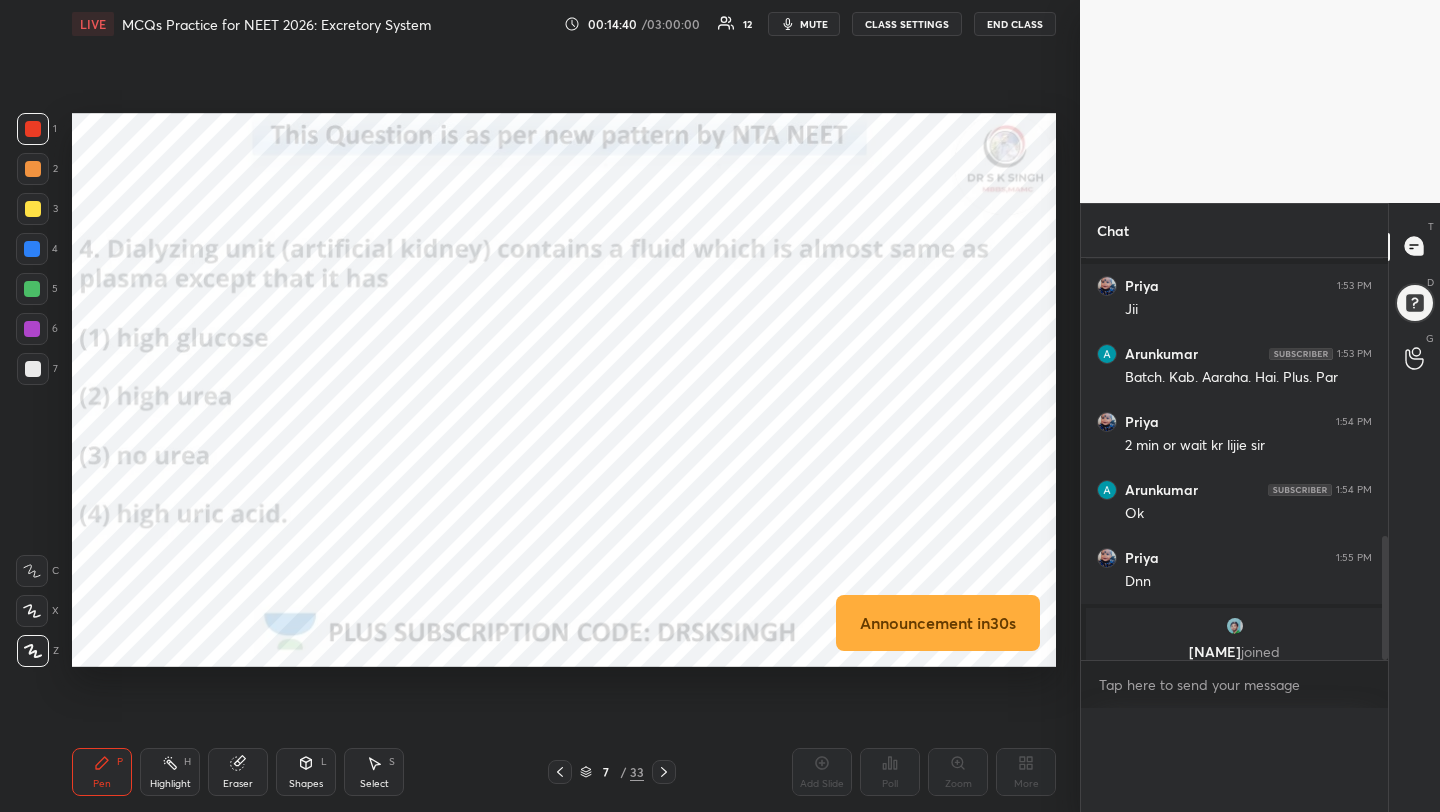 scroll, scrollTop: 0, scrollLeft: 0, axis: both 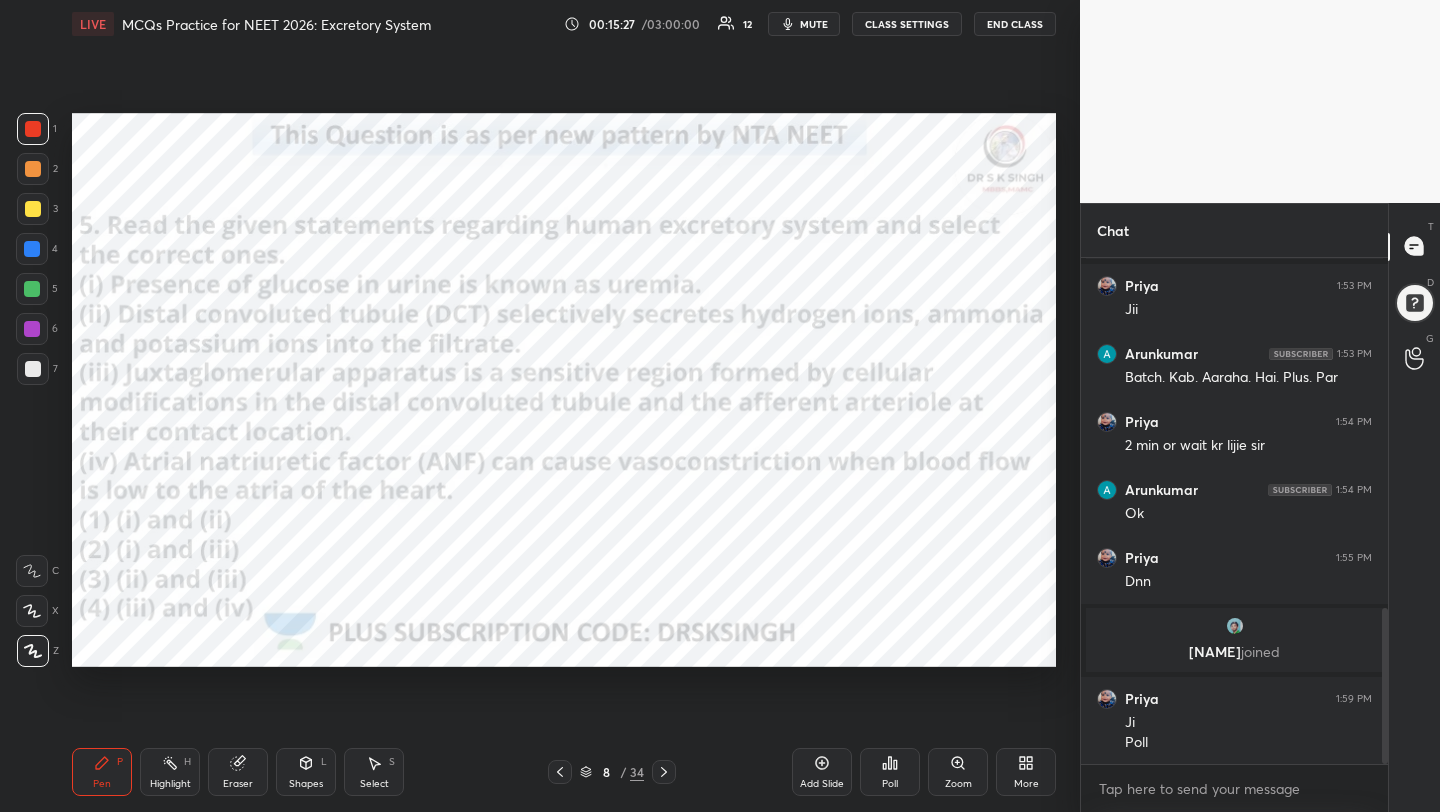 click on "Poll" at bounding box center (890, 772) 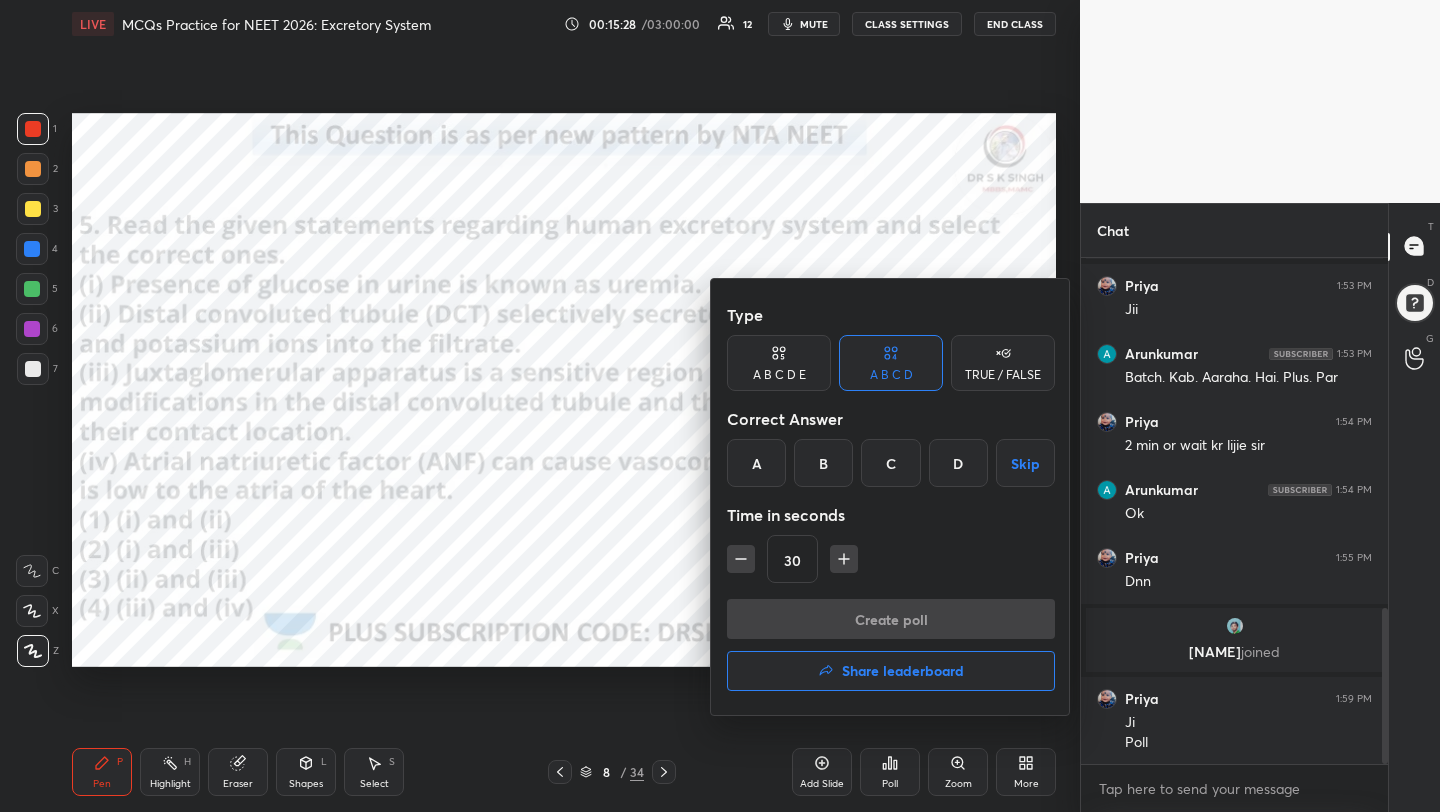 click on "C" at bounding box center [890, 463] 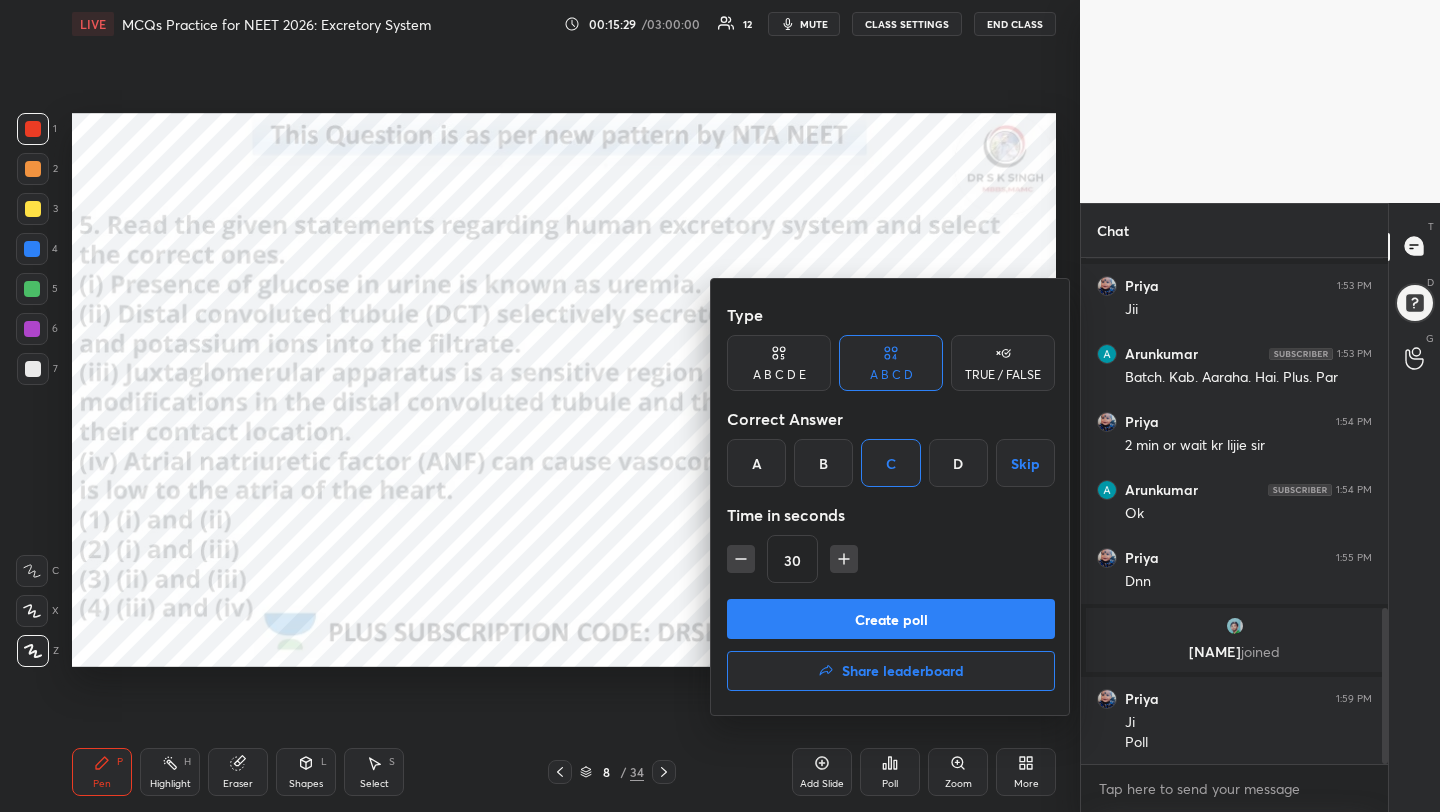 click on "Create poll" at bounding box center (891, 619) 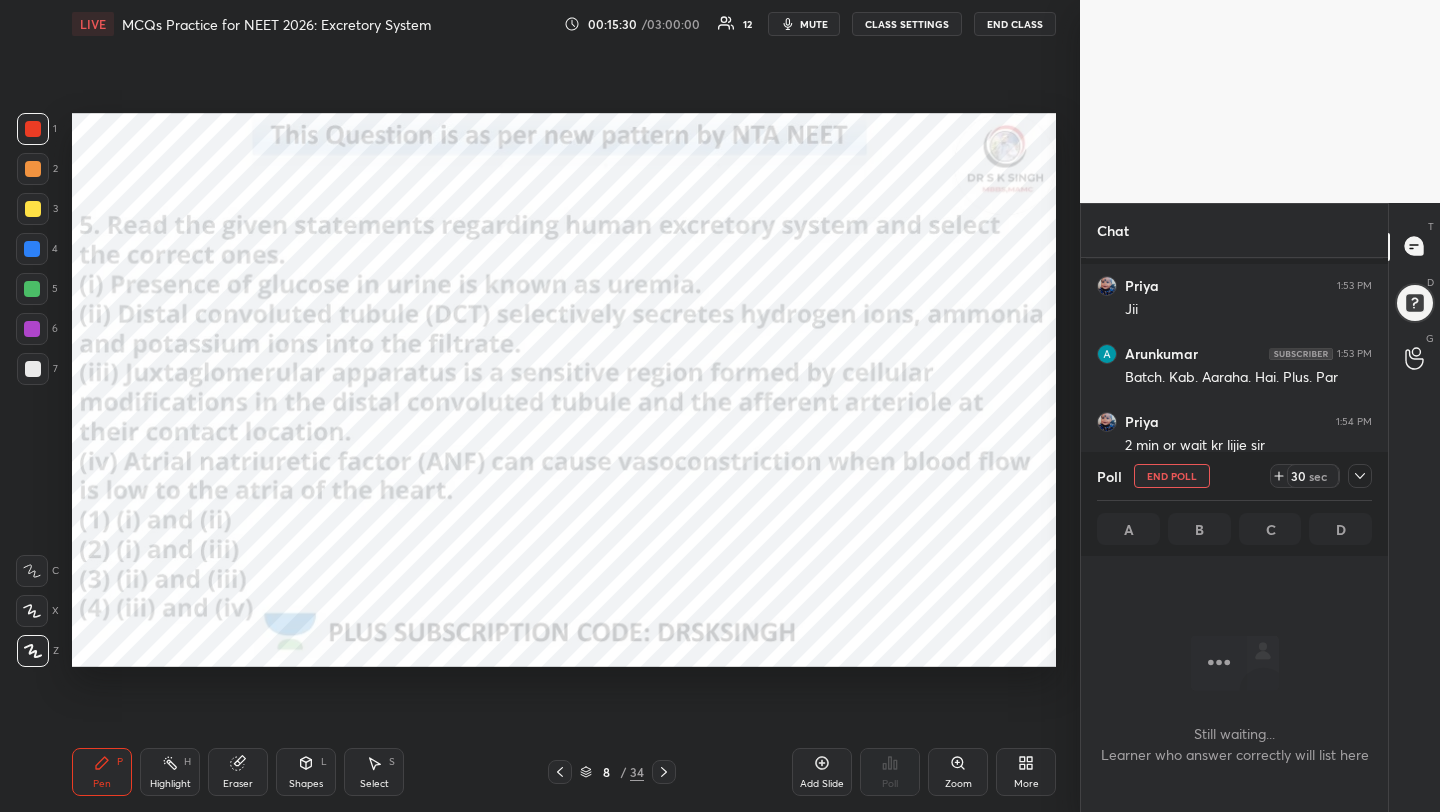 scroll, scrollTop: 458, scrollLeft: 301, axis: both 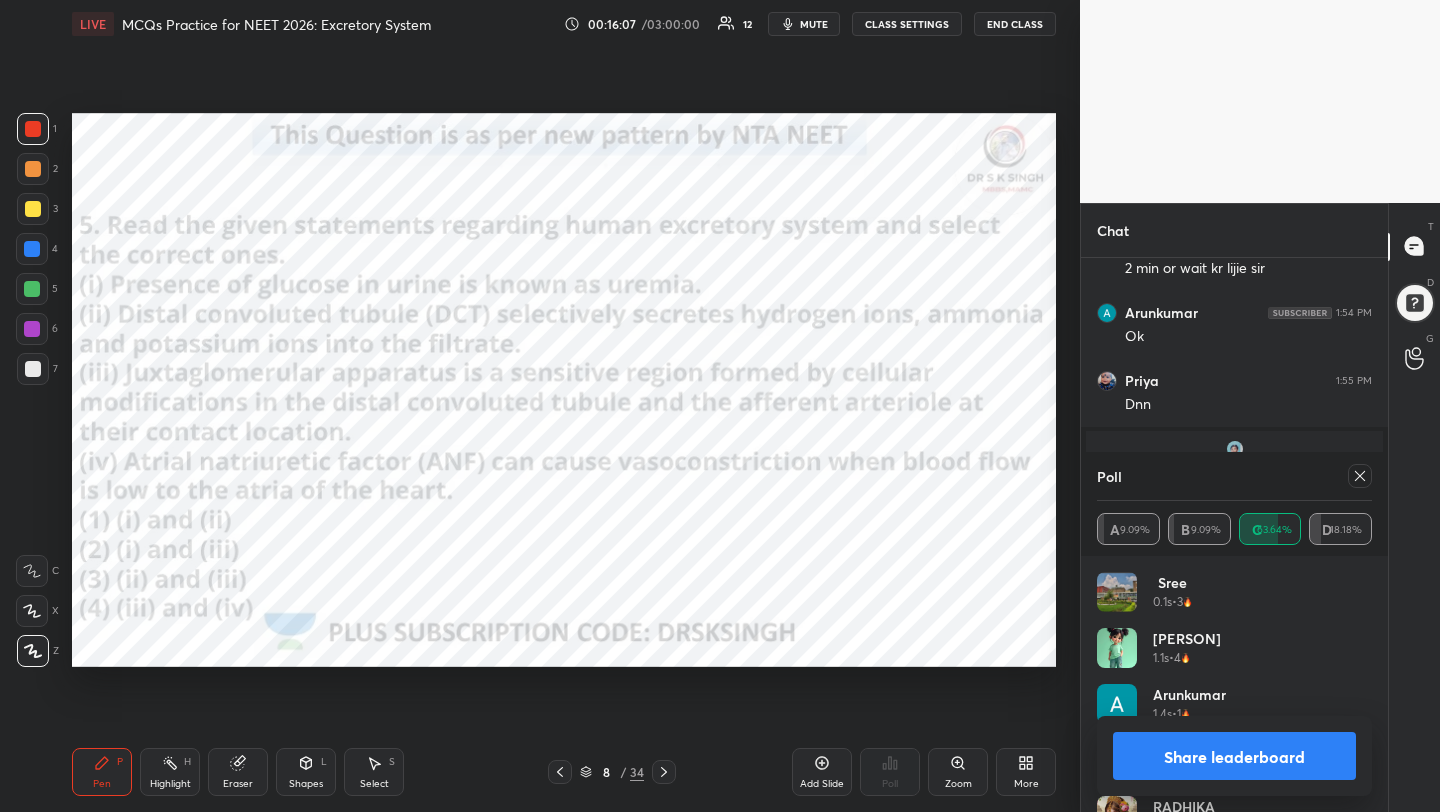 click 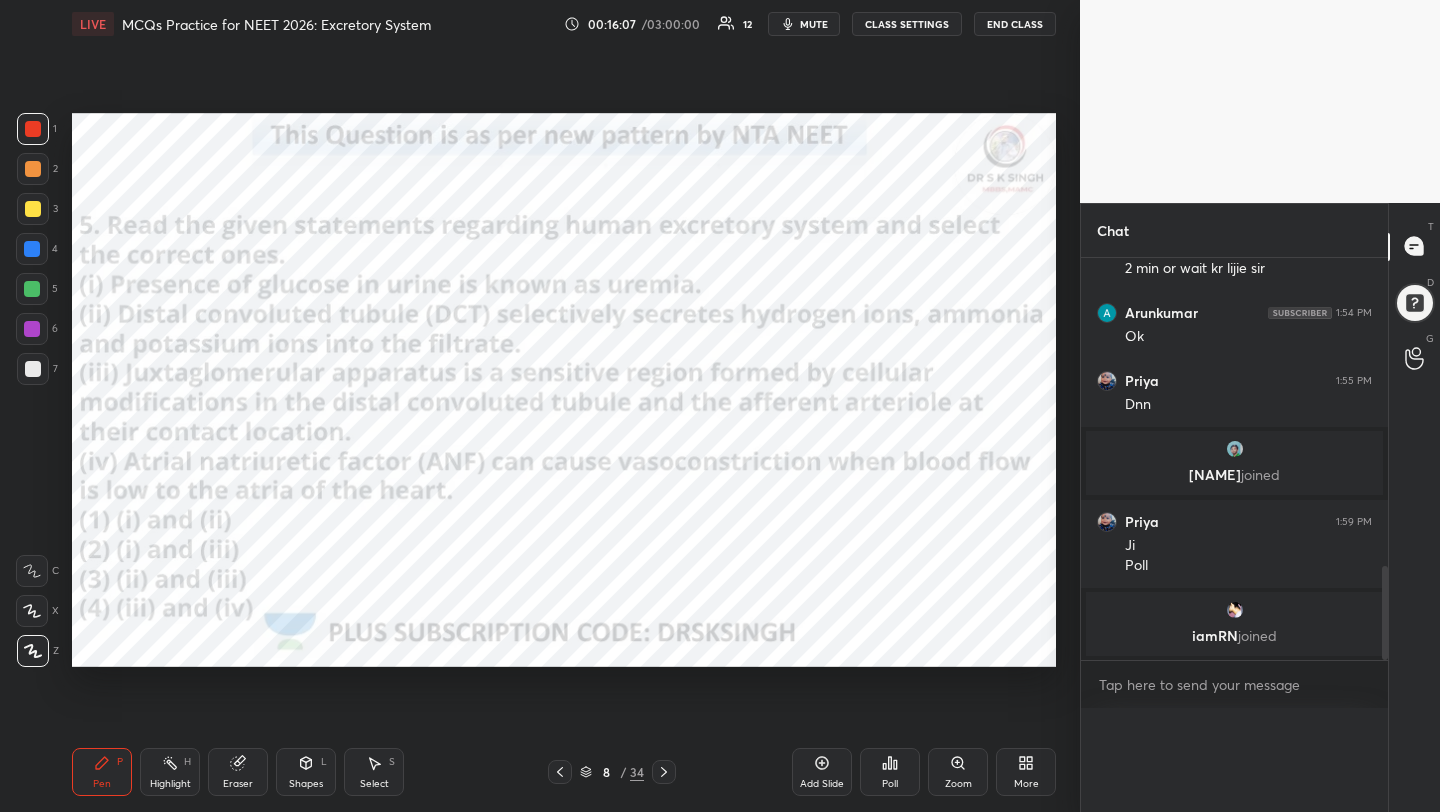 scroll, scrollTop: 88, scrollLeft: 269, axis: both 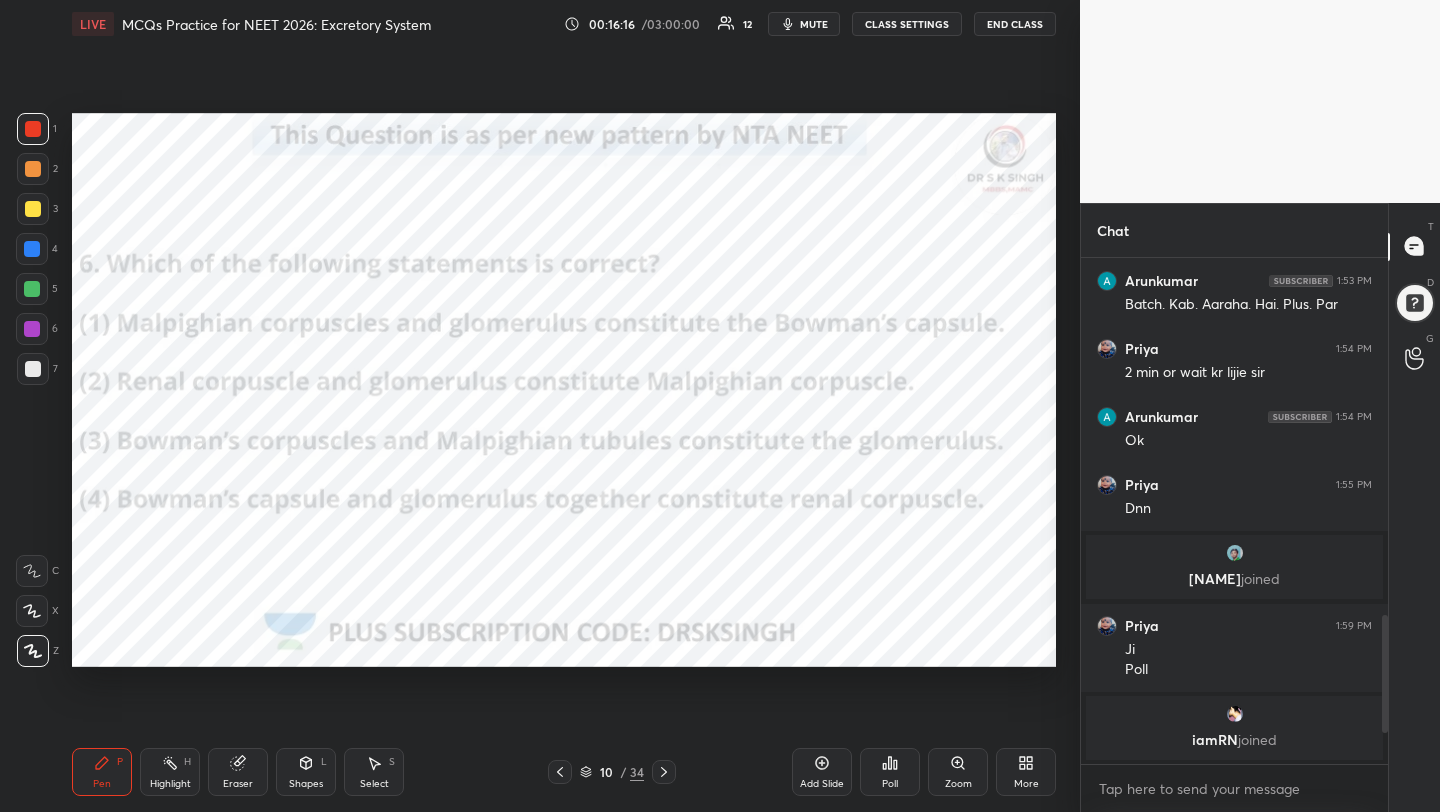 click on "mute" at bounding box center (814, 24) 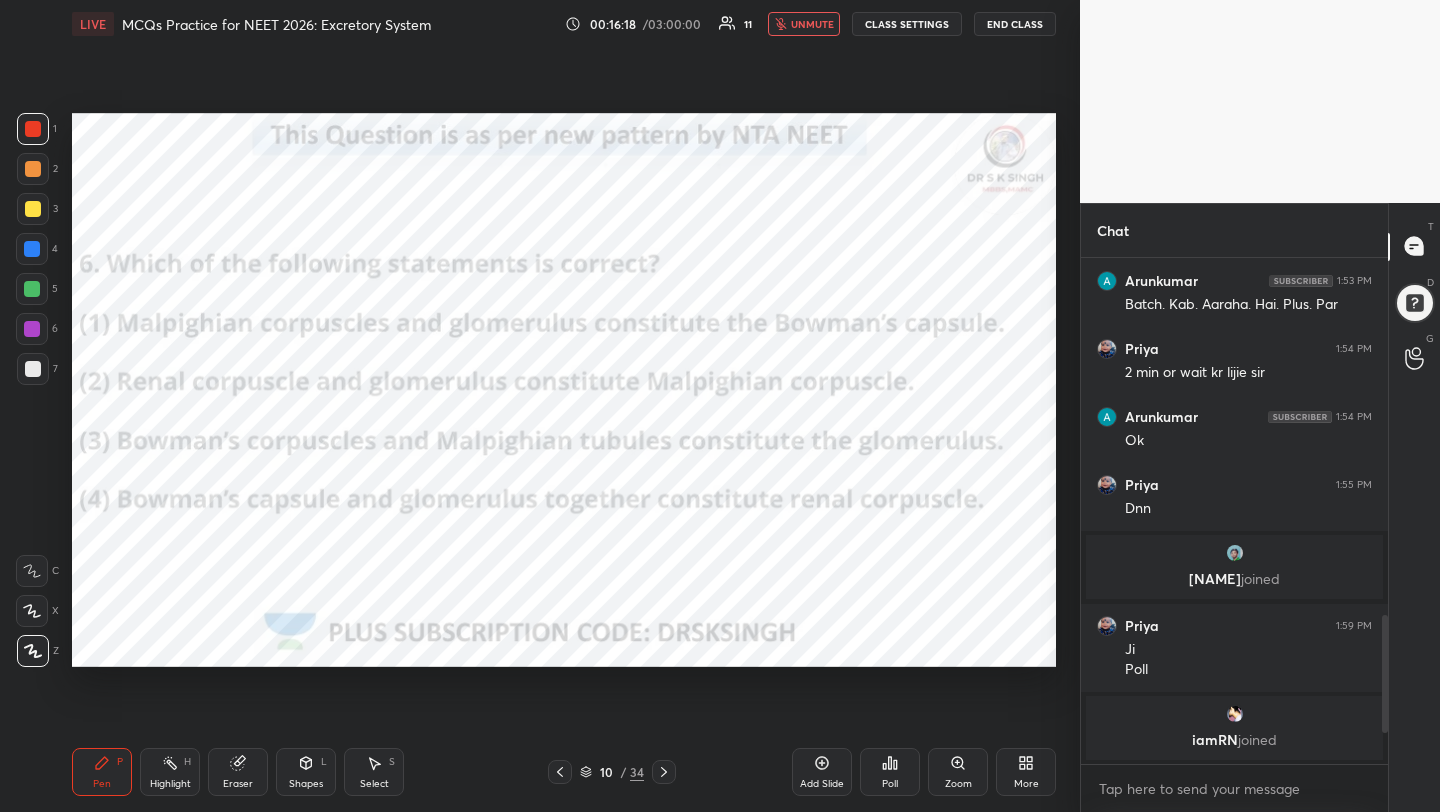 click 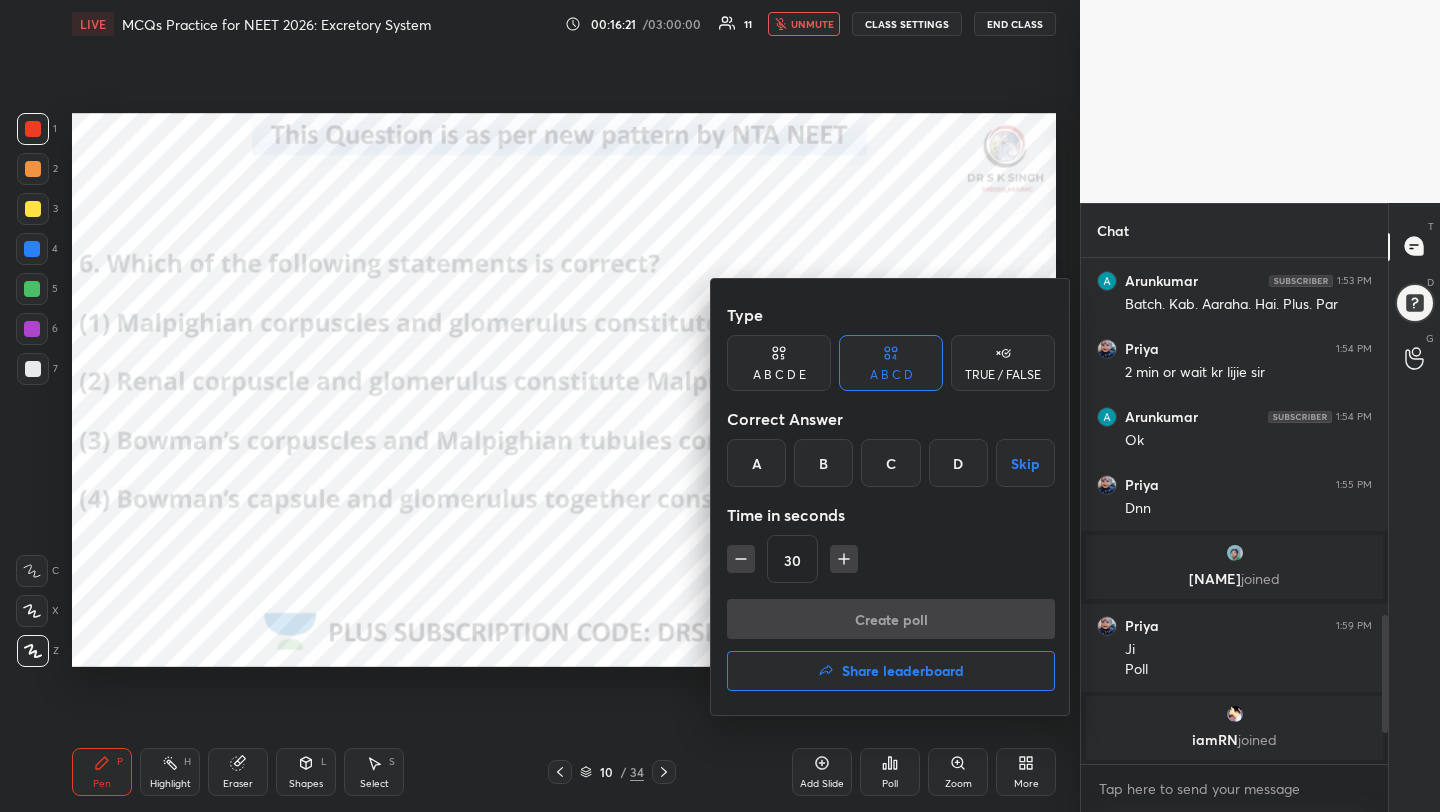 click on "D" at bounding box center (958, 463) 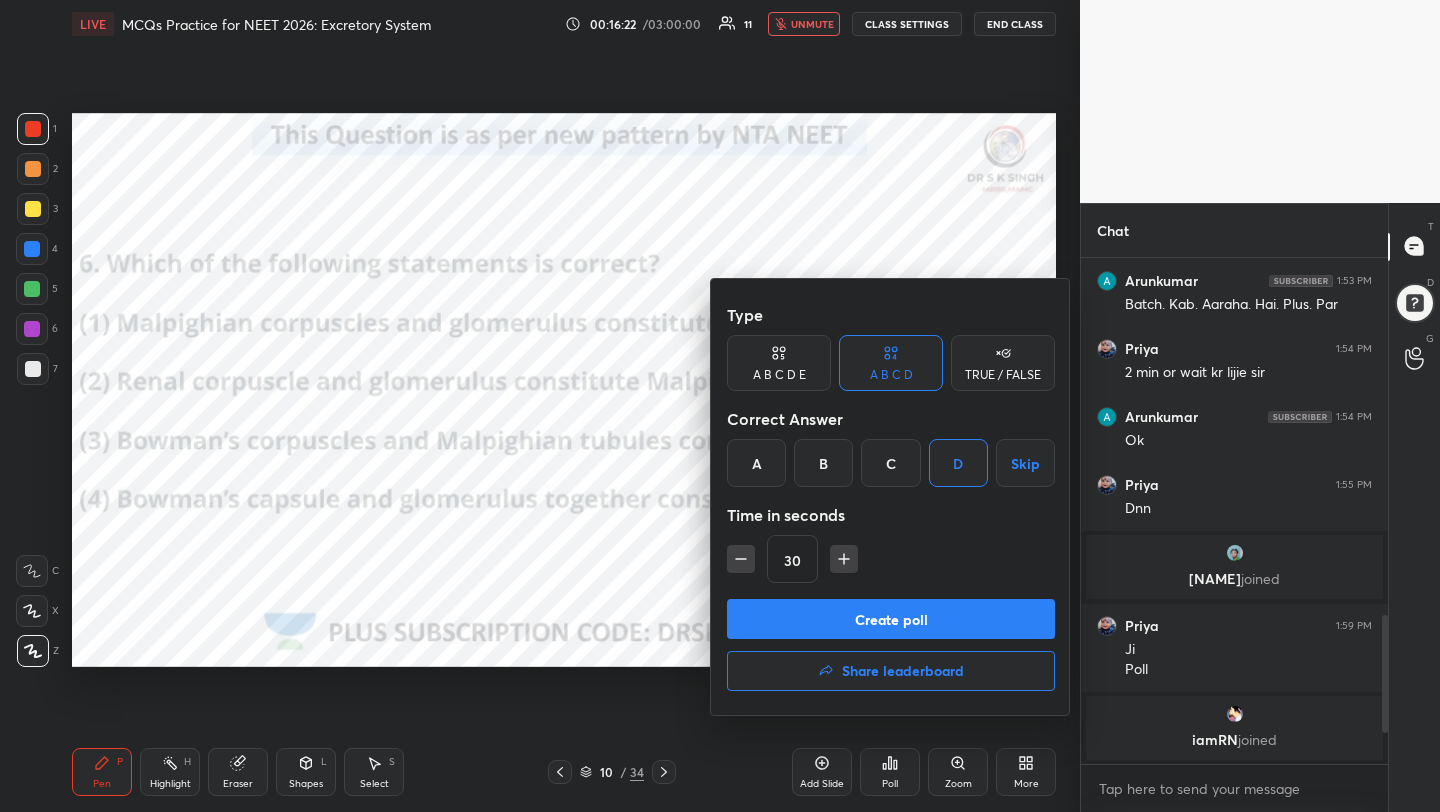 click on "Create poll" at bounding box center [891, 619] 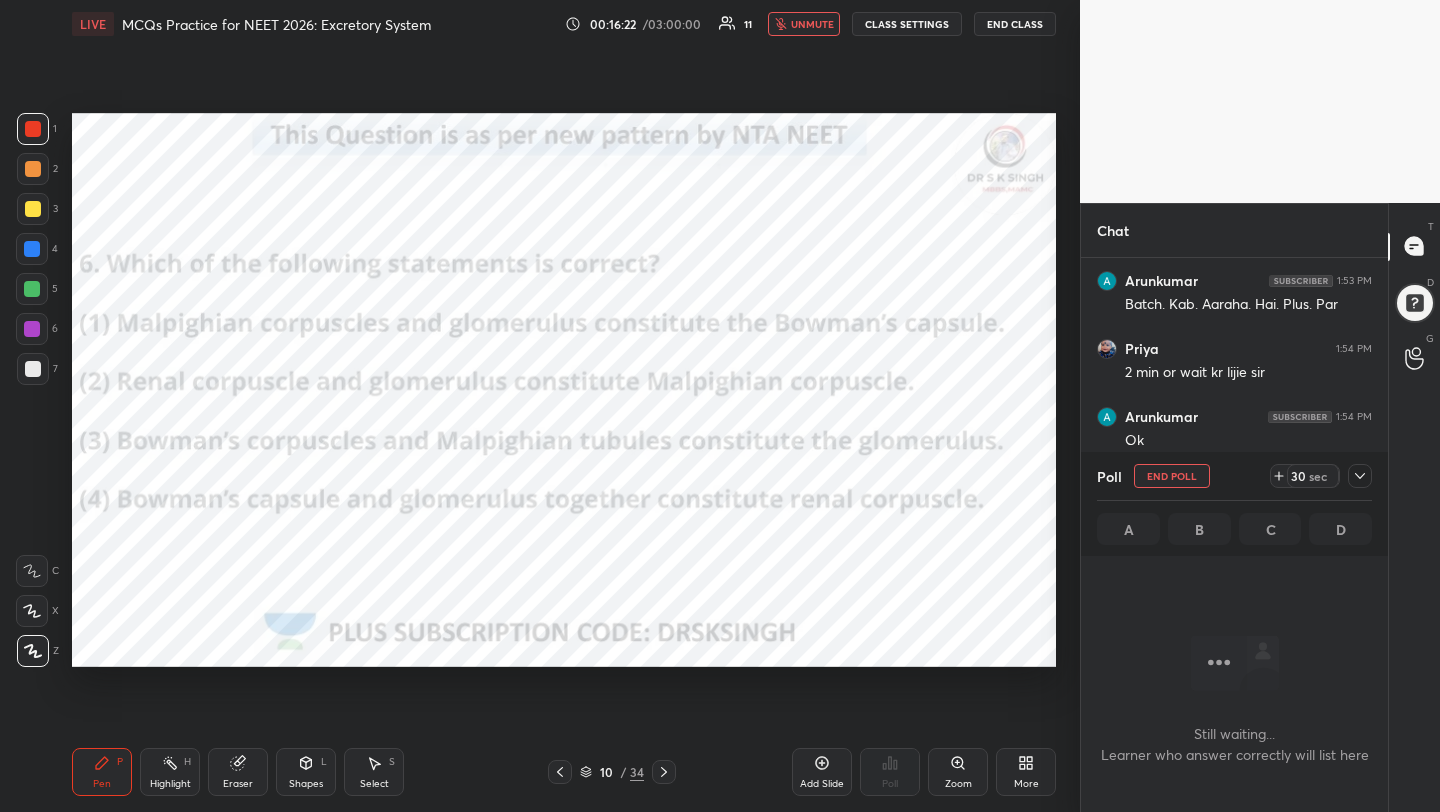 scroll, scrollTop: 407, scrollLeft: 301, axis: both 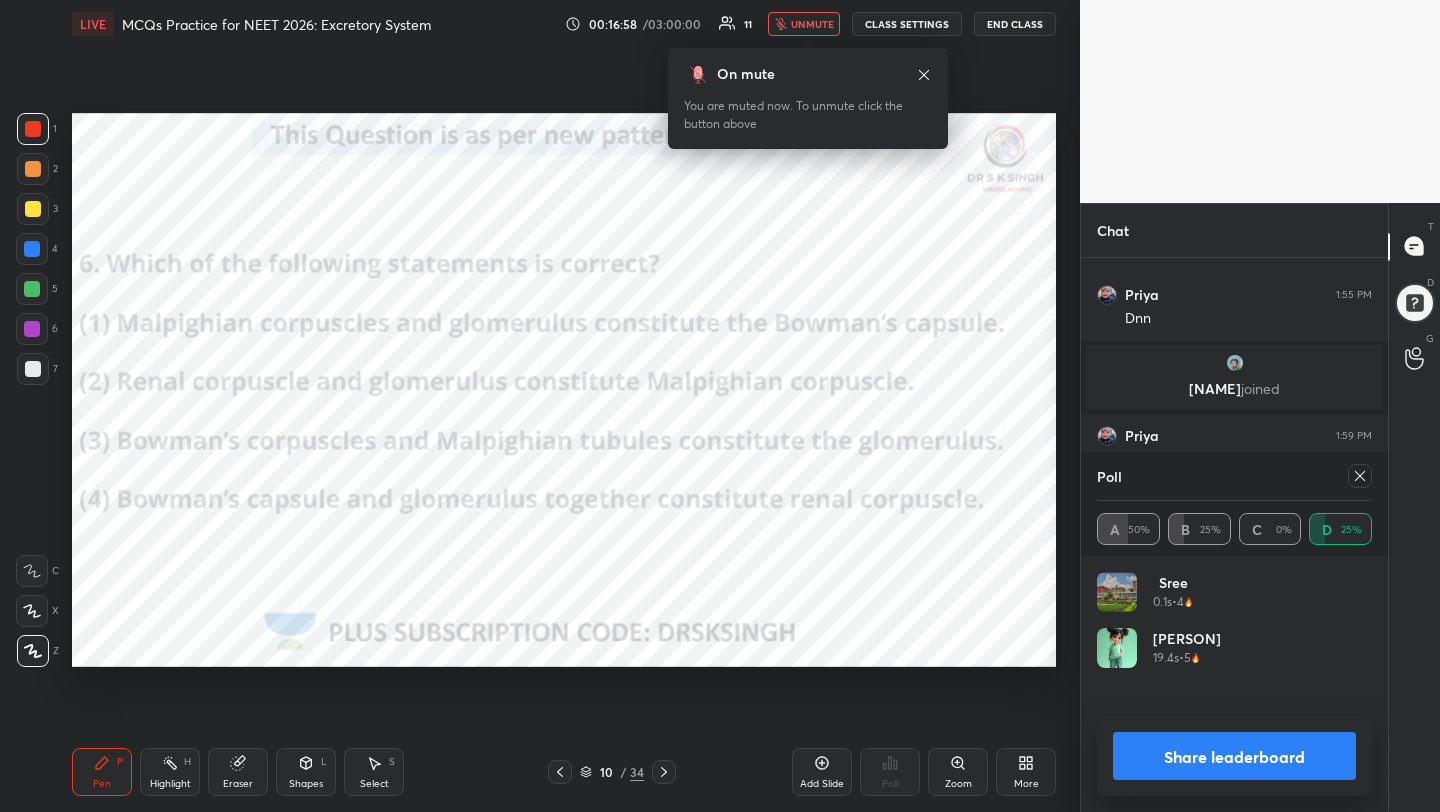 click on "unmute" at bounding box center [804, 24] 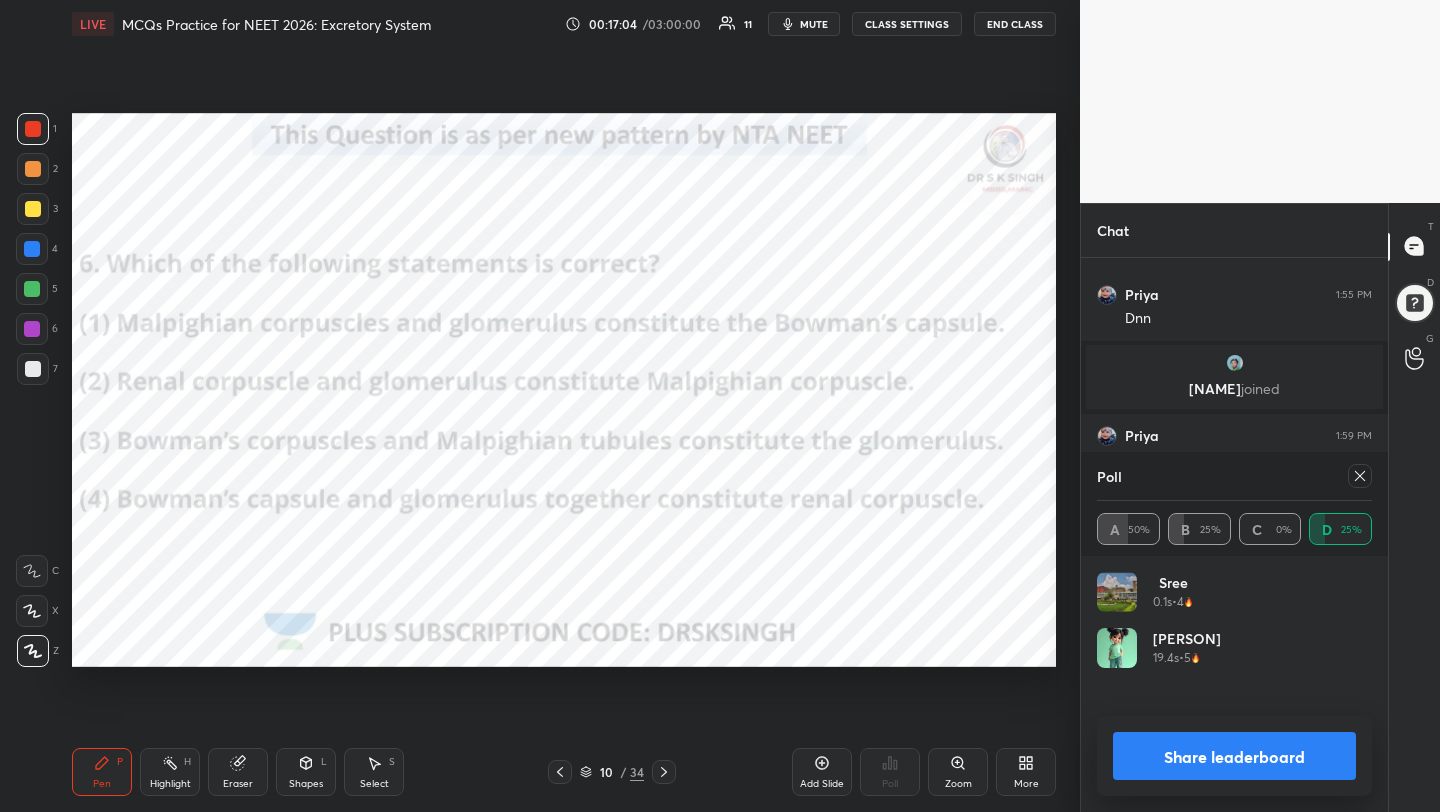 click 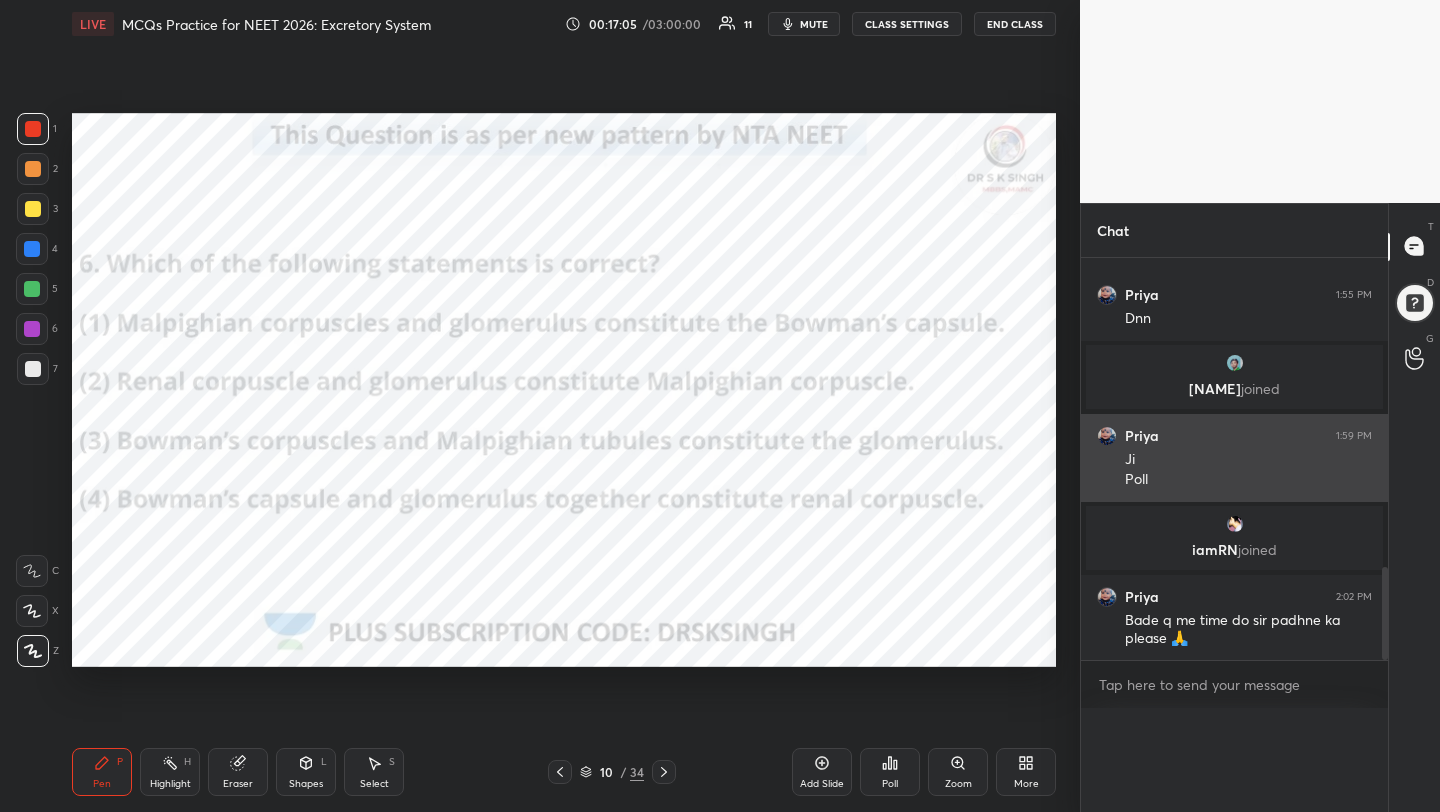 scroll, scrollTop: 0, scrollLeft: 0, axis: both 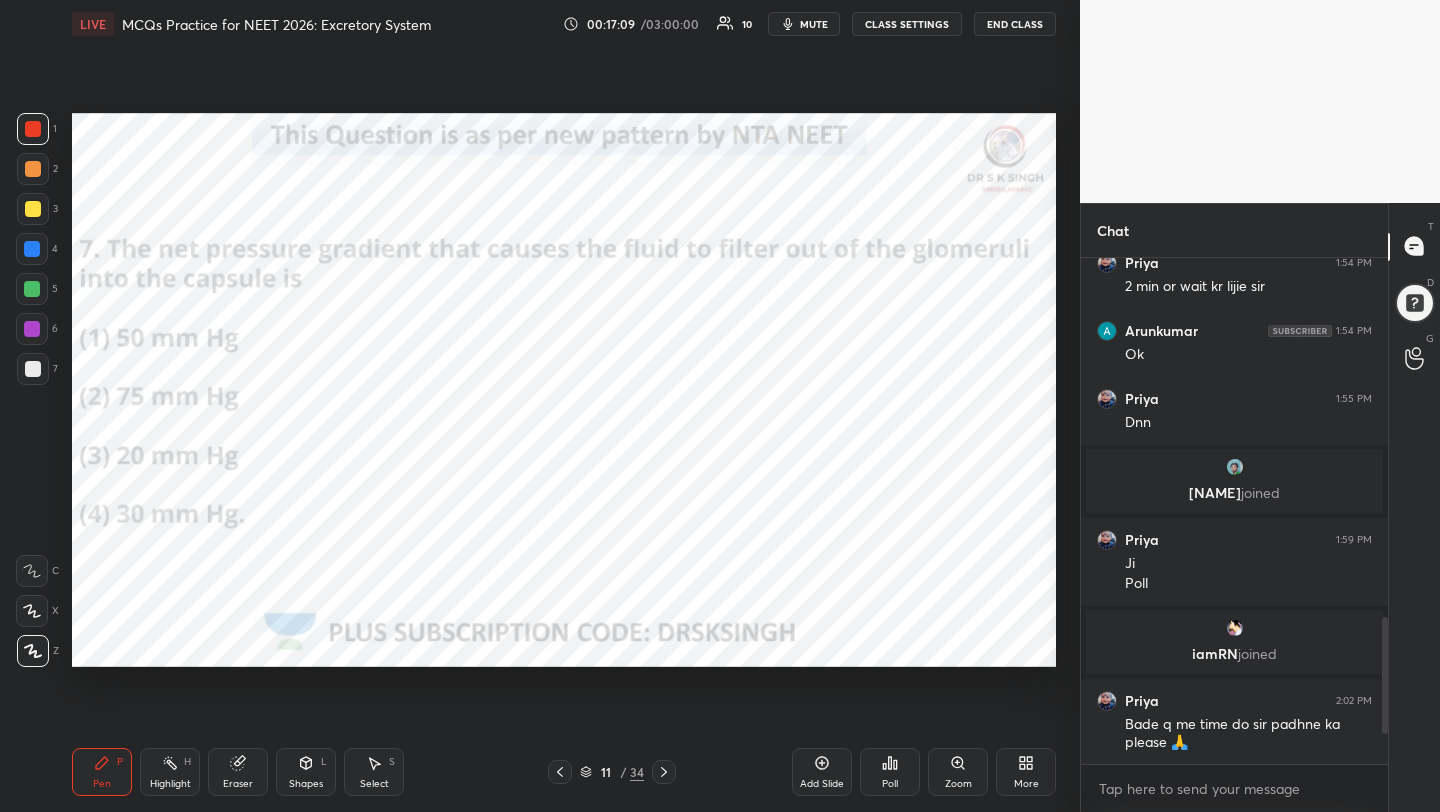 click on "mute" at bounding box center [804, 24] 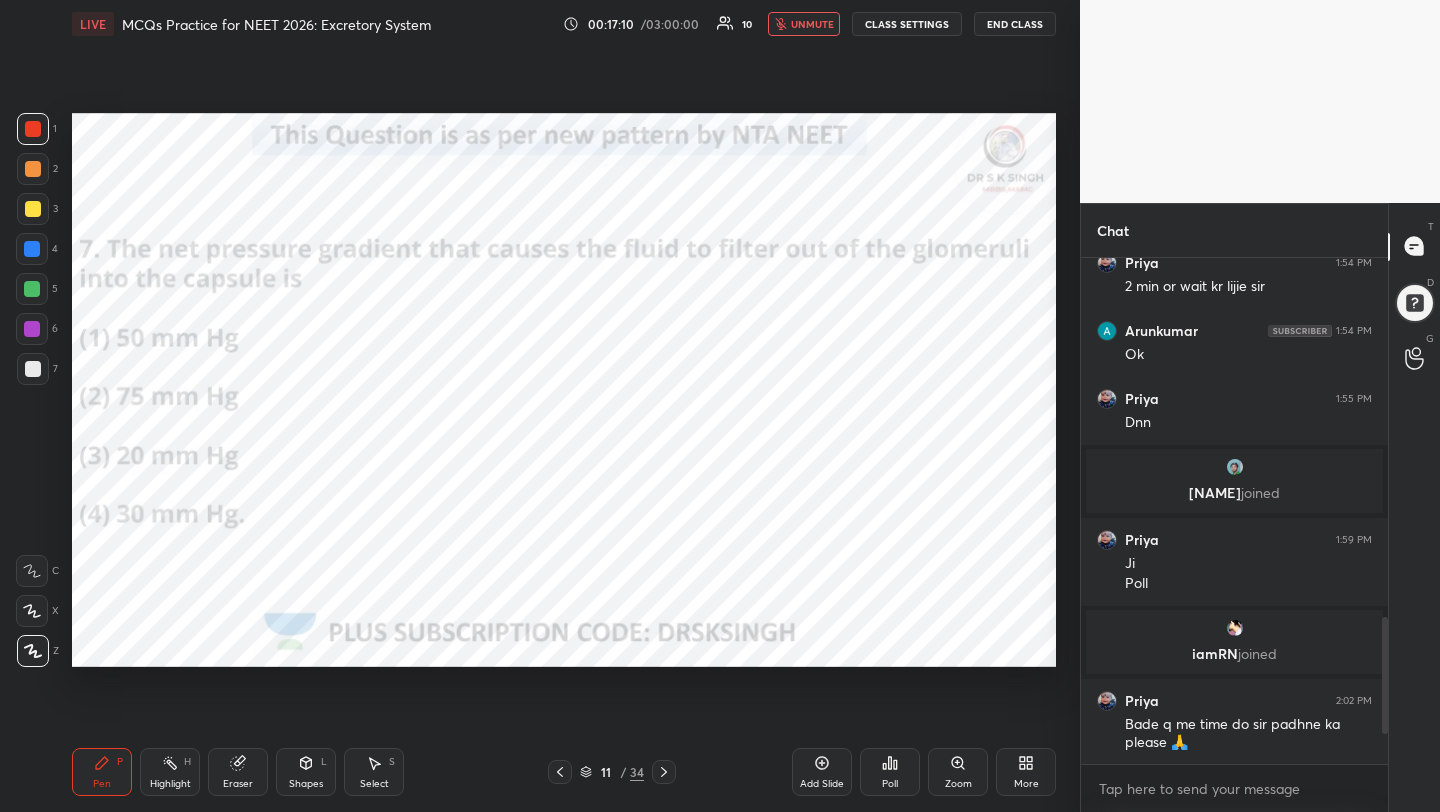 click on "Poll" at bounding box center [890, 784] 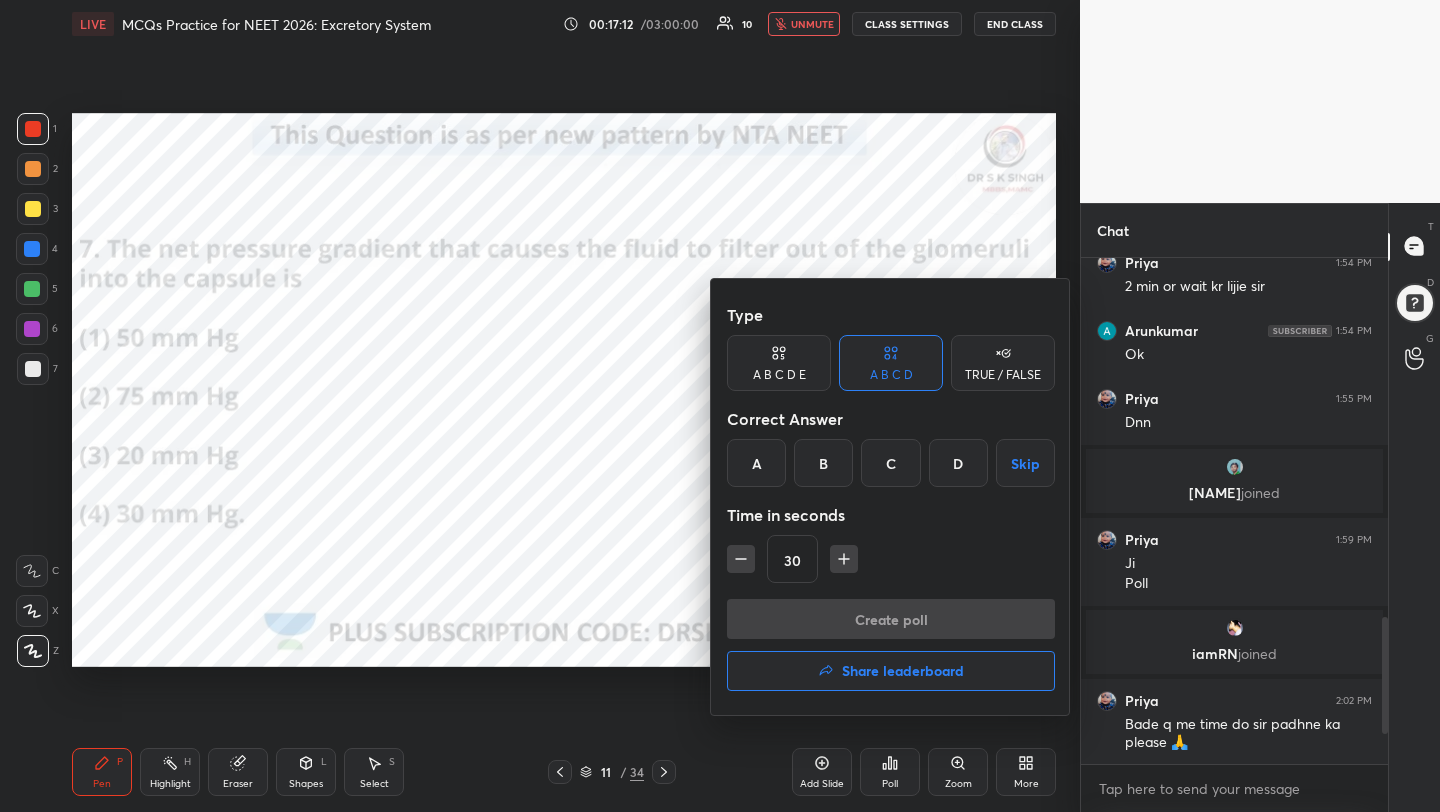 click on "C" at bounding box center [890, 463] 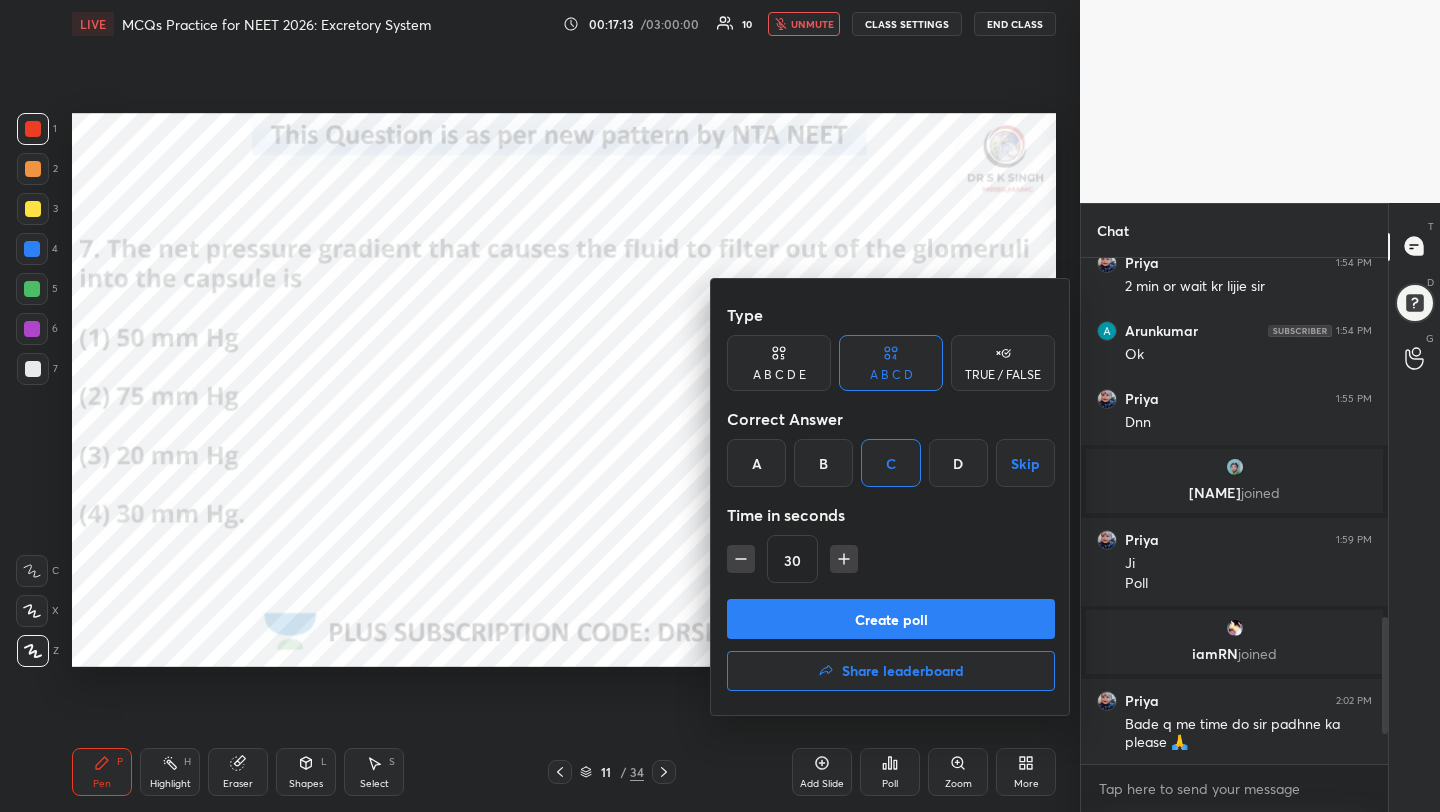 click on "Create poll" at bounding box center [891, 619] 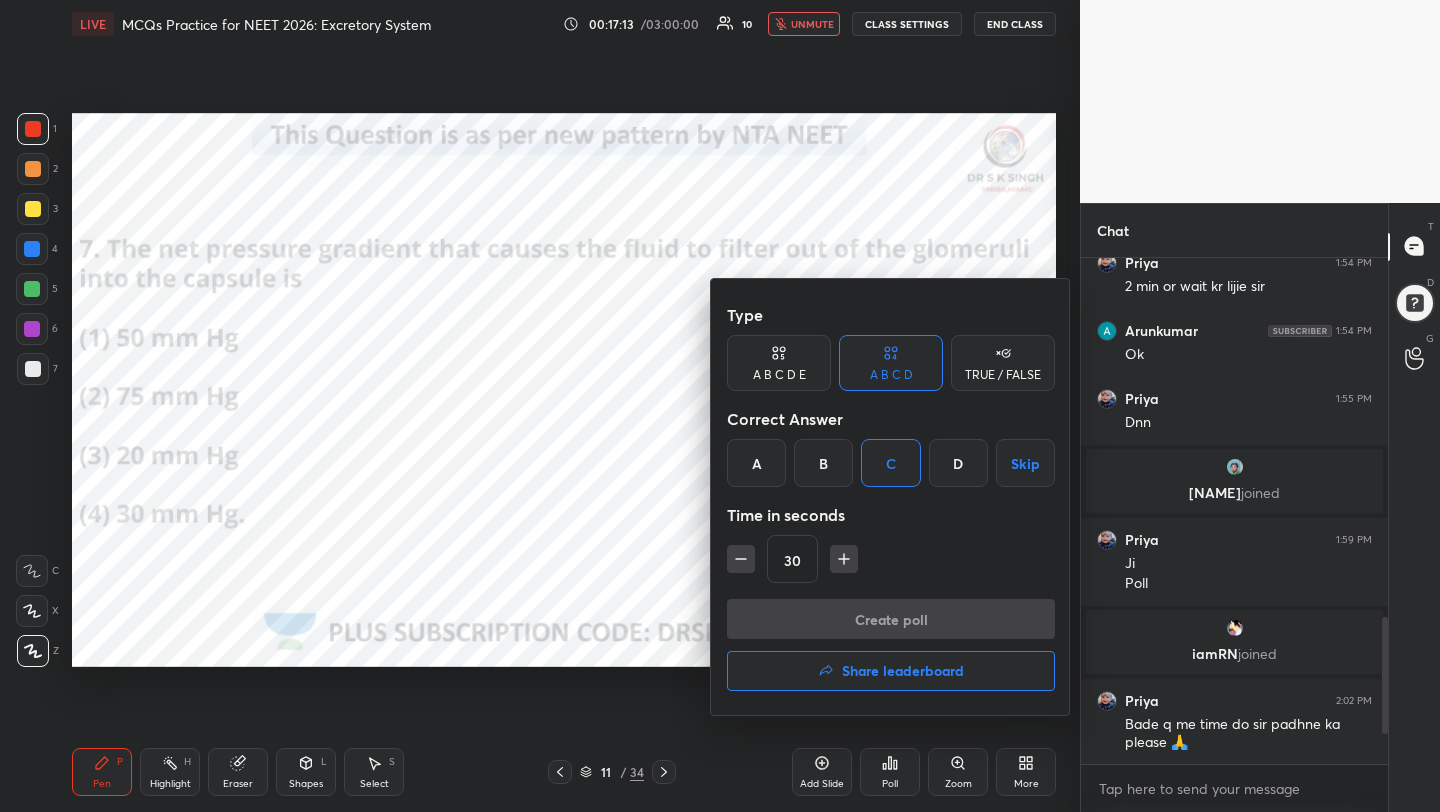 scroll, scrollTop: 458, scrollLeft: 301, axis: both 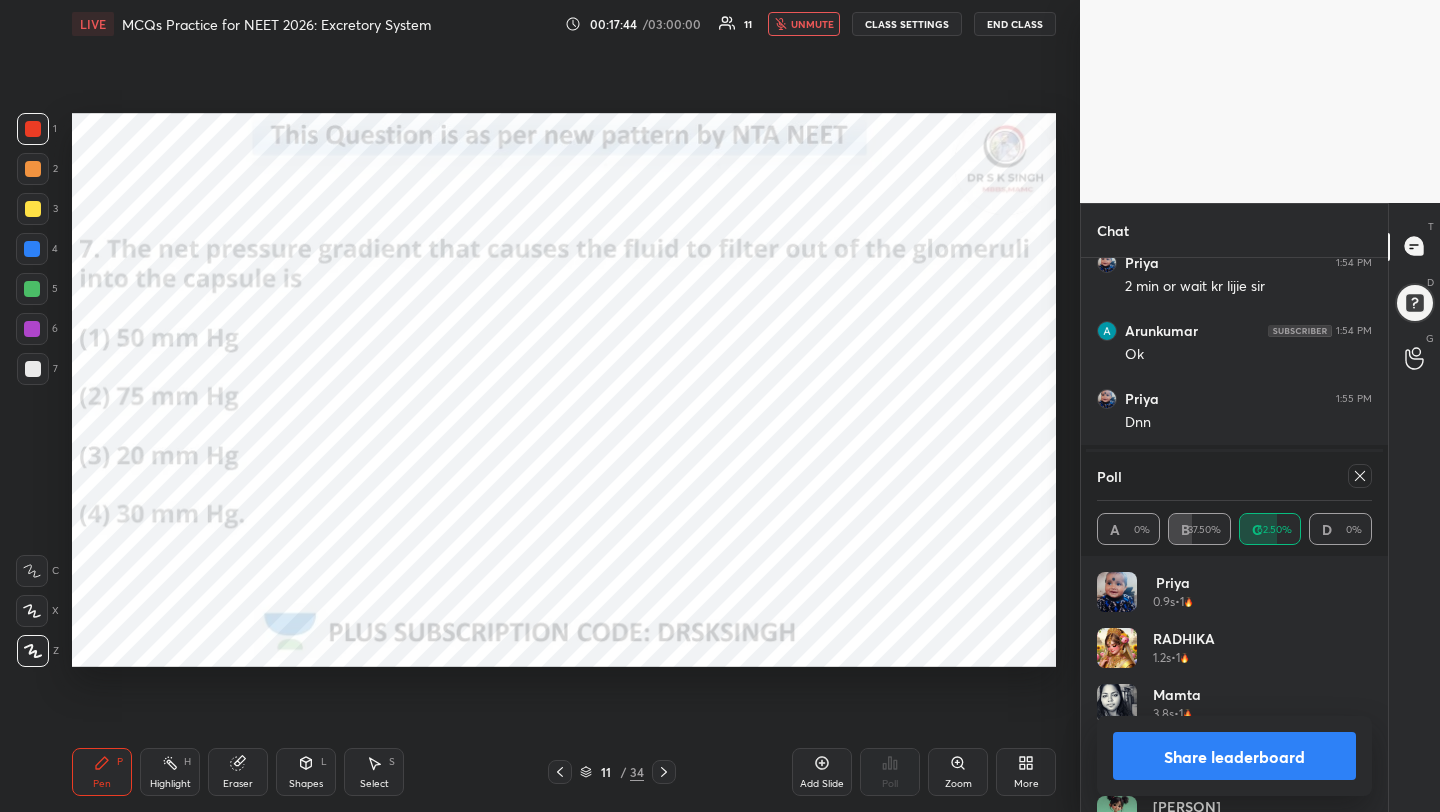 click on "unmute" at bounding box center (804, 24) 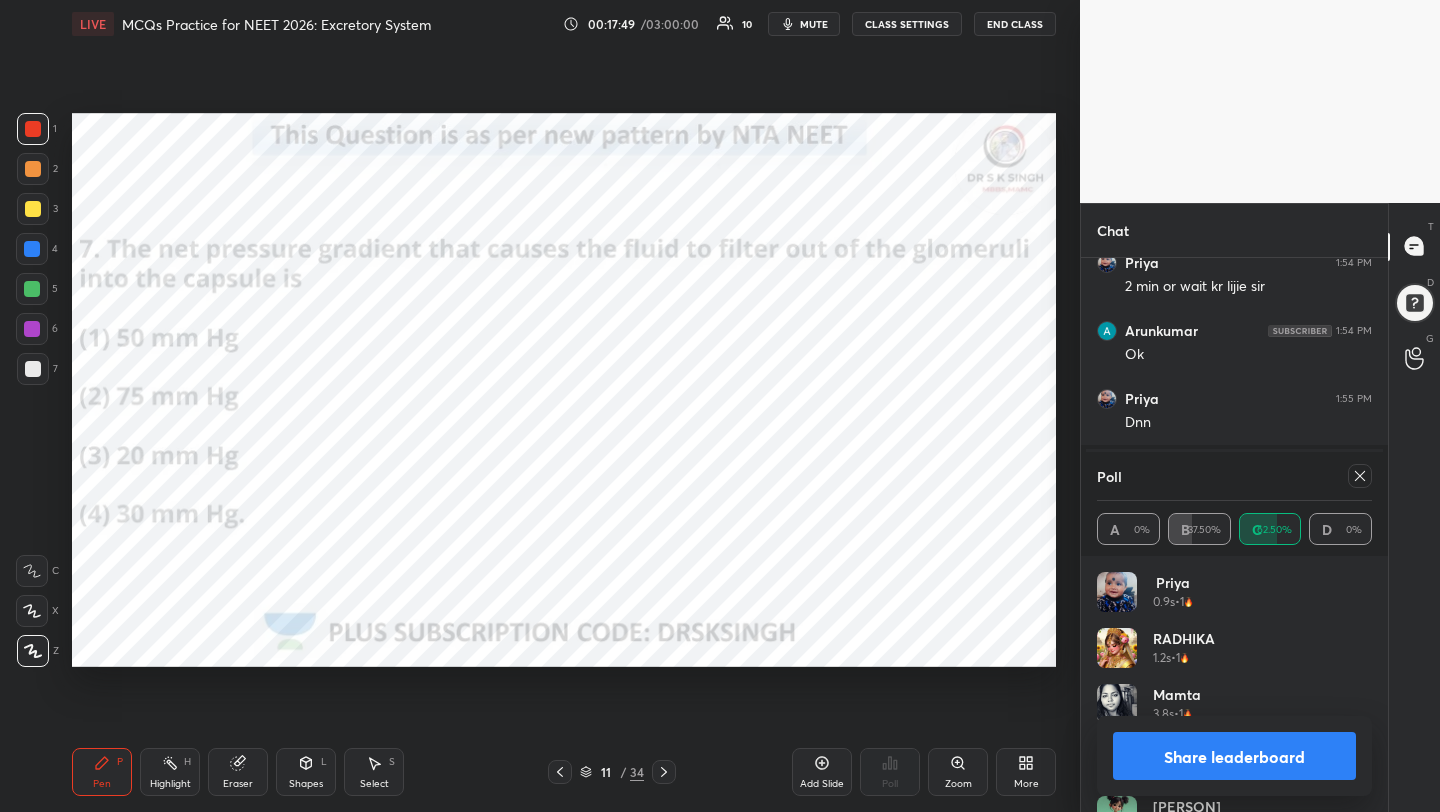 click on "mute" at bounding box center (814, 24) 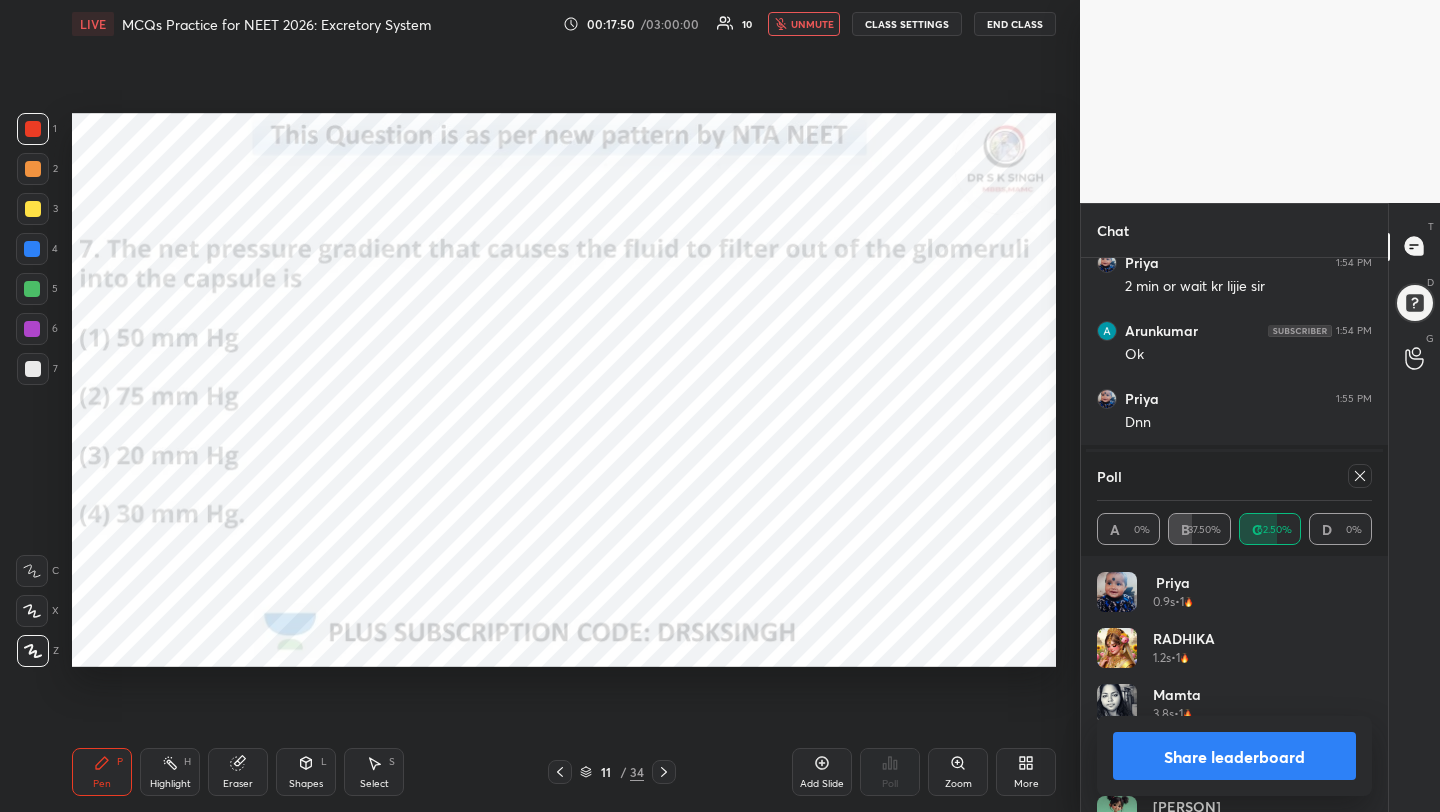 click 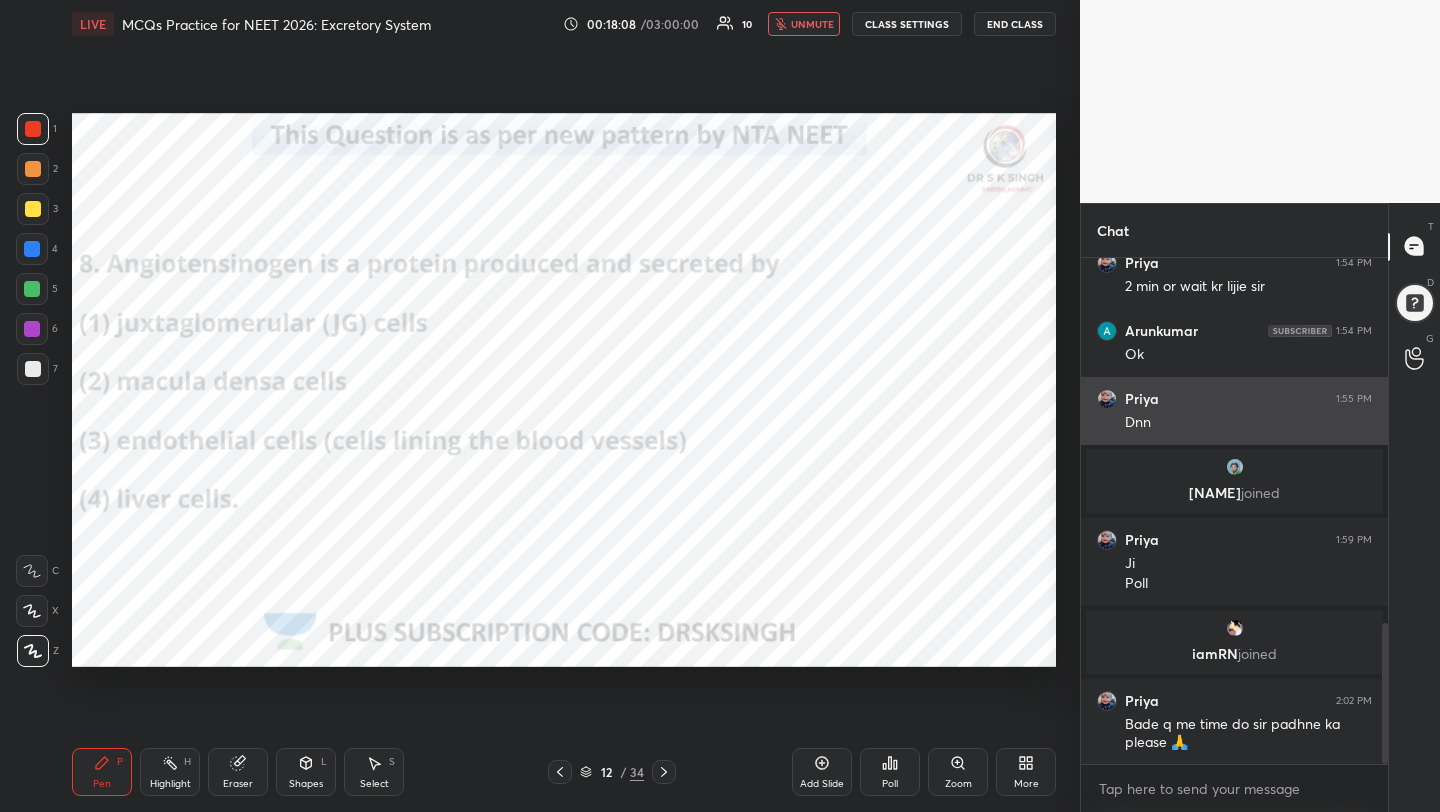 scroll, scrollTop: 1309, scrollLeft: 0, axis: vertical 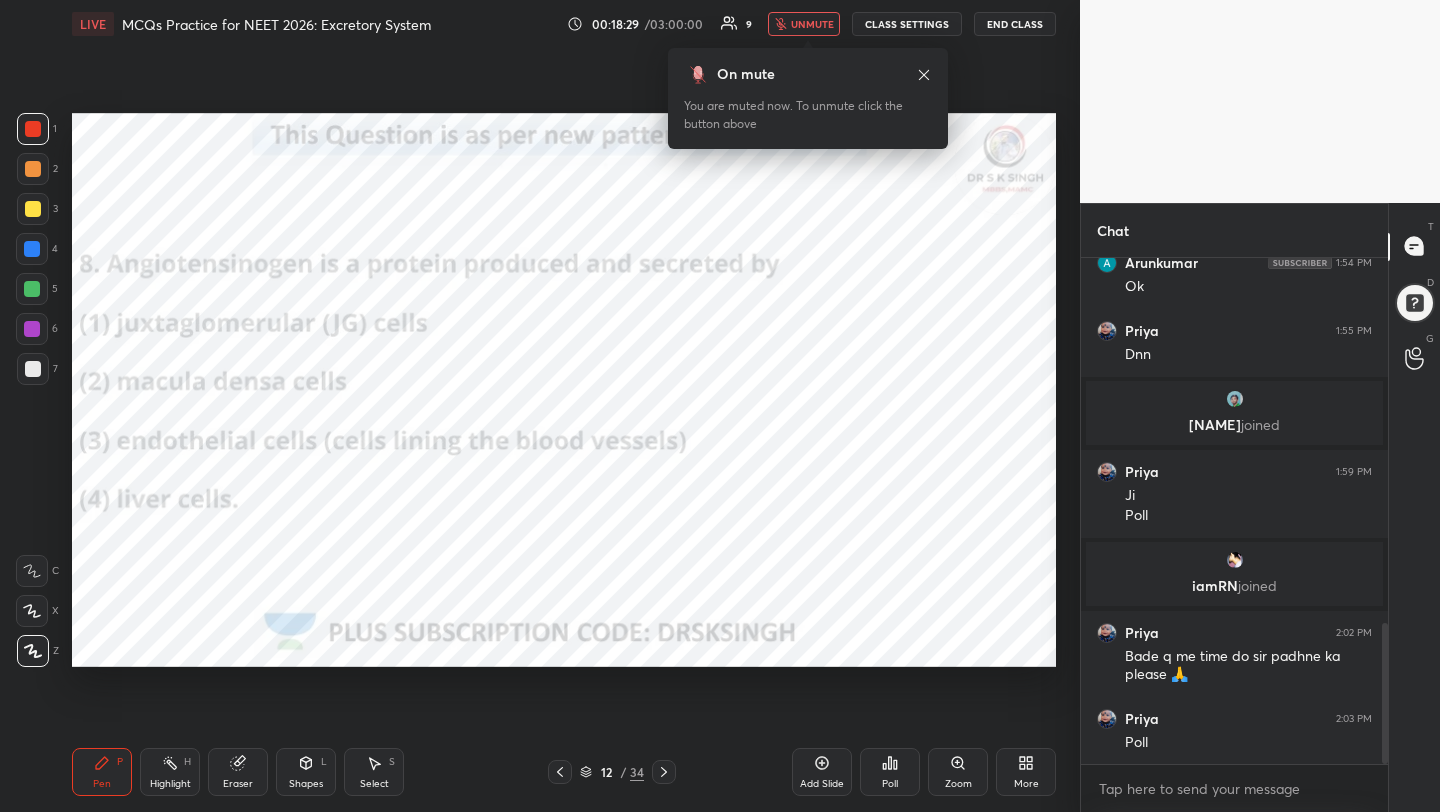 click on "Poll" at bounding box center (890, 772) 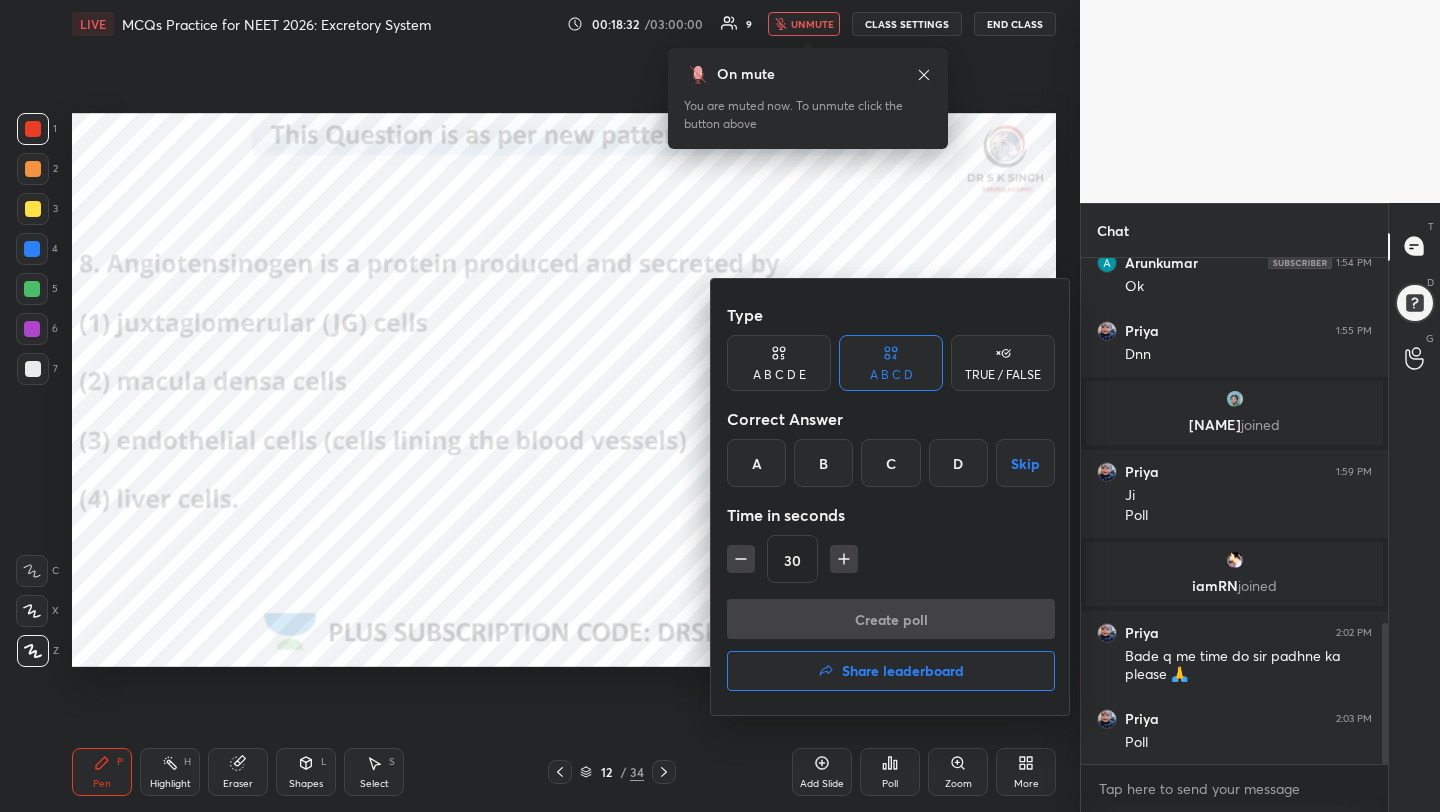 click on "D" at bounding box center [958, 463] 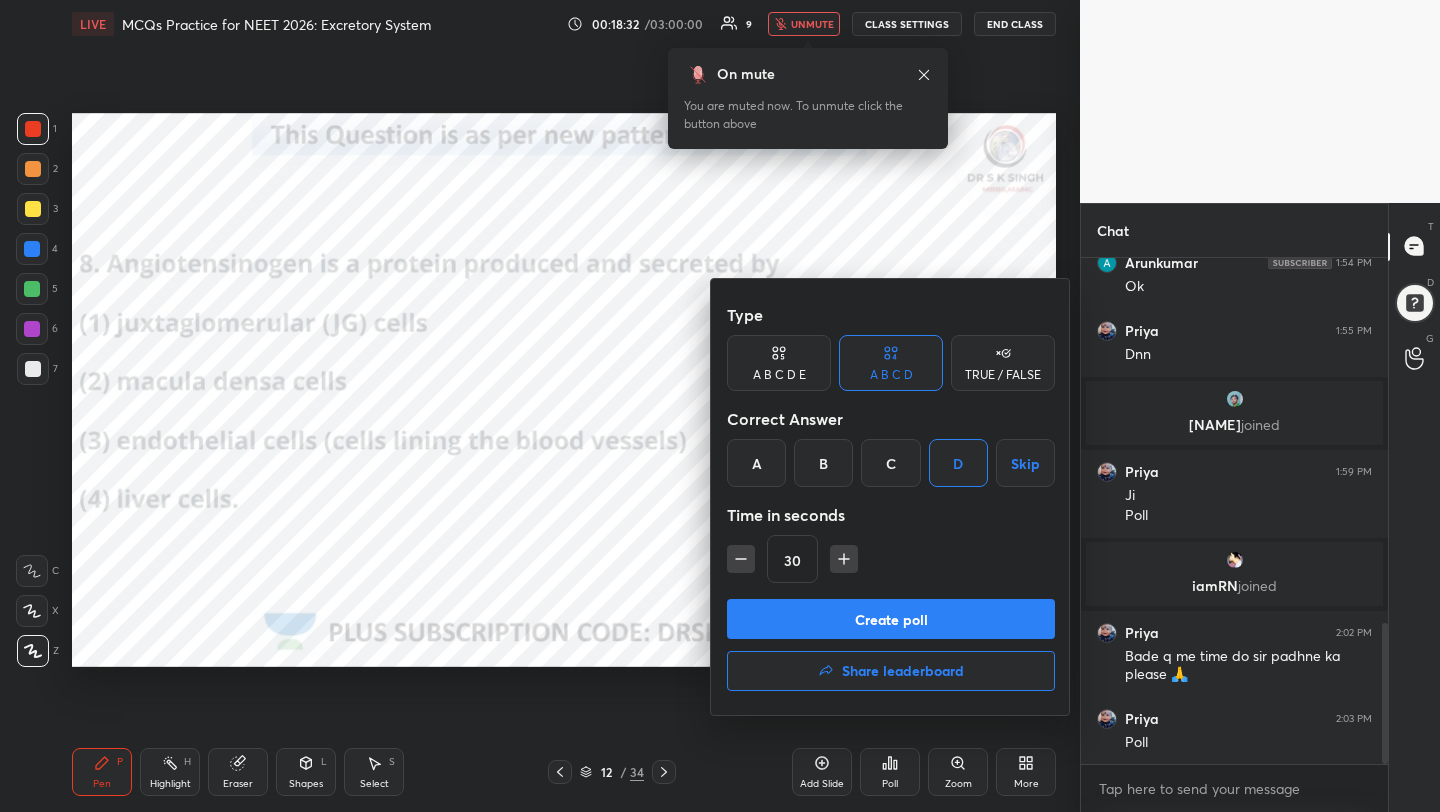 click on "Create poll" at bounding box center [891, 619] 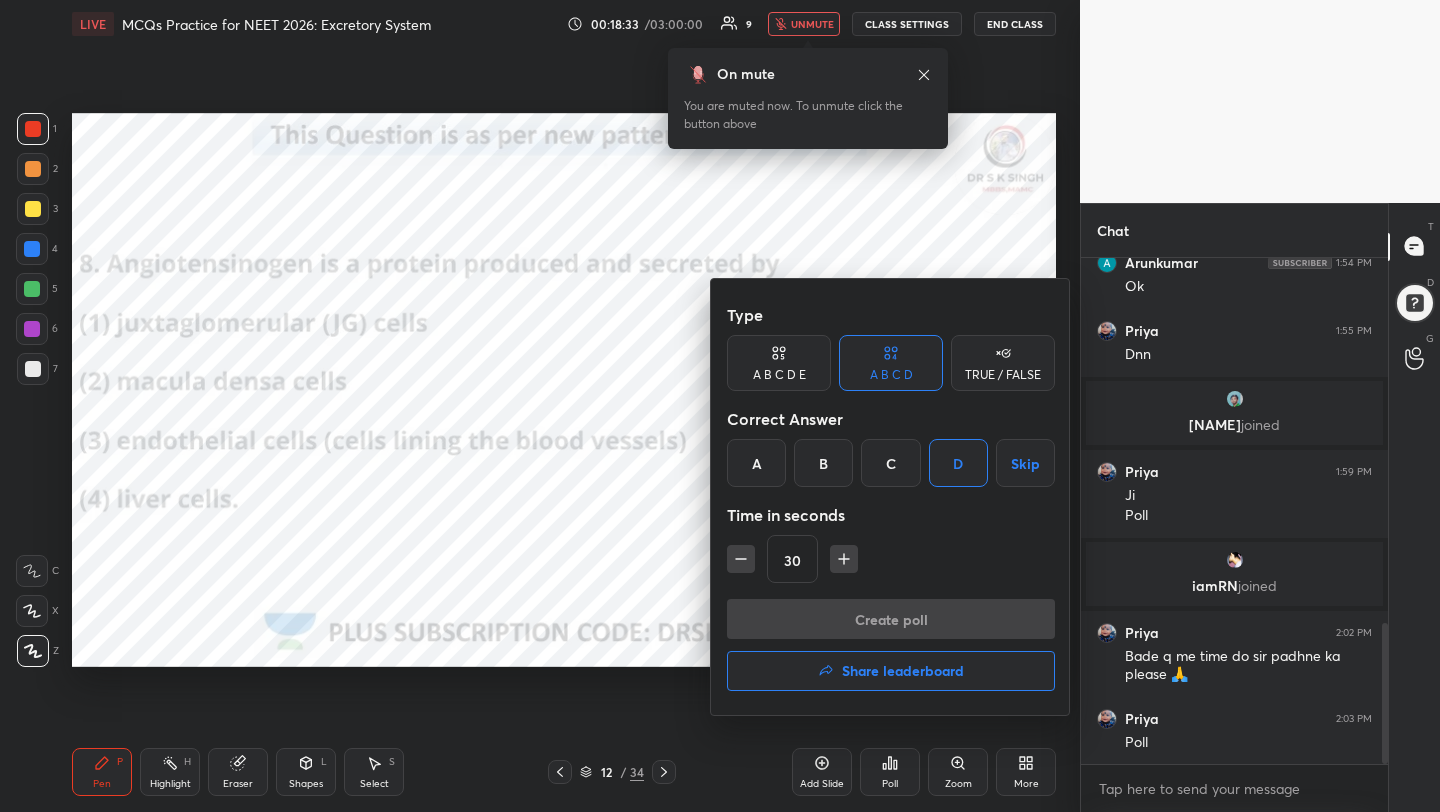 scroll, scrollTop: 458, scrollLeft: 301, axis: both 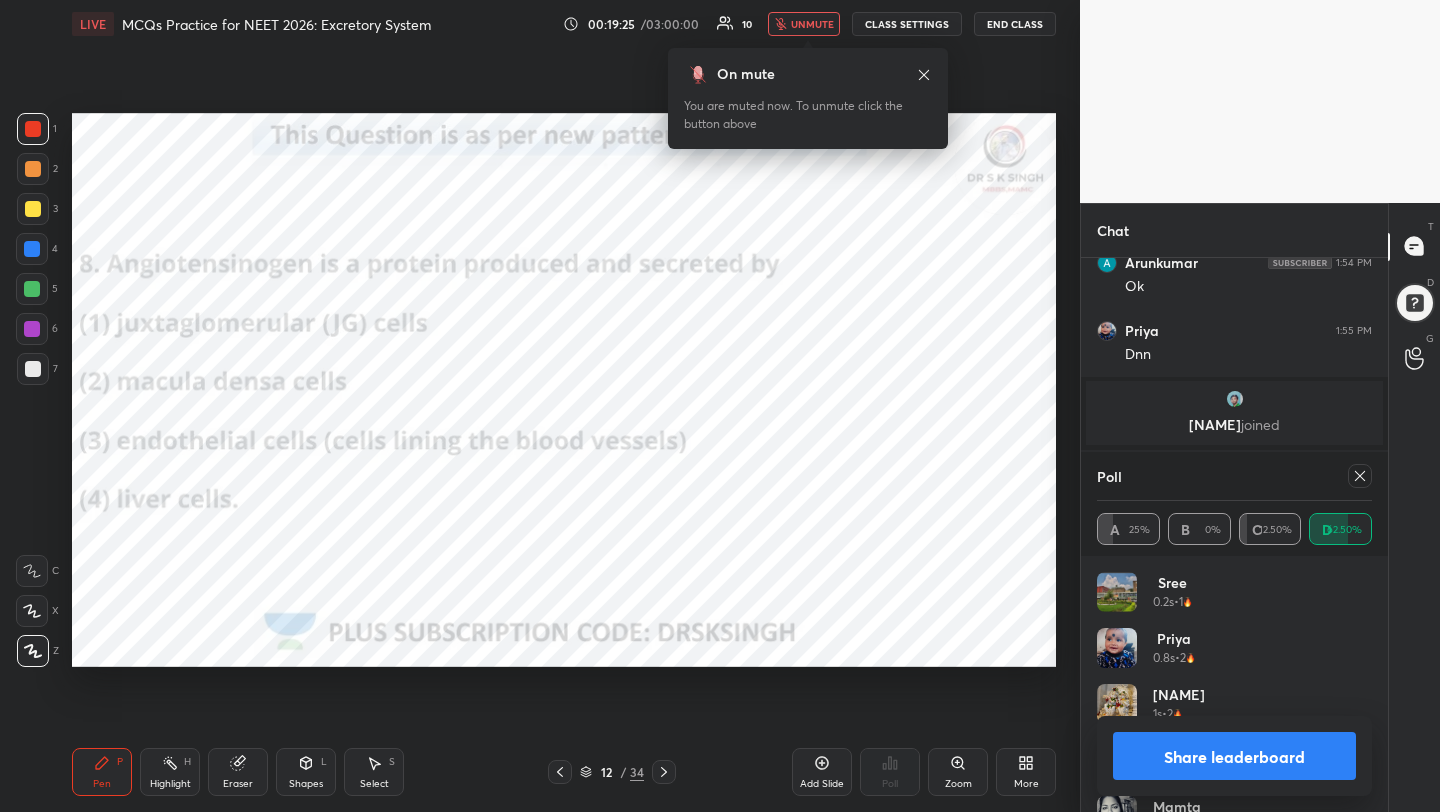 click 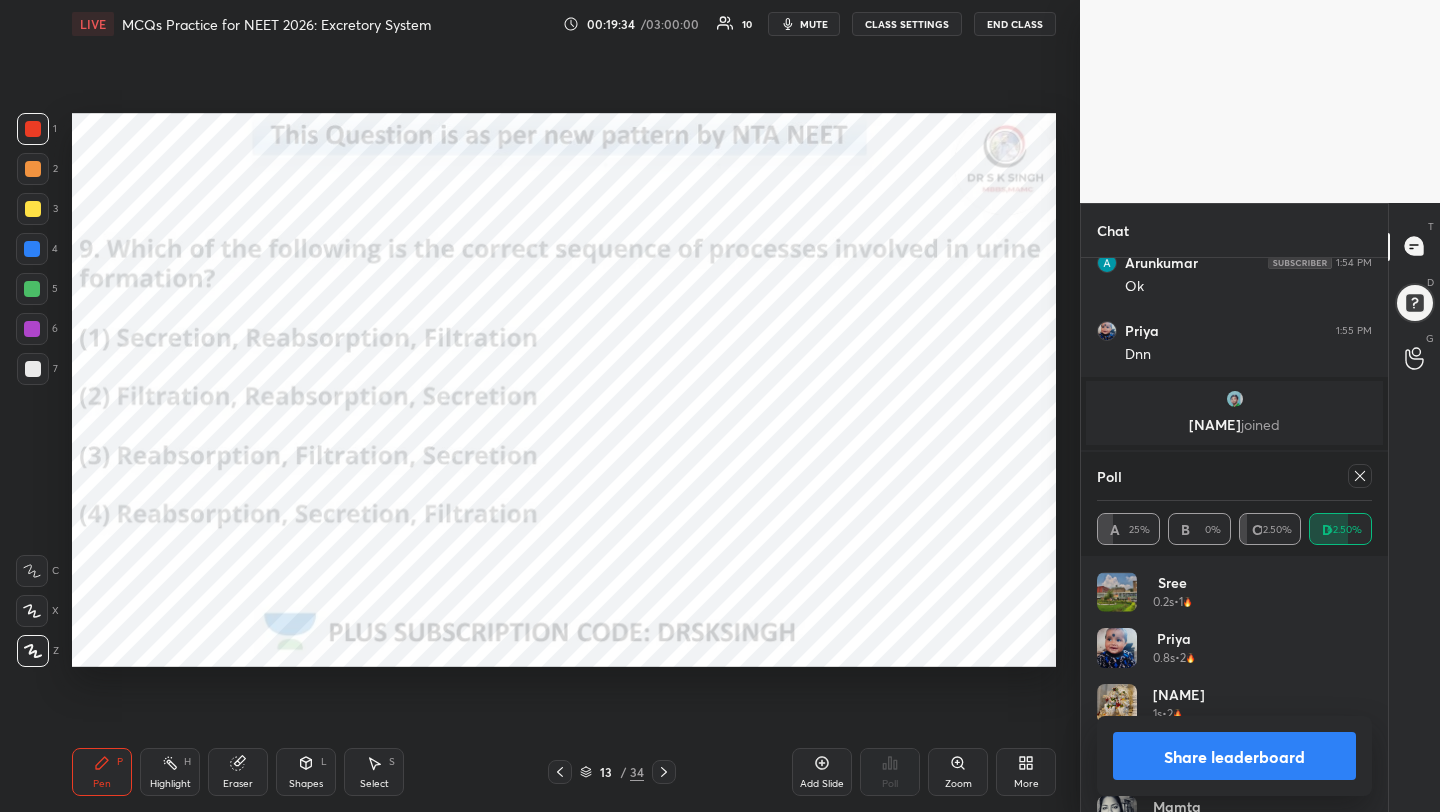 click 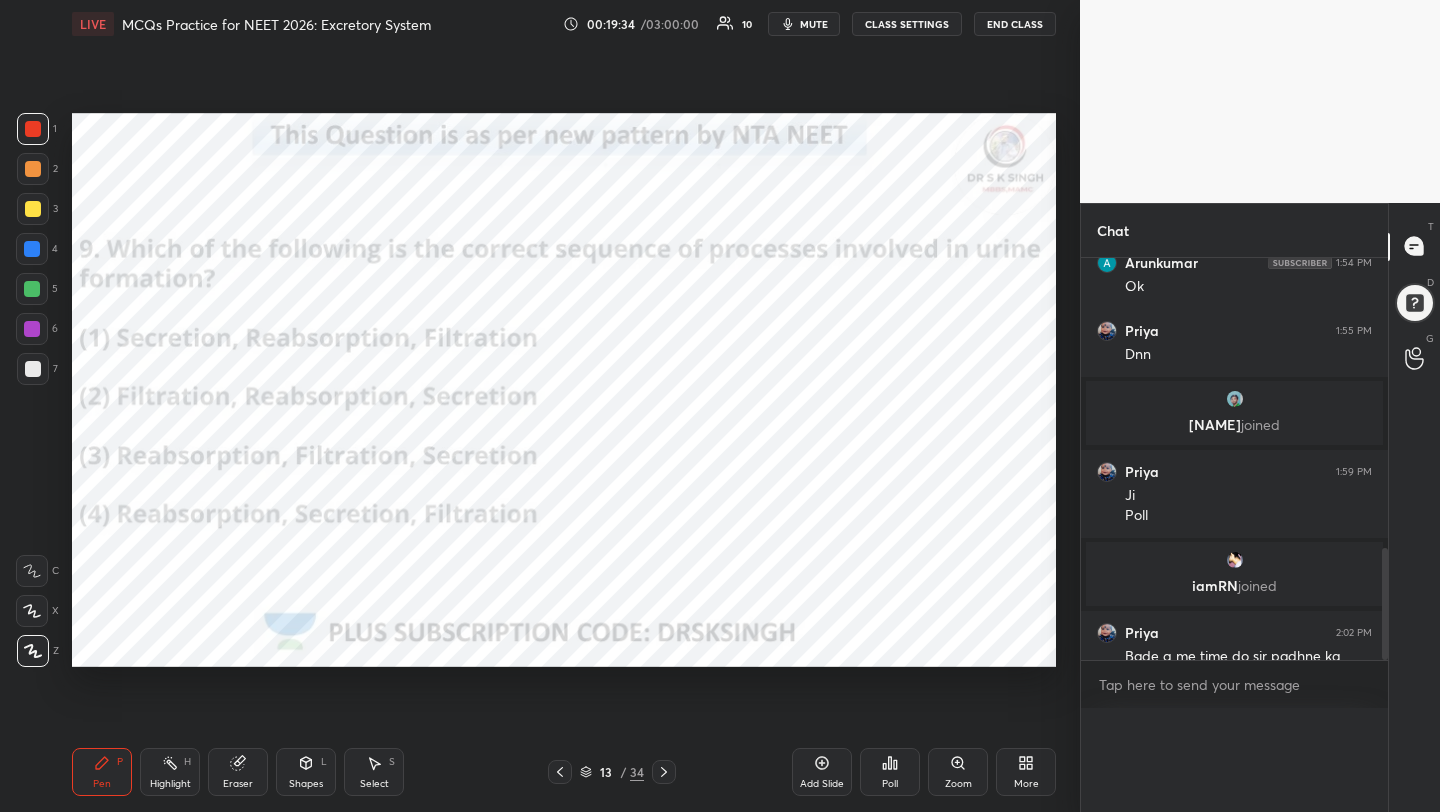 scroll, scrollTop: 0, scrollLeft: 0, axis: both 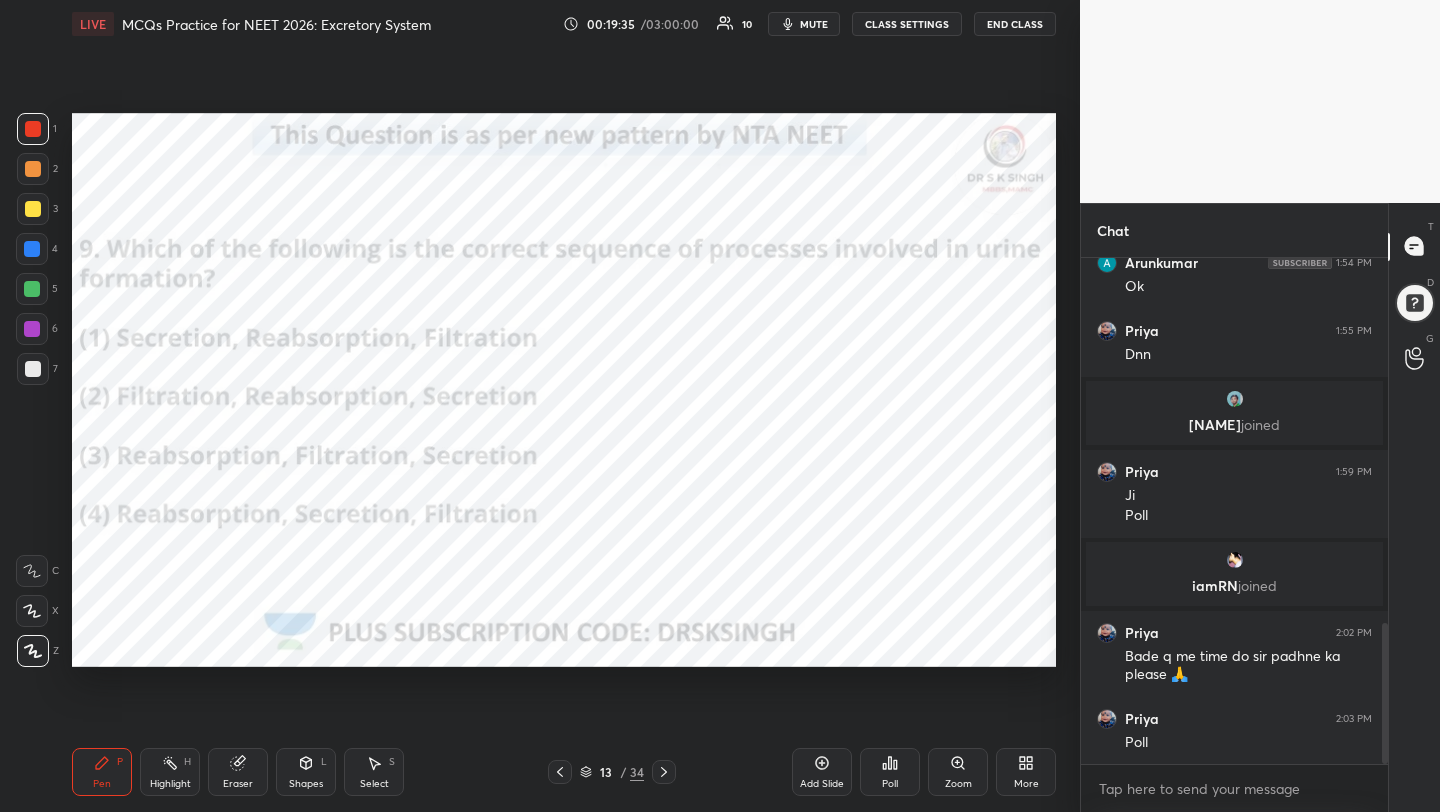 click on "mute" at bounding box center (804, 24) 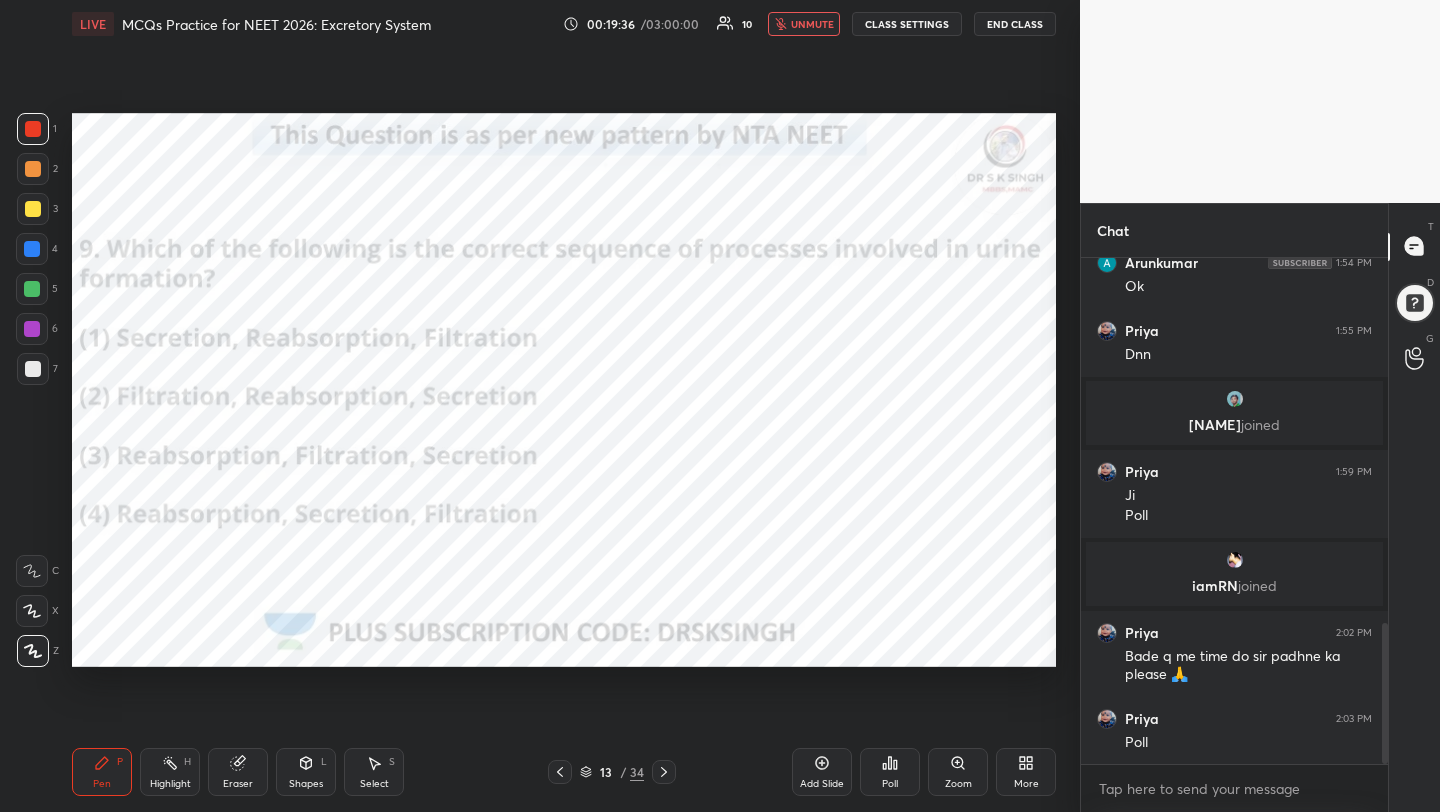 click 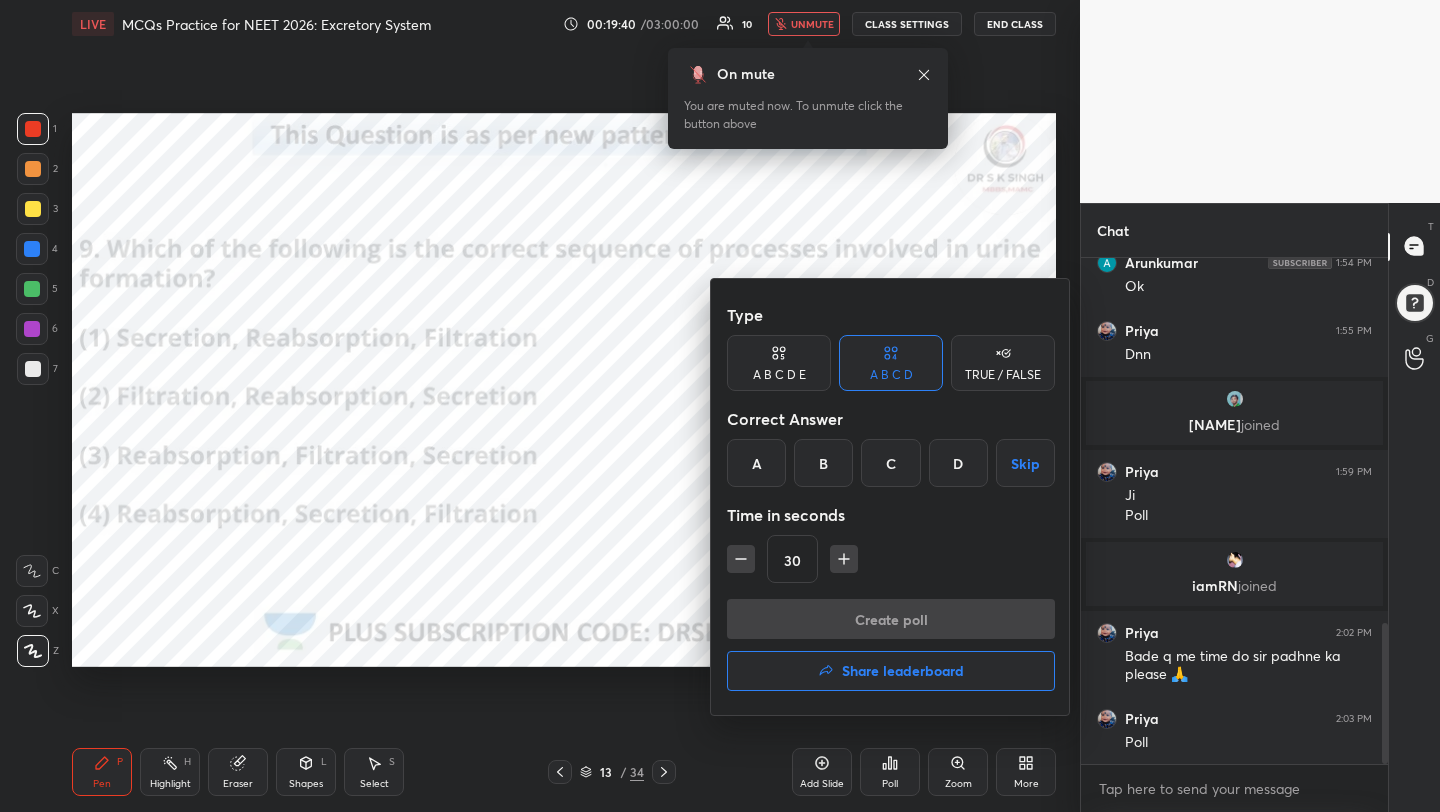 click on "B" at bounding box center [823, 463] 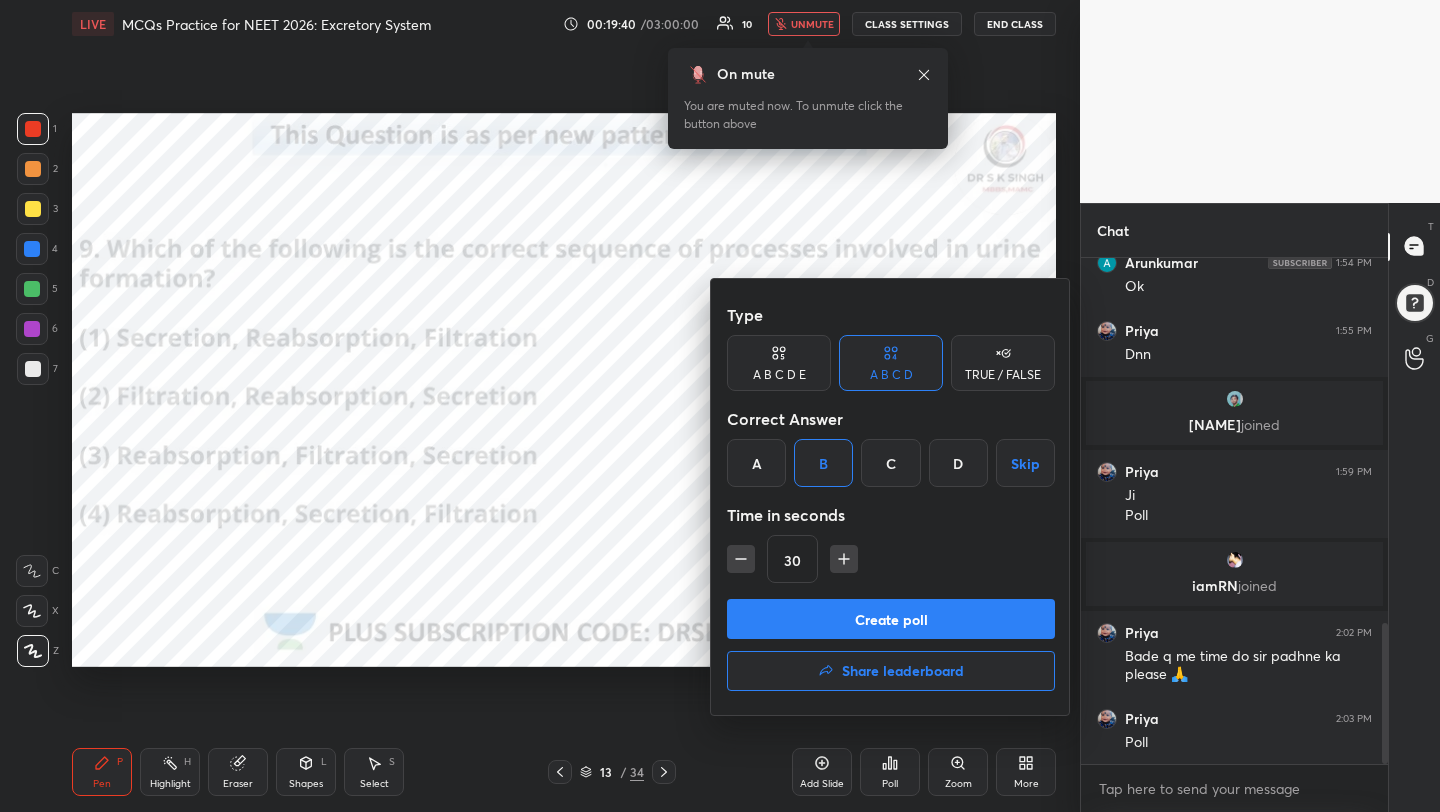scroll, scrollTop: 1382, scrollLeft: 0, axis: vertical 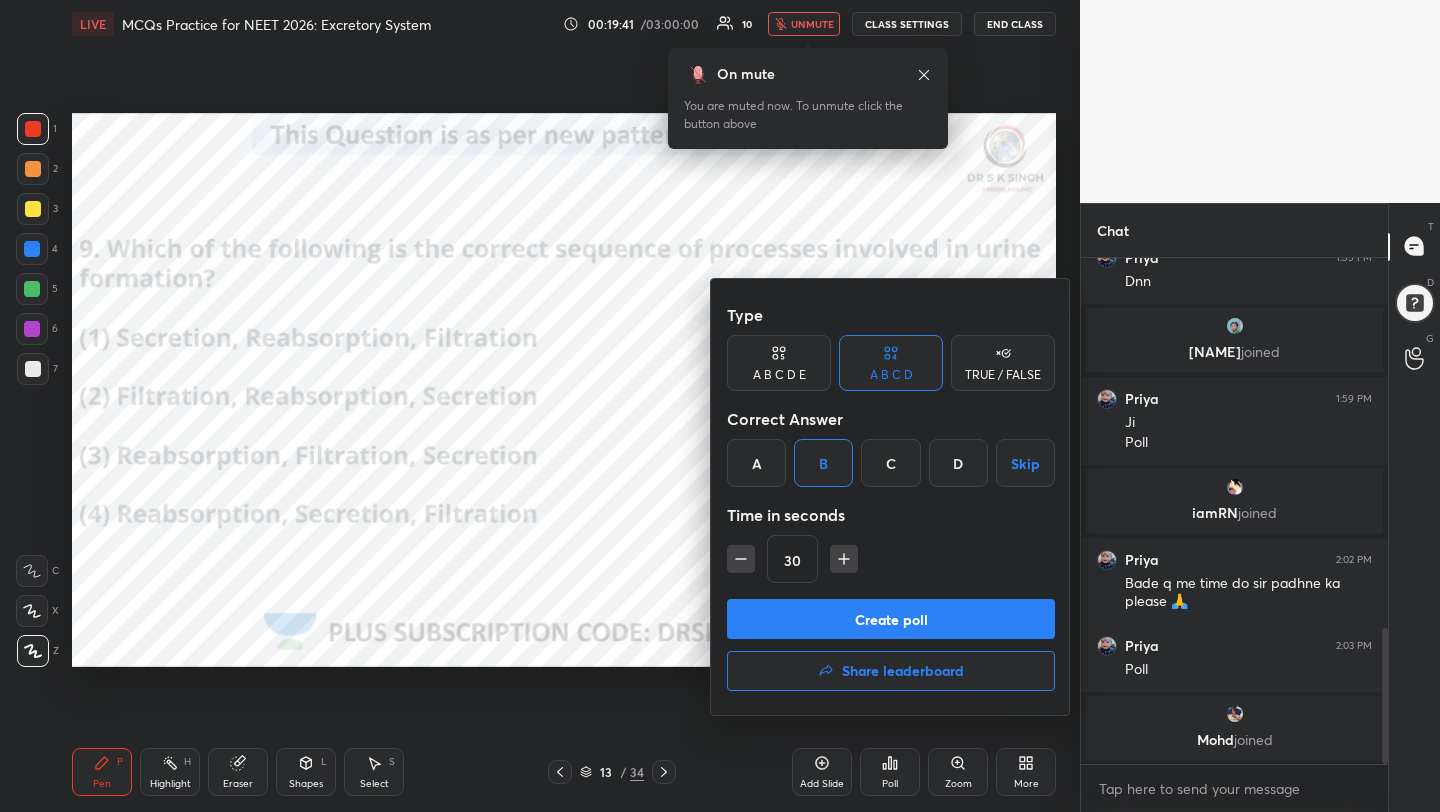 click on "Create poll" at bounding box center [891, 619] 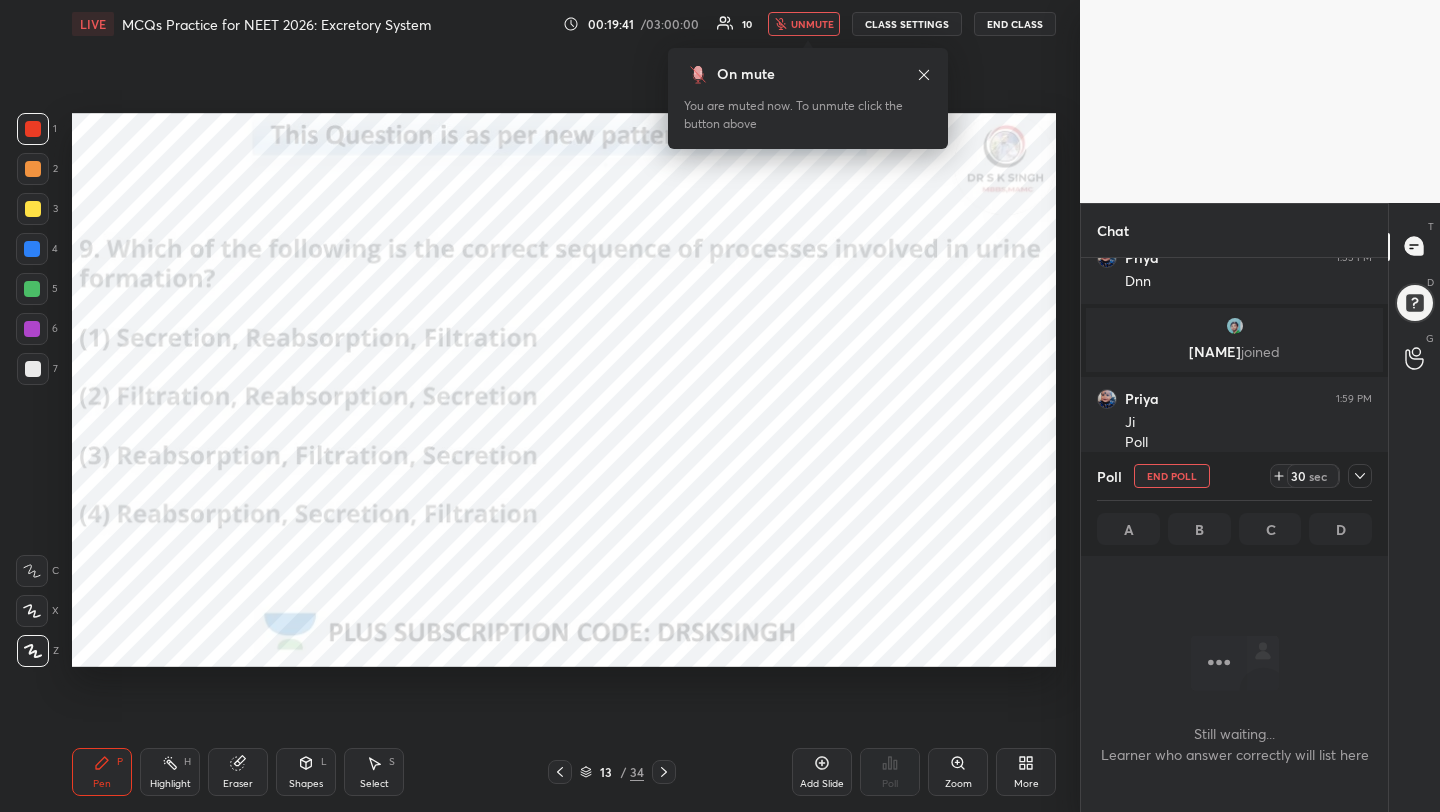 scroll, scrollTop: 413, scrollLeft: 301, axis: both 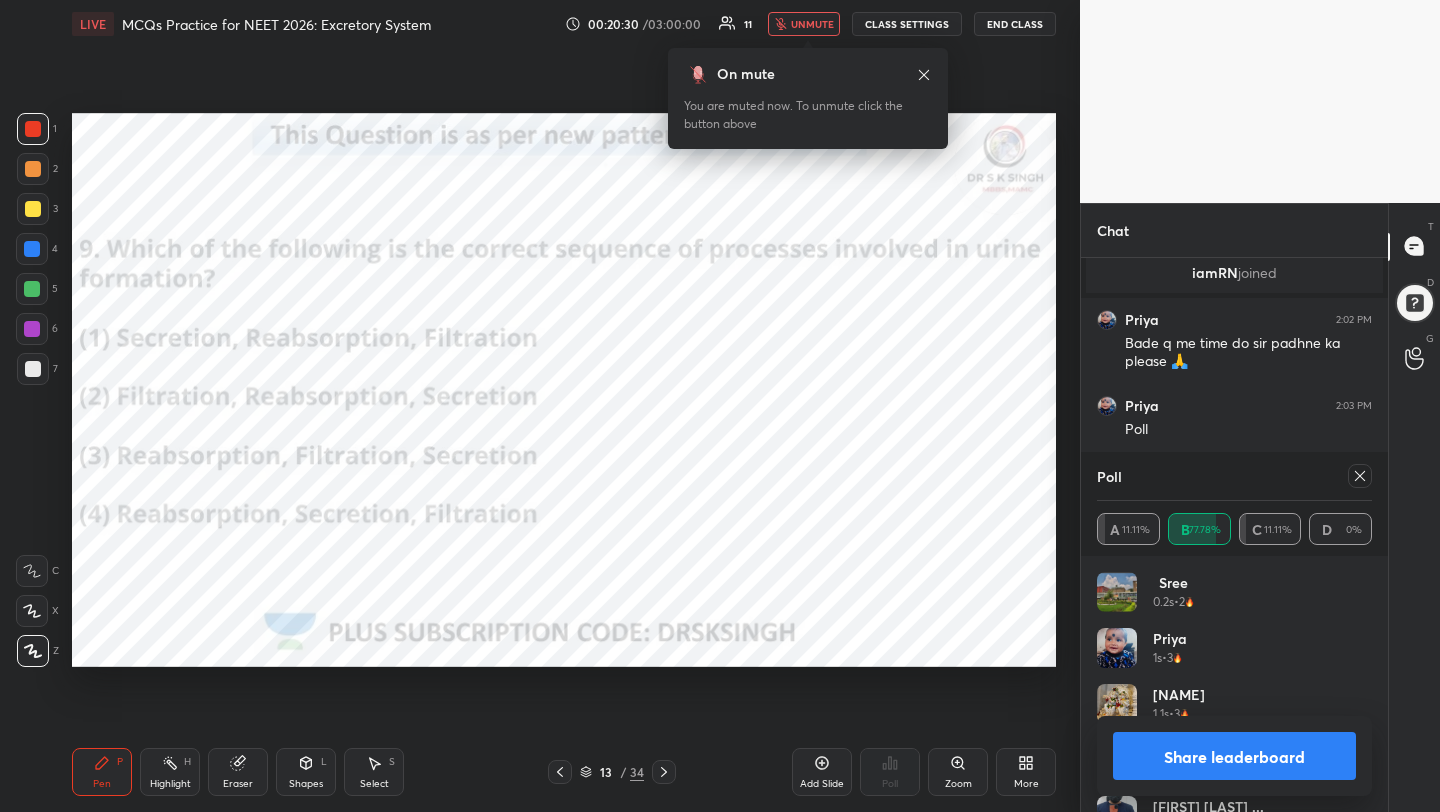 click on "unmute" at bounding box center (812, 24) 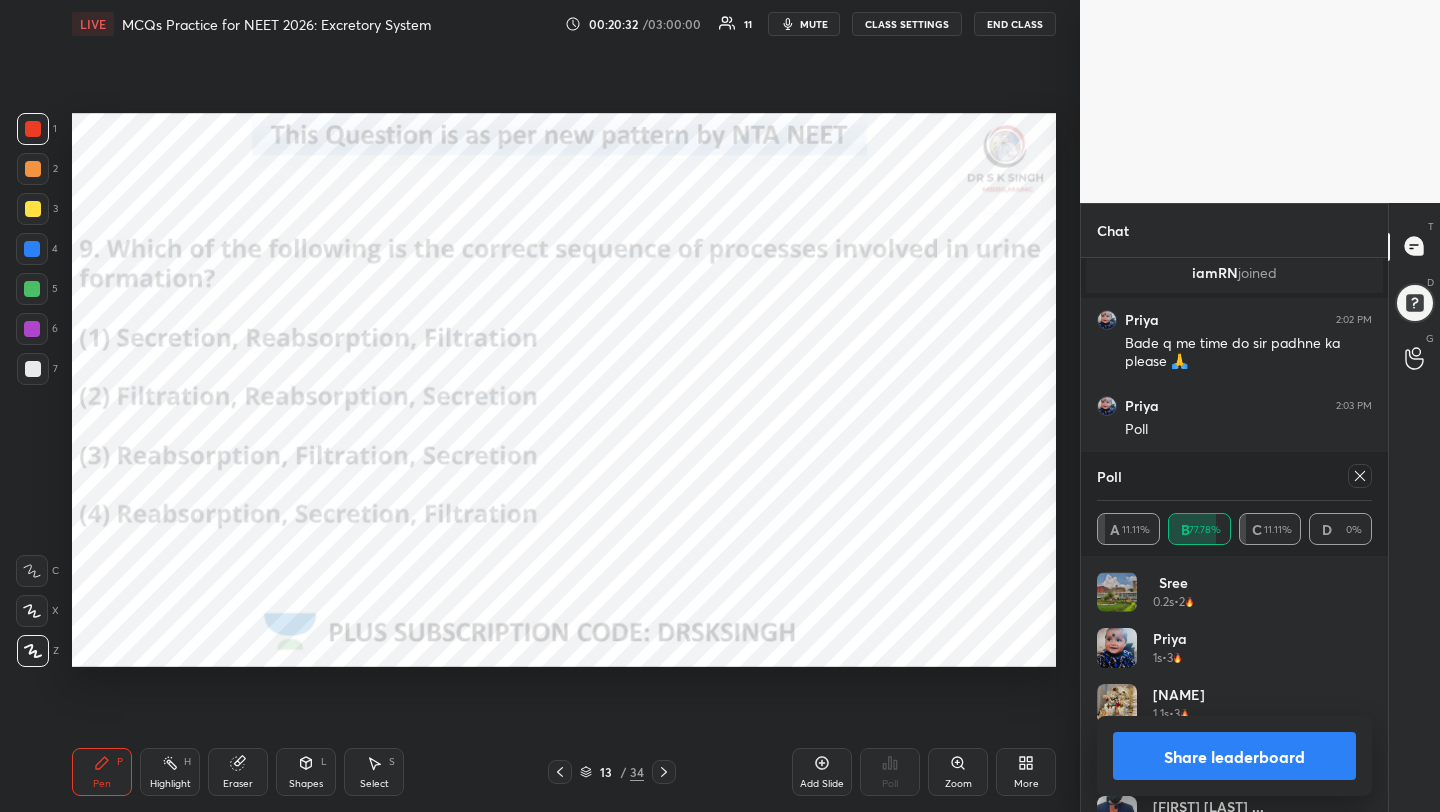 click 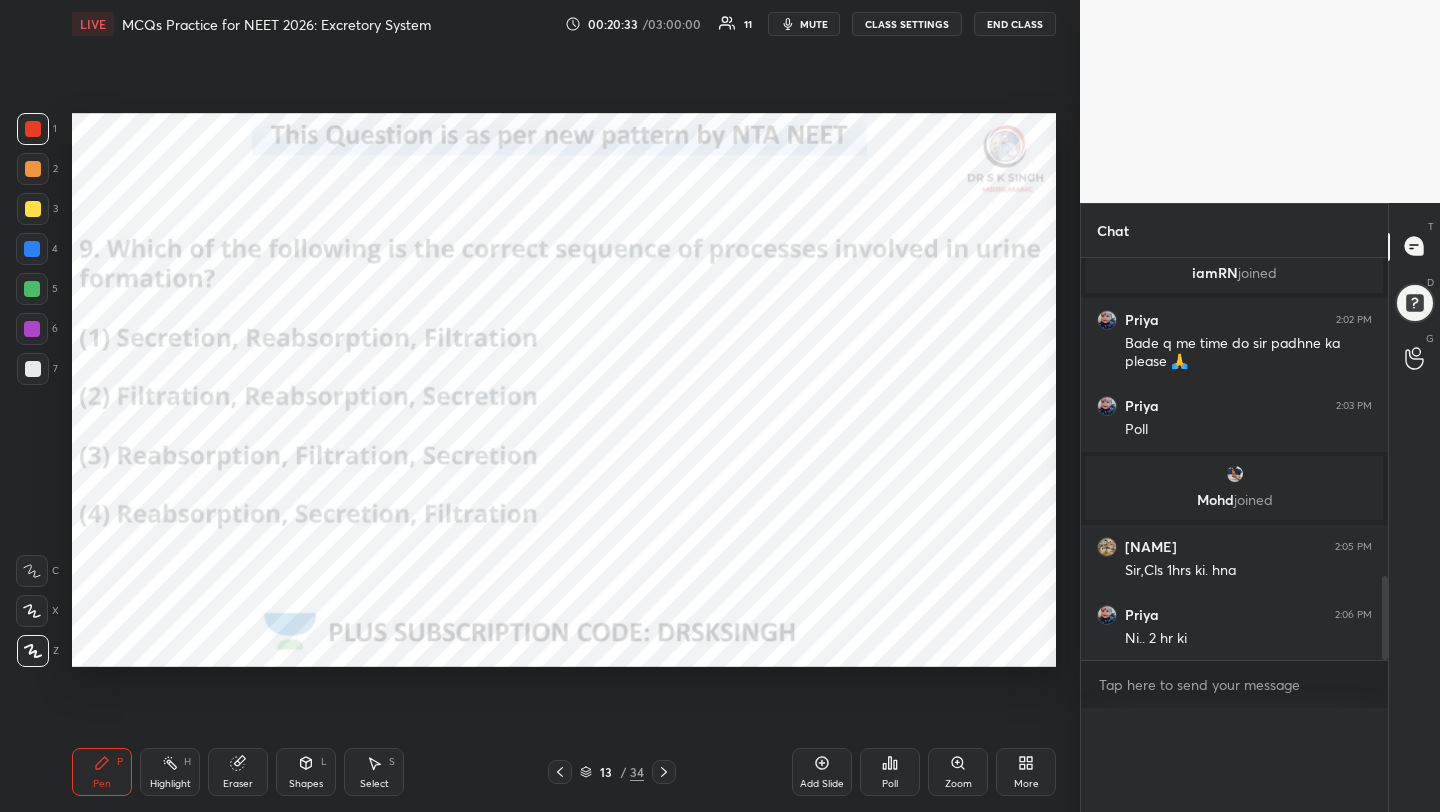 scroll, scrollTop: 0, scrollLeft: 0, axis: both 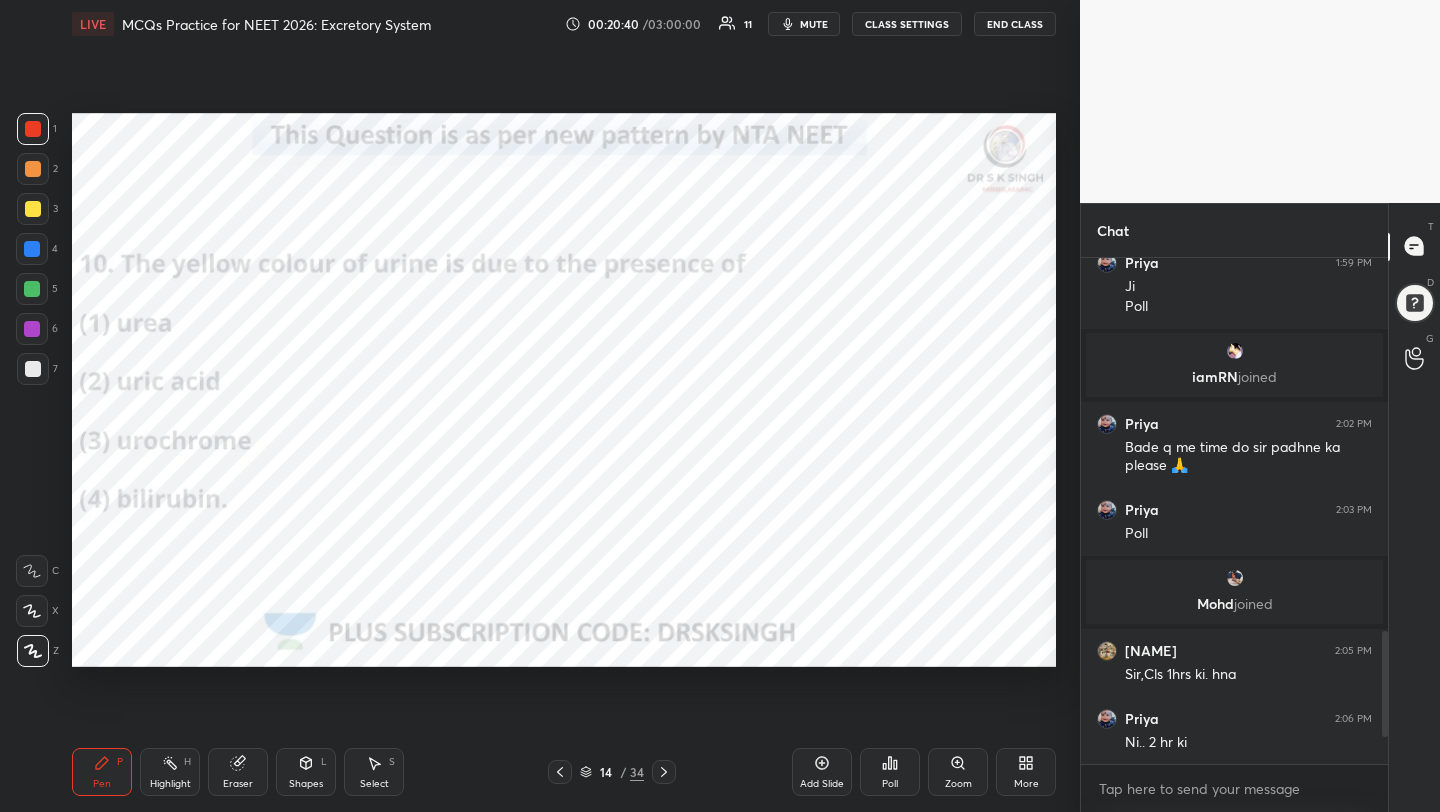 click 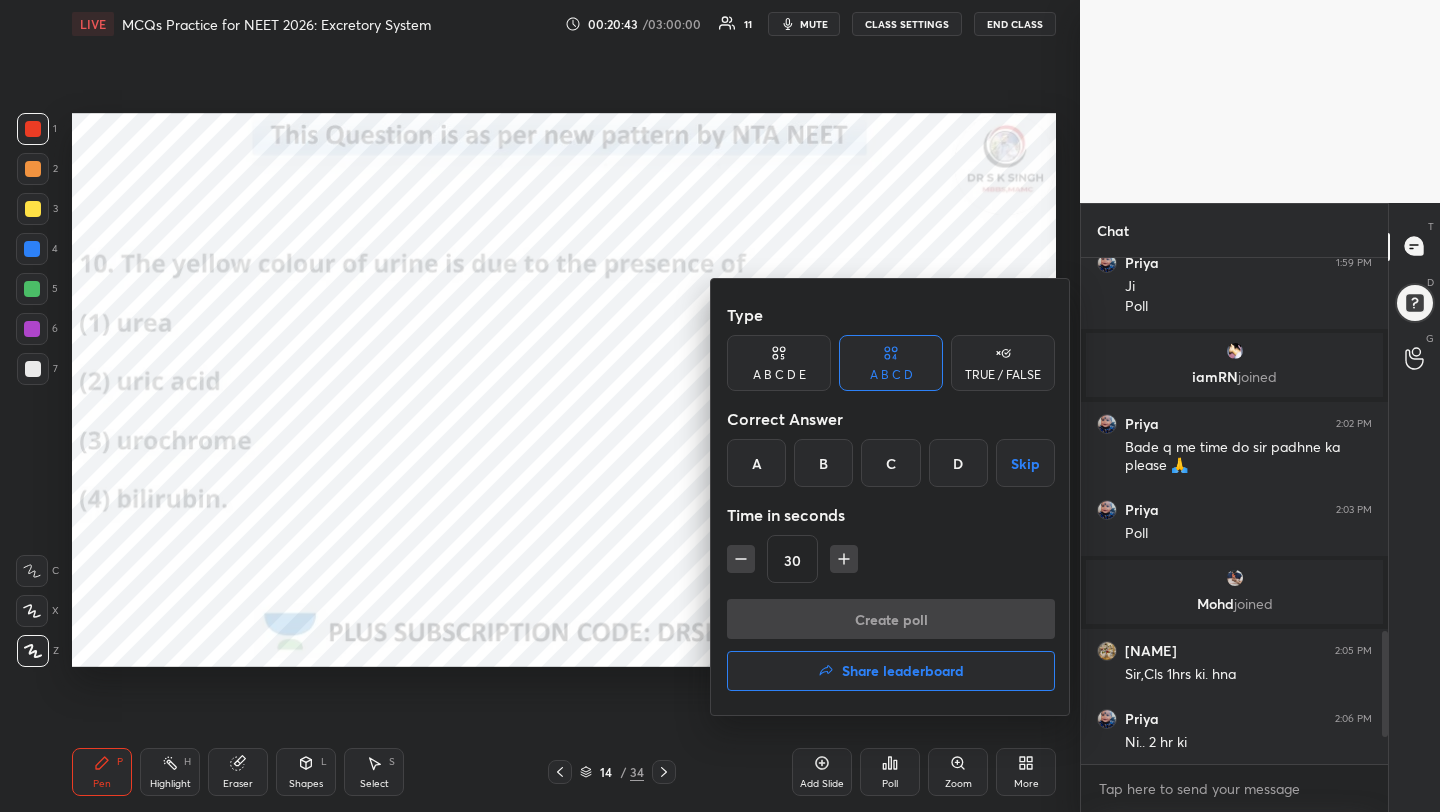 click on "C" at bounding box center (890, 463) 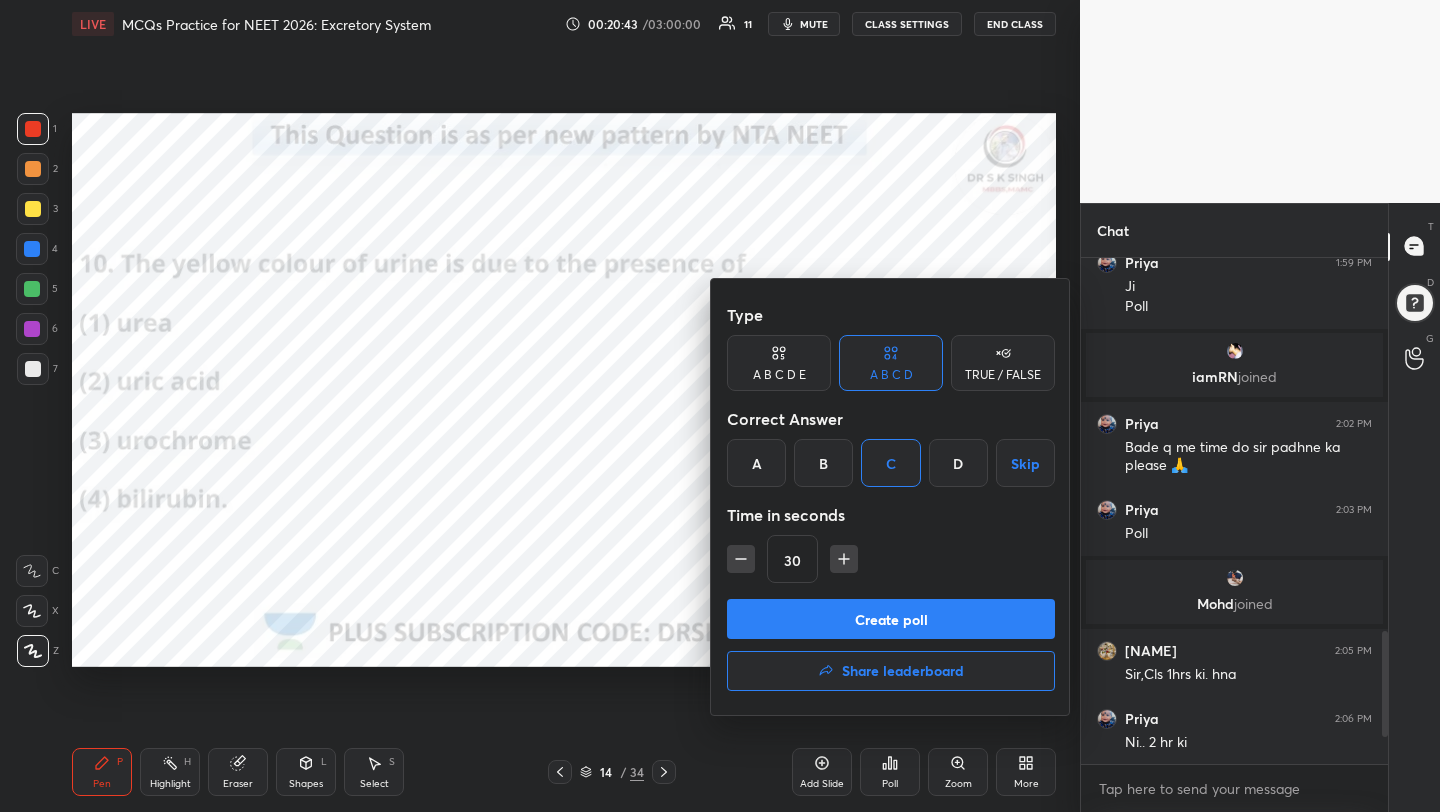 click on "Create poll" at bounding box center [891, 619] 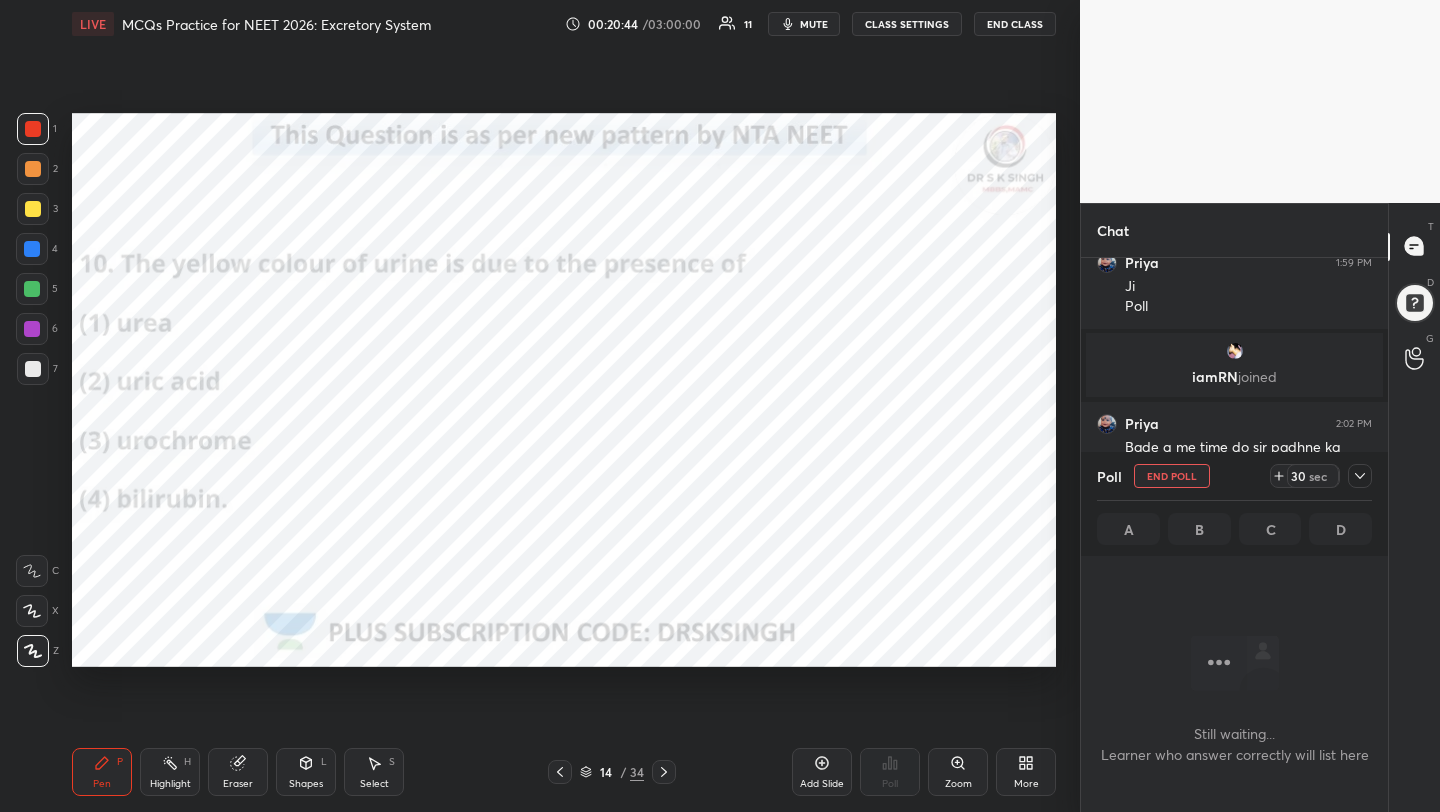 scroll, scrollTop: 402, scrollLeft: 301, axis: both 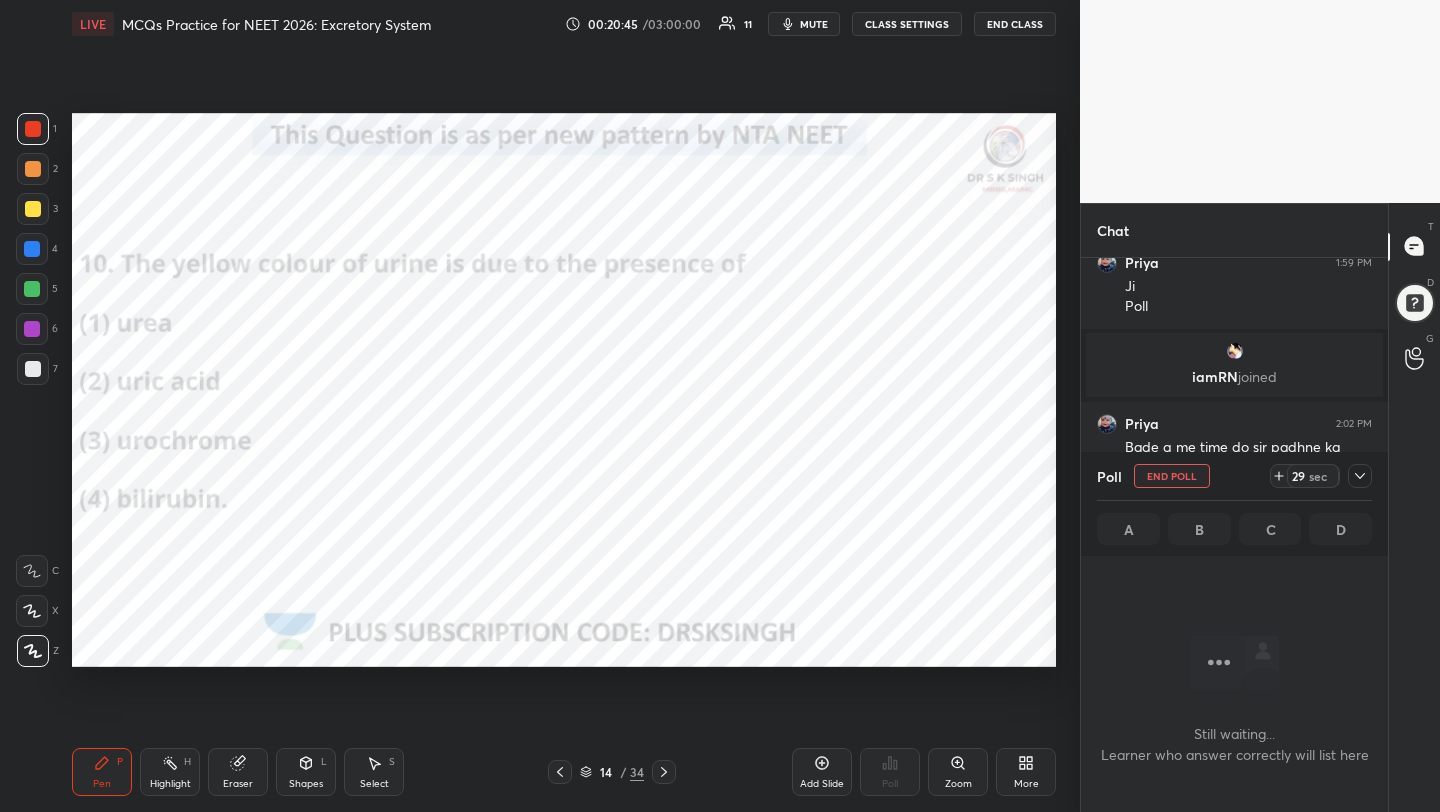 click on "mute" at bounding box center [814, 24] 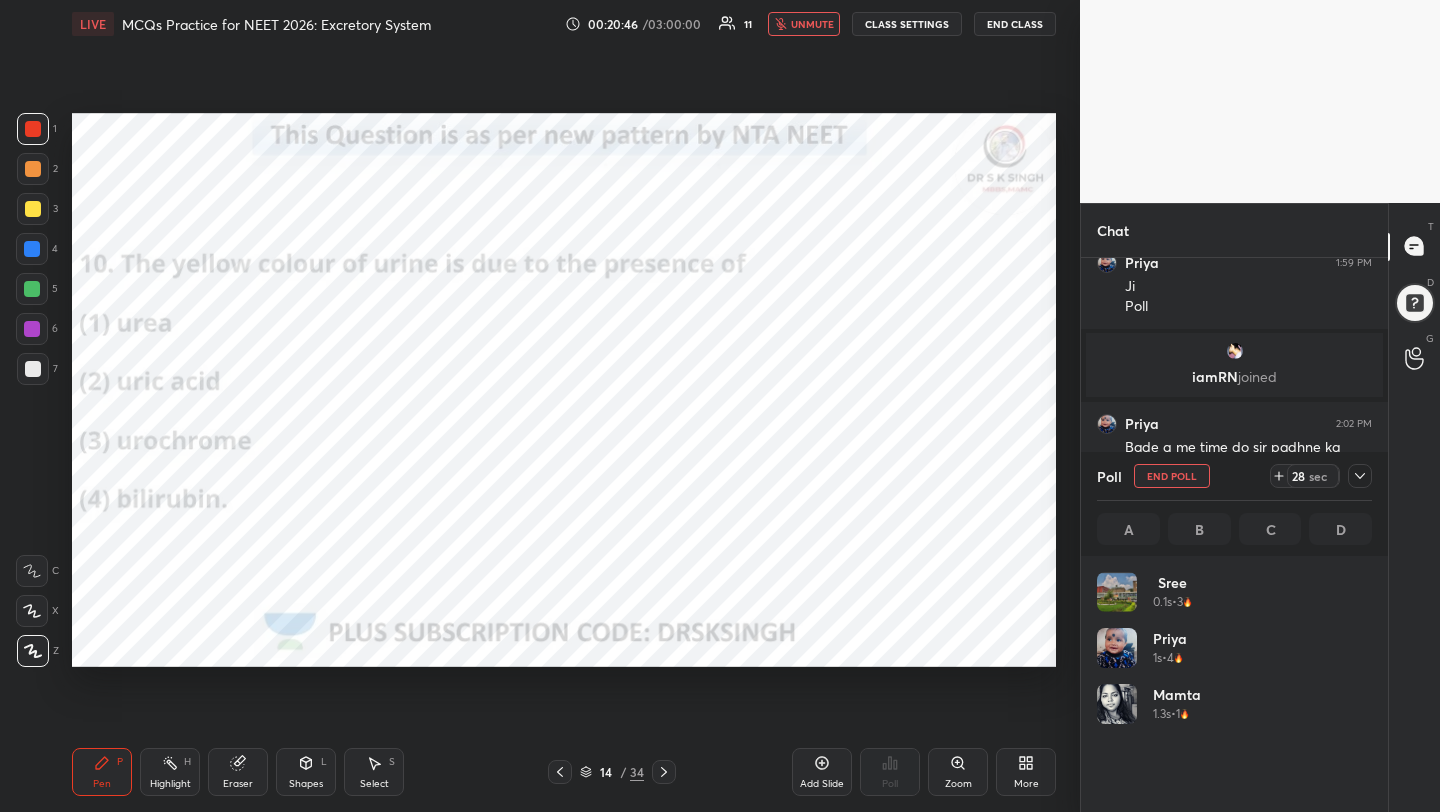 scroll, scrollTop: 234, scrollLeft: 269, axis: both 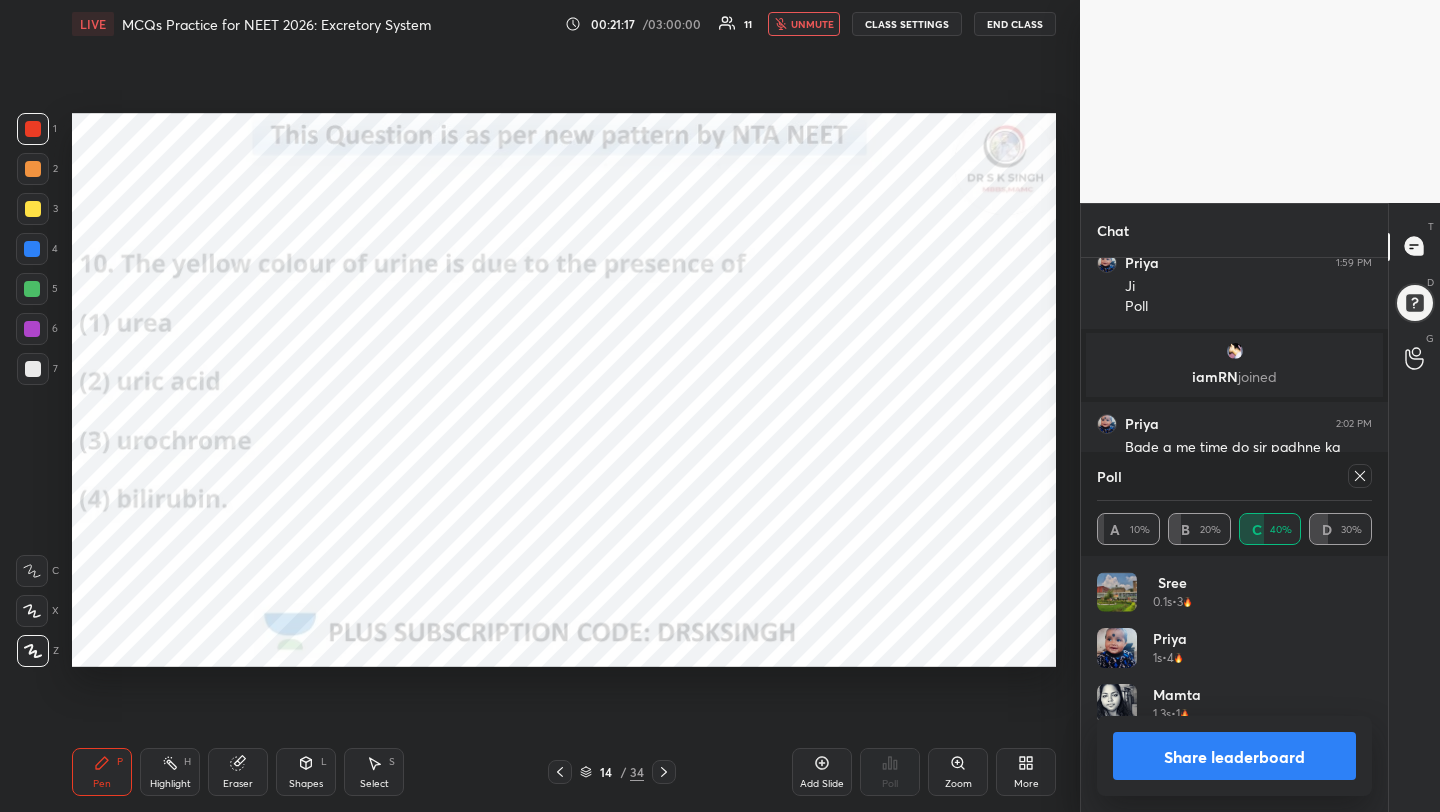 click on "unmute" at bounding box center (812, 24) 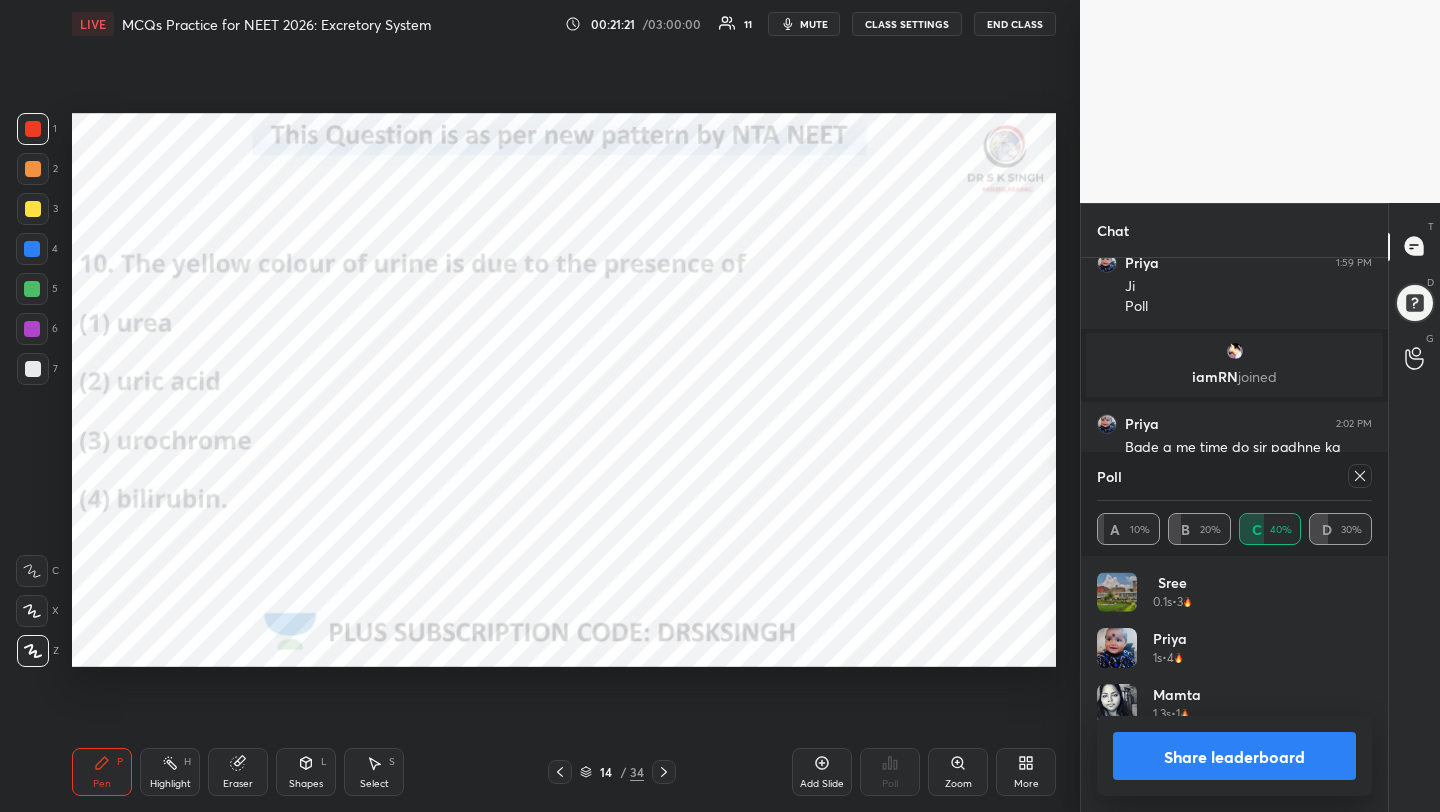 click at bounding box center (1360, 476) 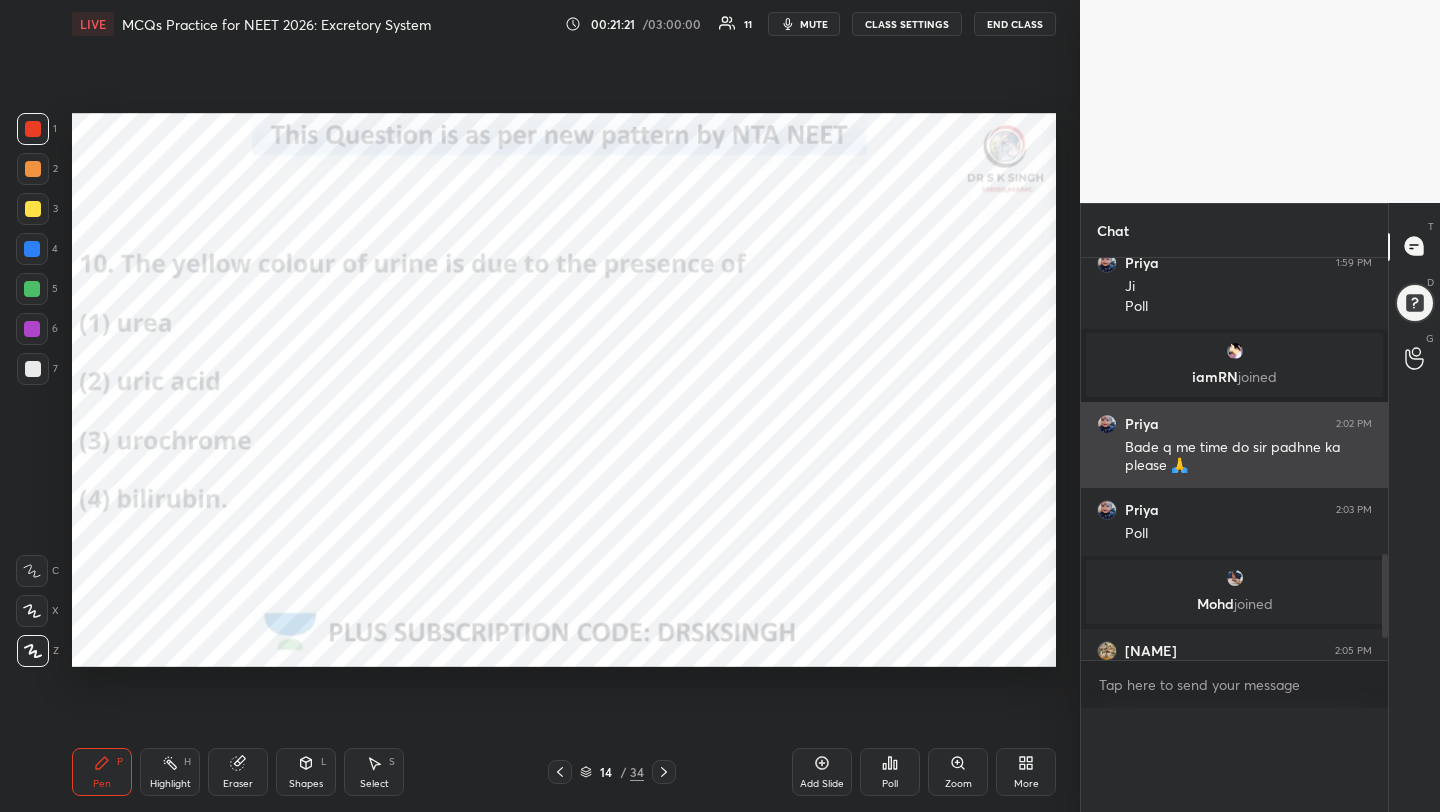 scroll, scrollTop: 0, scrollLeft: 0, axis: both 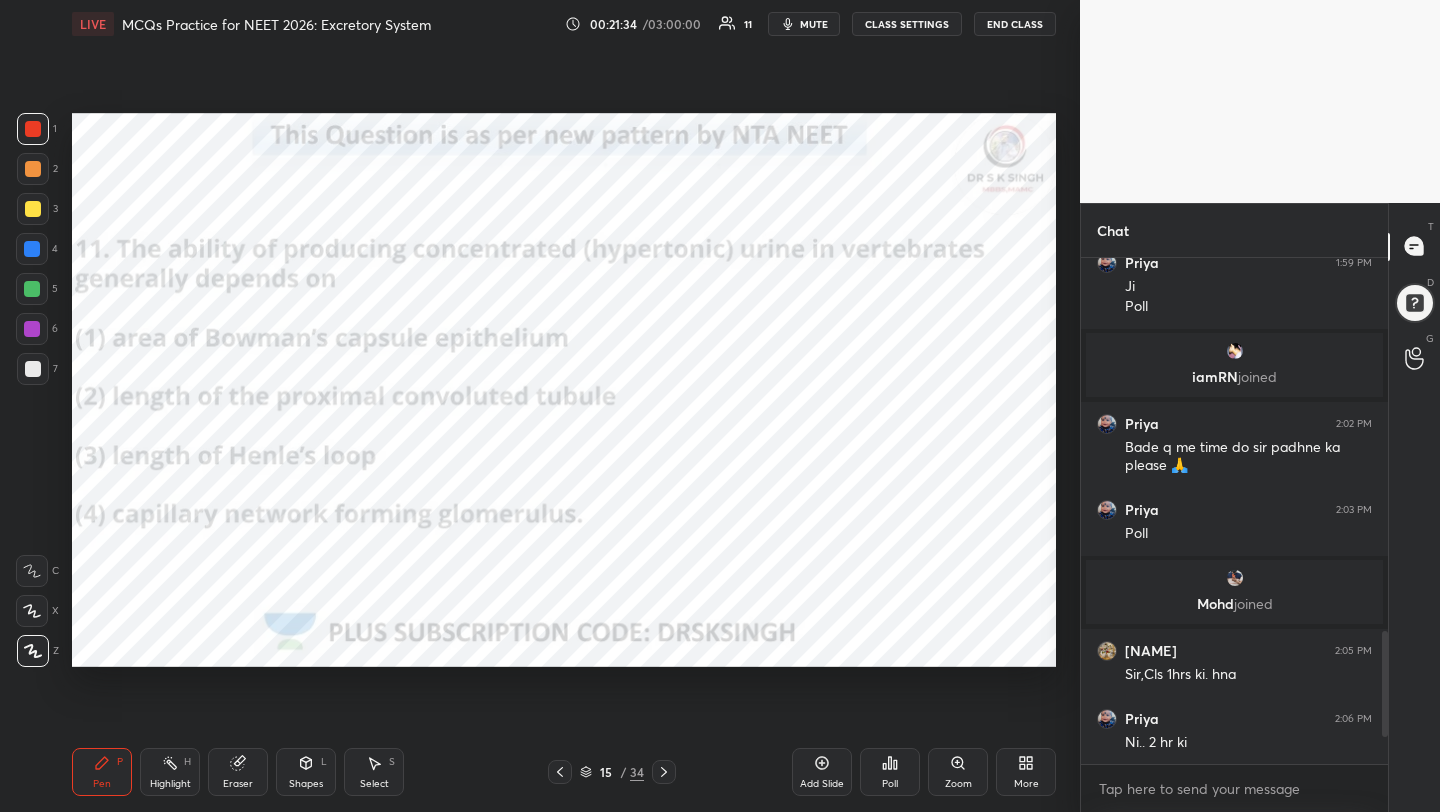 click 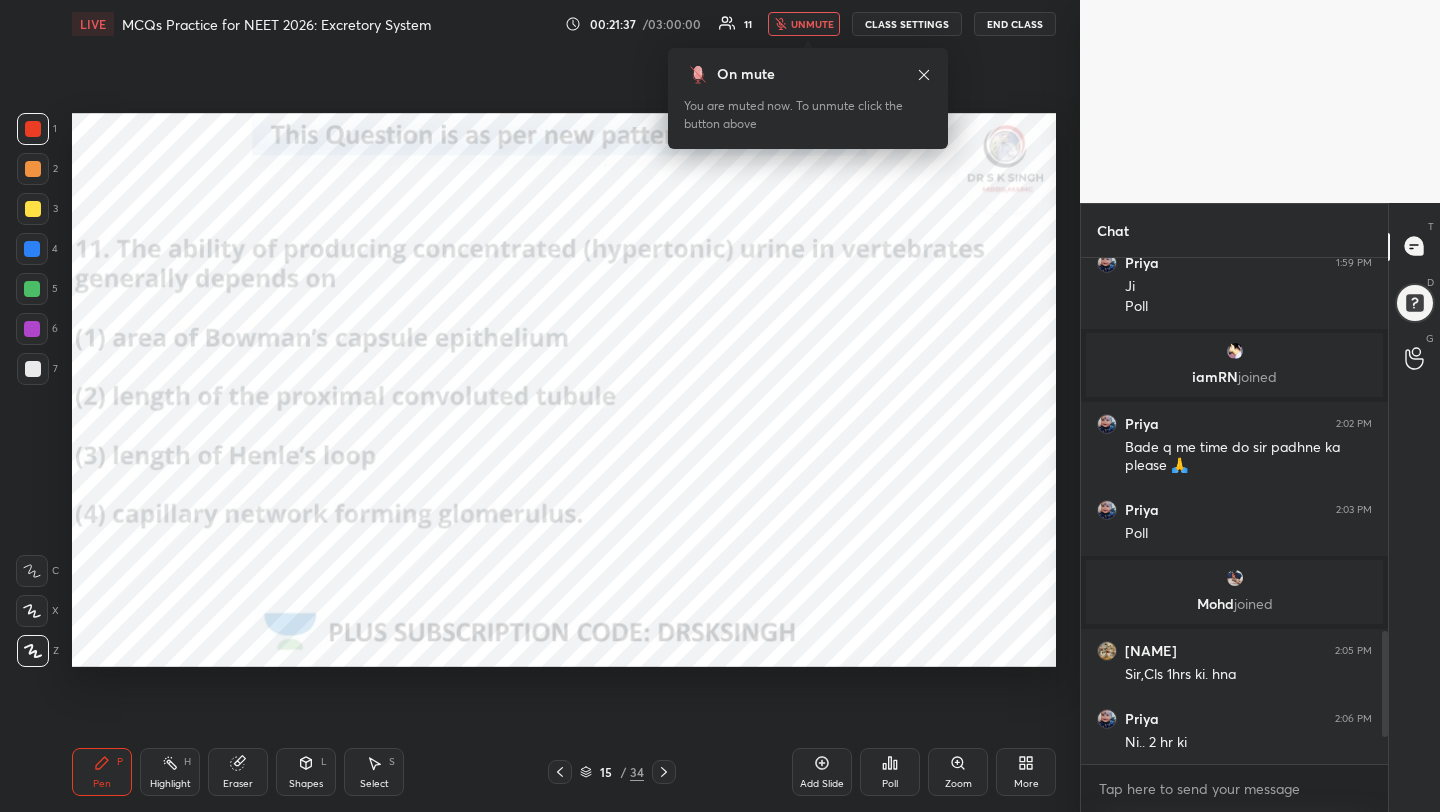 click on "Poll" at bounding box center [890, 784] 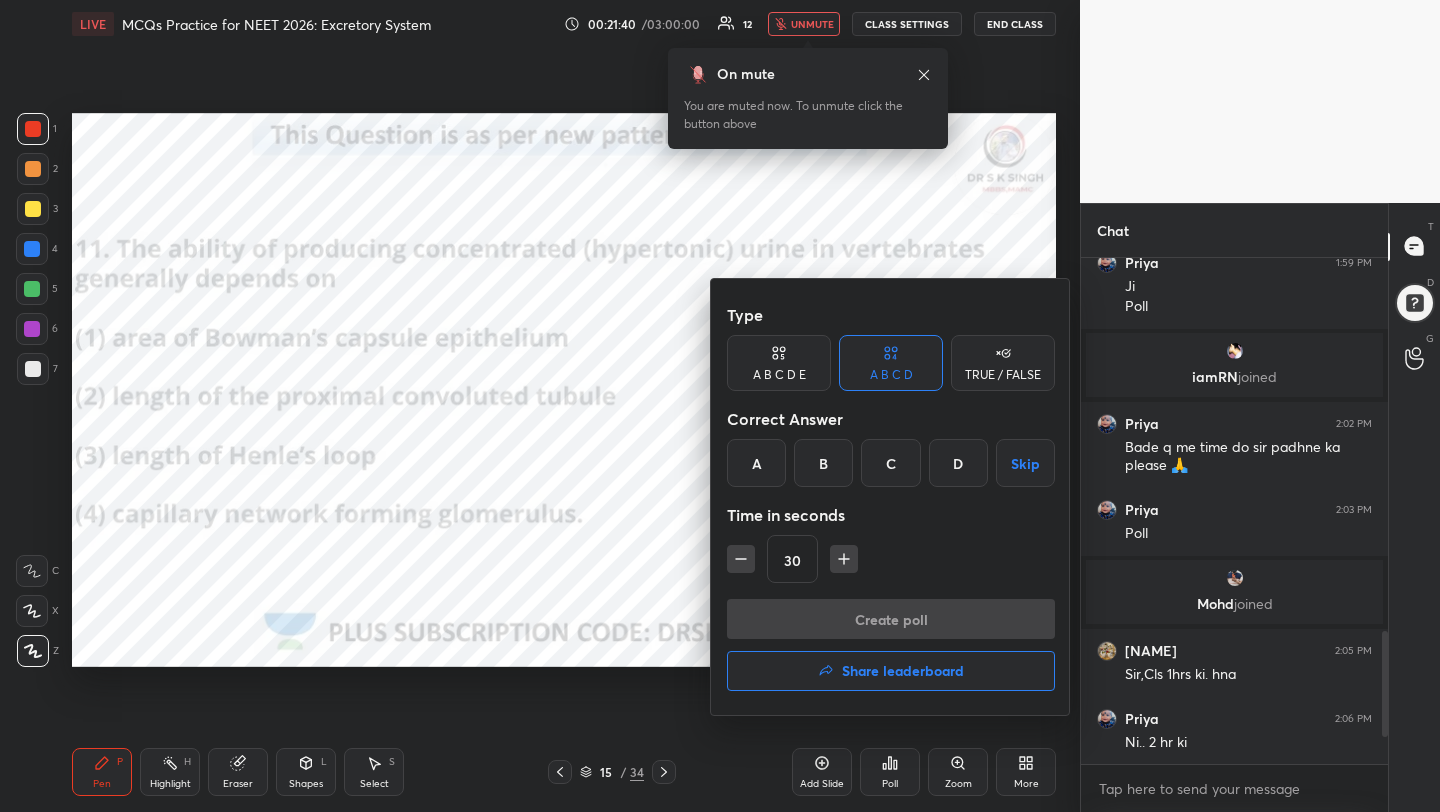 click on "Type A B C D E A B C D TRUE / FALSE Correct Answer A B C D Skip Time in seconds 30" at bounding box center [891, 447] 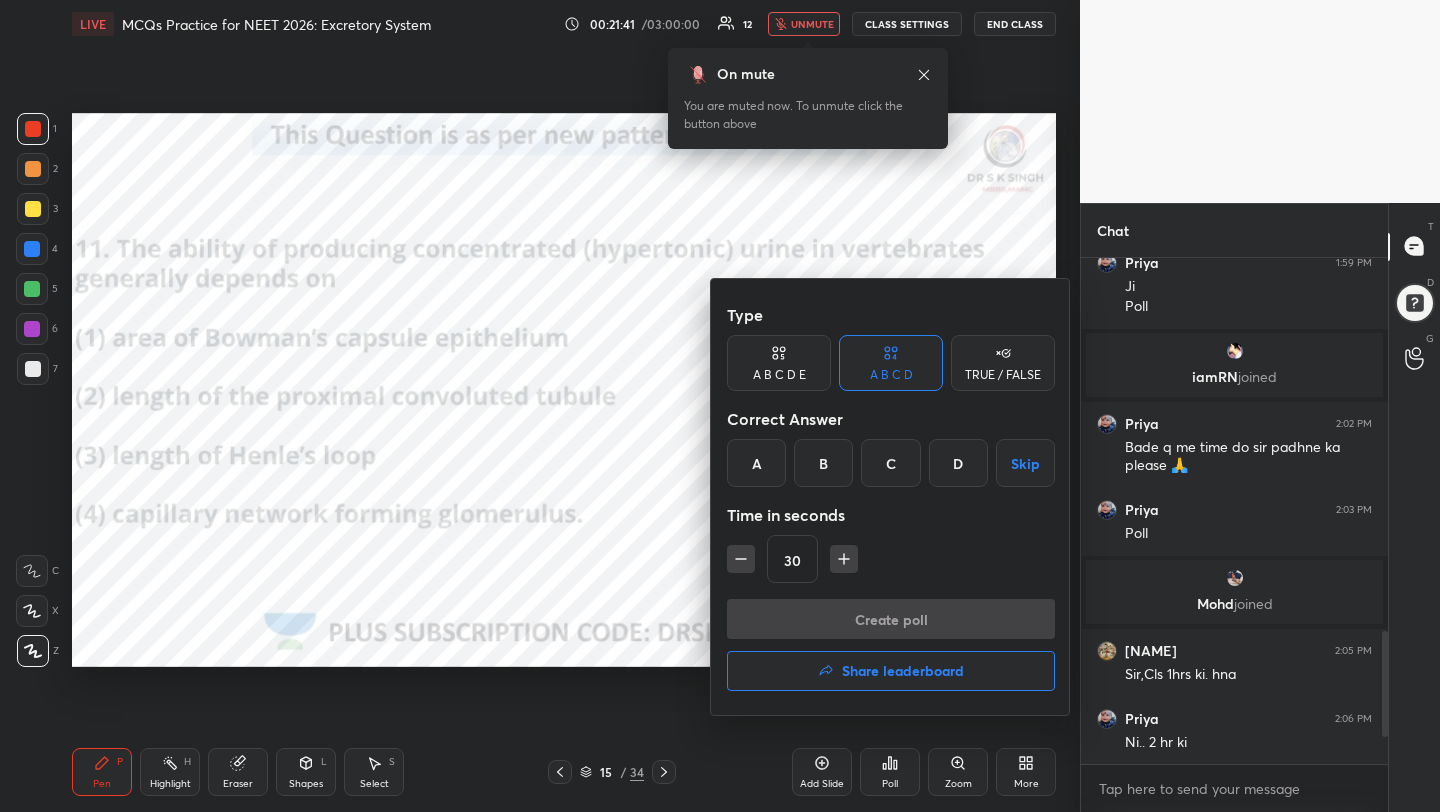 click on "C" at bounding box center [890, 463] 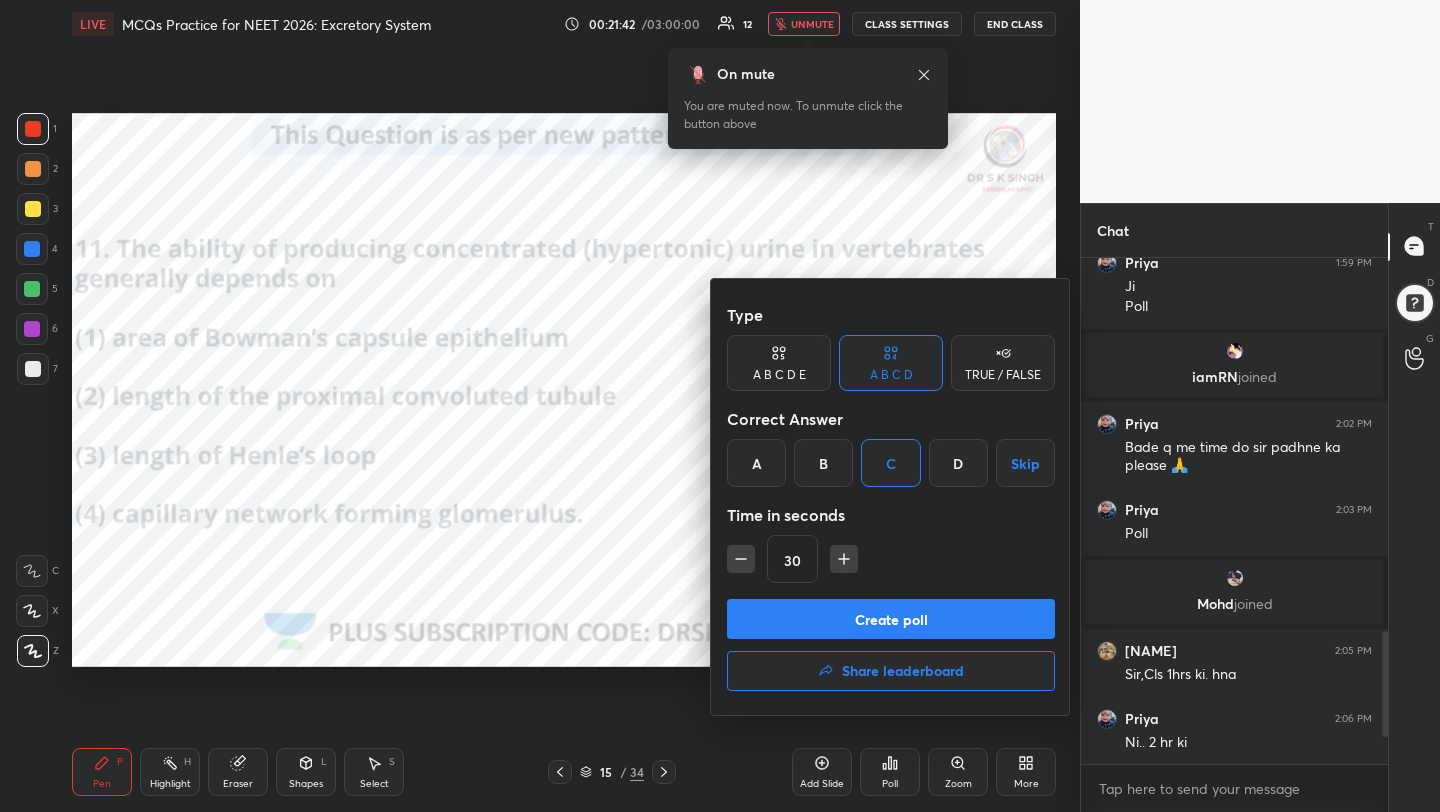 click on "Create poll" at bounding box center (891, 619) 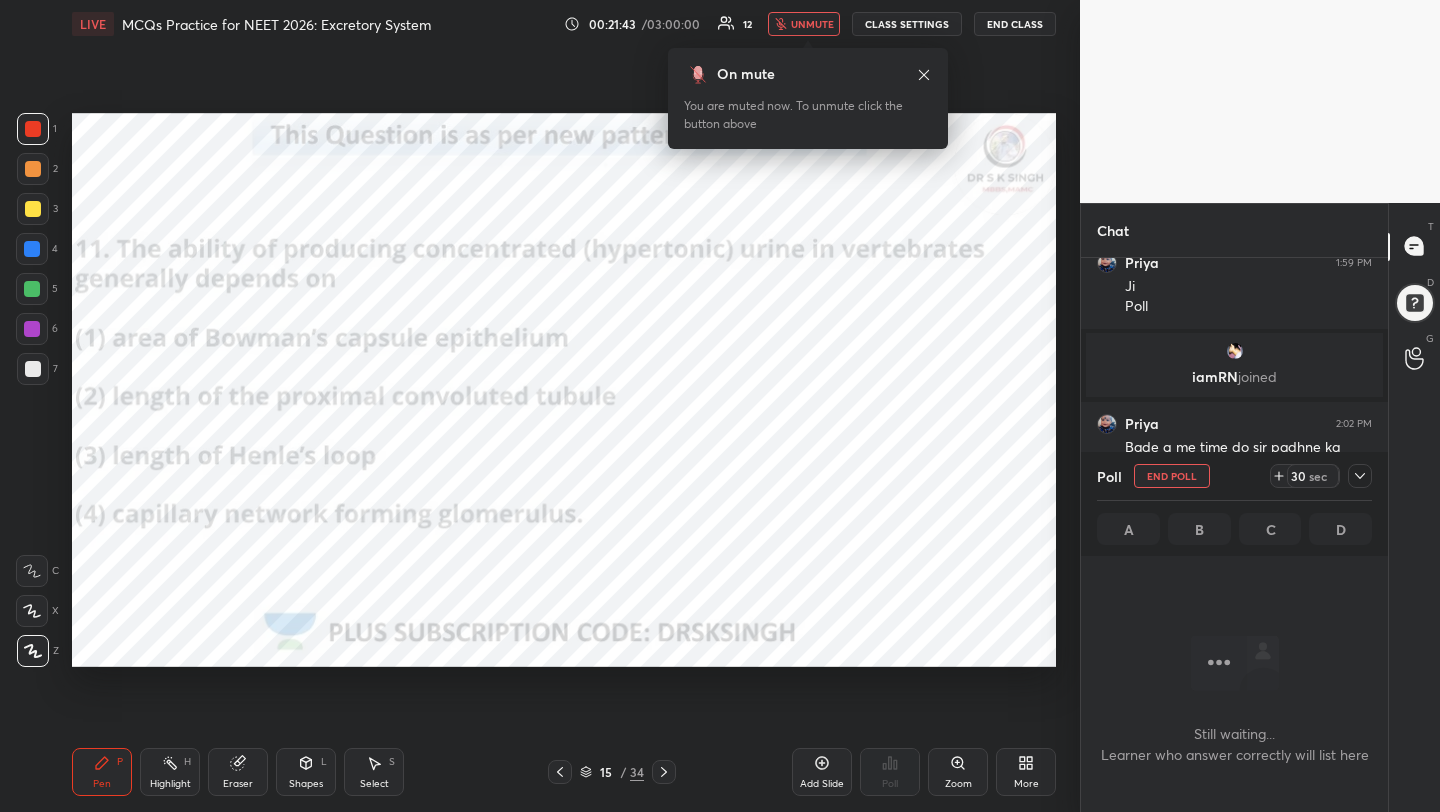 scroll, scrollTop: 413, scrollLeft: 301, axis: both 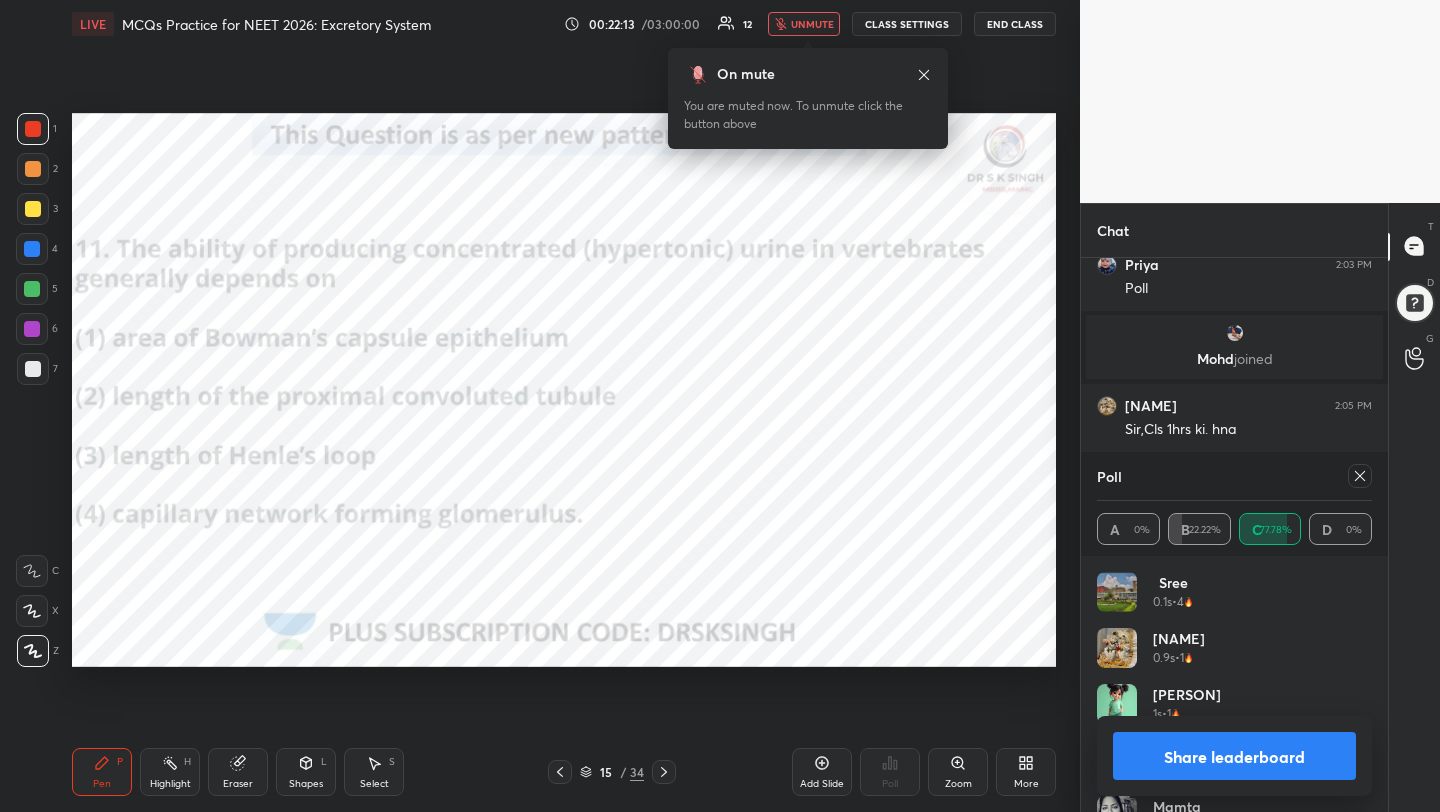 click on "unmute" at bounding box center (812, 24) 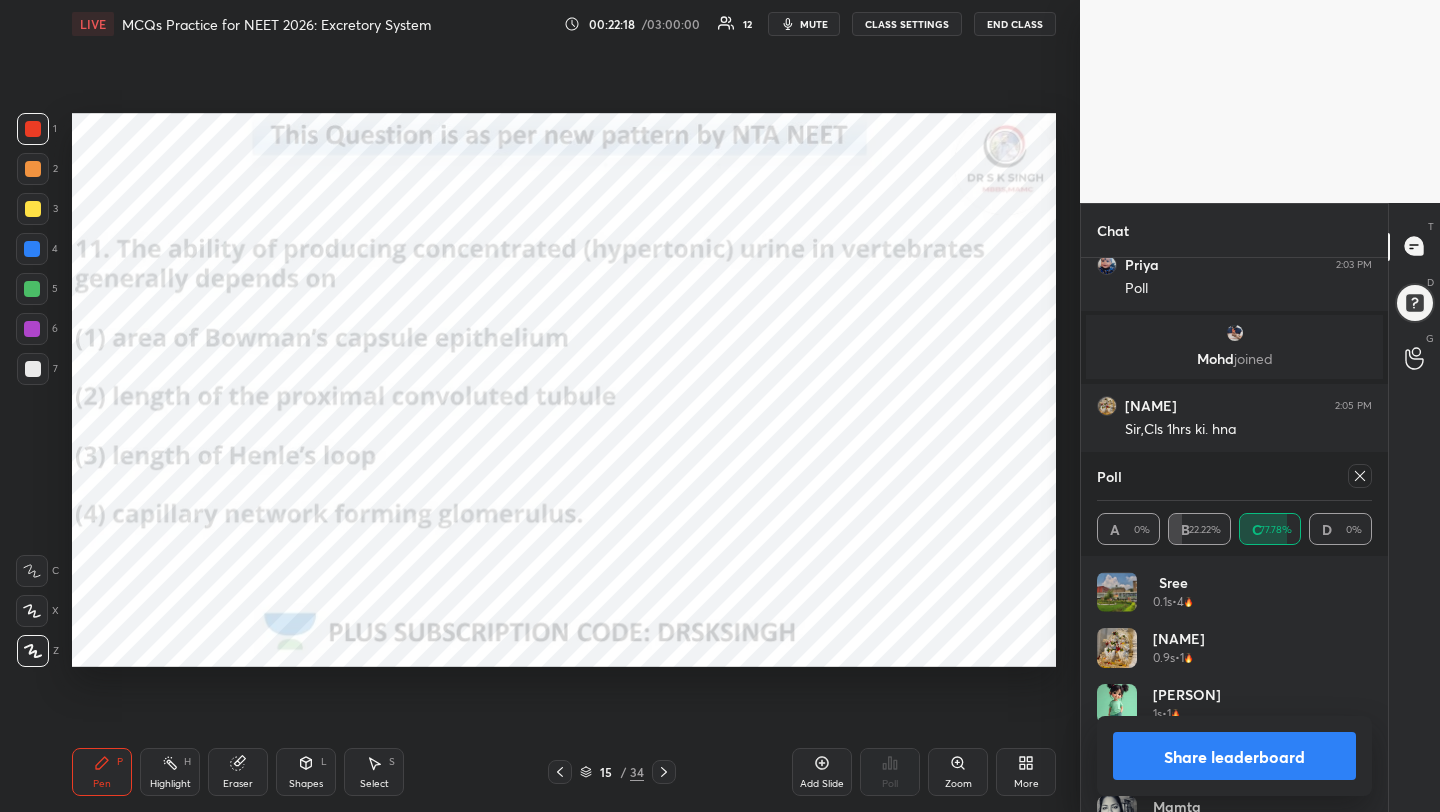 click 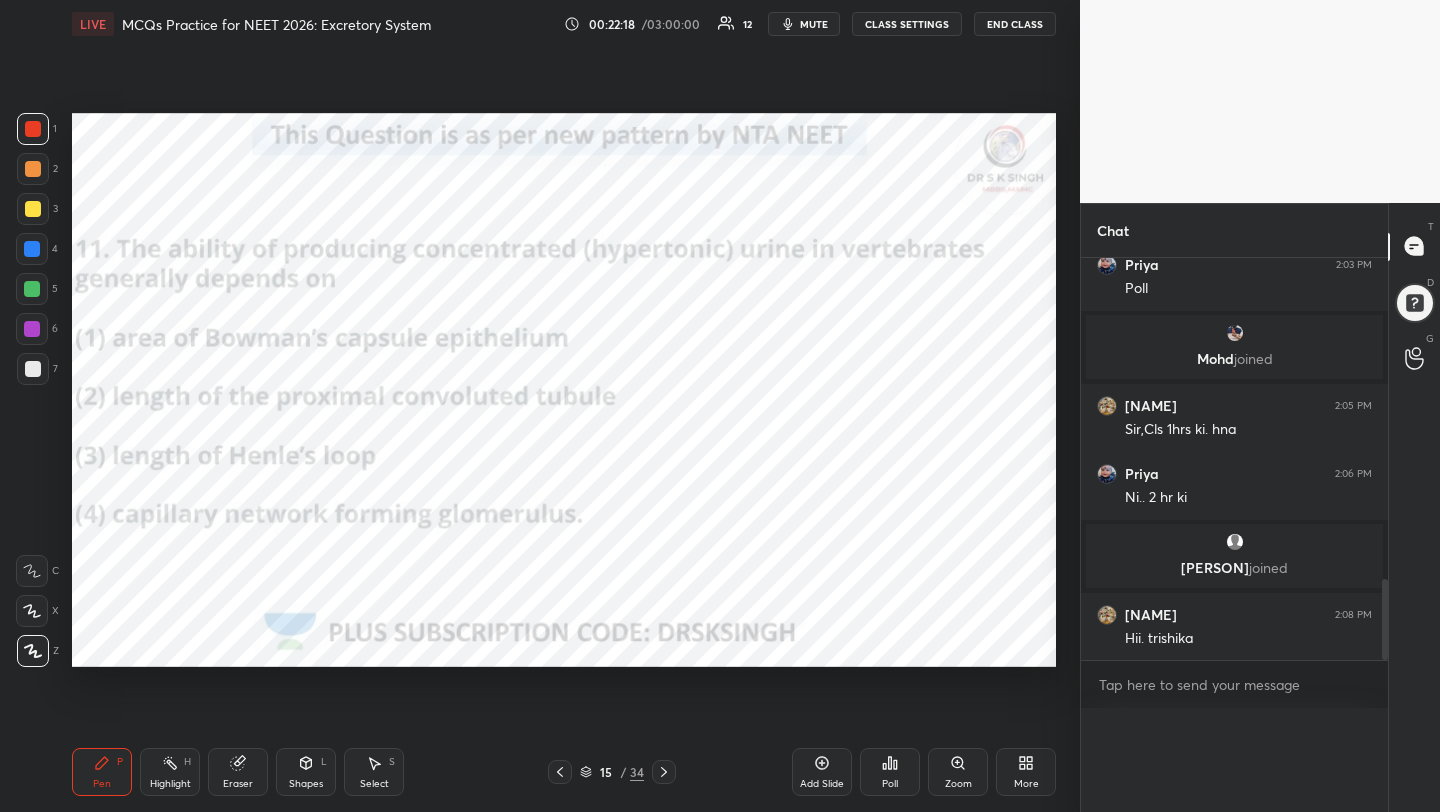 scroll, scrollTop: 1, scrollLeft: 7, axis: both 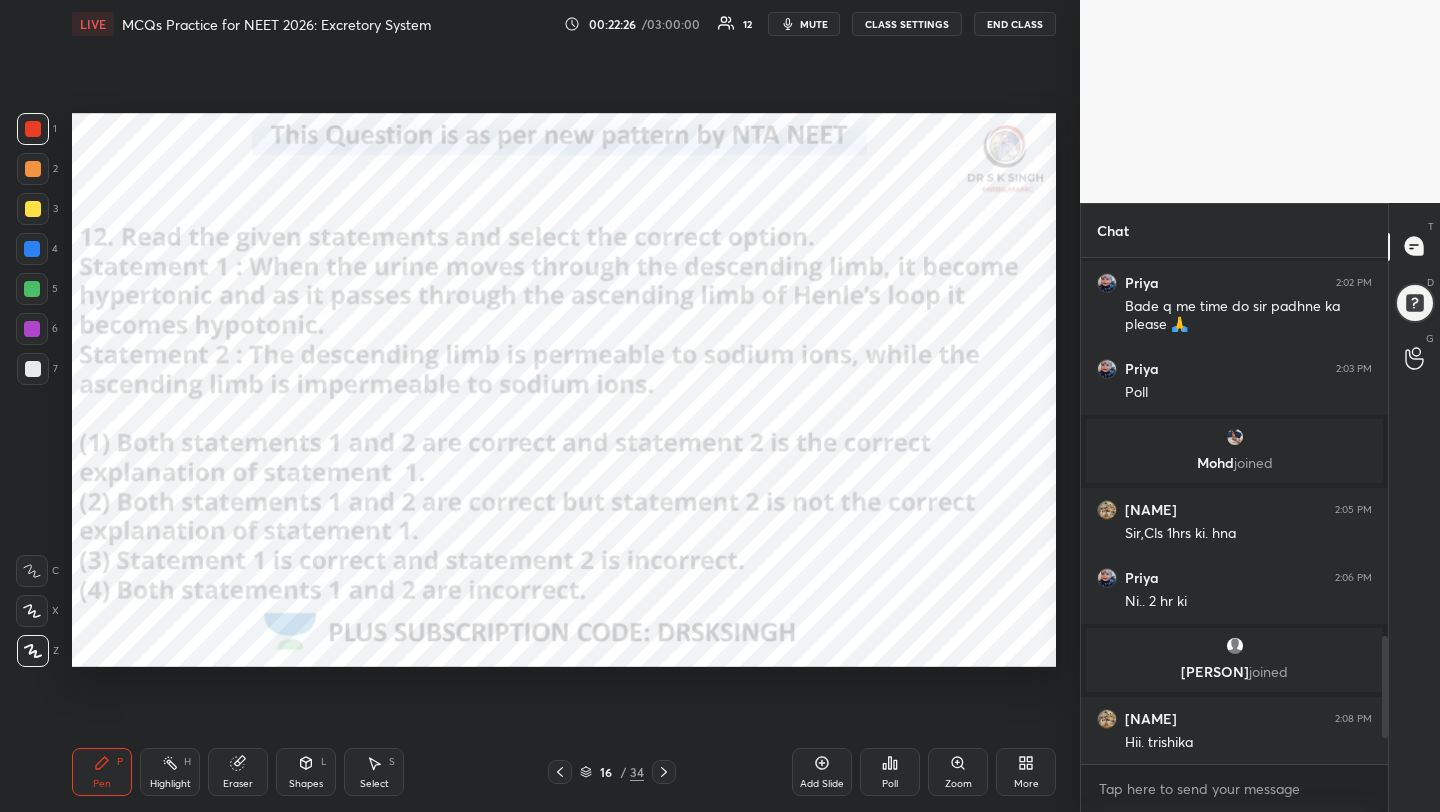click 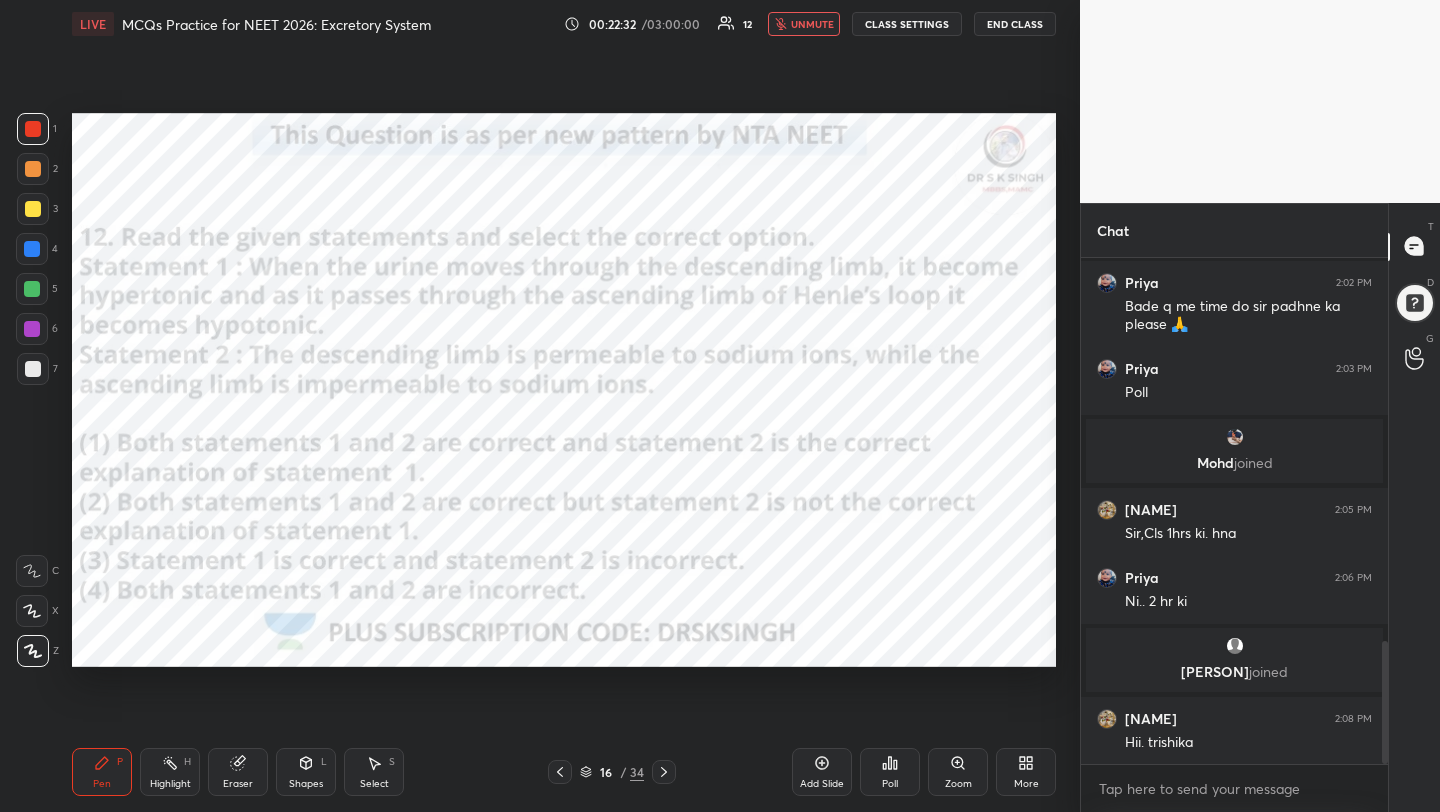 scroll, scrollTop: 1576, scrollLeft: 0, axis: vertical 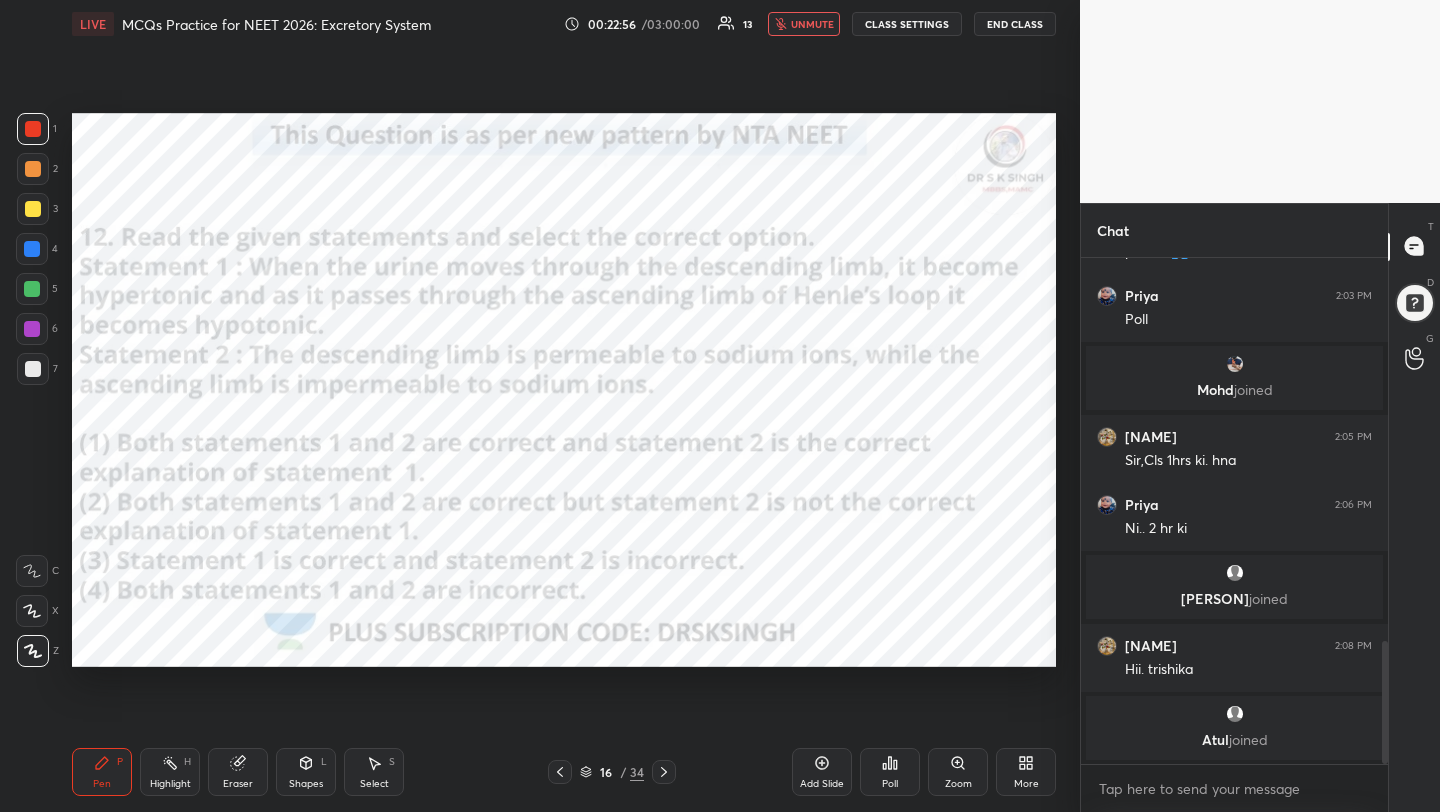 click on "unmute" at bounding box center [804, 24] 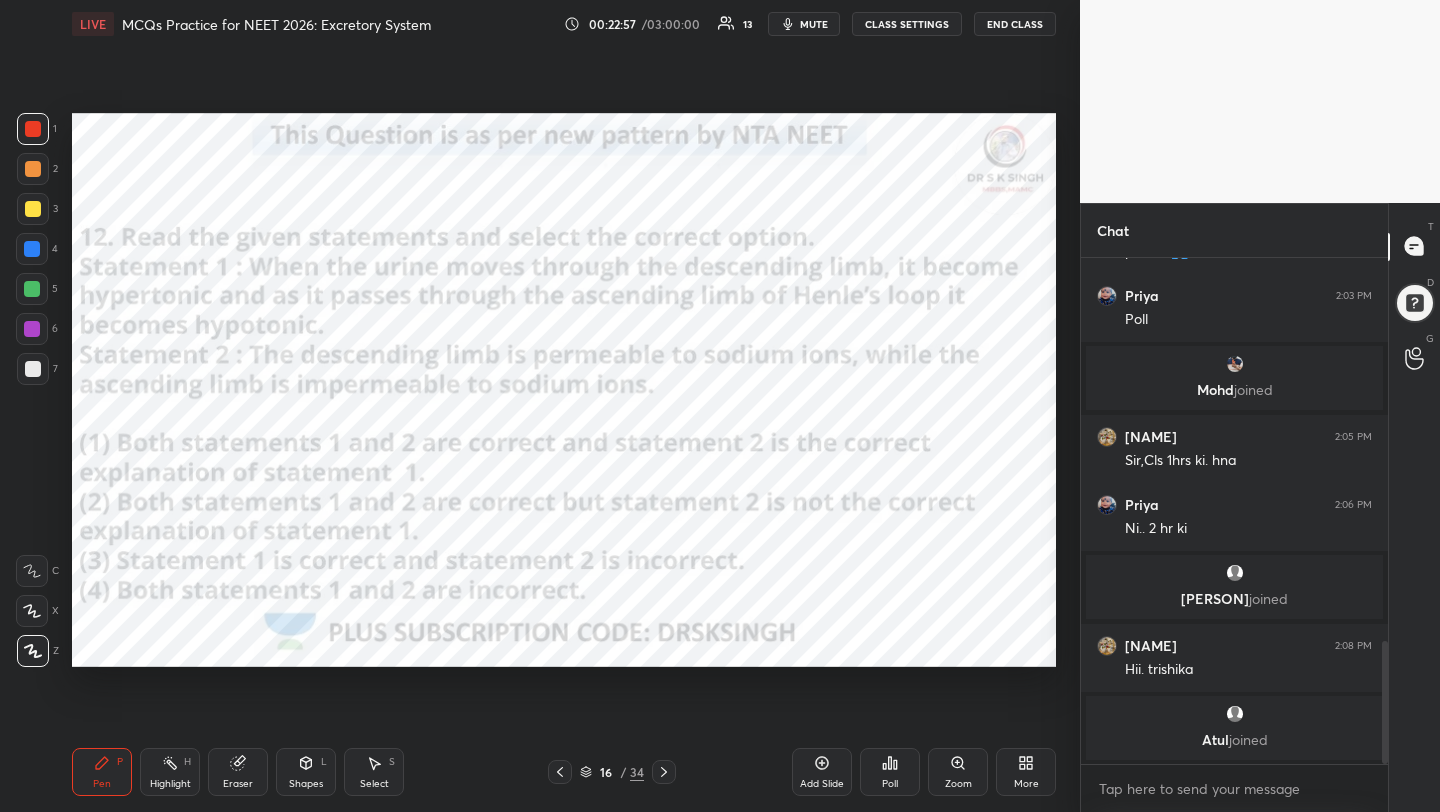 click 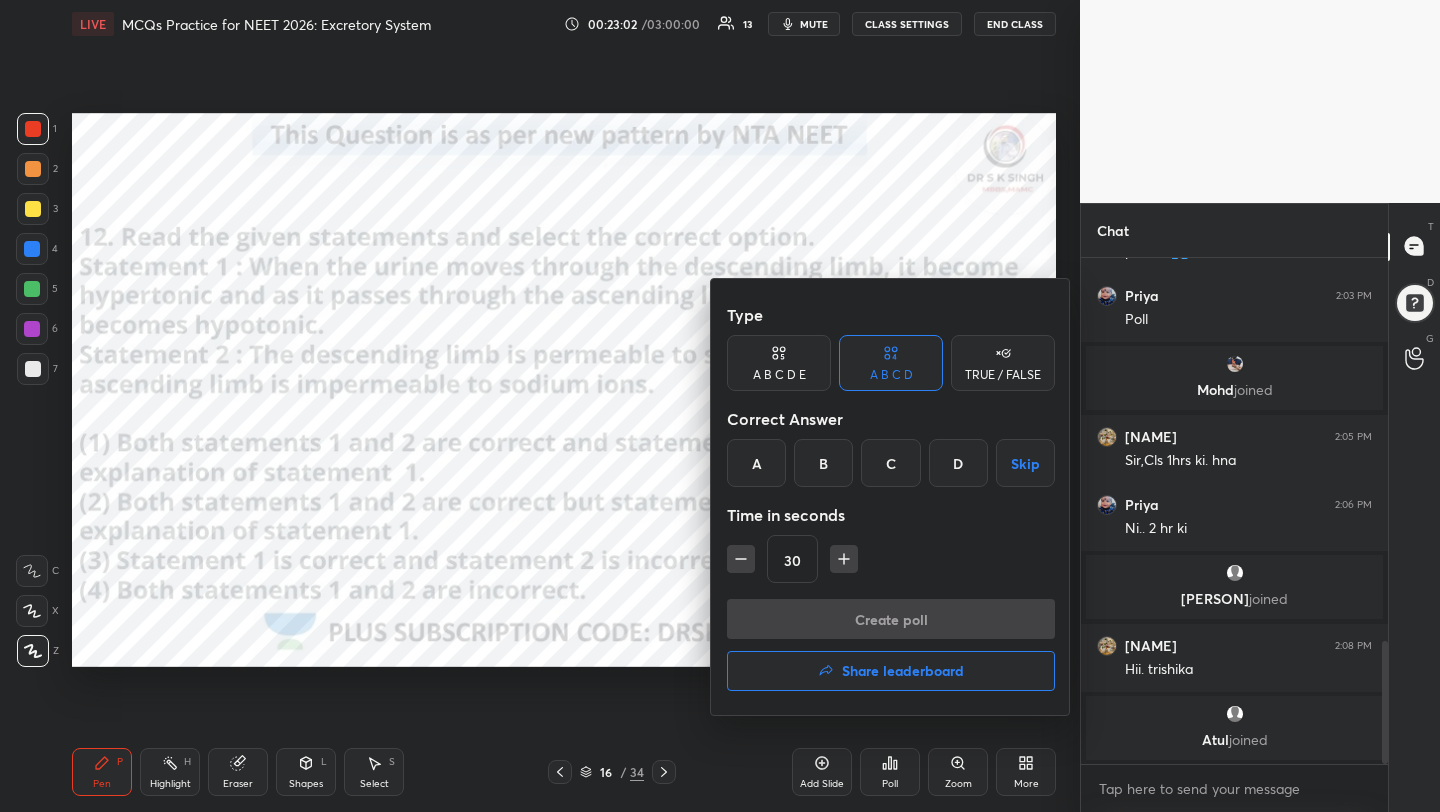 click on "C" at bounding box center [890, 463] 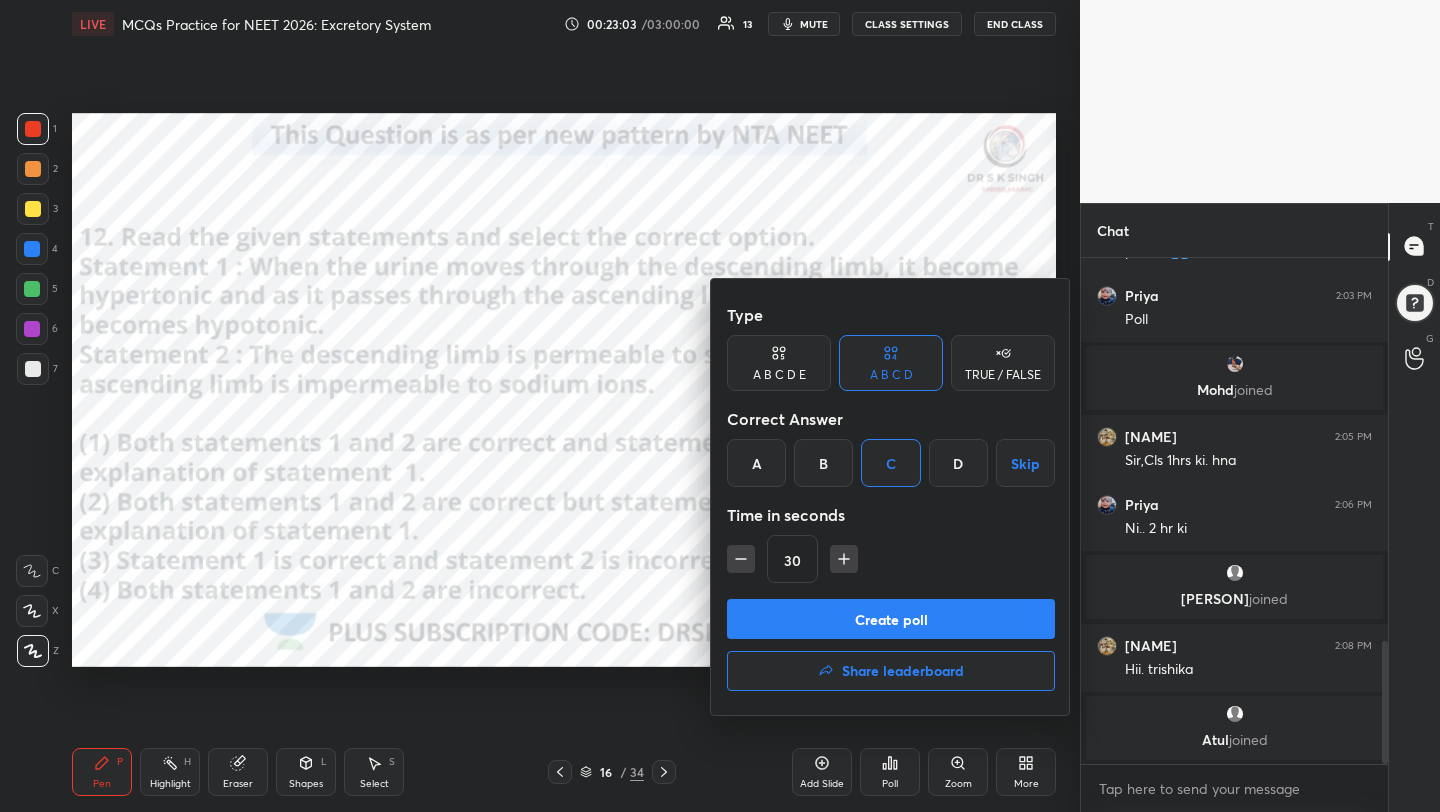 click on "Create poll" at bounding box center [891, 619] 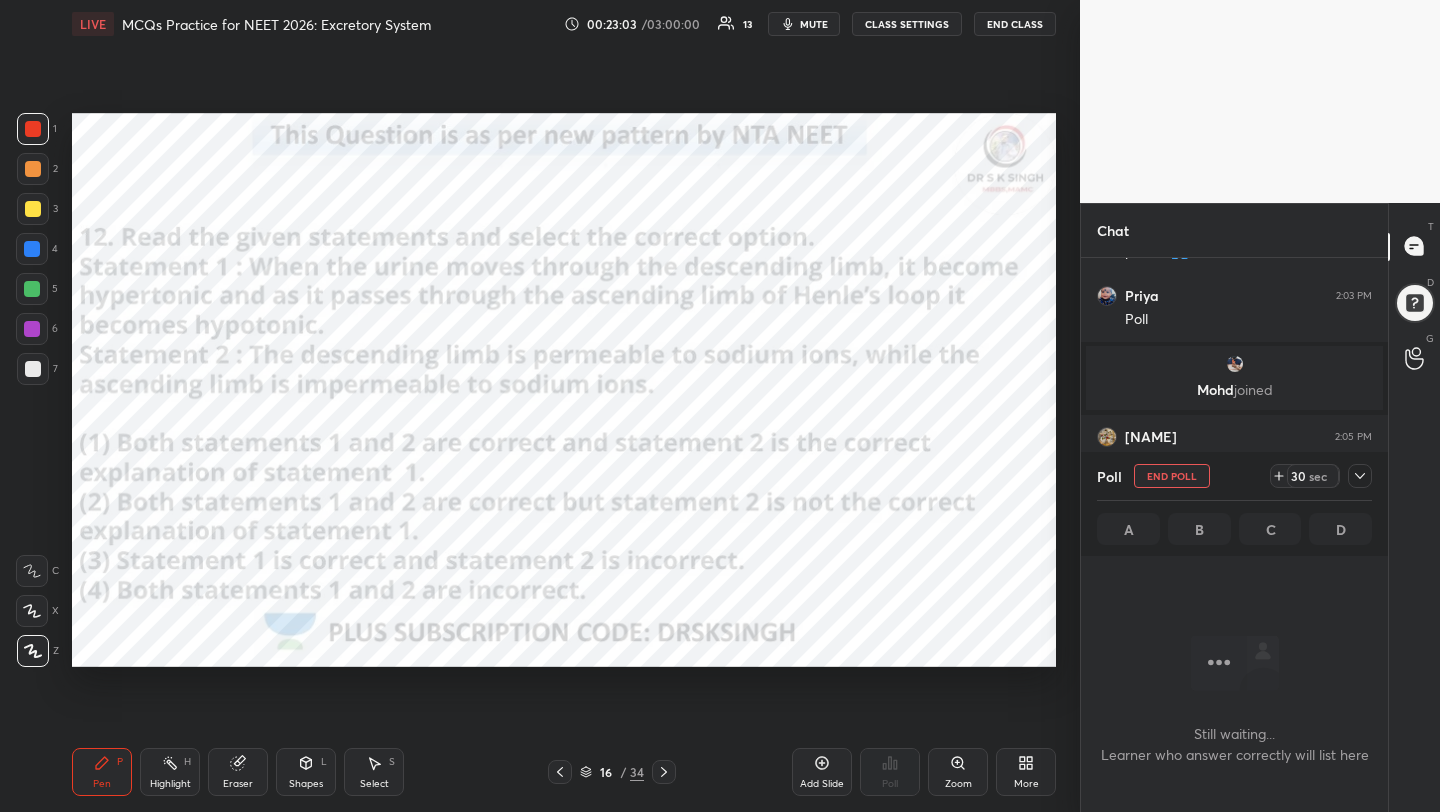 scroll, scrollTop: 407, scrollLeft: 301, axis: both 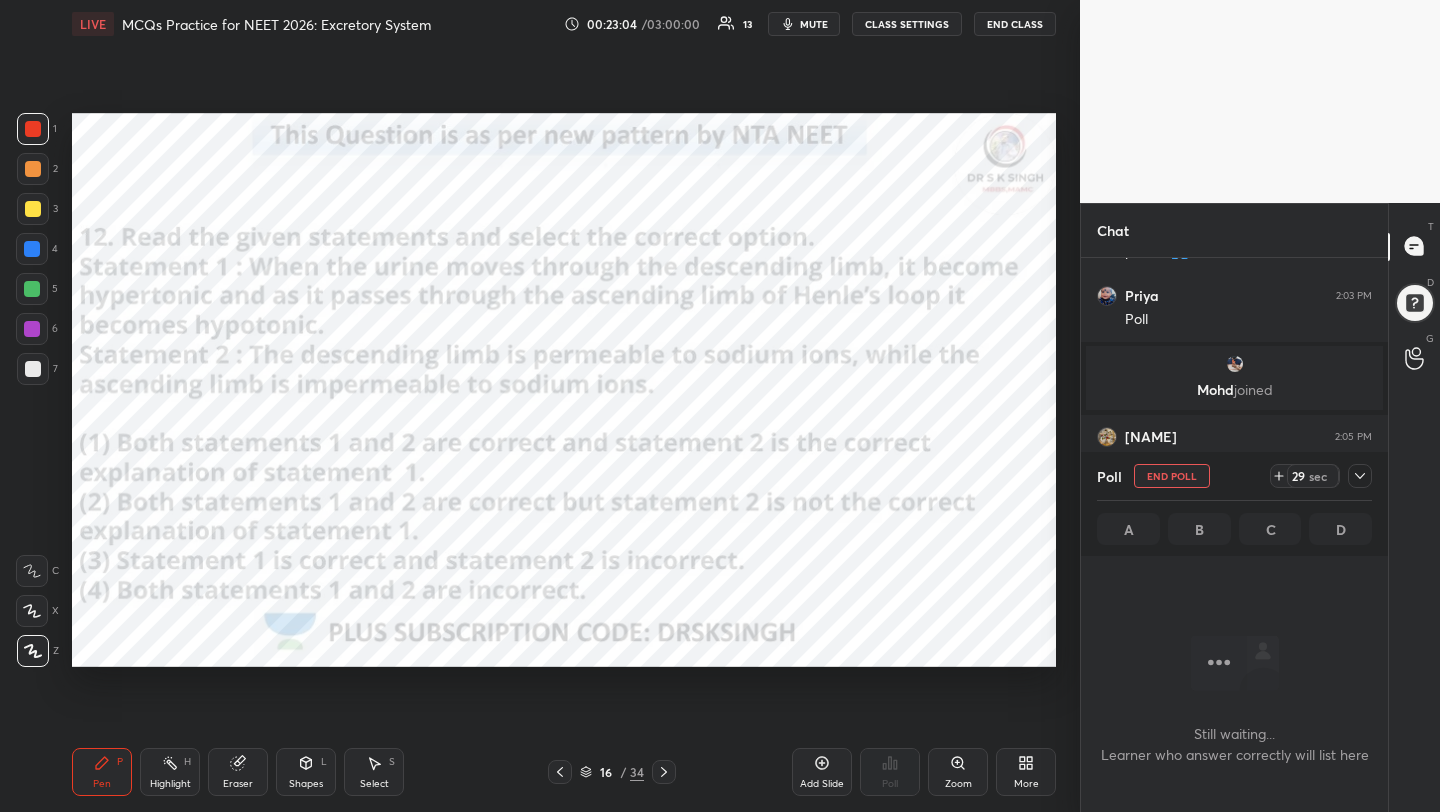 click 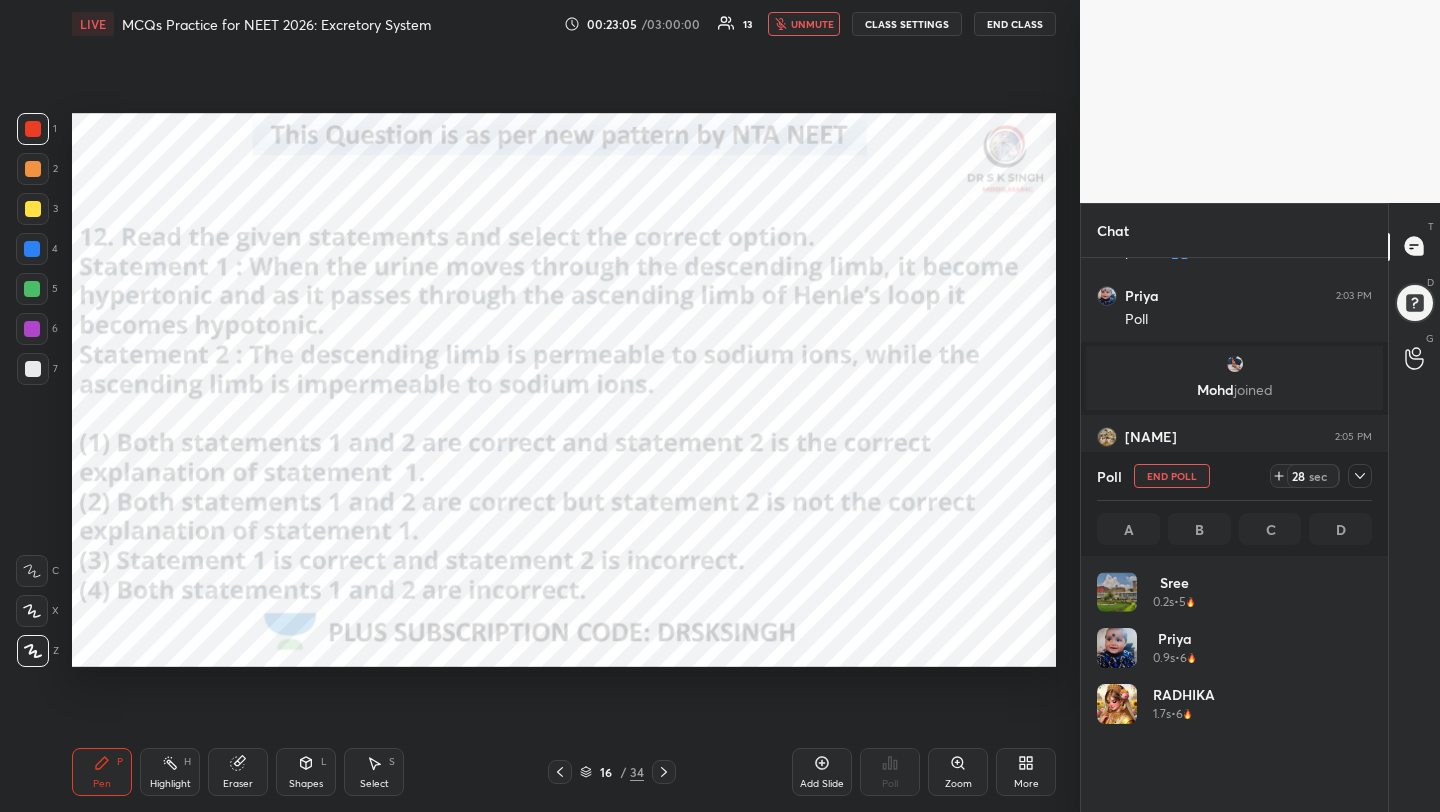 scroll, scrollTop: 234, scrollLeft: 269, axis: both 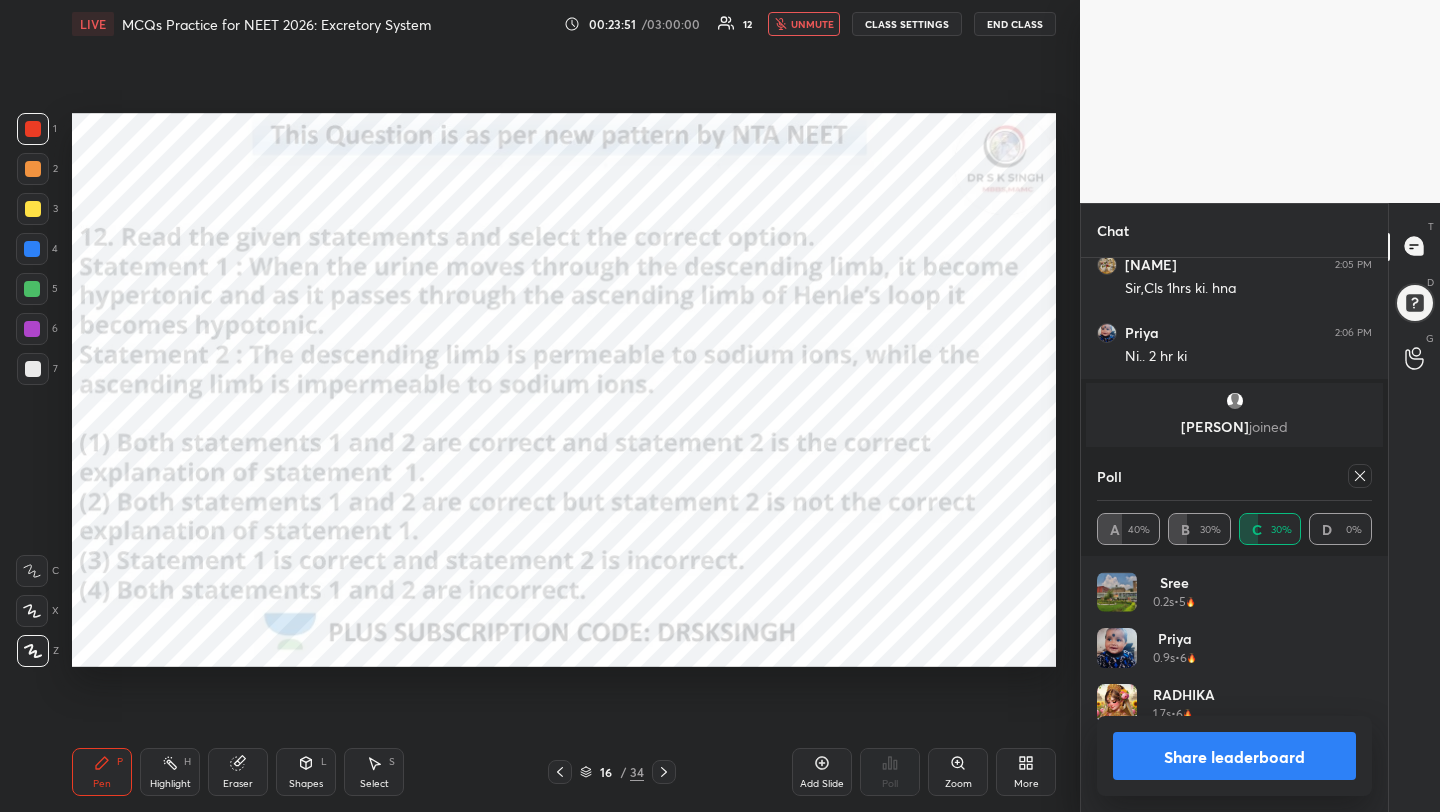 click on "unmute" at bounding box center (812, 24) 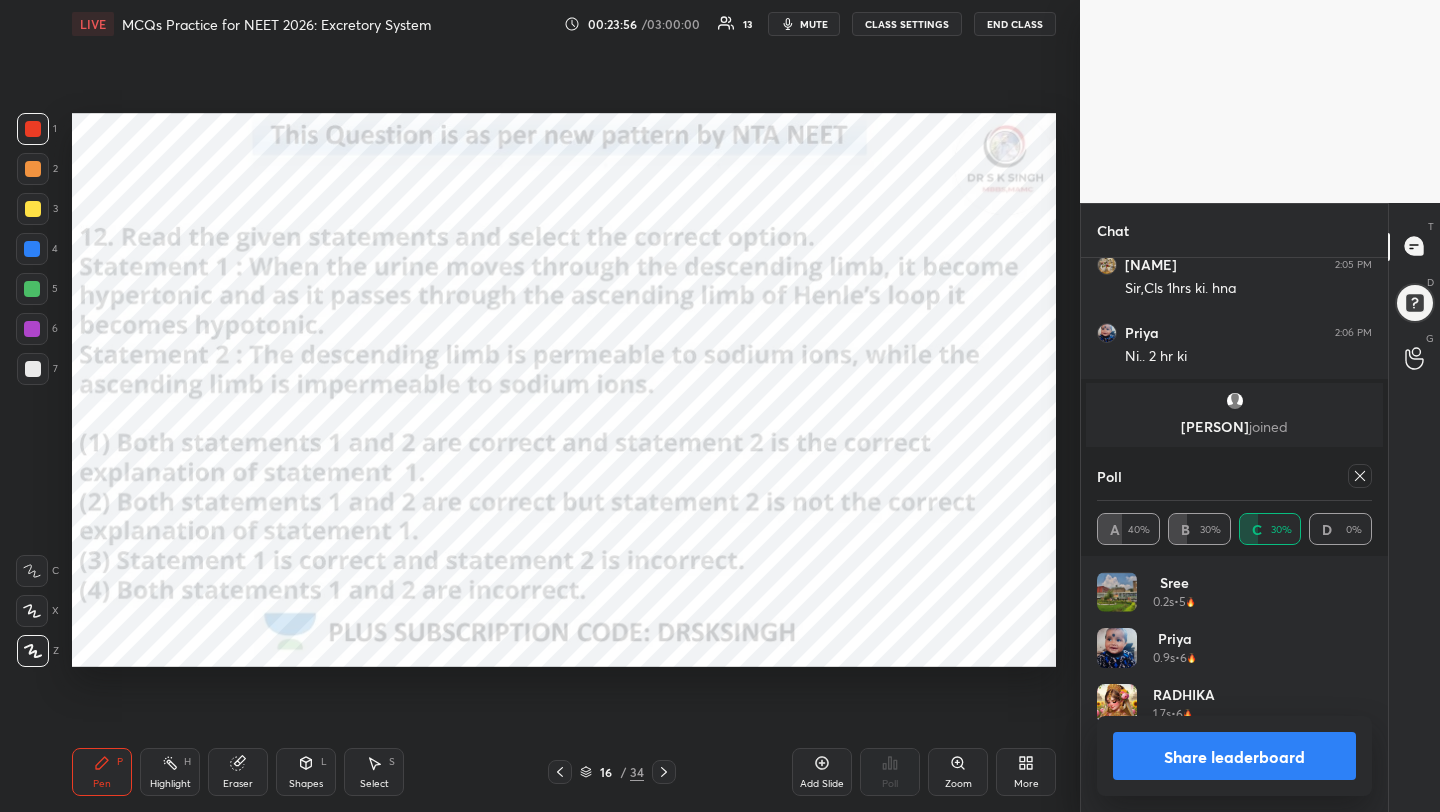 click at bounding box center (1360, 476) 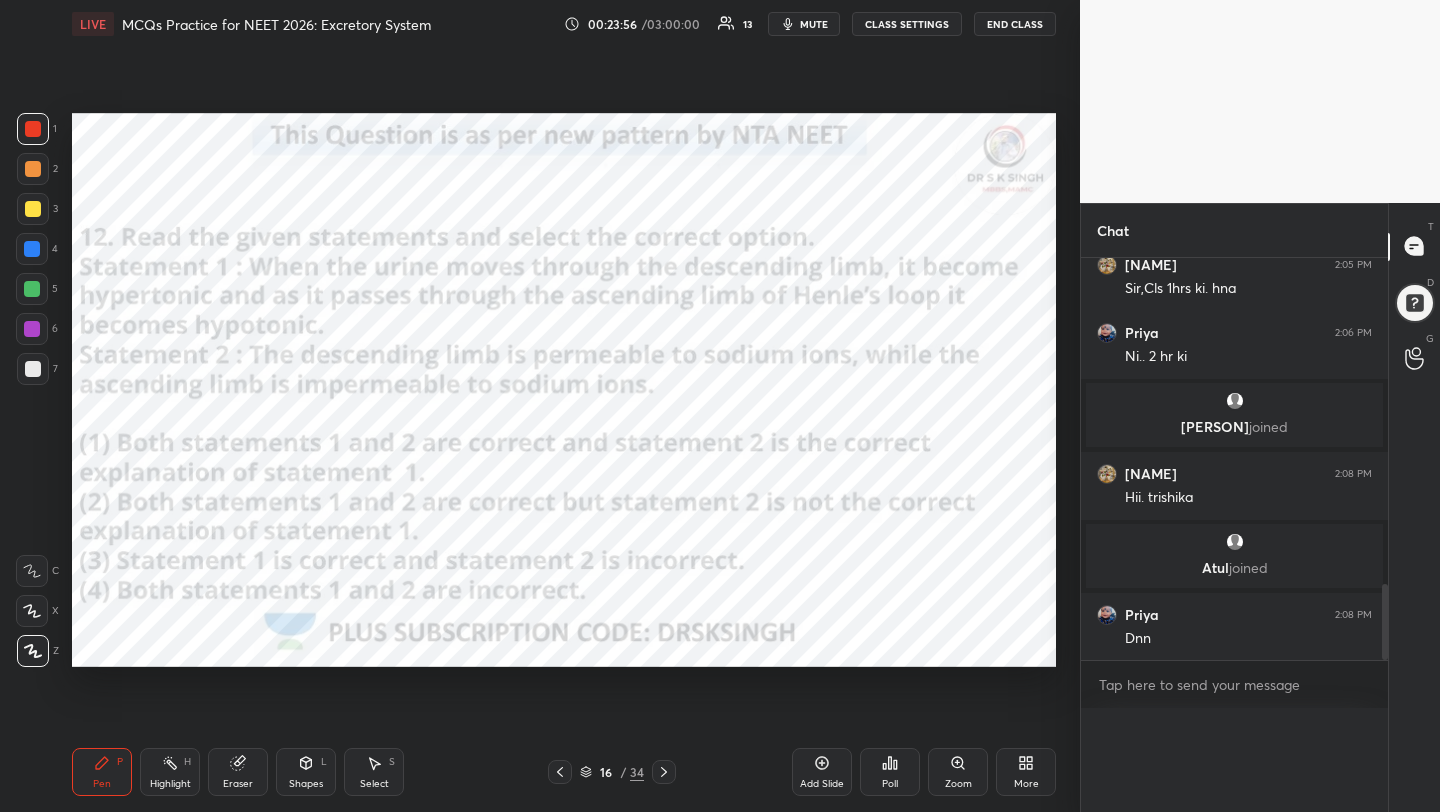 scroll, scrollTop: 0, scrollLeft: 0, axis: both 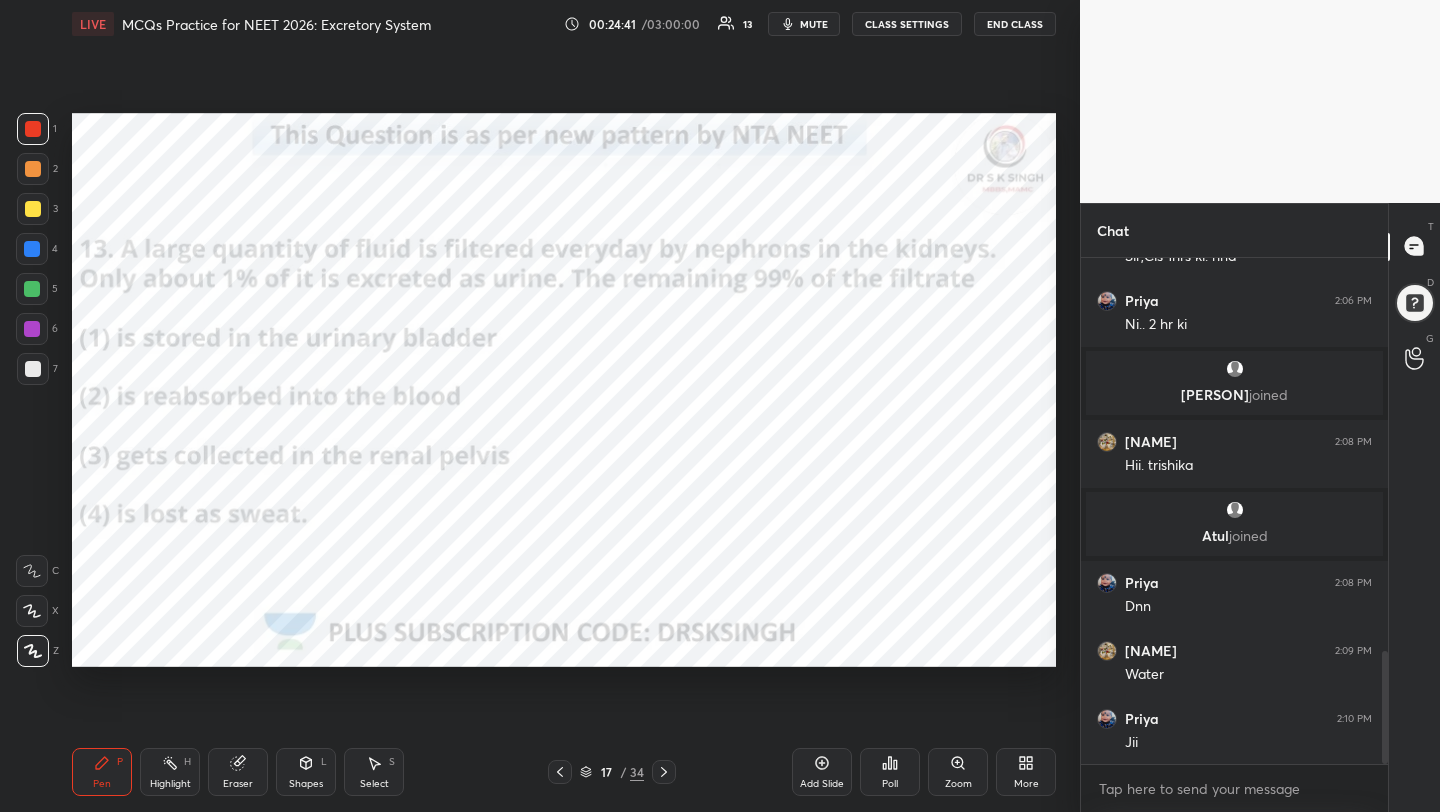click on "Poll" at bounding box center (890, 772) 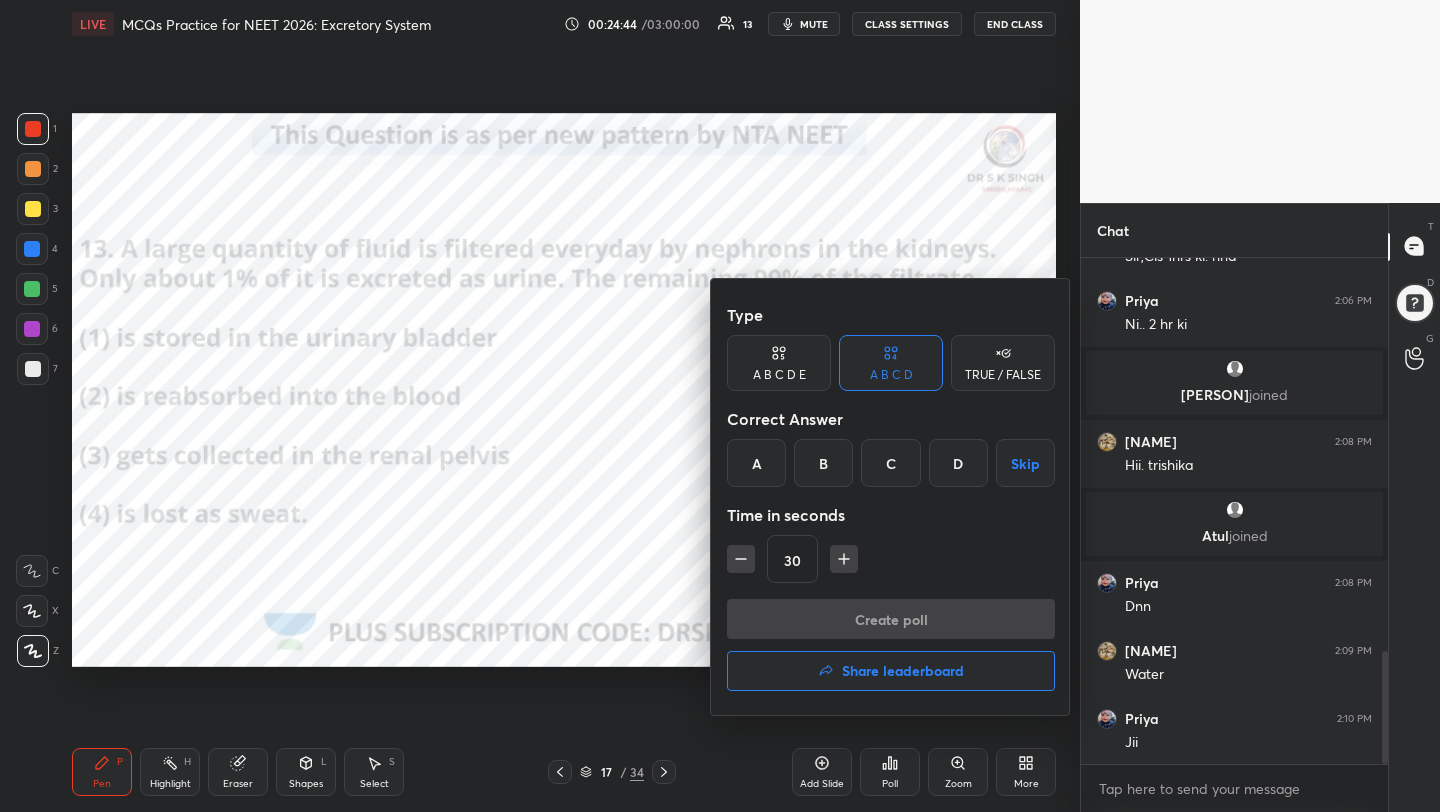 click on "B" at bounding box center [823, 463] 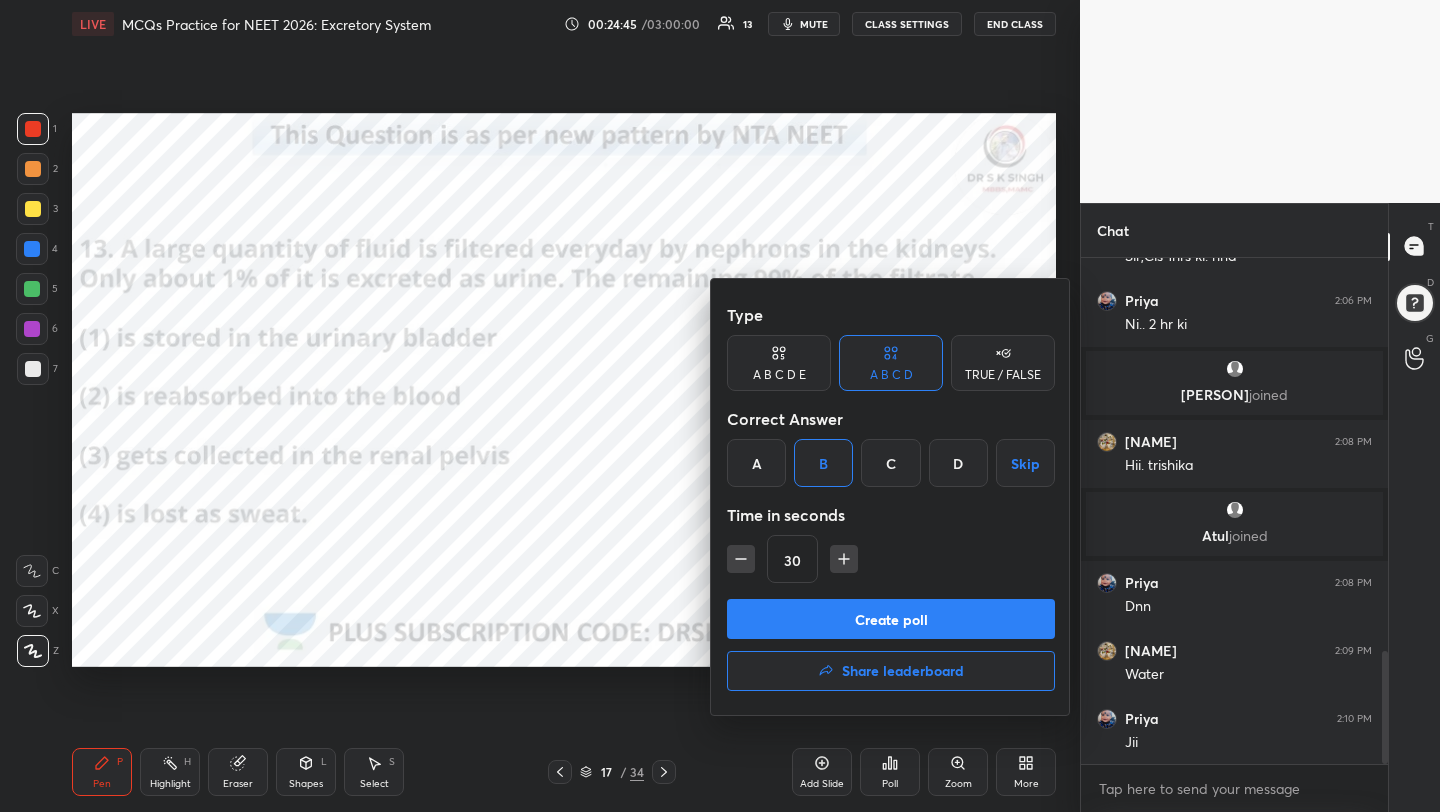 click on "Create poll" at bounding box center [891, 619] 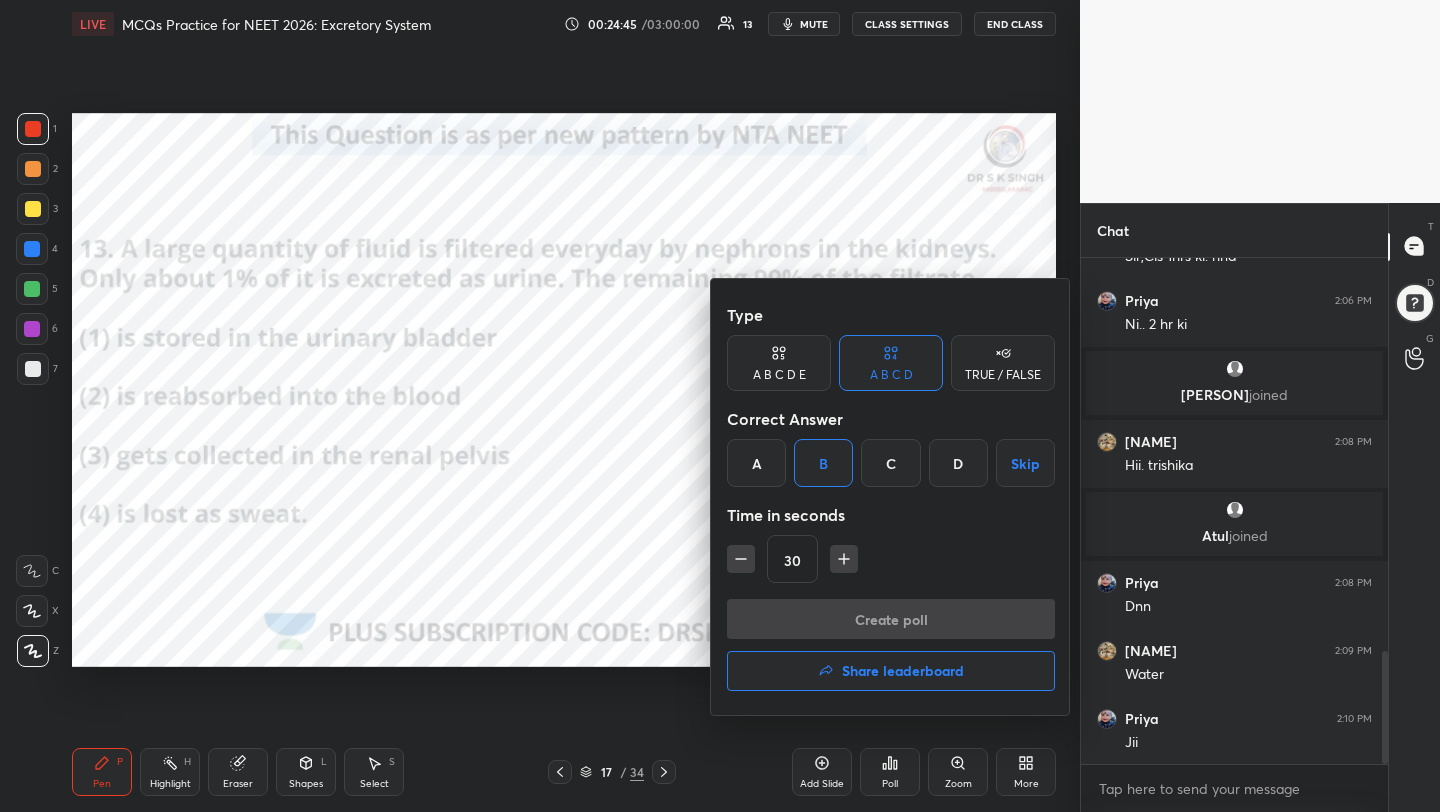 scroll, scrollTop: 458, scrollLeft: 301, axis: both 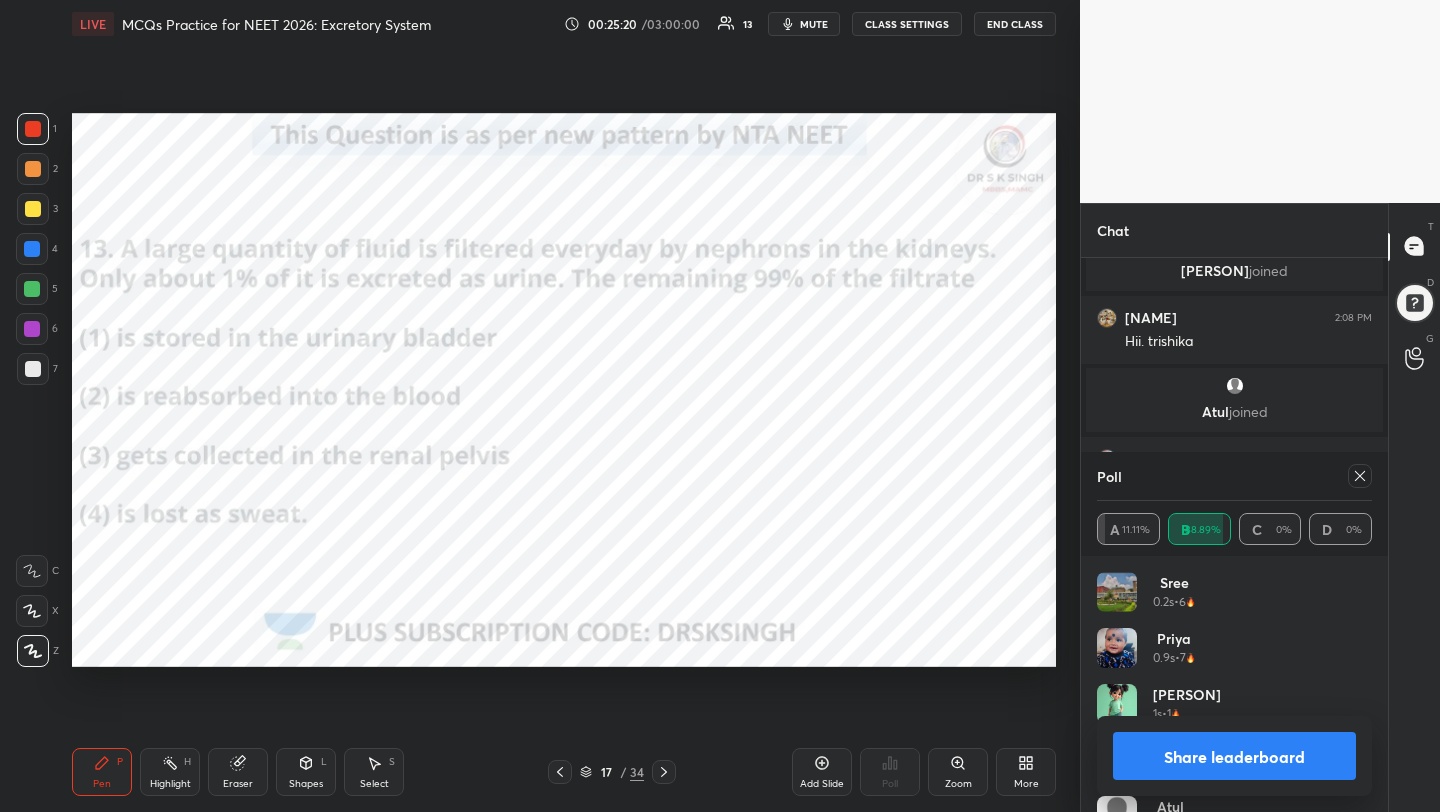 click at bounding box center [1360, 476] 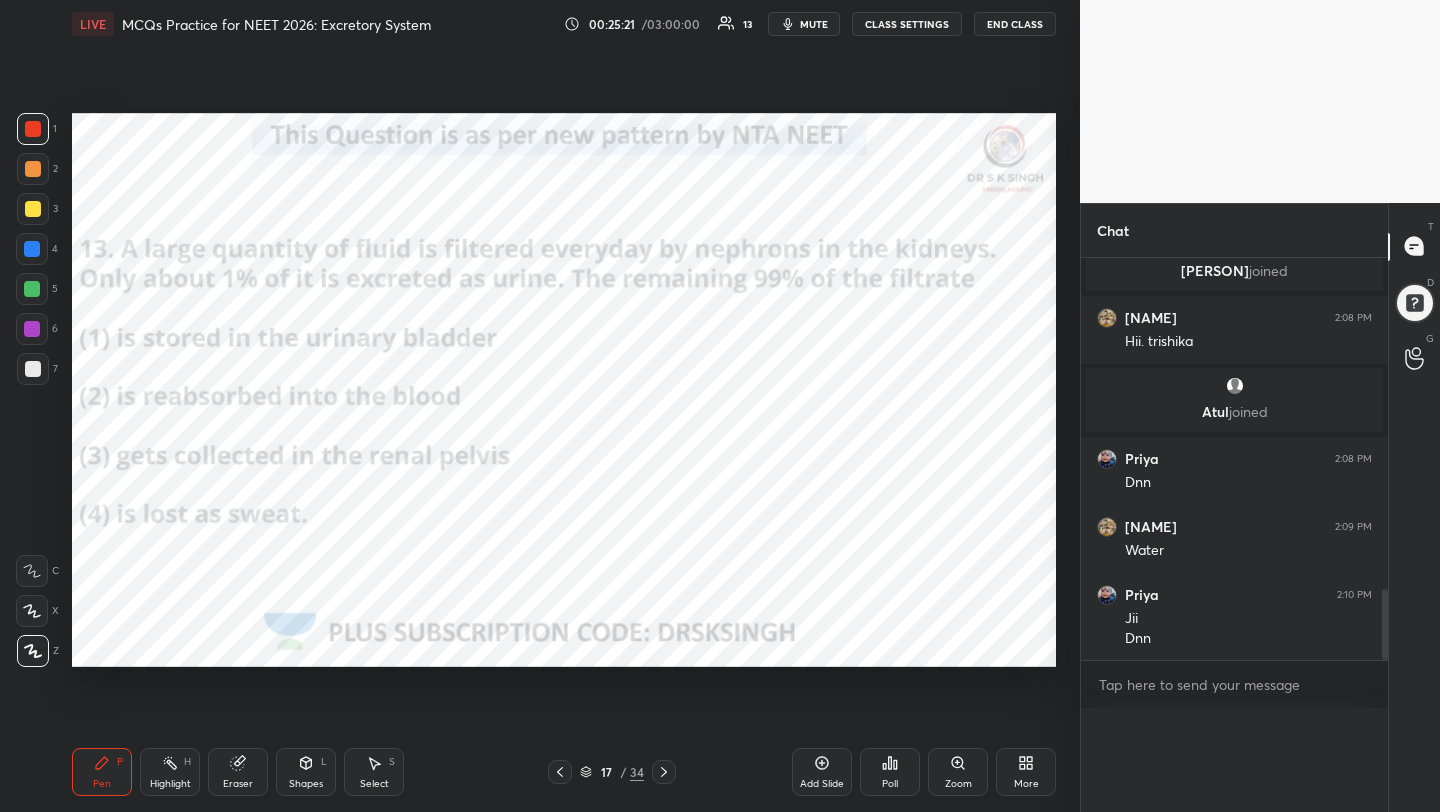 scroll, scrollTop: 88, scrollLeft: 269, axis: both 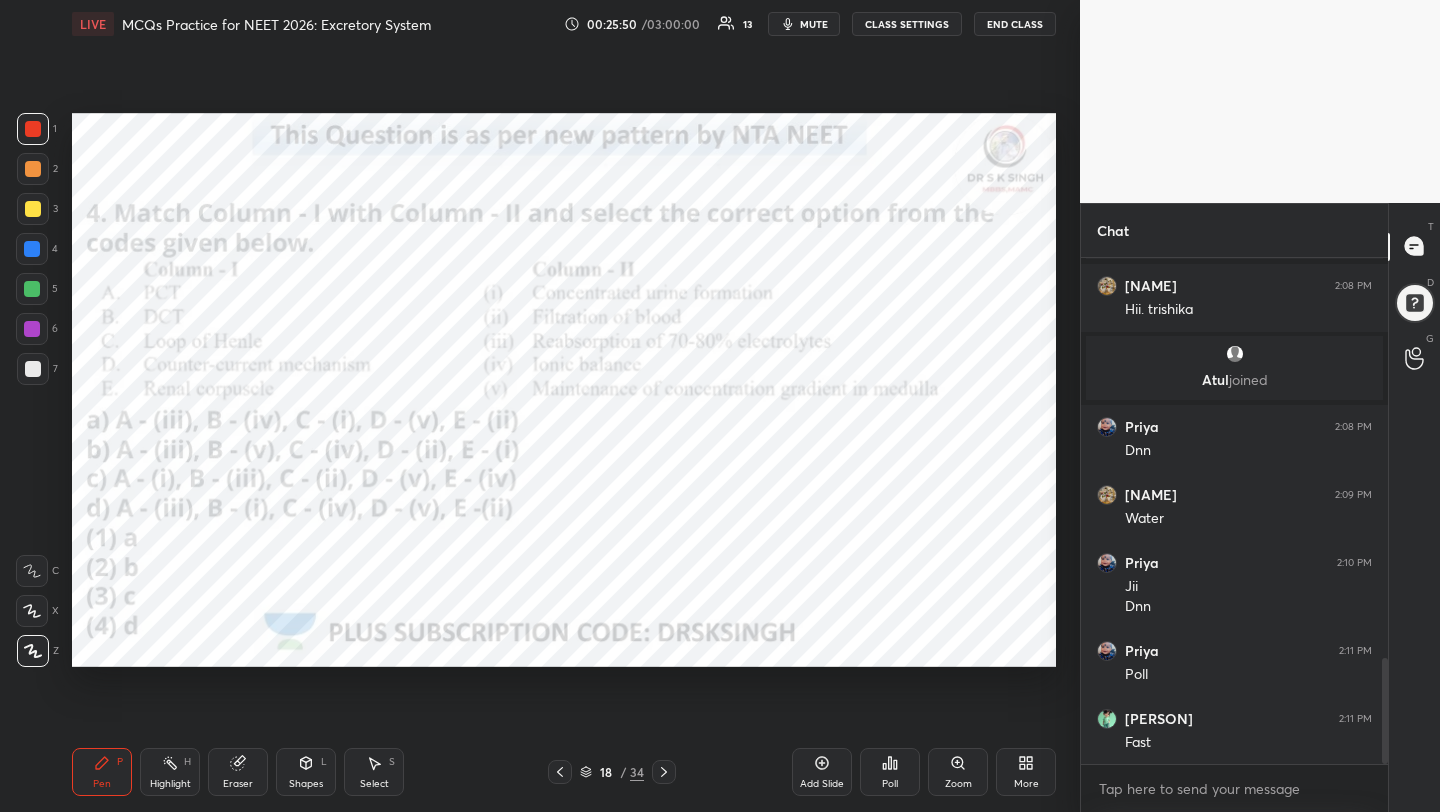 click on "mute" at bounding box center [814, 24] 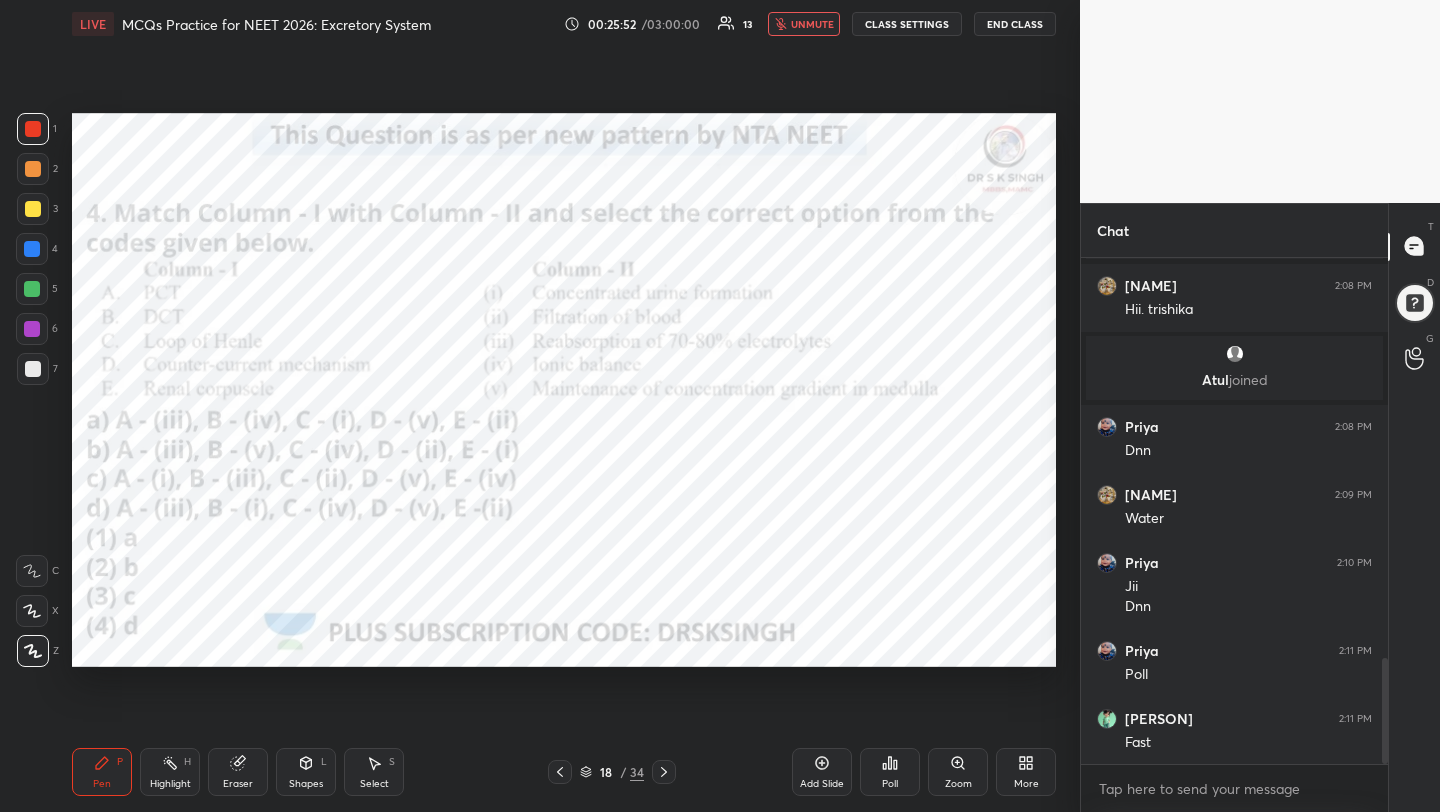 click on "Poll" at bounding box center [890, 784] 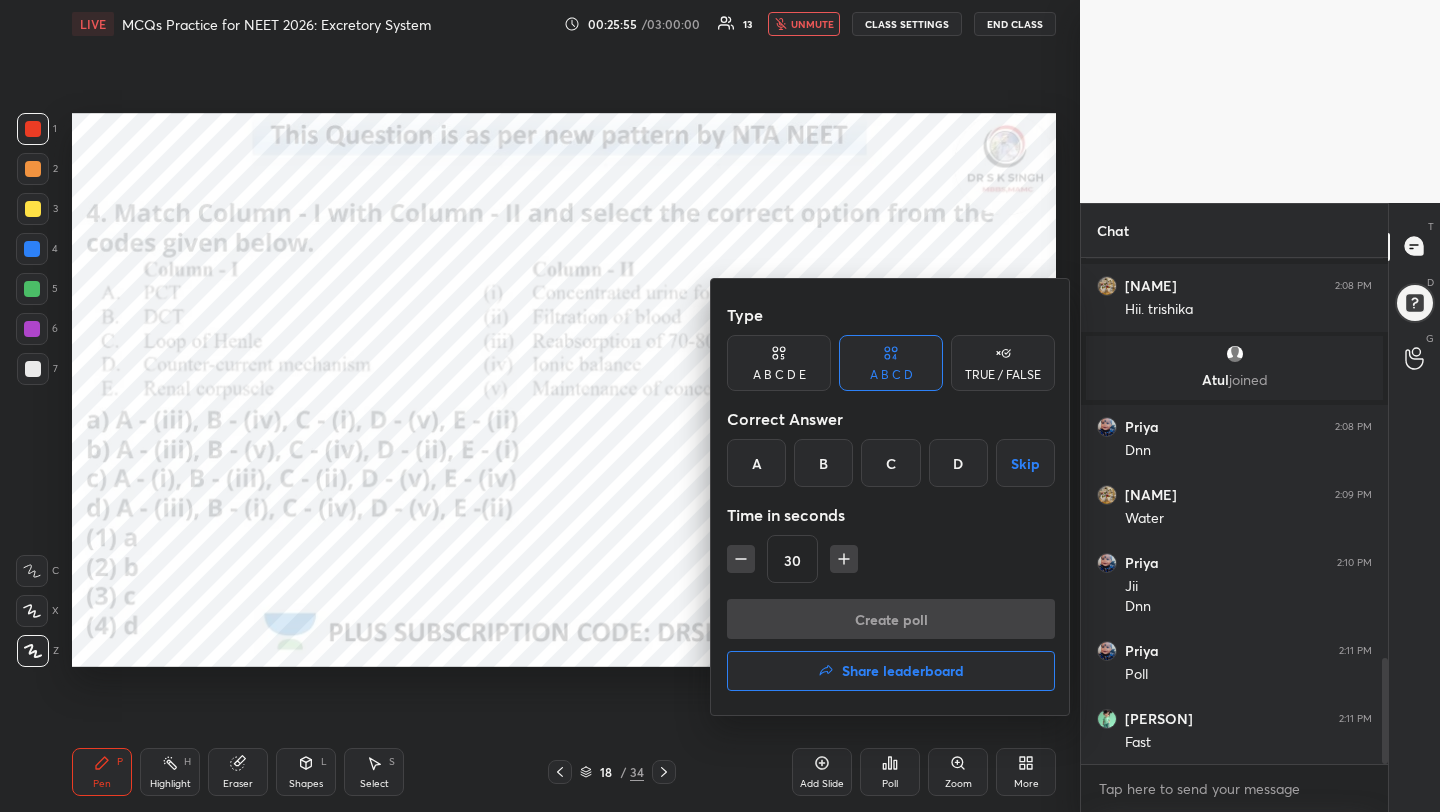 click on "C" at bounding box center [890, 463] 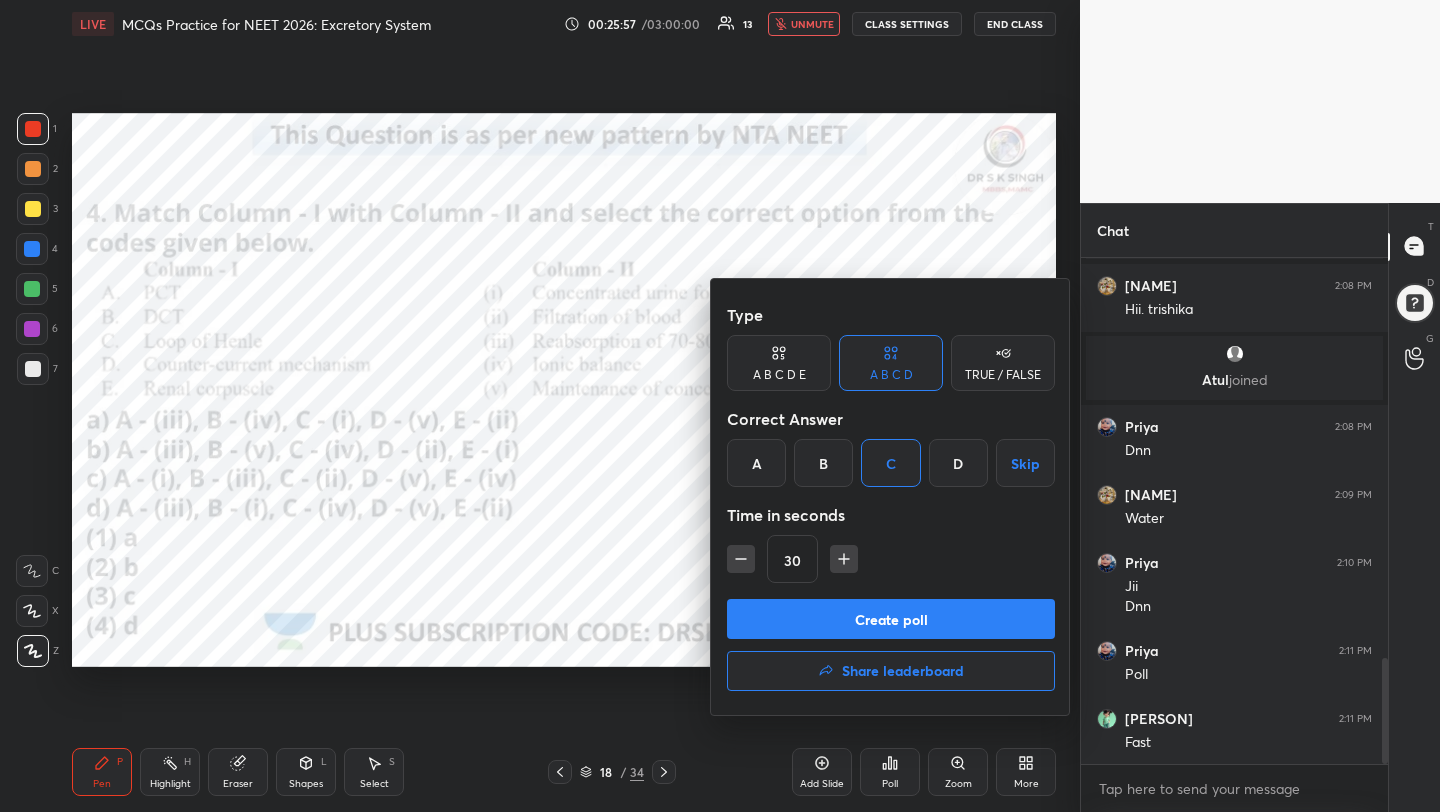 click on "Create poll" at bounding box center (891, 619) 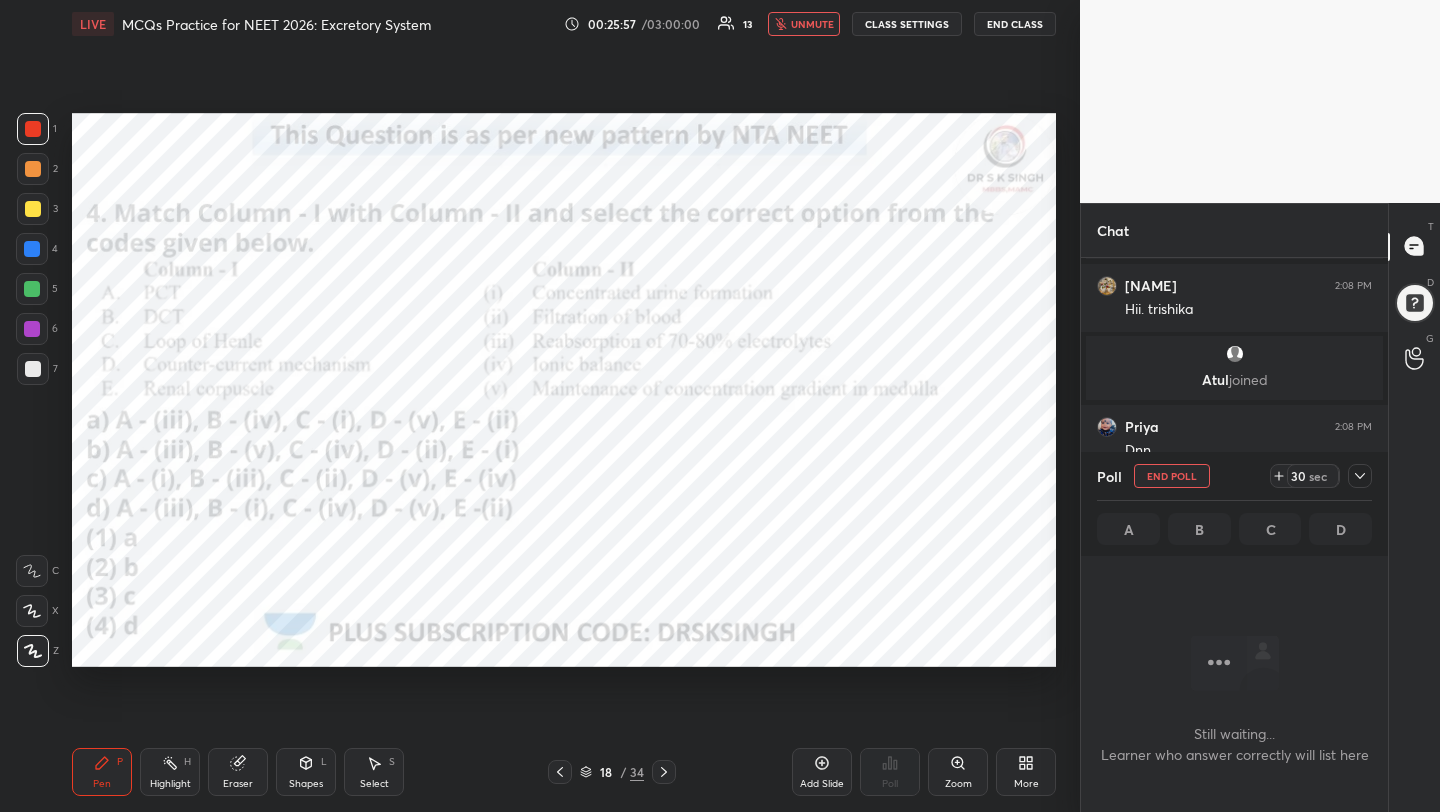 scroll, scrollTop: 402, scrollLeft: 301, axis: both 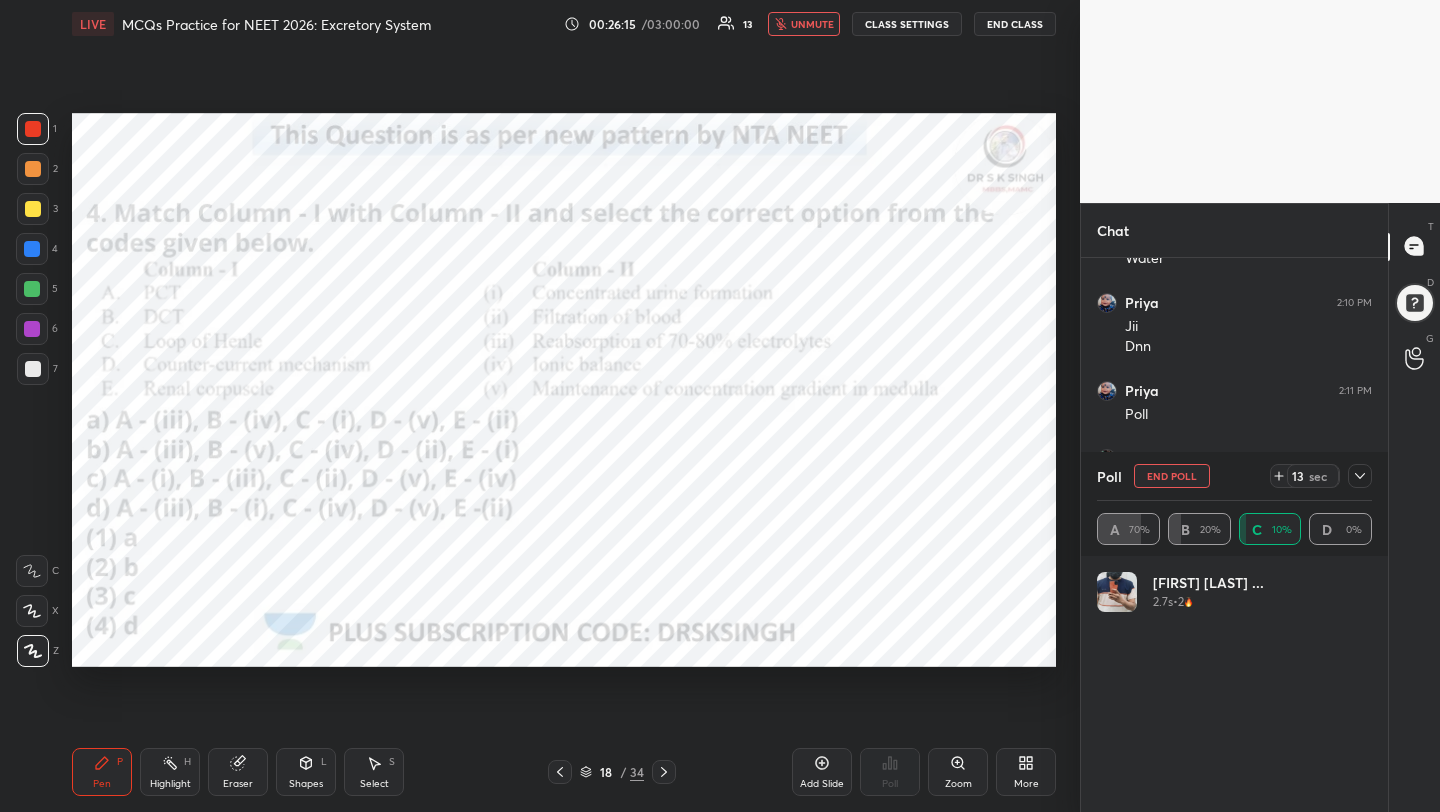 click on "unmute" at bounding box center [804, 24] 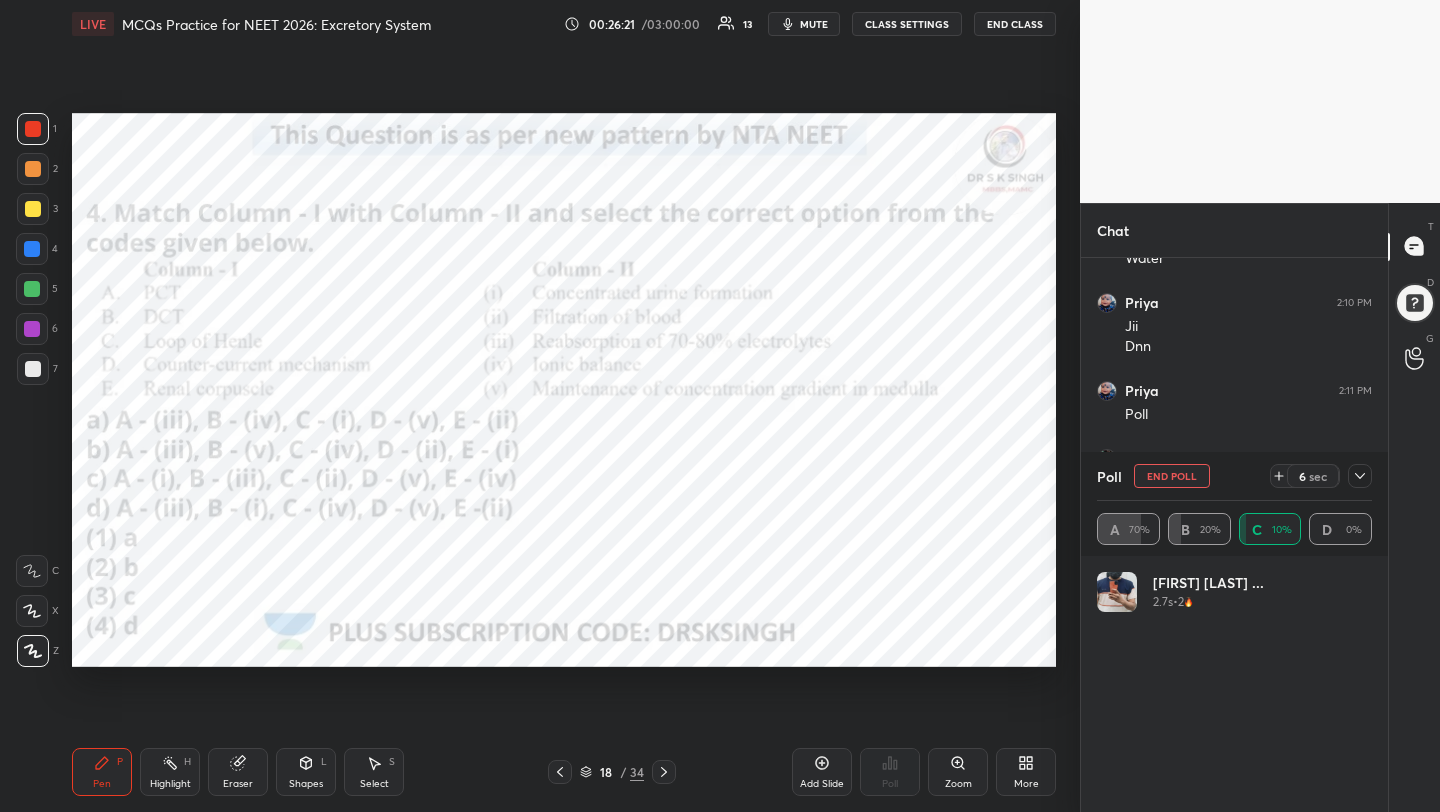 scroll, scrollTop: 2198, scrollLeft: 0, axis: vertical 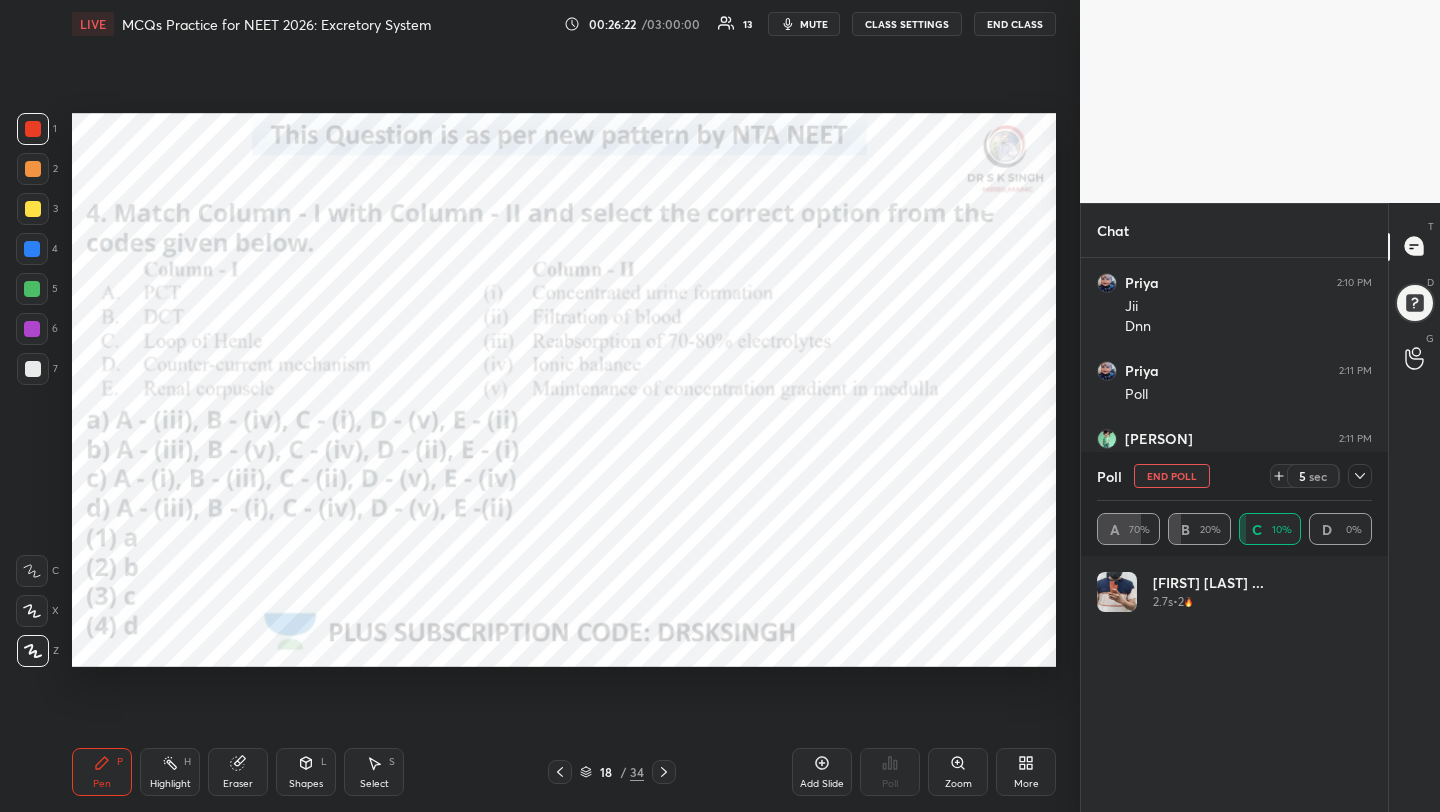click on "mute" at bounding box center [814, 24] 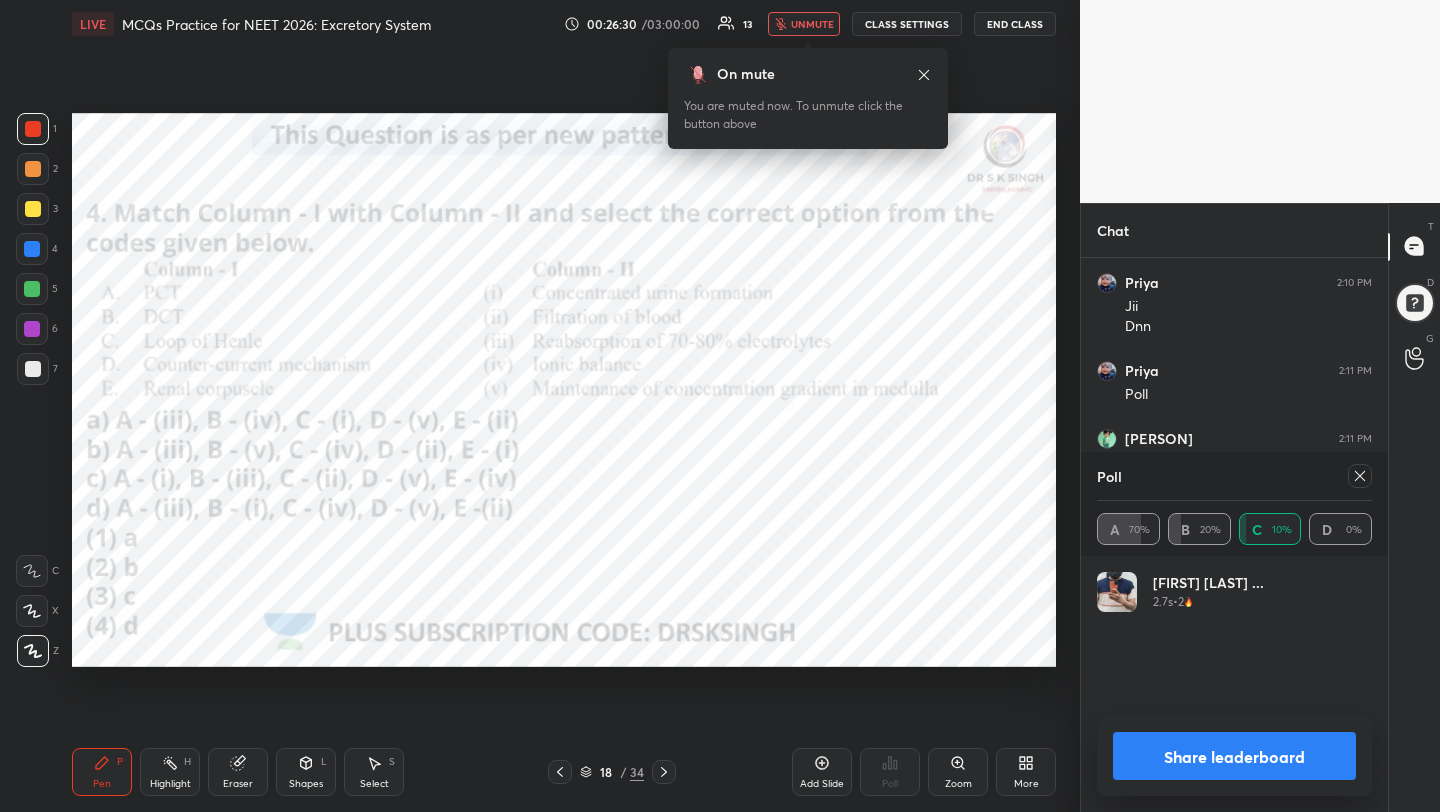 scroll, scrollTop: 2218, scrollLeft: 0, axis: vertical 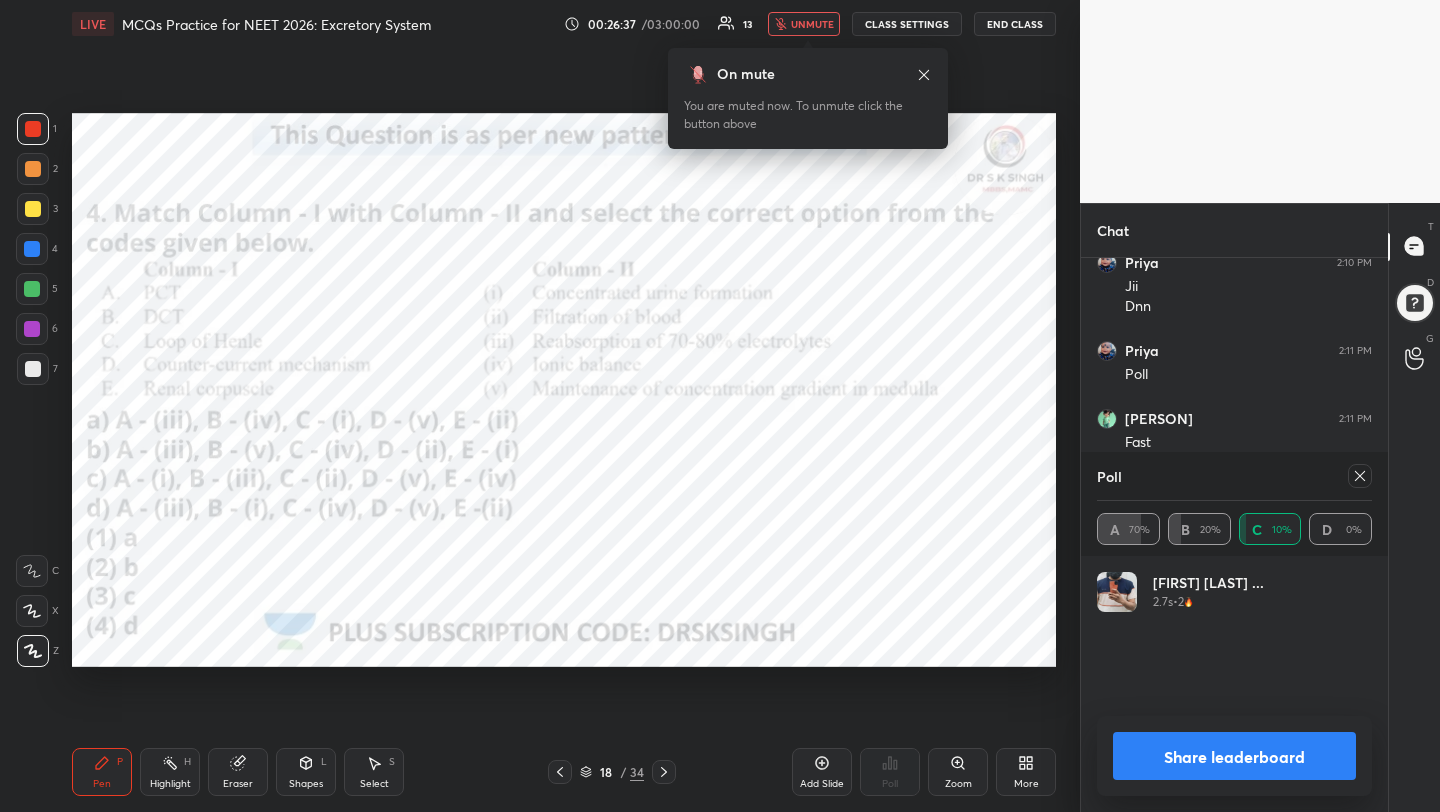 click on "unmute" at bounding box center [812, 24] 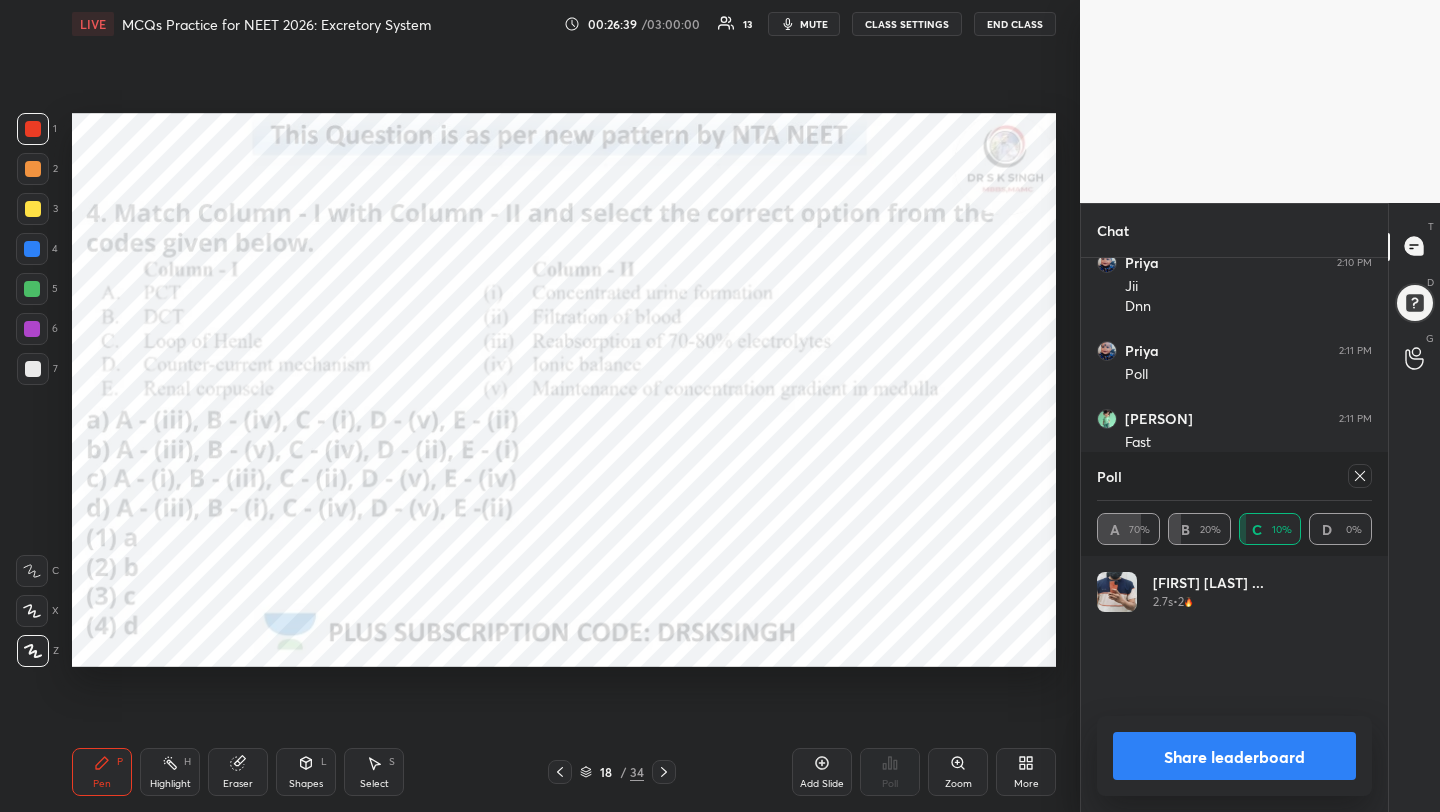 scroll, scrollTop: 2238, scrollLeft: 0, axis: vertical 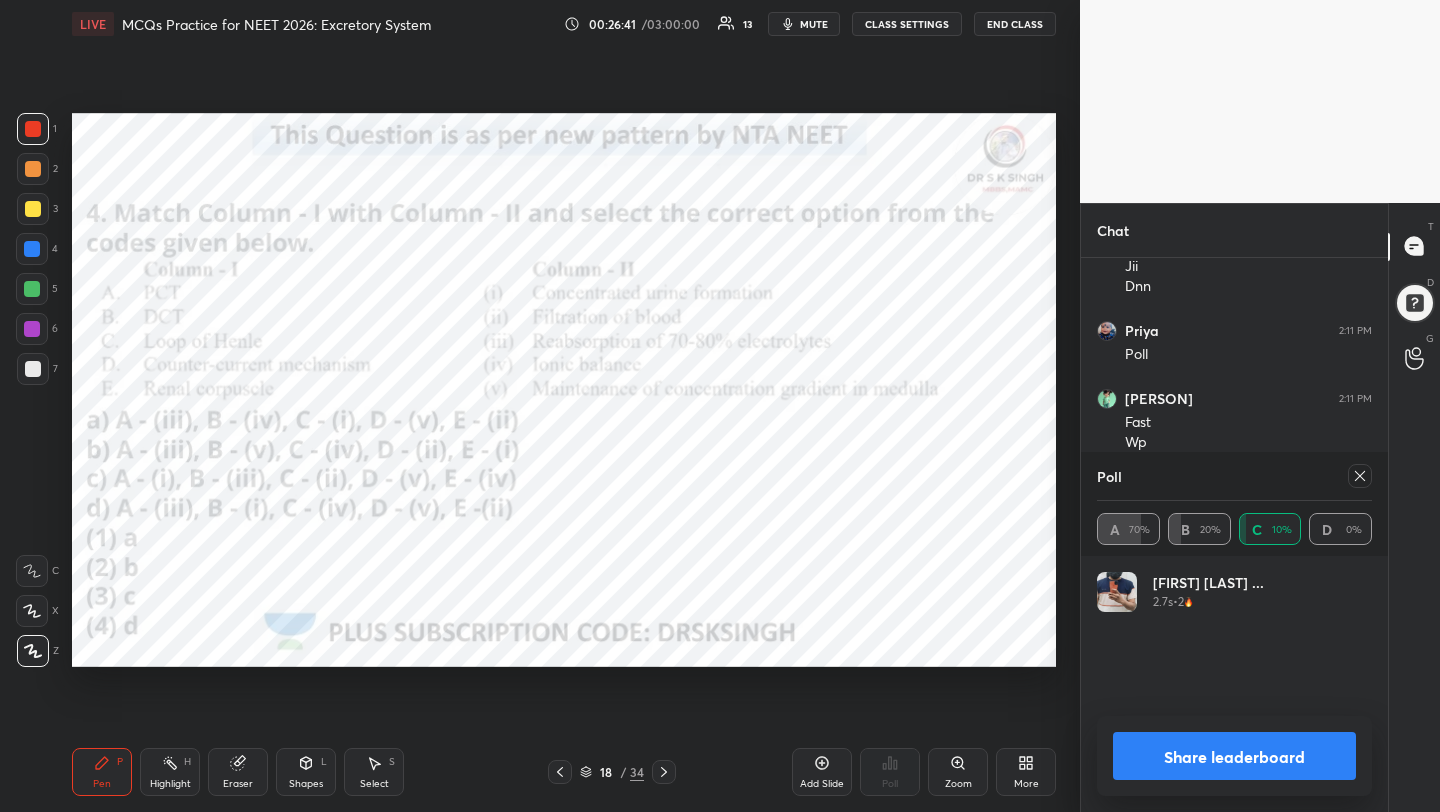 click on "mute" at bounding box center (814, 24) 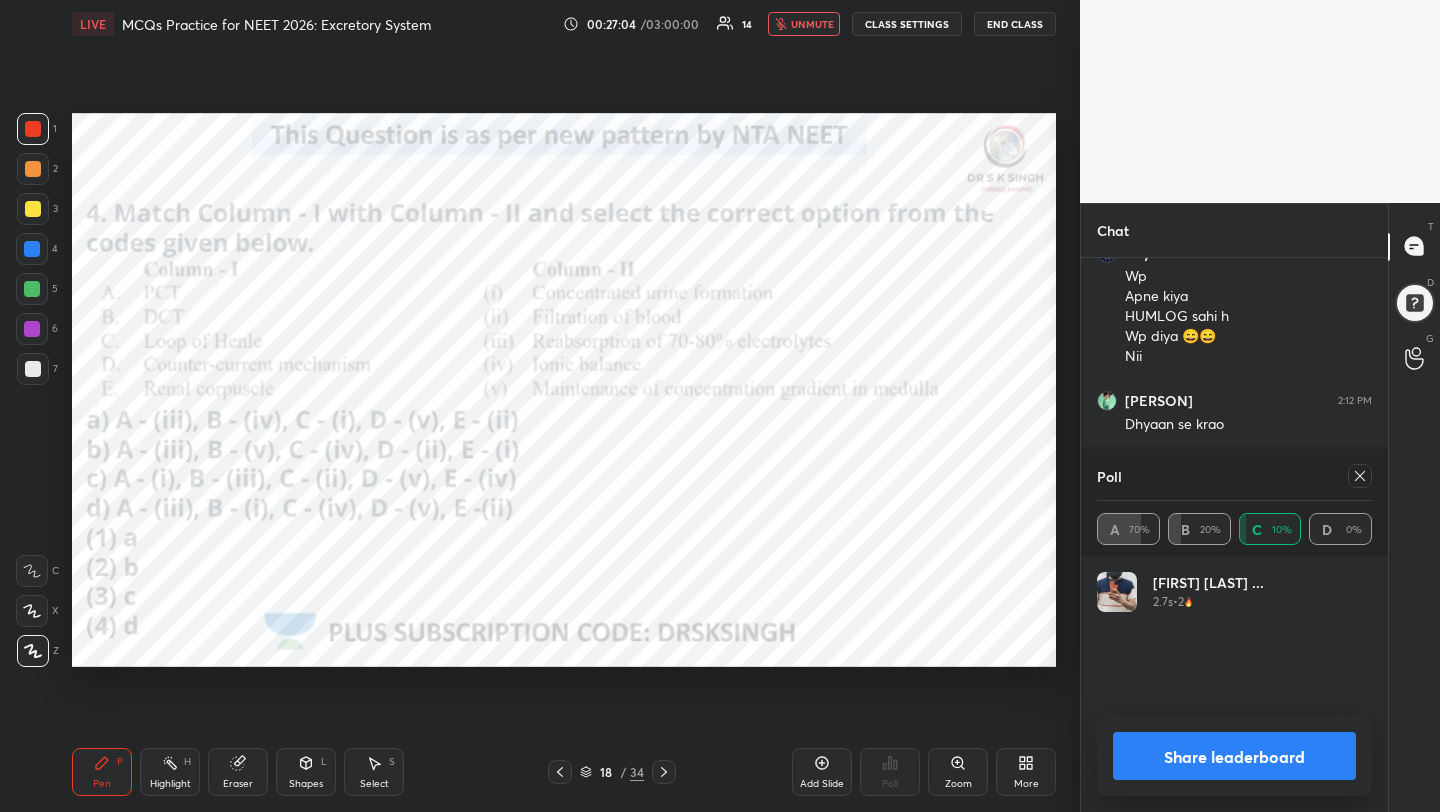 scroll, scrollTop: 2316, scrollLeft: 0, axis: vertical 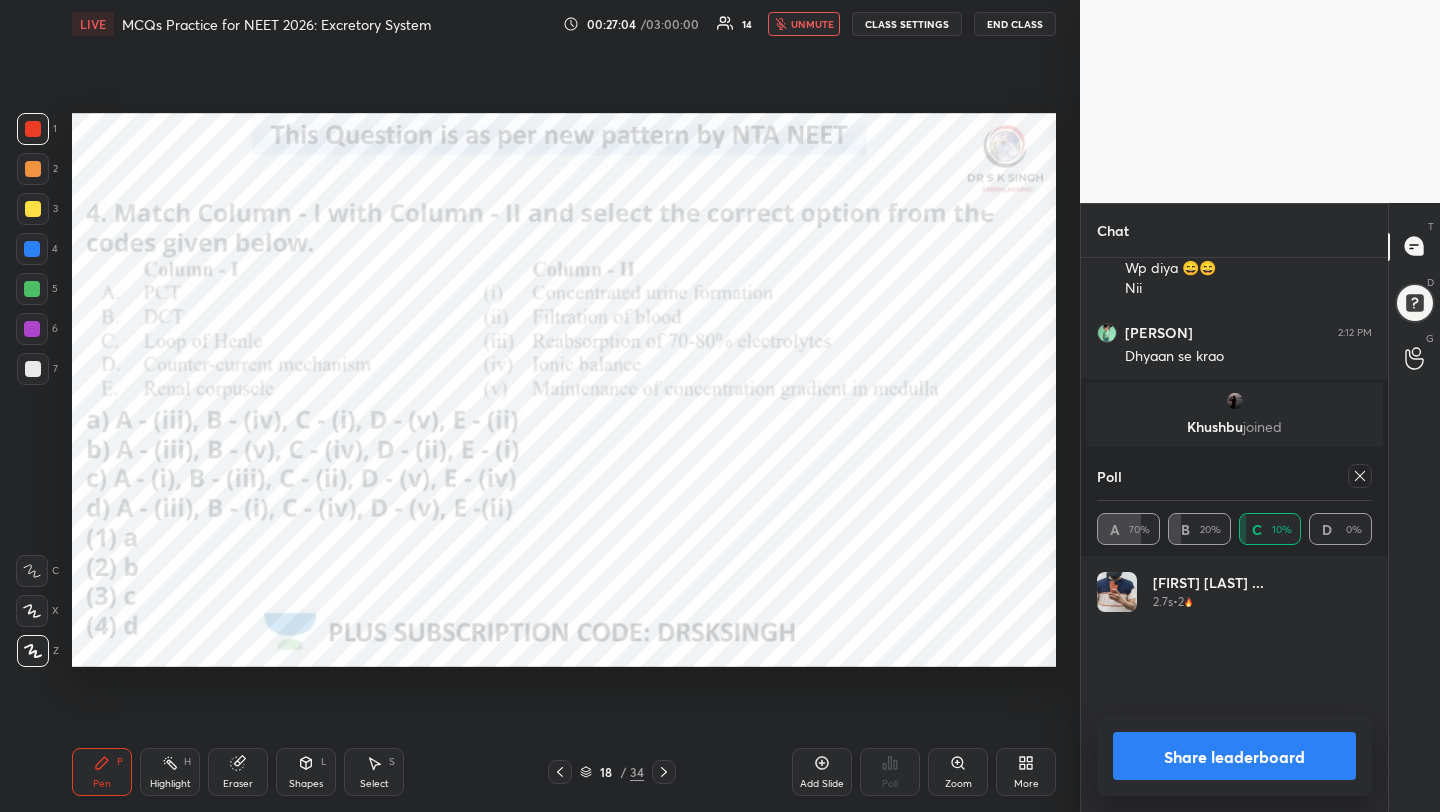 click on "unmute" at bounding box center (812, 24) 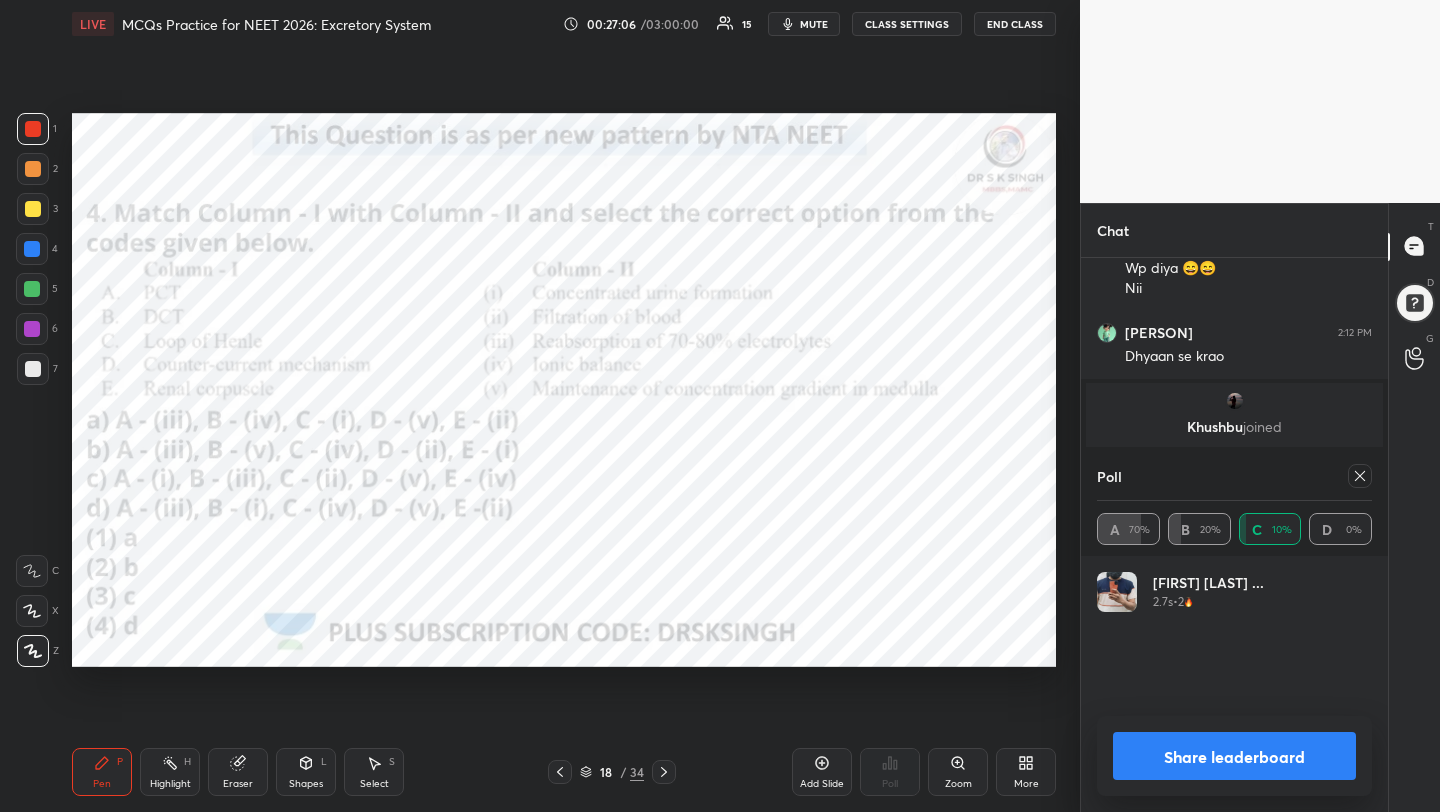 click 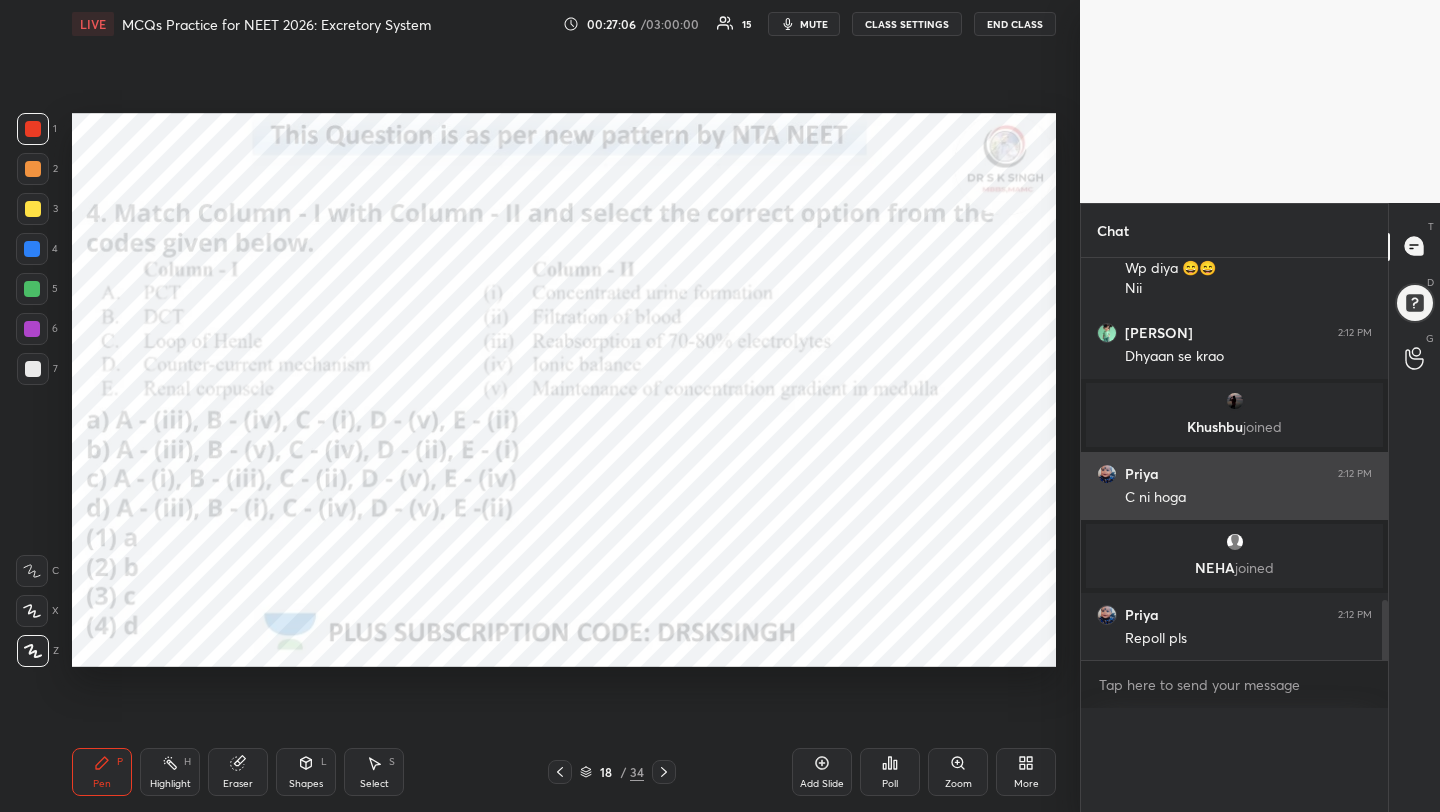 scroll, scrollTop: 1, scrollLeft: 7, axis: both 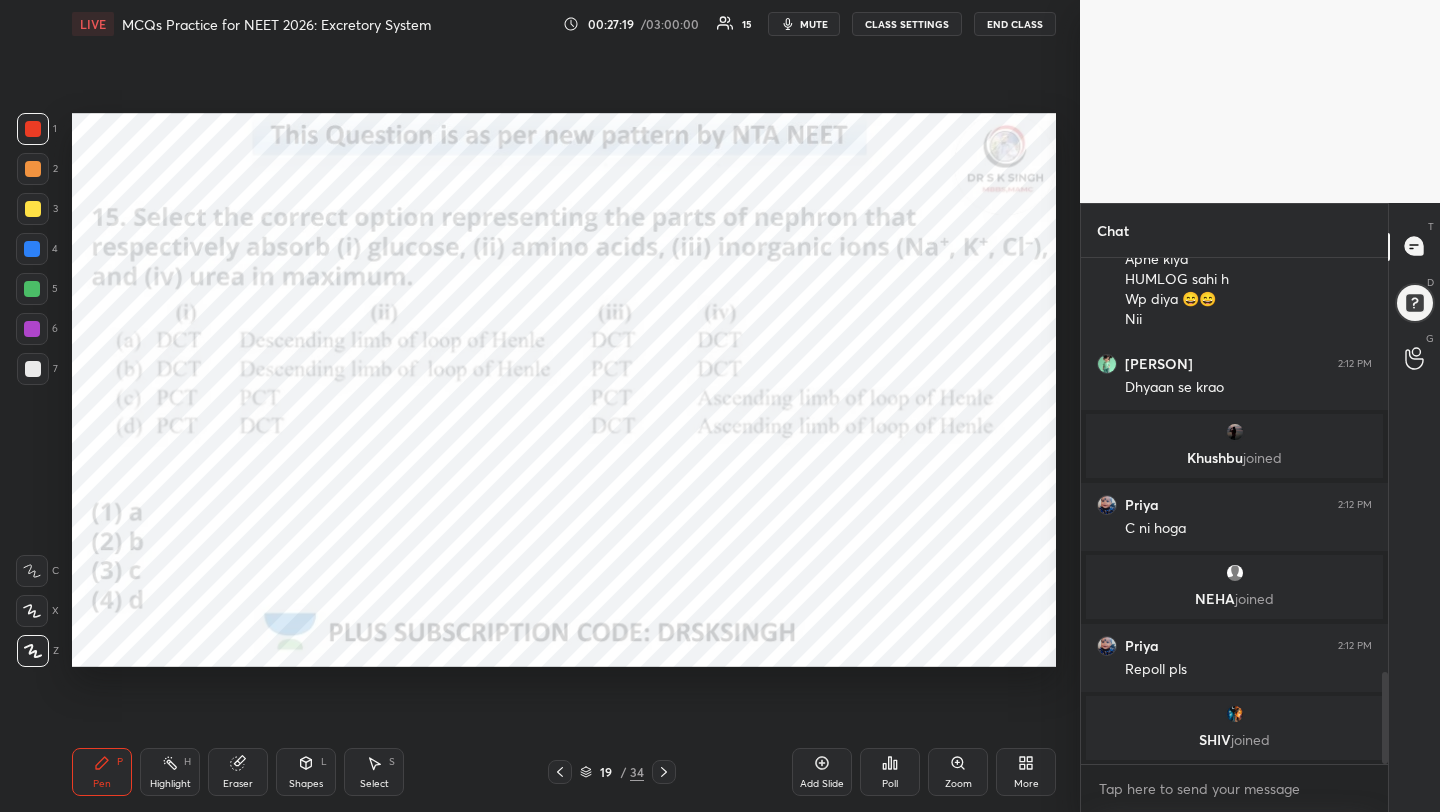 click on "mute" at bounding box center (804, 24) 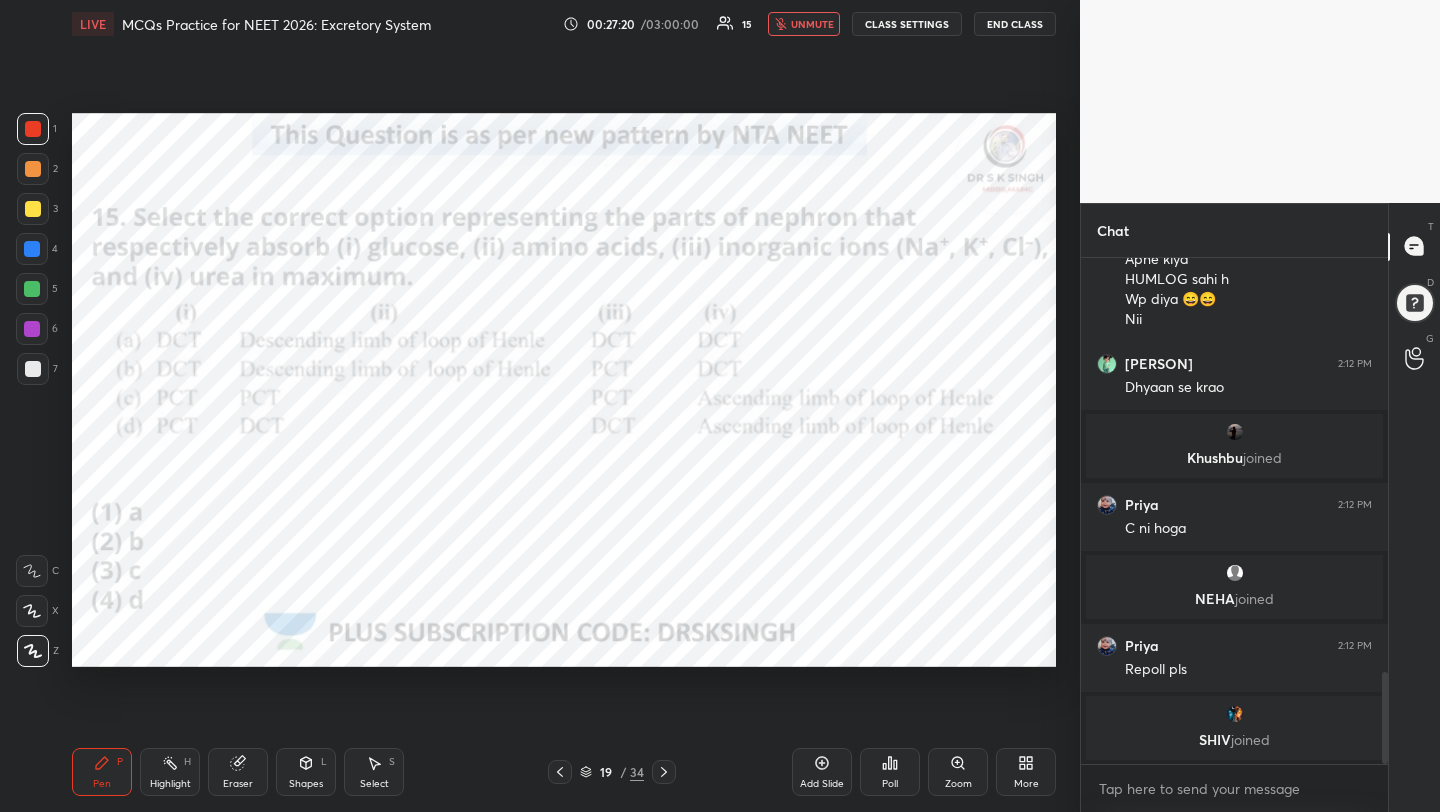click 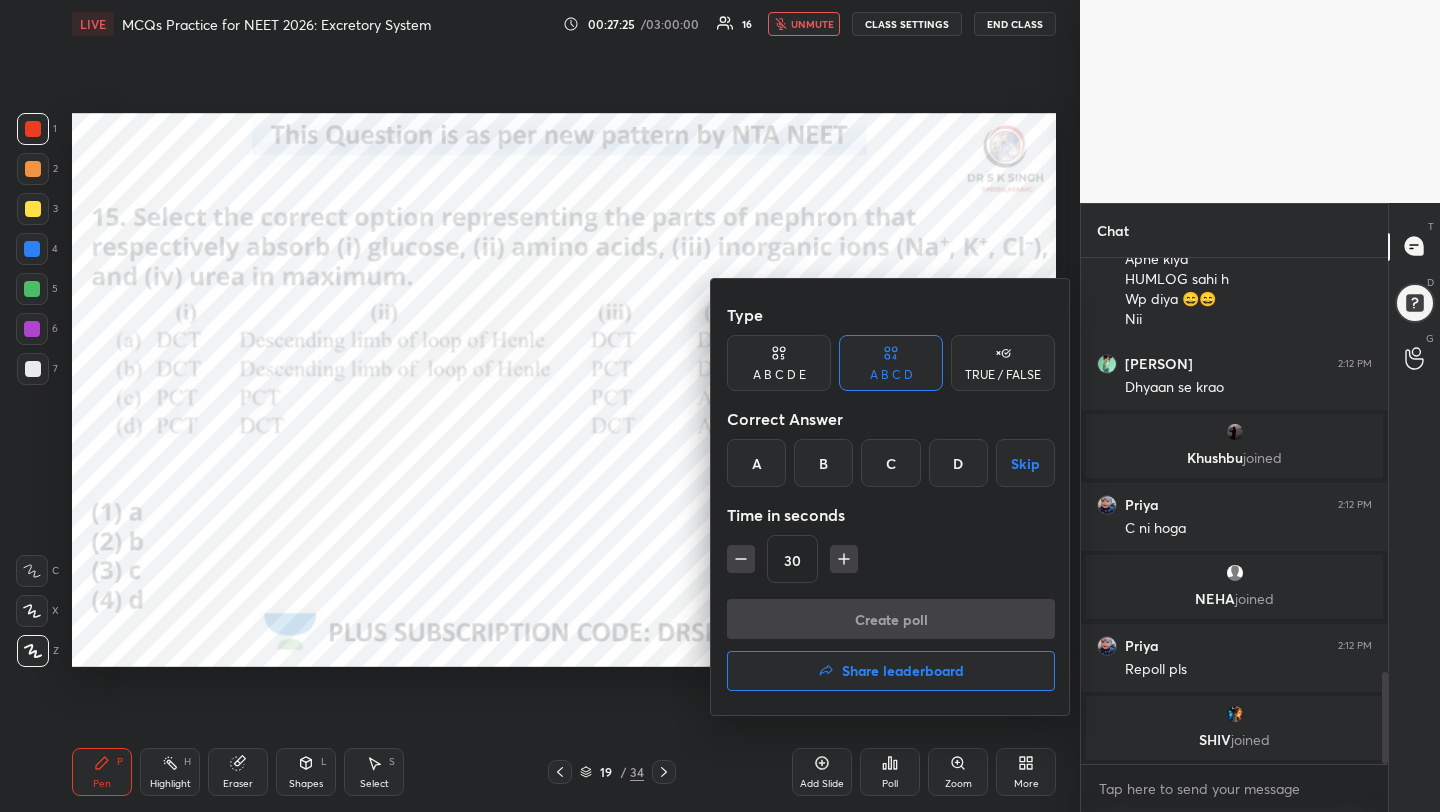 click on "C" at bounding box center (890, 463) 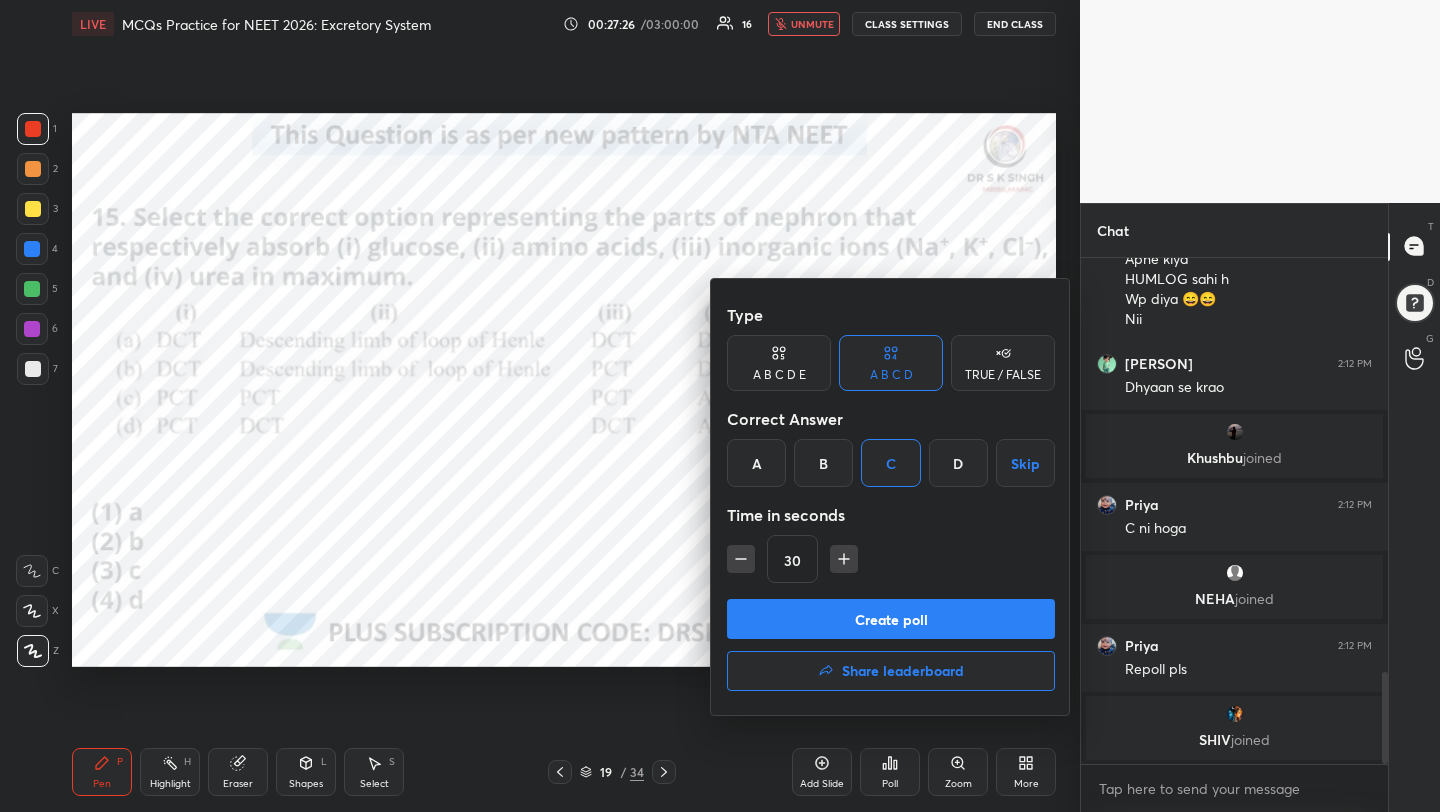 click on "Create poll" at bounding box center (891, 619) 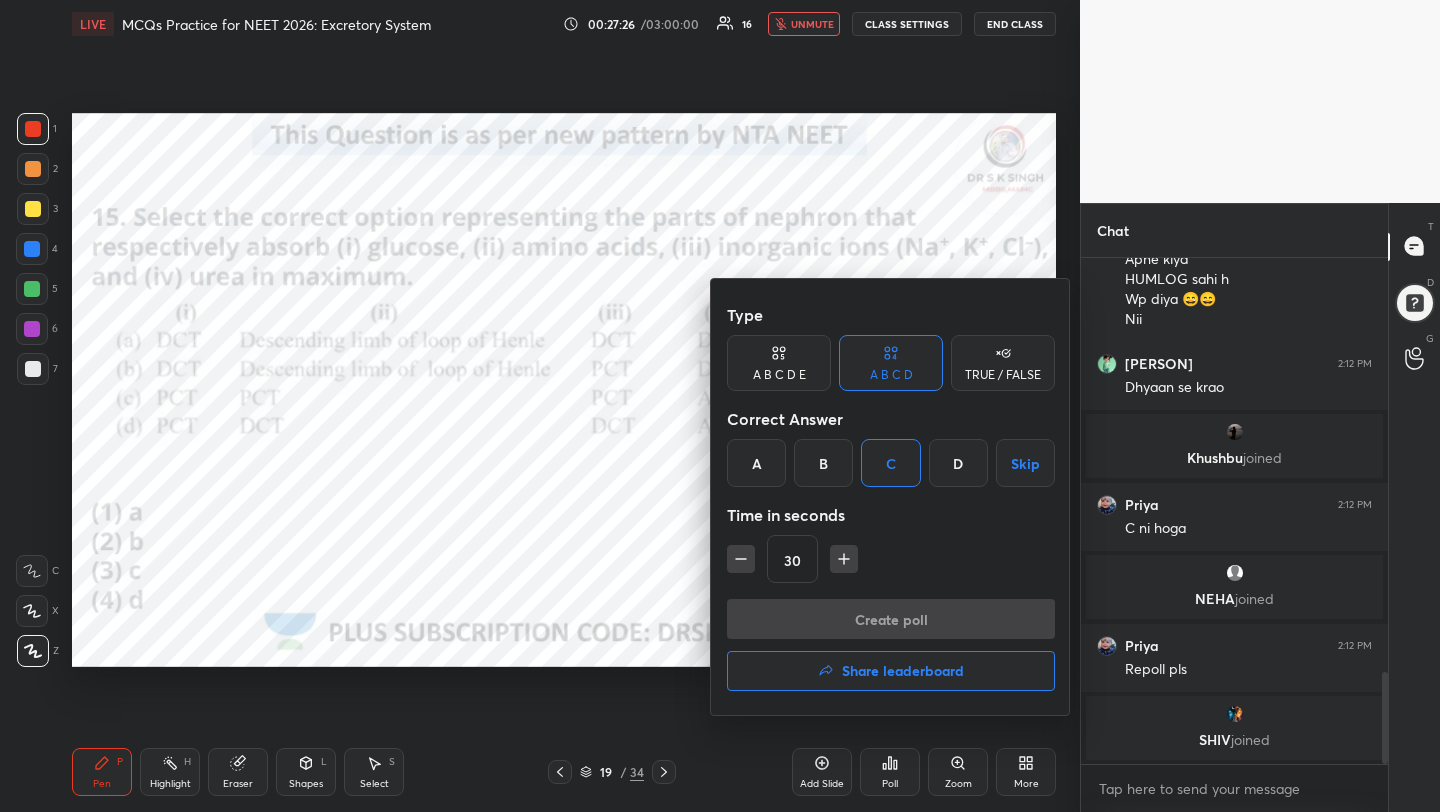 scroll, scrollTop: 458, scrollLeft: 301, axis: both 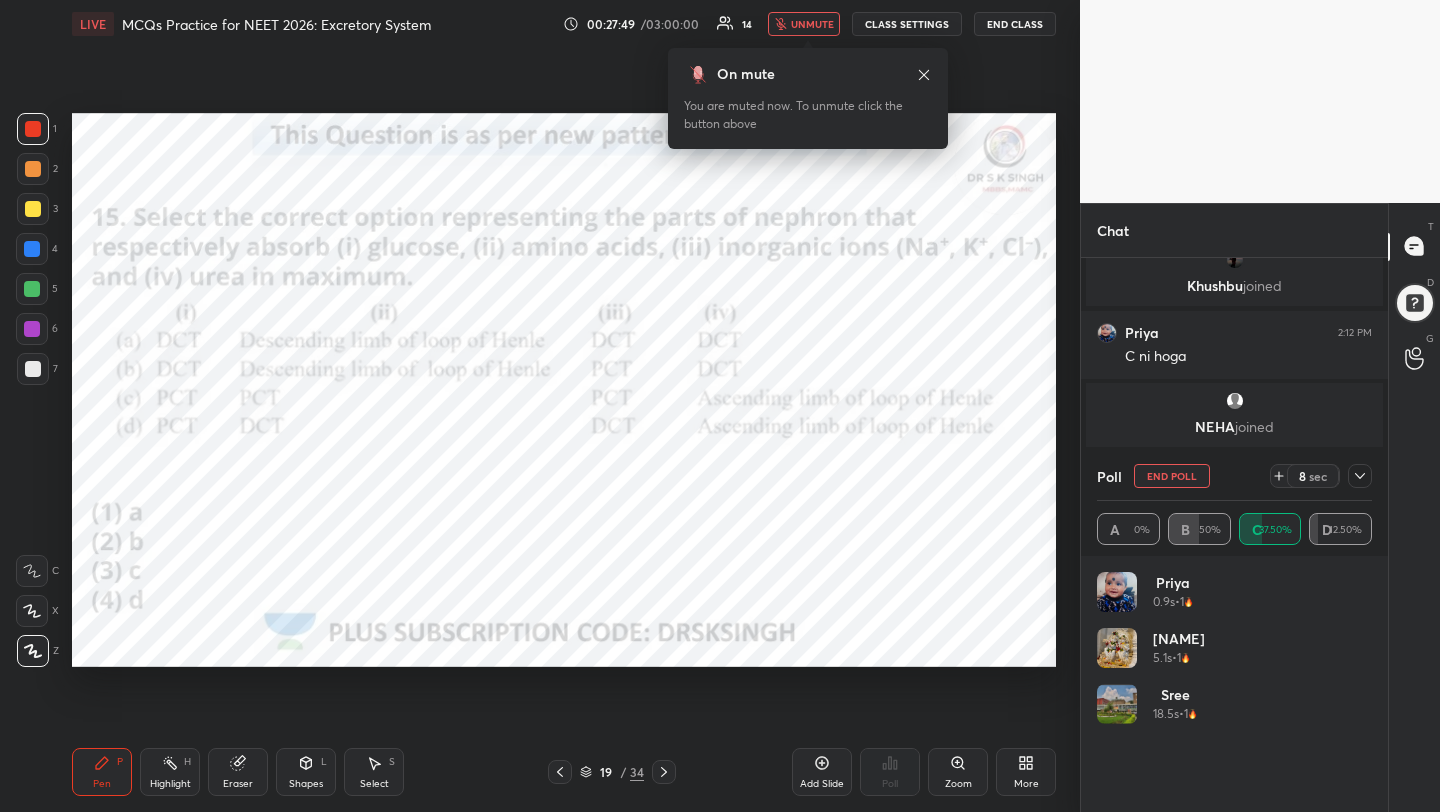 click on "1 2 3 4 5 6 7 C X Z C X Z E E Erase all   H H LIVE MCQs Practice for NEET 2026: Excretory System 00:27:49 /  03:00:00 14 unmute CLASS SETTINGS End Class Setting up your live class Poll for   secs No correct answer Start poll Back MCQs Practice for NEET 2026: Excretory System Dr S K Singh Pen P Highlight H Eraser Shapes L Select S 19 / 34 Add Slide Poll Zoom More" at bounding box center [540, 406] 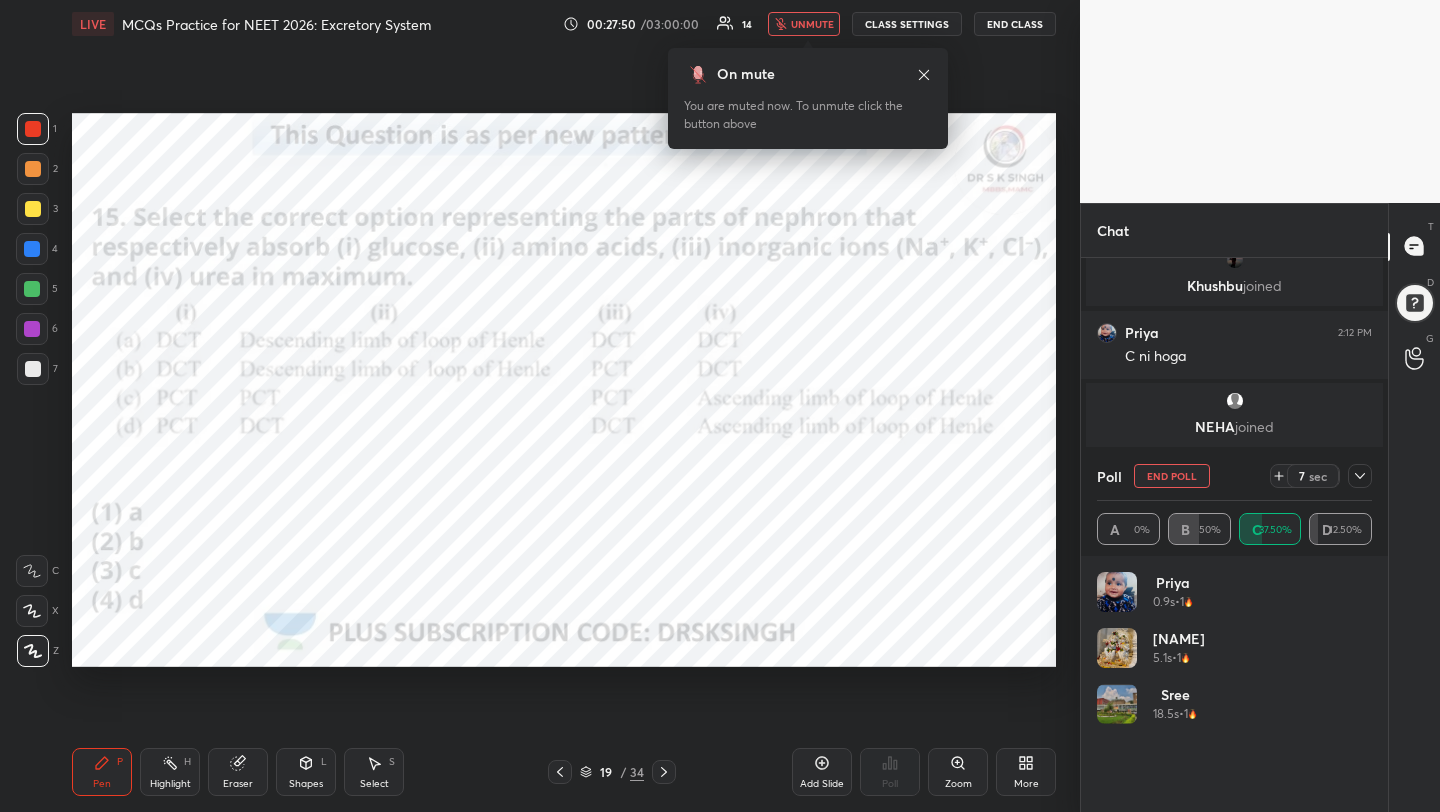 click on "End Poll" at bounding box center [1172, 476] 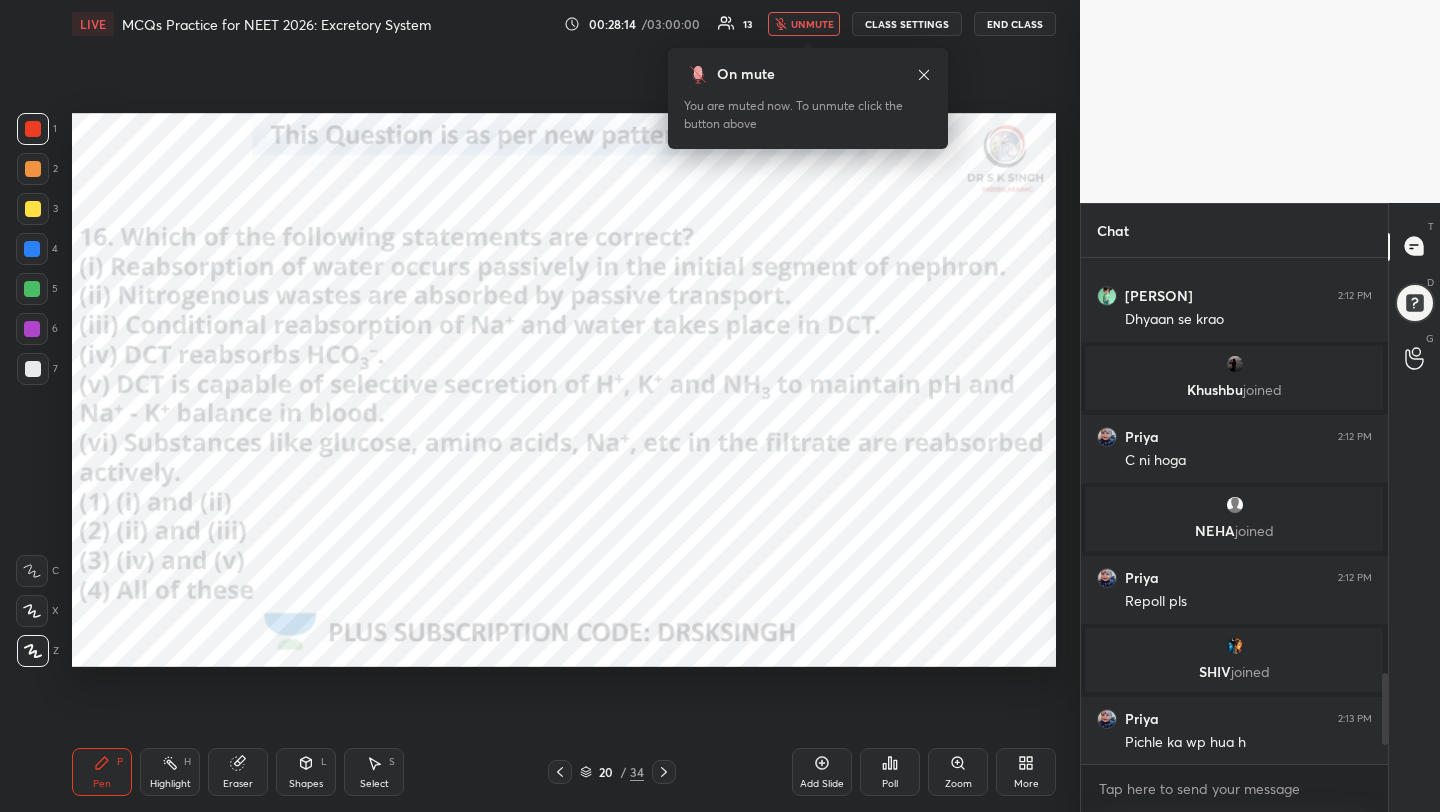click on "Poll" at bounding box center [890, 784] 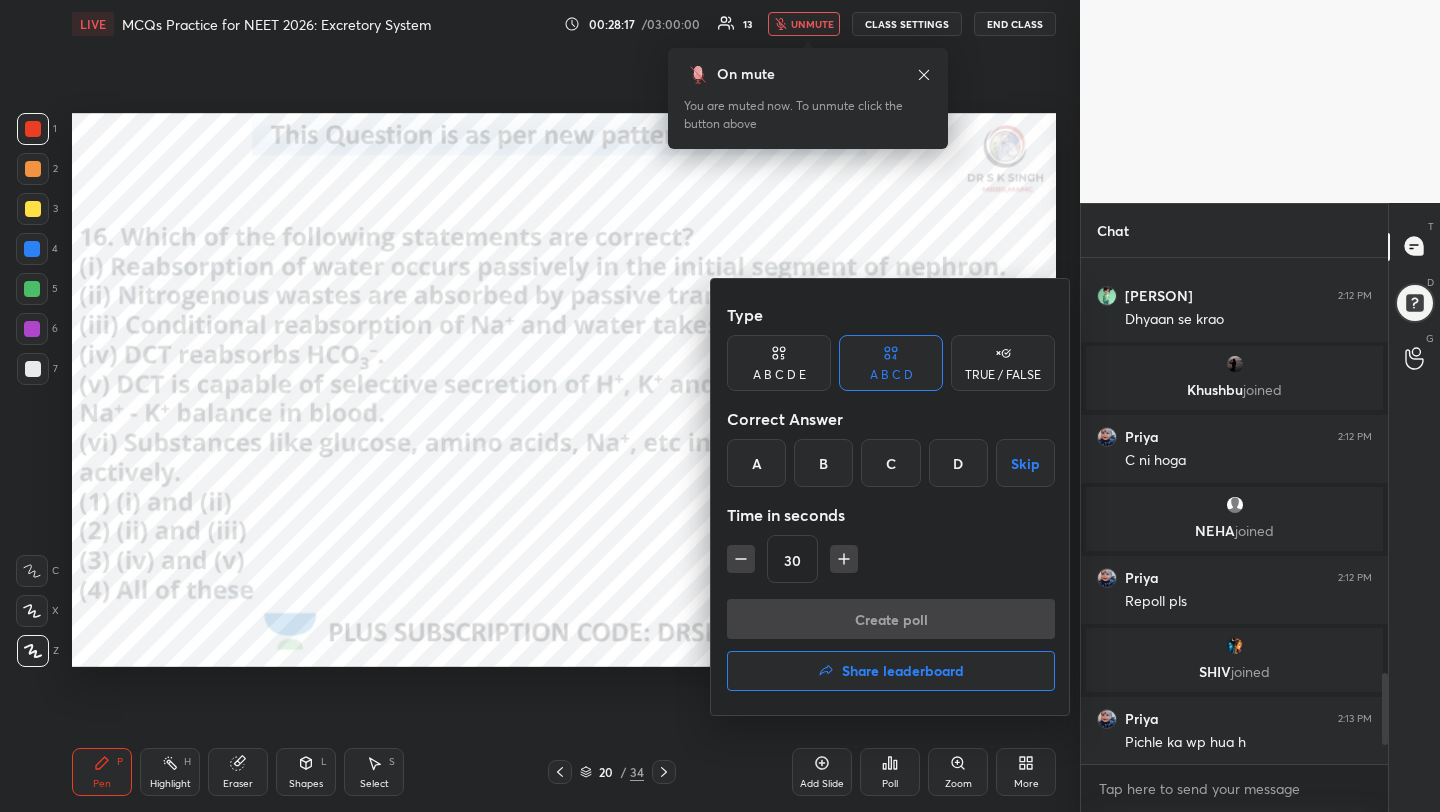 click on "D" at bounding box center [958, 463] 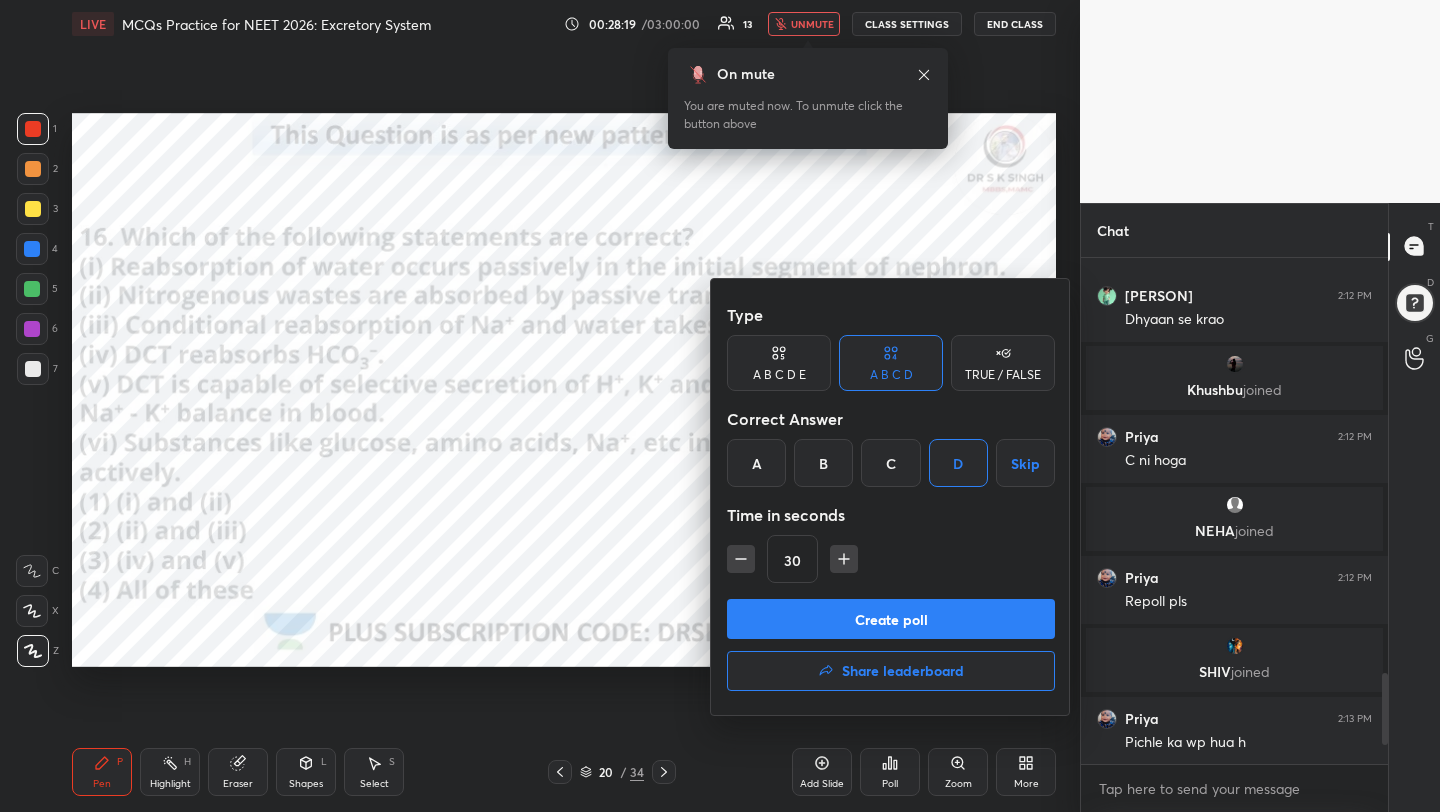 click on "Create poll" at bounding box center (891, 619) 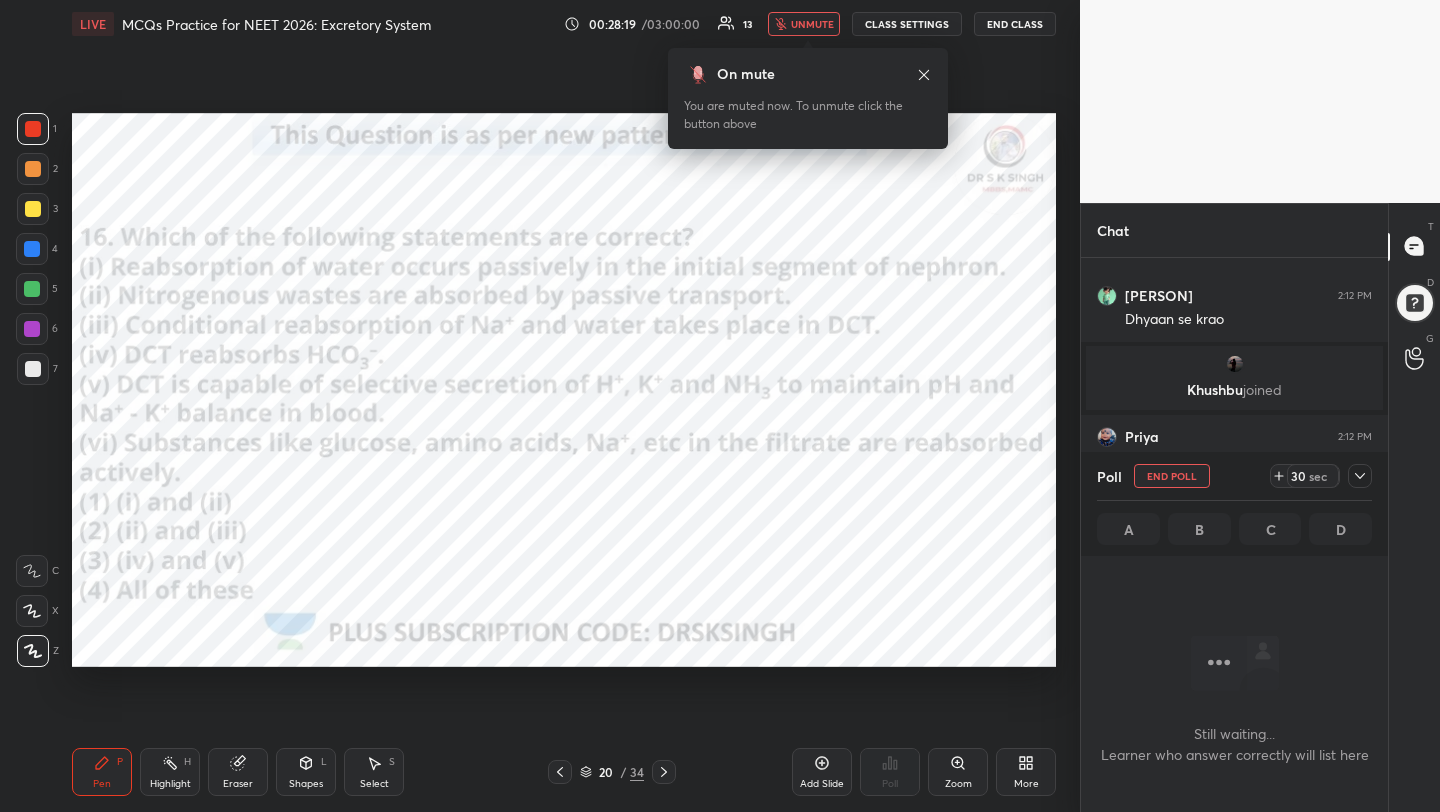 scroll, scrollTop: 402, scrollLeft: 301, axis: both 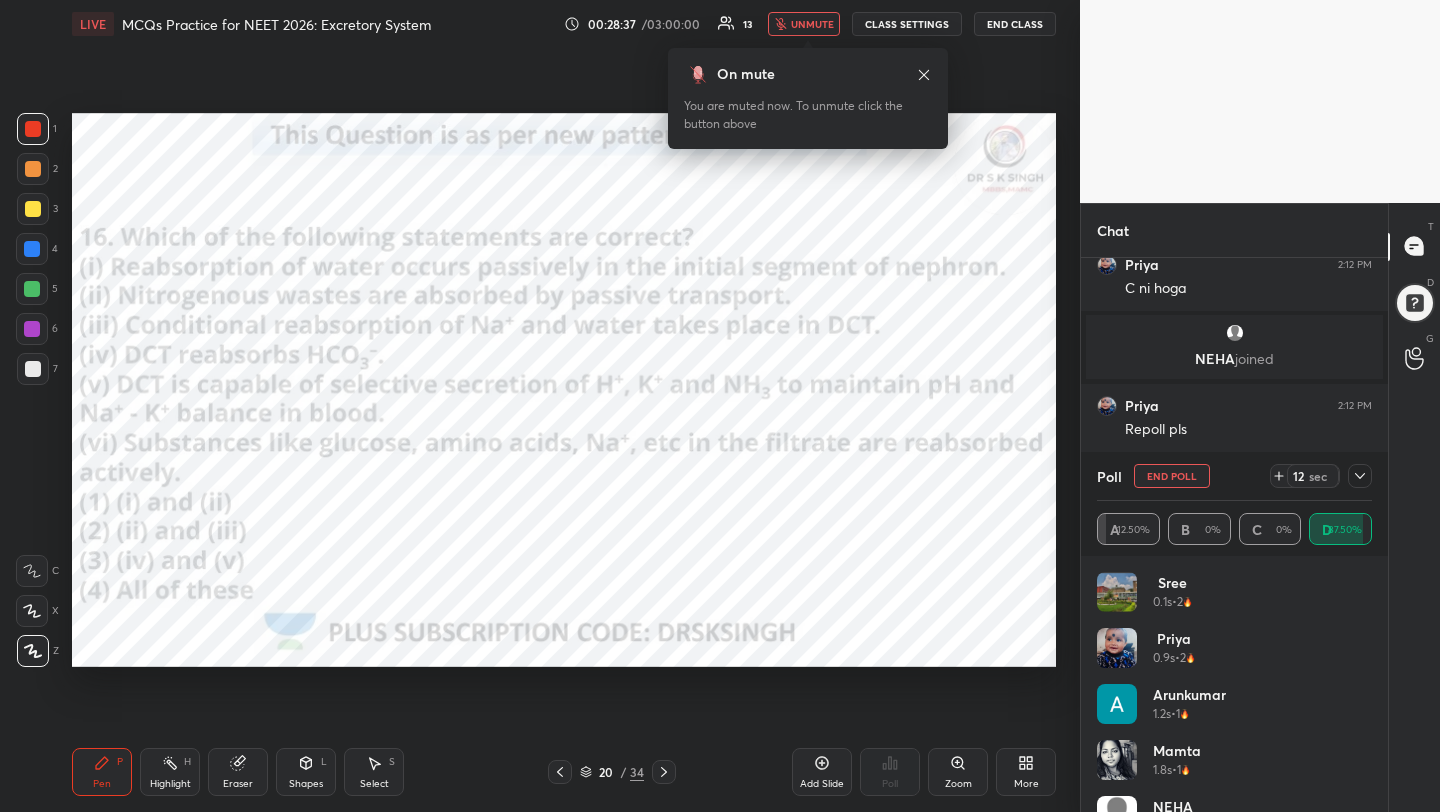 click on "unmute" at bounding box center [804, 24] 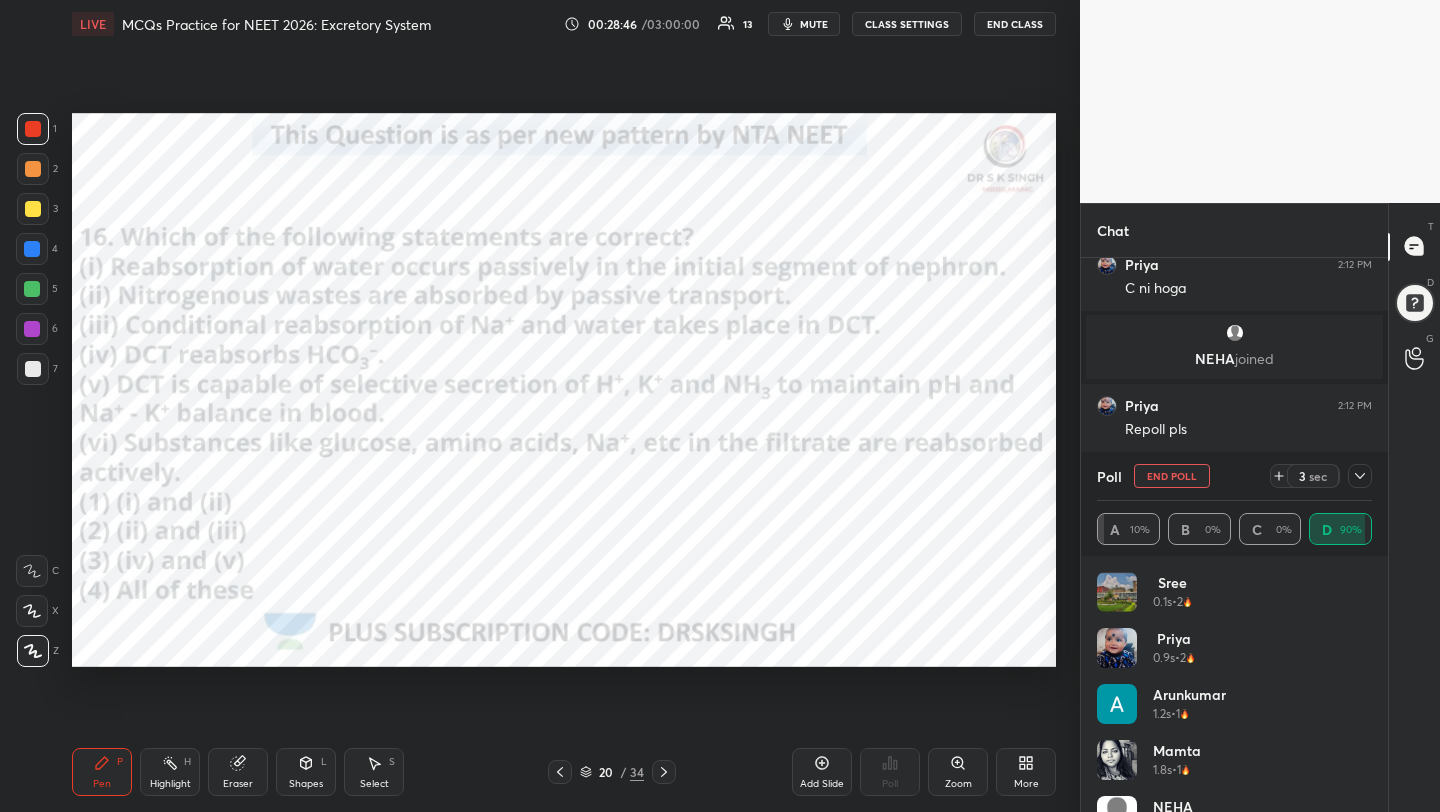 click on "mute" at bounding box center (804, 24) 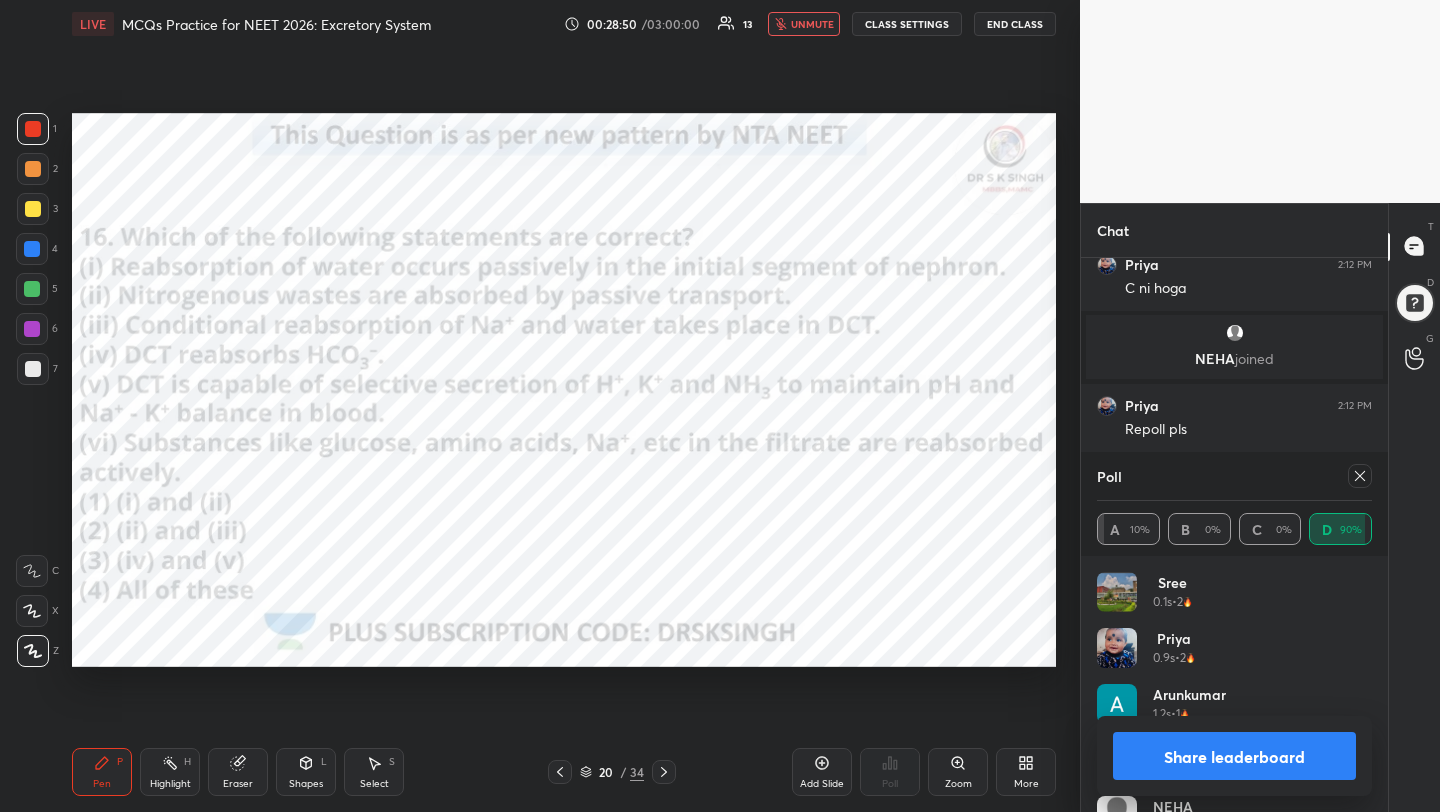 click 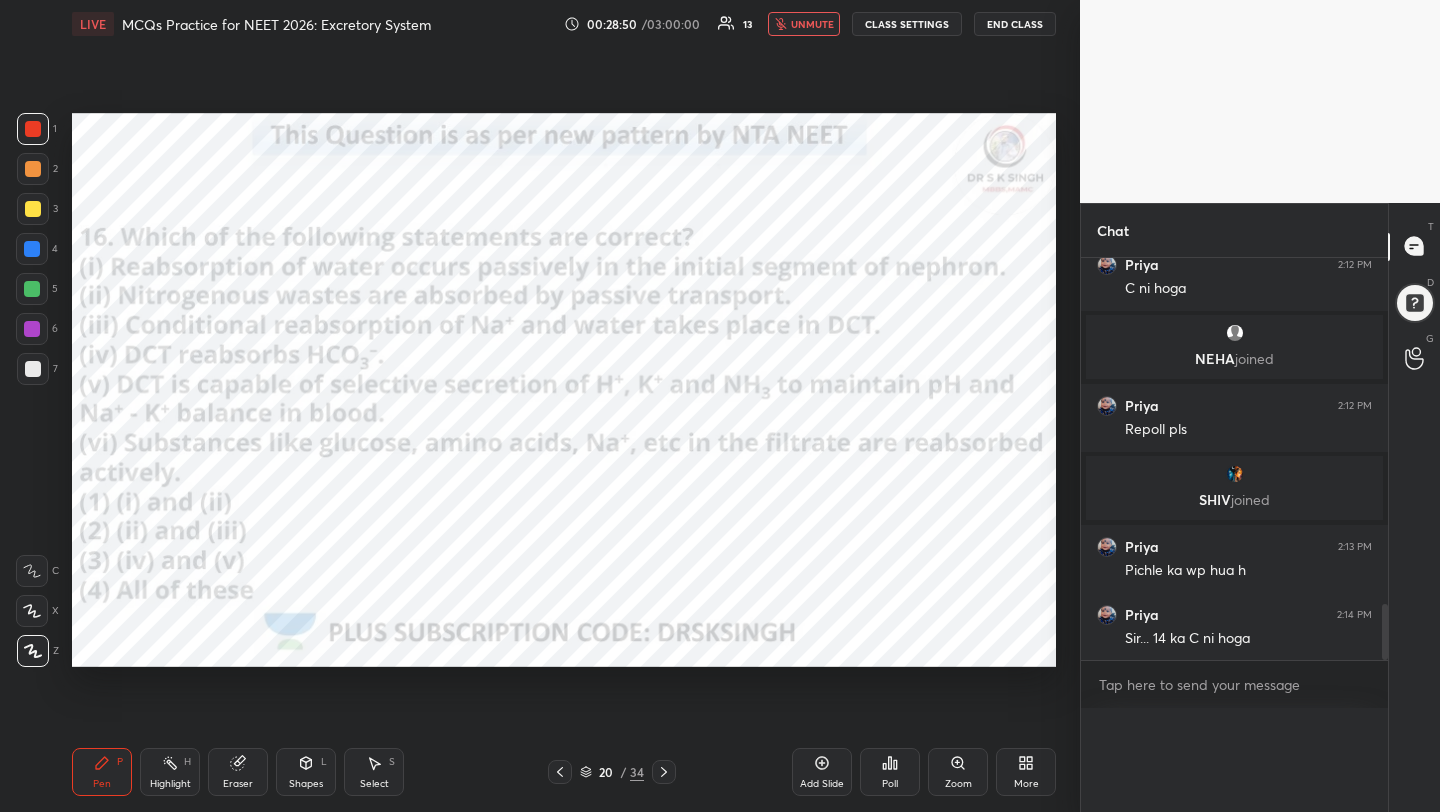 scroll, scrollTop: 0, scrollLeft: 0, axis: both 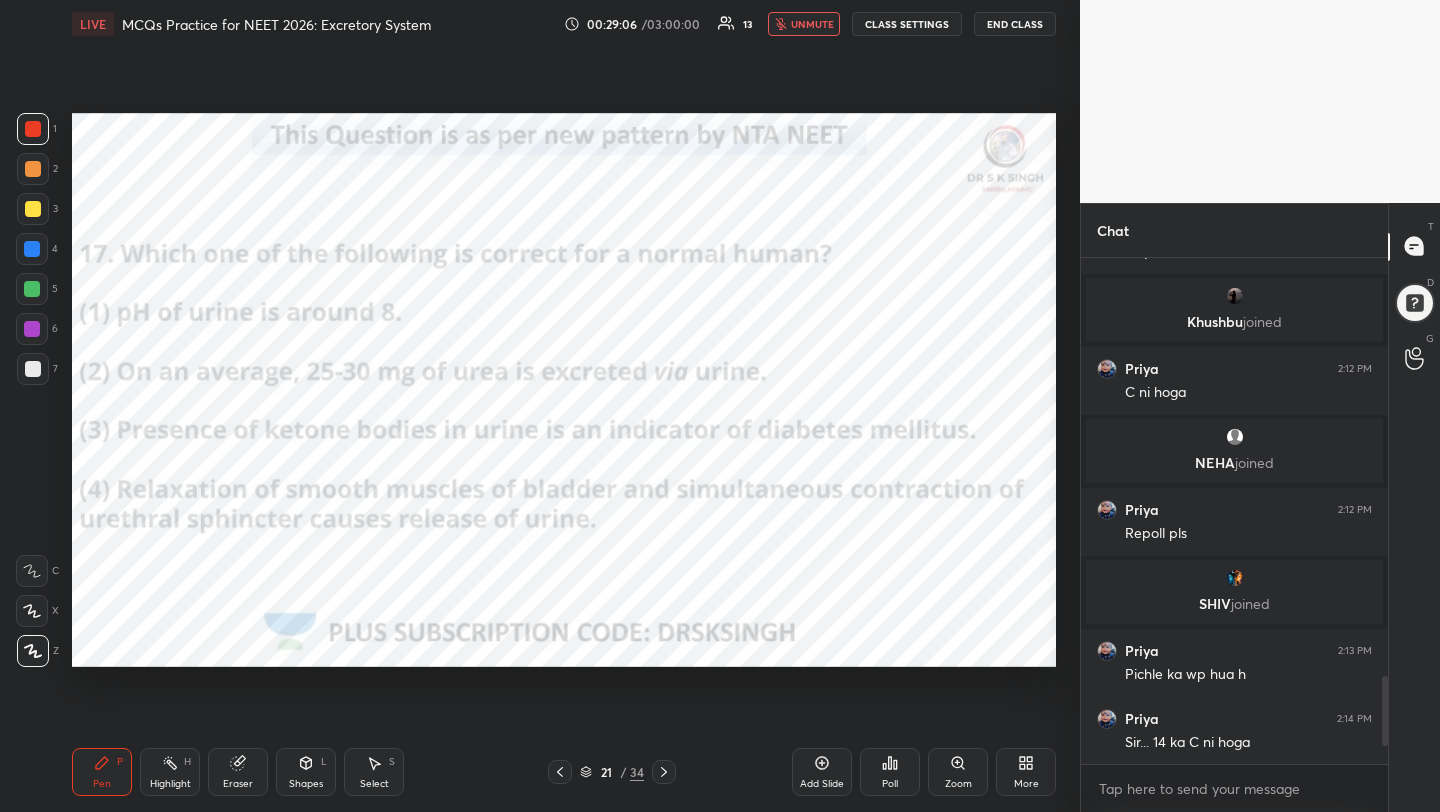 click on "unmute" at bounding box center [804, 24] 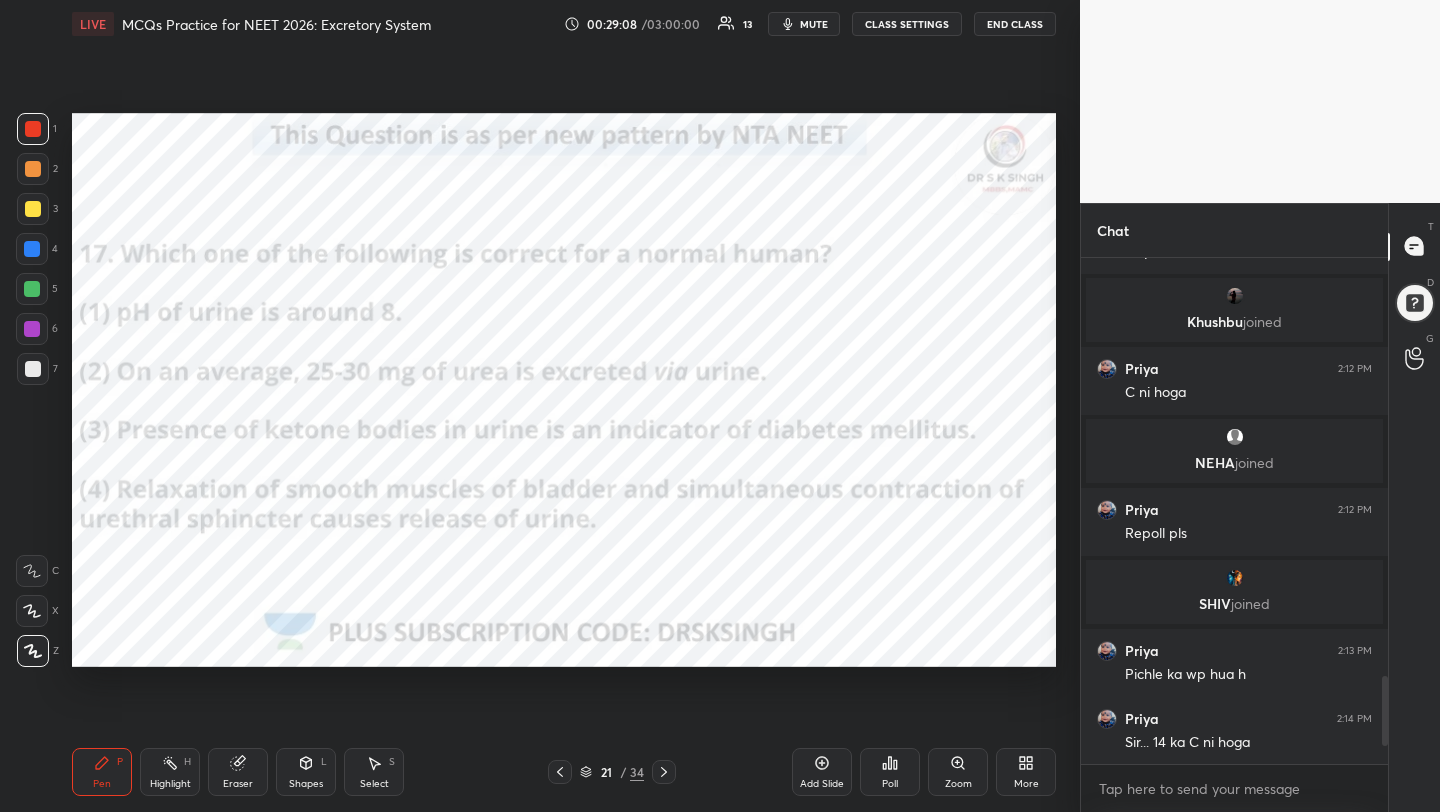 click on "Poll" at bounding box center (890, 772) 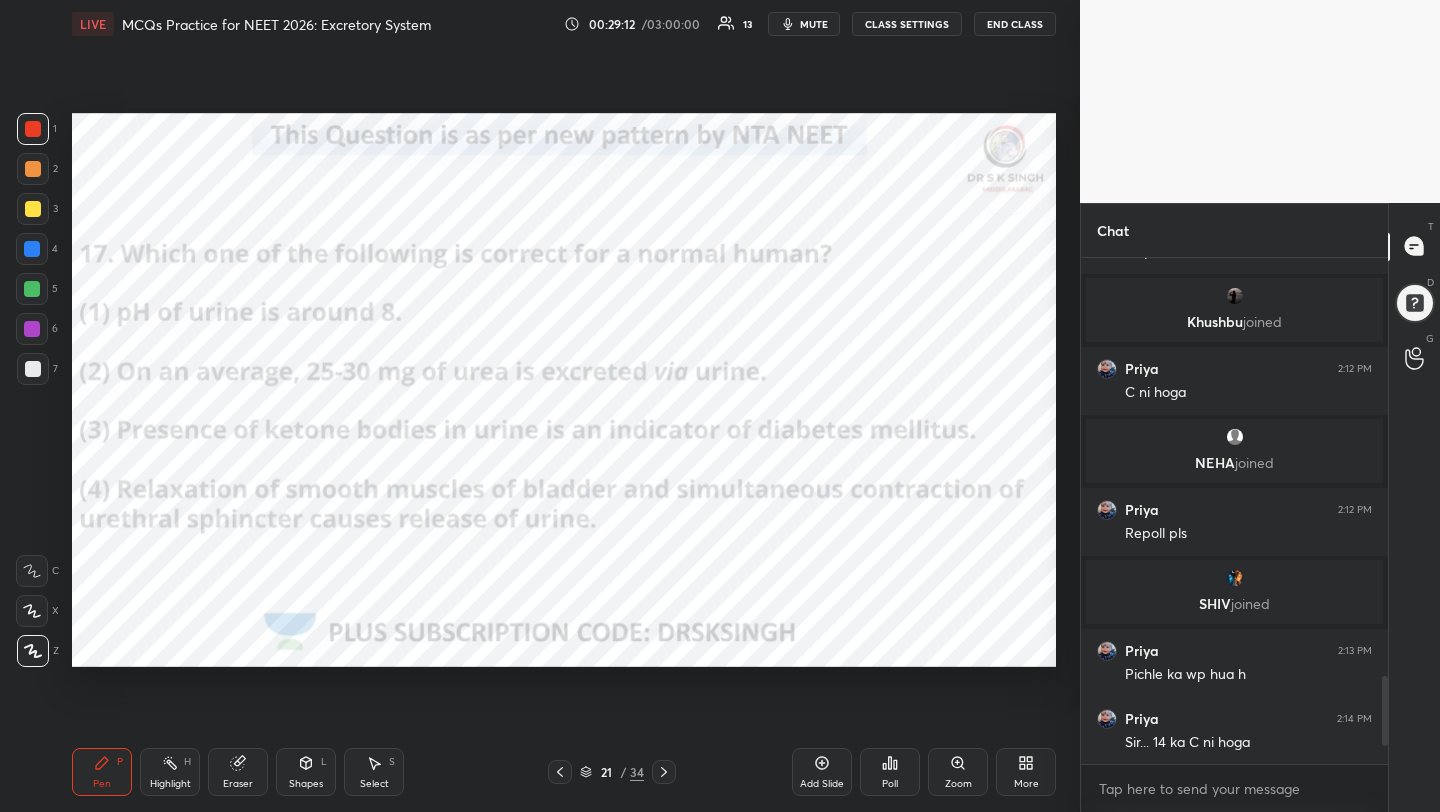 click on "Poll" at bounding box center (890, 772) 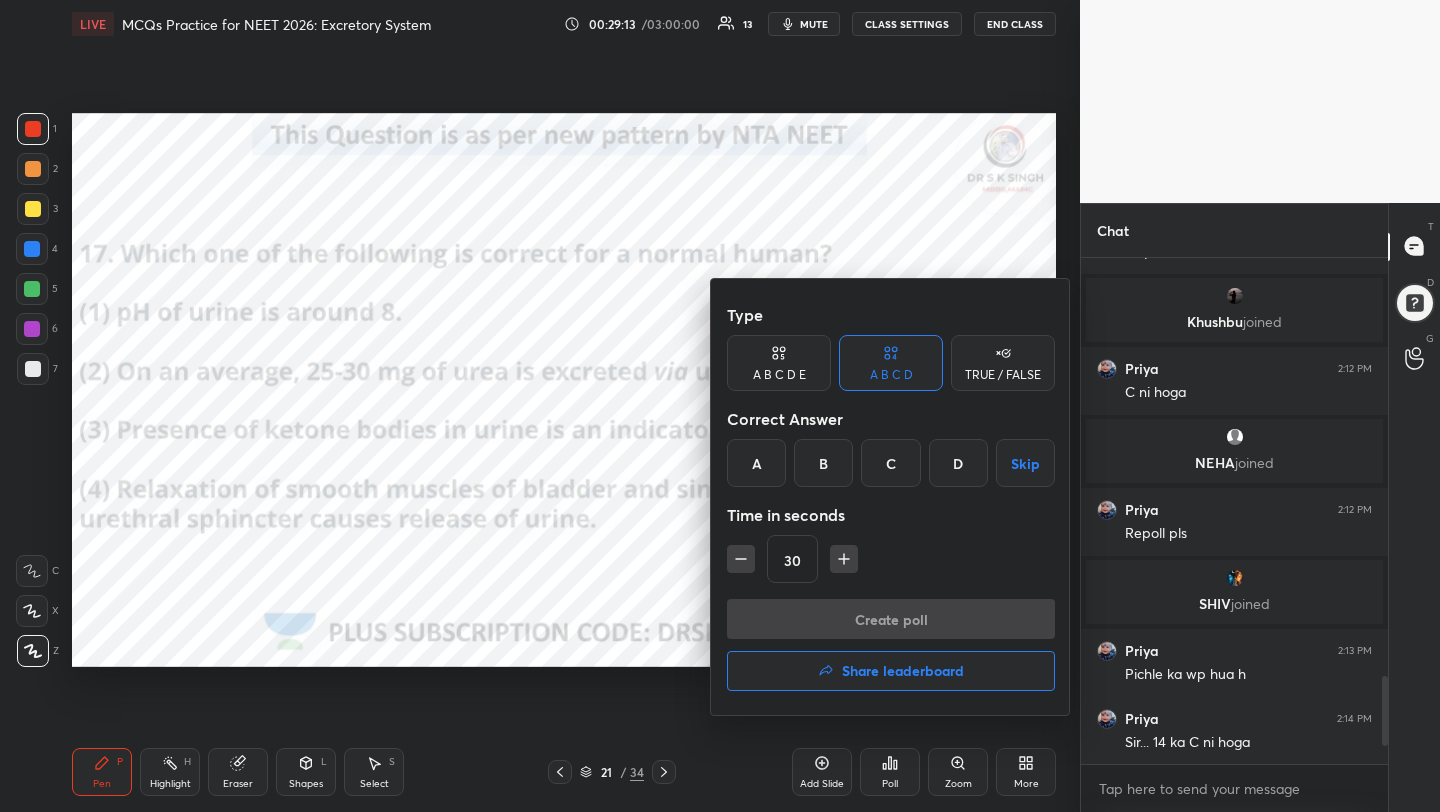 click on "C" at bounding box center (890, 463) 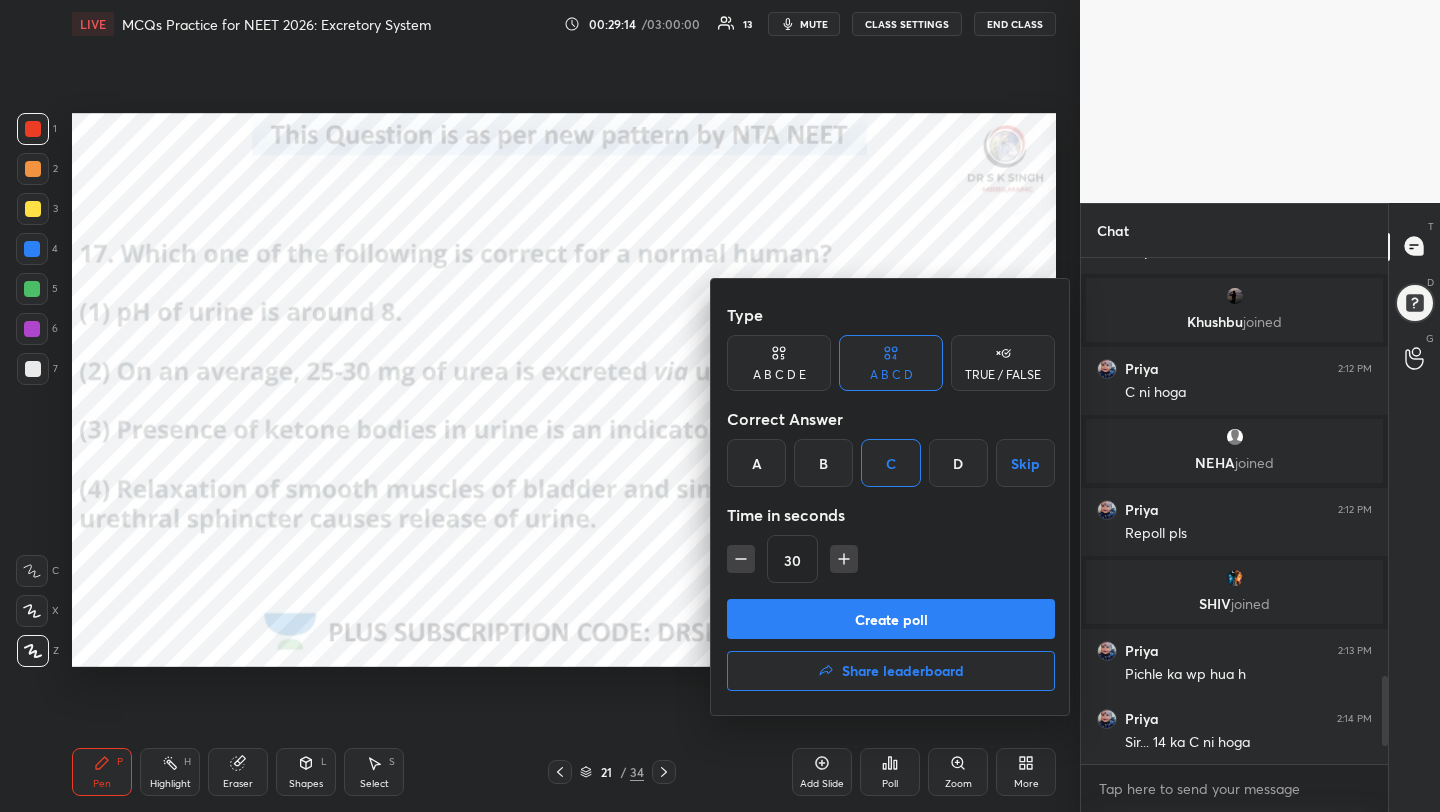click on "Create poll" at bounding box center [891, 619] 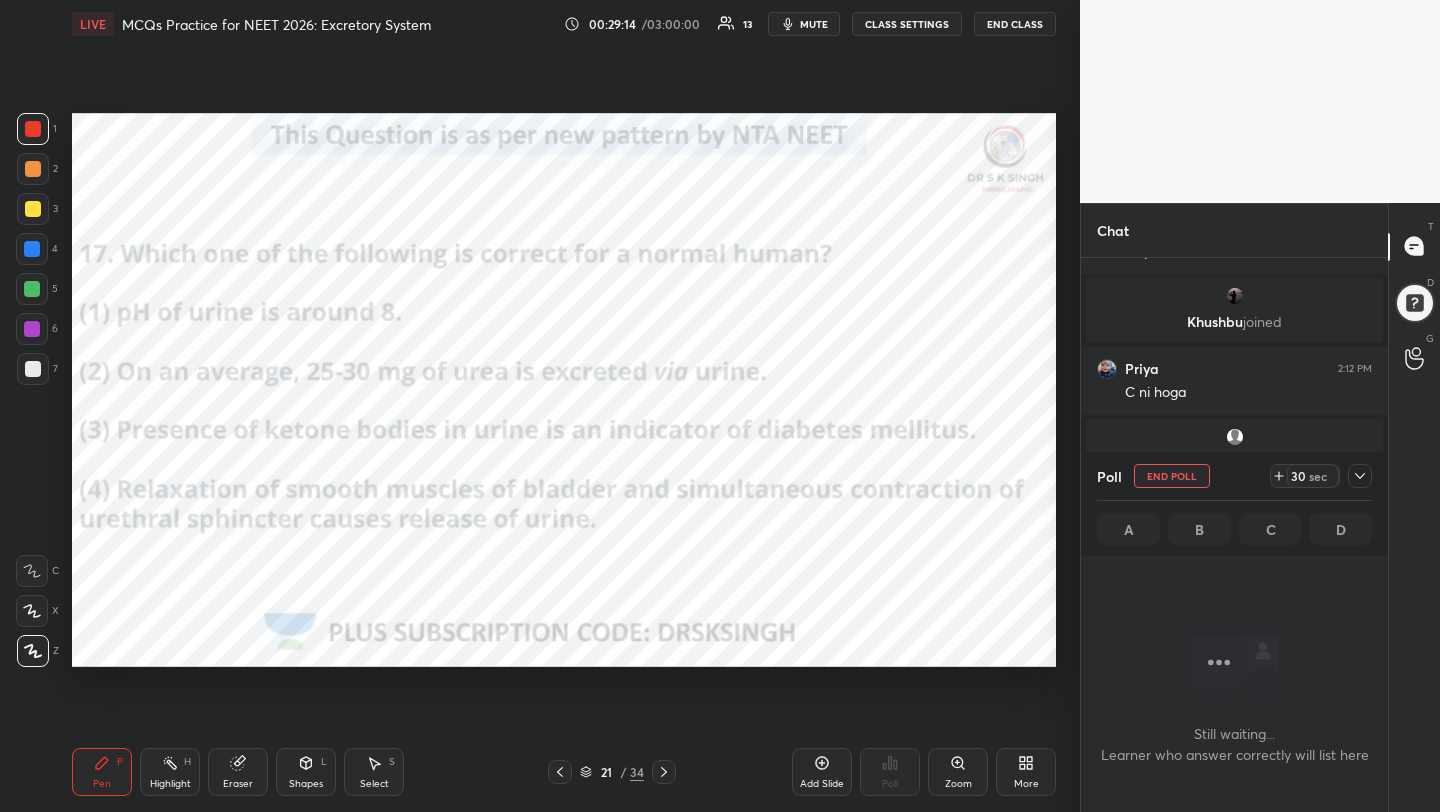 scroll, scrollTop: 402, scrollLeft: 301, axis: both 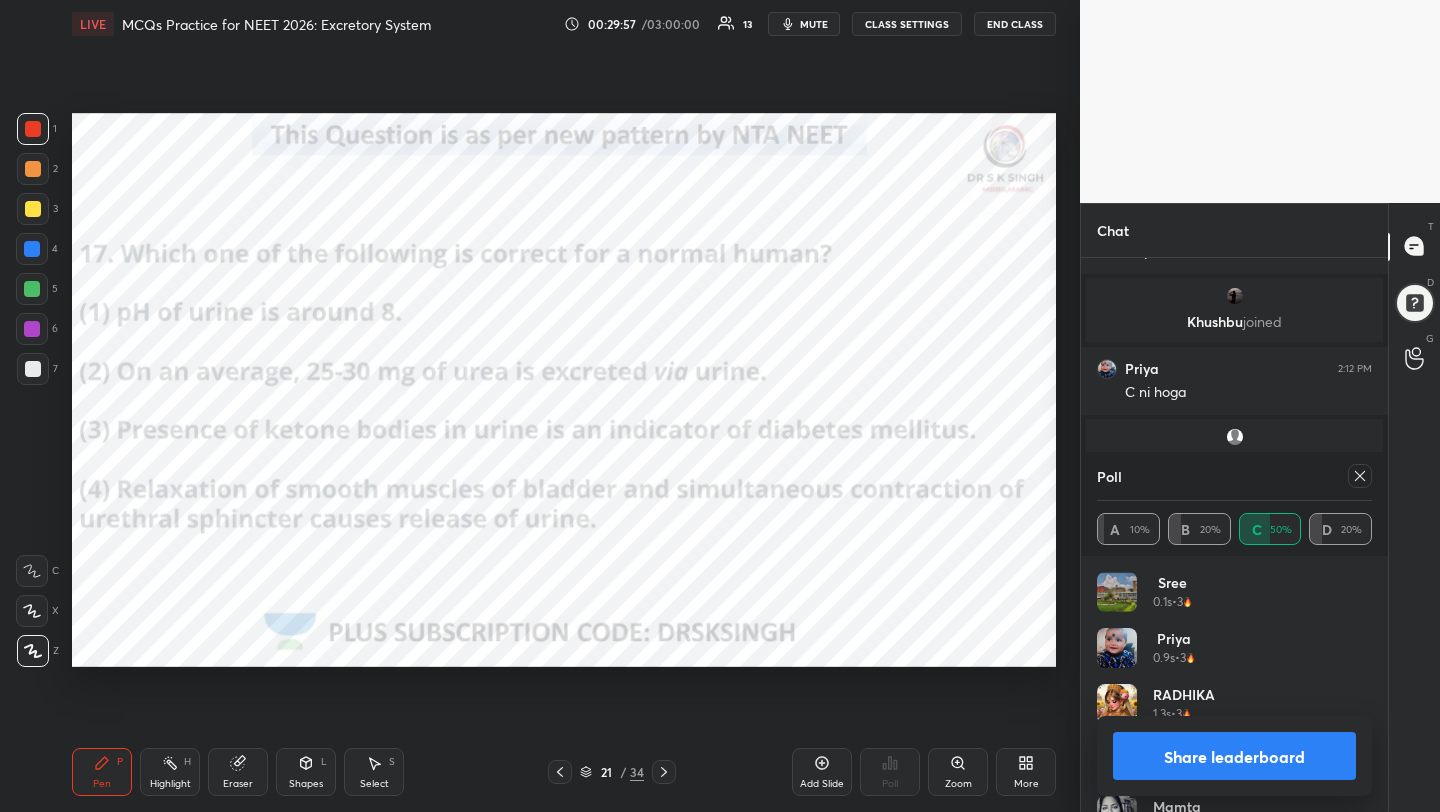 click on "mute" at bounding box center [814, 24] 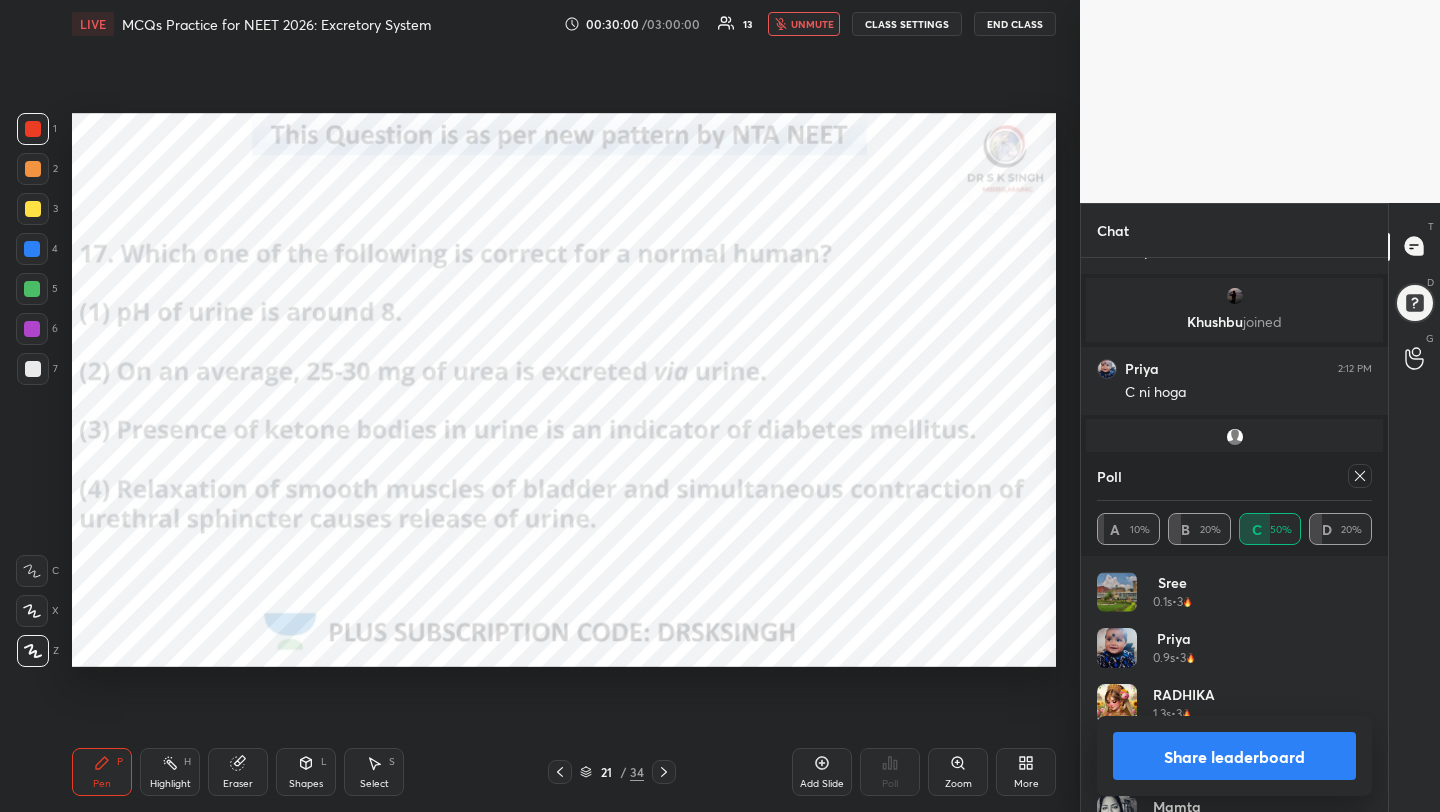 click 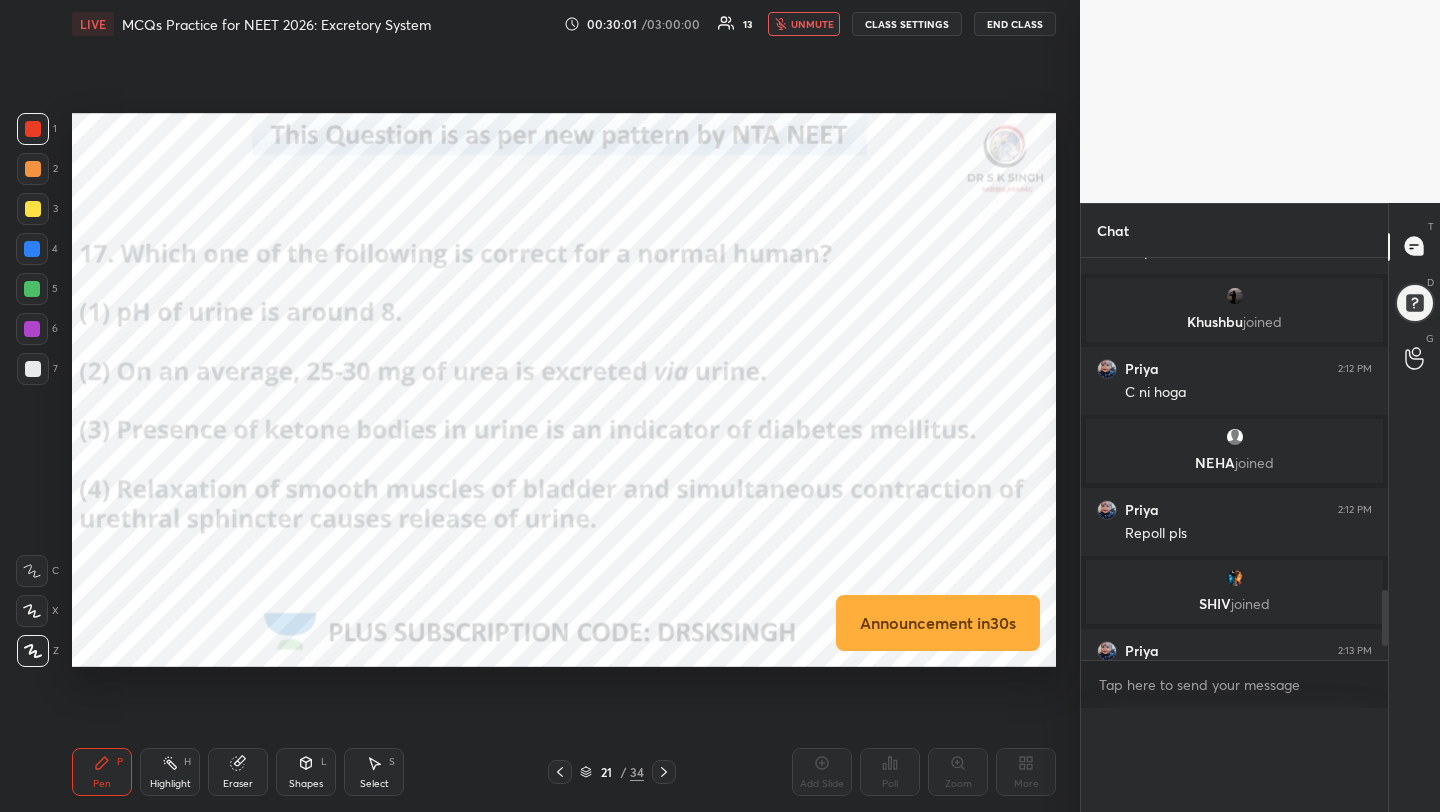 scroll, scrollTop: 0, scrollLeft: 0, axis: both 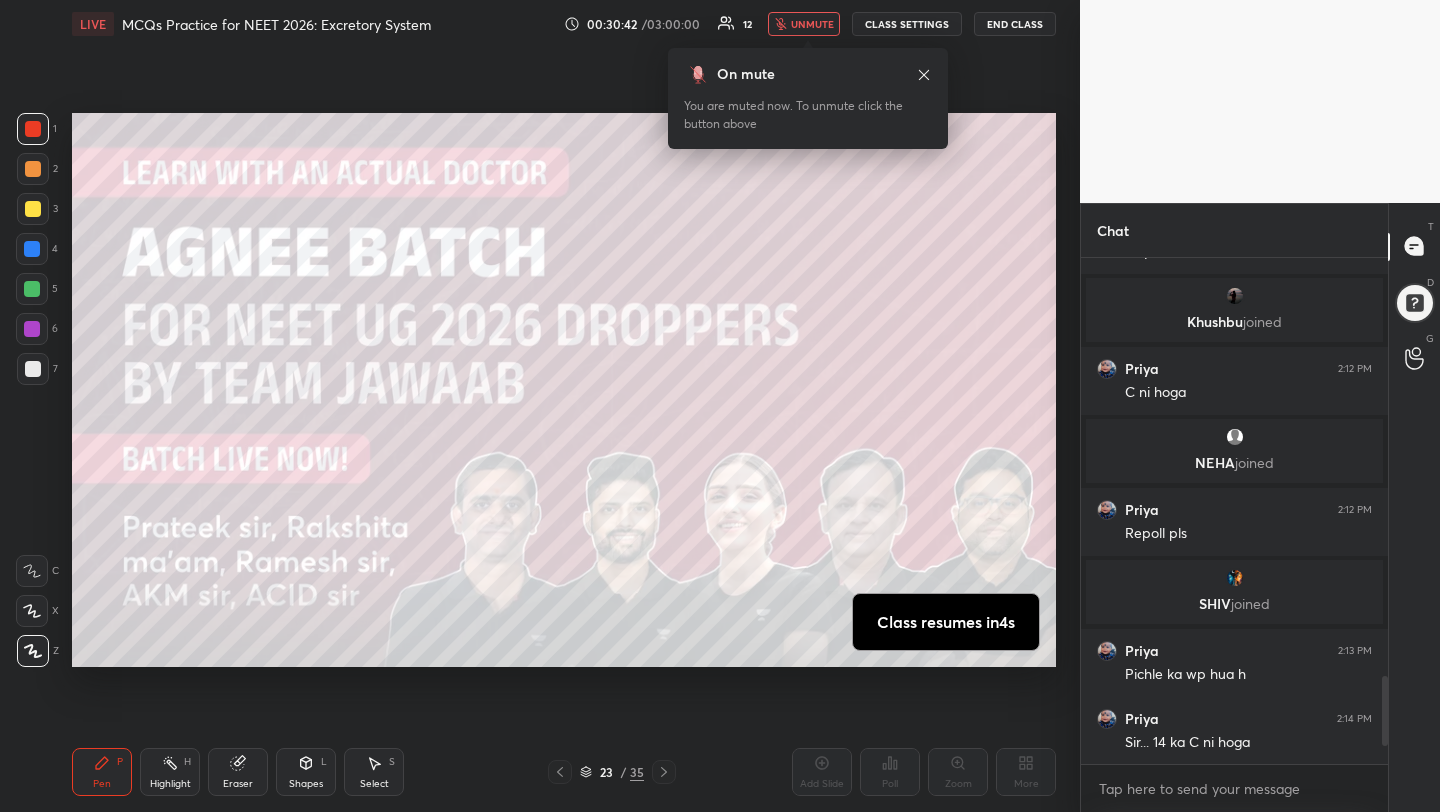 click on "unmute" at bounding box center [812, 24] 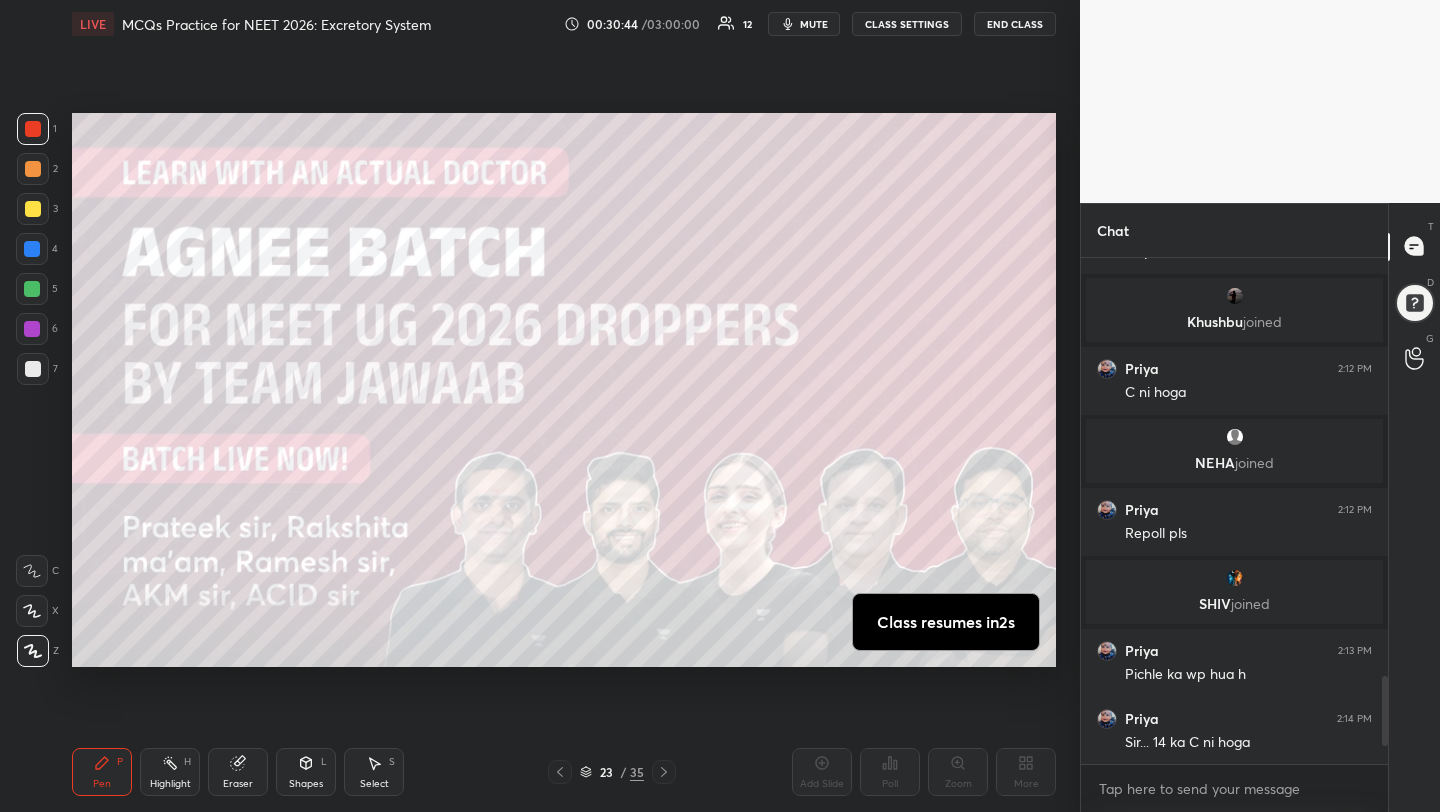 click on "mute" at bounding box center [814, 24] 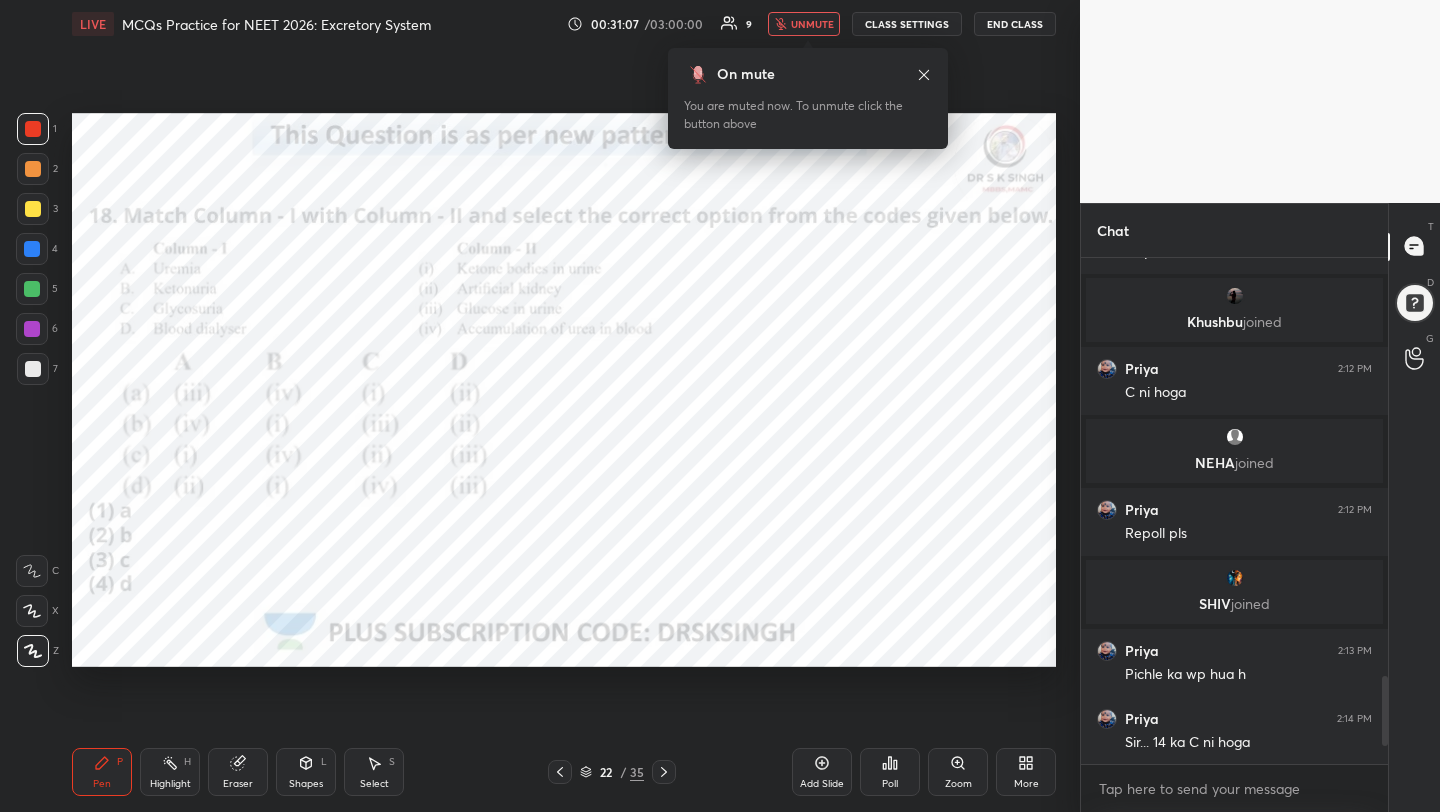click on "Poll" at bounding box center (890, 784) 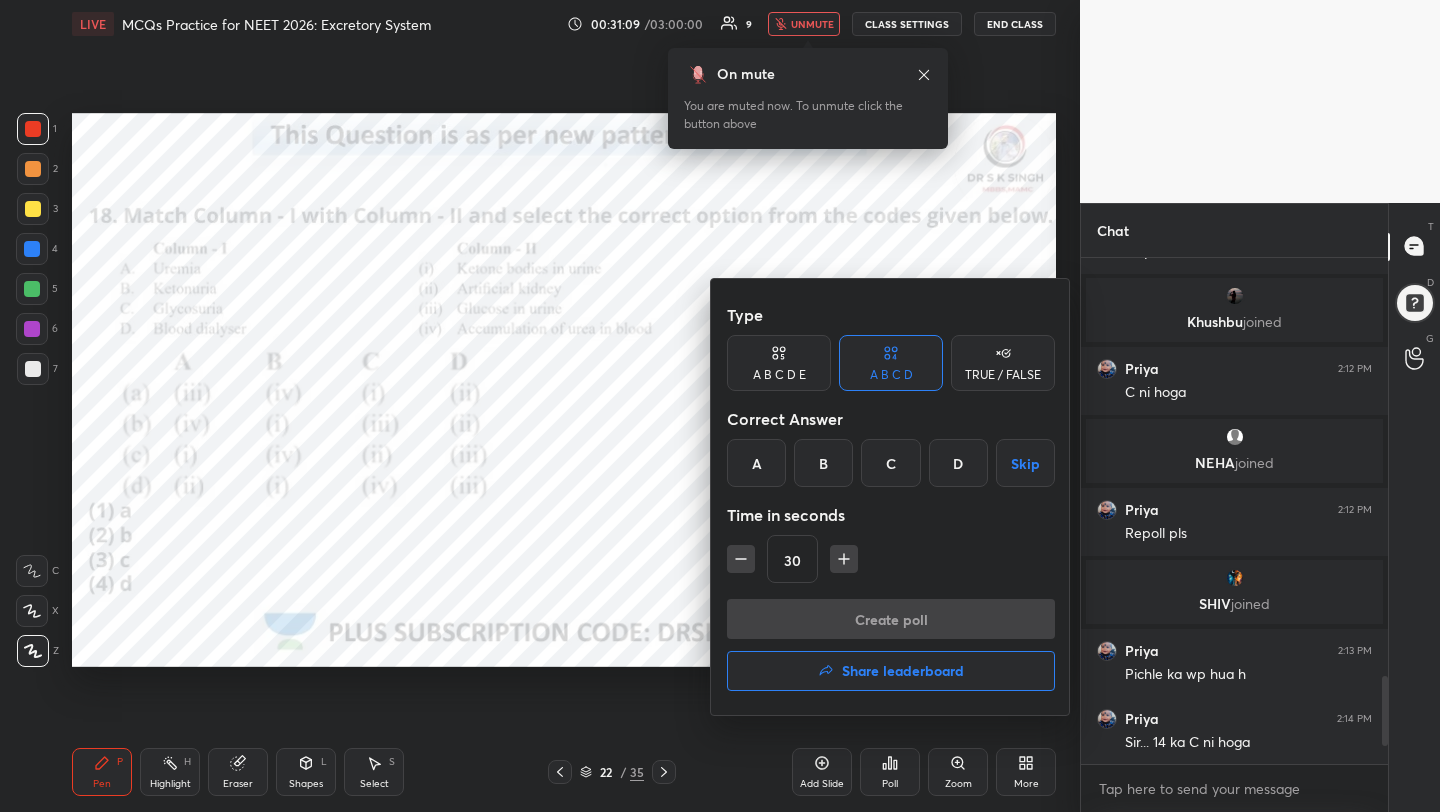click on "B" at bounding box center [823, 463] 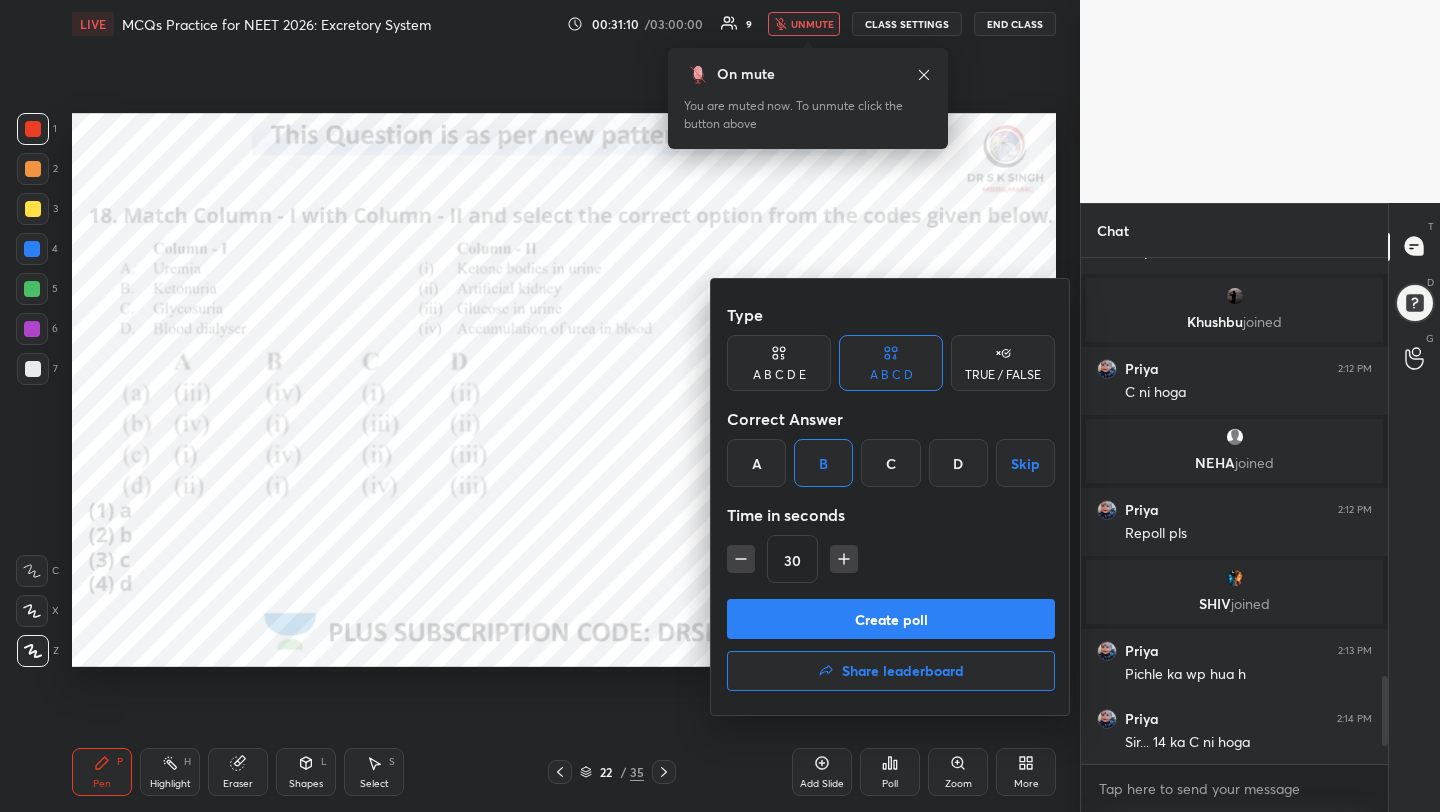 click on "Create poll" at bounding box center (891, 619) 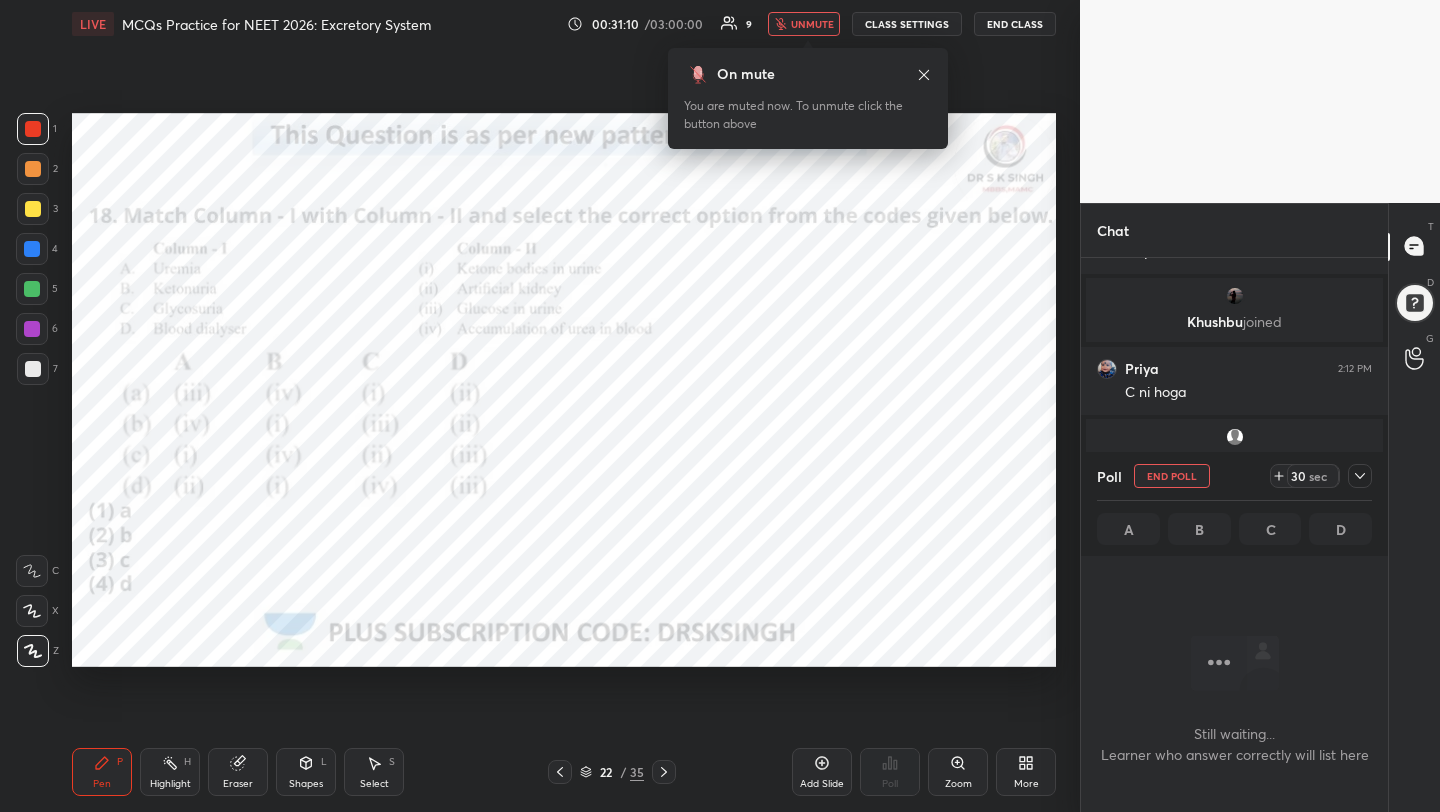 scroll, scrollTop: 407, scrollLeft: 301, axis: both 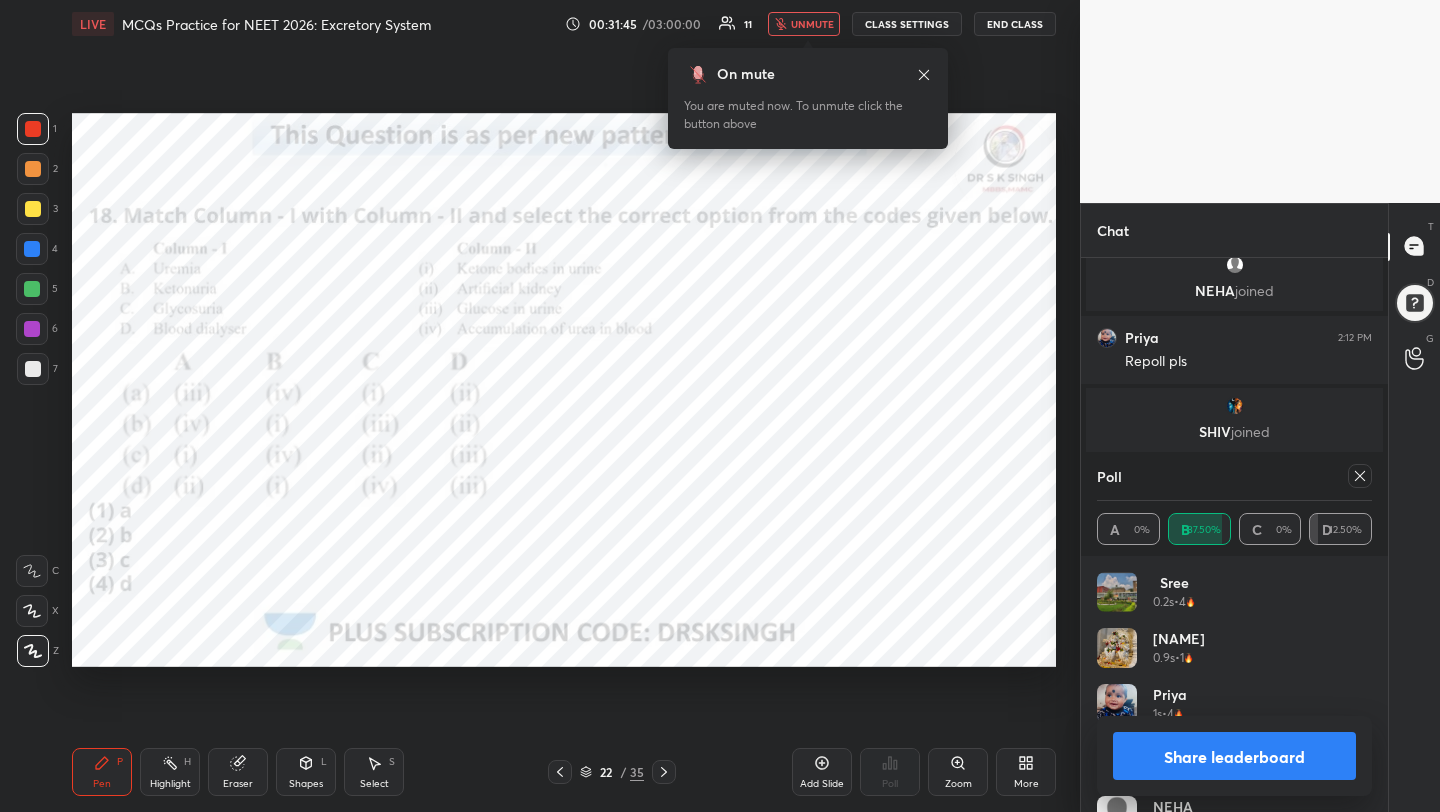 click 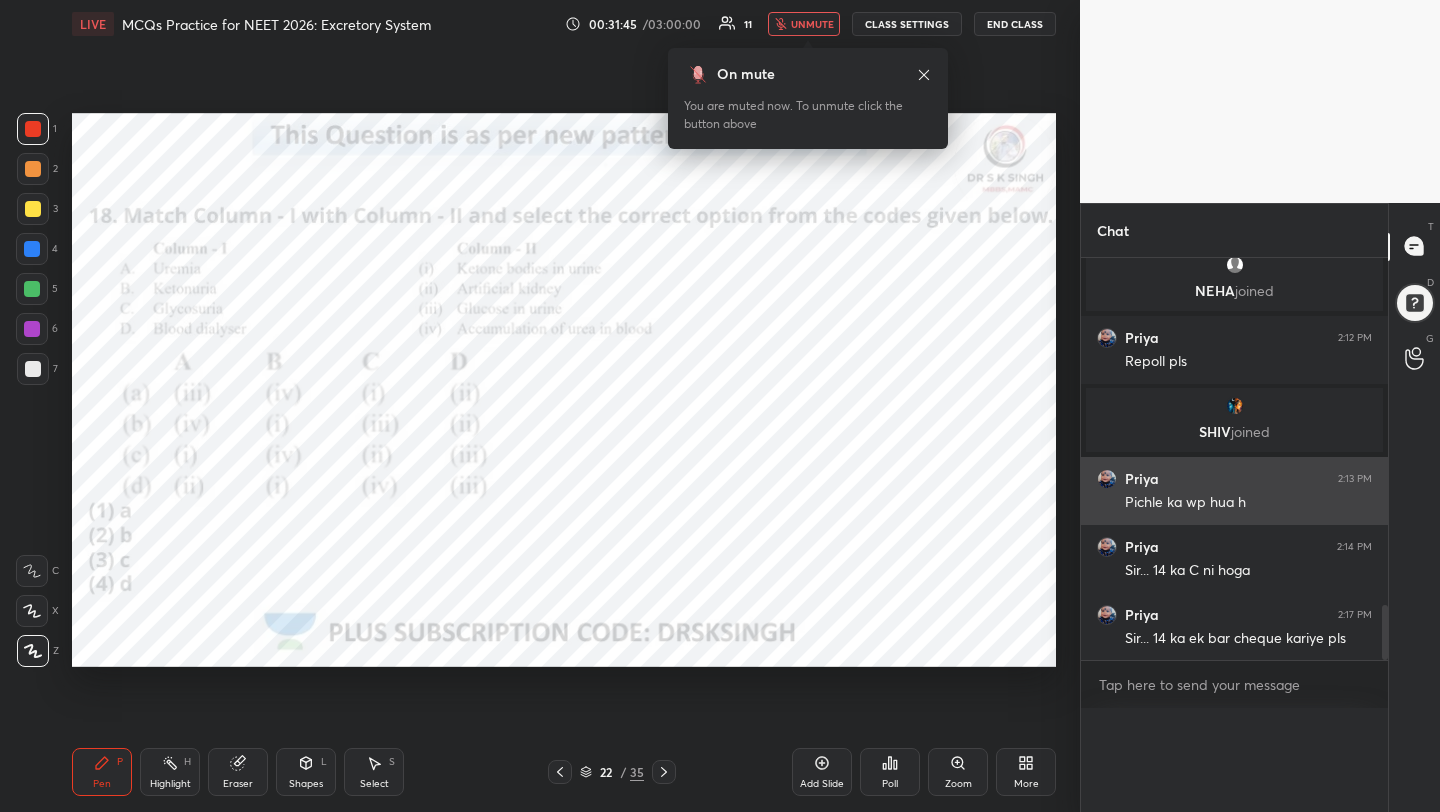 scroll, scrollTop: 1, scrollLeft: 7, axis: both 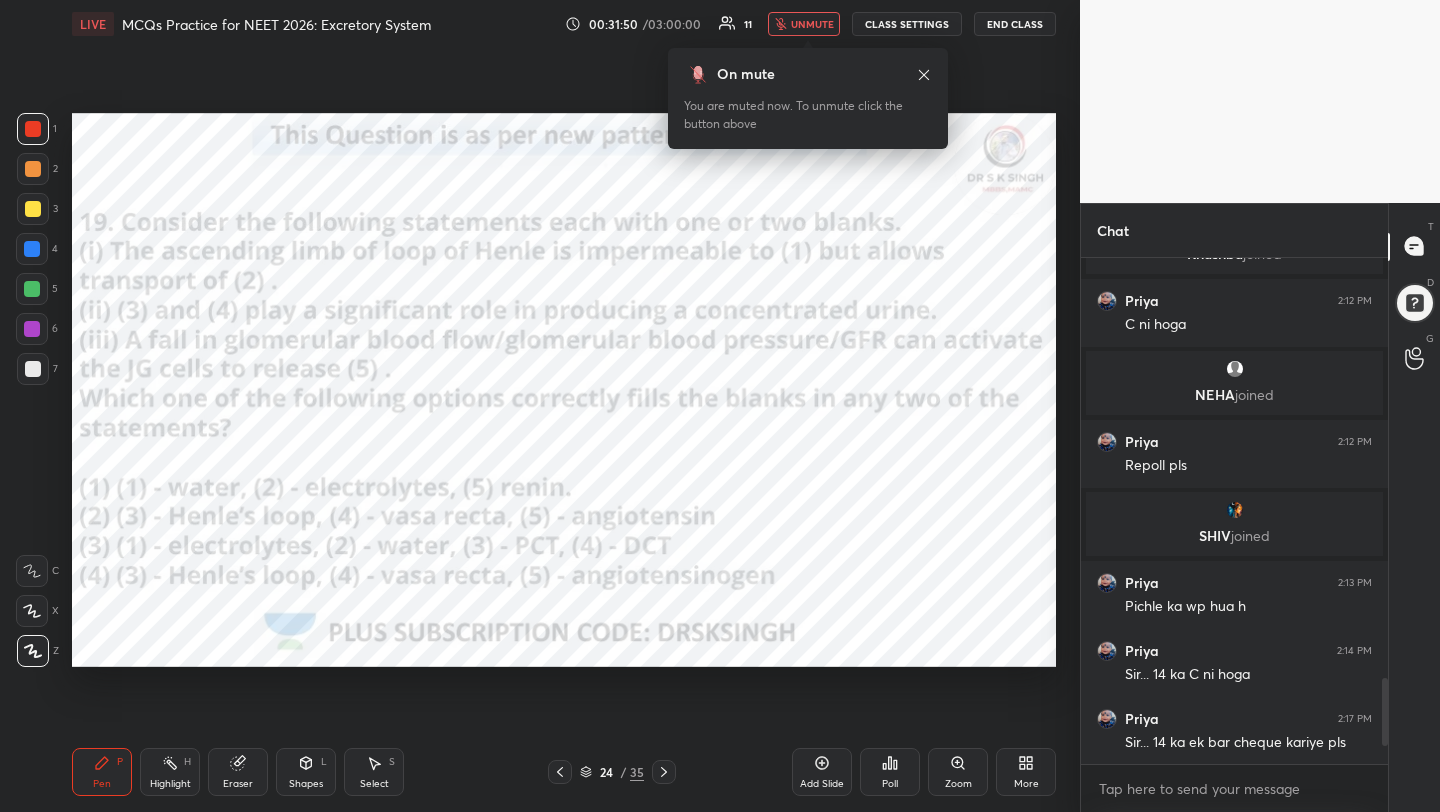 click on "unmute" at bounding box center (812, 24) 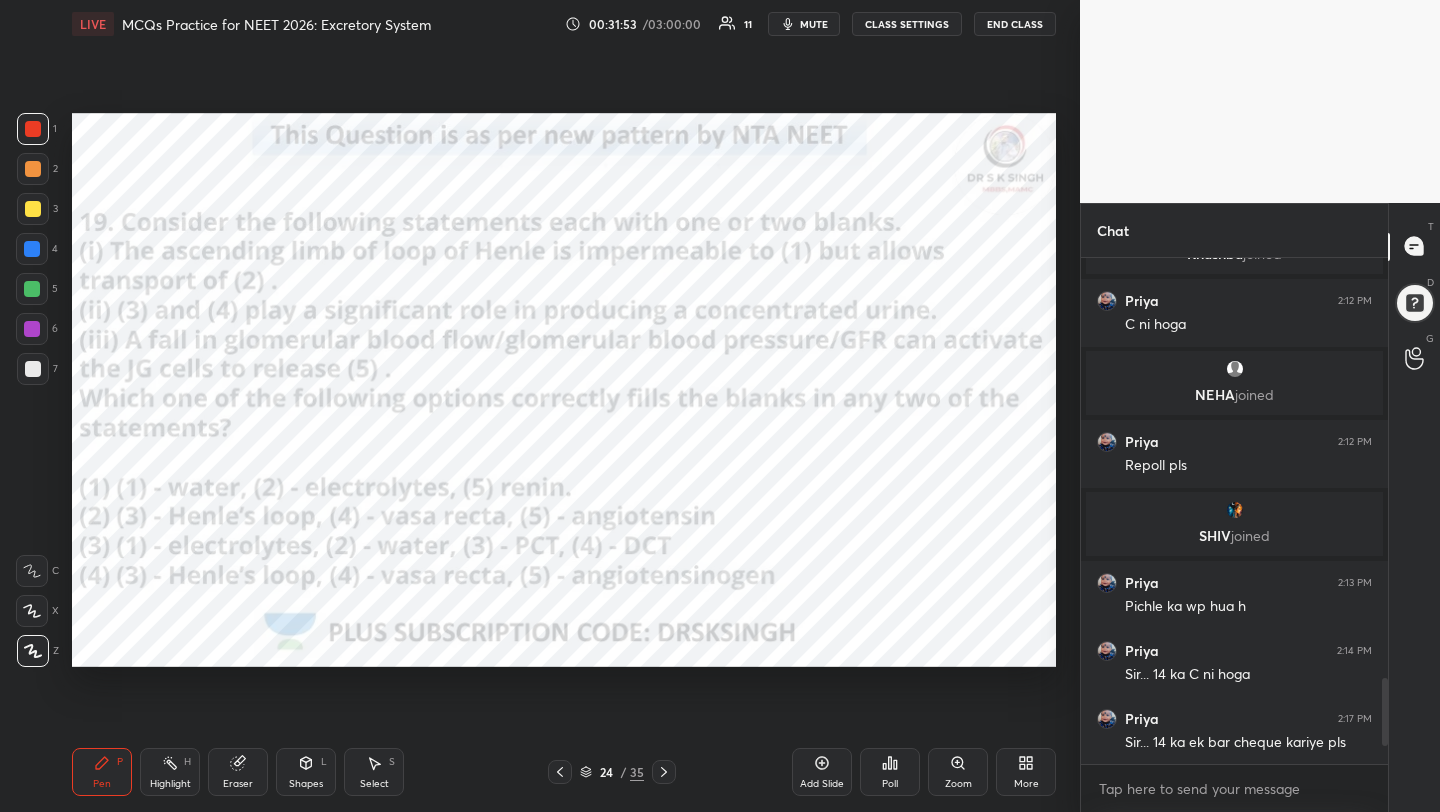 click on "mute" at bounding box center [804, 24] 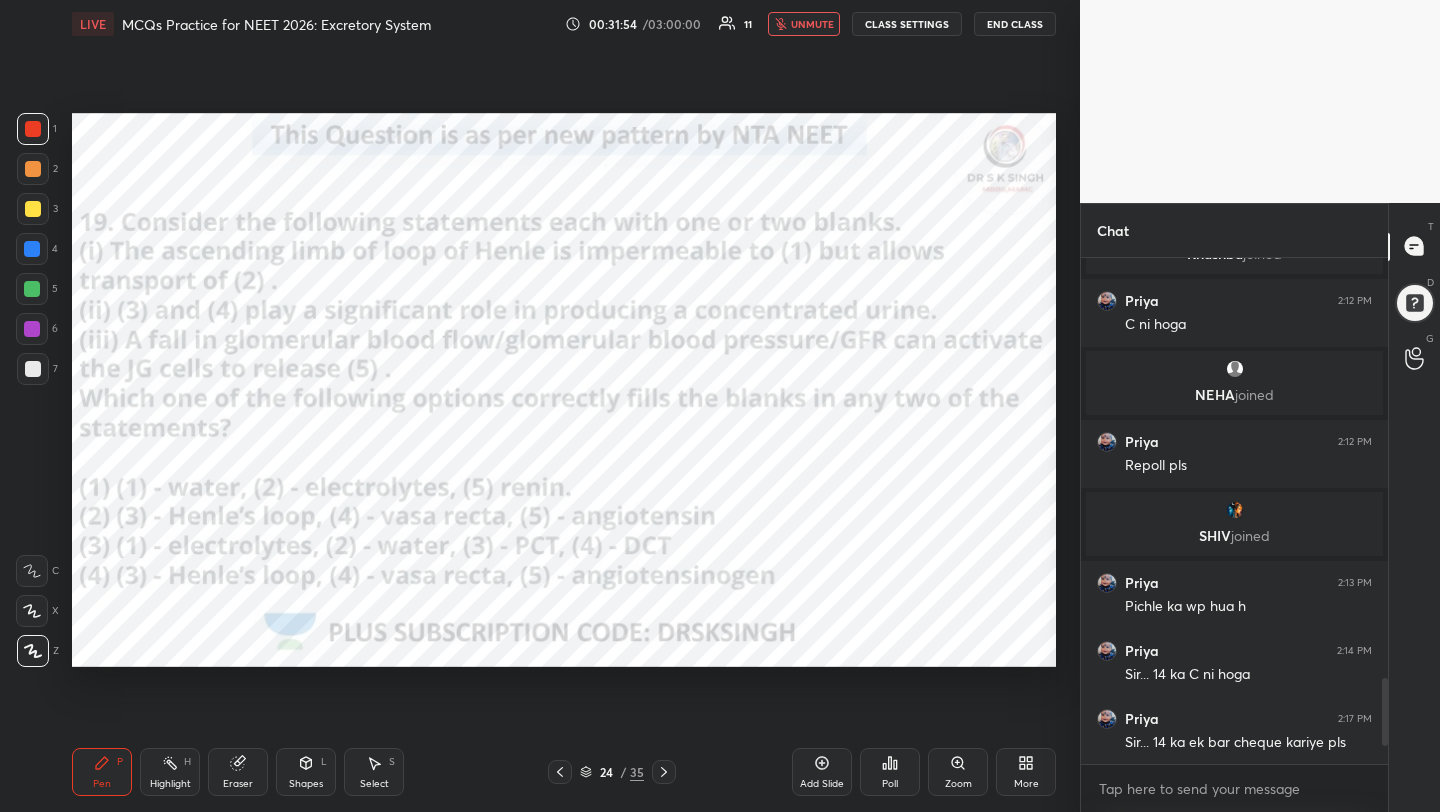 click on "Poll" at bounding box center [890, 772] 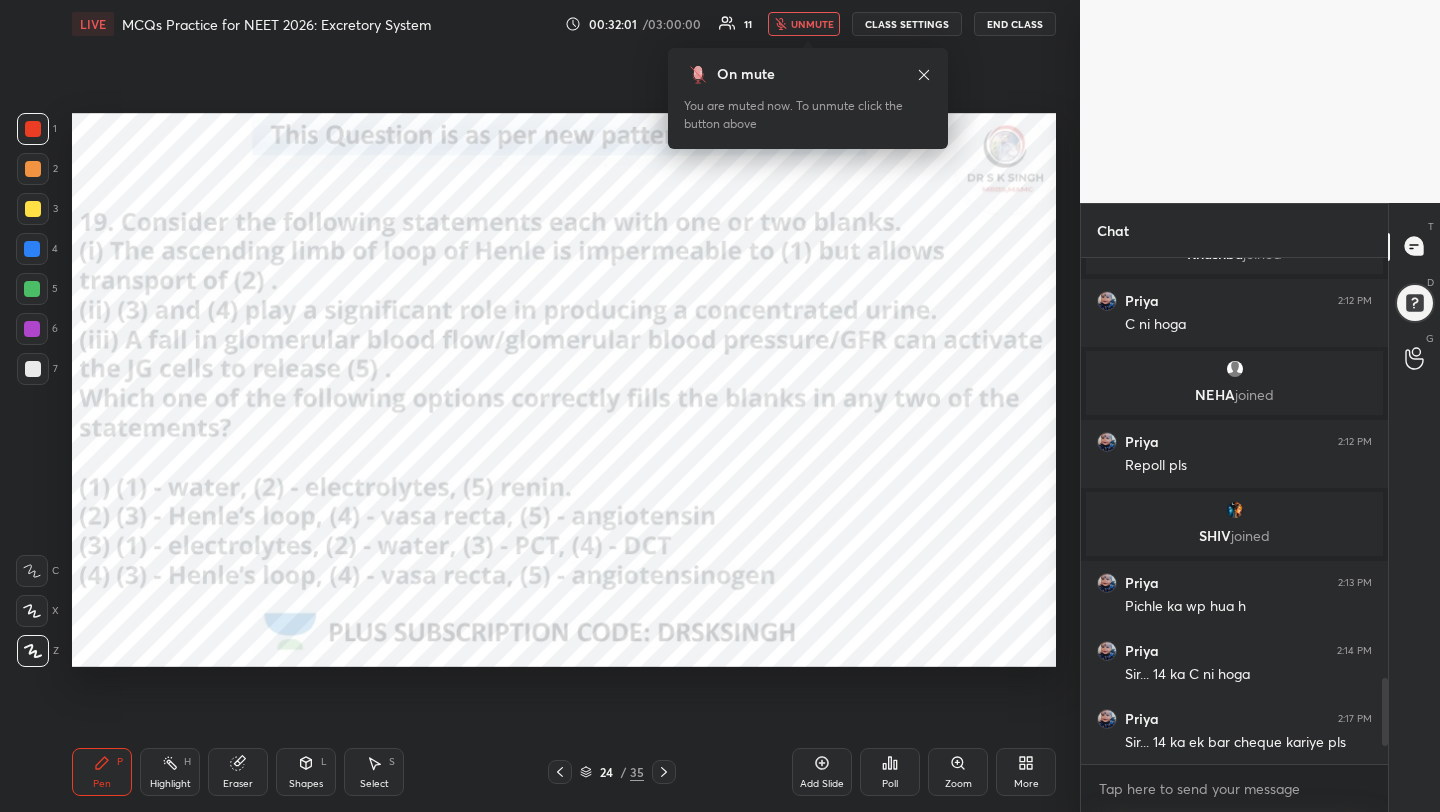 click on "Poll" at bounding box center (890, 784) 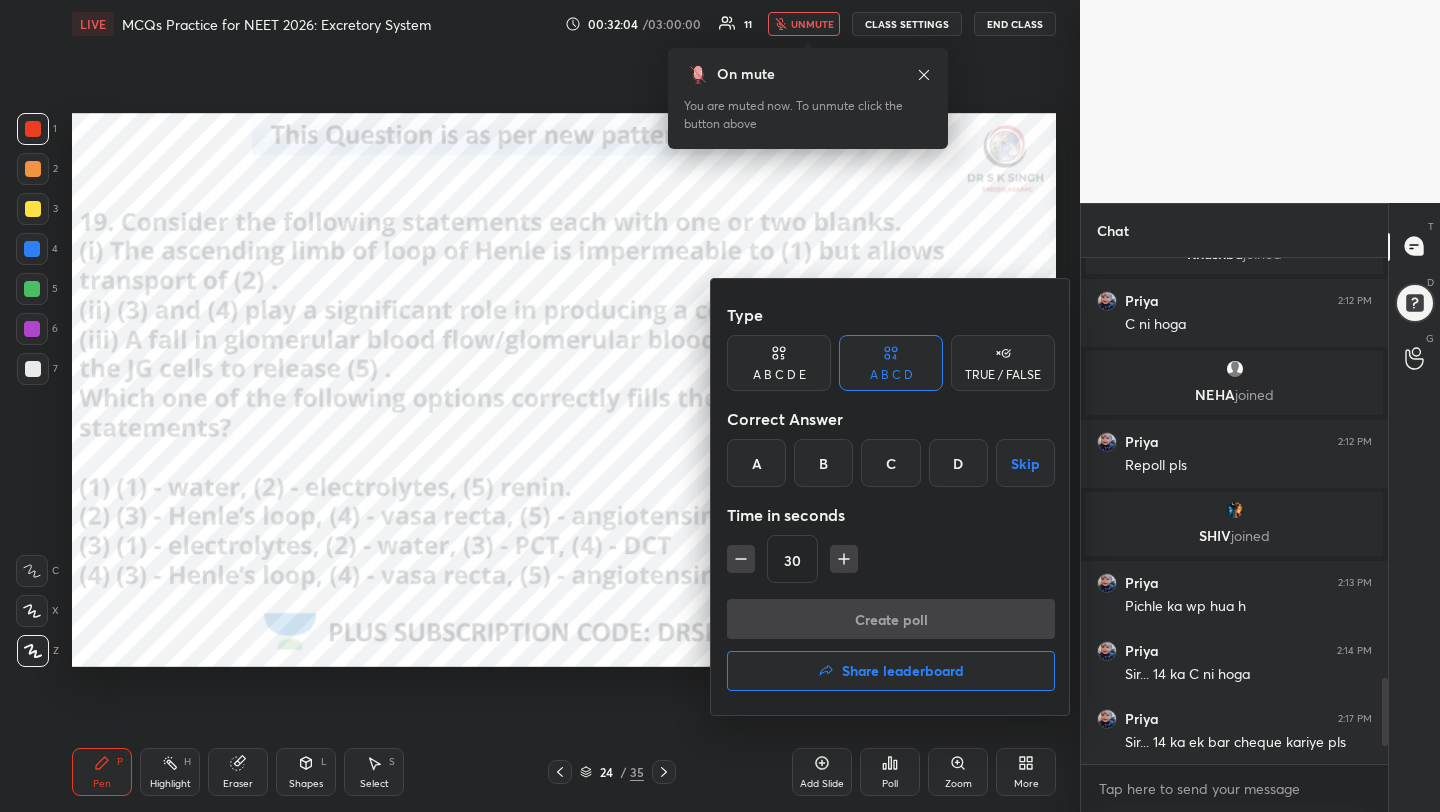 click on "A" at bounding box center (756, 463) 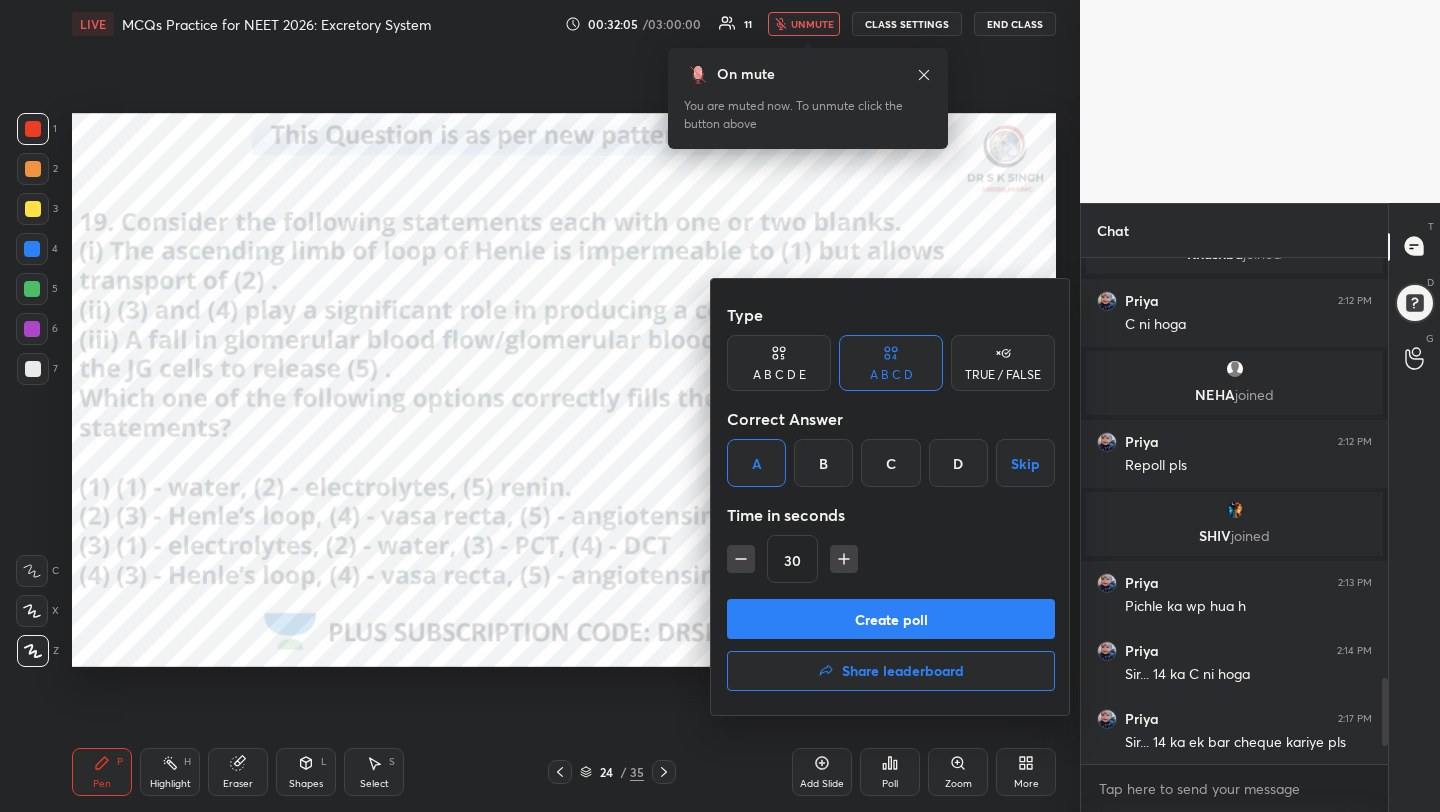 click on "Create poll" at bounding box center [891, 619] 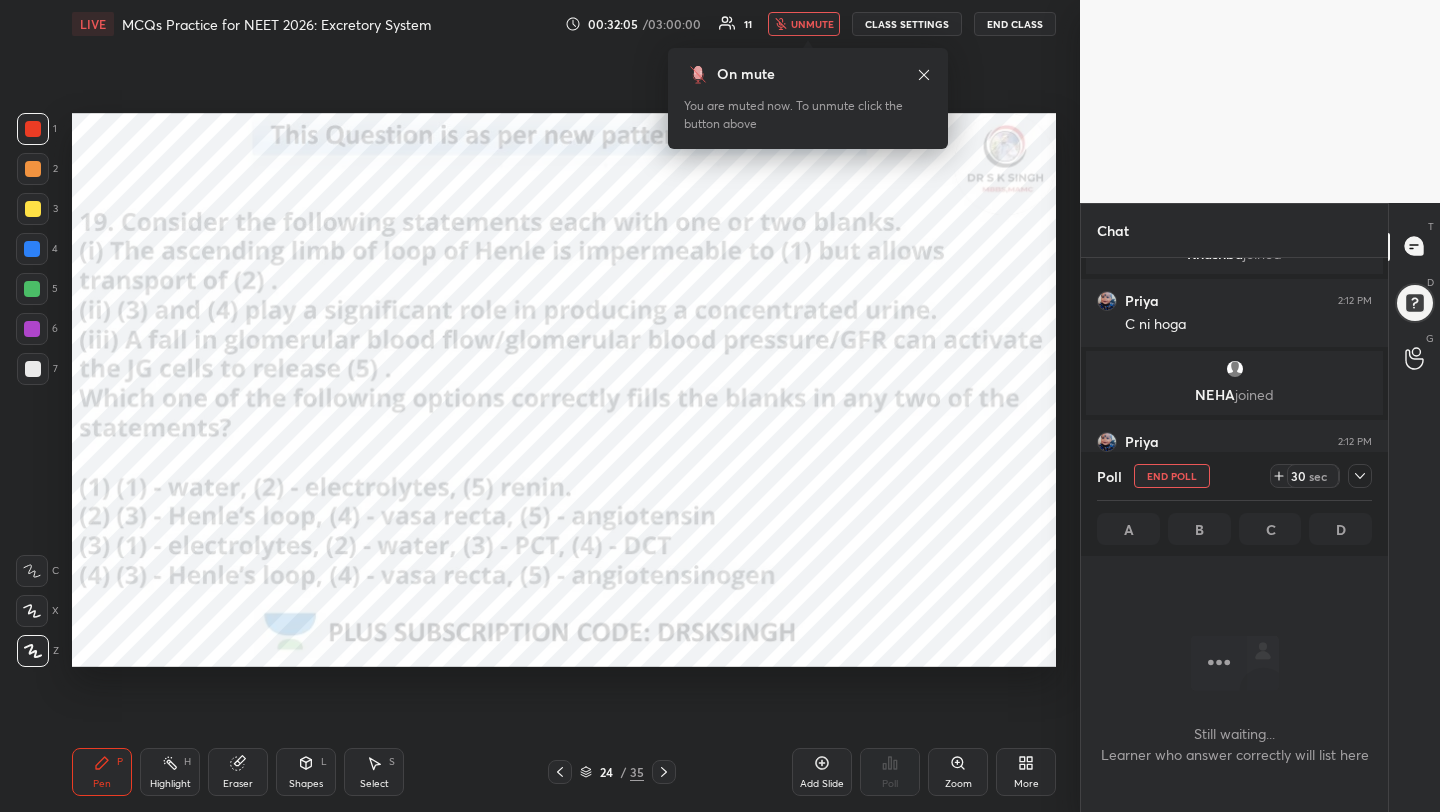 scroll, scrollTop: 402, scrollLeft: 301, axis: both 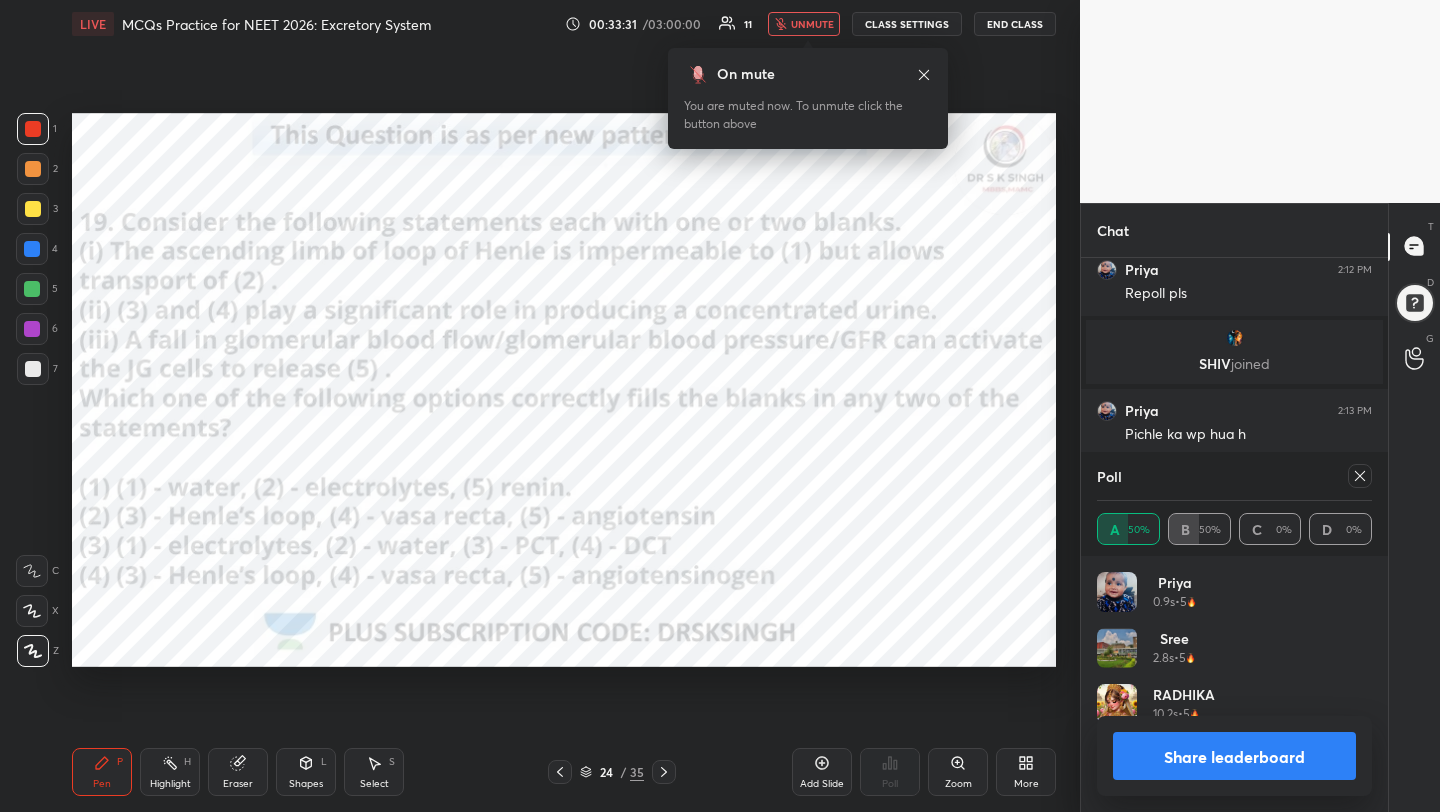 click 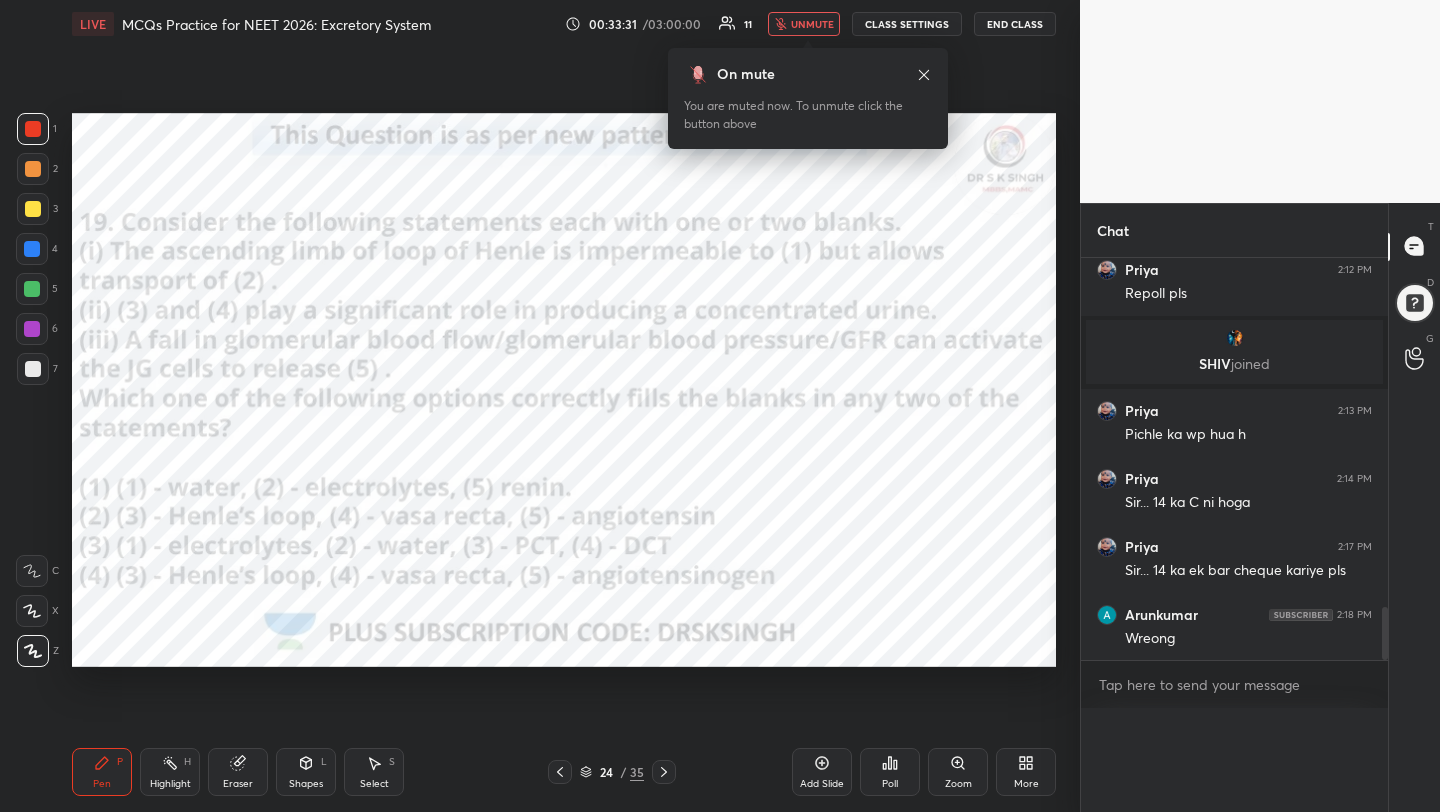 scroll, scrollTop: 0, scrollLeft: 0, axis: both 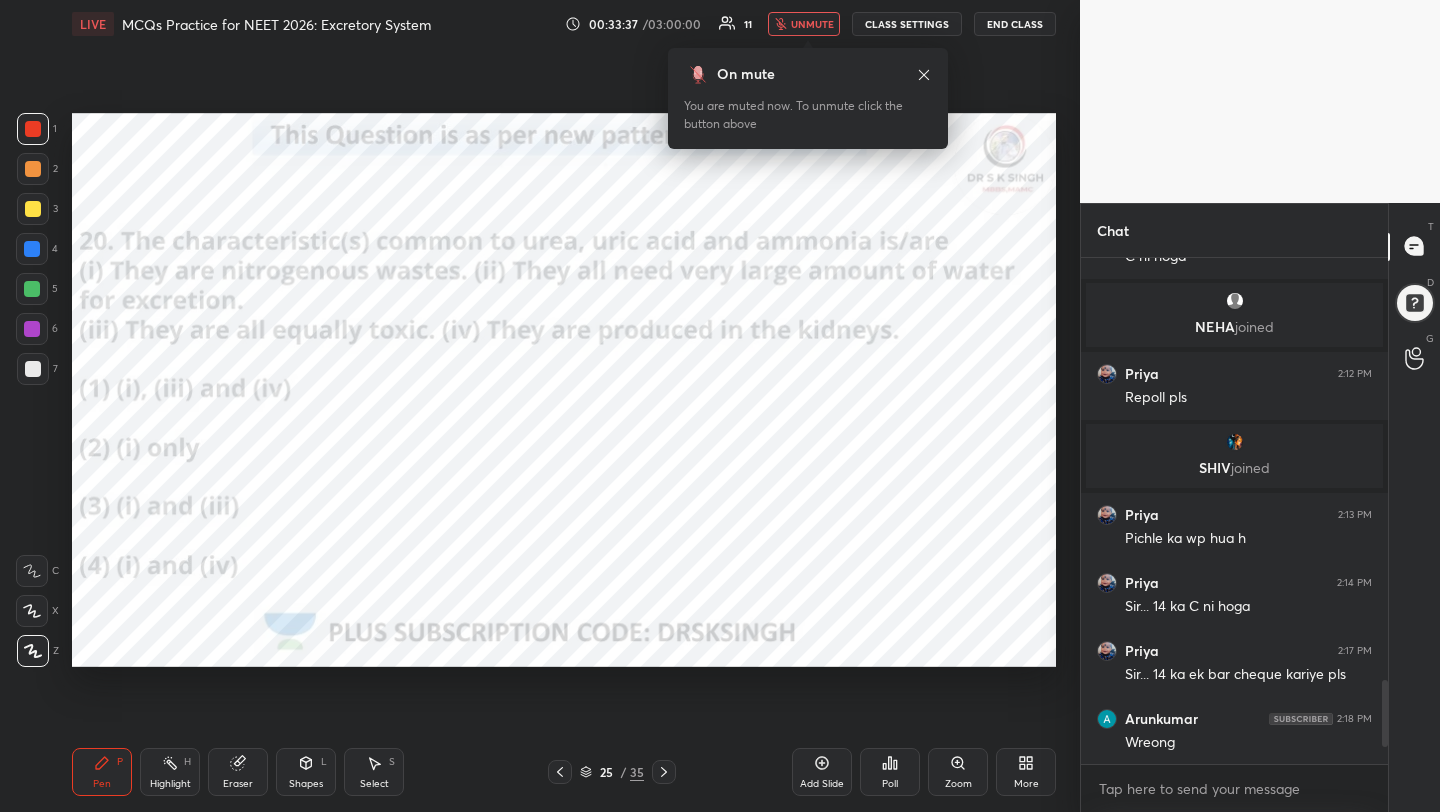 click on "Poll" at bounding box center [890, 772] 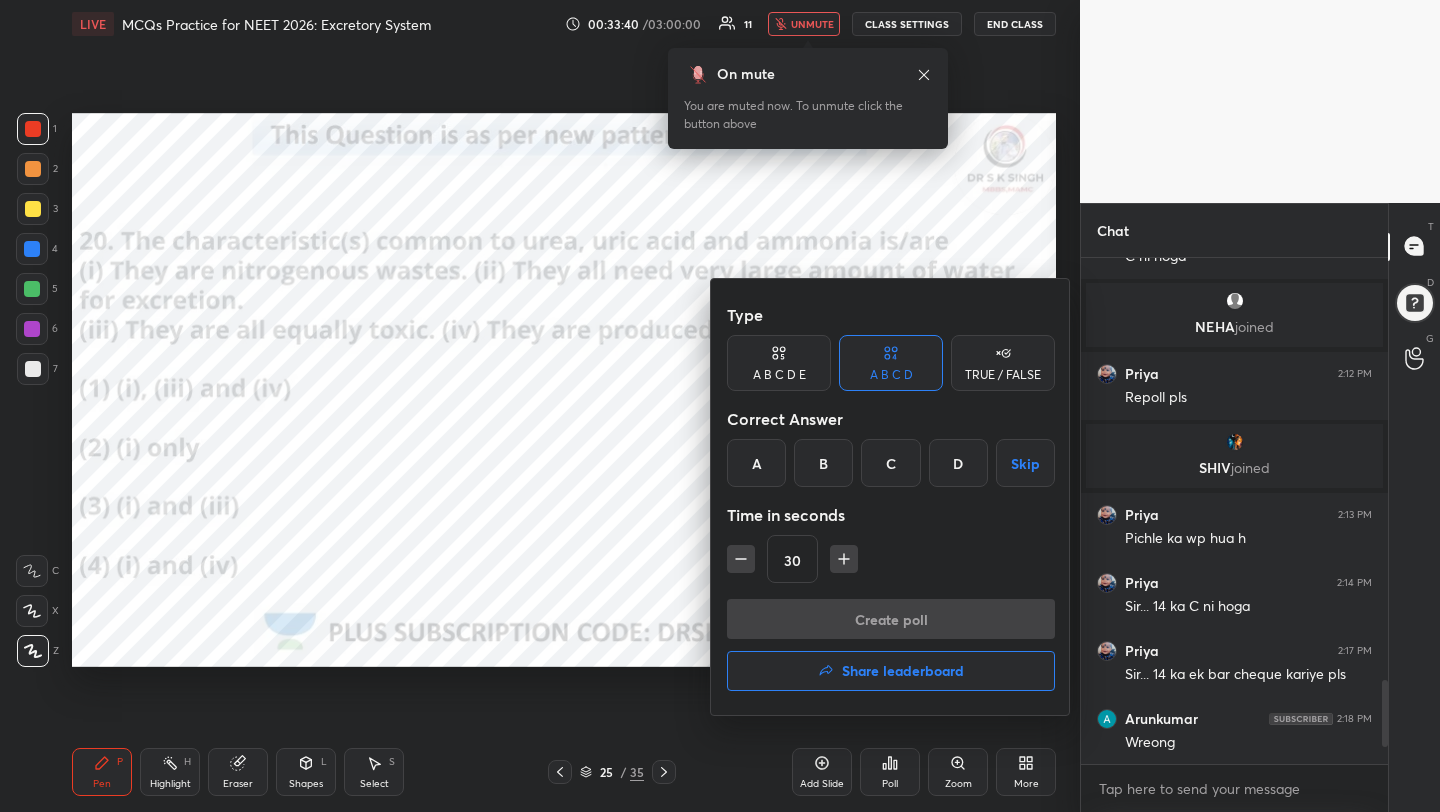 click on "B" at bounding box center (823, 463) 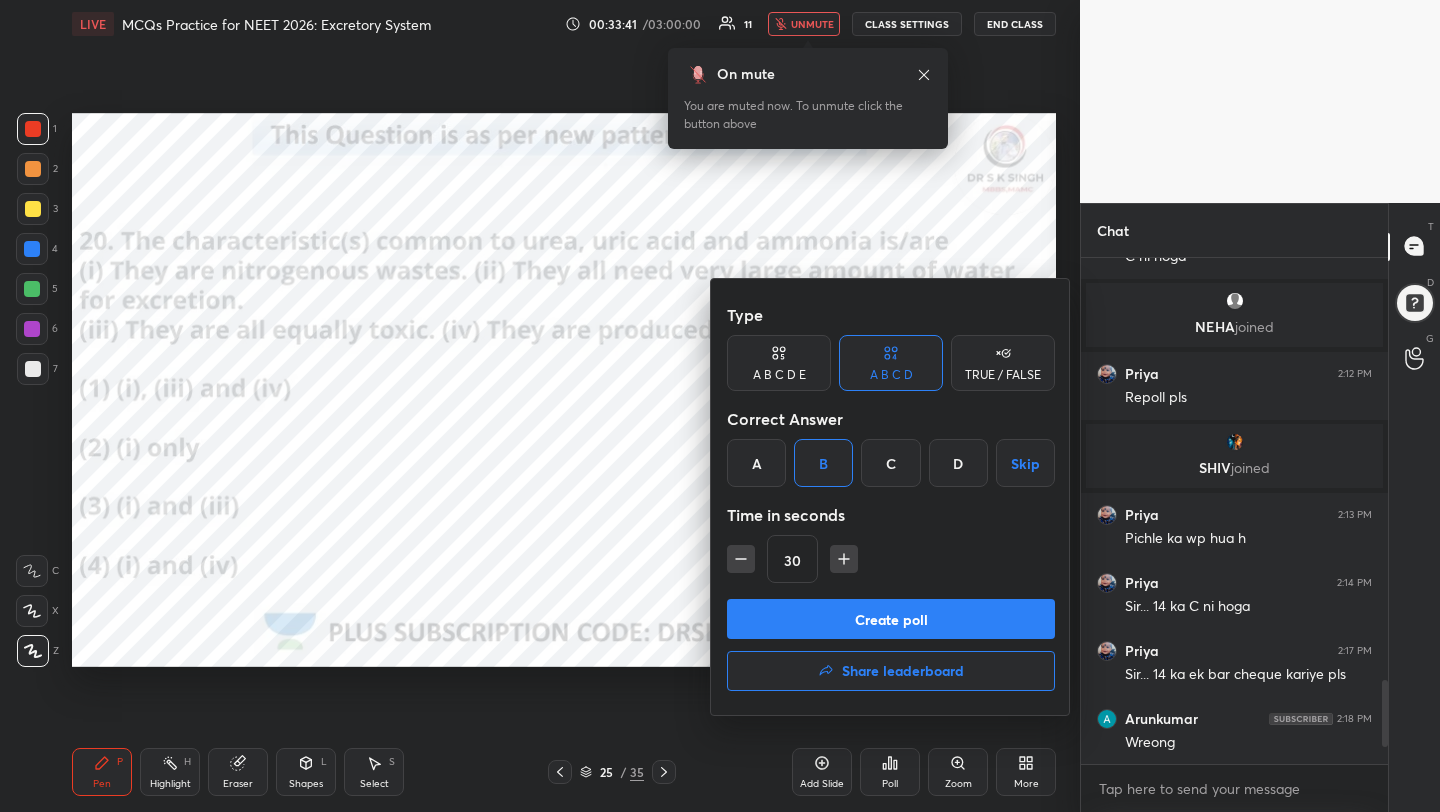 click on "Create poll" at bounding box center (891, 619) 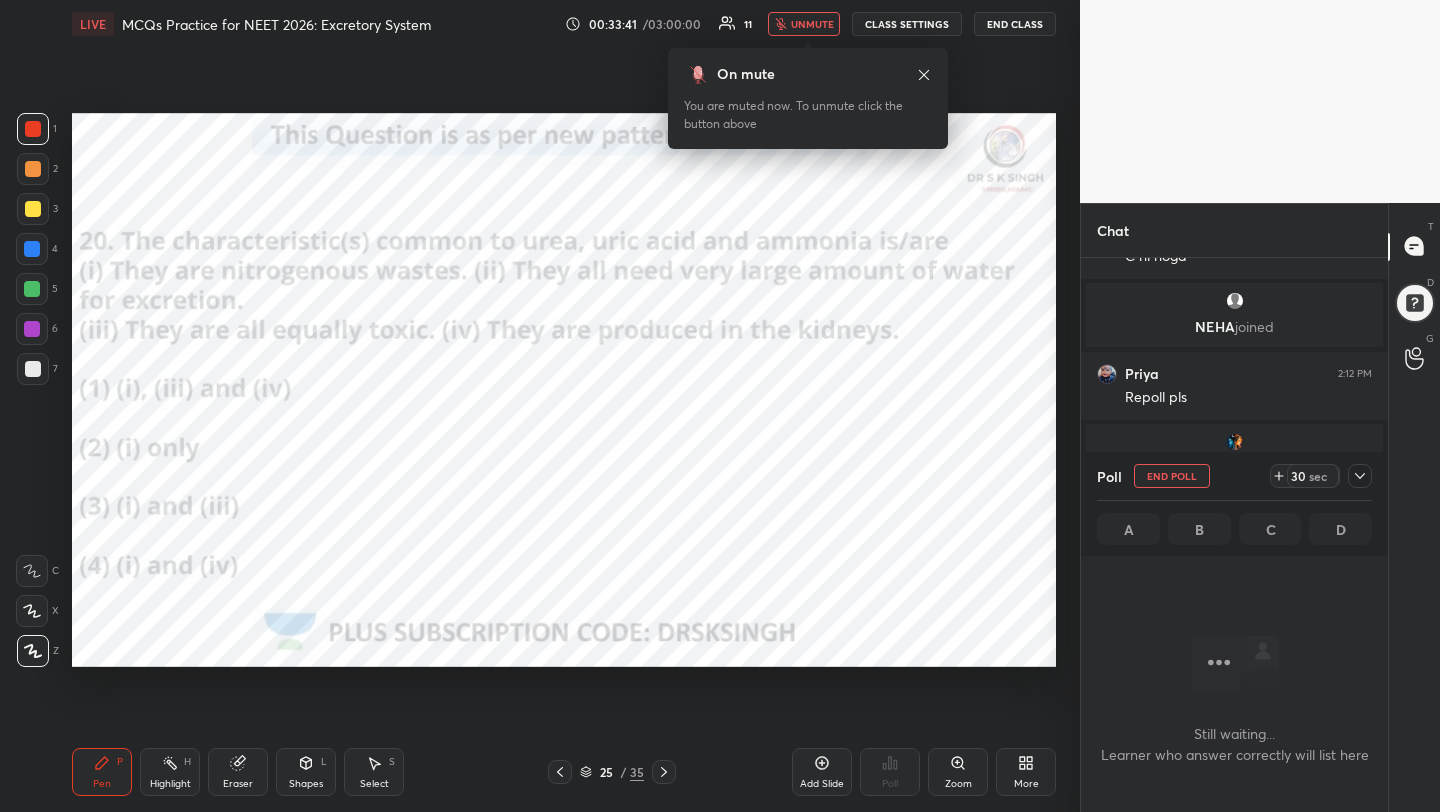 scroll, scrollTop: 407, scrollLeft: 301, axis: both 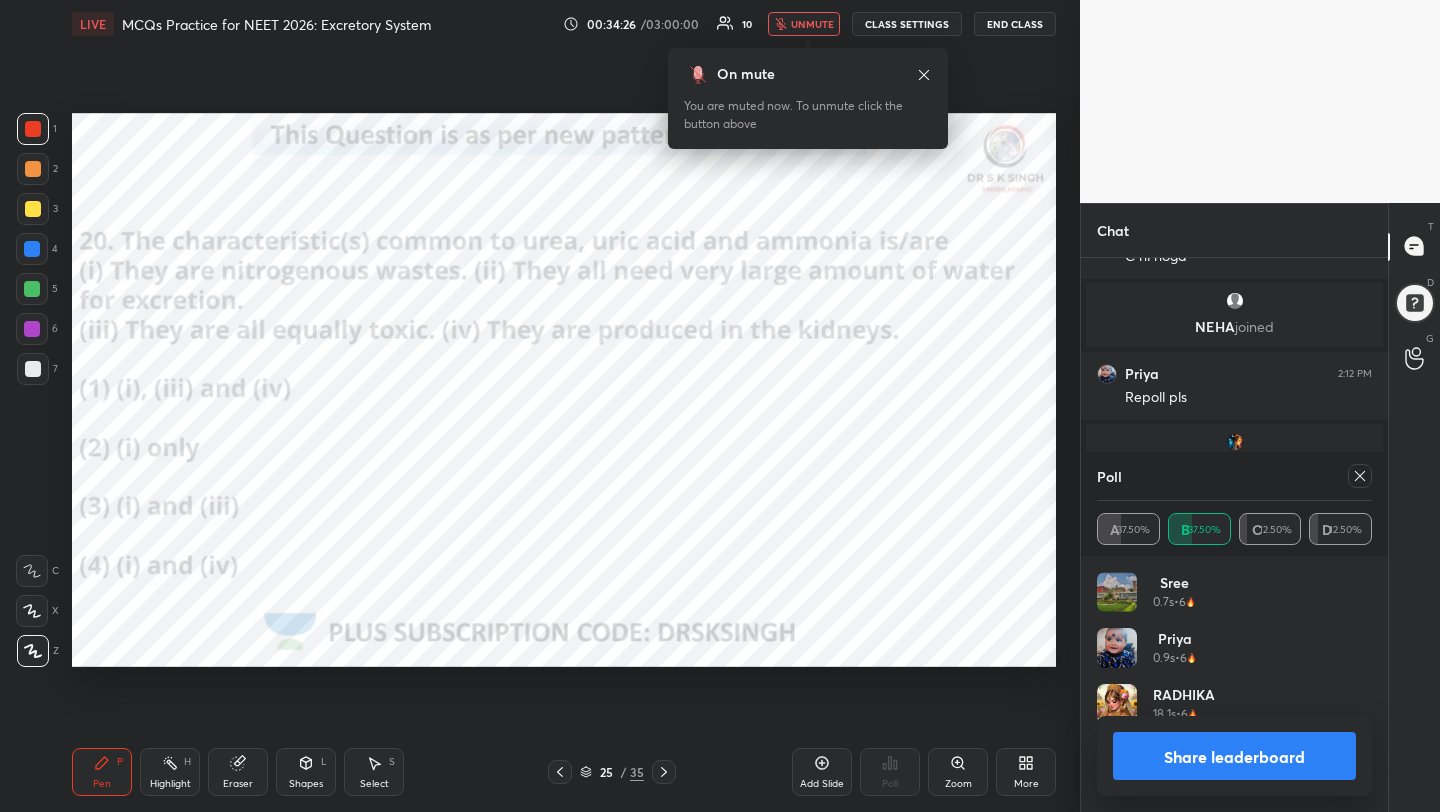 click 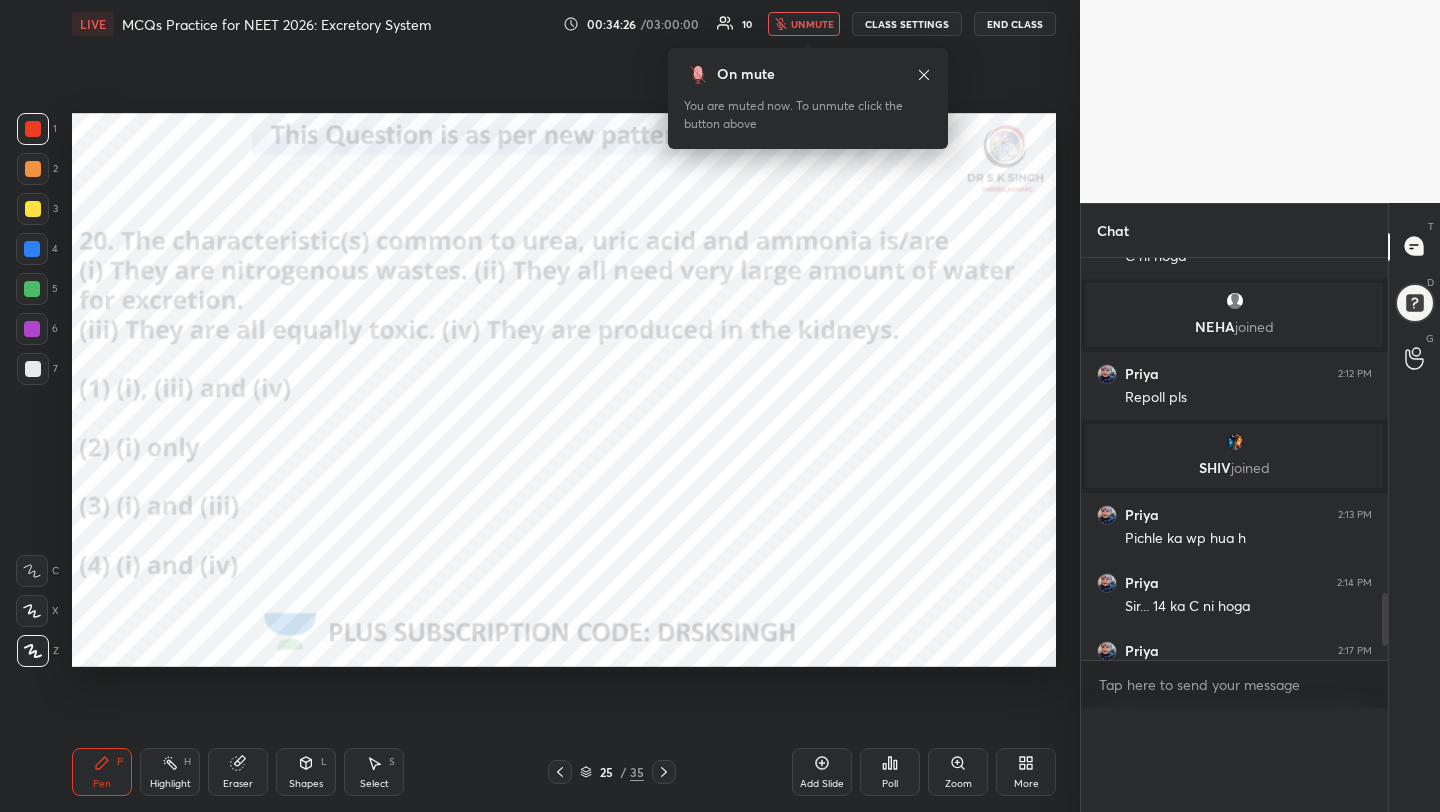 scroll, scrollTop: 1, scrollLeft: 7, axis: both 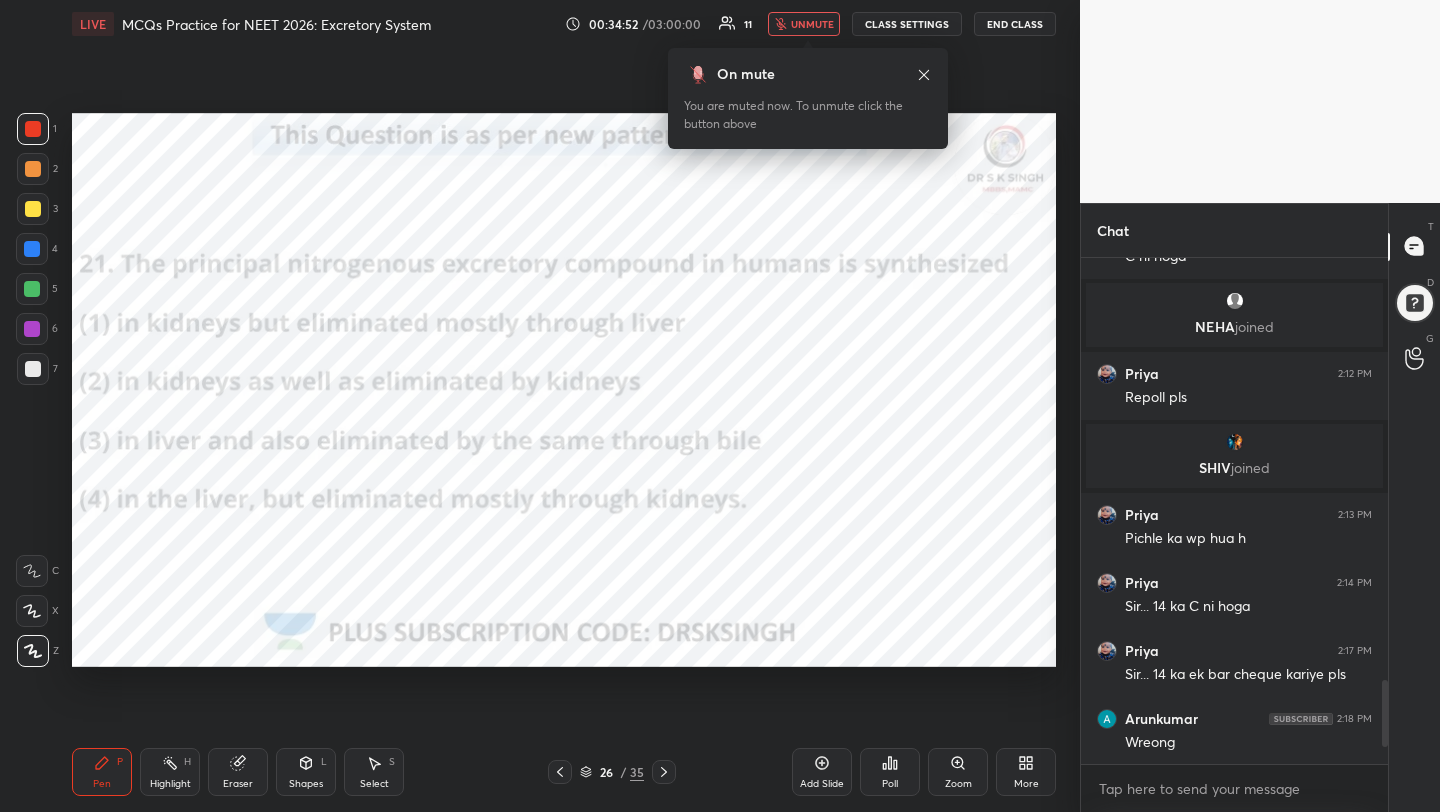 click on "Poll" at bounding box center [890, 772] 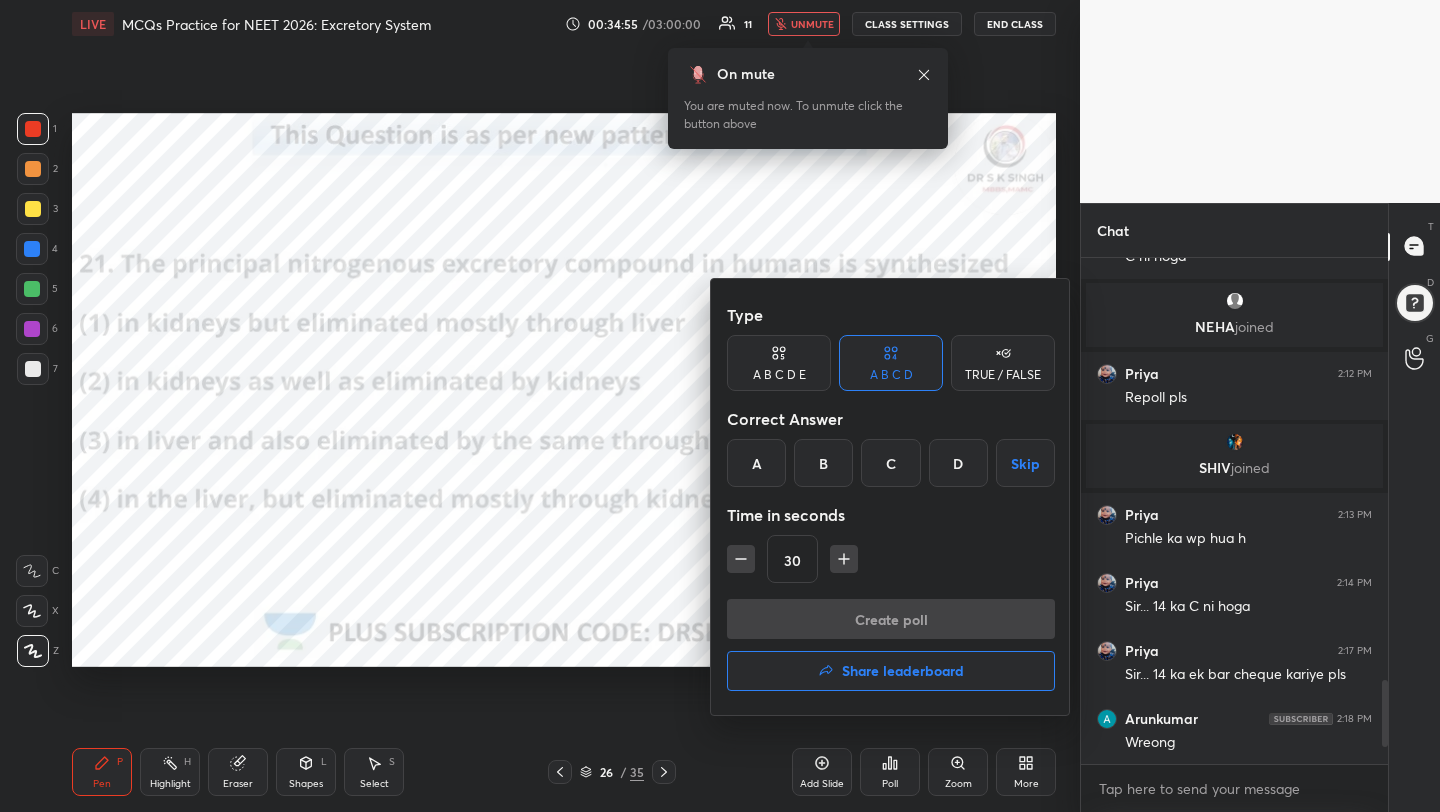 click on "D" at bounding box center (958, 463) 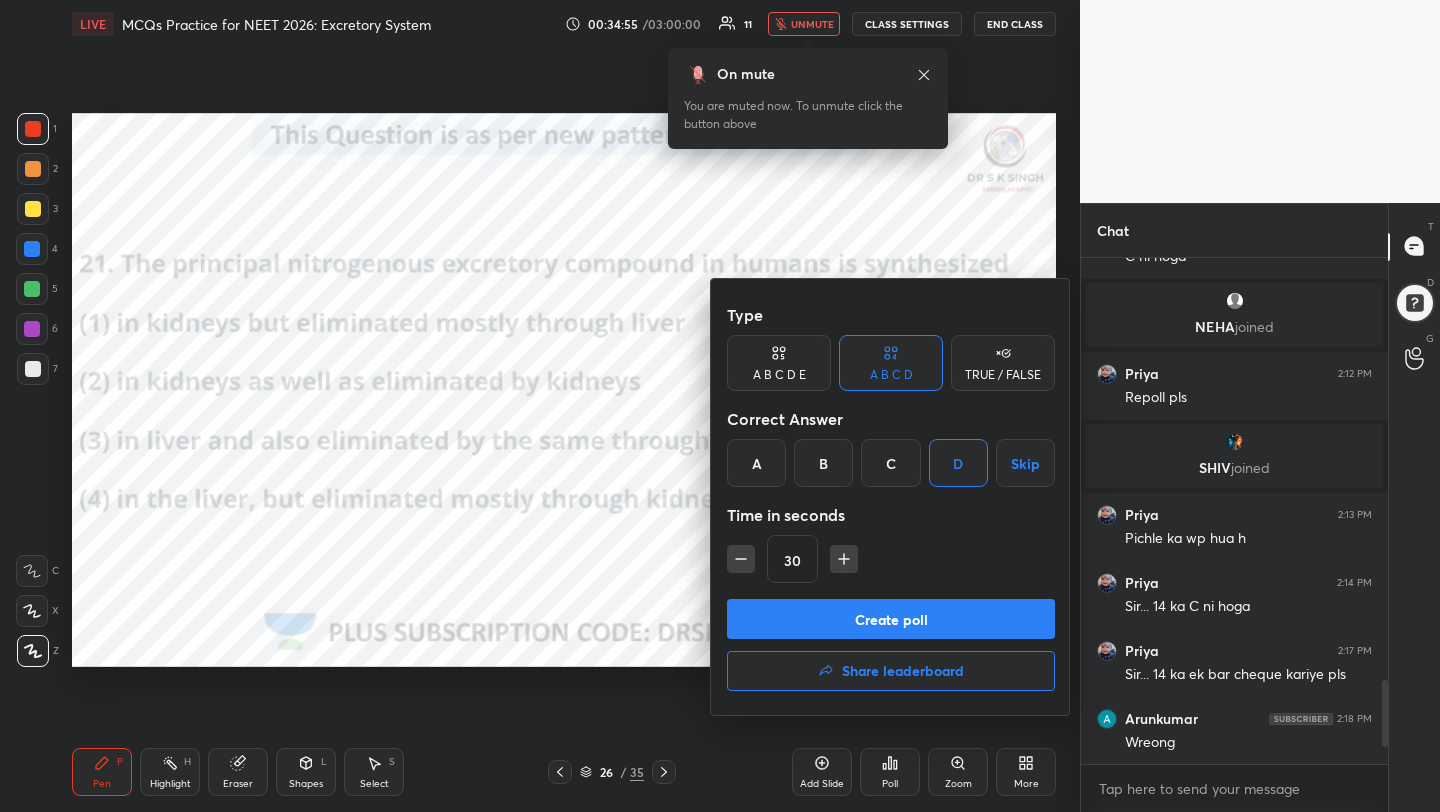 click on "Create poll" at bounding box center [891, 619] 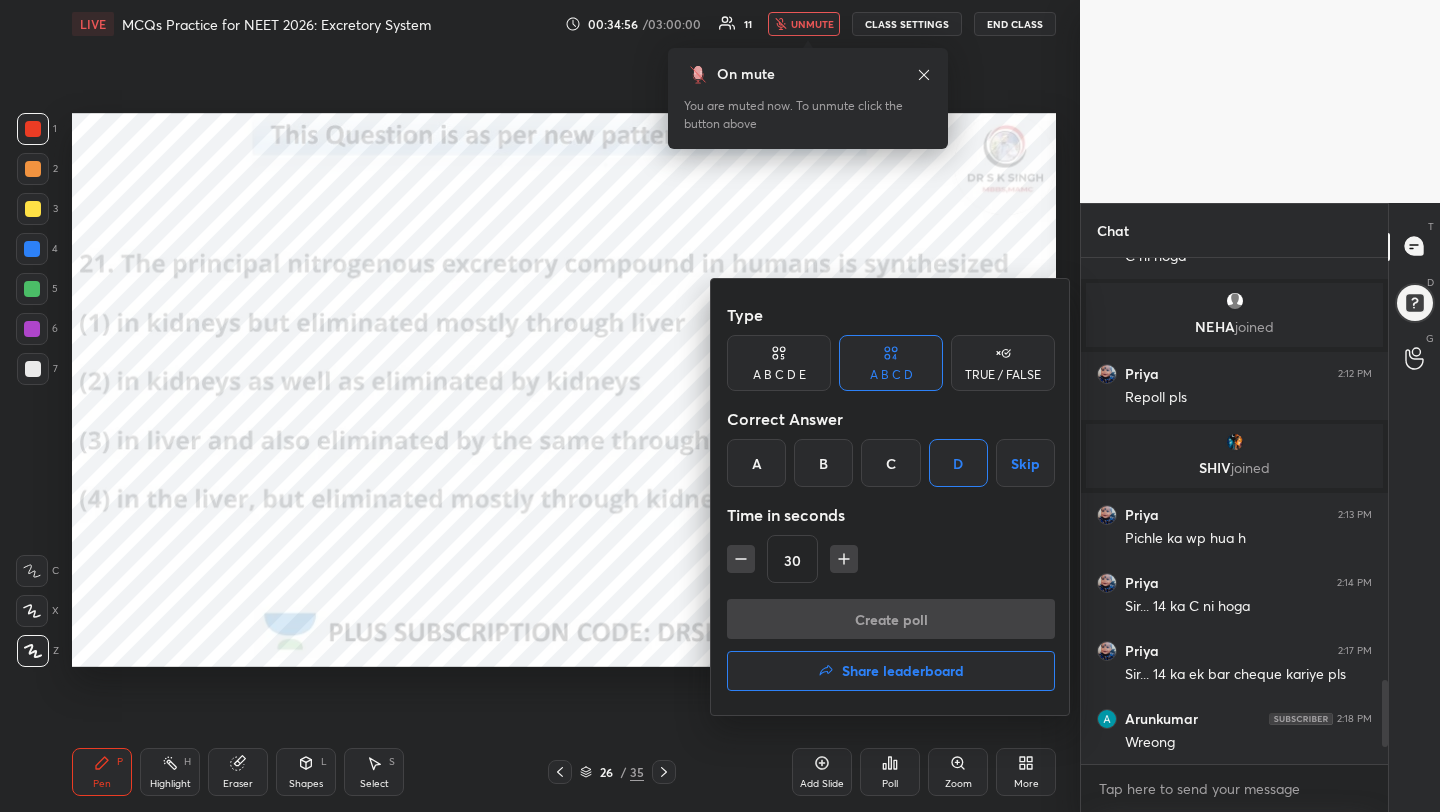 scroll, scrollTop: 458, scrollLeft: 301, axis: both 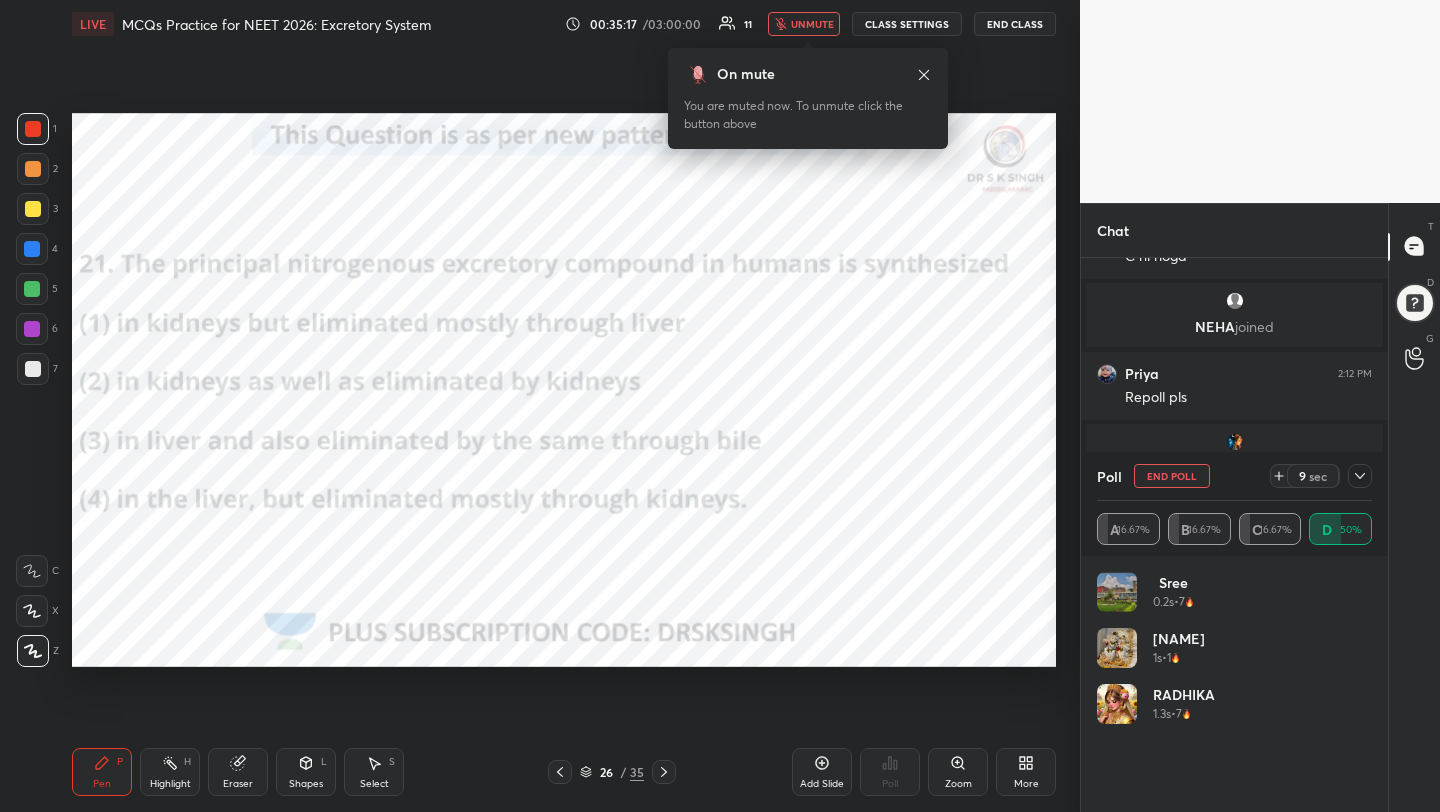 click on "unmute" at bounding box center (812, 24) 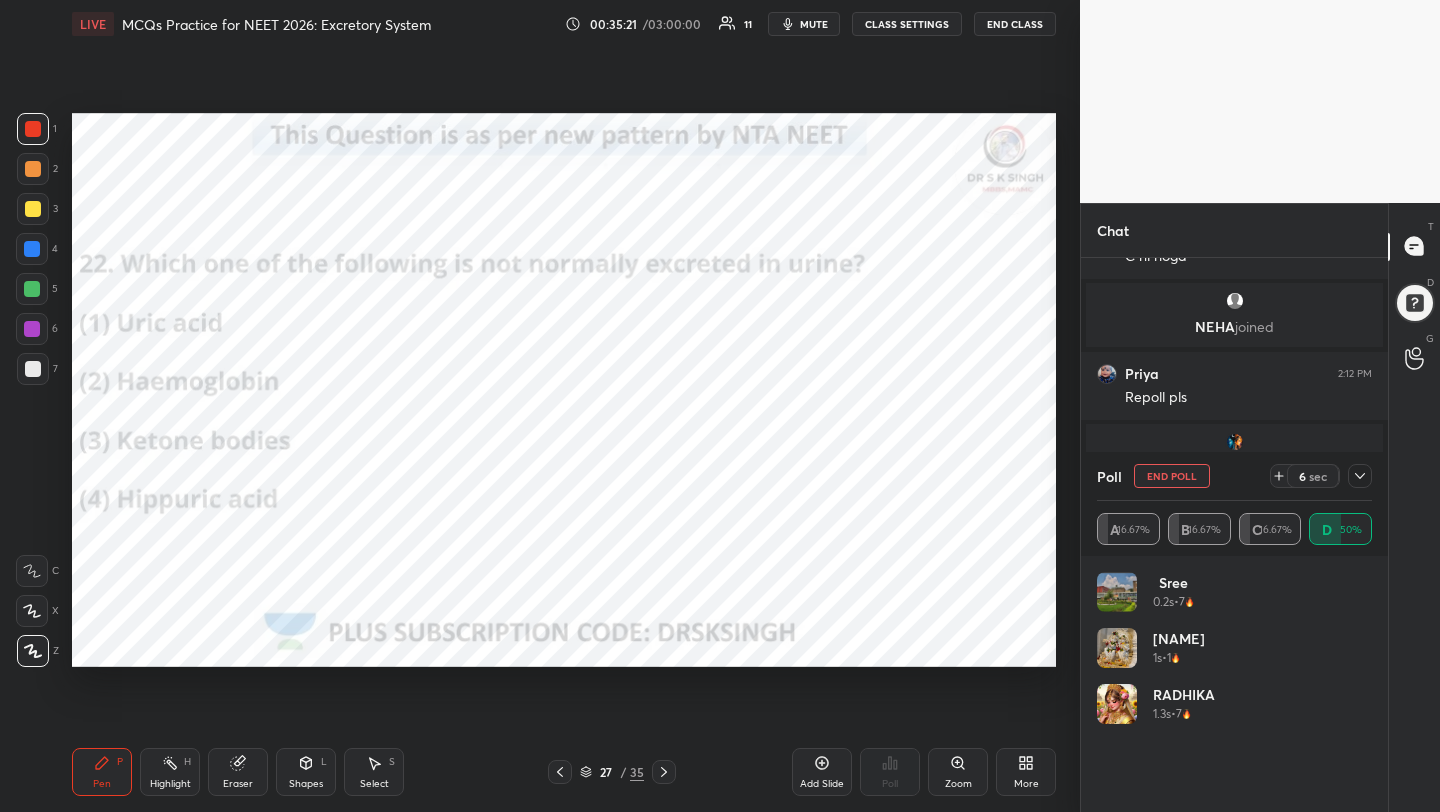 click on "End Poll" at bounding box center [1172, 476] 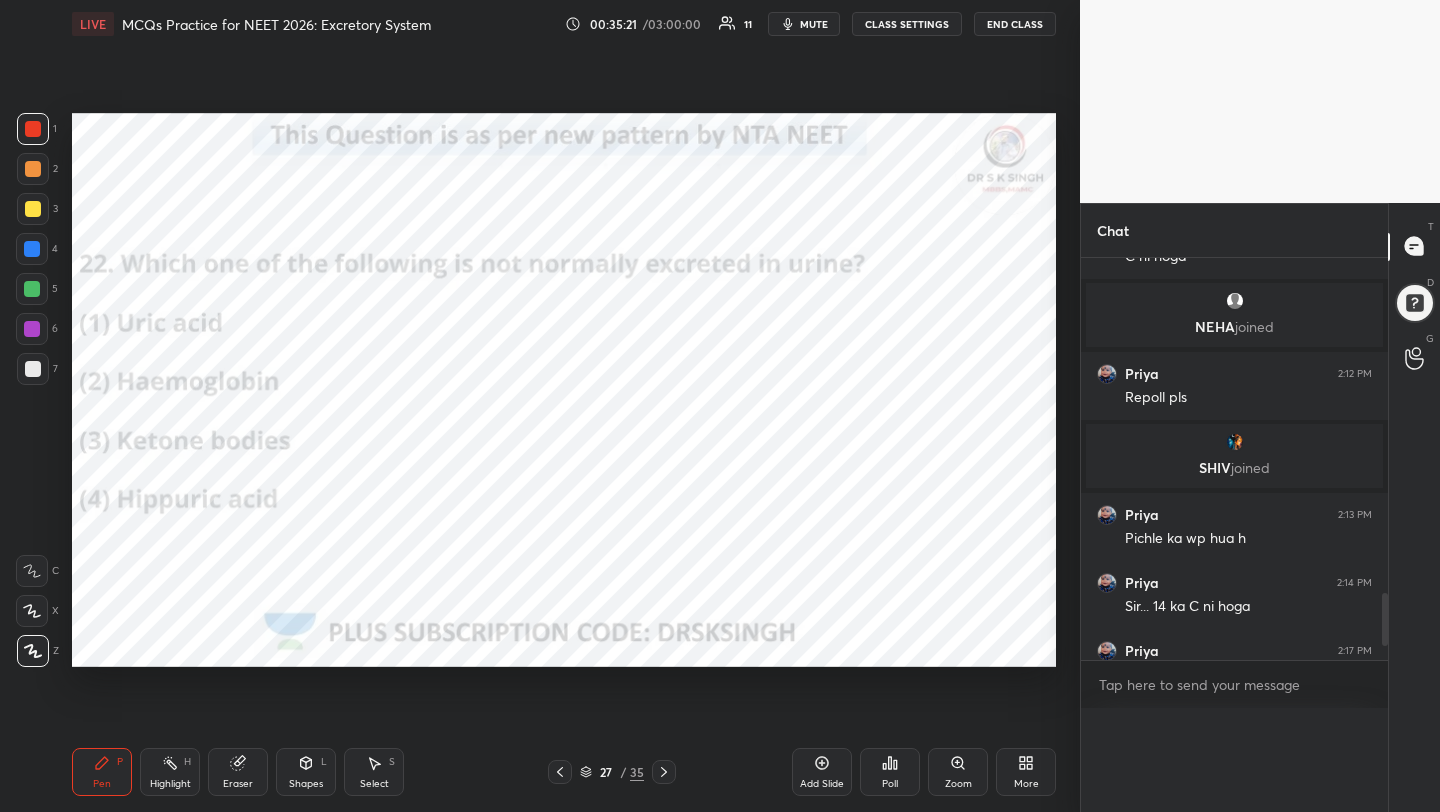 scroll, scrollTop: 0, scrollLeft: 0, axis: both 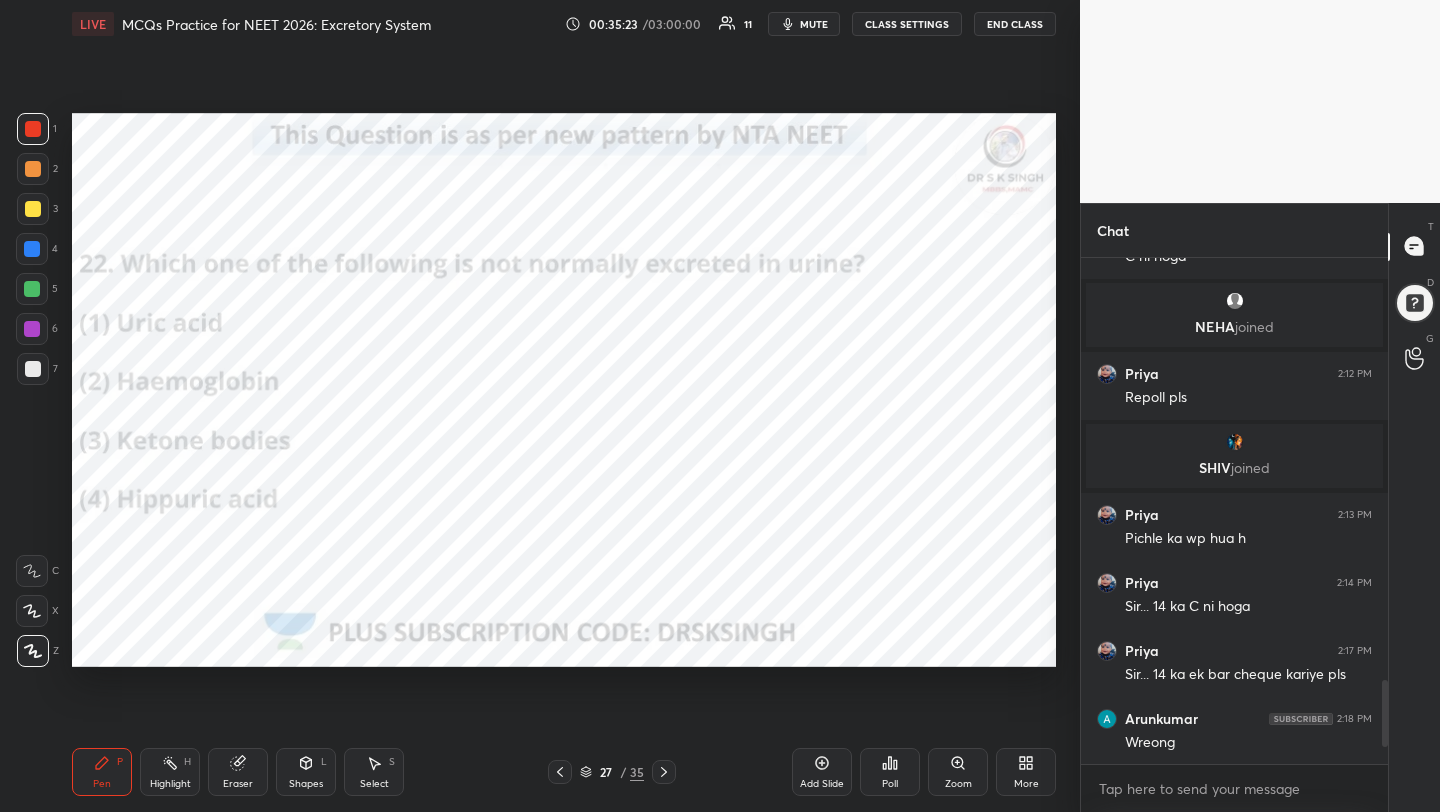 click 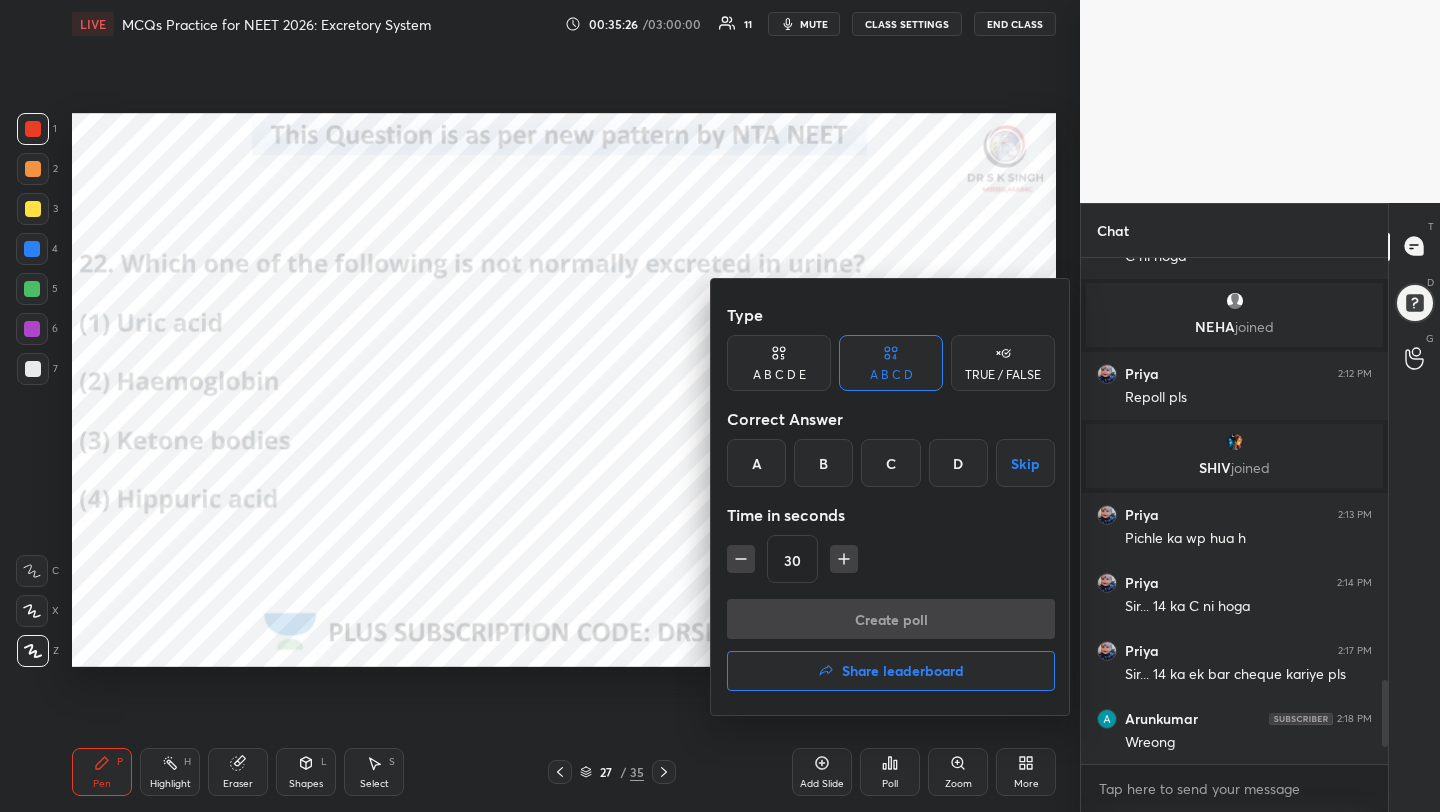 click on "B" at bounding box center (823, 463) 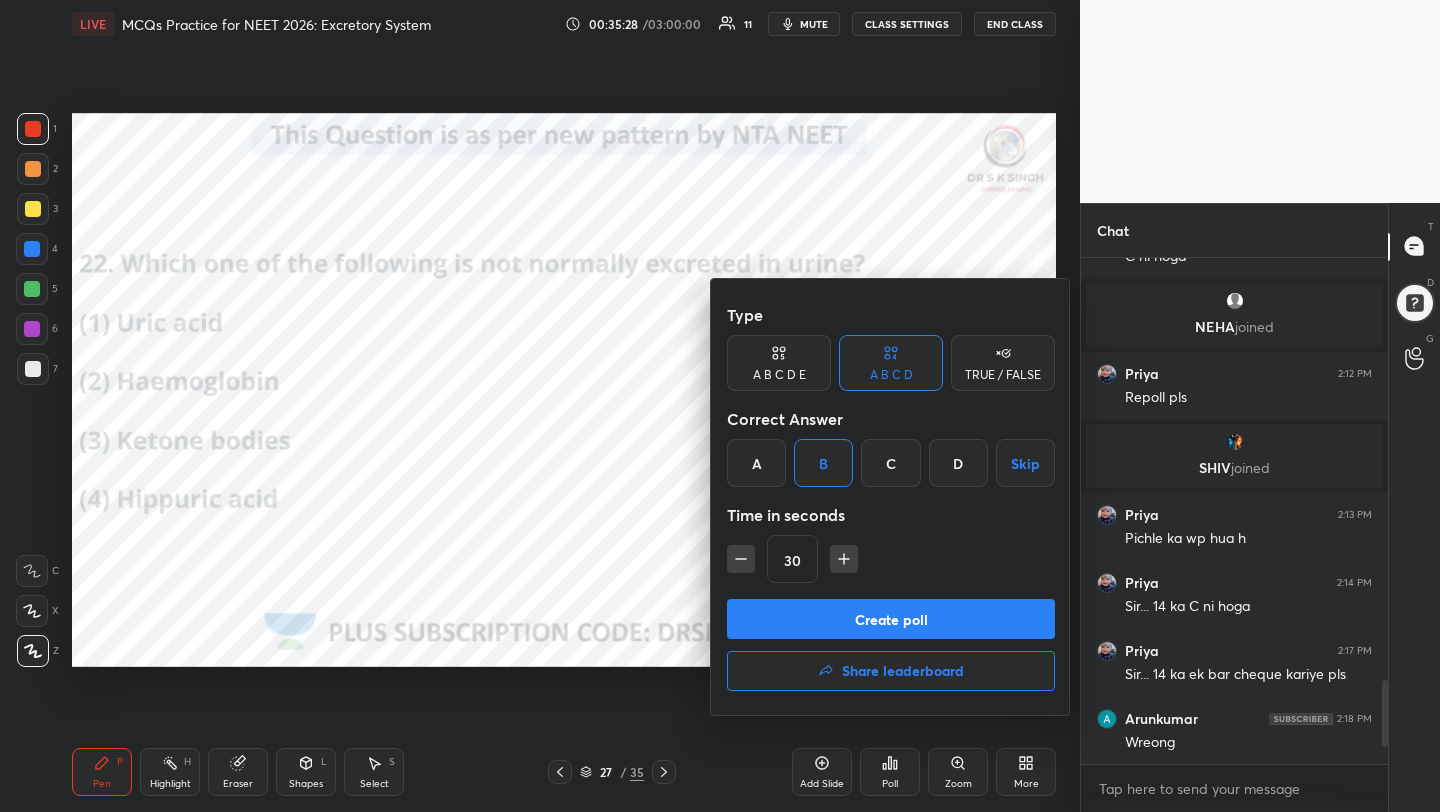 click on "Create poll" at bounding box center [891, 619] 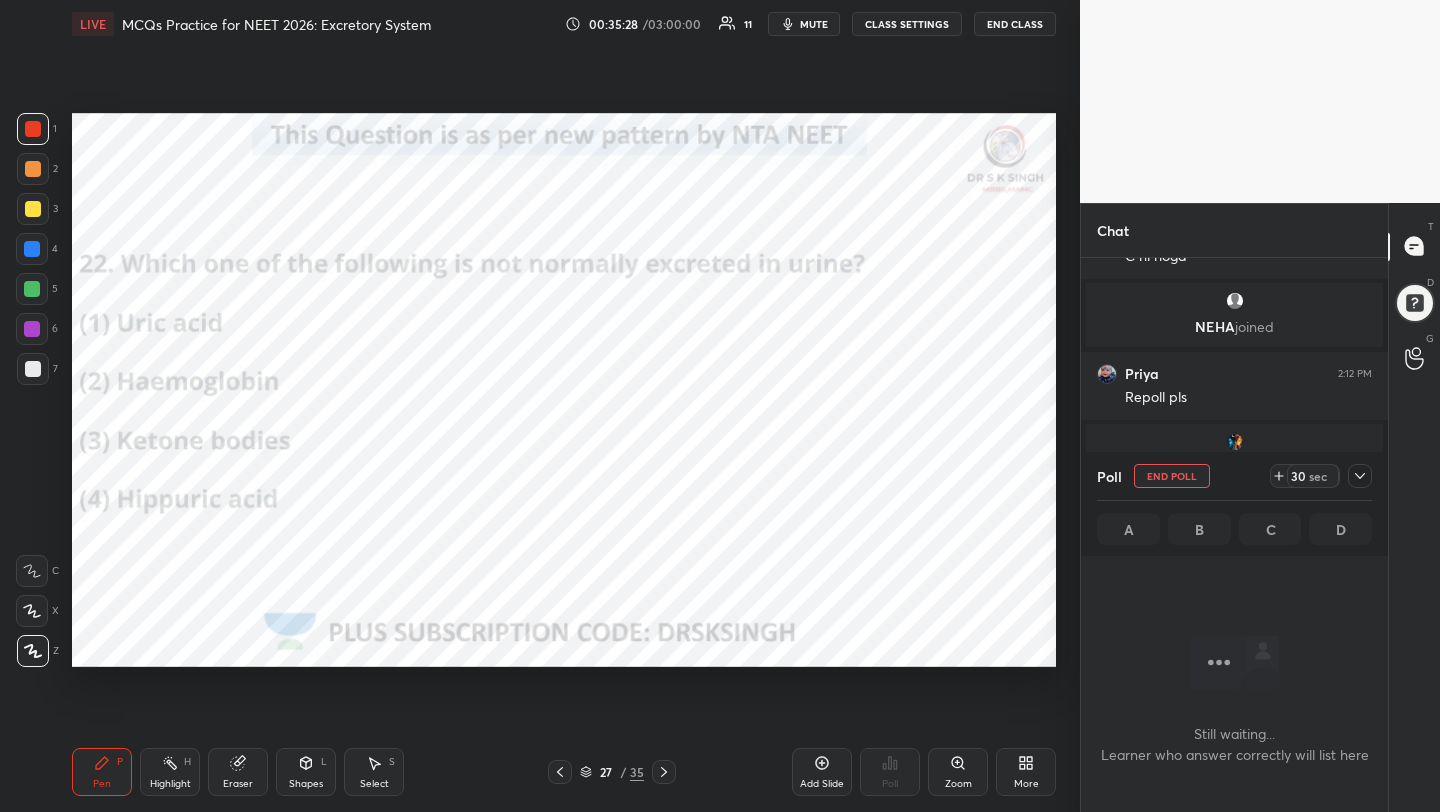 scroll, scrollTop: 7, scrollLeft: 7, axis: both 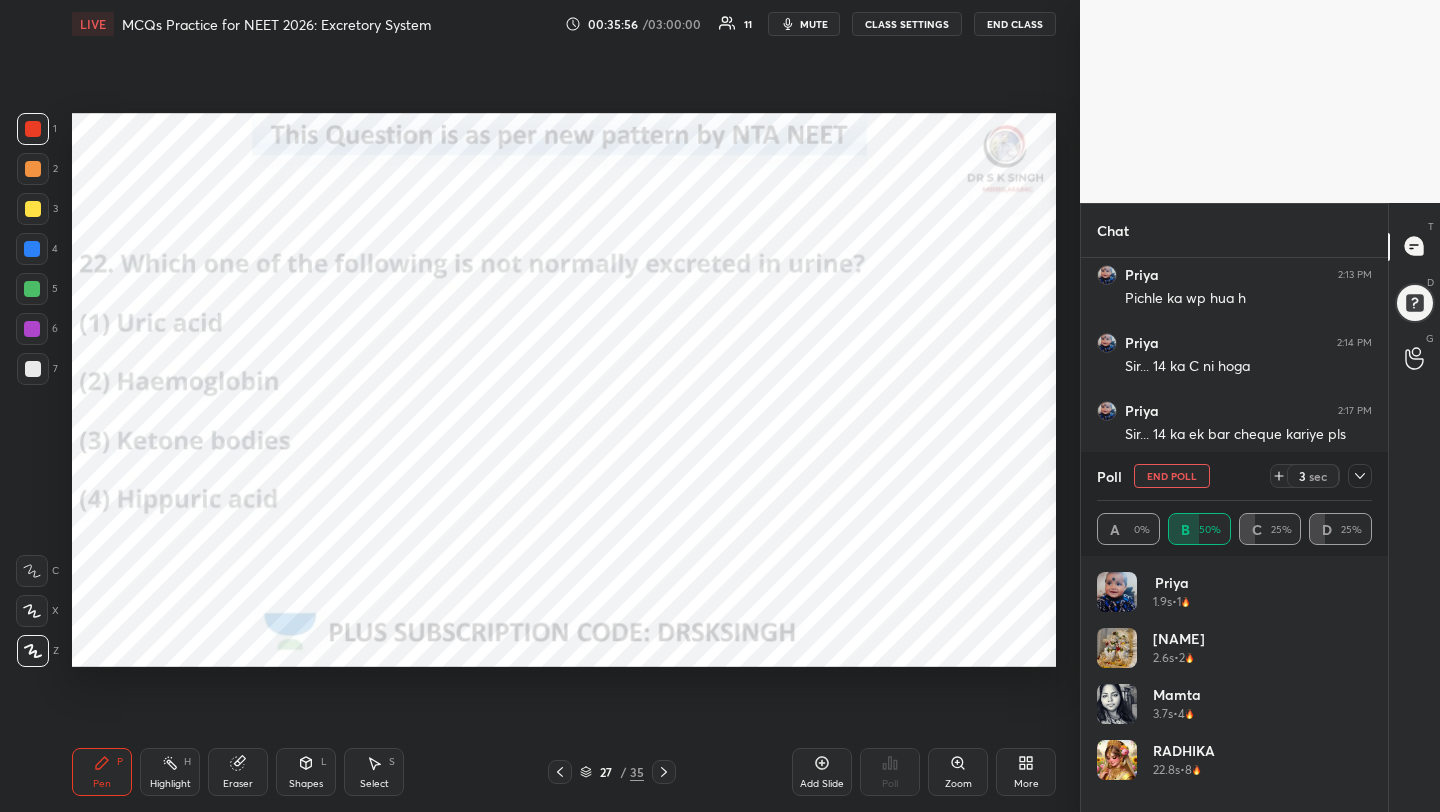 click on "End Poll" at bounding box center [1172, 476] 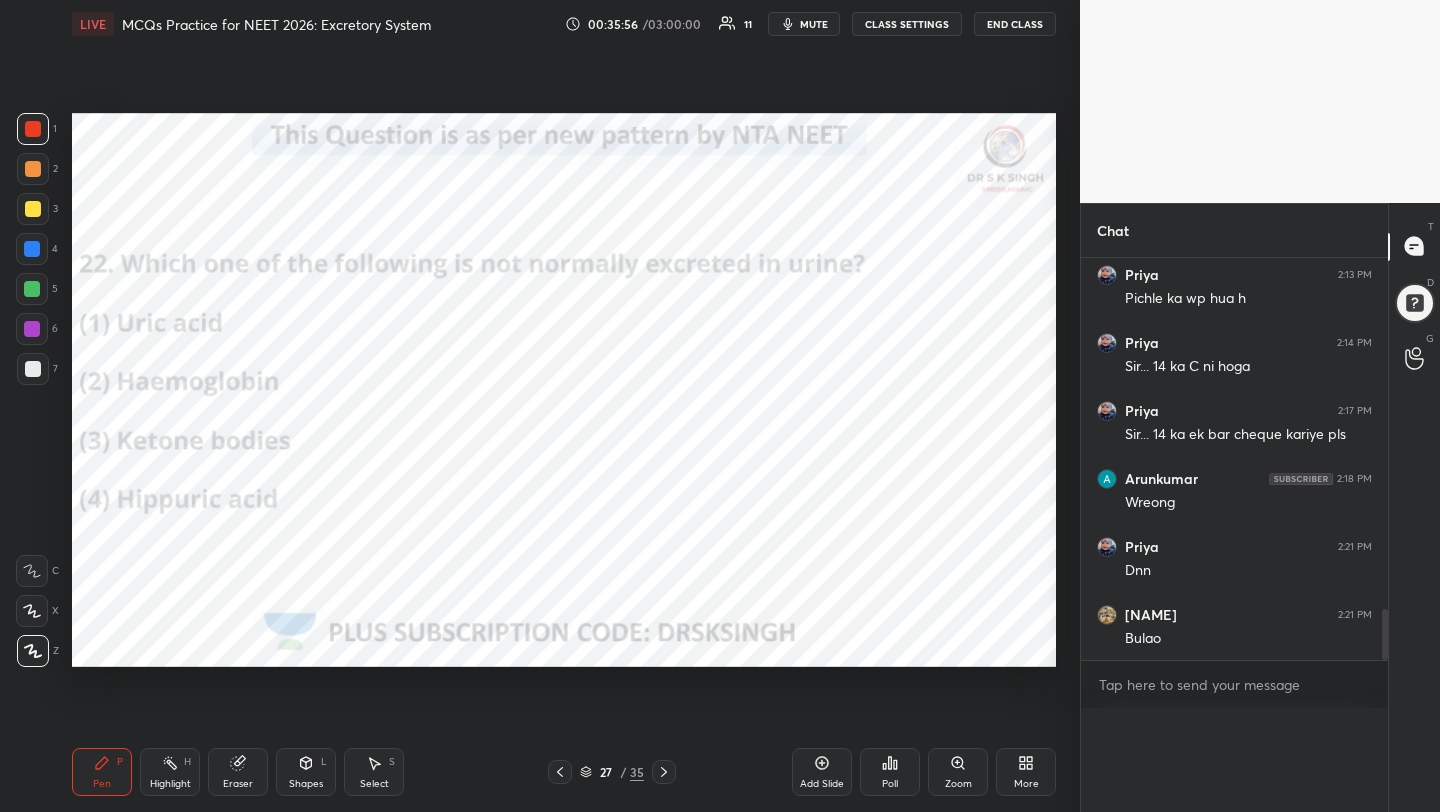 scroll, scrollTop: 0, scrollLeft: 0, axis: both 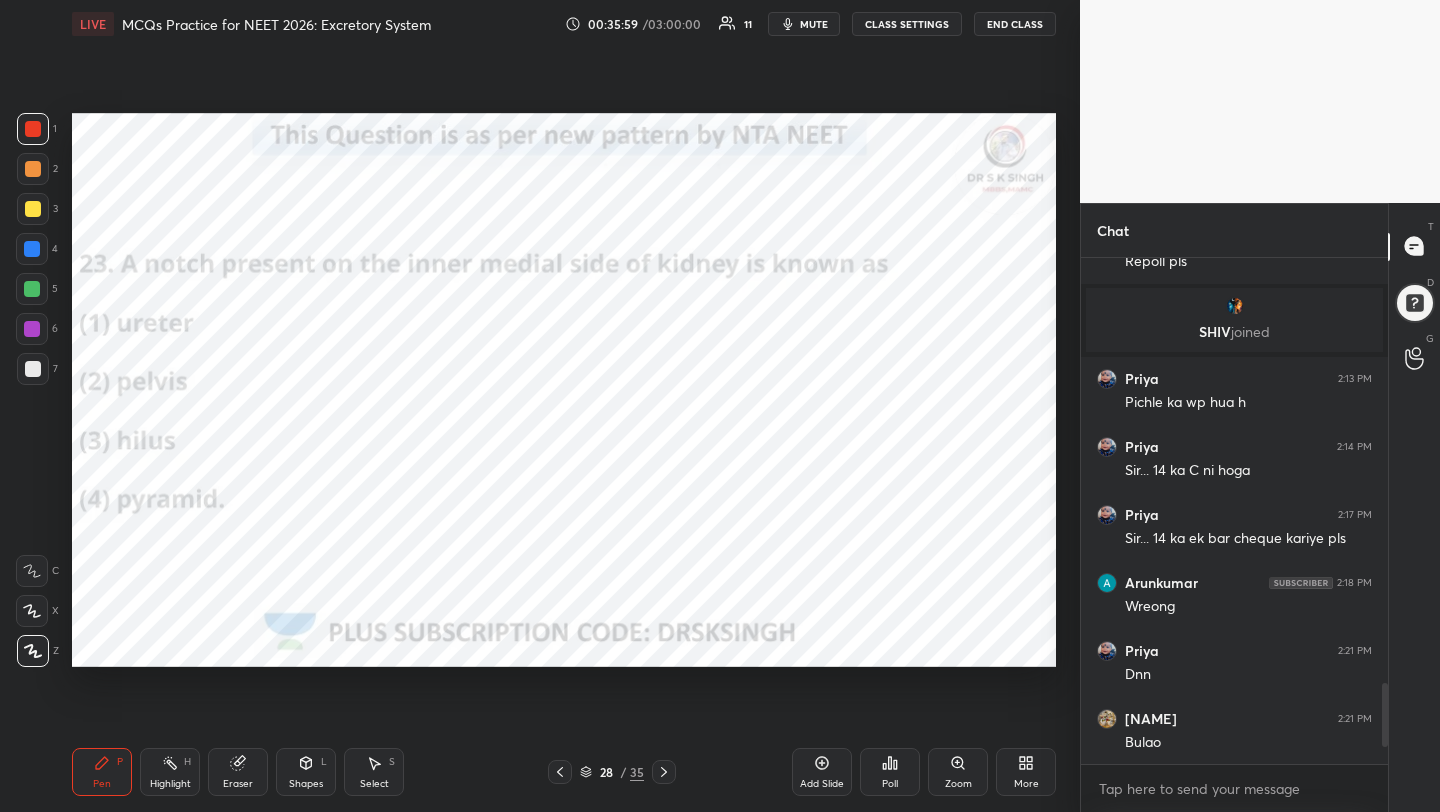 click on "mute" at bounding box center [814, 24] 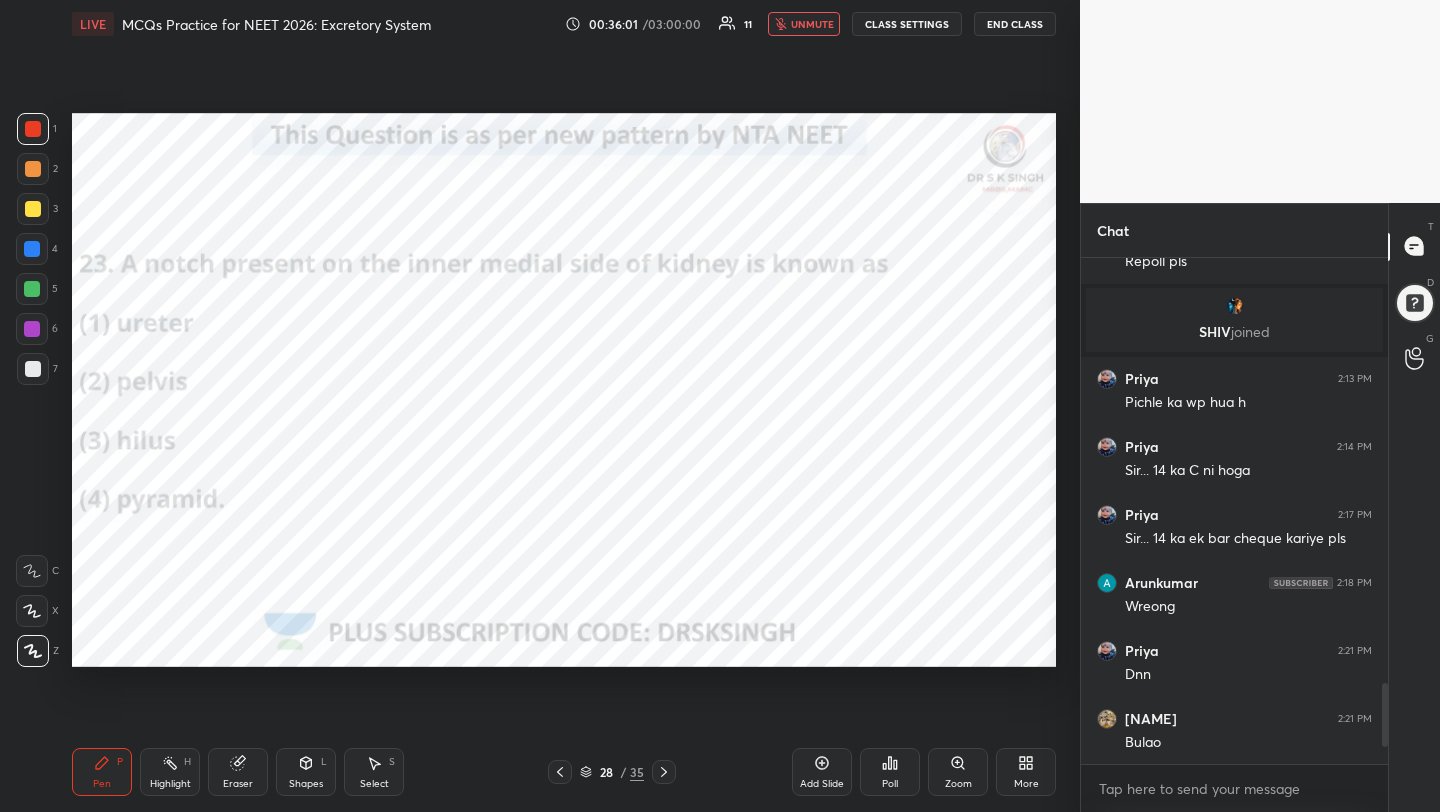 click on "Poll" at bounding box center (890, 784) 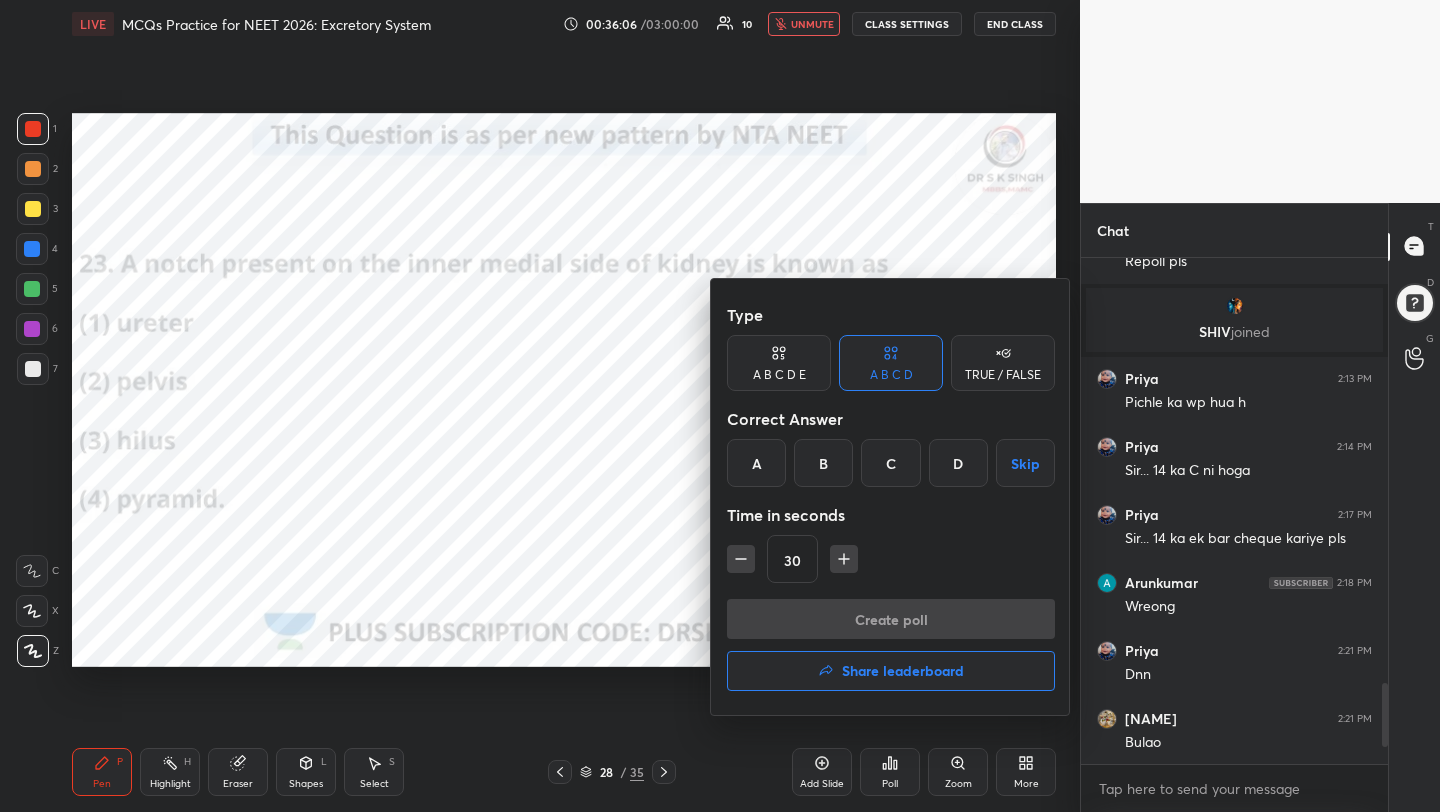 click on "C" at bounding box center (890, 463) 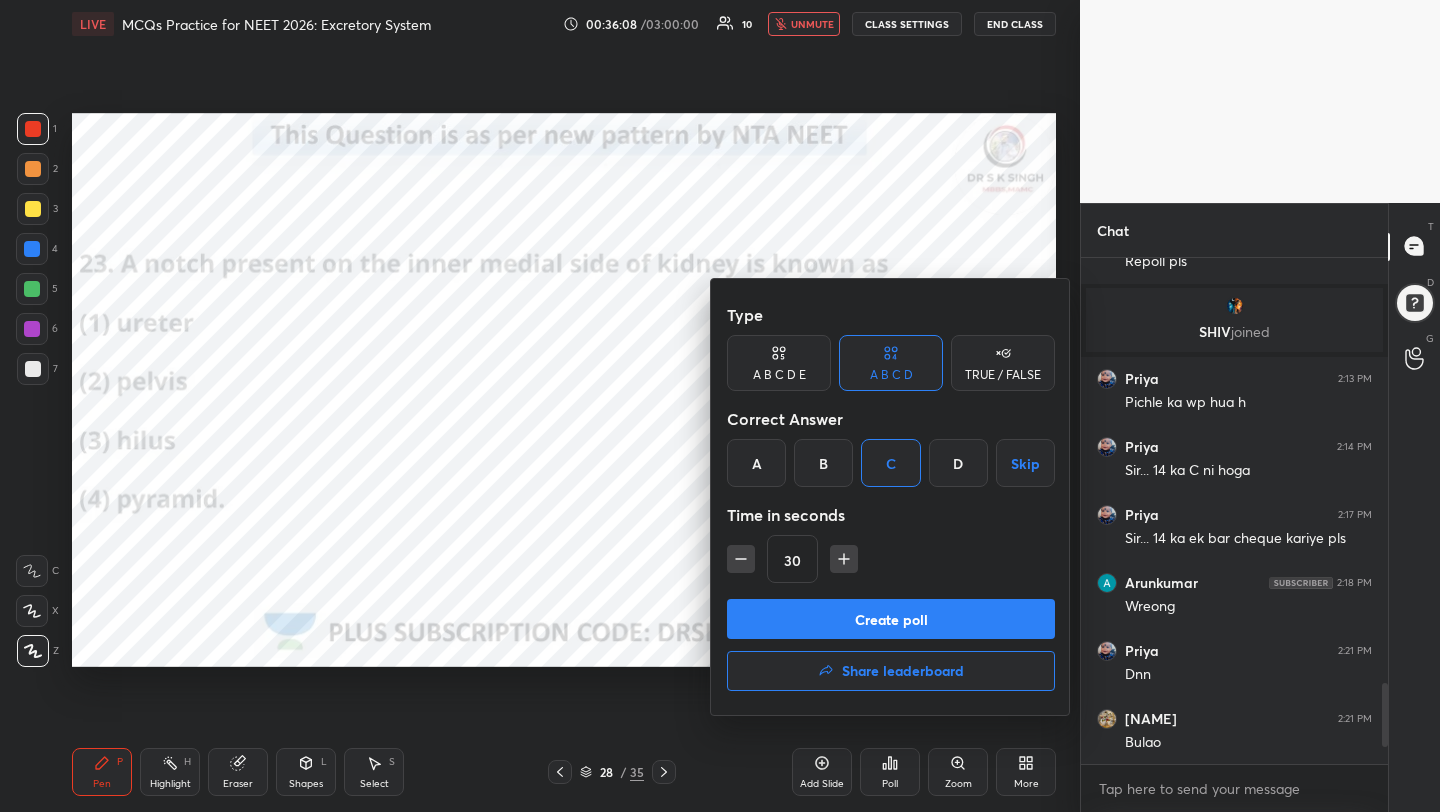 click on "Create poll" at bounding box center (891, 619) 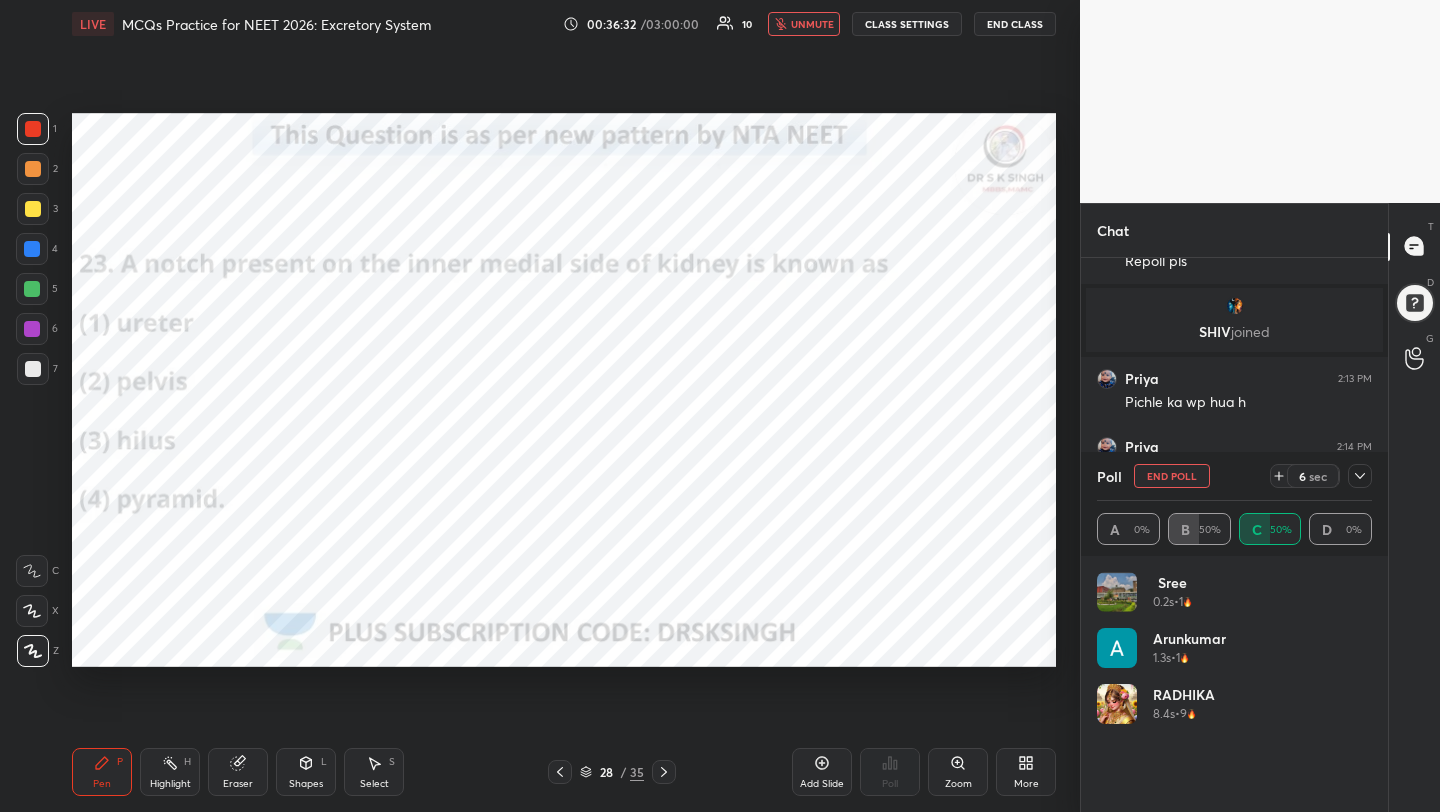 click on "End Poll" at bounding box center (1172, 476) 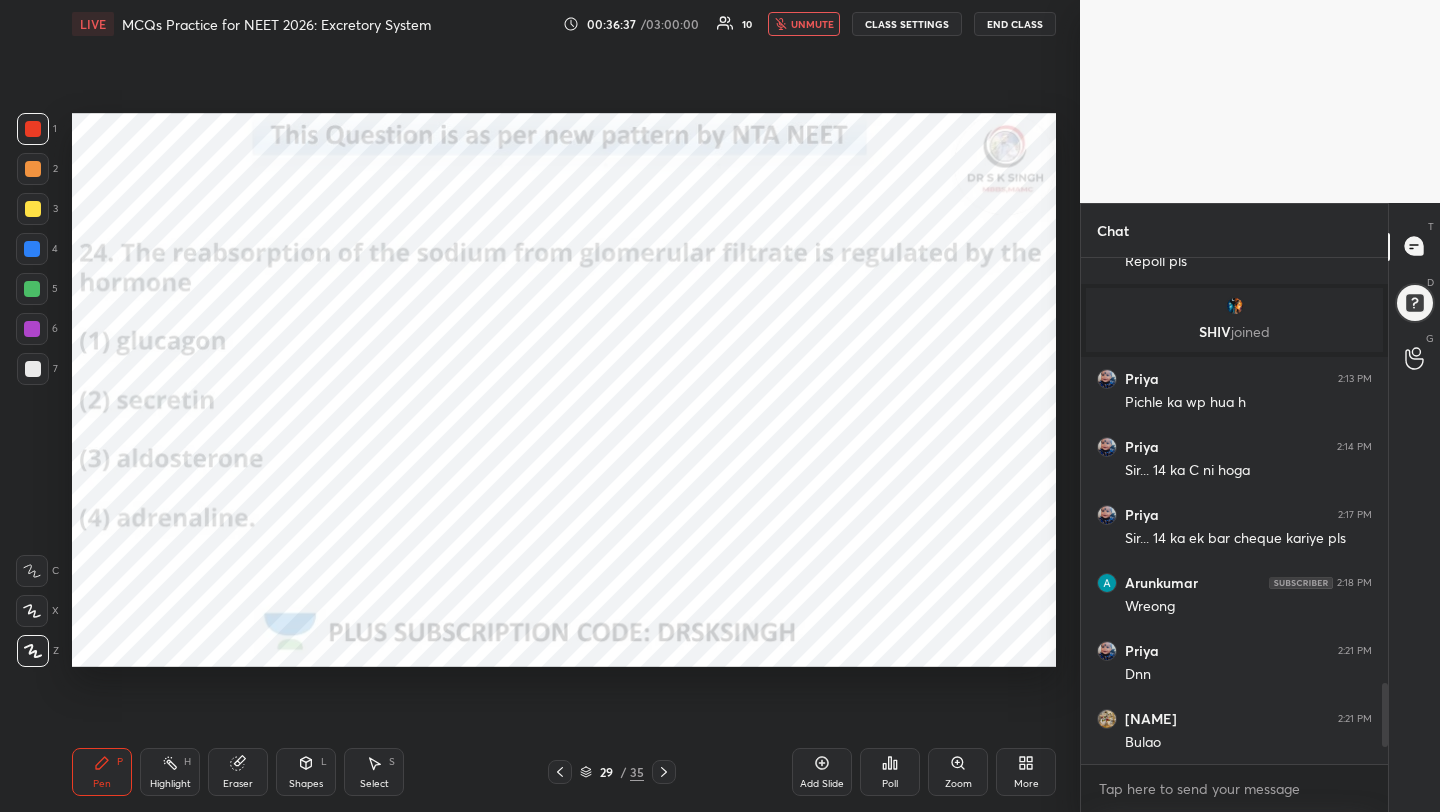 click on "Poll" at bounding box center (890, 772) 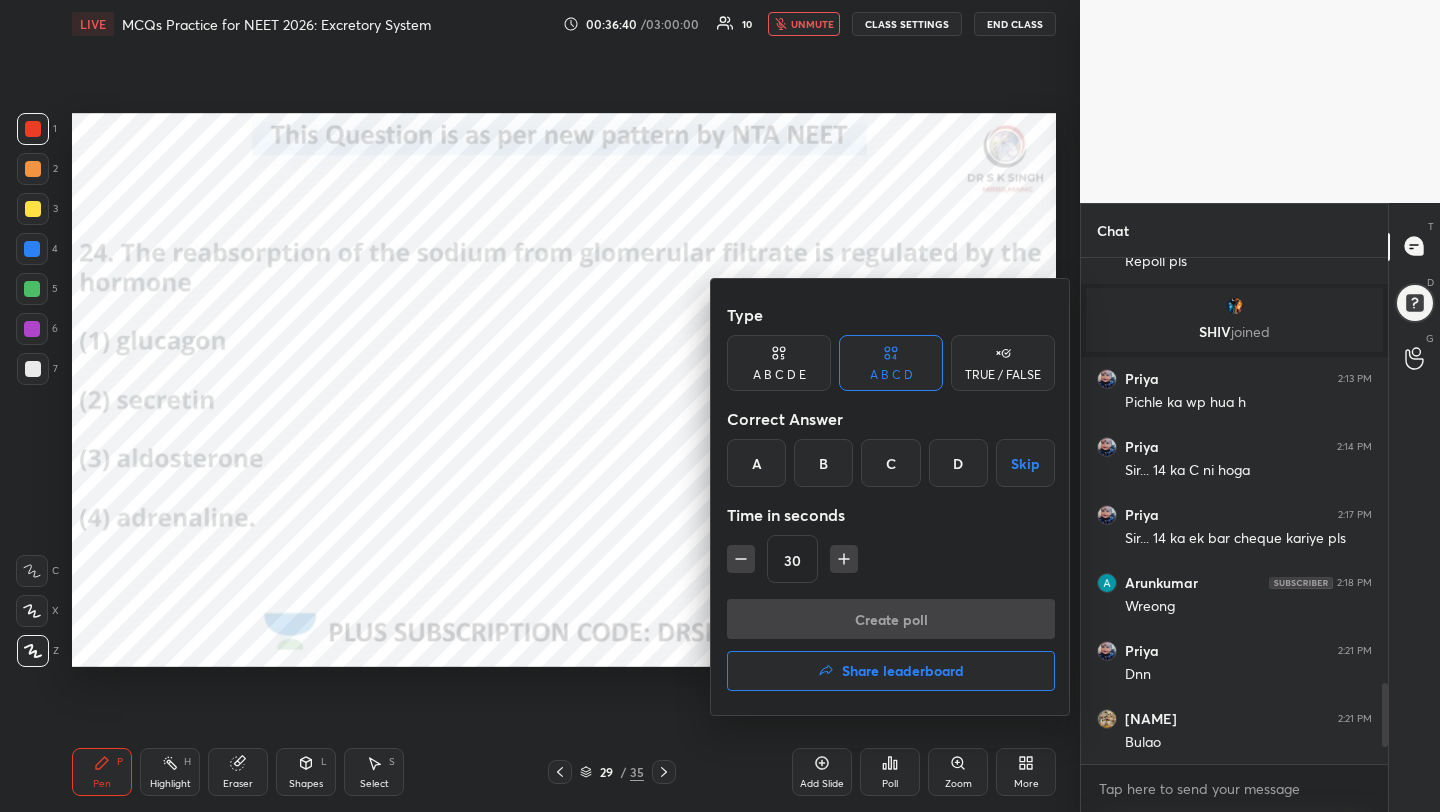 click on "C" at bounding box center (890, 463) 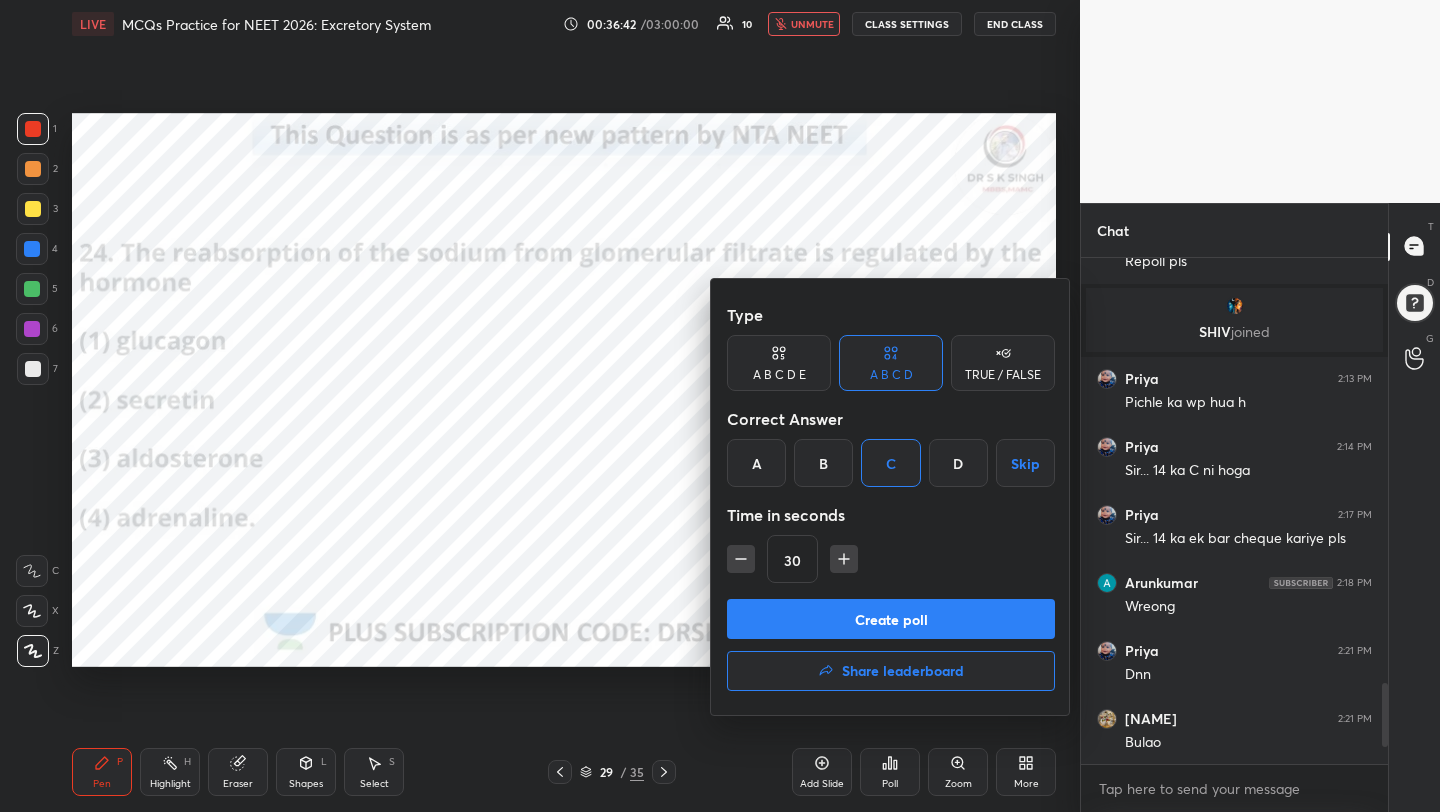 click on "Create poll" at bounding box center (891, 619) 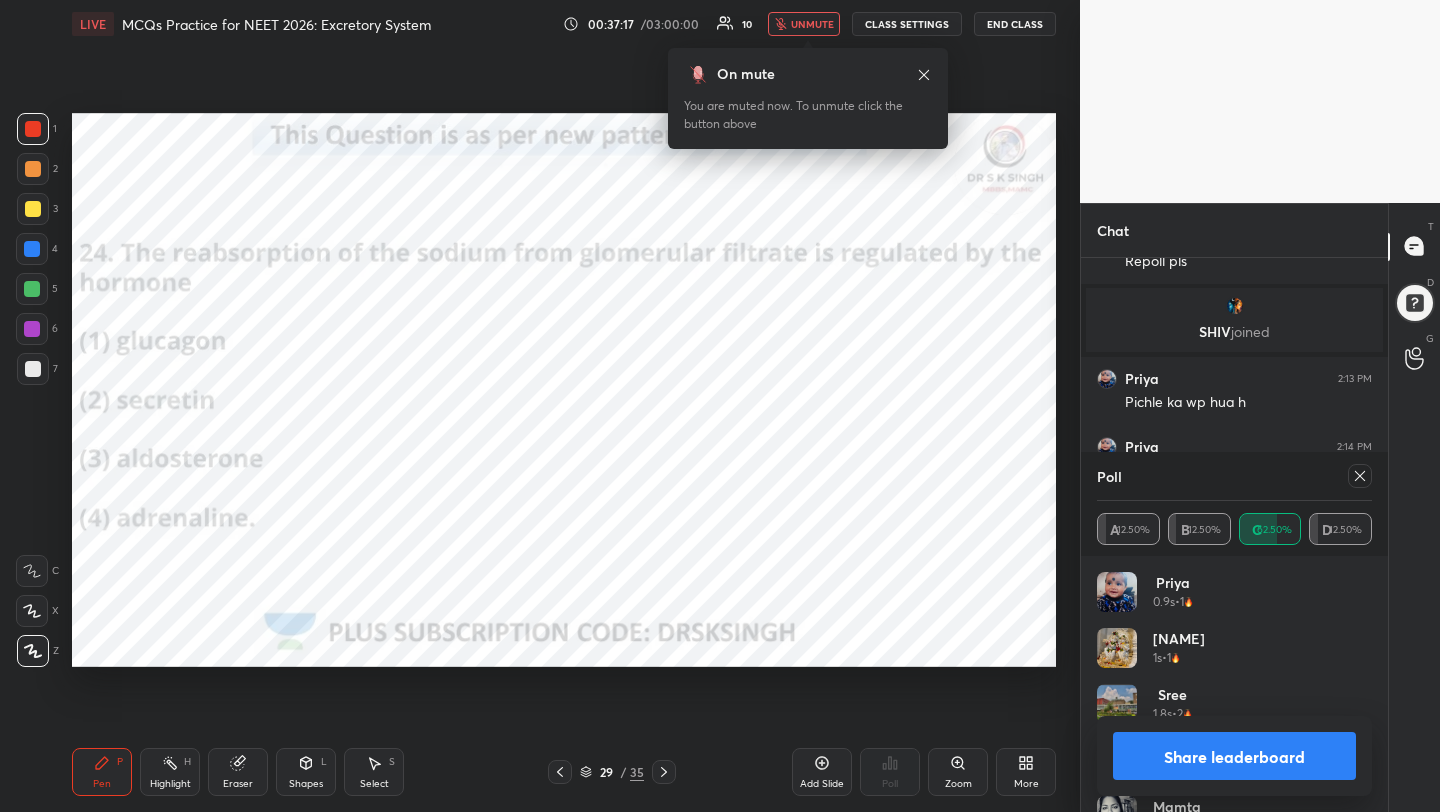 click at bounding box center (1360, 476) 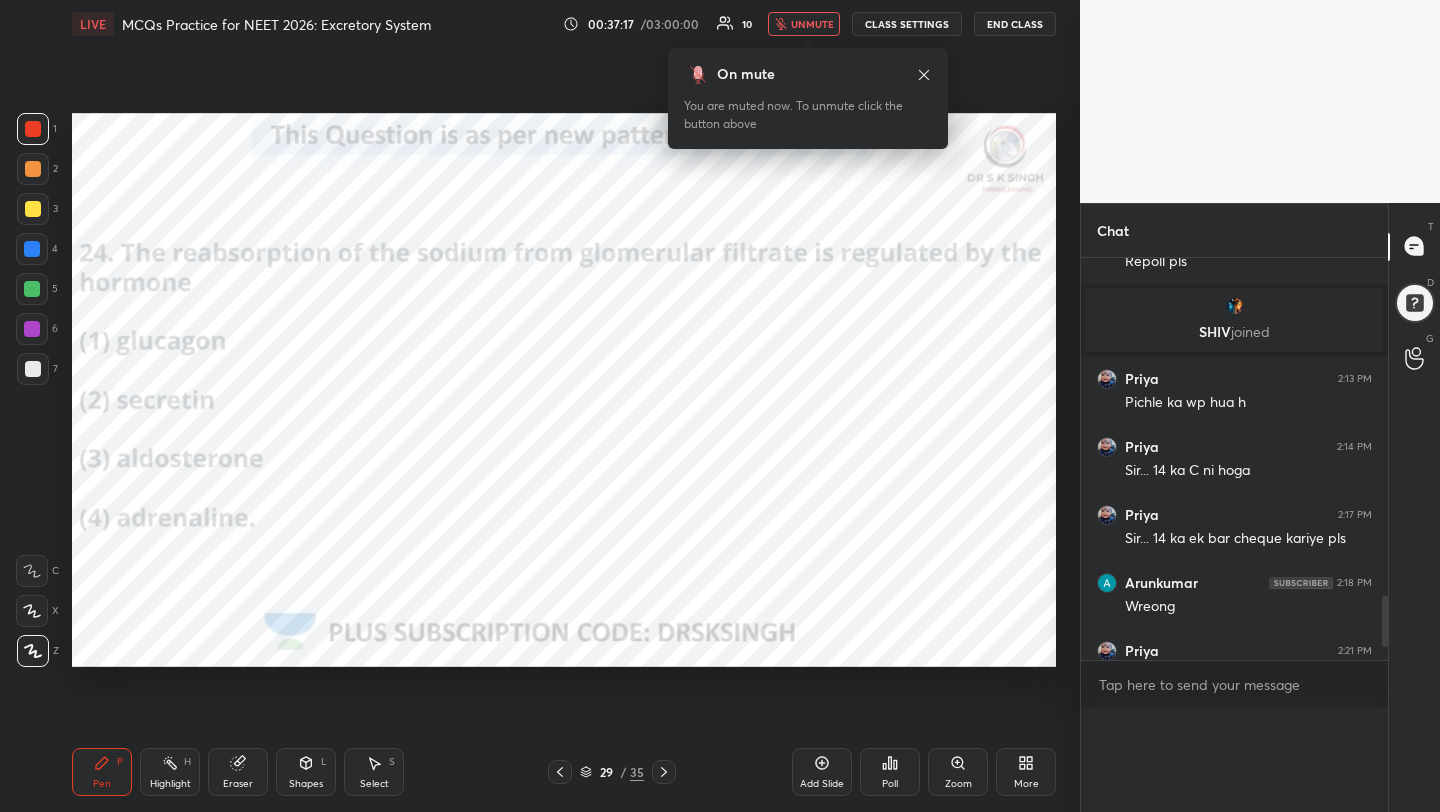 scroll, scrollTop: 0, scrollLeft: 0, axis: both 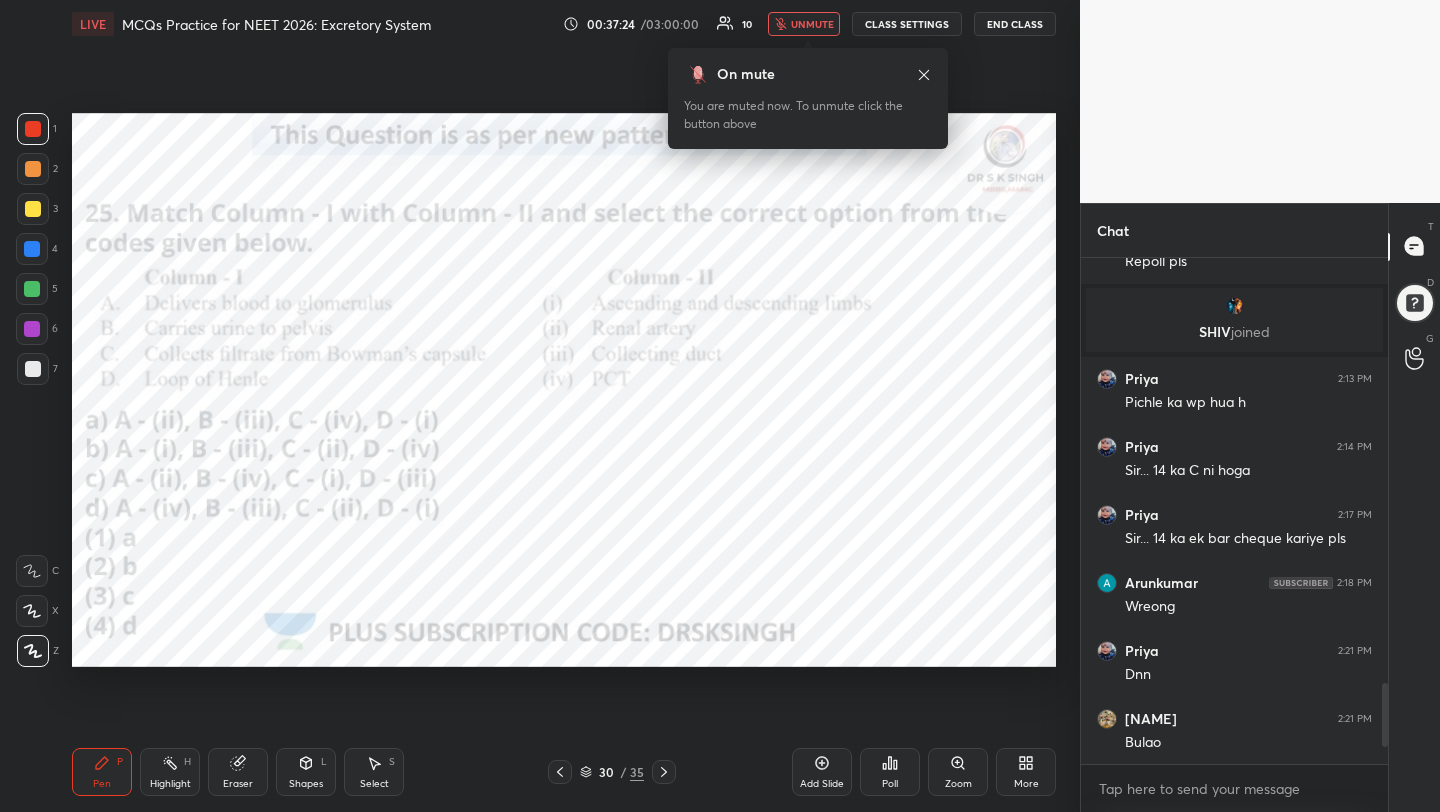 drag, startPoint x: 1382, startPoint y: 709, endPoint x: 1408, endPoint y: 809, distance: 103.32473 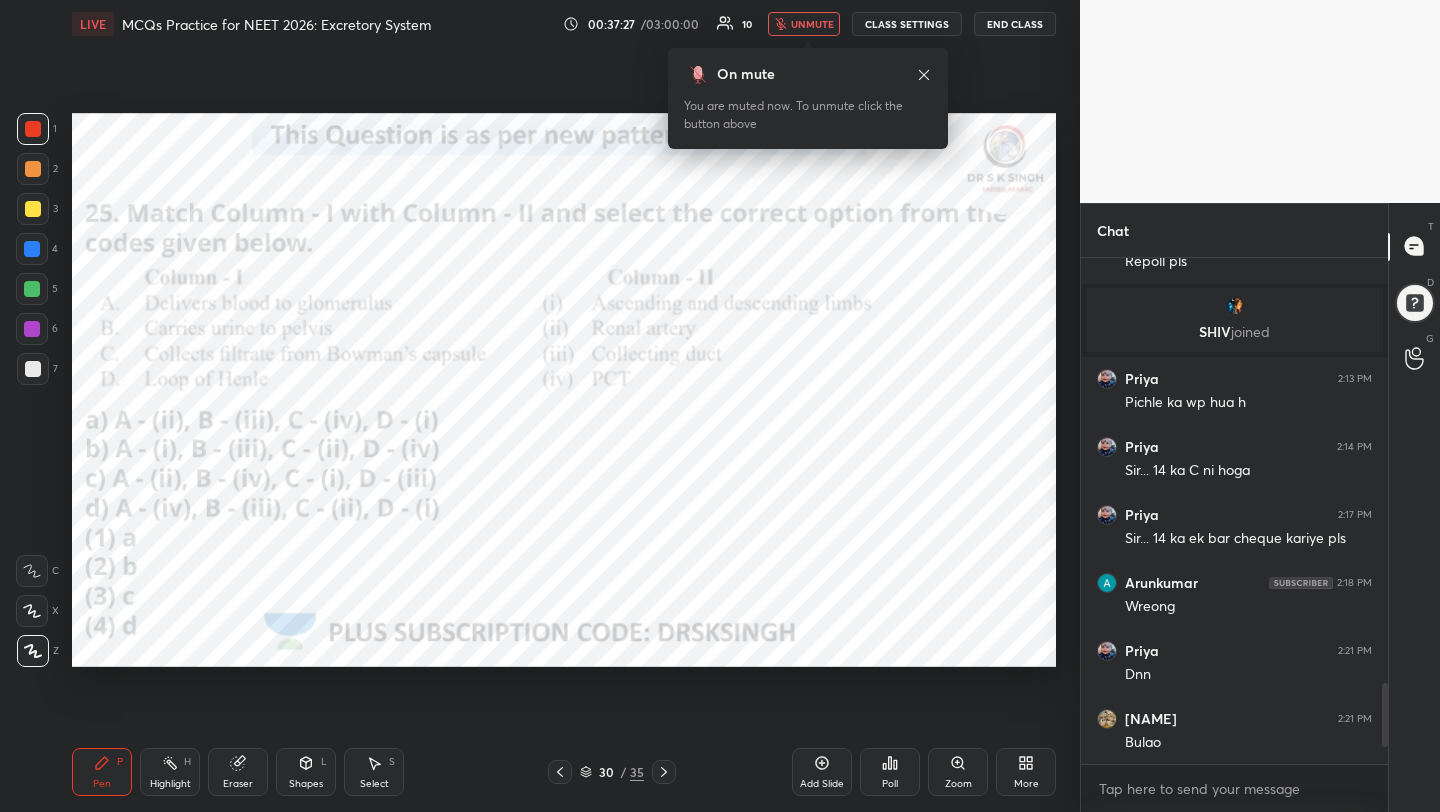 click 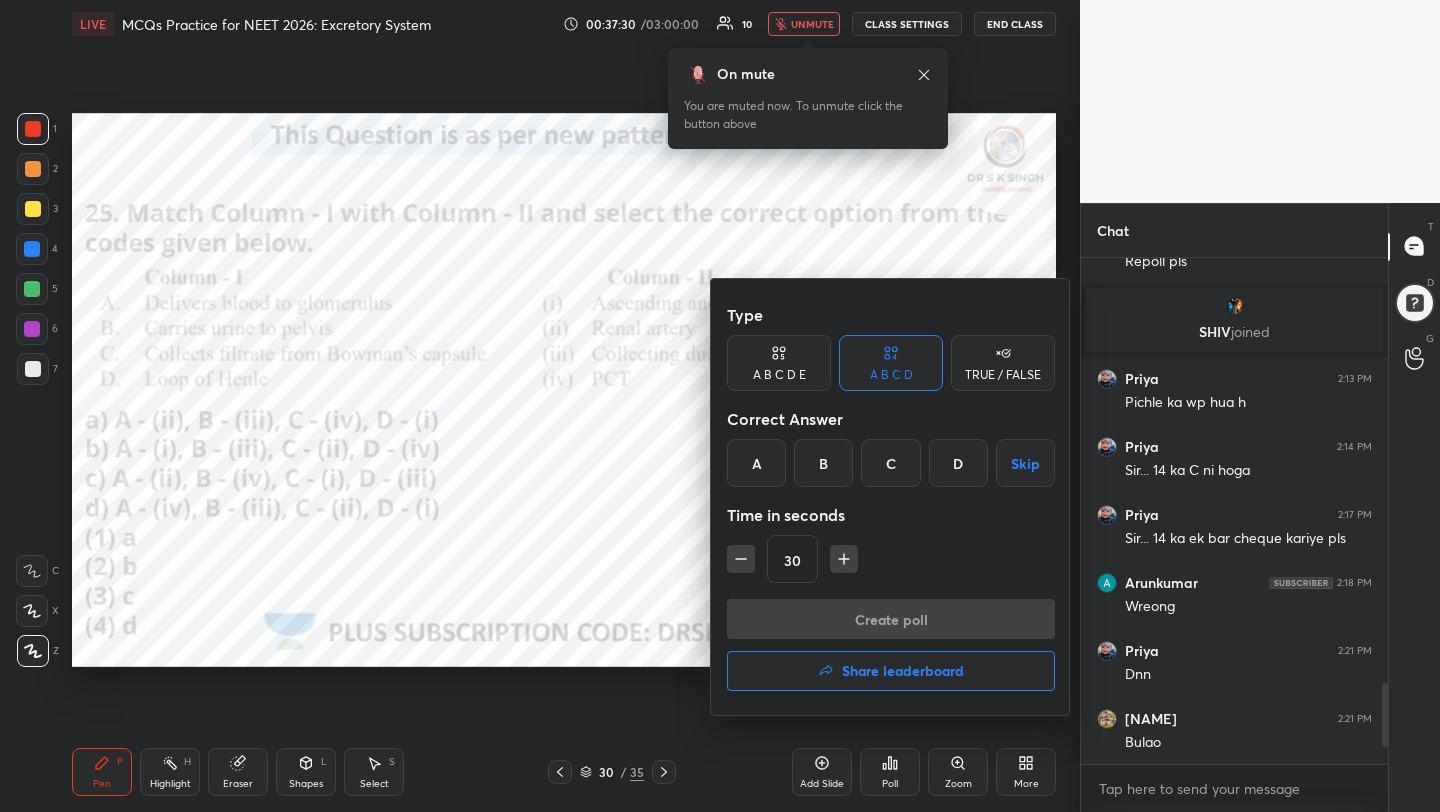 click on "A" at bounding box center [756, 463] 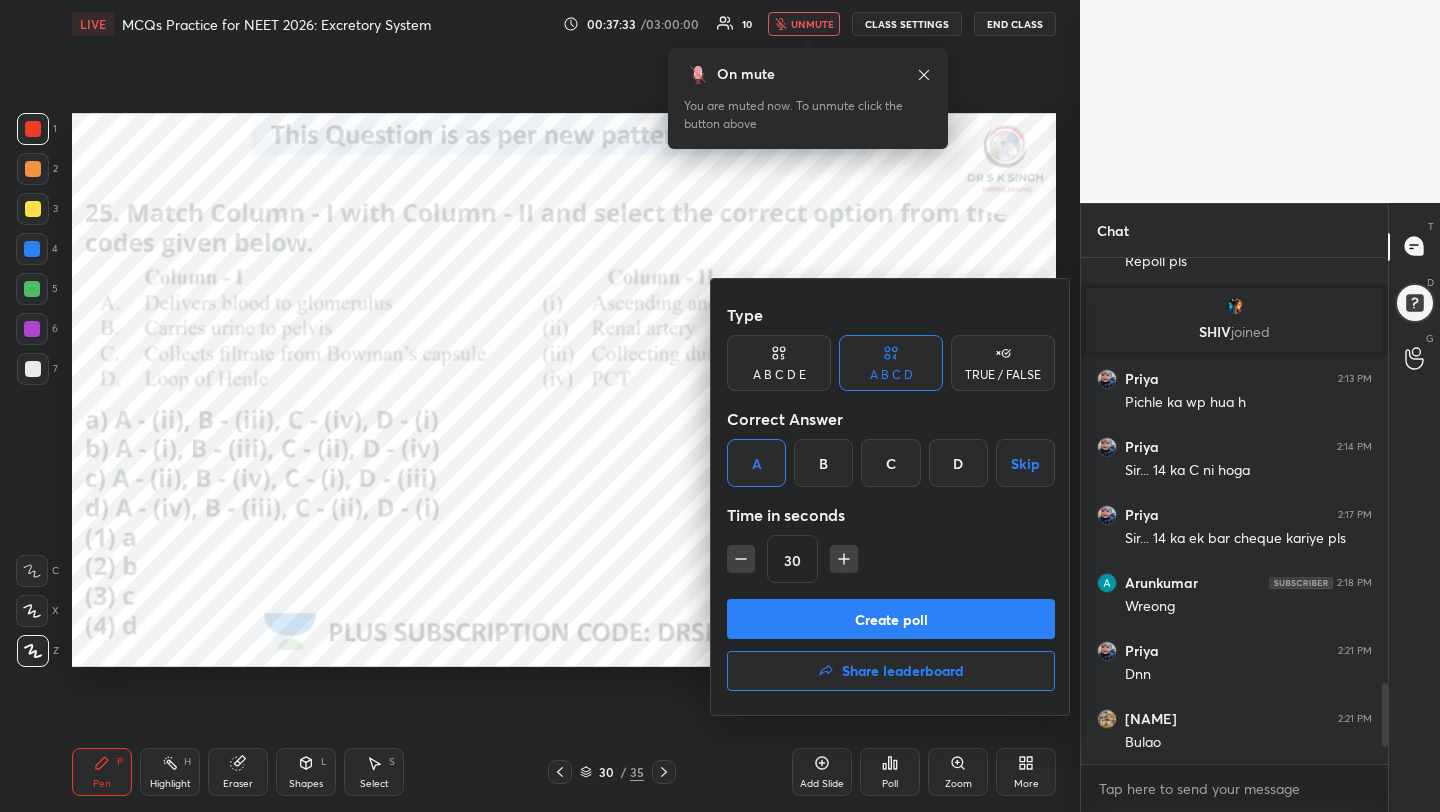 click on "Create poll" at bounding box center (891, 619) 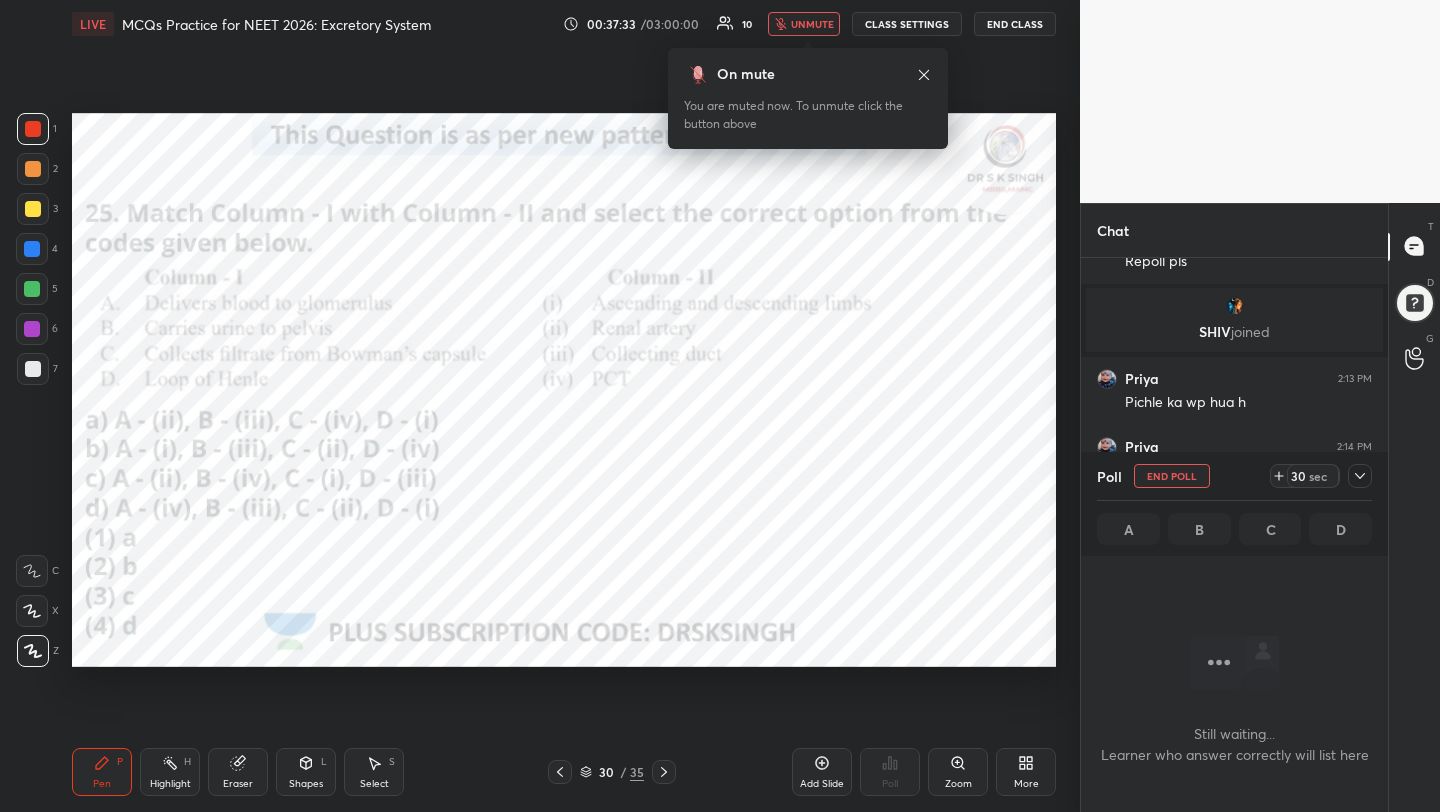 scroll, scrollTop: 407, scrollLeft: 301, axis: both 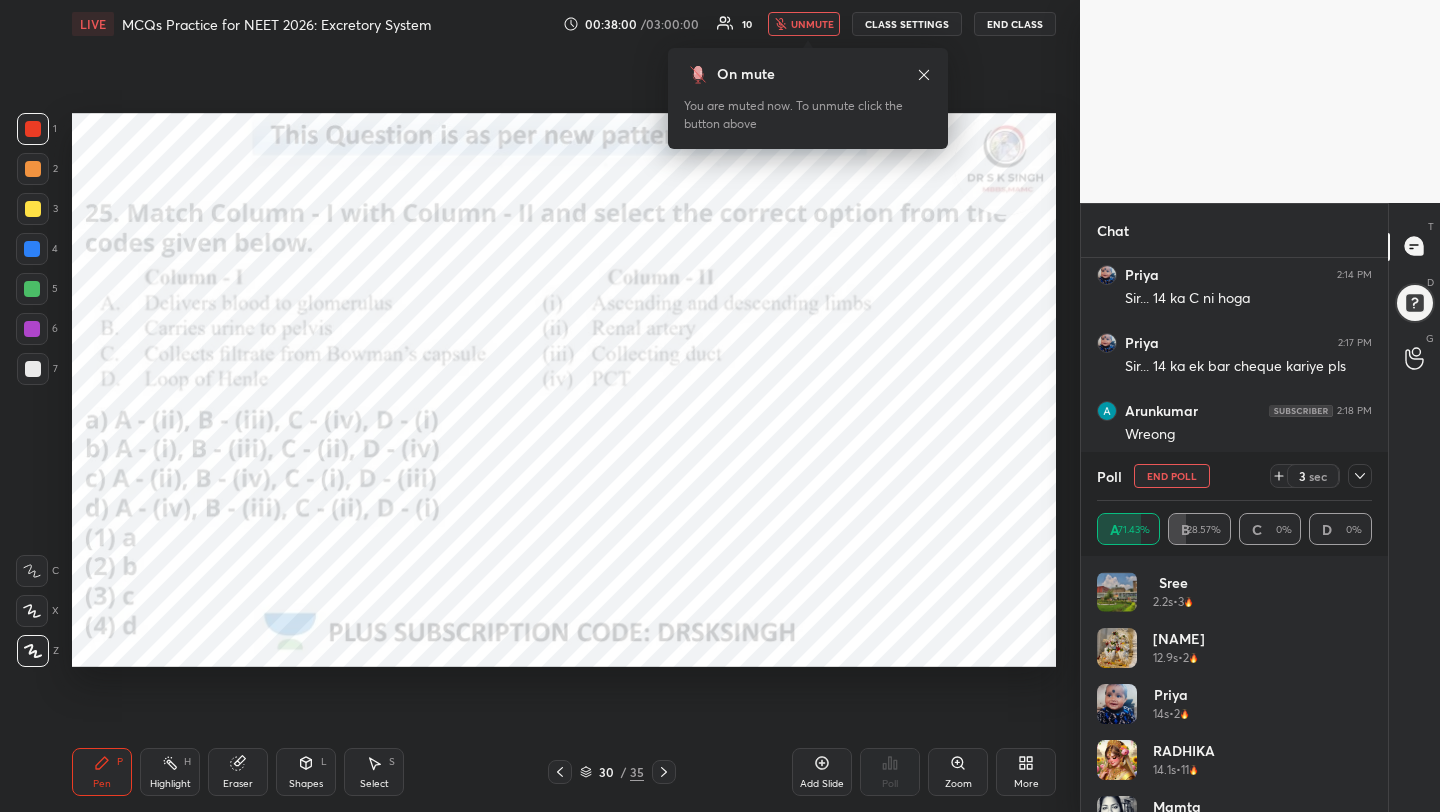 click on "End Poll" at bounding box center [1172, 476] 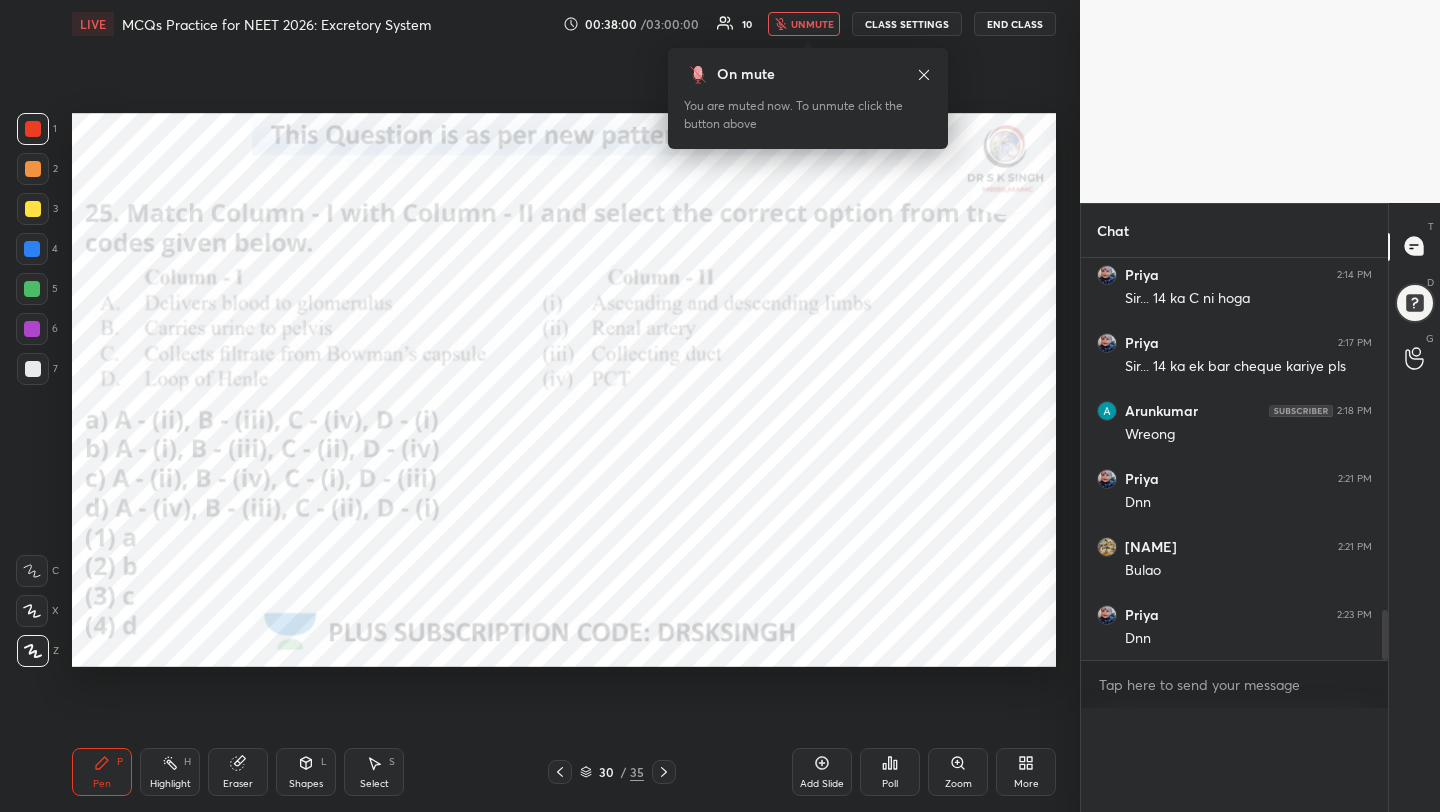 scroll, scrollTop: 0, scrollLeft: 0, axis: both 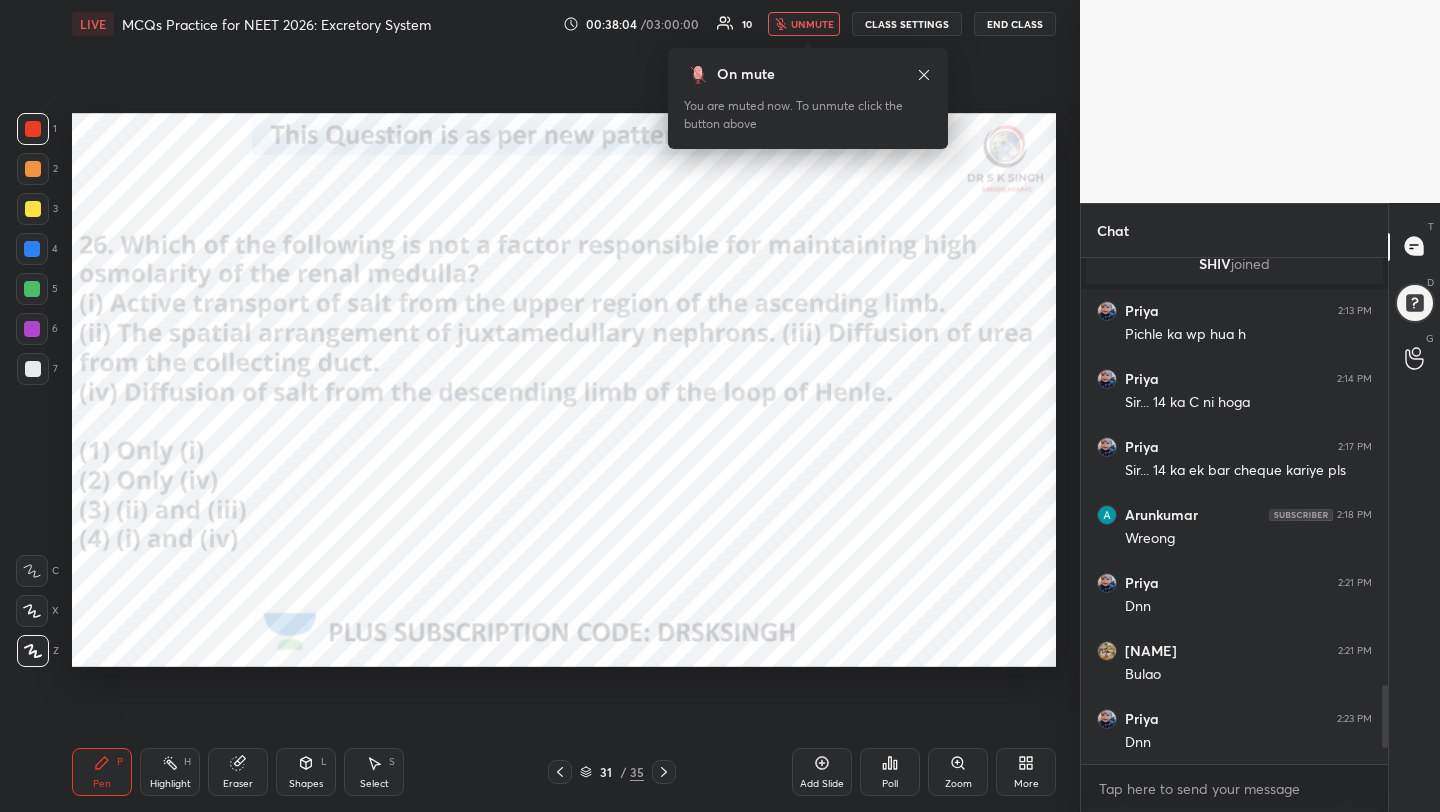 click on "Poll" at bounding box center [890, 772] 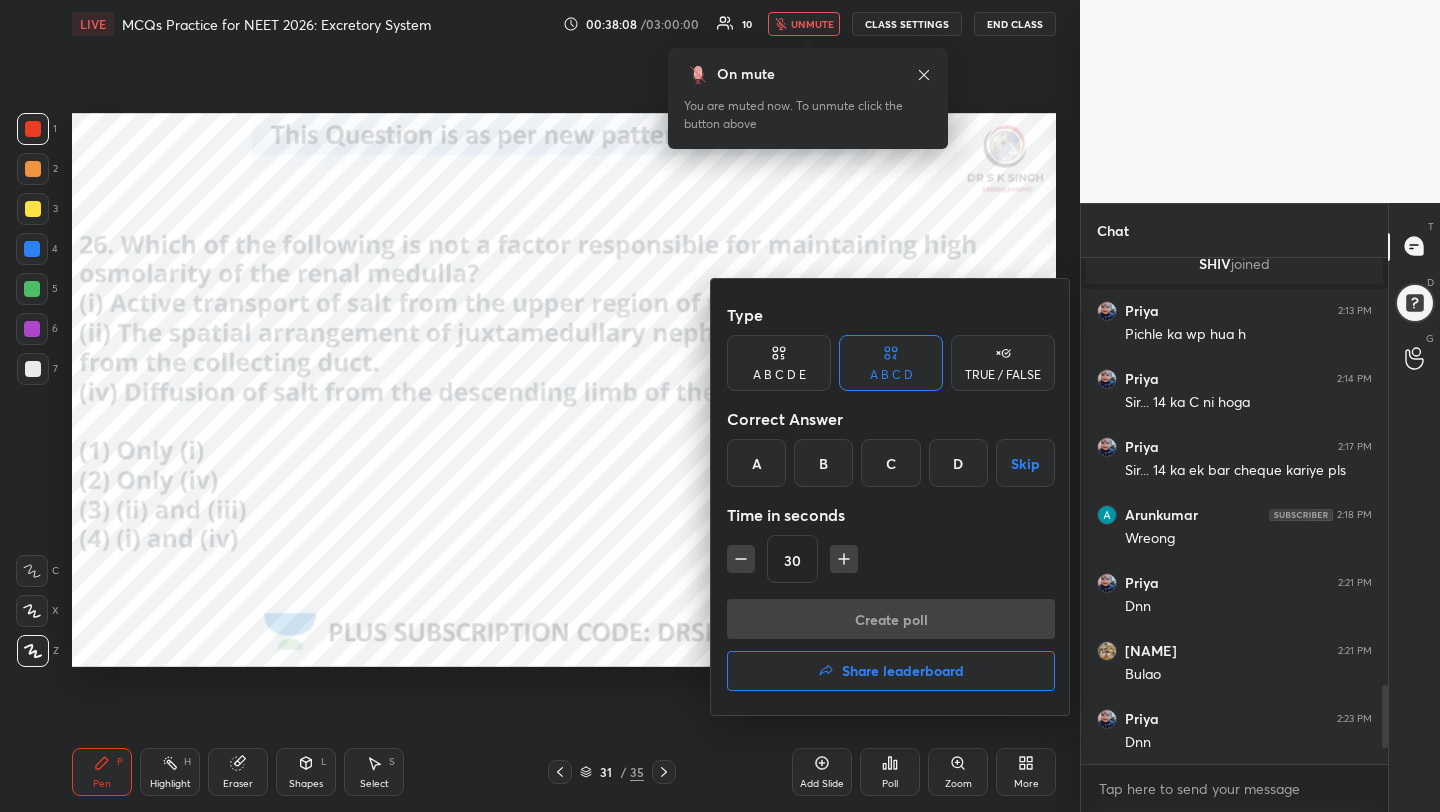 click on "B" at bounding box center [823, 463] 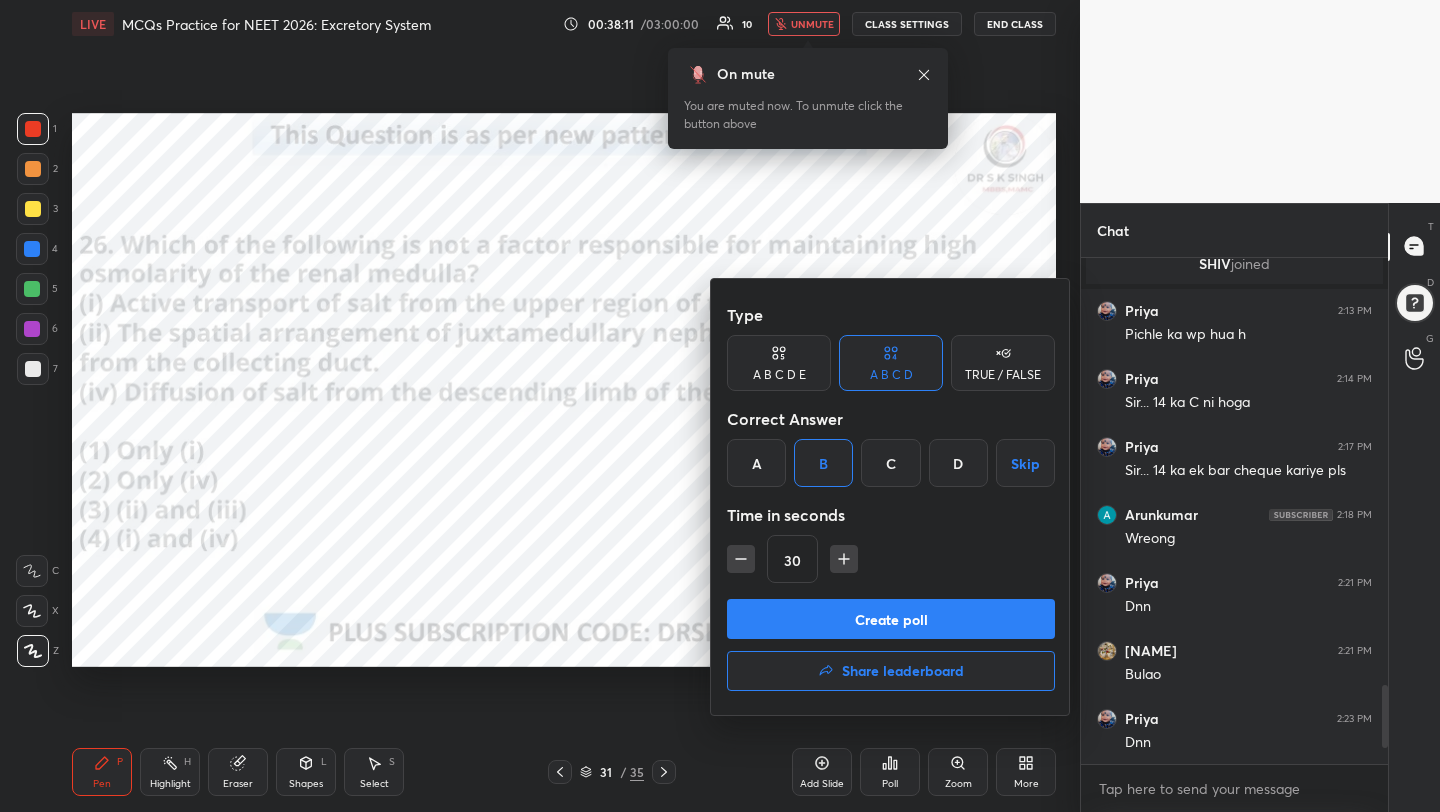 click on "Create poll" at bounding box center (891, 619) 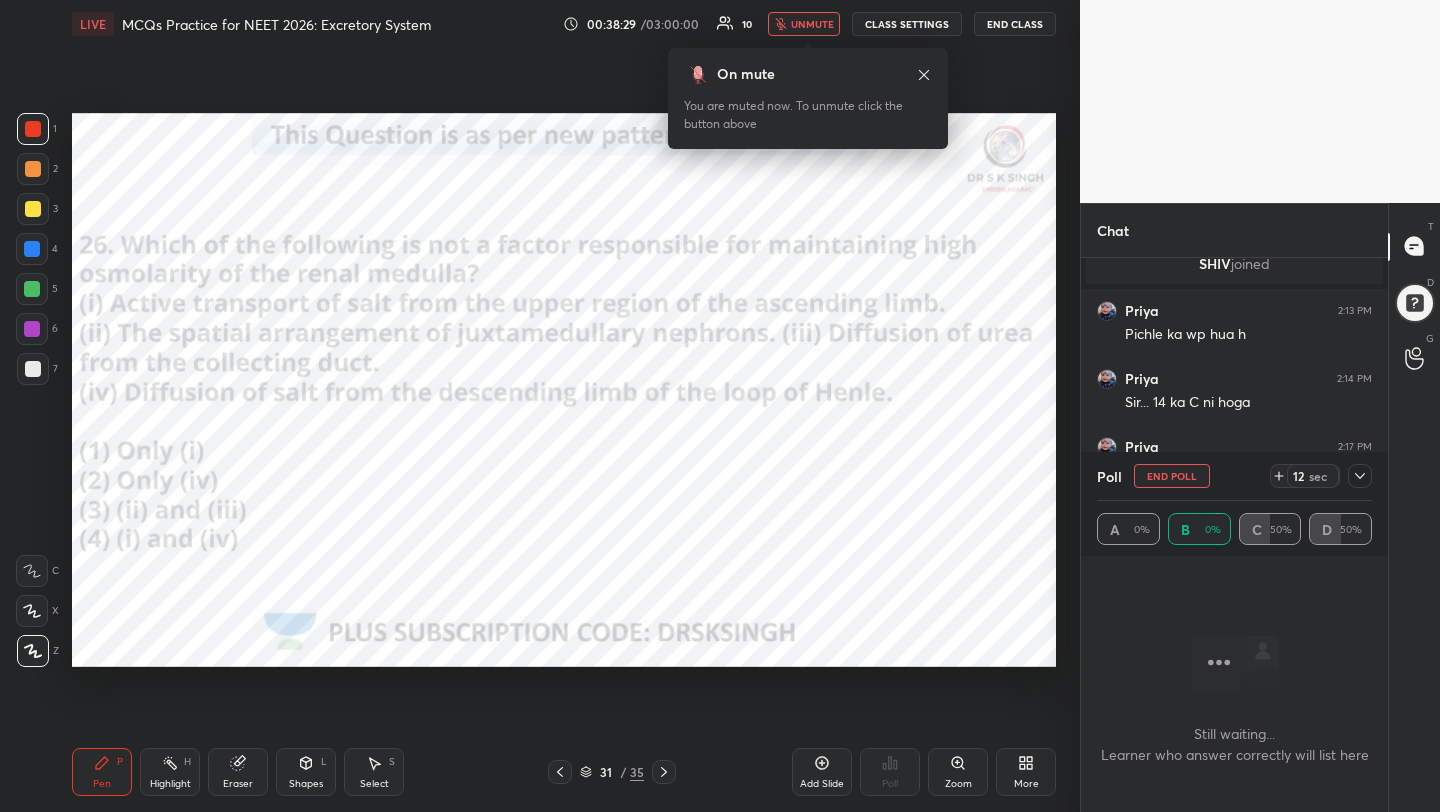 click on "unmute" at bounding box center [812, 24] 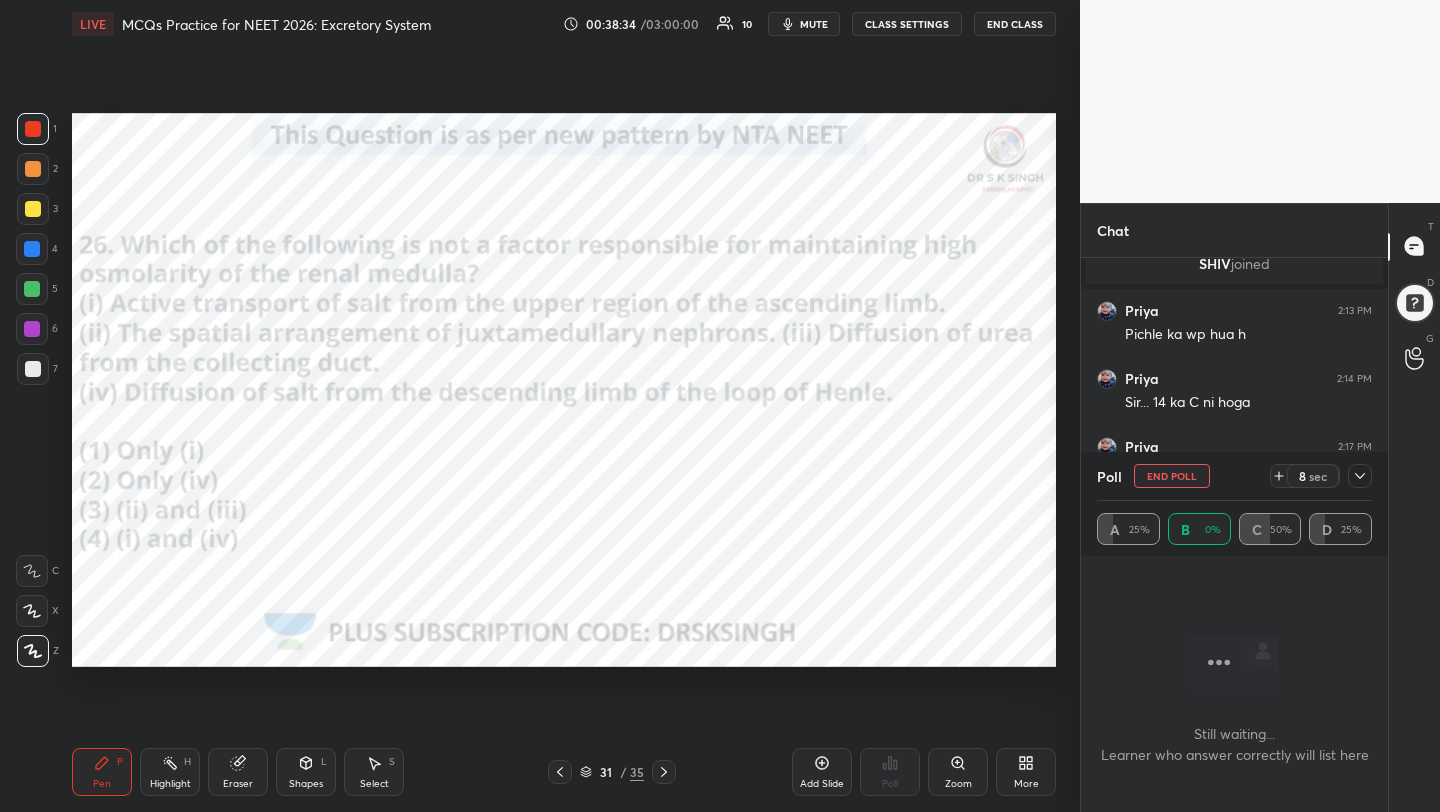 click on "mute" at bounding box center (804, 24) 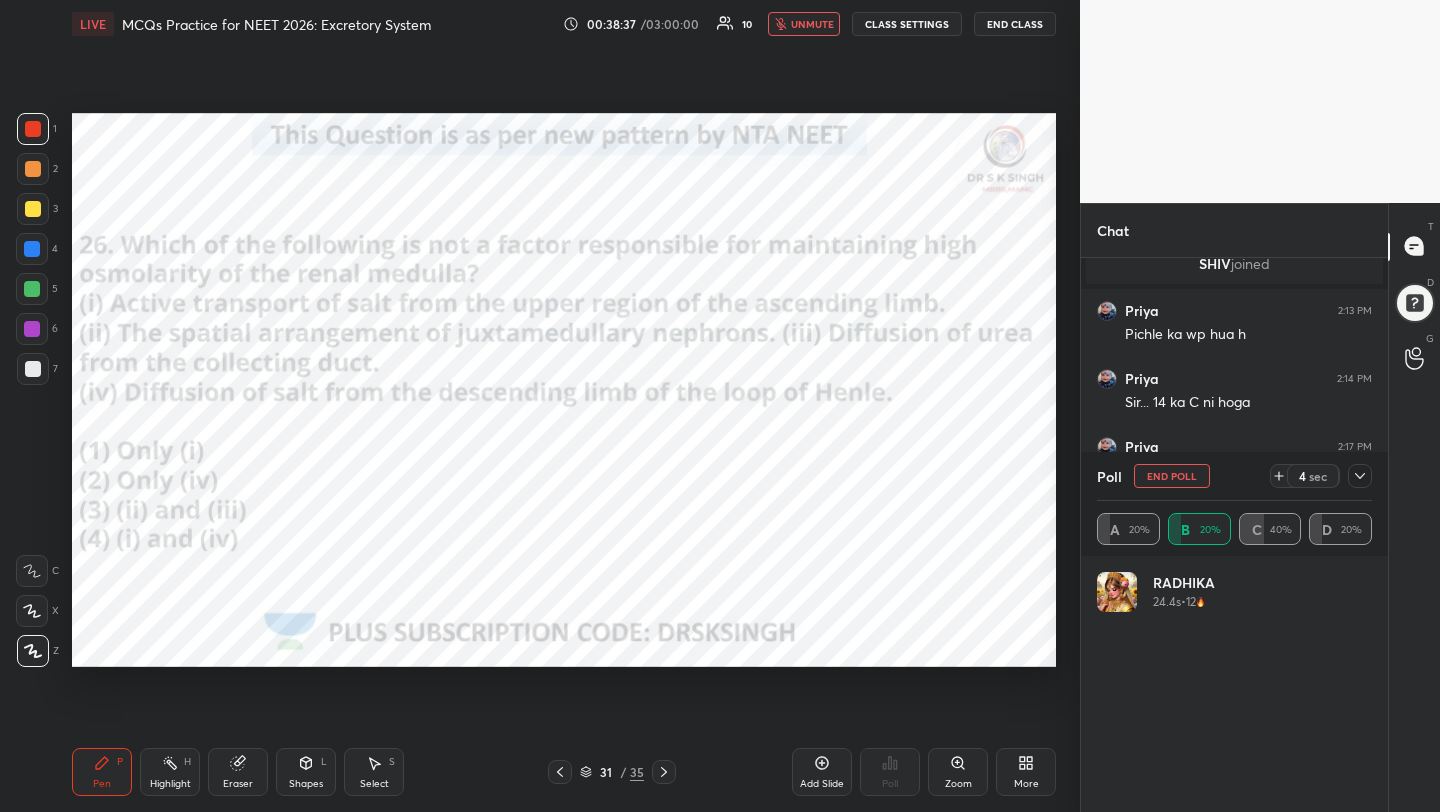 scroll, scrollTop: 7, scrollLeft: 7, axis: both 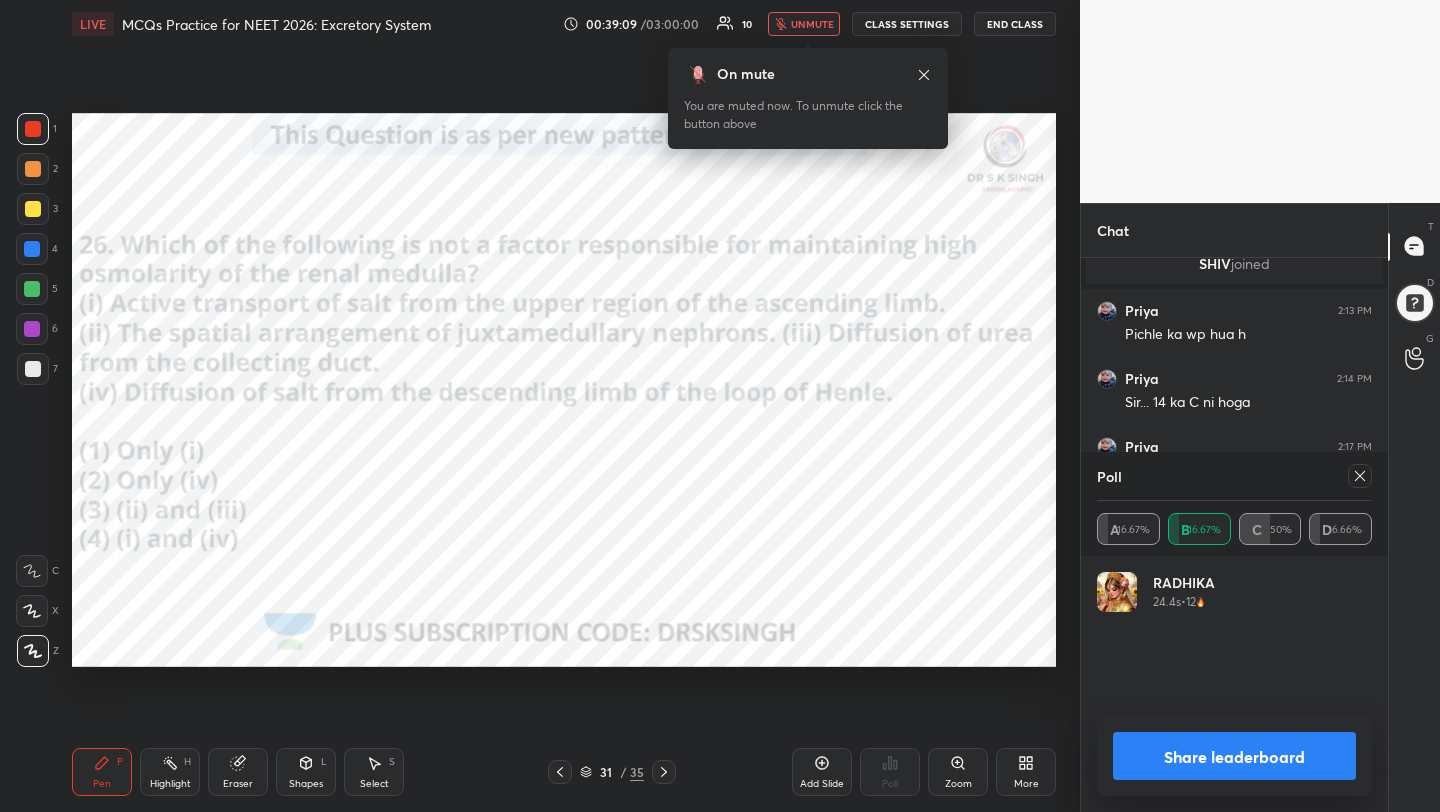 click 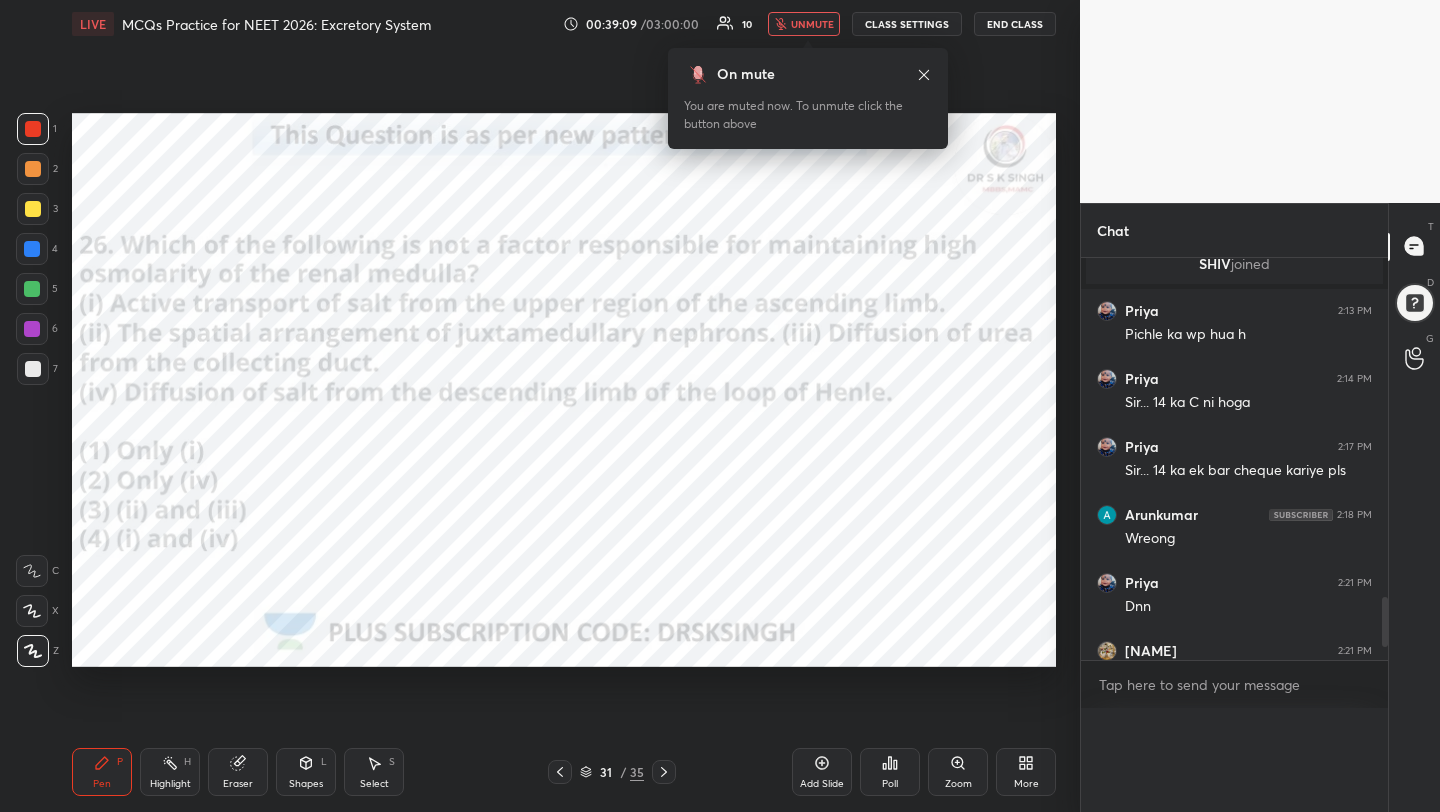 scroll, scrollTop: 2910, scrollLeft: 0, axis: vertical 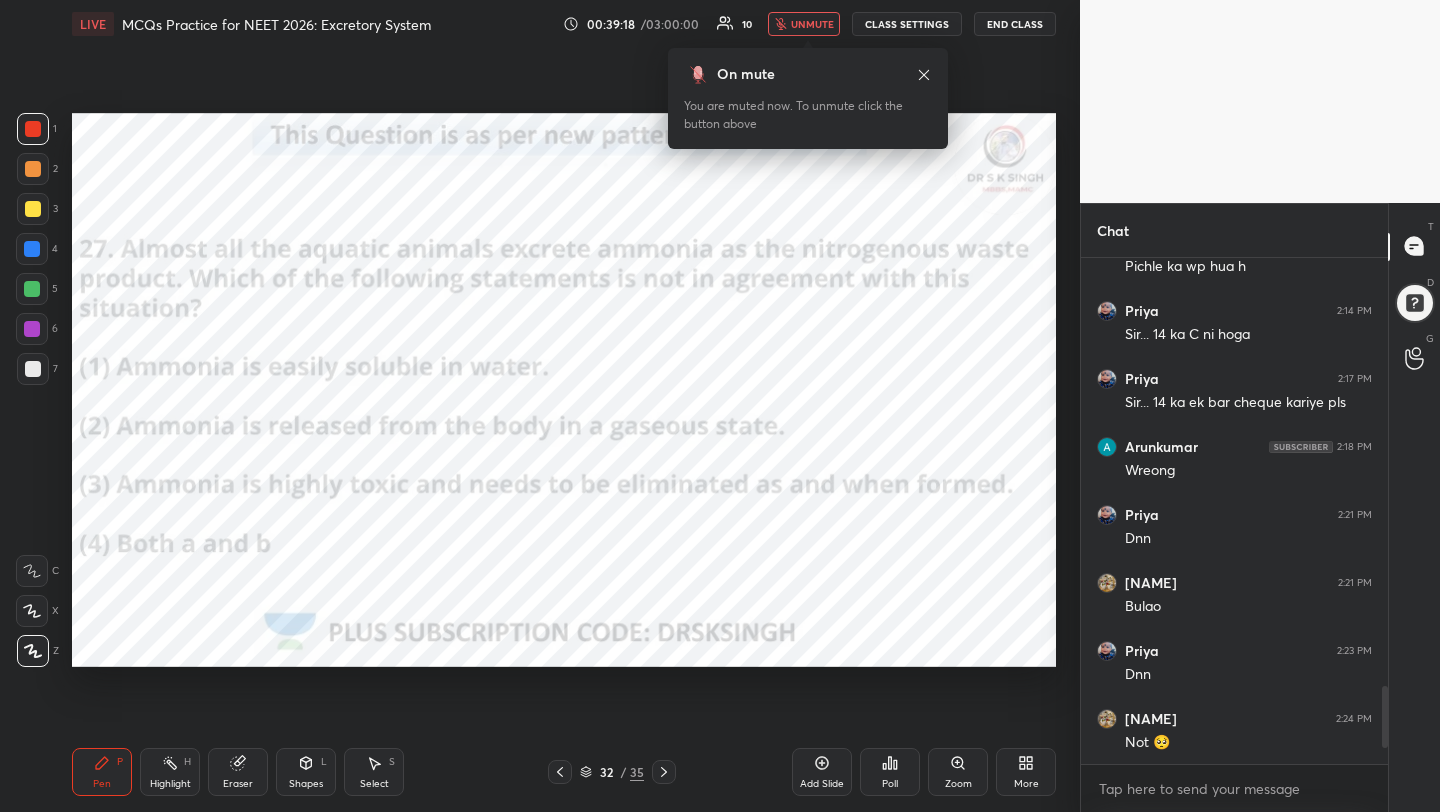 click 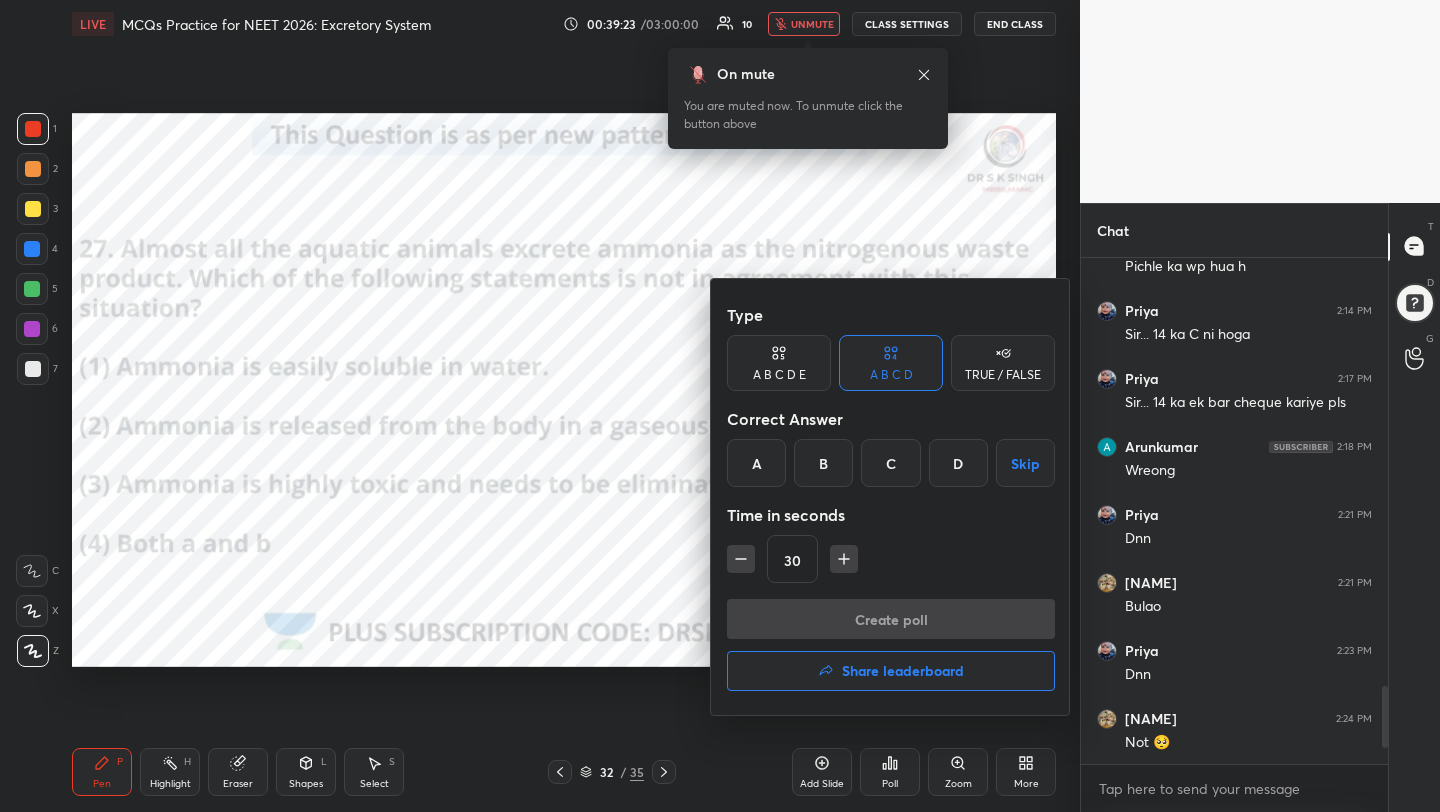 click on "B" at bounding box center (823, 463) 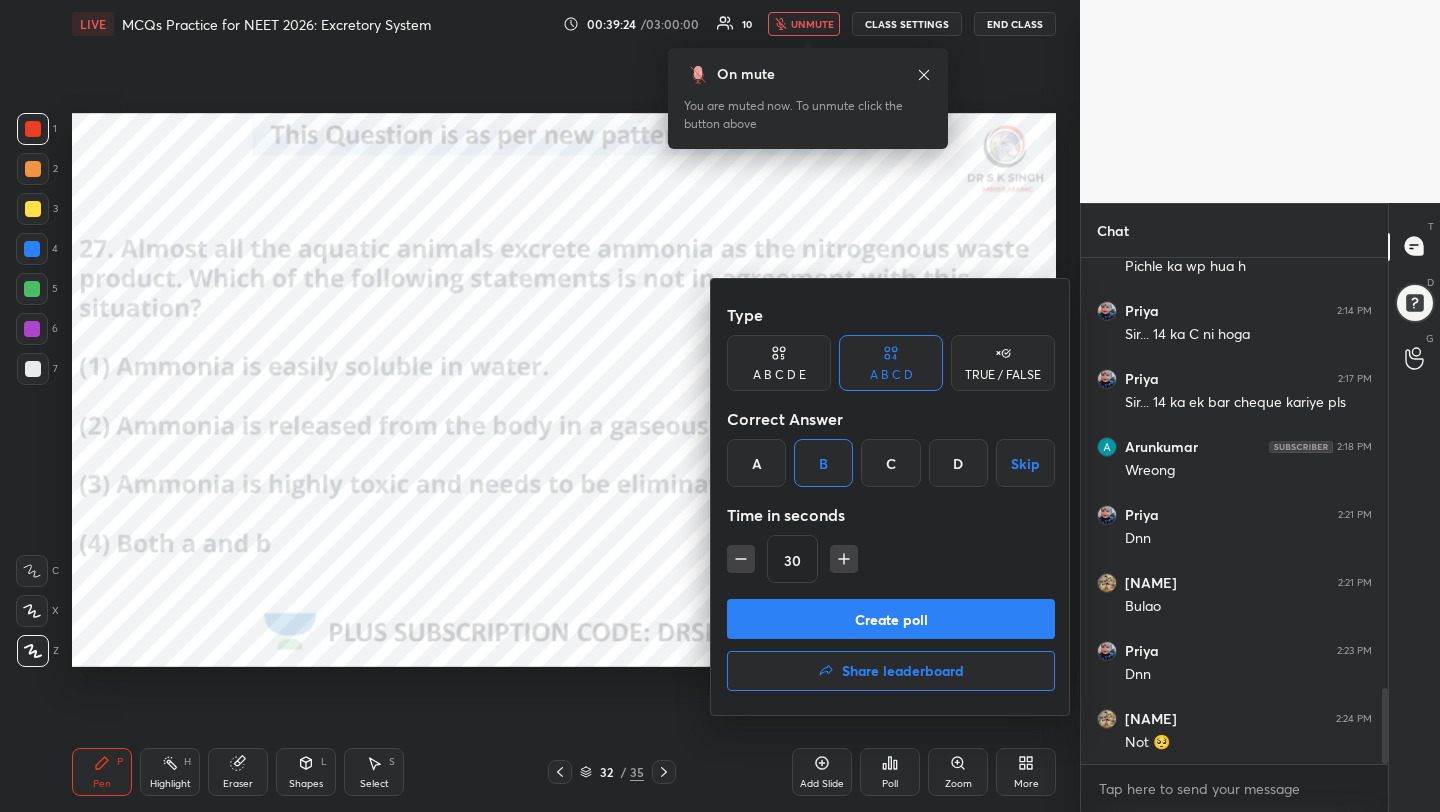 scroll, scrollTop: 2879, scrollLeft: 0, axis: vertical 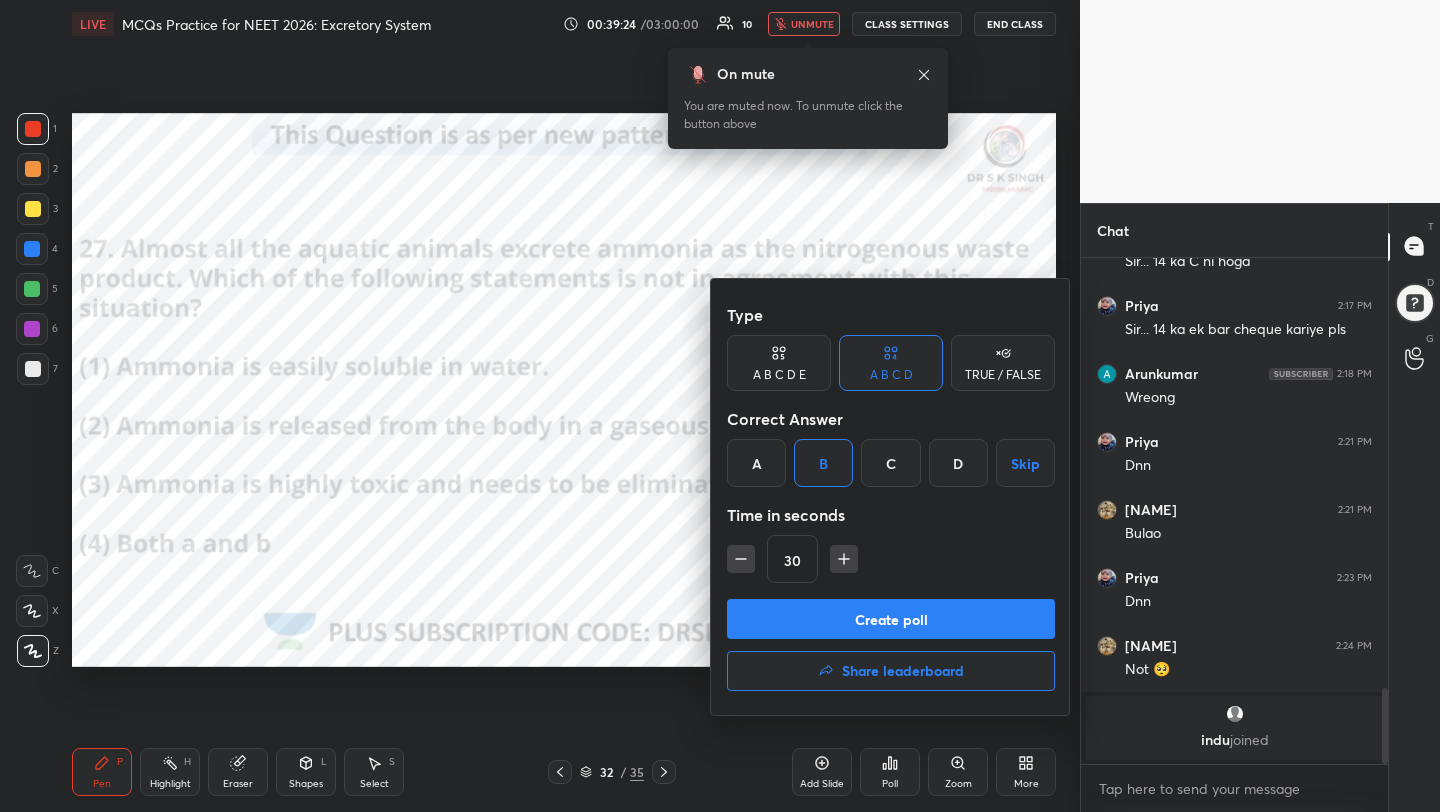 click on "Create poll" at bounding box center (891, 619) 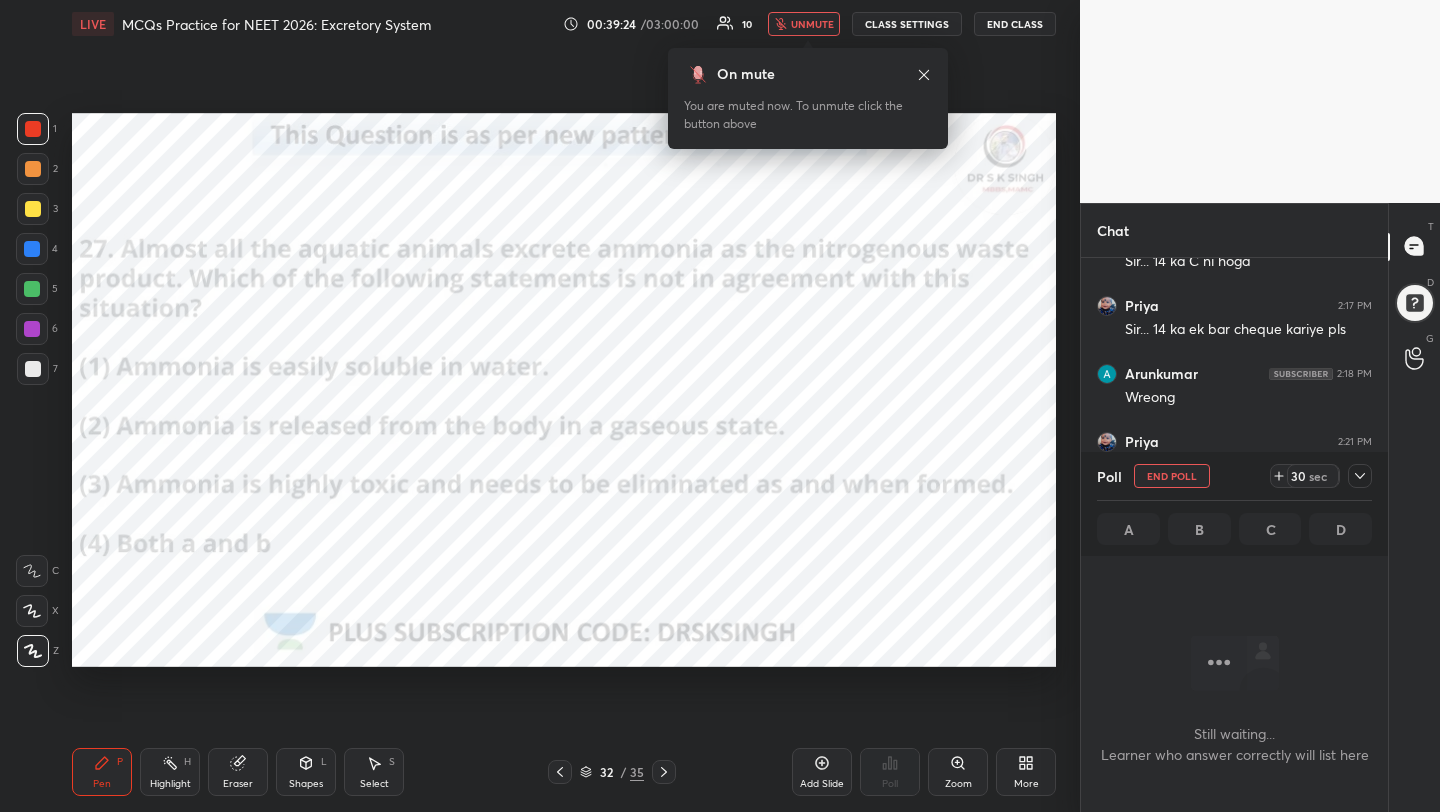 scroll, scrollTop: 402, scrollLeft: 301, axis: both 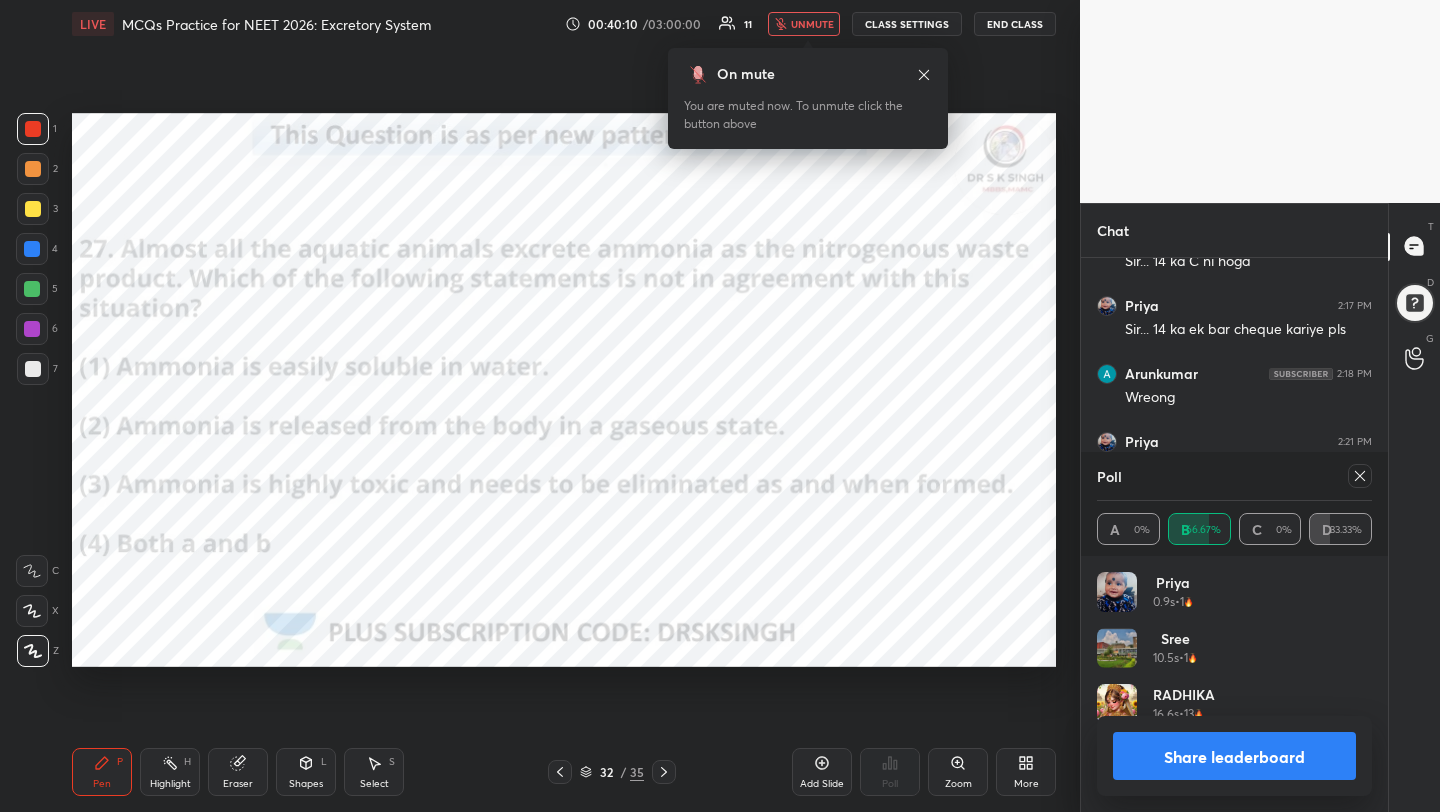 click 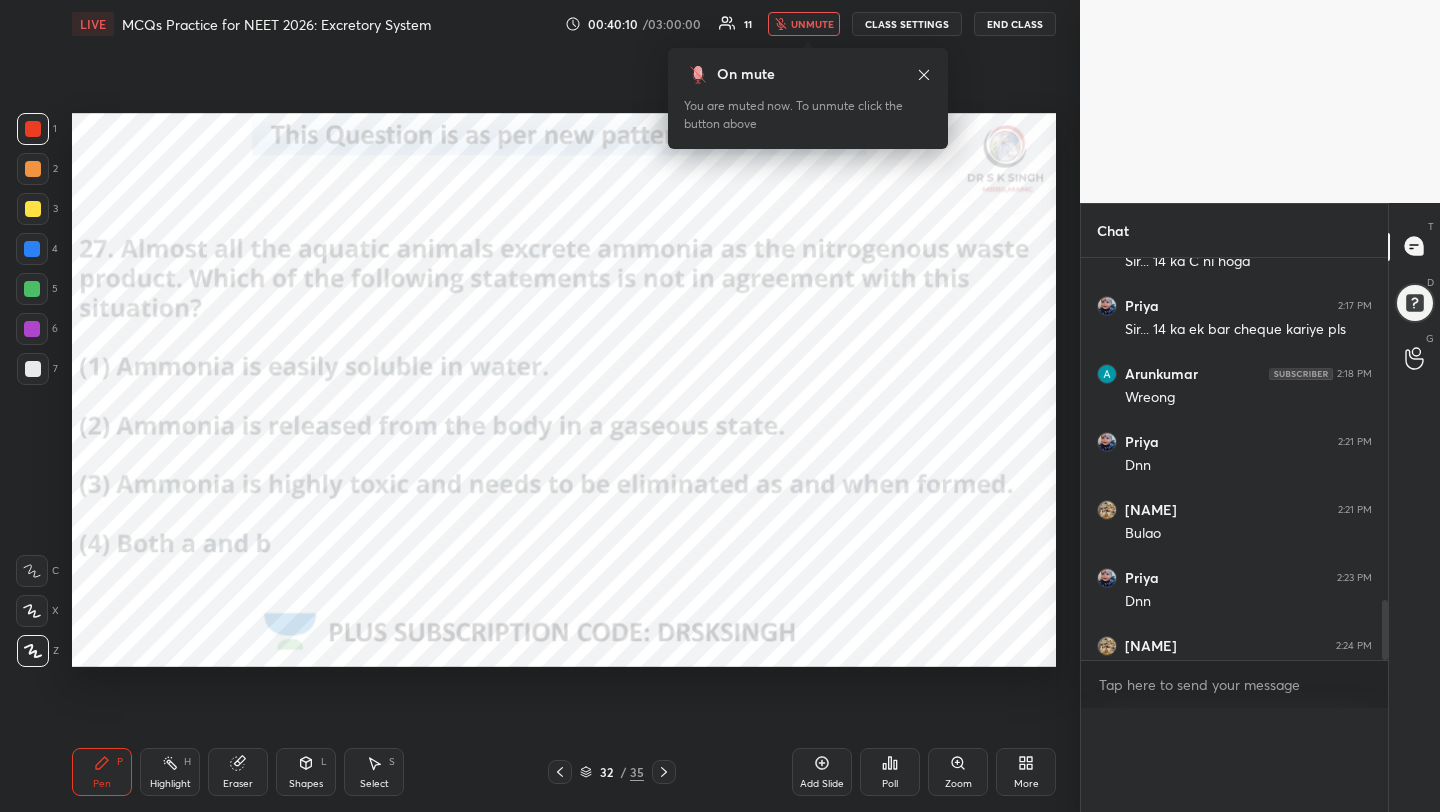scroll, scrollTop: 88, scrollLeft: 269, axis: both 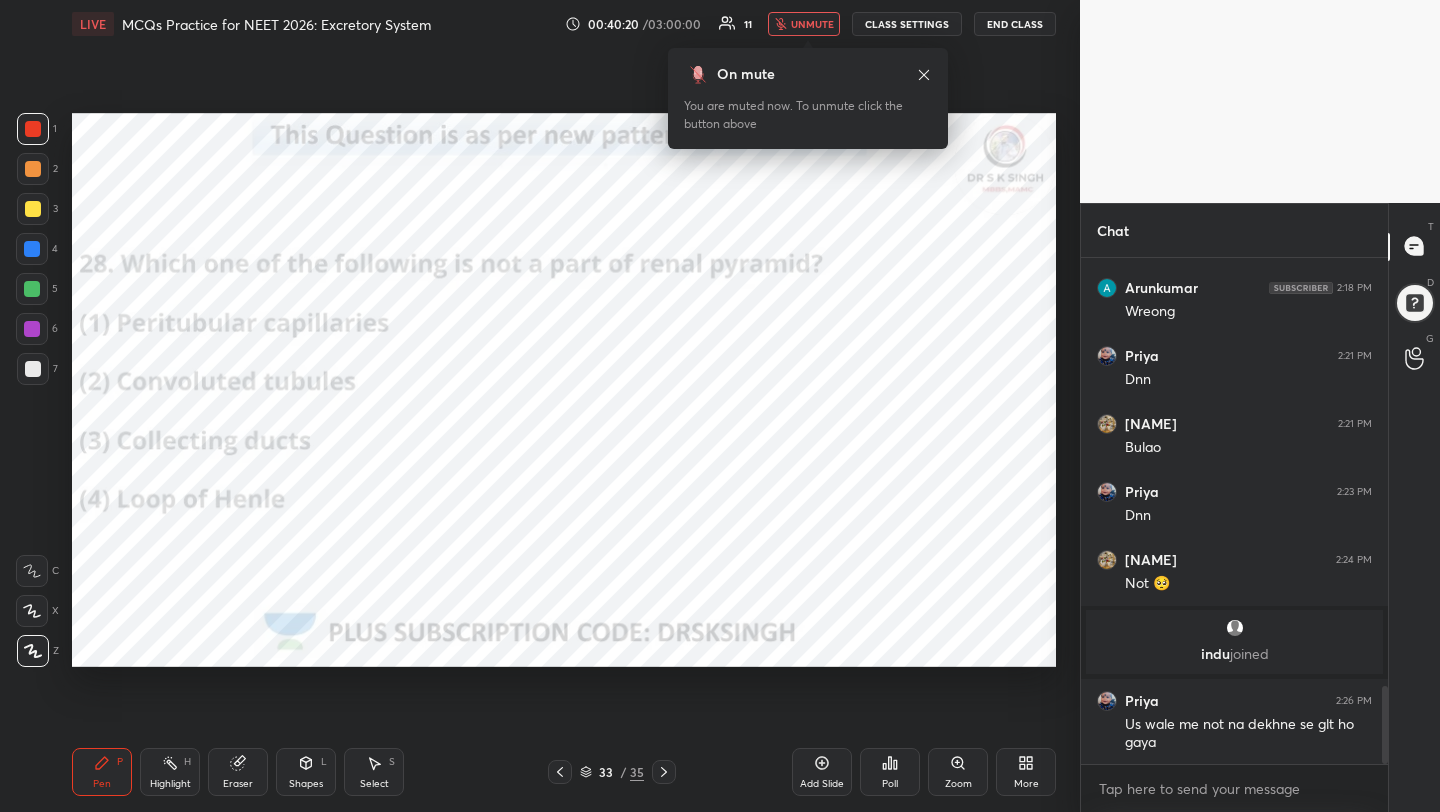 click on "Poll" at bounding box center (890, 772) 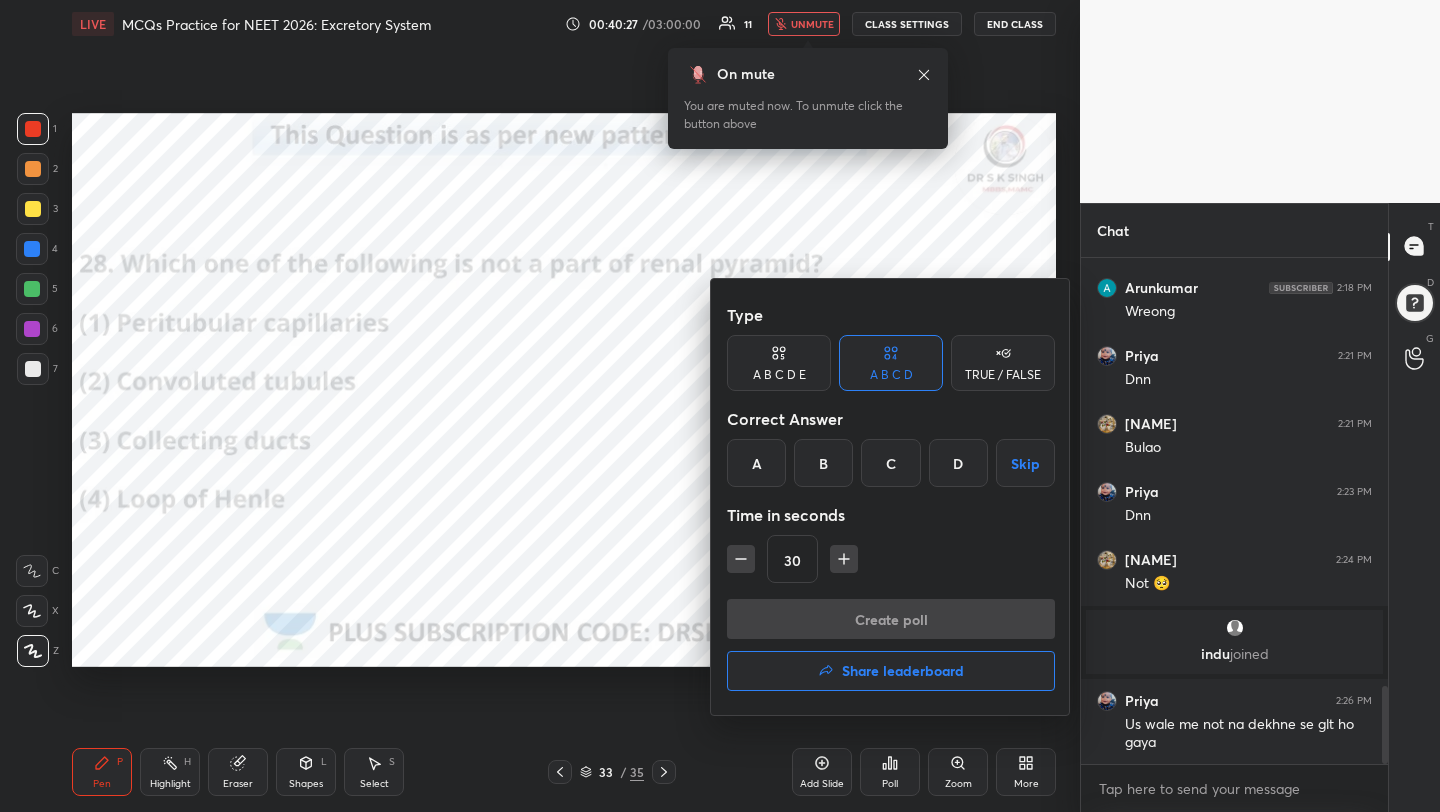 click on "B" at bounding box center [823, 463] 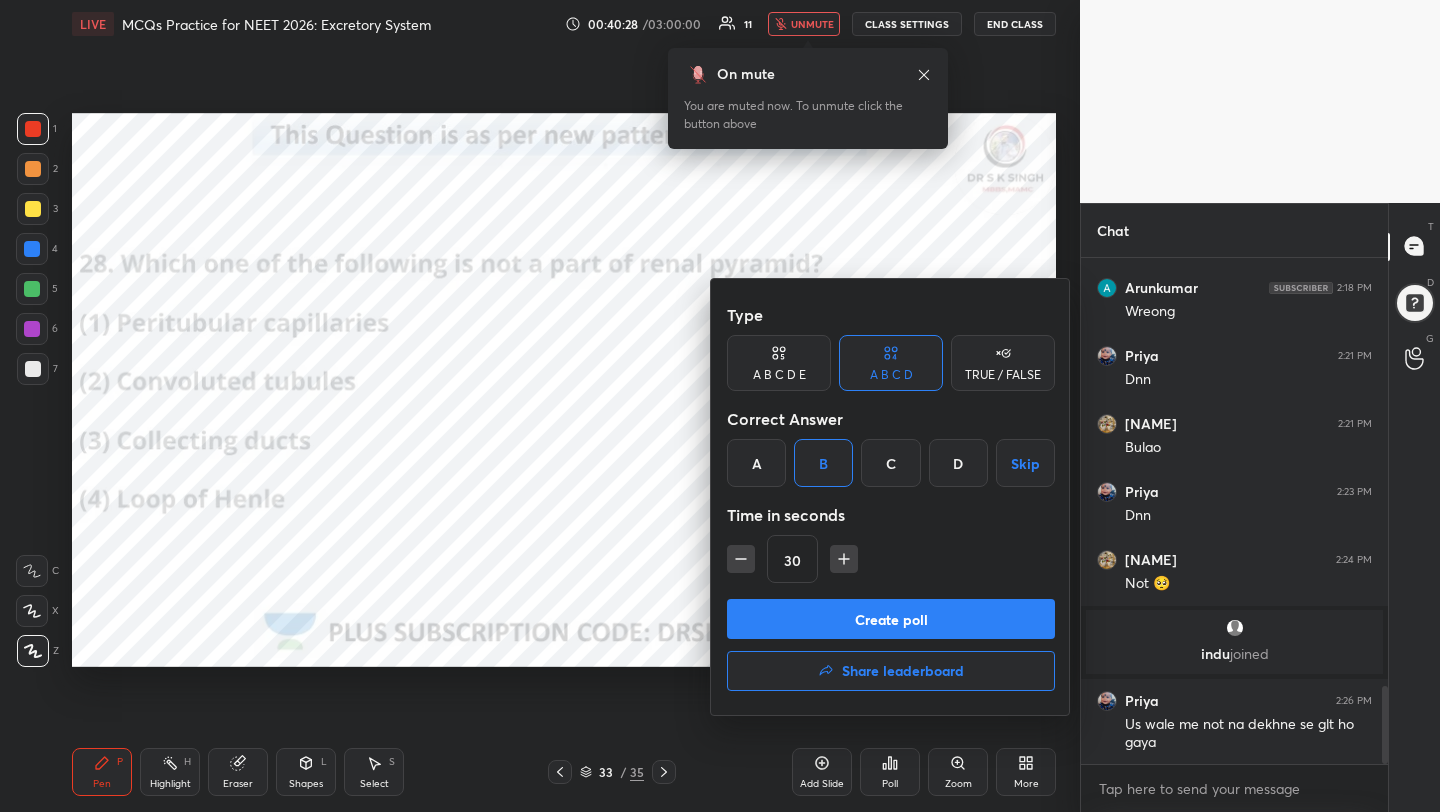 click on "Create poll" at bounding box center (891, 619) 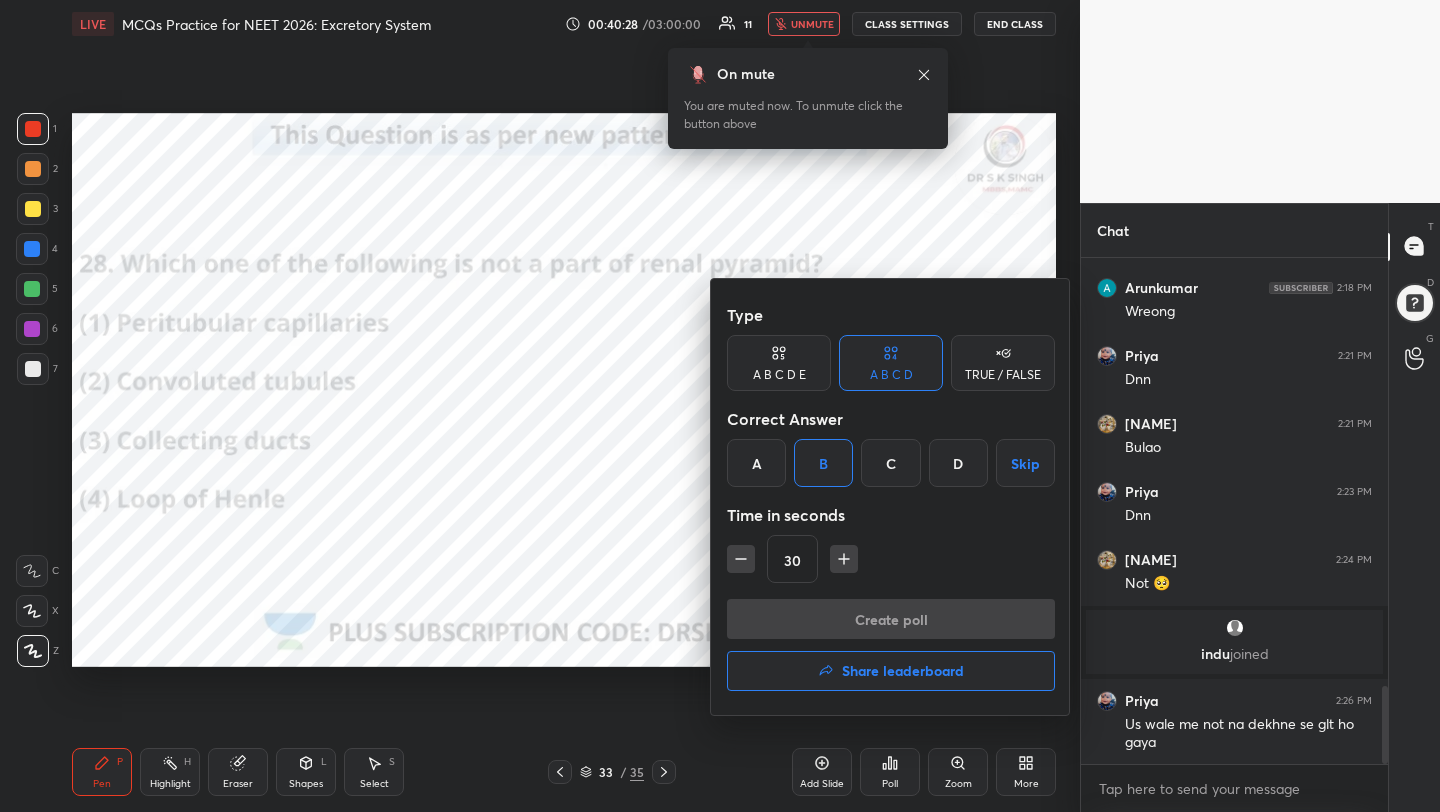scroll, scrollTop: 458, scrollLeft: 301, axis: both 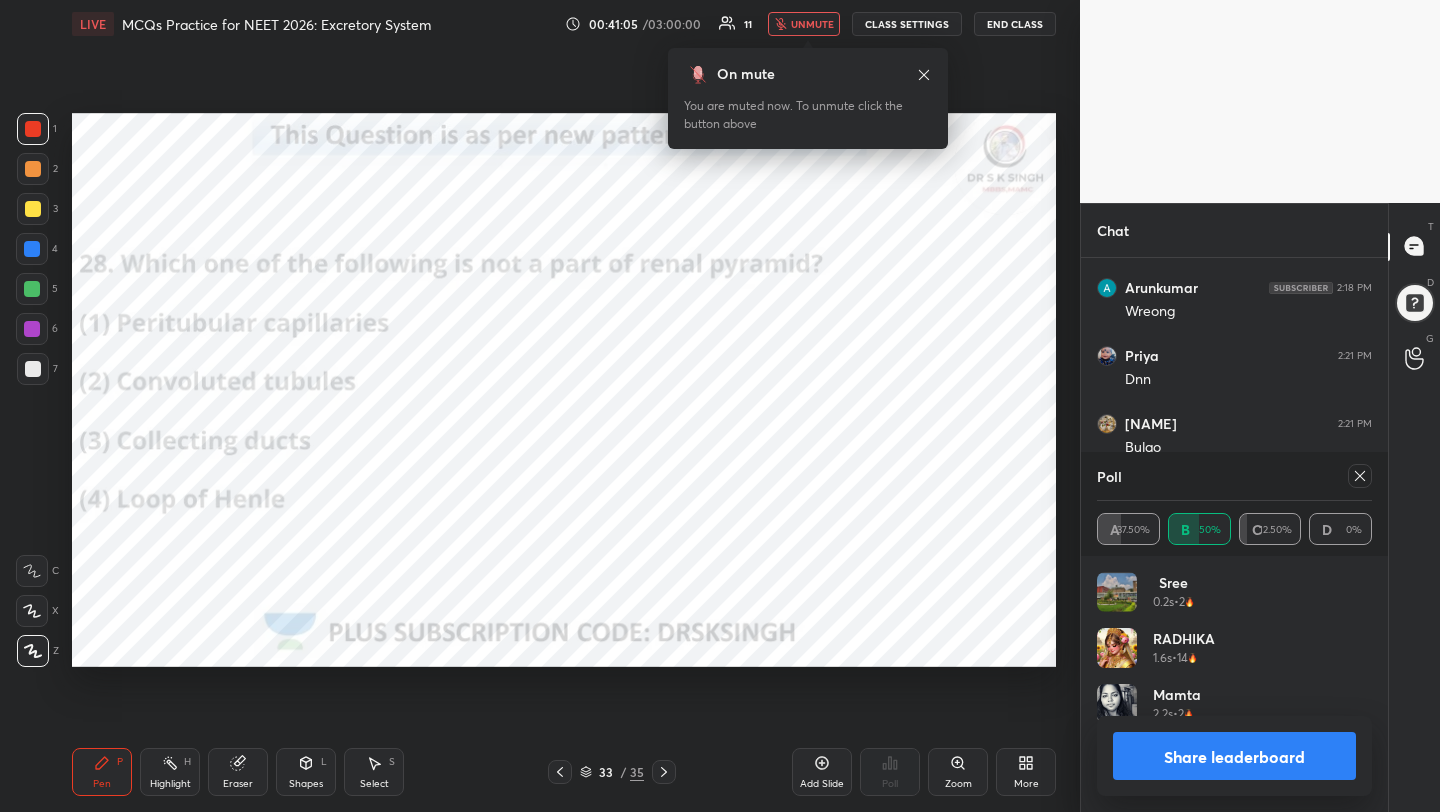 click 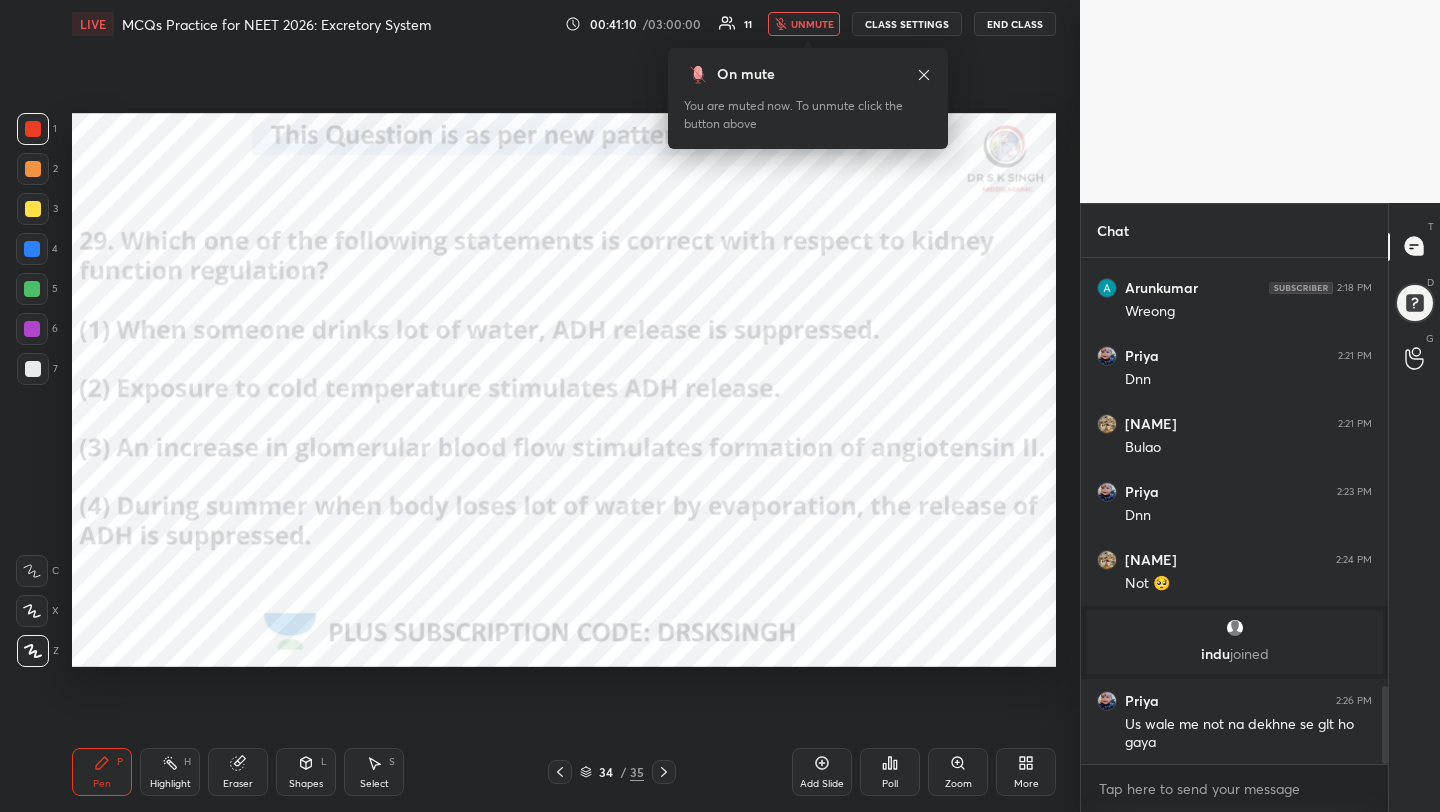 click on "unmute" at bounding box center (804, 24) 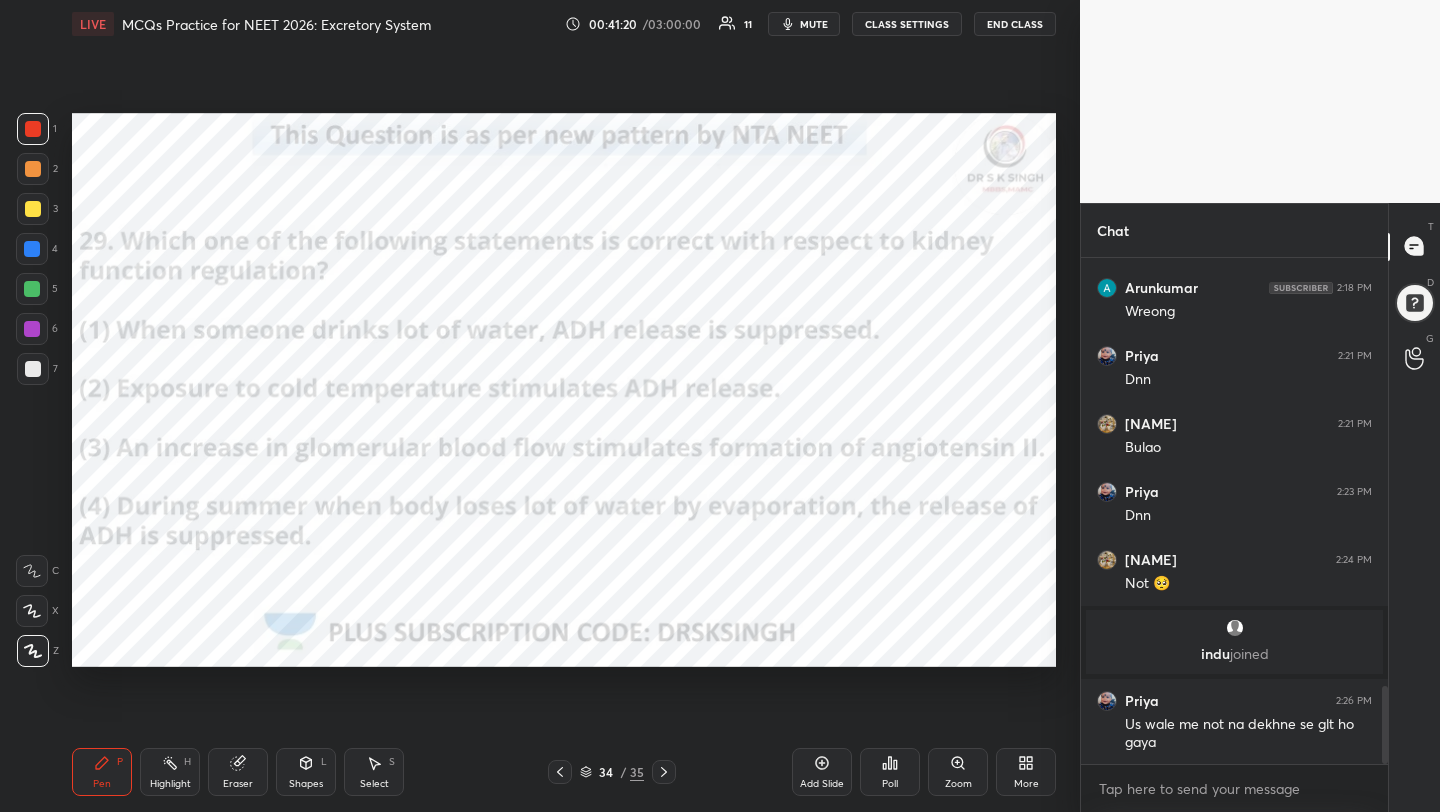click on "Poll" at bounding box center (890, 772) 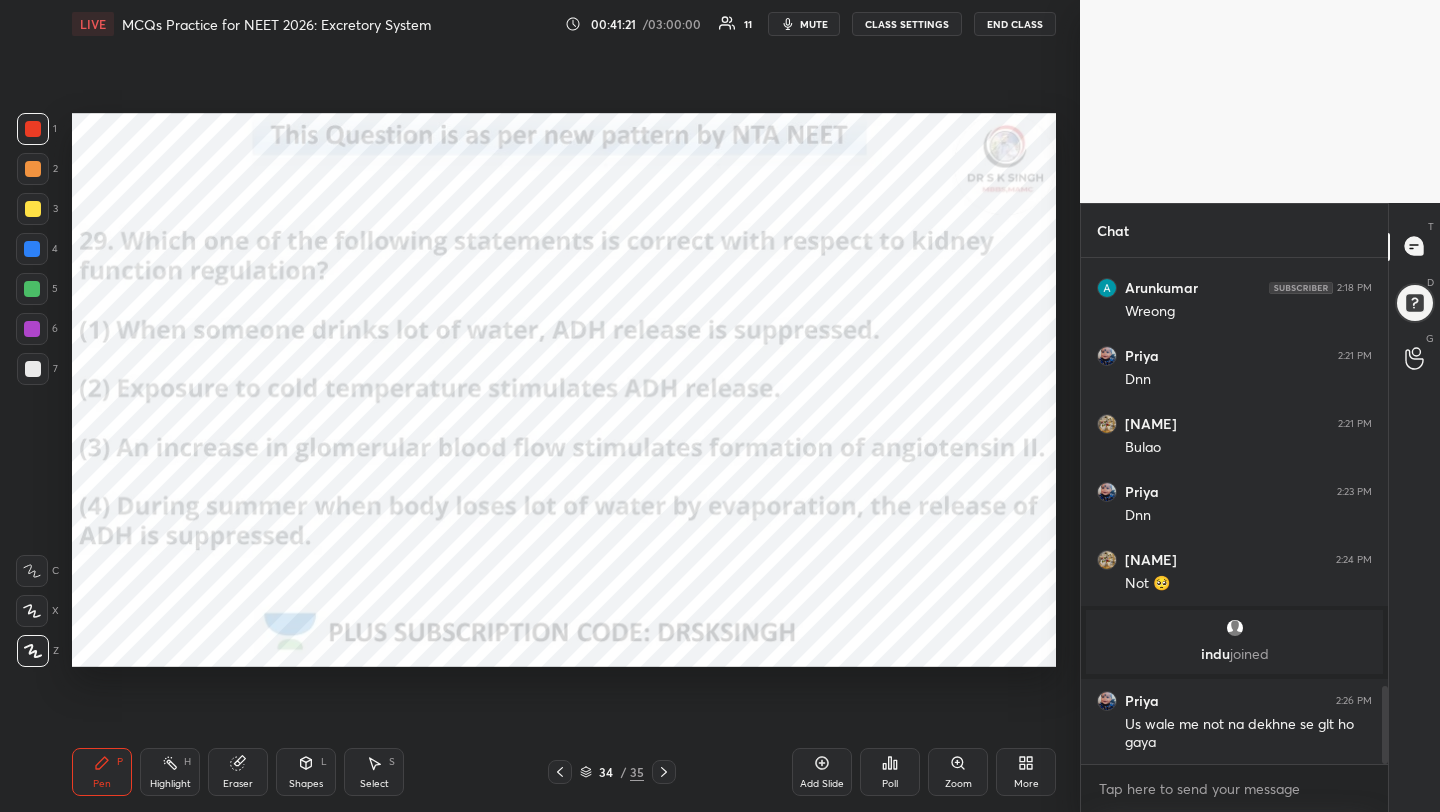 click on "Poll" at bounding box center [890, 772] 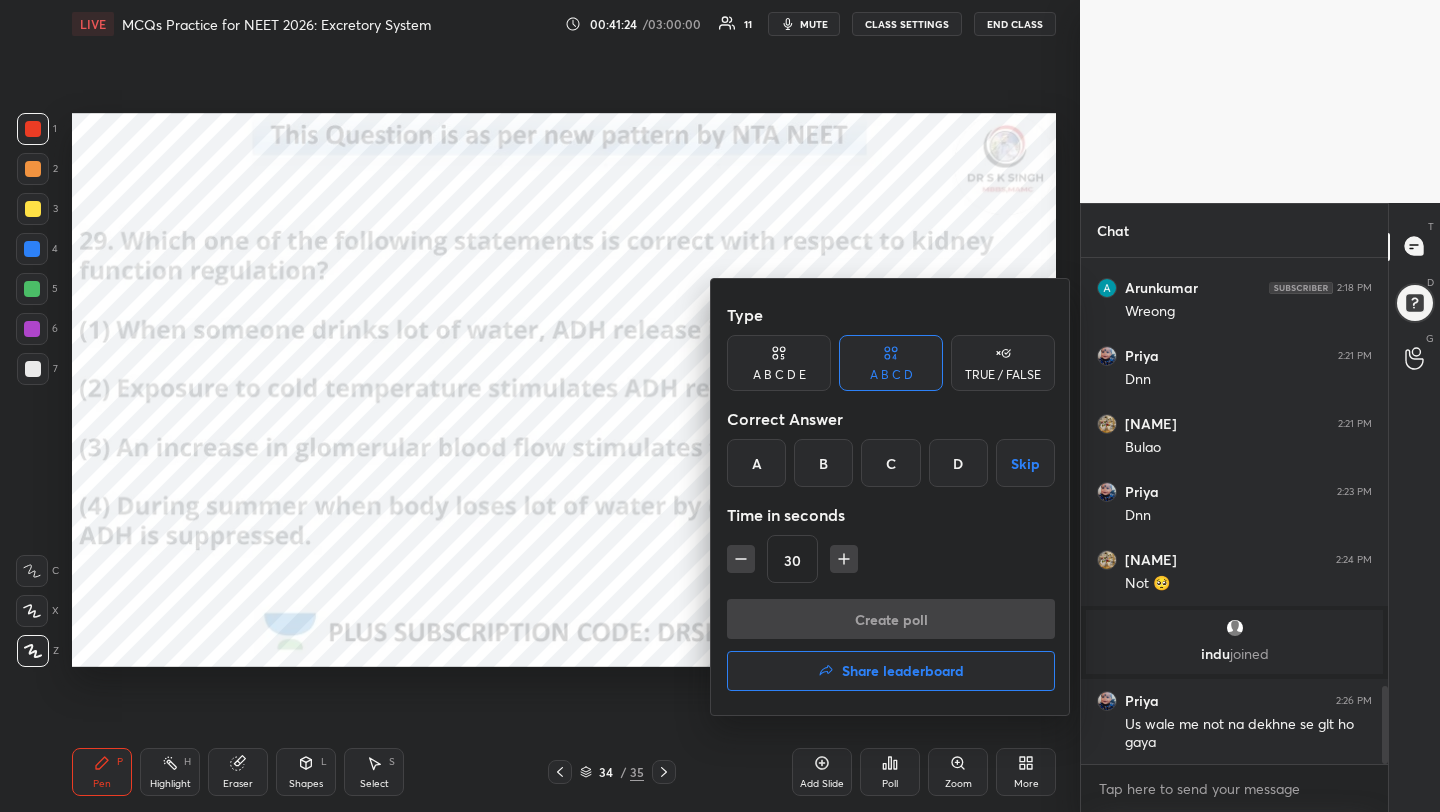 click on "A" at bounding box center [756, 463] 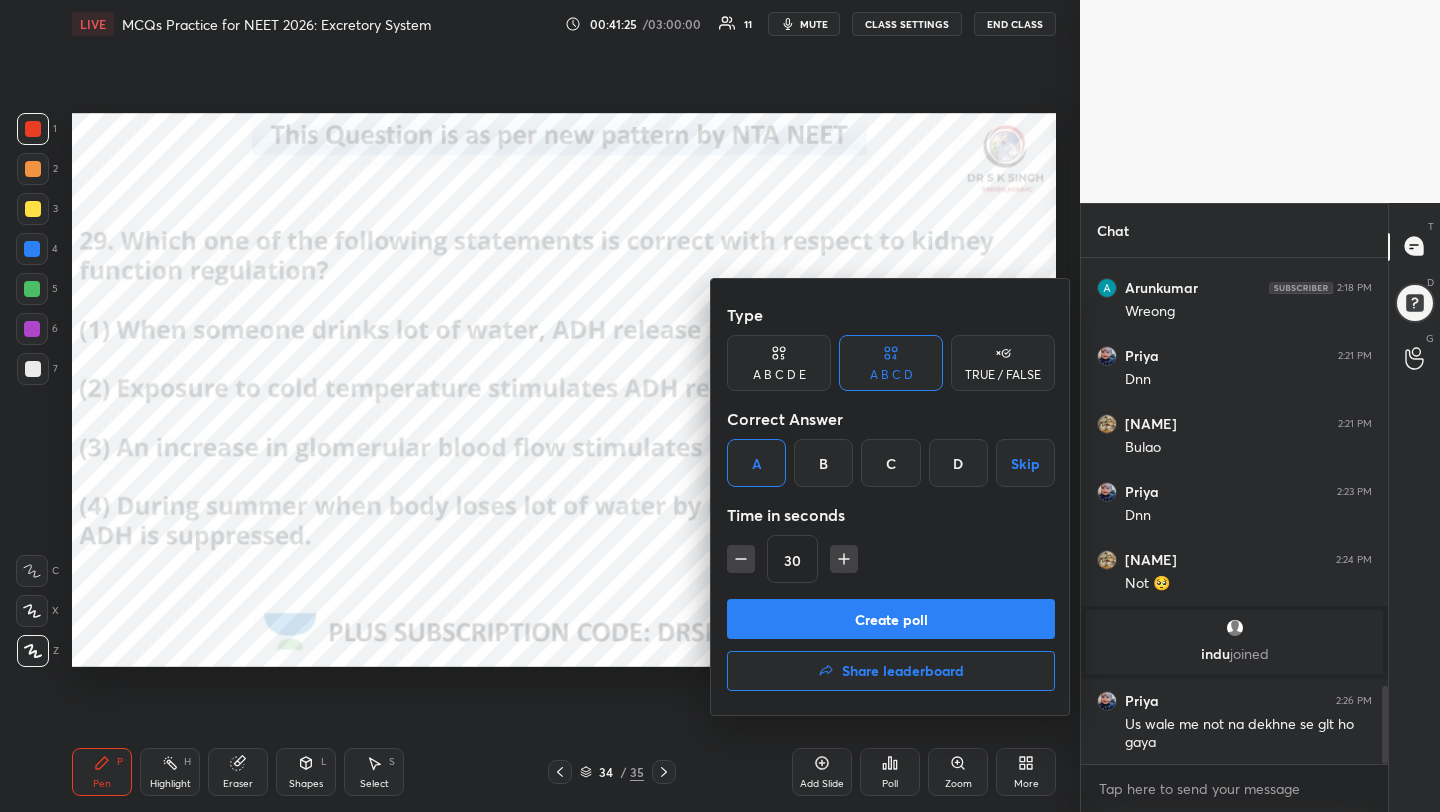 click on "Create poll" at bounding box center [891, 619] 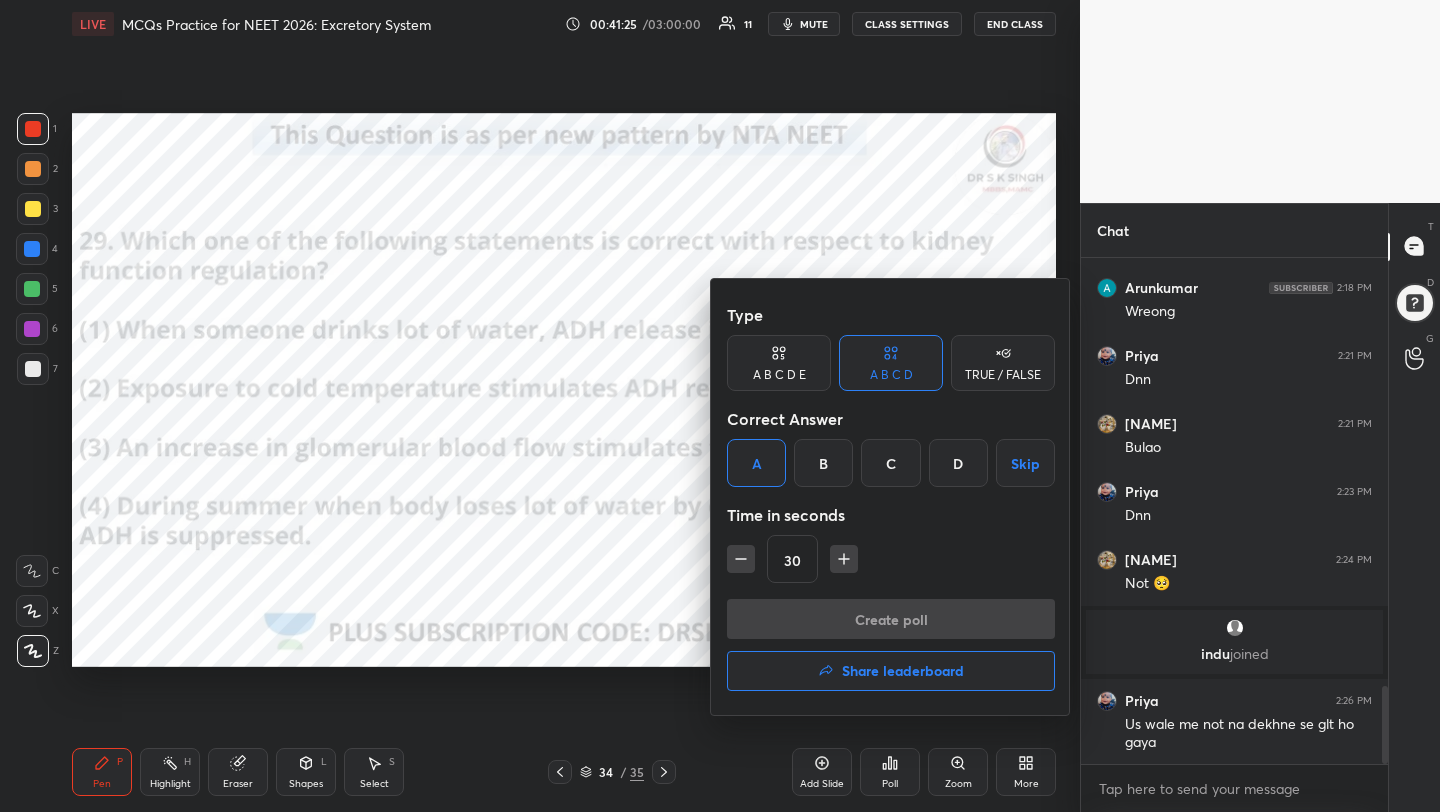 scroll, scrollTop: 458, scrollLeft: 301, axis: both 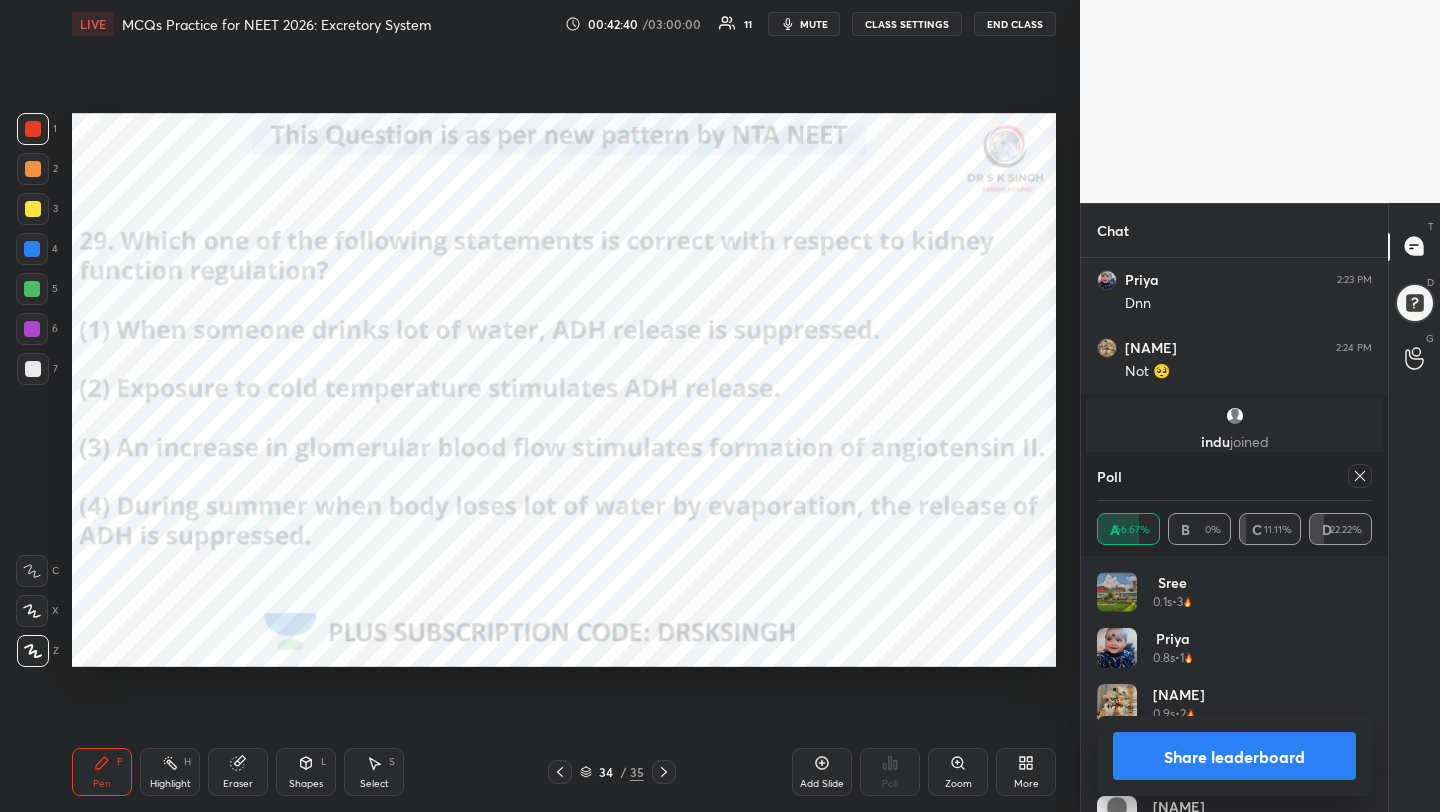 click at bounding box center [1360, 476] 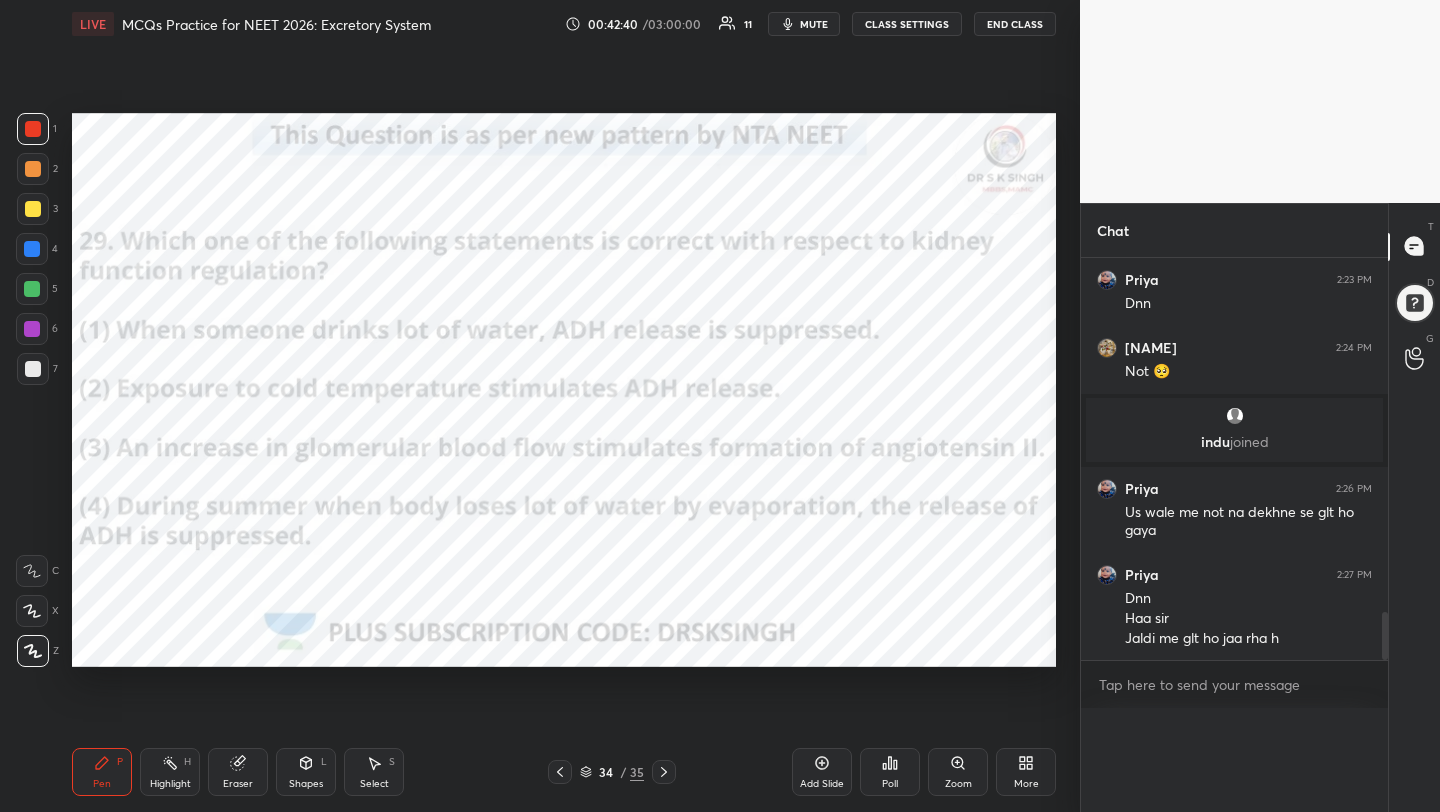 scroll, scrollTop: 0, scrollLeft: 0, axis: both 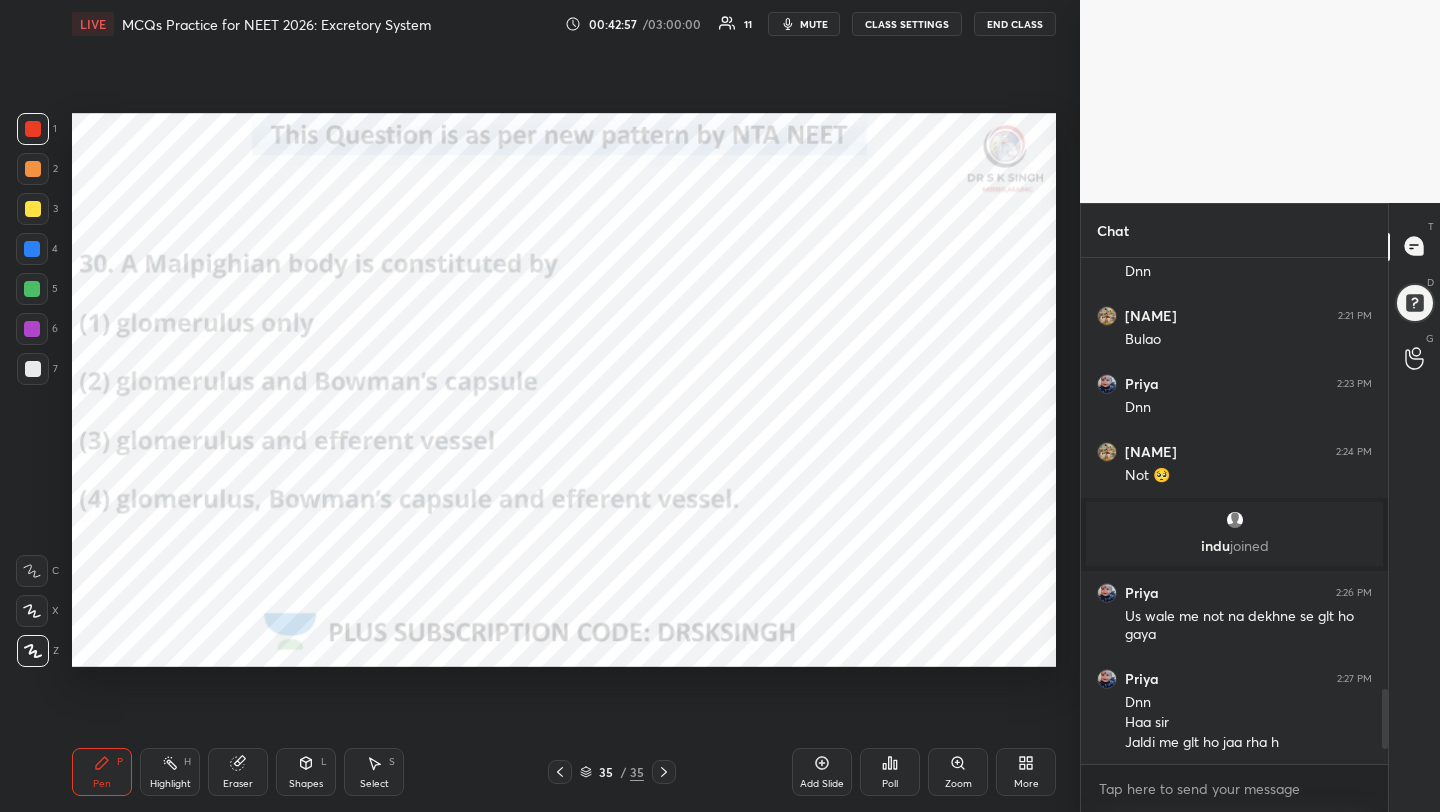 click on "Poll" at bounding box center (890, 772) 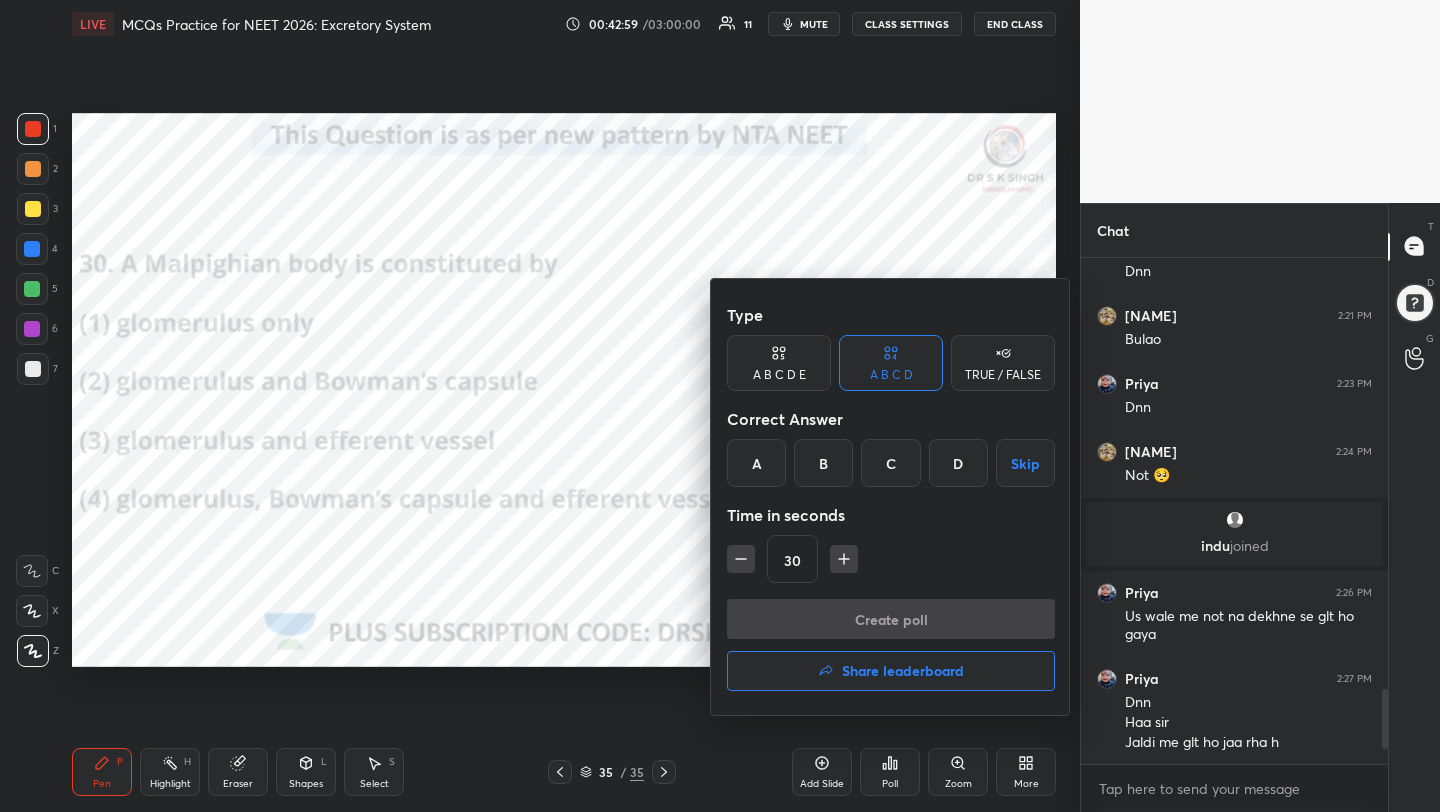 click on "B" at bounding box center [823, 463] 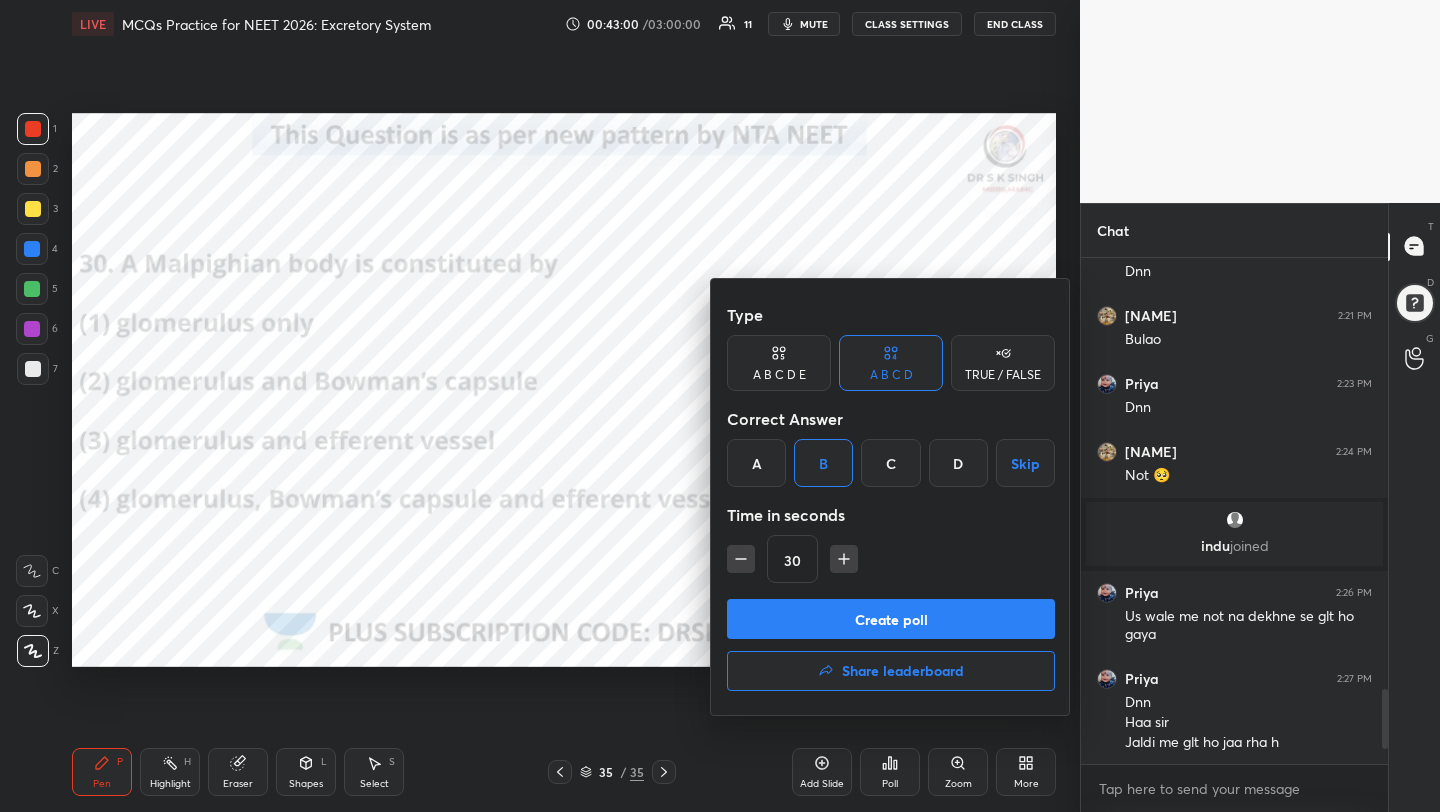 click on "Create poll" at bounding box center [891, 619] 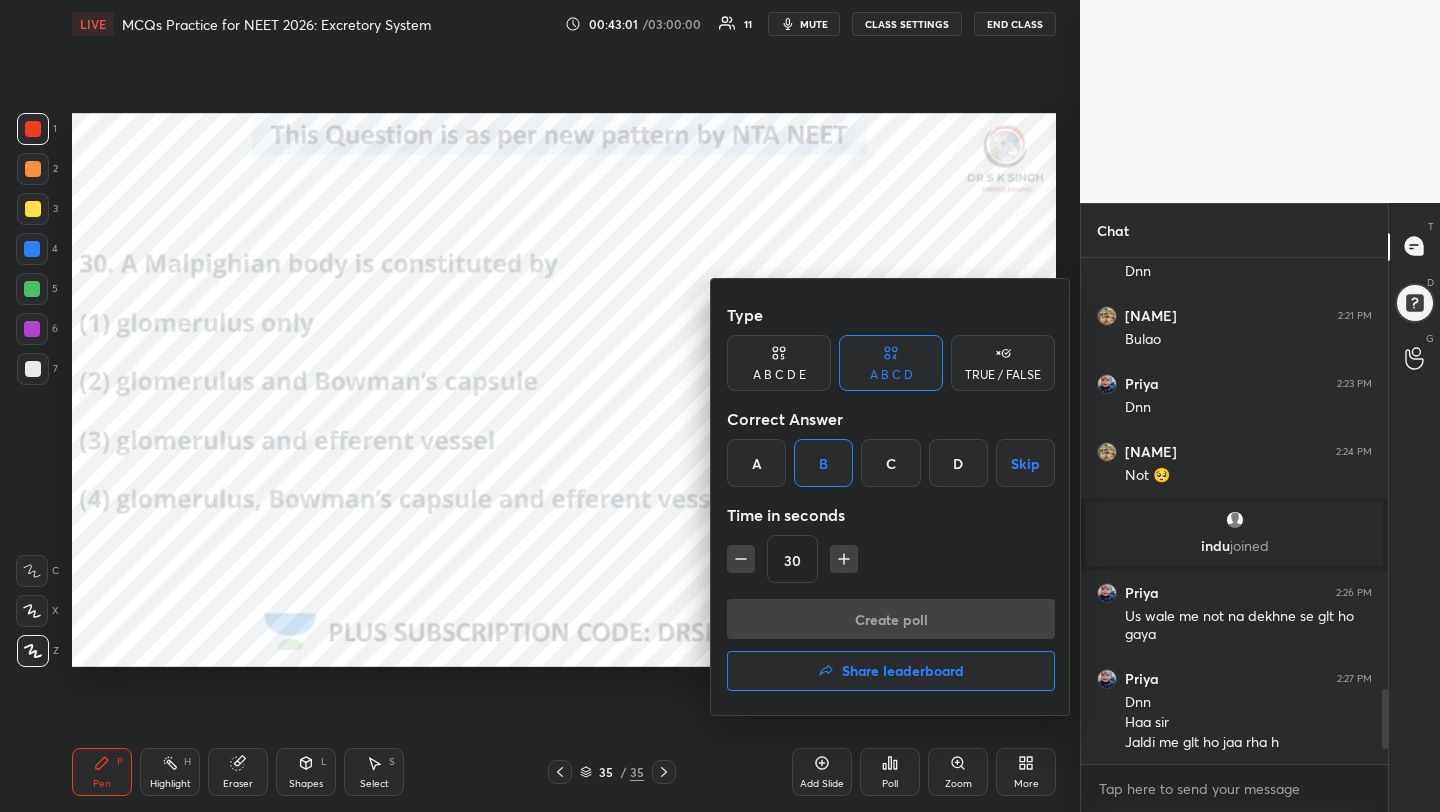 scroll, scrollTop: 458, scrollLeft: 301, axis: both 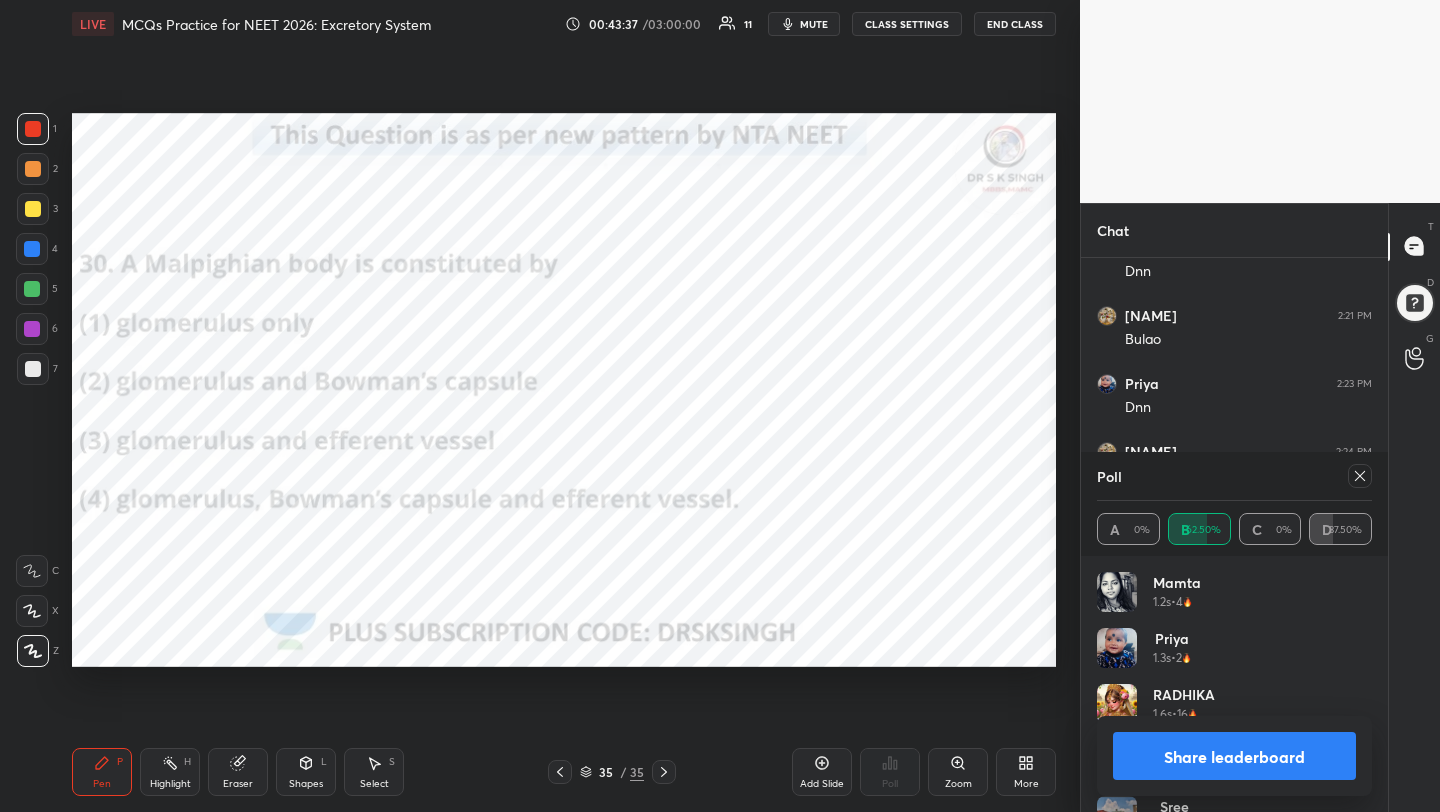 click 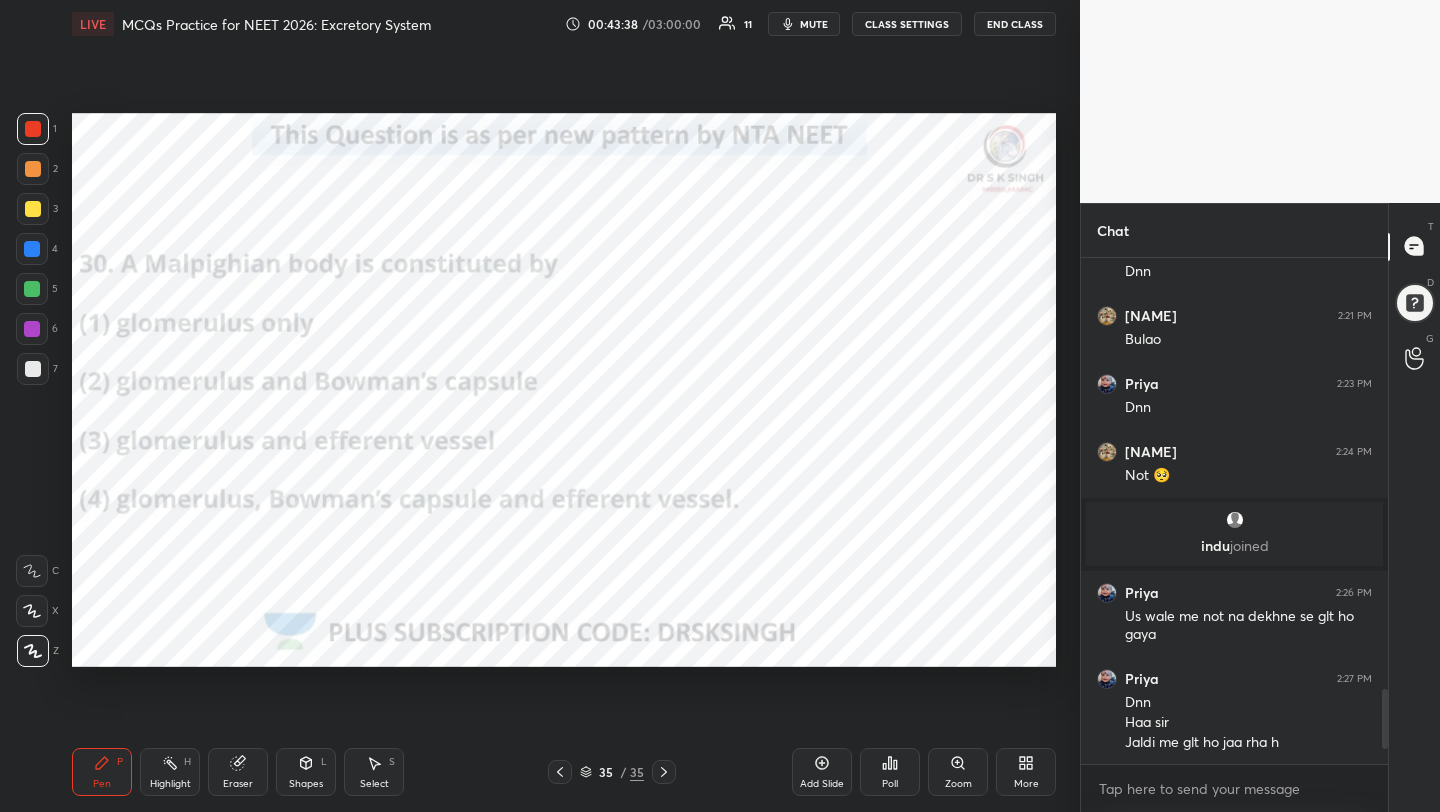 click on "Poll" at bounding box center [890, 772] 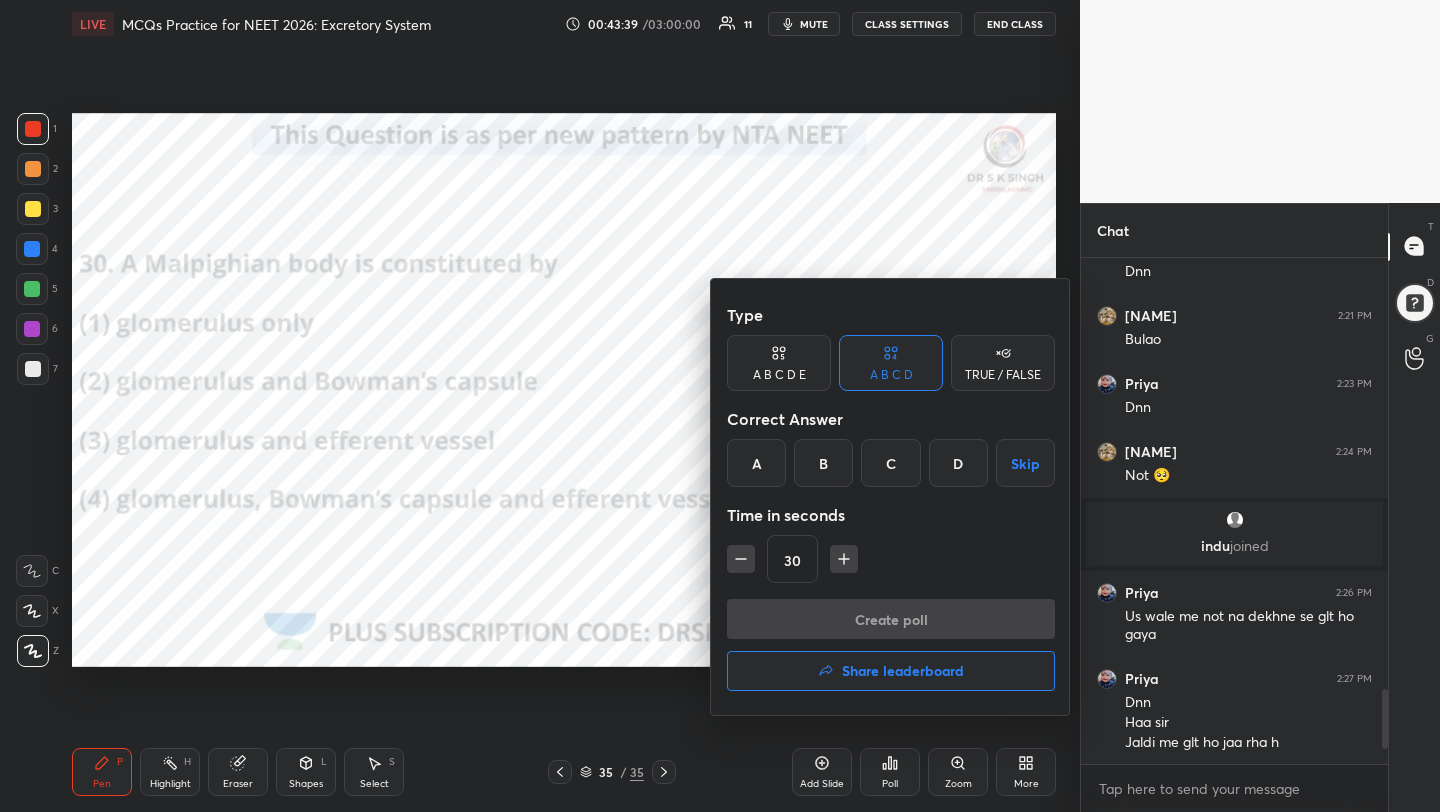 click on "Share leaderboard" at bounding box center [903, 671] 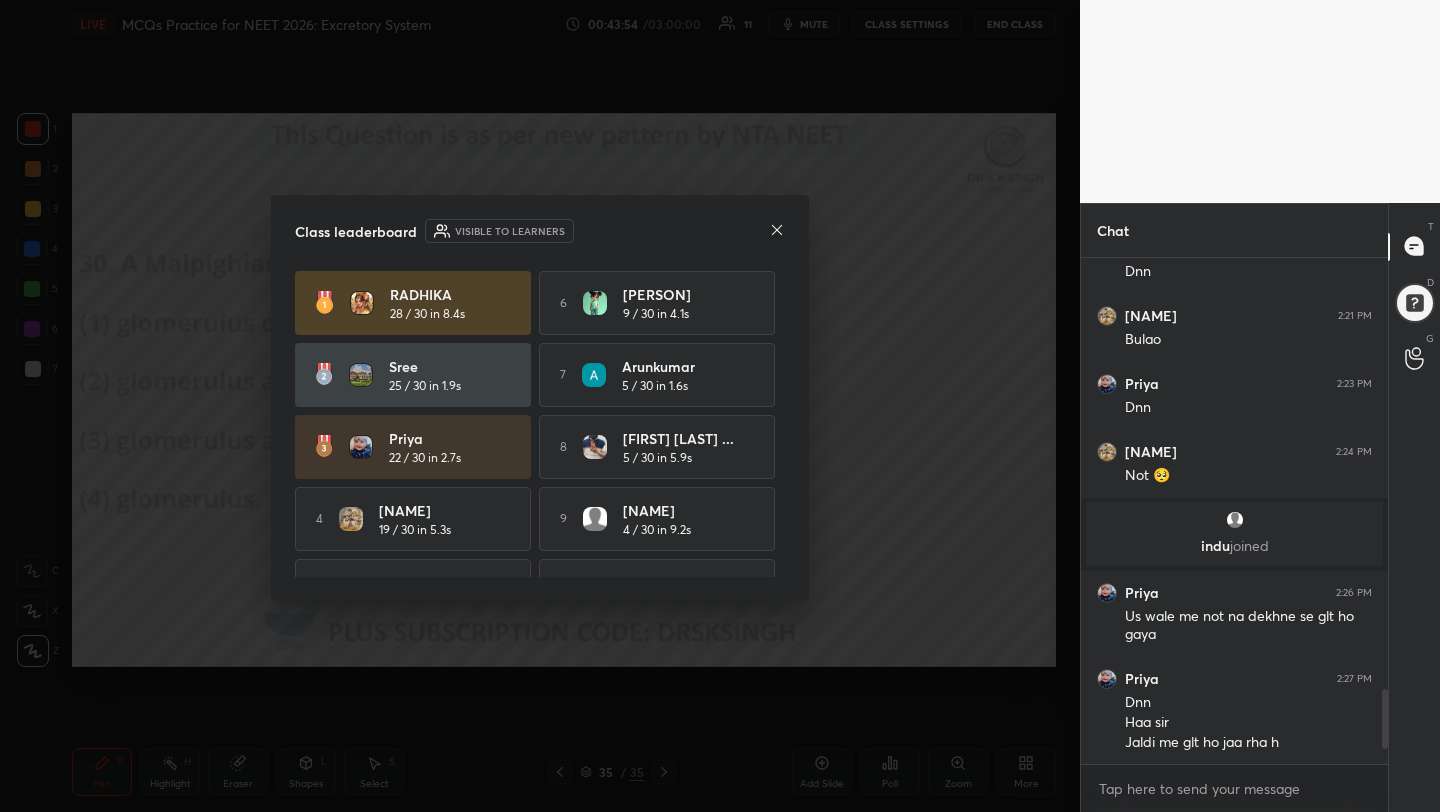 click 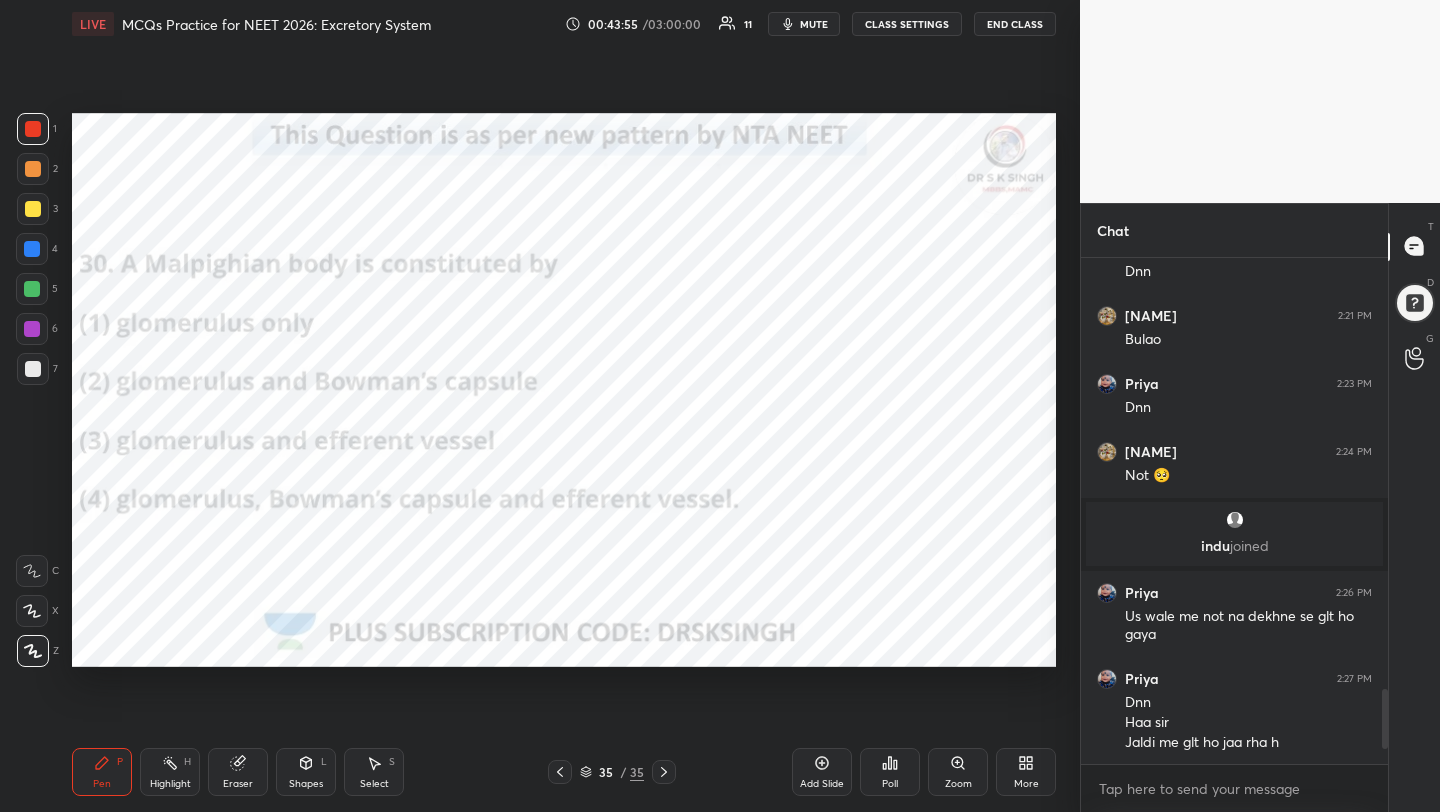 click on "Poll" at bounding box center (890, 772) 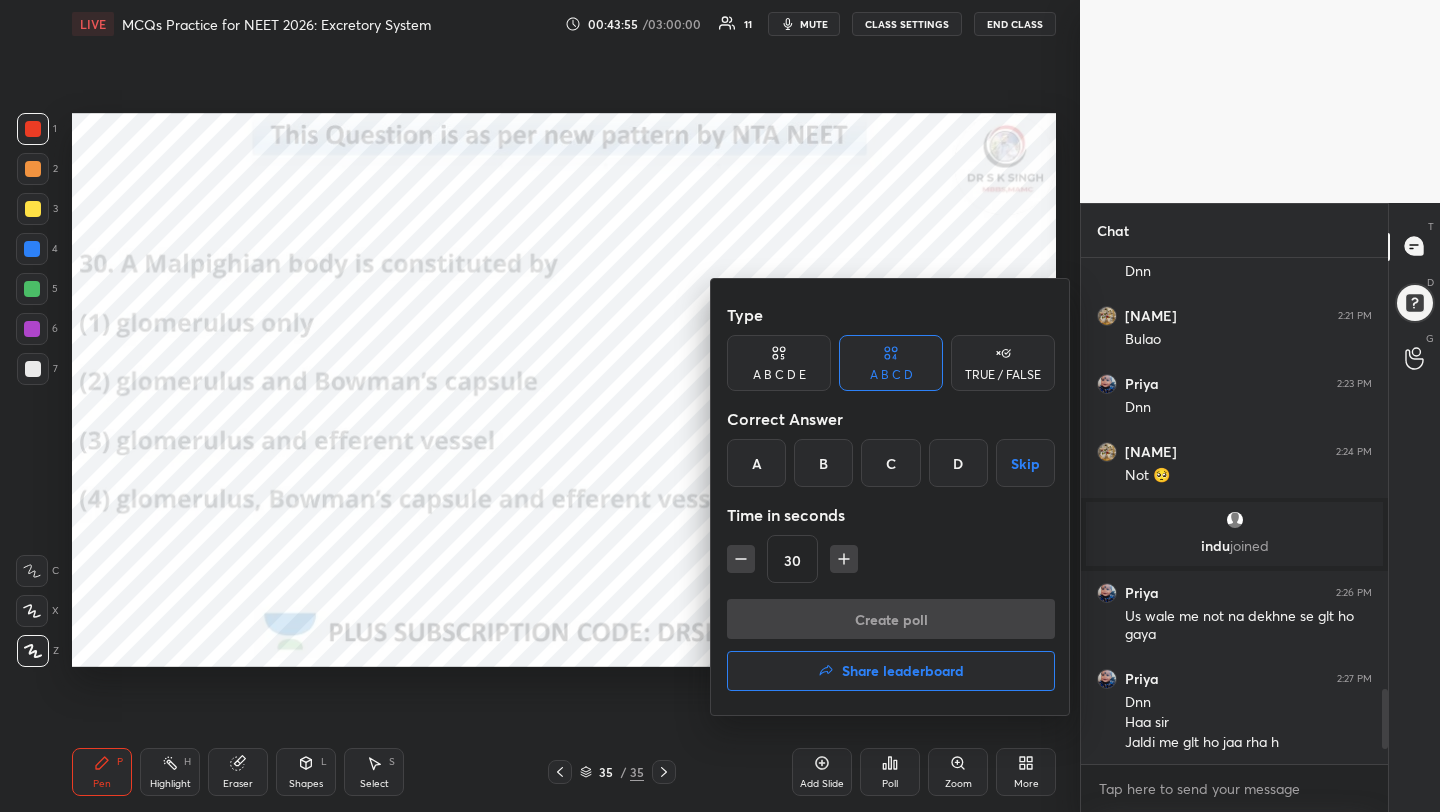 click on "Share leaderboard" at bounding box center [903, 671] 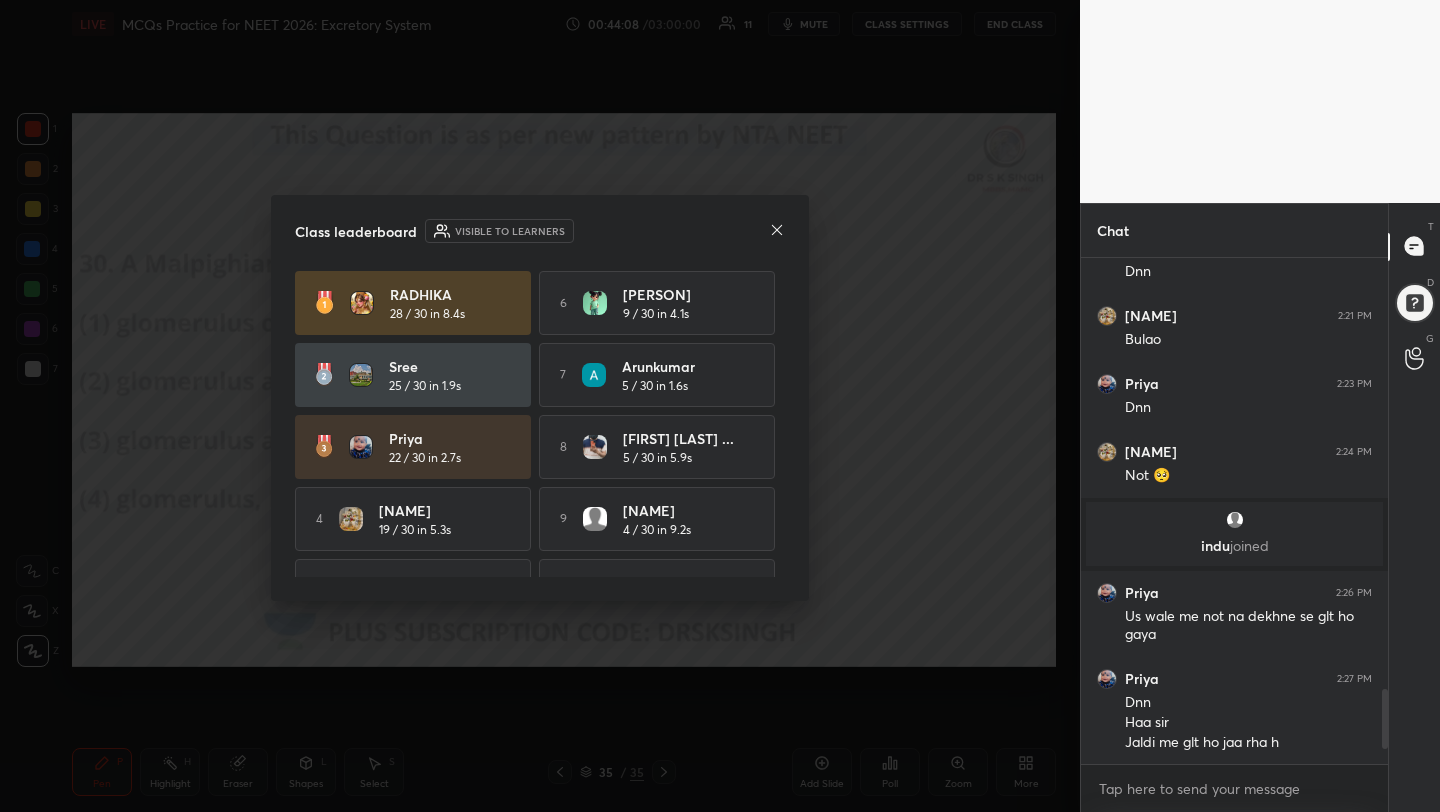 click 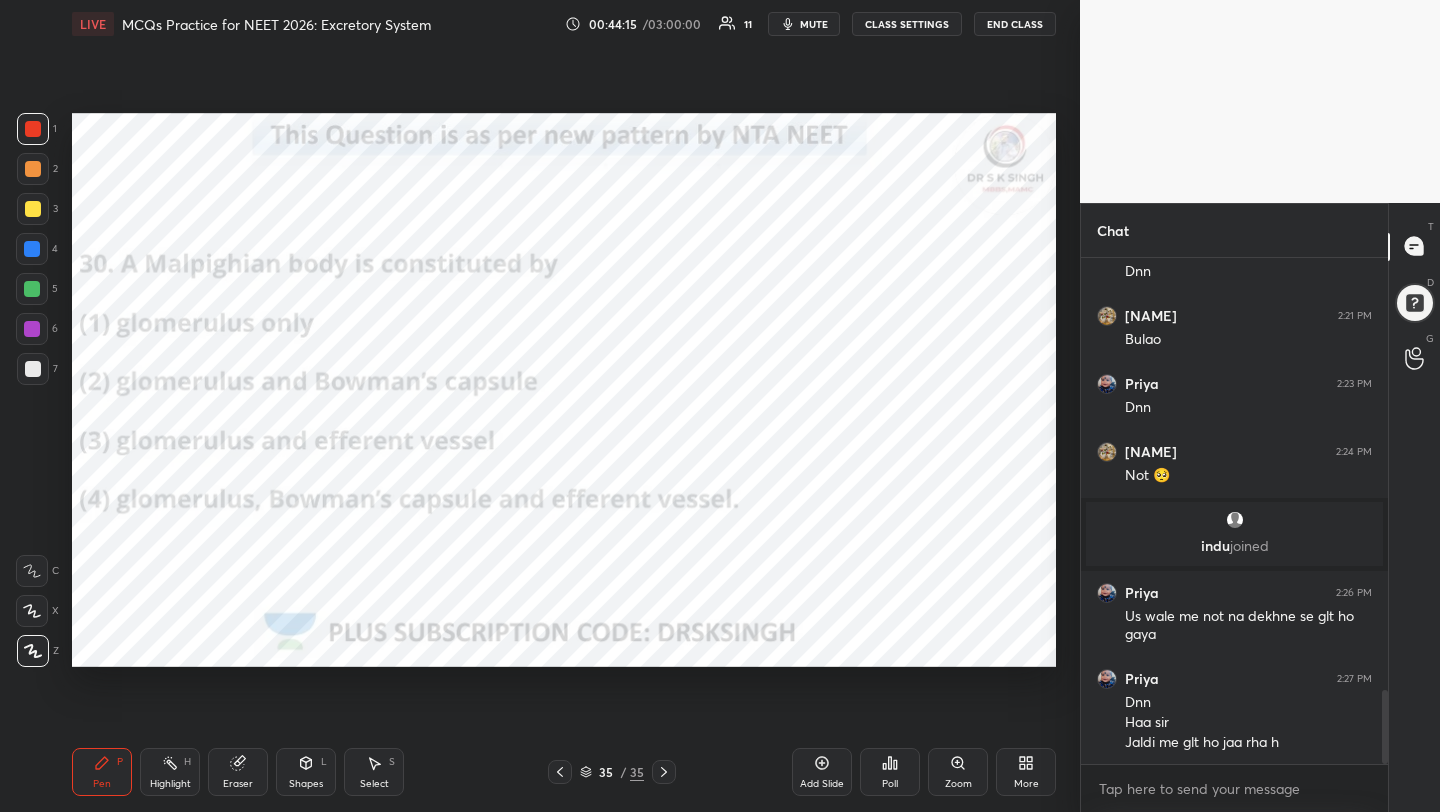 scroll, scrollTop: 2967, scrollLeft: 0, axis: vertical 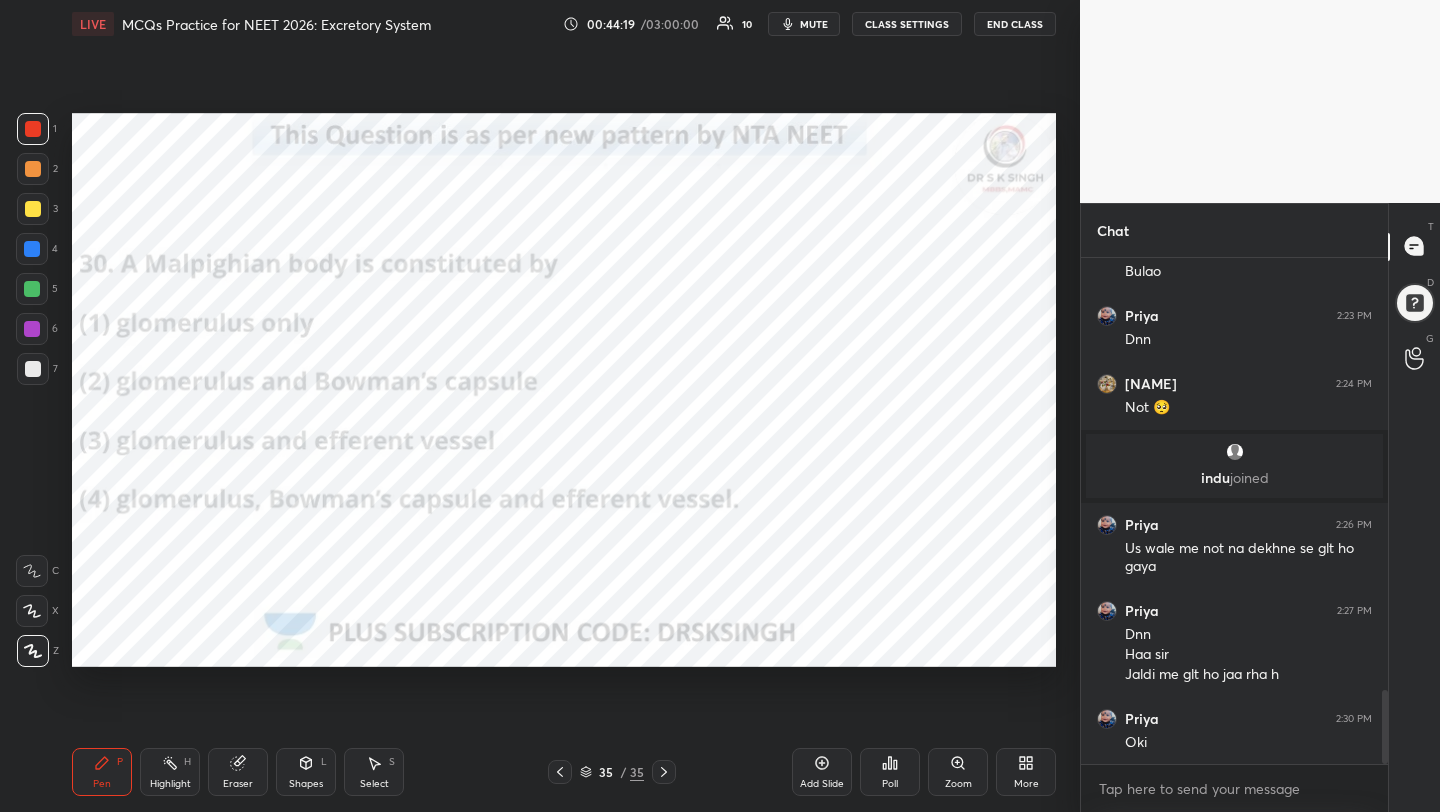 click on "mute" at bounding box center (814, 24) 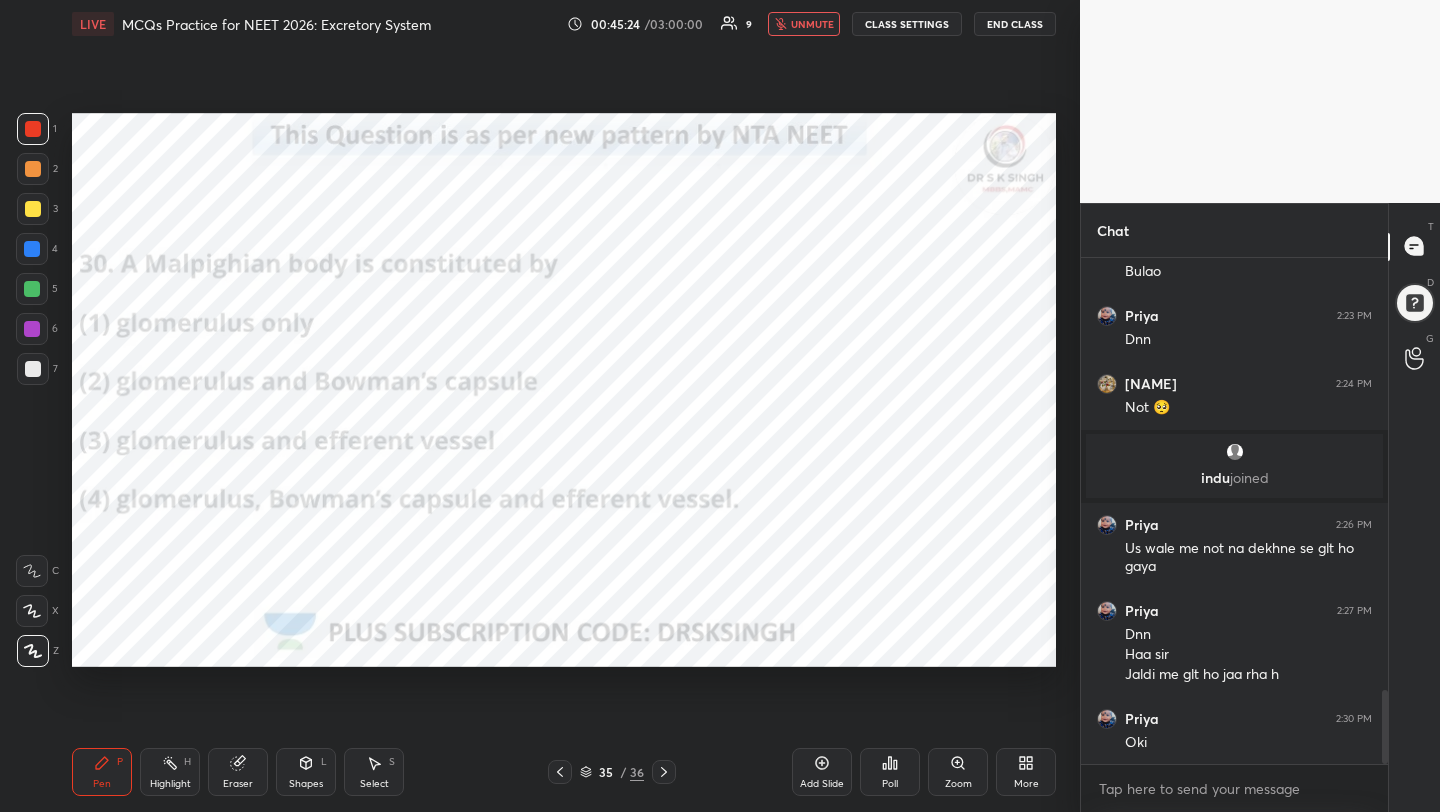 scroll, scrollTop: 3035, scrollLeft: 0, axis: vertical 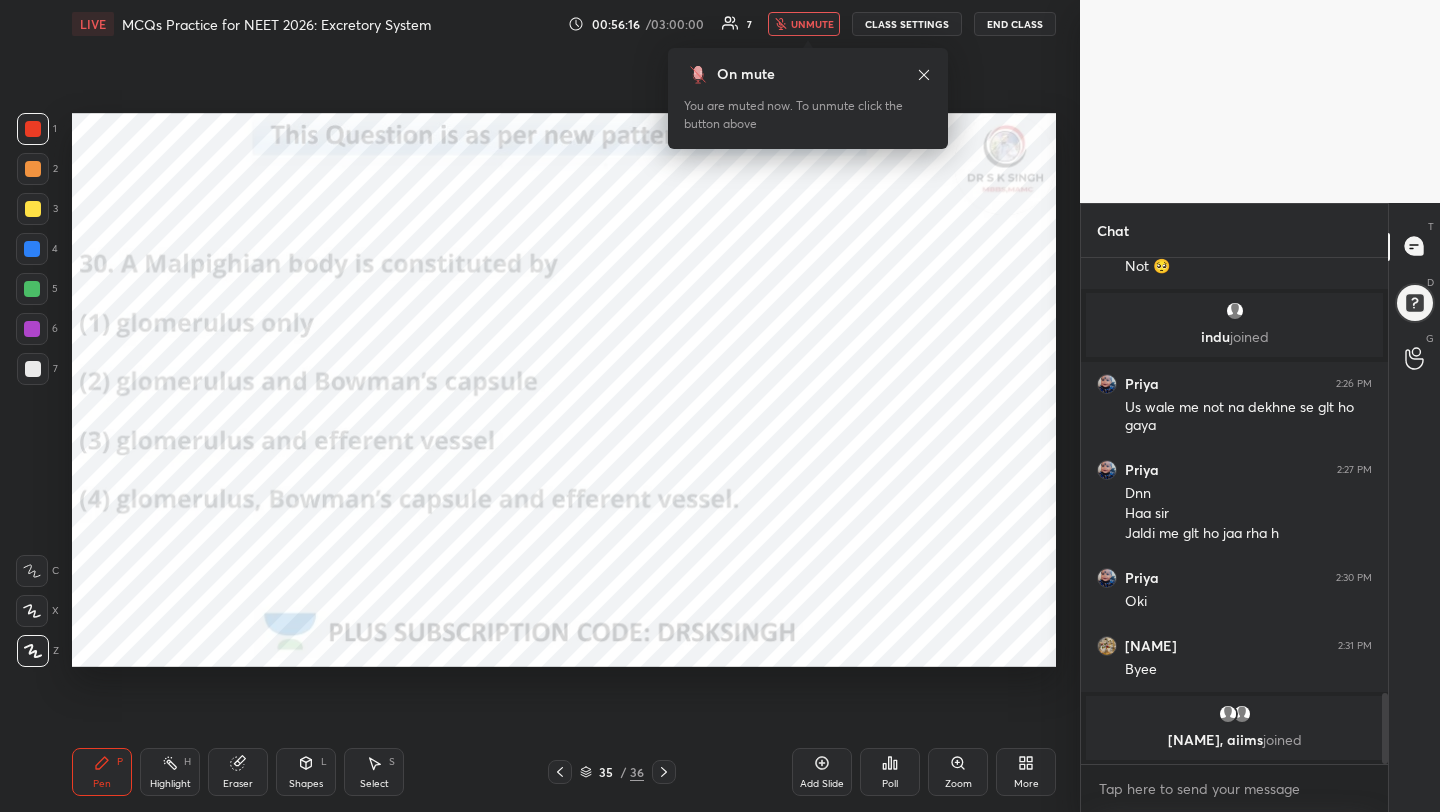 click on "unmute" at bounding box center (812, 24) 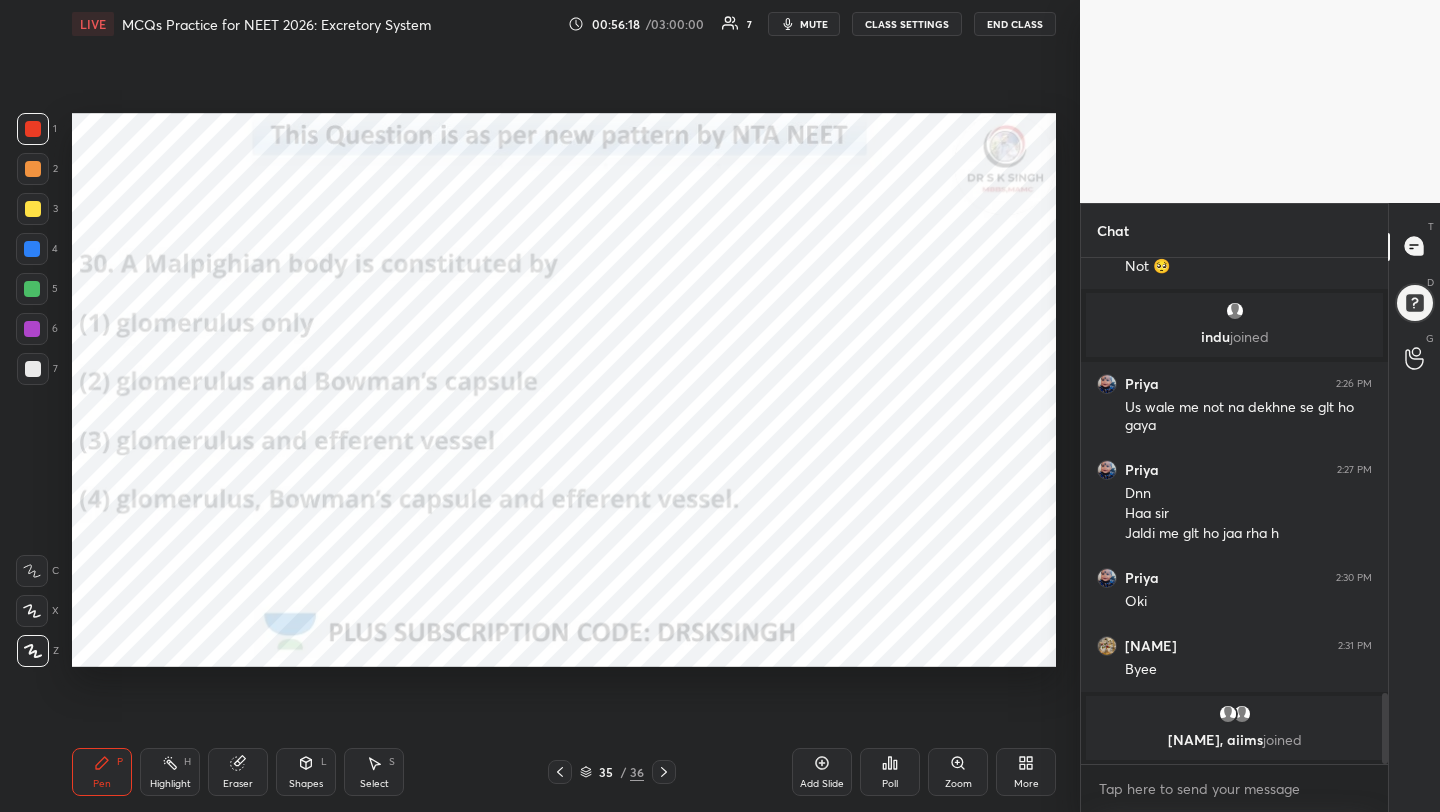 click on "mute" at bounding box center (804, 24) 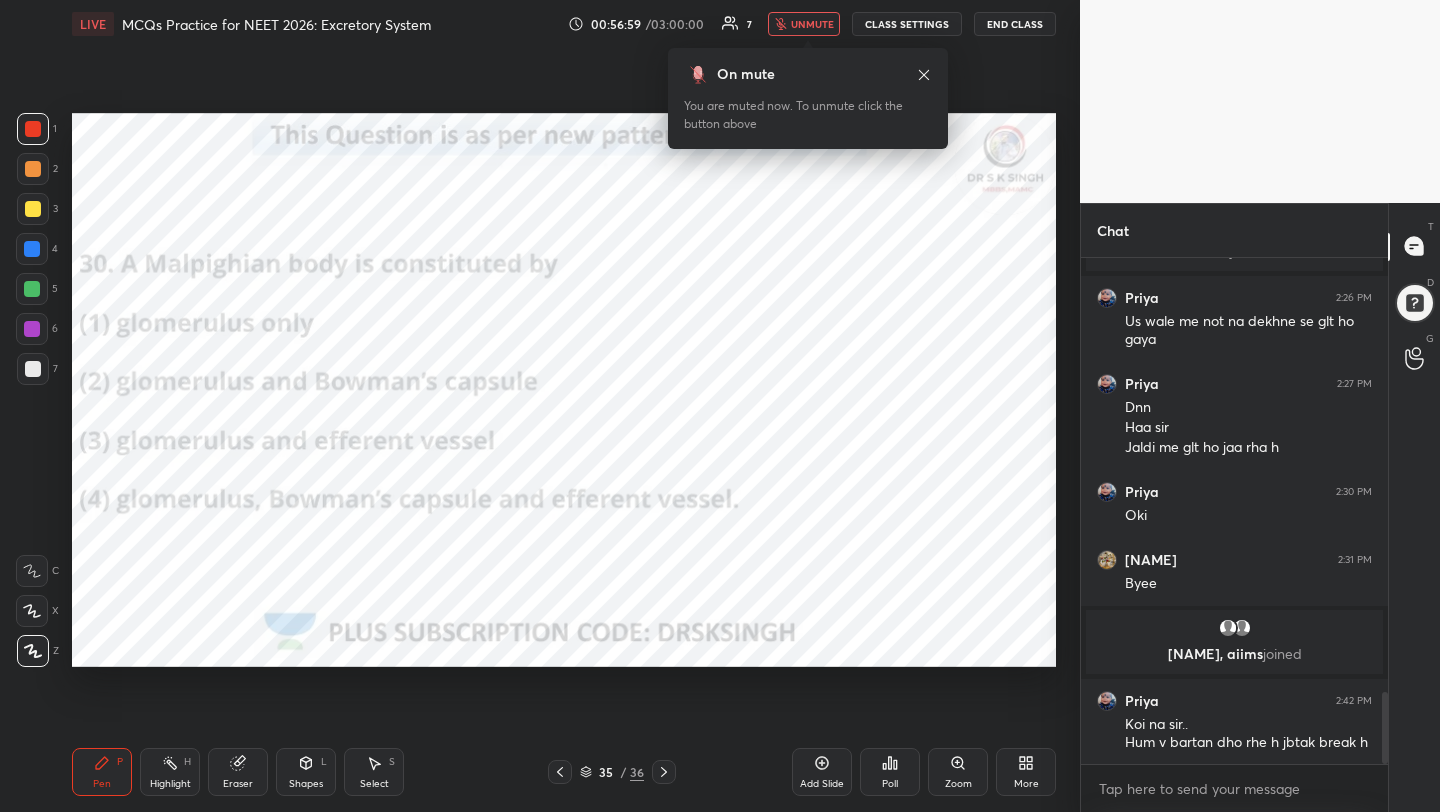scroll, scrollTop: 3054, scrollLeft: 0, axis: vertical 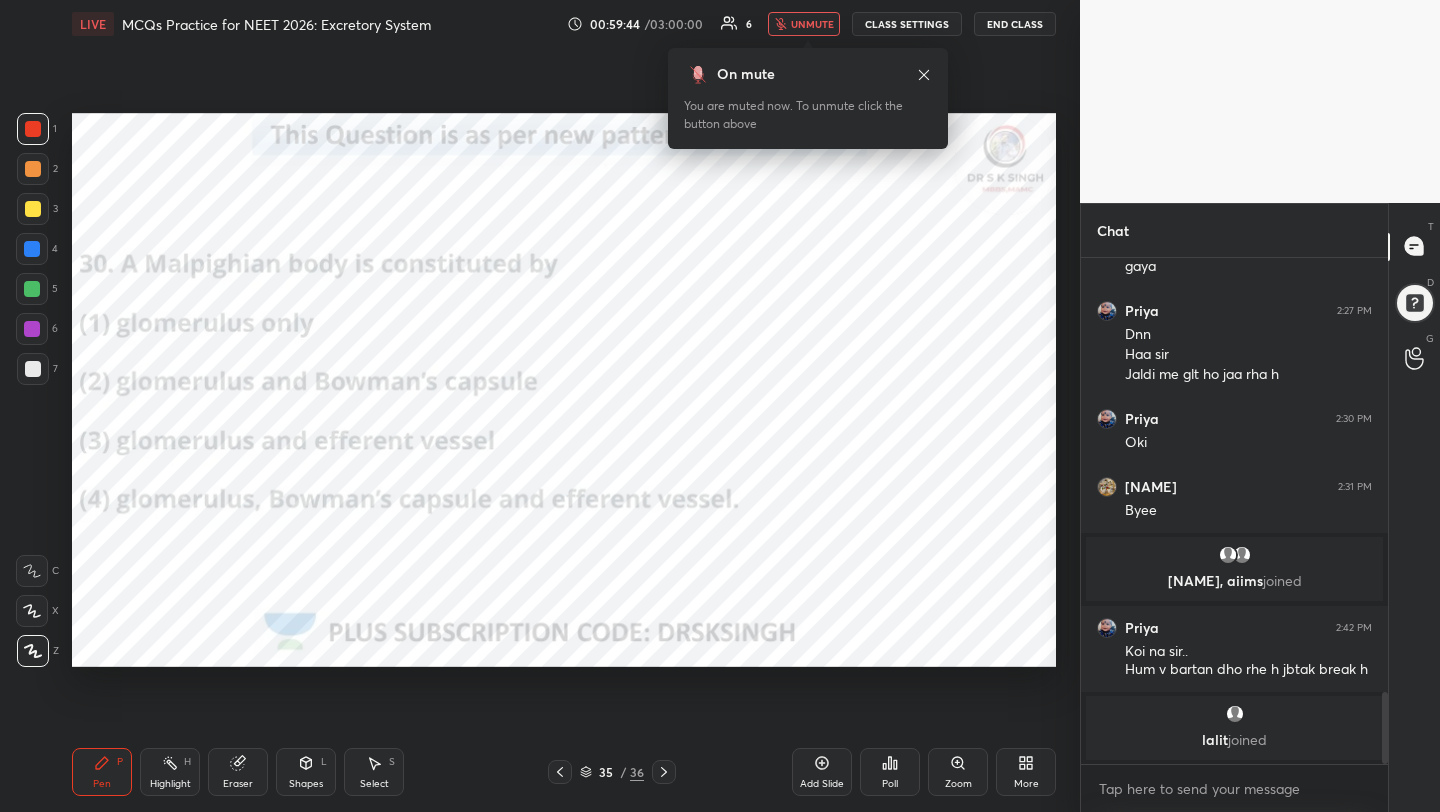 click on "unmute" at bounding box center (812, 24) 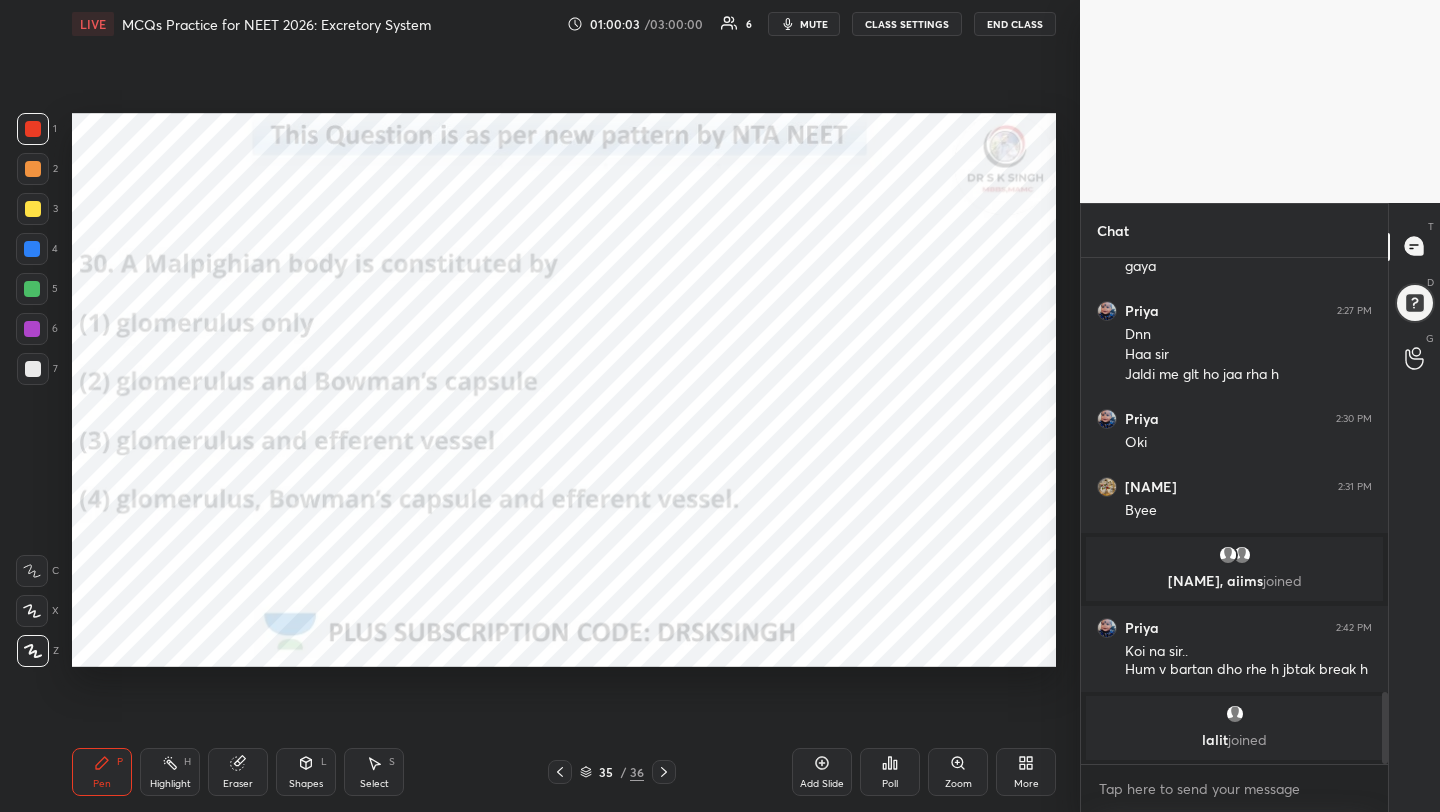 scroll, scrollTop: 3081, scrollLeft: 0, axis: vertical 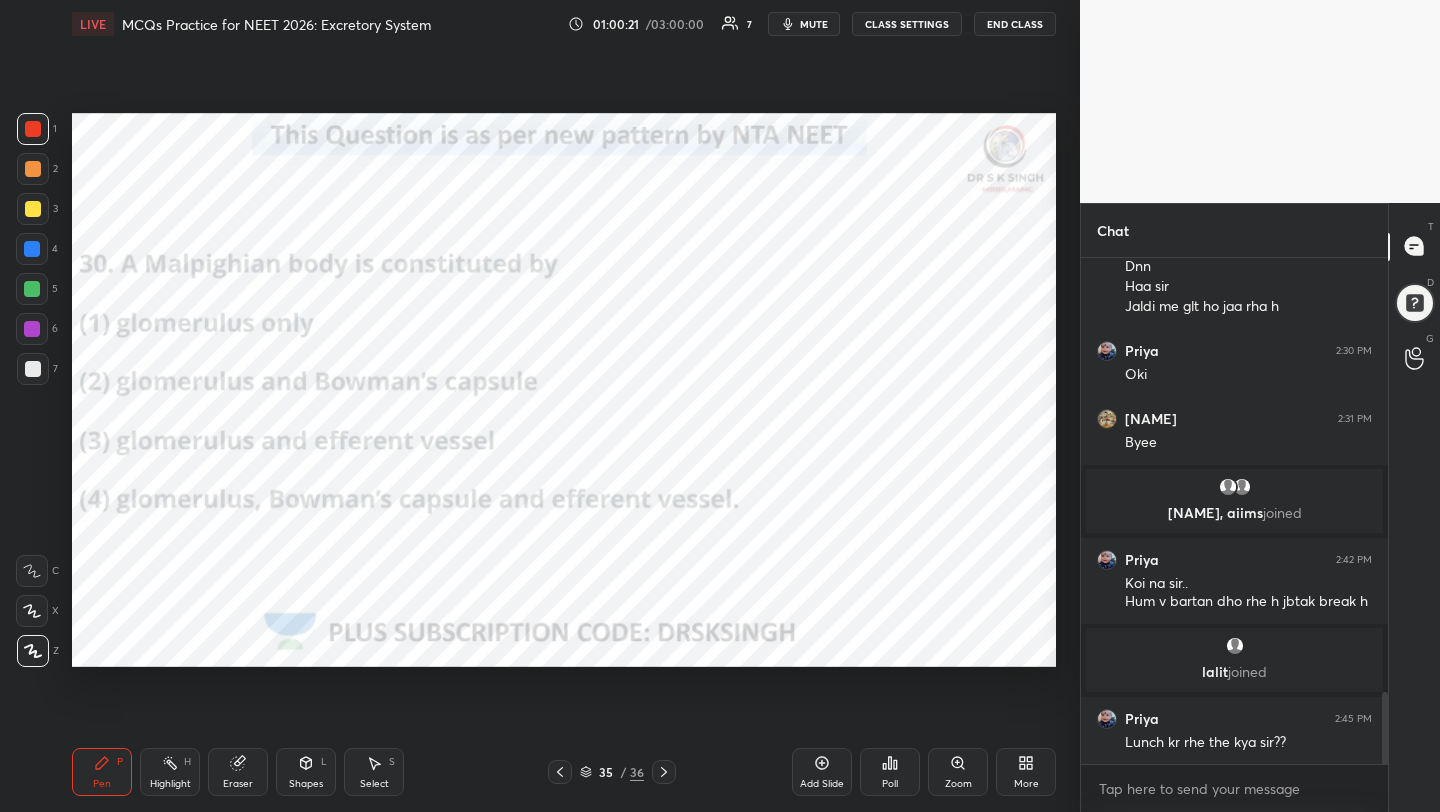 click 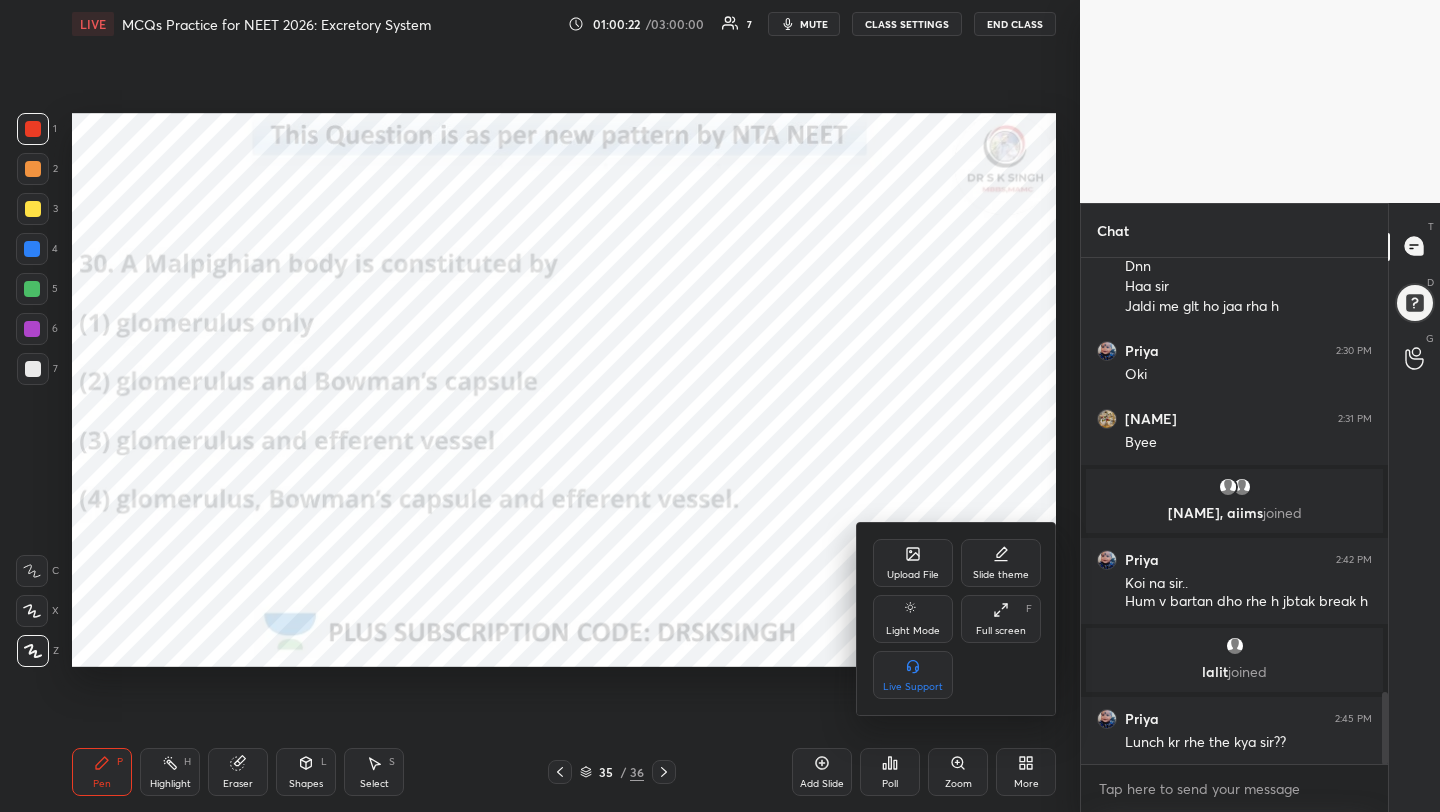 click on "Upload File" at bounding box center [913, 563] 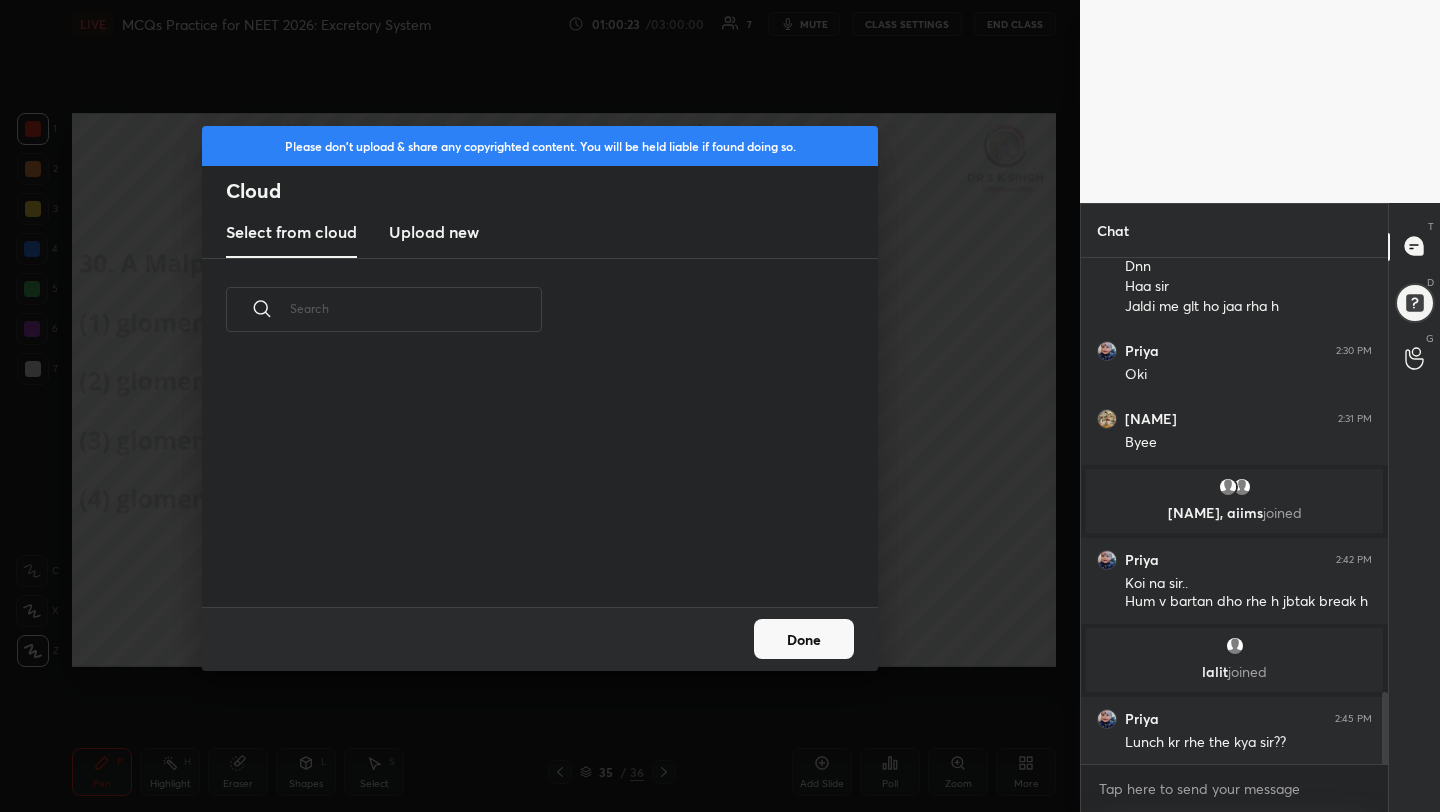 scroll, scrollTop: 7, scrollLeft: 11, axis: both 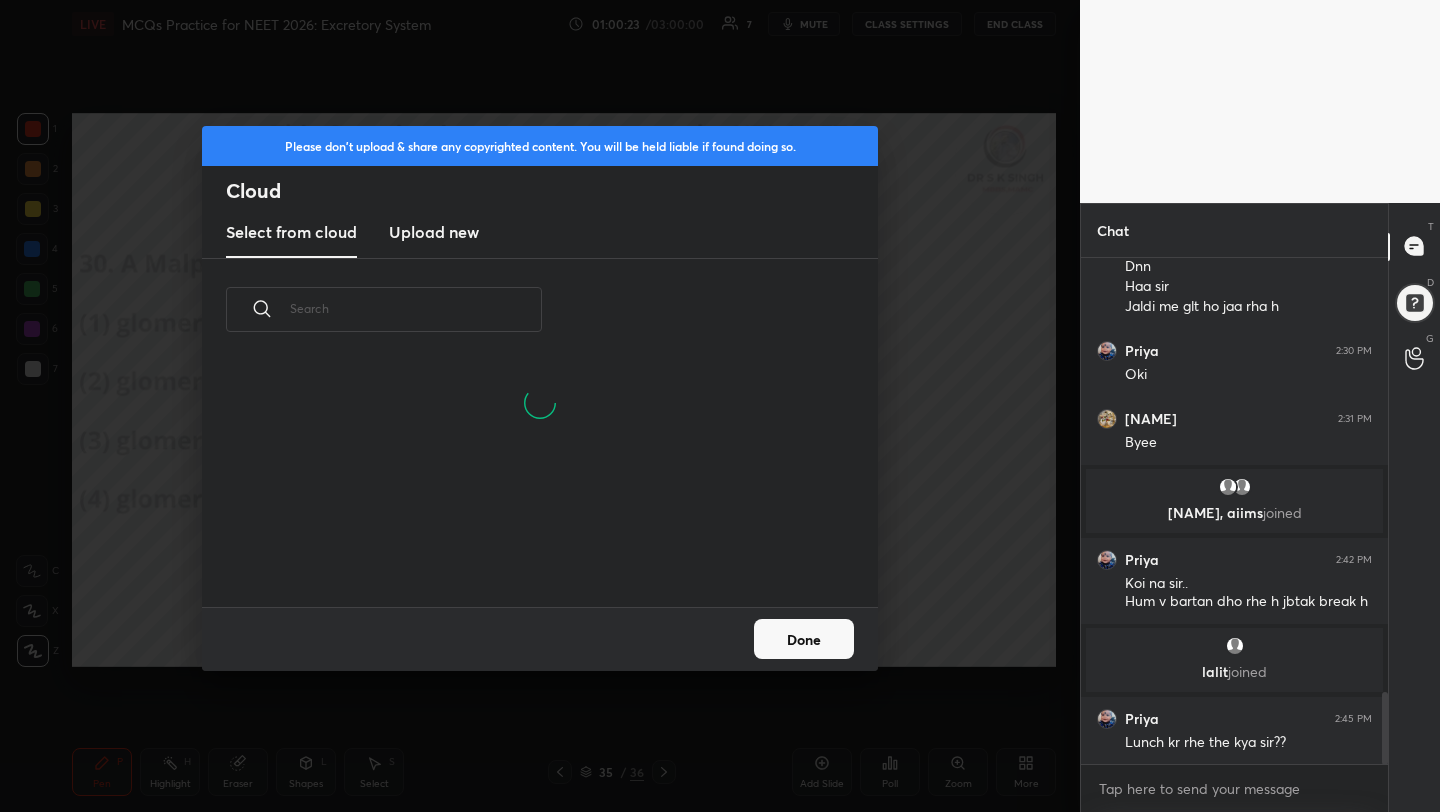click on "Upload new" at bounding box center (434, 233) 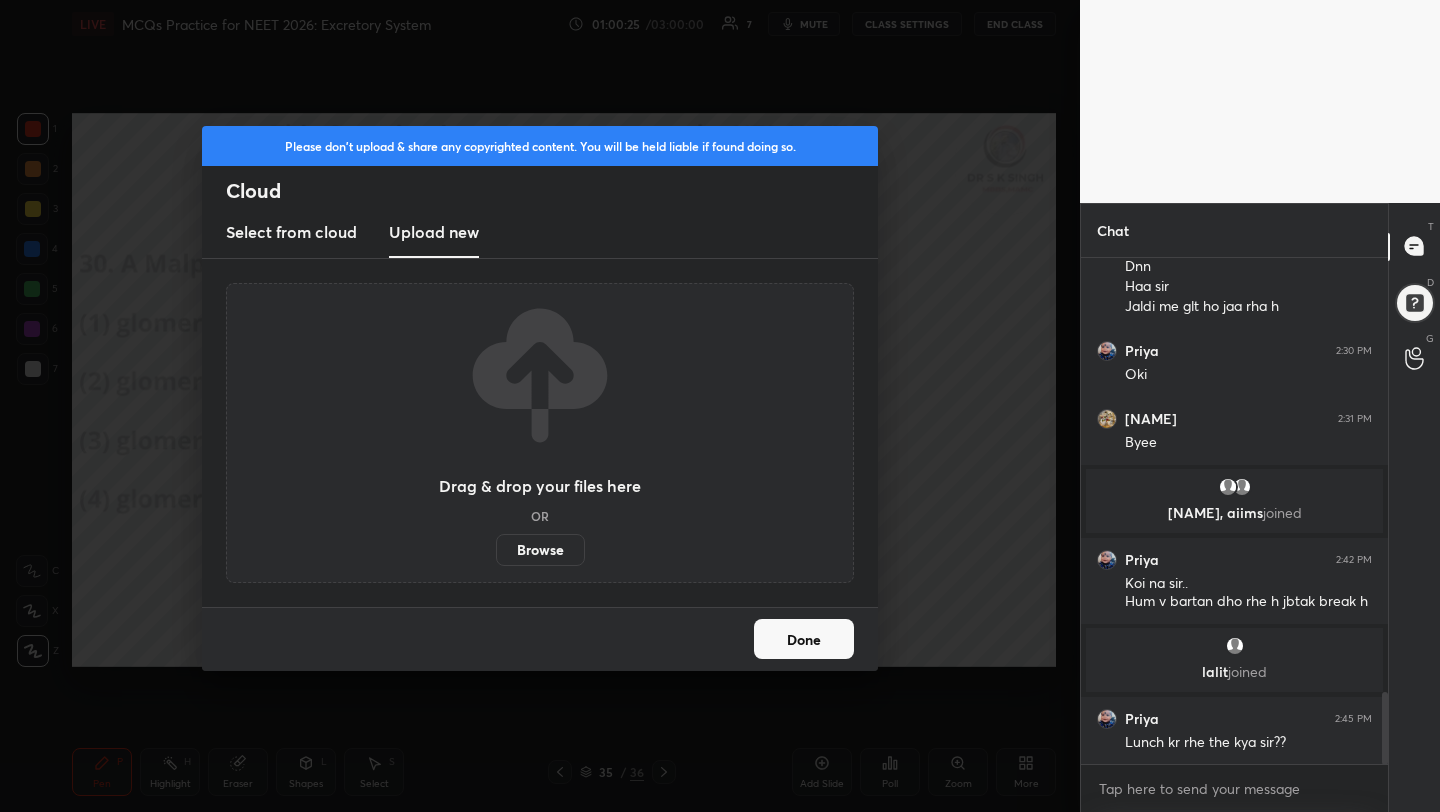 click on "Browse" at bounding box center (540, 550) 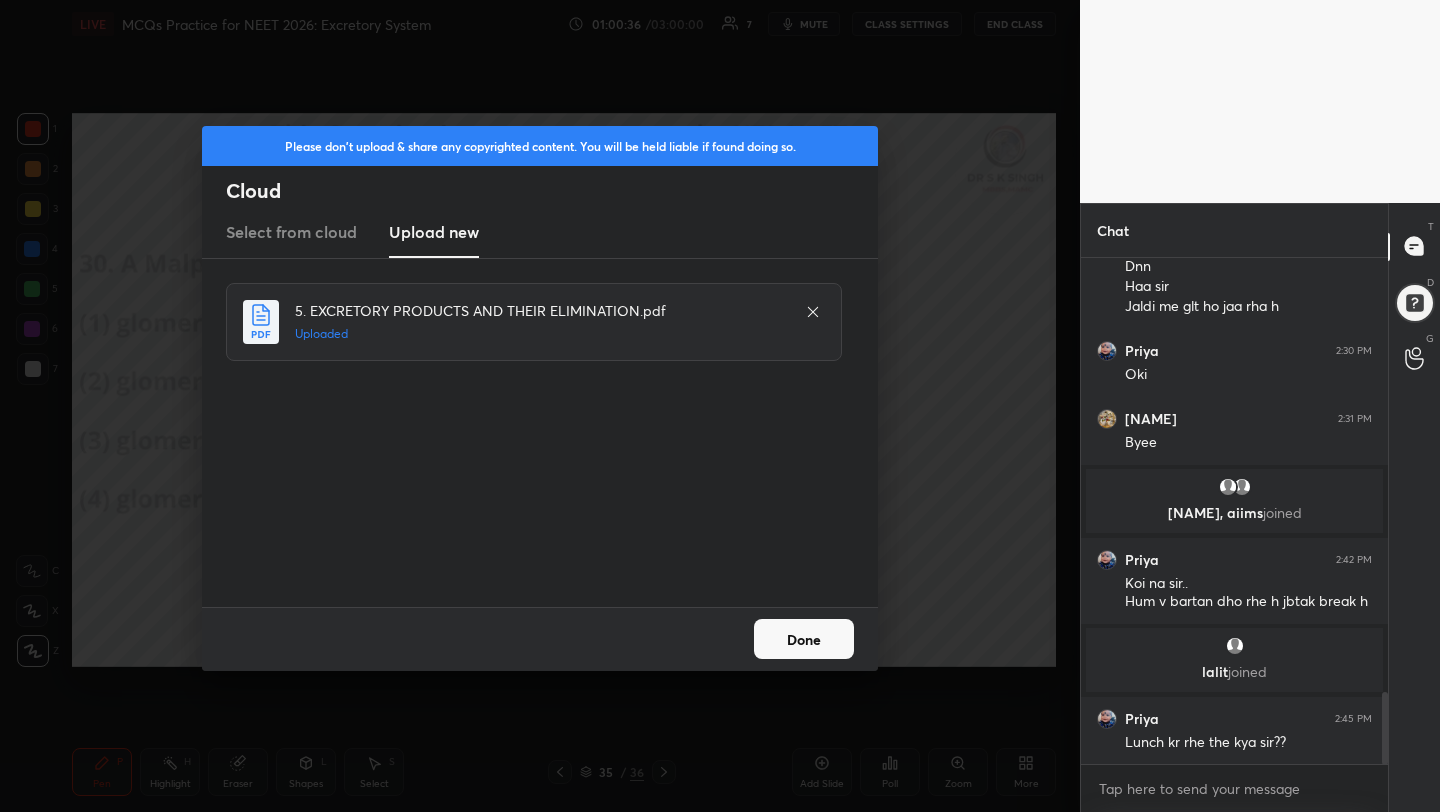 click on "Done" at bounding box center (804, 639) 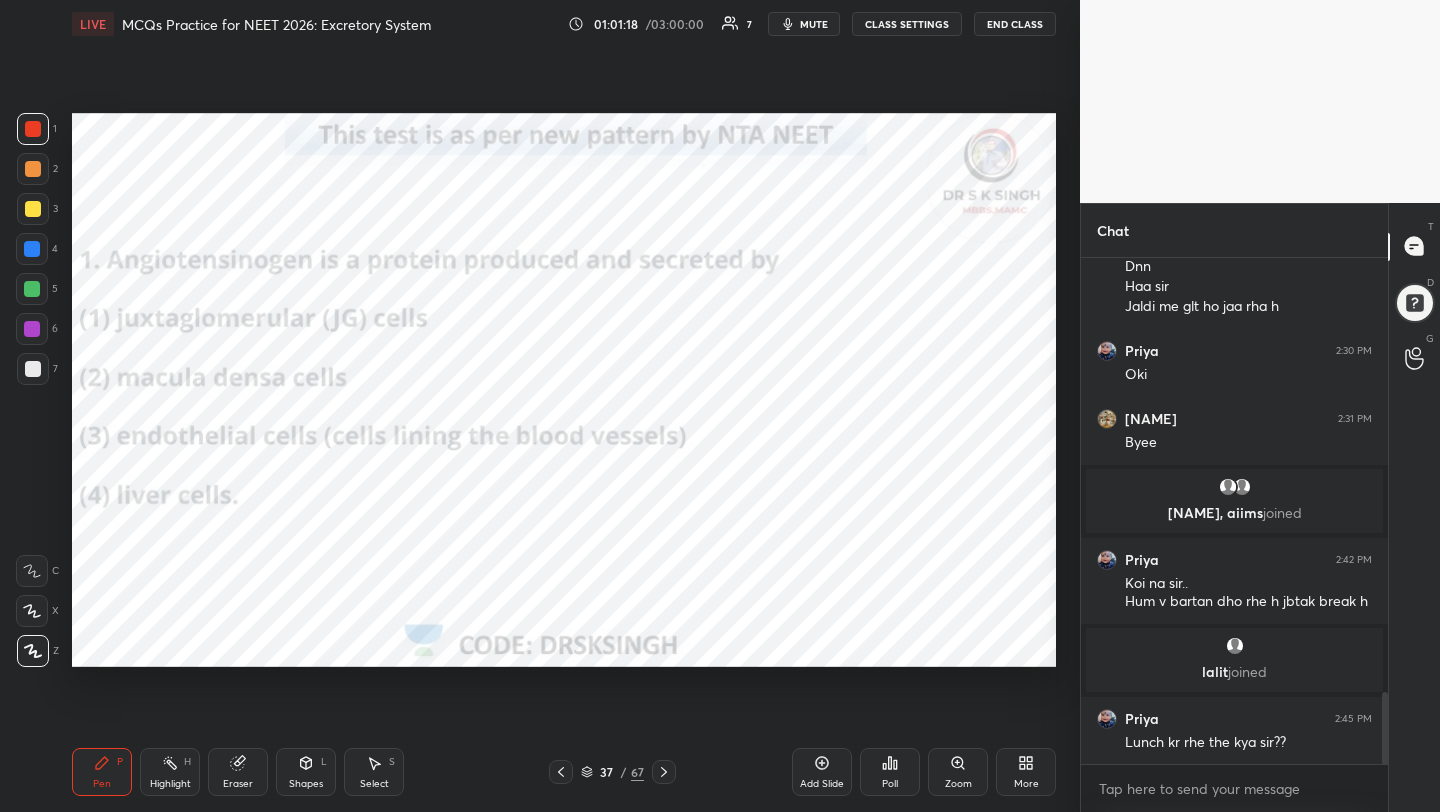scroll, scrollTop: 3149, scrollLeft: 0, axis: vertical 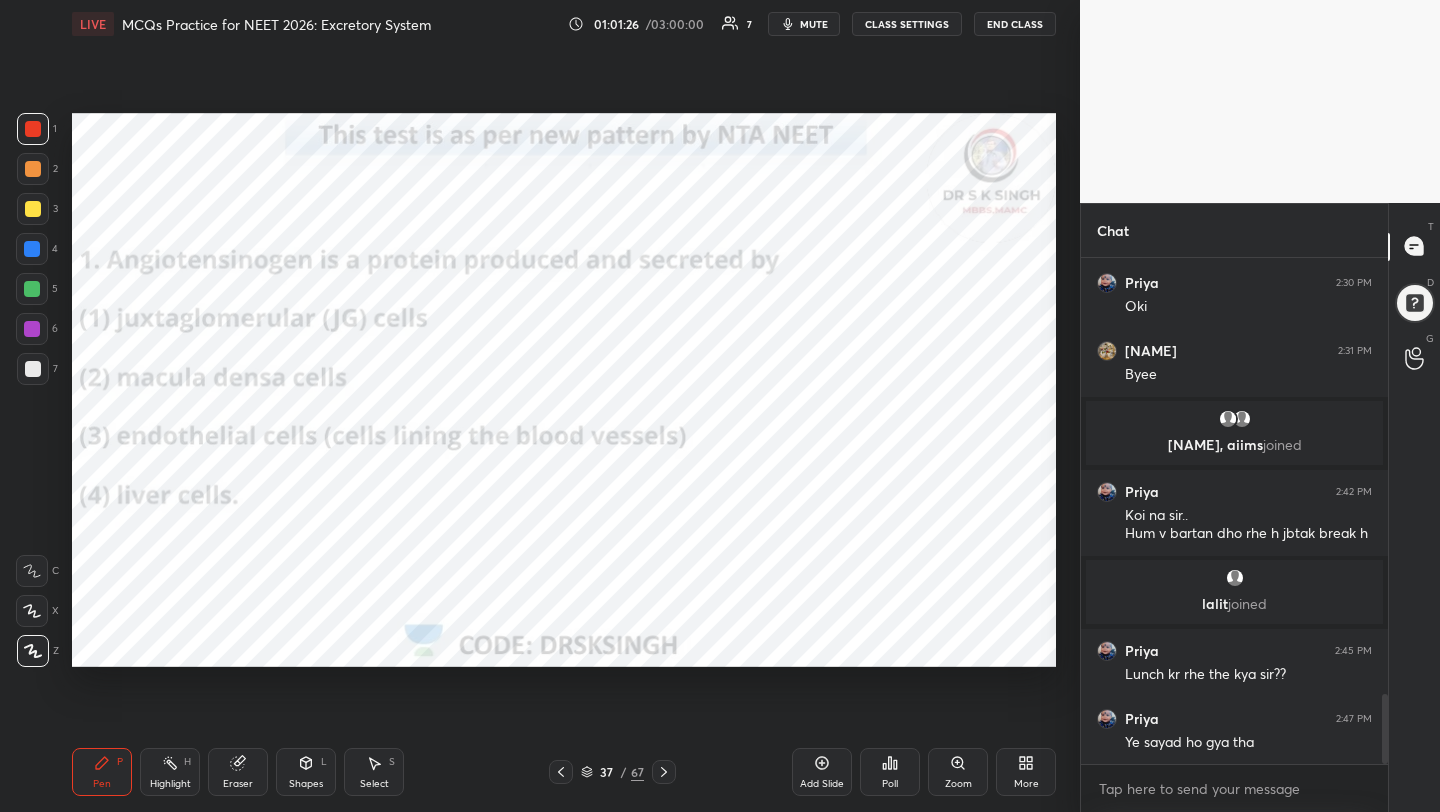 click on "Poll" at bounding box center (890, 772) 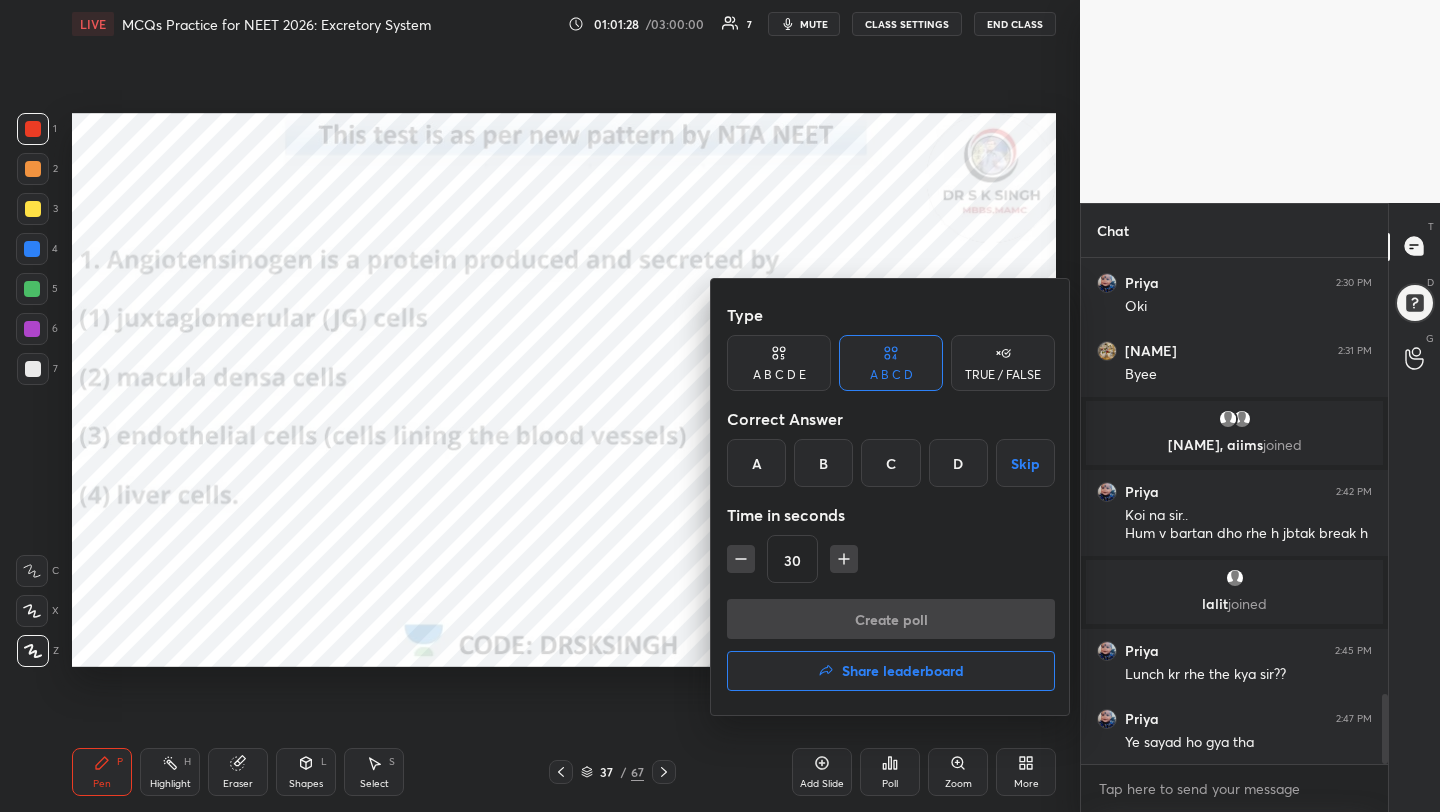 click on "D" at bounding box center (958, 463) 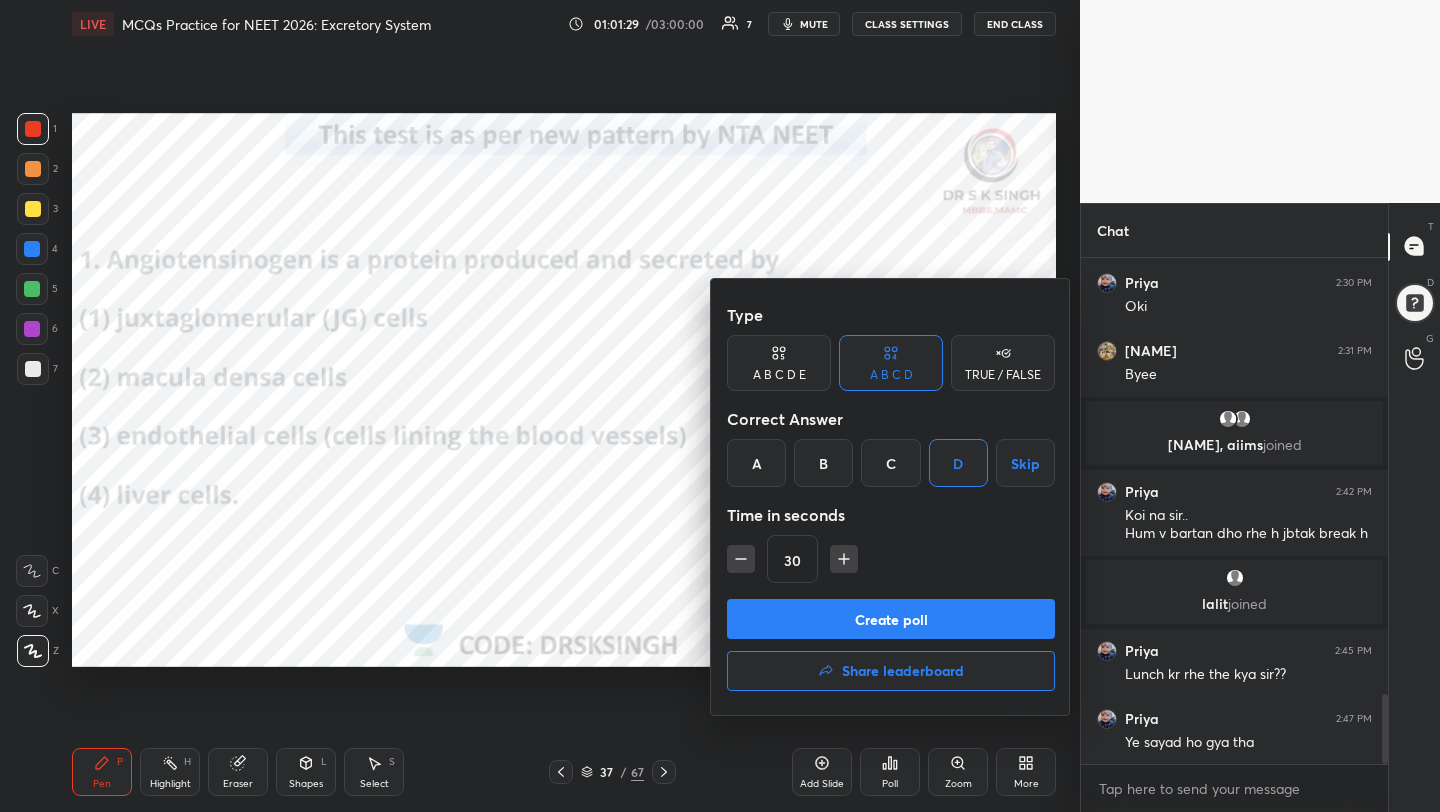 click on "Create poll" at bounding box center (891, 619) 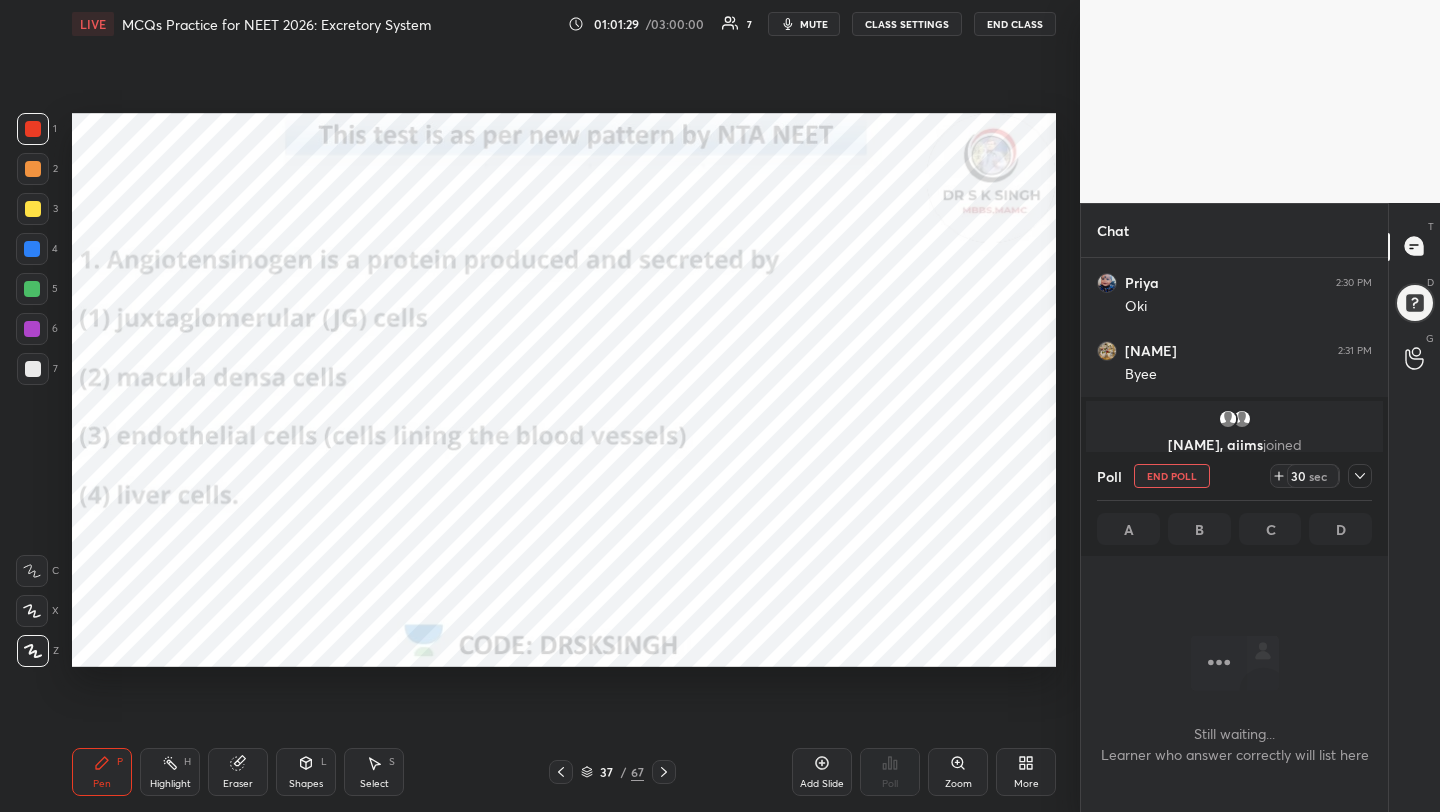 scroll, scrollTop: 413, scrollLeft: 301, axis: both 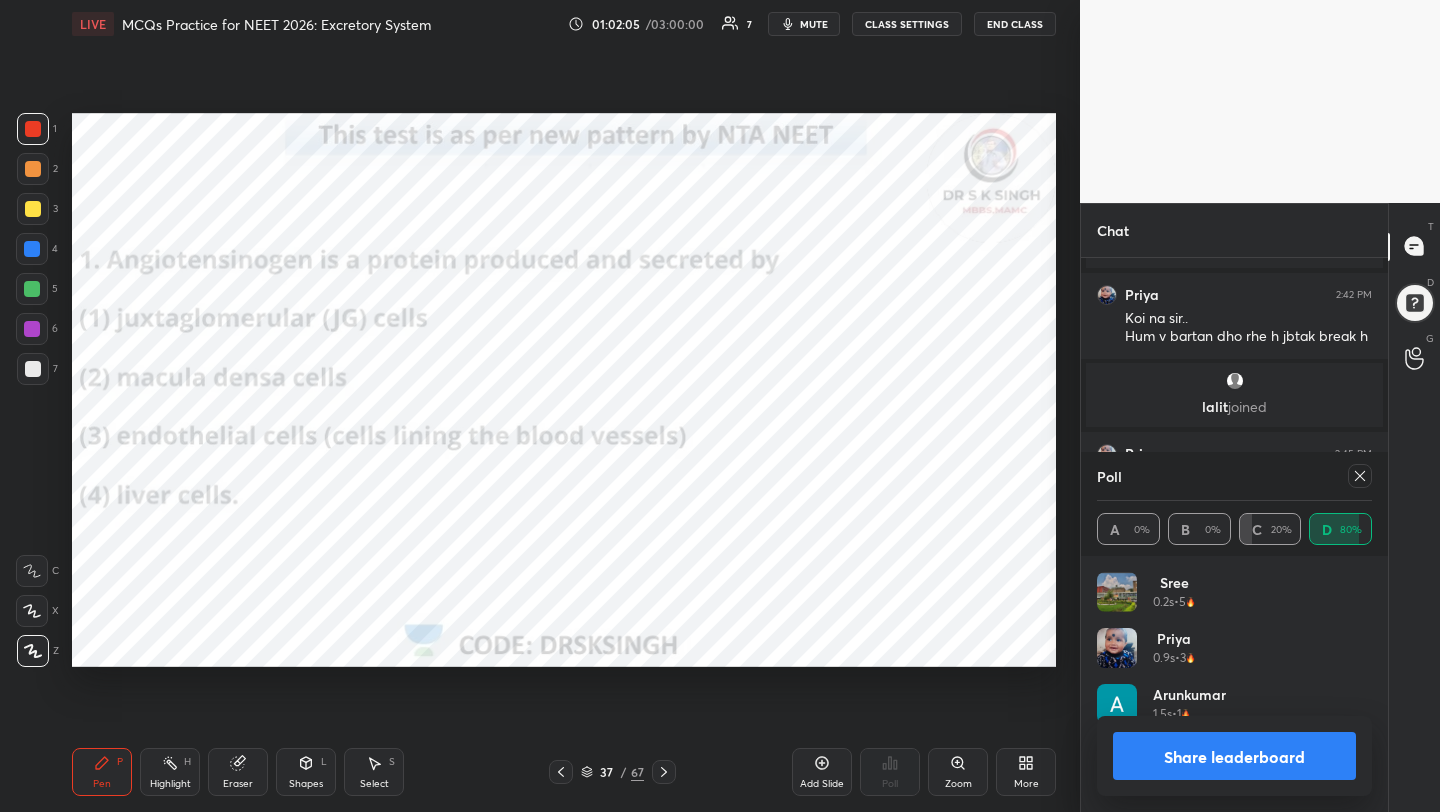 click 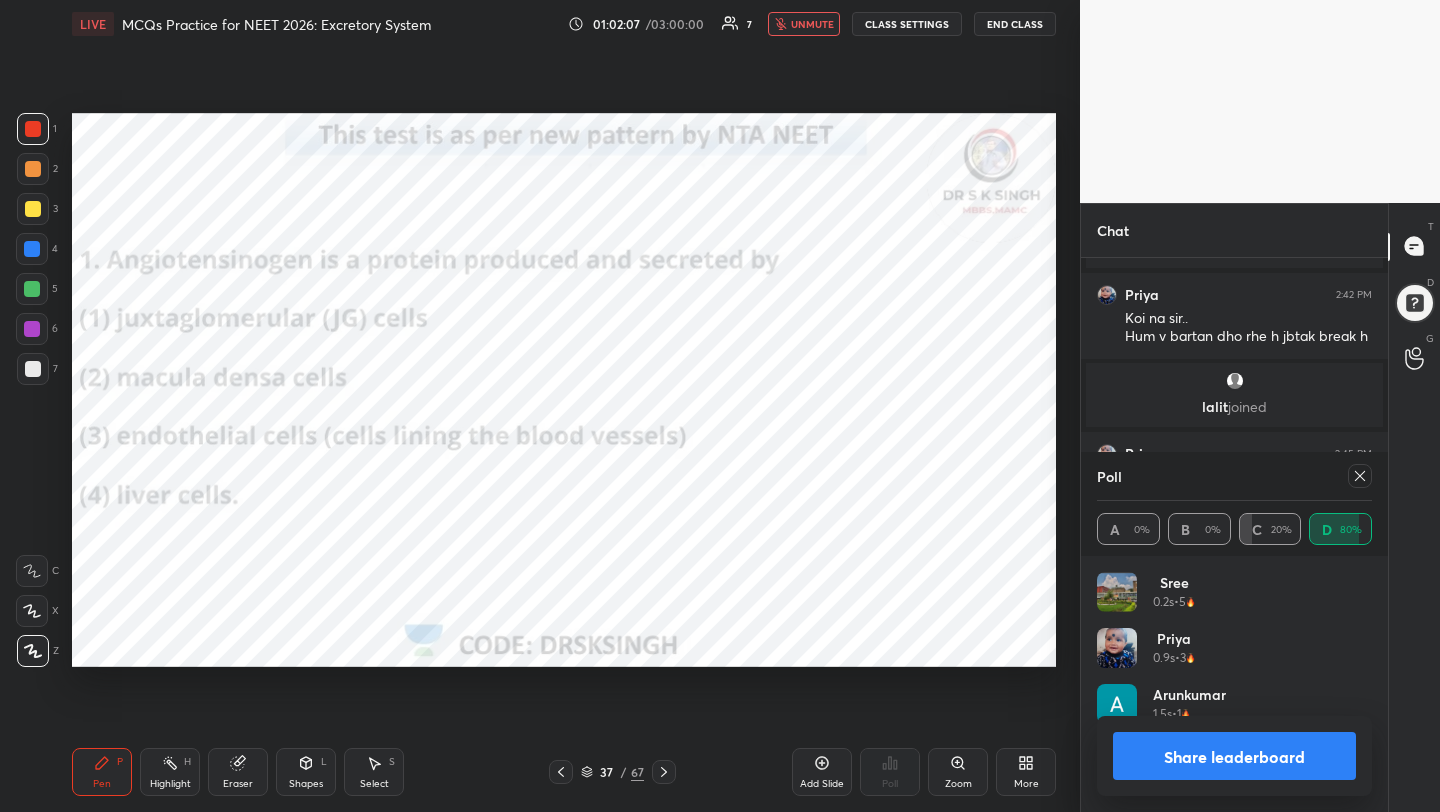 click 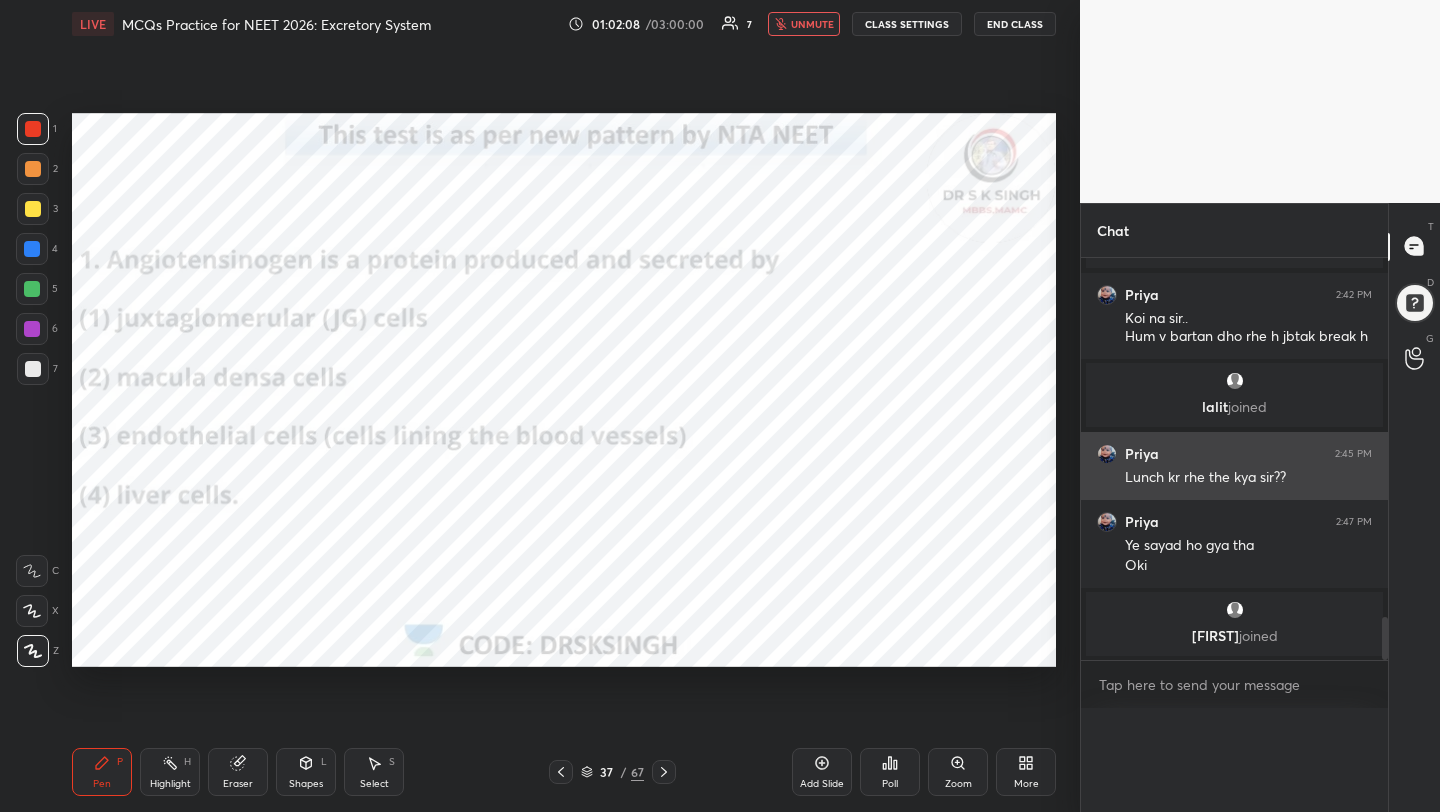 scroll, scrollTop: 0, scrollLeft: 0, axis: both 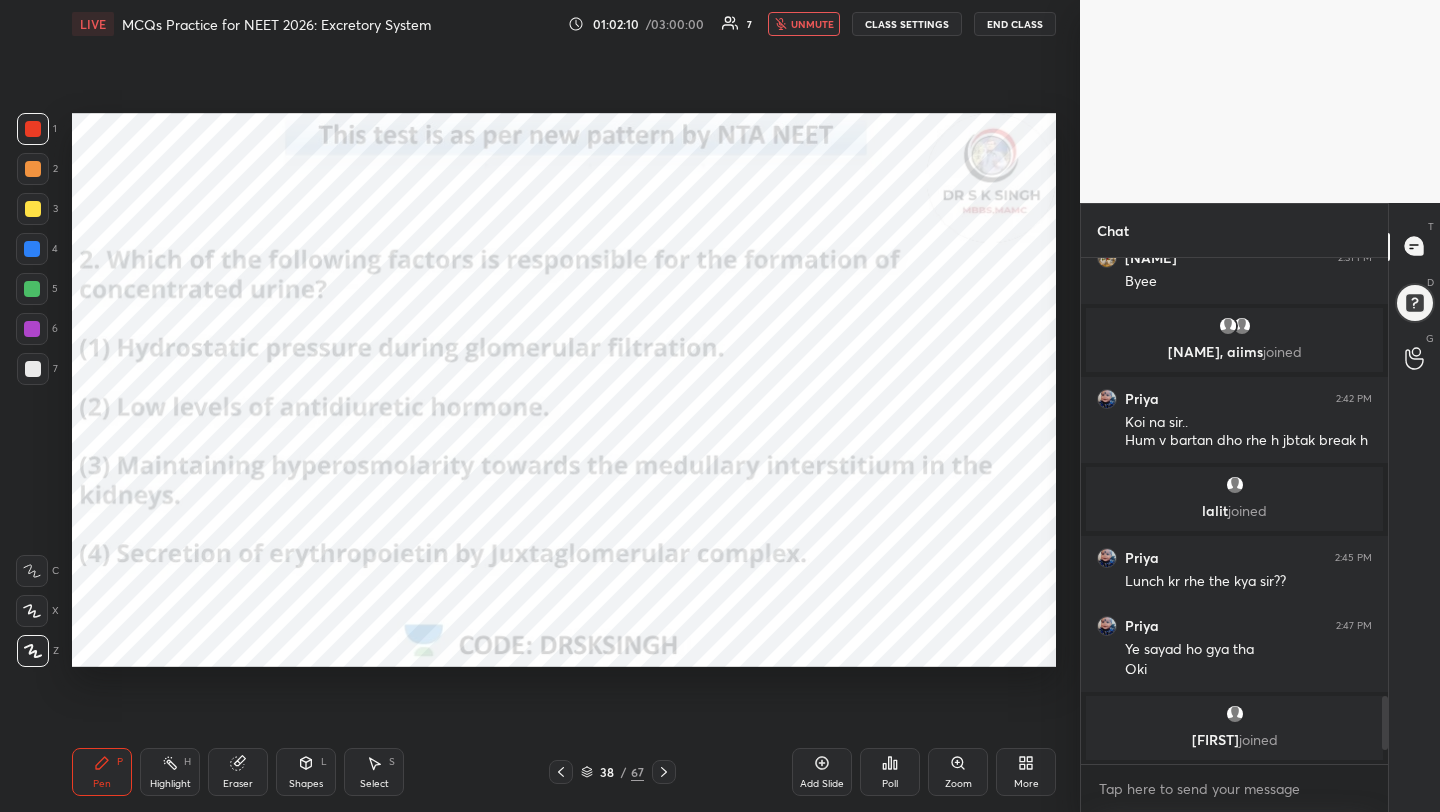click on "Poll" at bounding box center (890, 772) 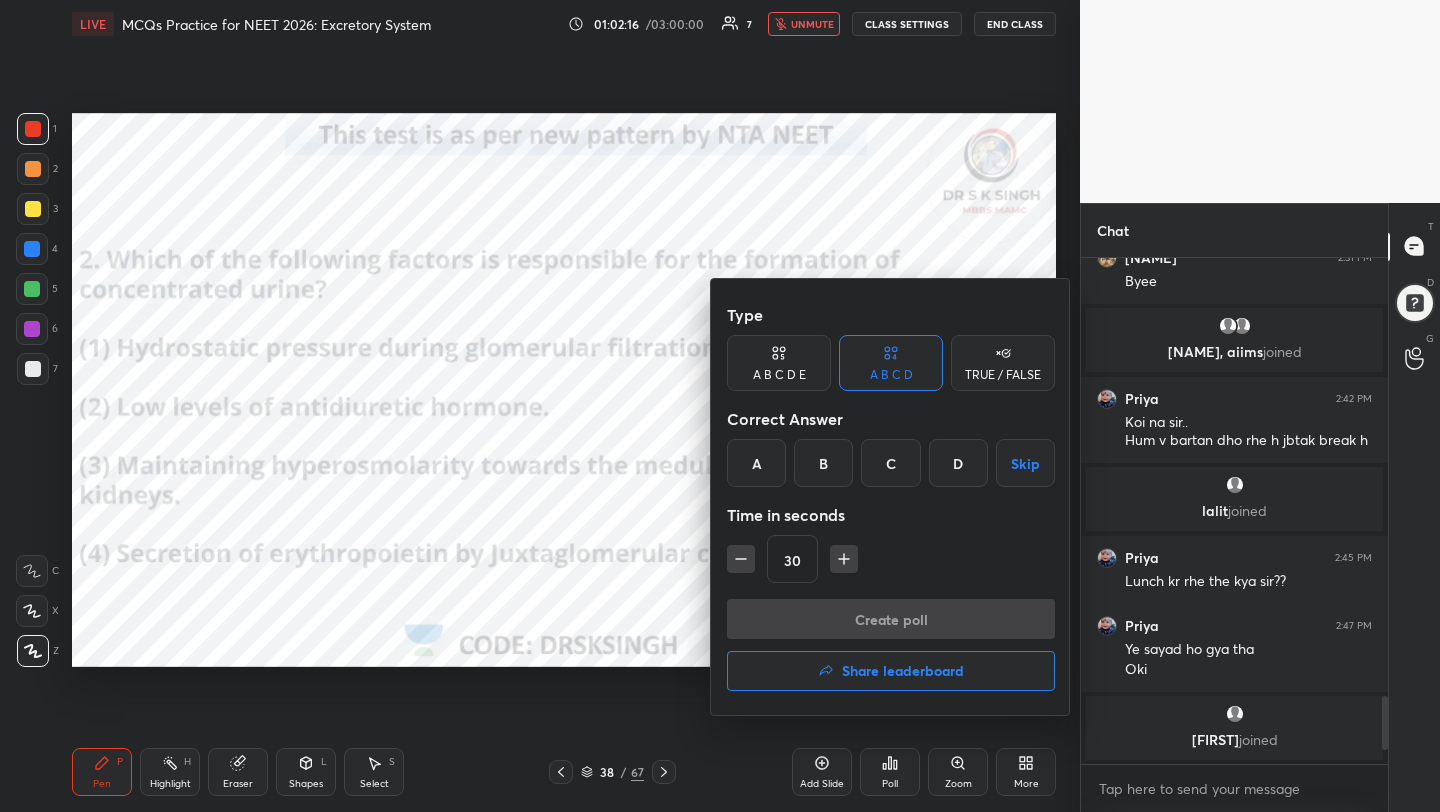 click on "C" at bounding box center (890, 463) 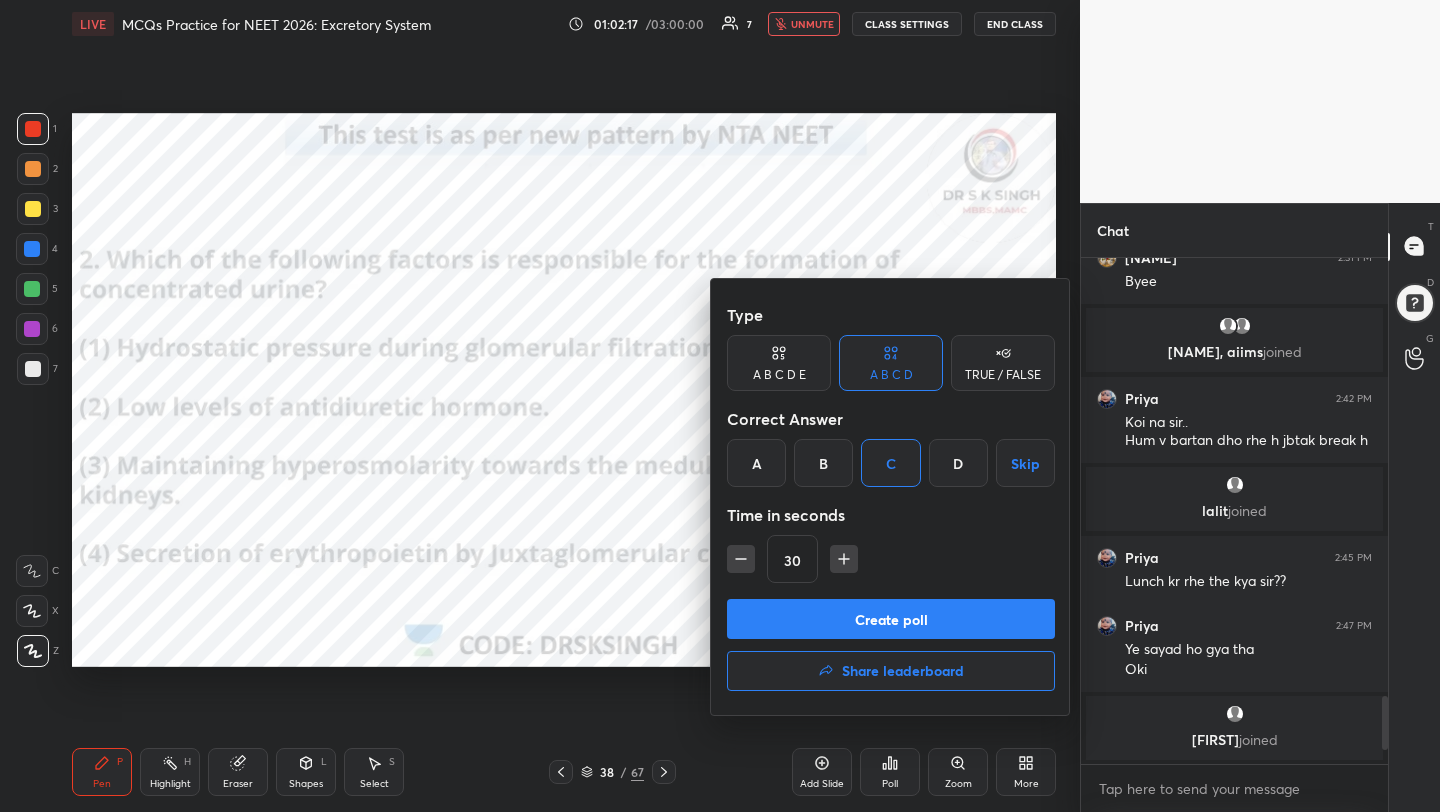 click on "Create poll" at bounding box center [891, 619] 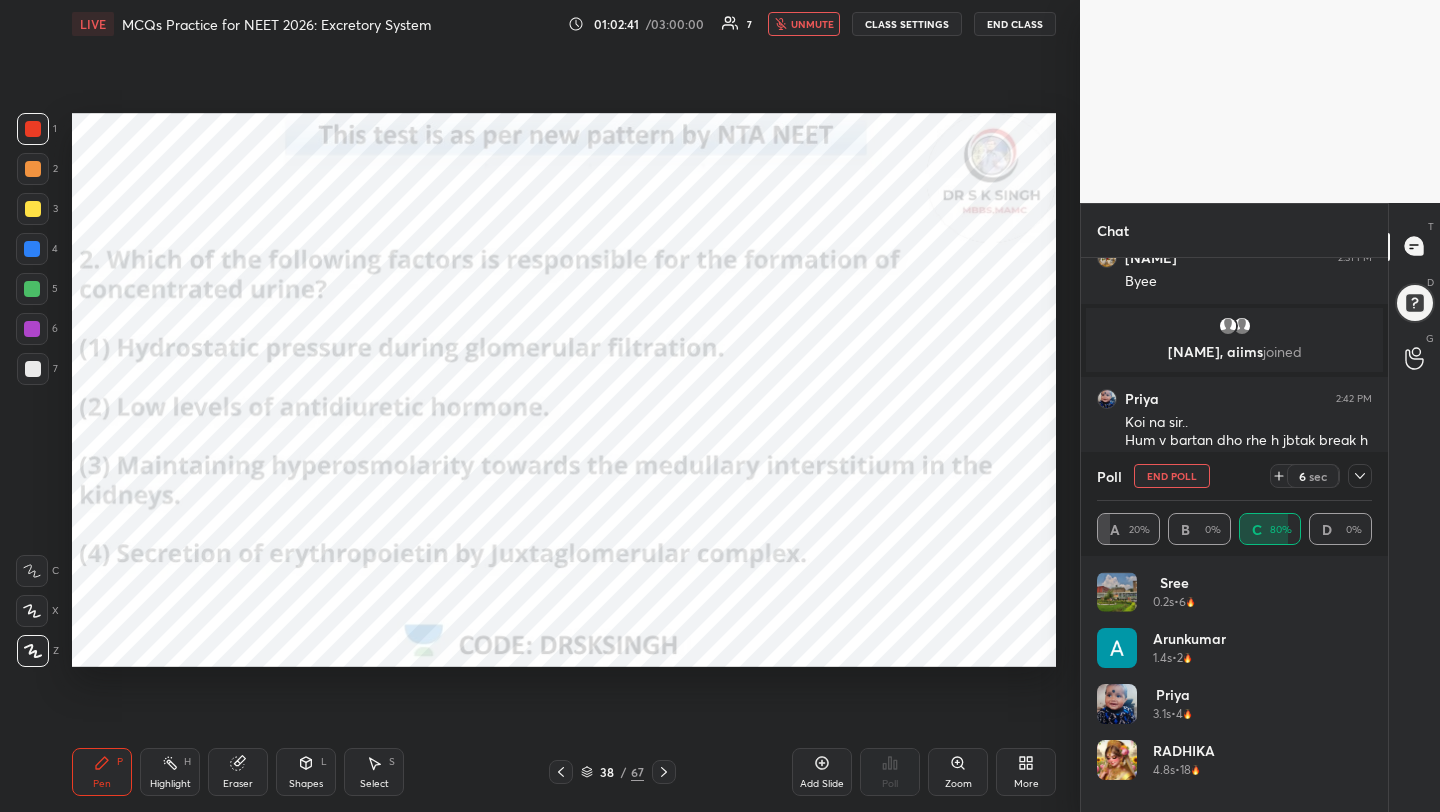 click on "End Poll" at bounding box center [1172, 476] 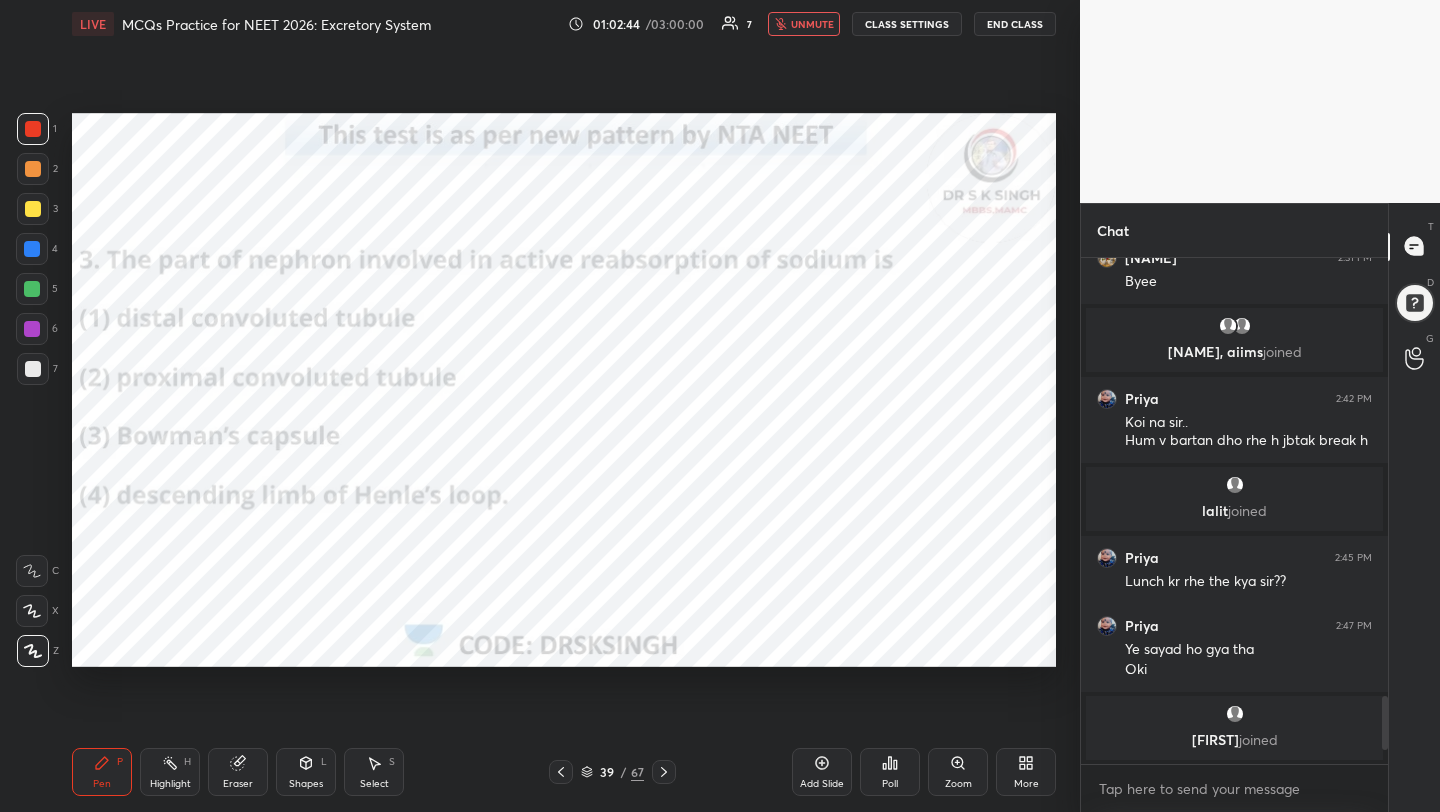 click 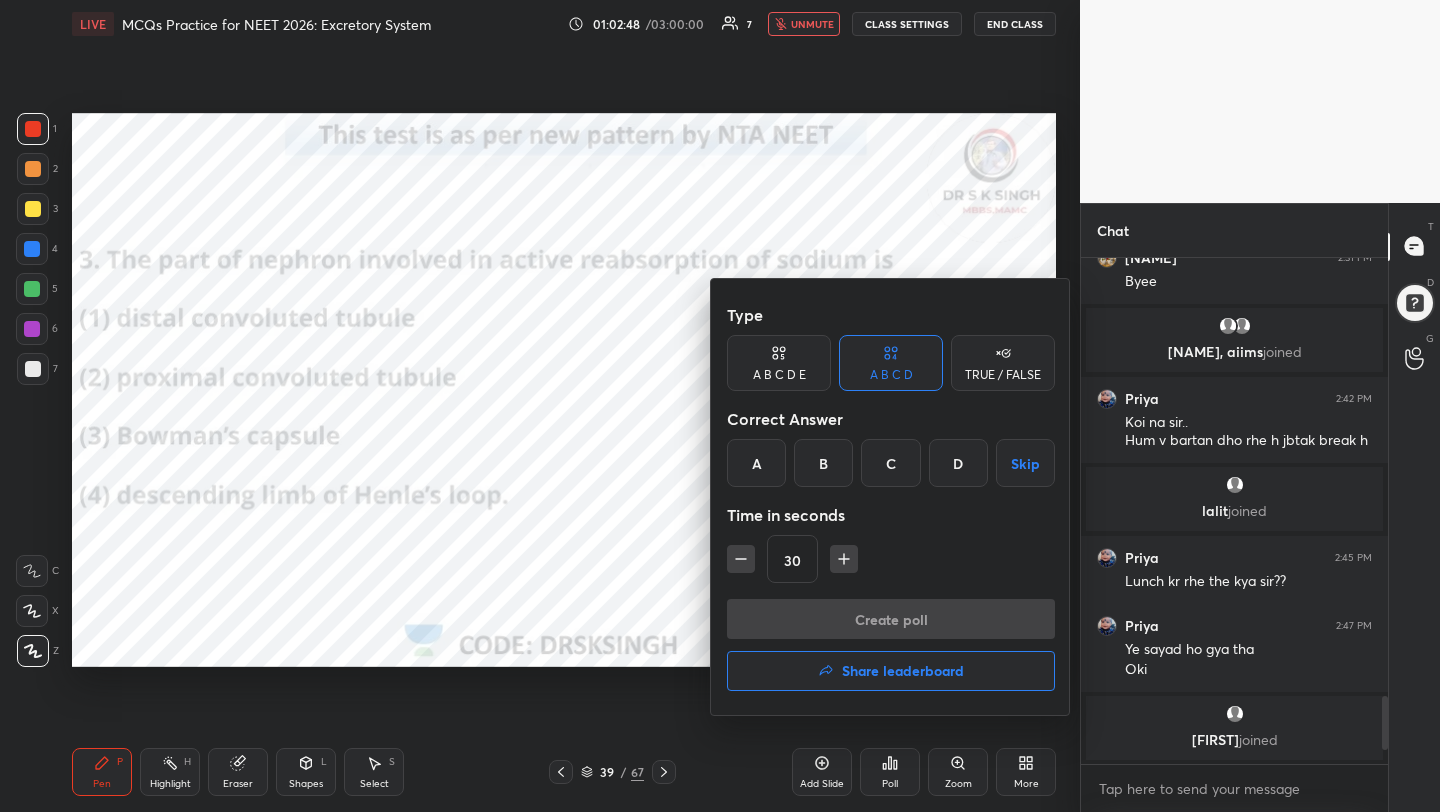 click on "B" at bounding box center (823, 463) 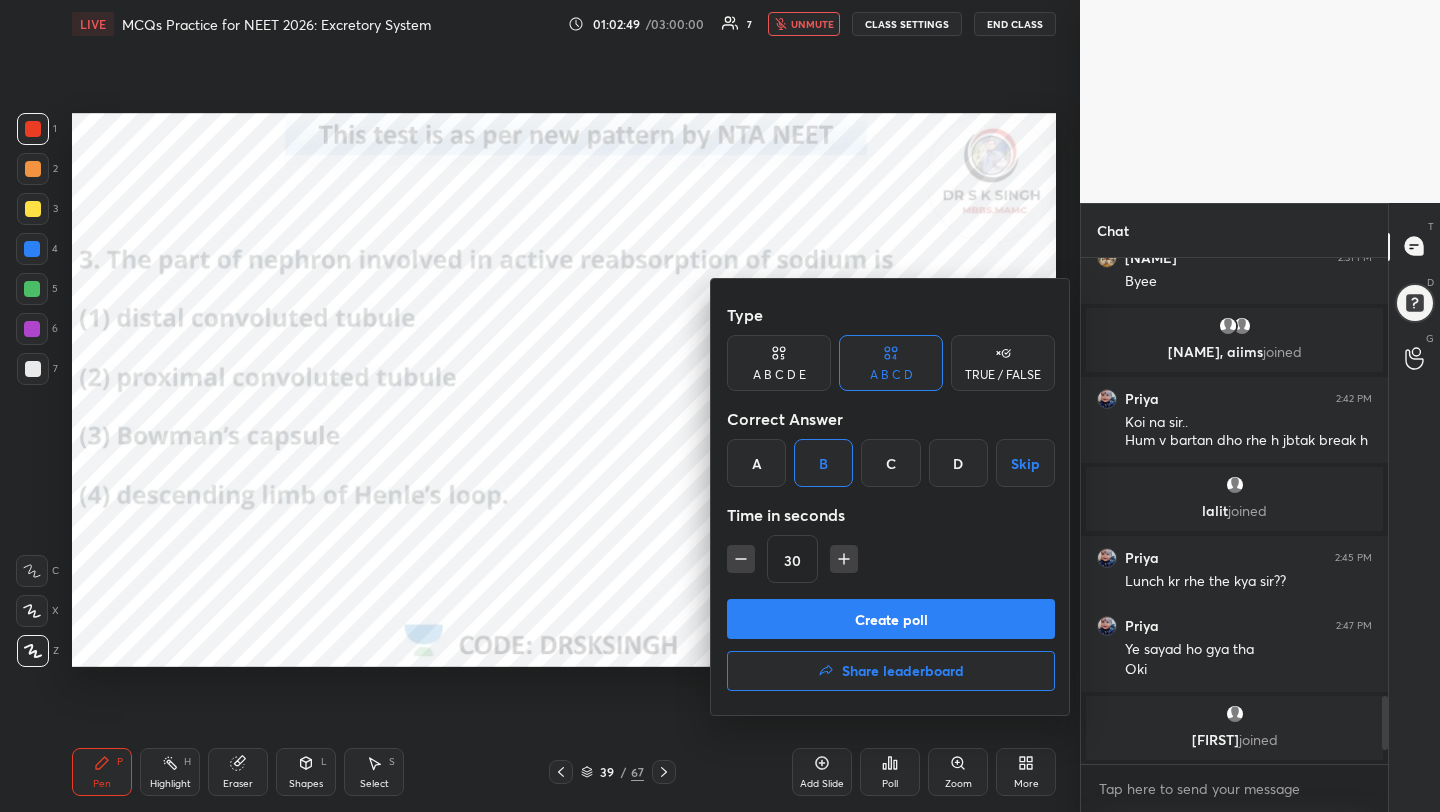 click on "Create poll" at bounding box center [891, 619] 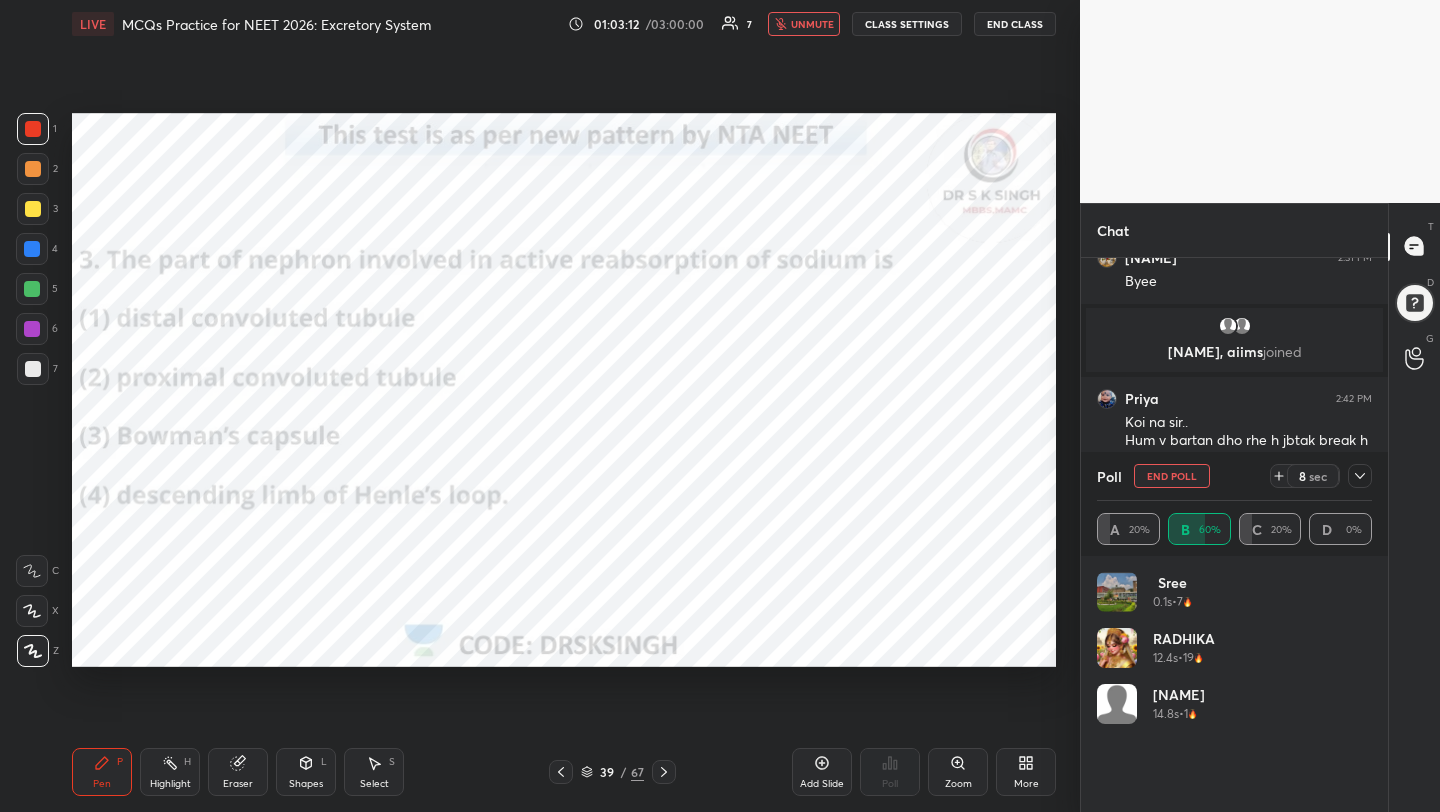 click on "End Poll" at bounding box center [1172, 476] 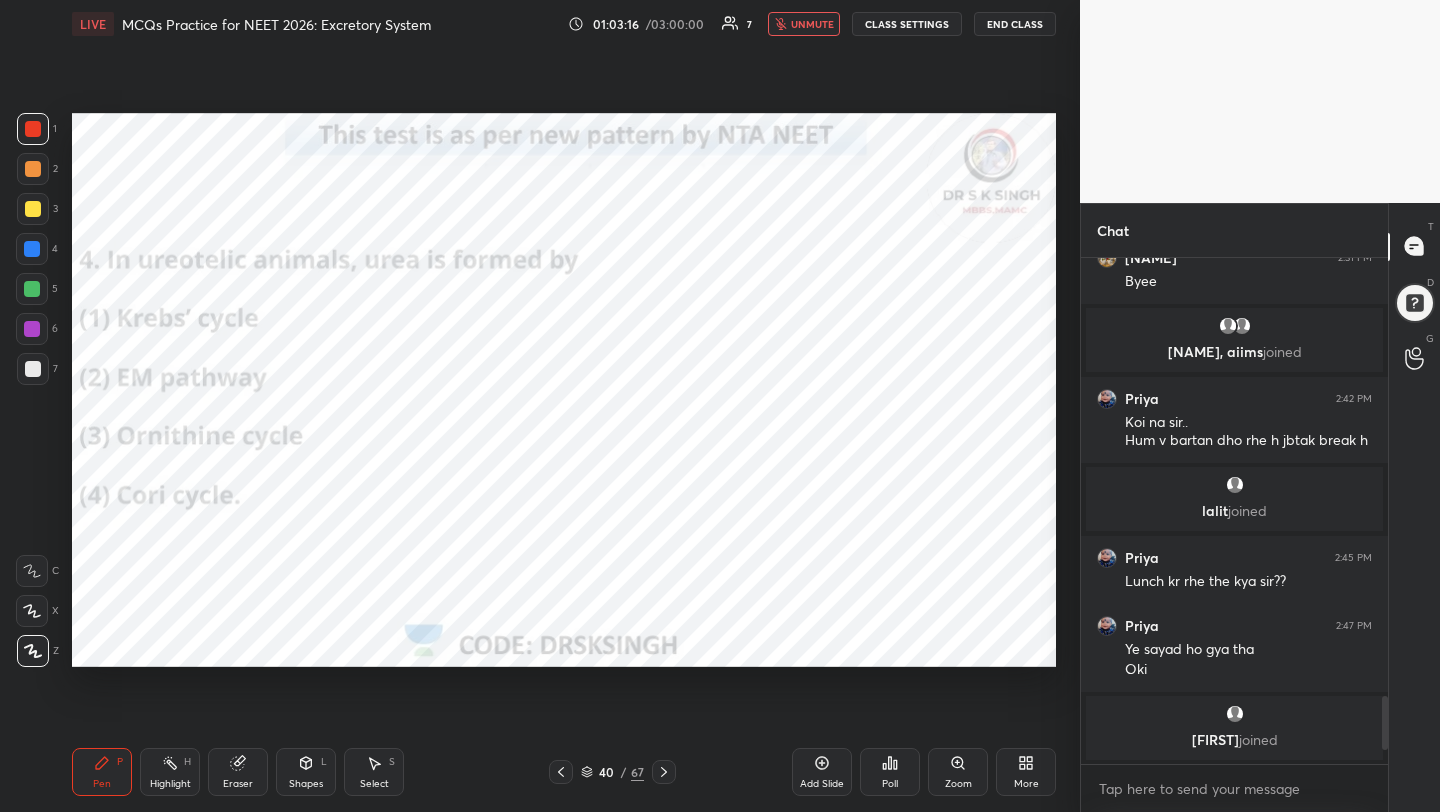 click on "Poll" at bounding box center (890, 784) 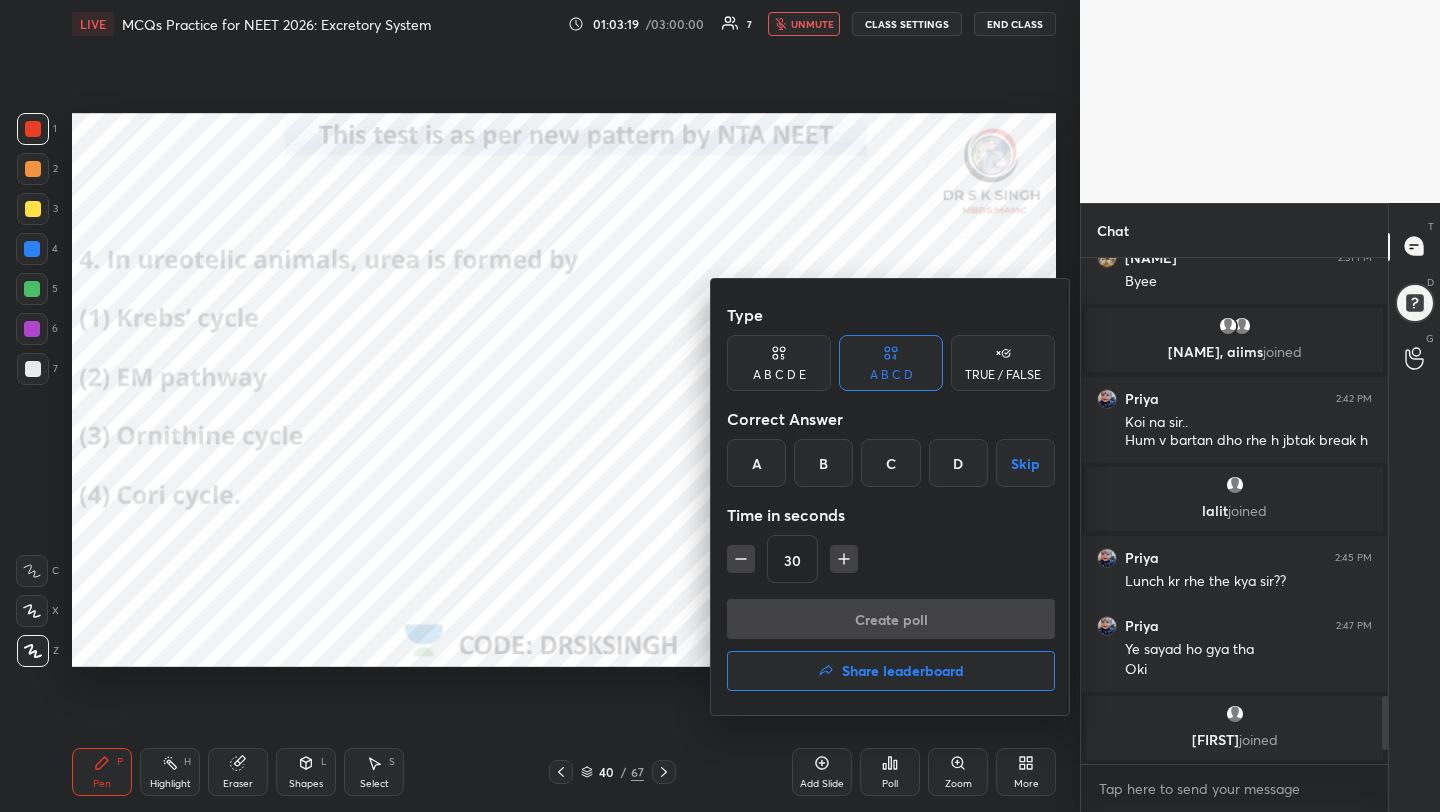 click on "C" at bounding box center [890, 463] 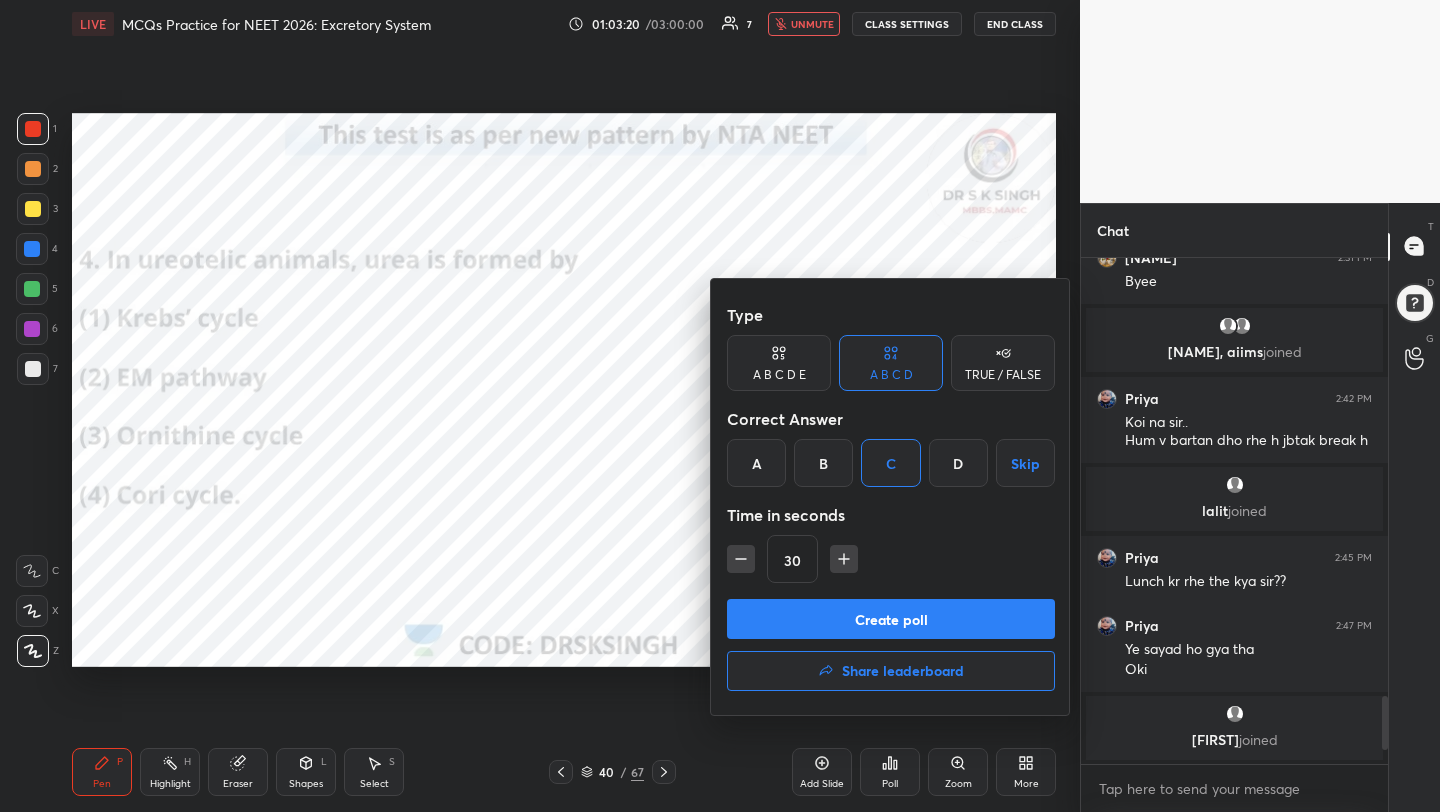 click on "Create poll" at bounding box center [891, 619] 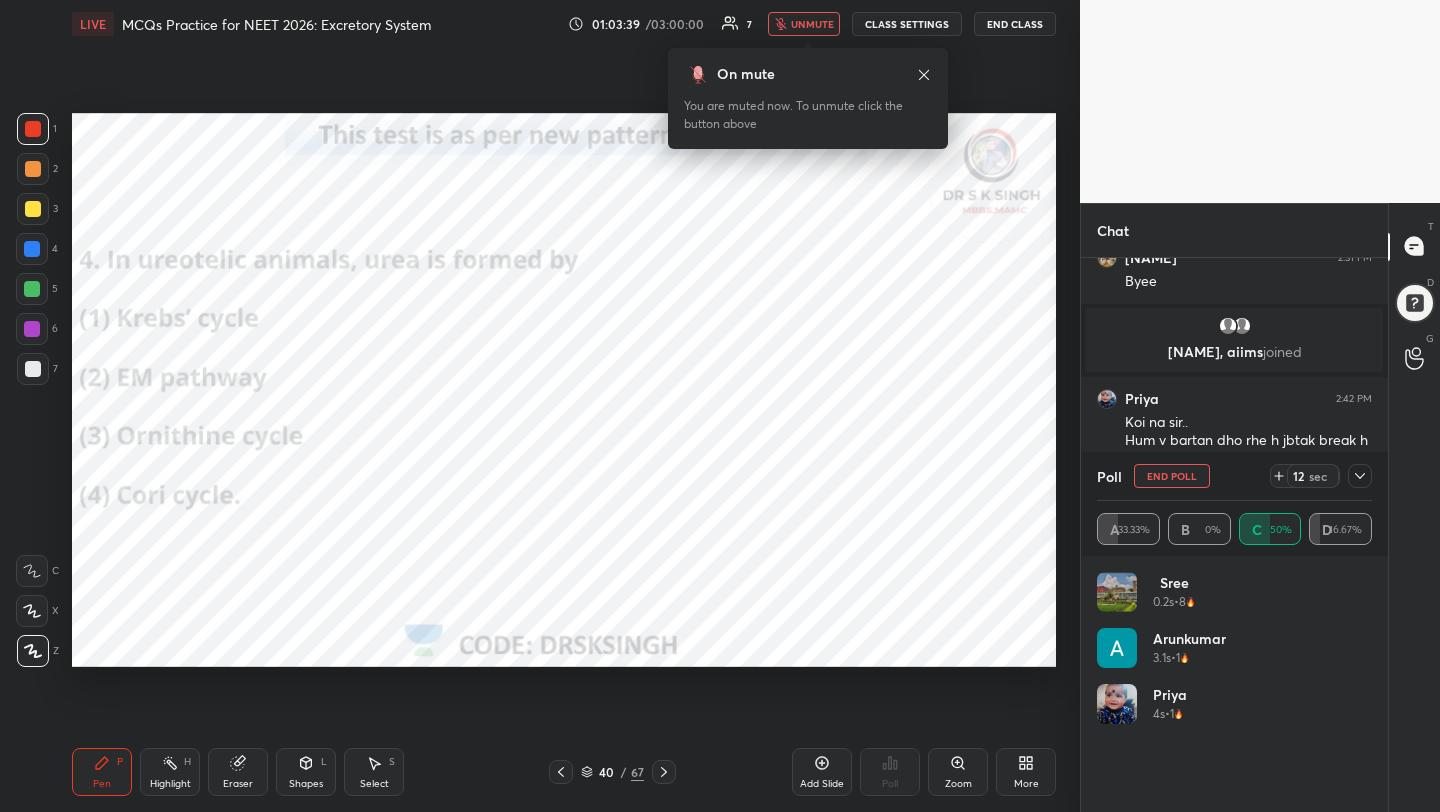 click on "End Poll" at bounding box center [1172, 476] 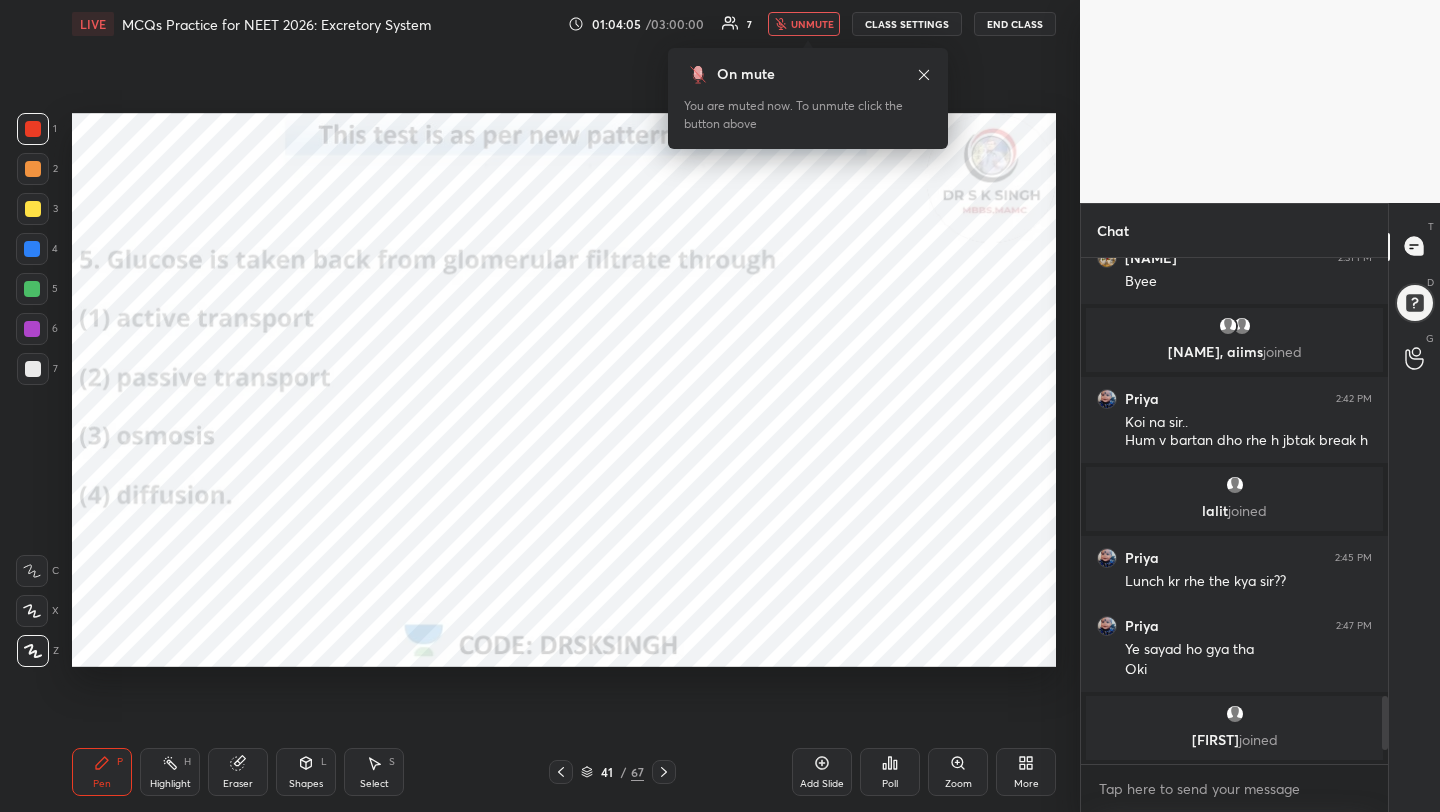 click on "Poll" at bounding box center [890, 772] 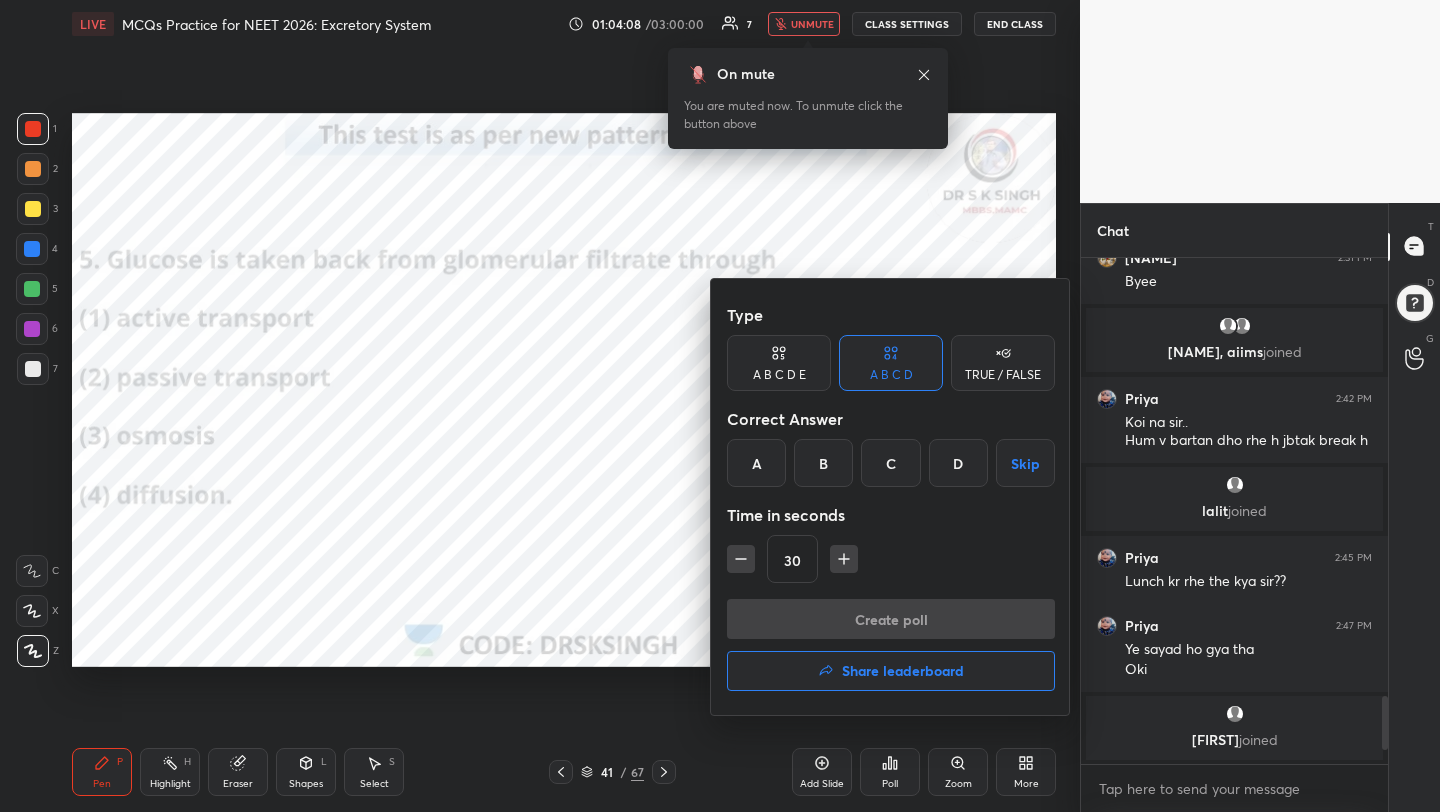 click on "A" at bounding box center [756, 463] 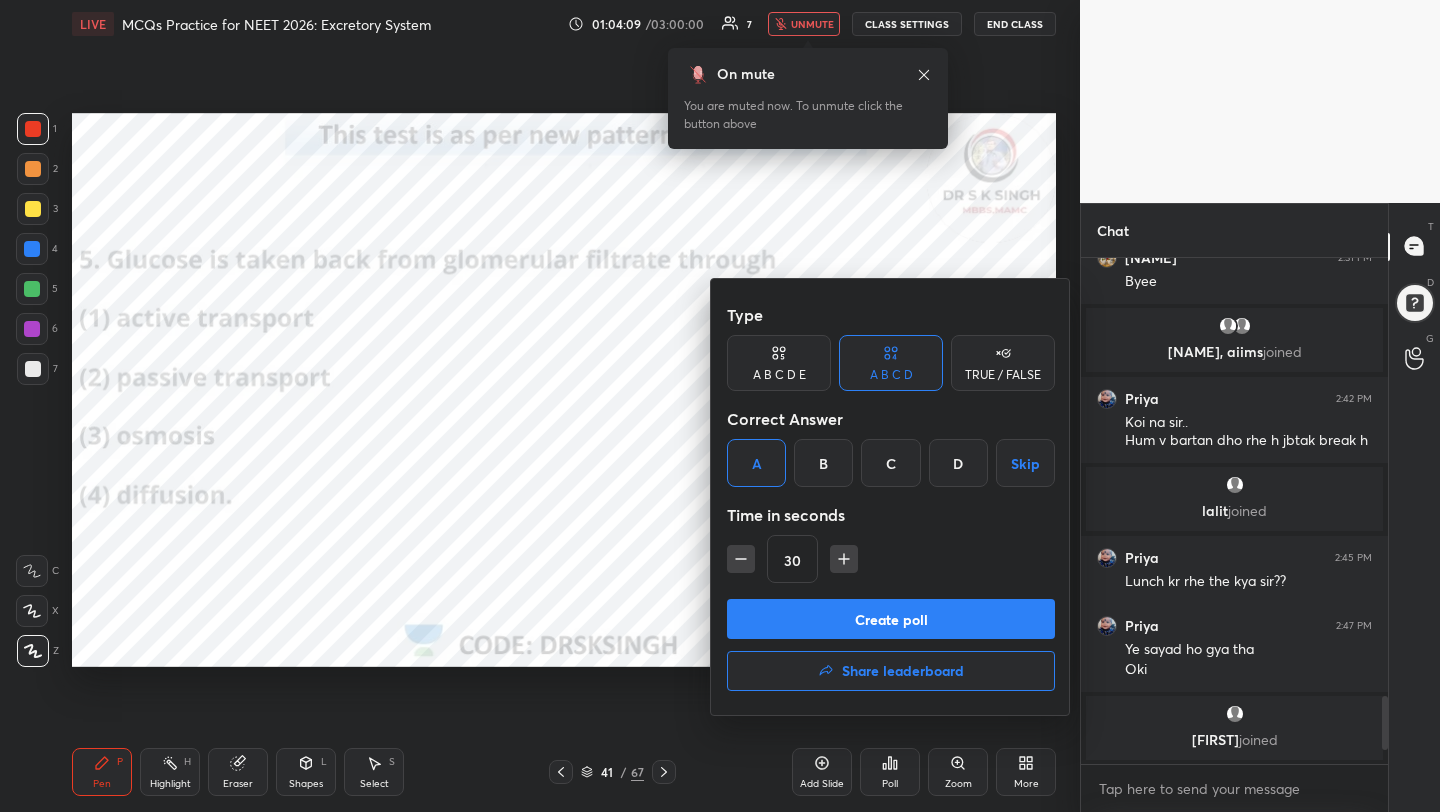 click on "Create poll" at bounding box center [891, 619] 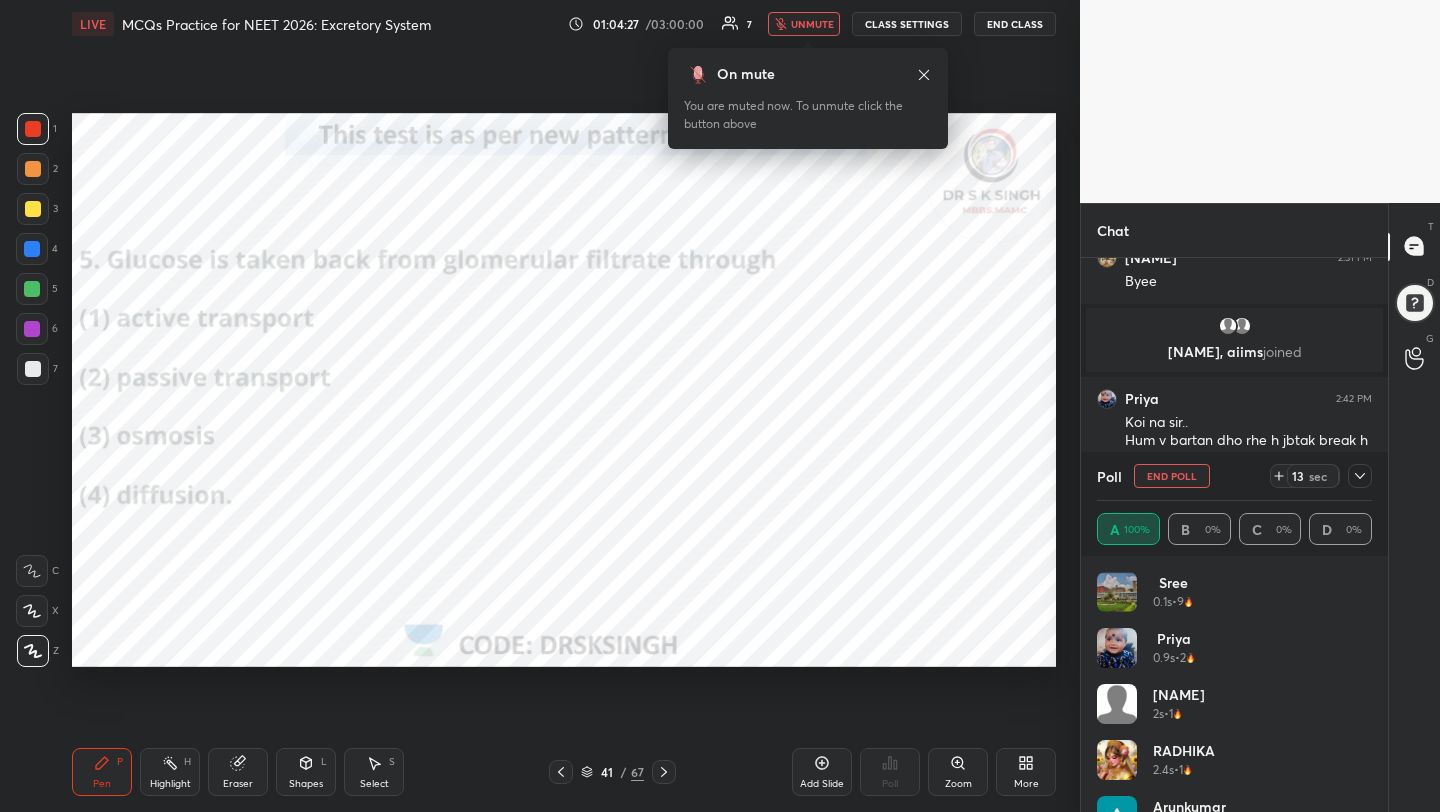click on "End Poll" at bounding box center [1172, 476] 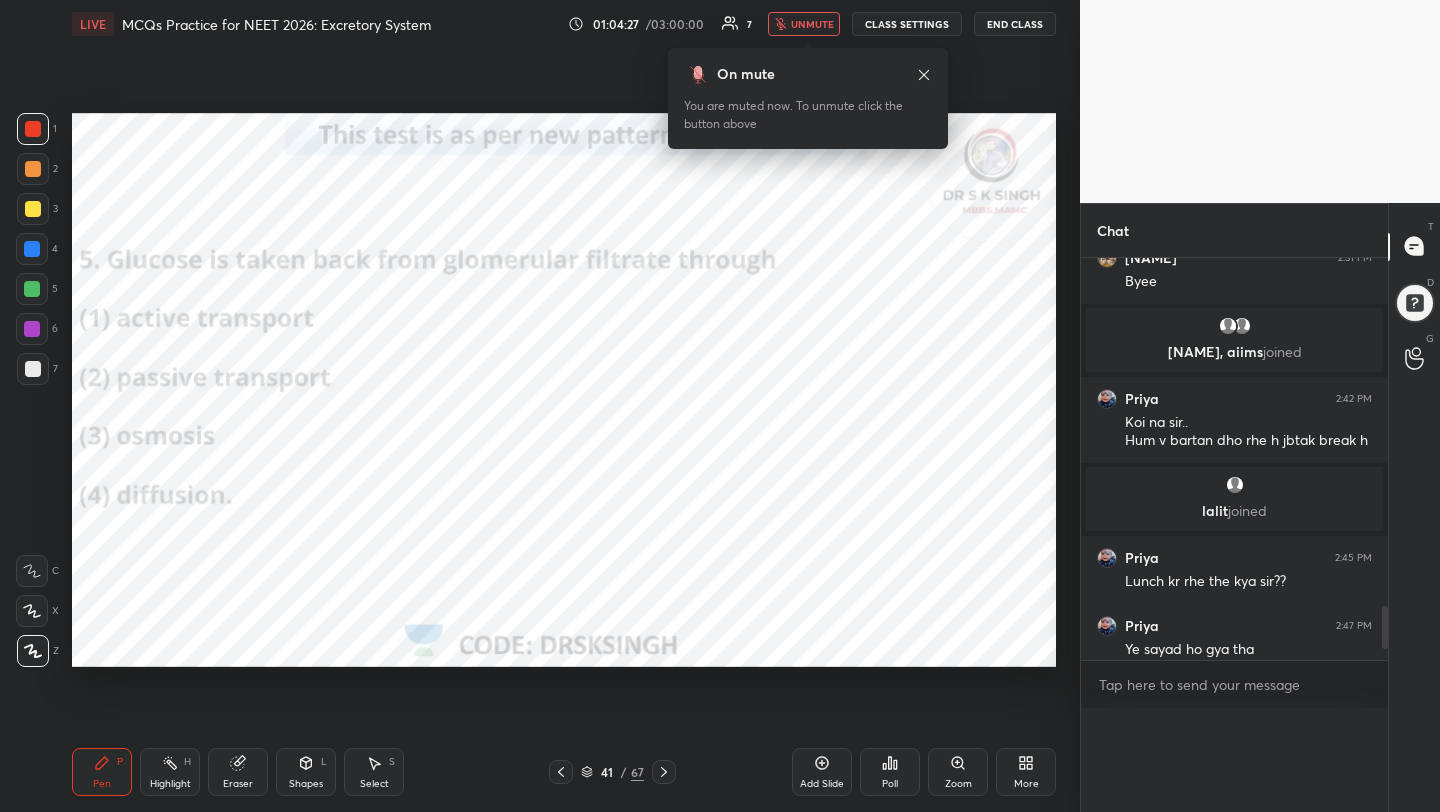 scroll, scrollTop: 0, scrollLeft: 0, axis: both 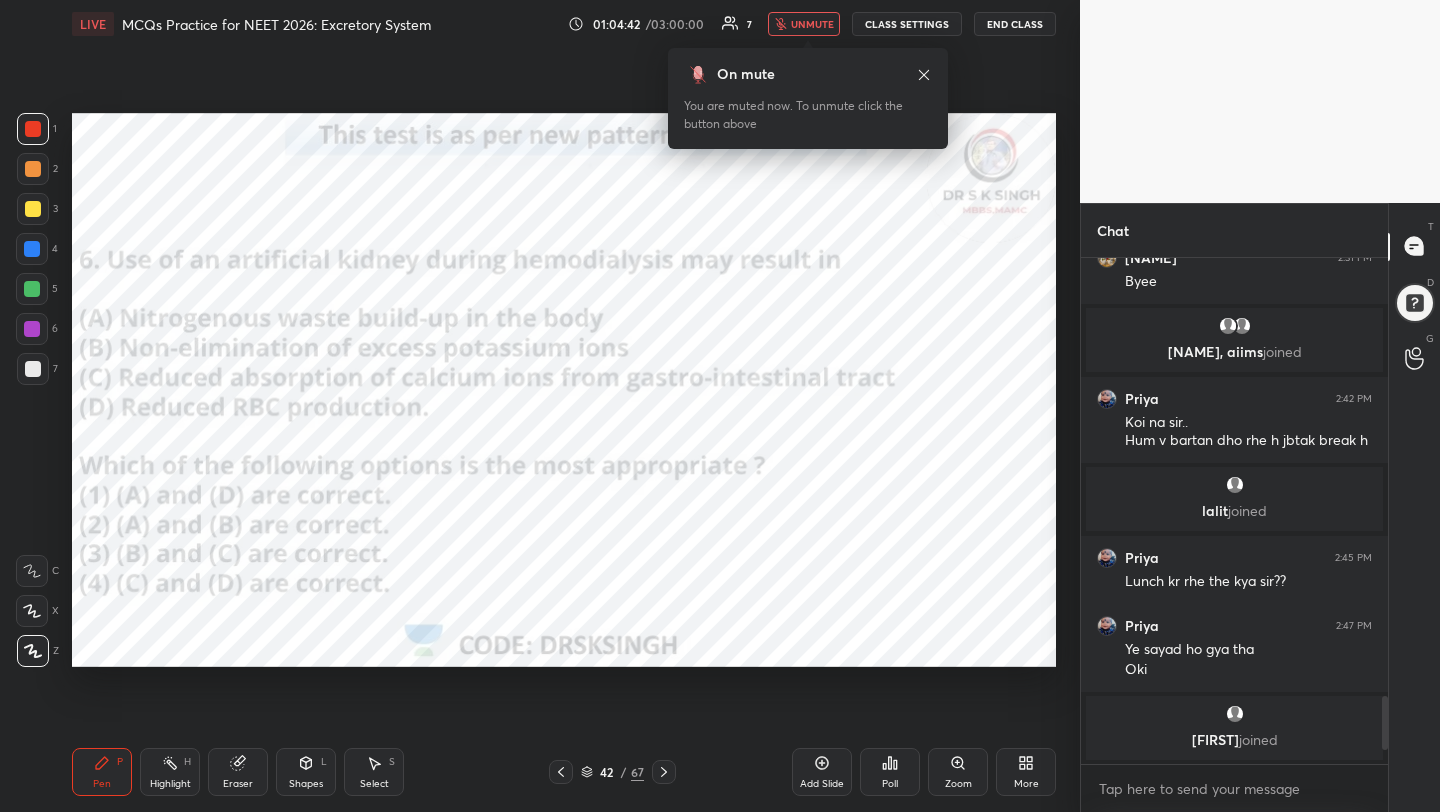 click on "Poll" at bounding box center (890, 784) 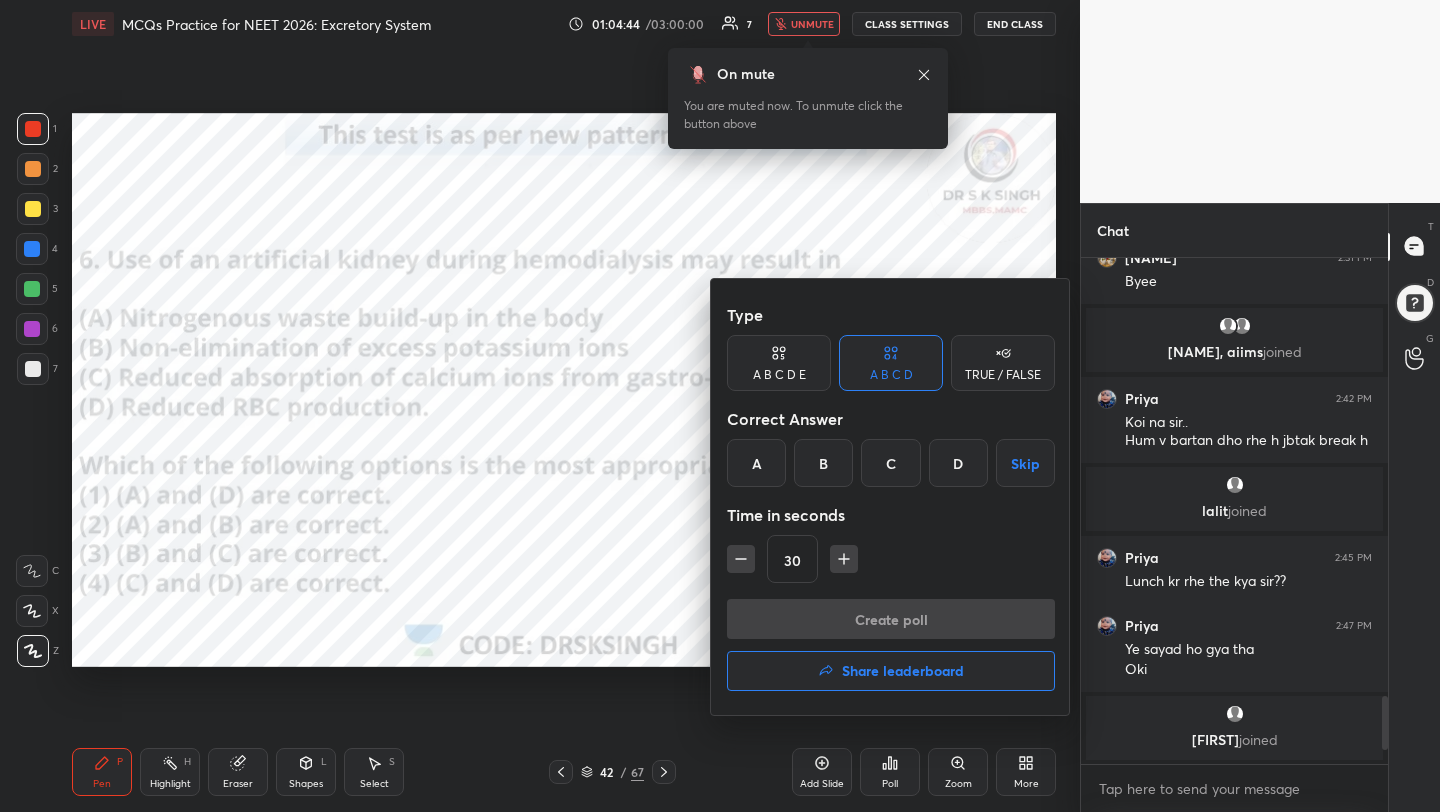 click on "D" at bounding box center [958, 463] 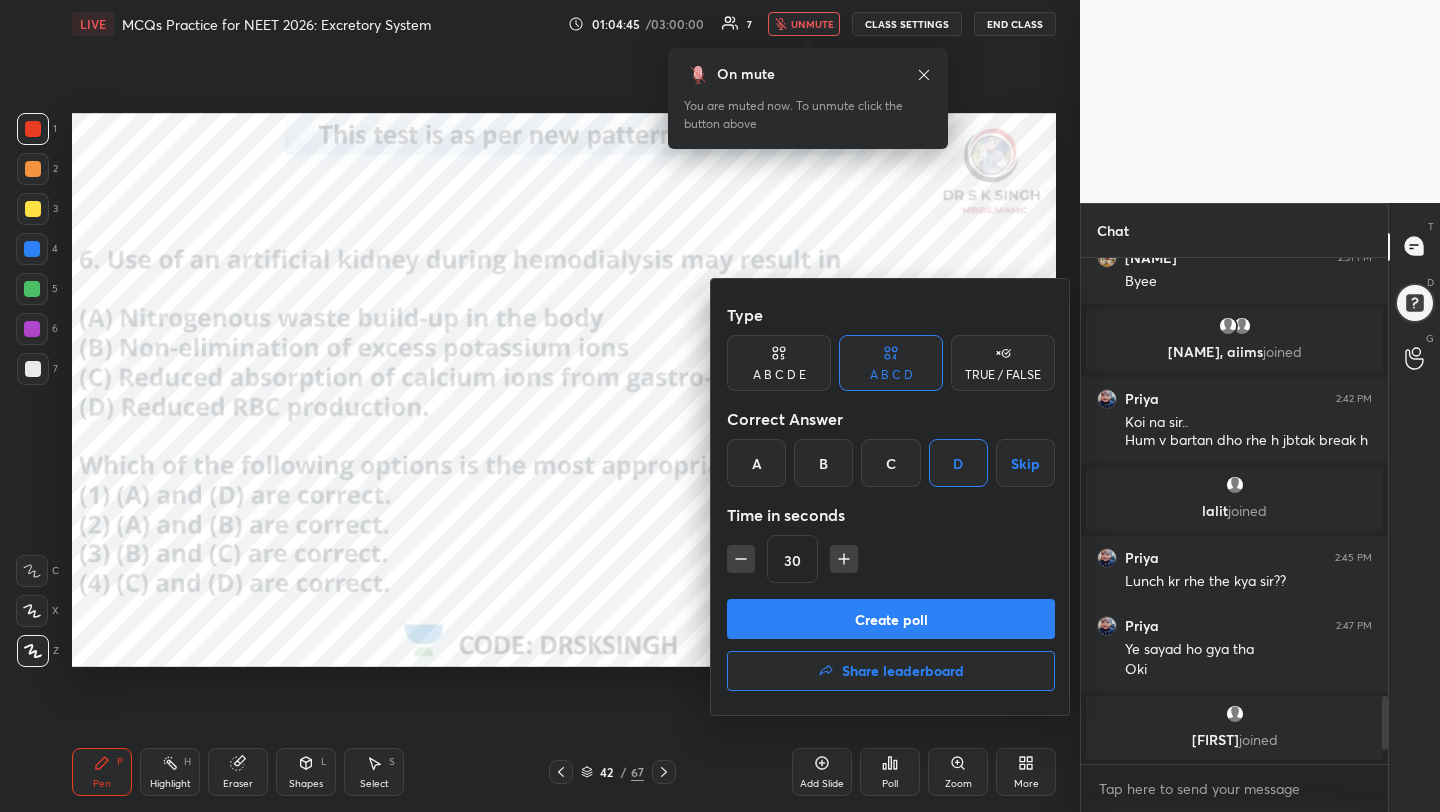 click on "Create poll" at bounding box center (891, 619) 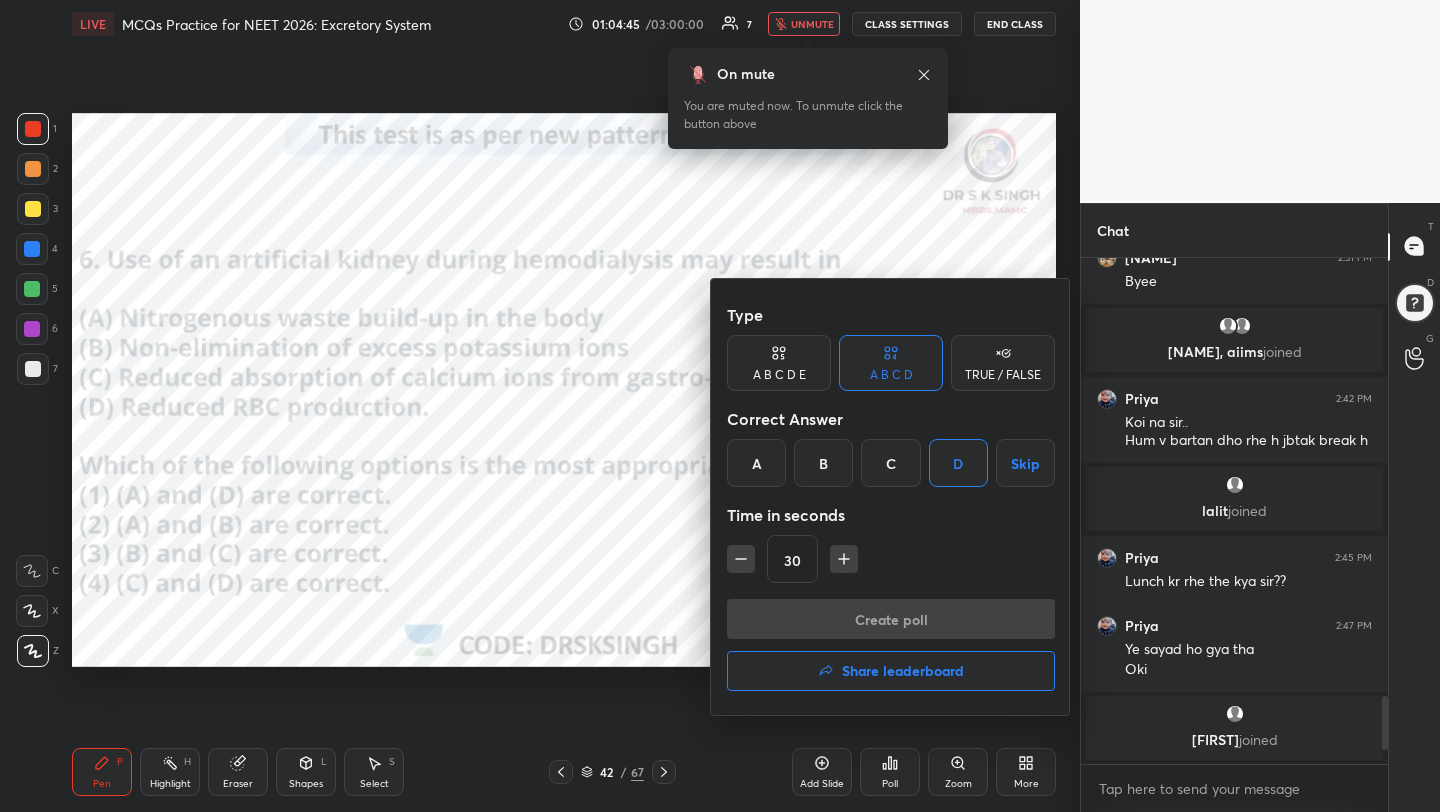 scroll, scrollTop: 458, scrollLeft: 301, axis: both 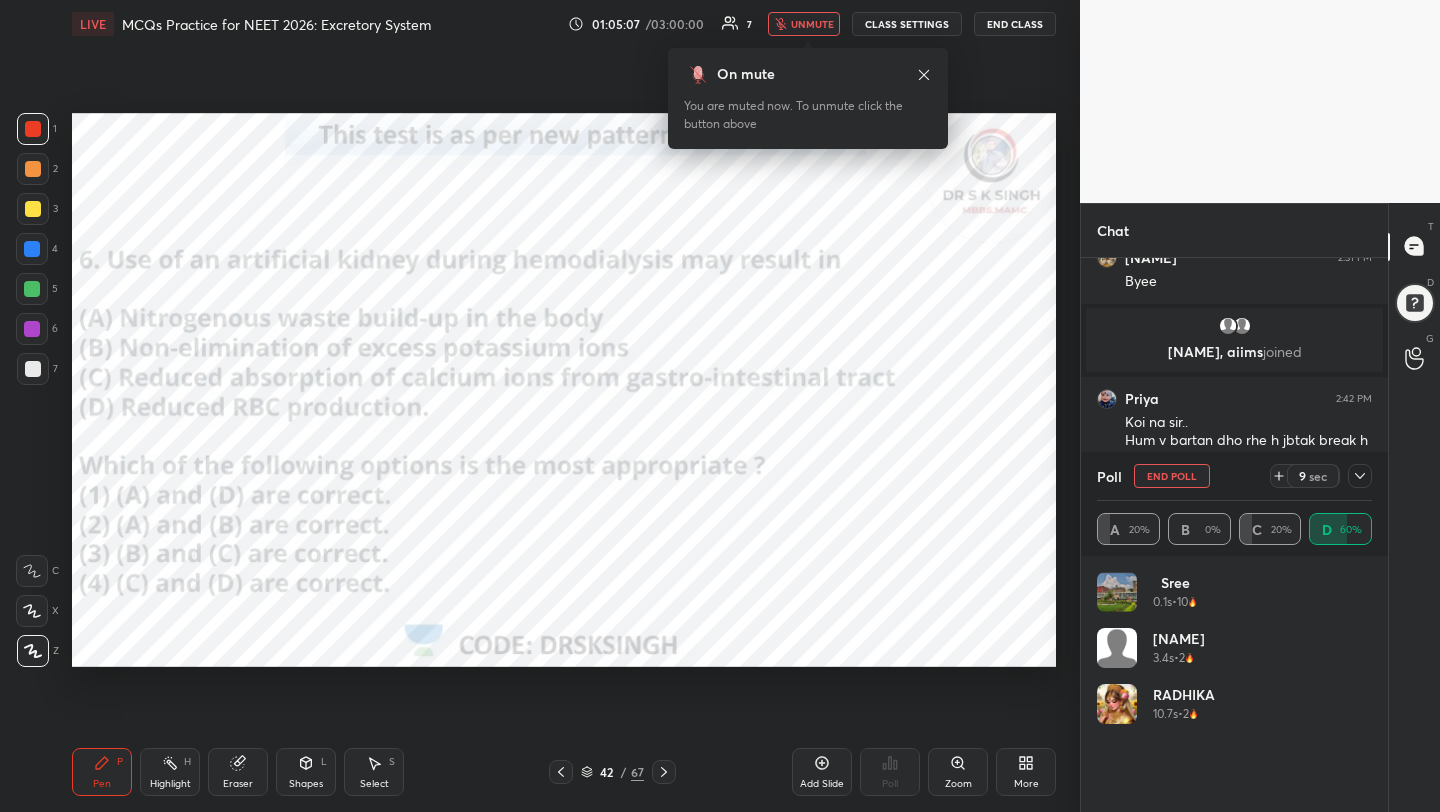 click on "End Poll" at bounding box center [1172, 476] 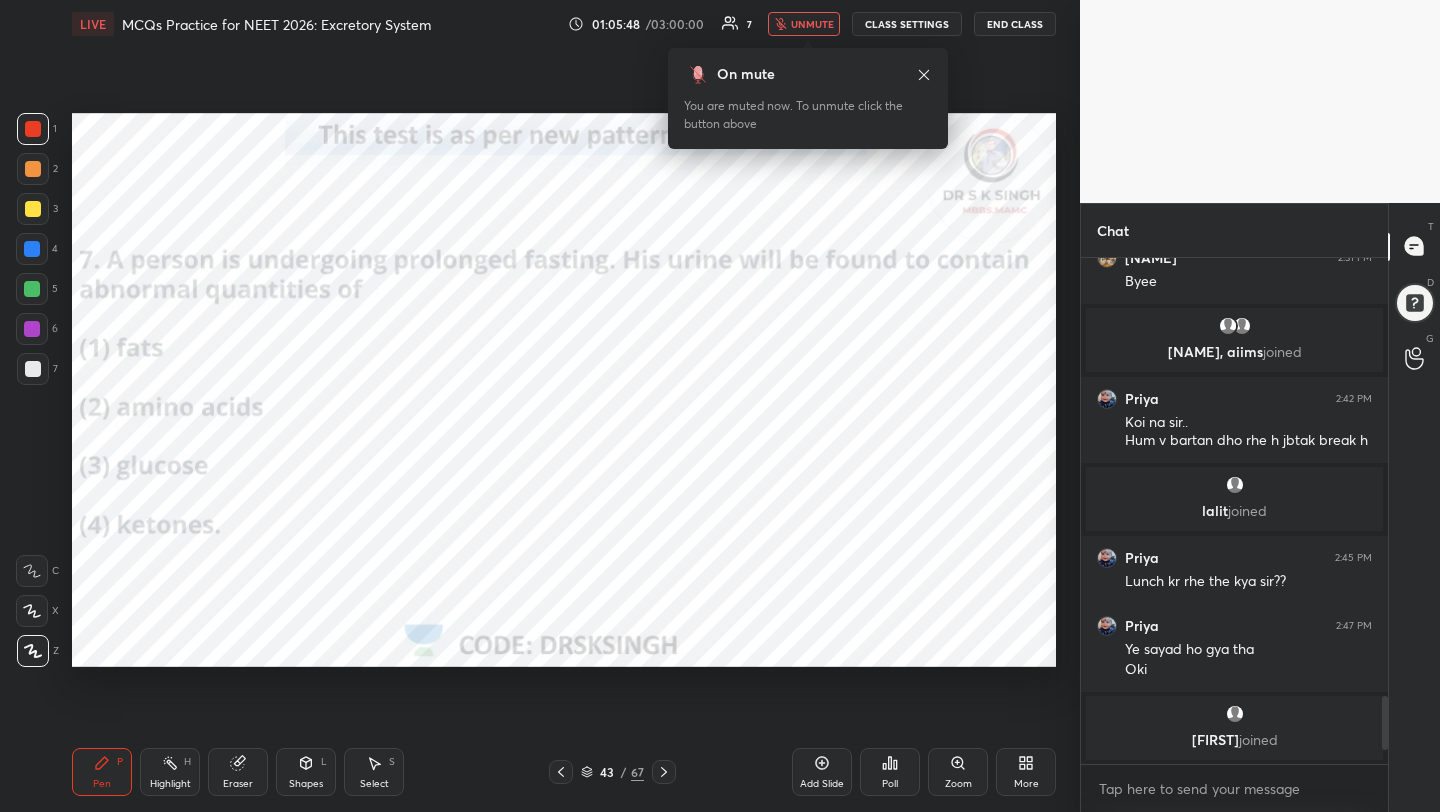 click on "Poll" at bounding box center [890, 784] 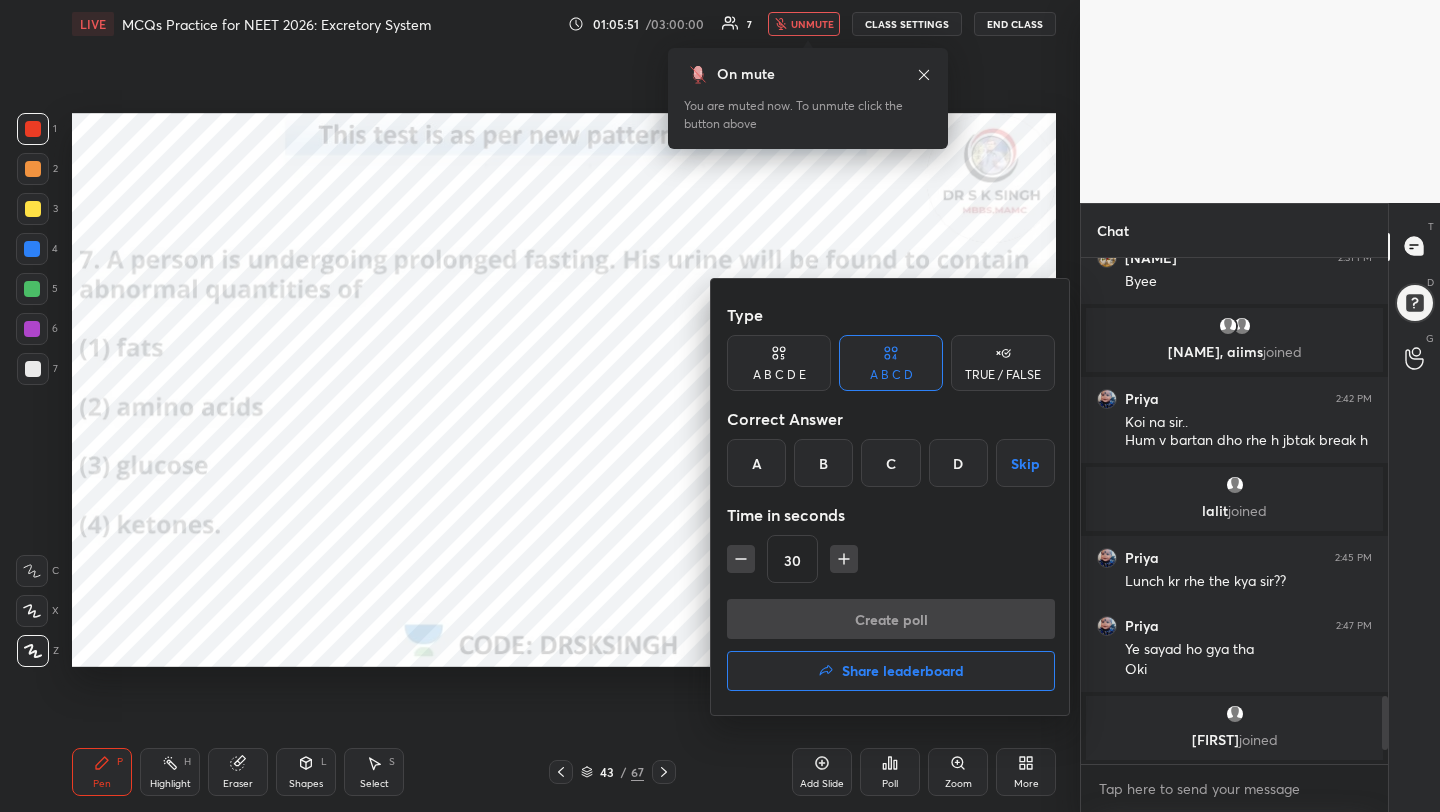 click on "D" at bounding box center (958, 463) 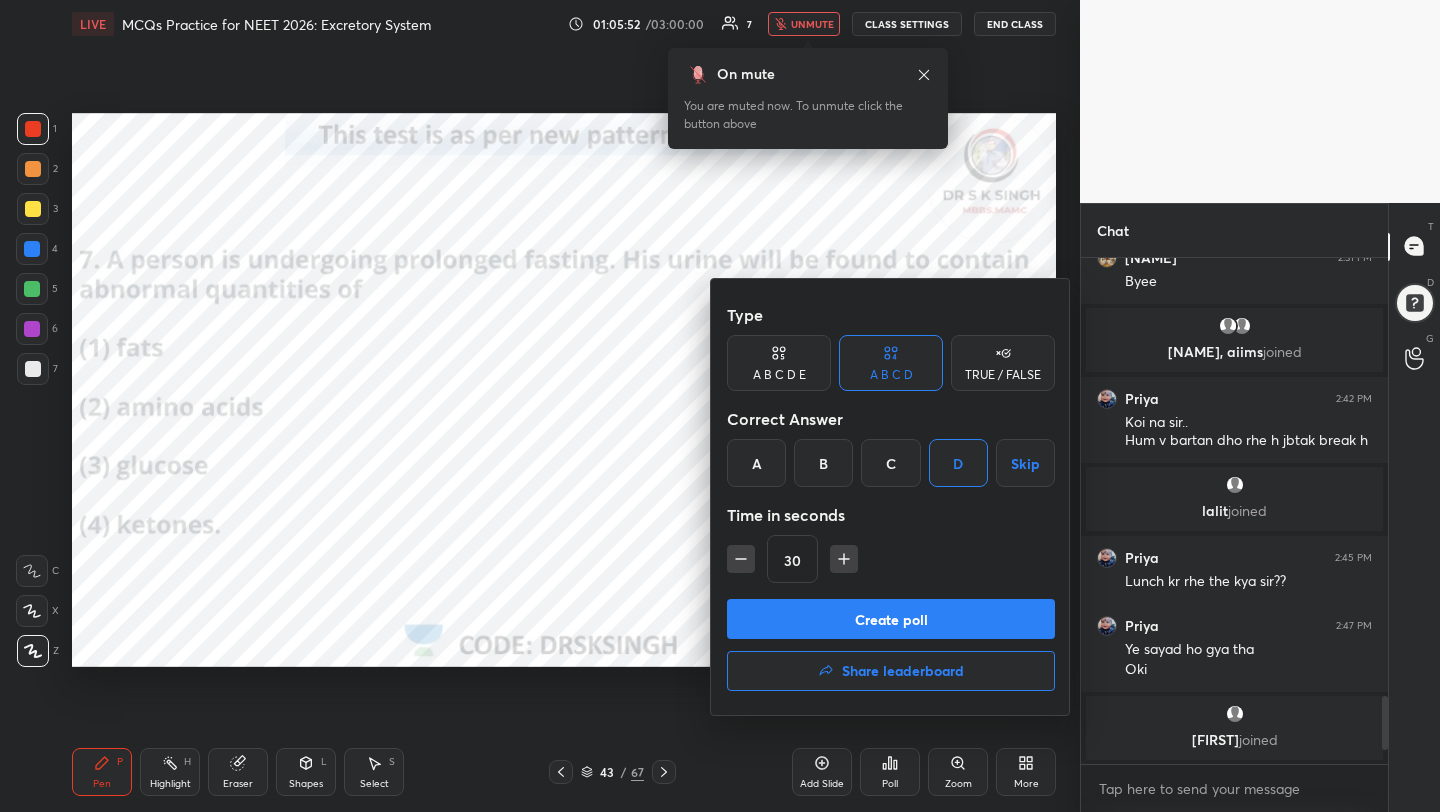 click on "Create poll" at bounding box center (891, 619) 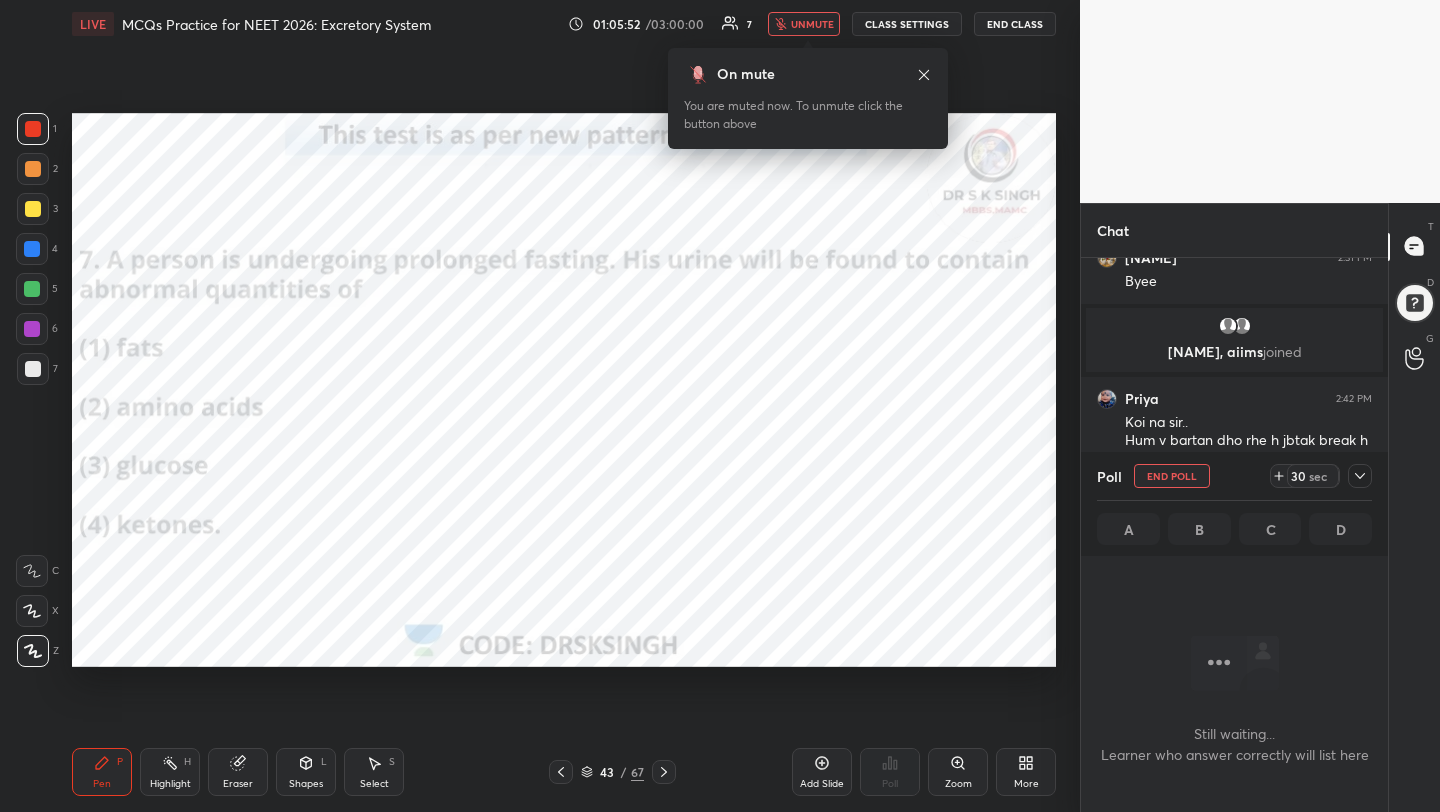 scroll, scrollTop: 407, scrollLeft: 301, axis: both 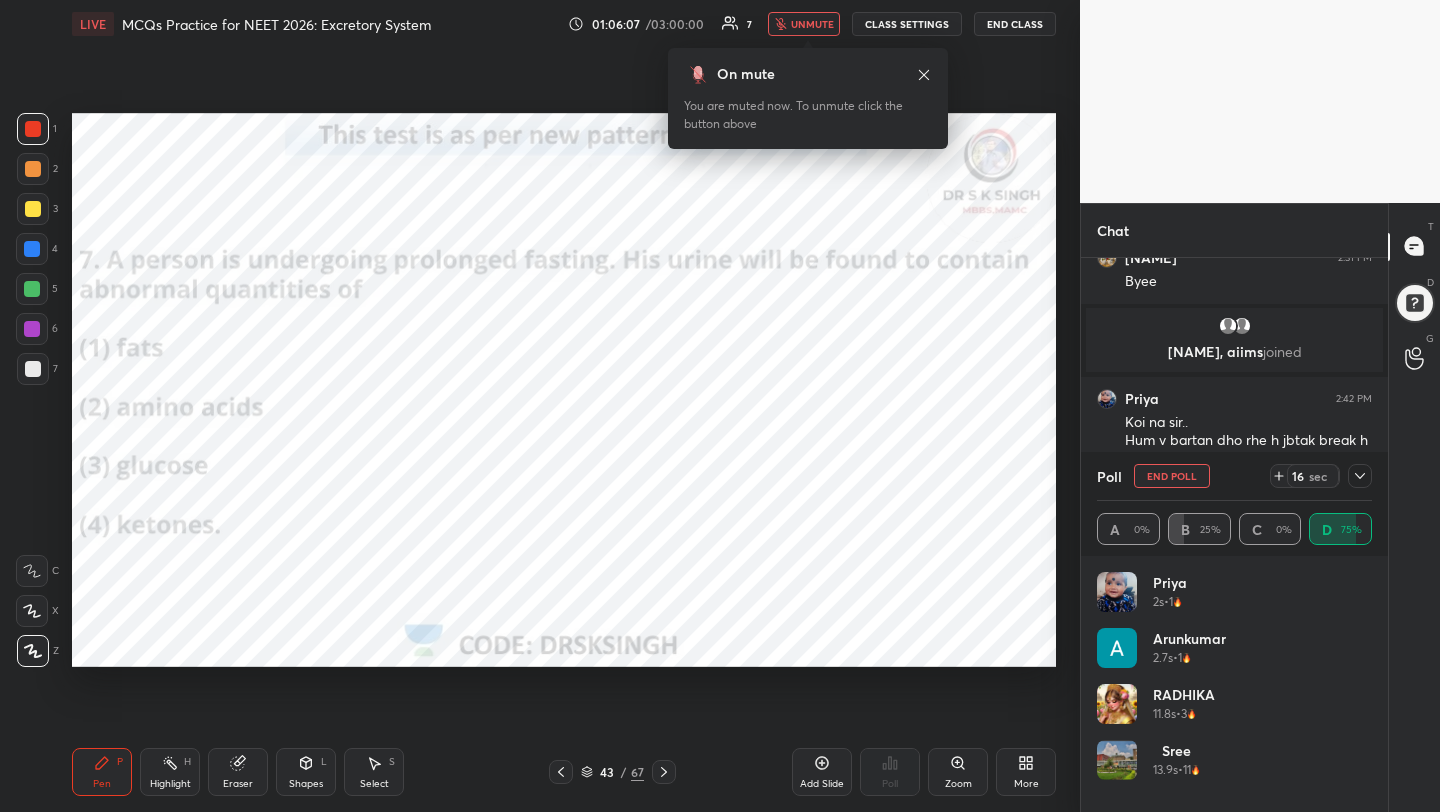 click on "End Poll" at bounding box center (1172, 476) 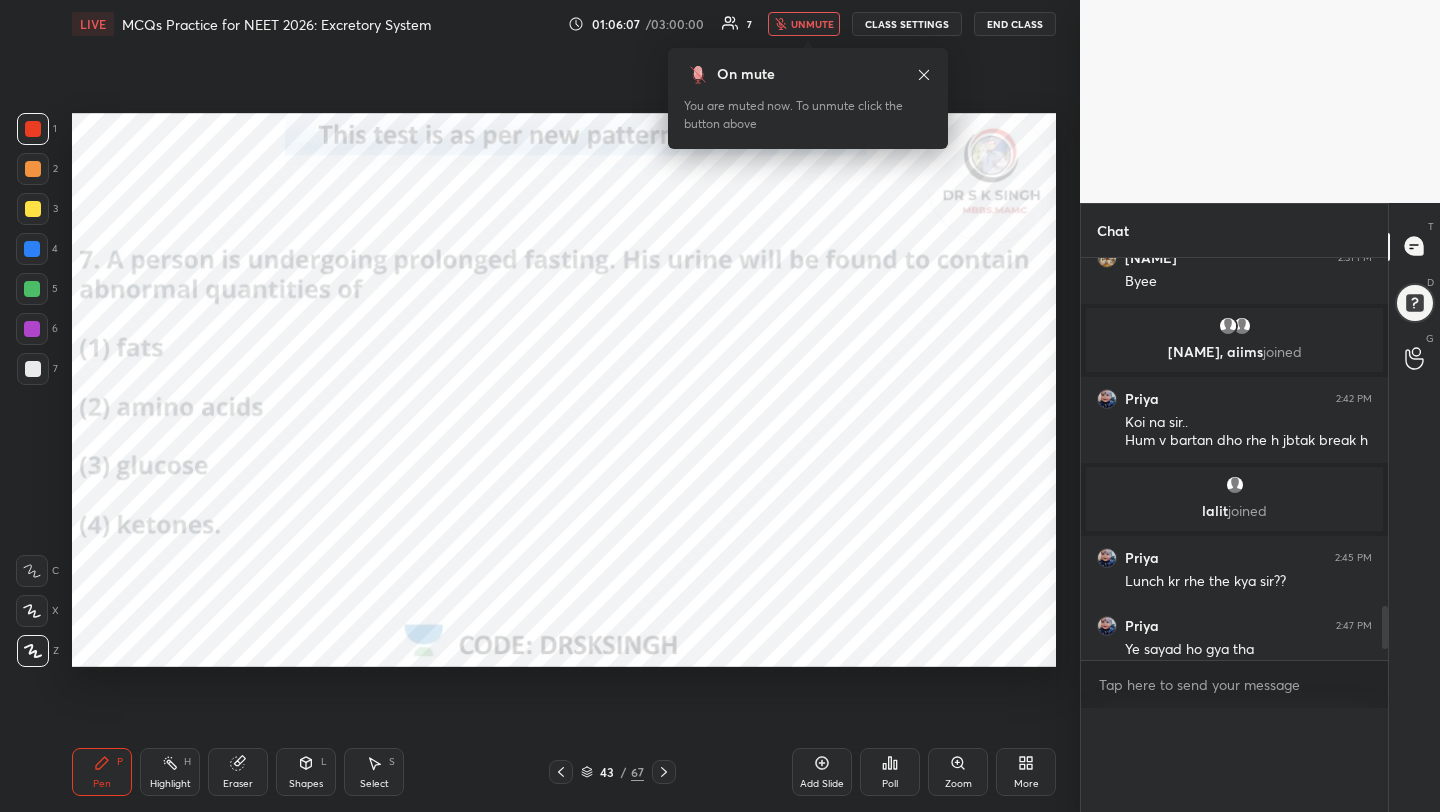 scroll, scrollTop: 1, scrollLeft: 7, axis: both 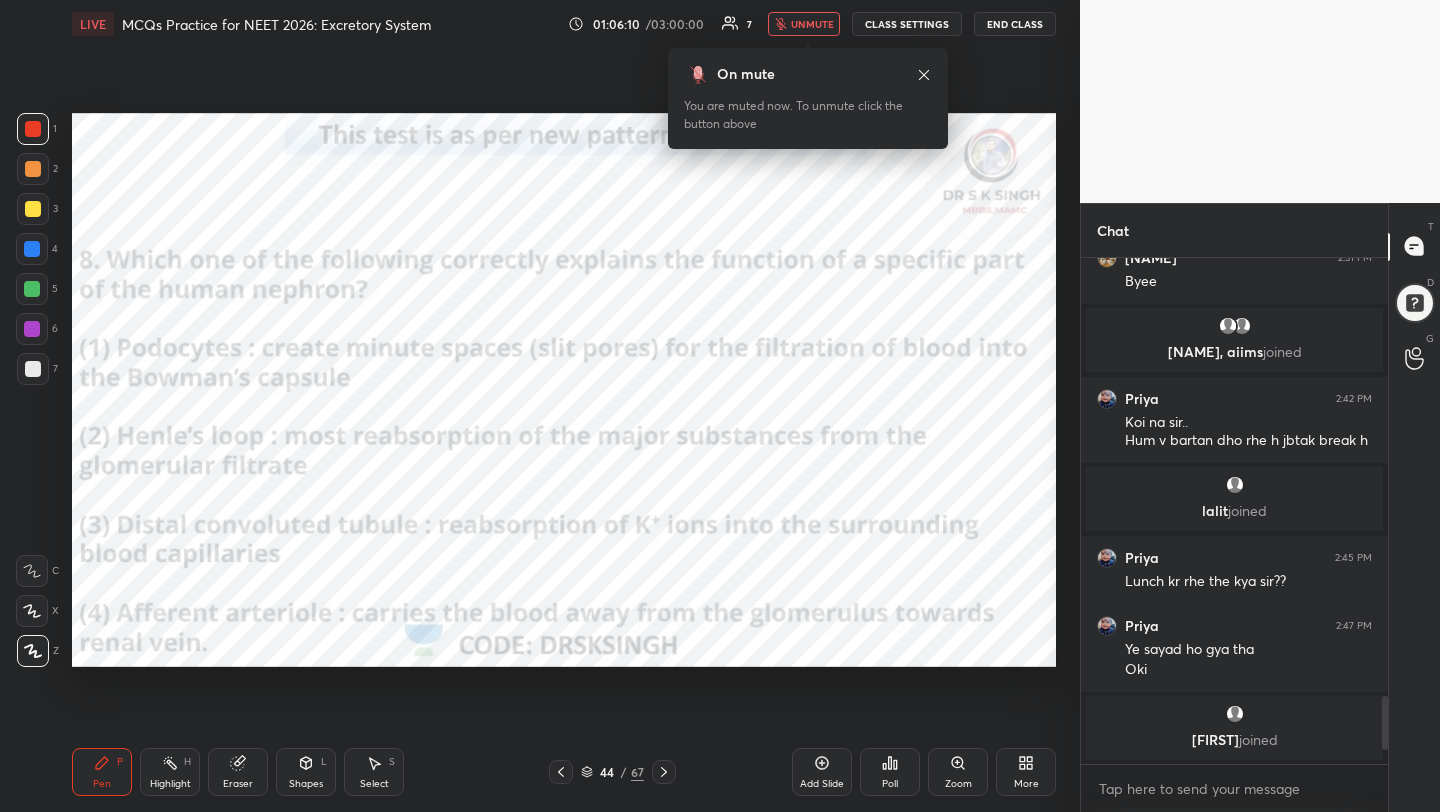 click on "Poll" at bounding box center [890, 772] 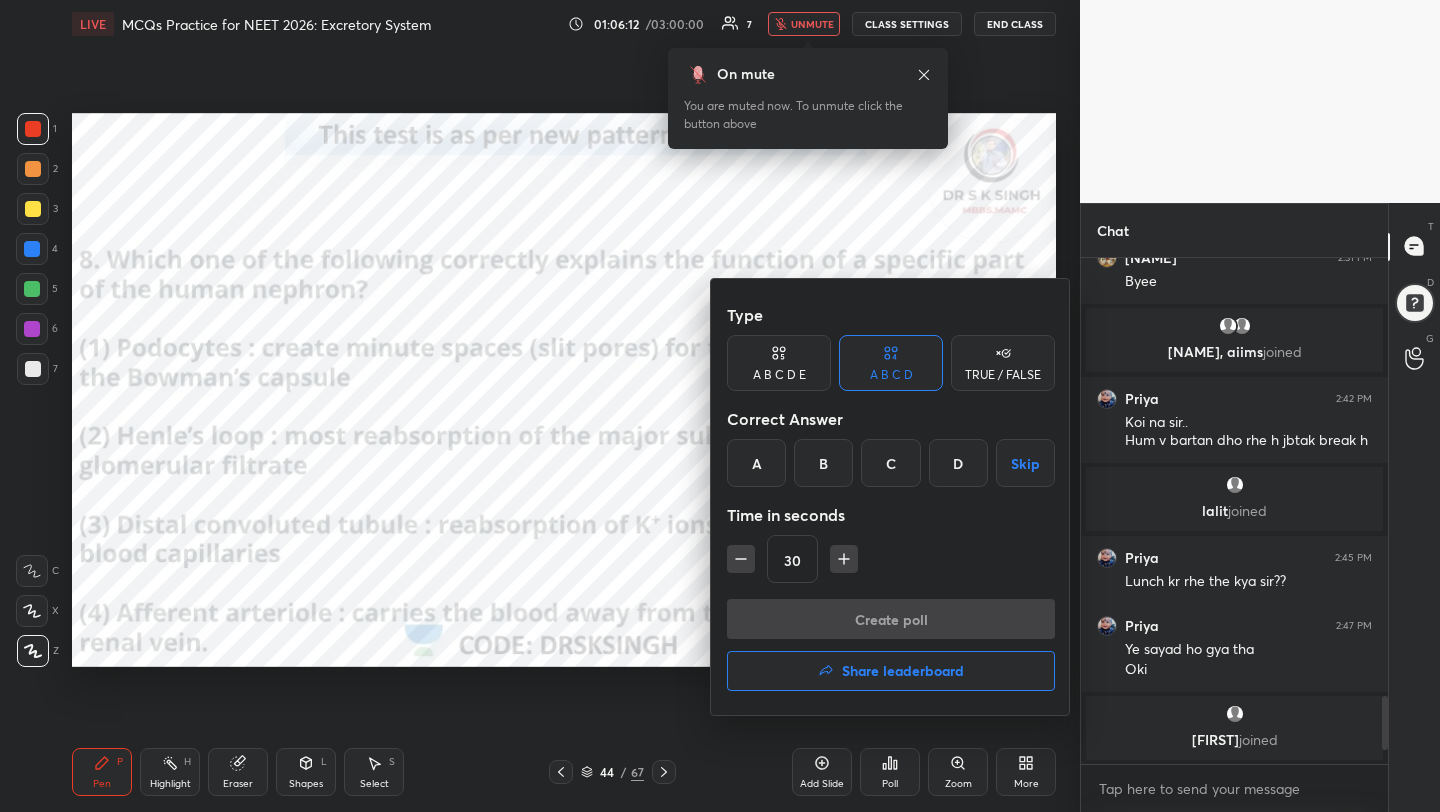 click on "A" at bounding box center (756, 463) 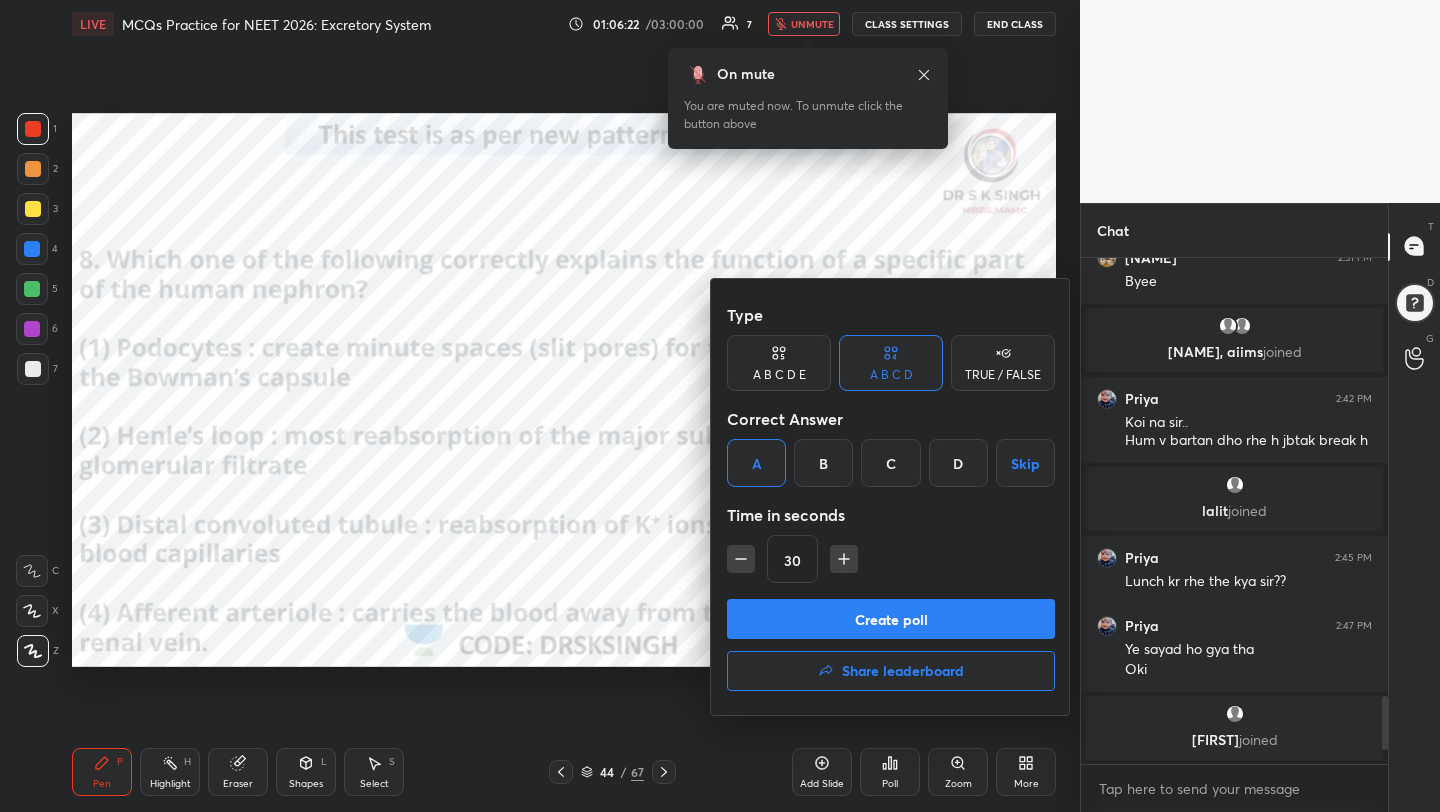 click on "Create poll" at bounding box center [891, 619] 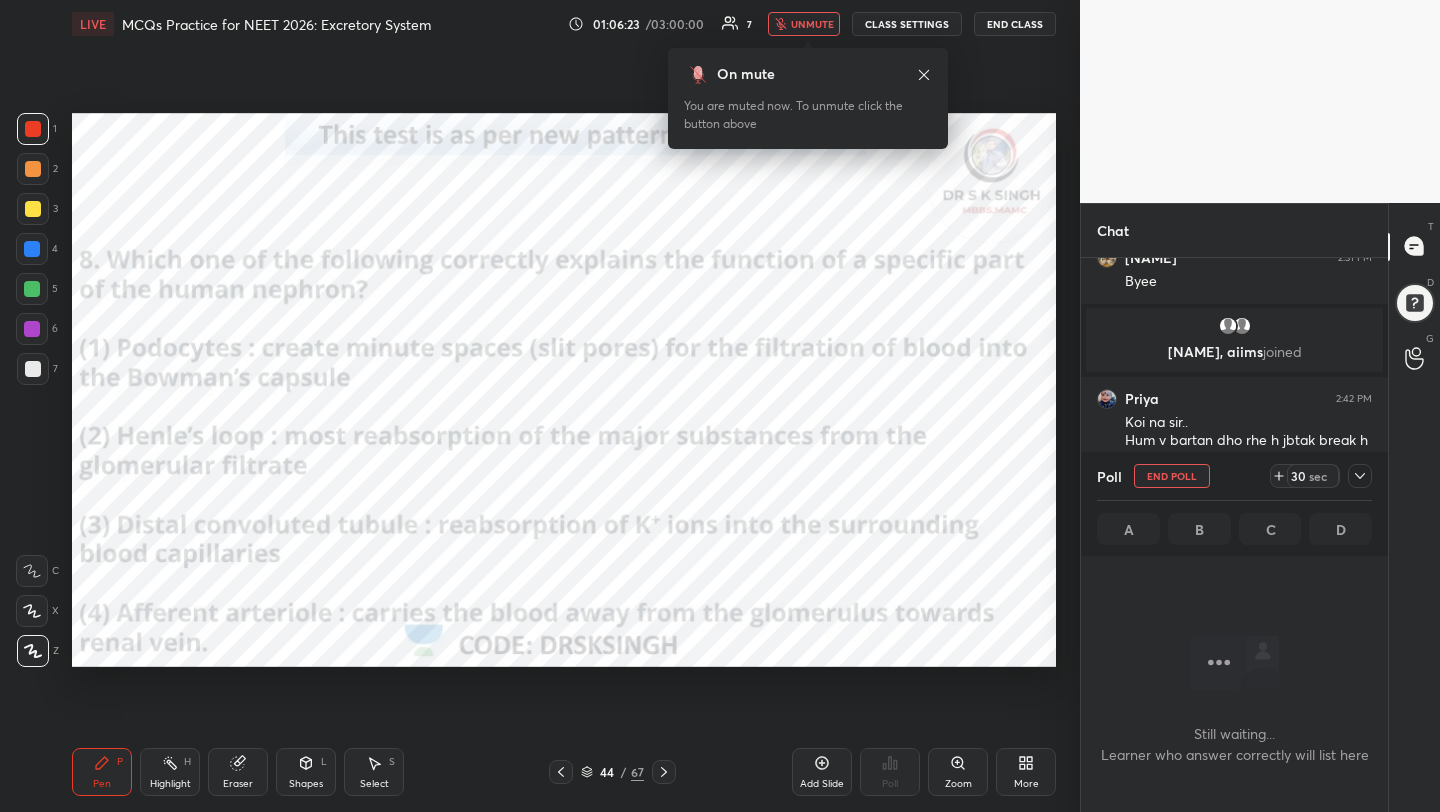 scroll, scrollTop: 402, scrollLeft: 301, axis: both 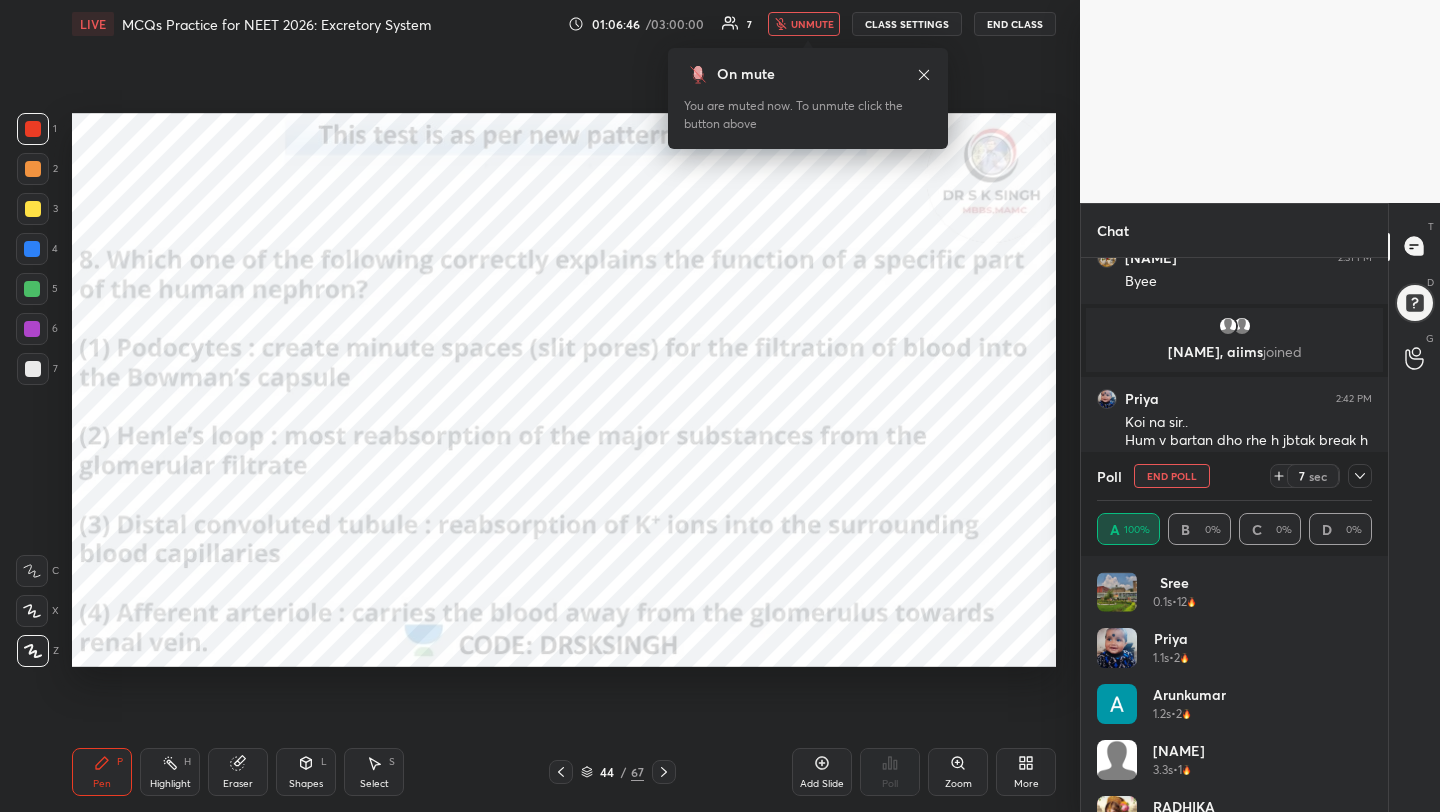 click on "End Poll" at bounding box center [1172, 476] 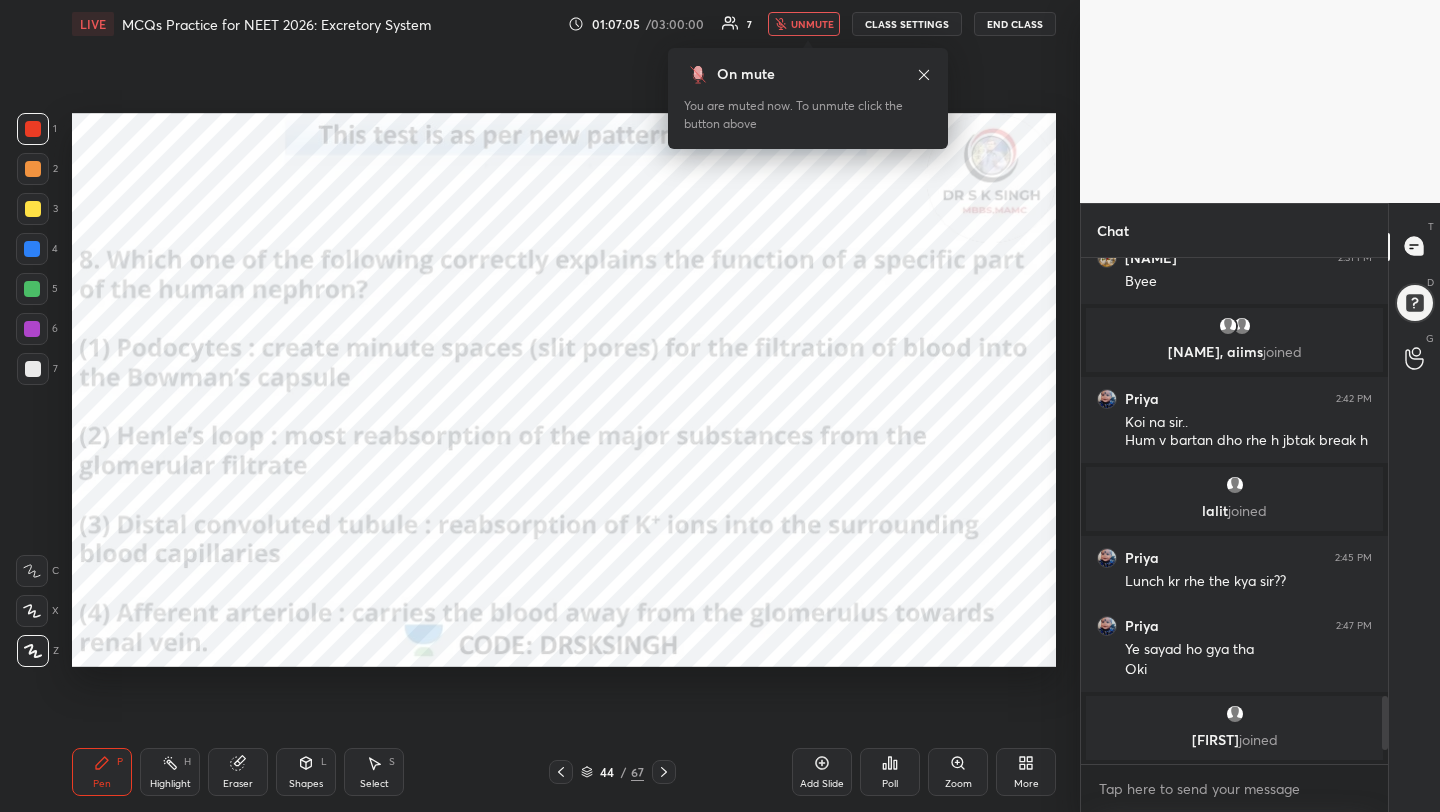 click on "unmute" at bounding box center [812, 24] 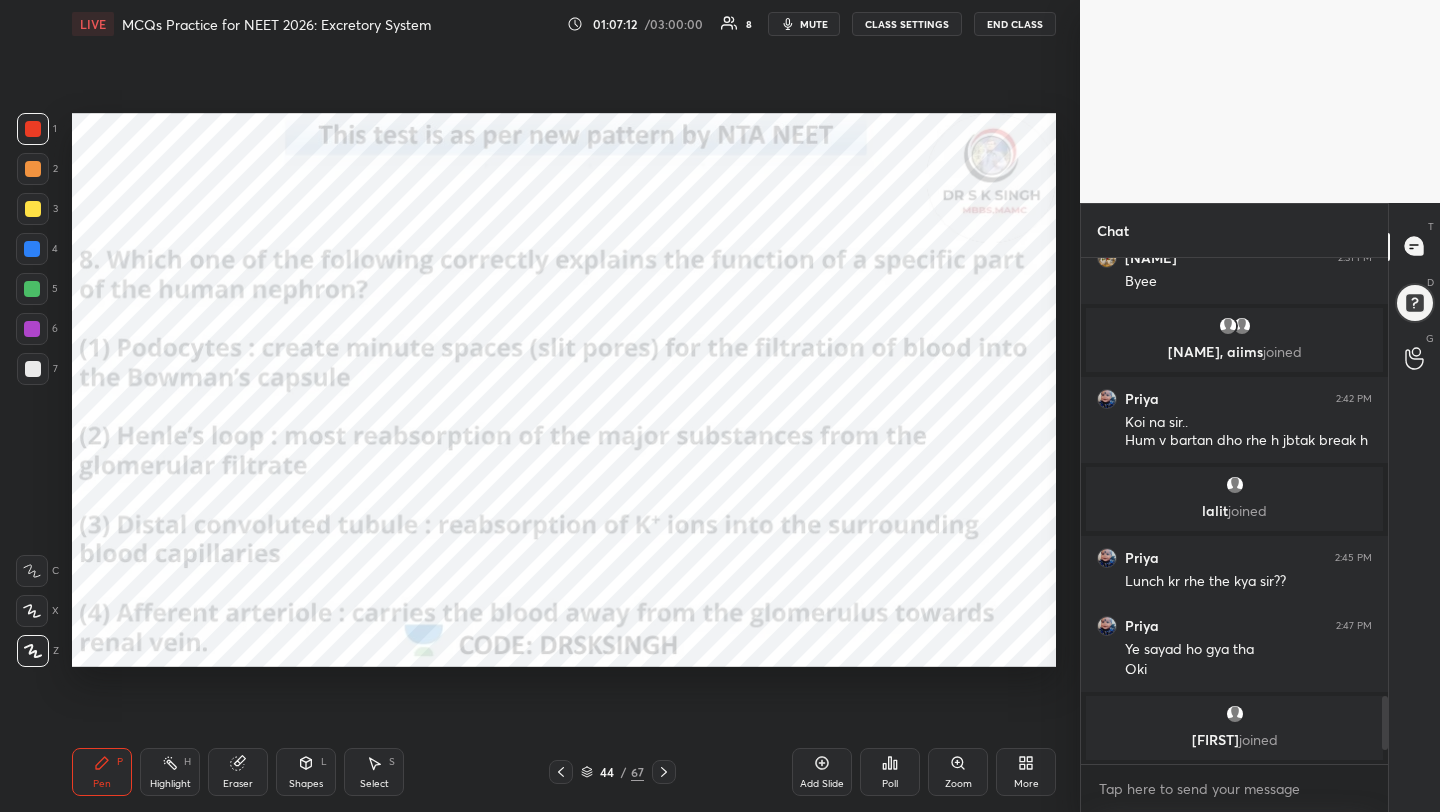 scroll, scrollTop: 3233, scrollLeft: 0, axis: vertical 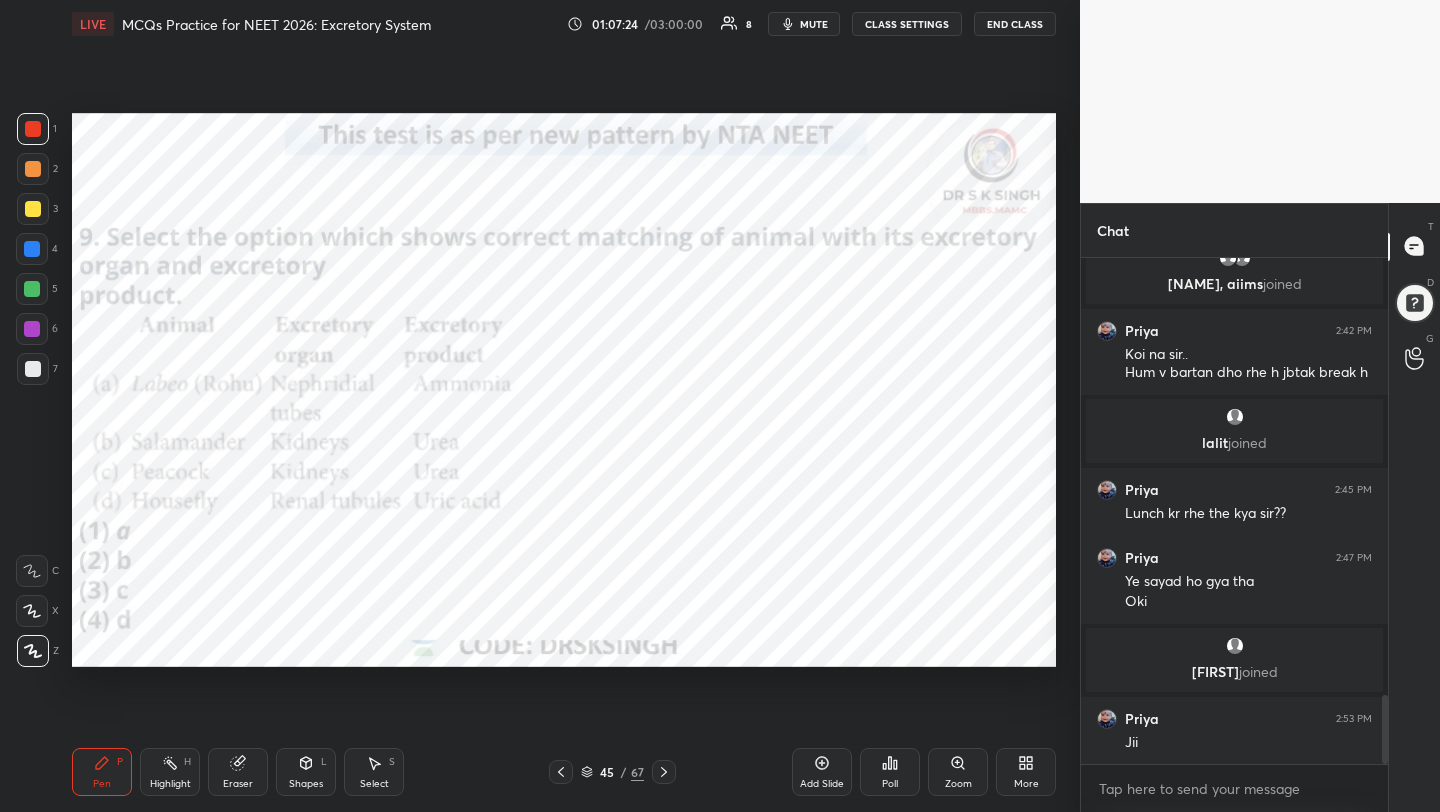 click on "Poll" at bounding box center [890, 772] 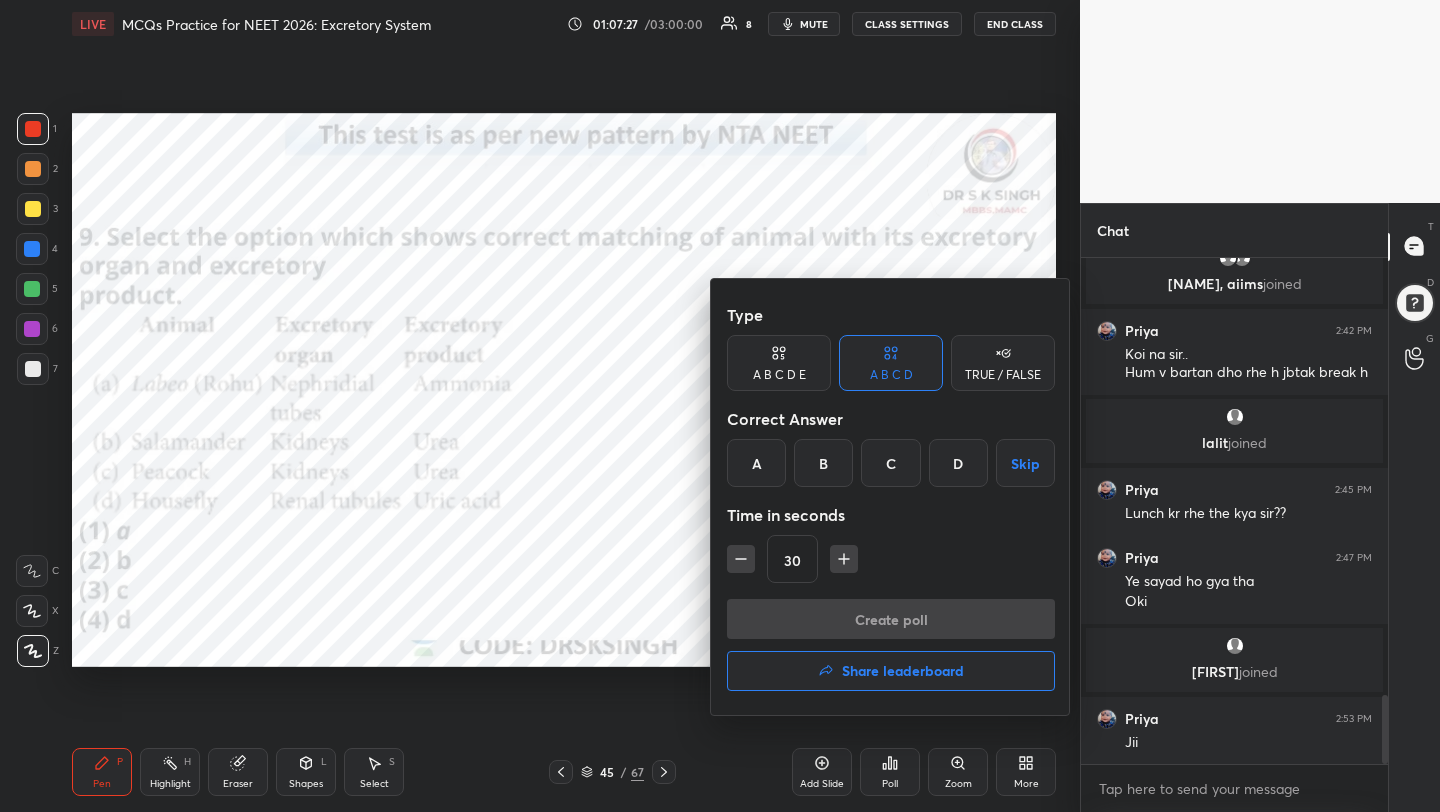click on "B" at bounding box center [823, 463] 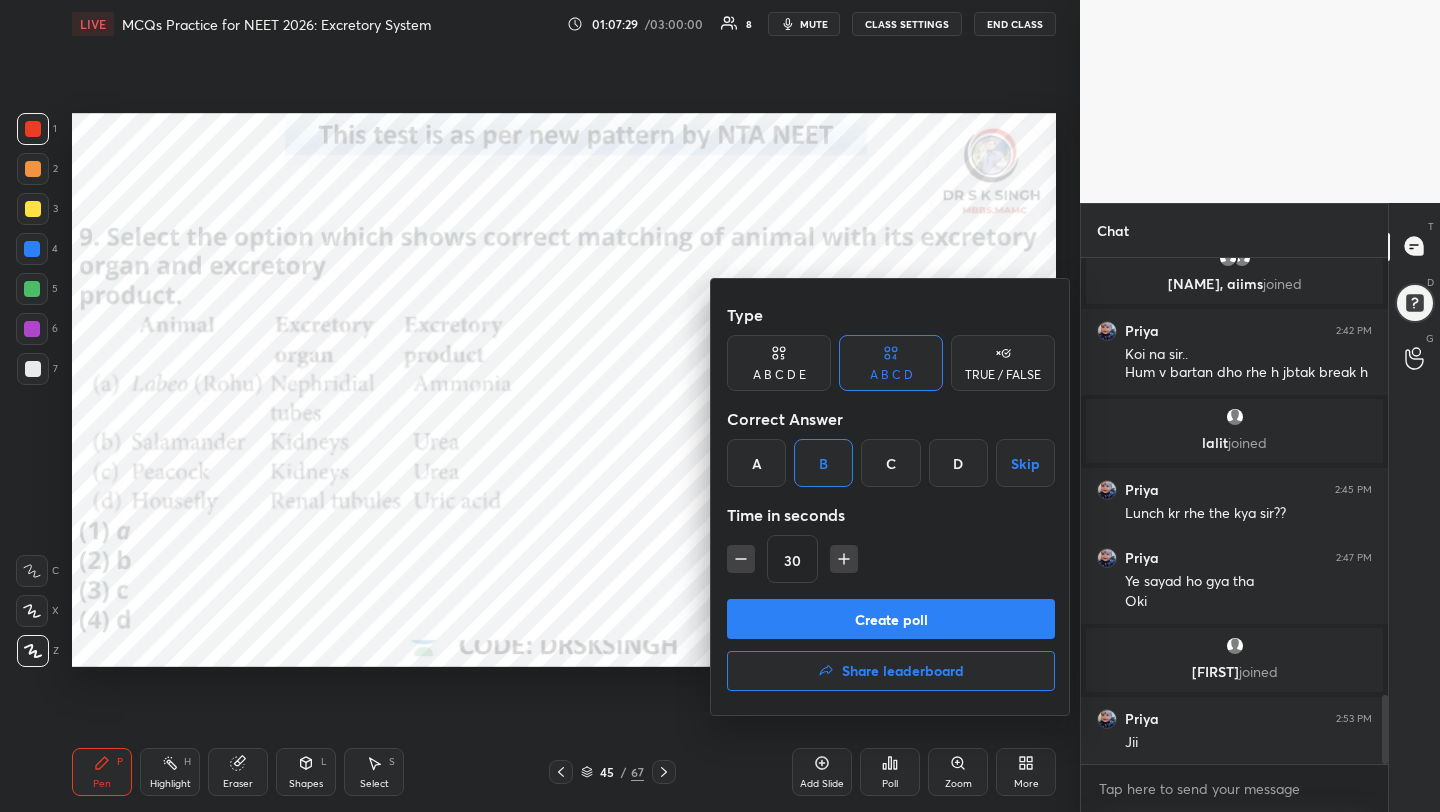 click on "Create poll" at bounding box center (891, 619) 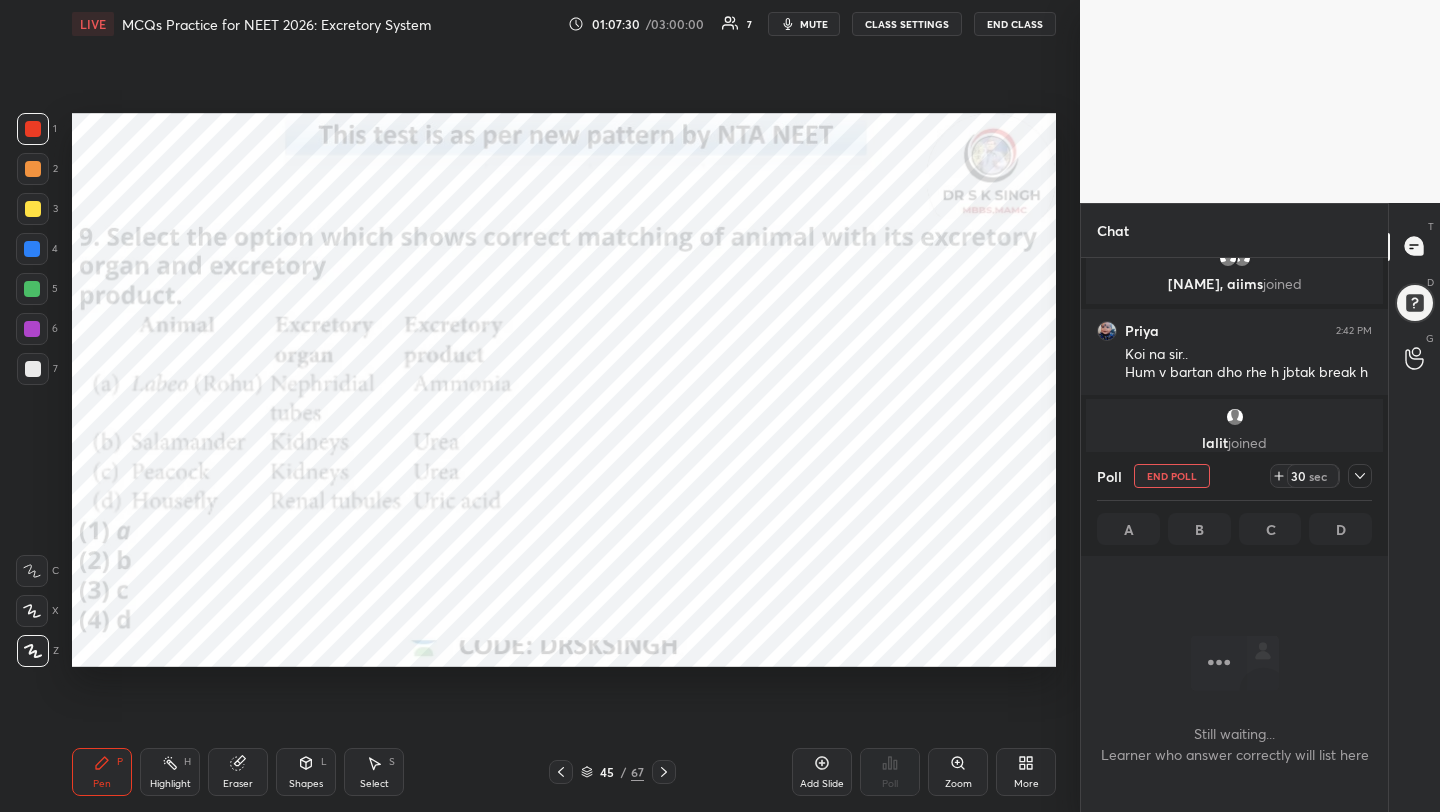 scroll, scrollTop: 413, scrollLeft: 301, axis: both 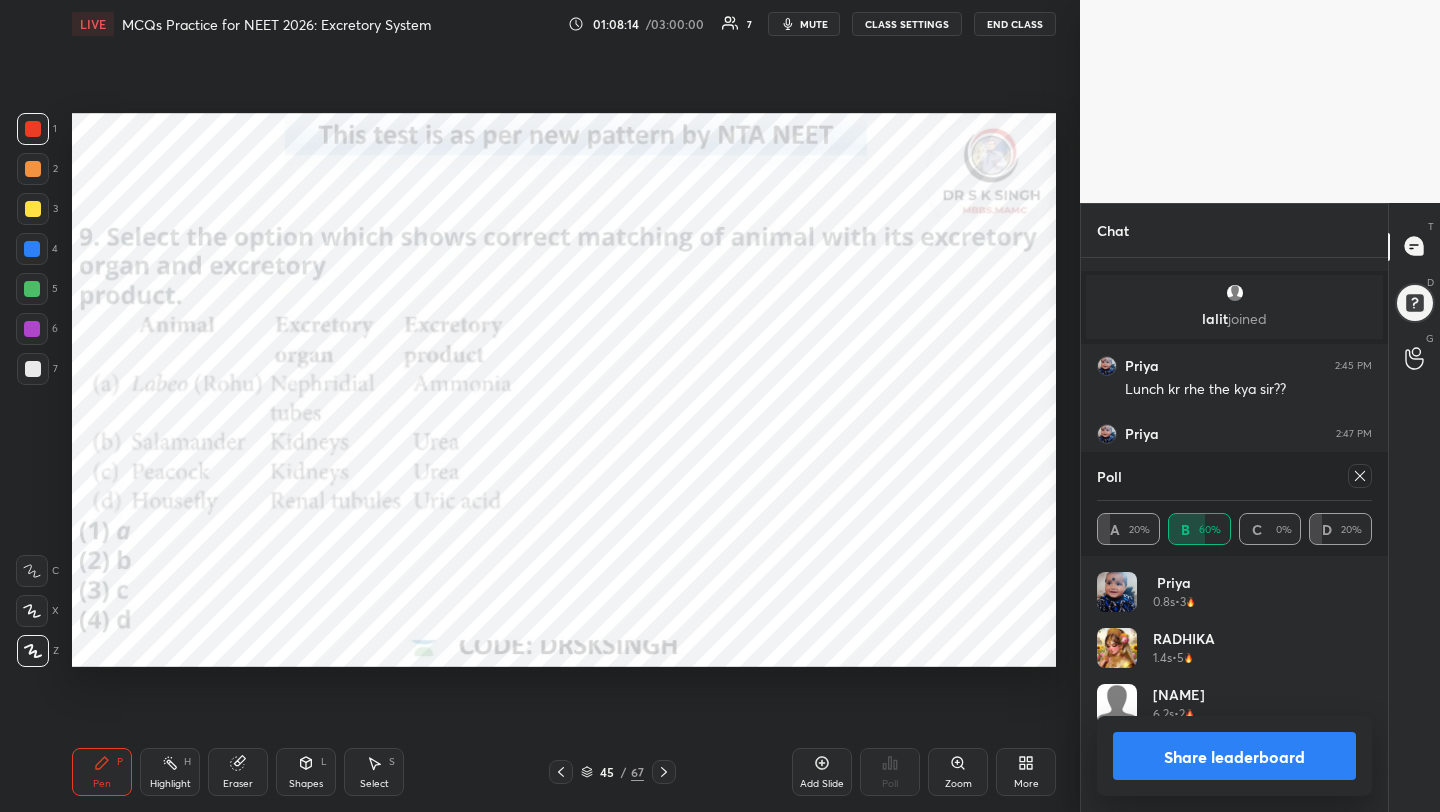 click 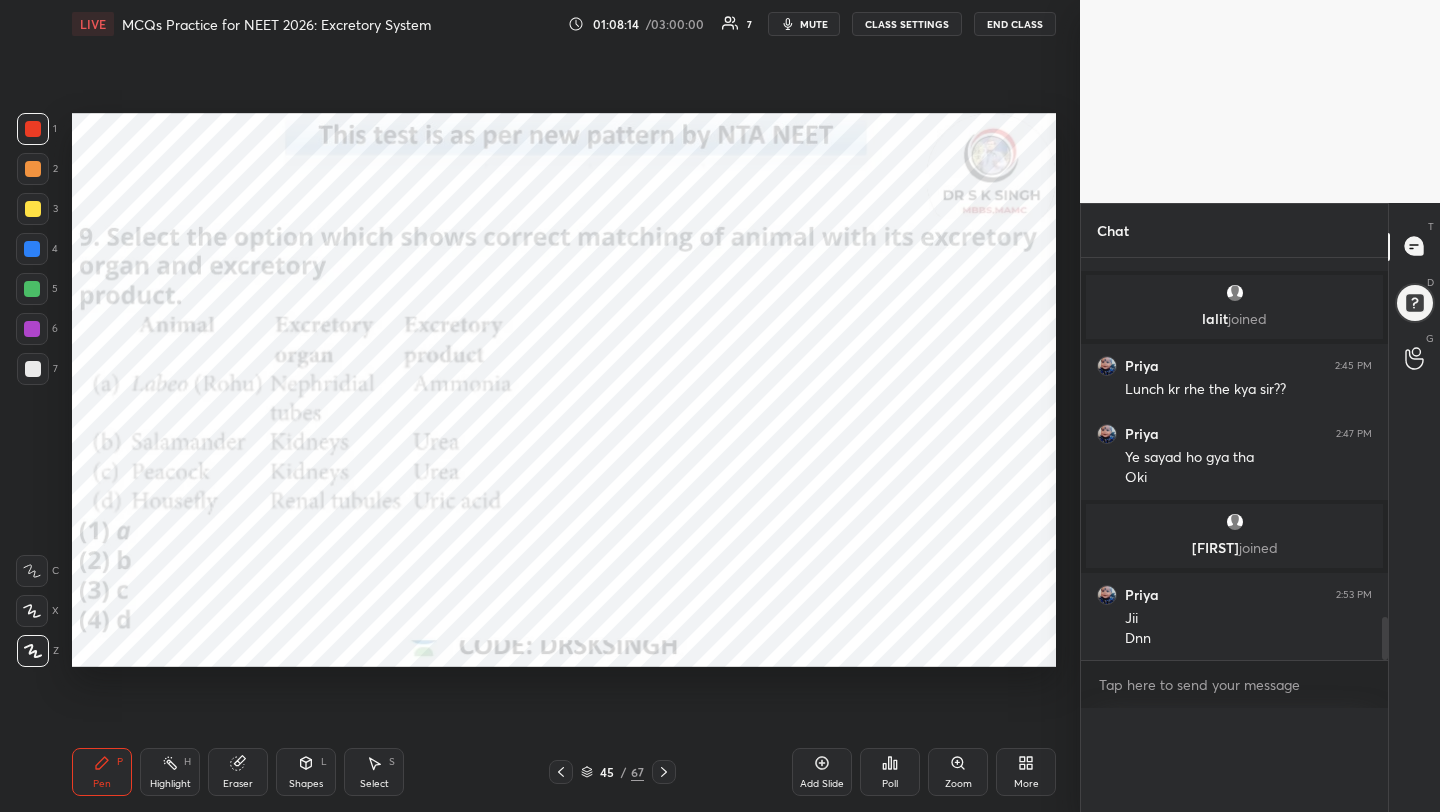 scroll, scrollTop: 0, scrollLeft: 0, axis: both 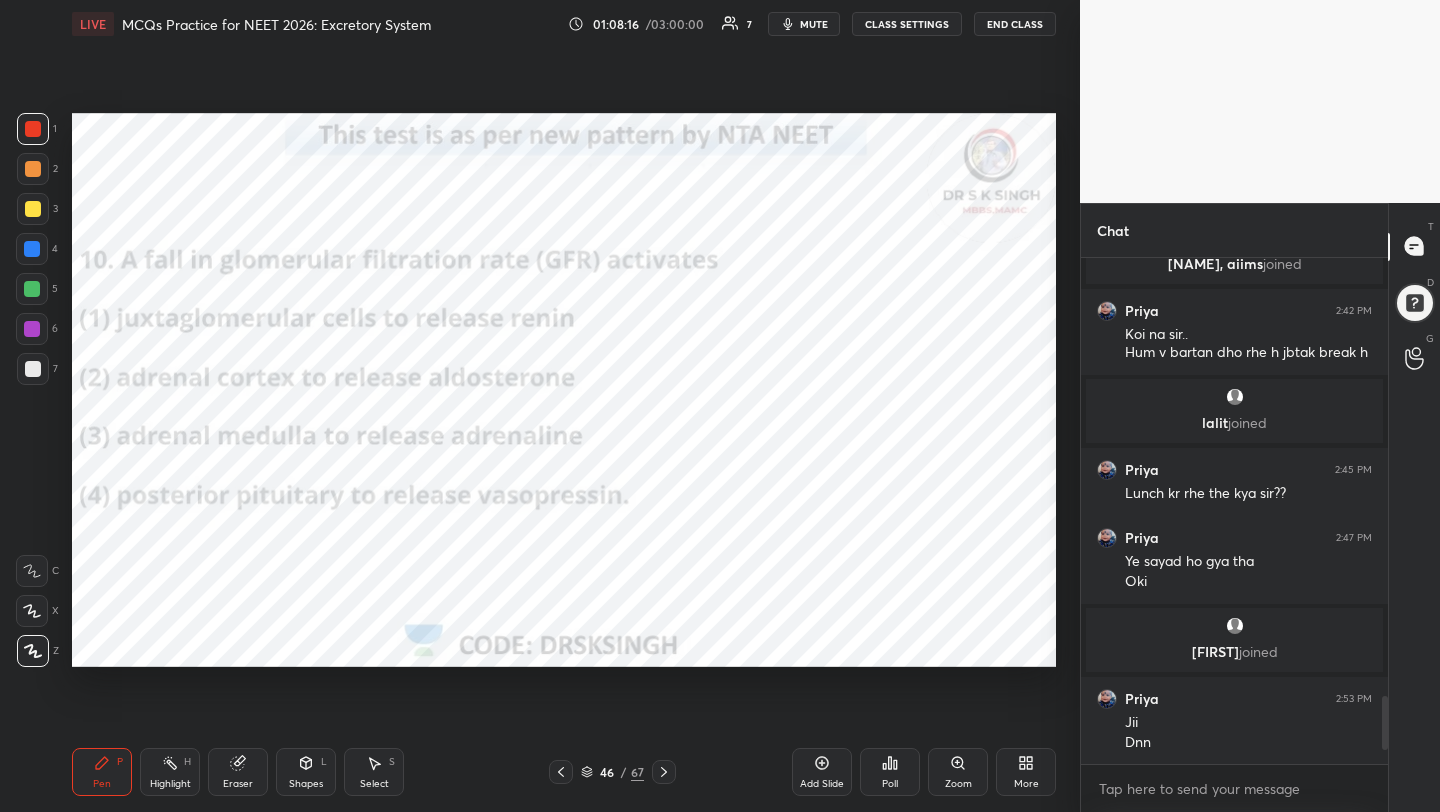 click on "Poll" at bounding box center [890, 784] 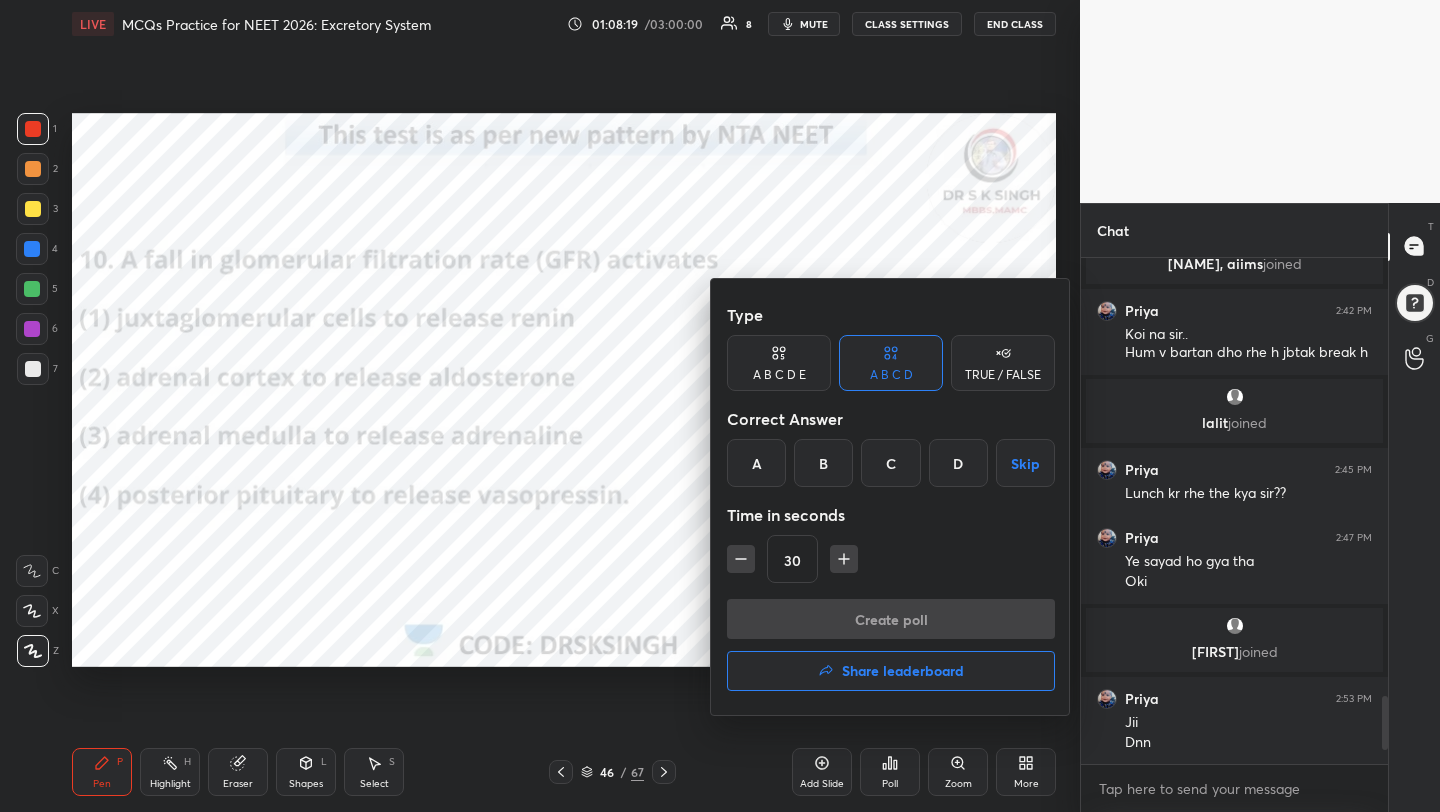 click on "A" at bounding box center [756, 463] 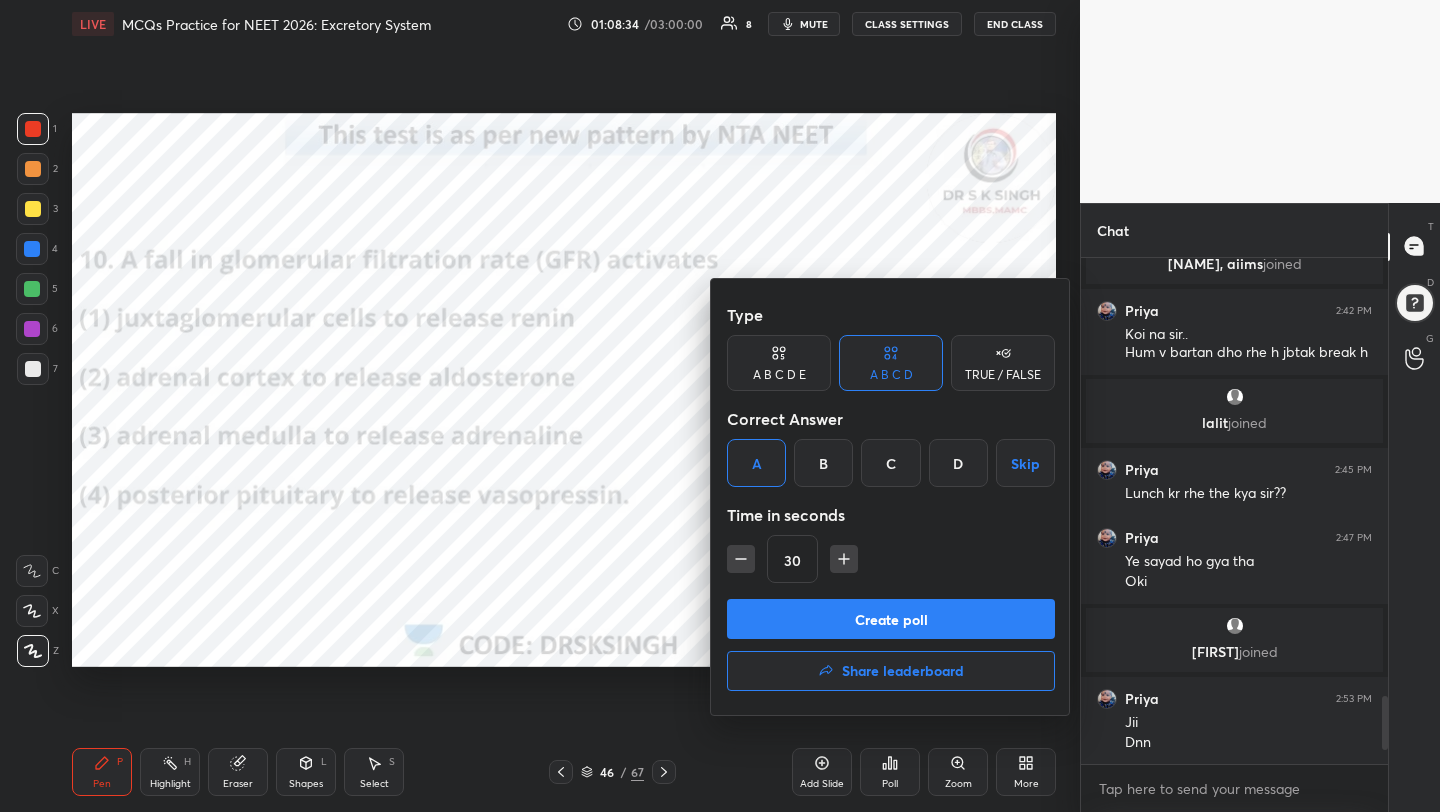 click on "Create poll" at bounding box center [891, 619] 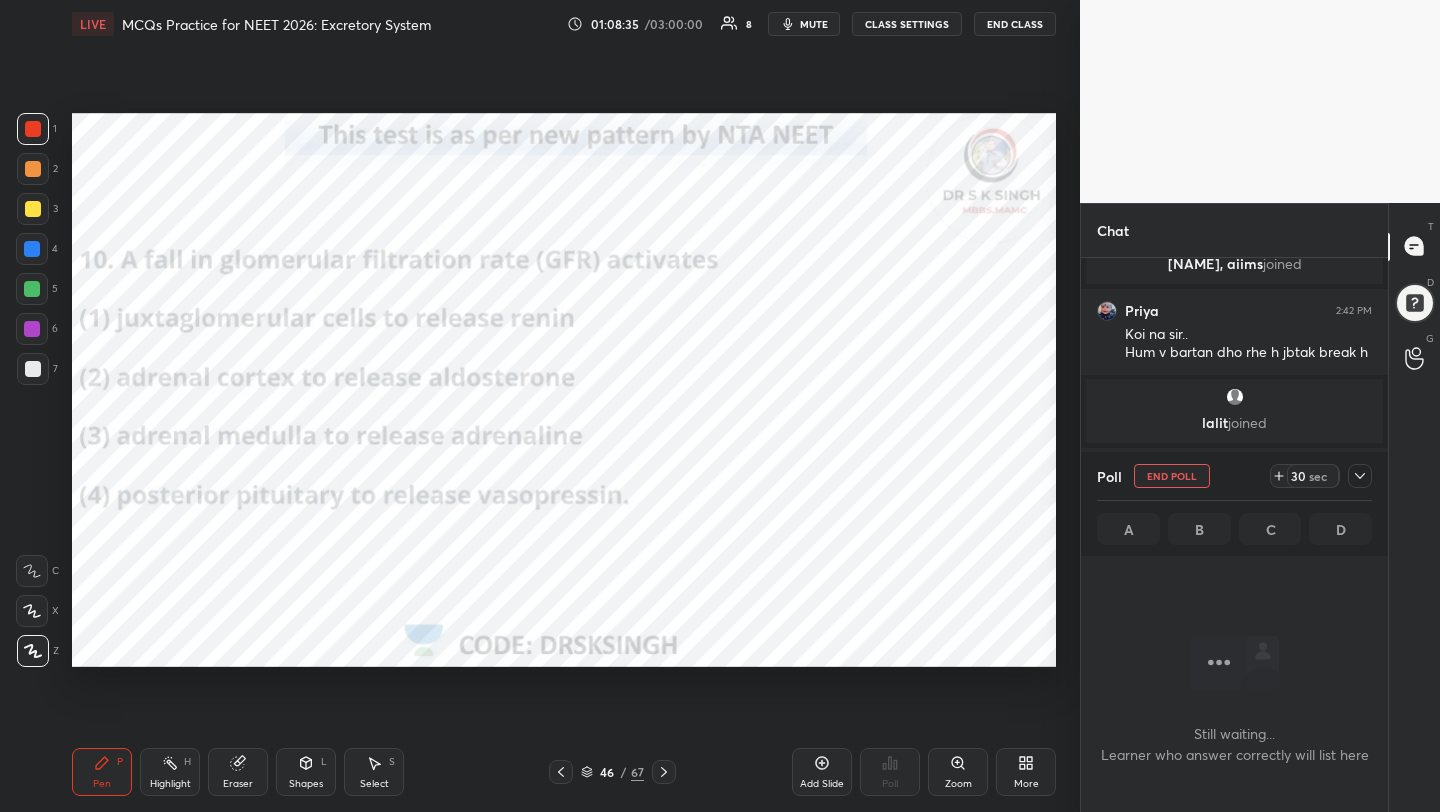 scroll, scrollTop: 402, scrollLeft: 301, axis: both 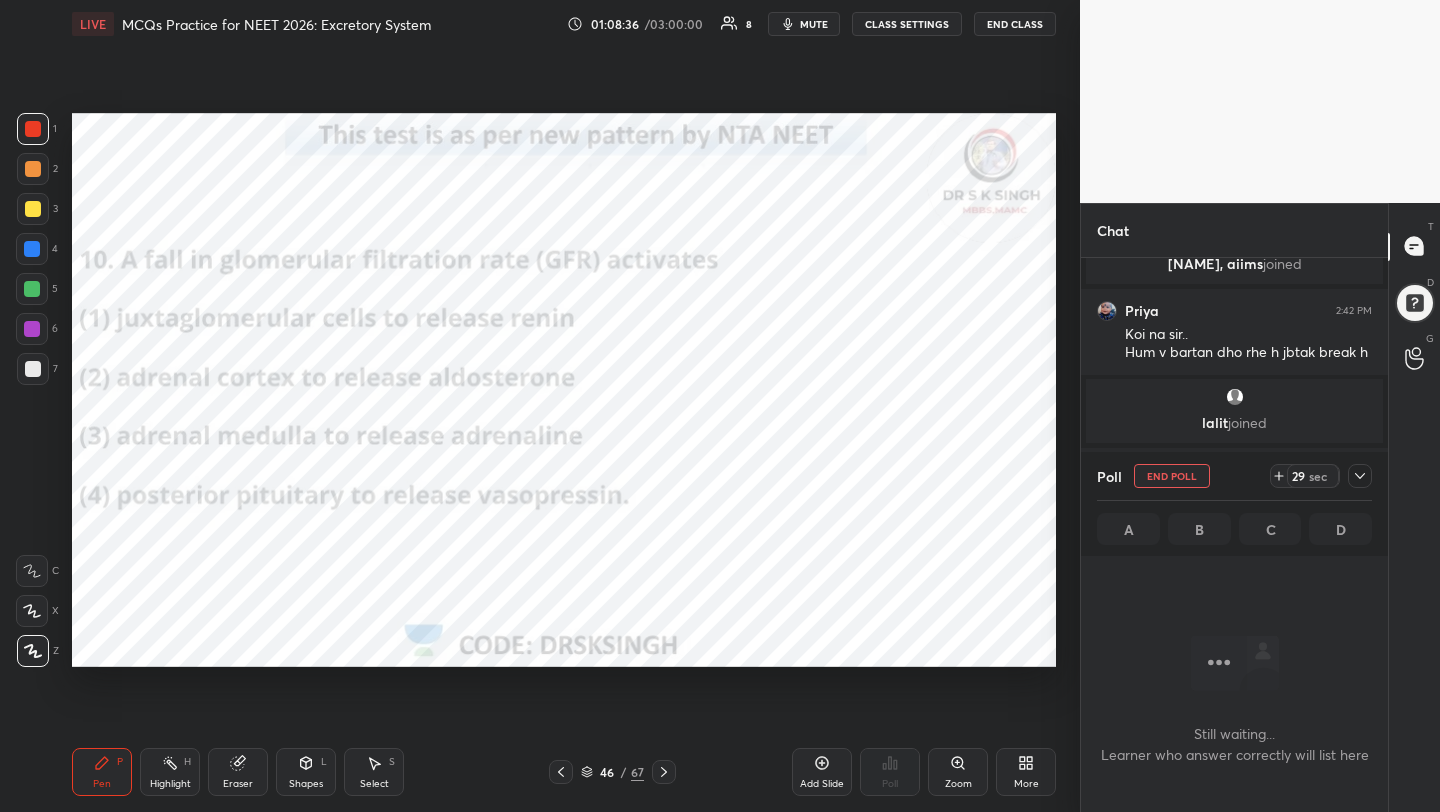 click on "mute" at bounding box center (814, 24) 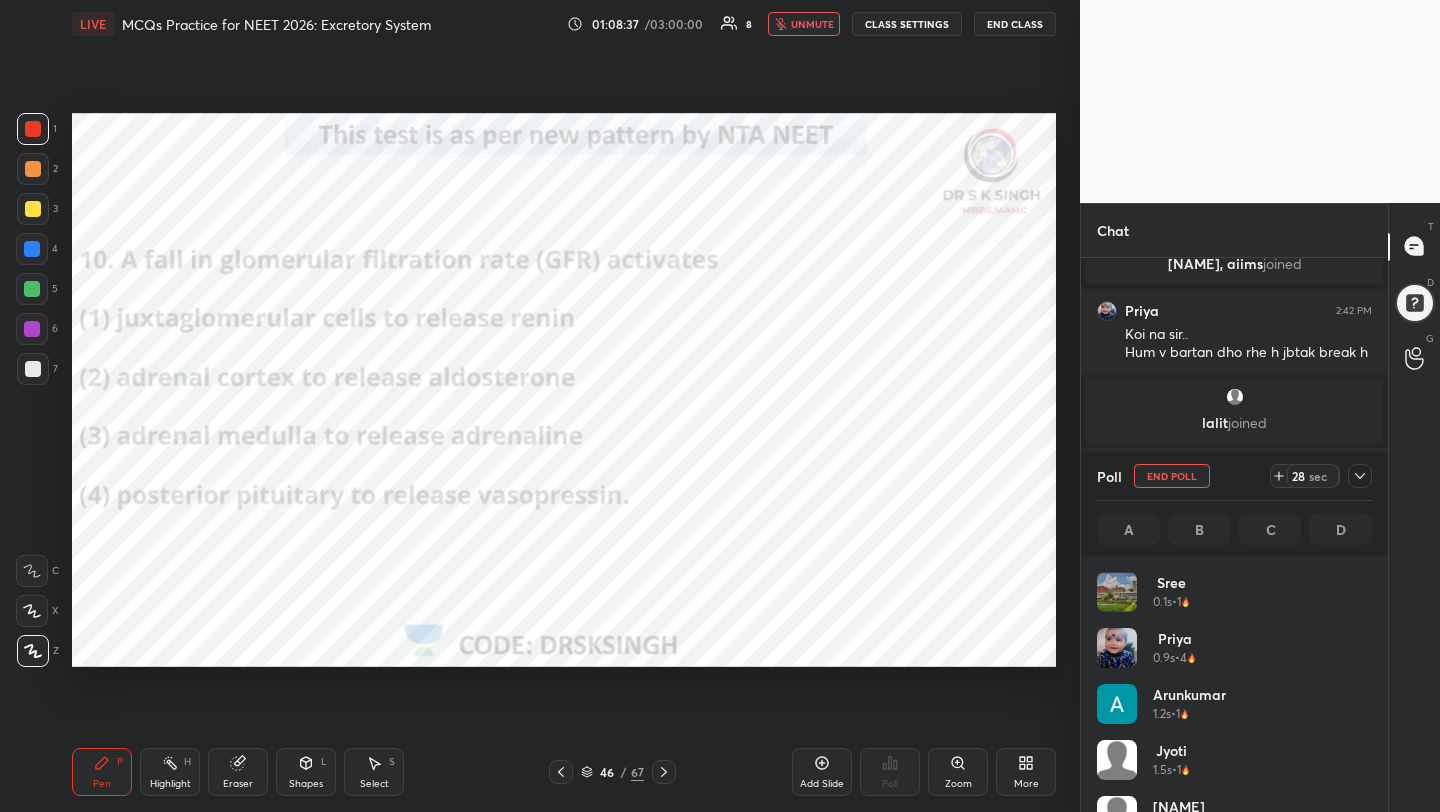 scroll, scrollTop: 7, scrollLeft: 7, axis: both 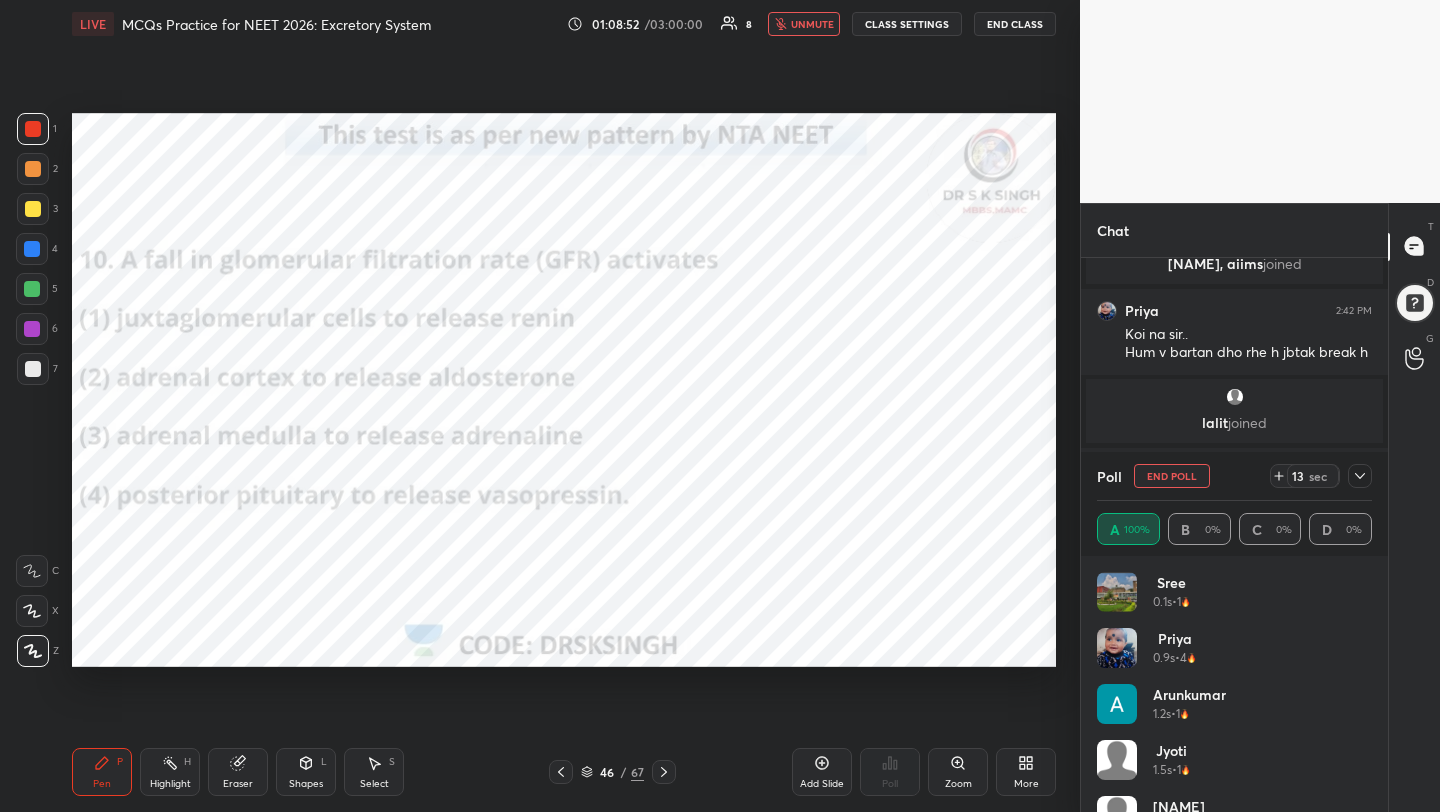 click on "End Poll" at bounding box center (1172, 476) 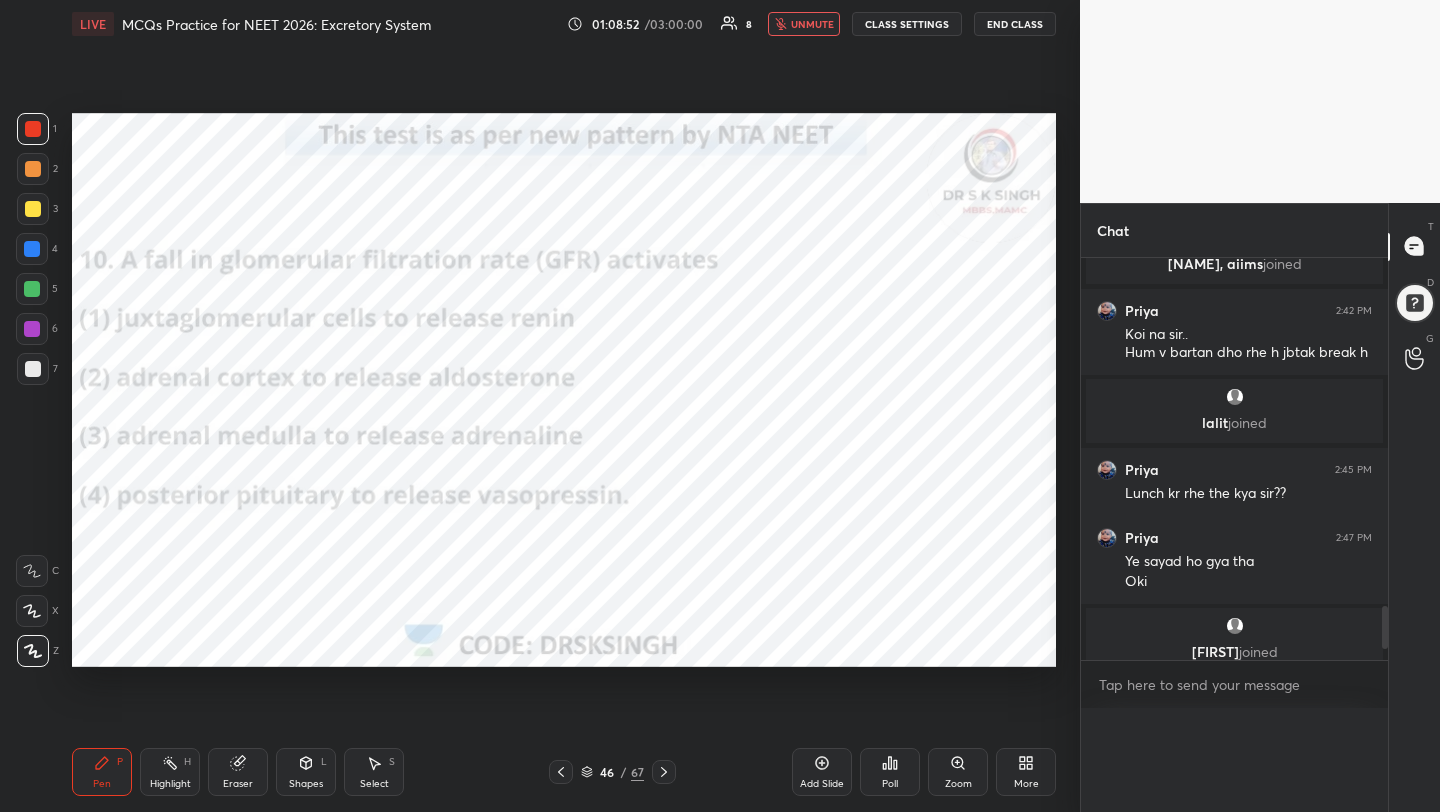 scroll, scrollTop: 88, scrollLeft: 269, axis: both 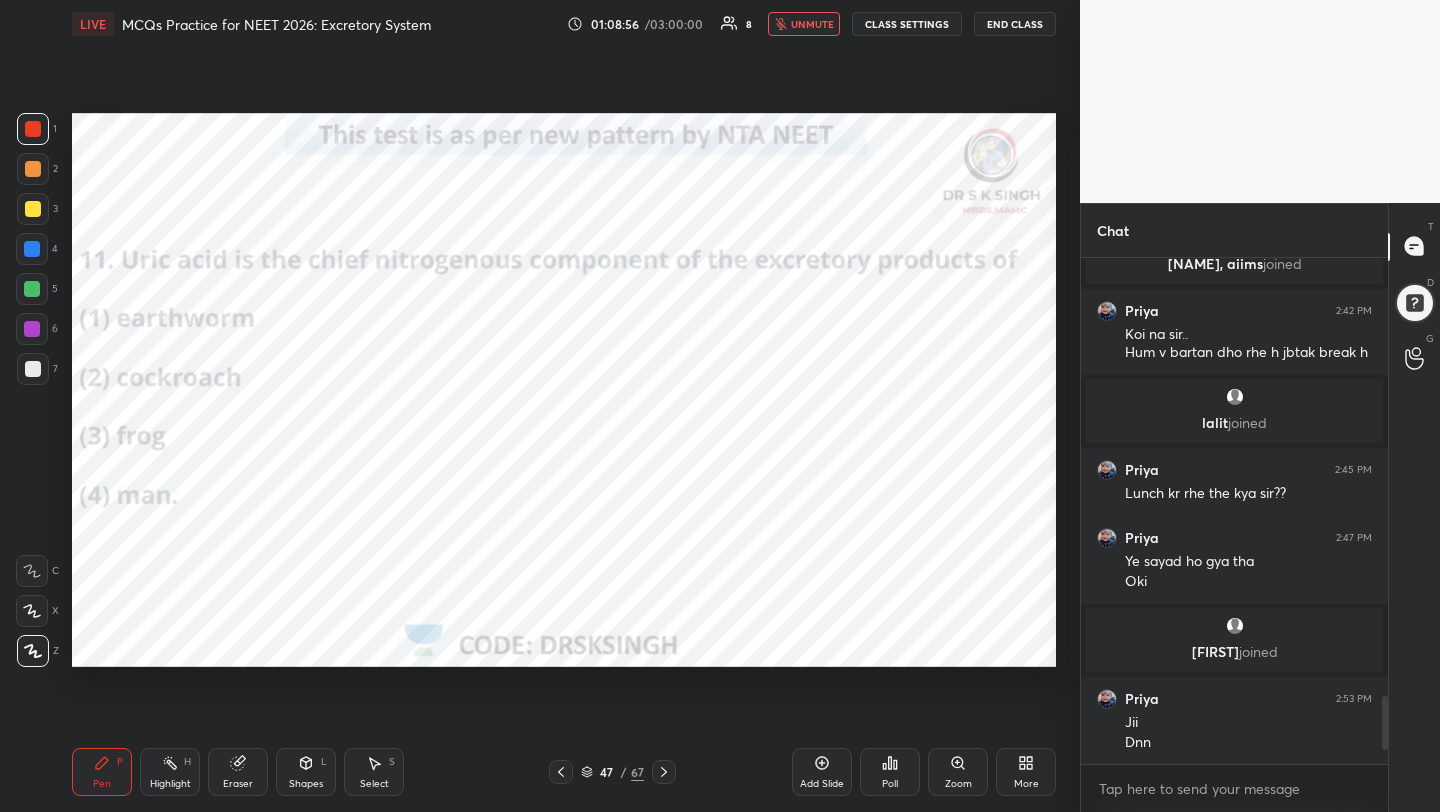 click on "unmute" at bounding box center (812, 24) 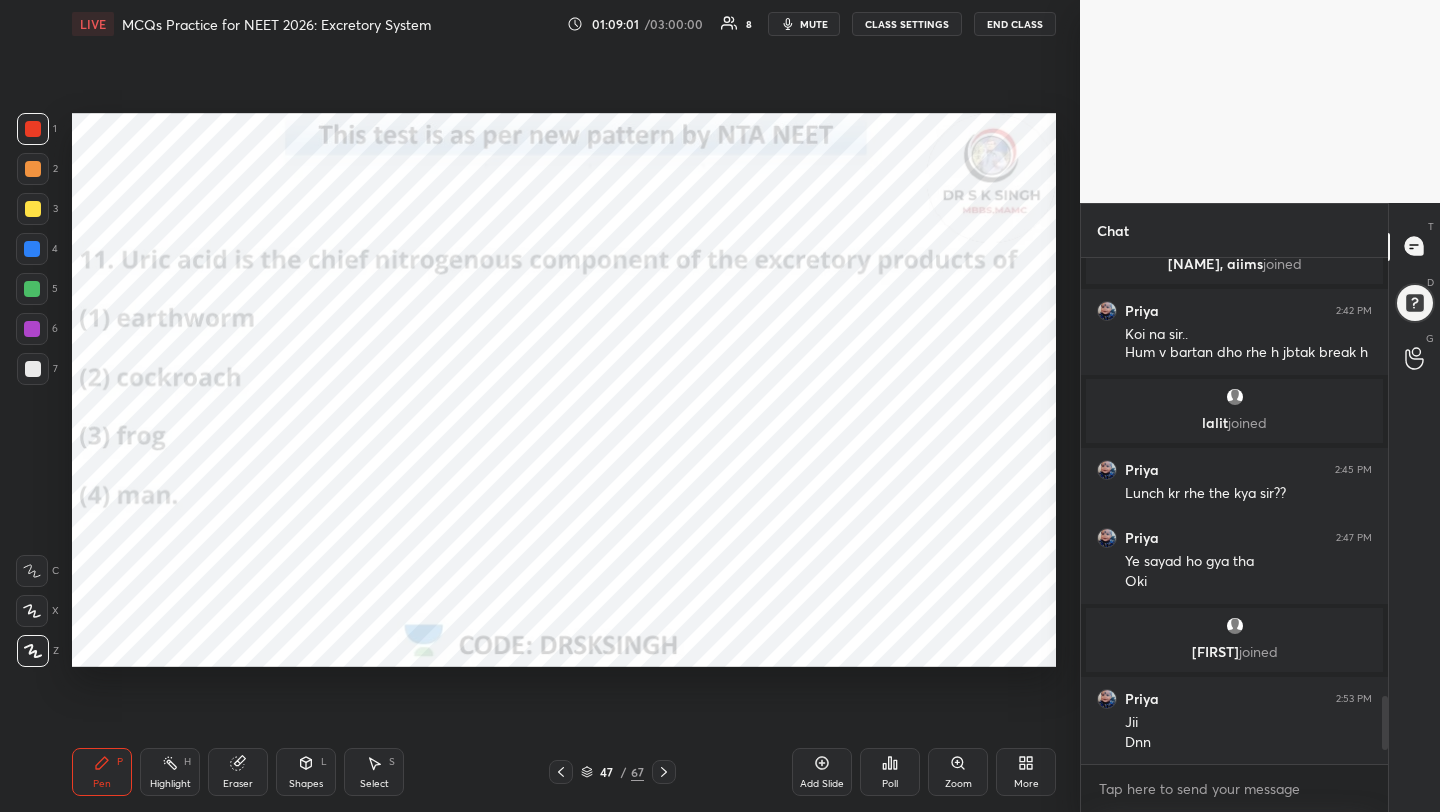 click on "Poll" at bounding box center [890, 772] 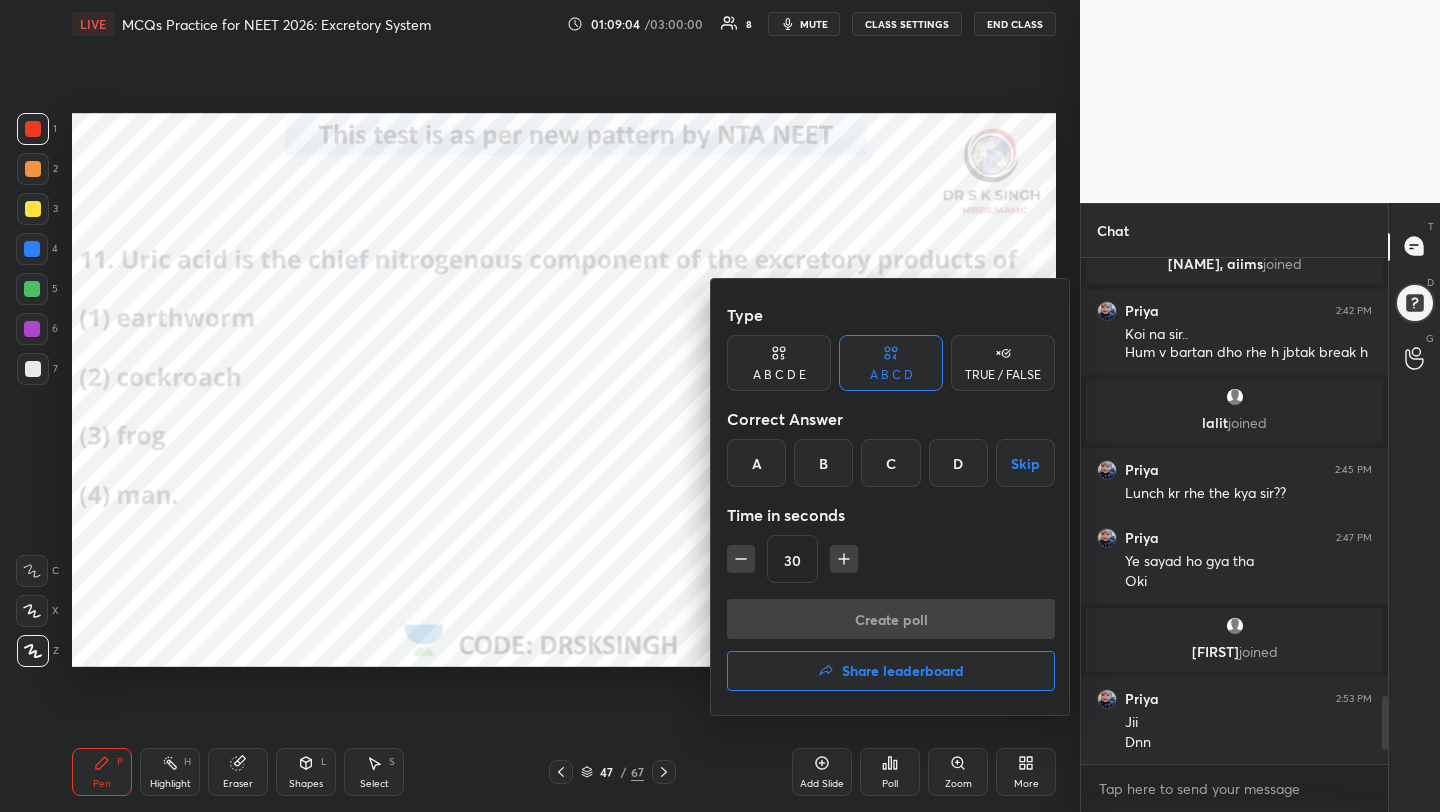 click on "B" at bounding box center [823, 463] 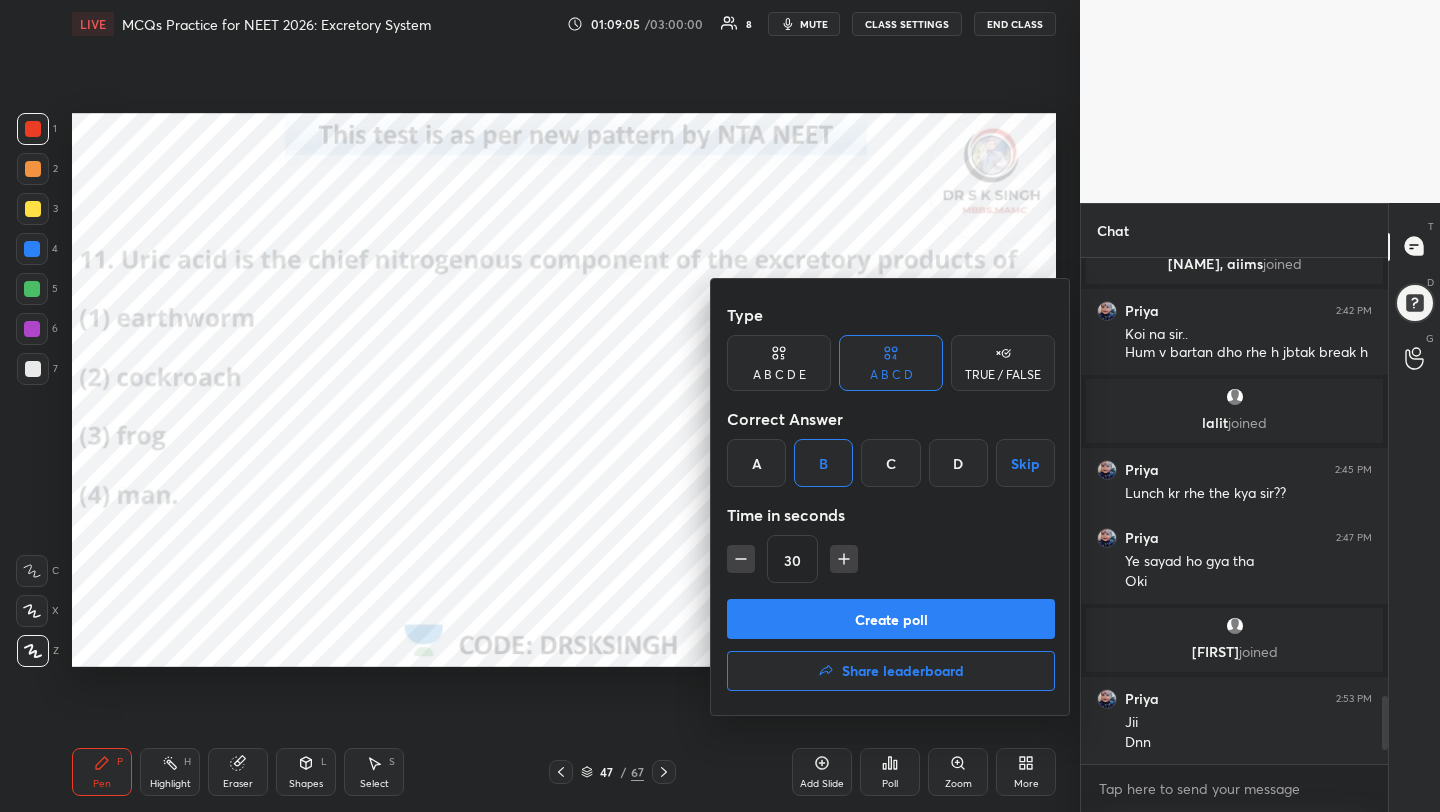 click on "Create poll" at bounding box center [891, 619] 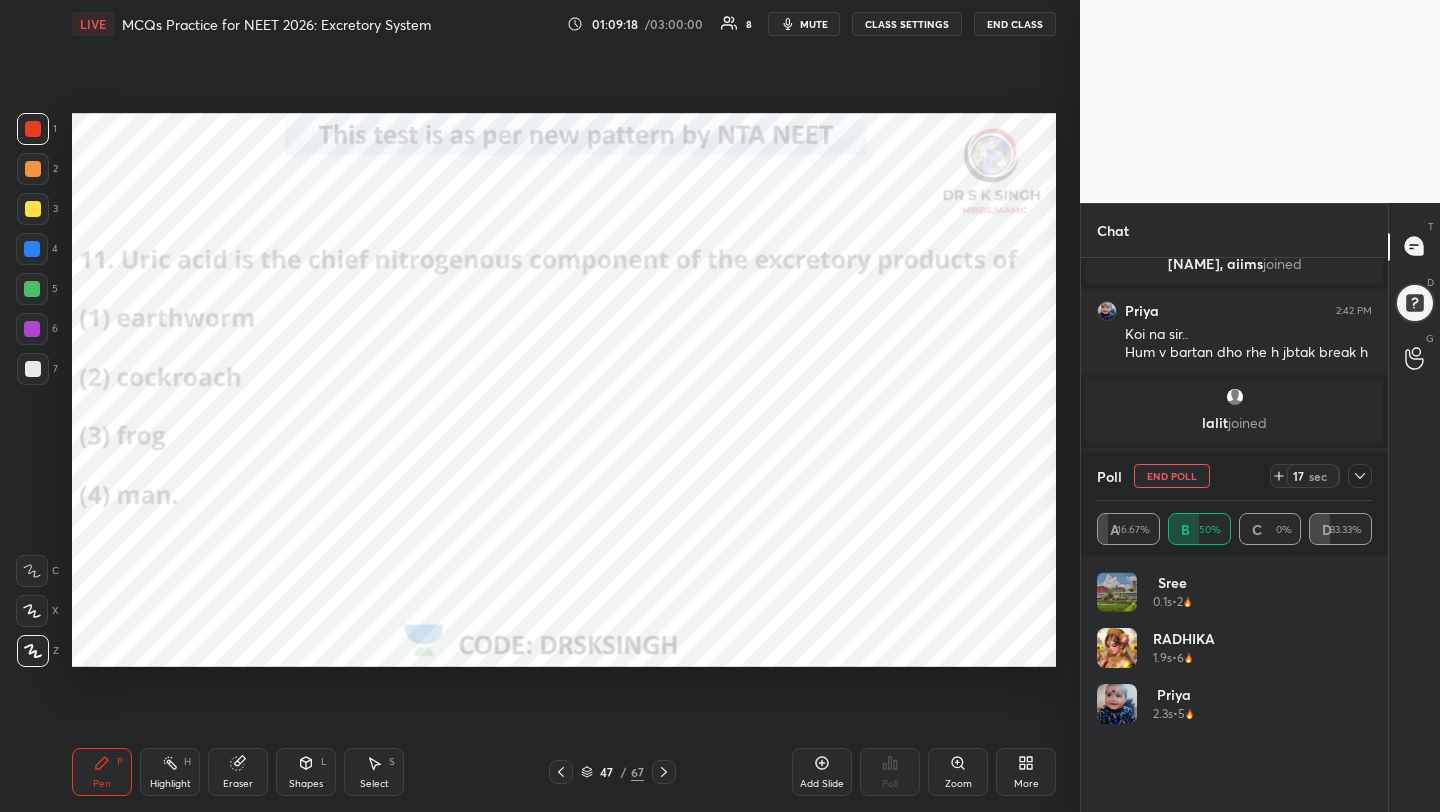 click on "End Poll" at bounding box center (1172, 476) 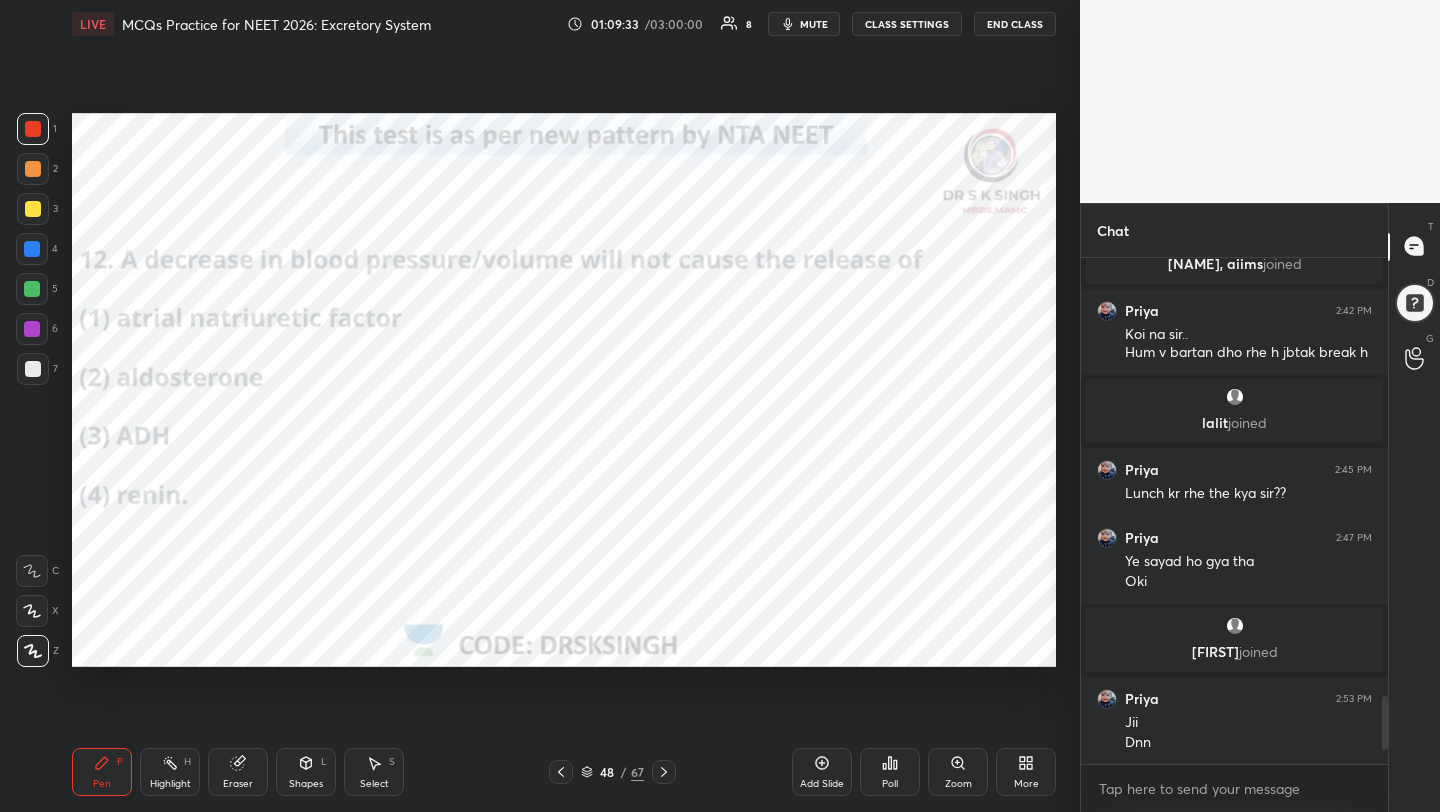 click on "Poll" at bounding box center [890, 772] 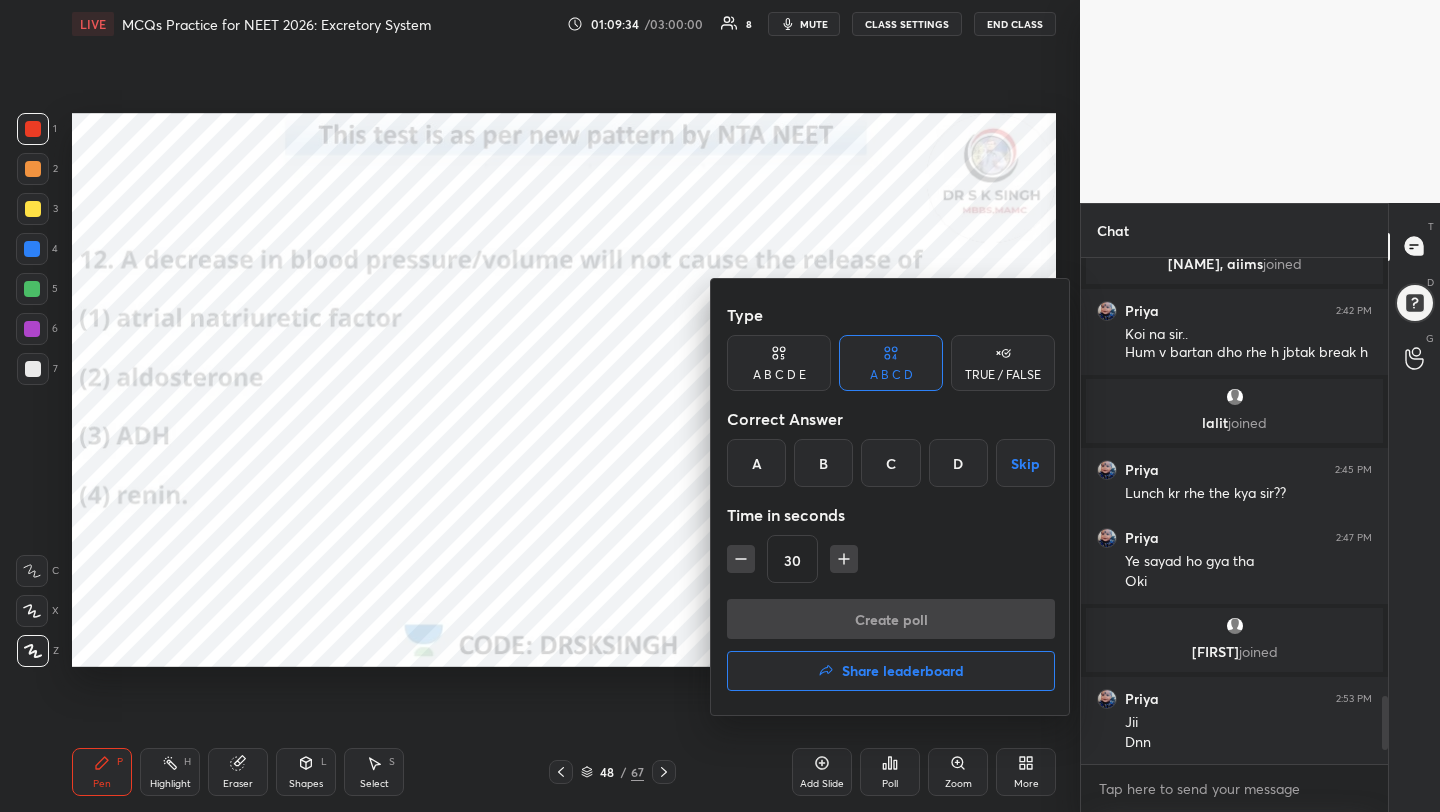 click on "A" at bounding box center [756, 463] 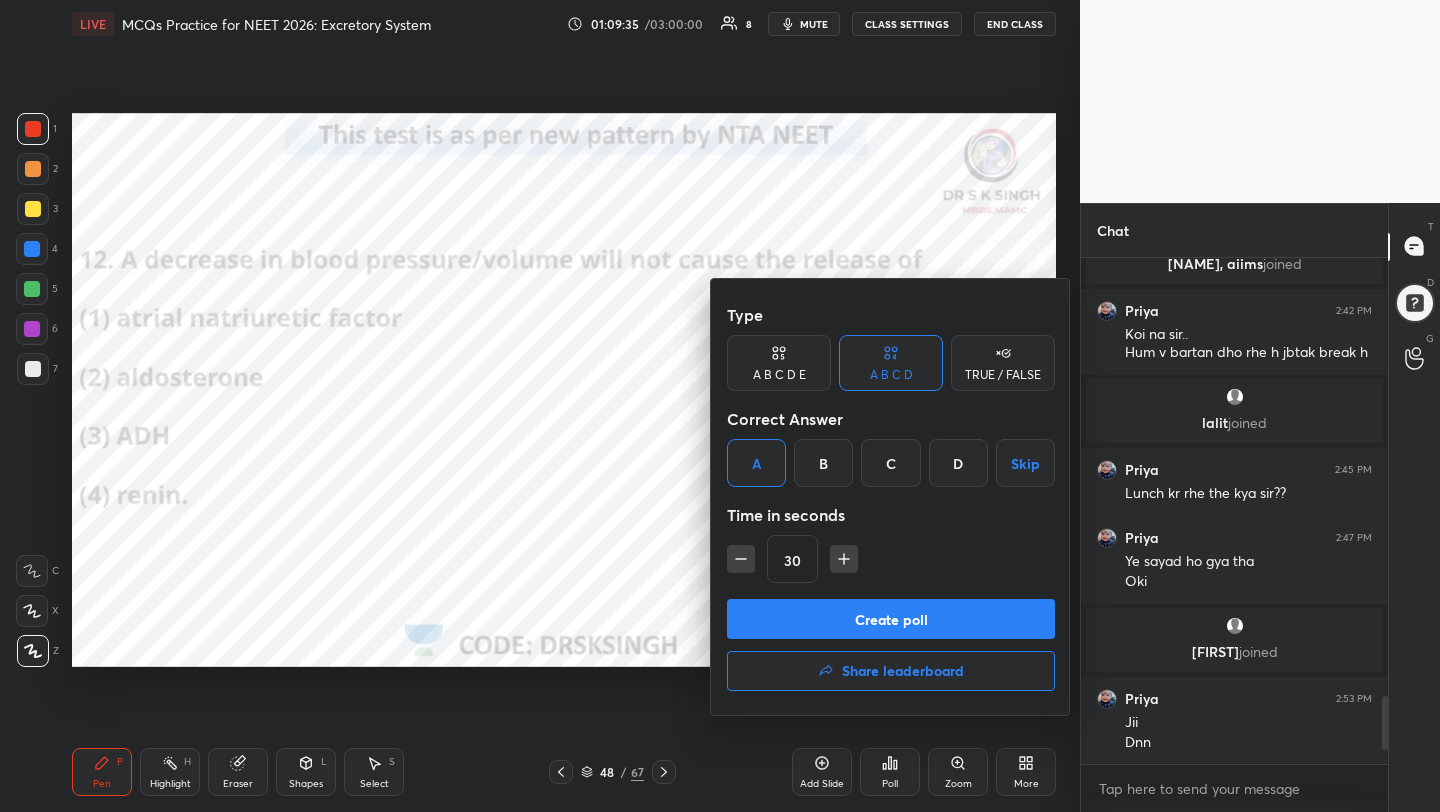 click on "Create poll" at bounding box center [891, 619] 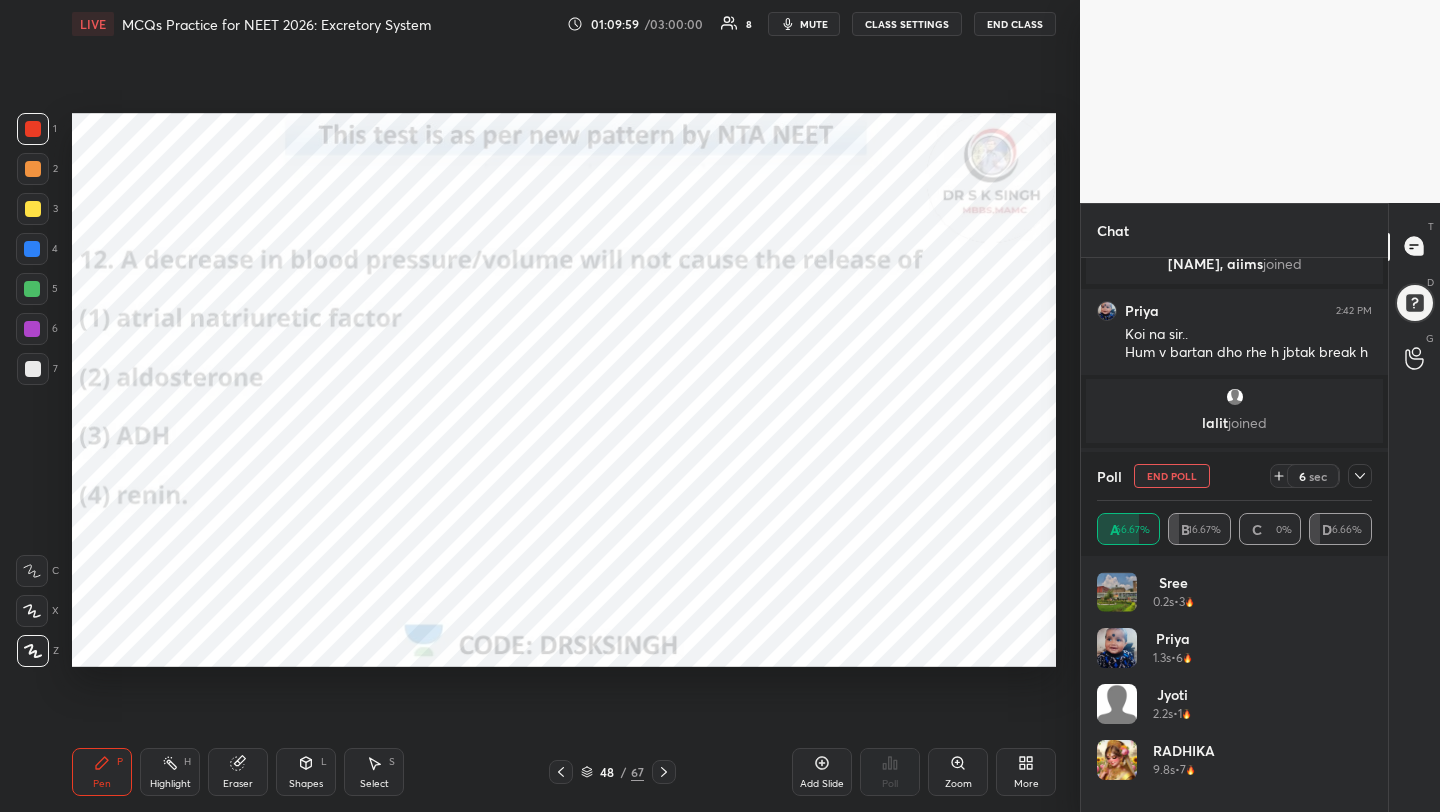 click on "mute" at bounding box center [804, 24] 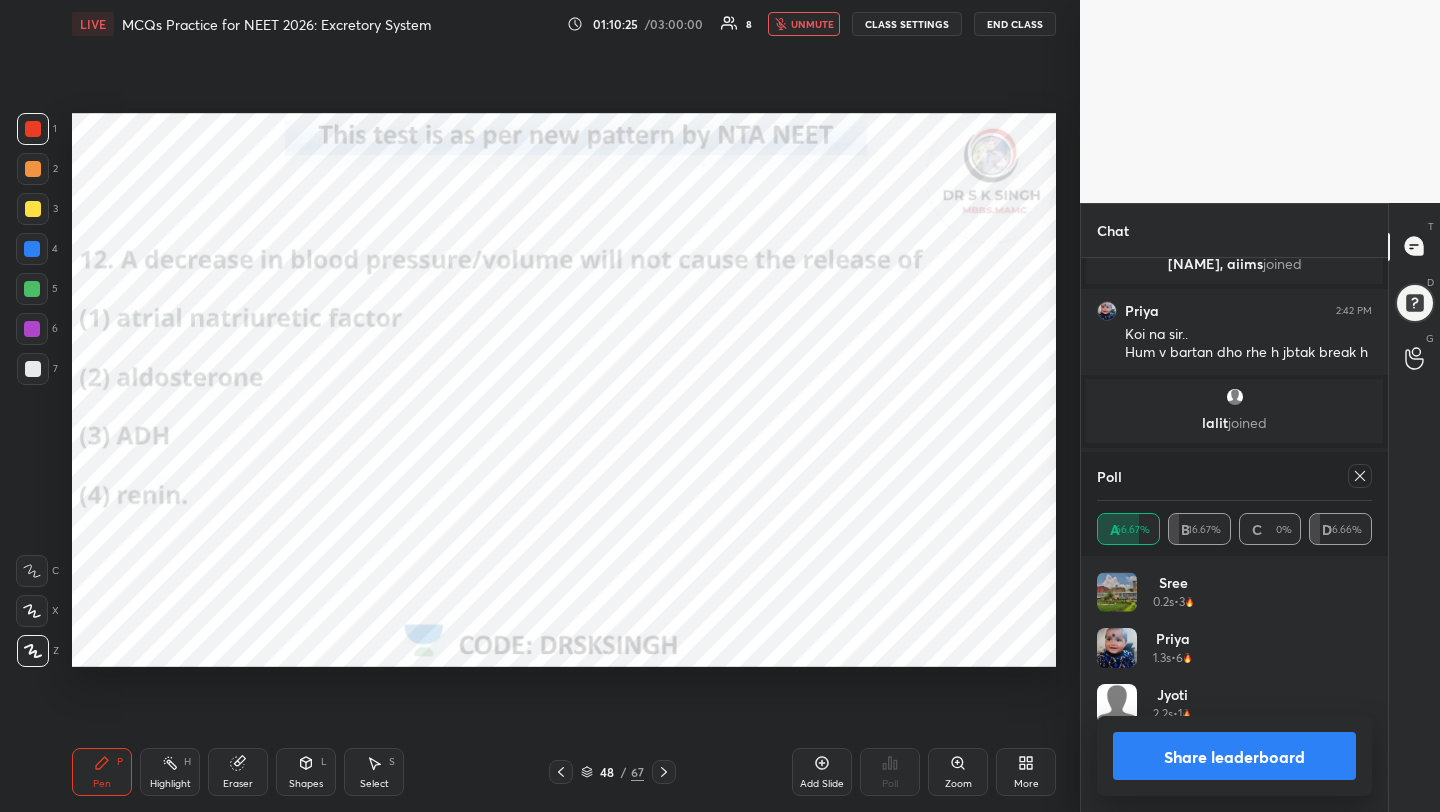 click 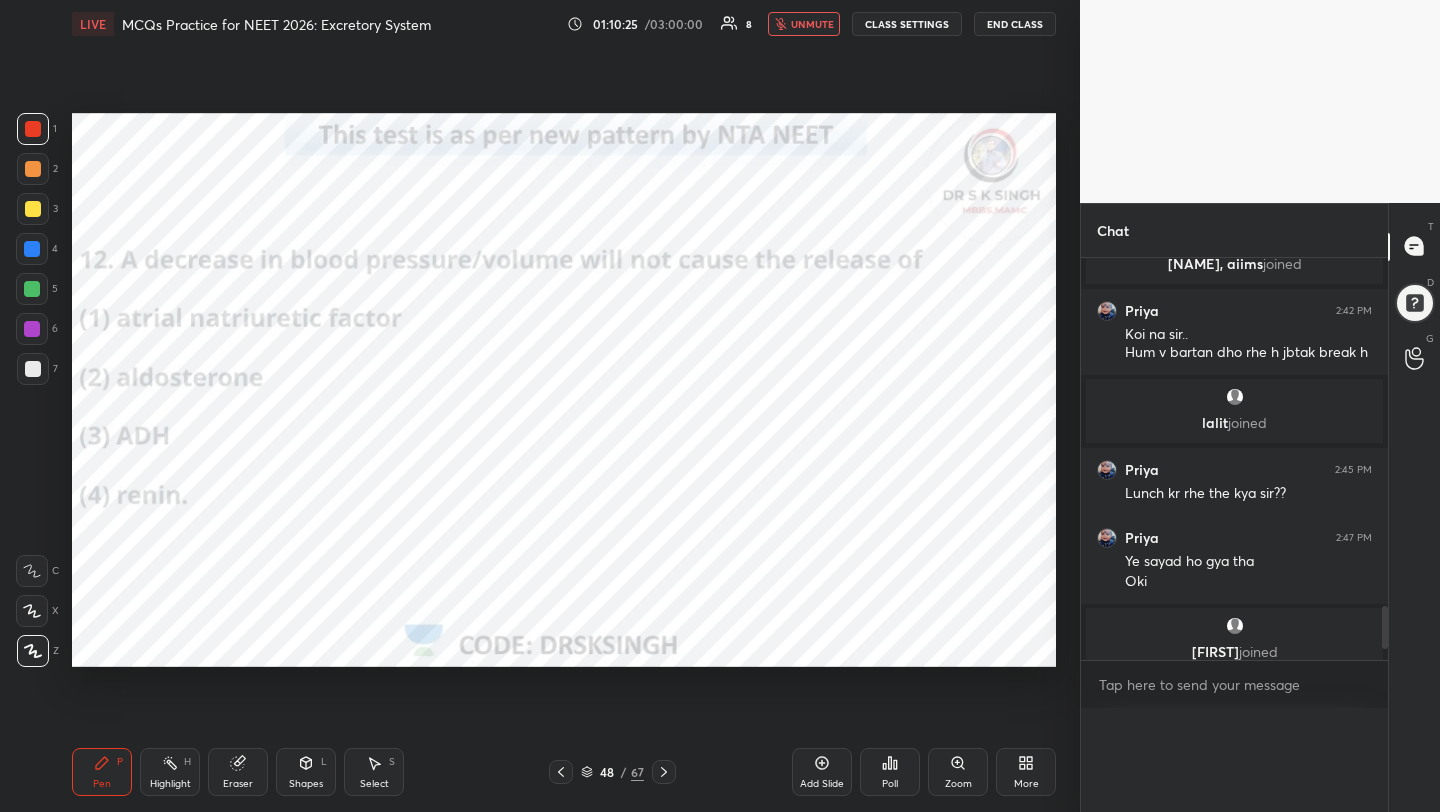 scroll, scrollTop: 0, scrollLeft: 0, axis: both 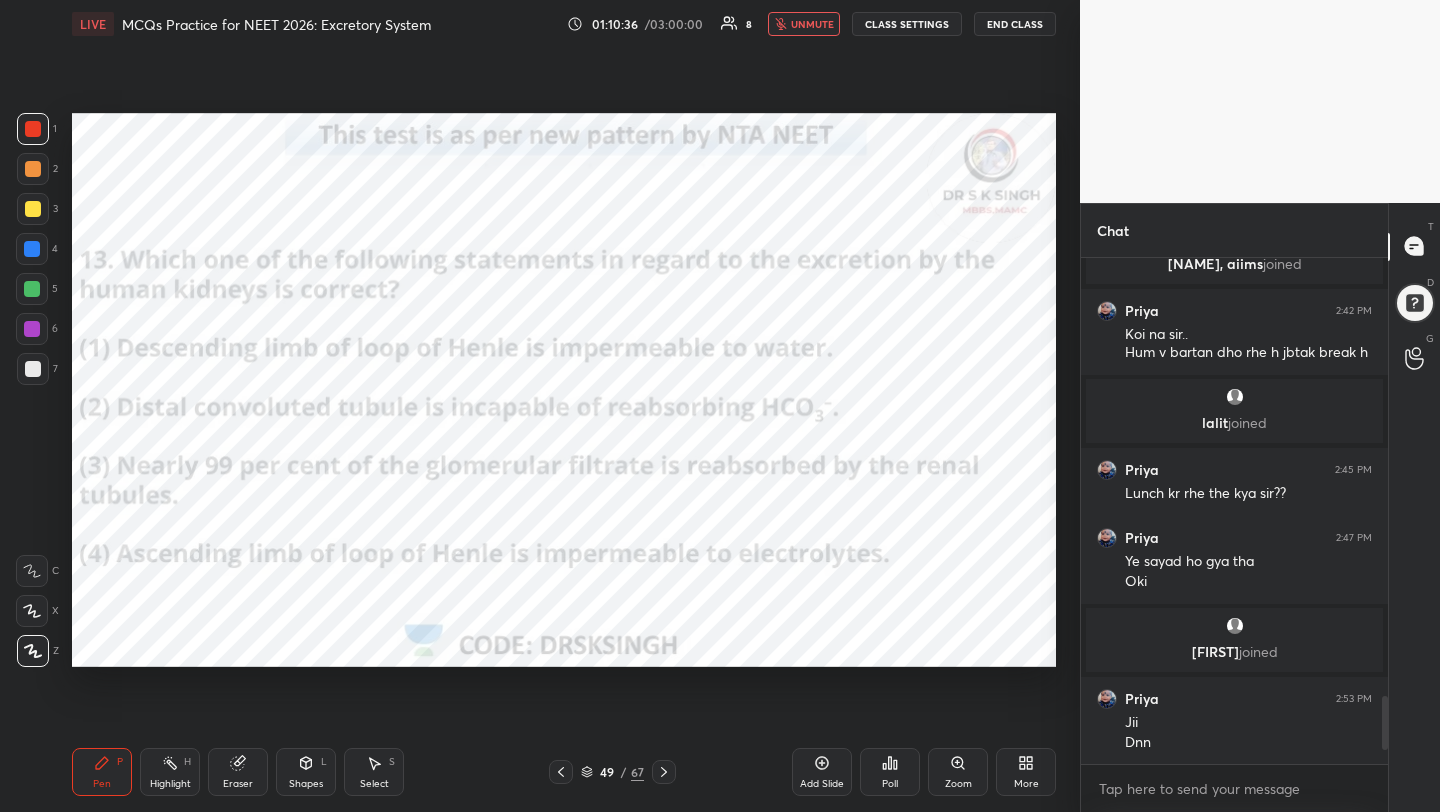 click on "Poll" at bounding box center (890, 772) 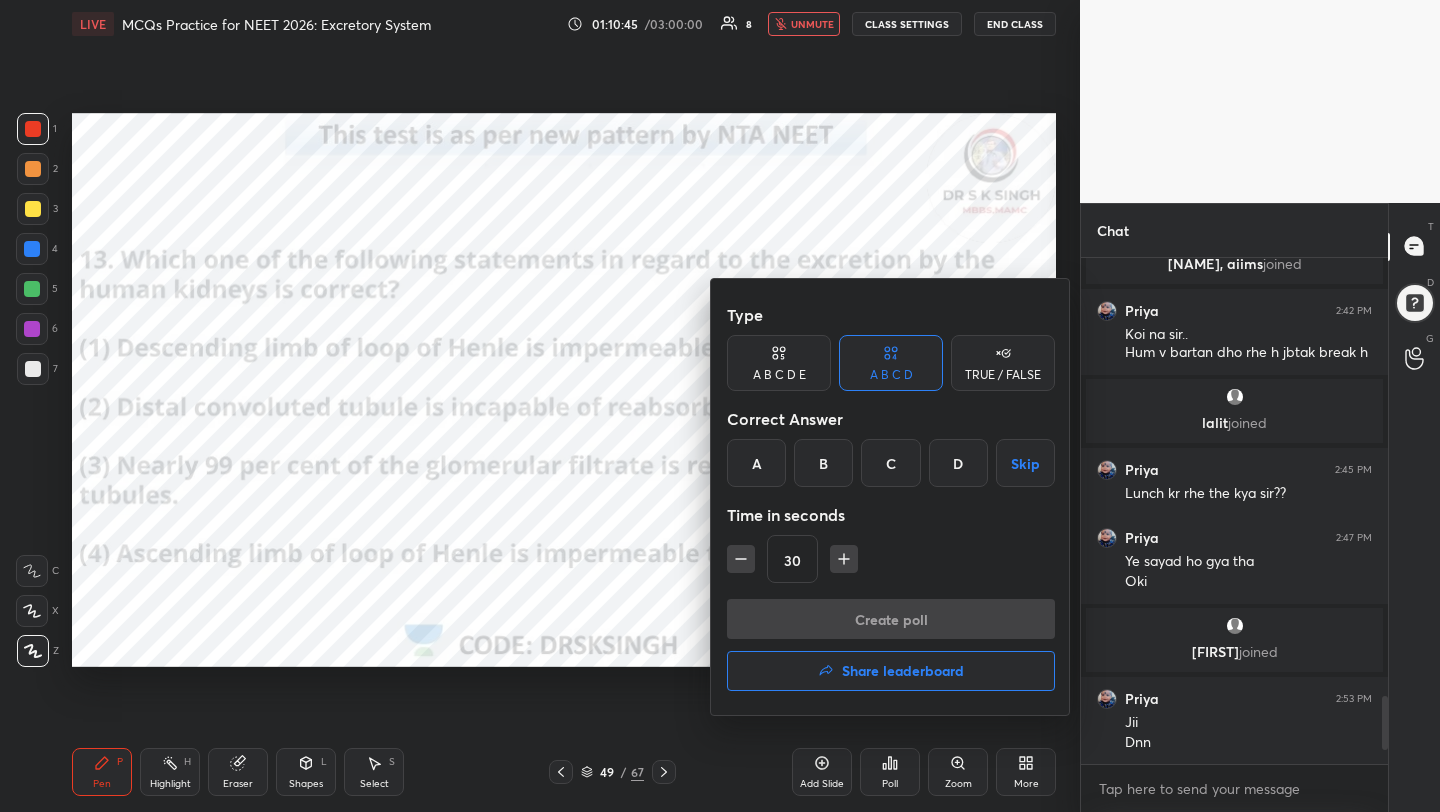 click on "C" at bounding box center [890, 463] 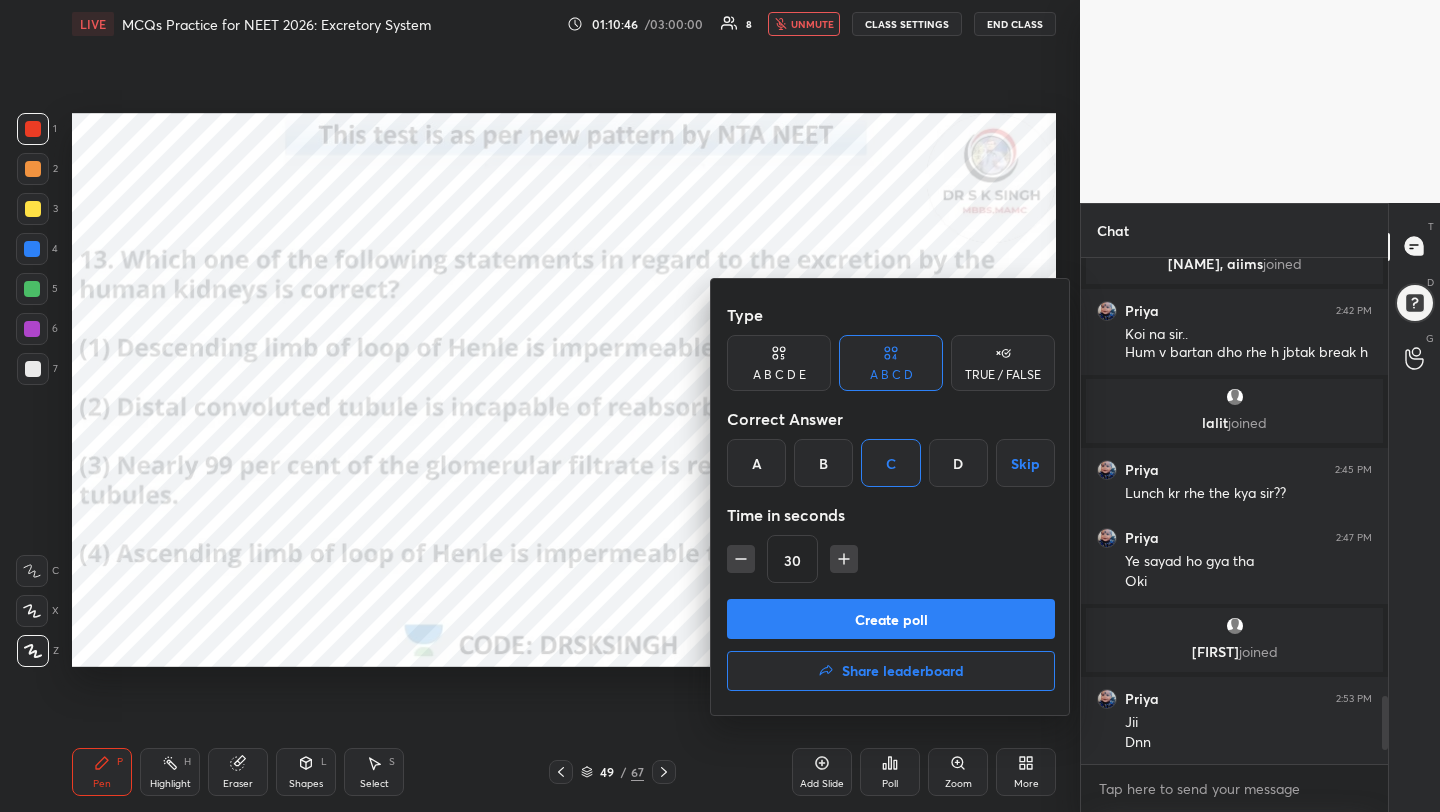 click on "Create poll" at bounding box center [891, 619] 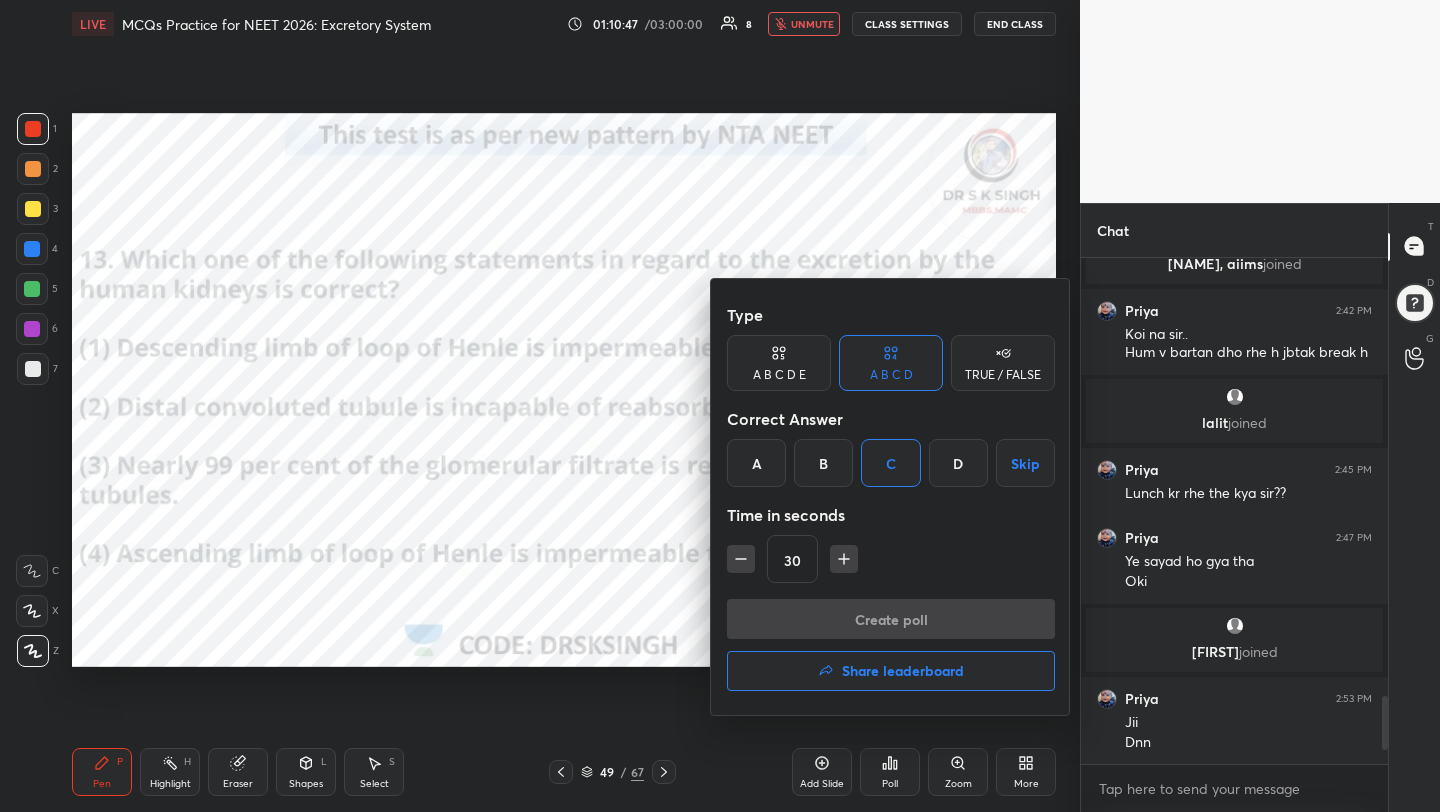 scroll, scrollTop: 459, scrollLeft: 301, axis: both 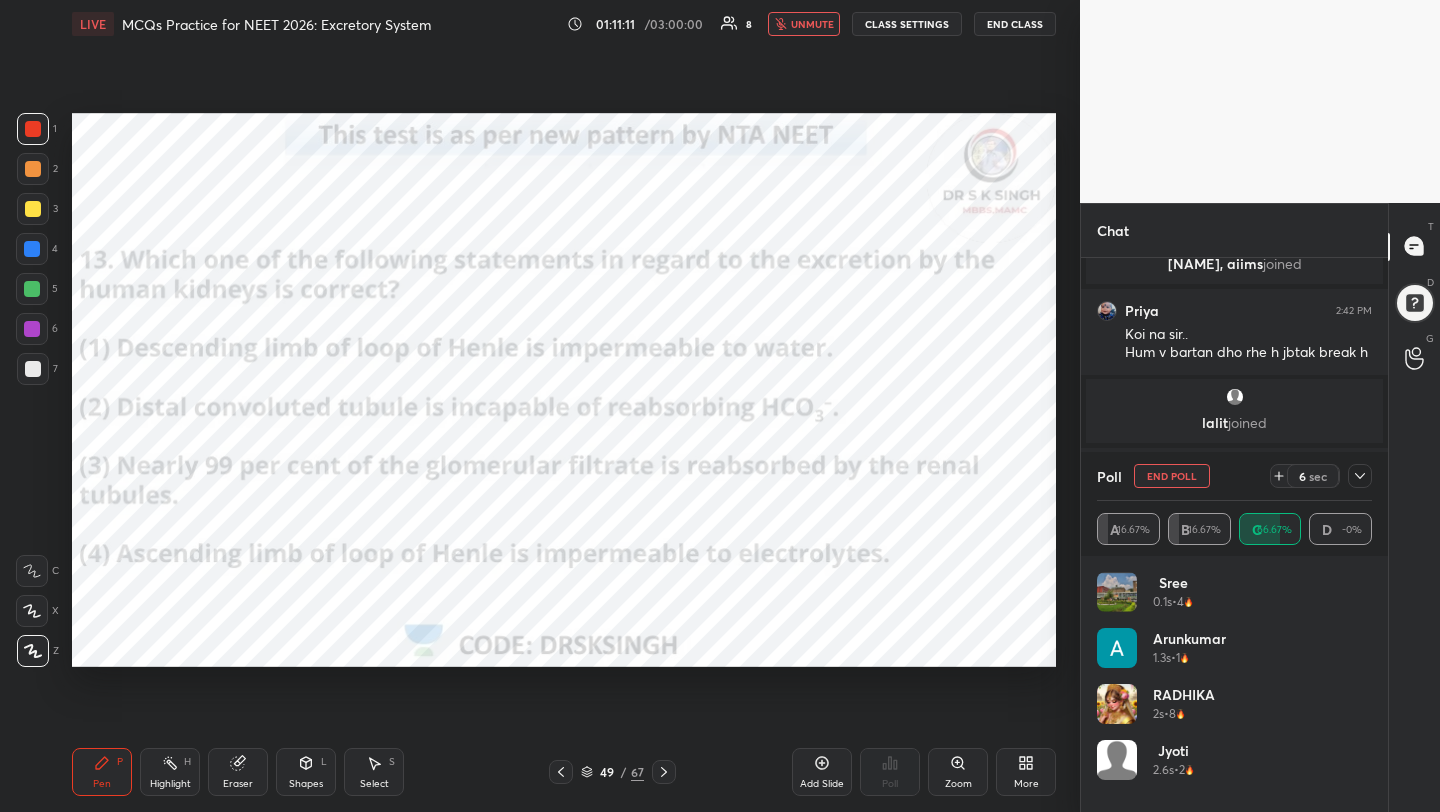 click on "End Poll" at bounding box center [1172, 476] 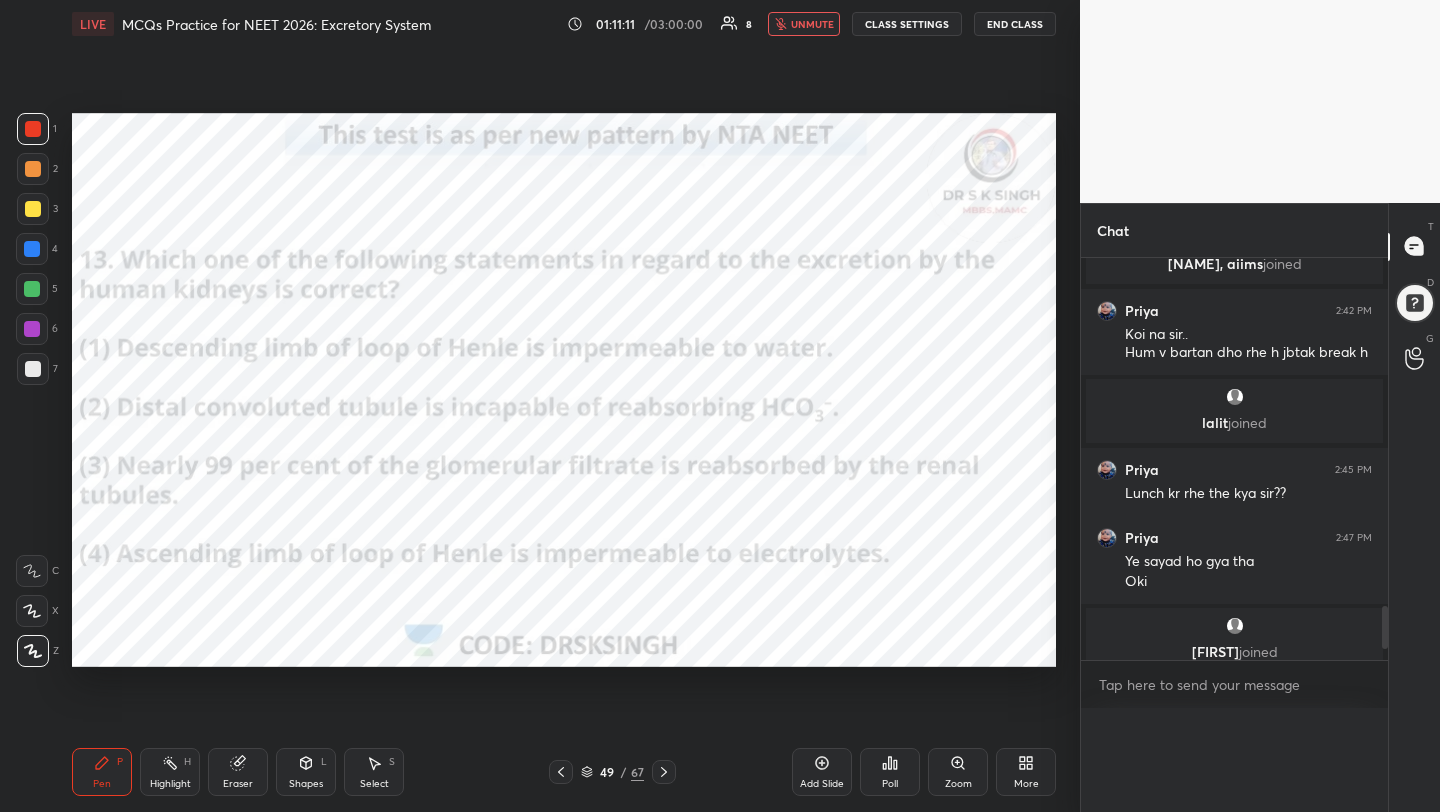 scroll, scrollTop: 0, scrollLeft: 0, axis: both 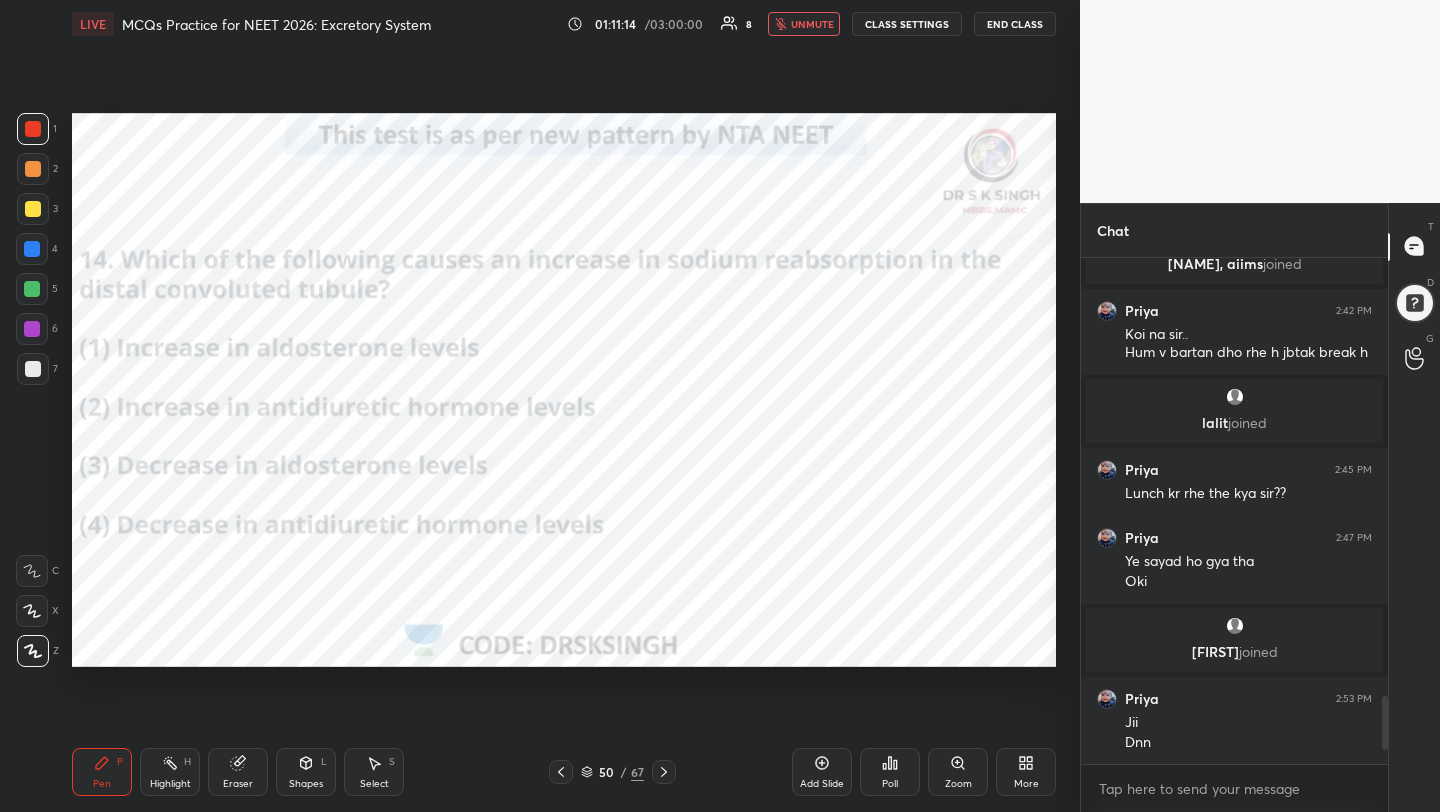 click 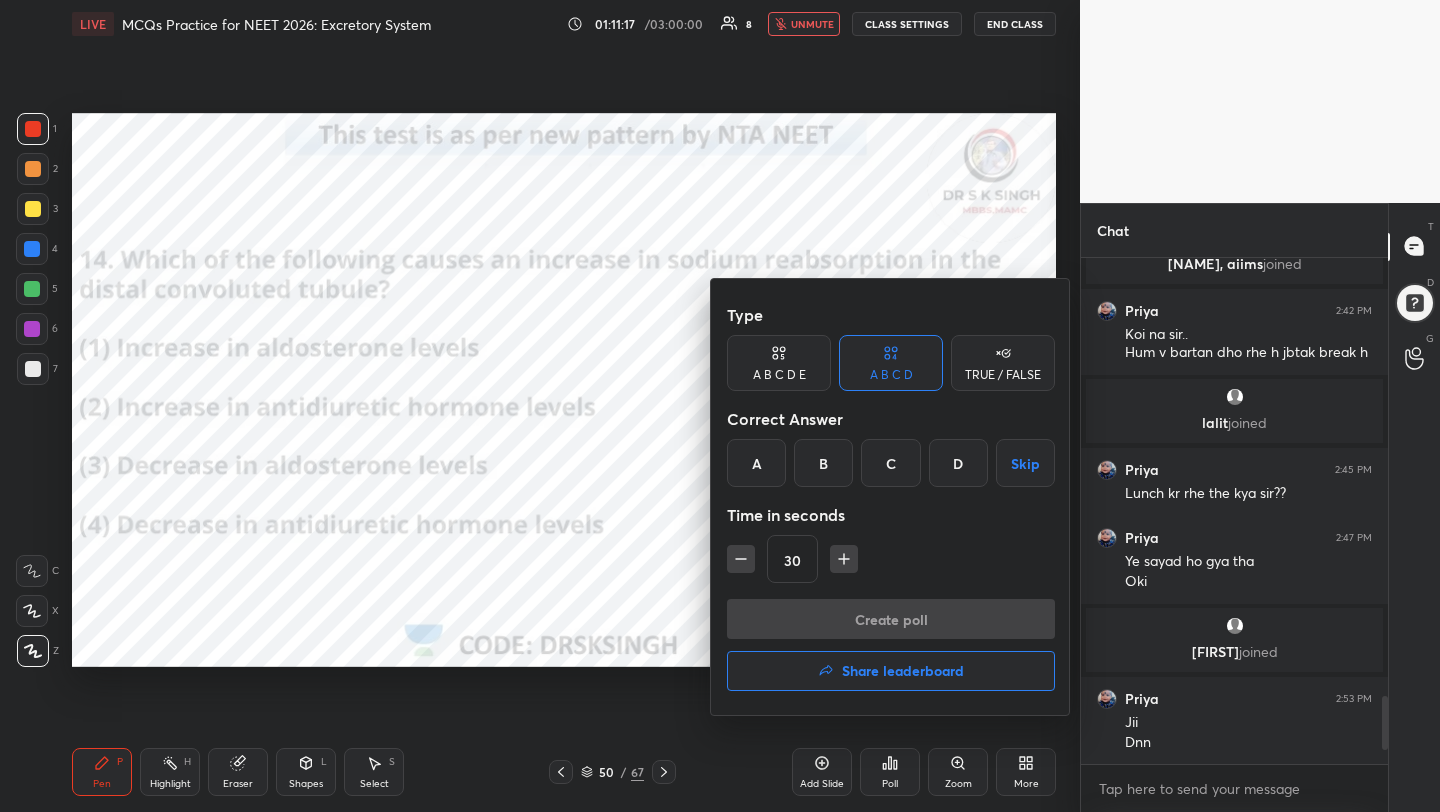 click on "A" at bounding box center (756, 463) 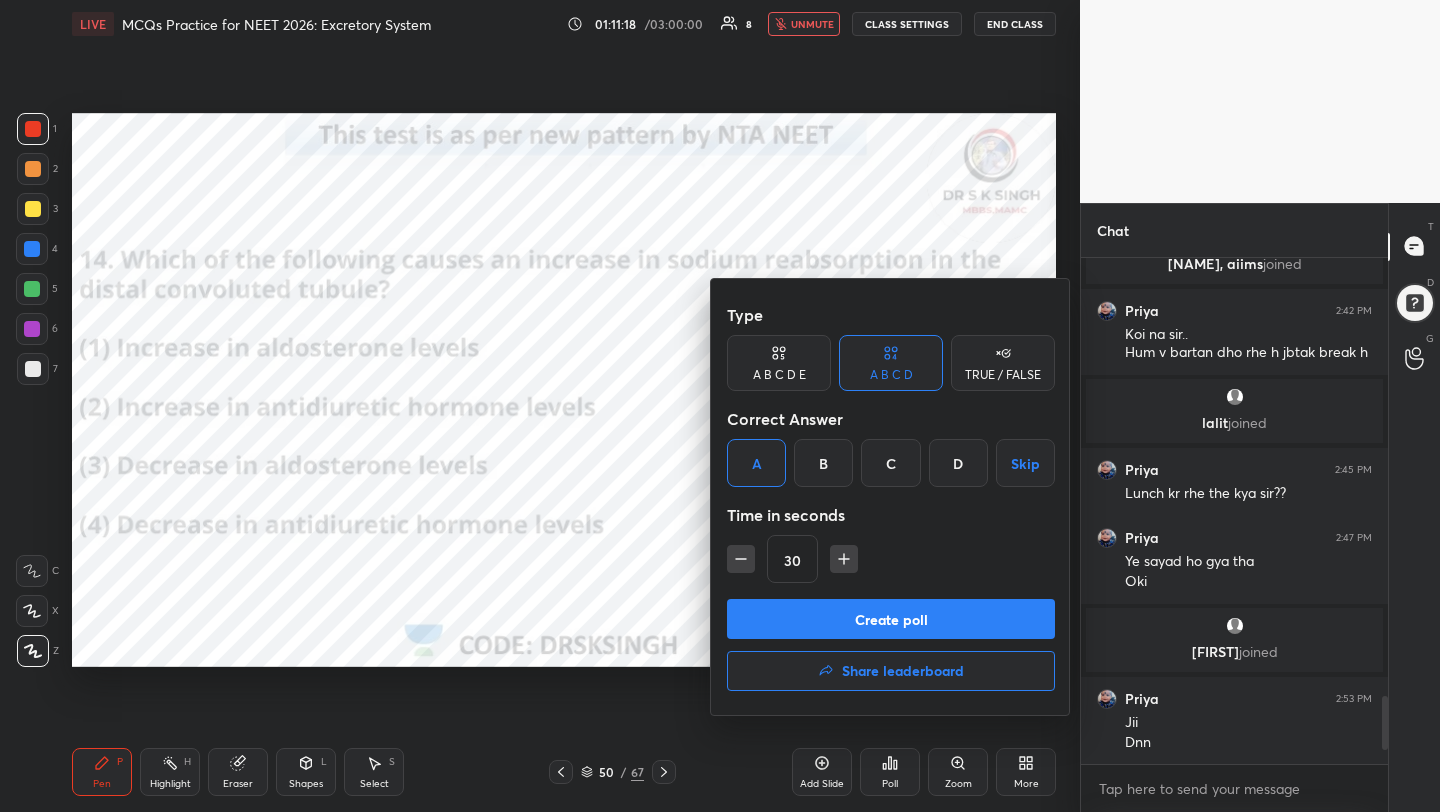 click on "Create poll" at bounding box center [891, 619] 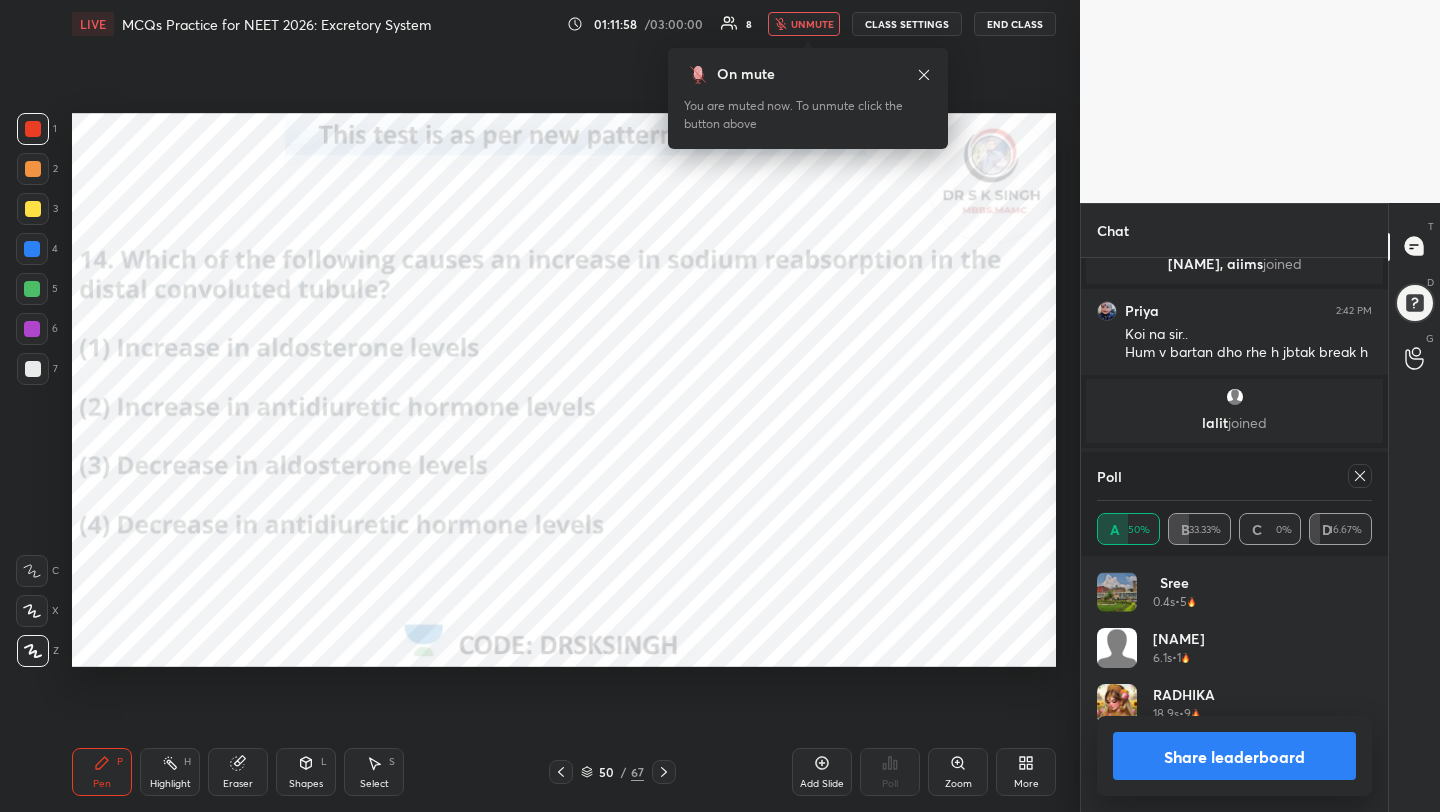click 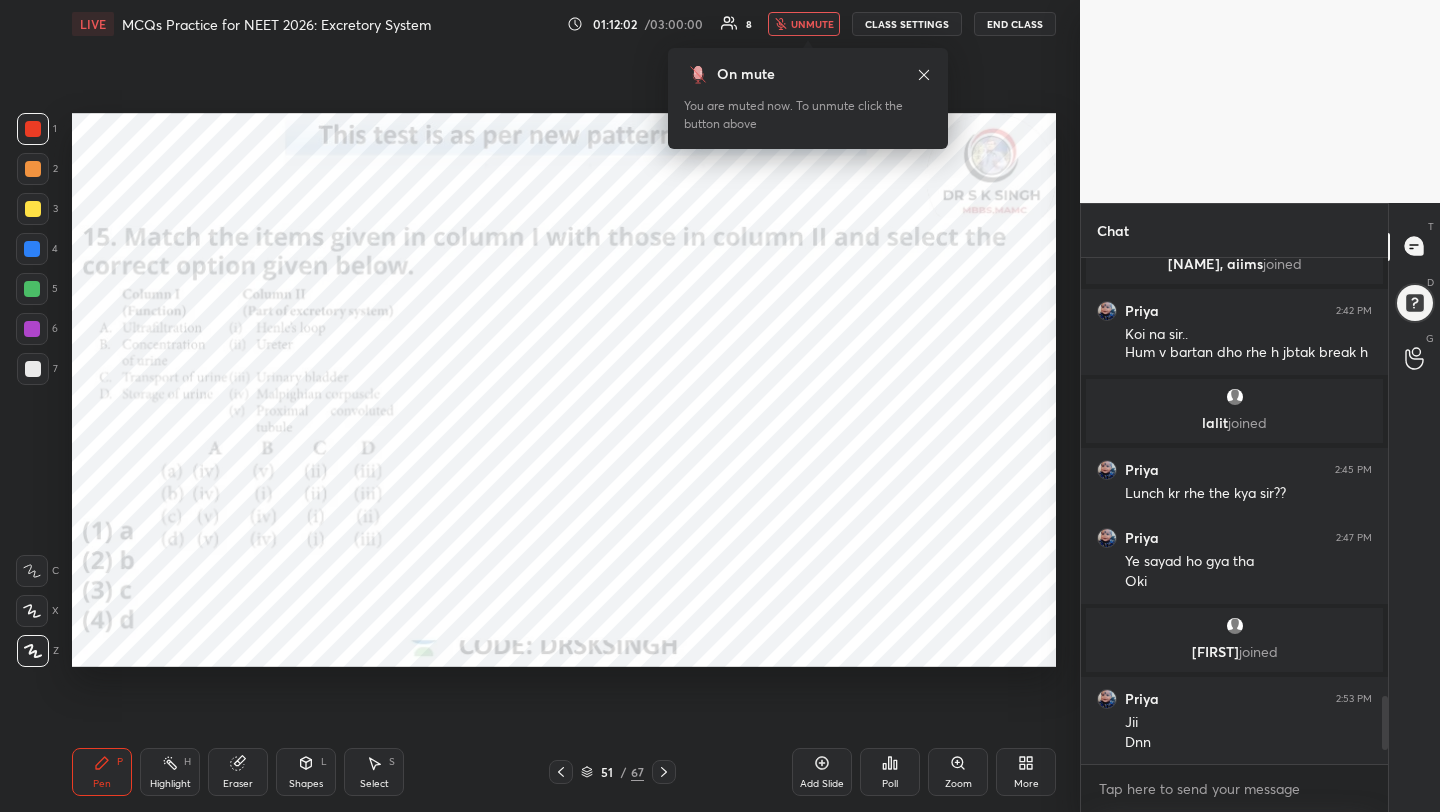 click on "Poll" at bounding box center (890, 772) 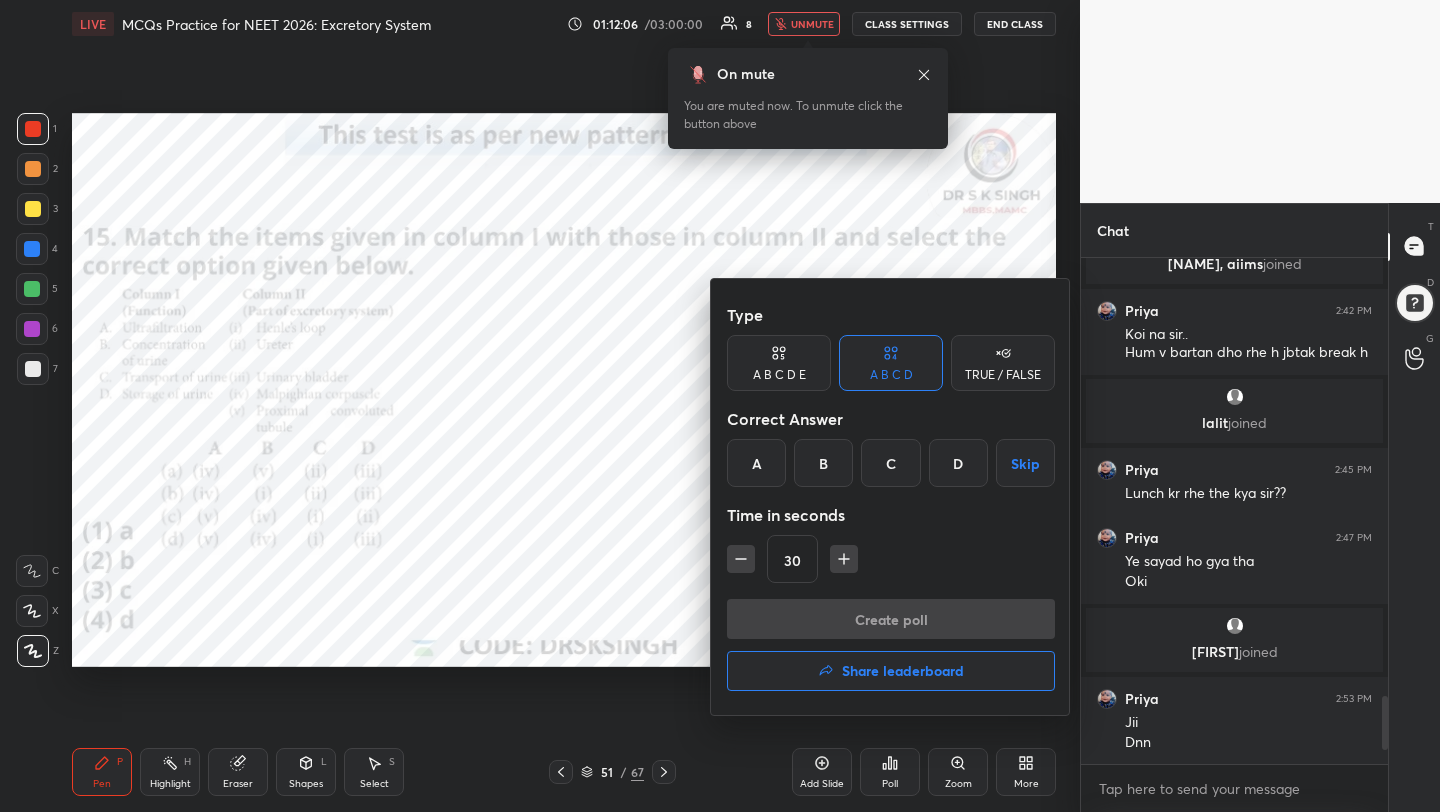 click on "B" at bounding box center (823, 463) 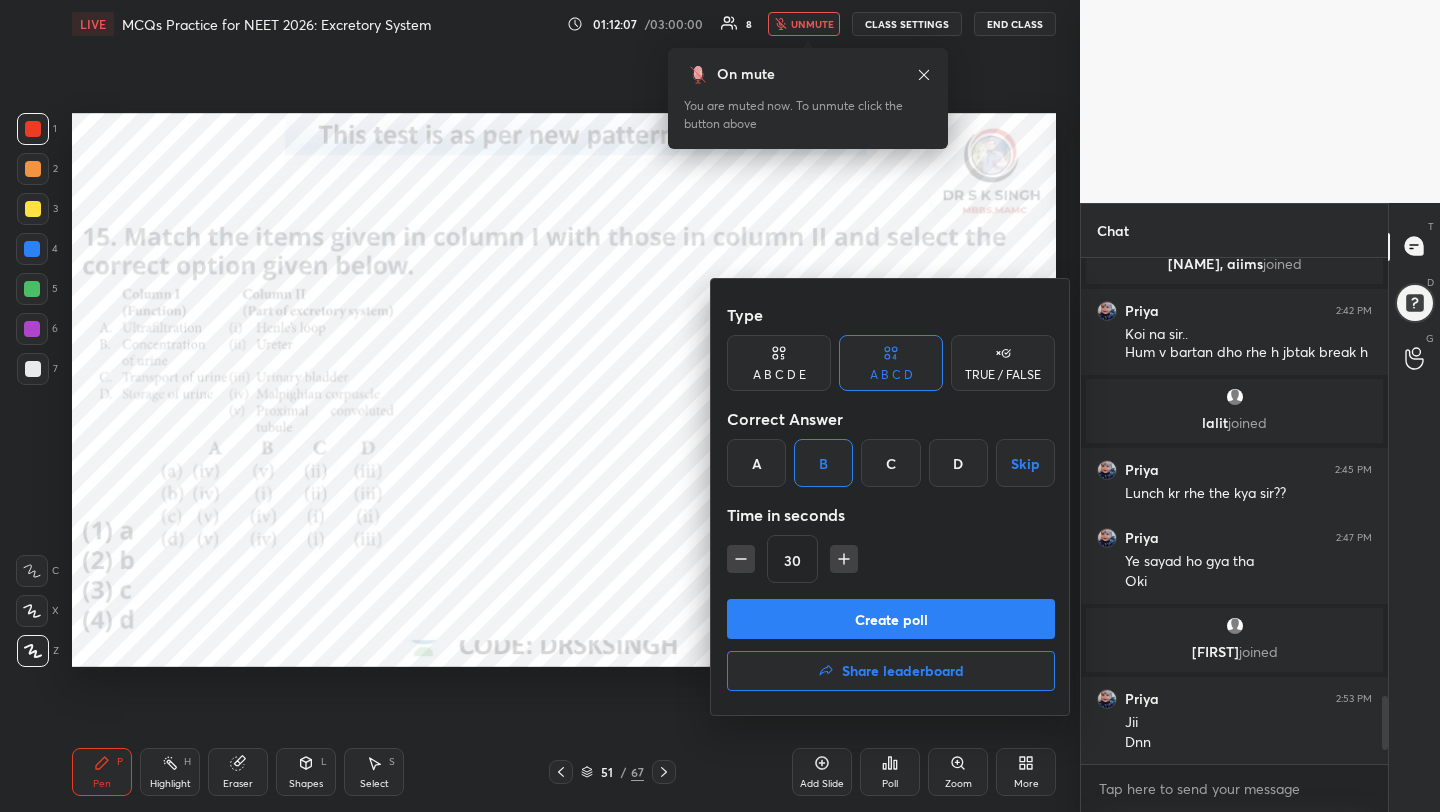 click on "Create poll" at bounding box center (891, 619) 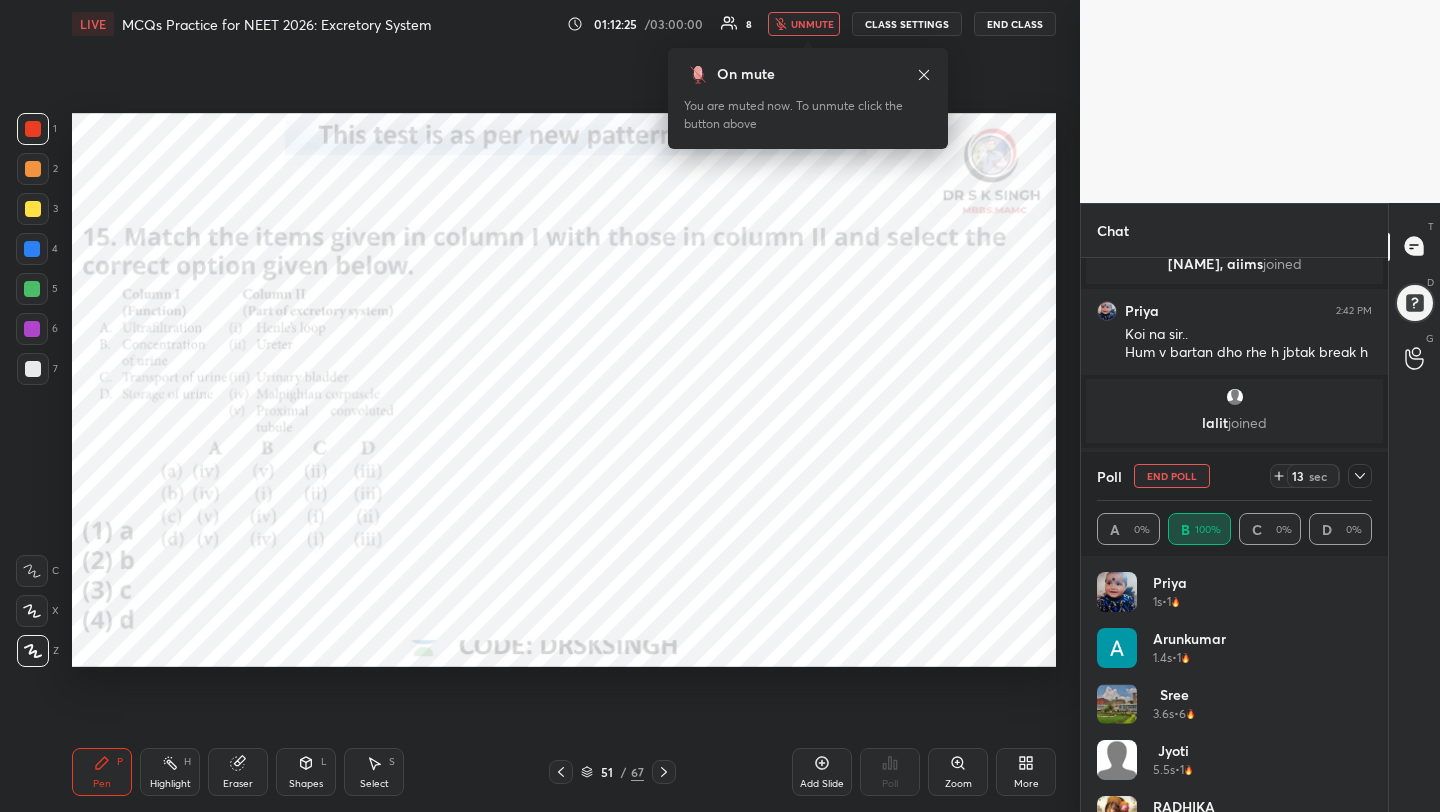 click on "End Poll" at bounding box center [1172, 476] 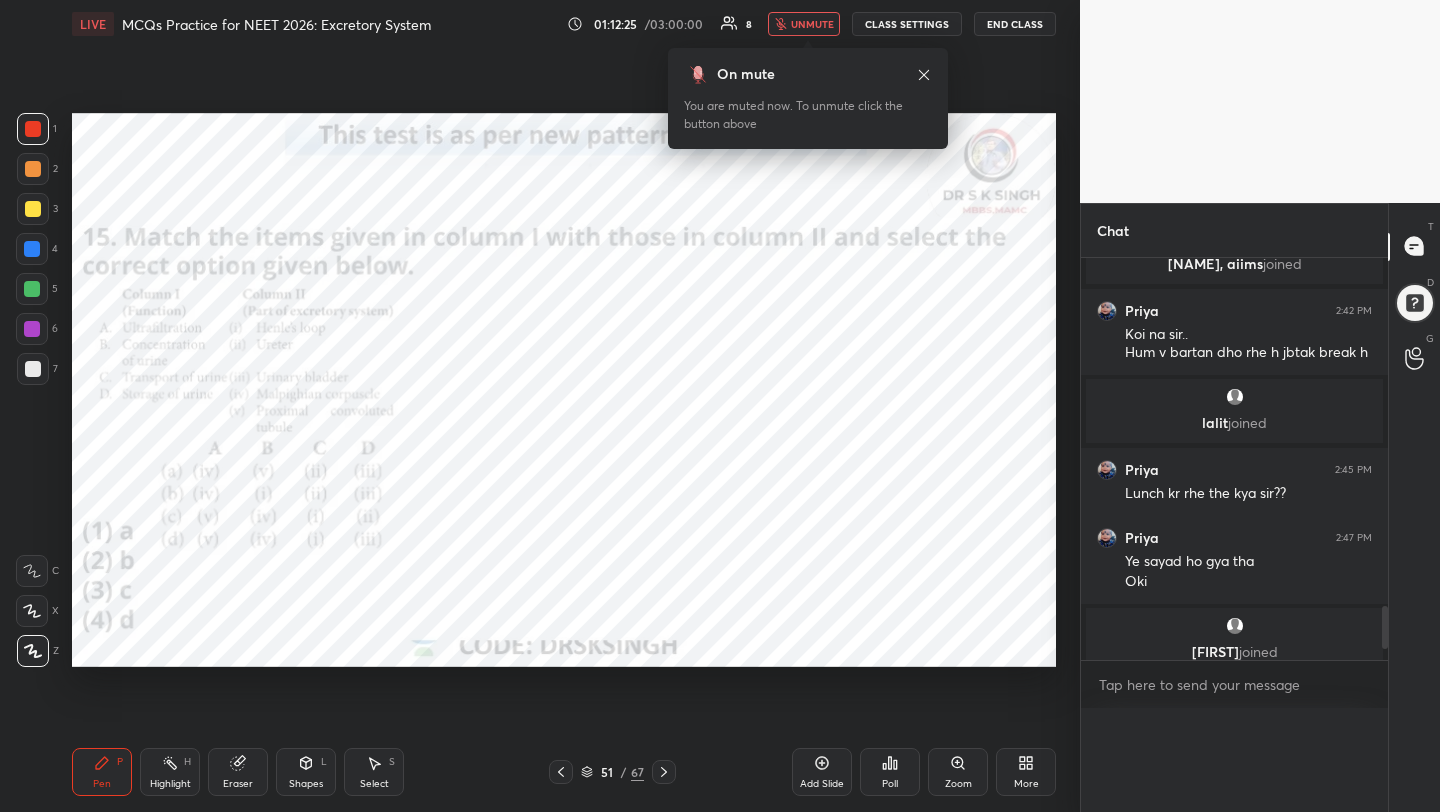 scroll, scrollTop: 0, scrollLeft: 0, axis: both 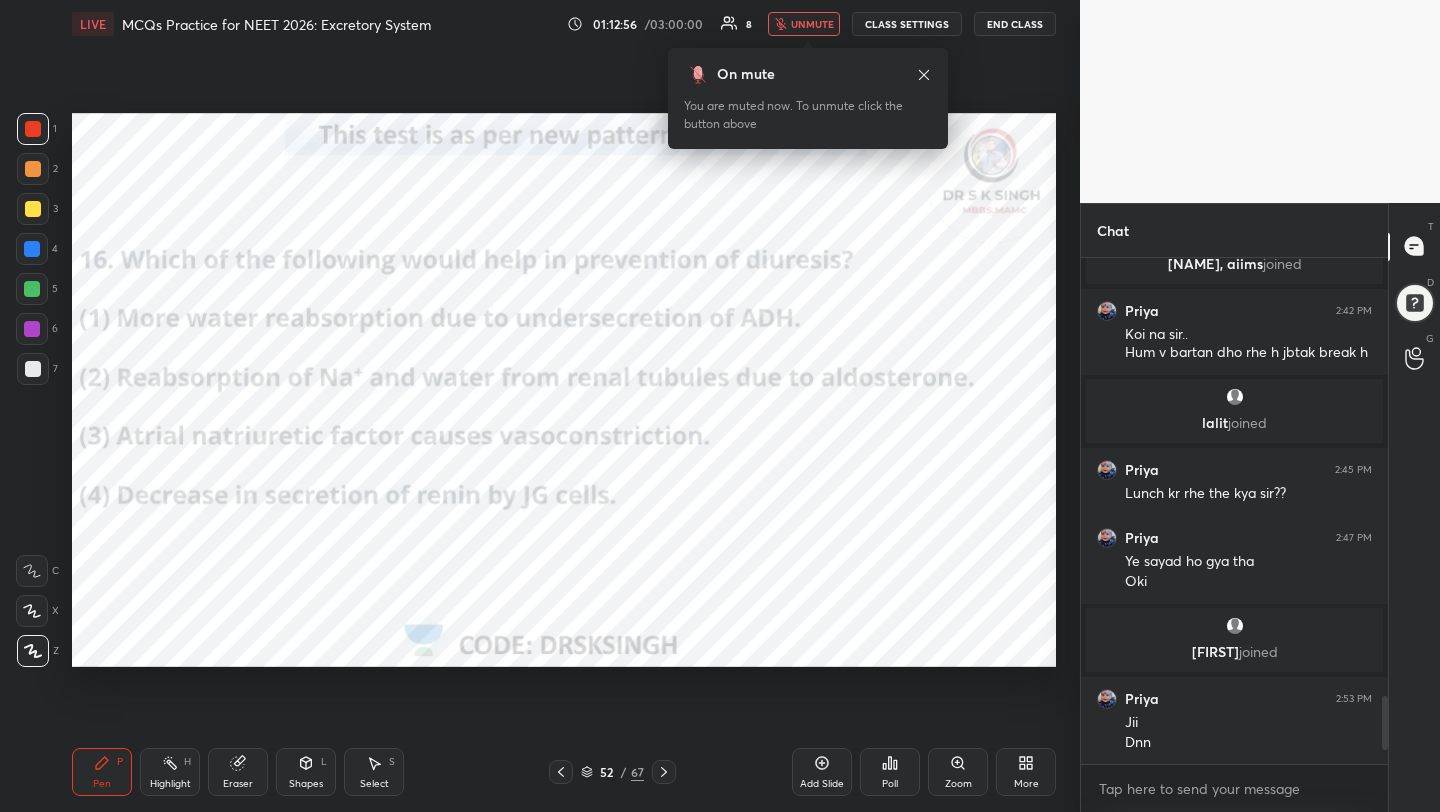 click on "Poll" at bounding box center [890, 772] 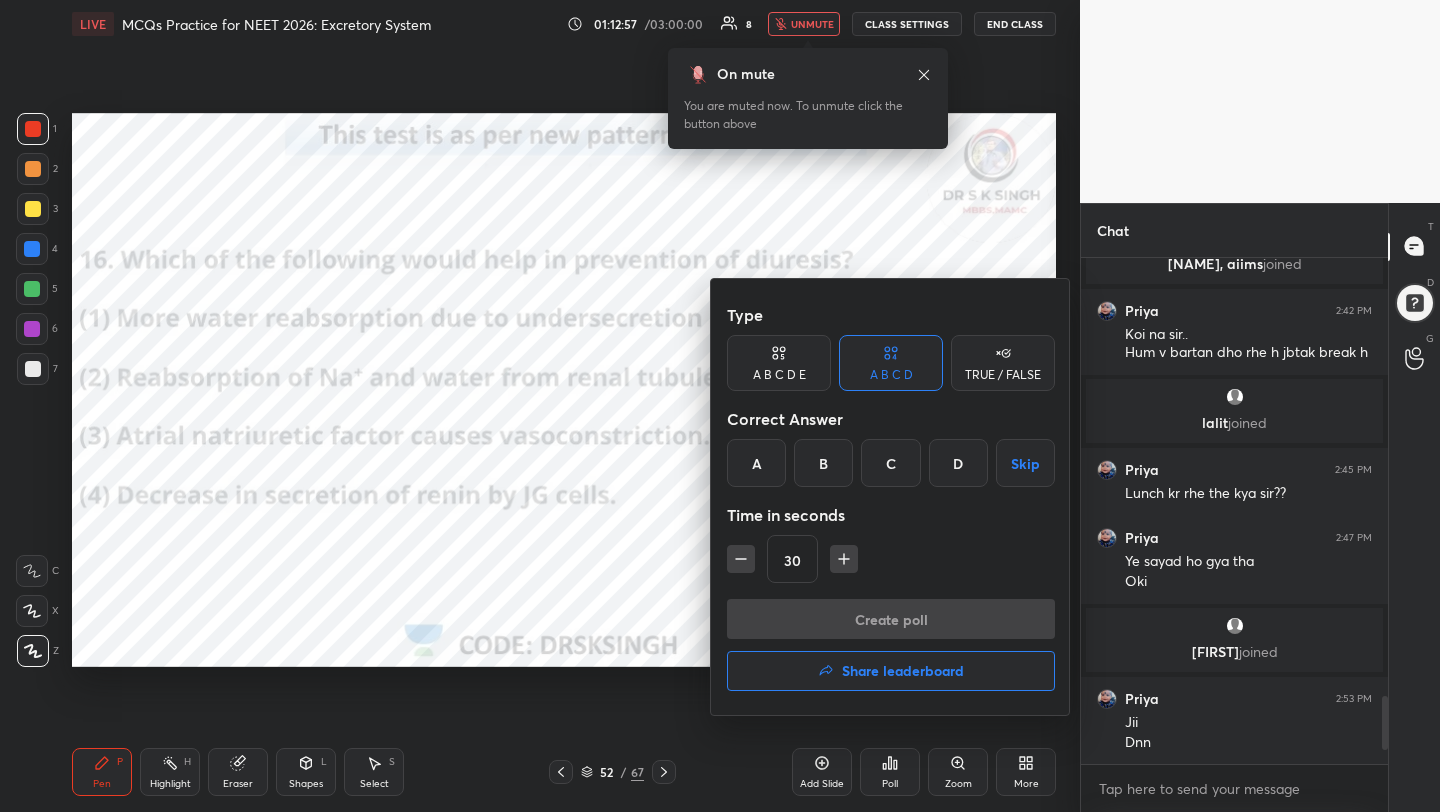 click on "B" at bounding box center (823, 463) 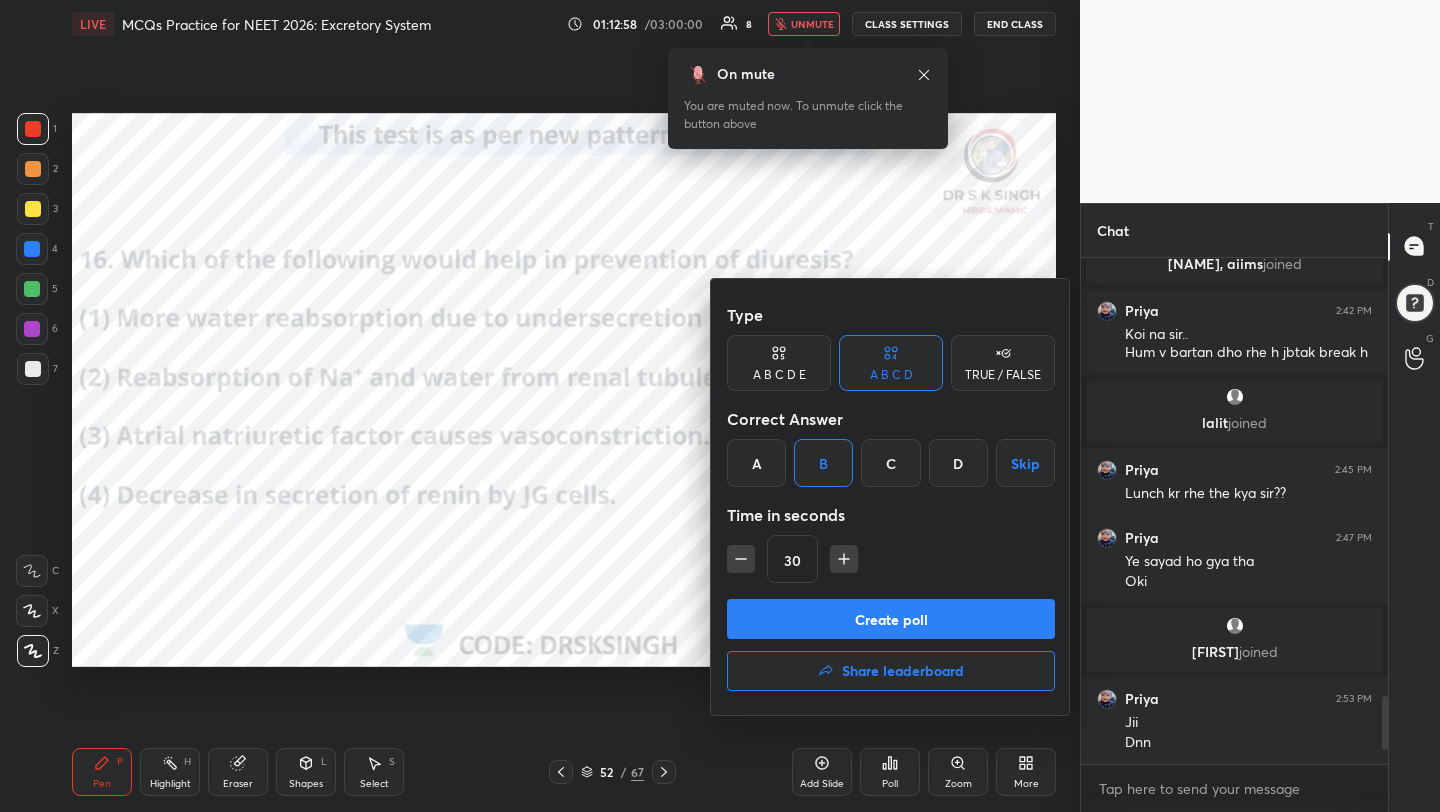 click on "Create poll" at bounding box center (891, 619) 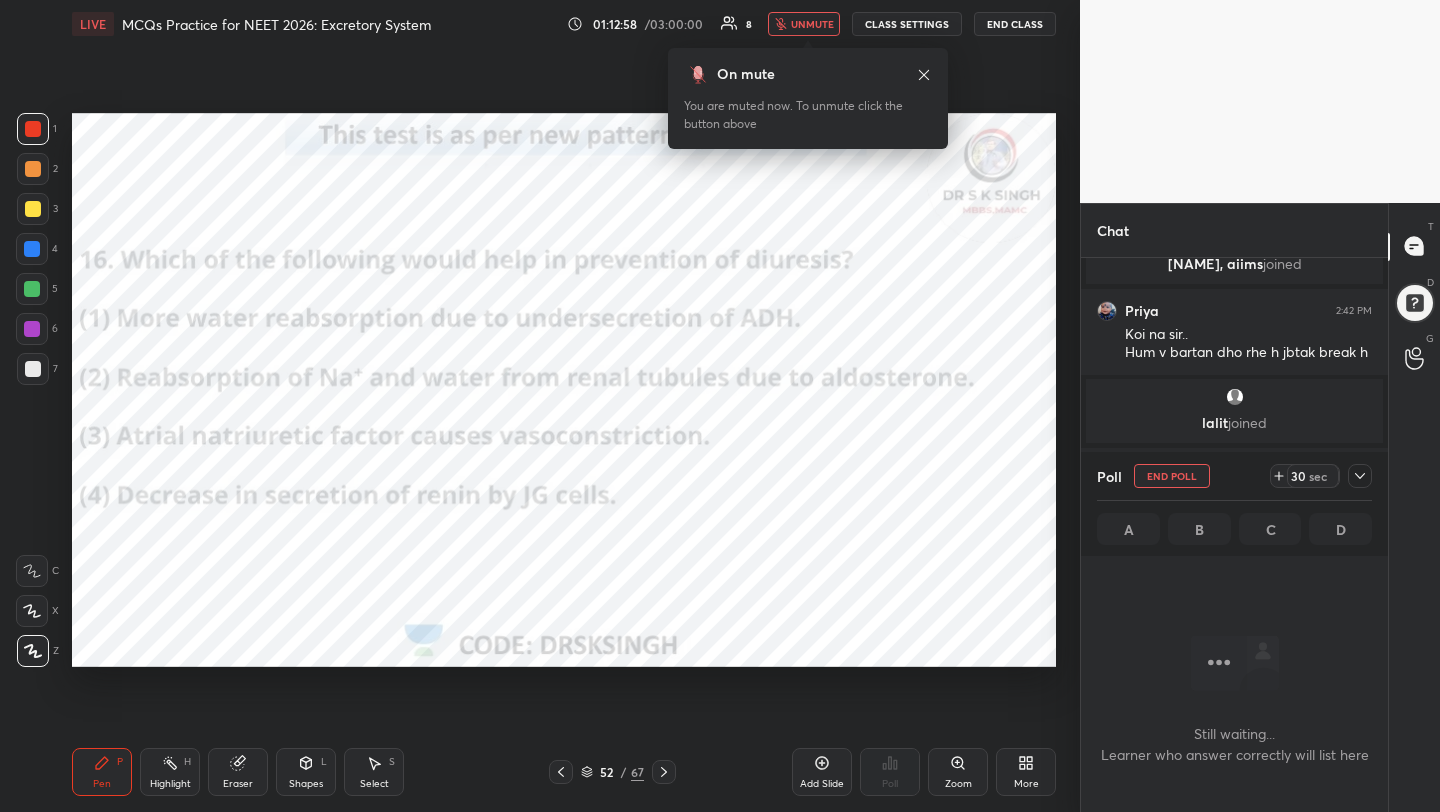 scroll, scrollTop: 420, scrollLeft: 301, axis: both 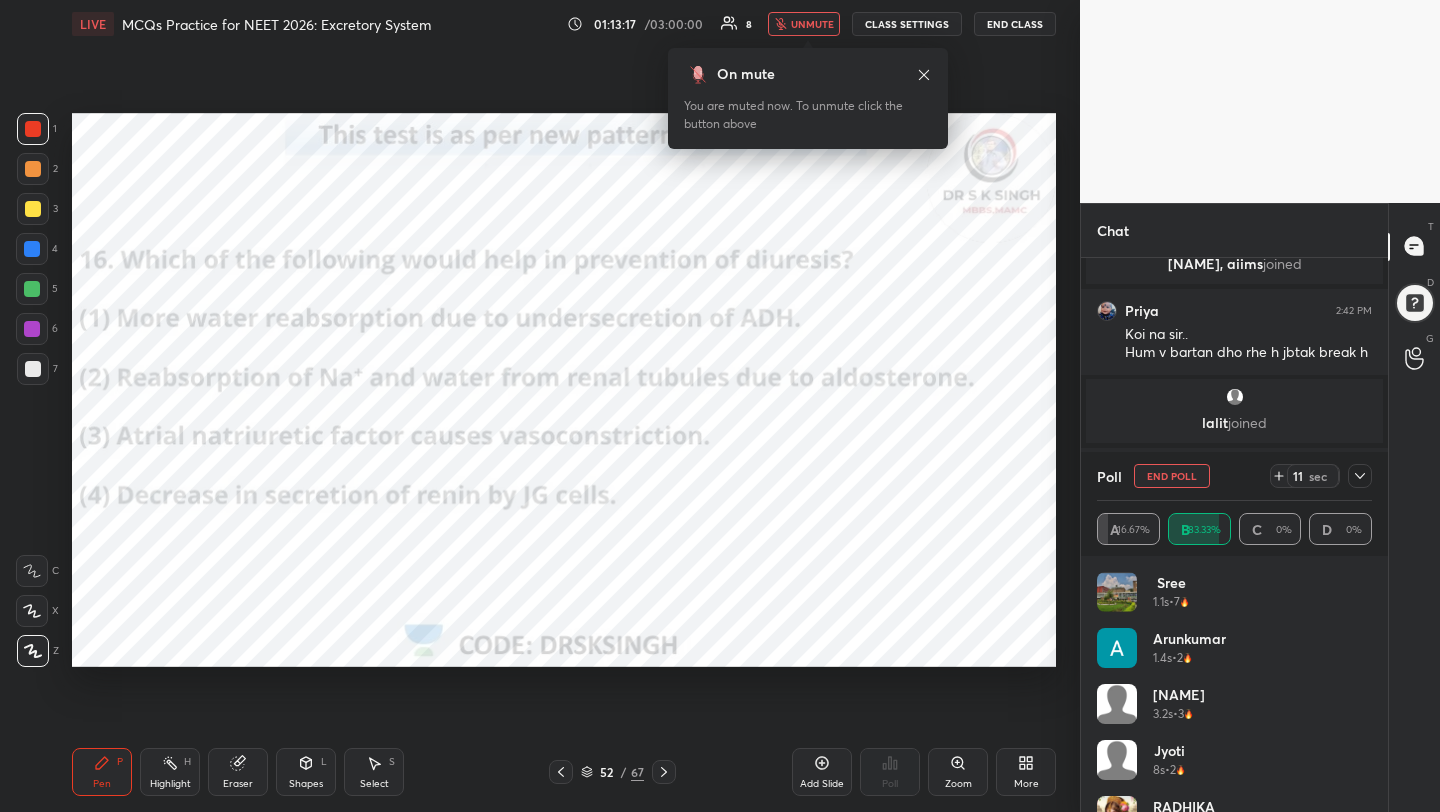 click on "End Poll" at bounding box center (1172, 476) 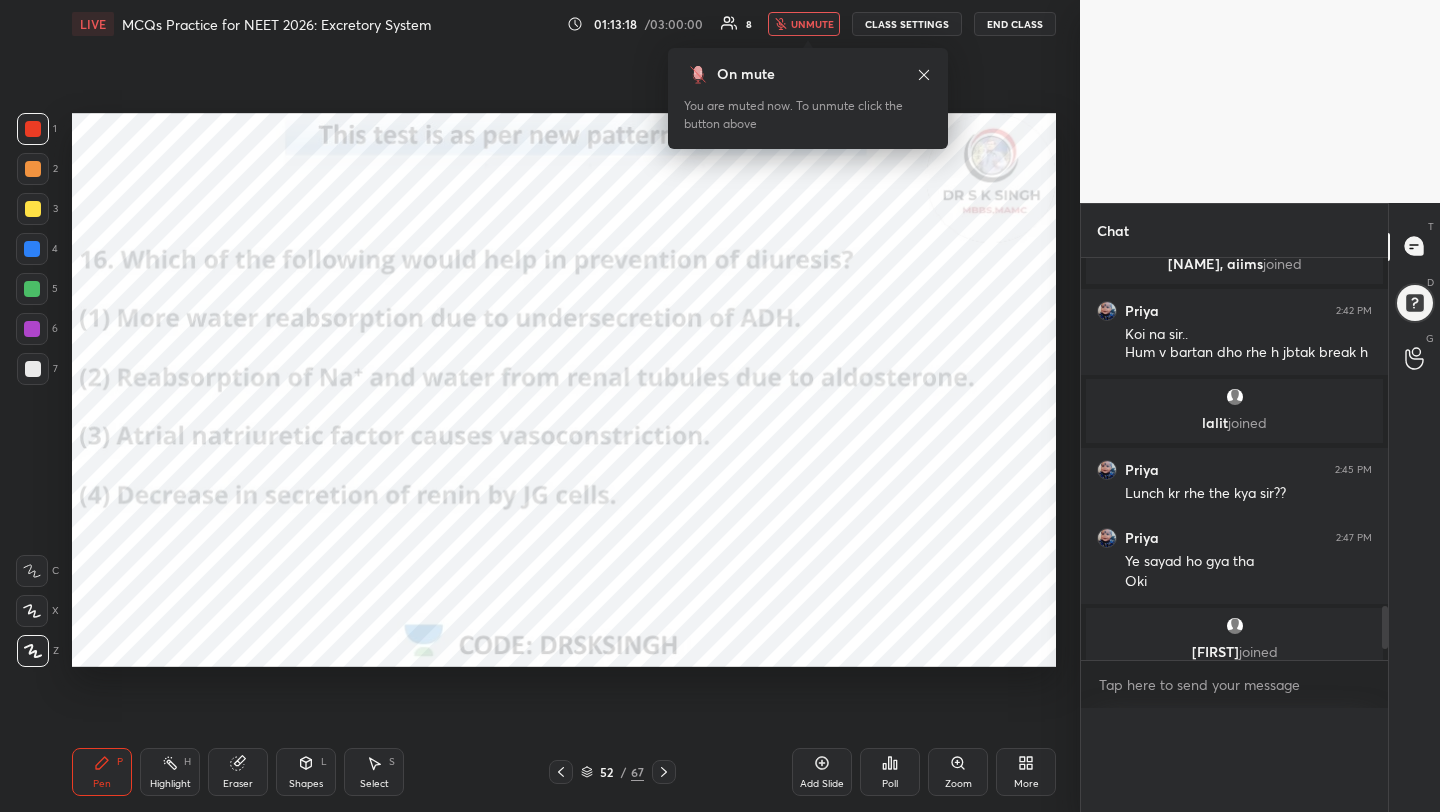 scroll, scrollTop: 0, scrollLeft: 0, axis: both 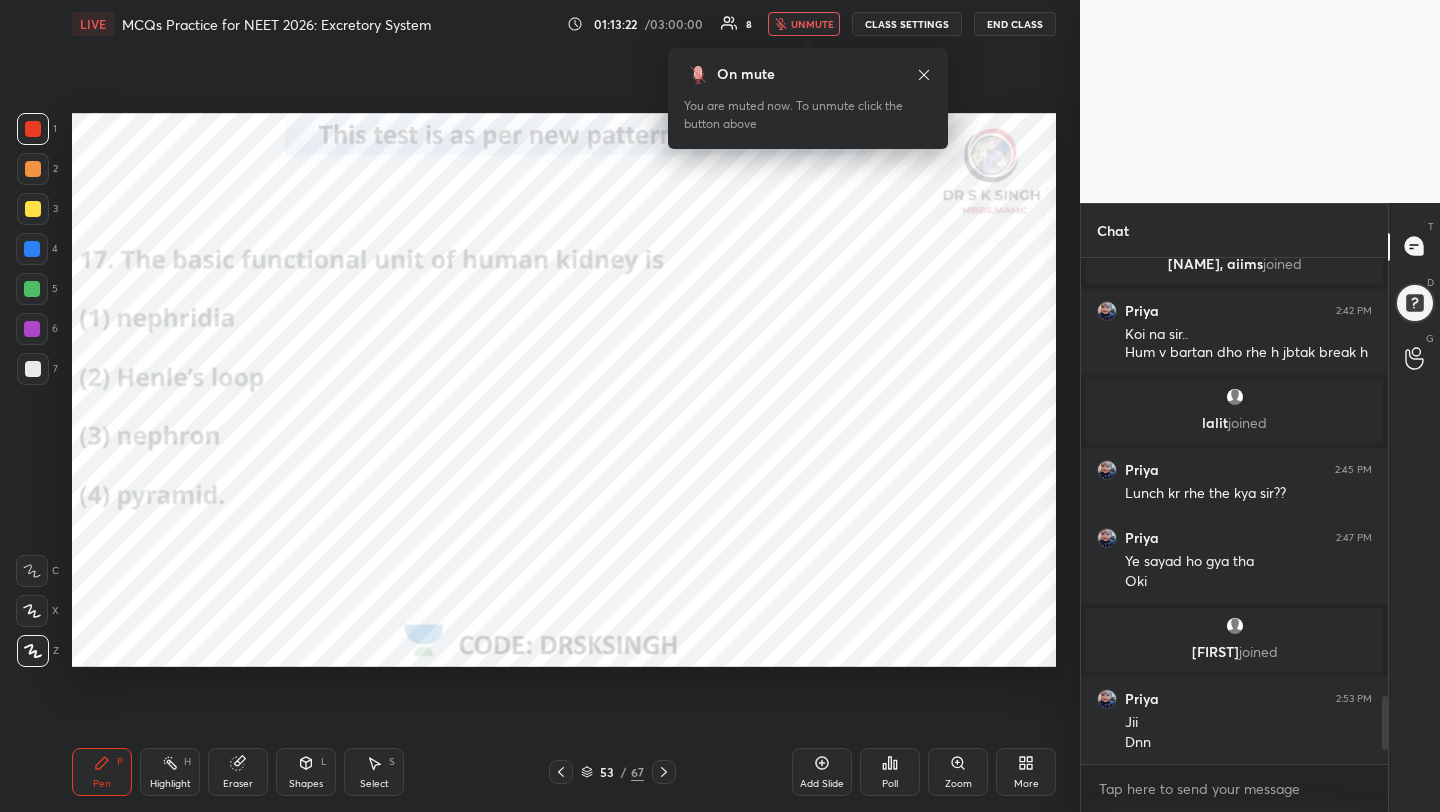 click on "Poll" at bounding box center [890, 772] 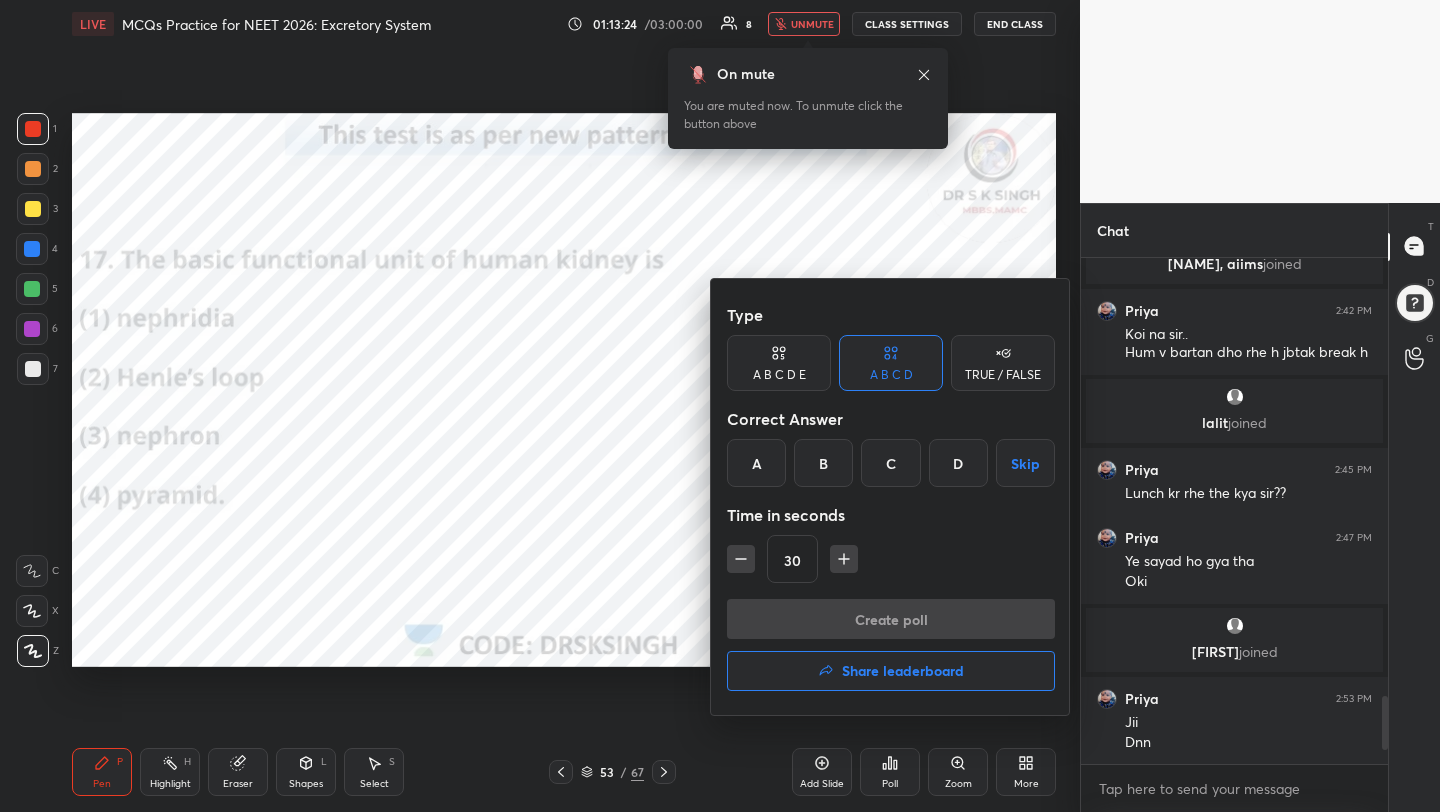 click on "C" at bounding box center [890, 463] 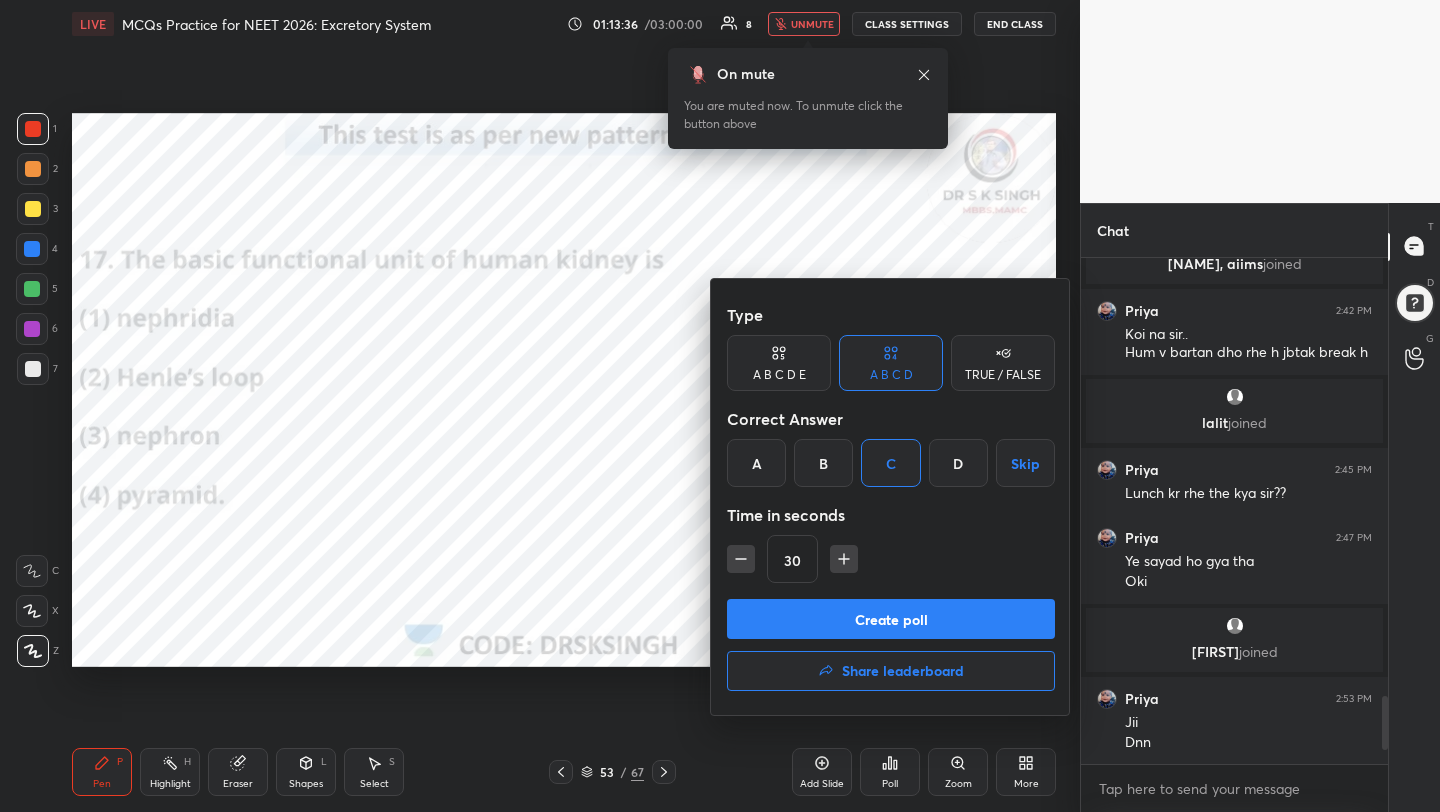 click on "Create poll" at bounding box center [891, 619] 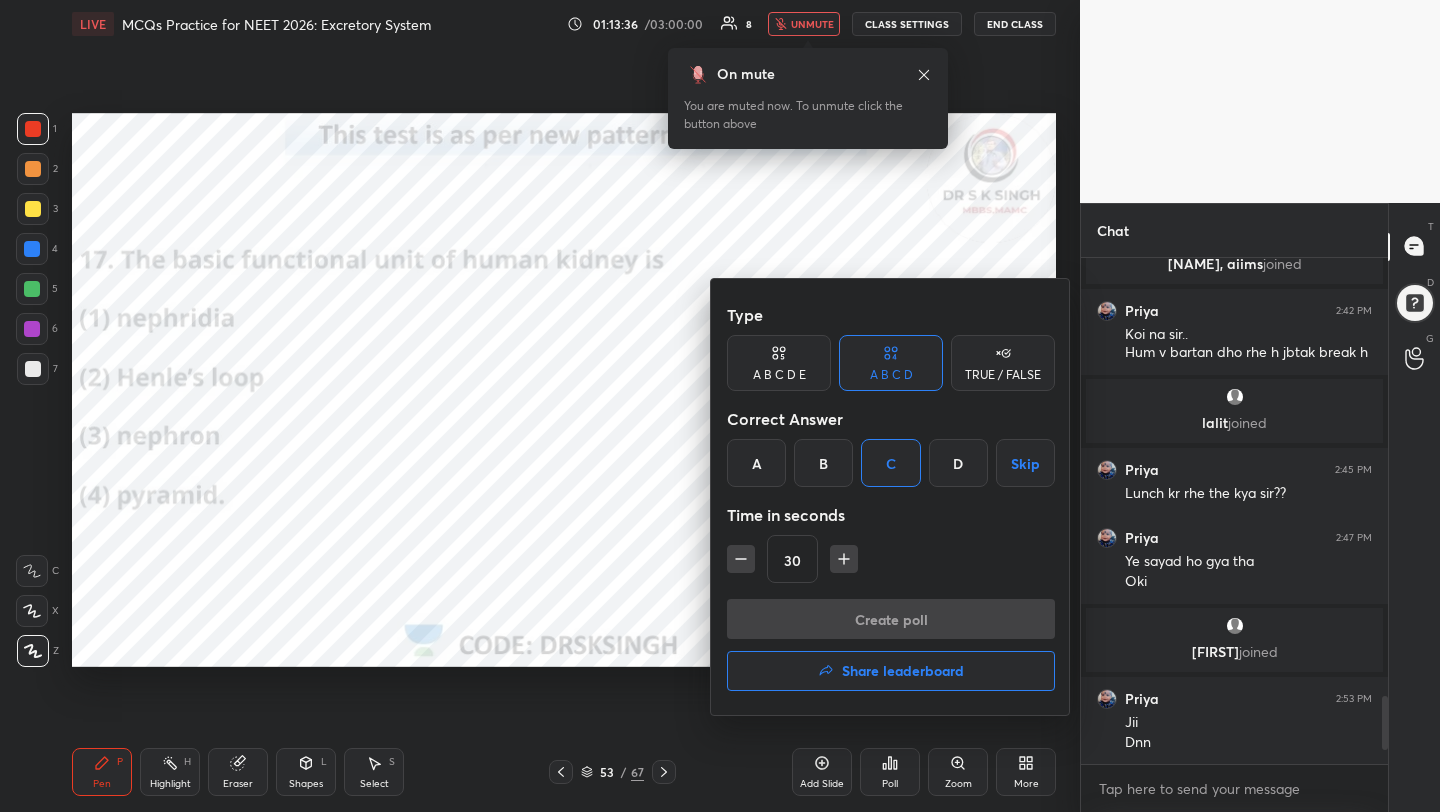 scroll, scrollTop: 458, scrollLeft: 301, axis: both 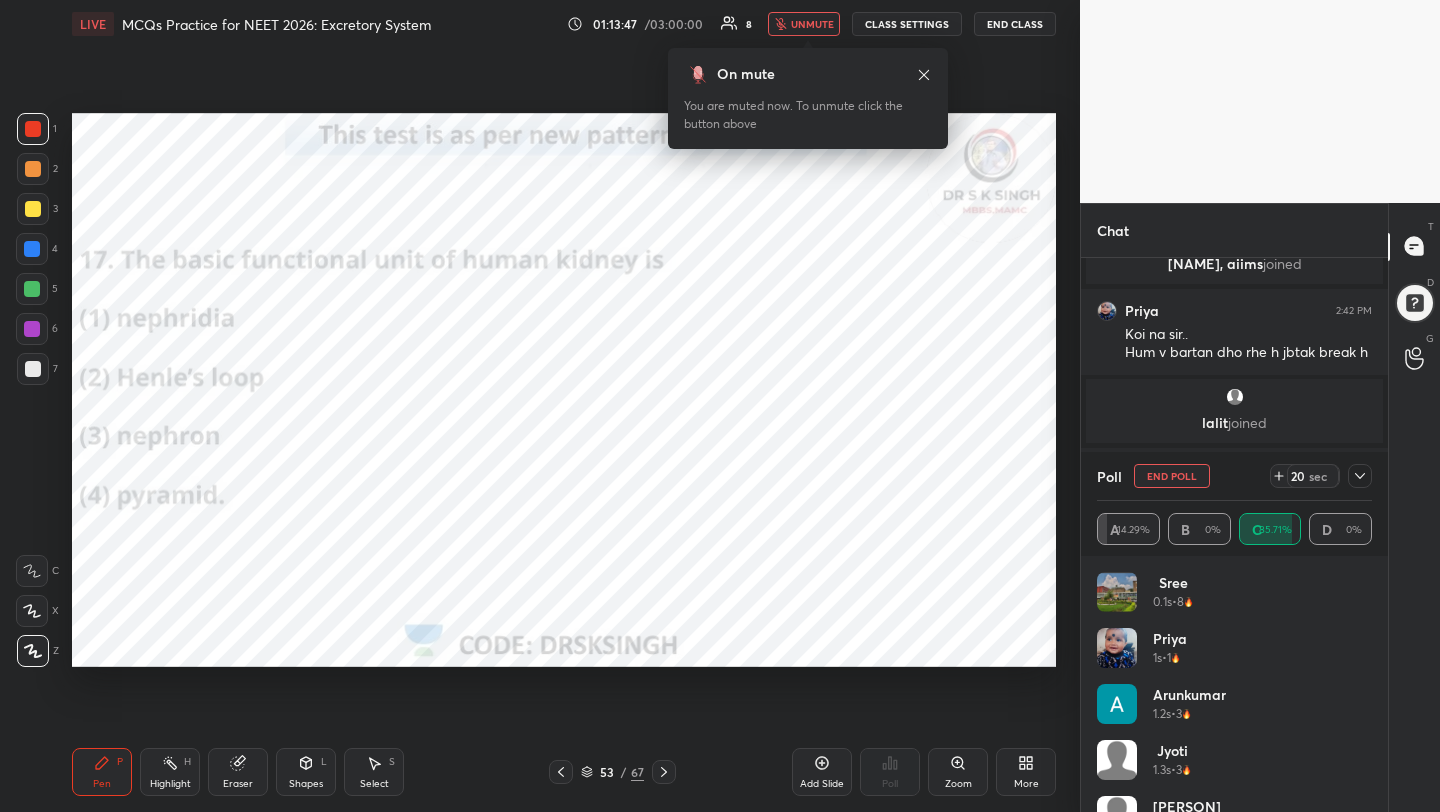 click on "End Poll" at bounding box center [1172, 476] 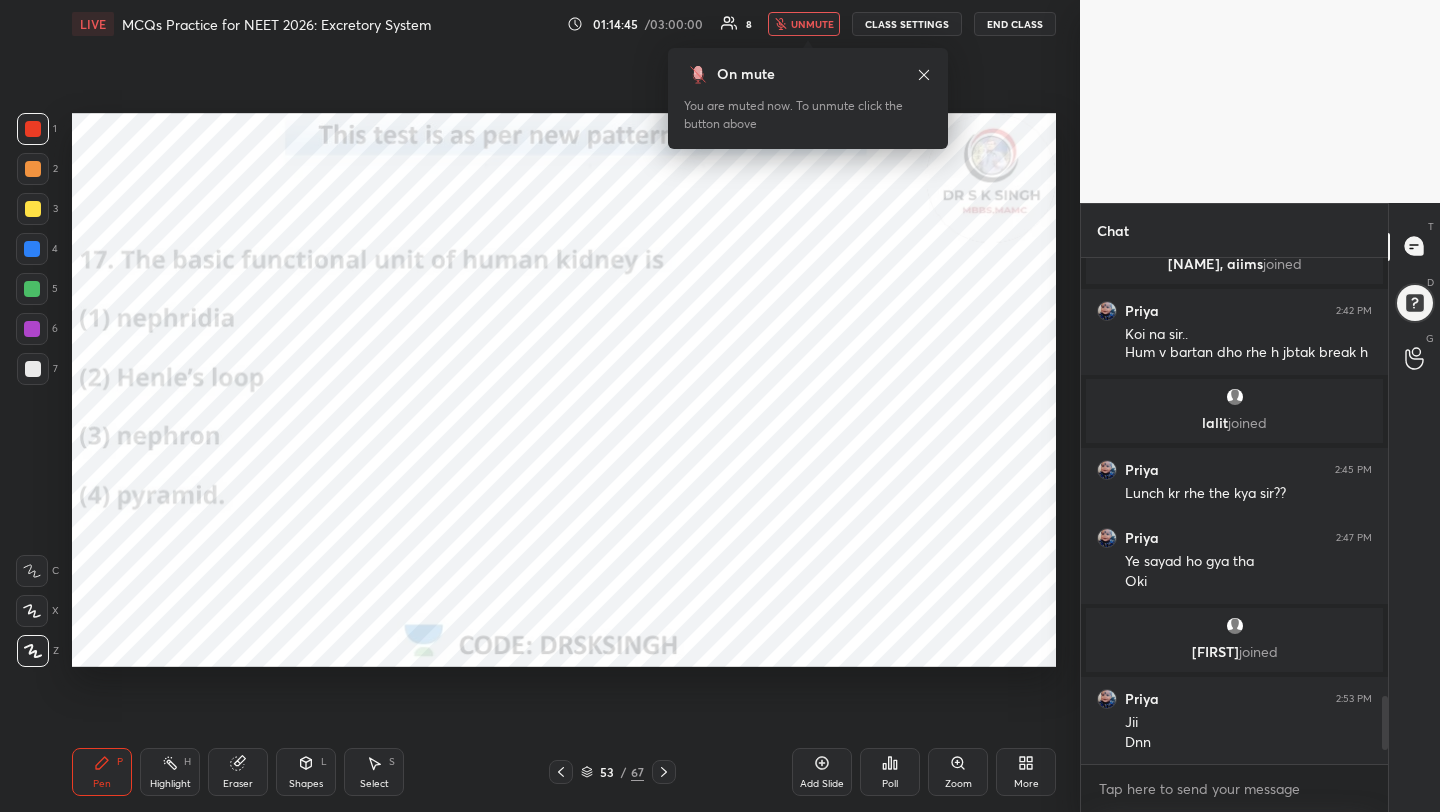 click on "unmute" at bounding box center [812, 24] 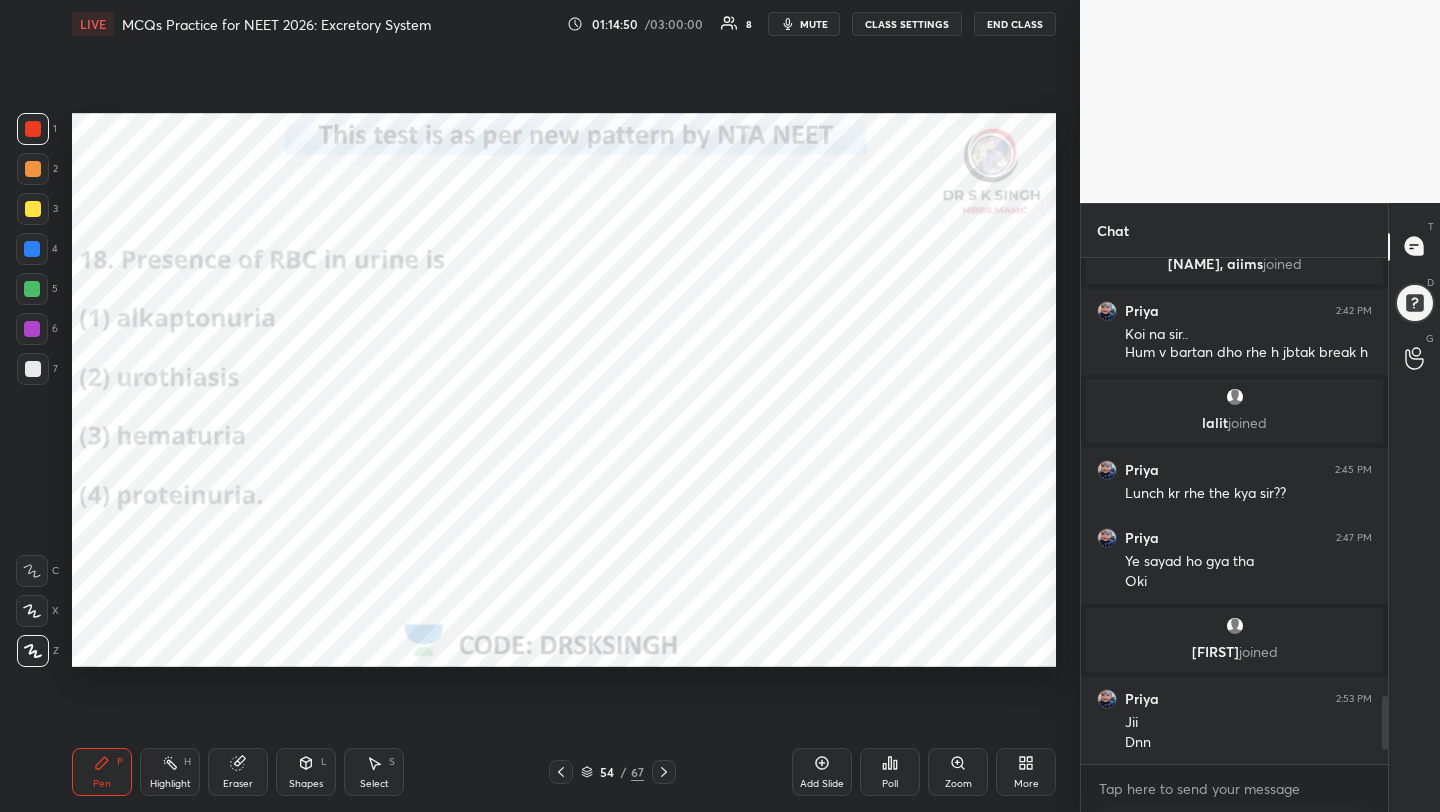 scroll, scrollTop: 3326, scrollLeft: 0, axis: vertical 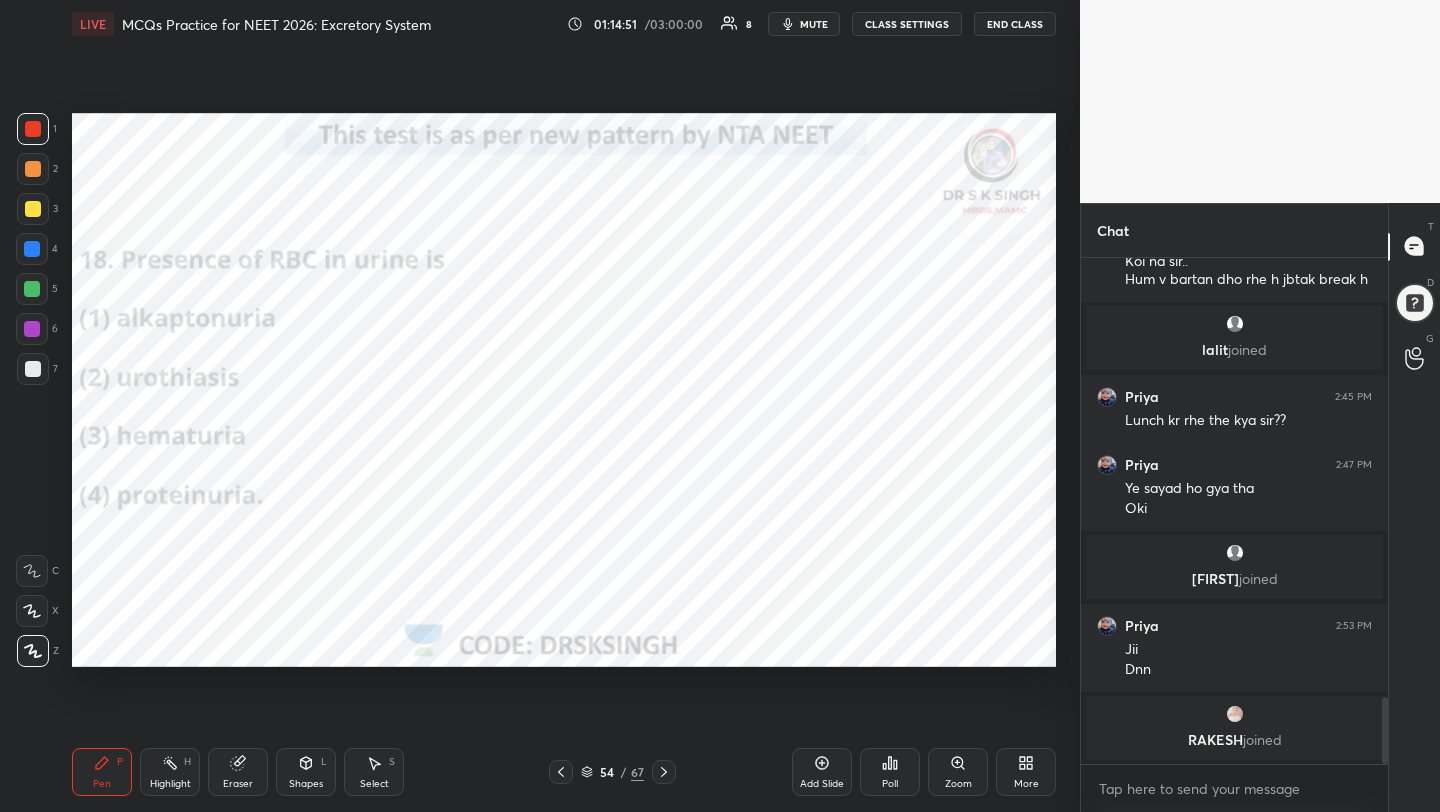 click 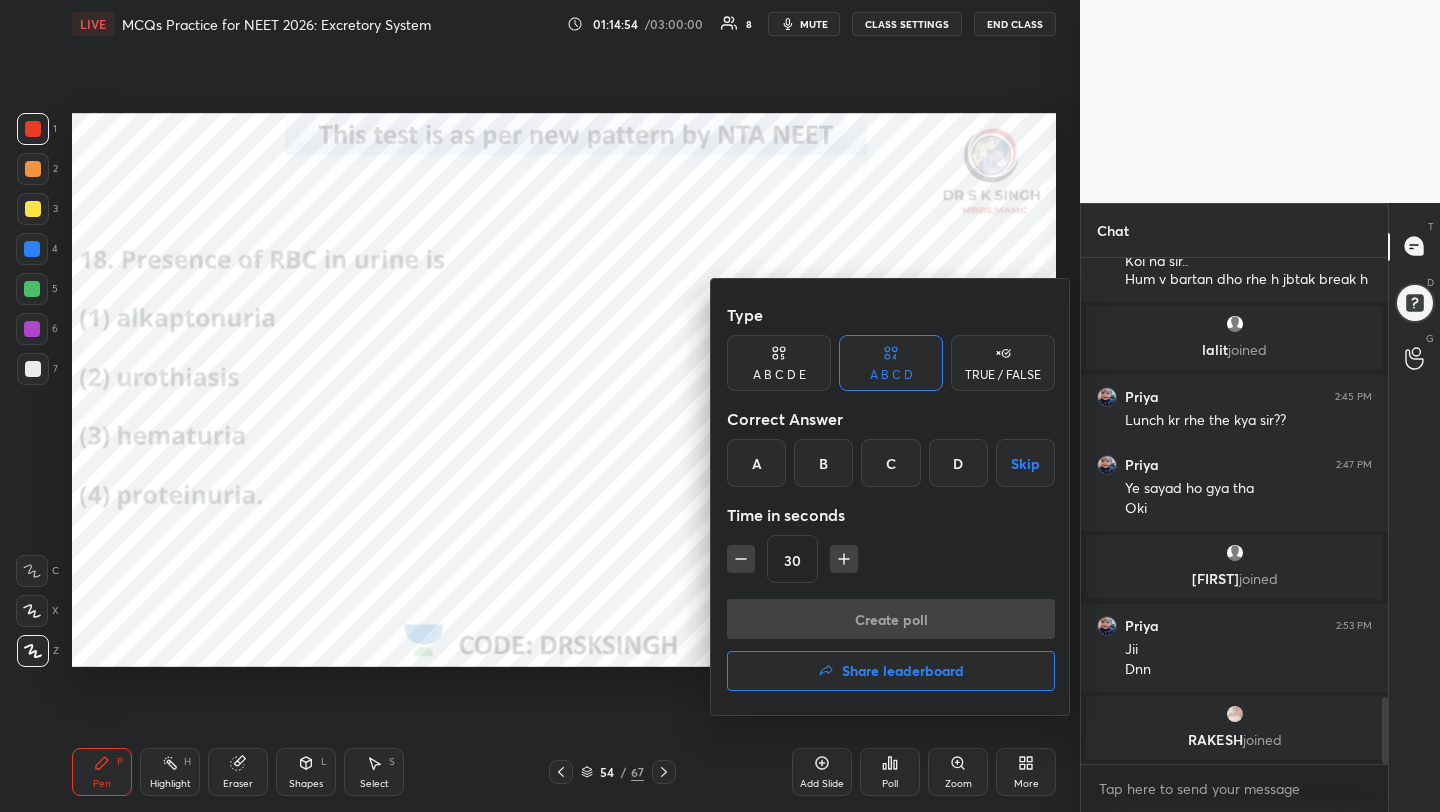 click on "C" at bounding box center (890, 463) 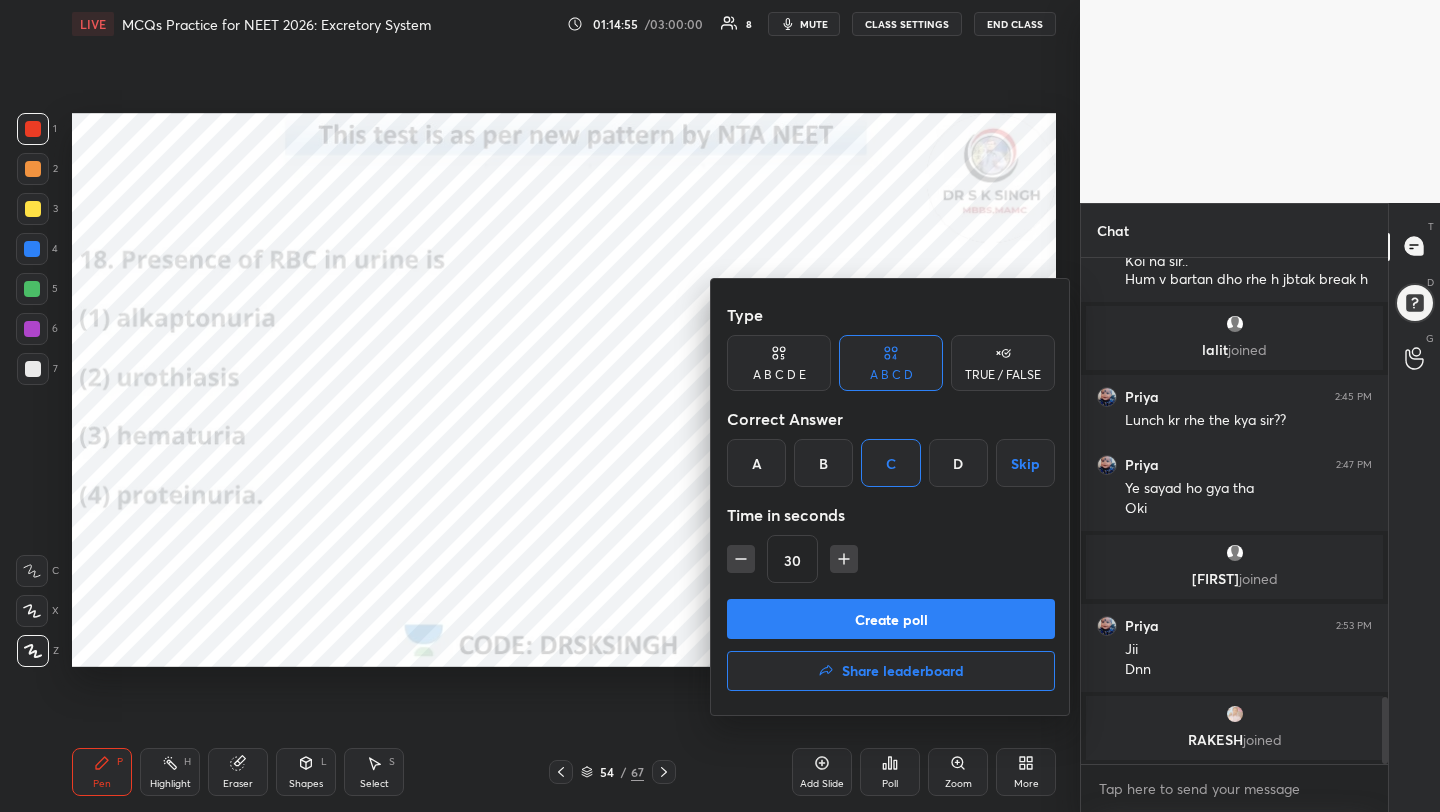 click on "Create poll" at bounding box center (891, 619) 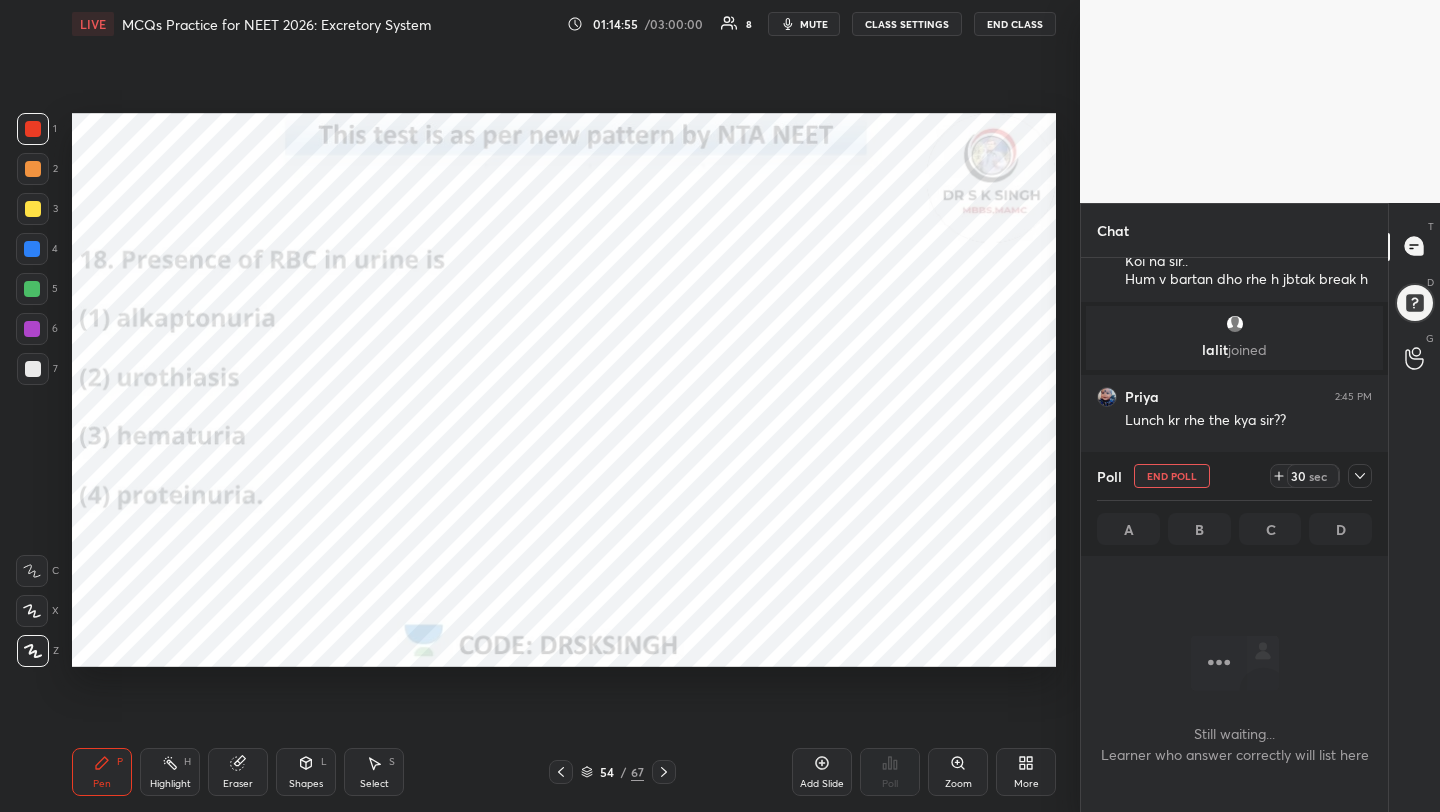 scroll, scrollTop: 402, scrollLeft: 301, axis: both 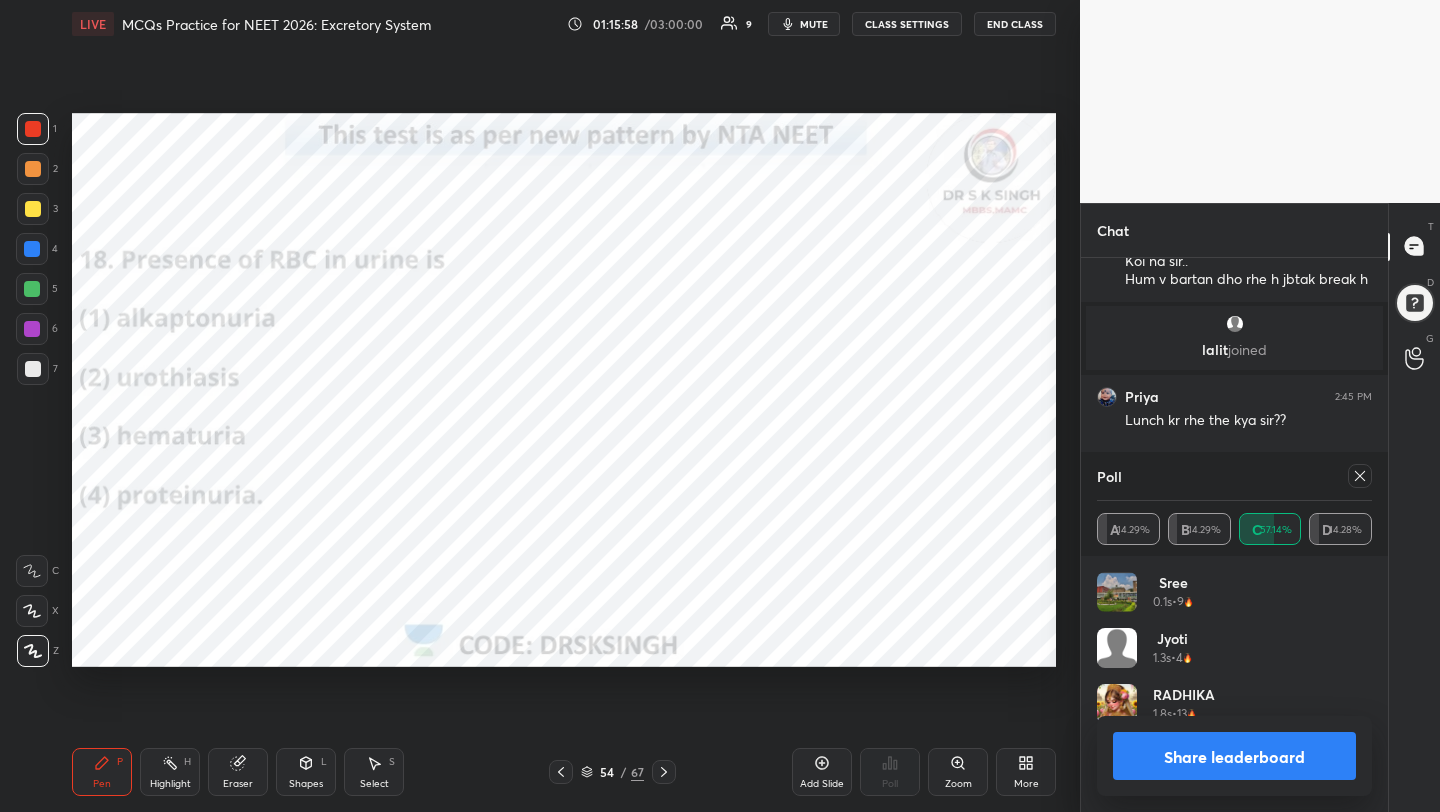 click 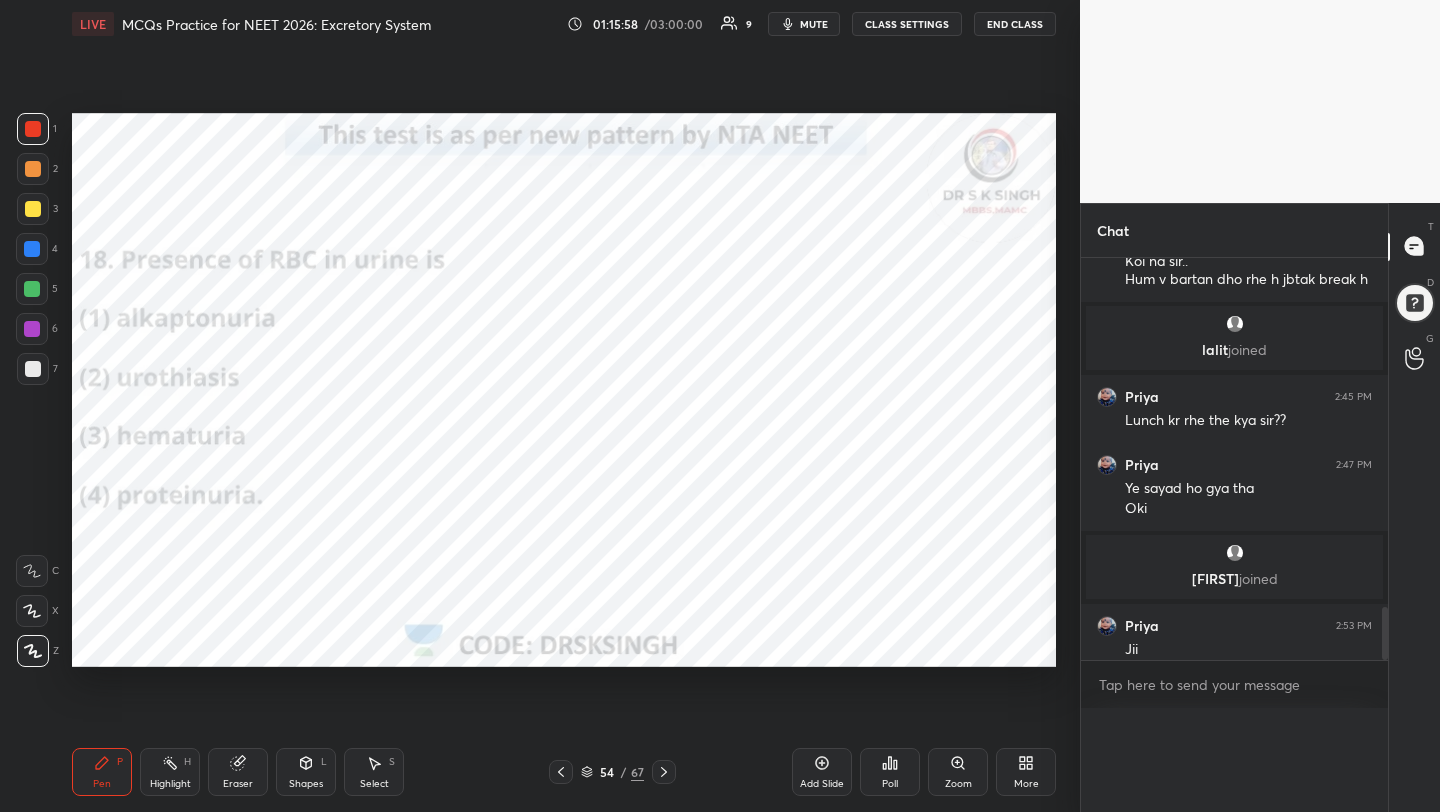 scroll, scrollTop: 0, scrollLeft: 0, axis: both 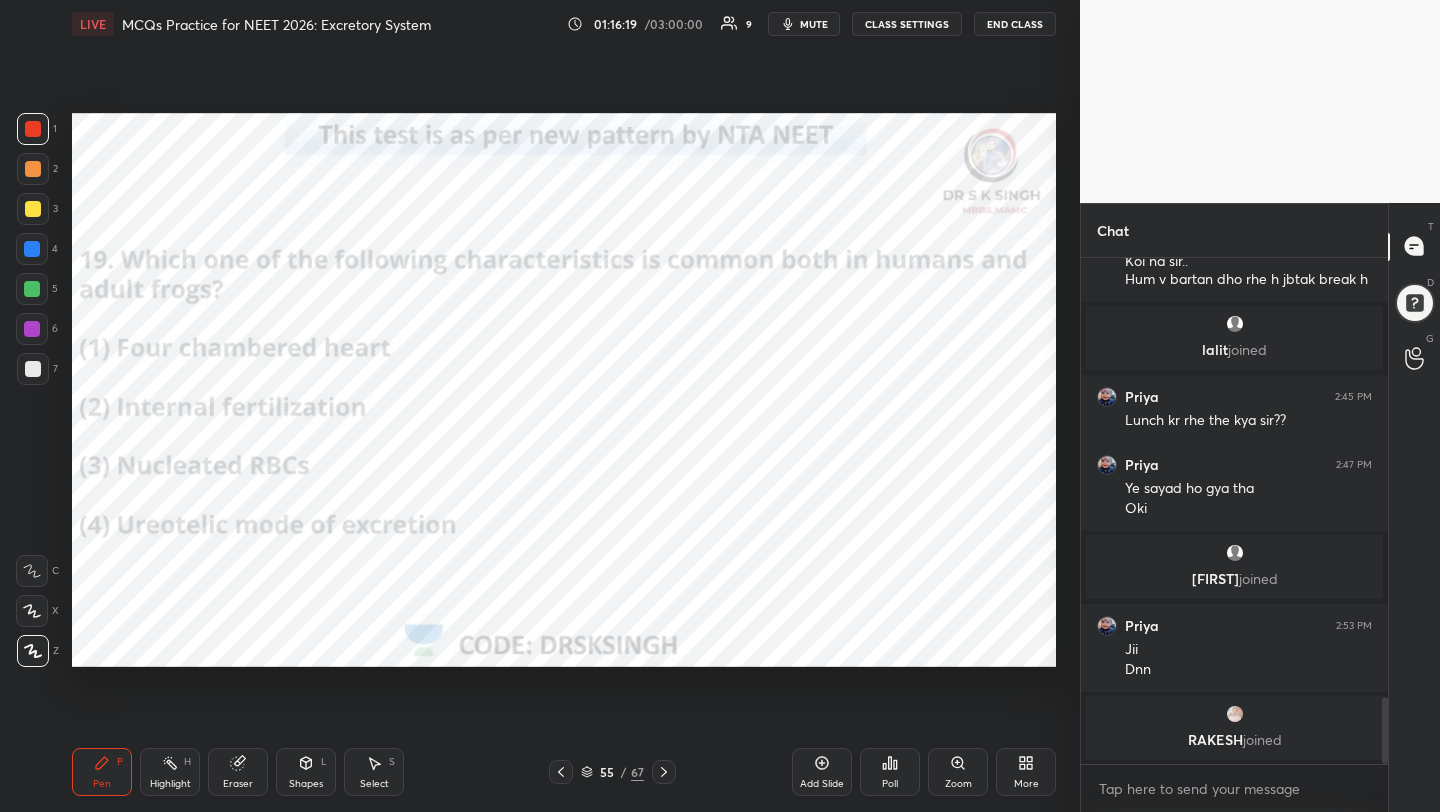 click on "Poll" at bounding box center (890, 772) 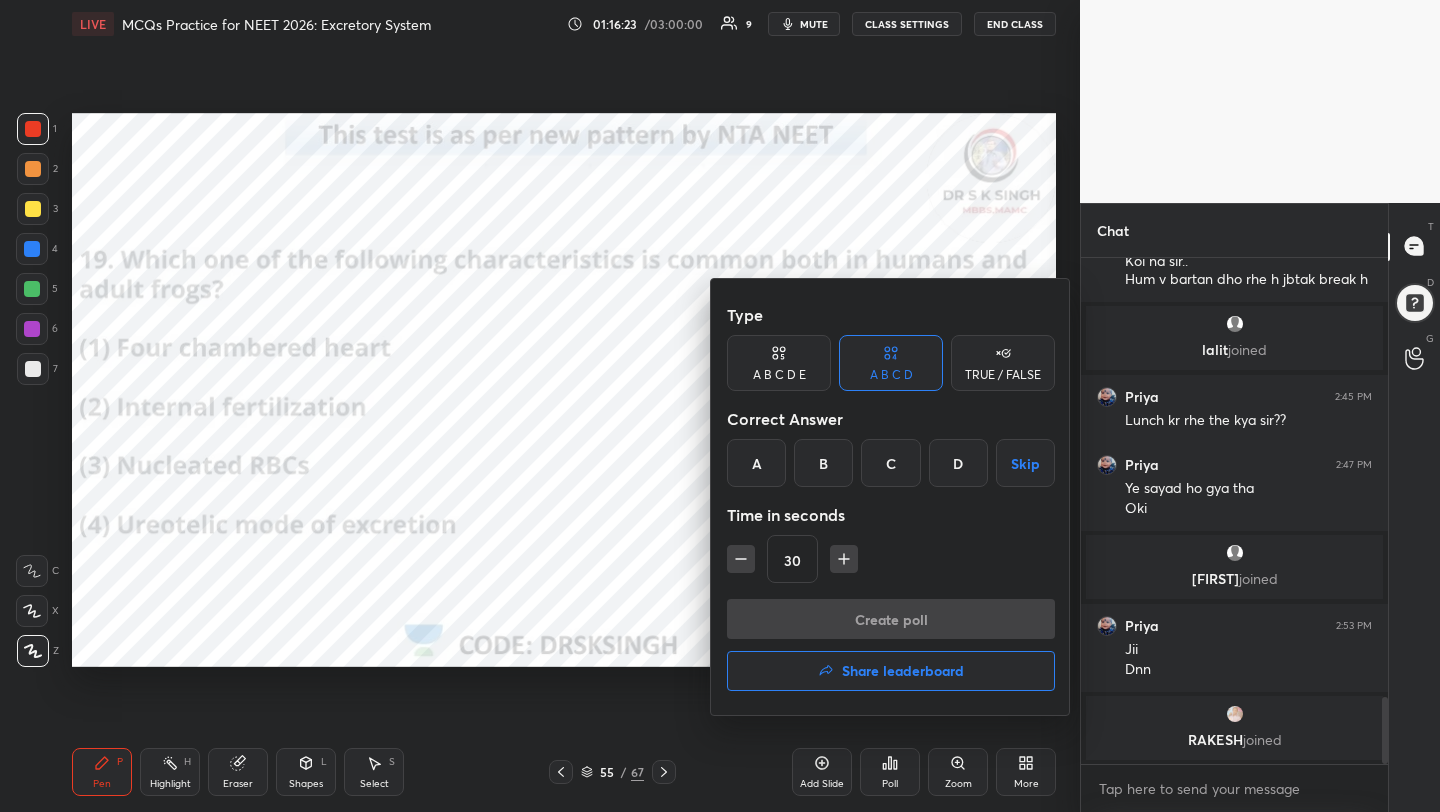 click on "D" at bounding box center [958, 463] 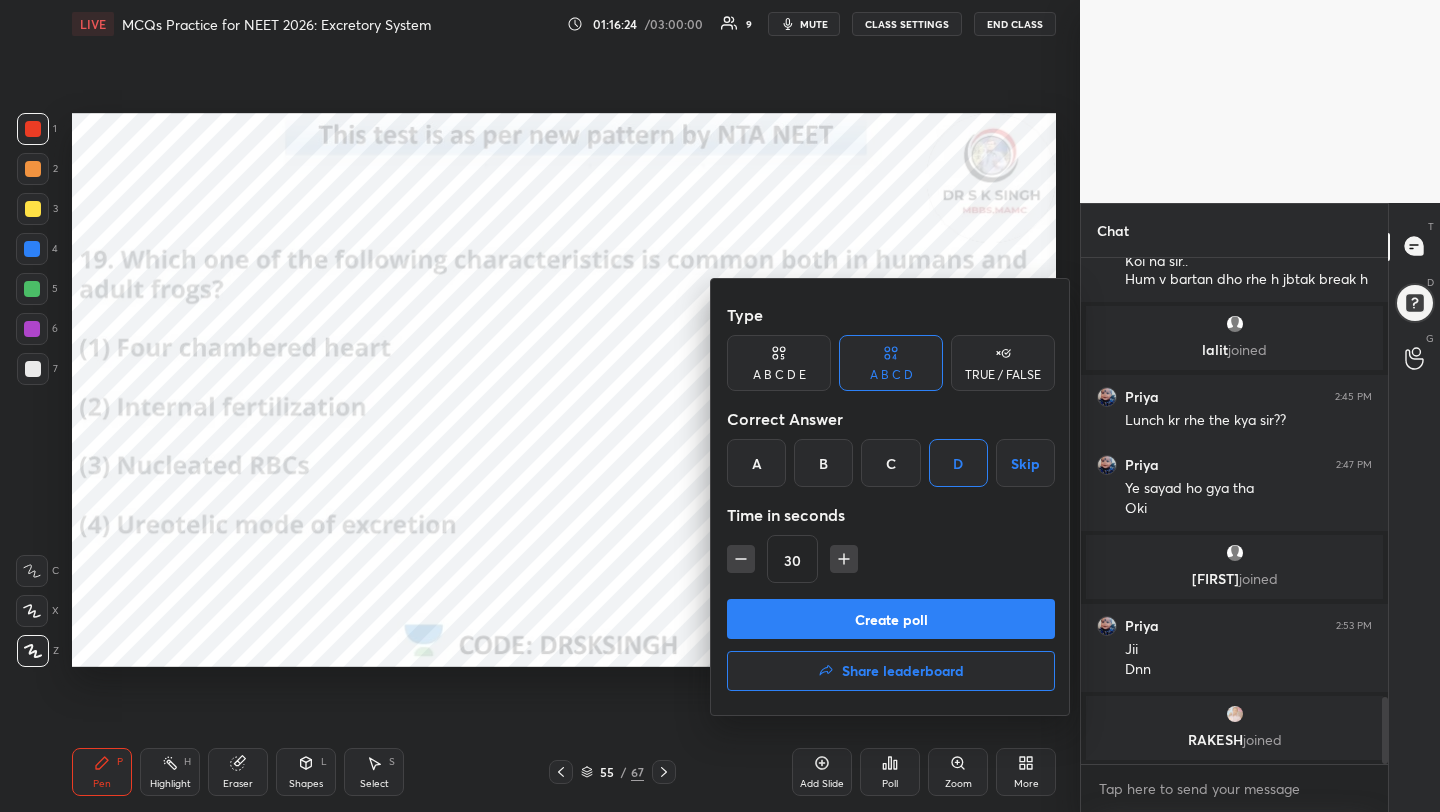 click on "Create poll" at bounding box center (891, 619) 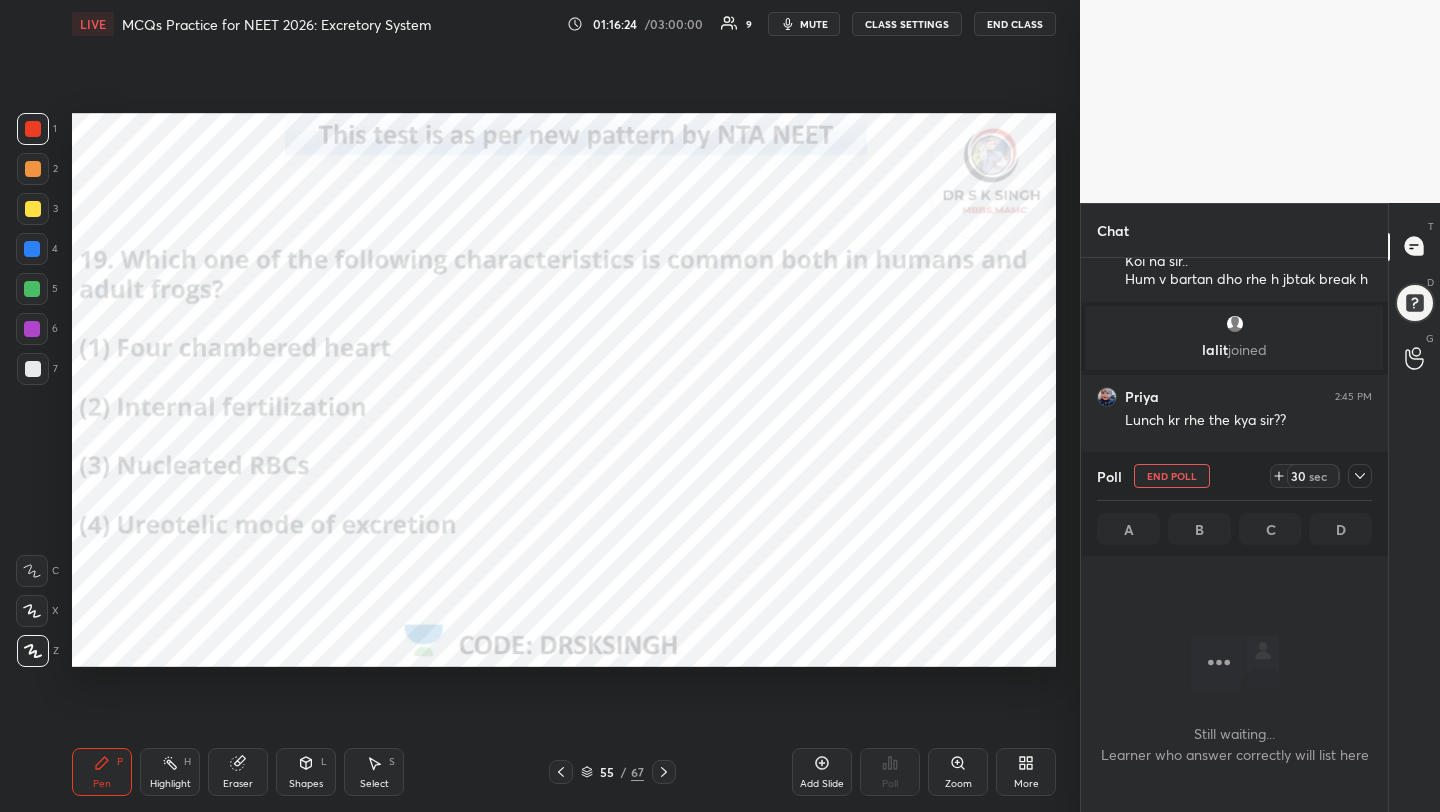 scroll, scrollTop: 407, scrollLeft: 301, axis: both 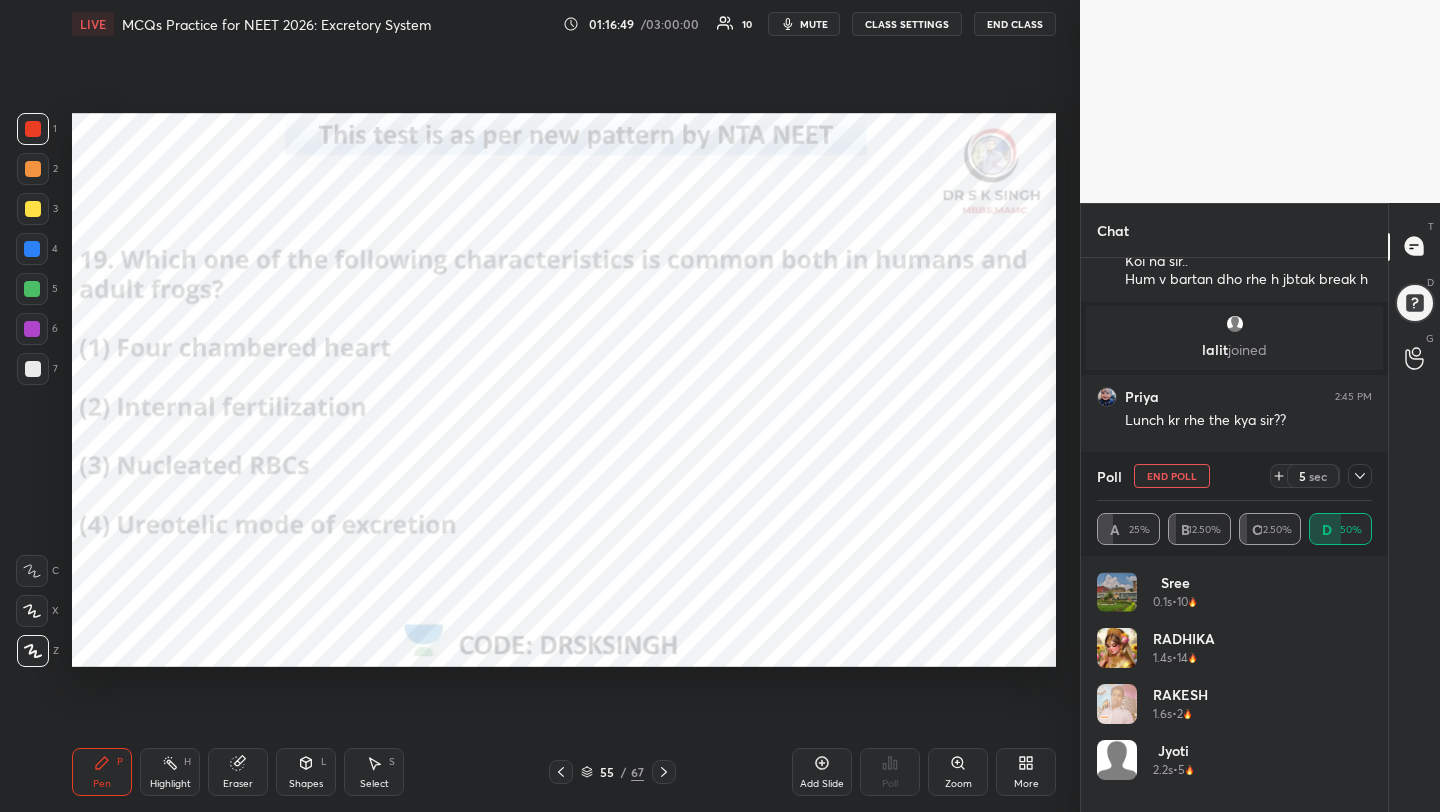 click on "End Poll" at bounding box center [1172, 476] 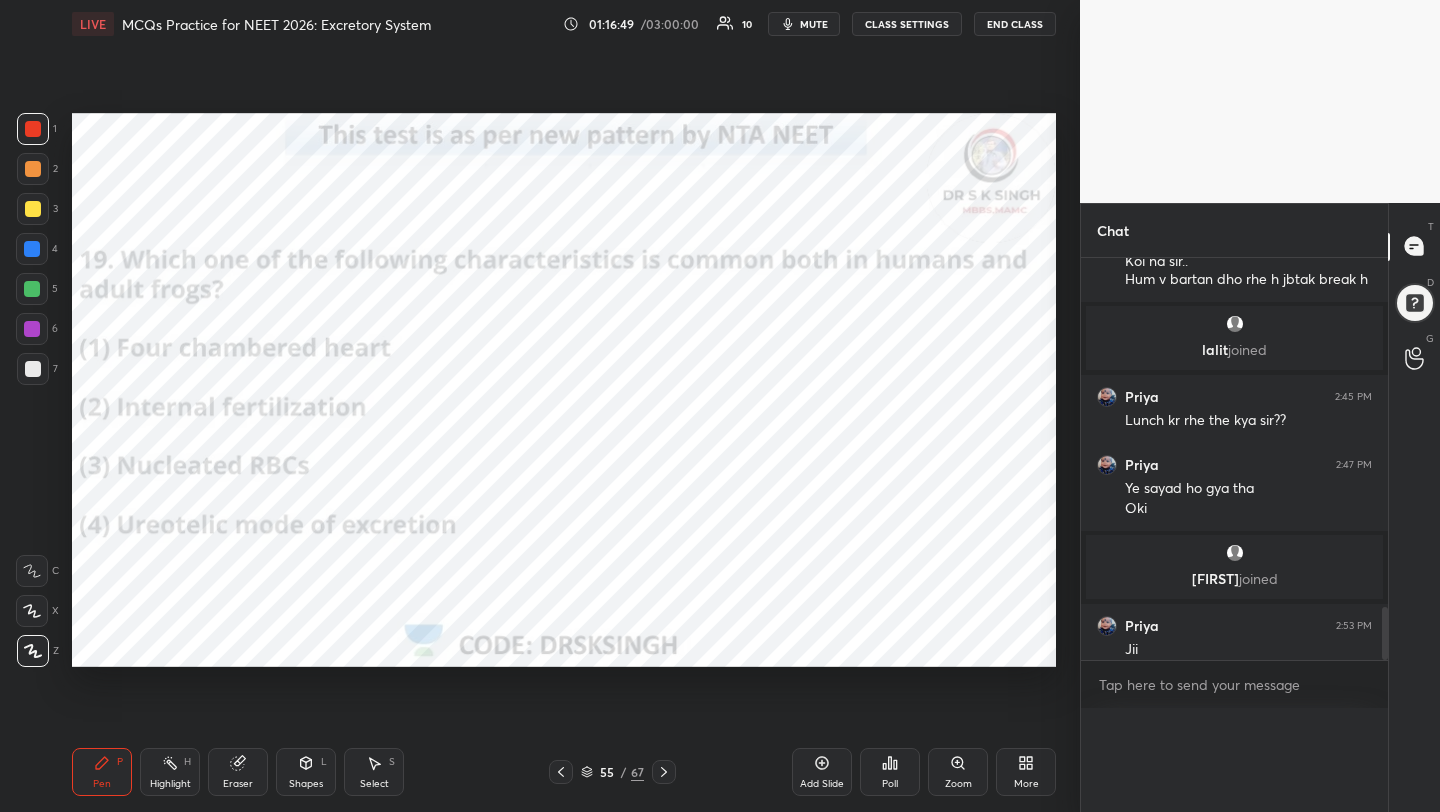 scroll, scrollTop: 0, scrollLeft: 0, axis: both 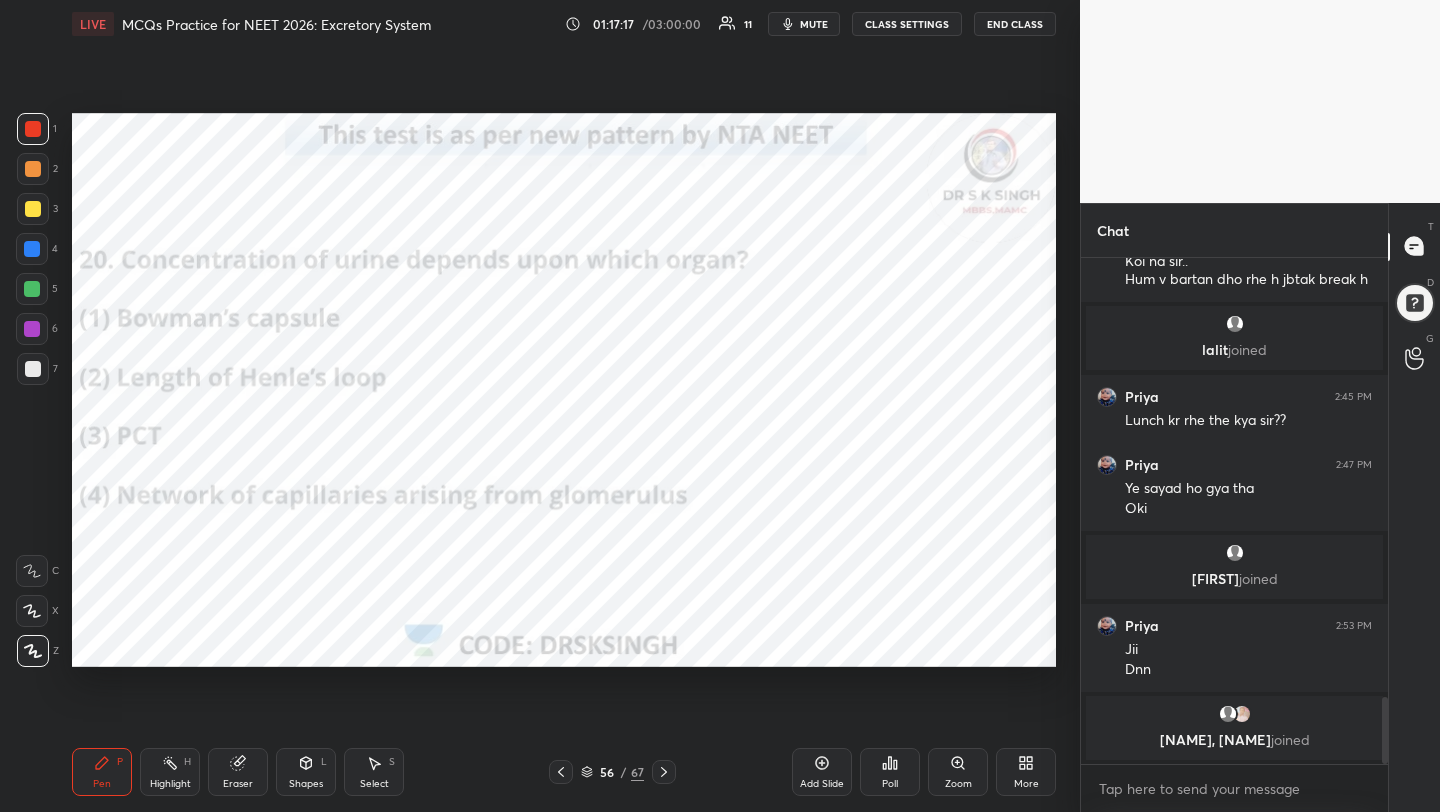 click on "Poll" at bounding box center (890, 772) 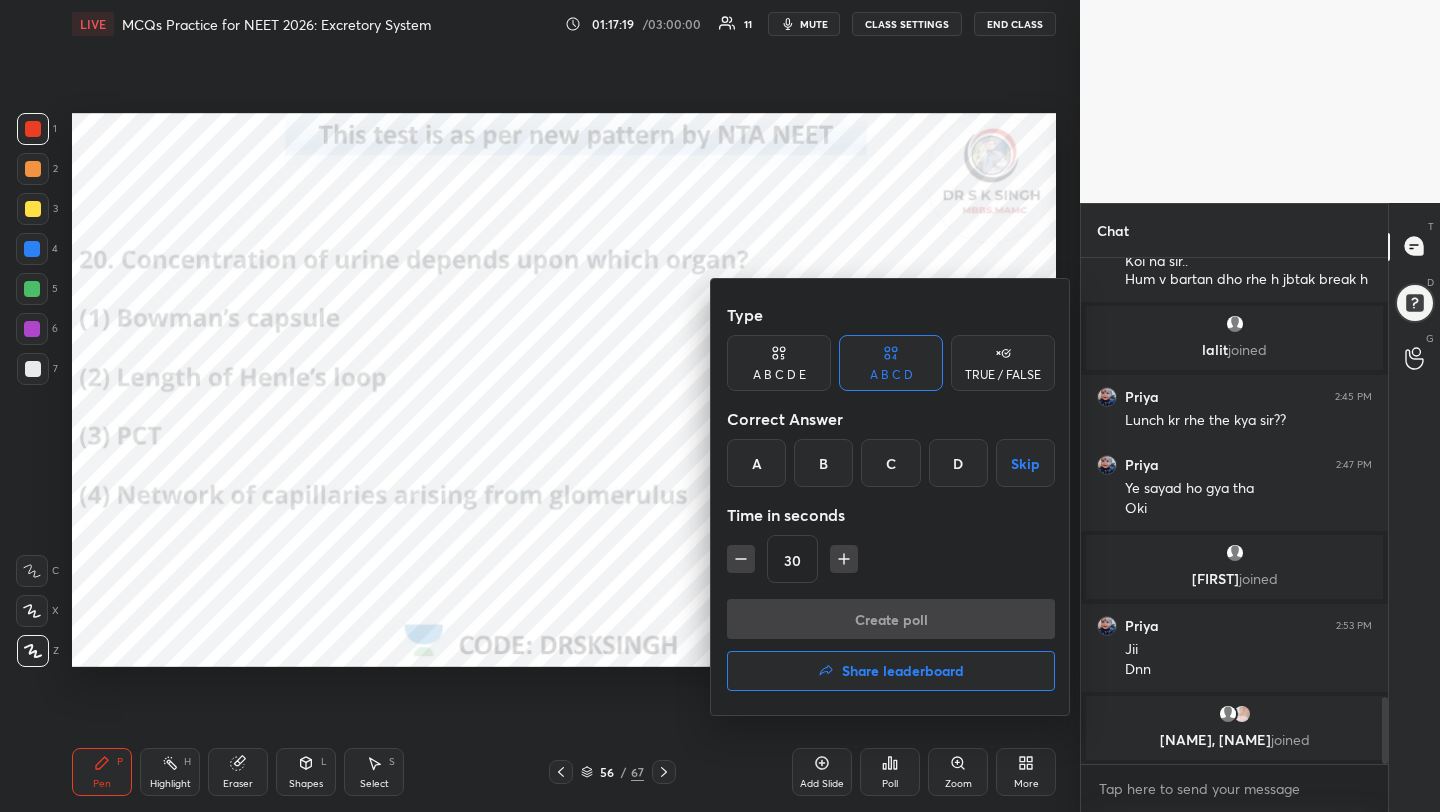 click on "B" at bounding box center [823, 463] 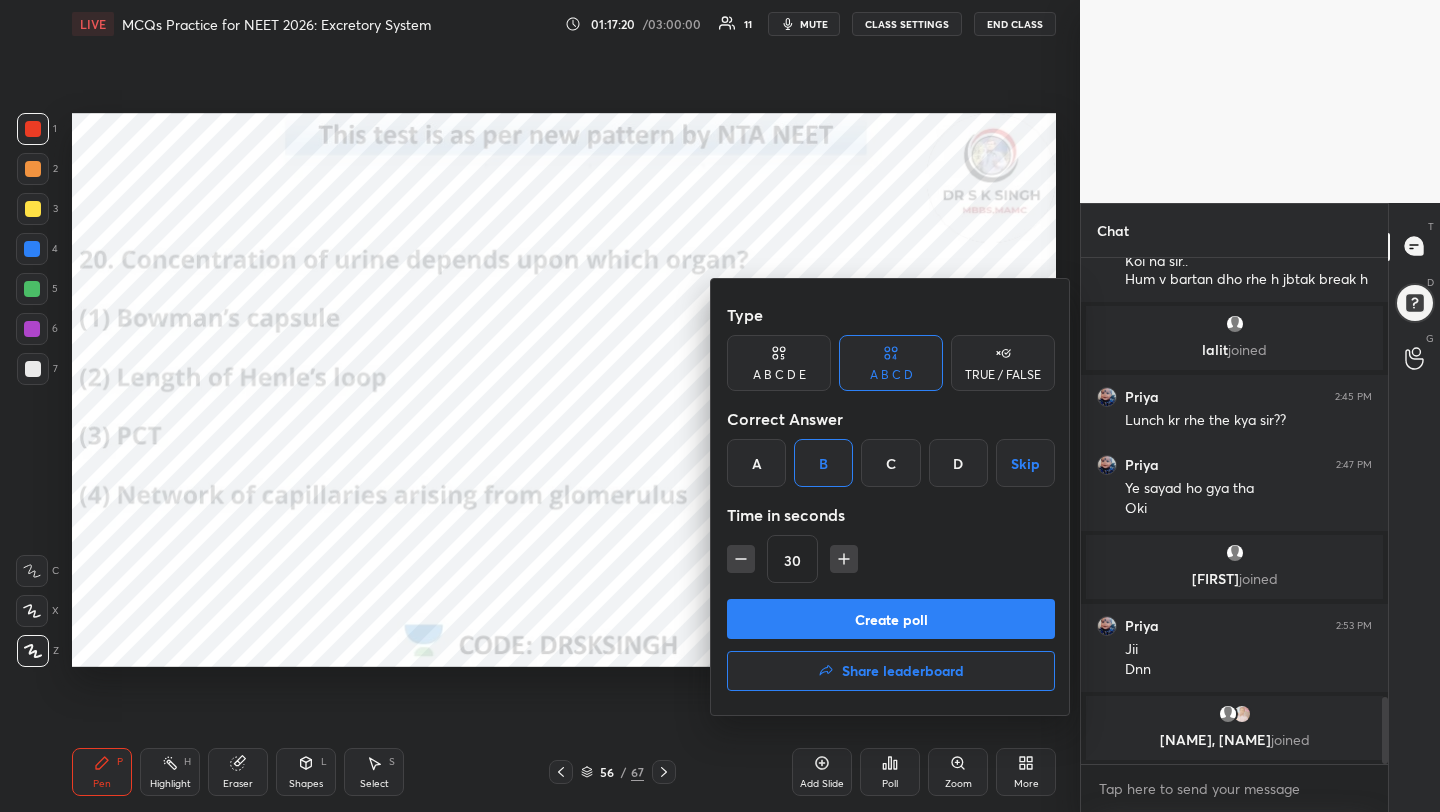 click on "Create poll" at bounding box center (891, 619) 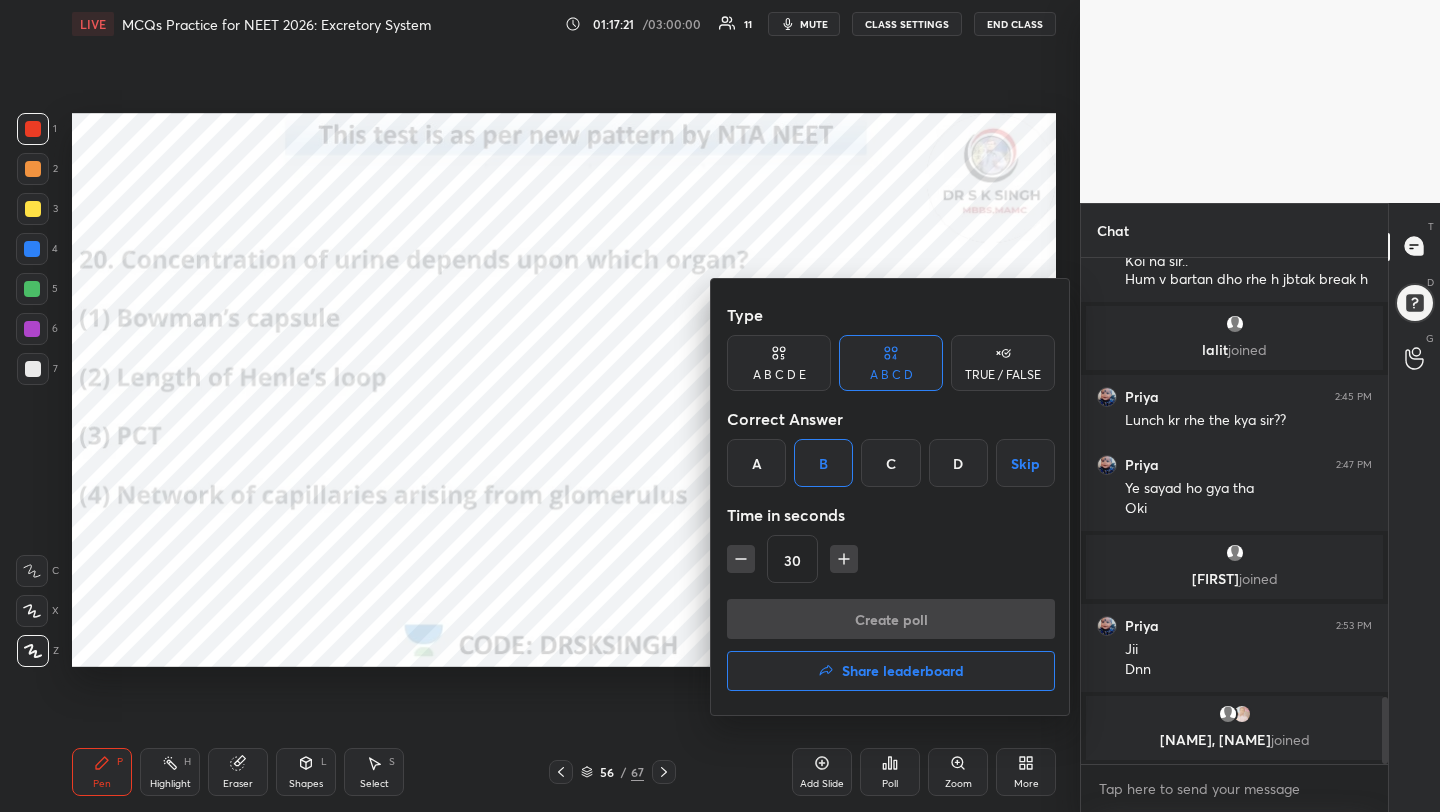 scroll, scrollTop: 467, scrollLeft: 301, axis: both 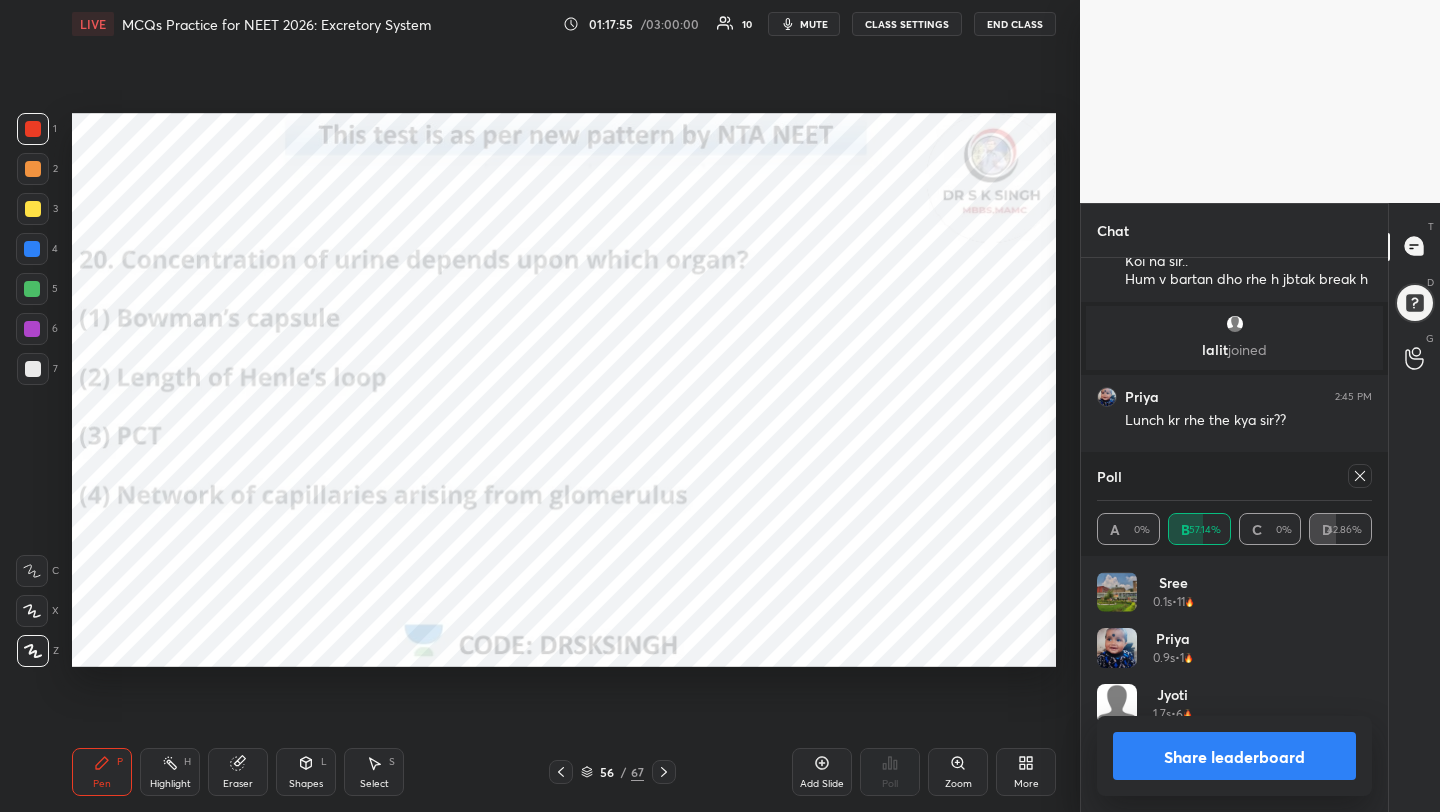 click 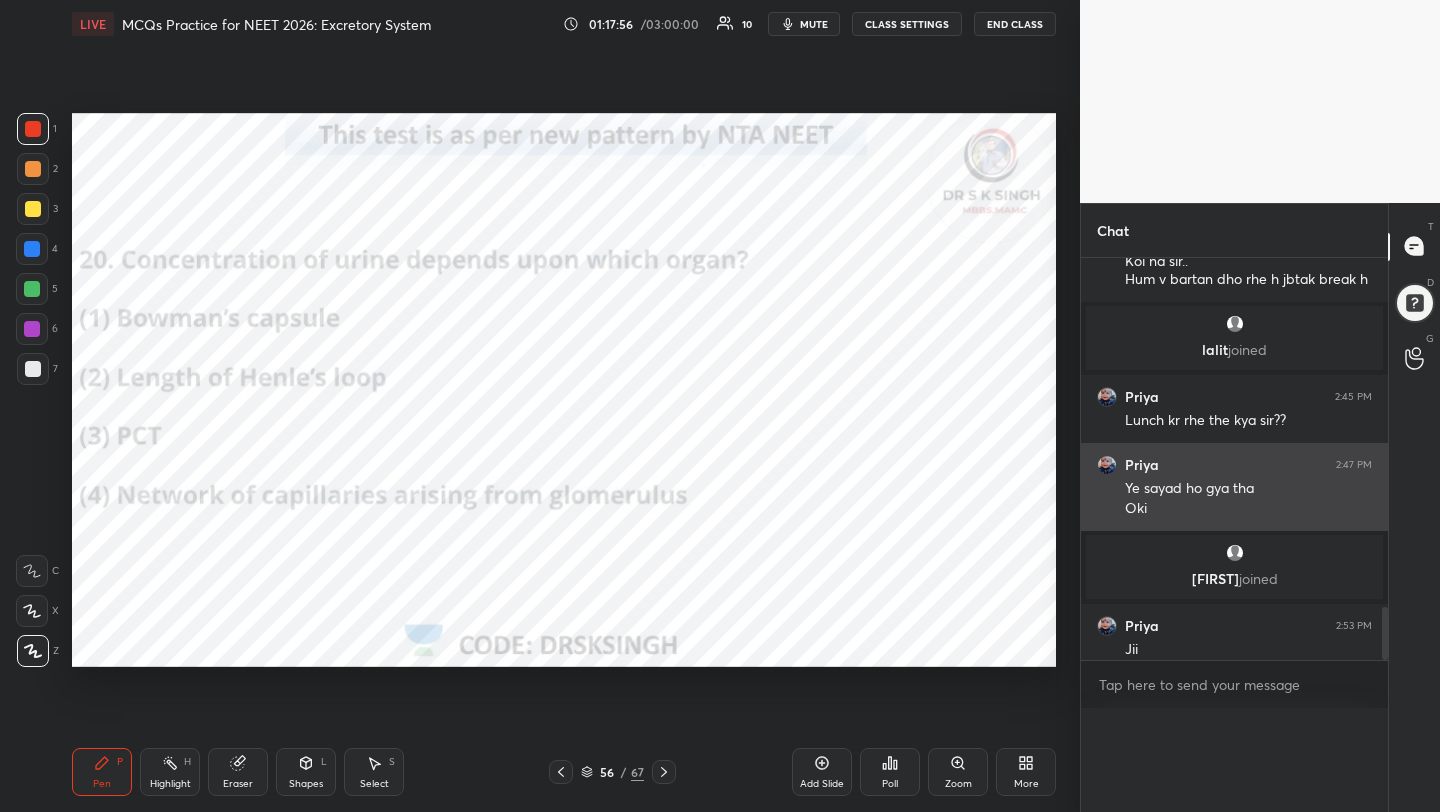 scroll, scrollTop: 1, scrollLeft: 7, axis: both 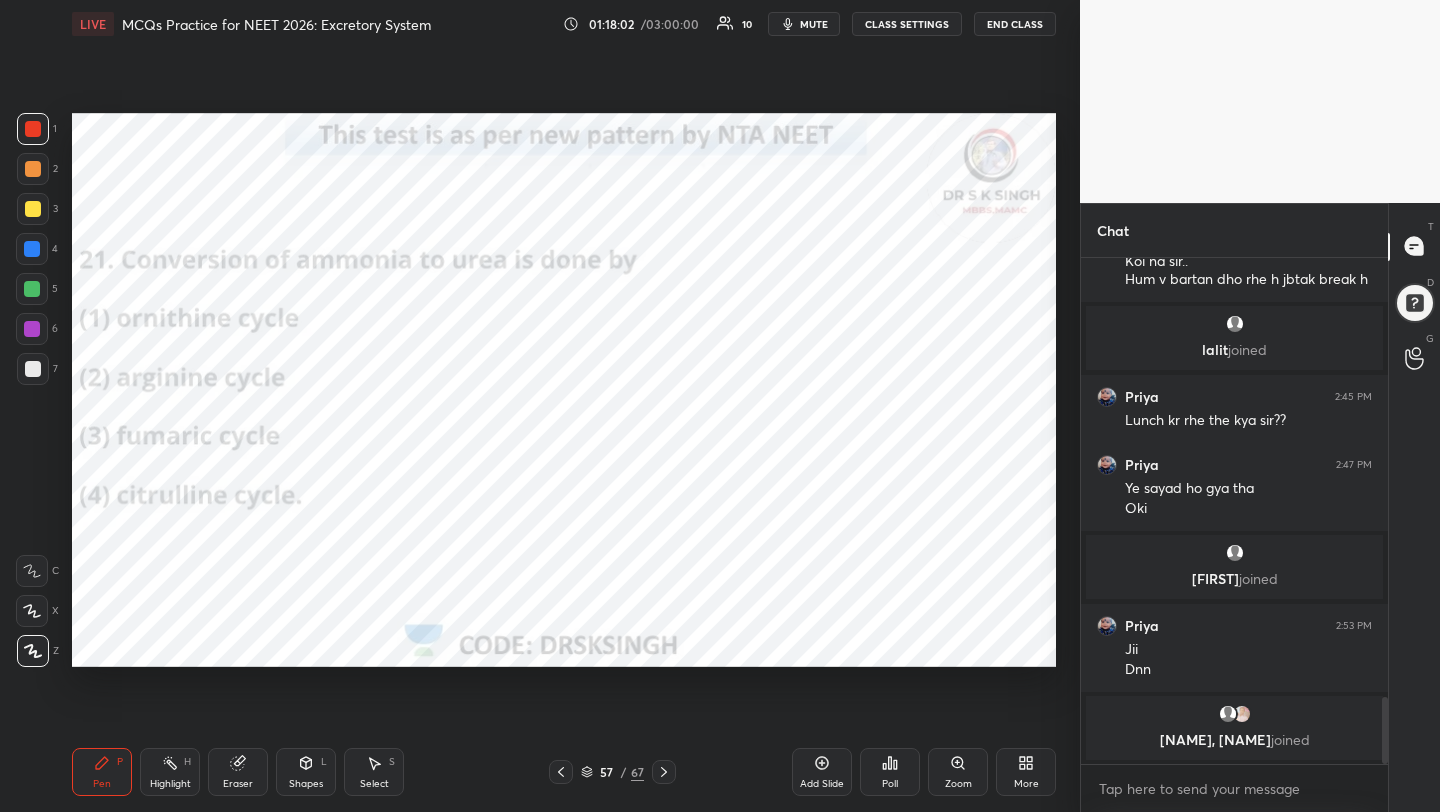 click on "Poll" at bounding box center (890, 772) 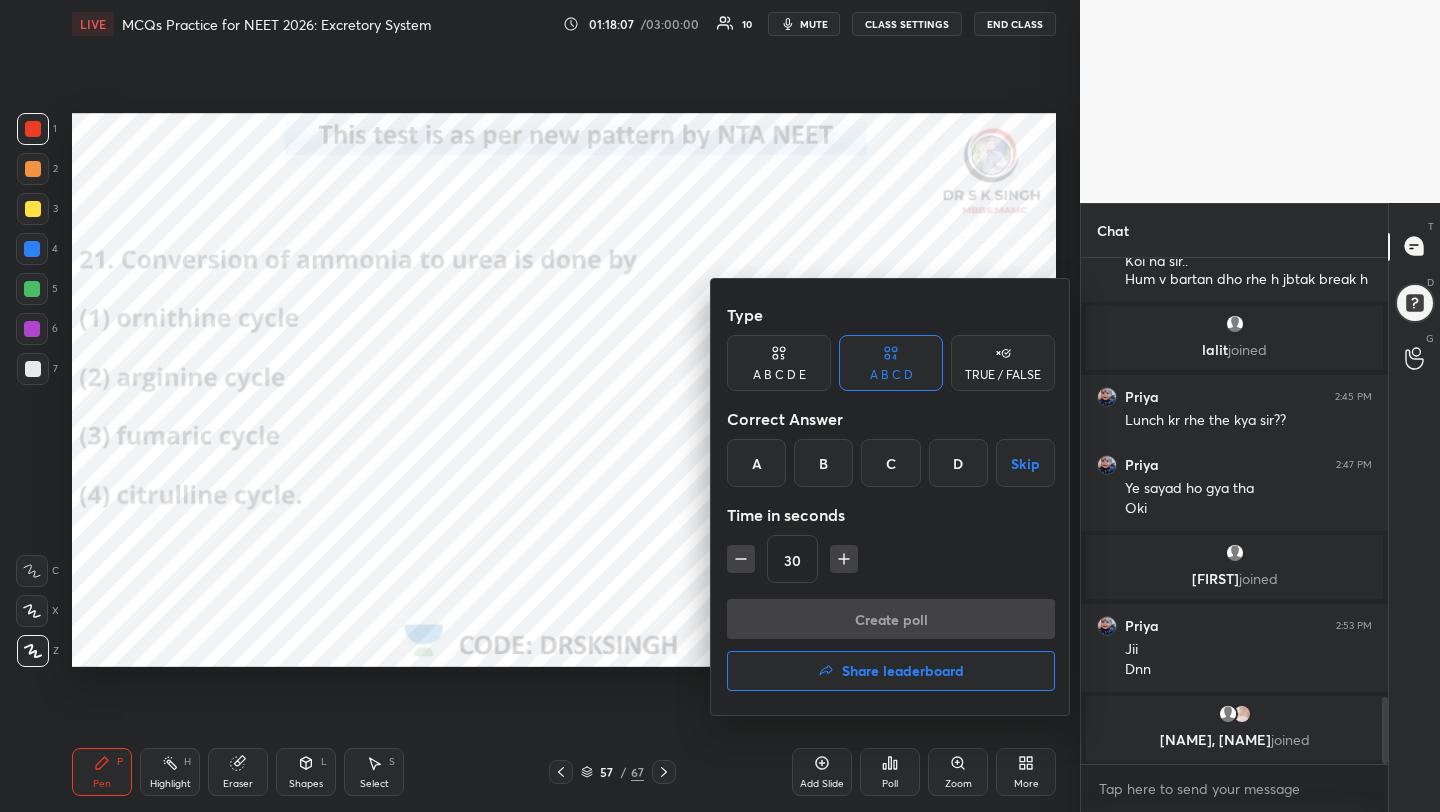 click on "A" at bounding box center [756, 463] 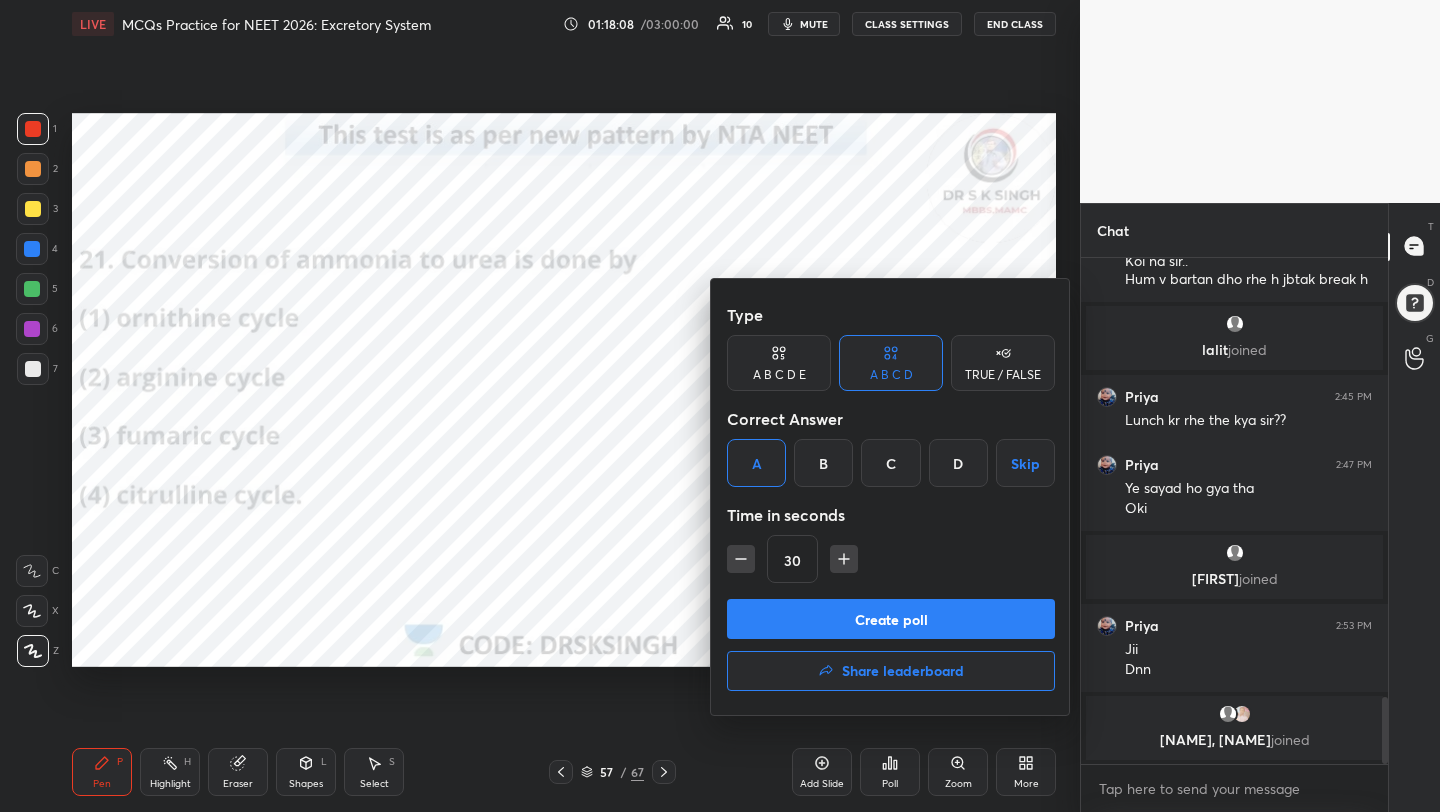 click on "Create poll" at bounding box center [891, 619] 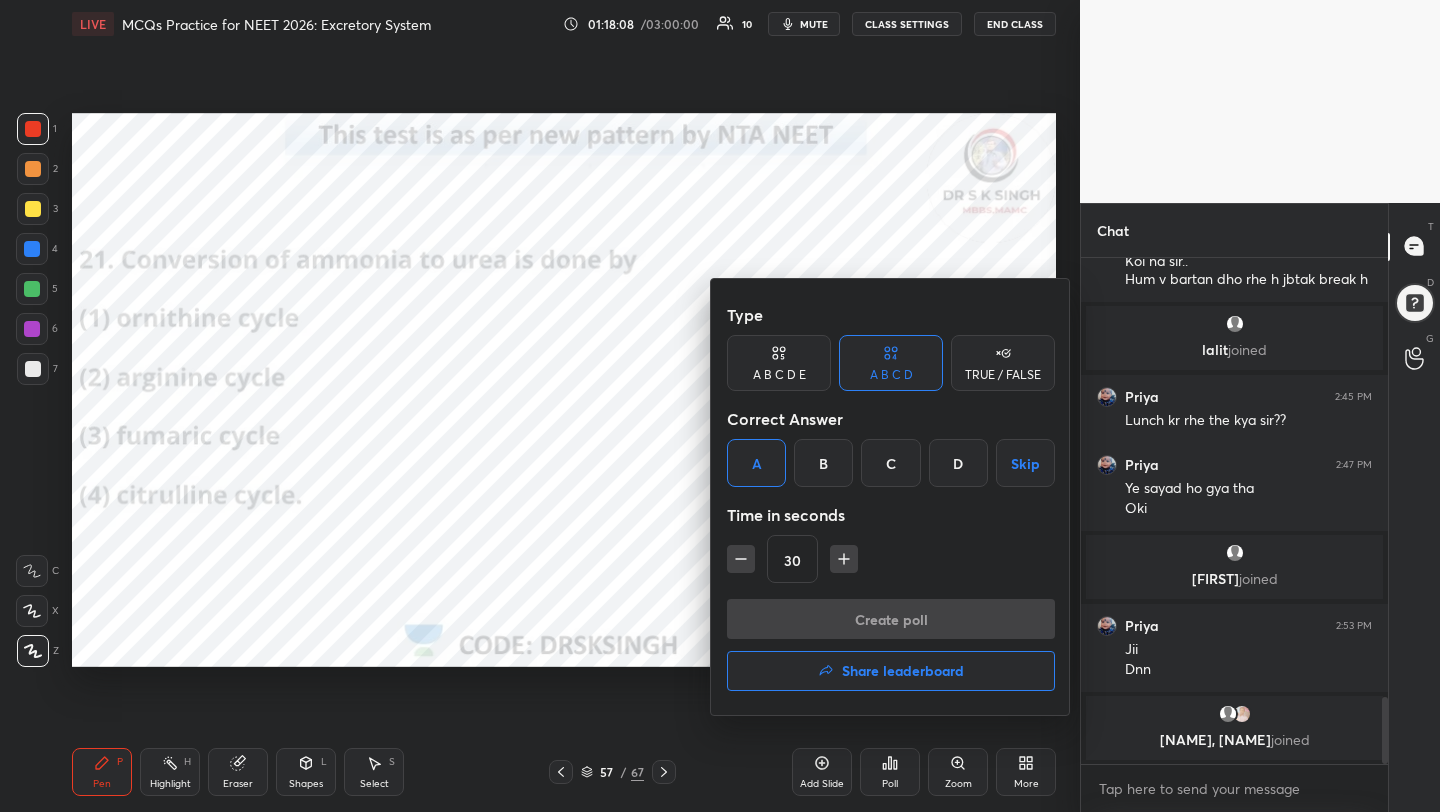 scroll, scrollTop: 458, scrollLeft: 301, axis: both 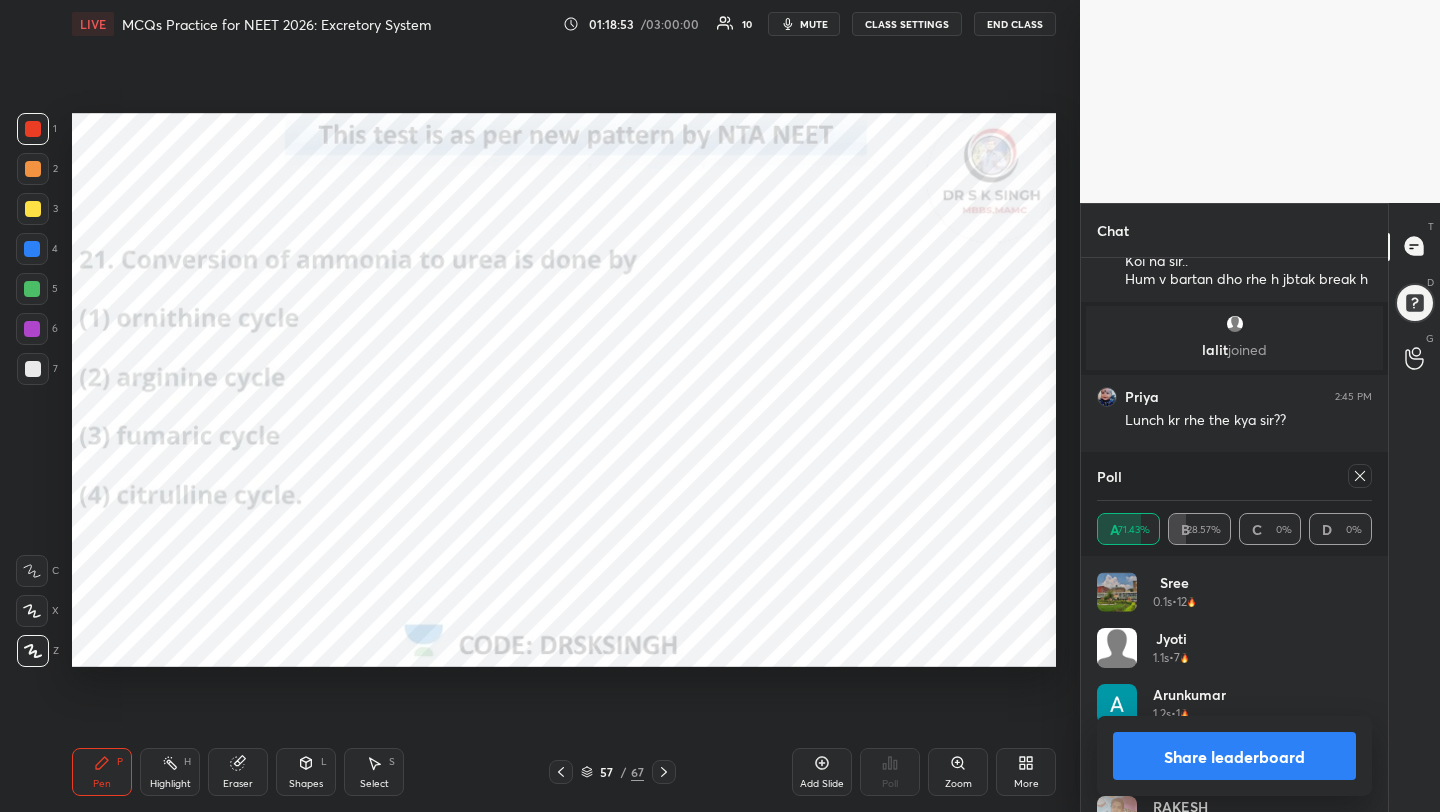 click 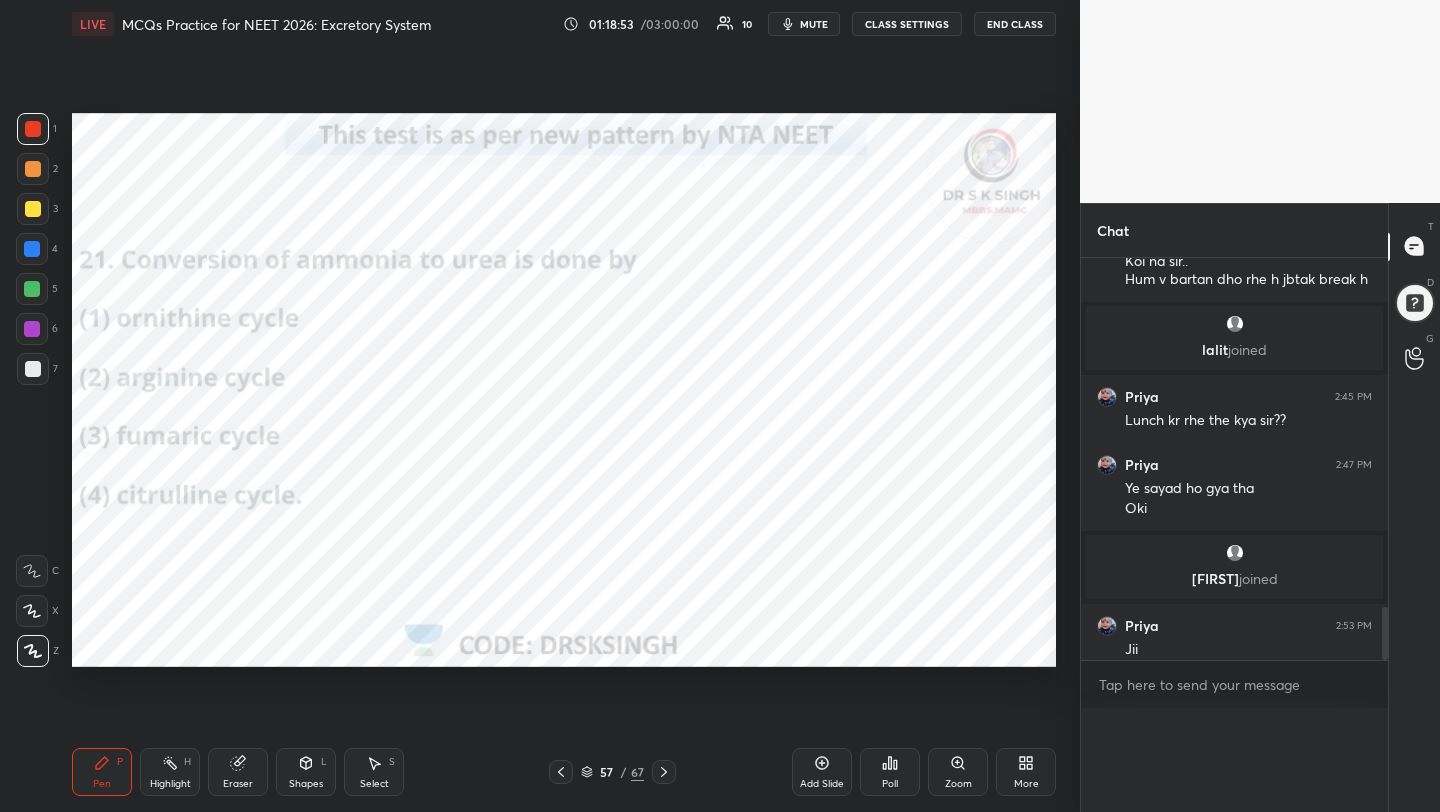 scroll, scrollTop: 0, scrollLeft: 0, axis: both 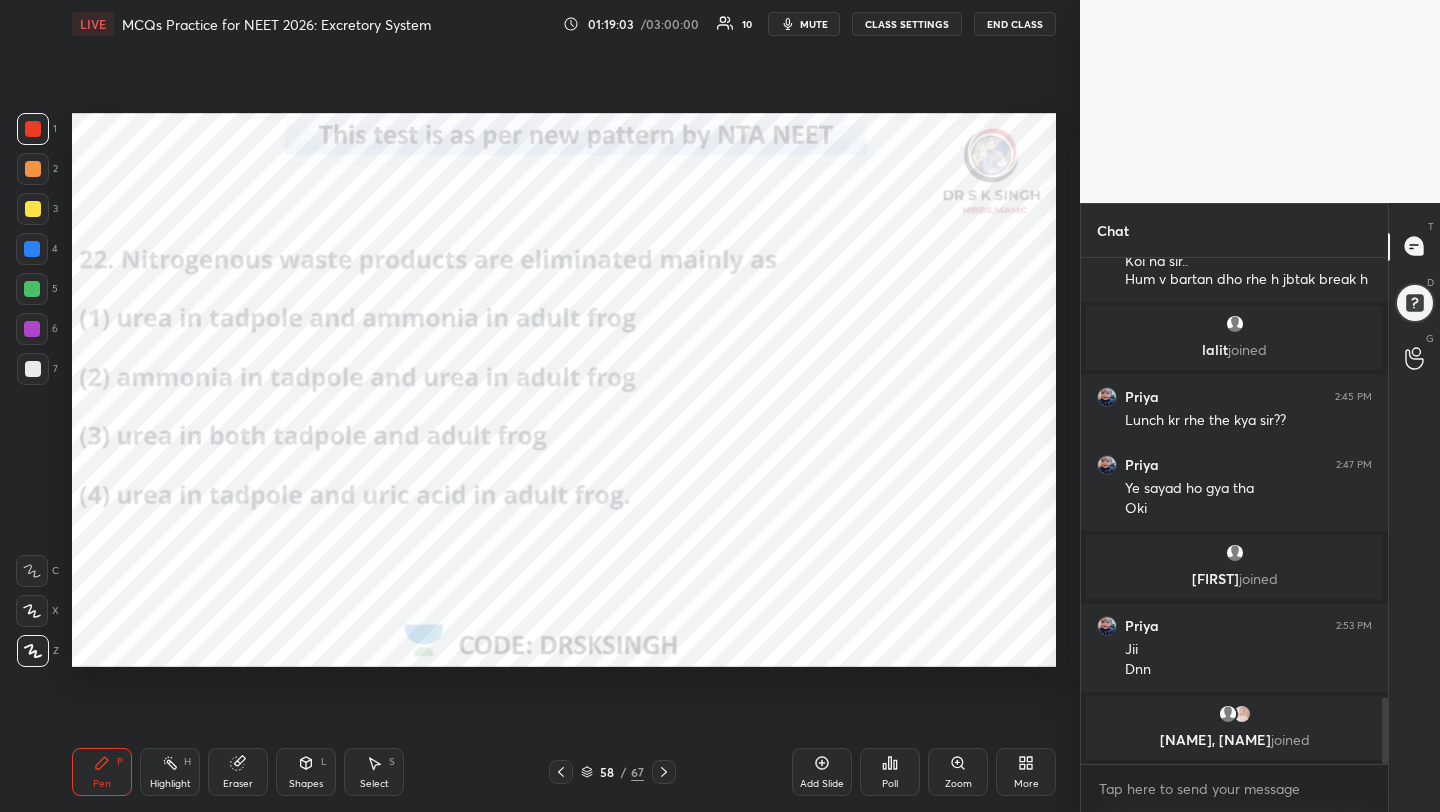 click on "Poll" at bounding box center (890, 784) 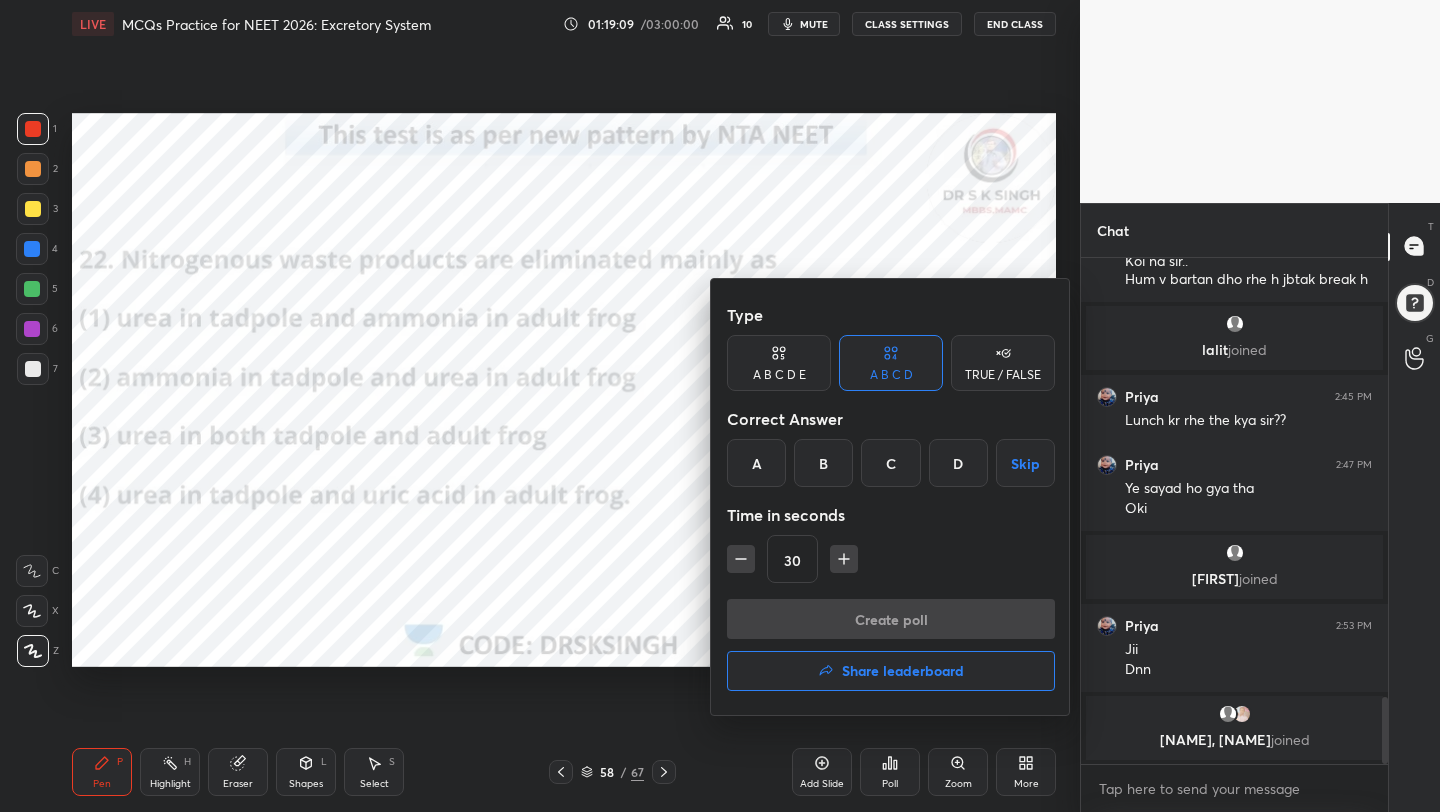 click on "B" at bounding box center (823, 463) 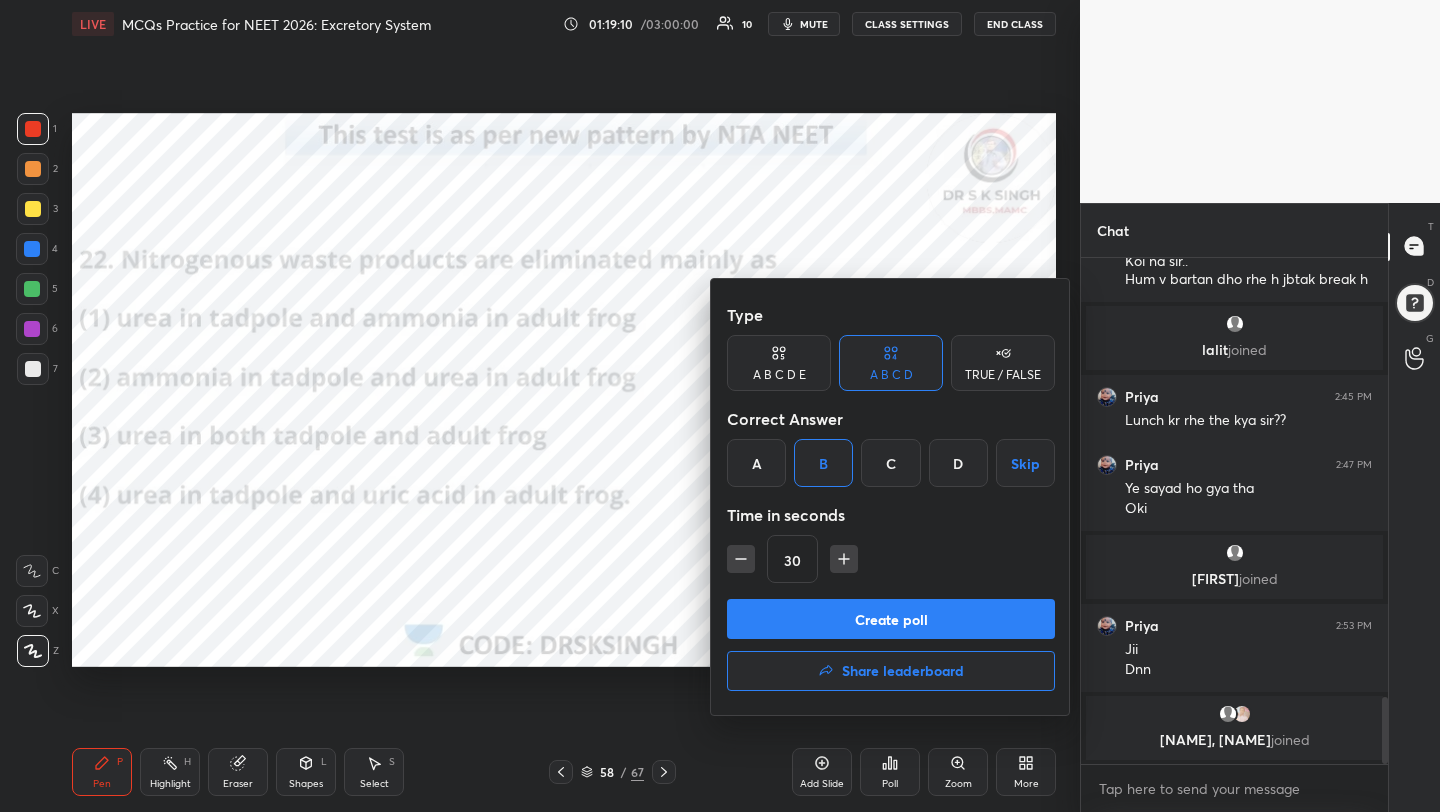 click on "Create poll" at bounding box center [891, 619] 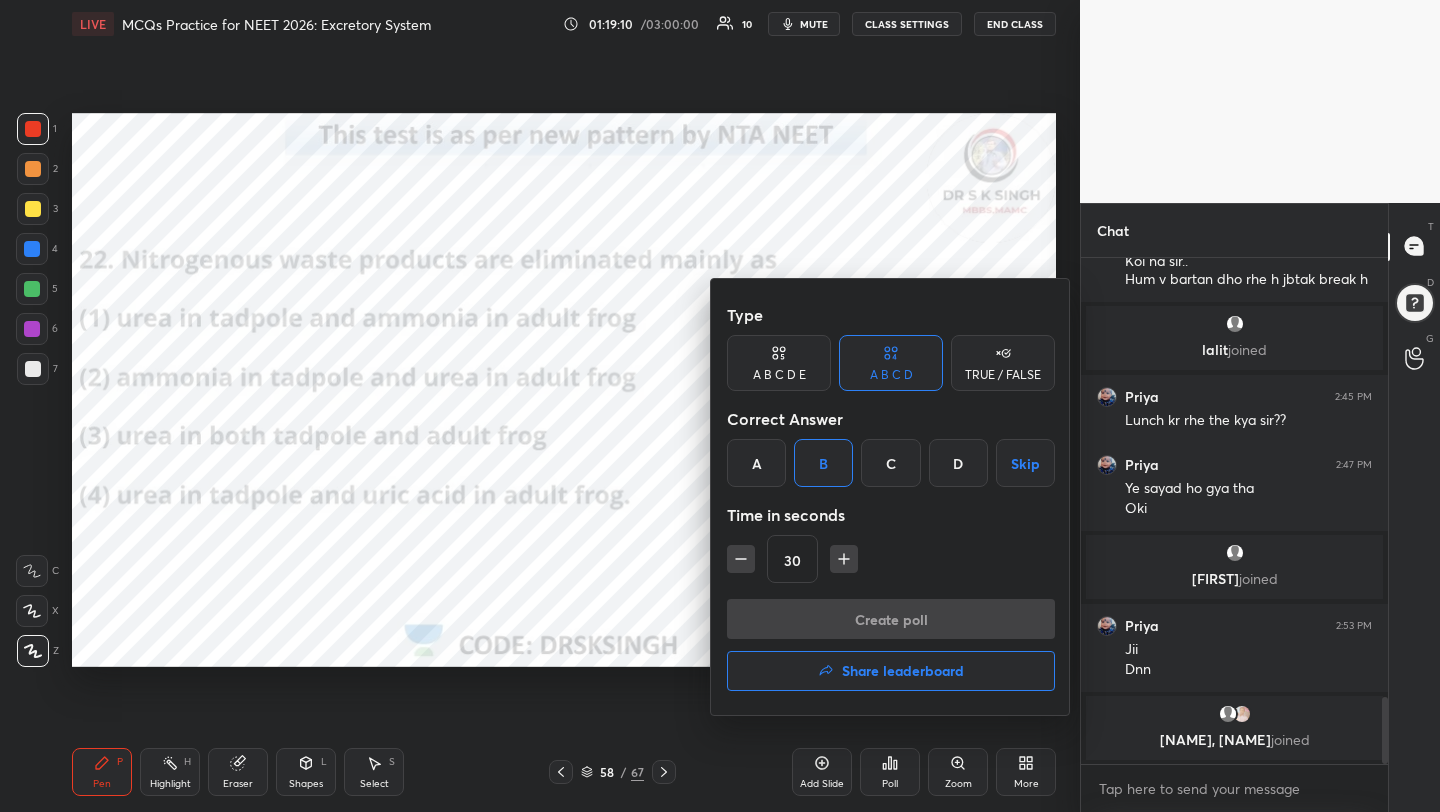 scroll, scrollTop: 458, scrollLeft: 301, axis: both 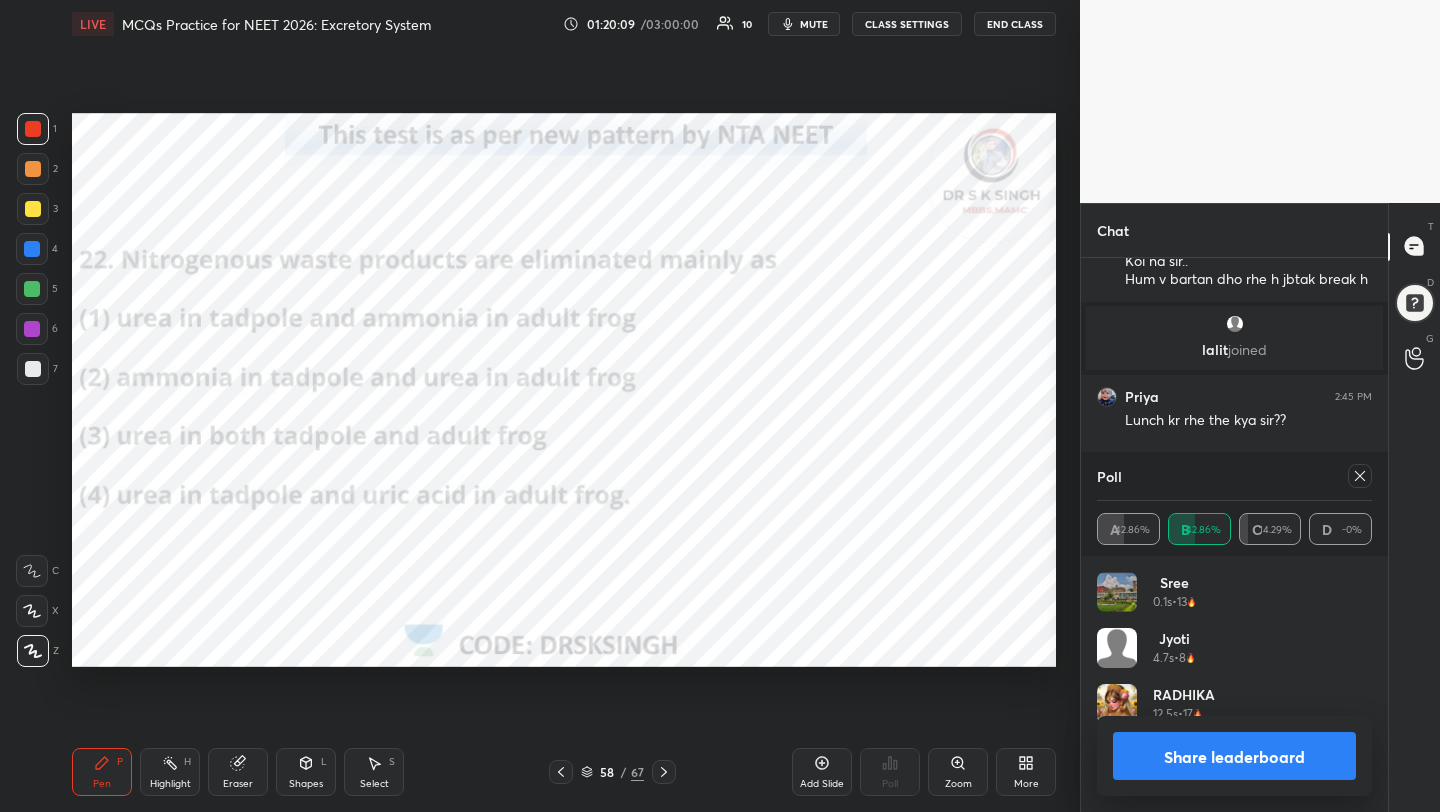 click 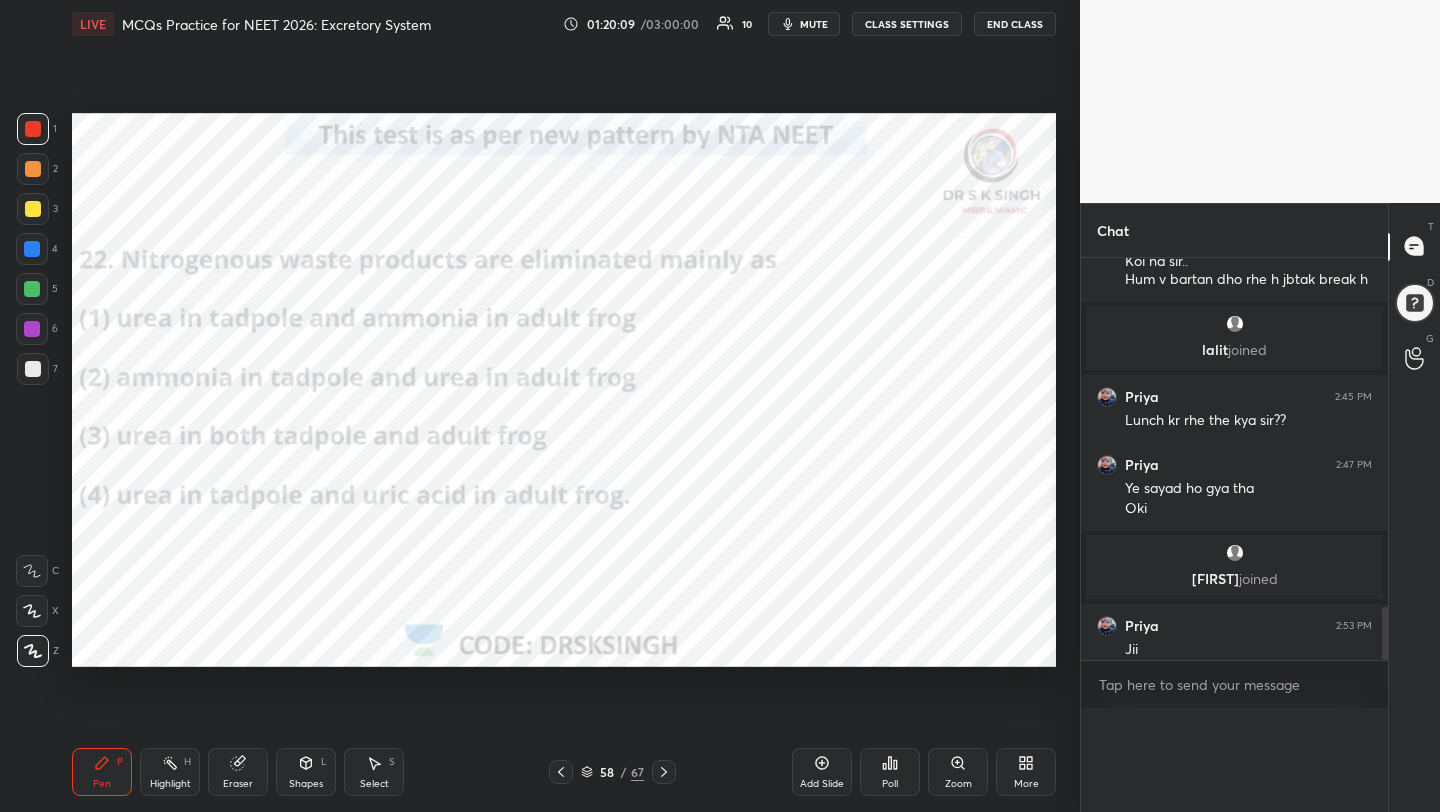 scroll, scrollTop: 0, scrollLeft: 0, axis: both 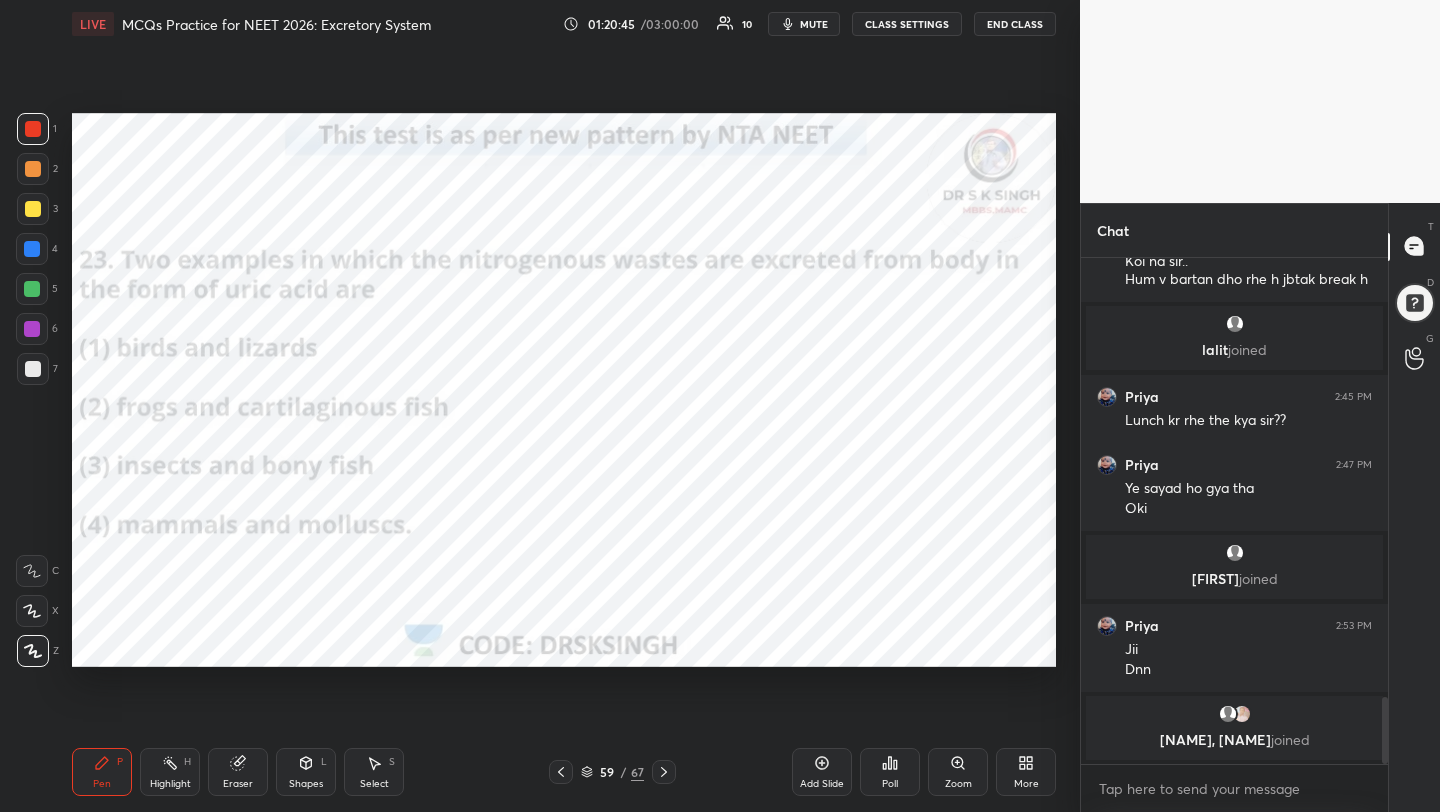 click on "Poll" at bounding box center (890, 784) 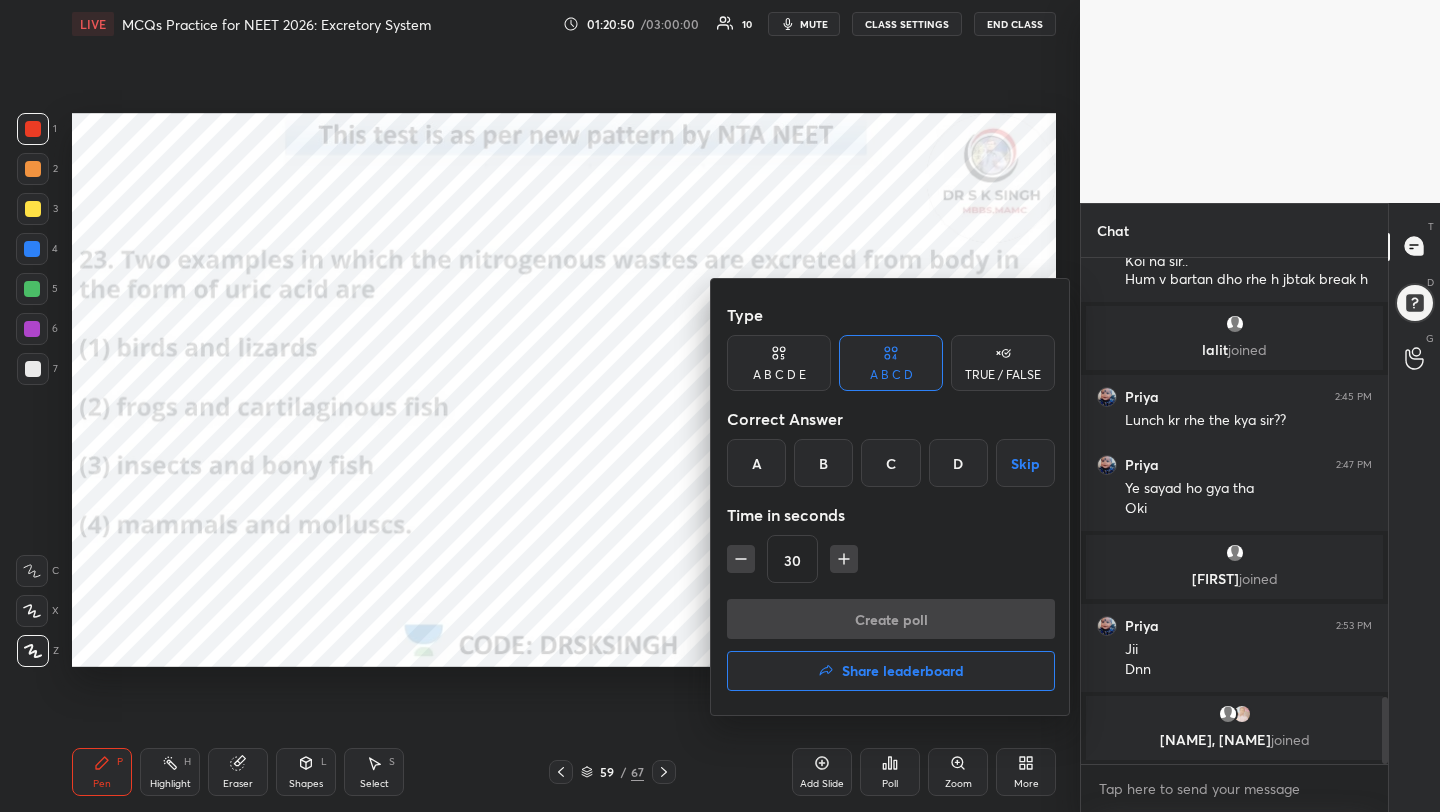 click on "A" at bounding box center [756, 463] 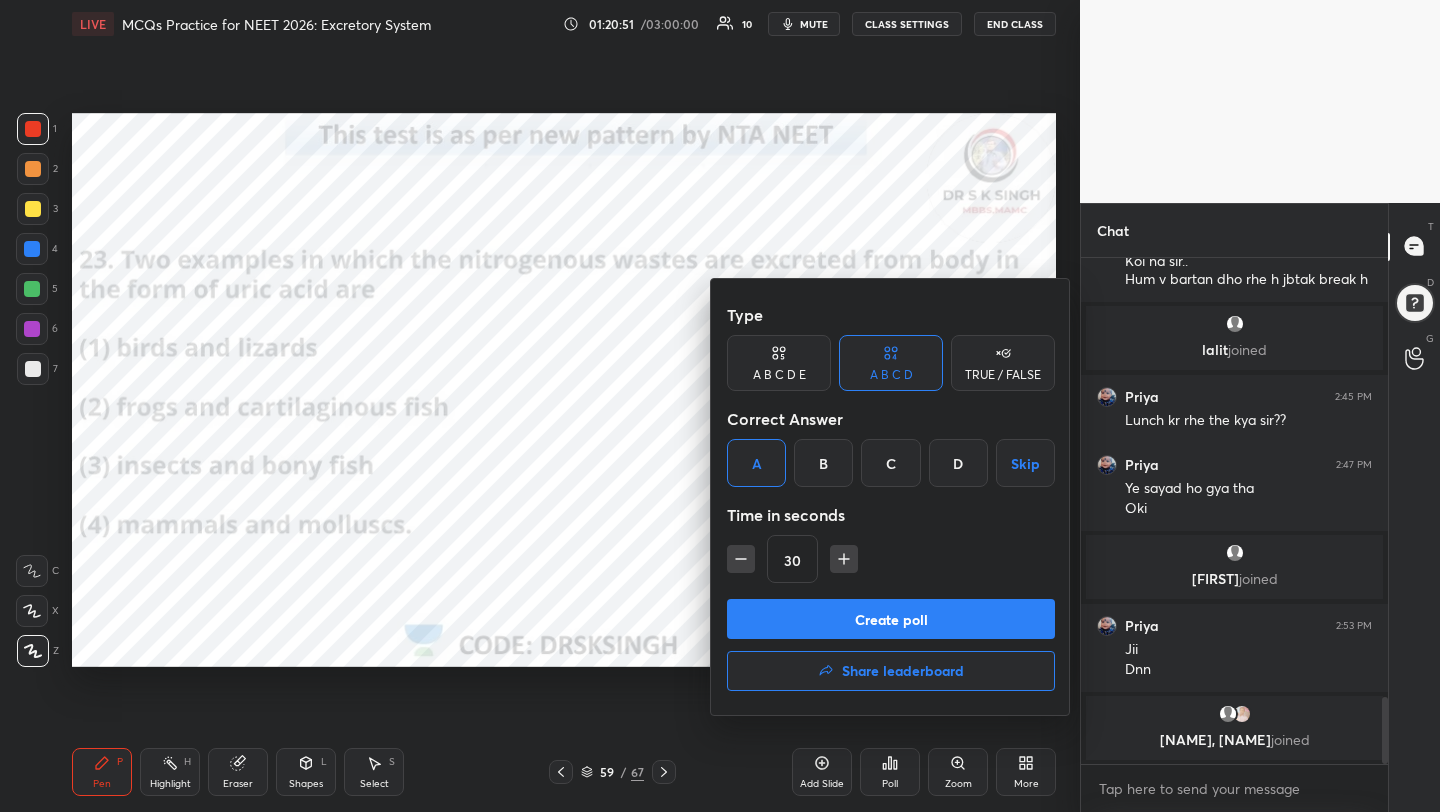 click on "Create poll" at bounding box center (891, 619) 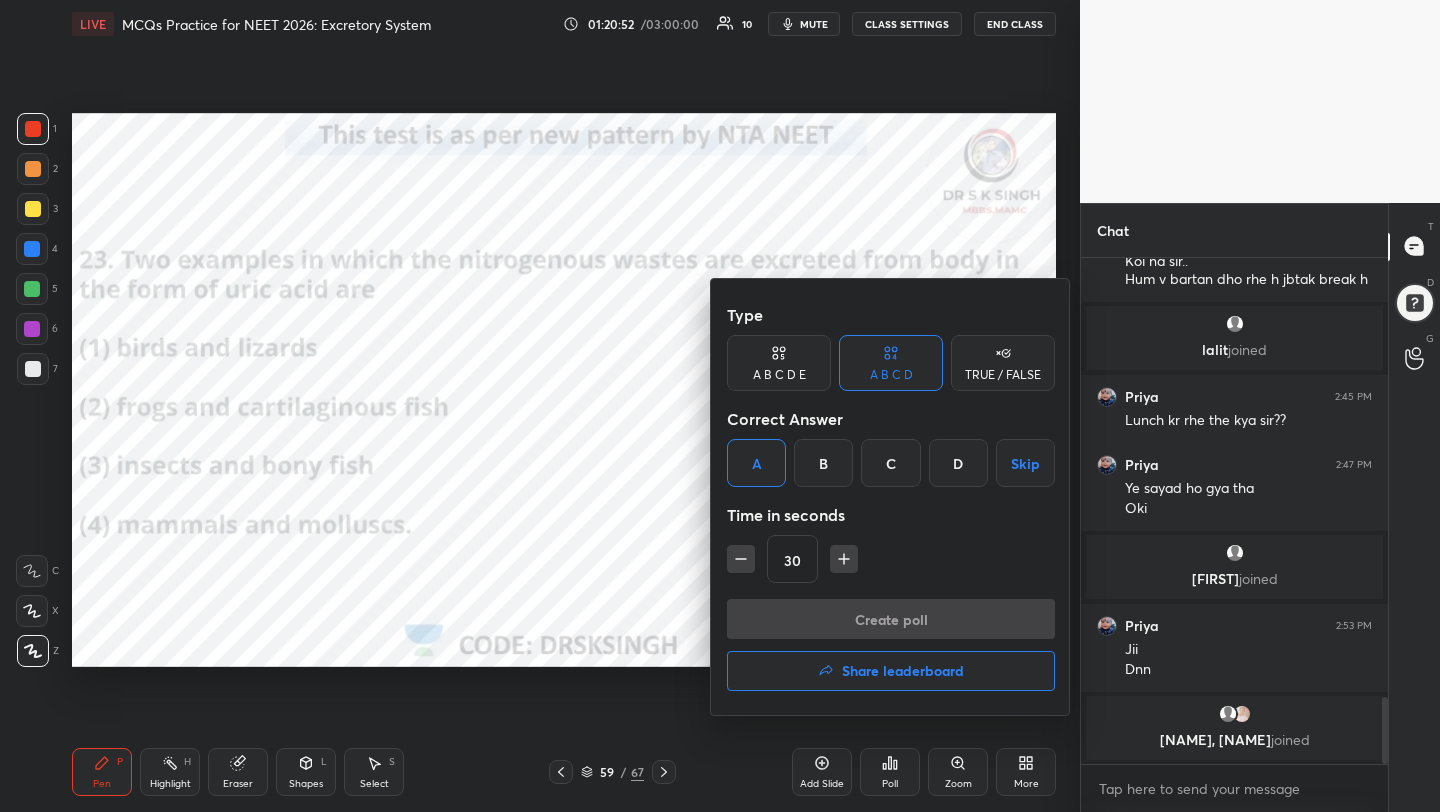 scroll, scrollTop: 468, scrollLeft: 301, axis: both 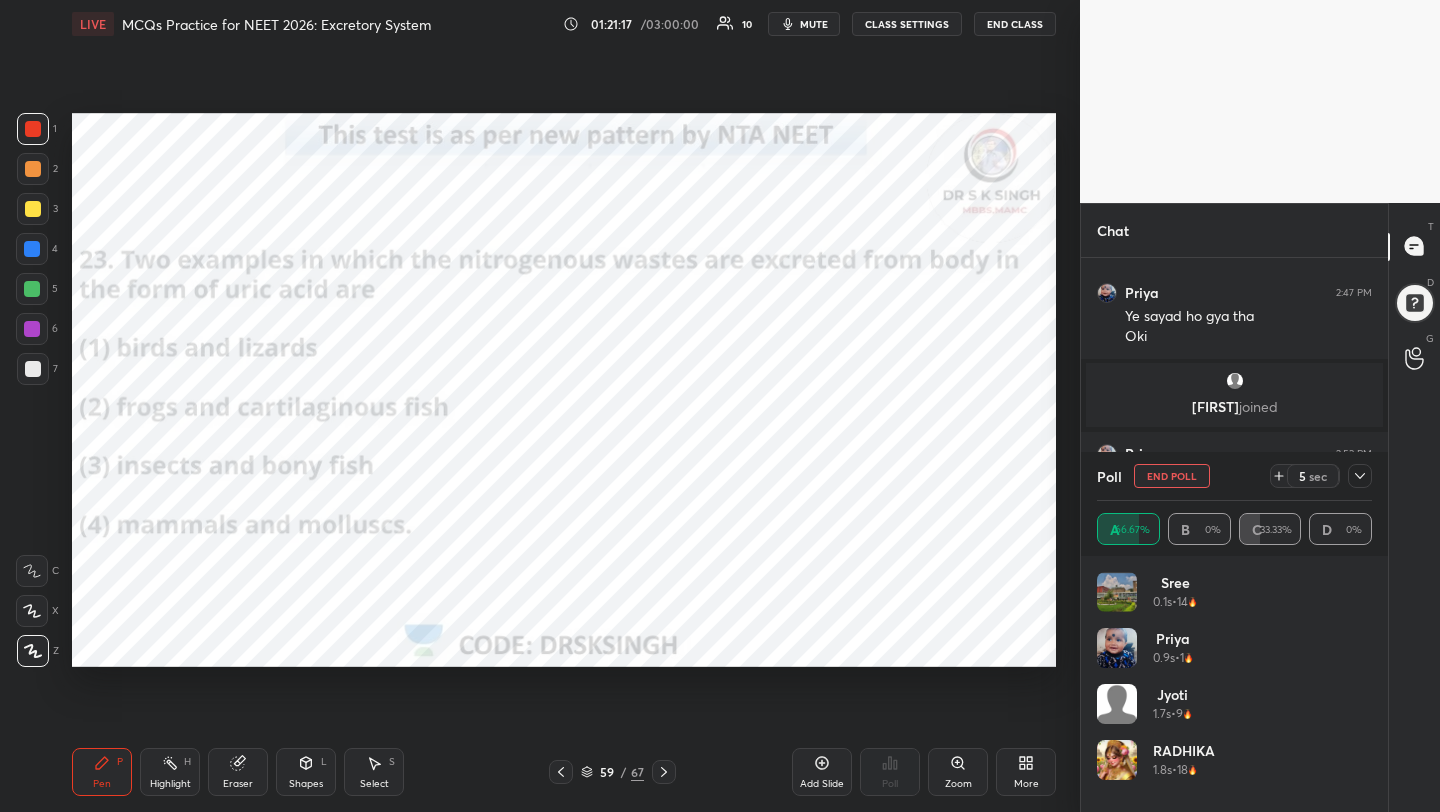 click on "End Poll" at bounding box center [1172, 476] 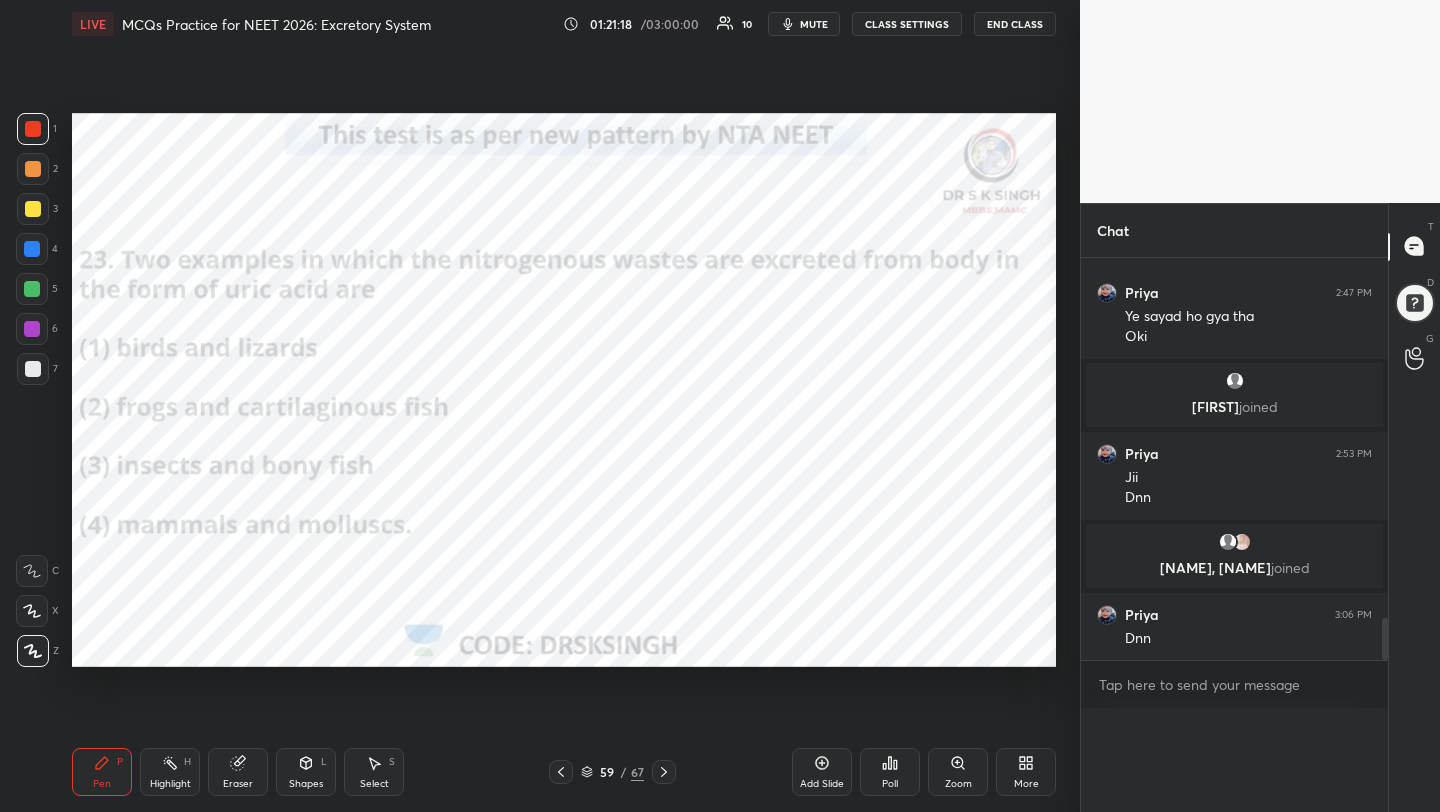 scroll, scrollTop: 0, scrollLeft: 0, axis: both 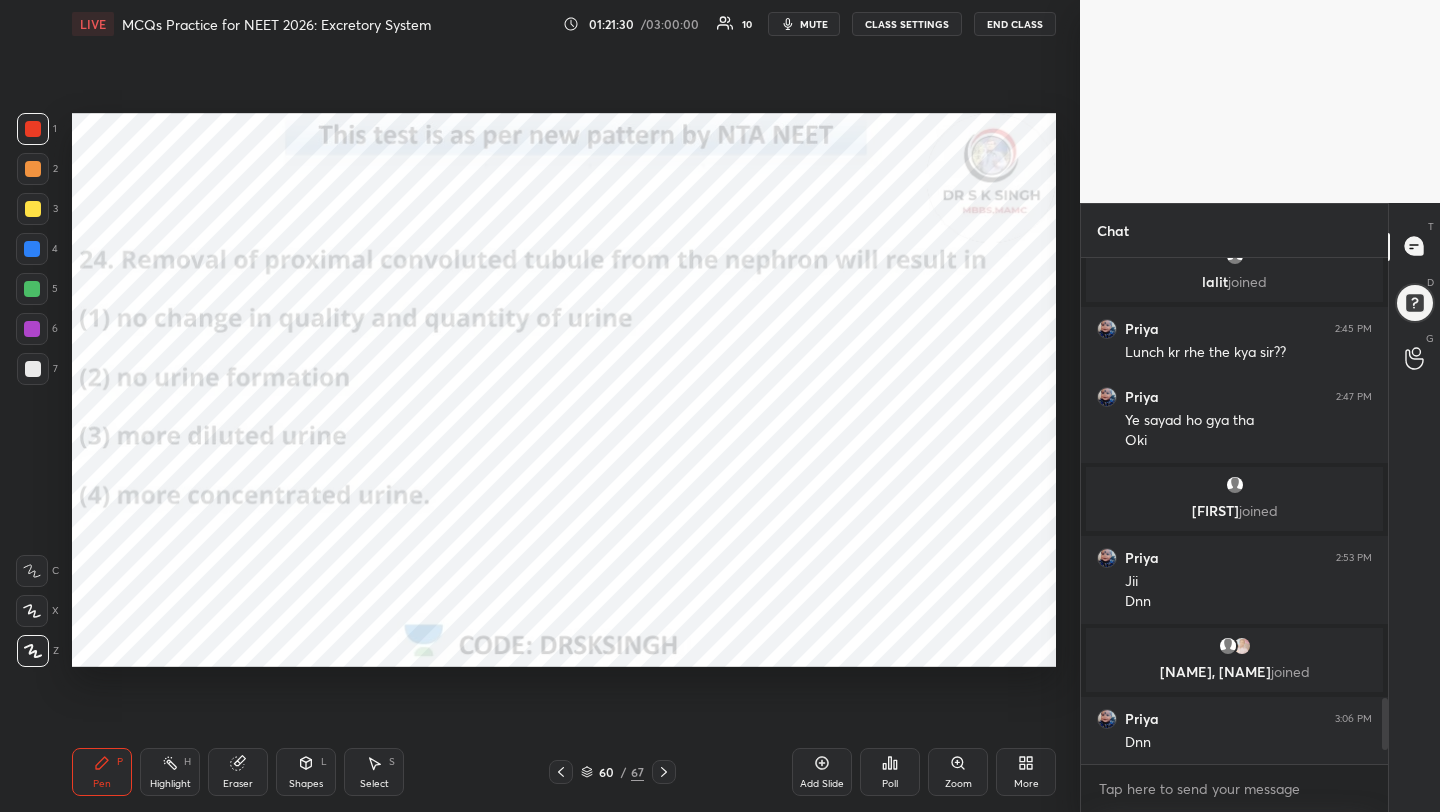 click on "Poll" at bounding box center [890, 772] 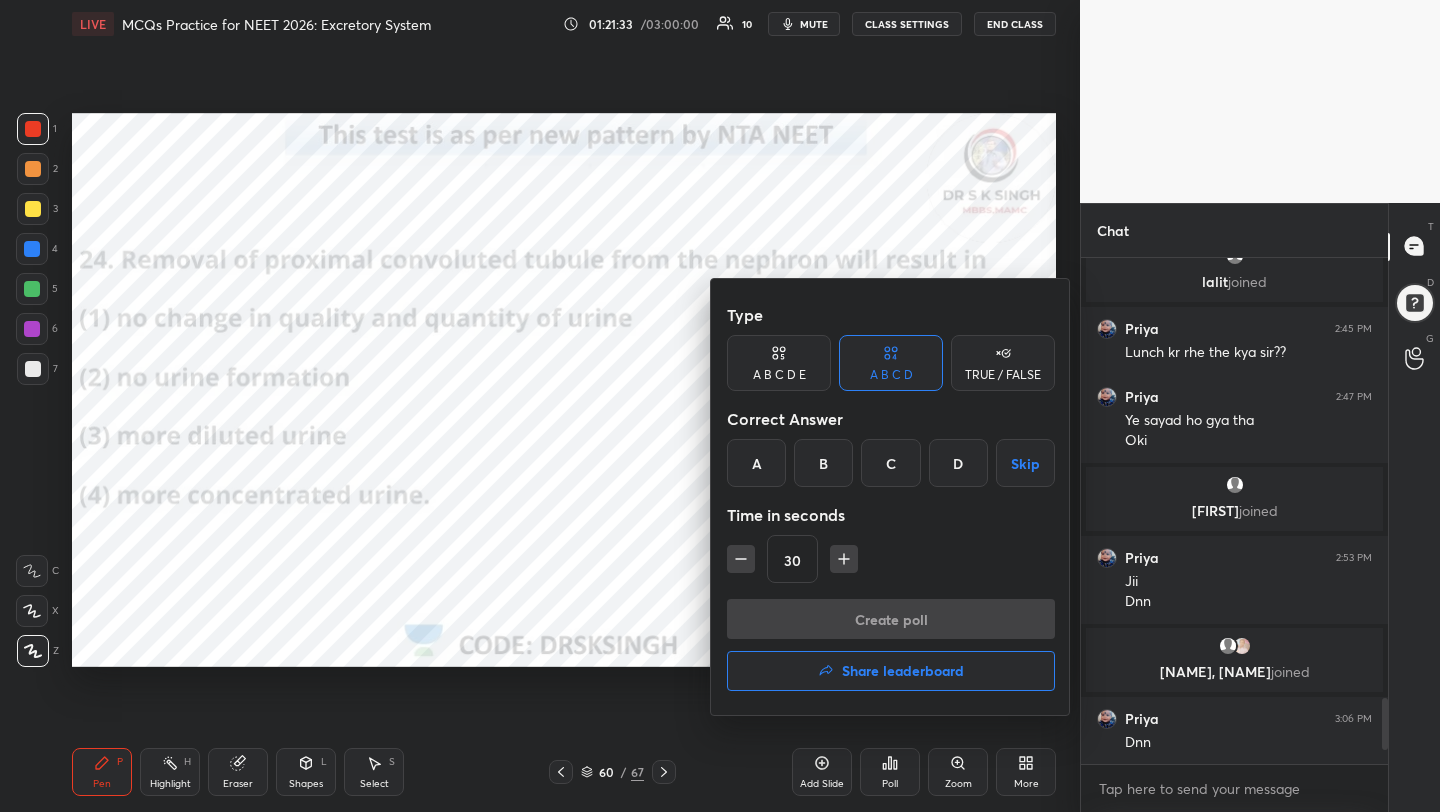 click on "C" at bounding box center [890, 463] 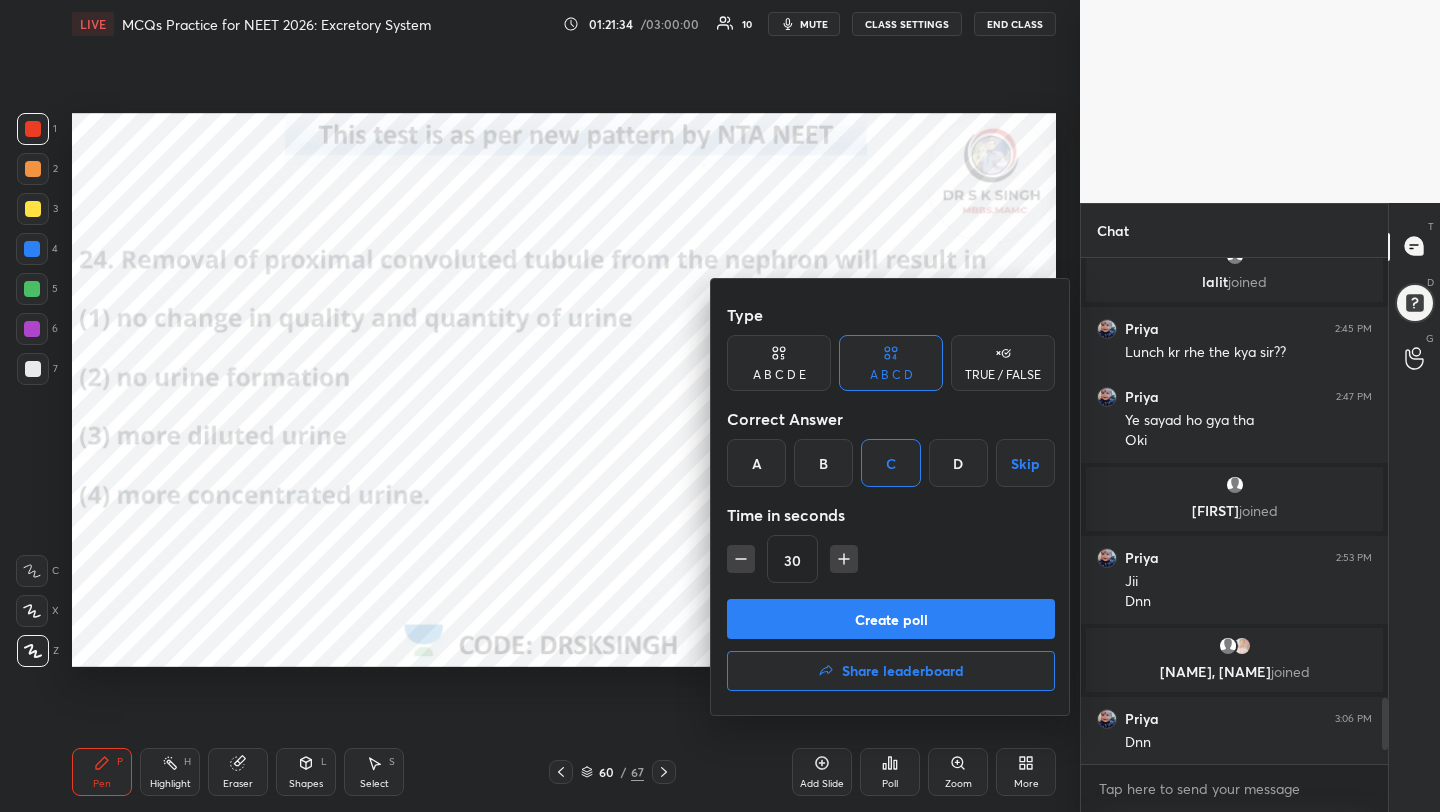 click on "Create poll" at bounding box center (891, 619) 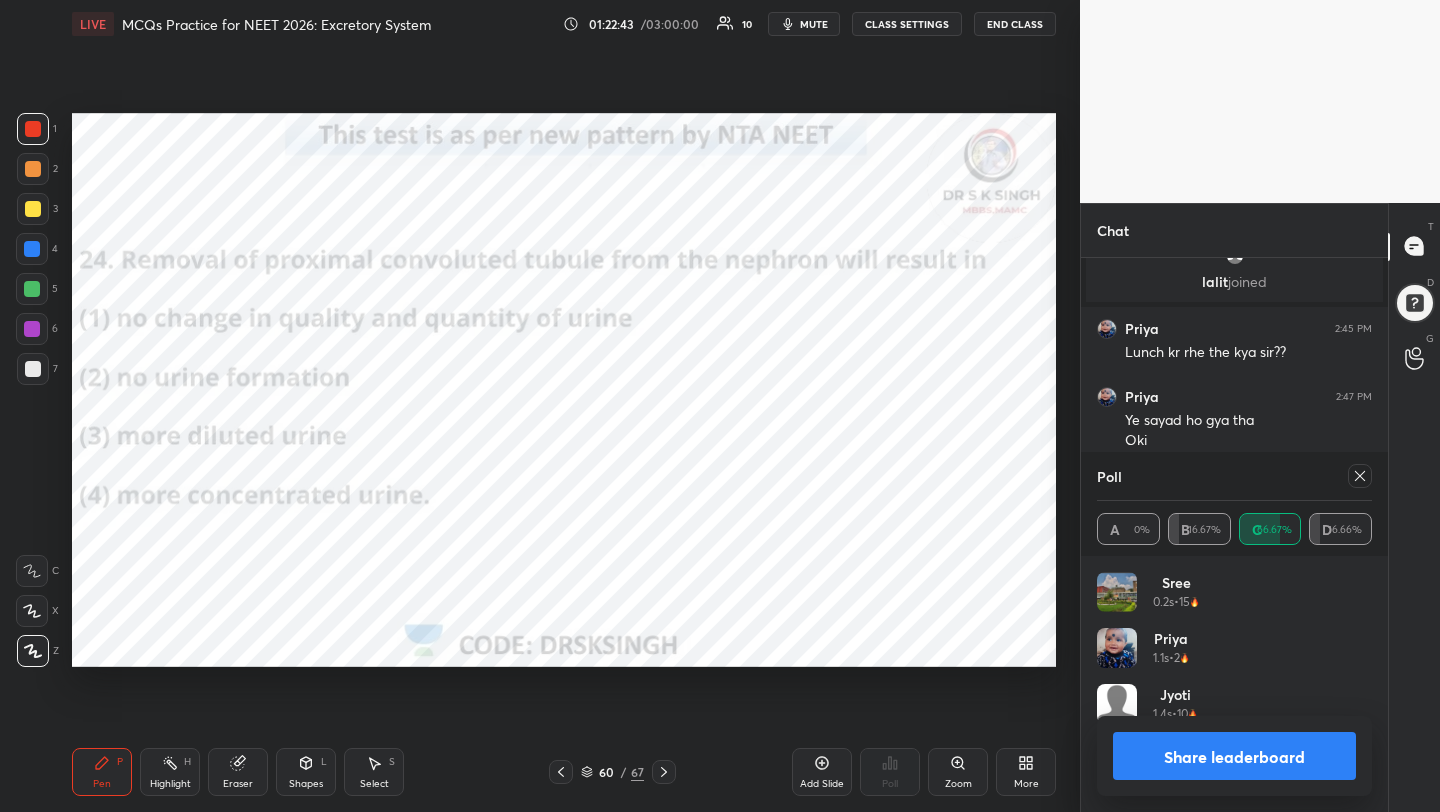 click 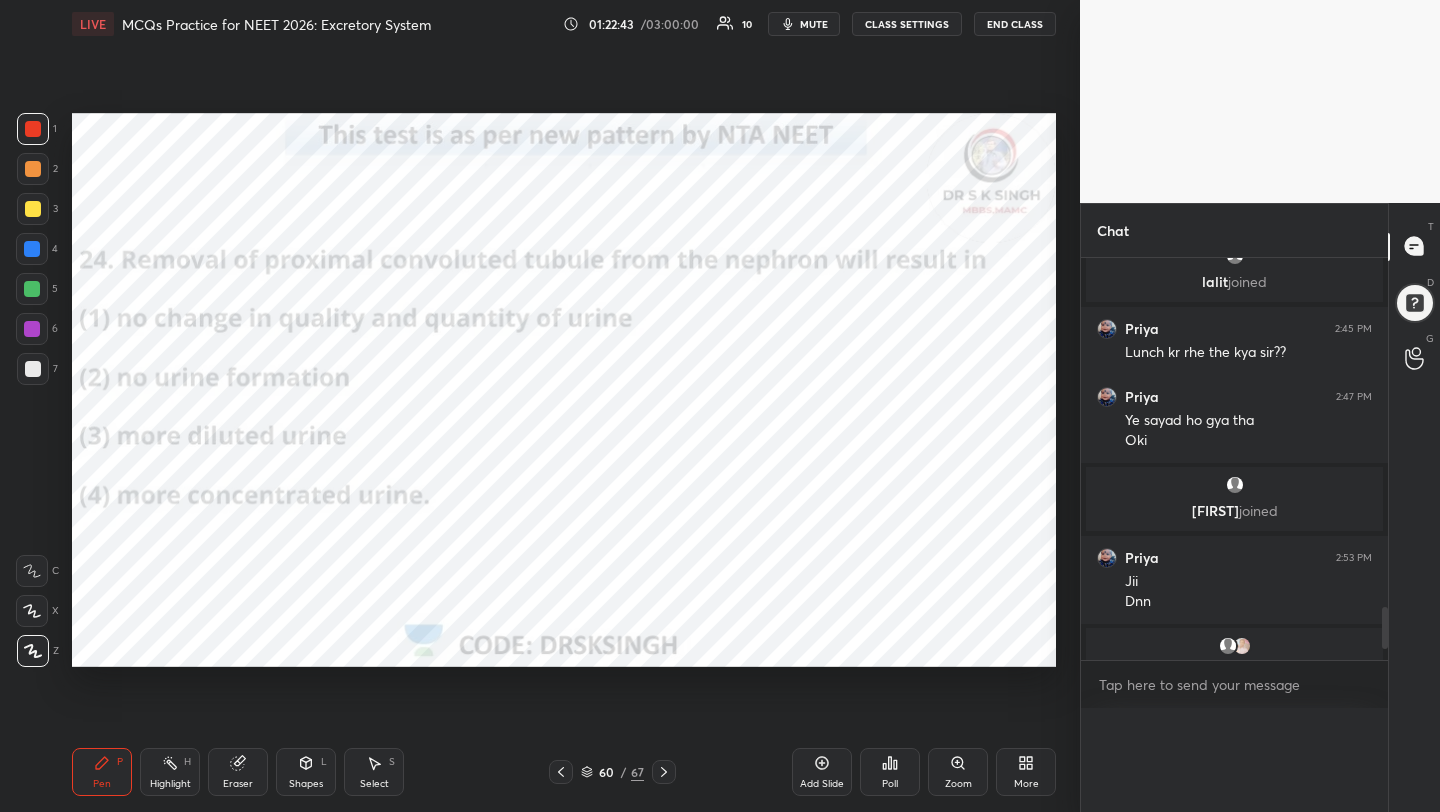 scroll, scrollTop: 0, scrollLeft: 0, axis: both 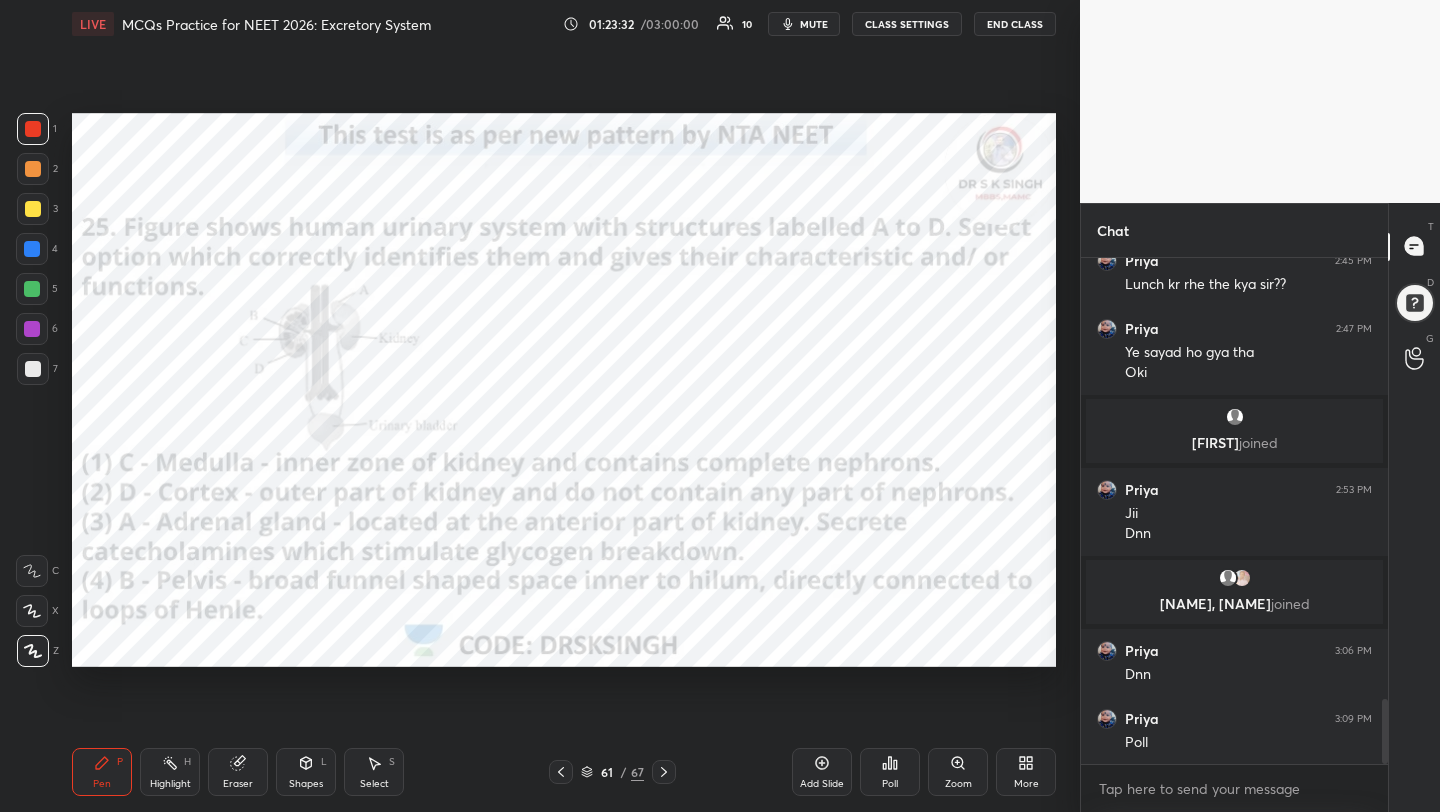 click on "Poll" at bounding box center [890, 772] 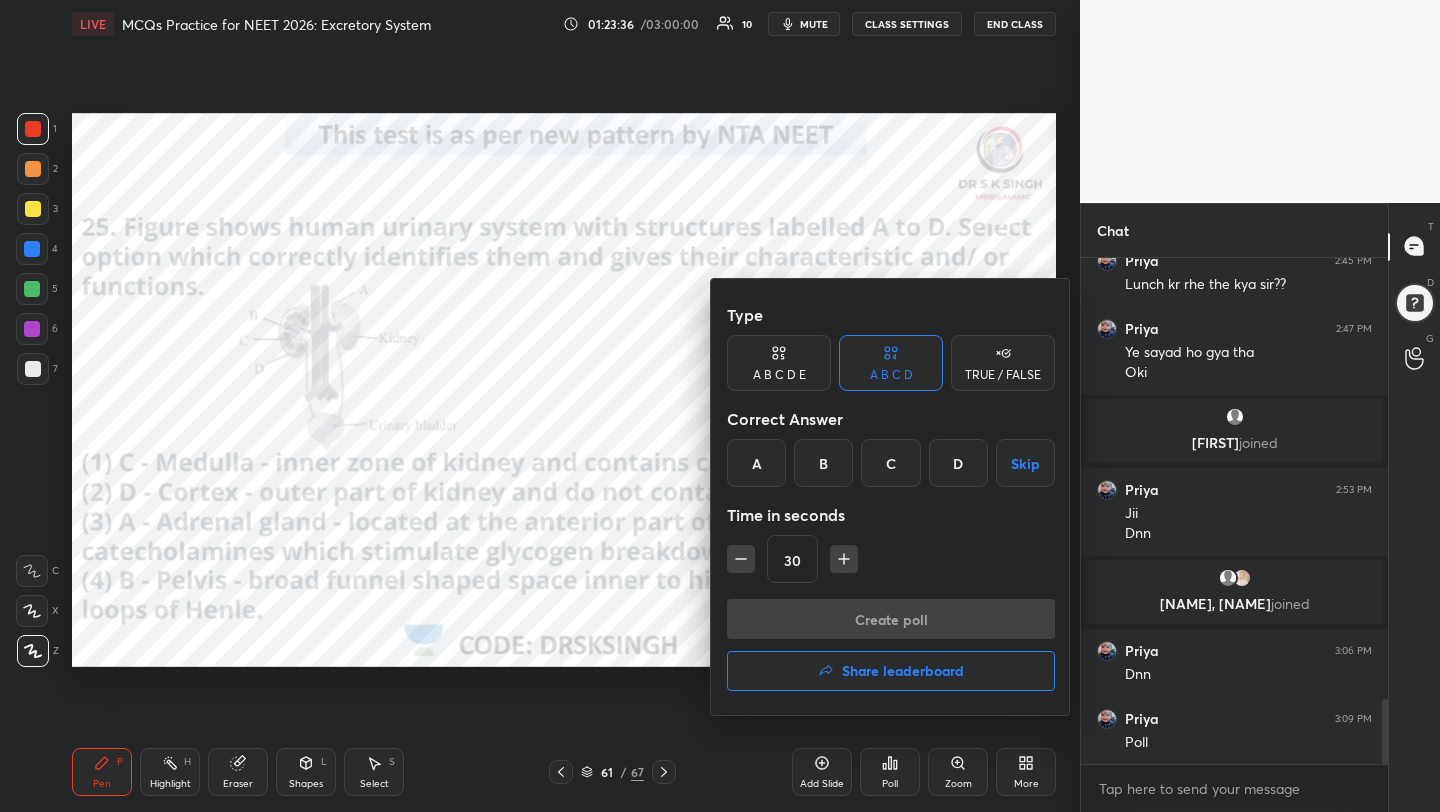 click on "C" at bounding box center [890, 463] 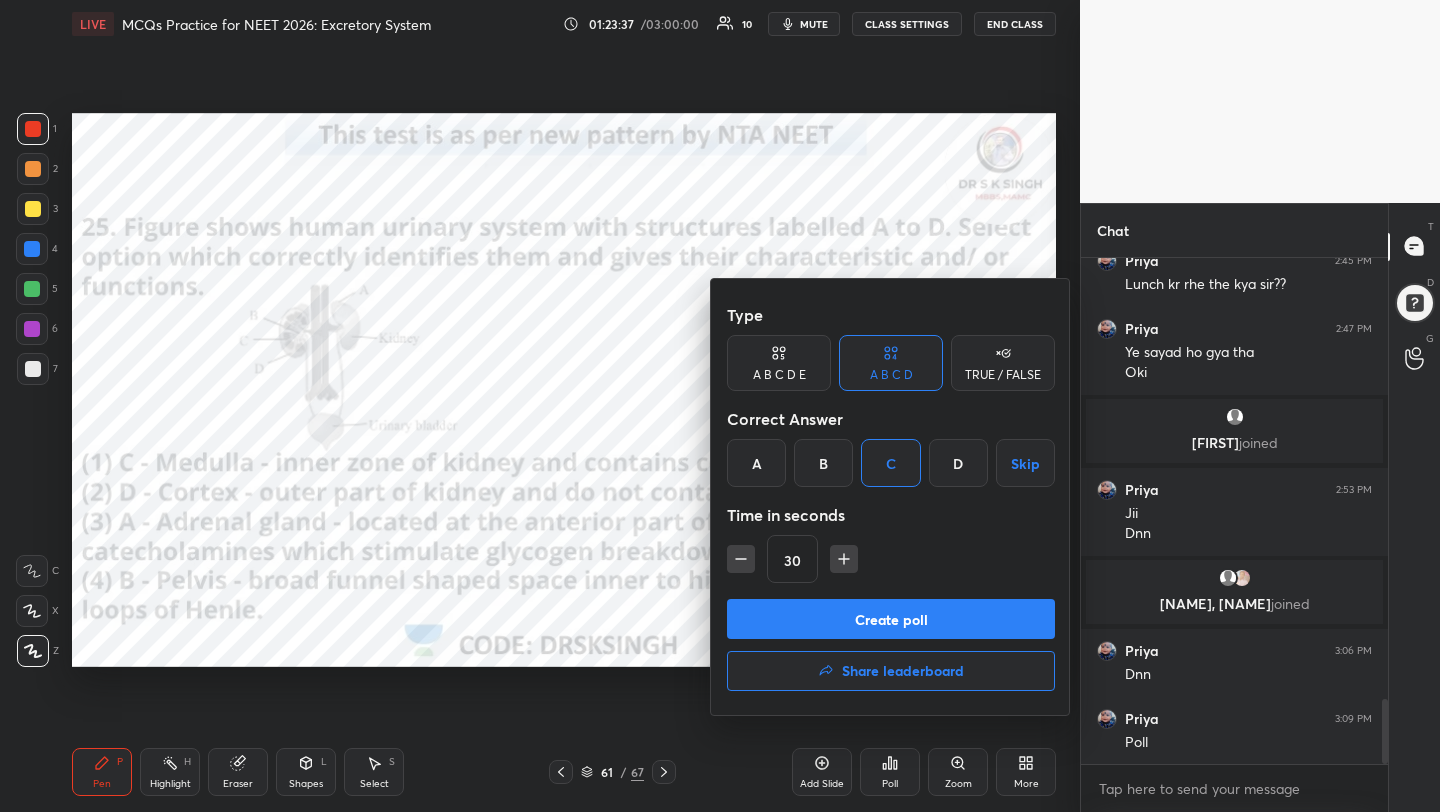 click on "Create poll" at bounding box center (891, 619) 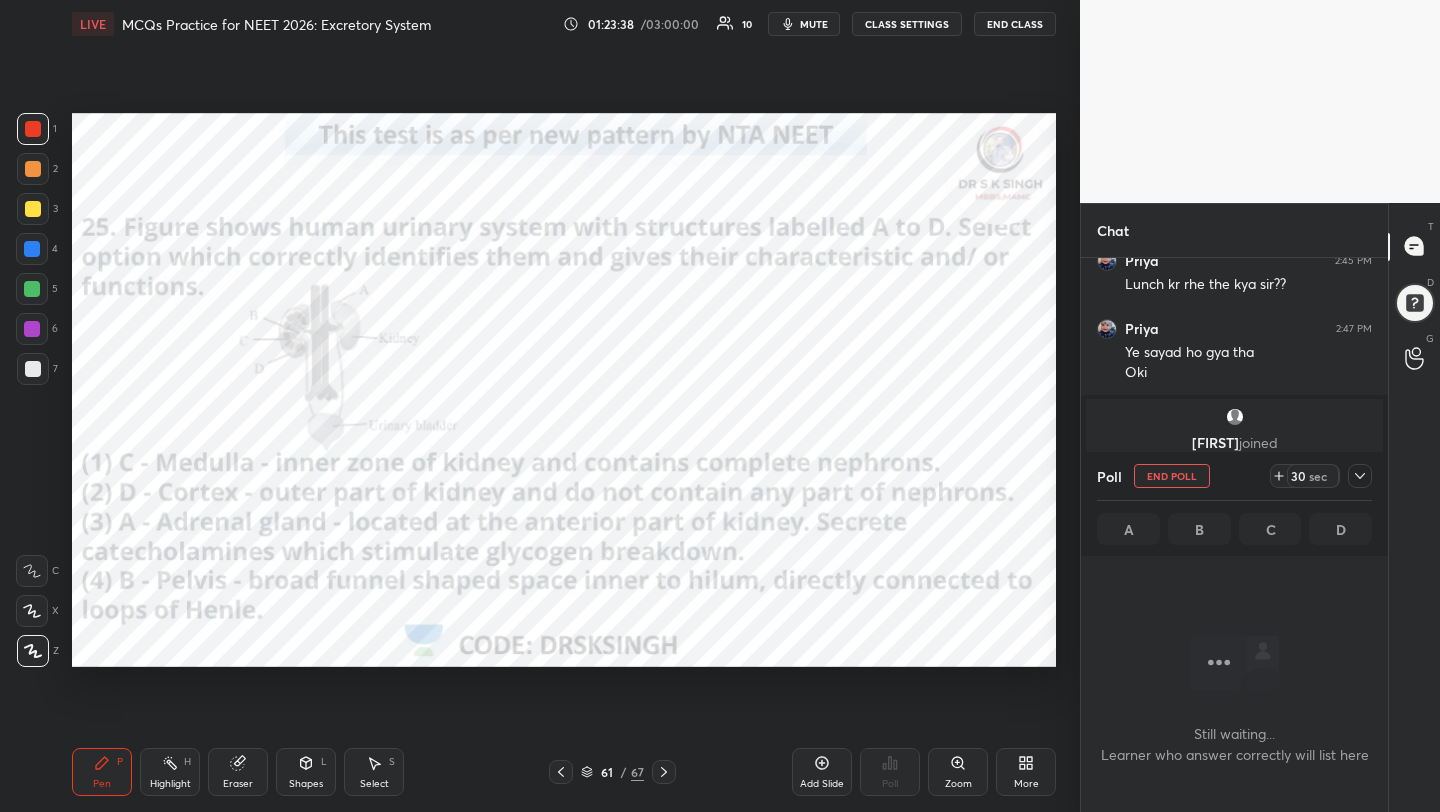 scroll, scrollTop: 6, scrollLeft: 7, axis: both 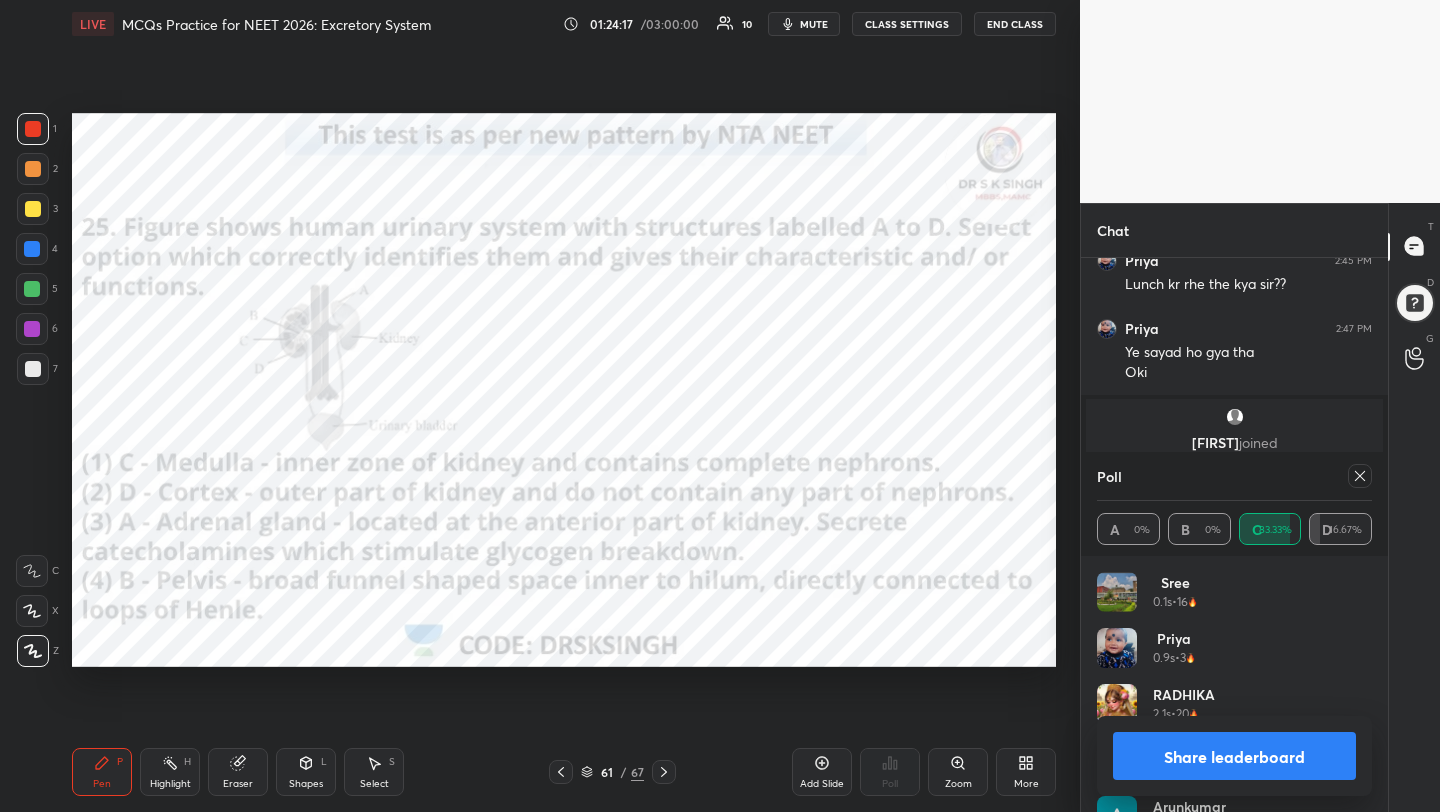 click 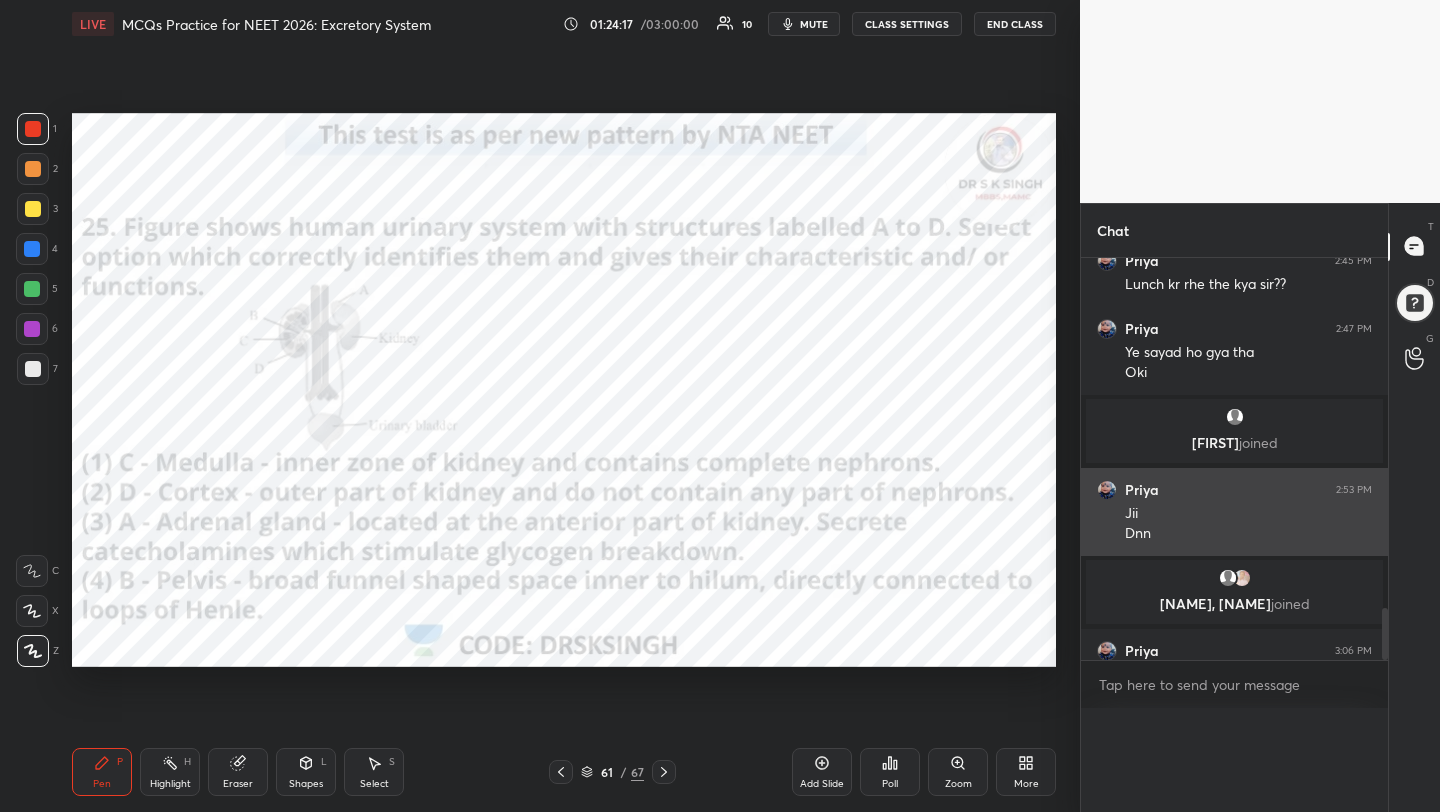 scroll, scrollTop: 0, scrollLeft: 0, axis: both 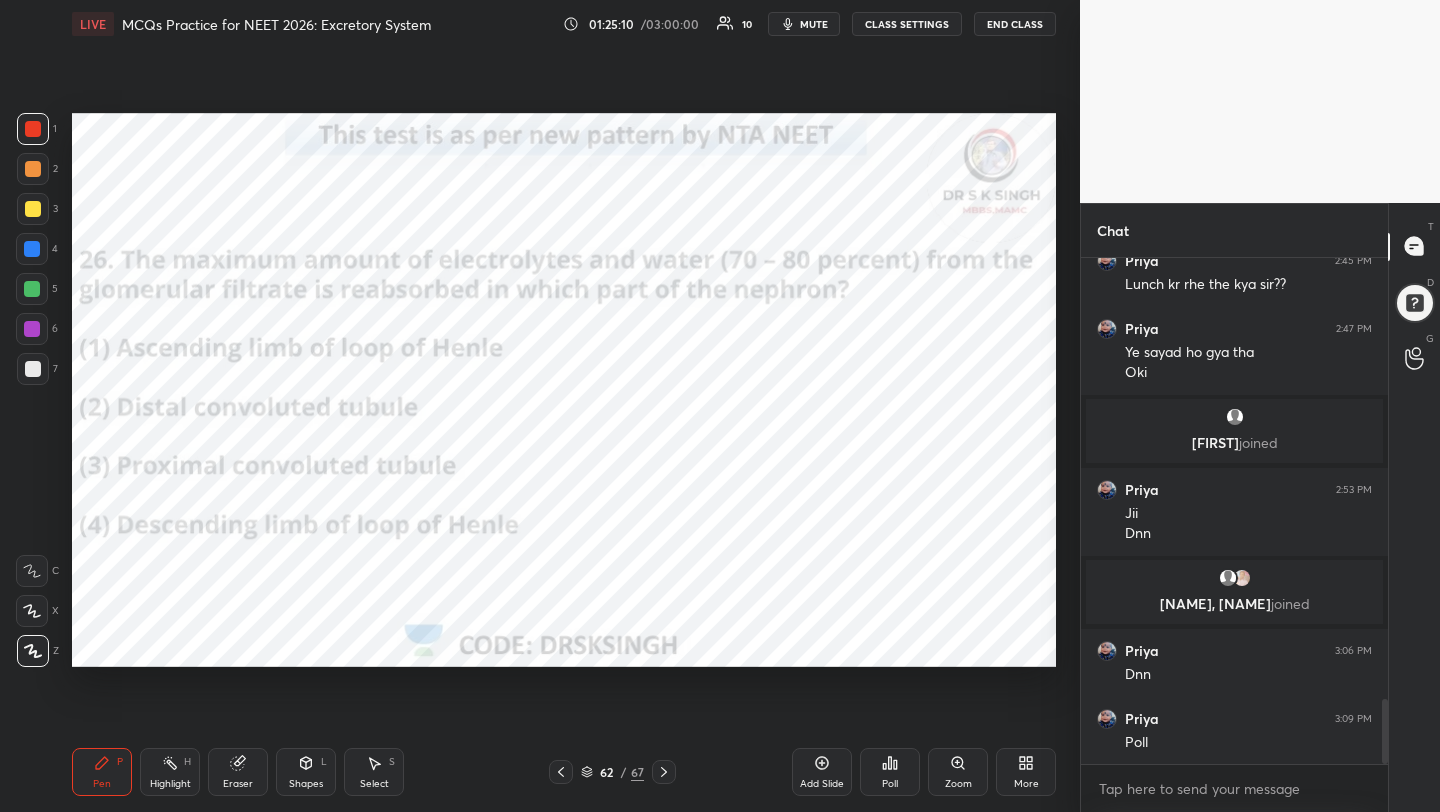 click on "Poll" at bounding box center [890, 772] 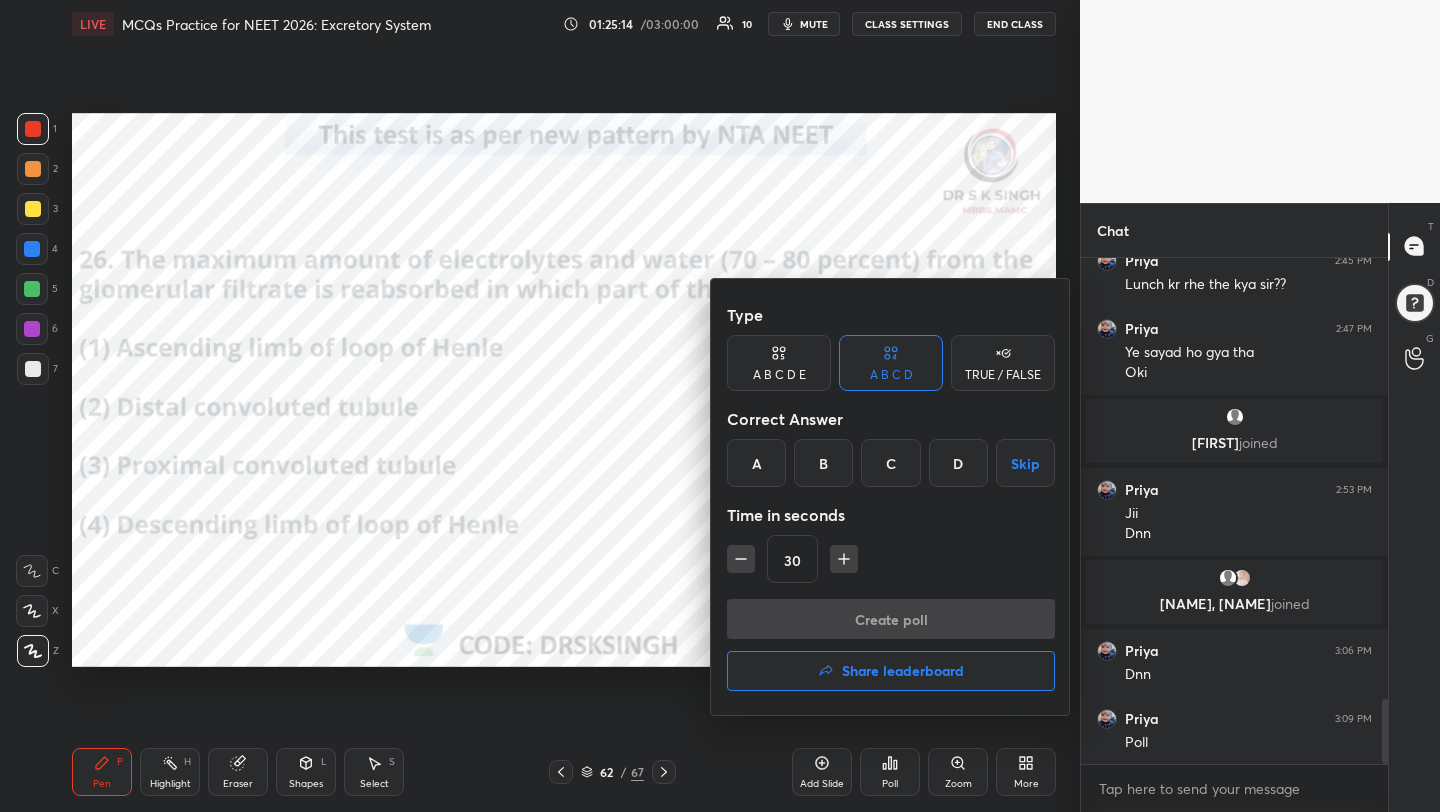 click on "C" at bounding box center [890, 463] 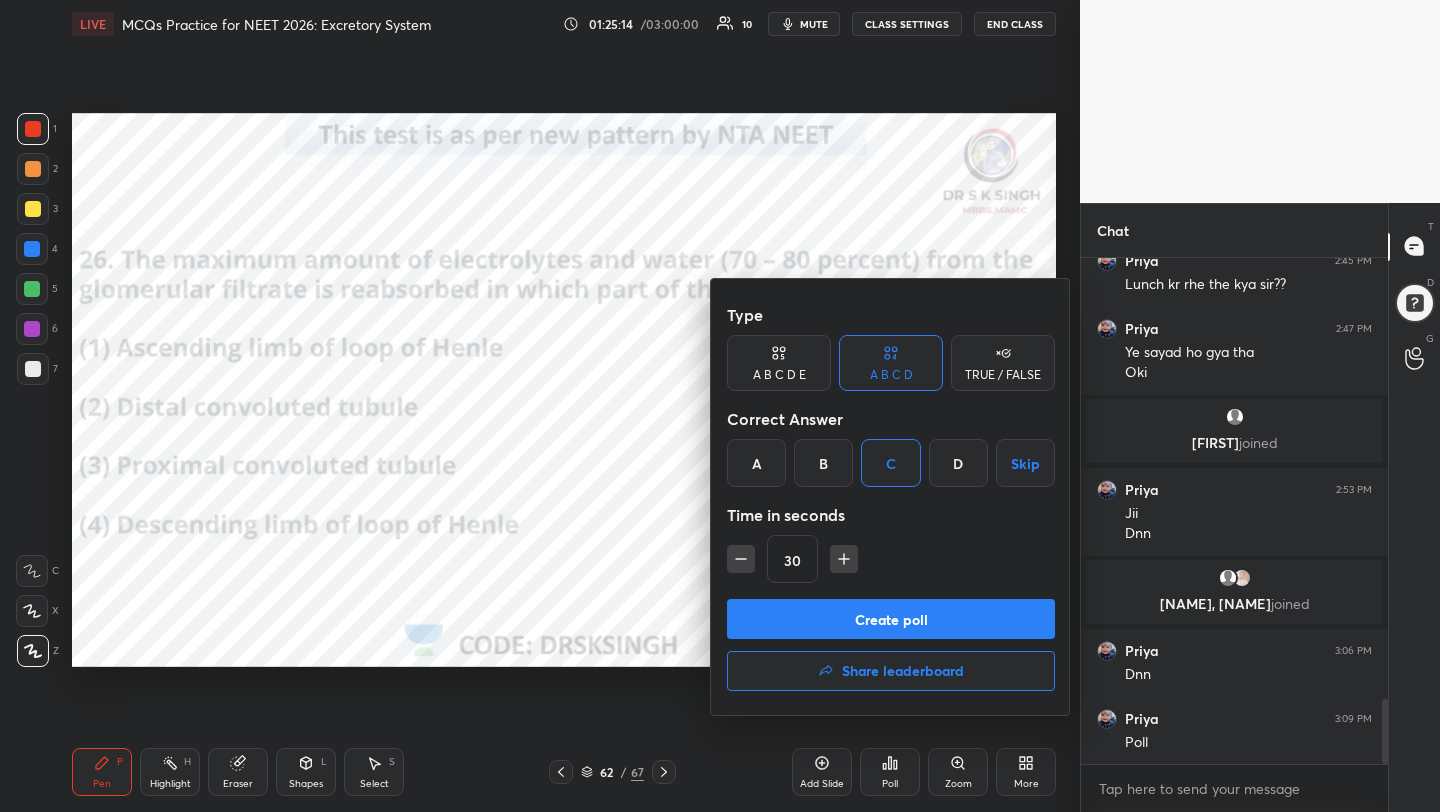 click on "Create poll" at bounding box center [891, 619] 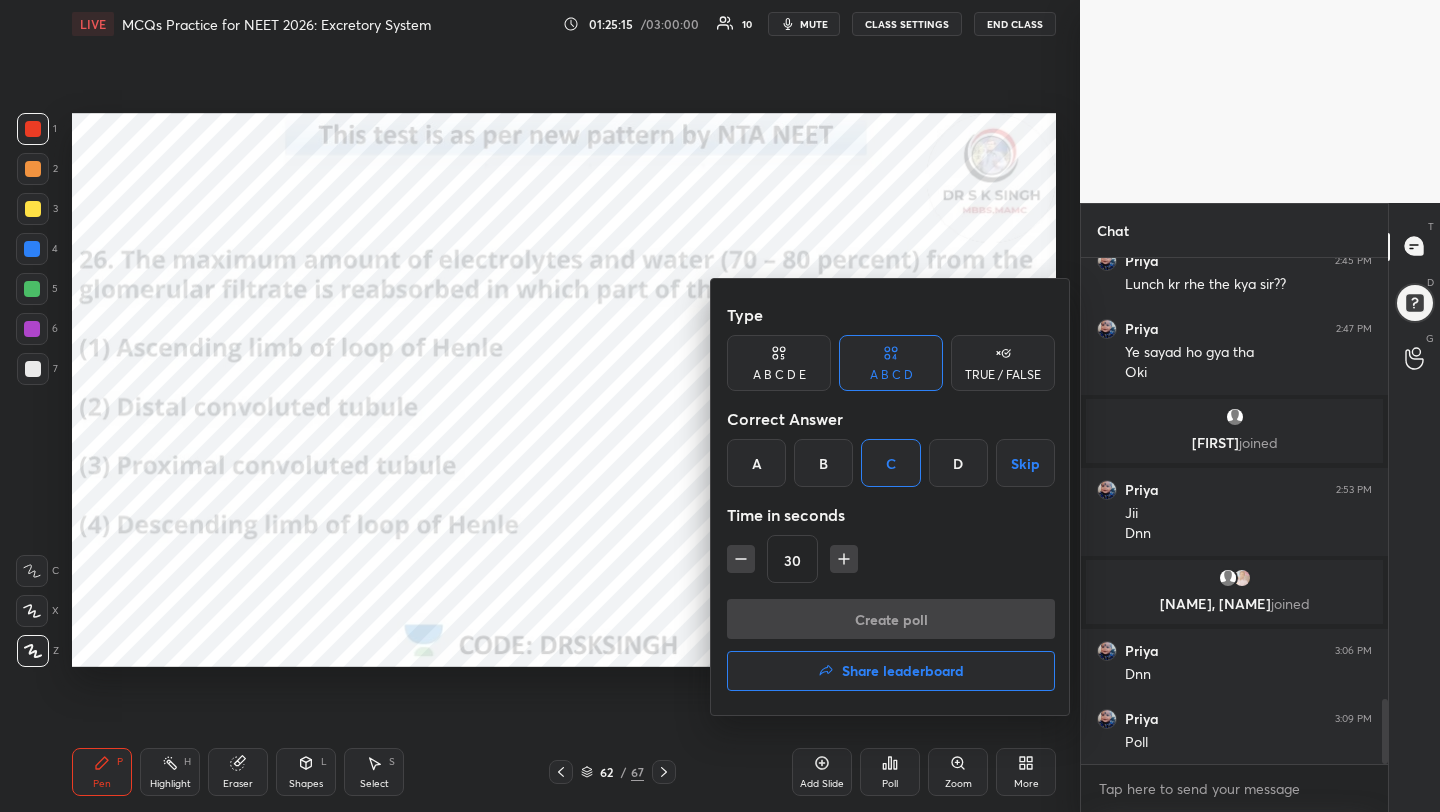scroll, scrollTop: 458, scrollLeft: 301, axis: both 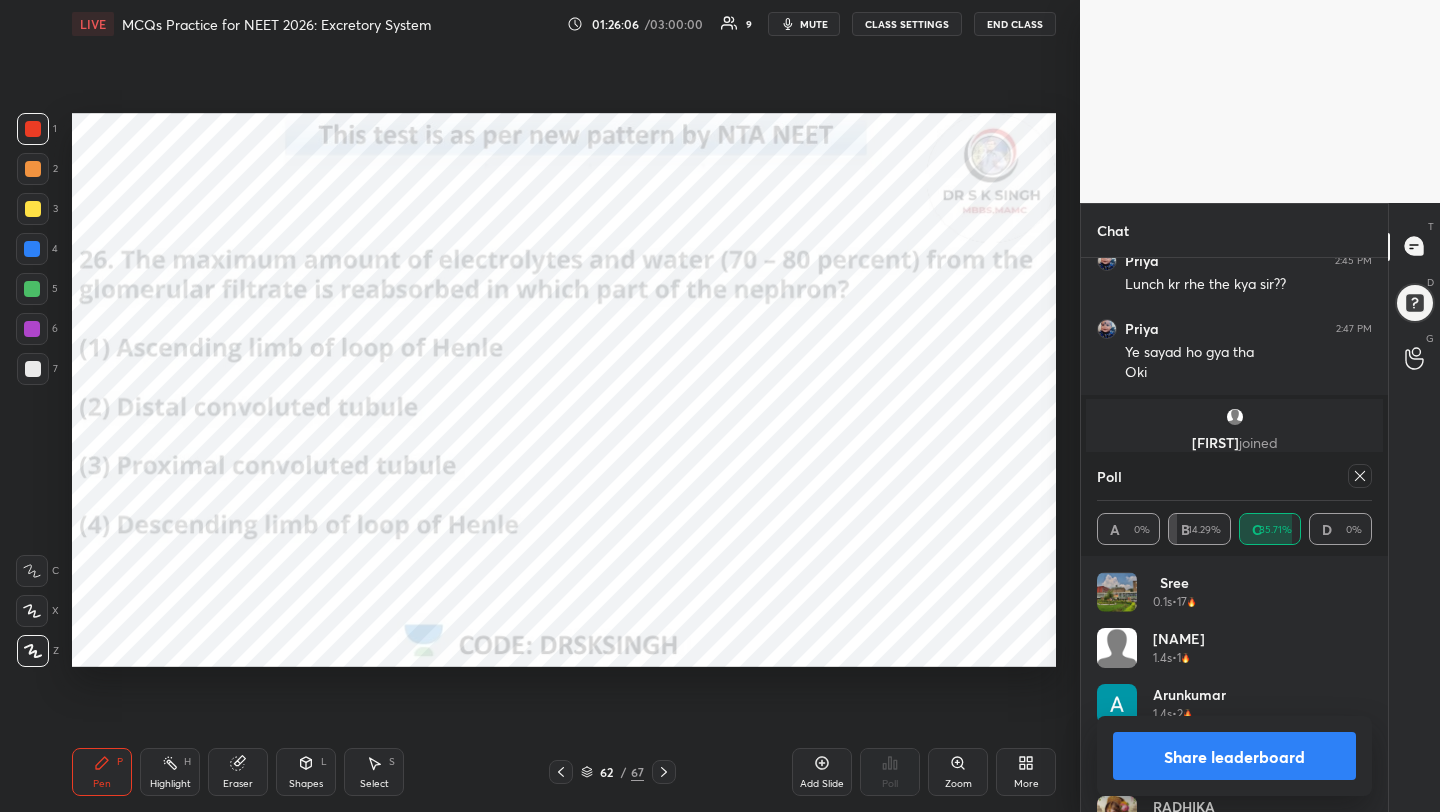click at bounding box center (1360, 476) 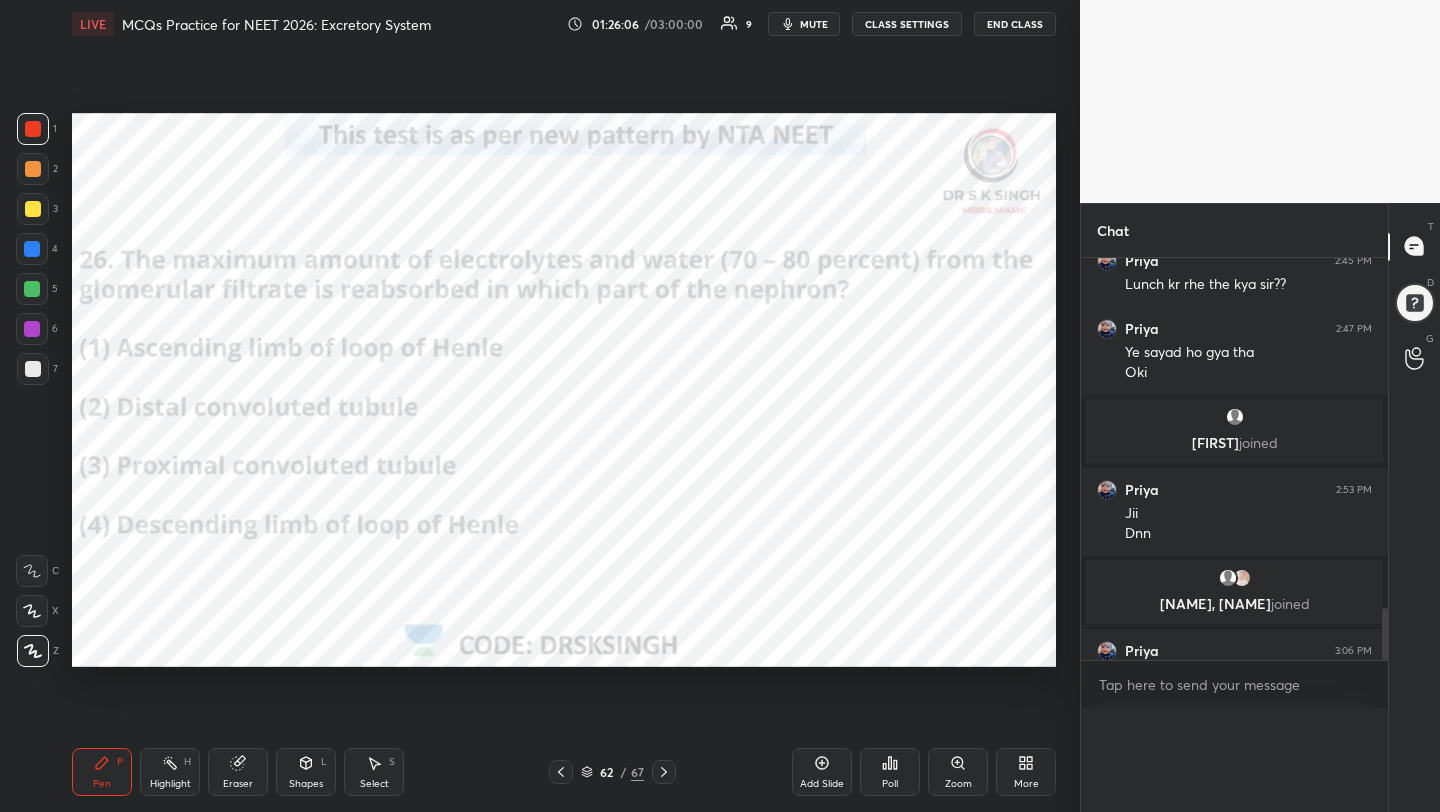 scroll, scrollTop: 0, scrollLeft: 0, axis: both 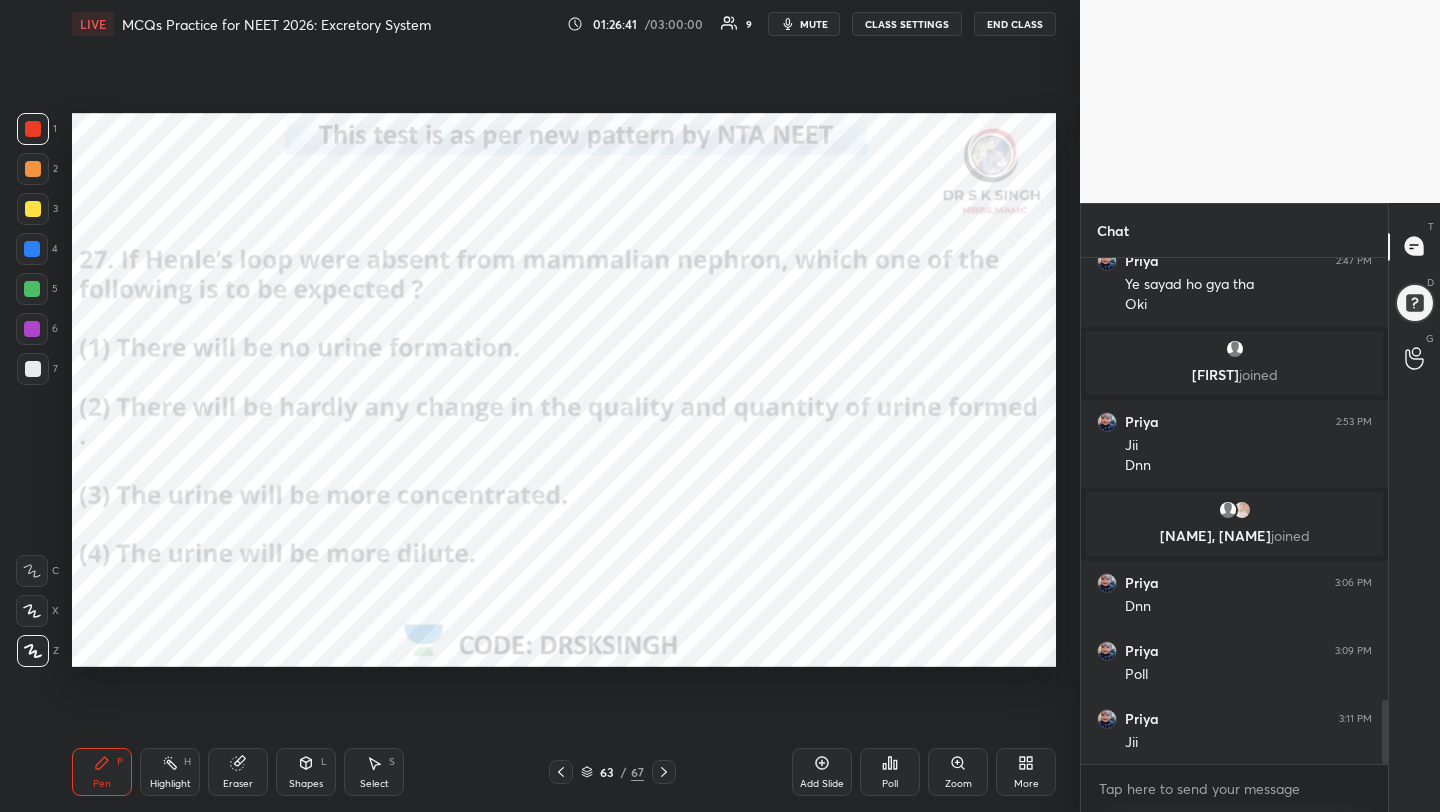 click on "Poll" at bounding box center (890, 772) 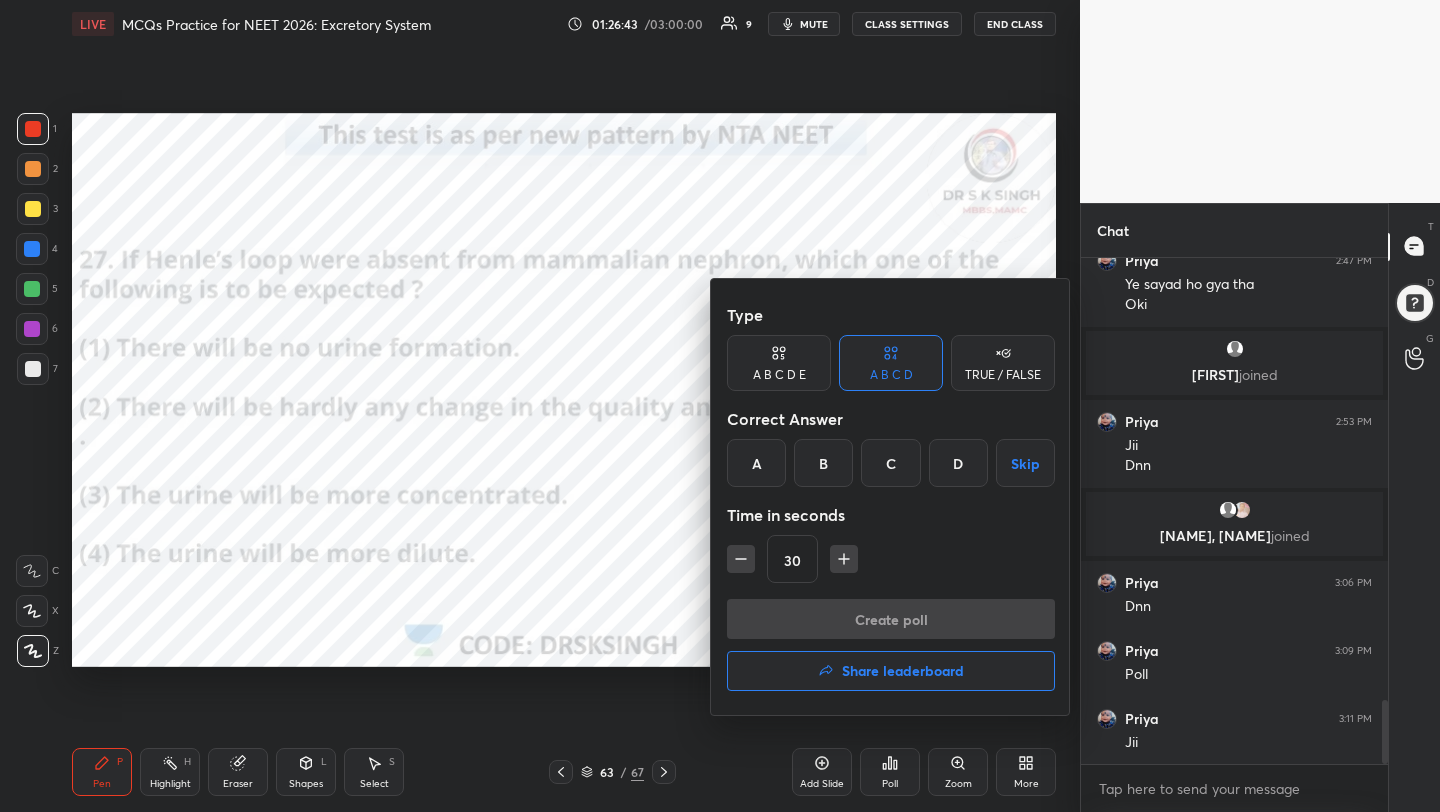 click on "D" at bounding box center (958, 463) 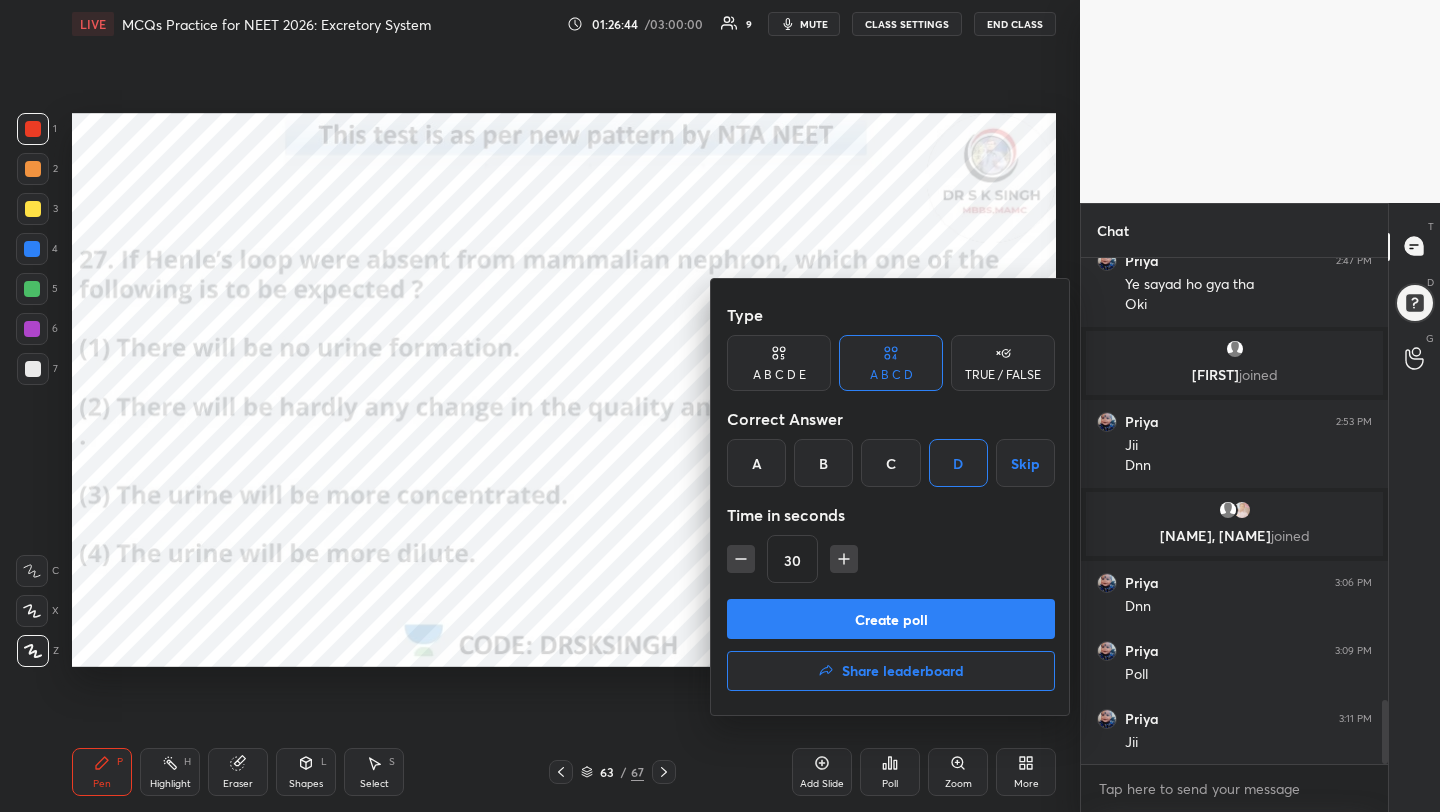 click on "Create poll" at bounding box center (891, 619) 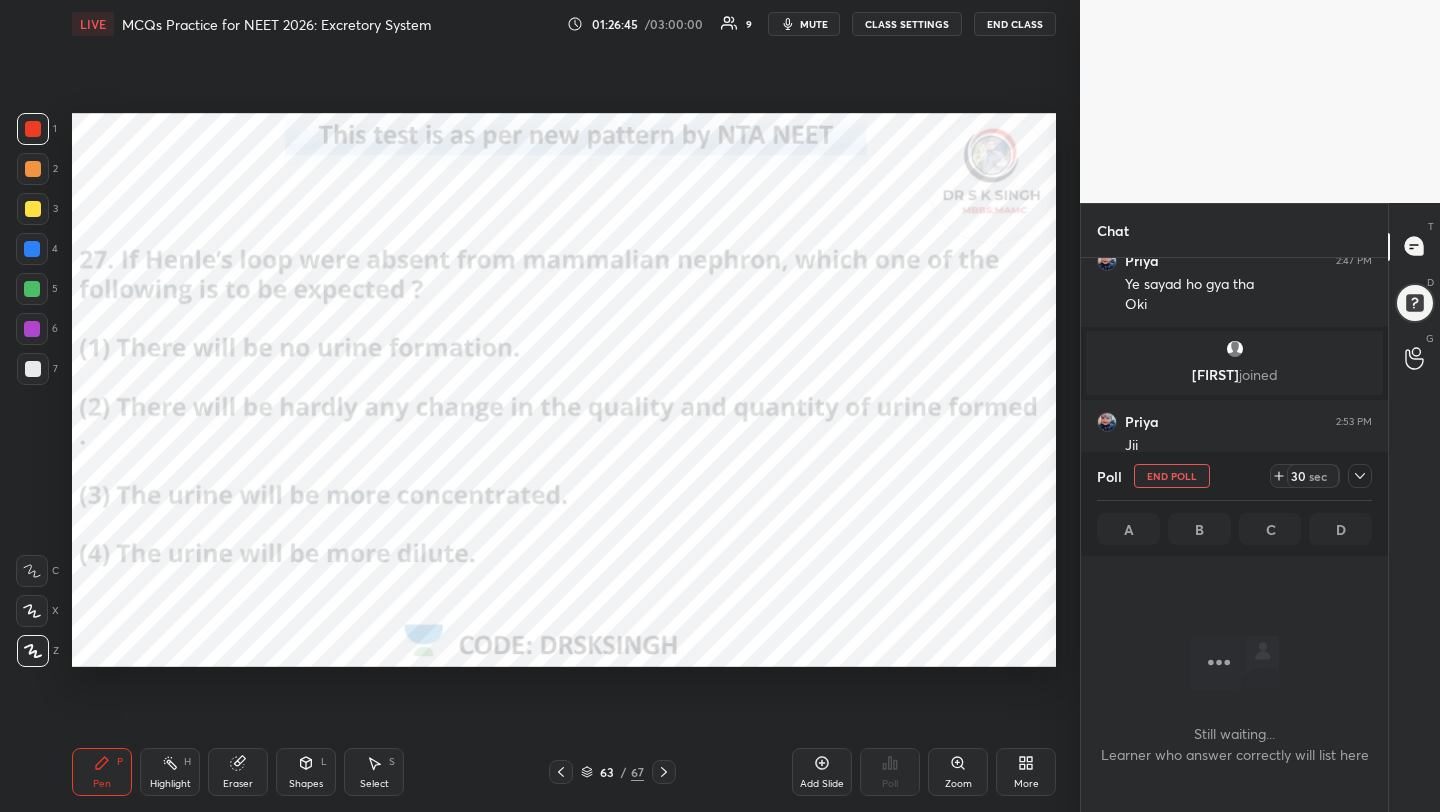 scroll, scrollTop: 413, scrollLeft: 301, axis: both 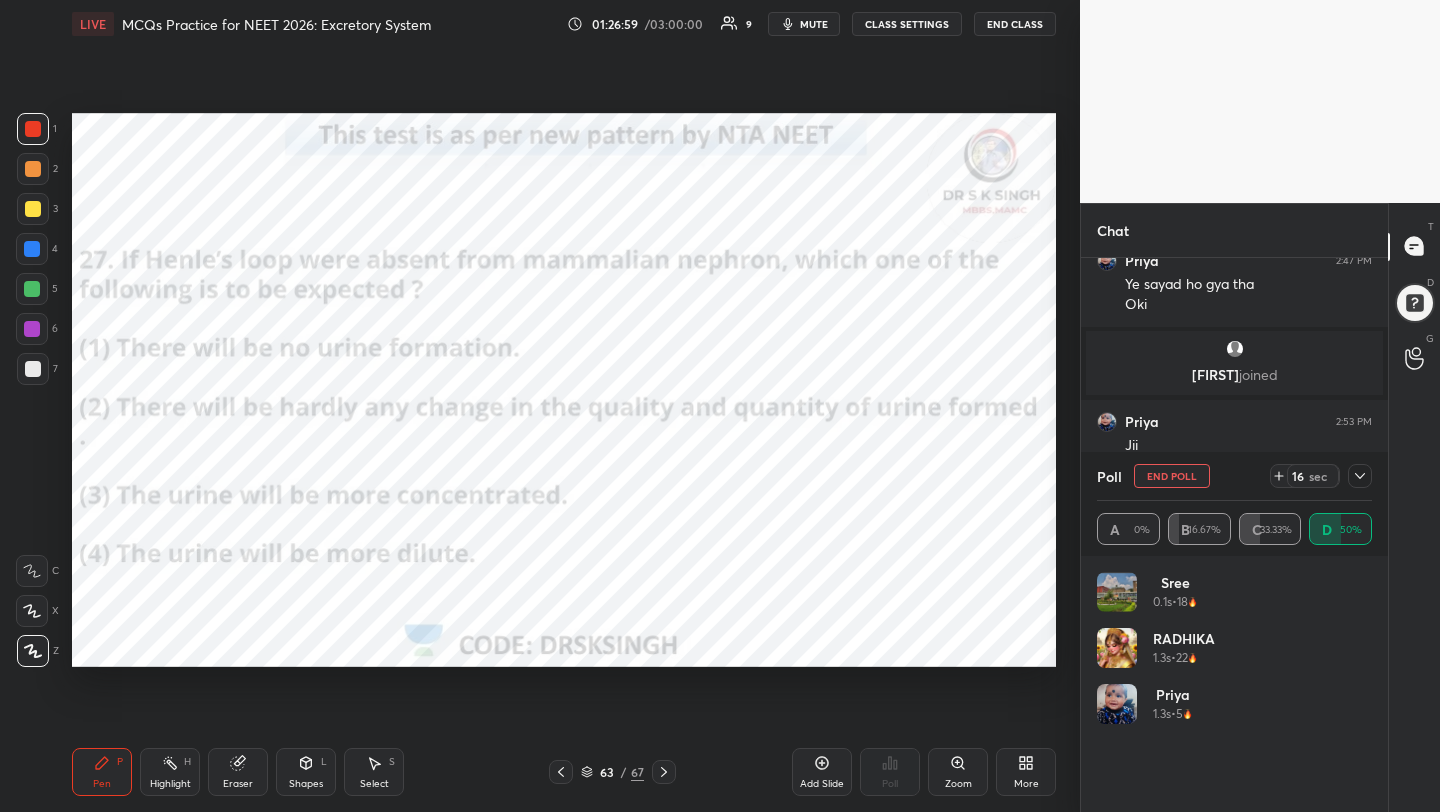 click on "mute" at bounding box center (814, 24) 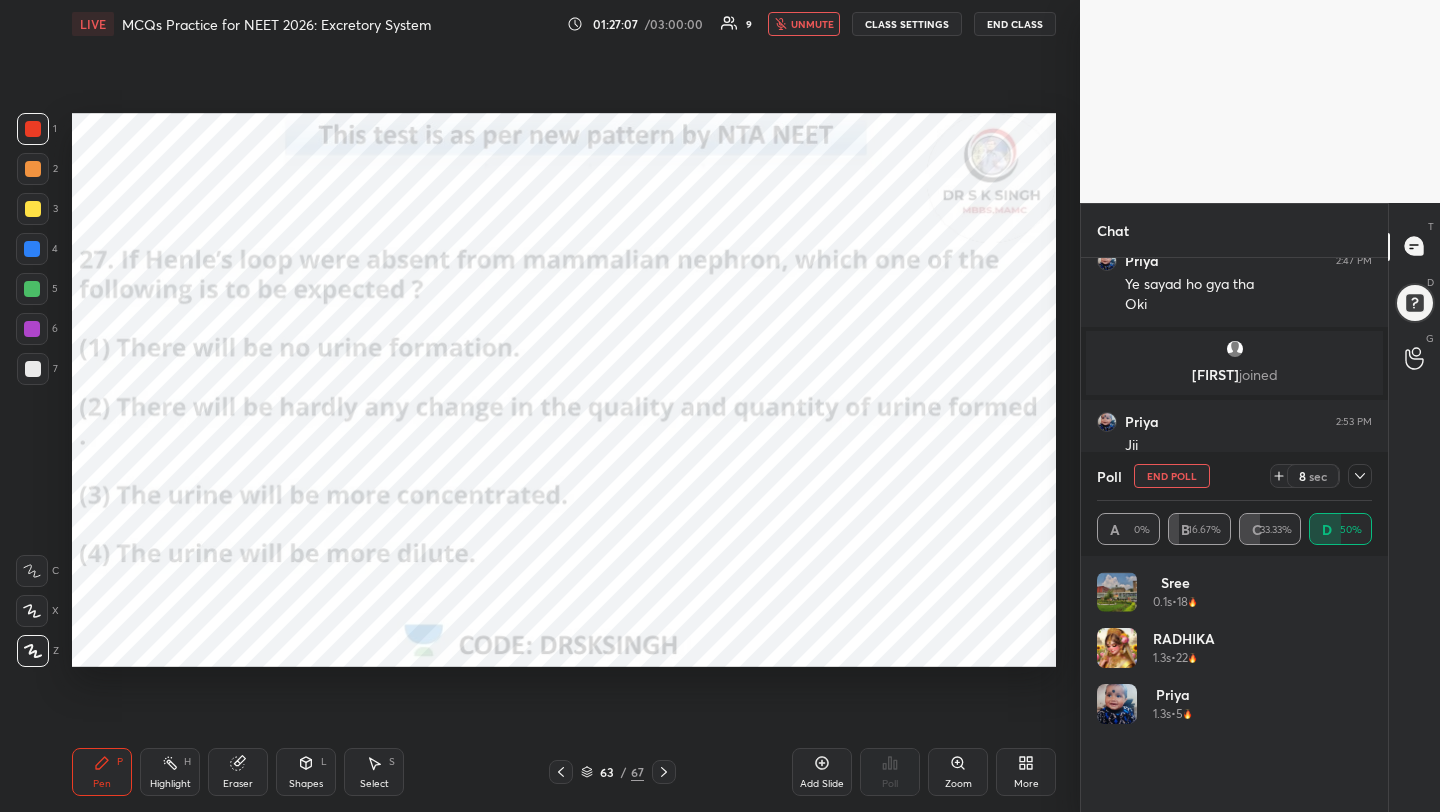 click on "unmute" at bounding box center (804, 24) 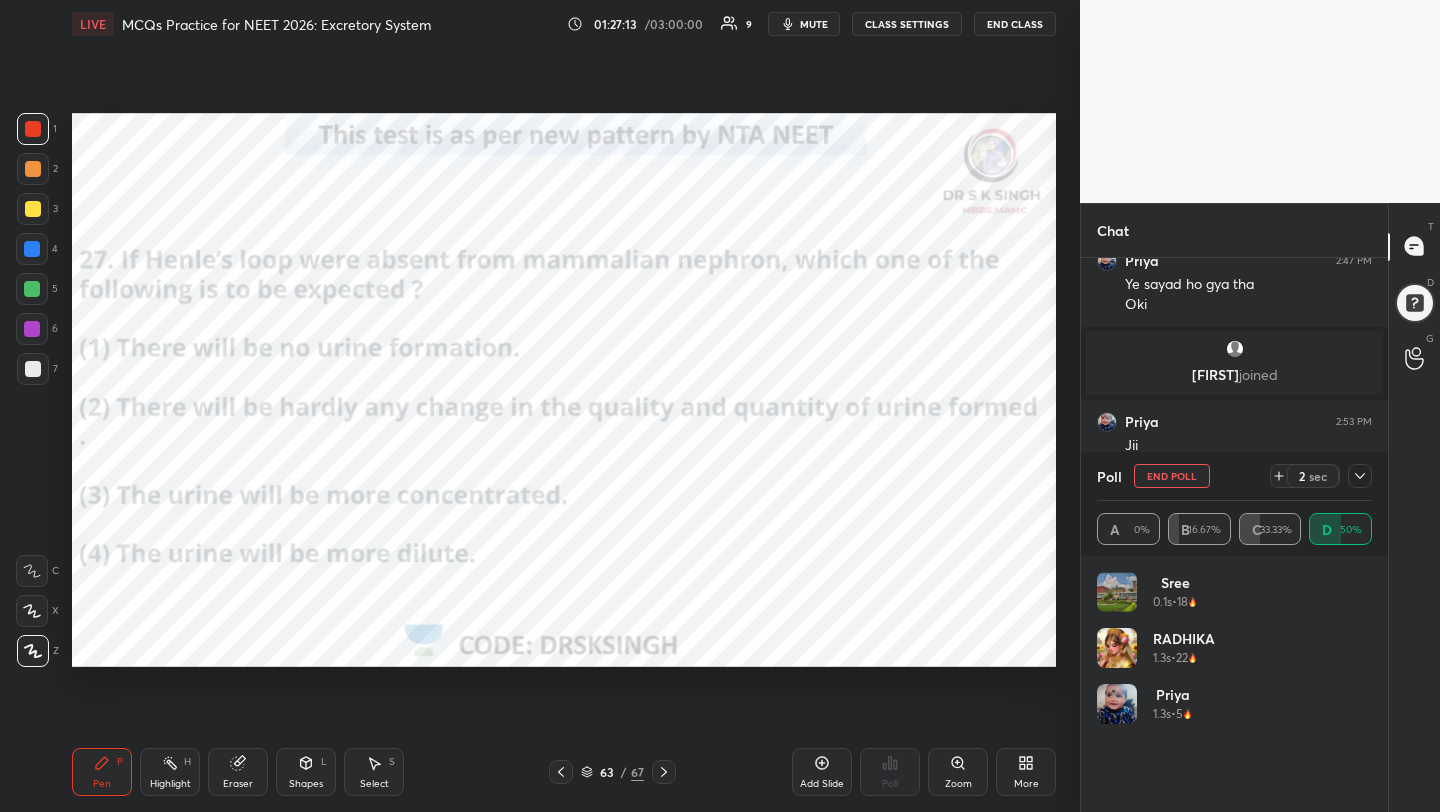 click on "End Poll" at bounding box center [1172, 476] 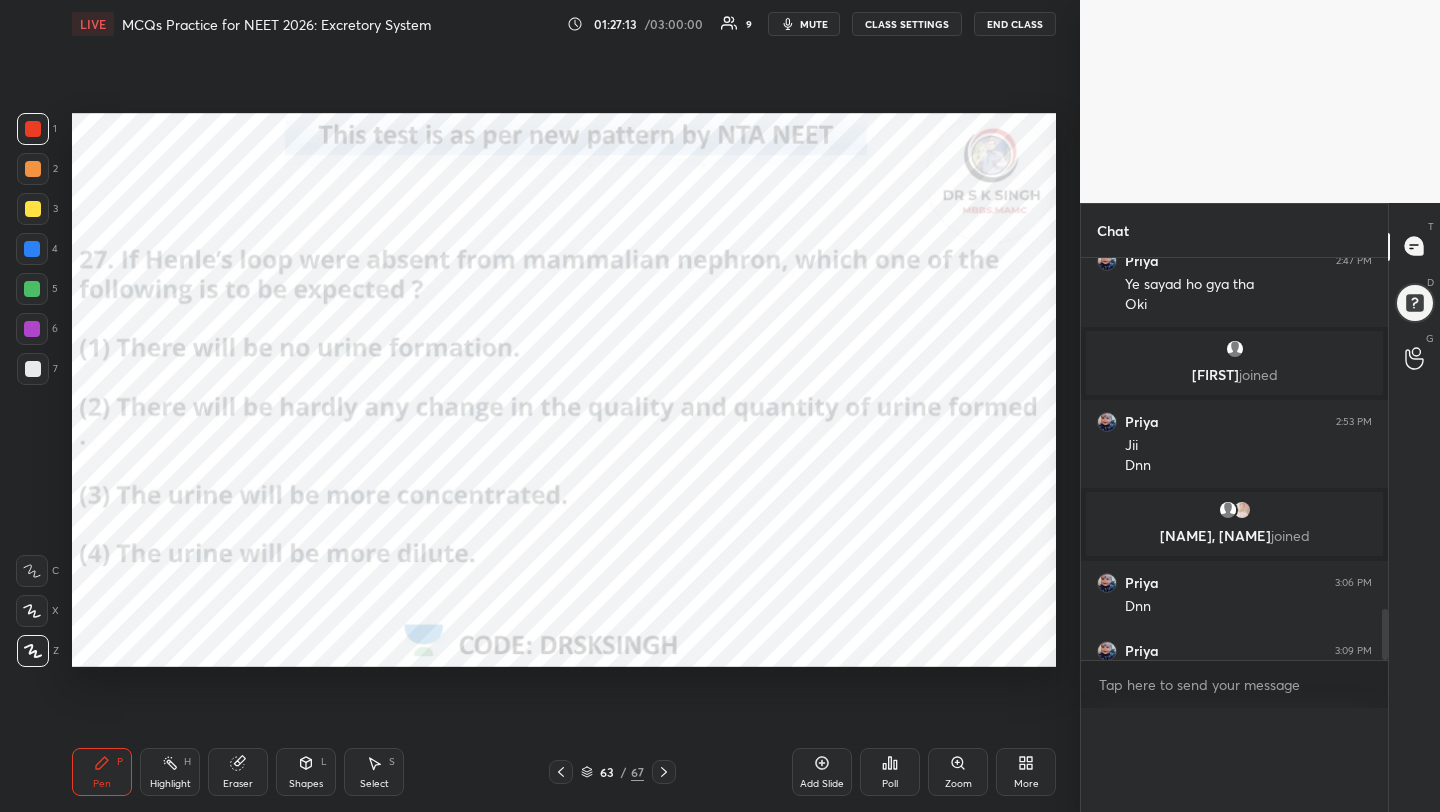 scroll, scrollTop: 0, scrollLeft: 0, axis: both 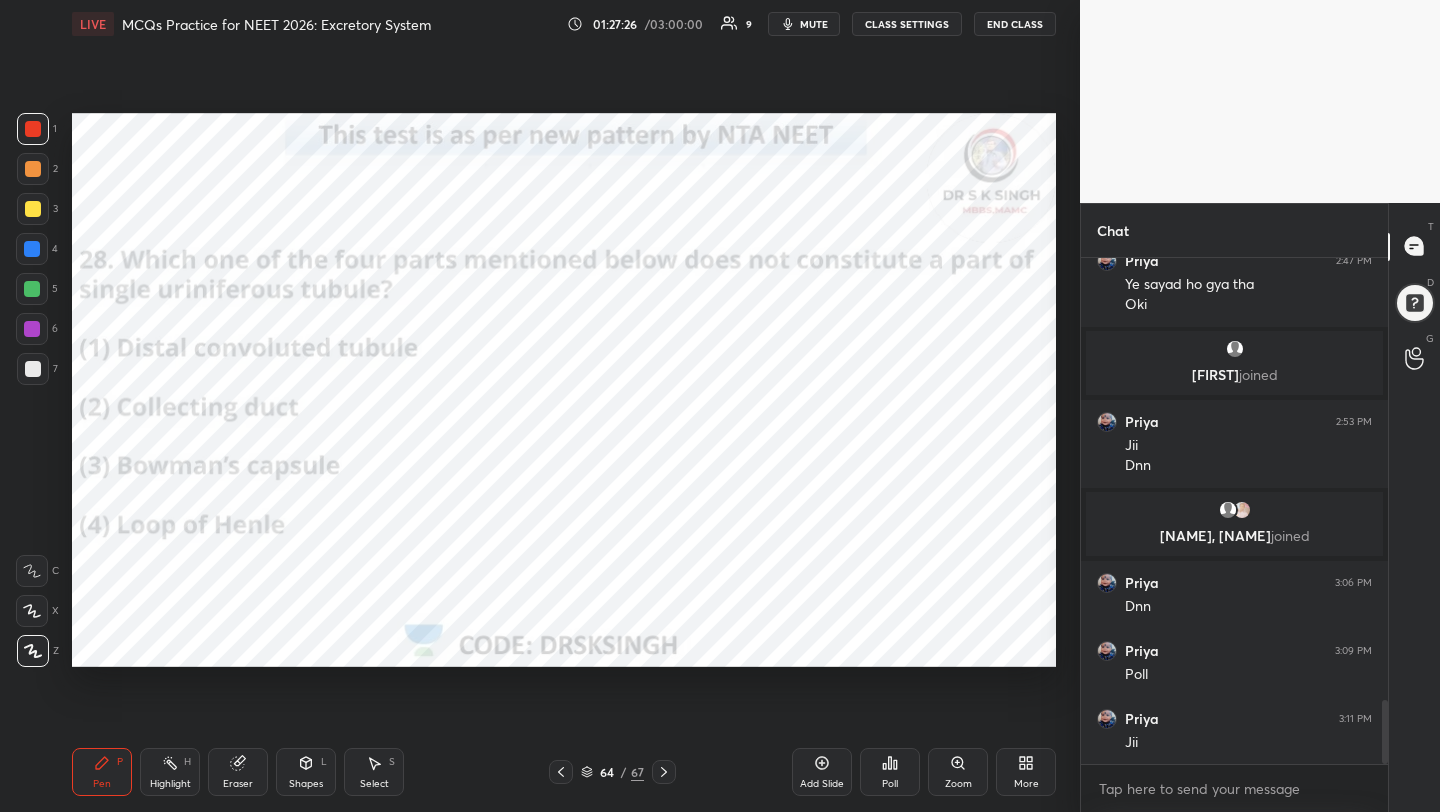 click on "Poll" at bounding box center (890, 772) 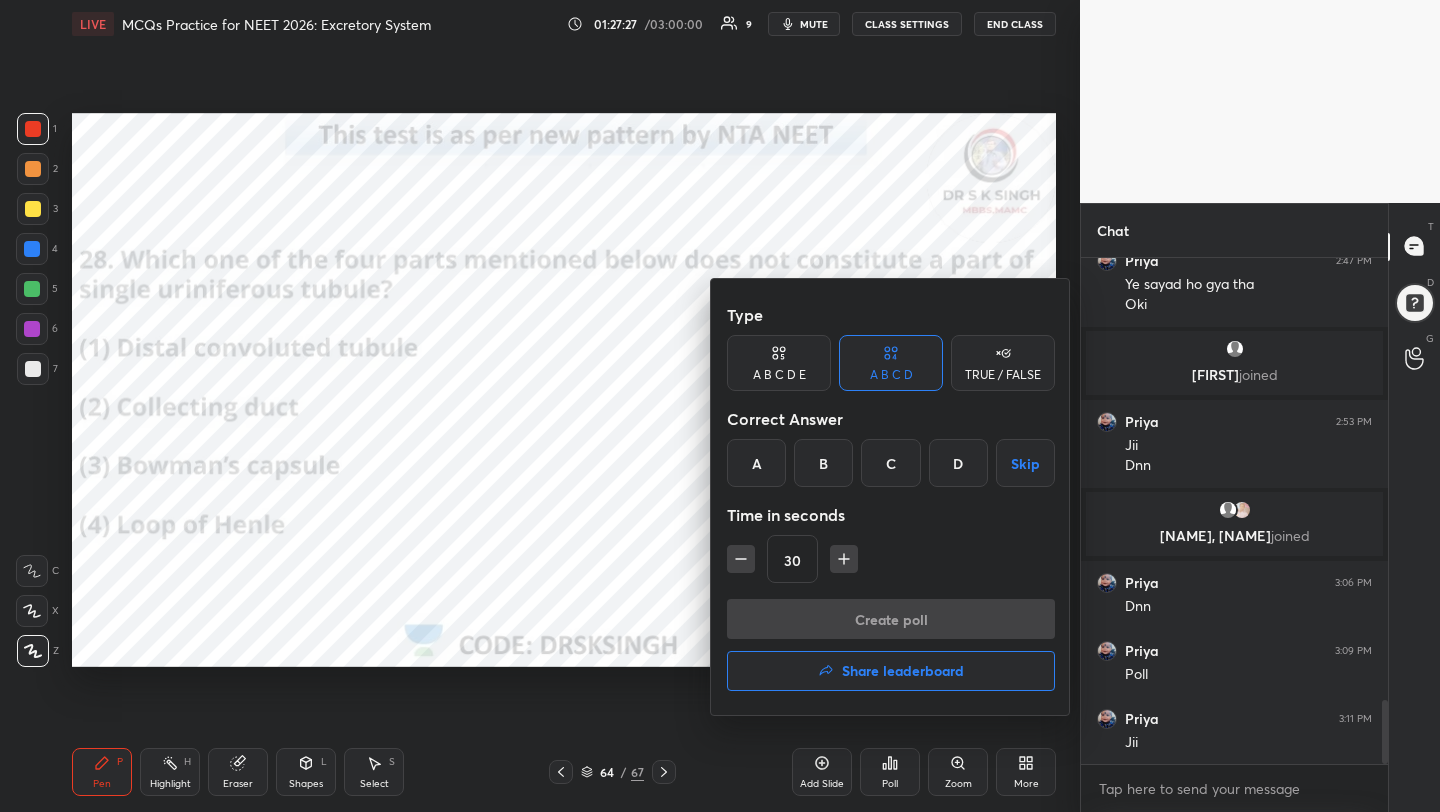 click on "B" at bounding box center [823, 463] 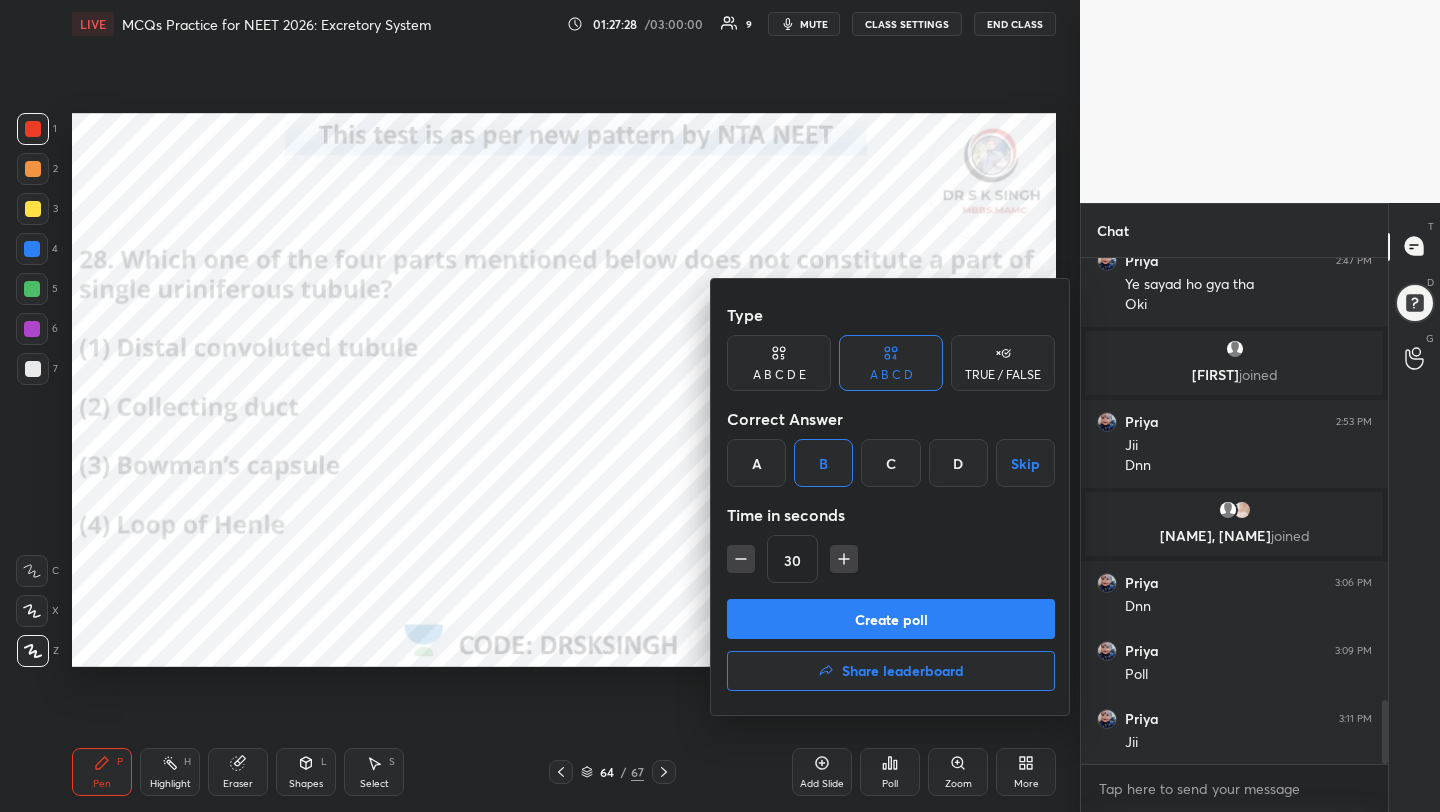 click on "Create poll" at bounding box center (891, 619) 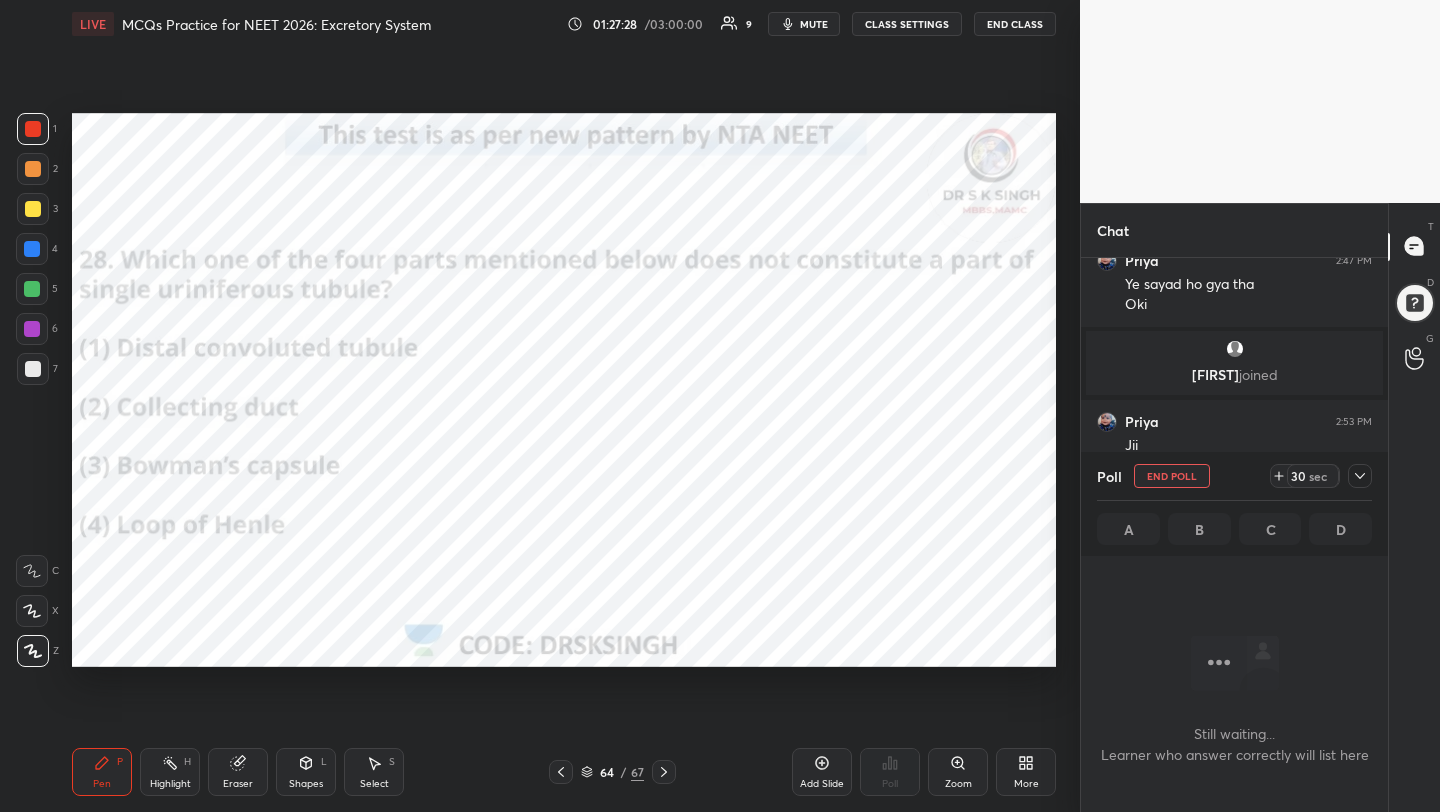 scroll, scrollTop: 413, scrollLeft: 301, axis: both 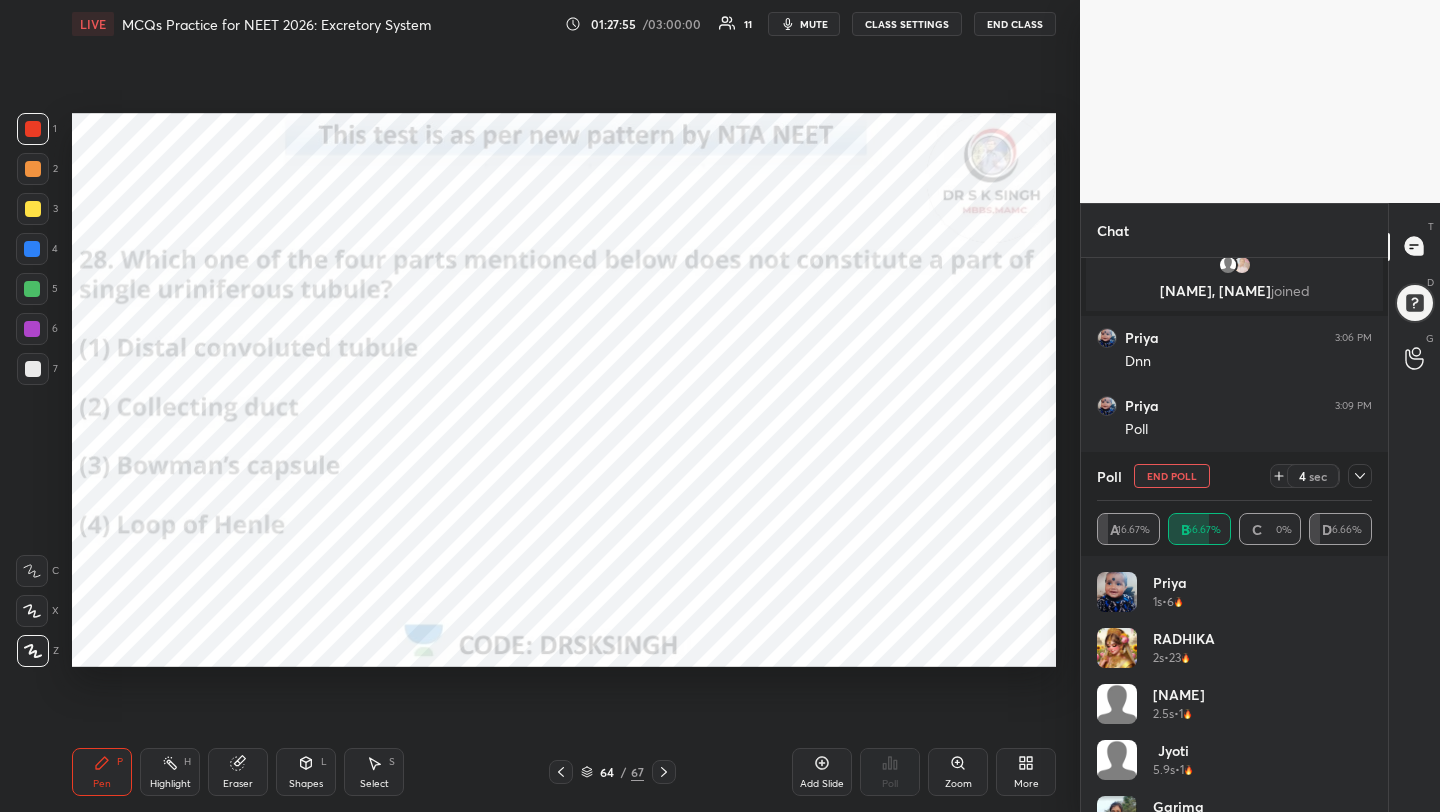 click on "End Poll" at bounding box center (1172, 476) 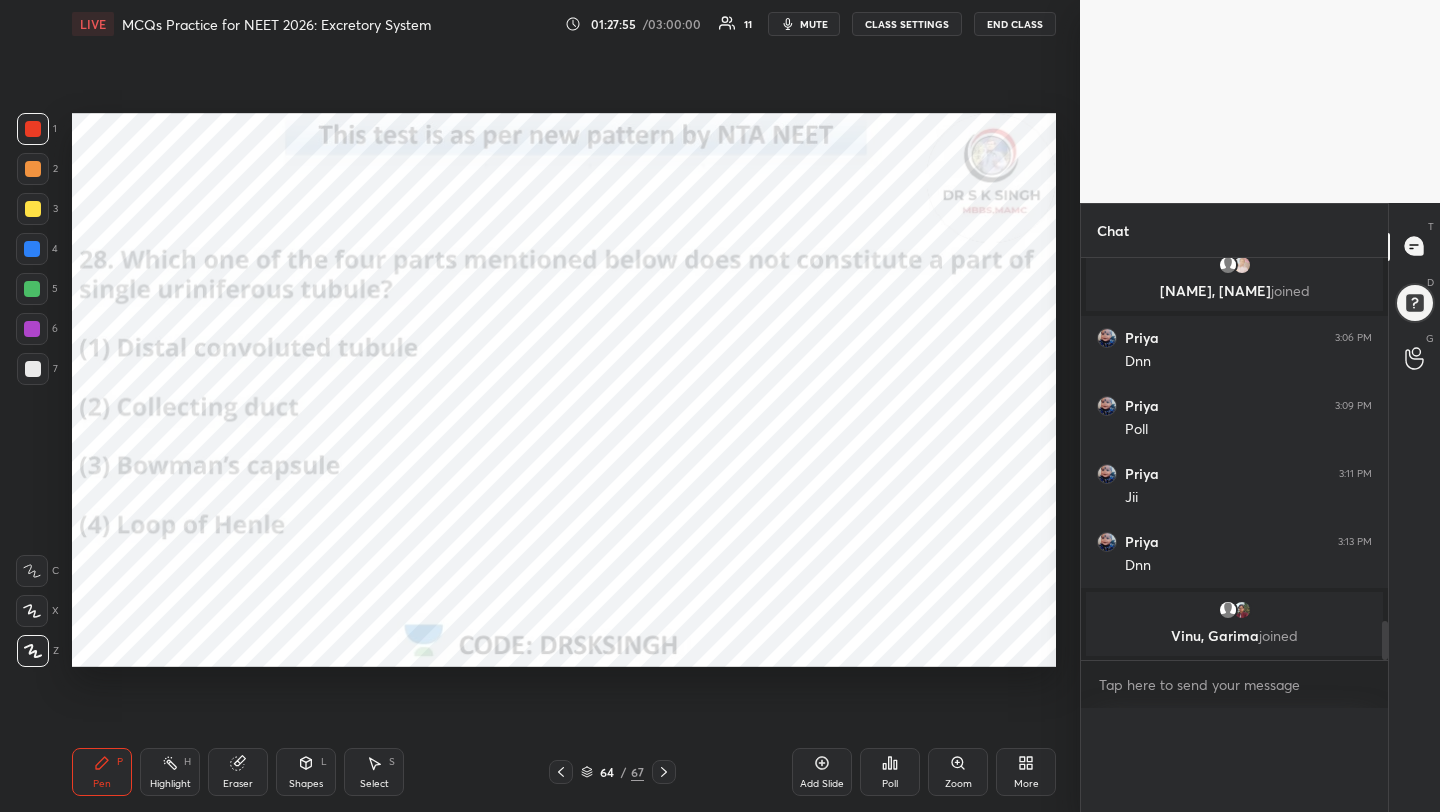 scroll, scrollTop: 0, scrollLeft: 0, axis: both 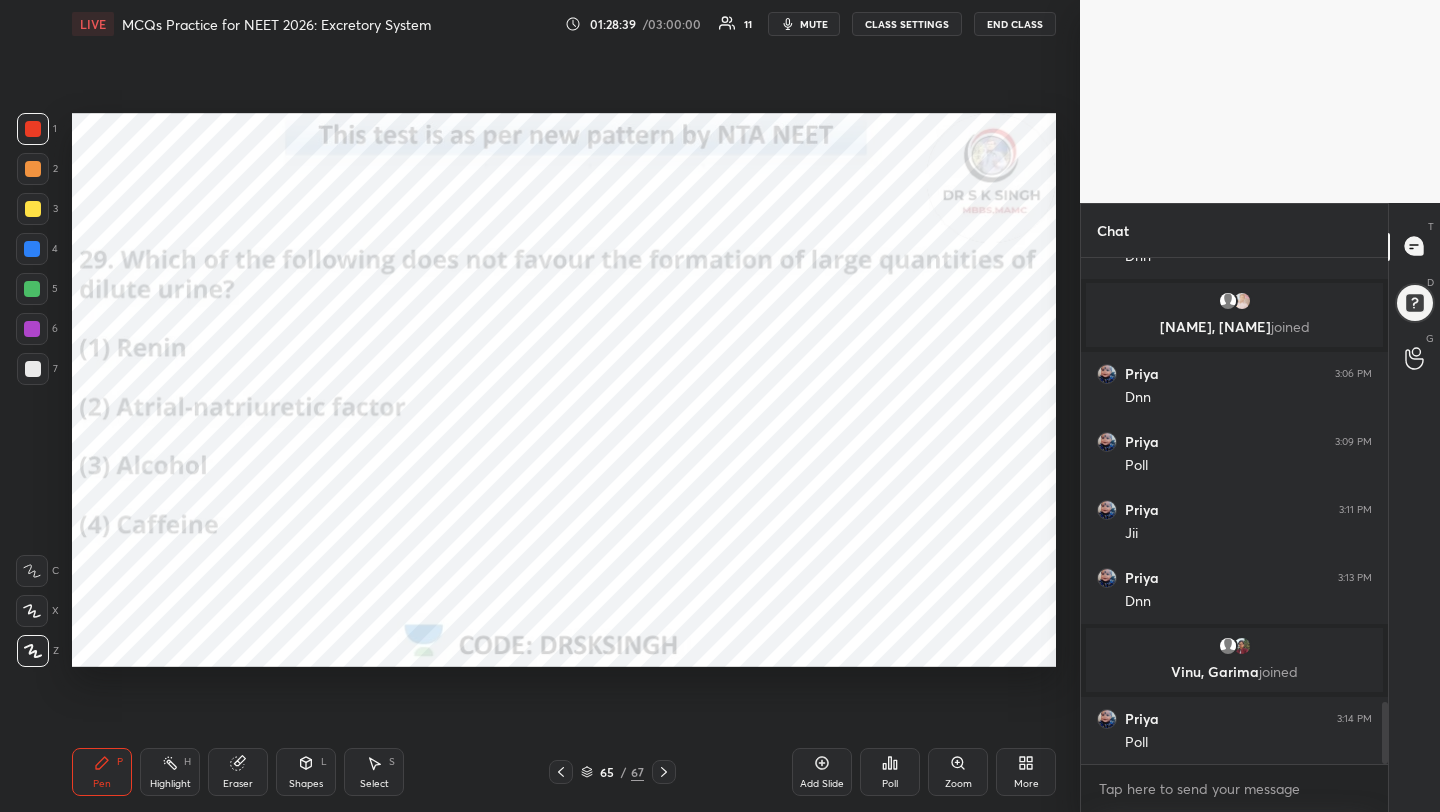 click on "Poll" at bounding box center (890, 784) 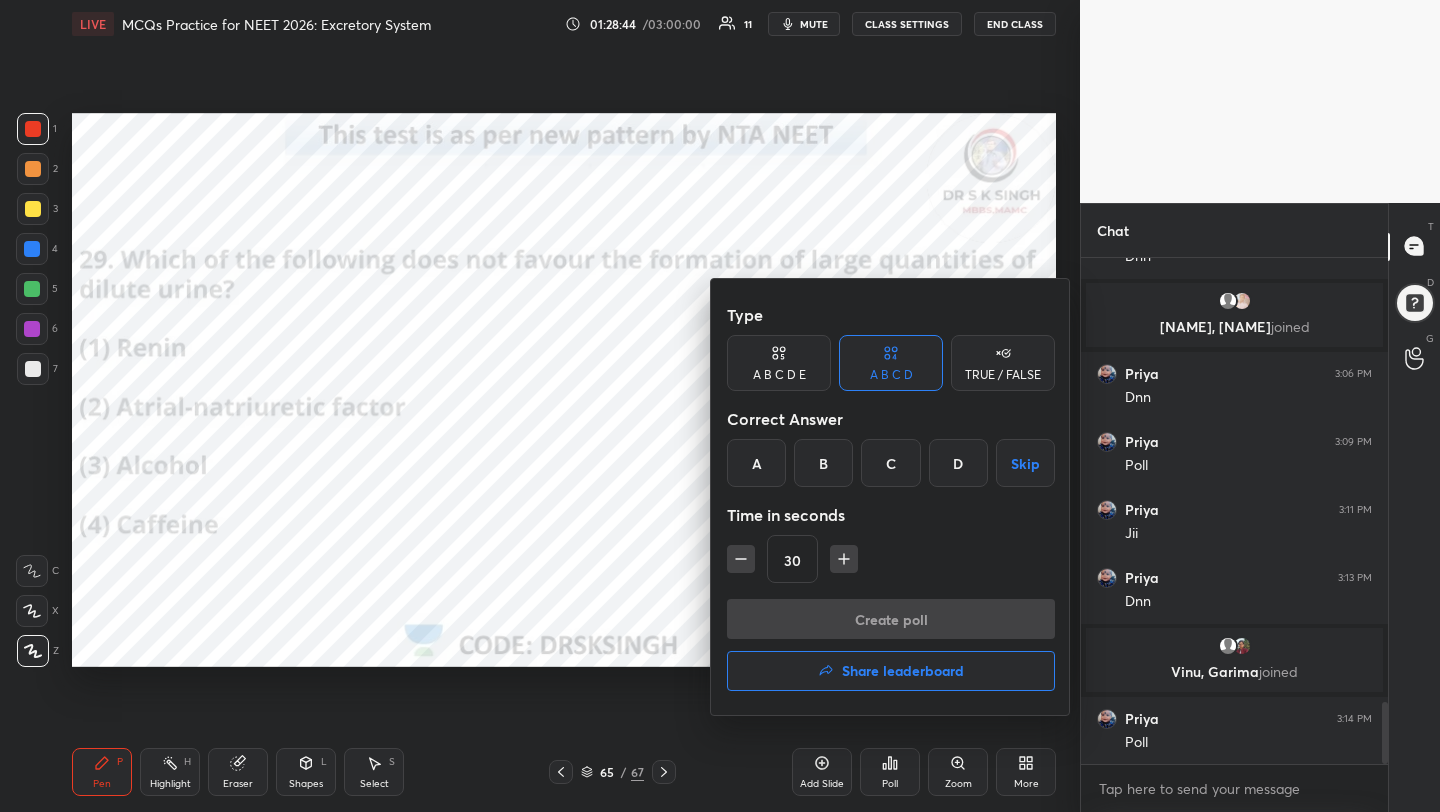 click on "A" at bounding box center (756, 463) 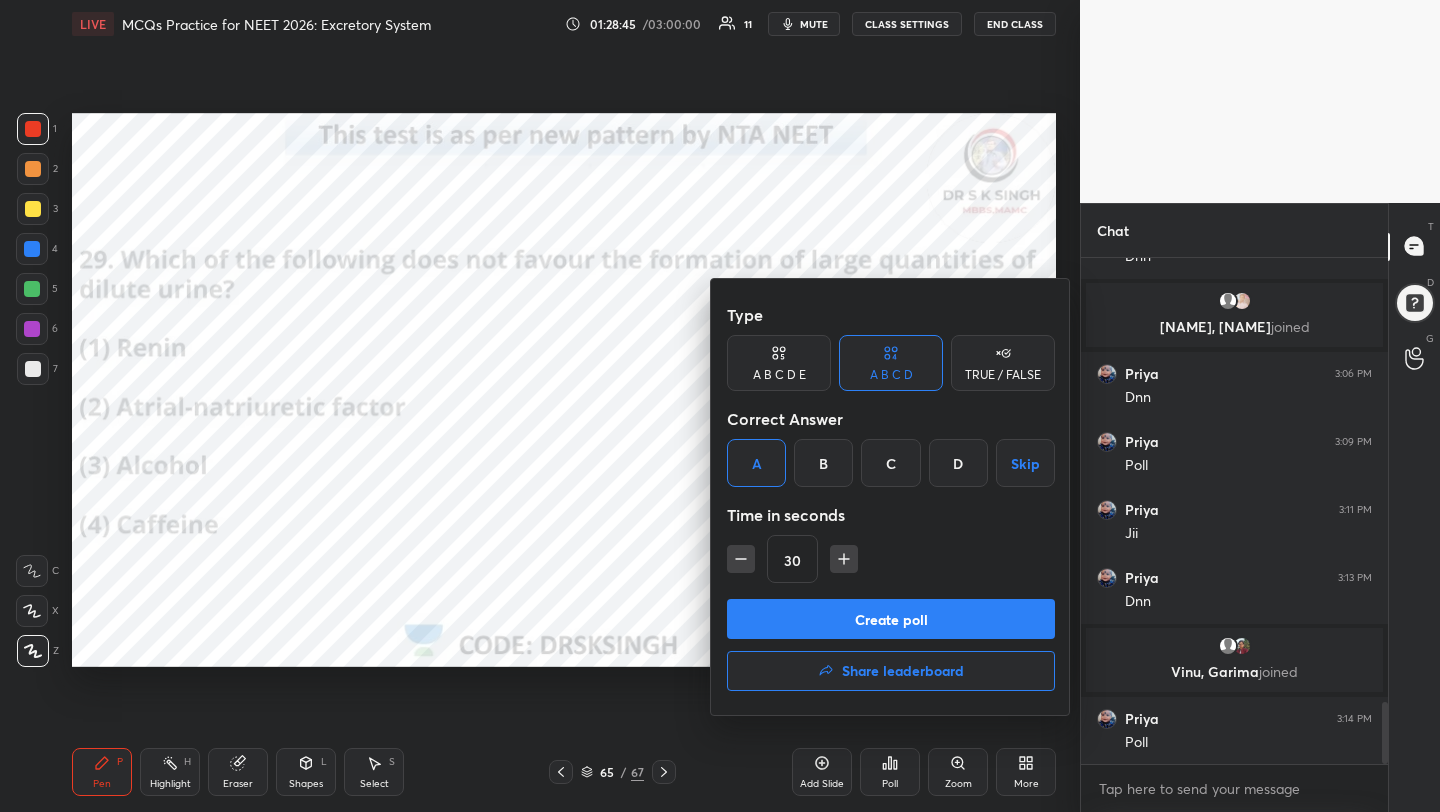 click on "Create poll" at bounding box center [891, 619] 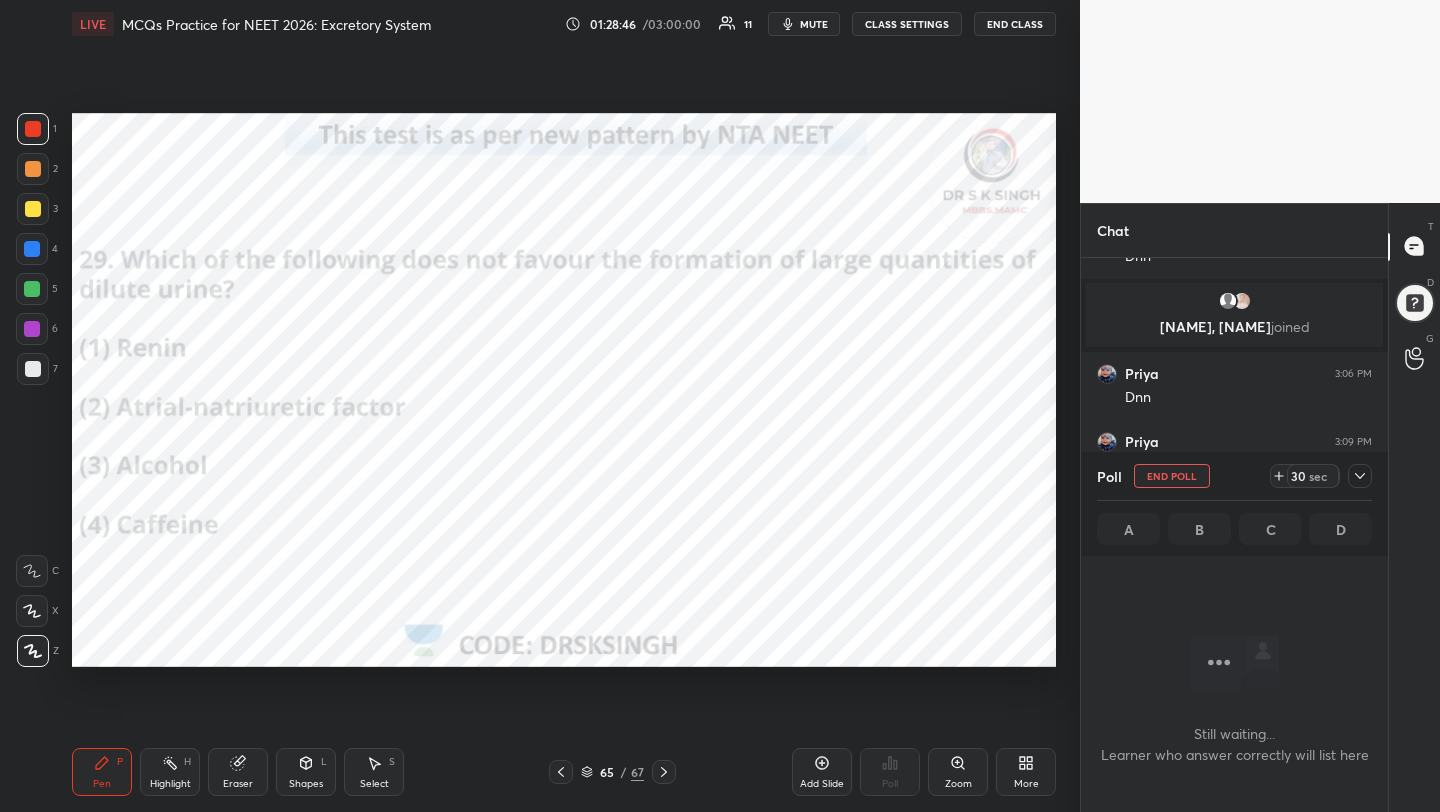 scroll, scrollTop: 402, scrollLeft: 301, axis: both 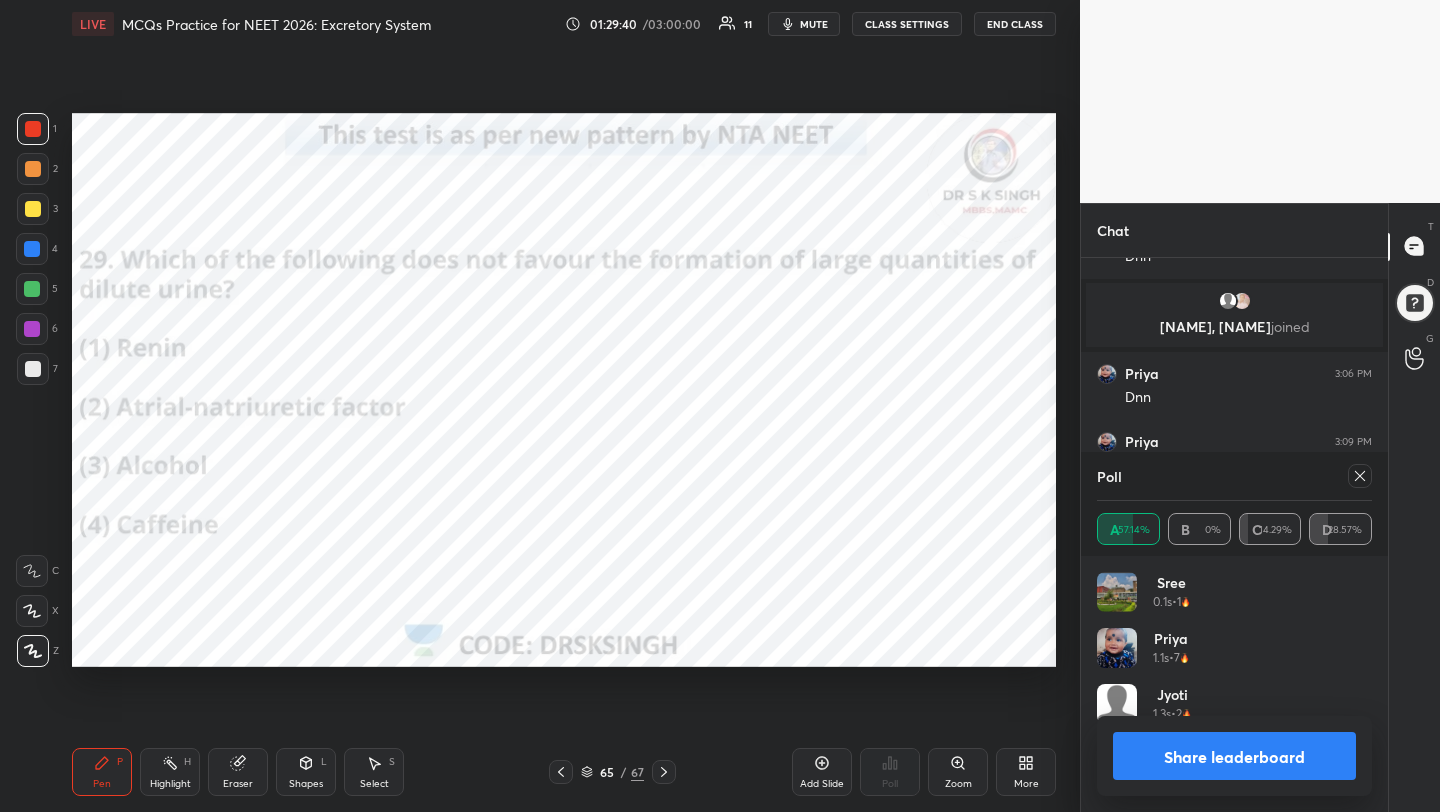 click 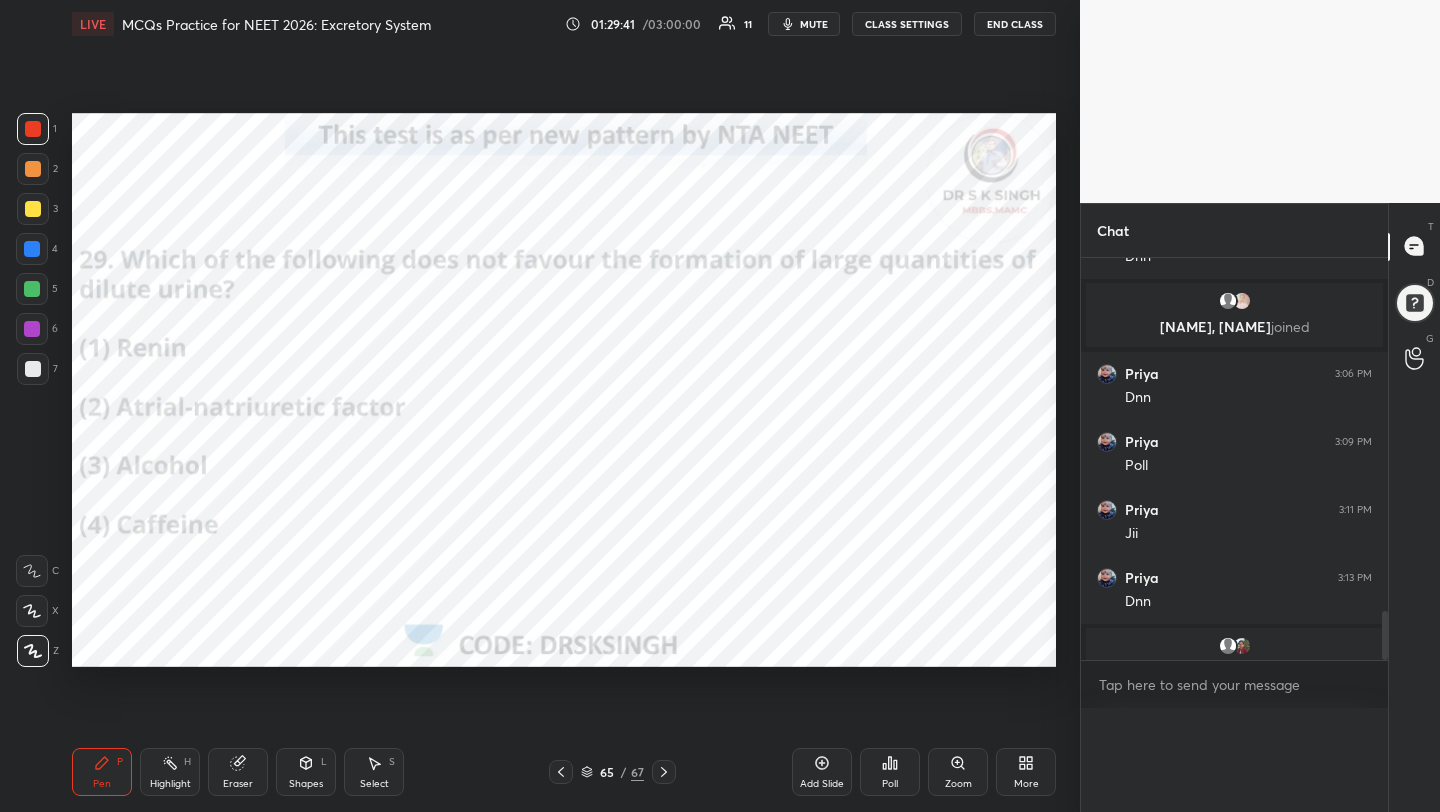 scroll, scrollTop: 0, scrollLeft: 0, axis: both 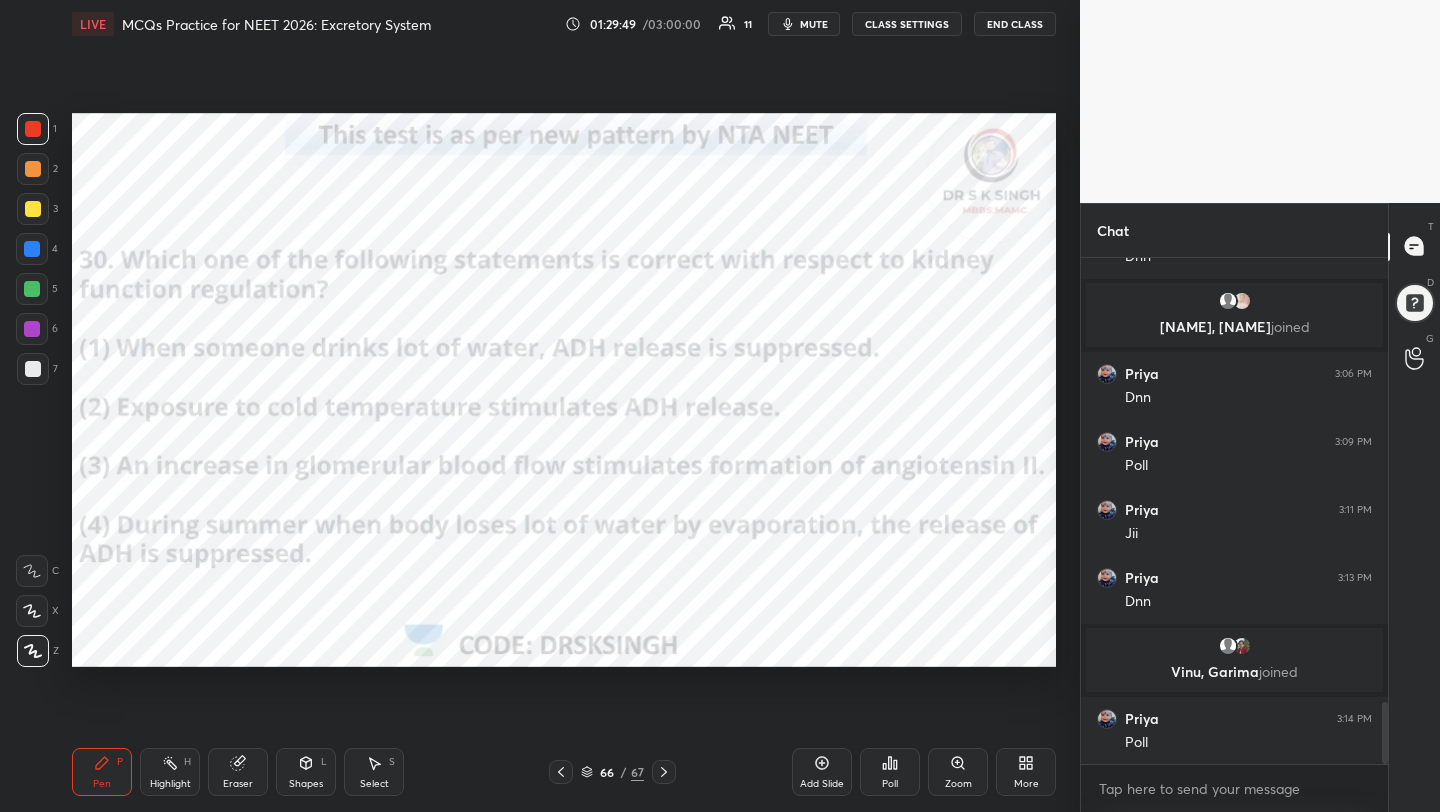 click on "Poll" at bounding box center (890, 772) 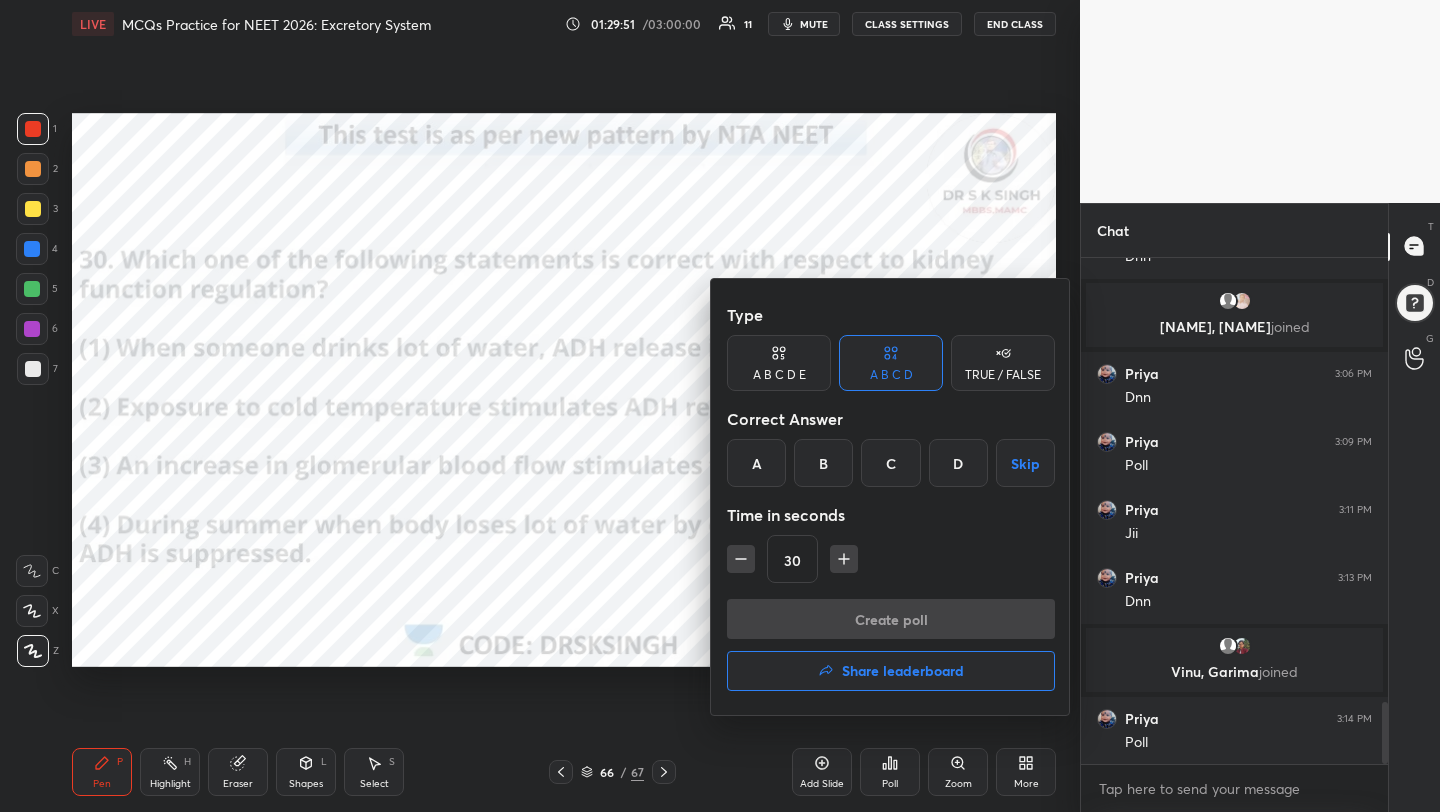 click on "A" at bounding box center [756, 463] 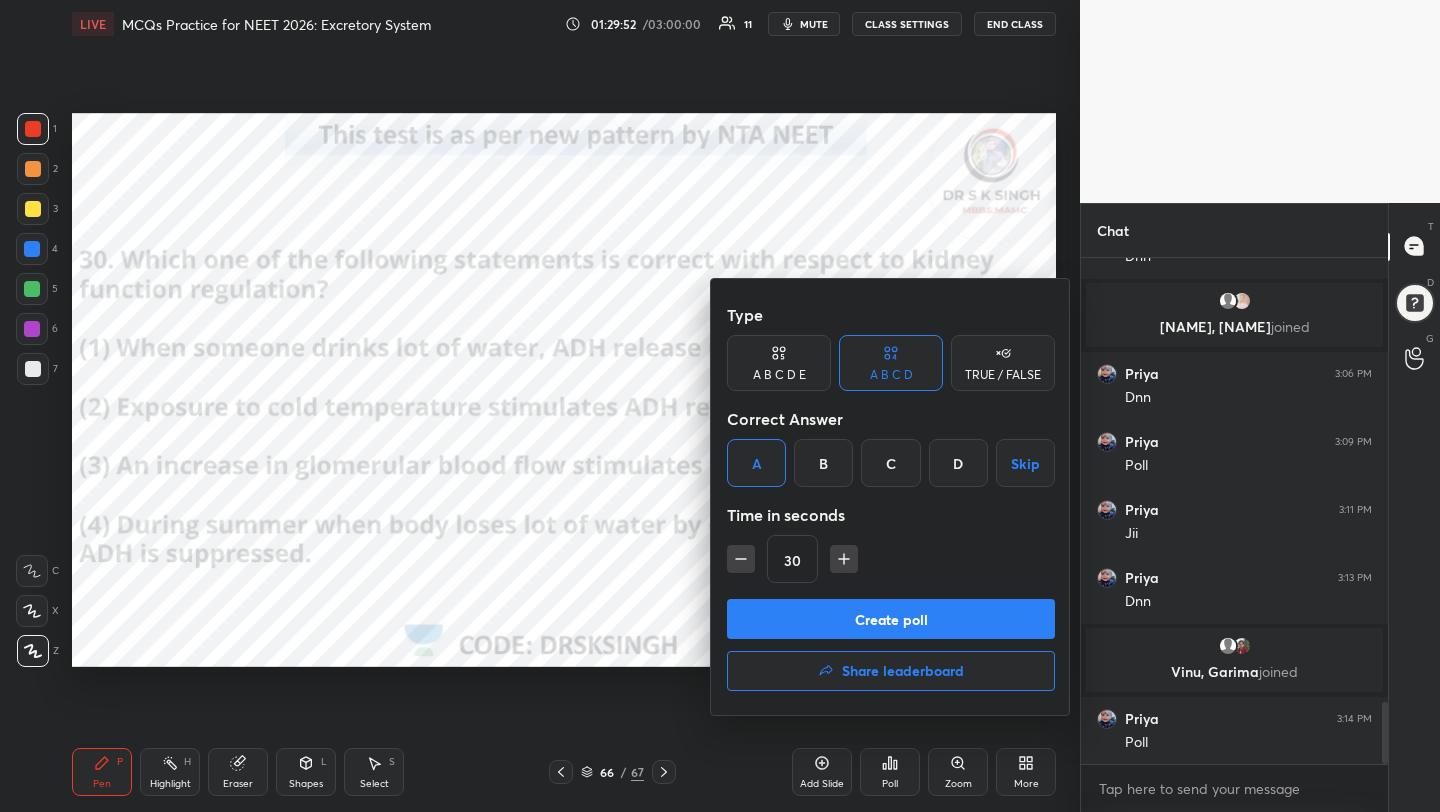 click on "Create poll" at bounding box center [891, 619] 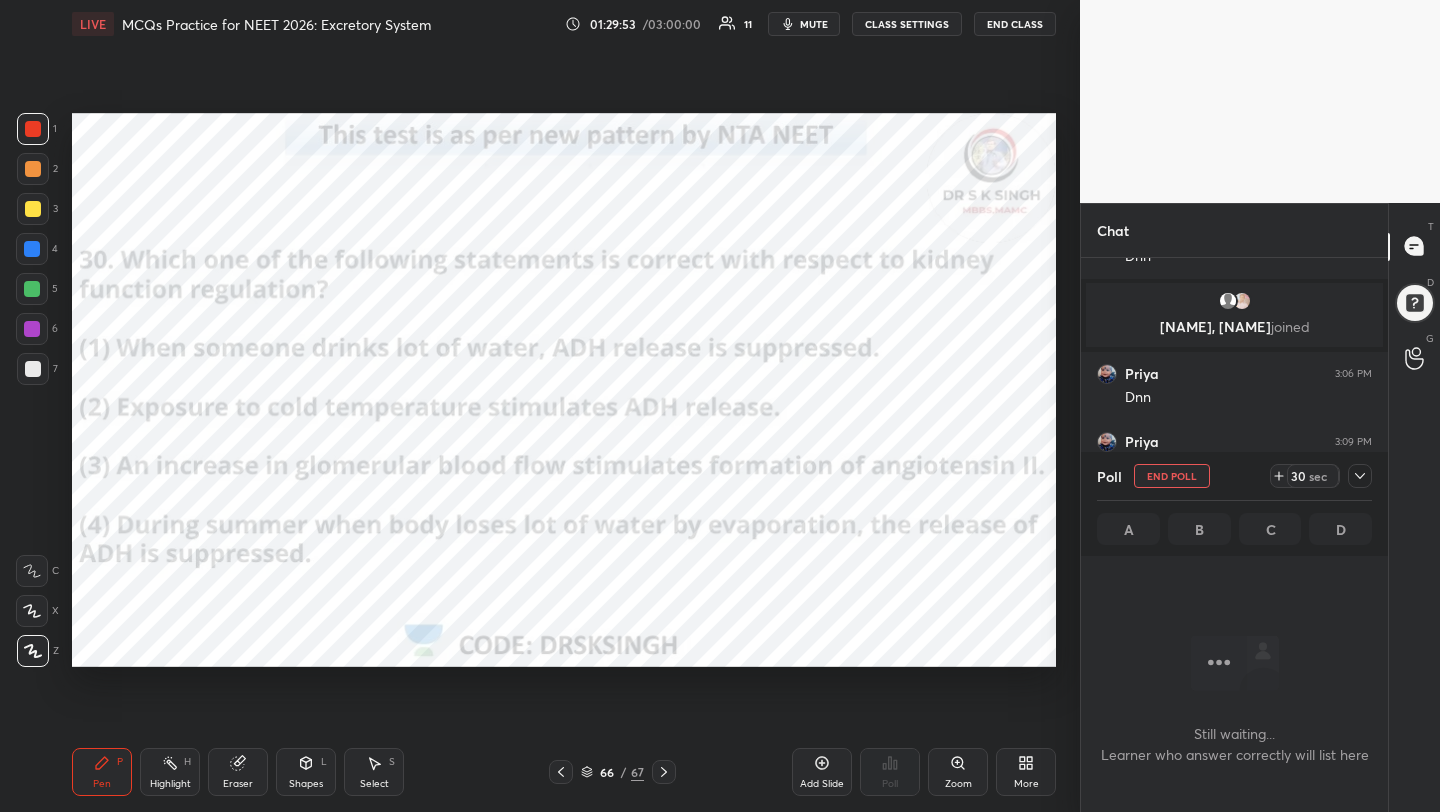 scroll, scrollTop: 402, scrollLeft: 301, axis: both 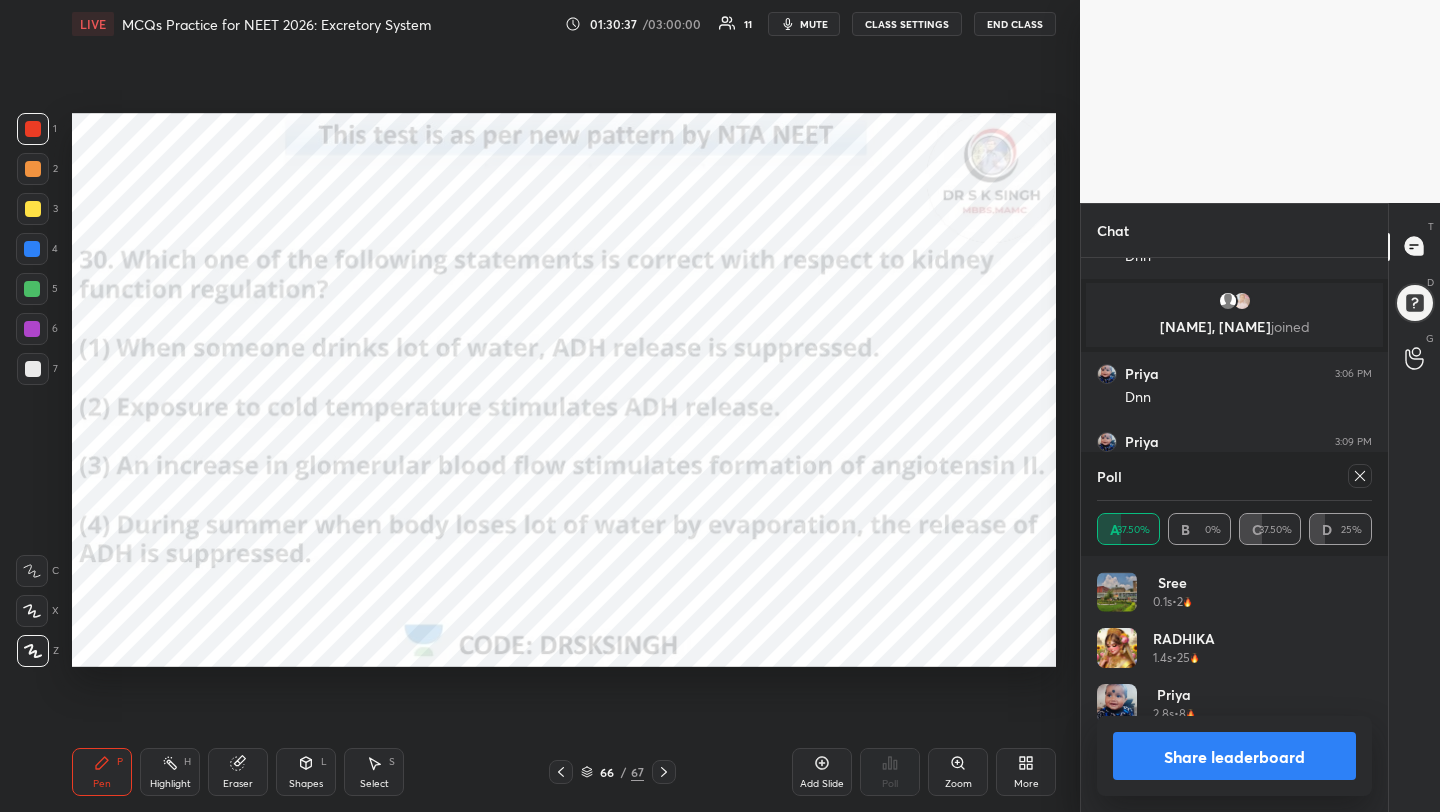 click at bounding box center (1360, 476) 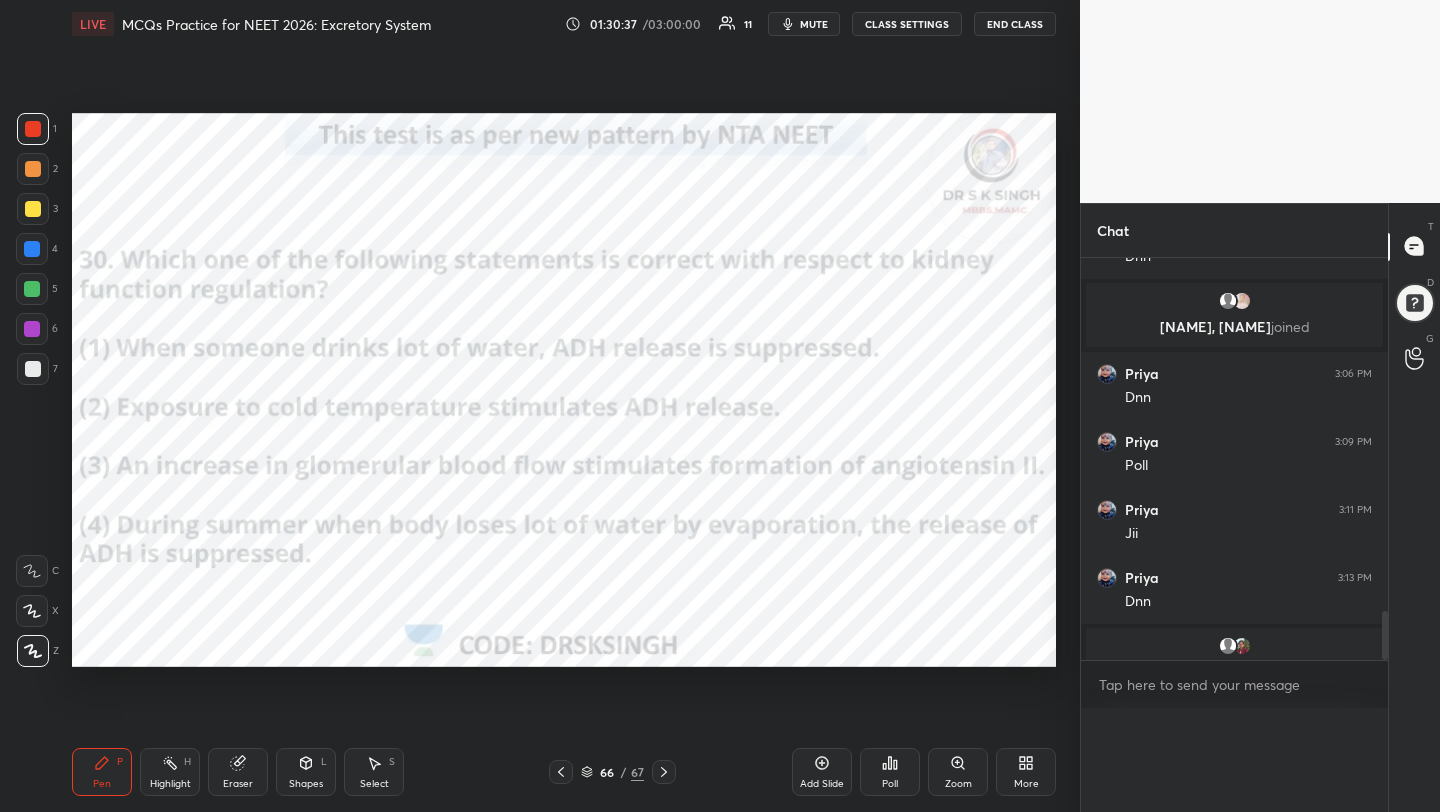 scroll, scrollTop: 0, scrollLeft: 0, axis: both 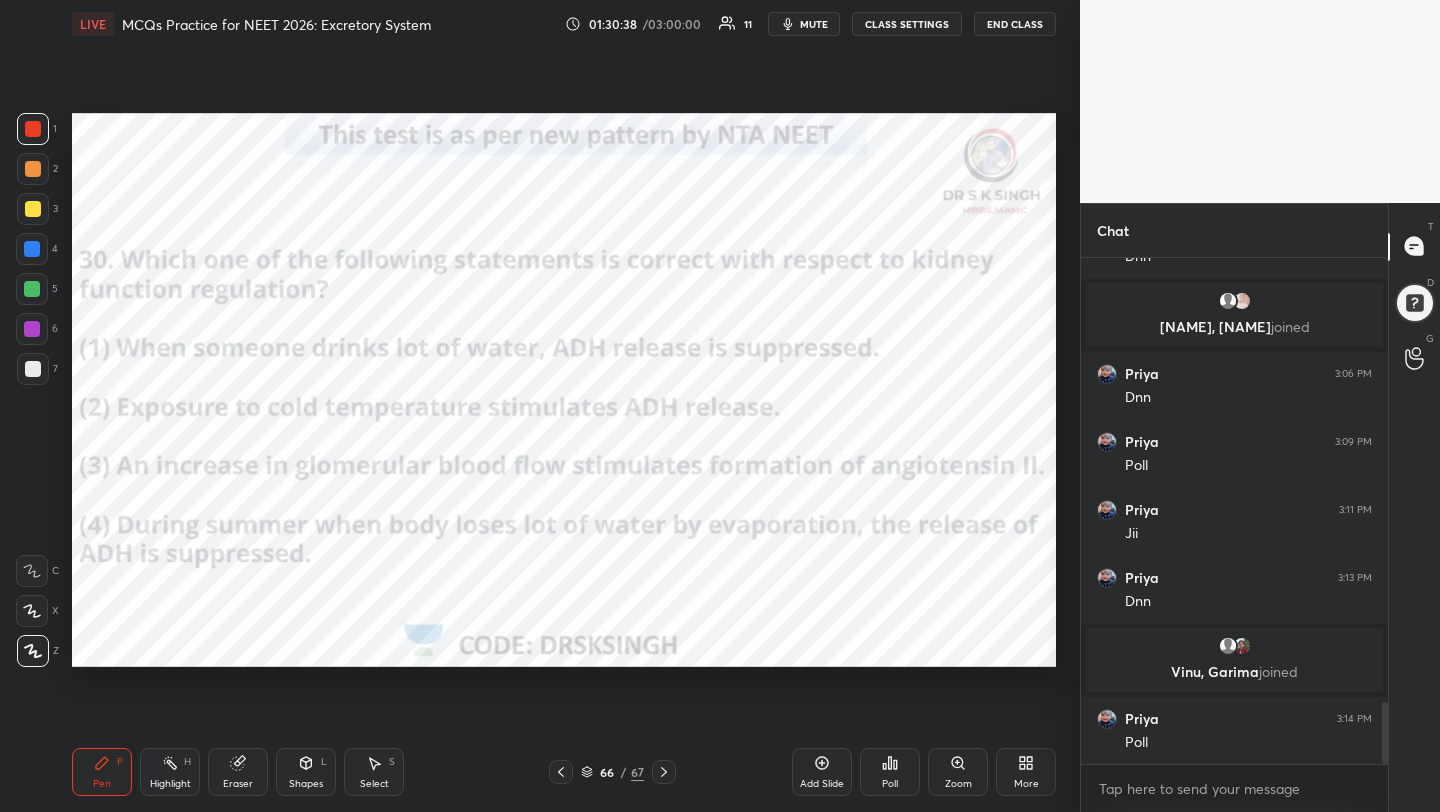 click on "Poll" at bounding box center (890, 772) 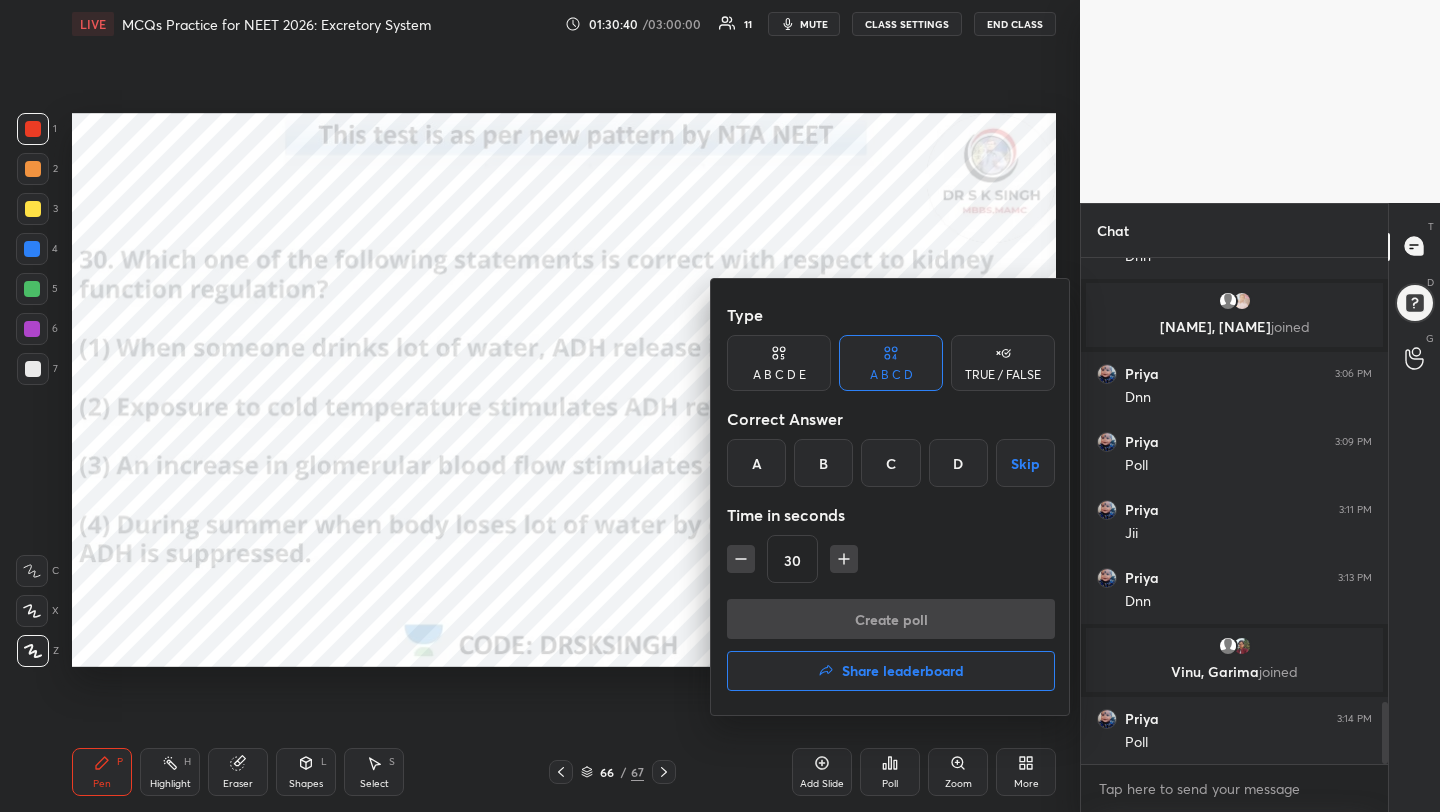 click on "Share leaderboard" at bounding box center [903, 671] 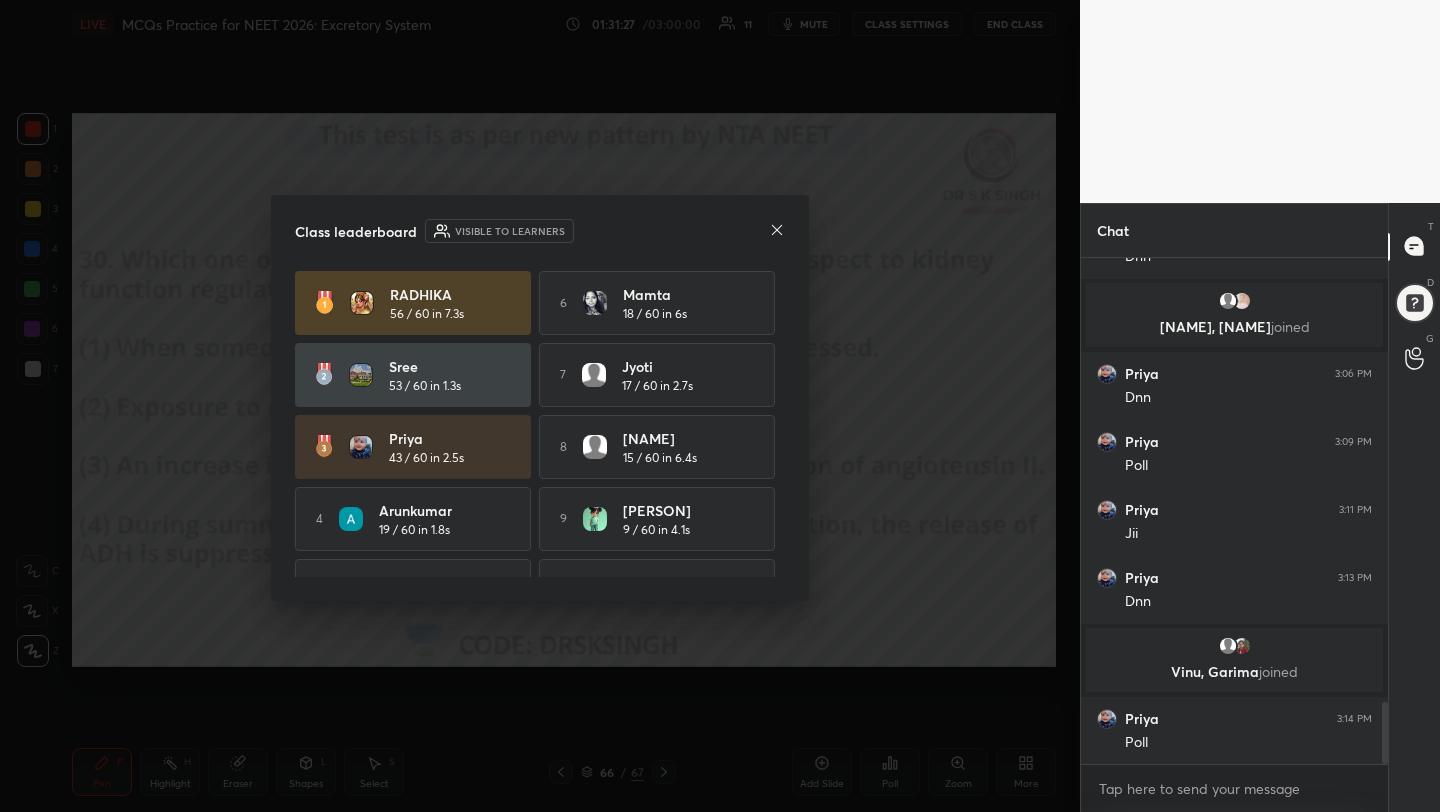 click at bounding box center [777, 231] 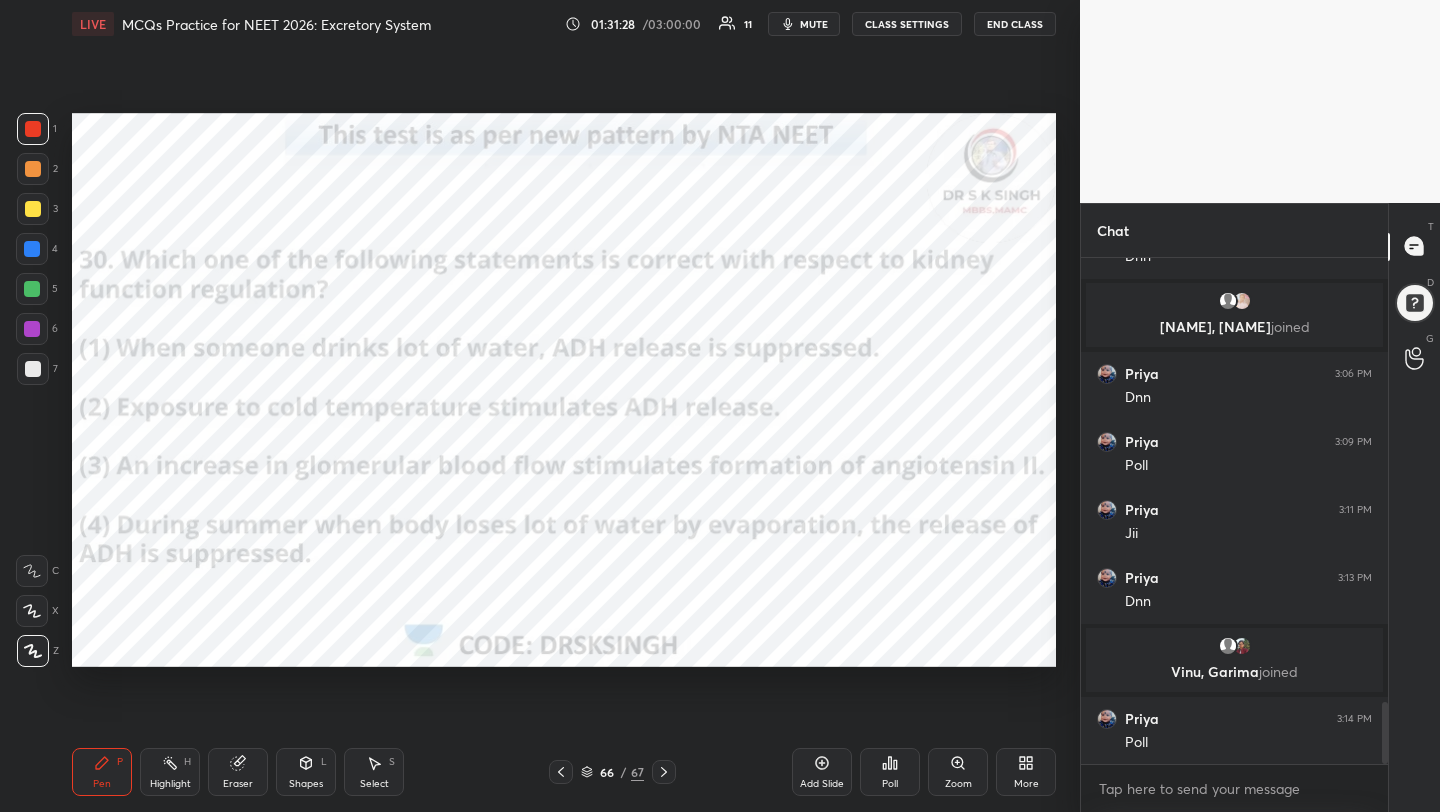 click on "Poll" at bounding box center (890, 784) 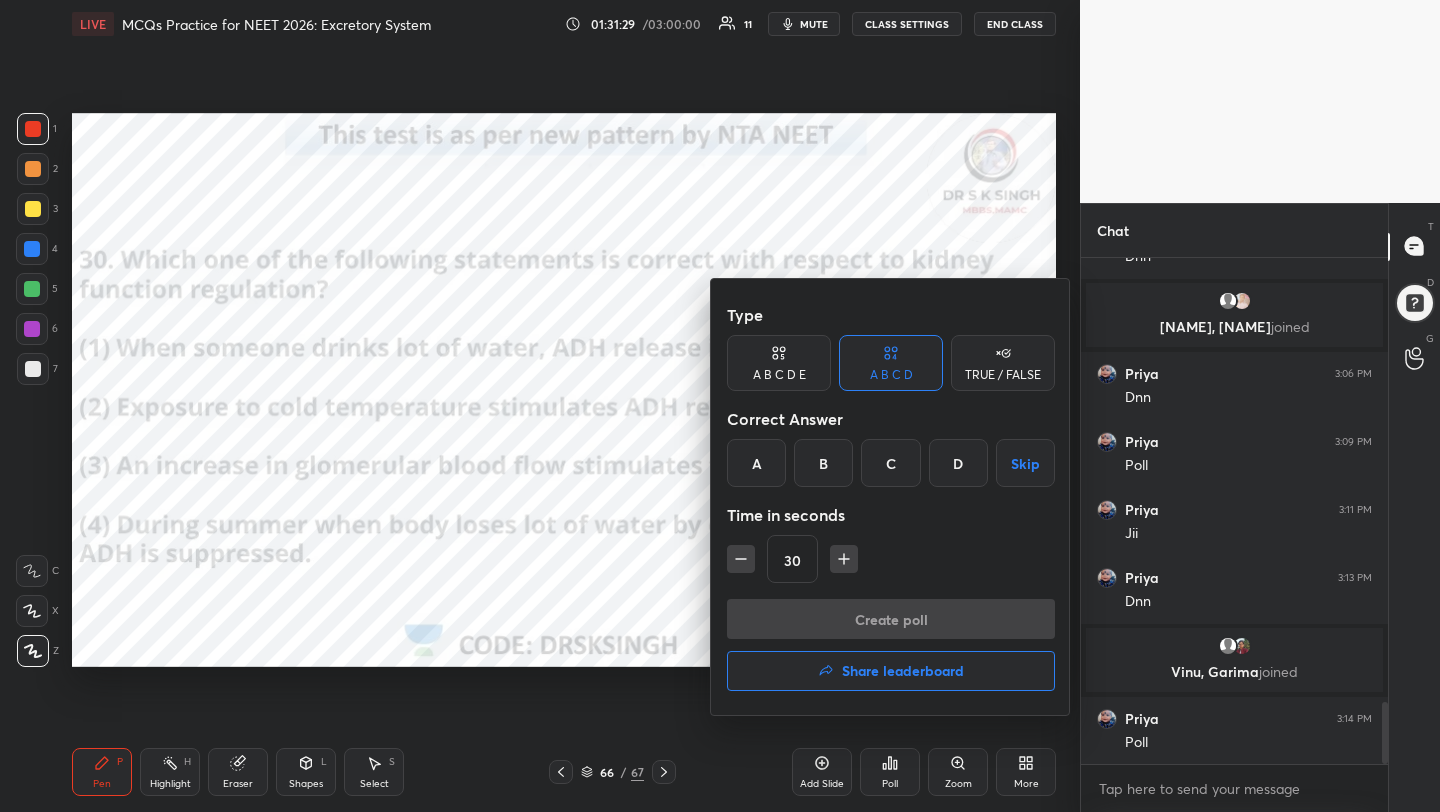 click on "Share leaderboard" at bounding box center [903, 671] 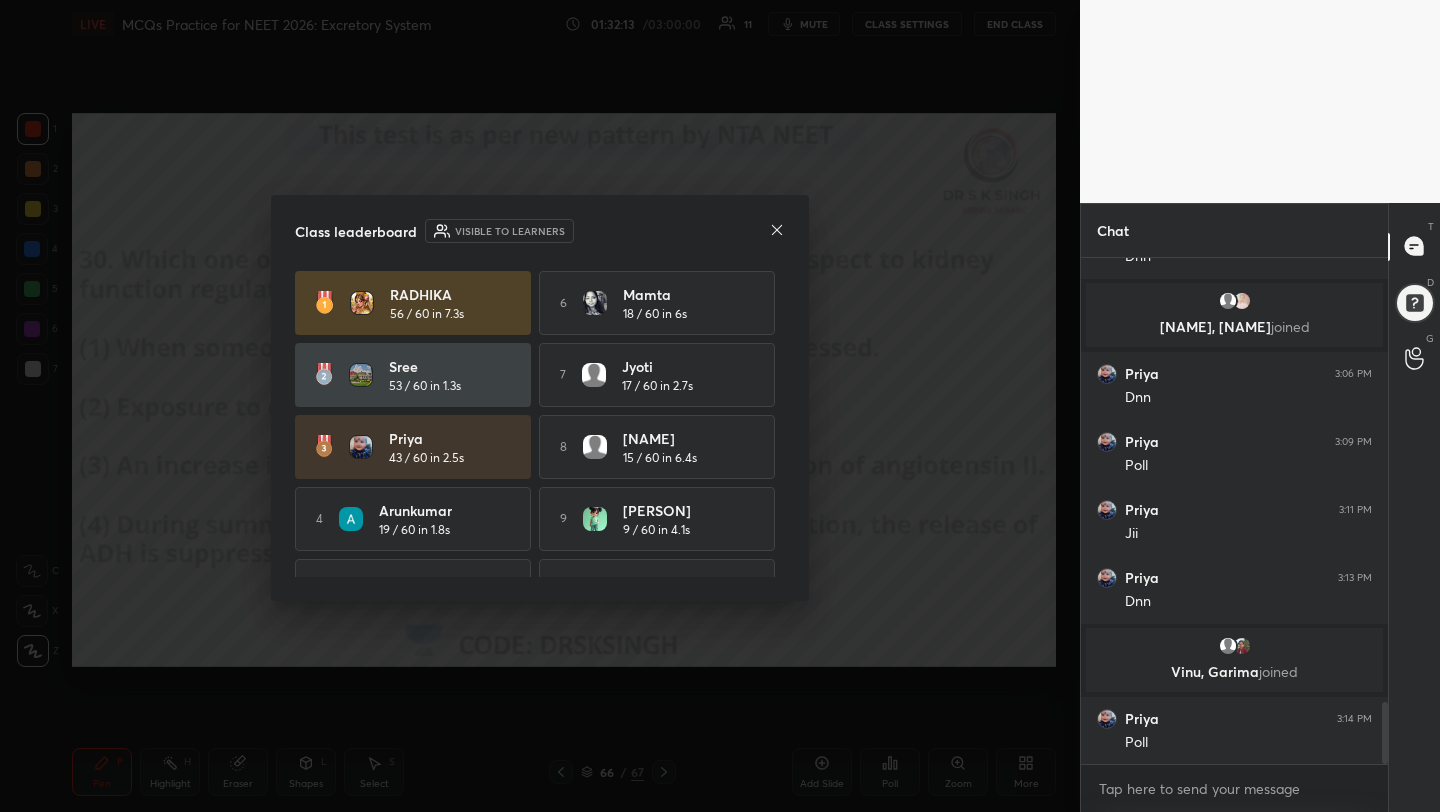 click 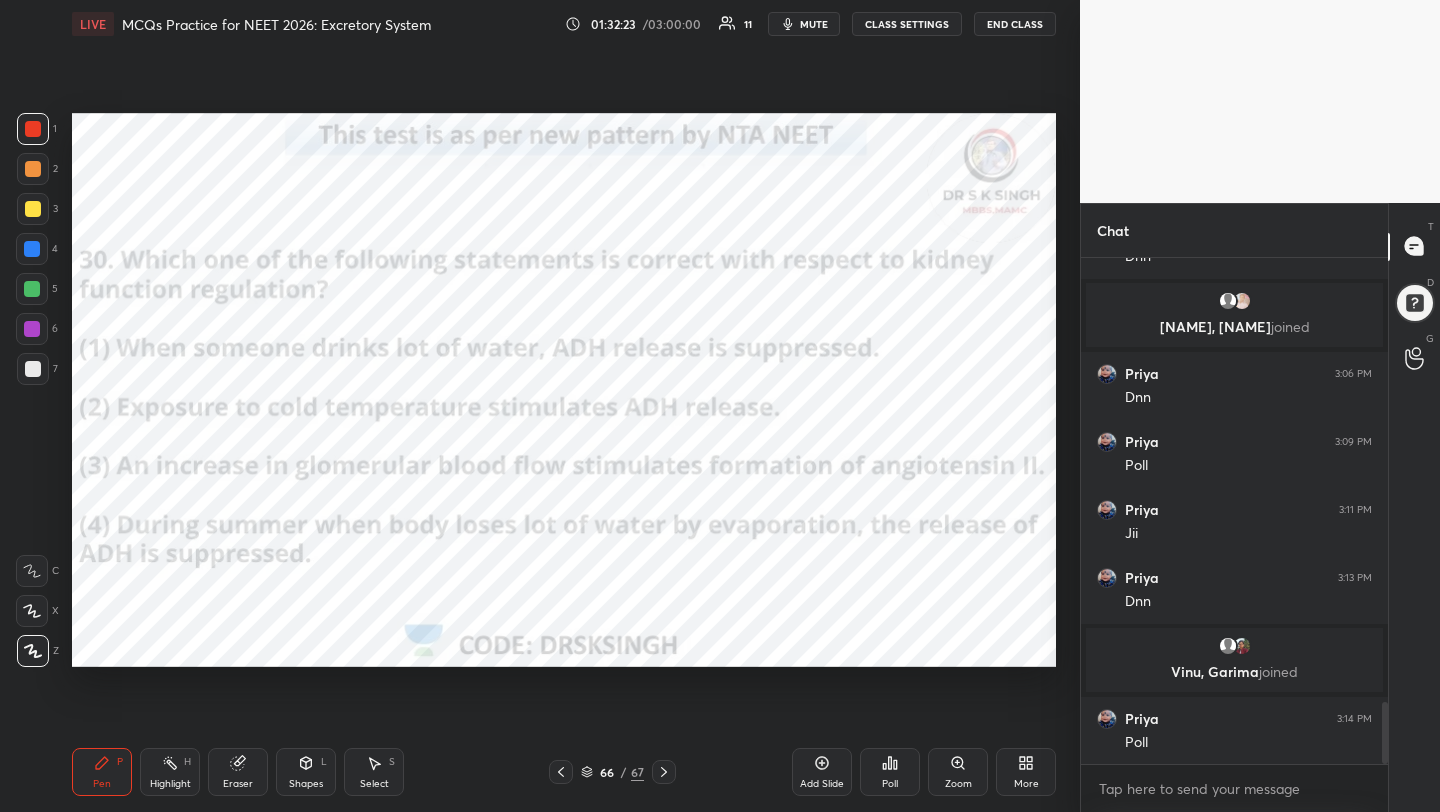 click on "mute" at bounding box center [814, 24] 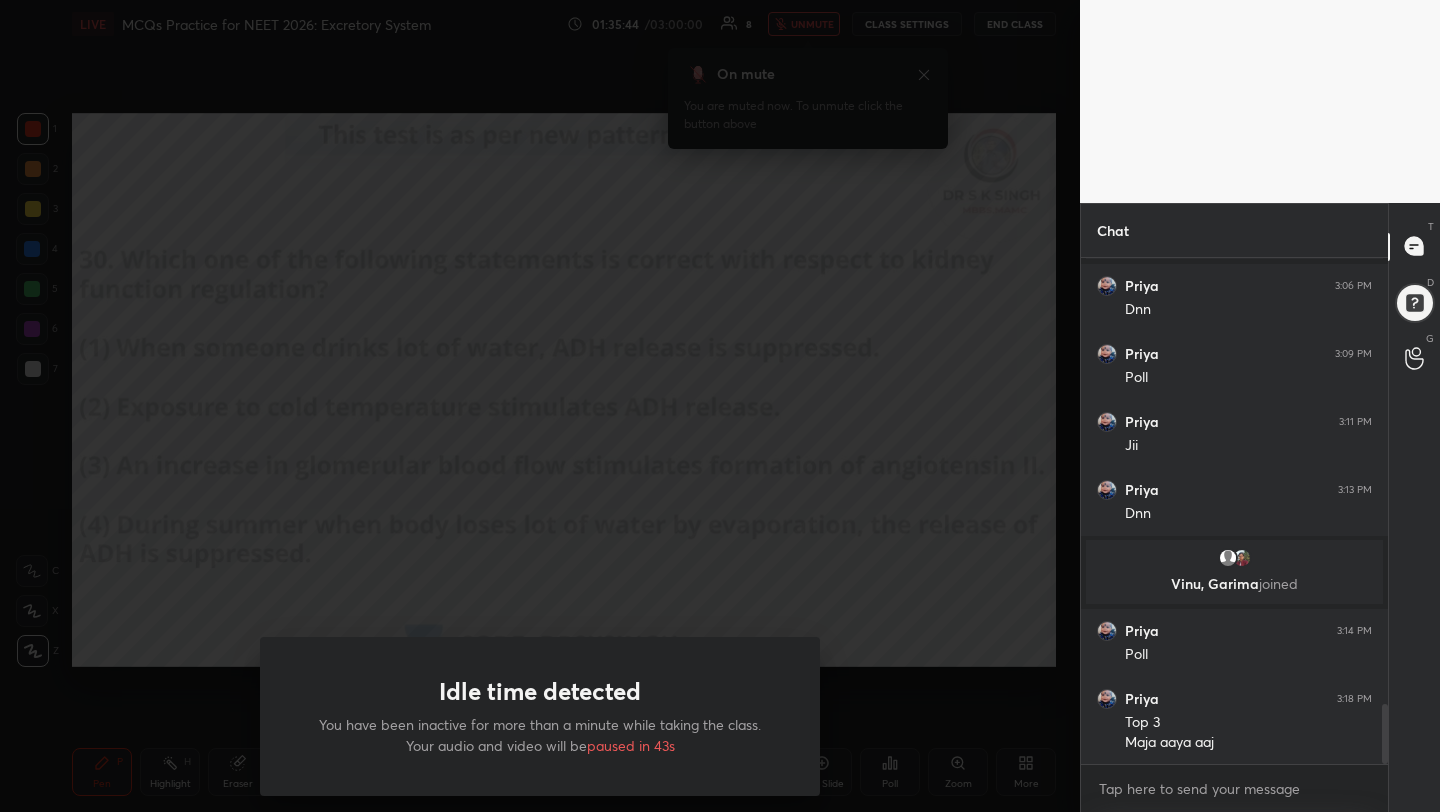 scroll, scrollTop: 3792, scrollLeft: 0, axis: vertical 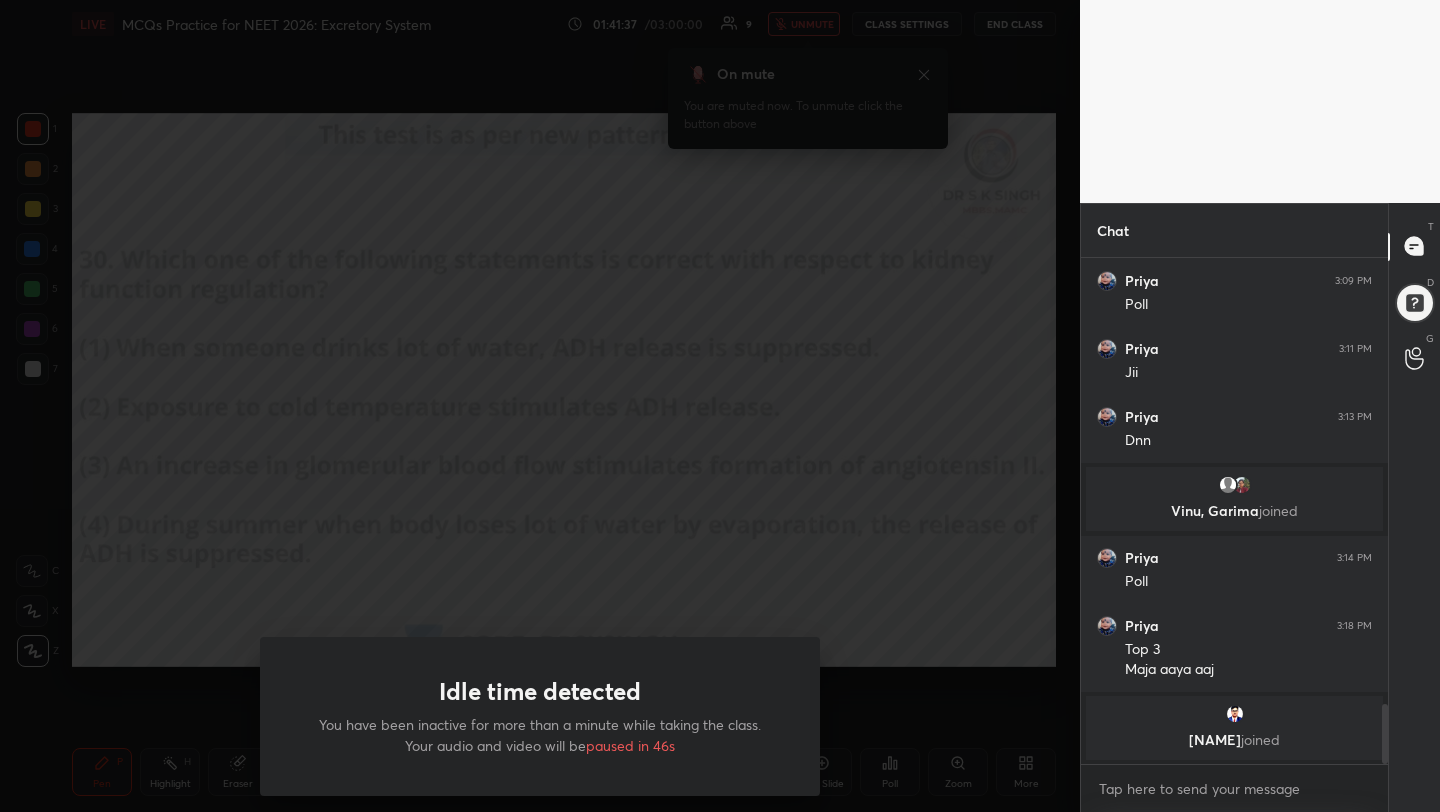 drag, startPoint x: 967, startPoint y: 260, endPoint x: 1037, endPoint y: 108, distance: 167.34396 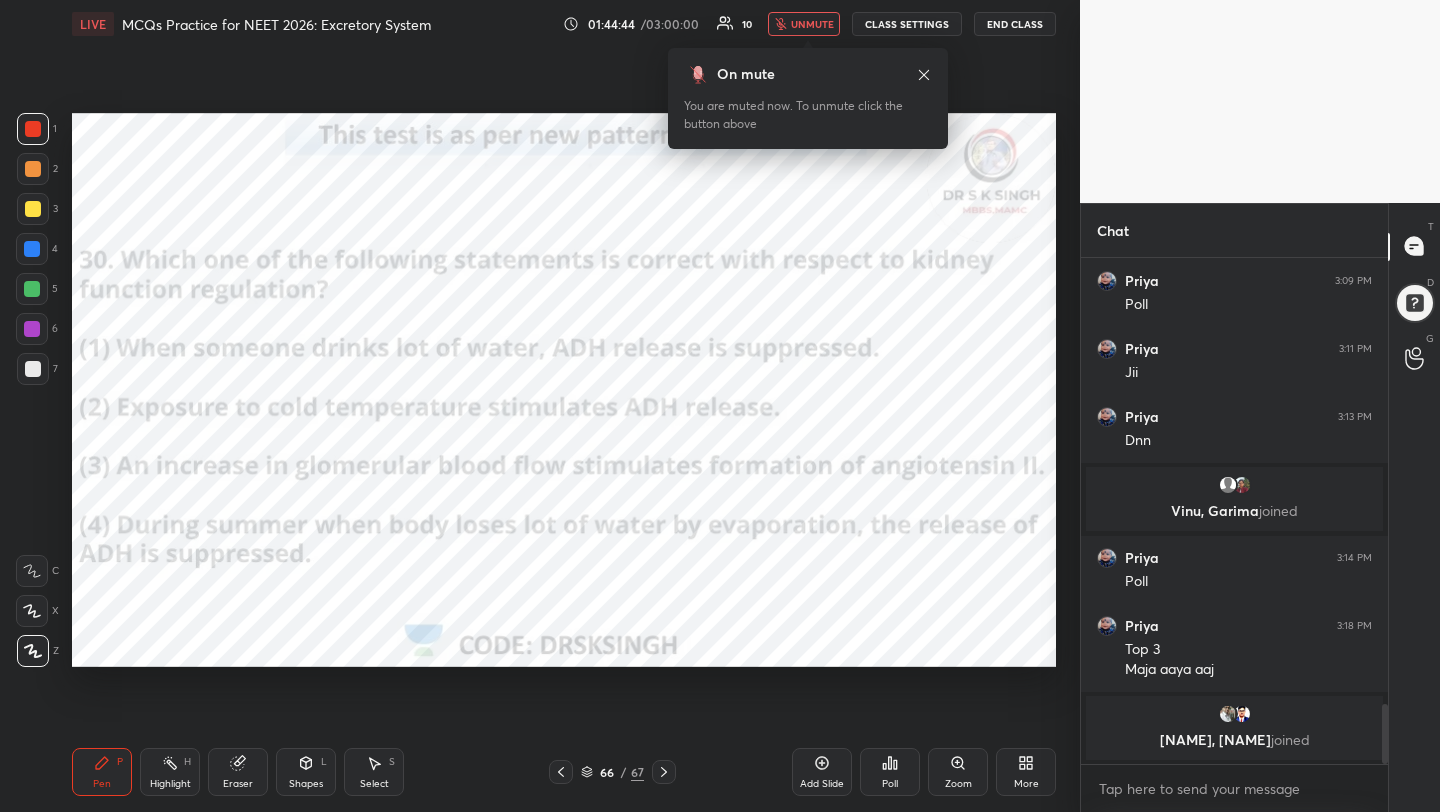 click on "unmute" at bounding box center (812, 24) 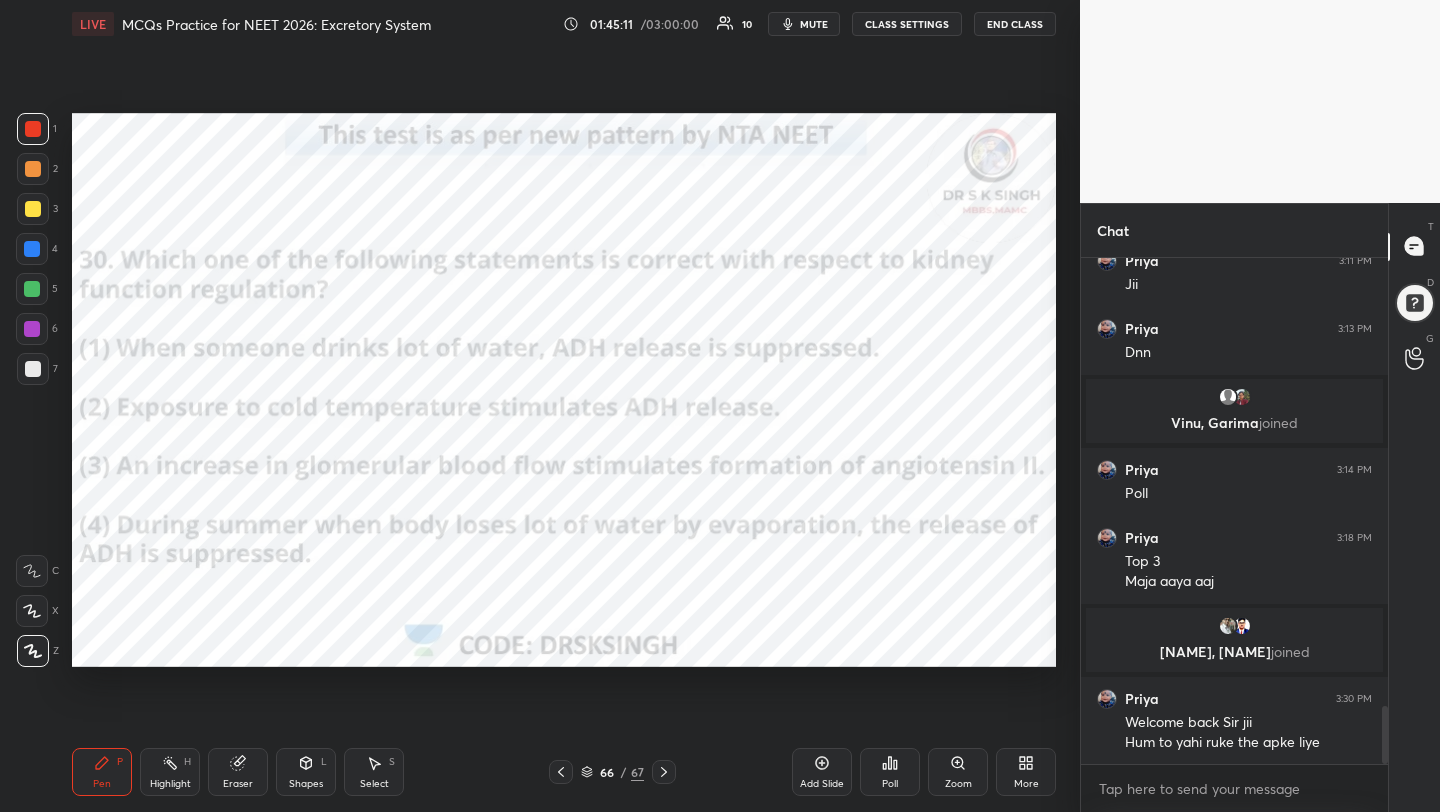scroll, scrollTop: 3925, scrollLeft: 0, axis: vertical 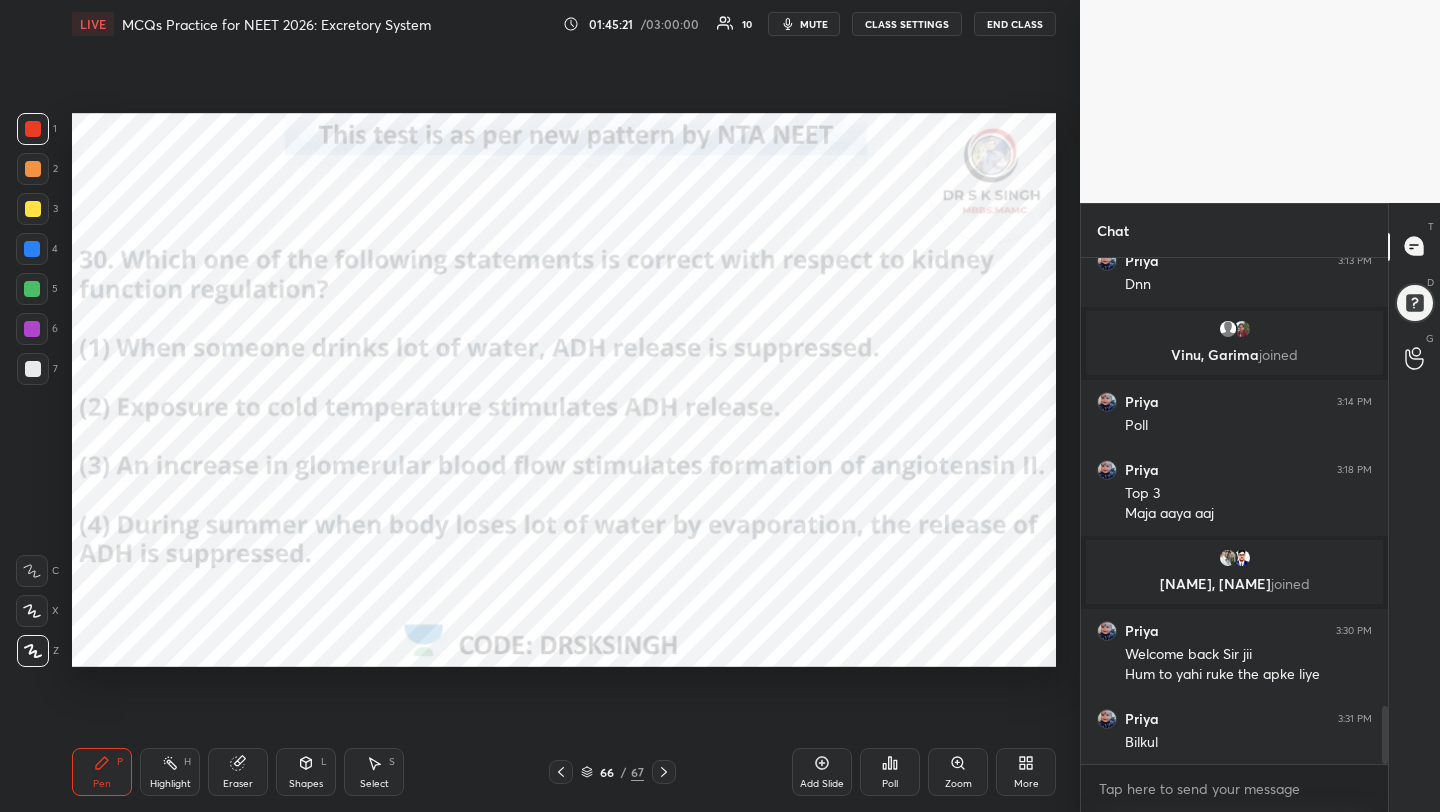 click 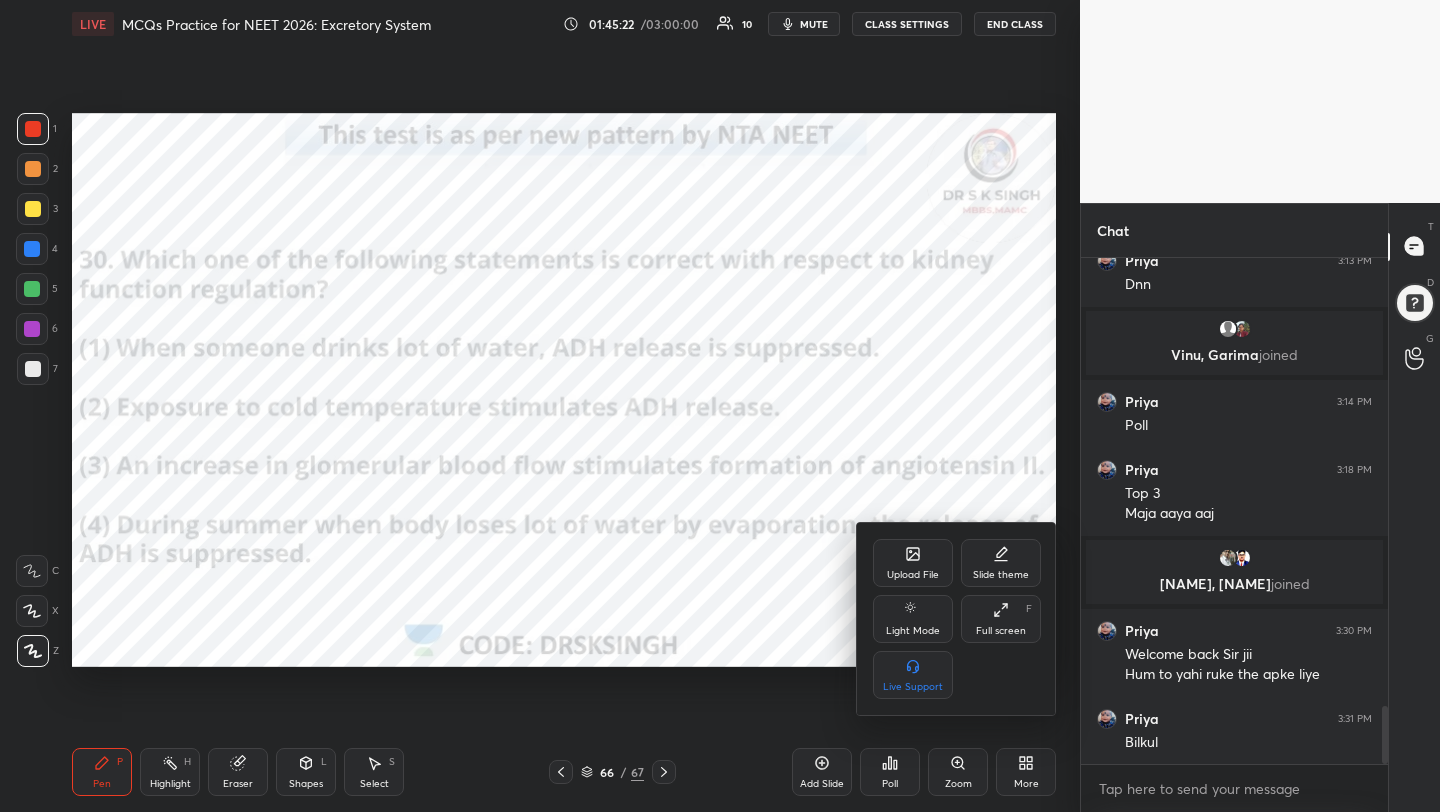click 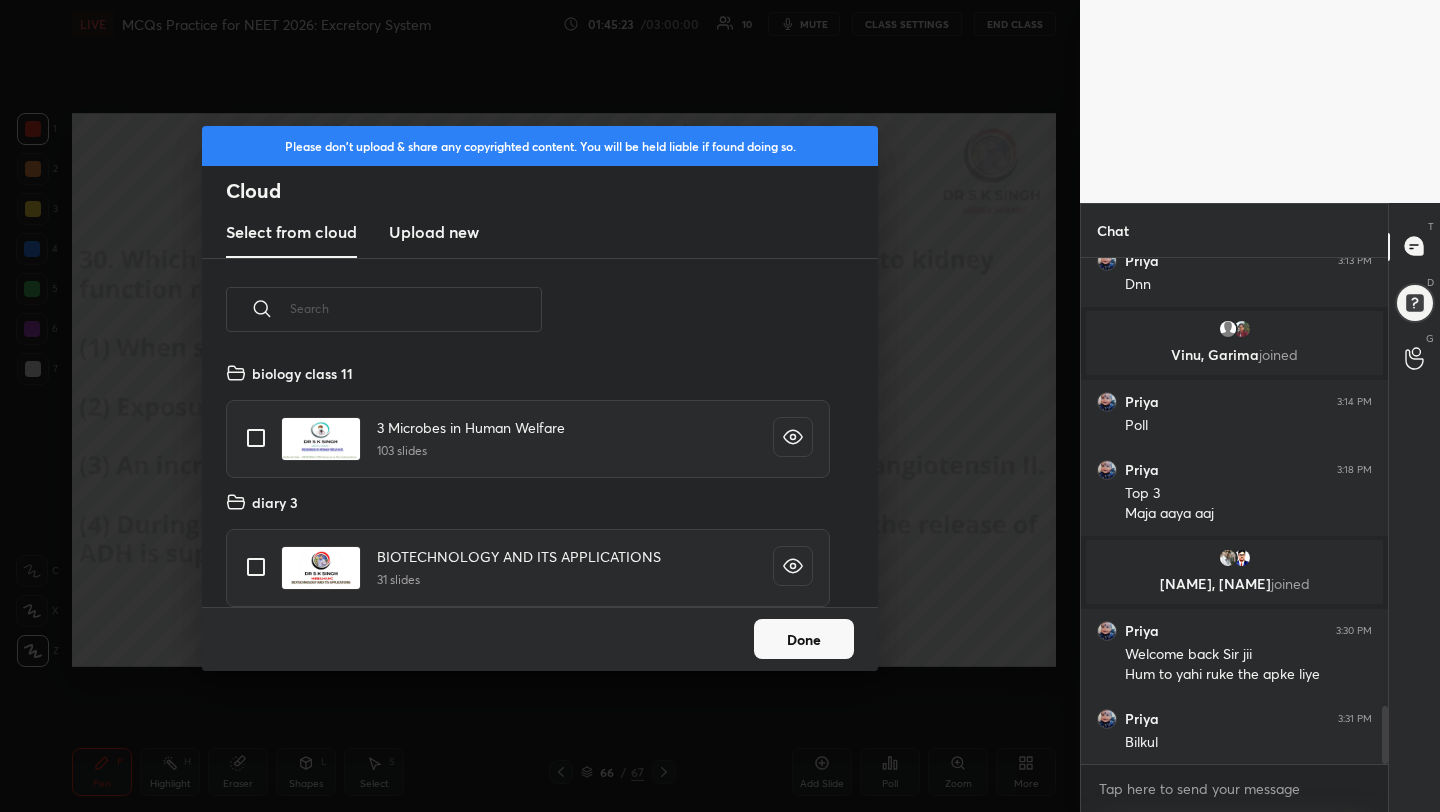 scroll, scrollTop: 7, scrollLeft: 11, axis: both 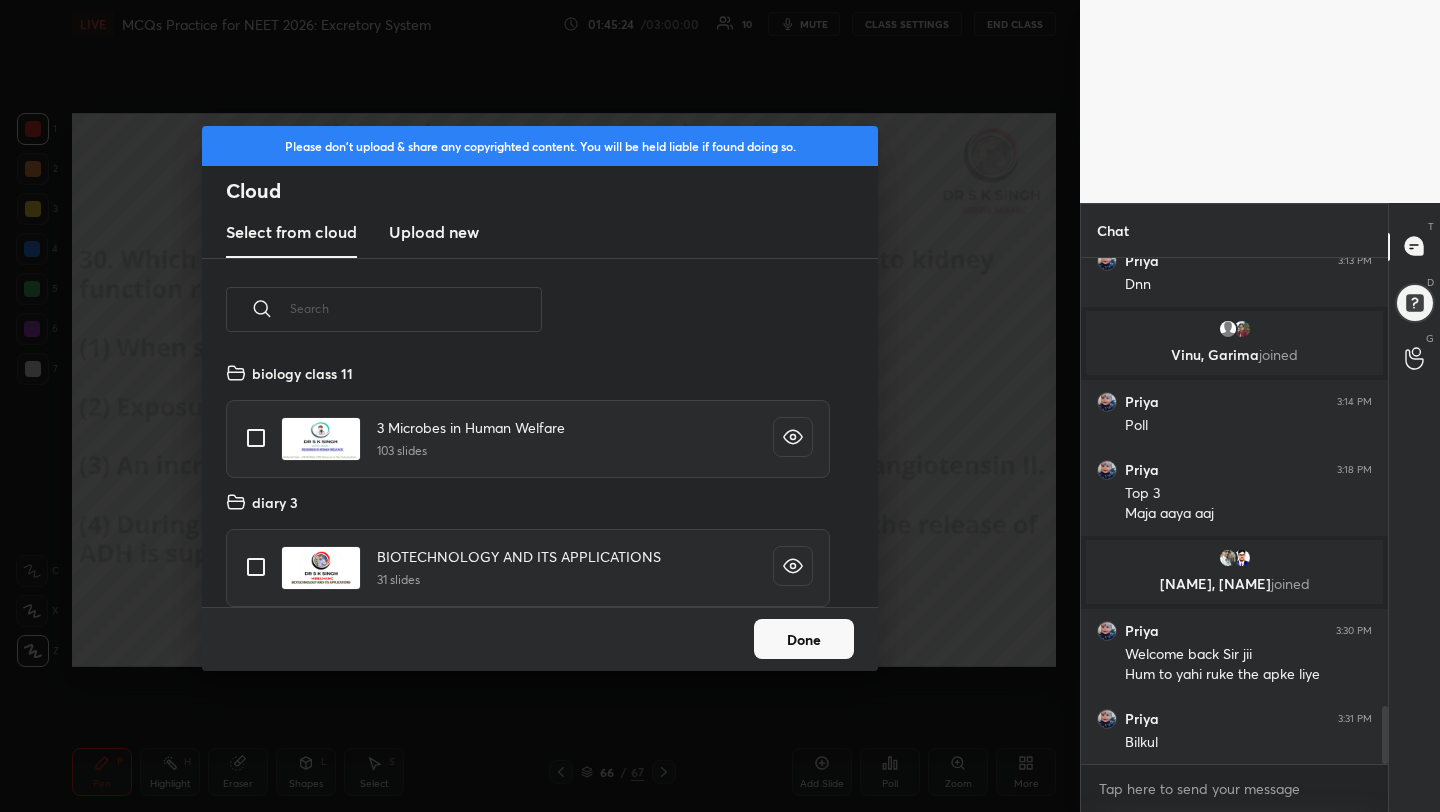 click on "Upload new" at bounding box center (434, 232) 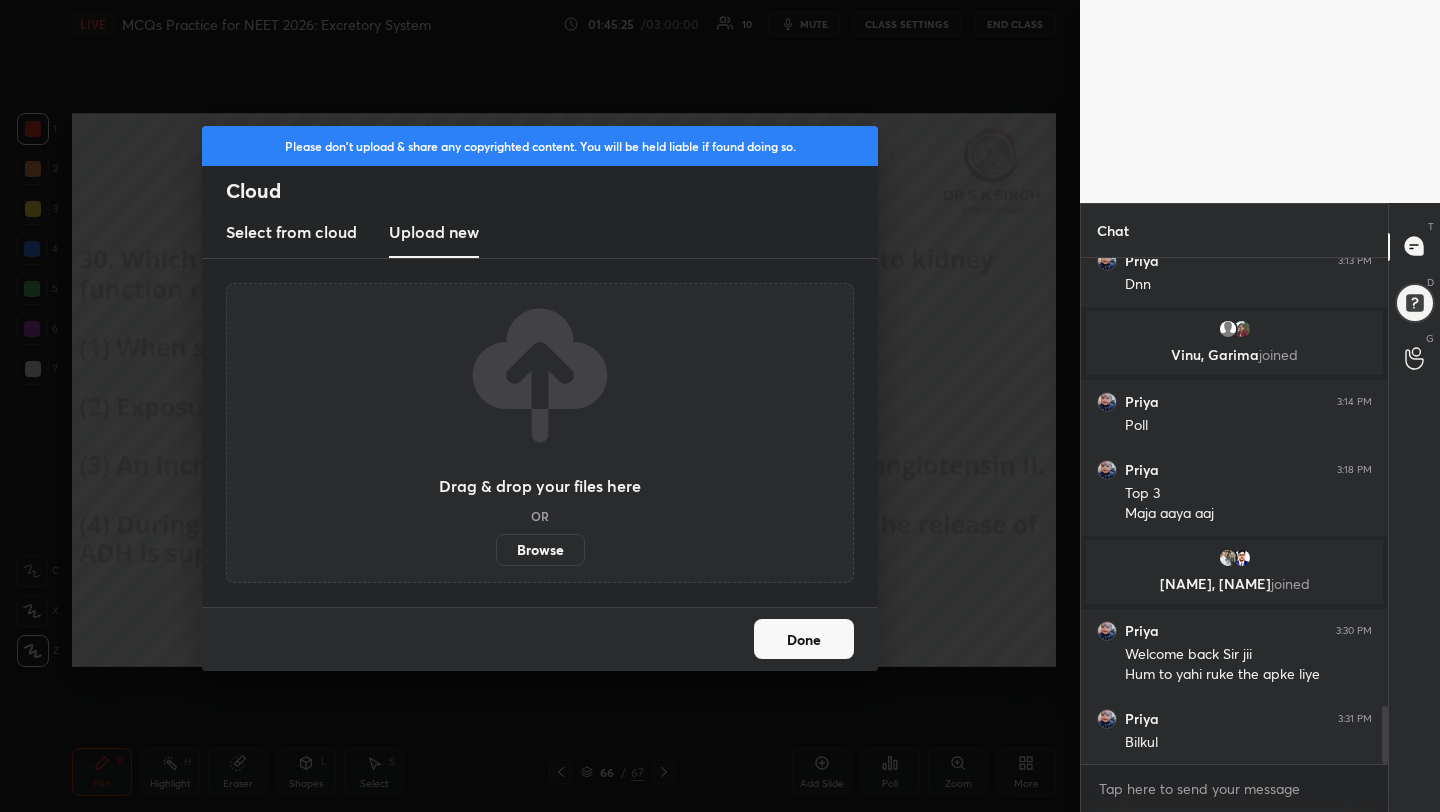 click on "Browse" at bounding box center [540, 550] 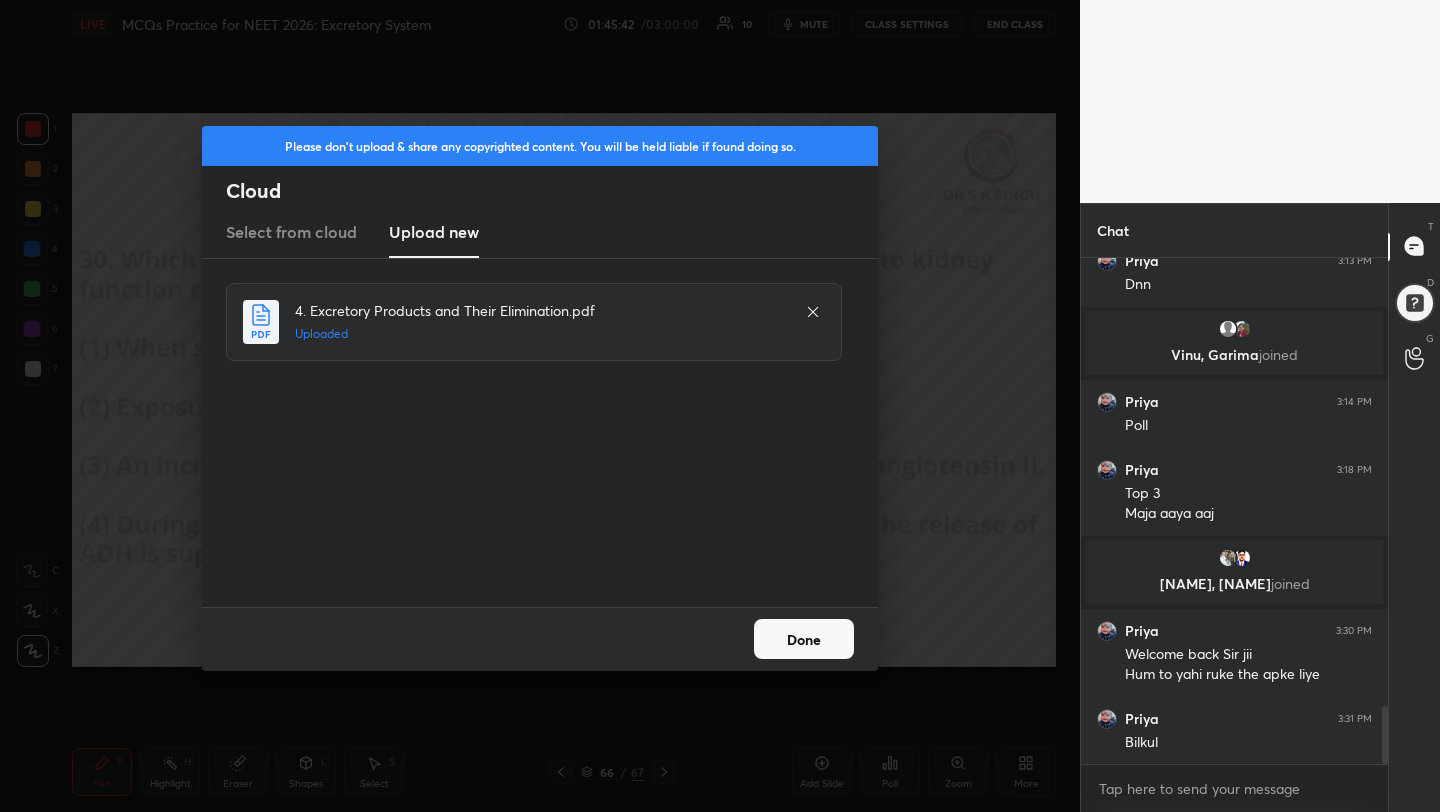 click on "Done" at bounding box center [804, 639] 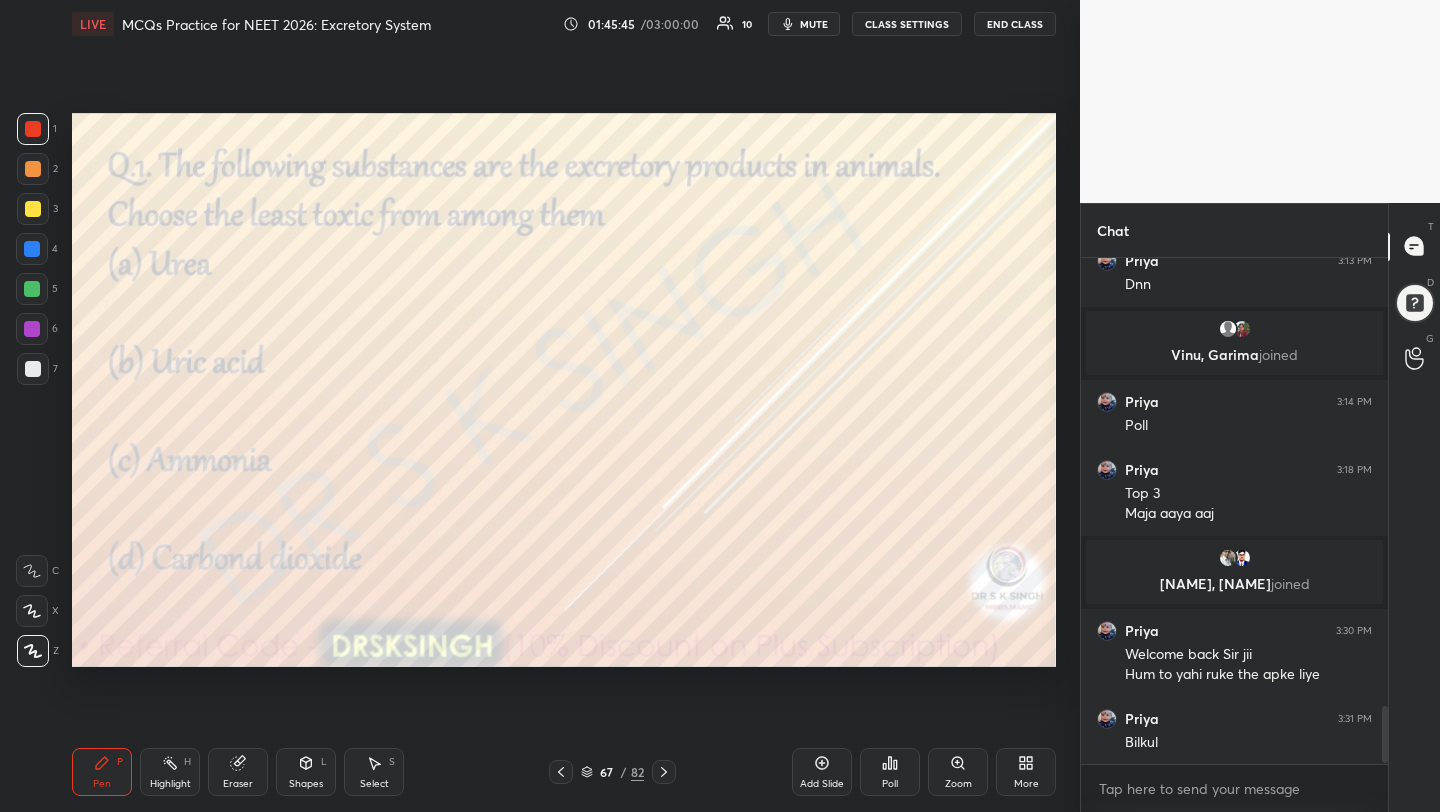 scroll, scrollTop: 3998, scrollLeft: 0, axis: vertical 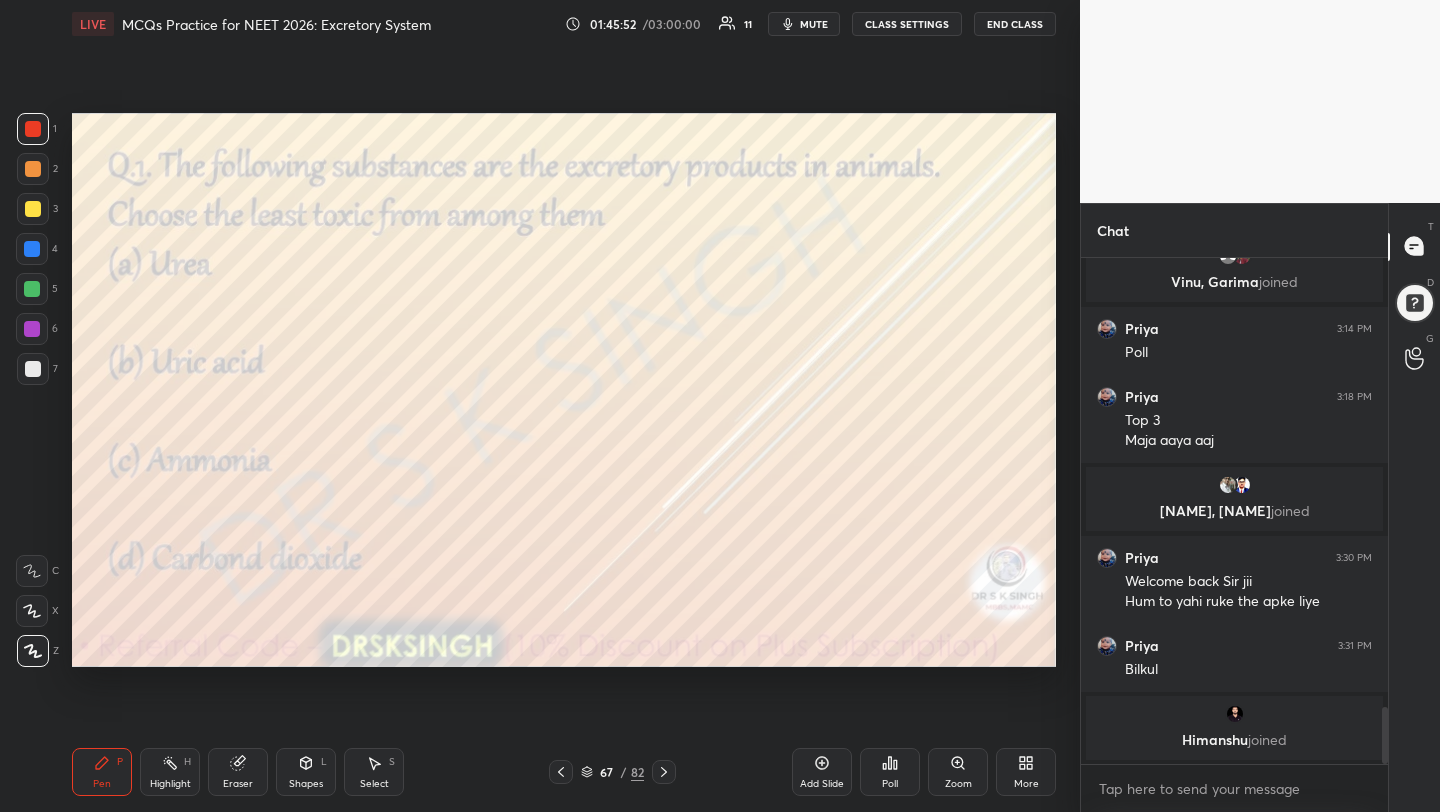 click 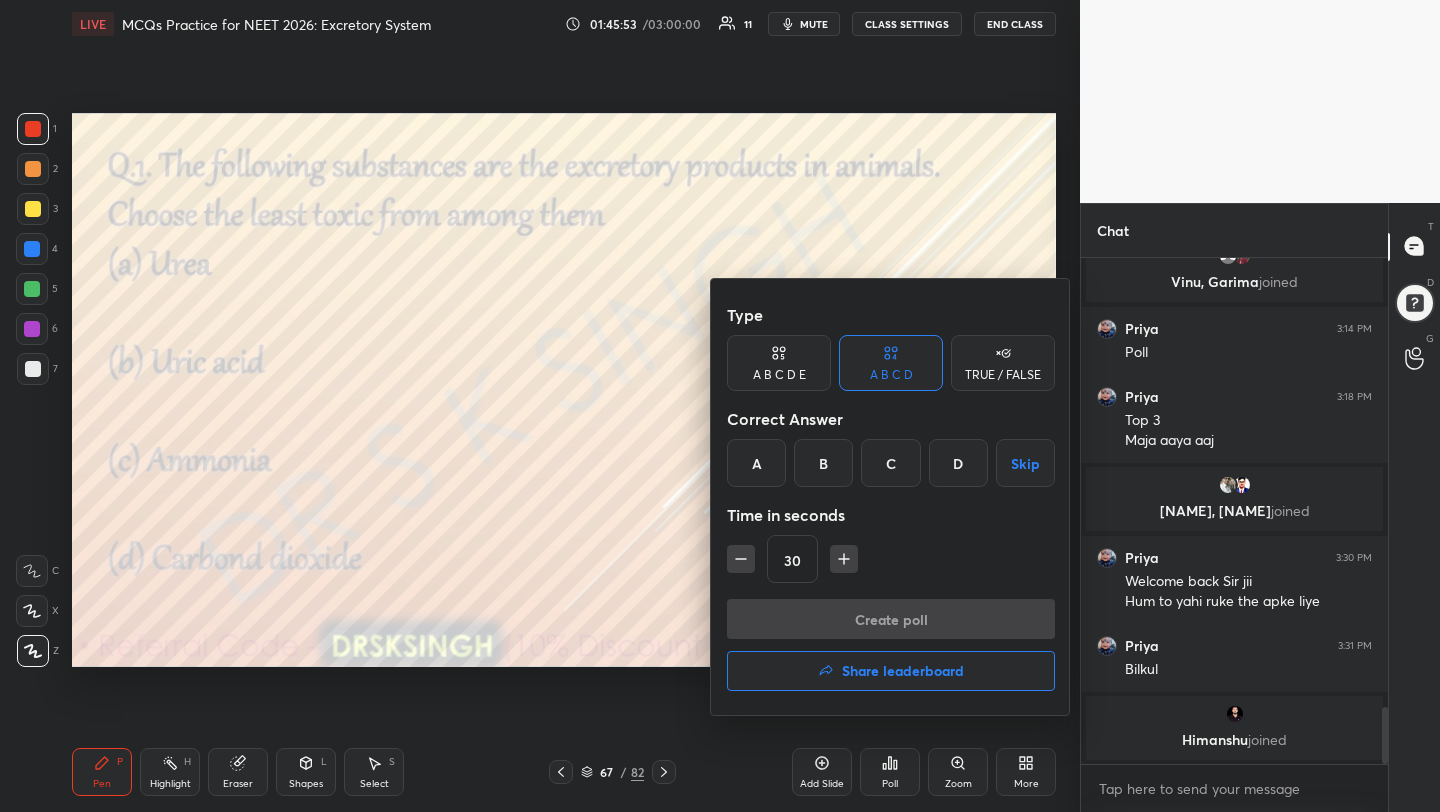 click on "B" at bounding box center [823, 463] 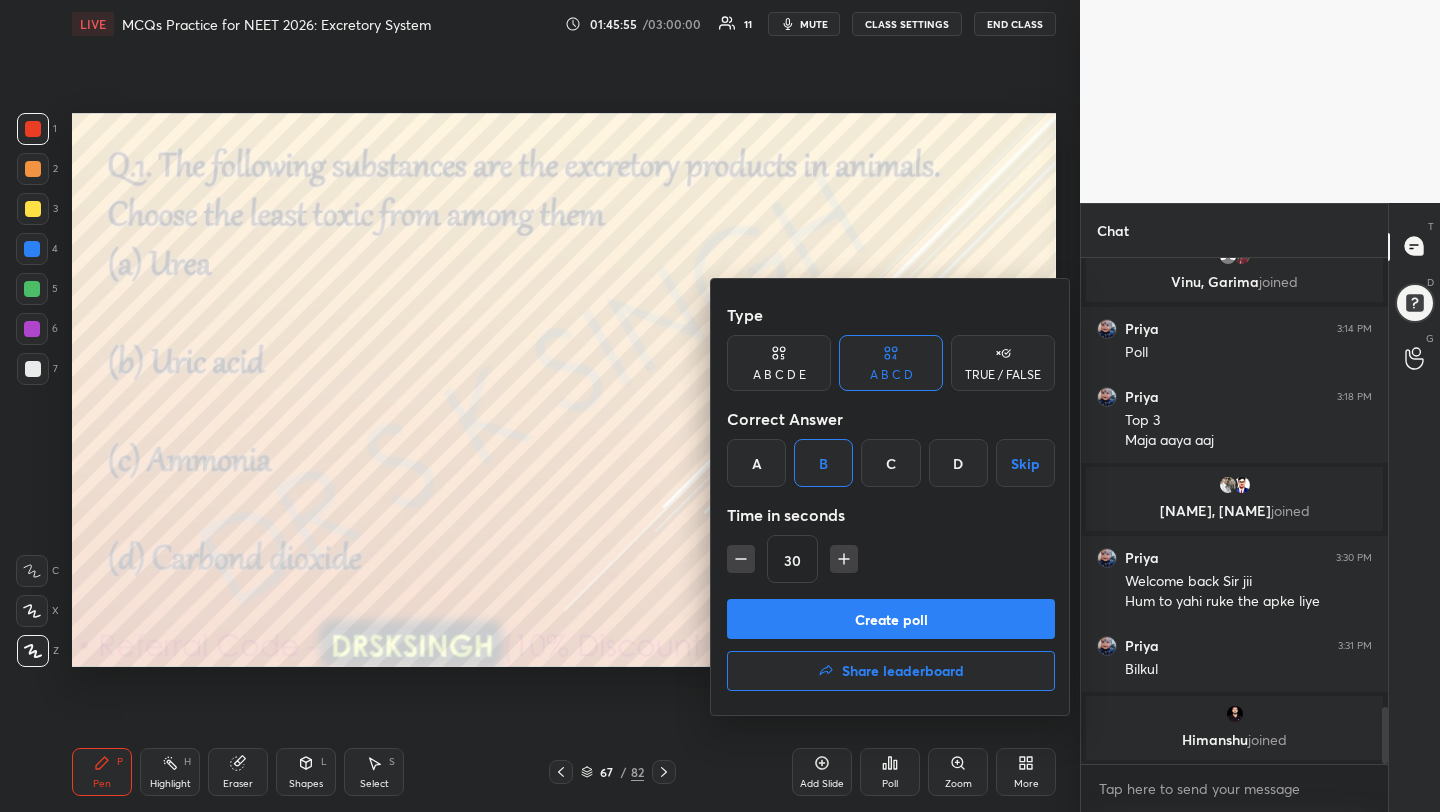 click on "Create poll" at bounding box center [891, 619] 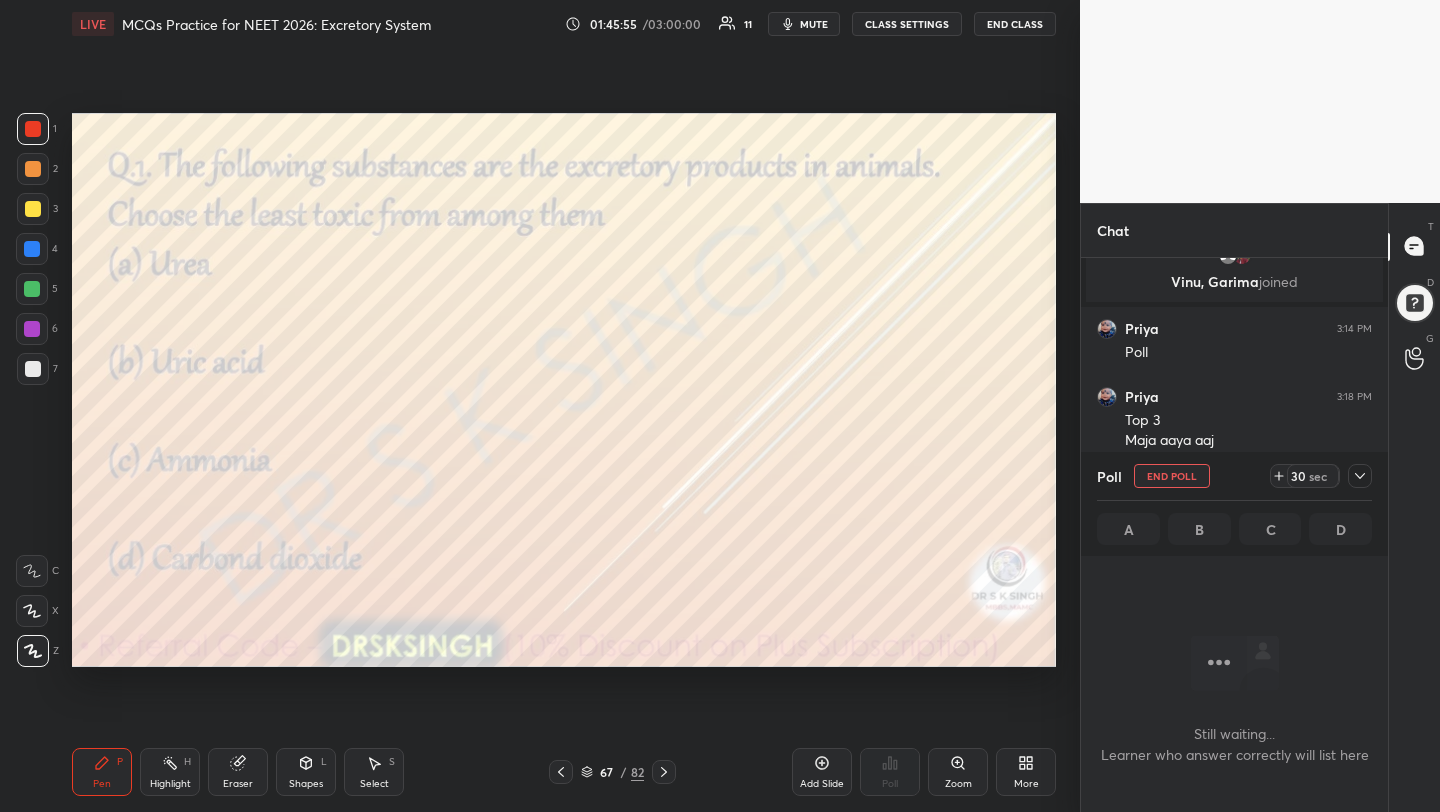 scroll, scrollTop: 402, scrollLeft: 301, axis: both 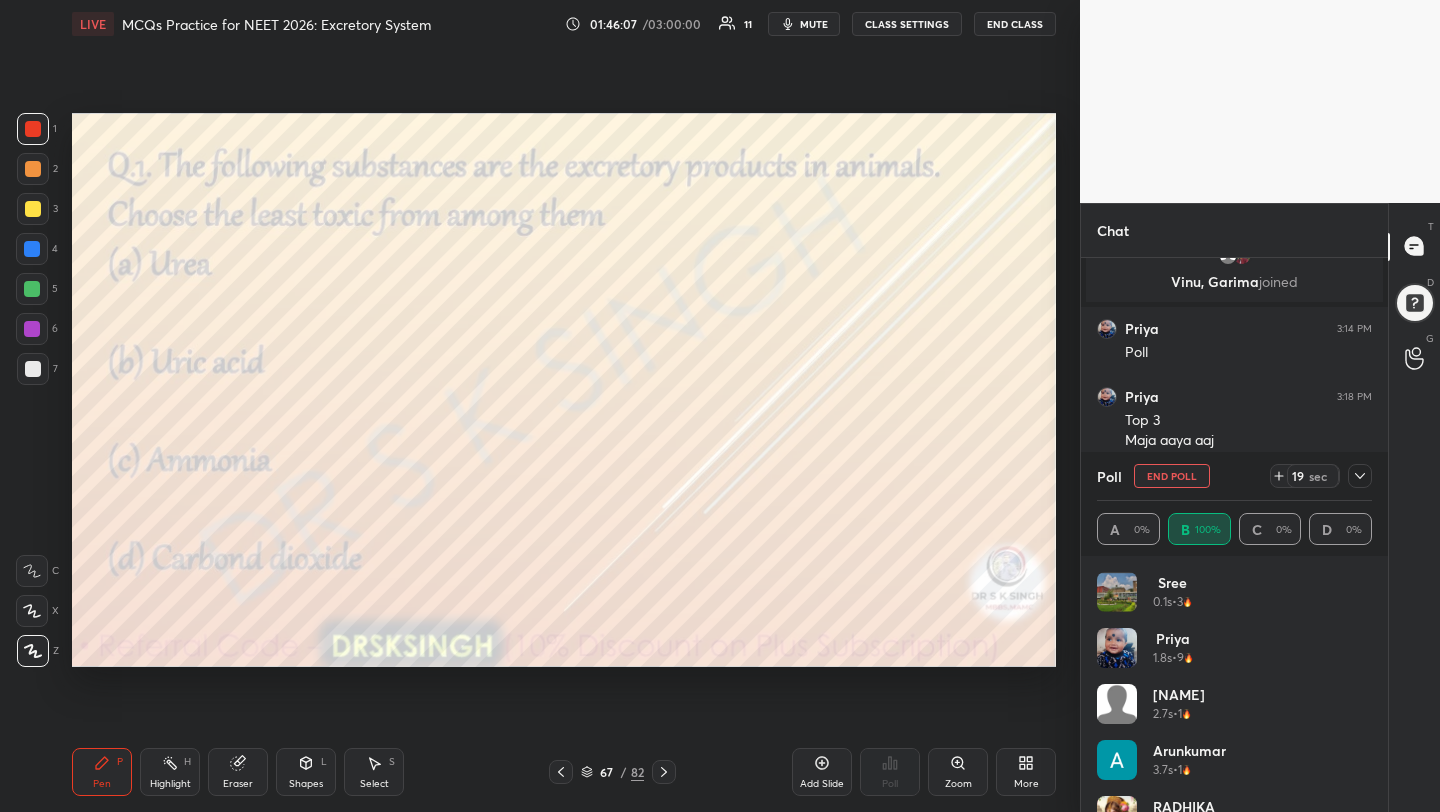 click 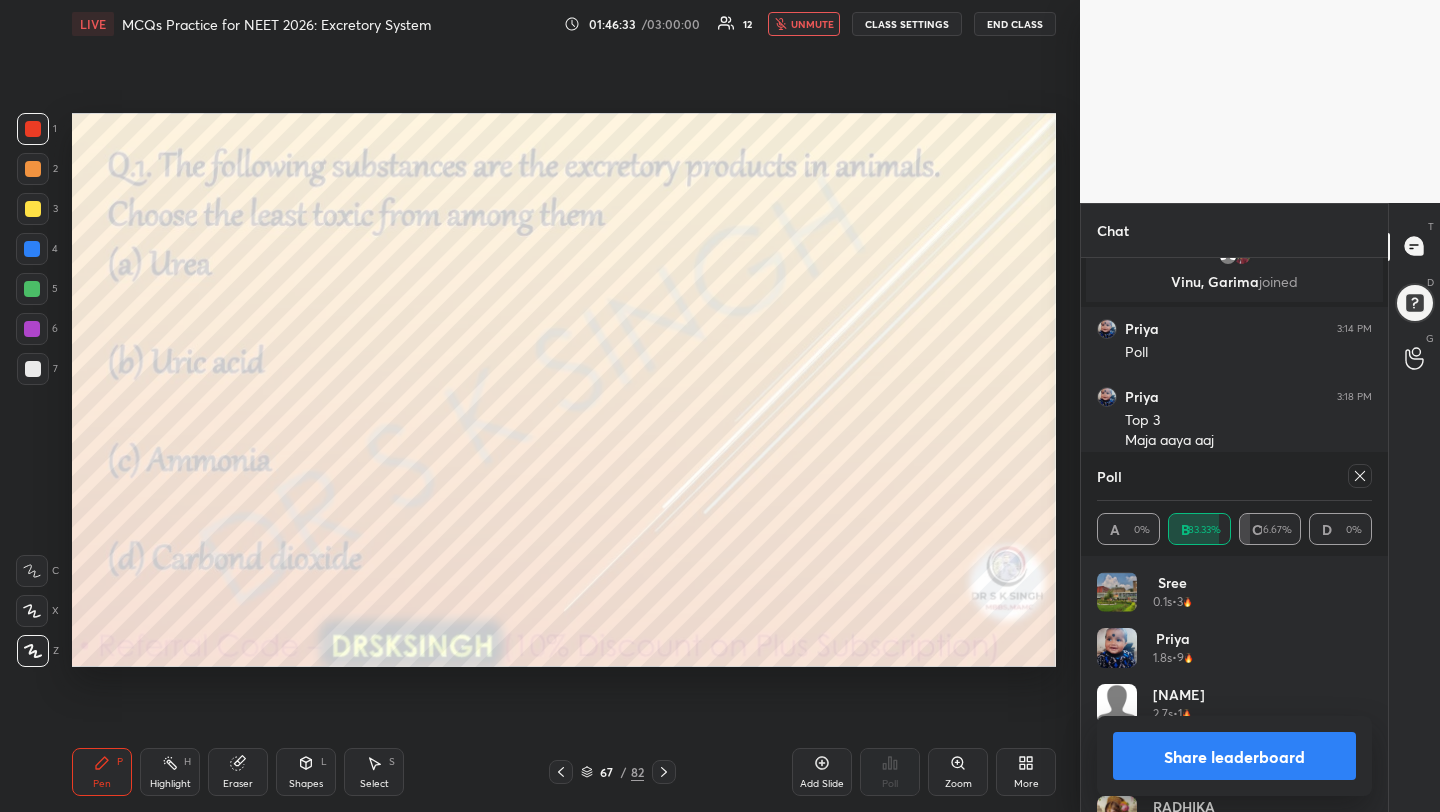 click on "unmute" at bounding box center [804, 24] 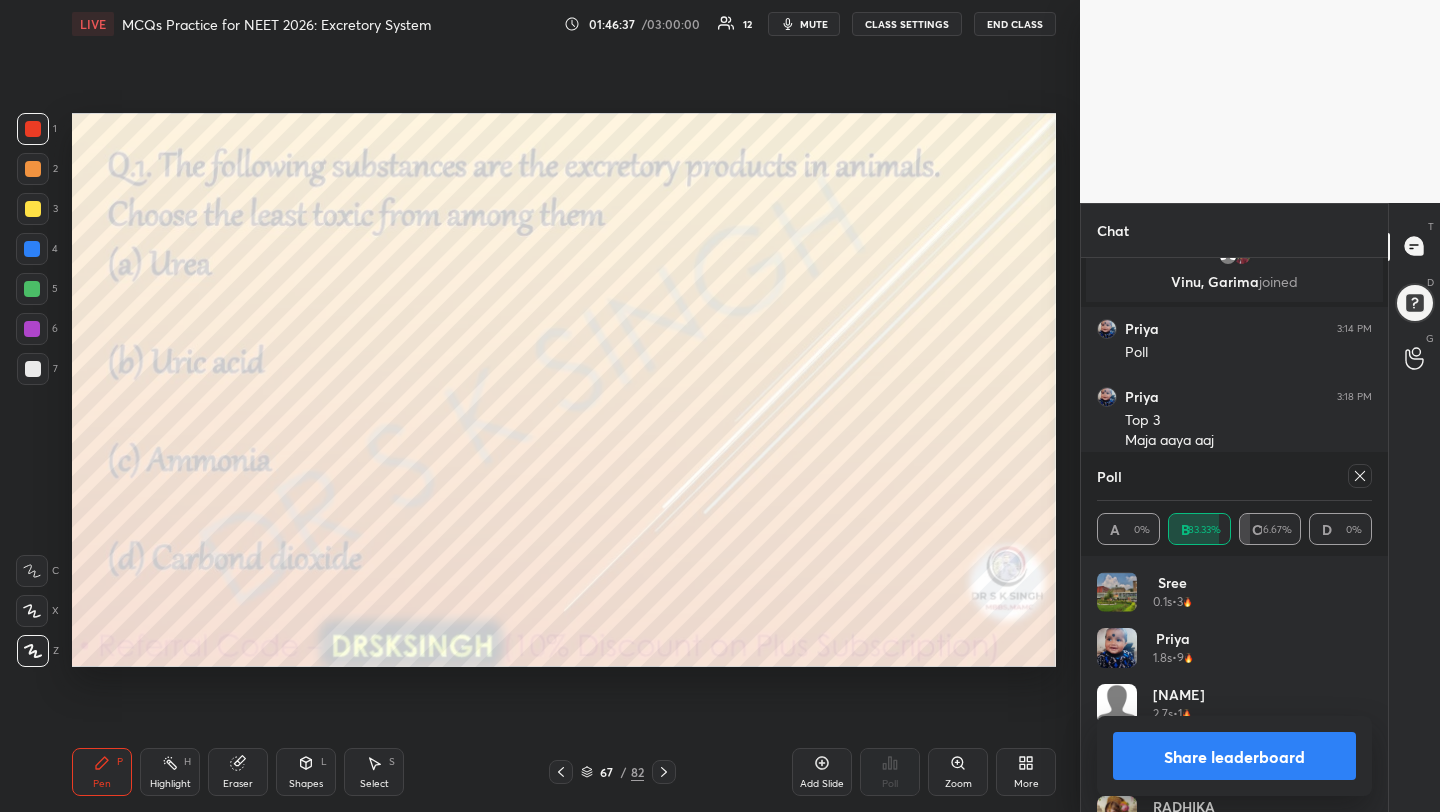click 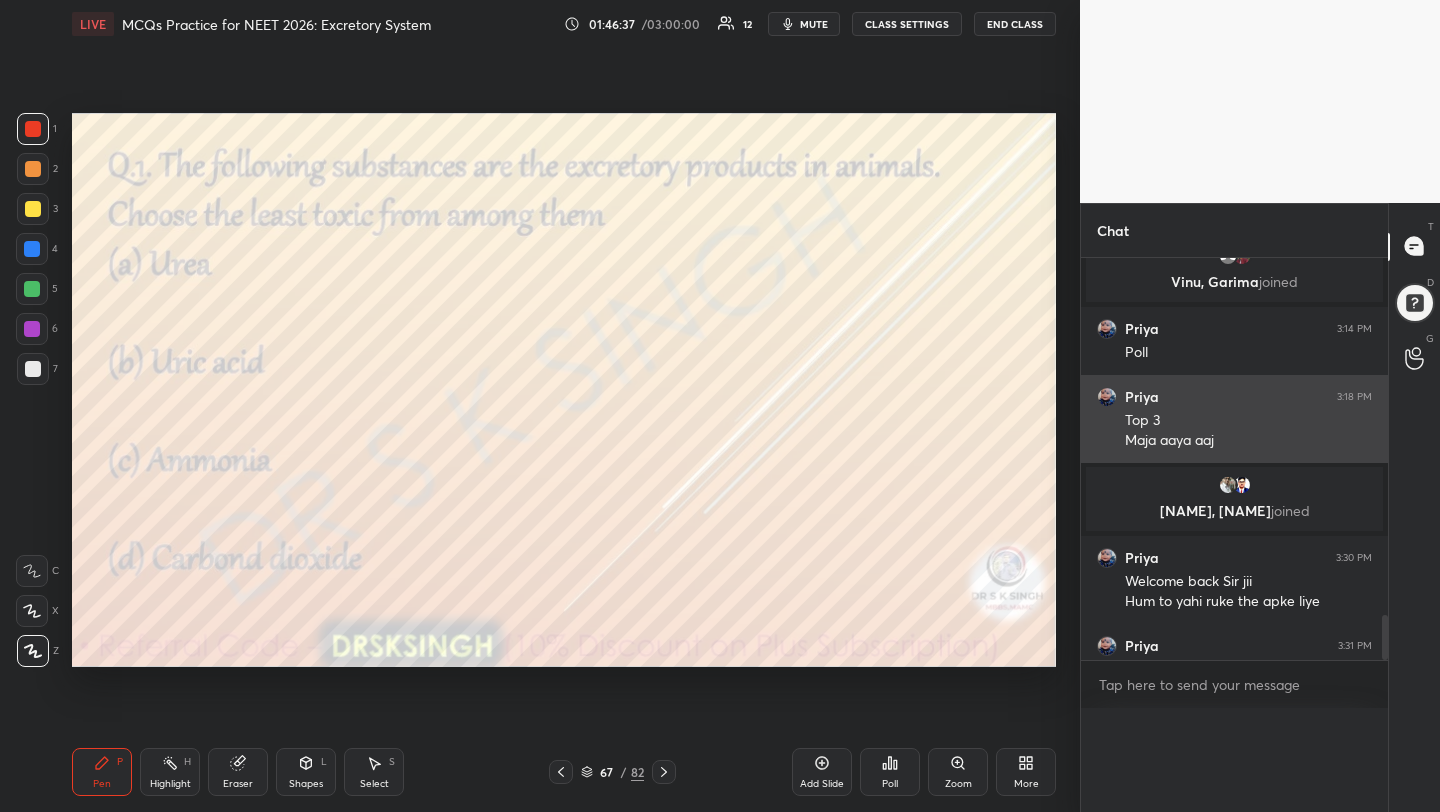 scroll, scrollTop: 0, scrollLeft: 0, axis: both 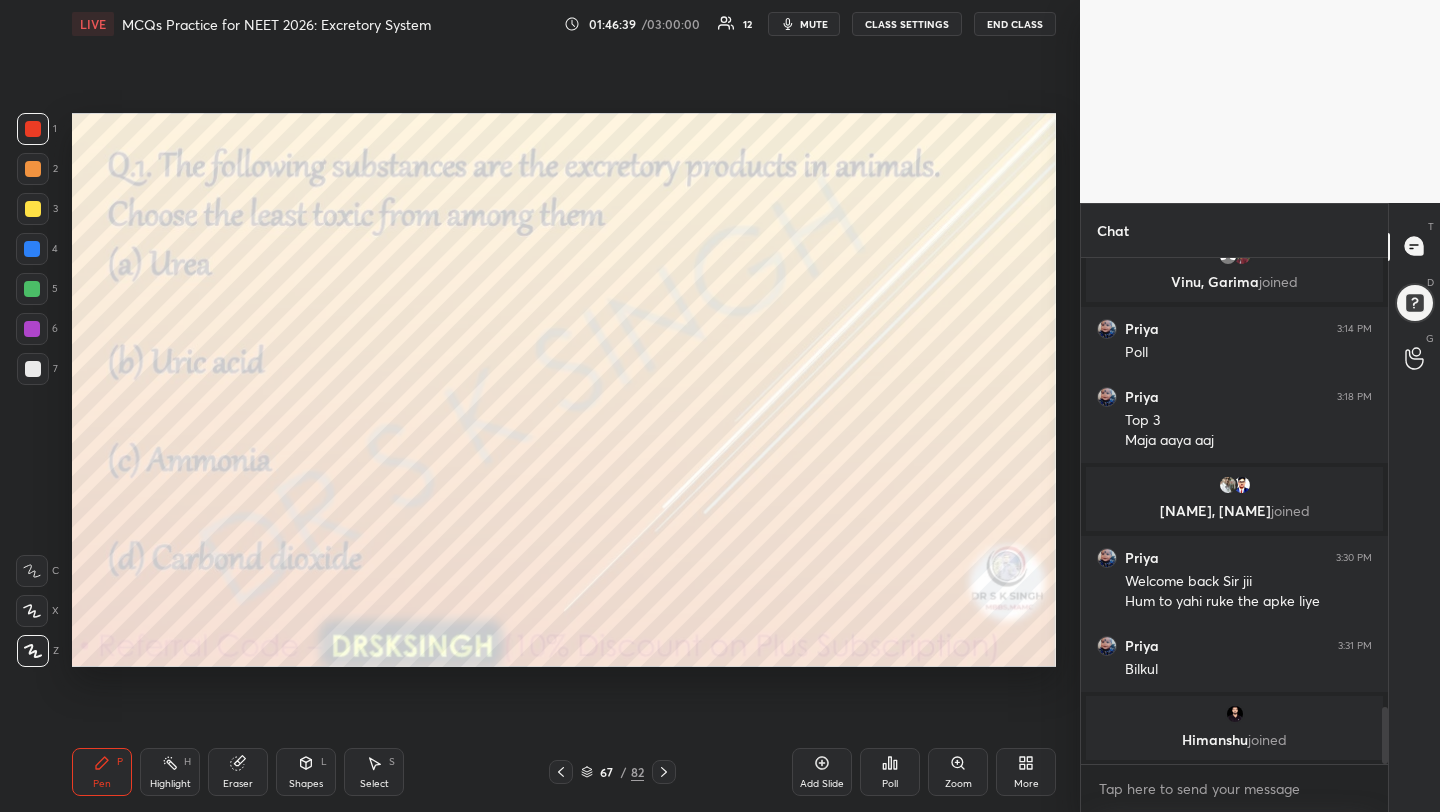 click at bounding box center (33, 209) 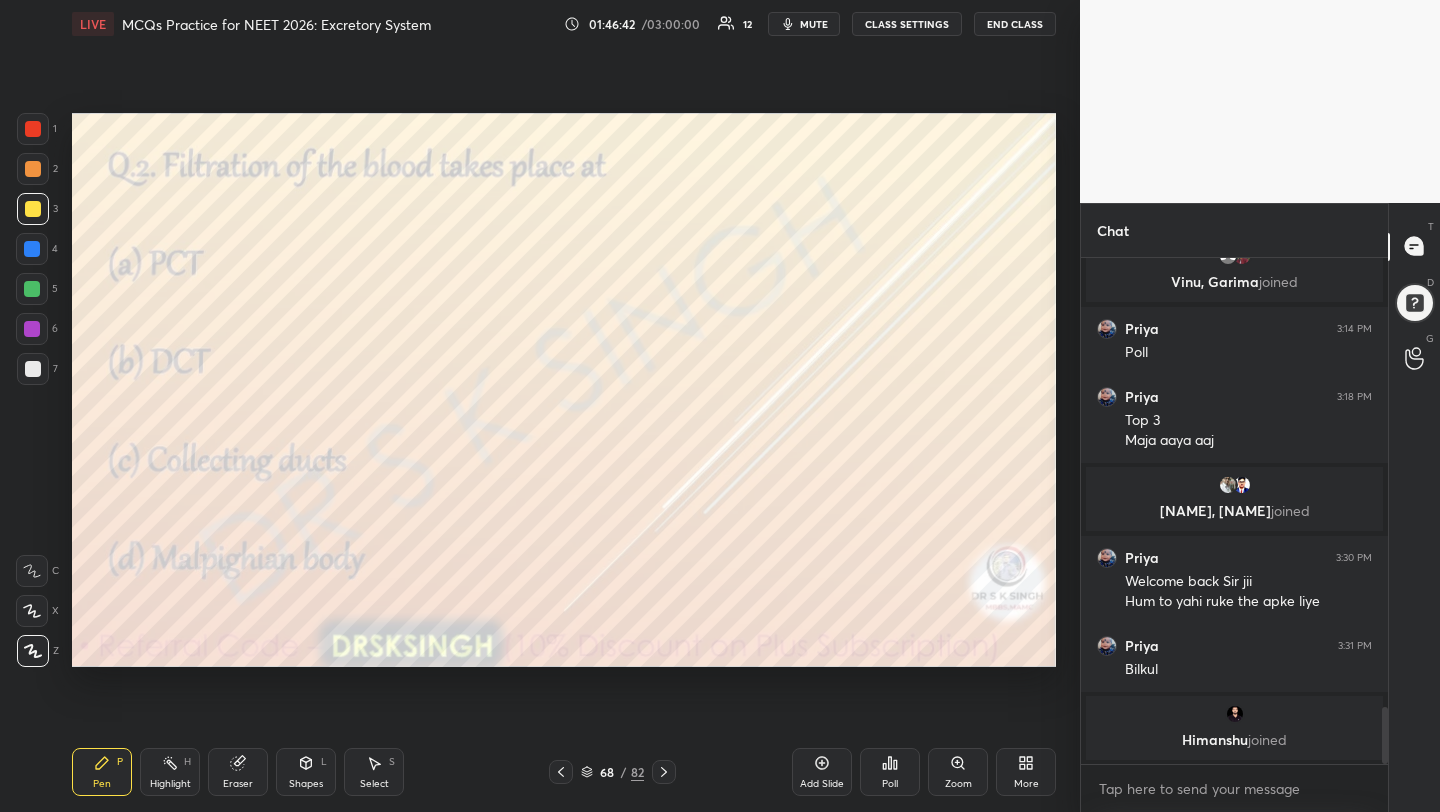 click on "Poll" at bounding box center (890, 772) 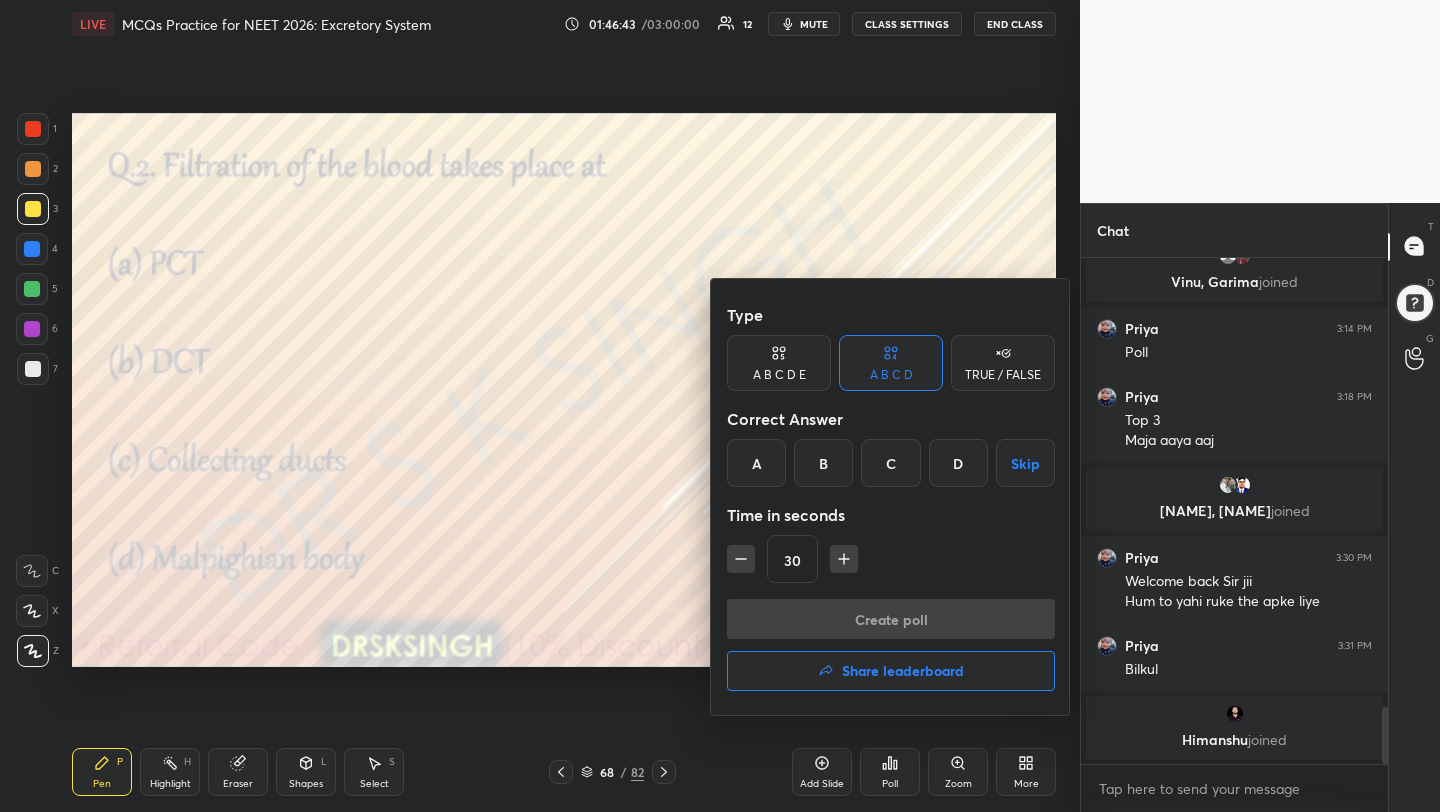 click on "D" at bounding box center [958, 463] 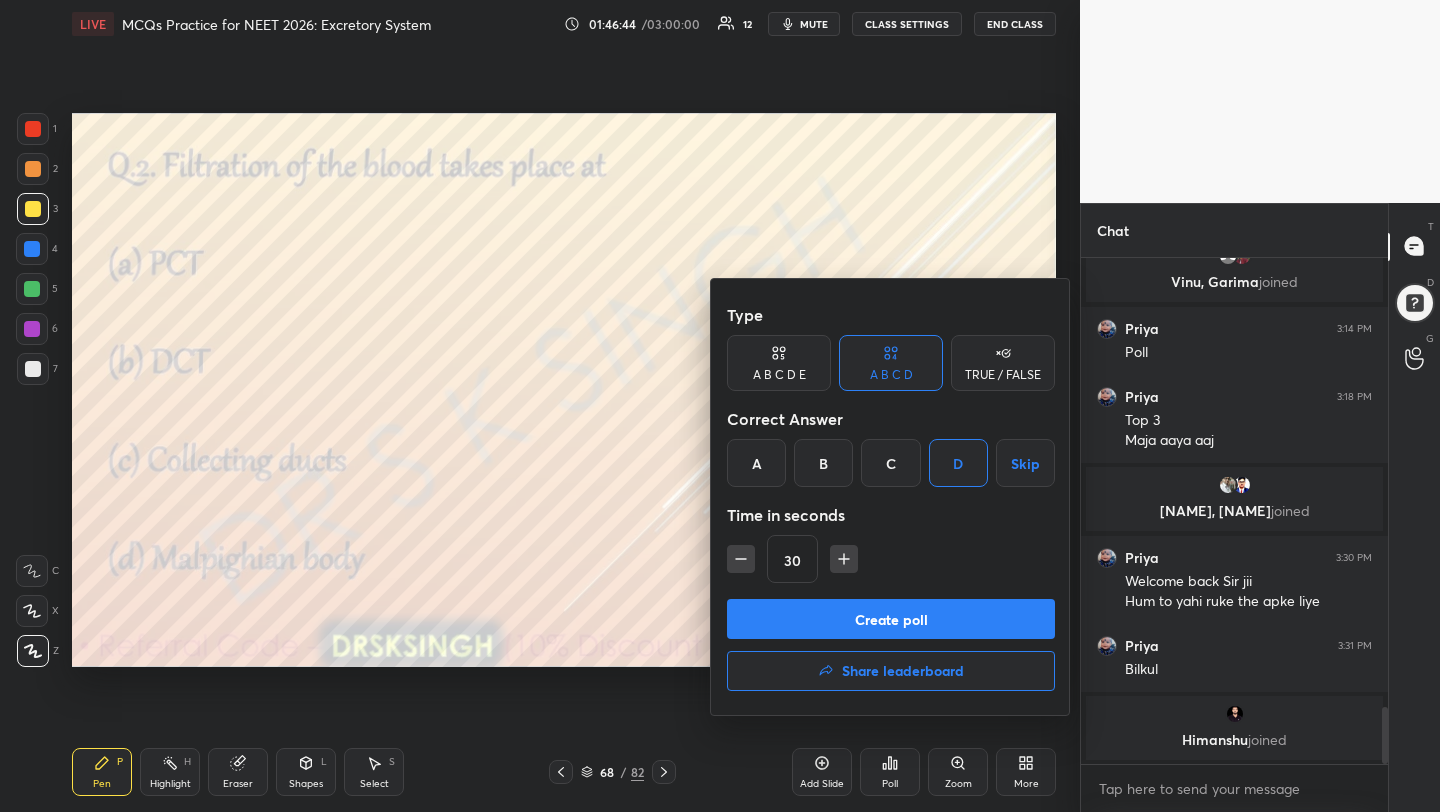 click on "Create poll" at bounding box center [891, 619] 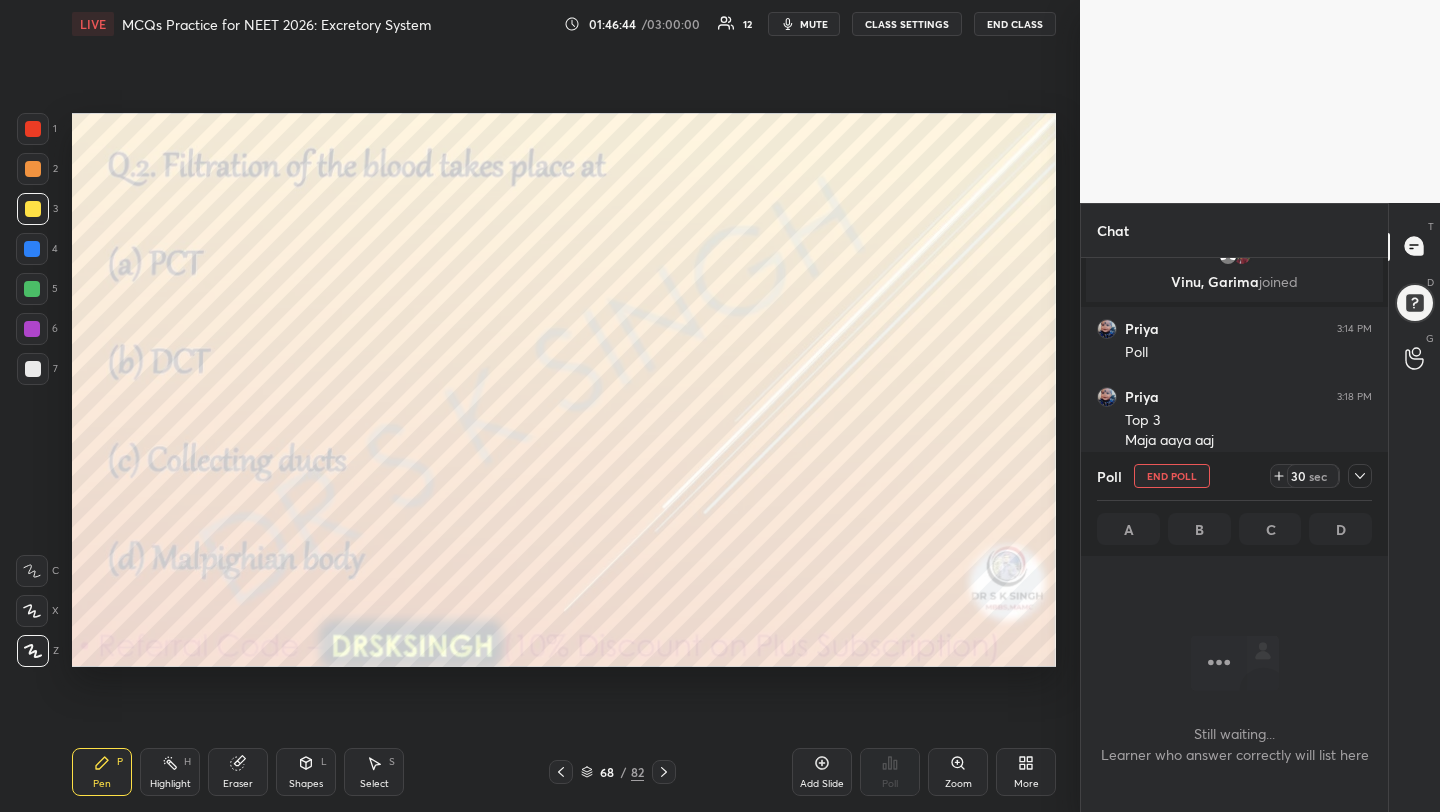 scroll, scrollTop: 402, scrollLeft: 301, axis: both 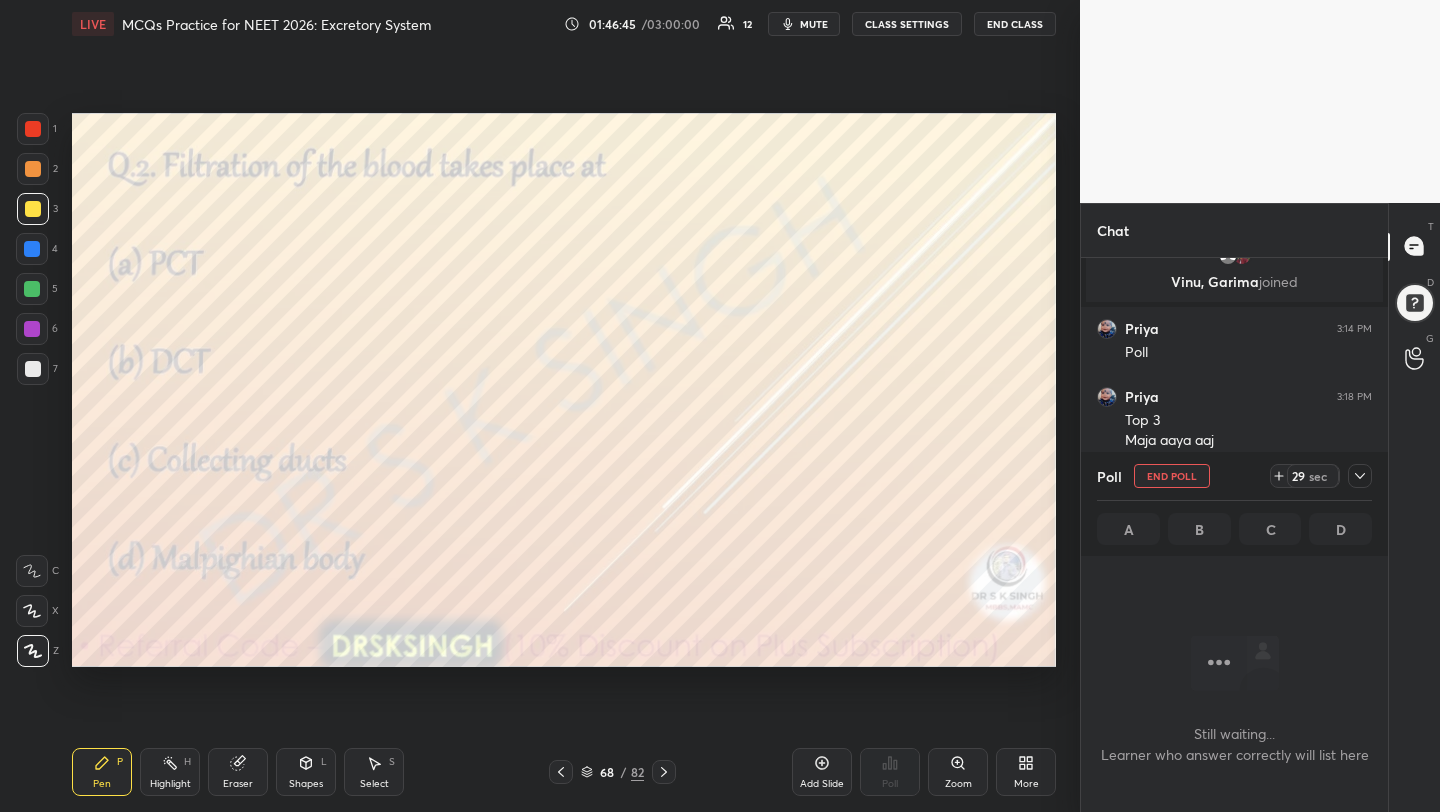 click 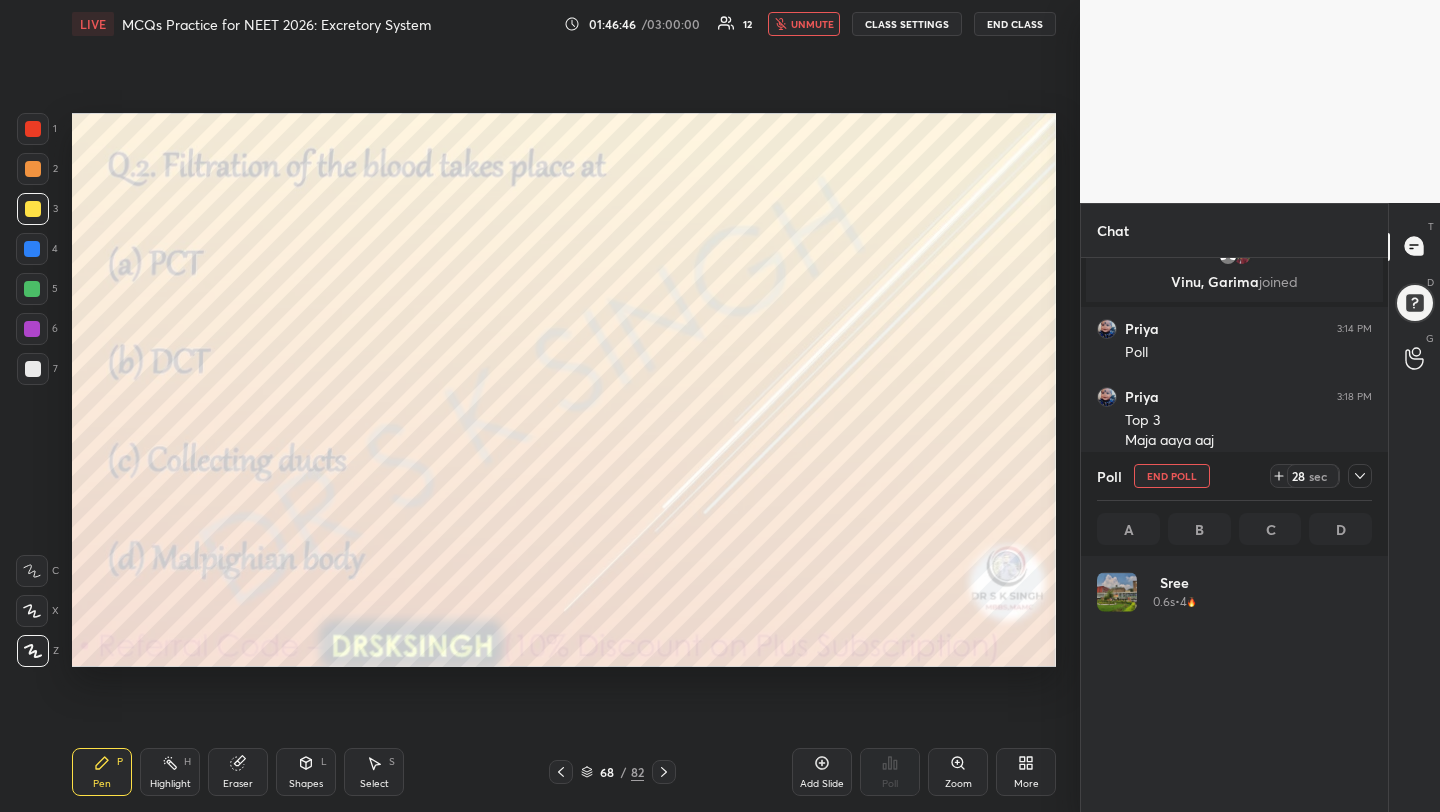 scroll, scrollTop: 7, scrollLeft: 7, axis: both 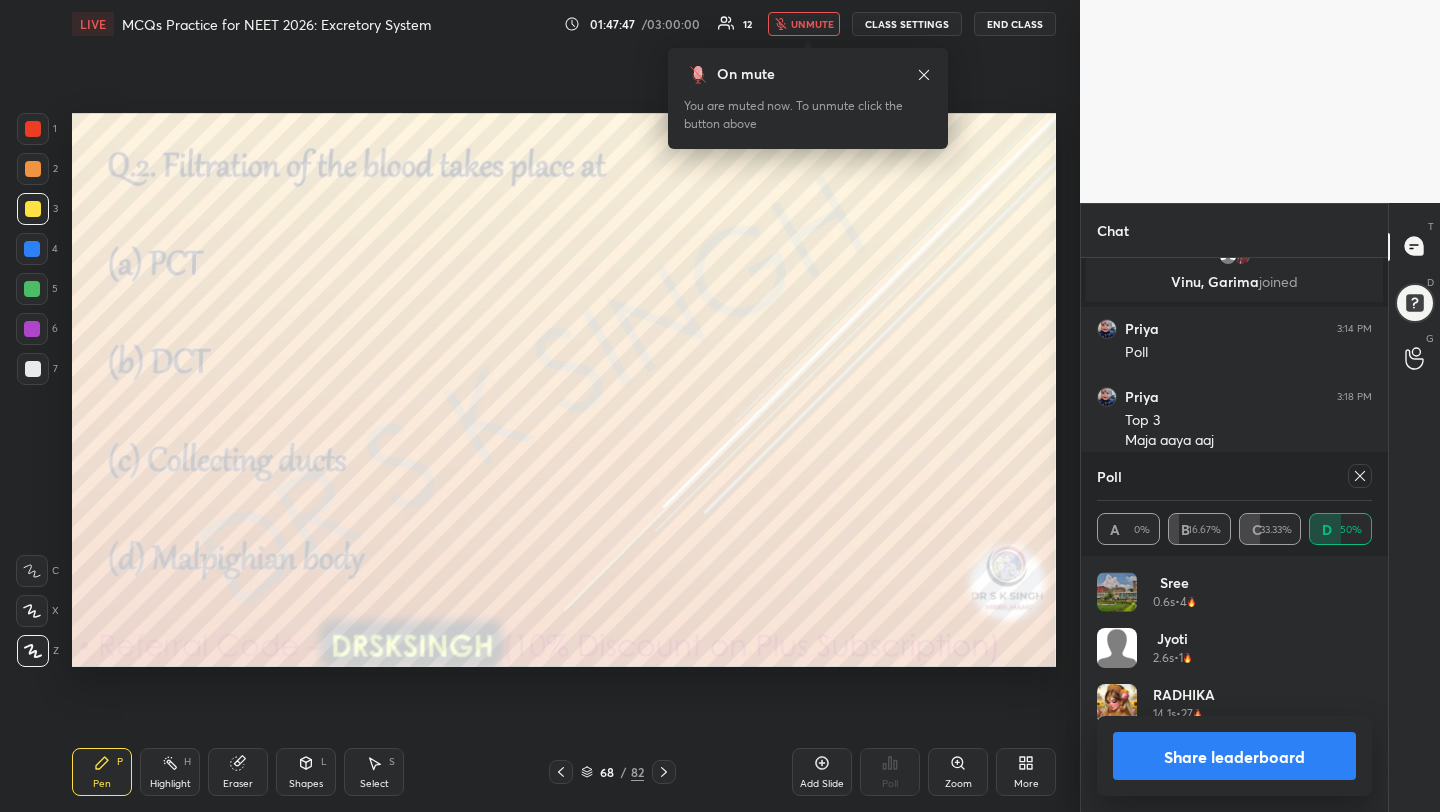 click on "unmute" at bounding box center (812, 24) 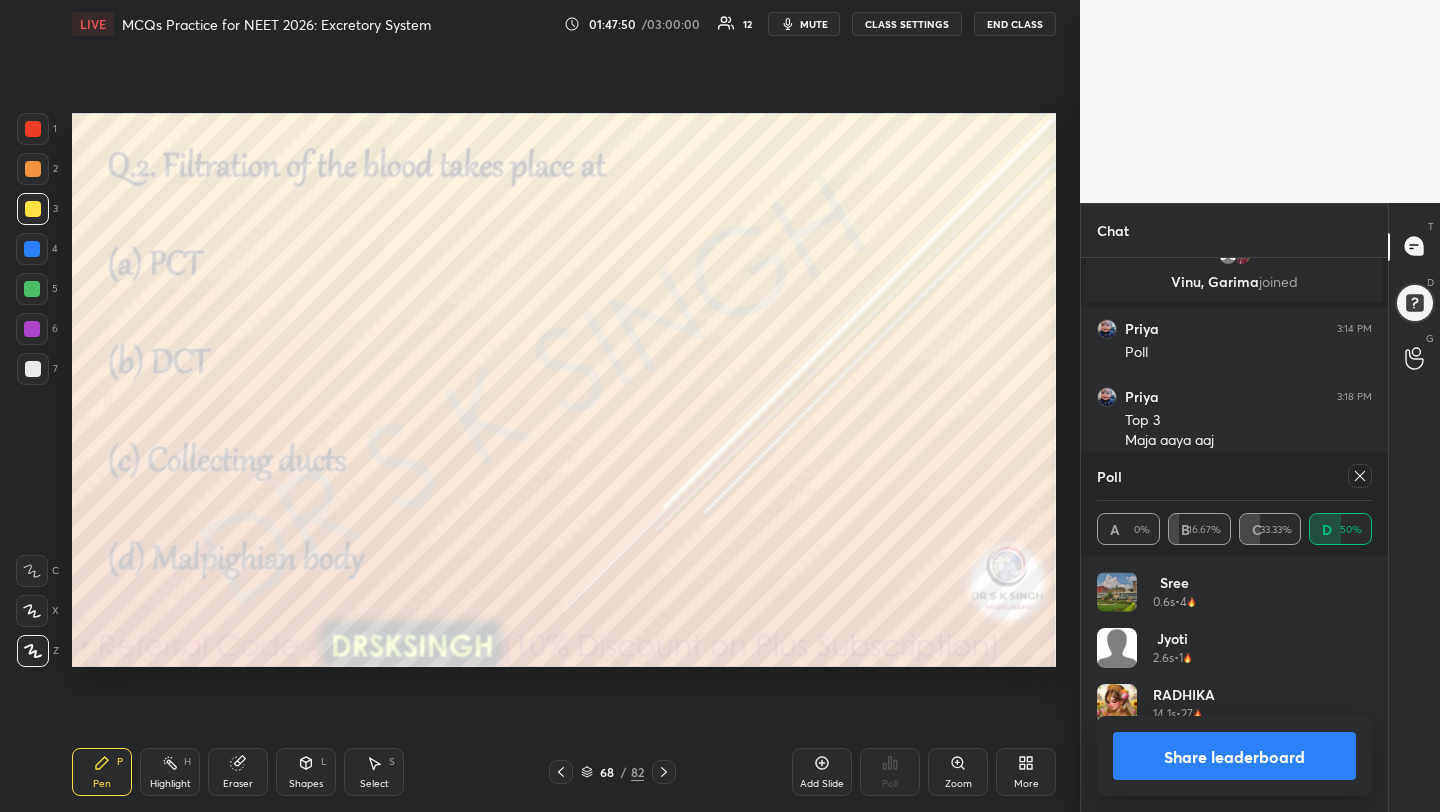 click 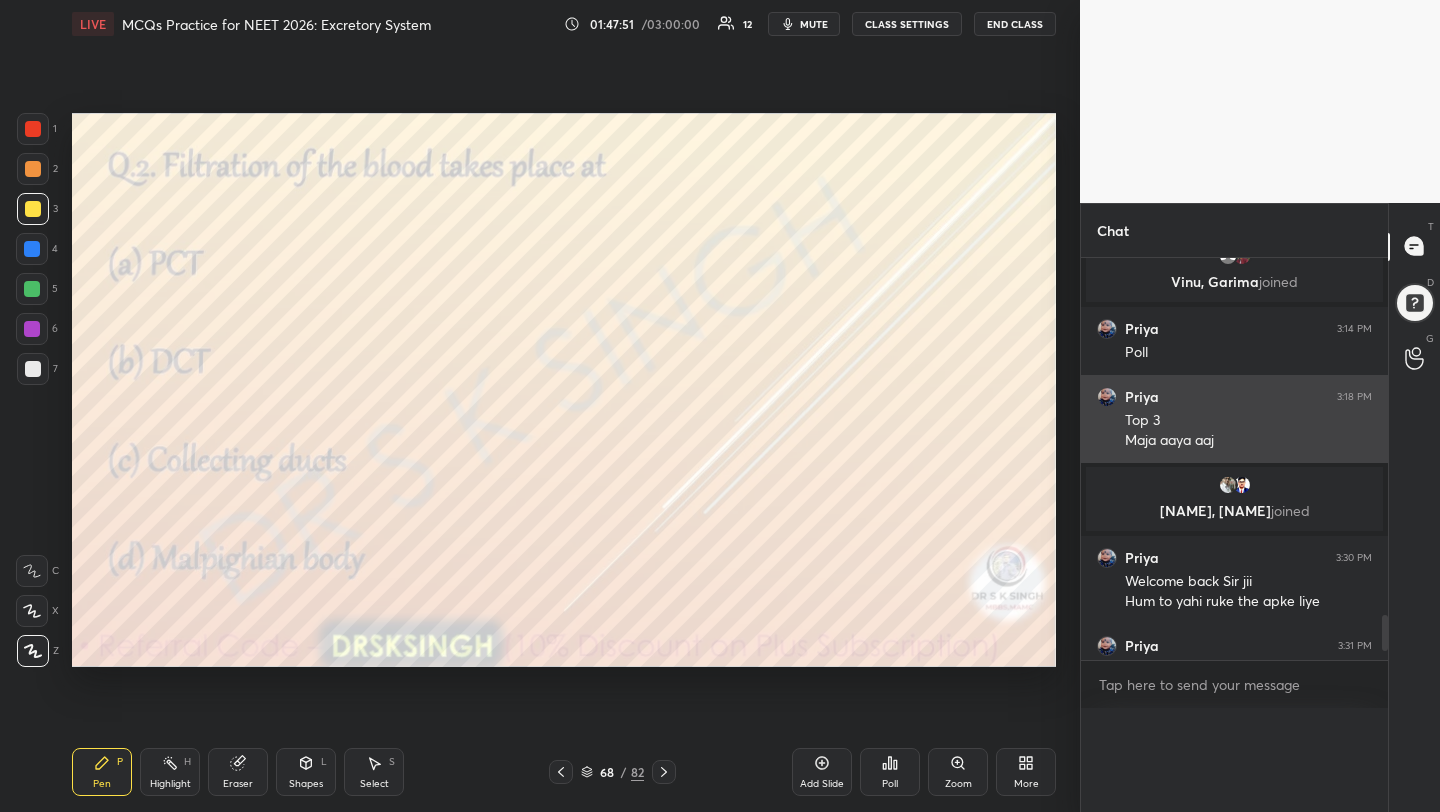 scroll, scrollTop: 0, scrollLeft: 0, axis: both 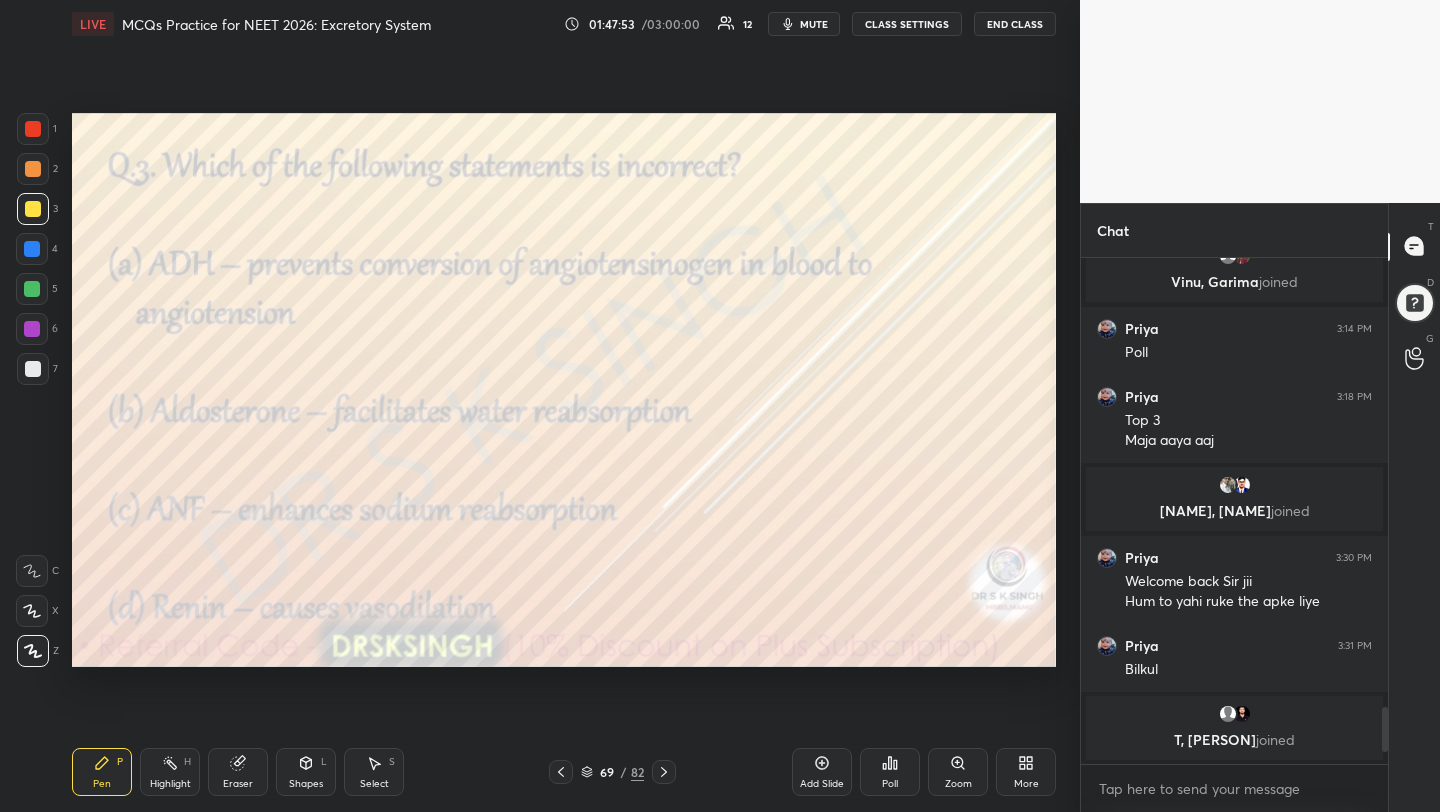 click on "mute" at bounding box center (804, 24) 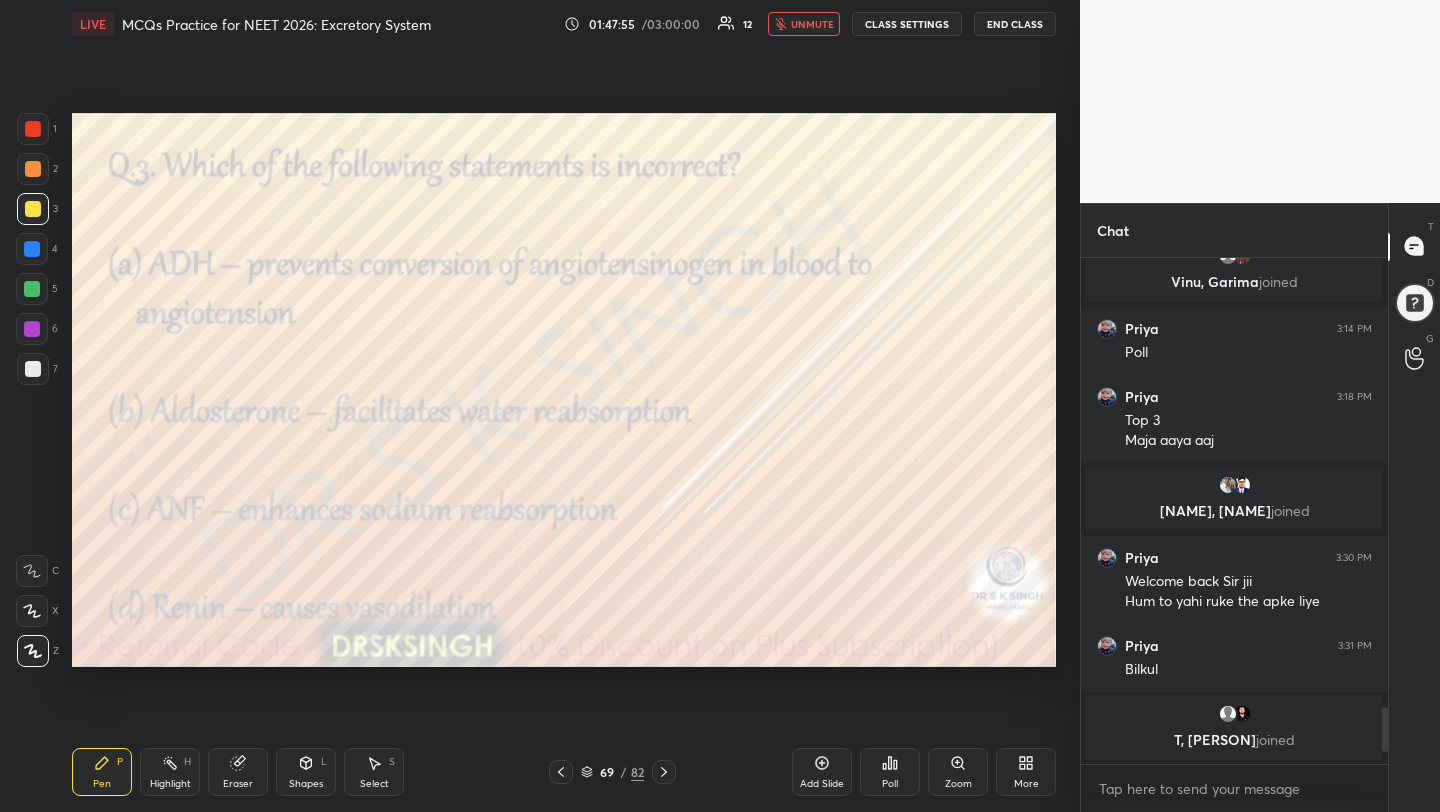 click on "Poll" at bounding box center [890, 772] 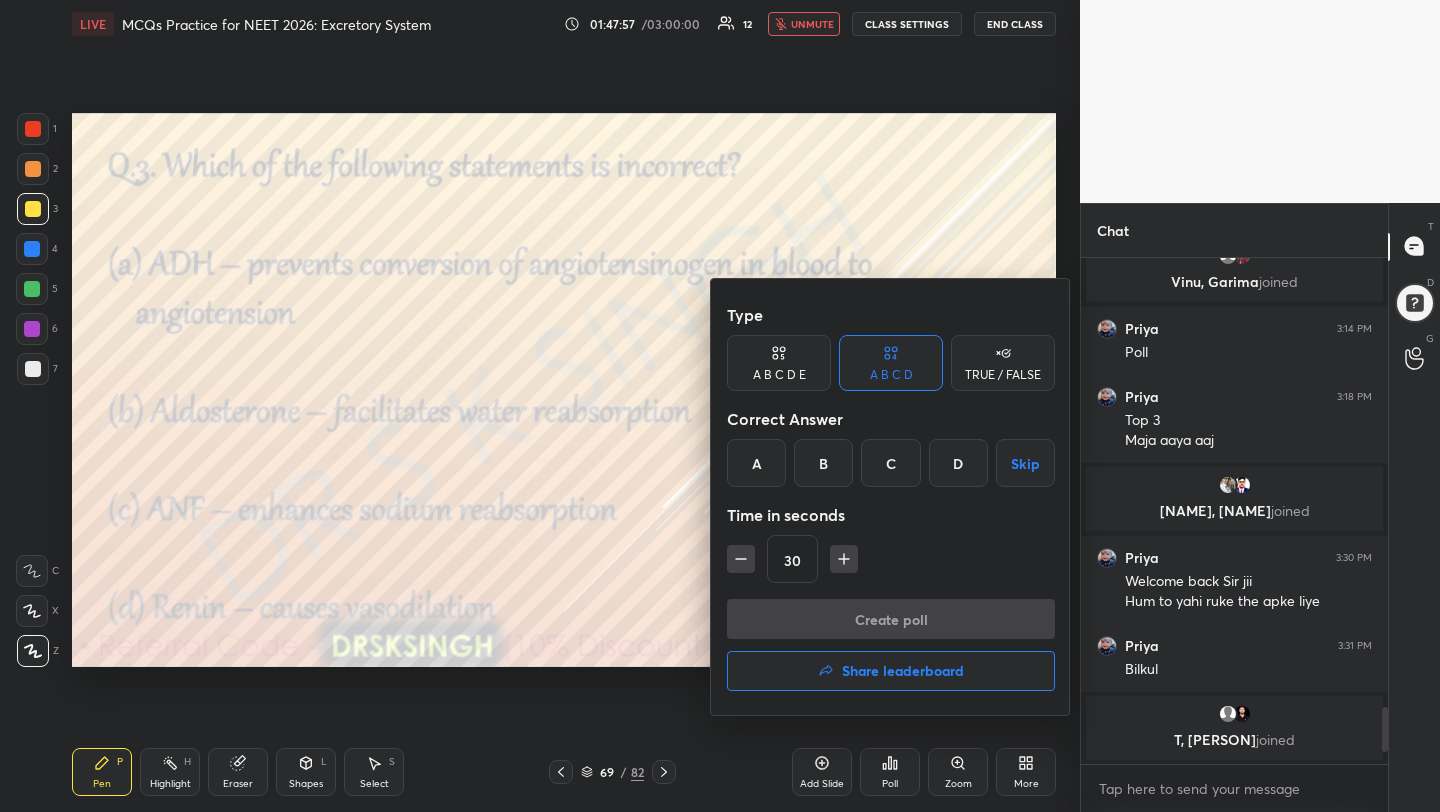 click at bounding box center [720, 406] 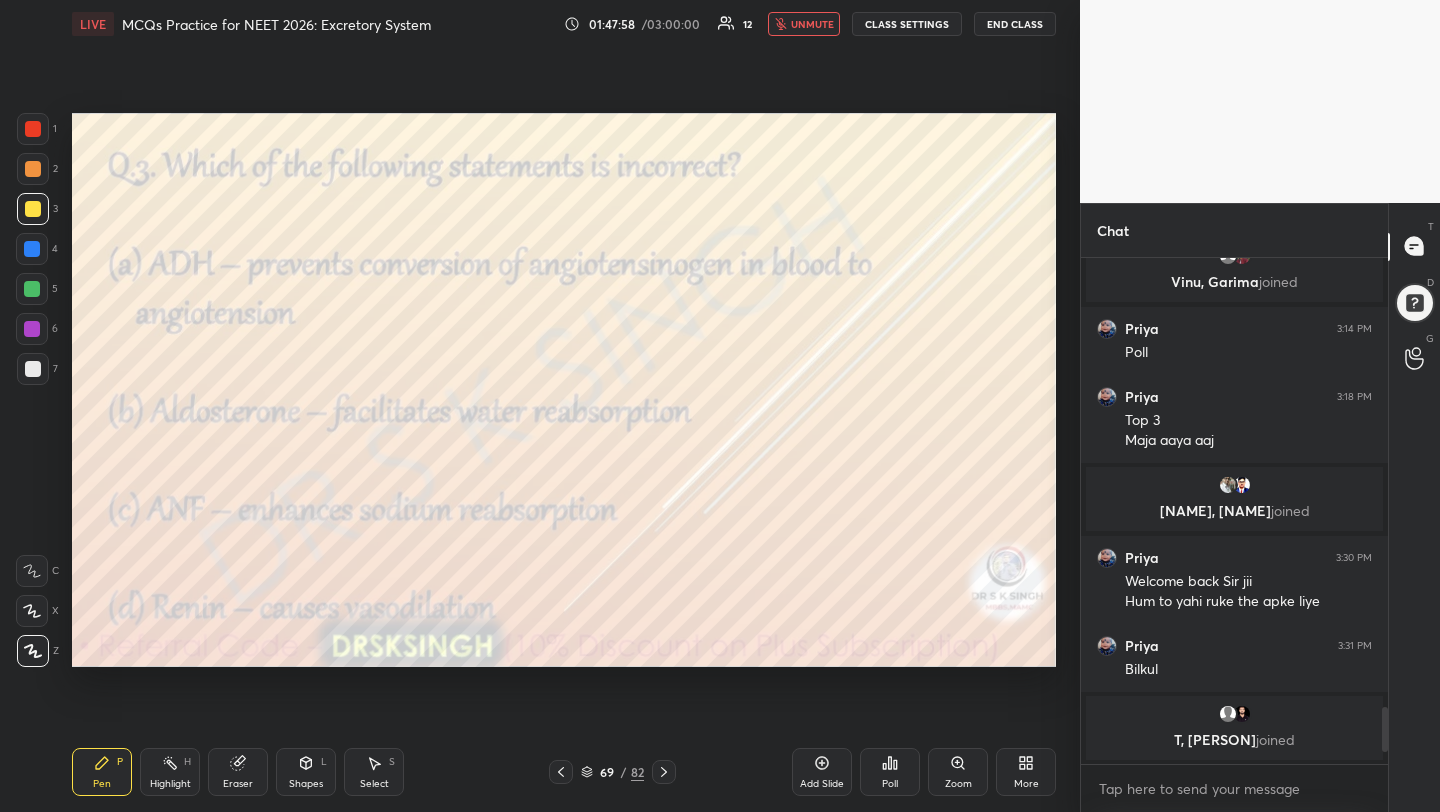 click on "unmute" at bounding box center [812, 24] 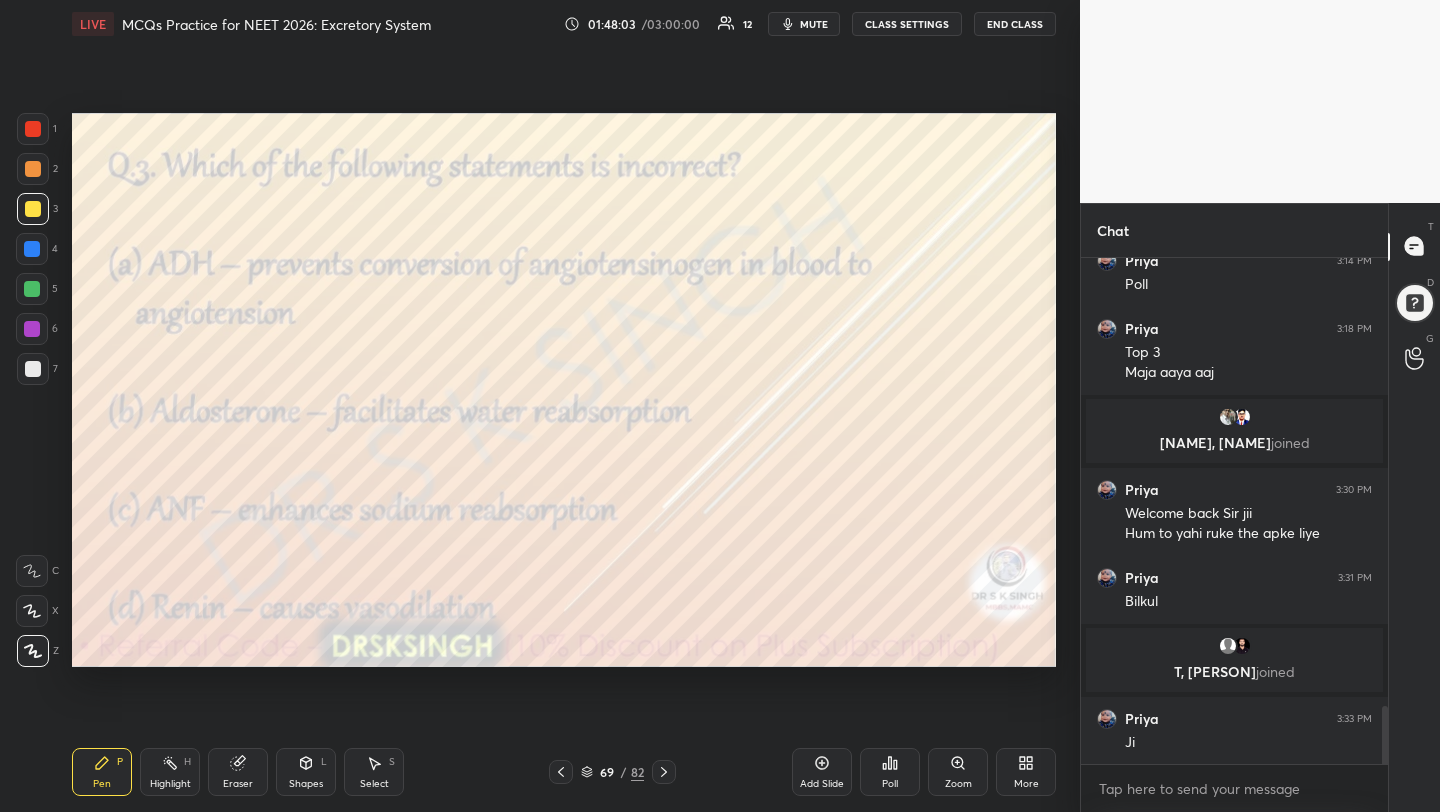 scroll, scrollTop: 3954, scrollLeft: 0, axis: vertical 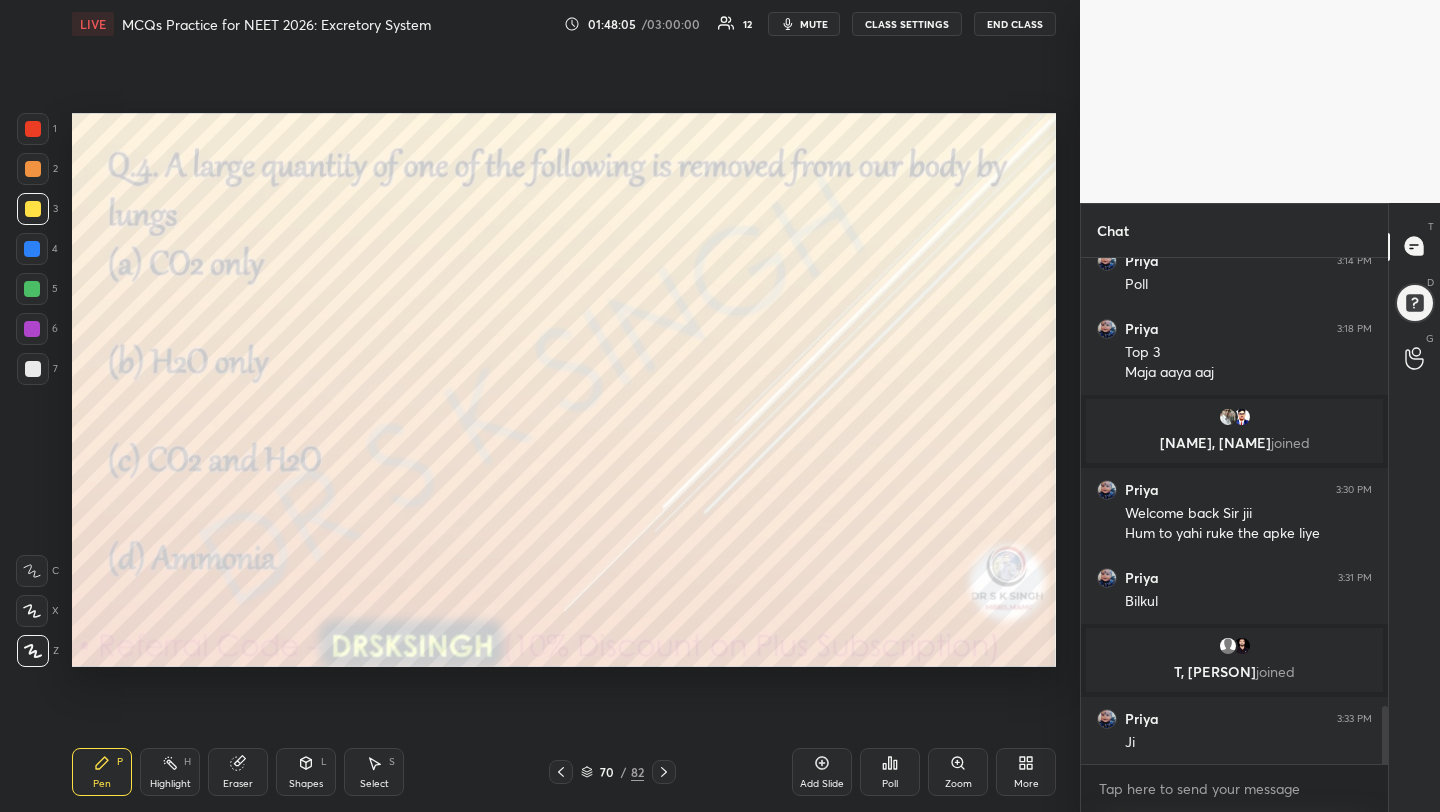 click on "mute" at bounding box center [814, 24] 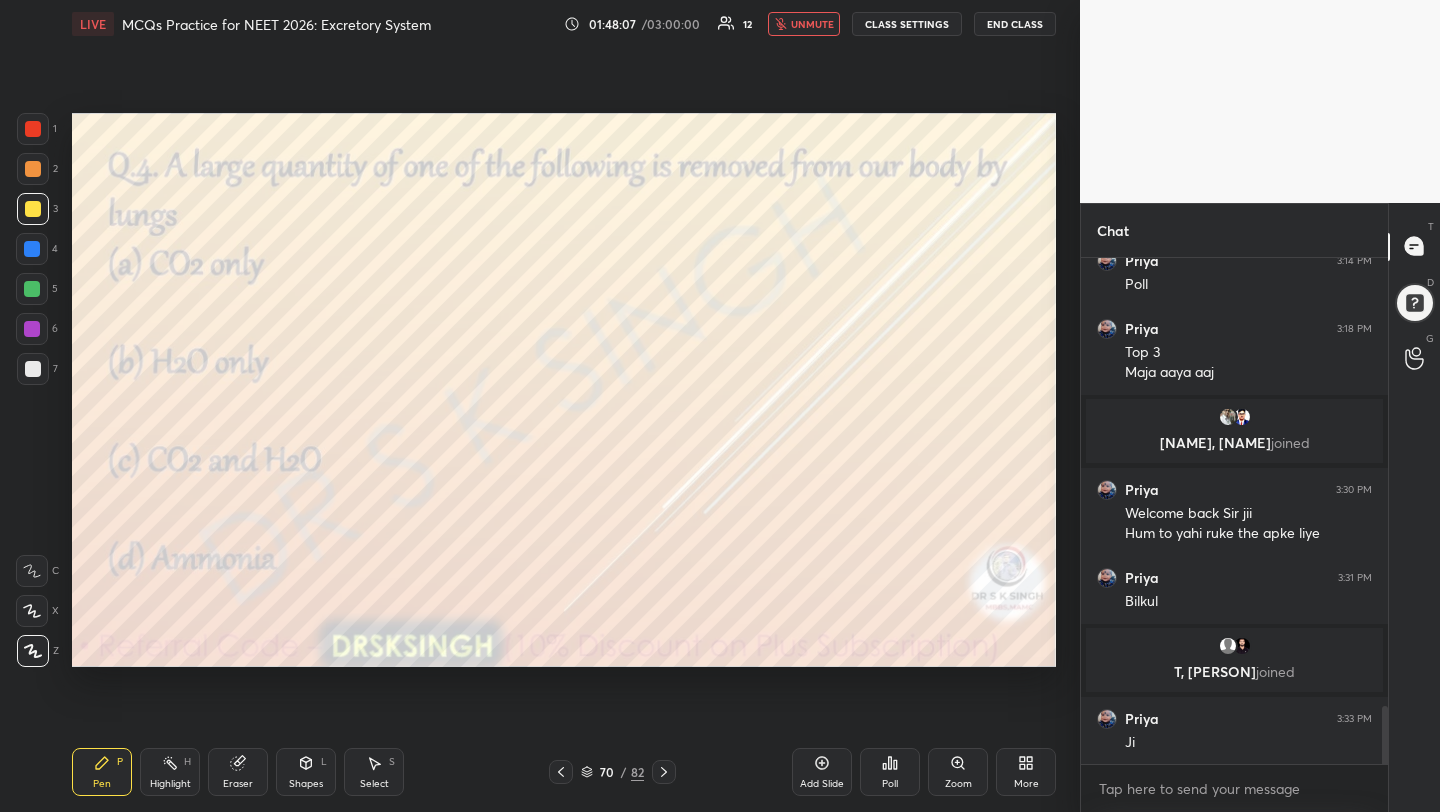 click on "Poll" at bounding box center (890, 772) 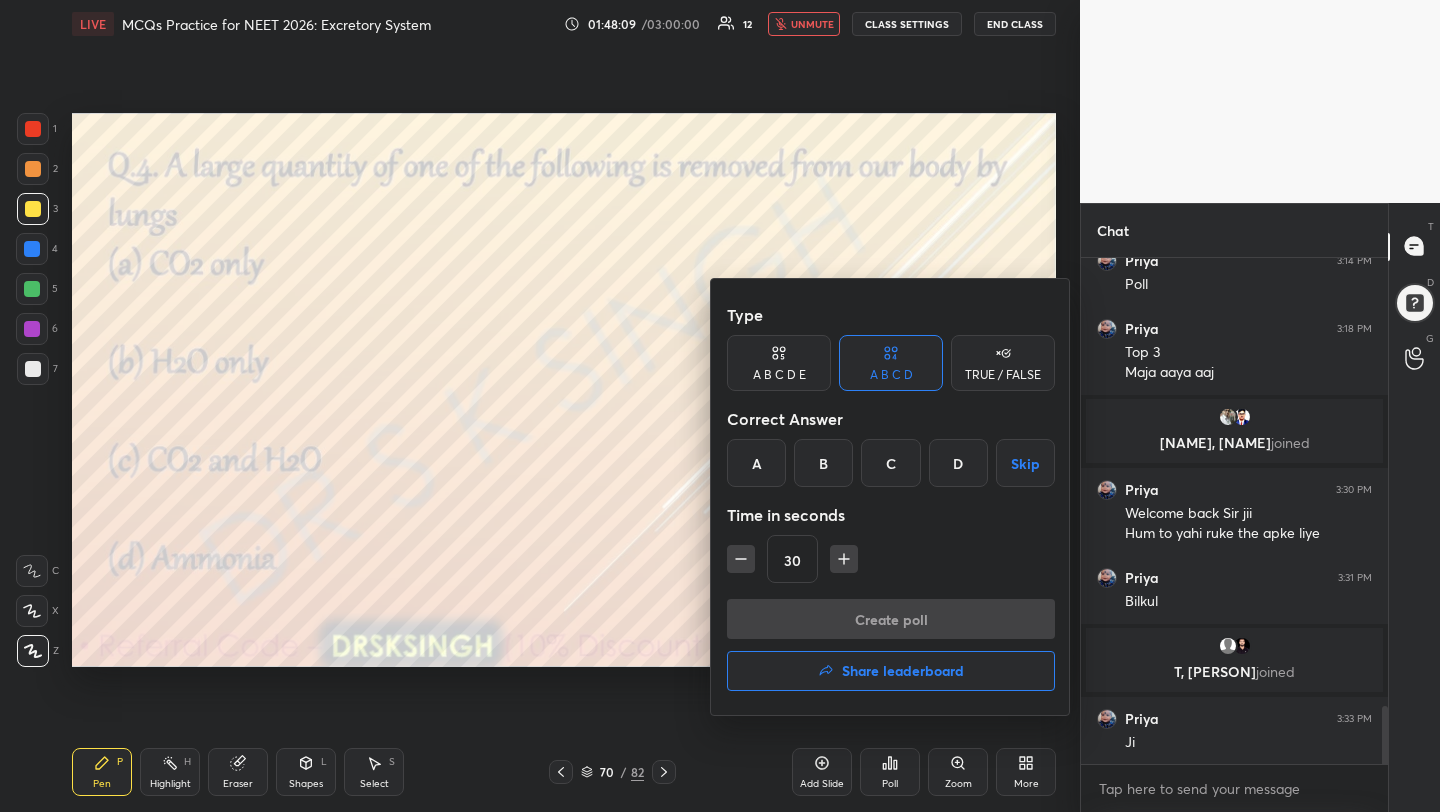 click on "A" at bounding box center (756, 463) 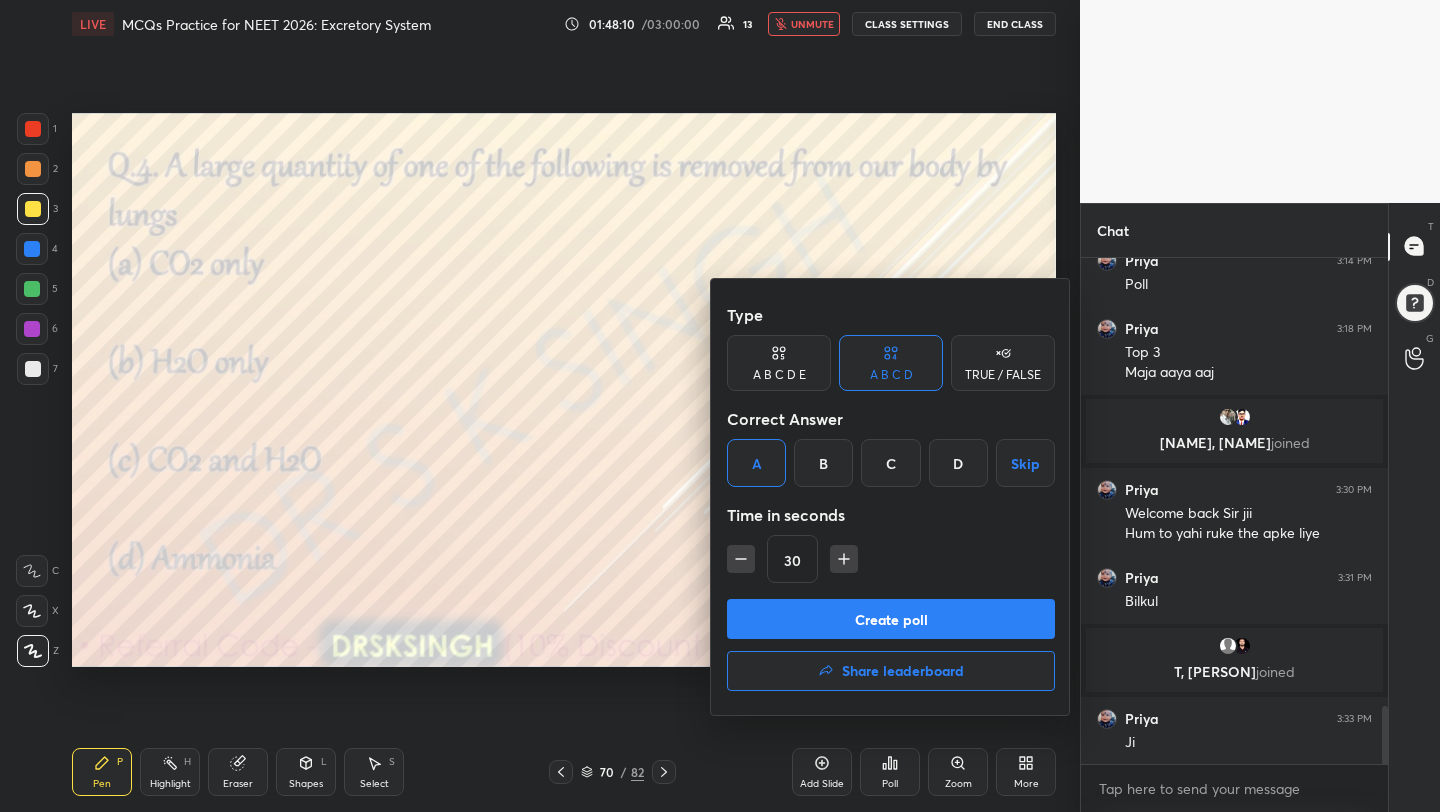 click on "Create poll" at bounding box center [891, 619] 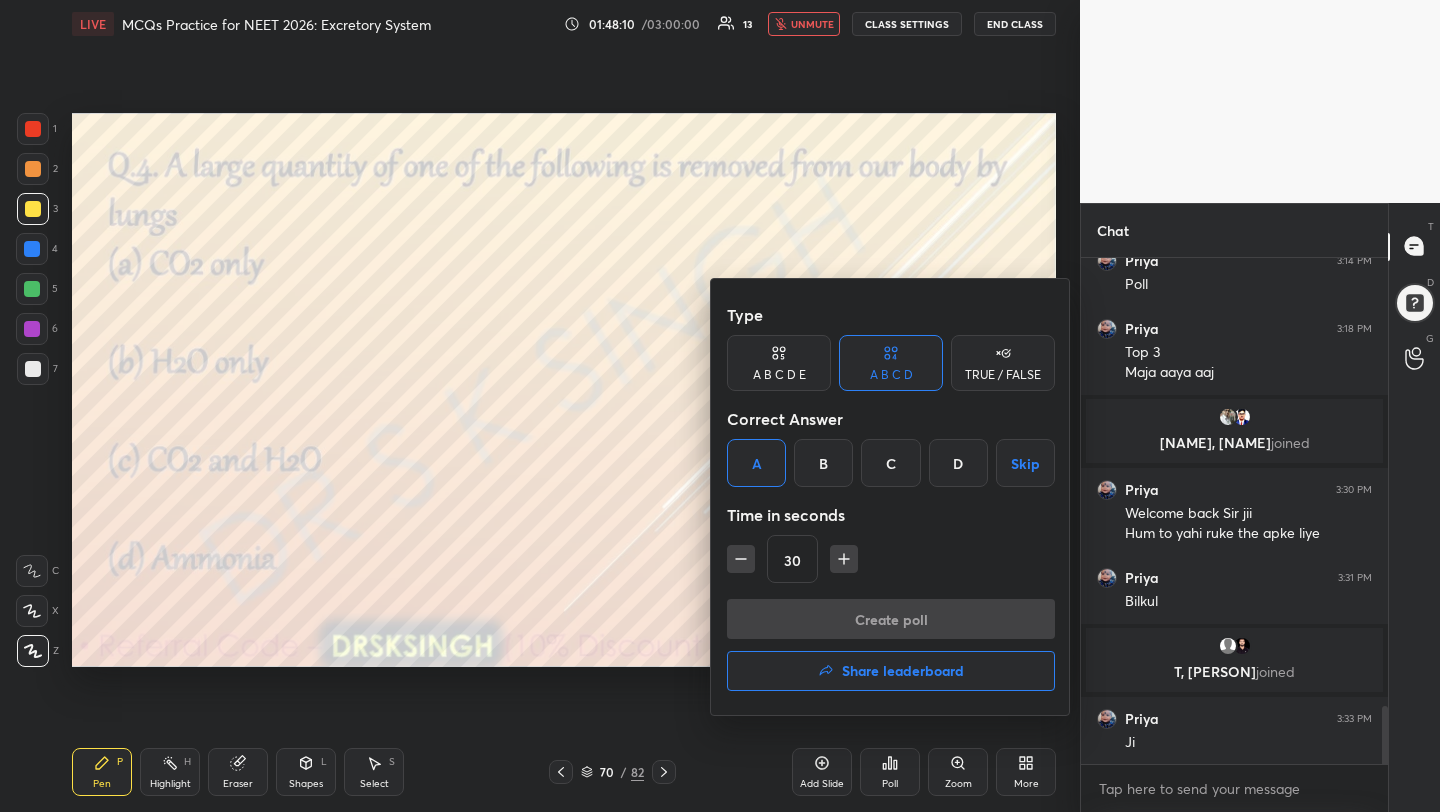 scroll, scrollTop: 458, scrollLeft: 301, axis: both 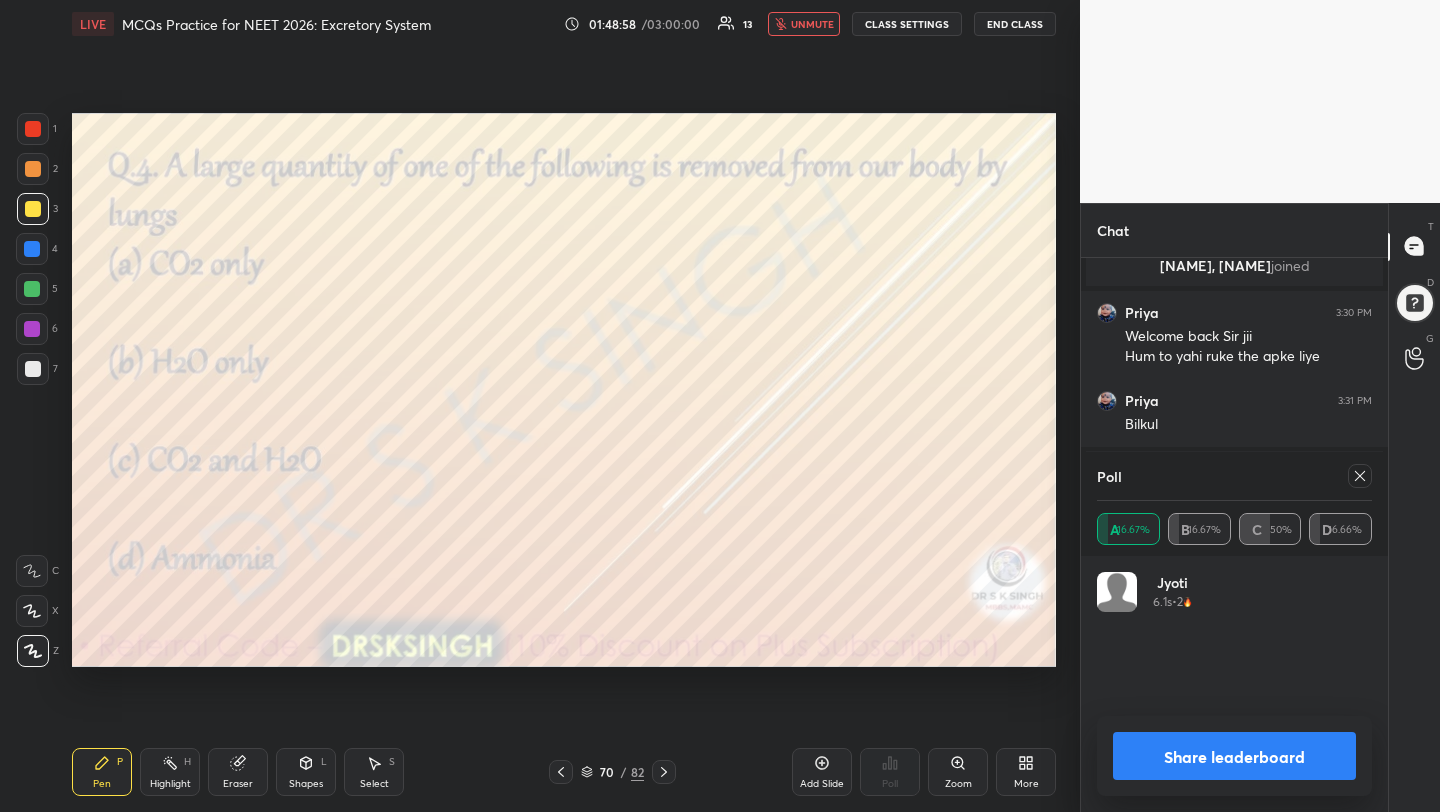 click 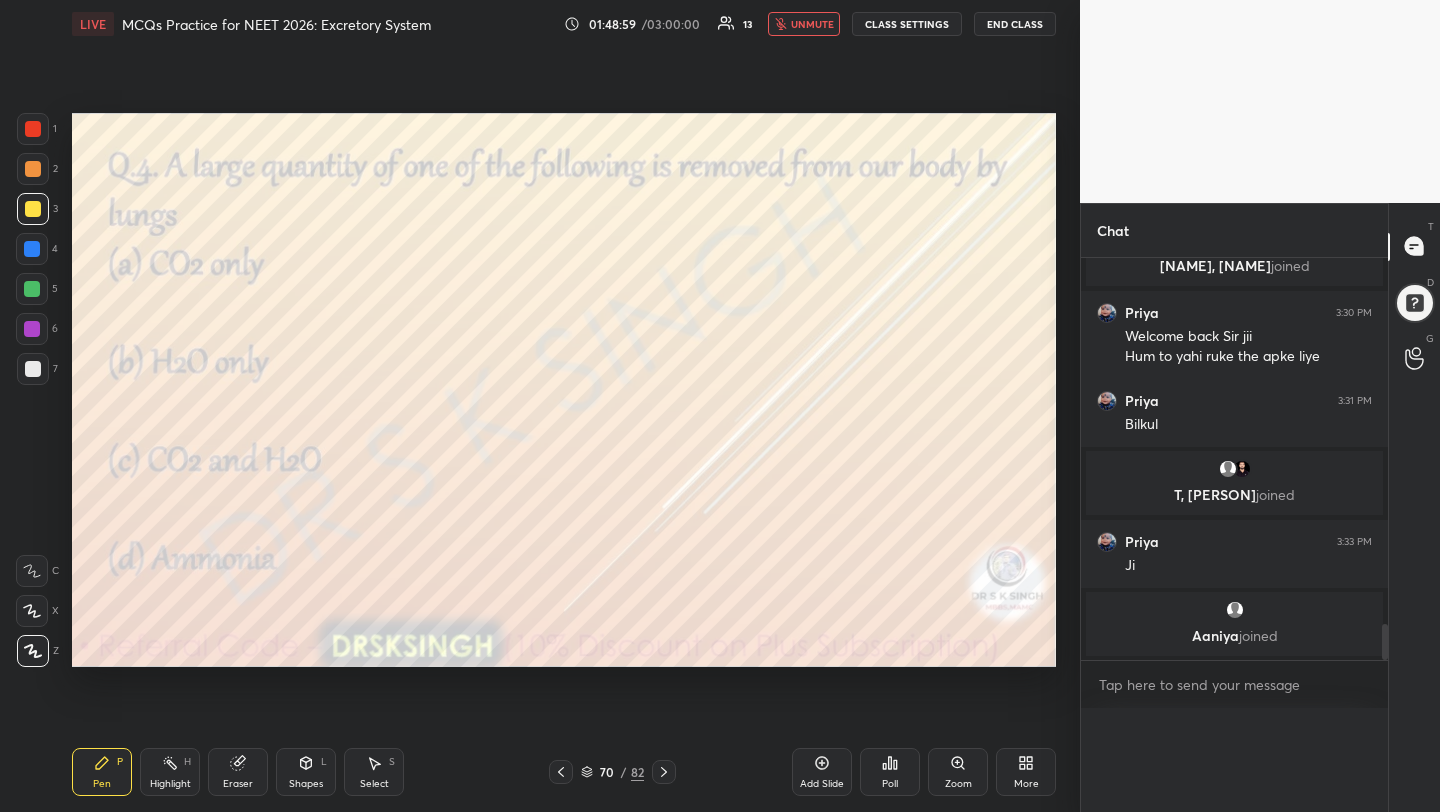 scroll, scrollTop: 0, scrollLeft: 0, axis: both 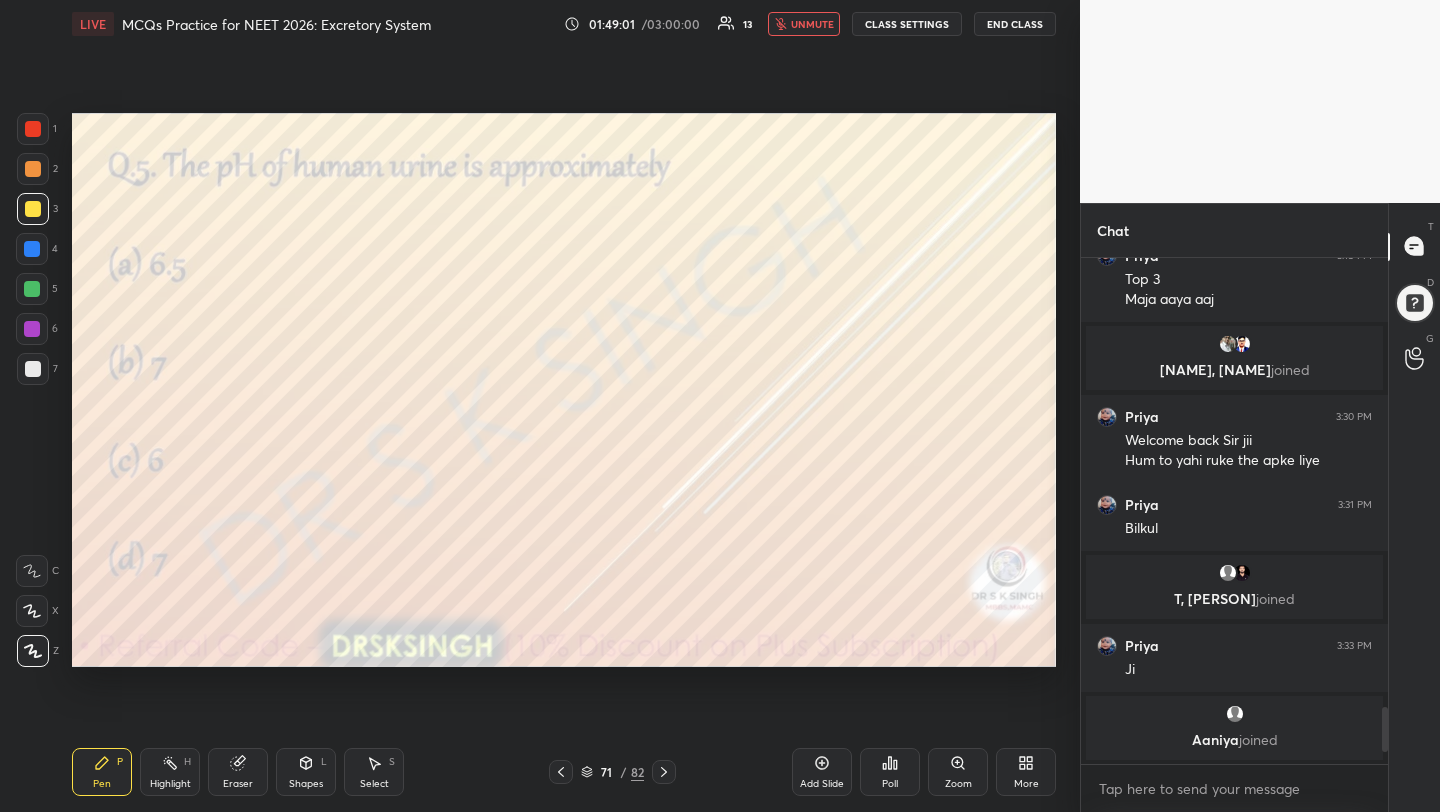 click on "Poll" at bounding box center (890, 772) 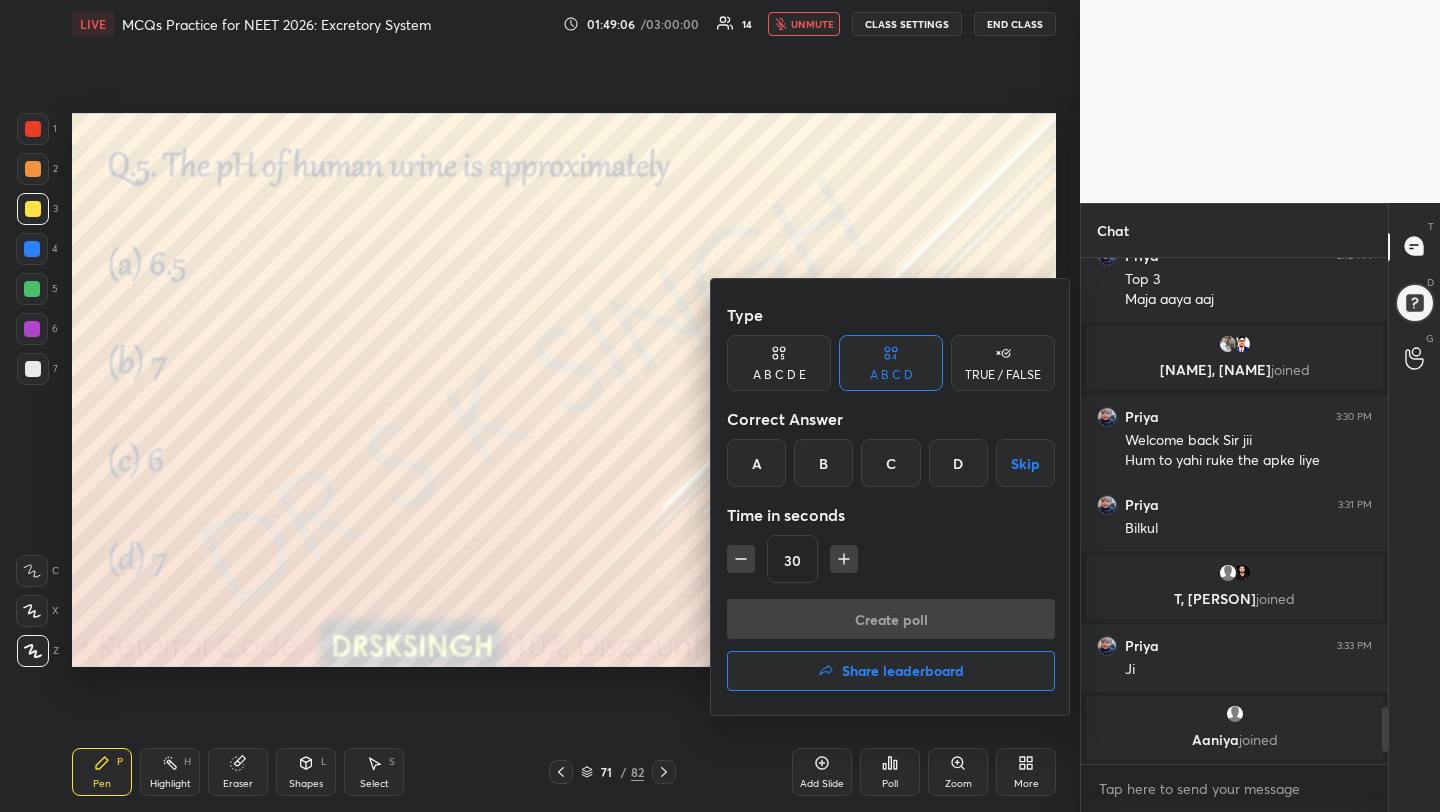 click on "C" at bounding box center (890, 463) 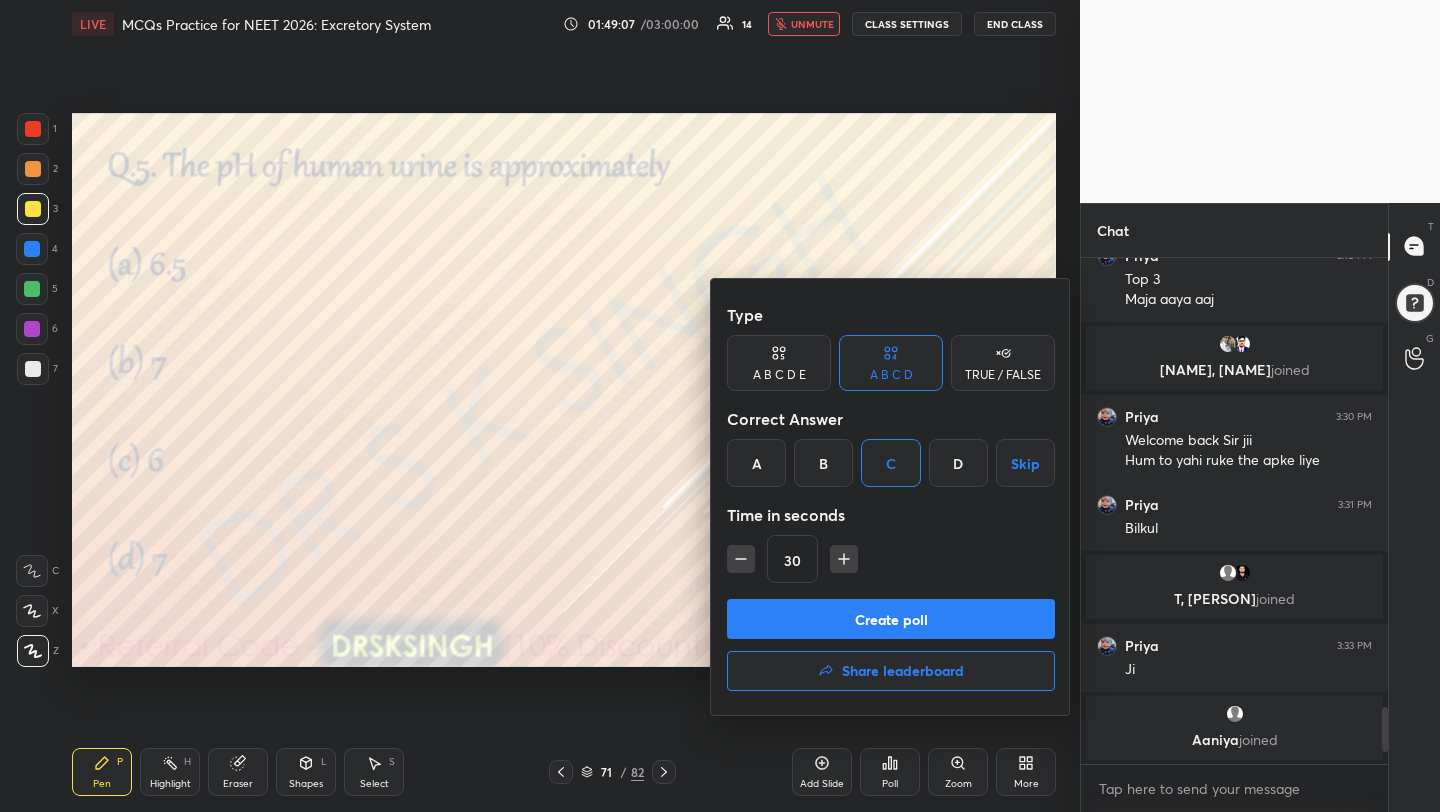click on "Create poll" at bounding box center (891, 619) 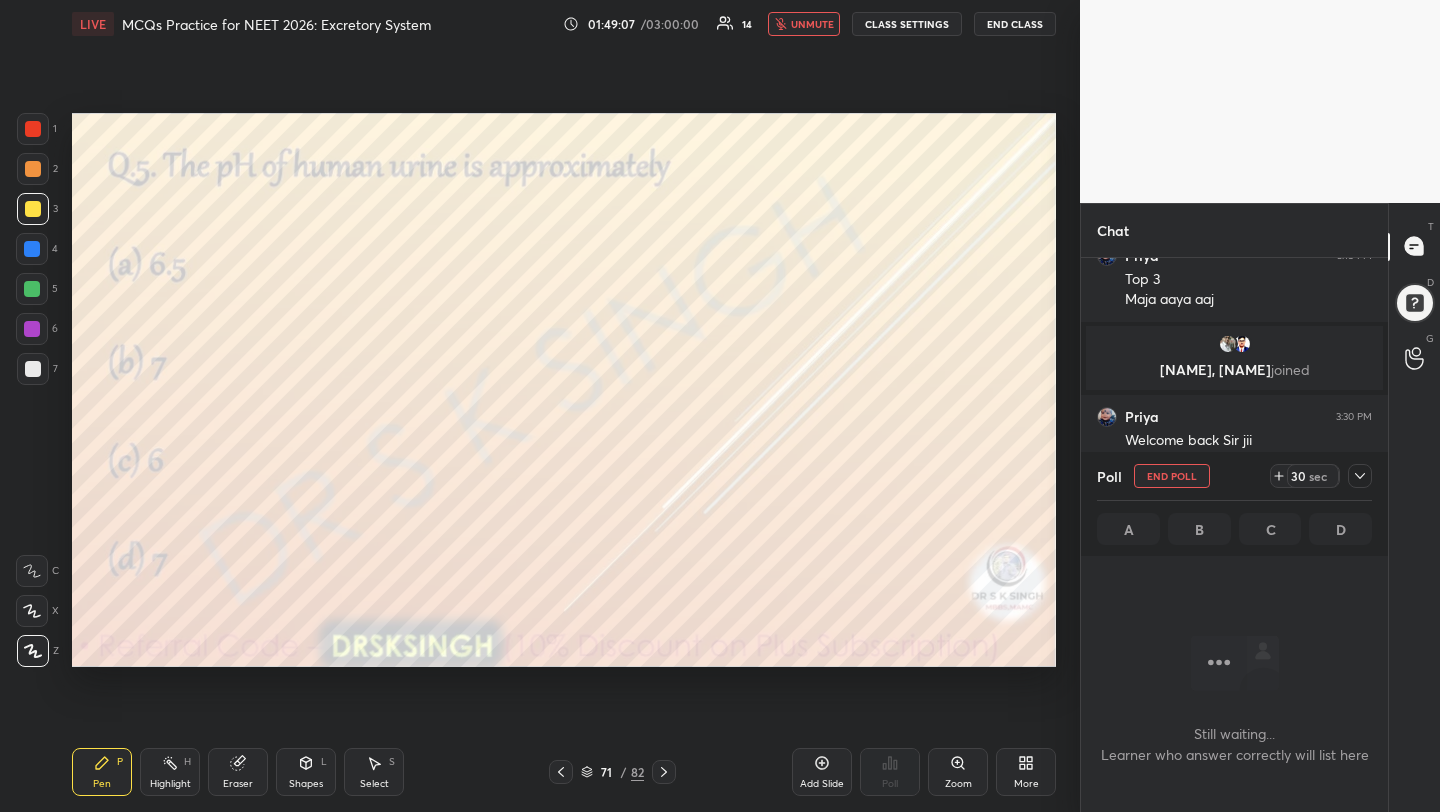 scroll, scrollTop: 402, scrollLeft: 301, axis: both 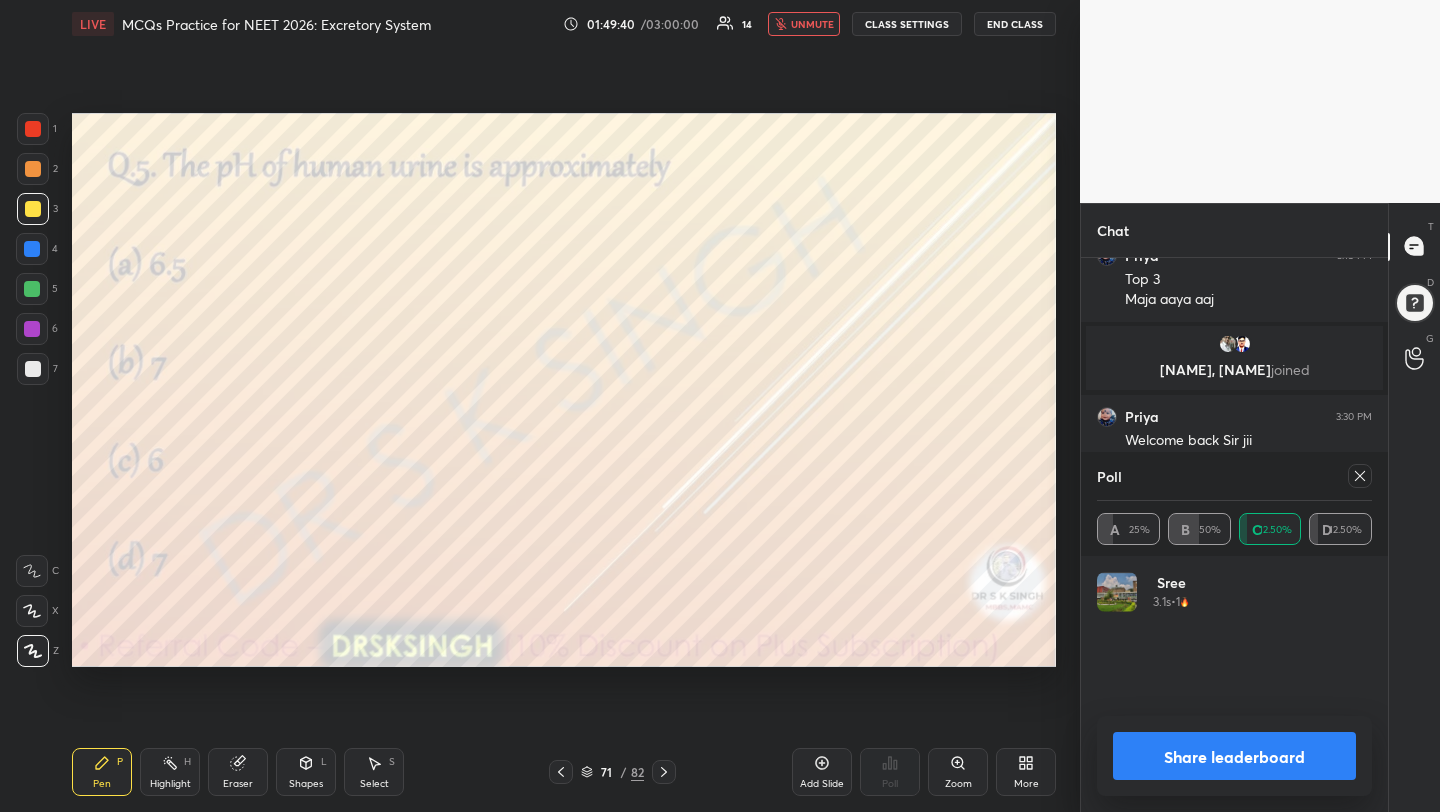 click 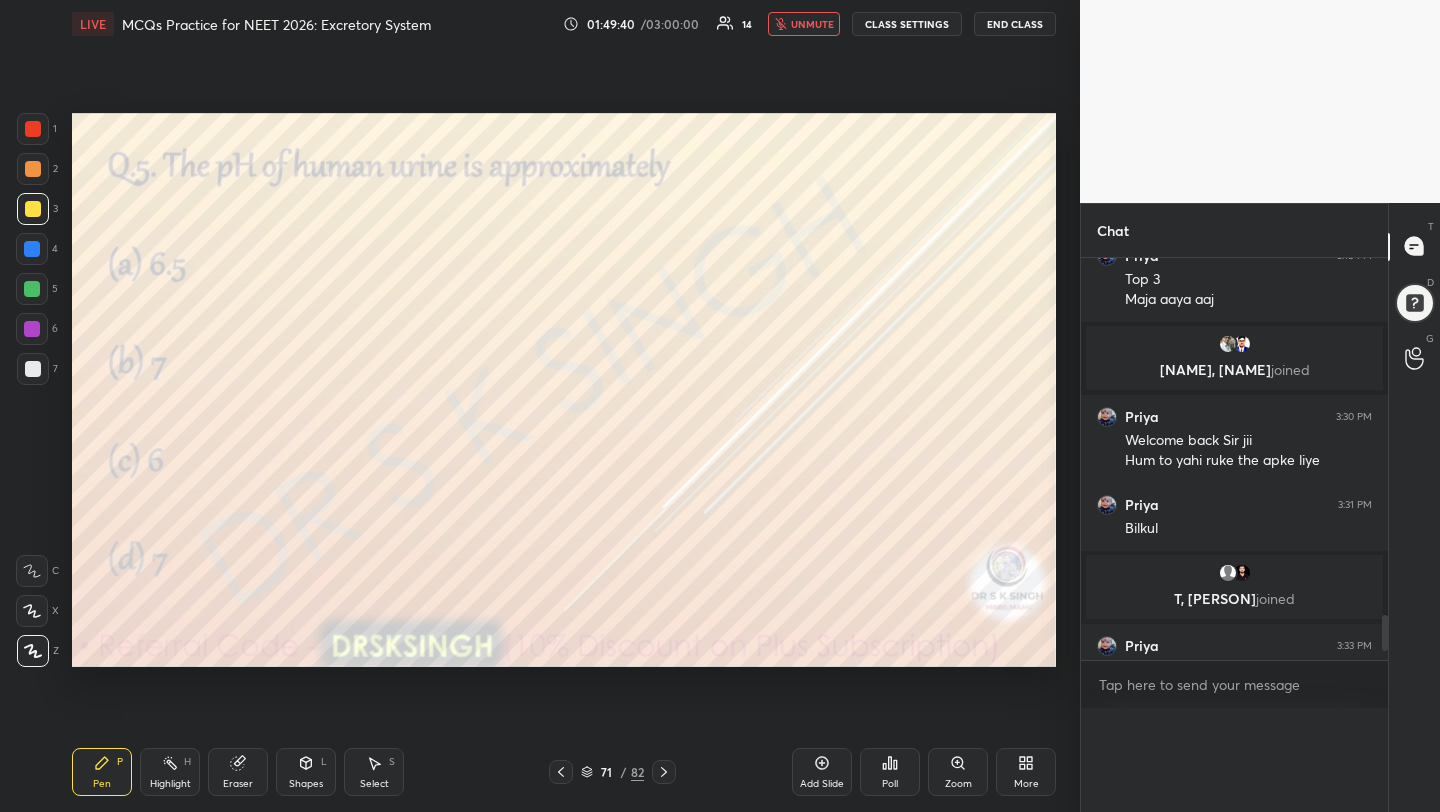 scroll, scrollTop: 0, scrollLeft: 0, axis: both 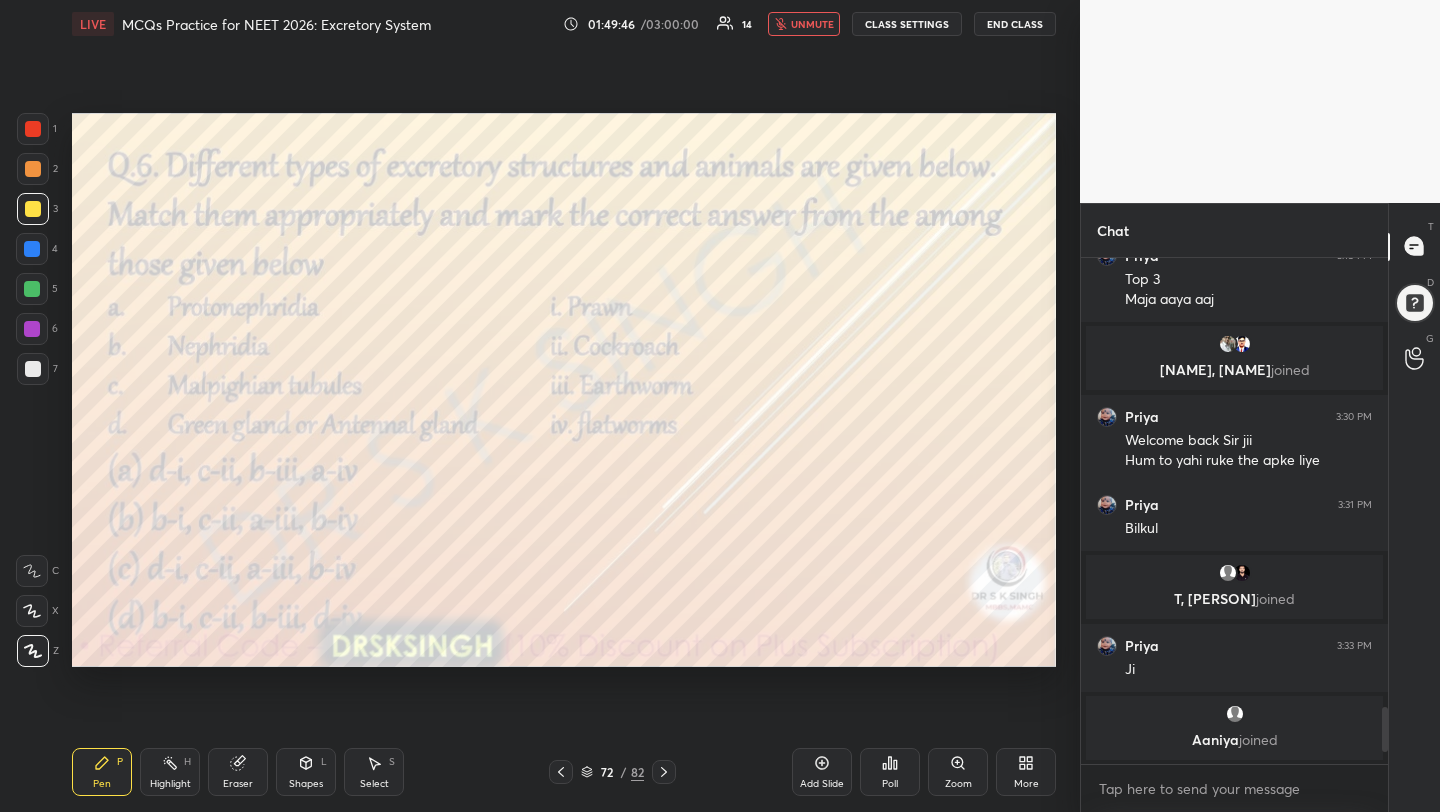 click on "Poll" at bounding box center (890, 772) 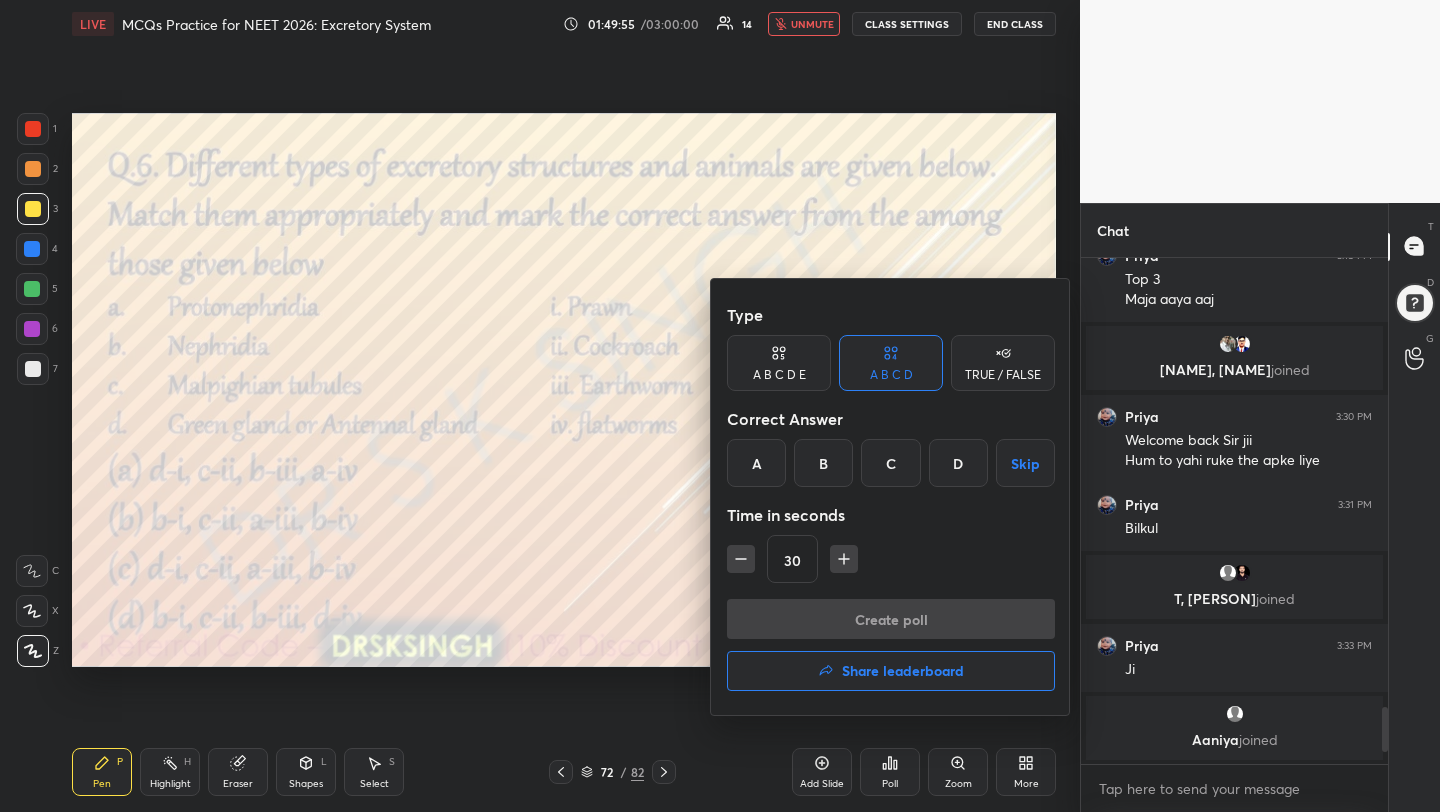 click on "A" at bounding box center [756, 463] 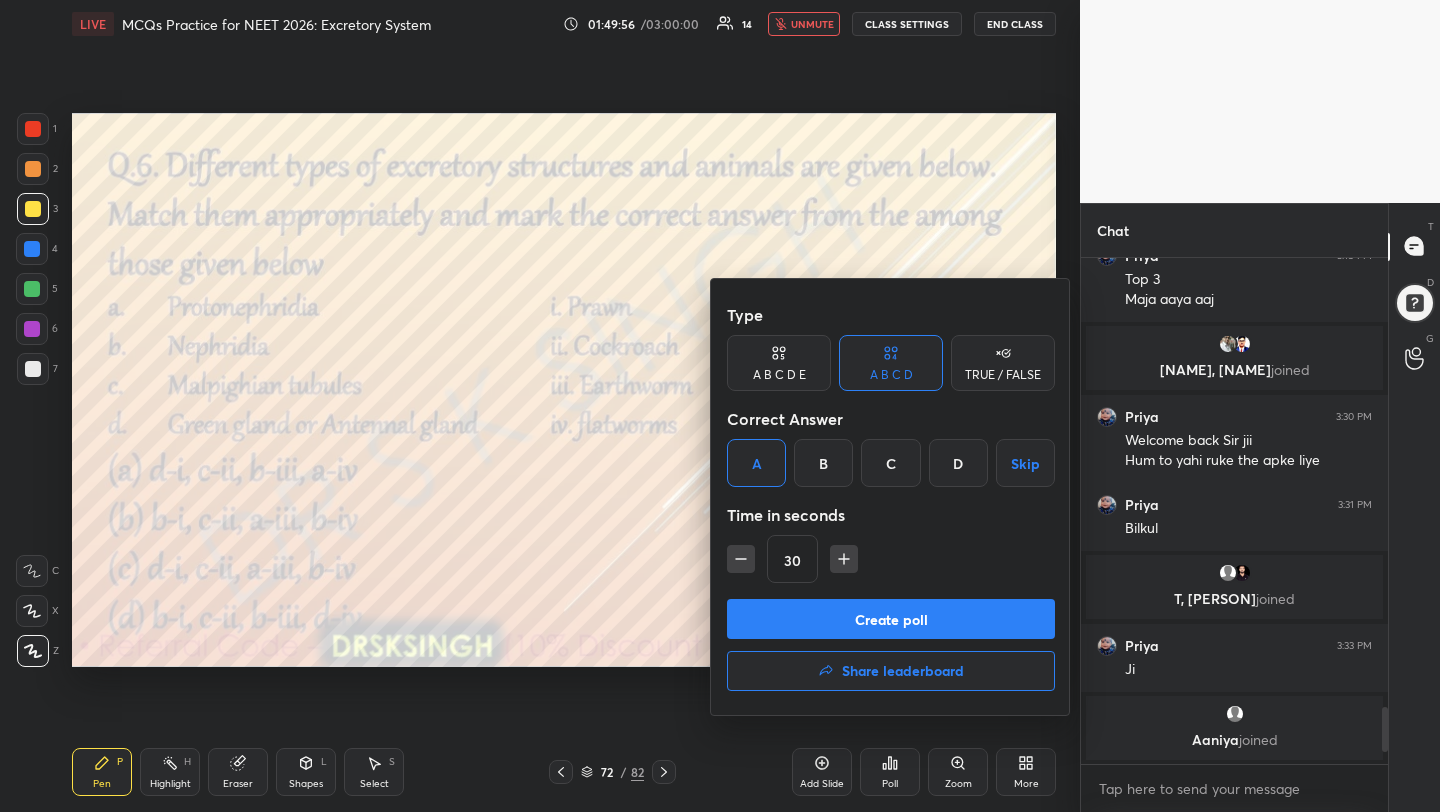 click on "Create poll" at bounding box center (891, 619) 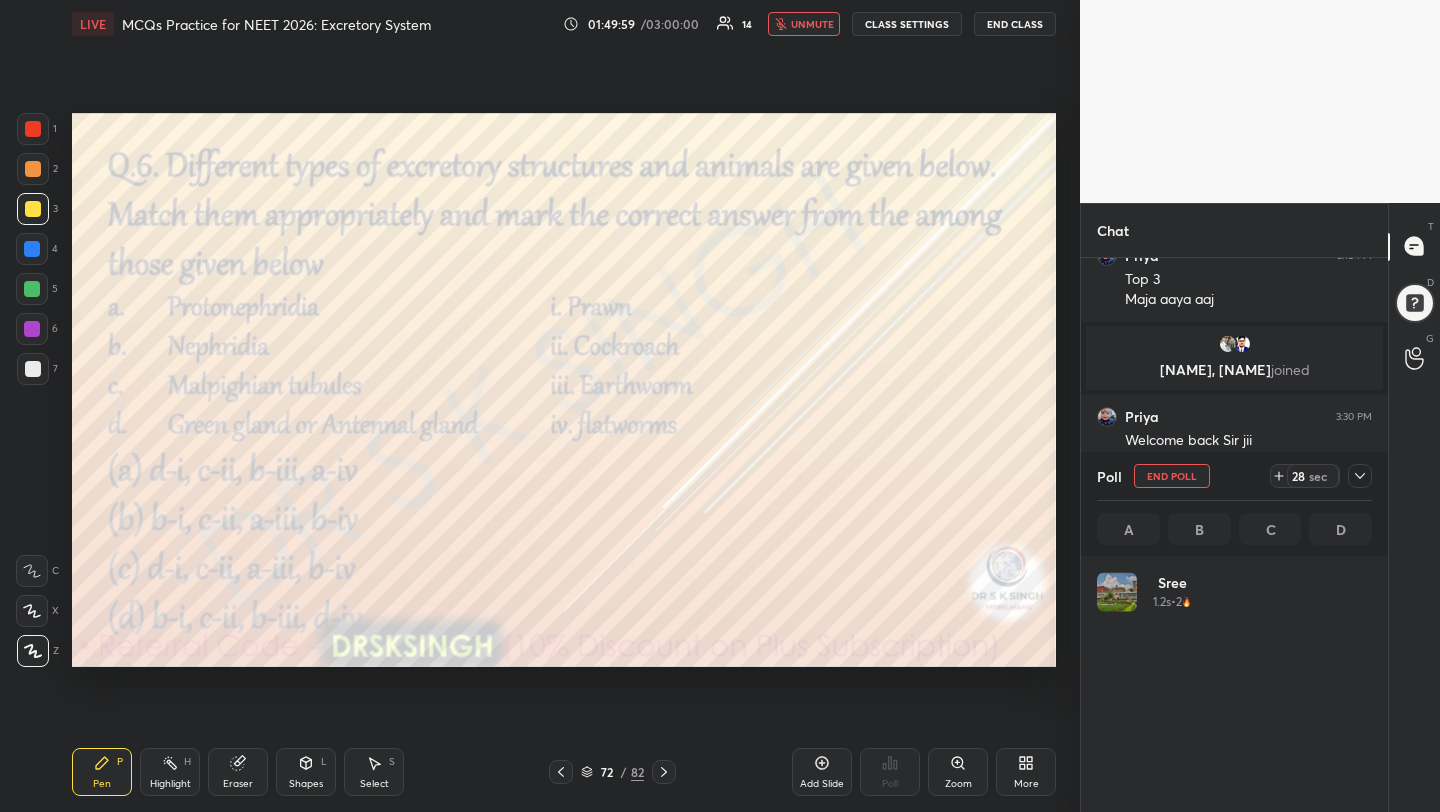 scroll, scrollTop: 7, scrollLeft: 7, axis: both 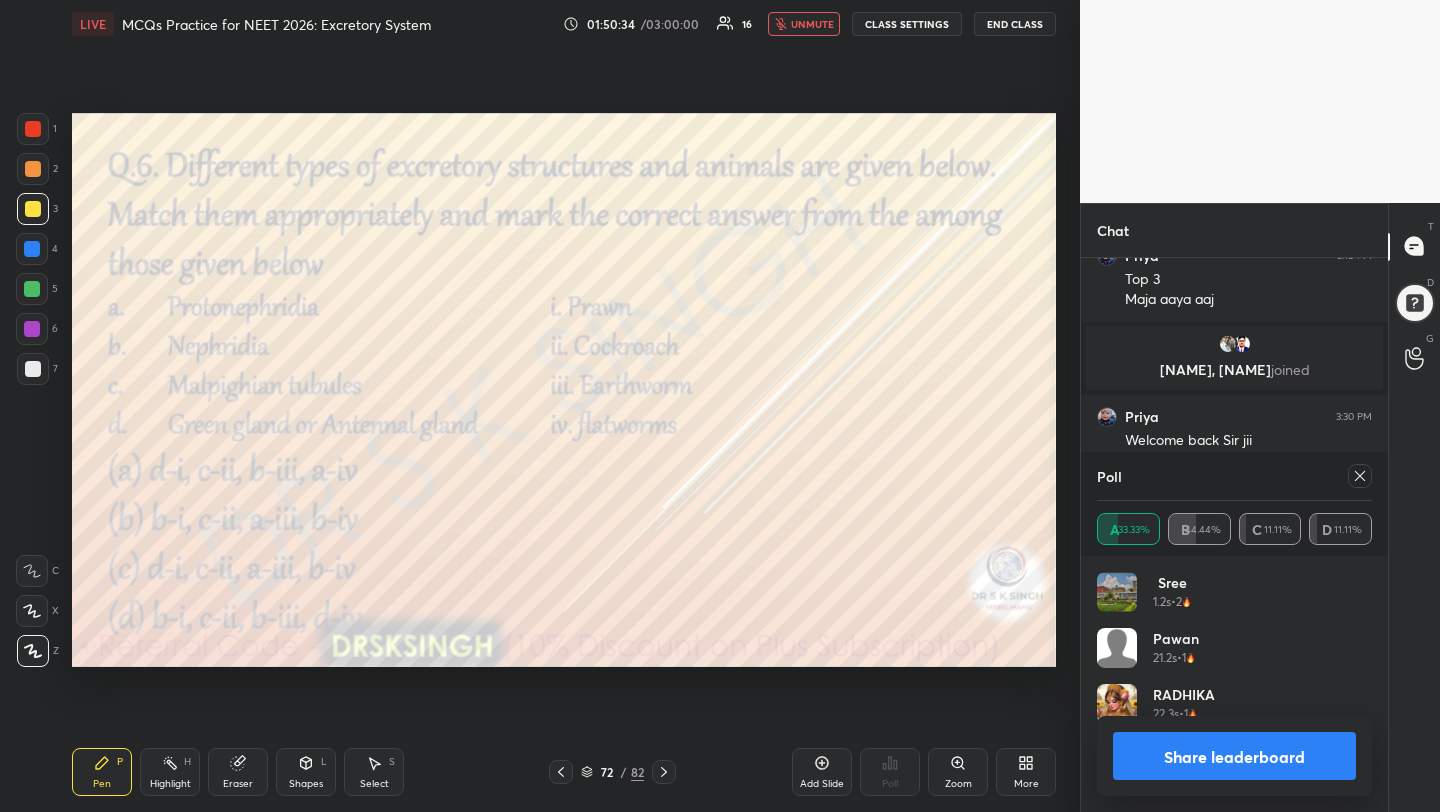 click 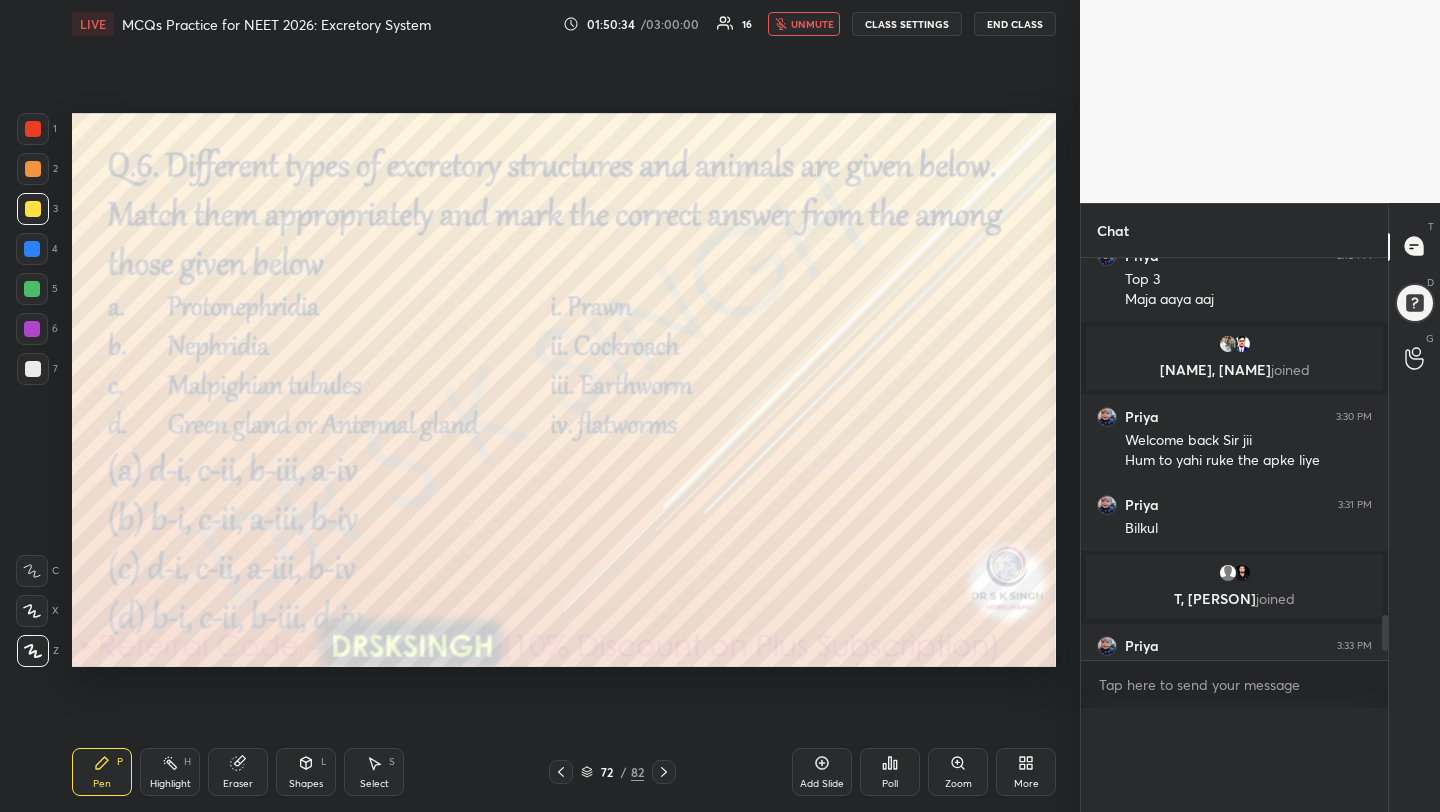 scroll, scrollTop: 0, scrollLeft: 0, axis: both 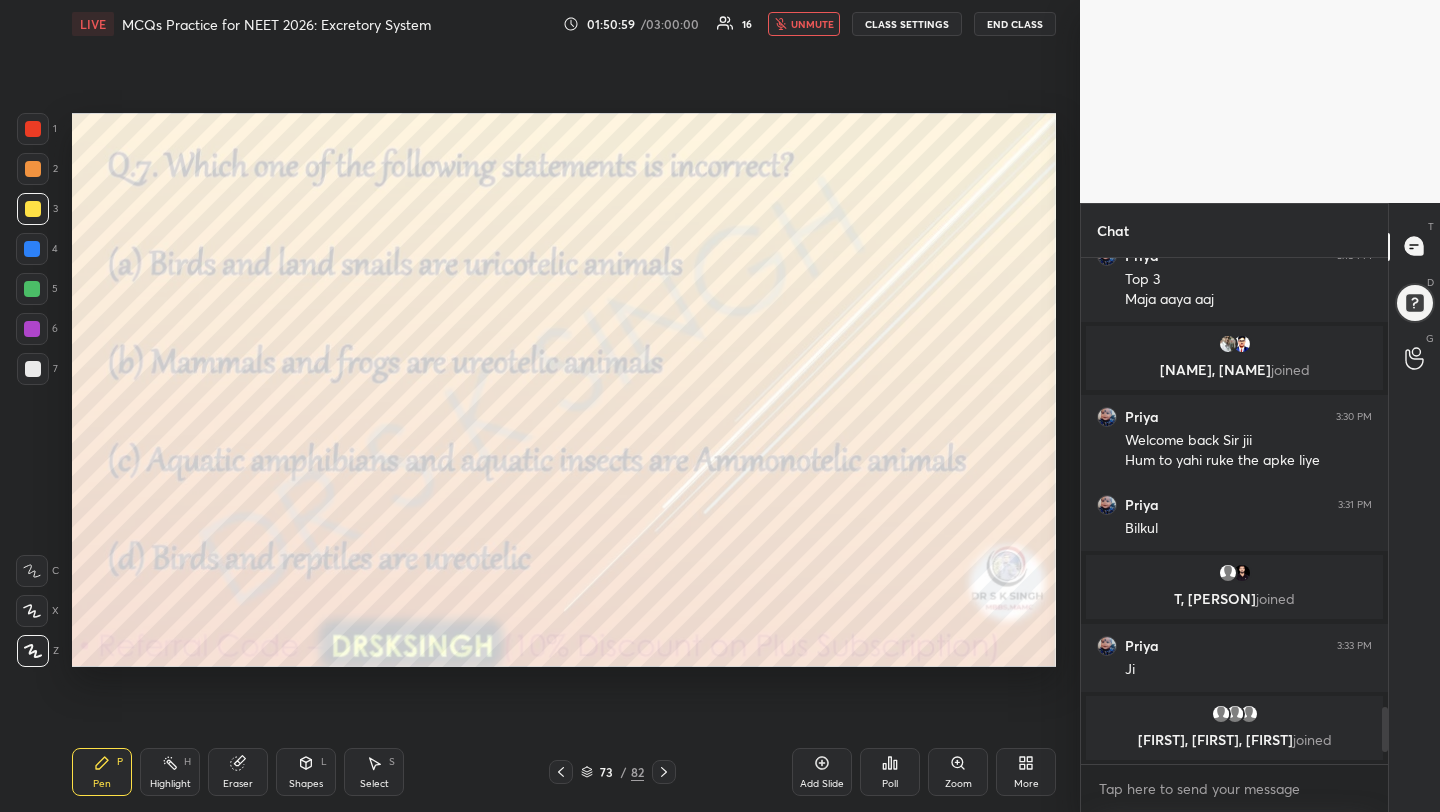 click on "Poll" at bounding box center (890, 772) 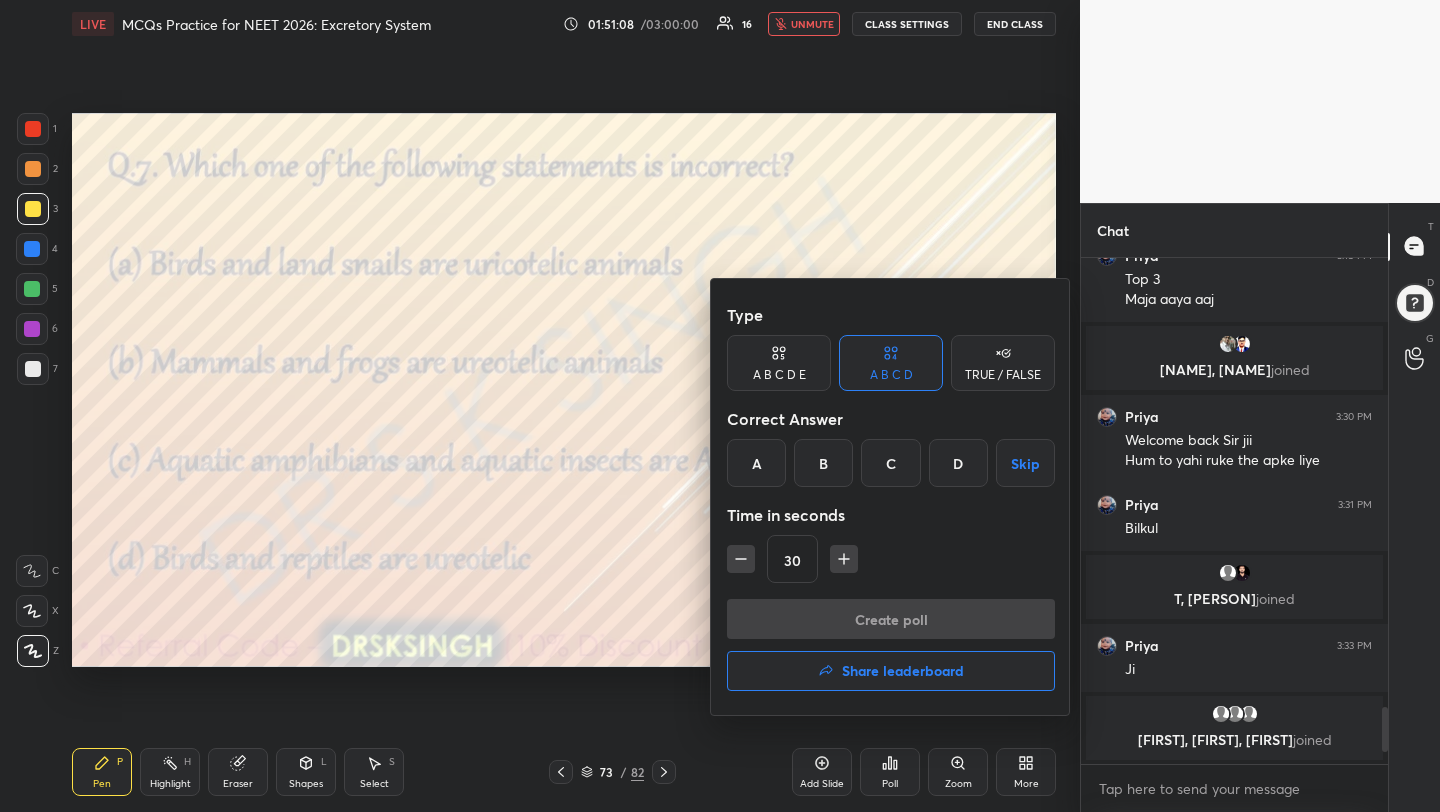click on "D" at bounding box center [958, 463] 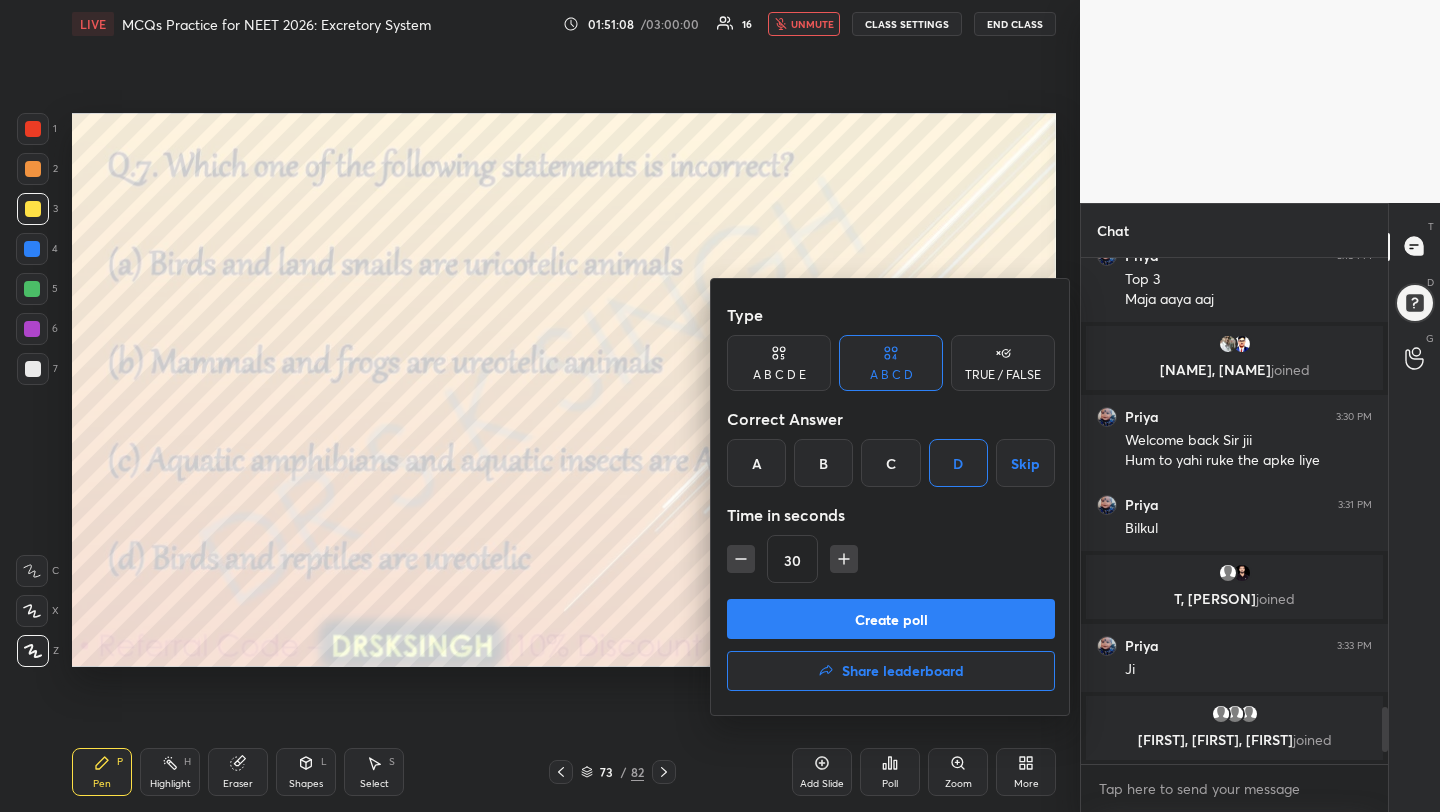 click on "Create poll" at bounding box center (891, 619) 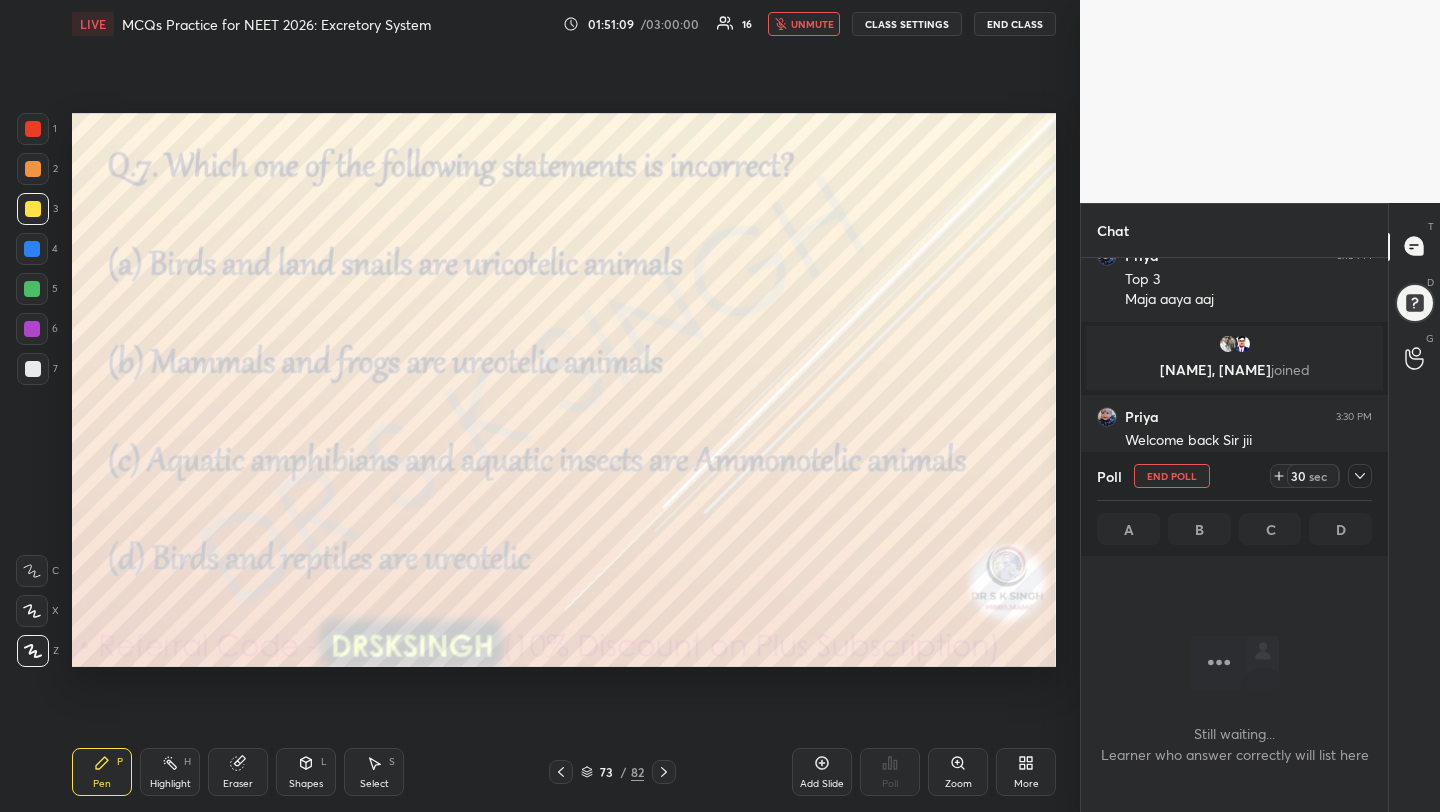 scroll, scrollTop: 407, scrollLeft: 301, axis: both 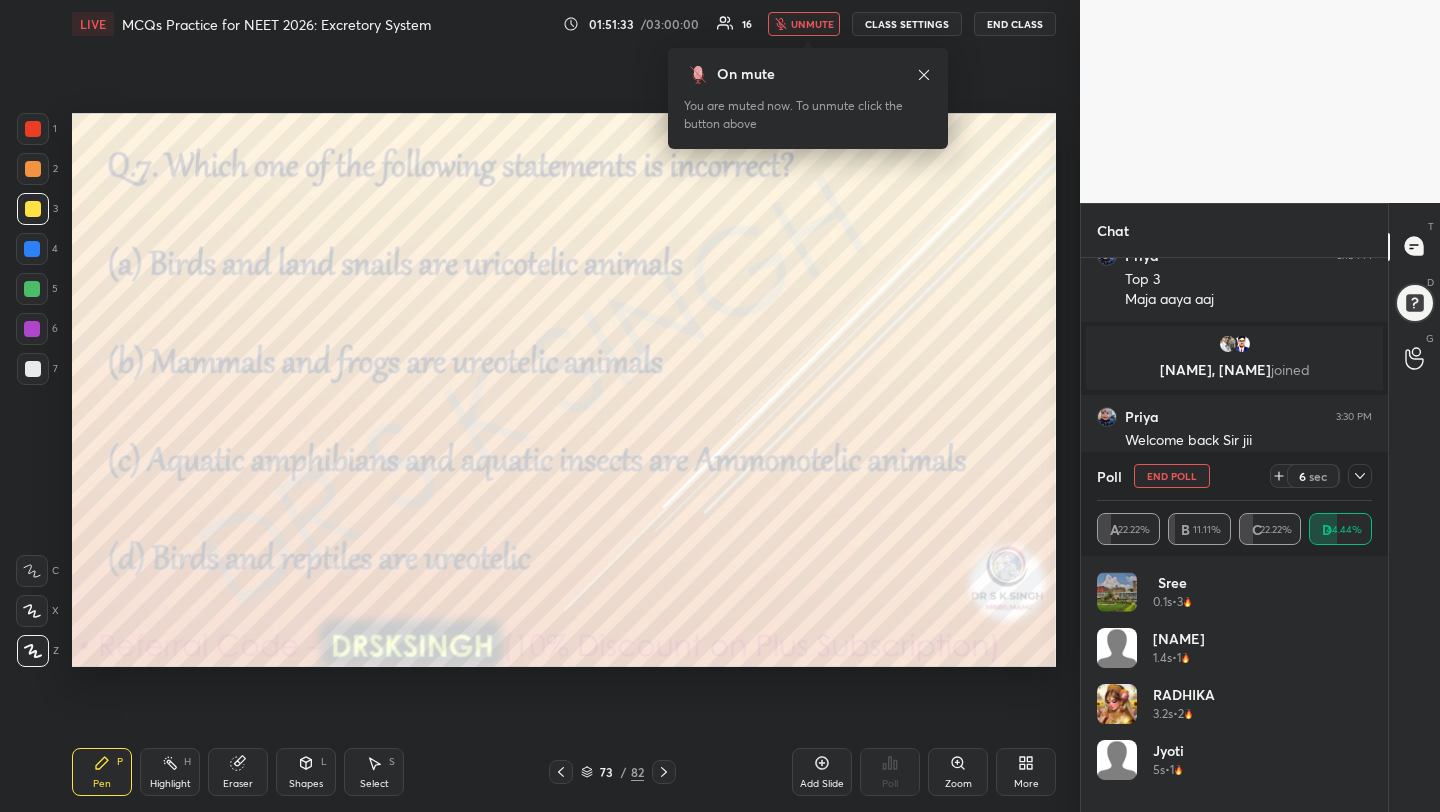 click on "End Poll" at bounding box center [1172, 476] 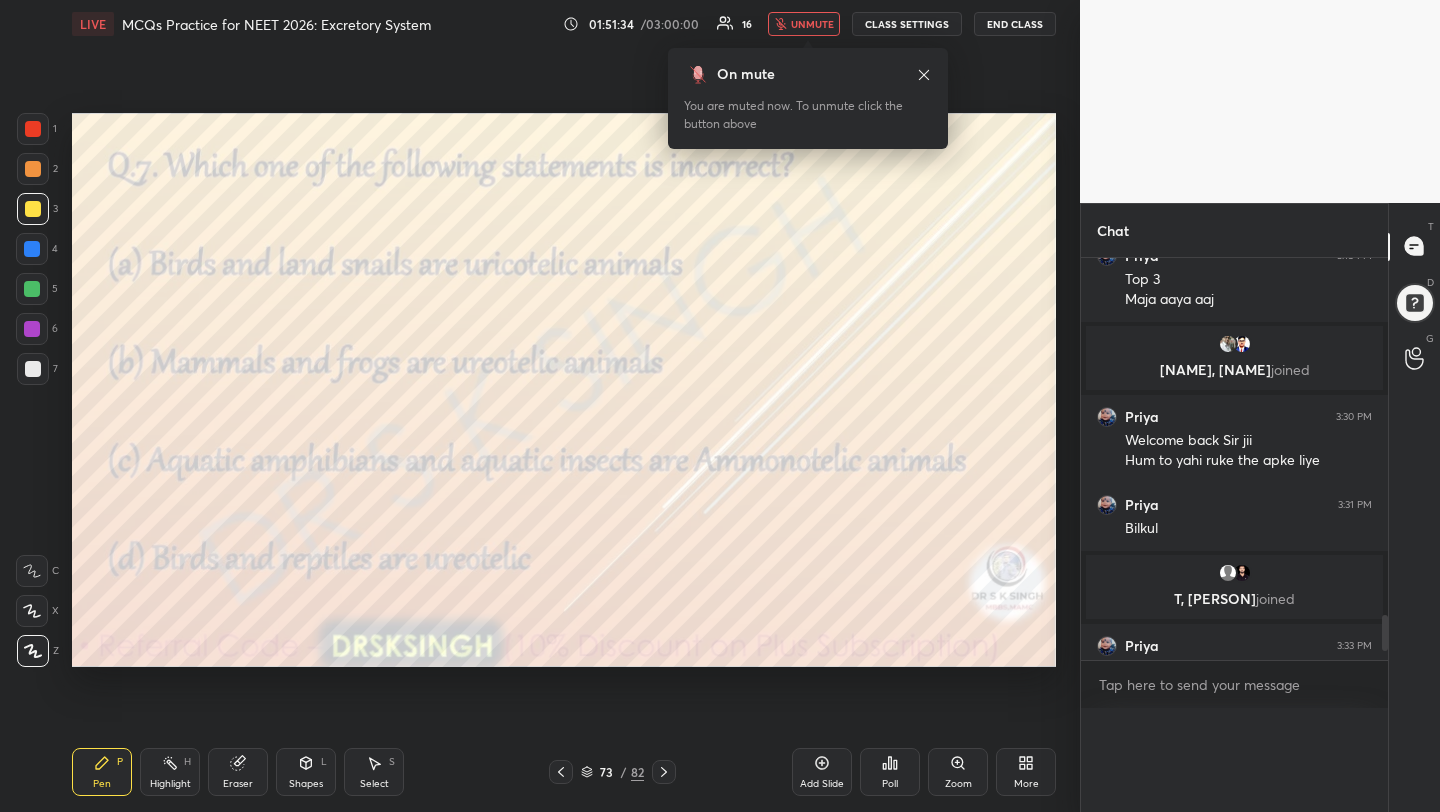 scroll, scrollTop: 0, scrollLeft: 0, axis: both 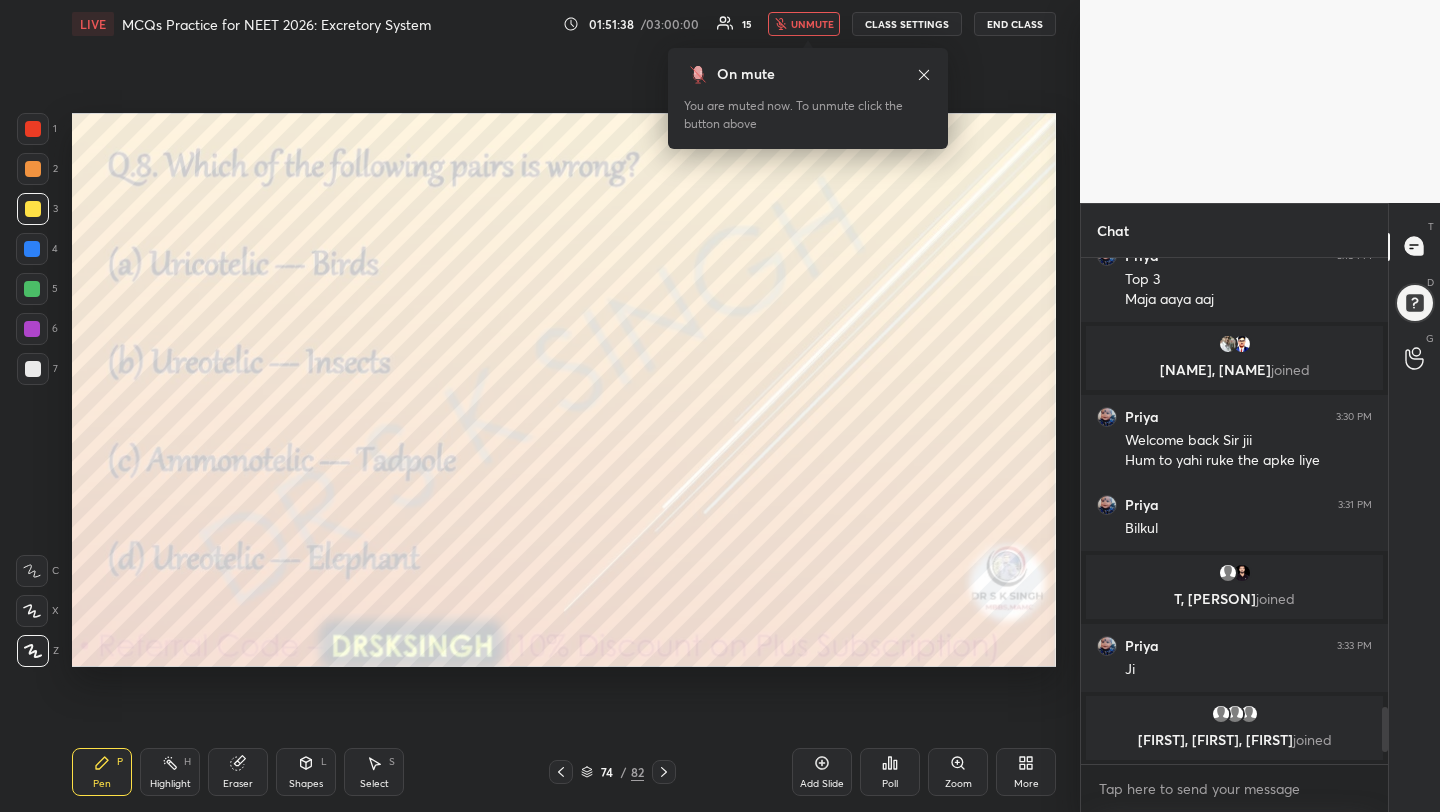 click 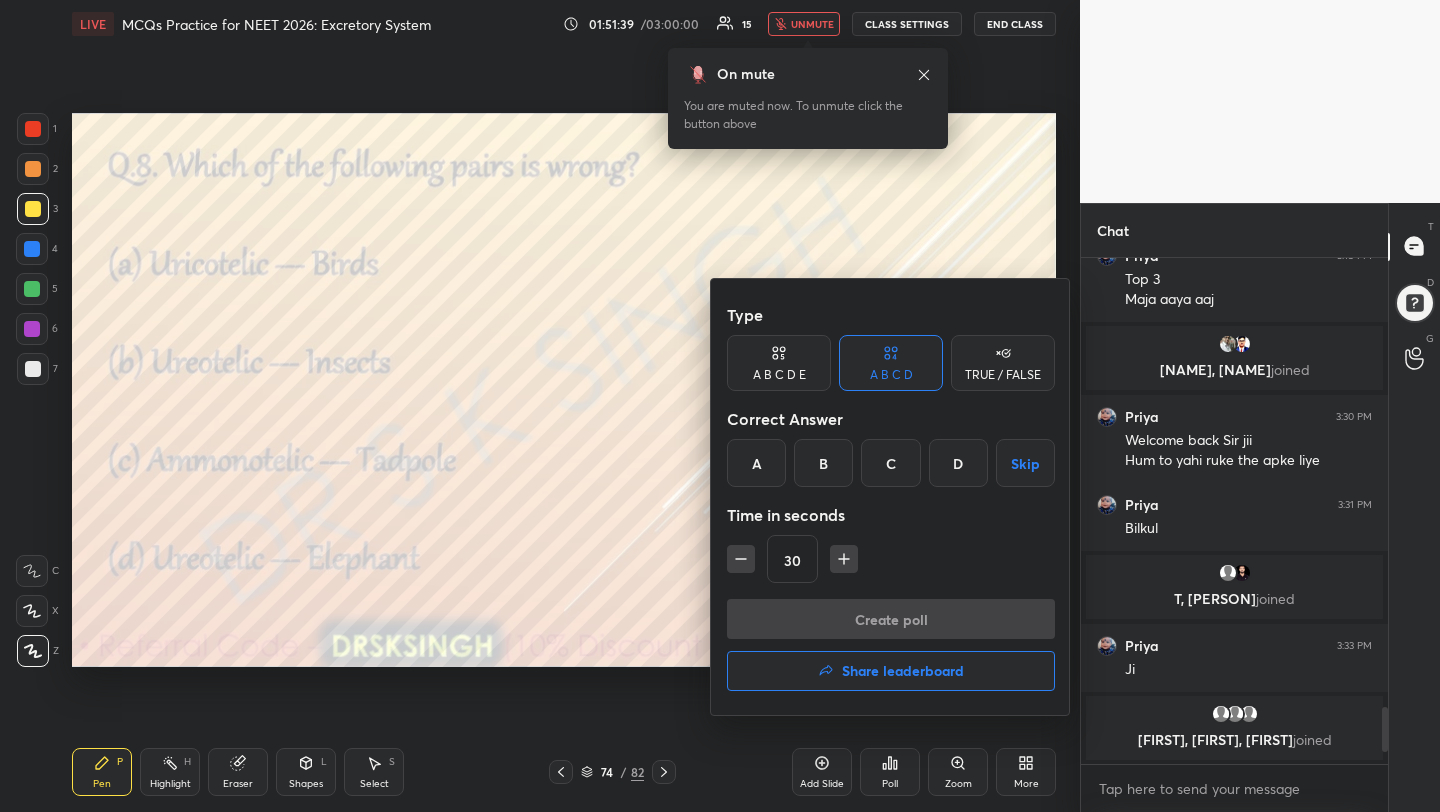 click on "B" at bounding box center [823, 463] 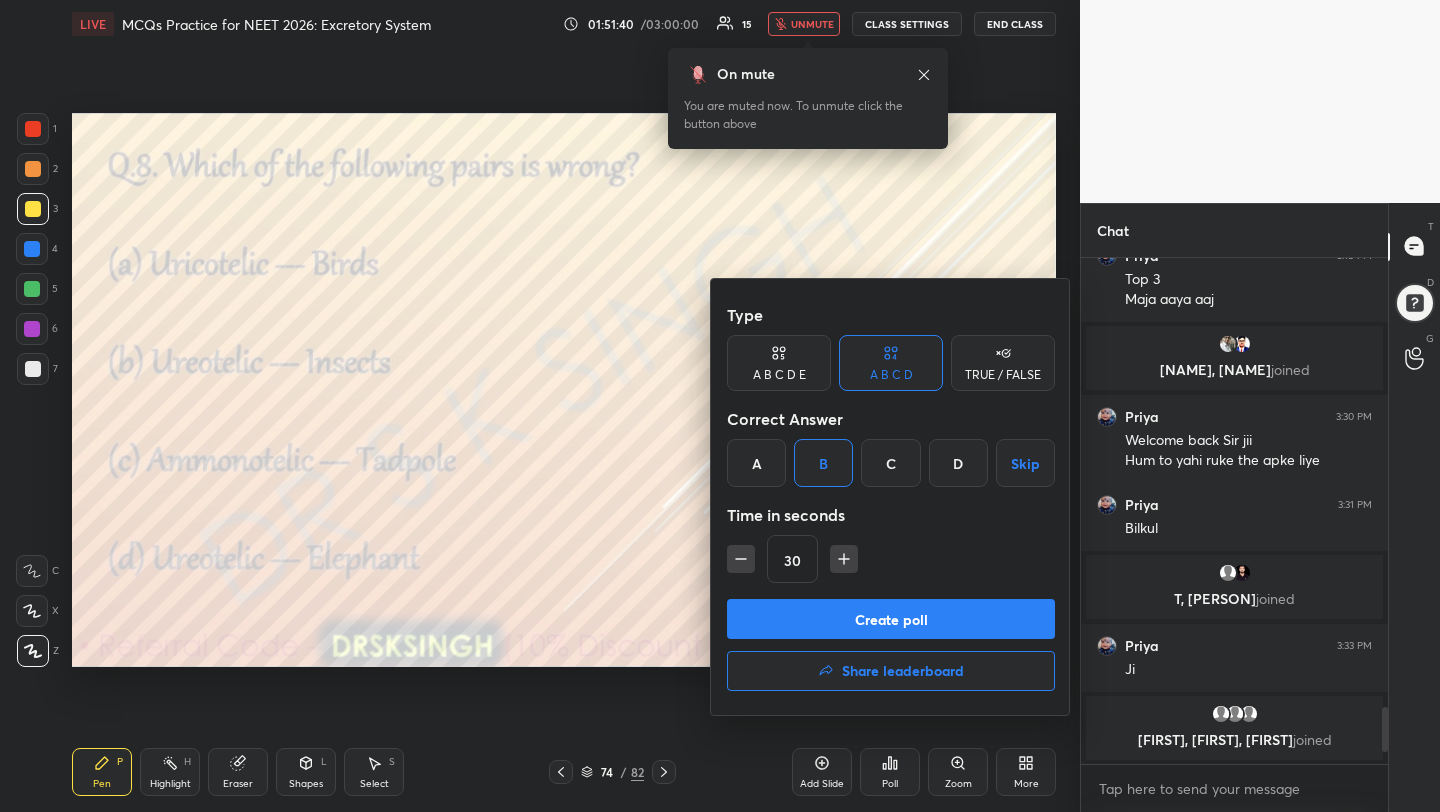 click on "Create poll" at bounding box center (891, 619) 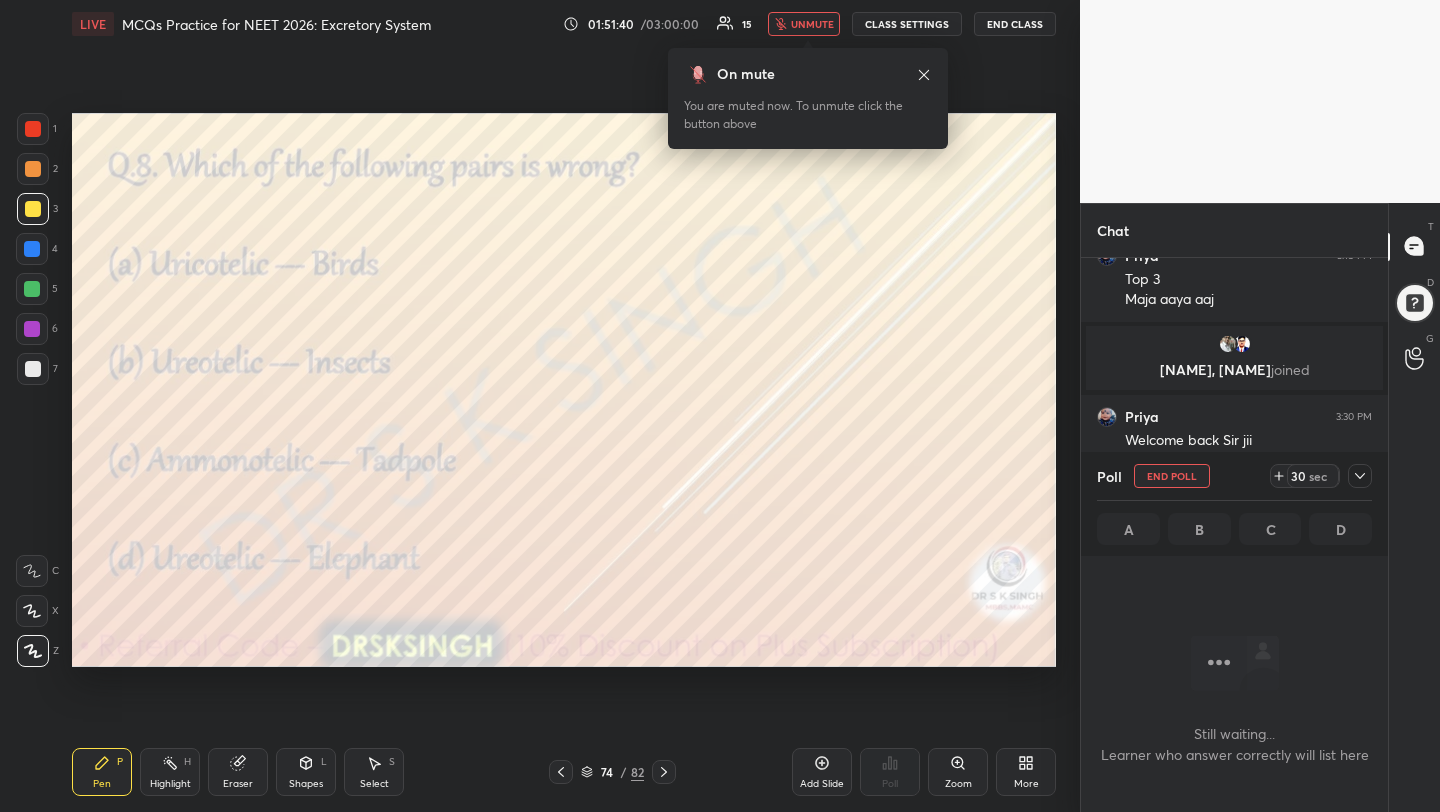scroll, scrollTop: 402, scrollLeft: 301, axis: both 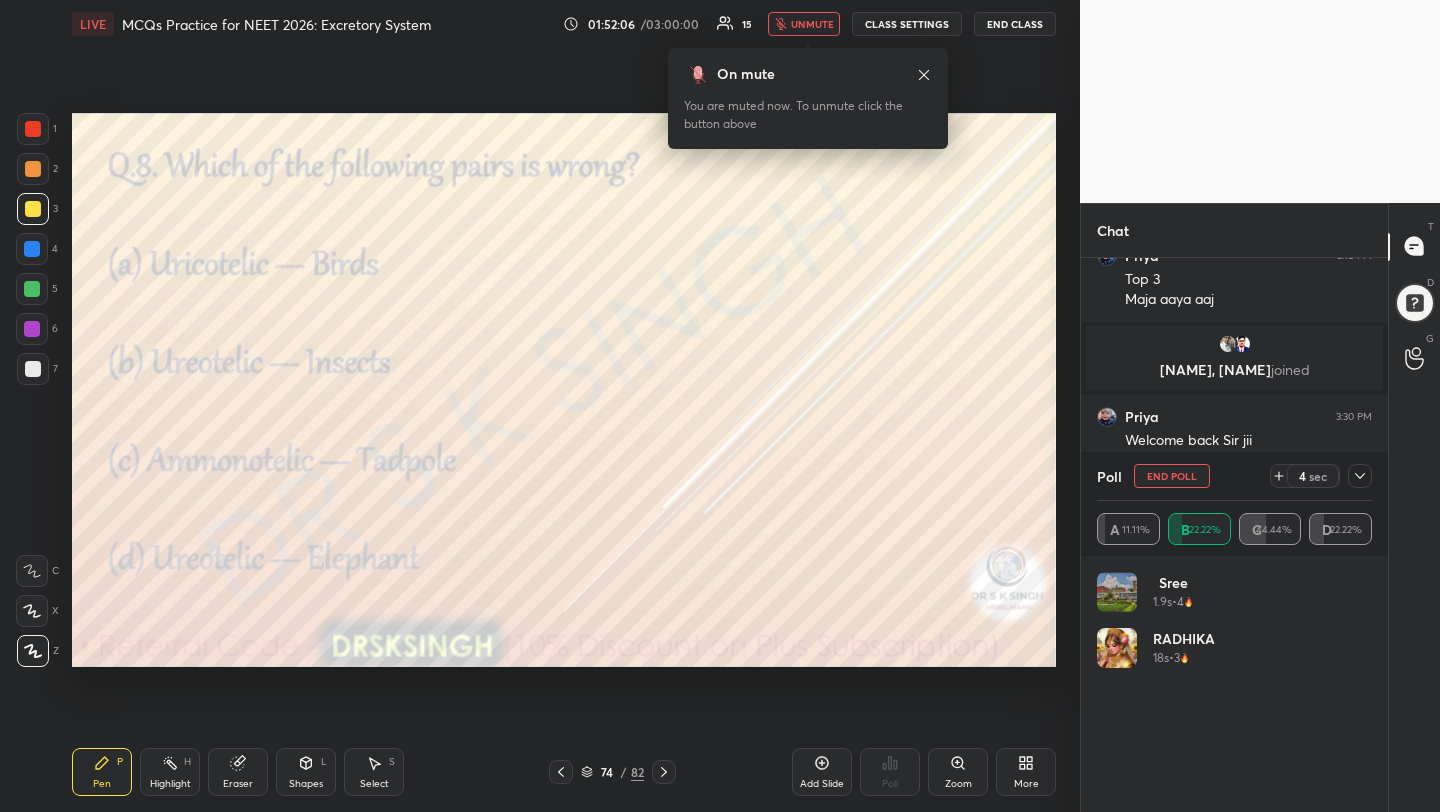 click on "End Poll" at bounding box center (1172, 476) 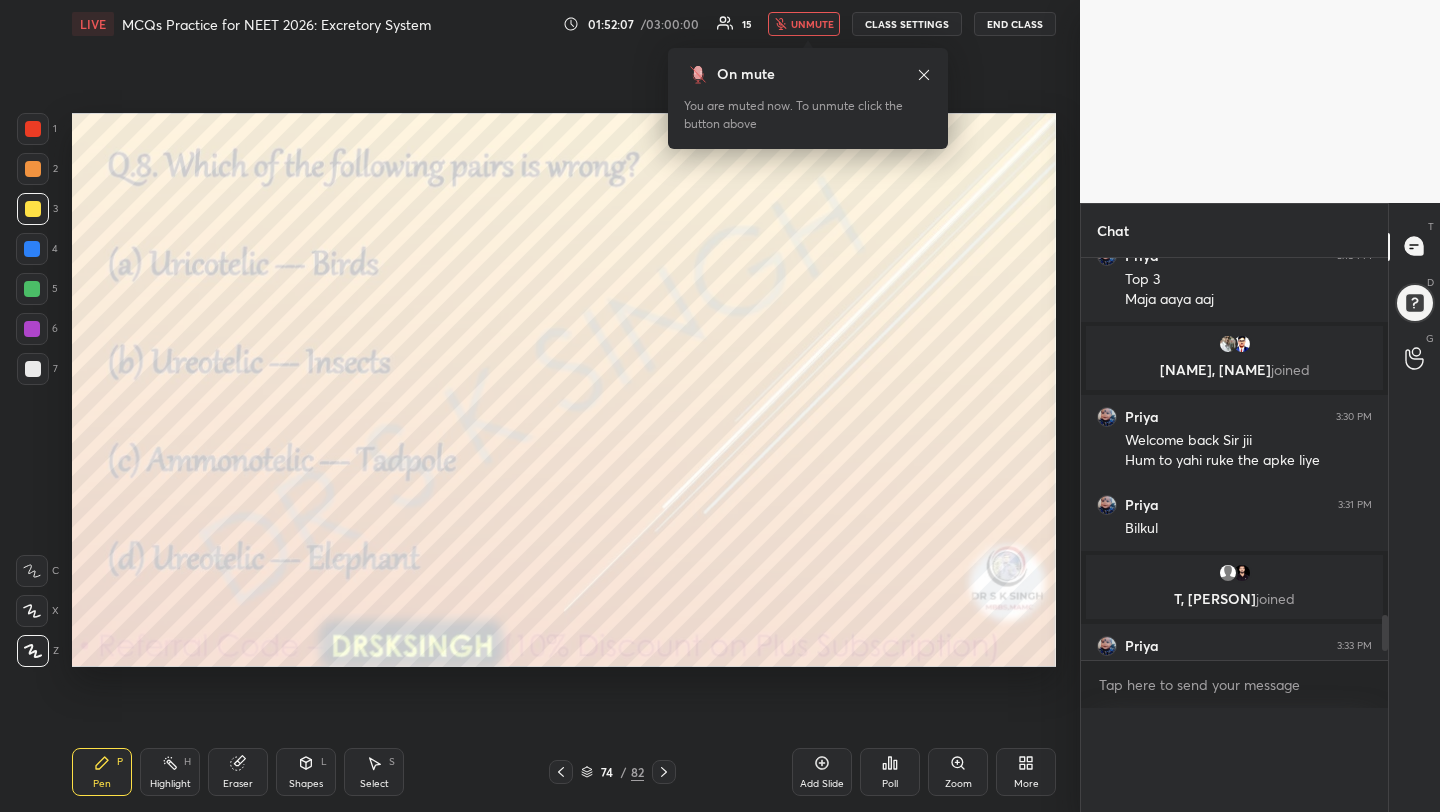 scroll, scrollTop: 0, scrollLeft: 0, axis: both 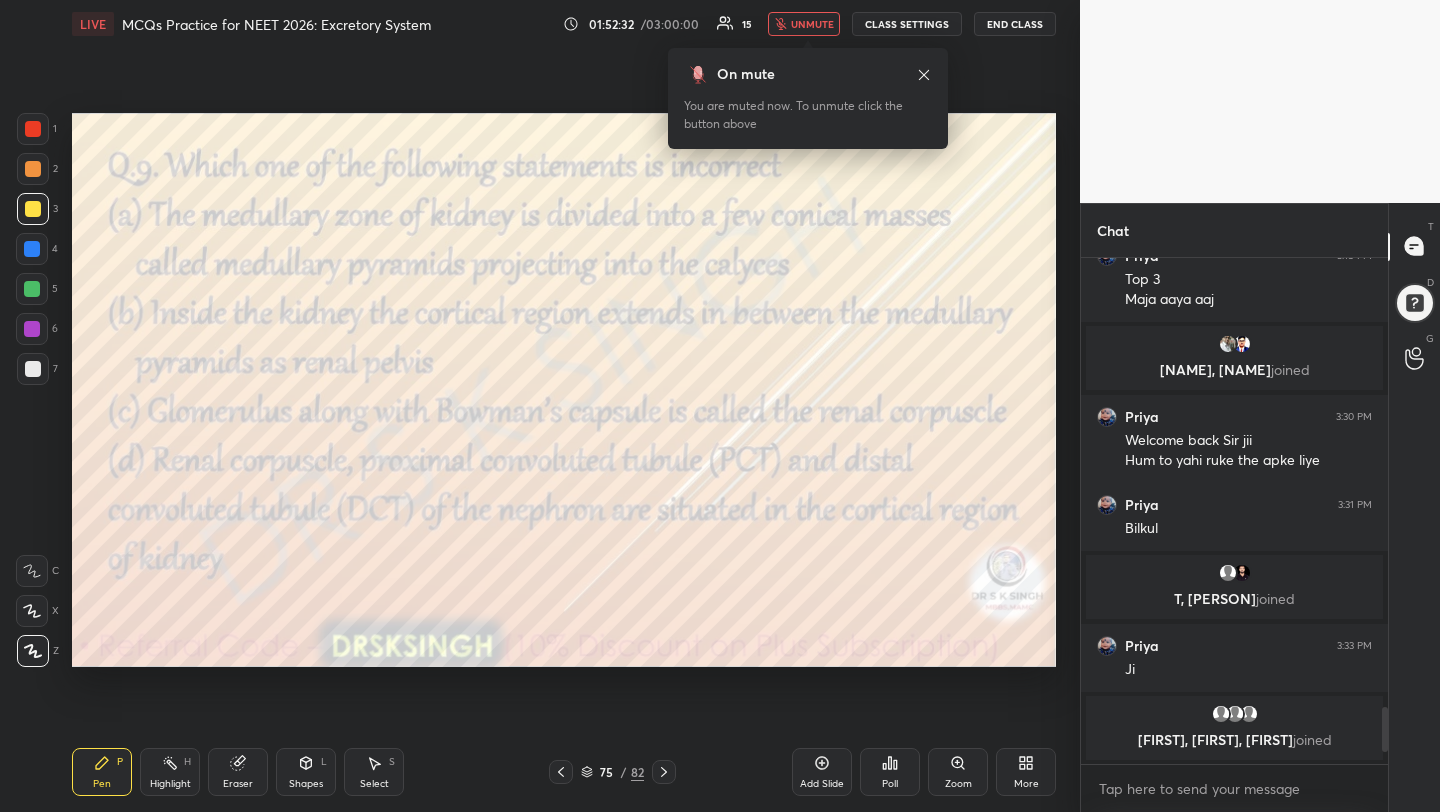 click on "Poll" at bounding box center [890, 772] 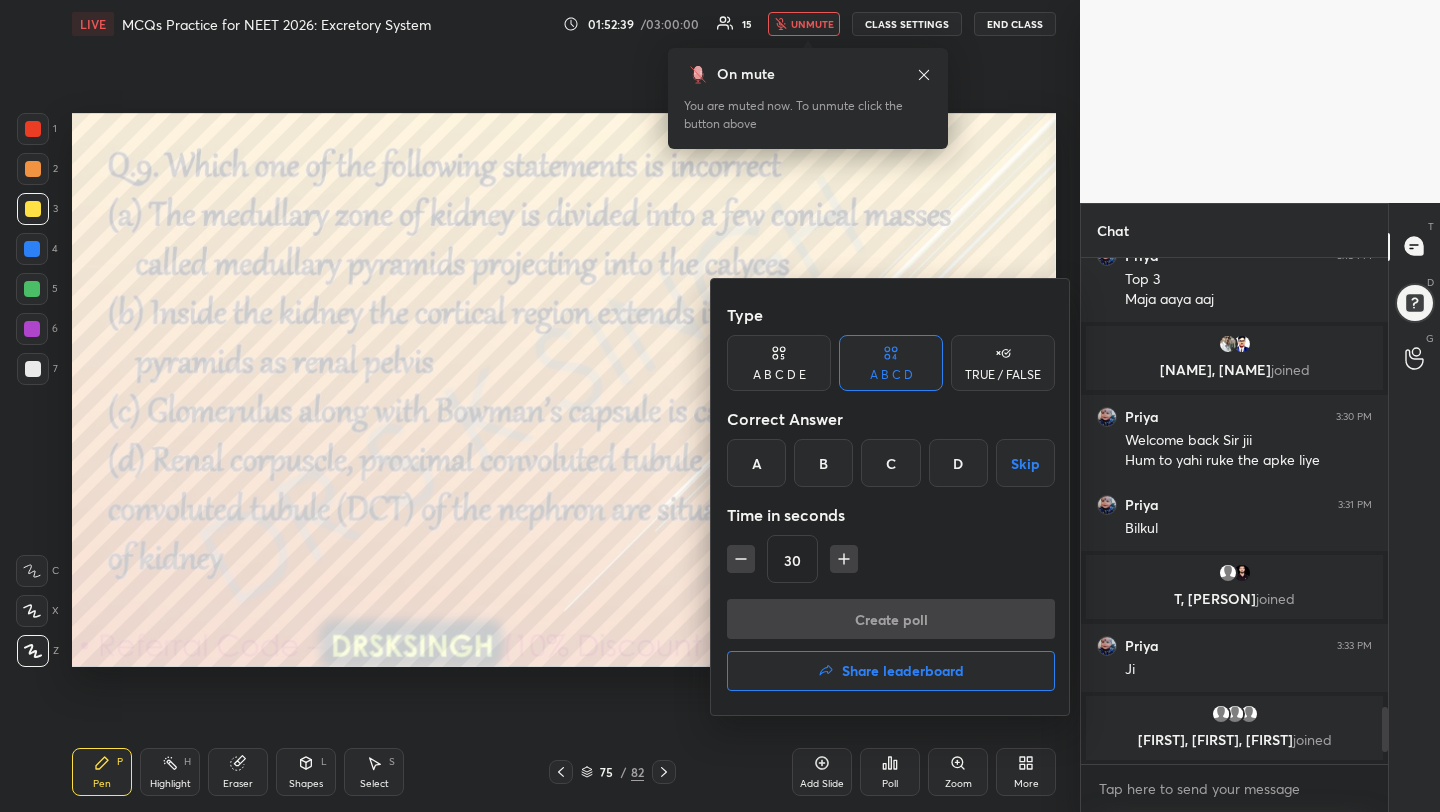 click on "B" at bounding box center (823, 463) 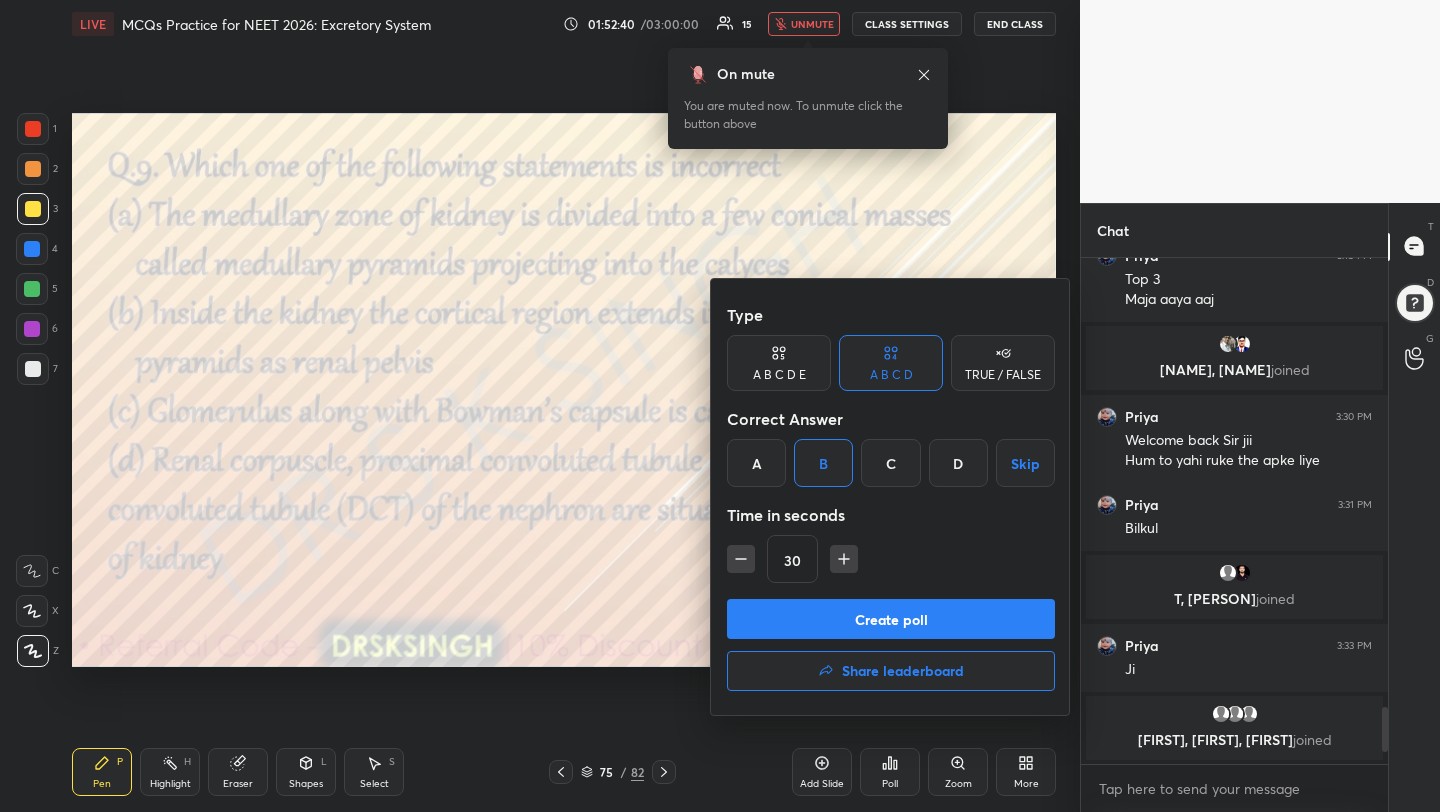 click on "Create poll" at bounding box center [891, 619] 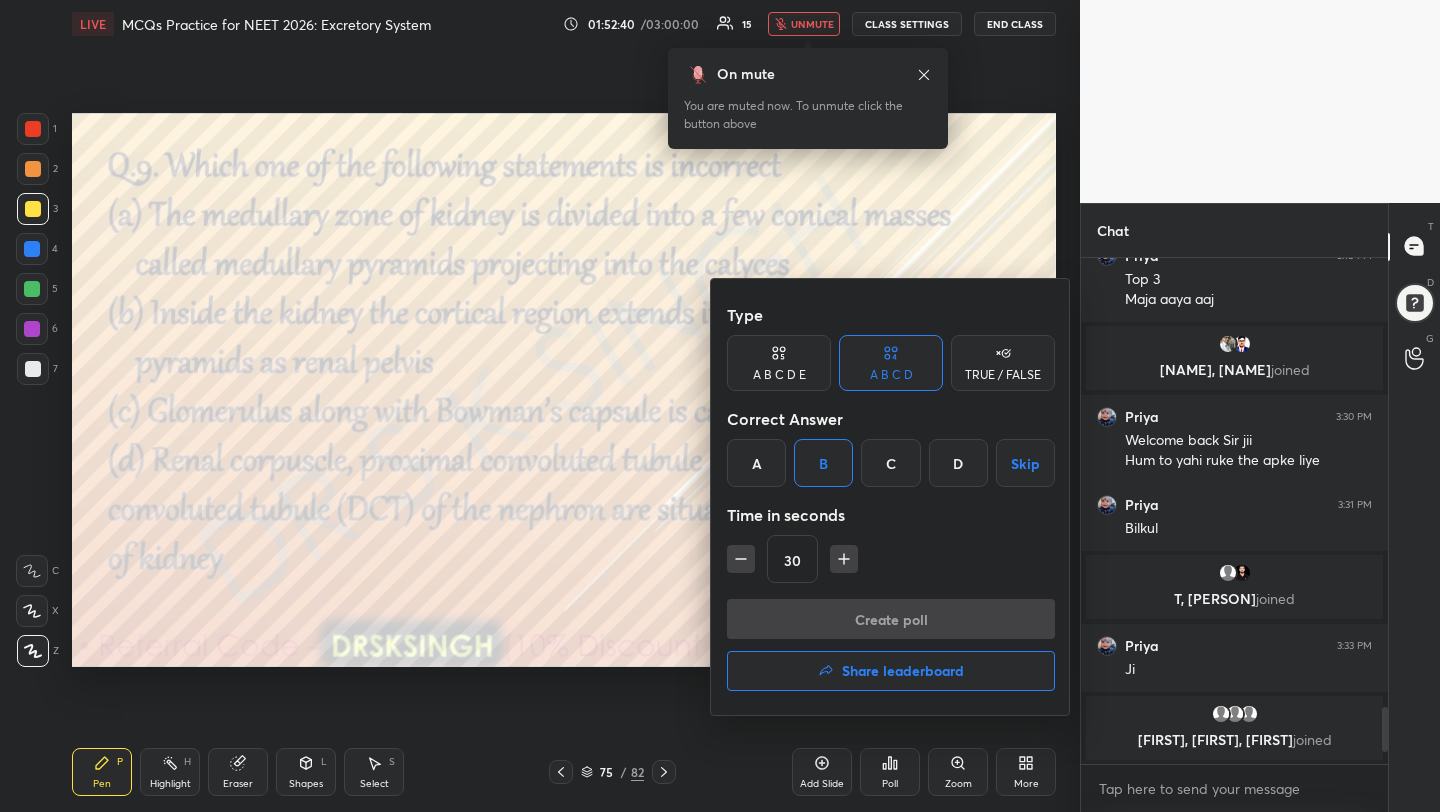 scroll, scrollTop: 458, scrollLeft: 301, axis: both 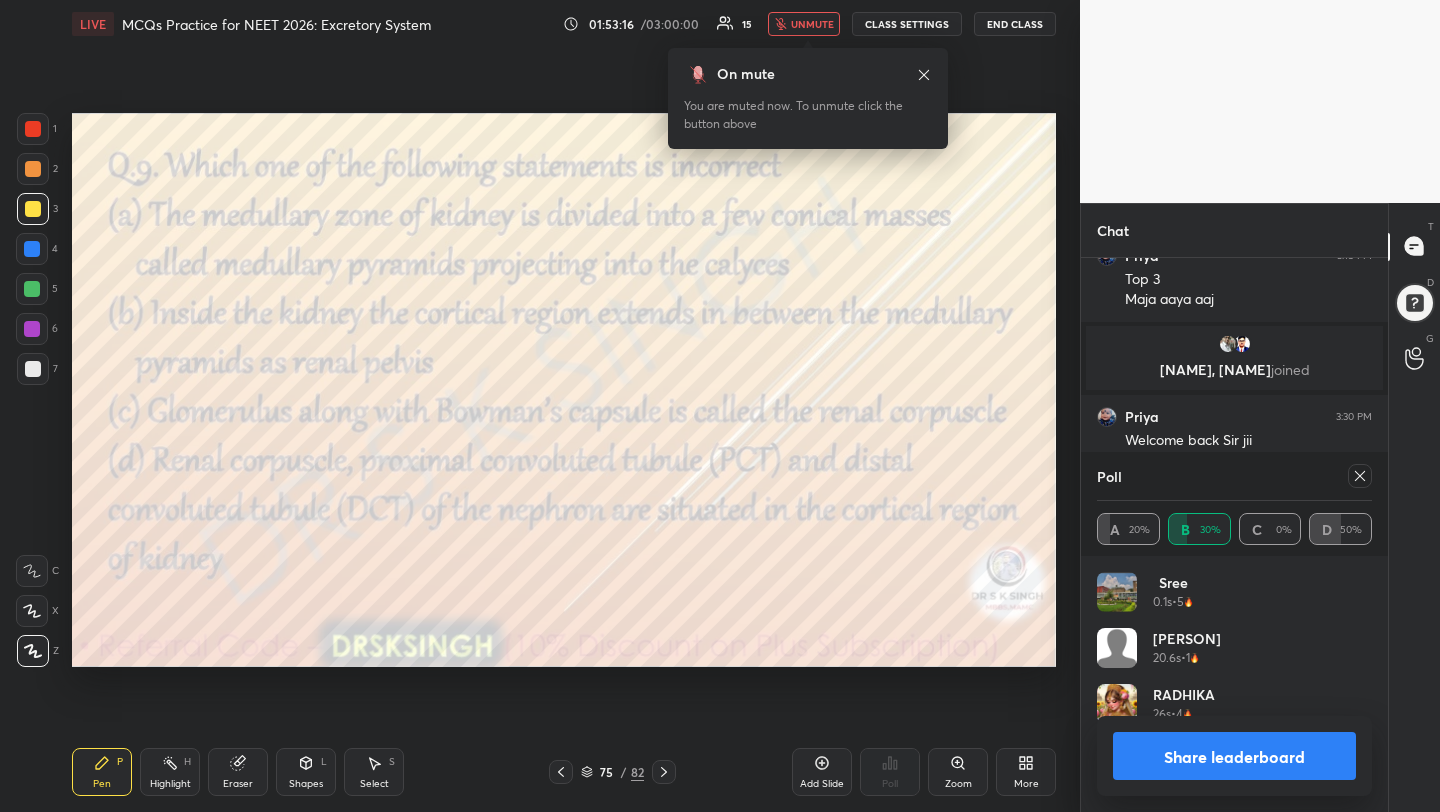 click 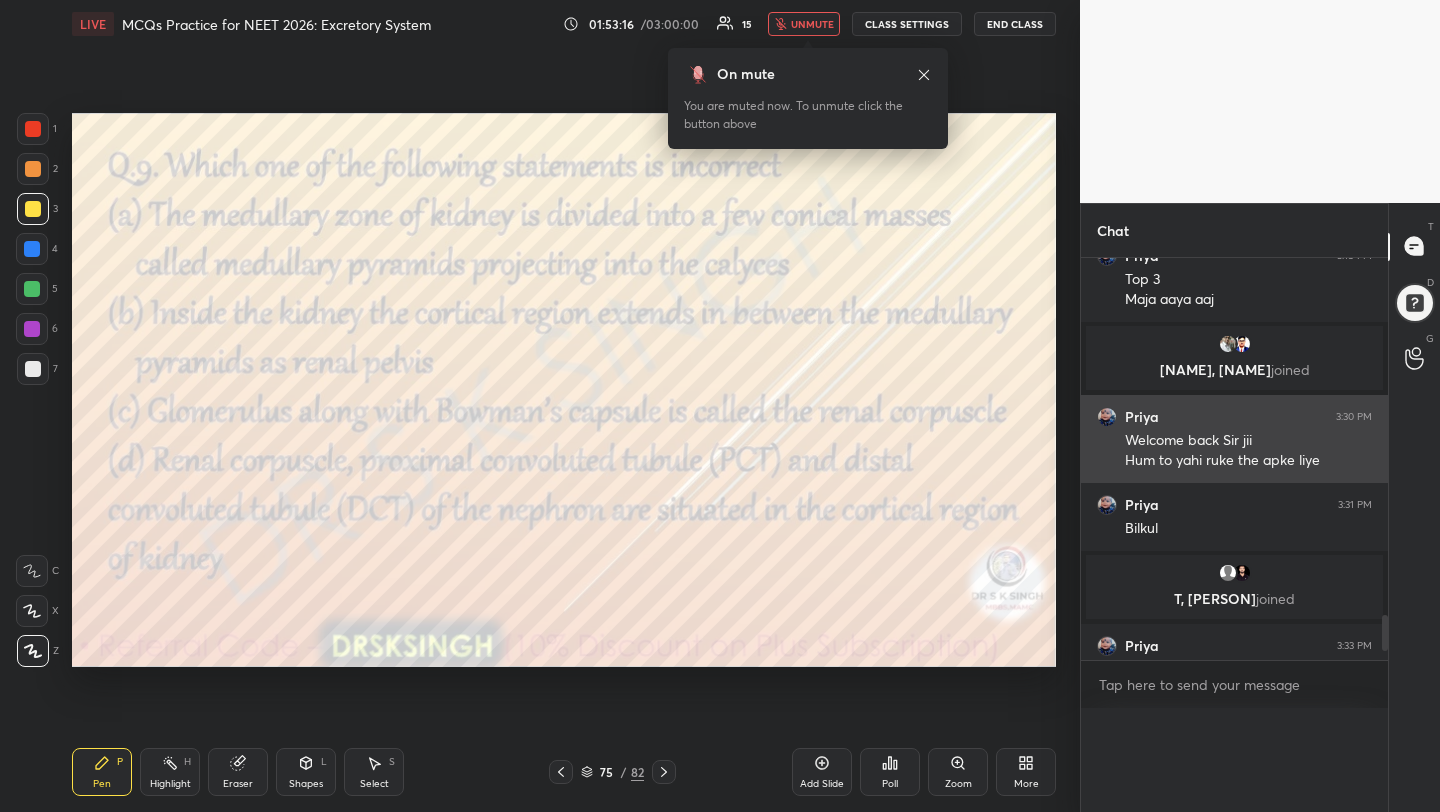 scroll, scrollTop: 0, scrollLeft: 0, axis: both 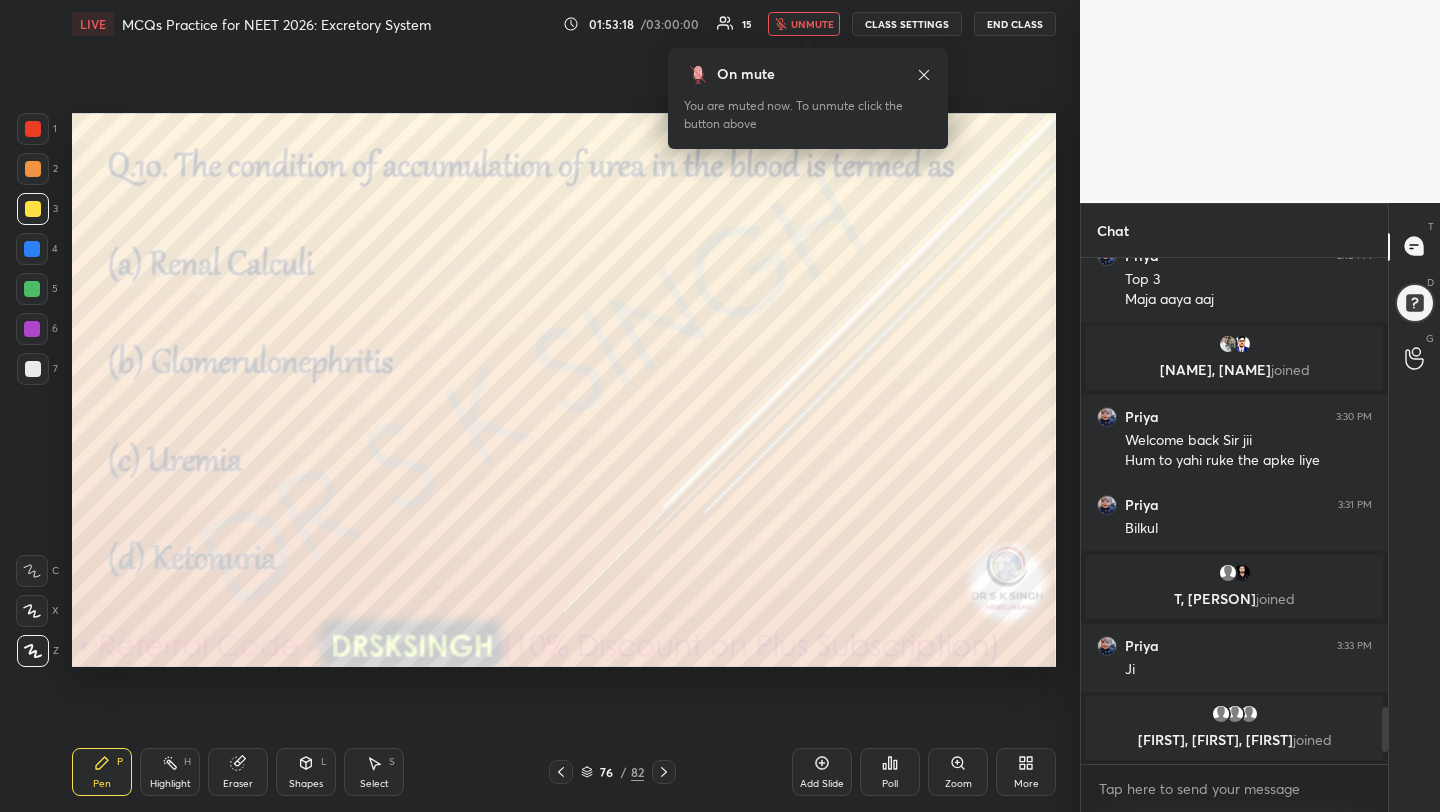 click on "Poll" at bounding box center [890, 772] 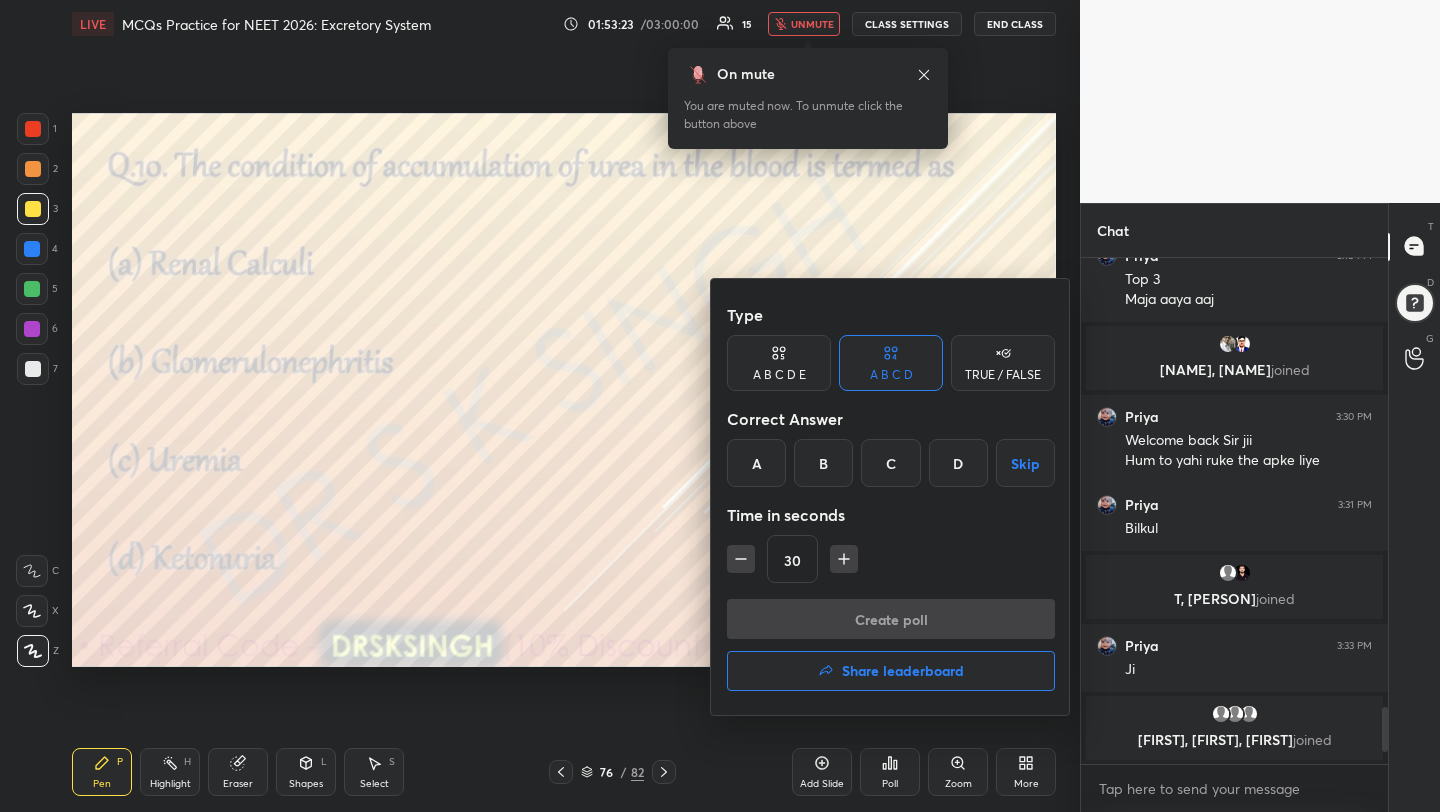 click on "Type A B C D E A B C D TRUE / FALSE Correct Answer A B C D Skip Time in seconds 30" at bounding box center [891, 447] 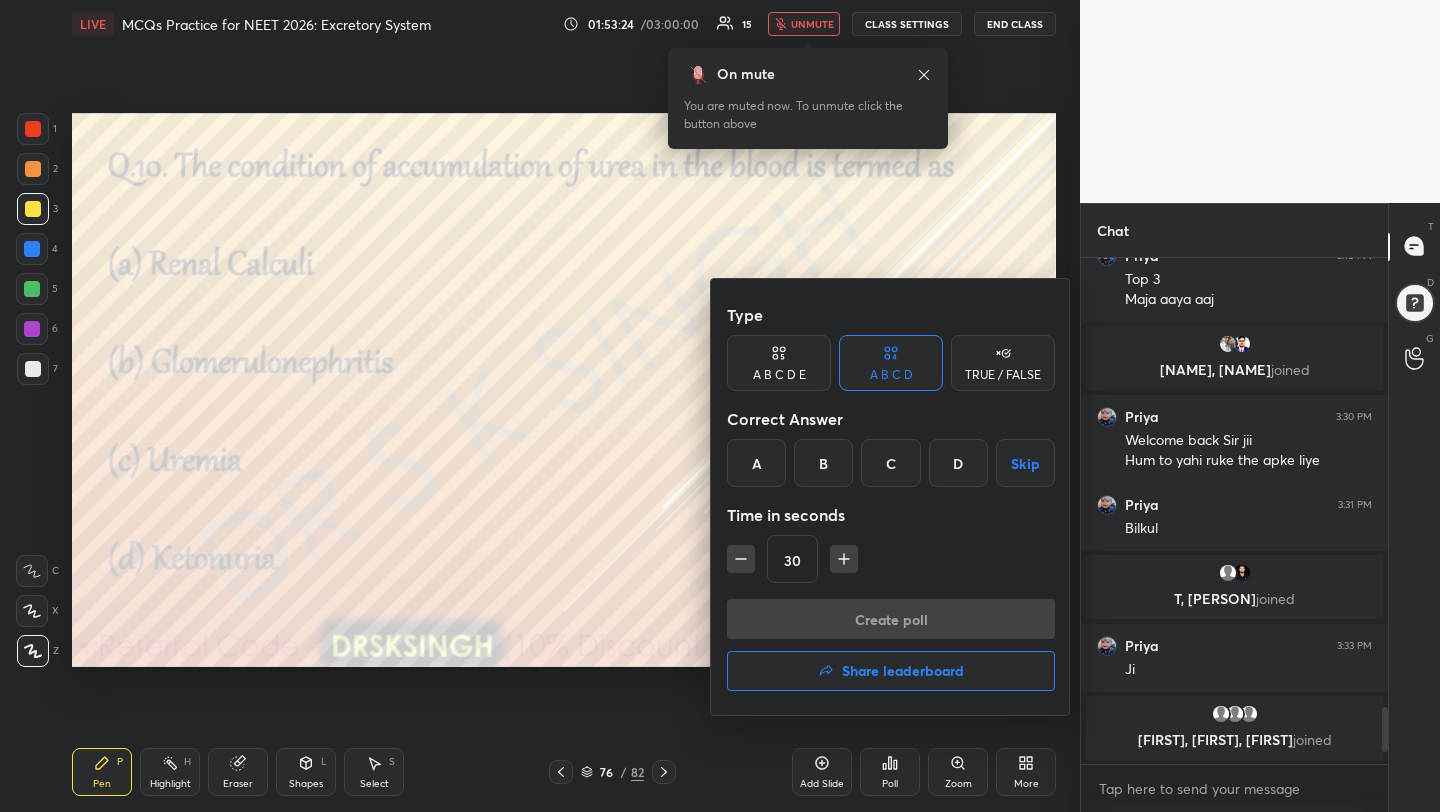 click on "Type A B C D E A B C D TRUE / FALSE Correct Answer A B C D Skip Time in seconds 30" at bounding box center [891, 447] 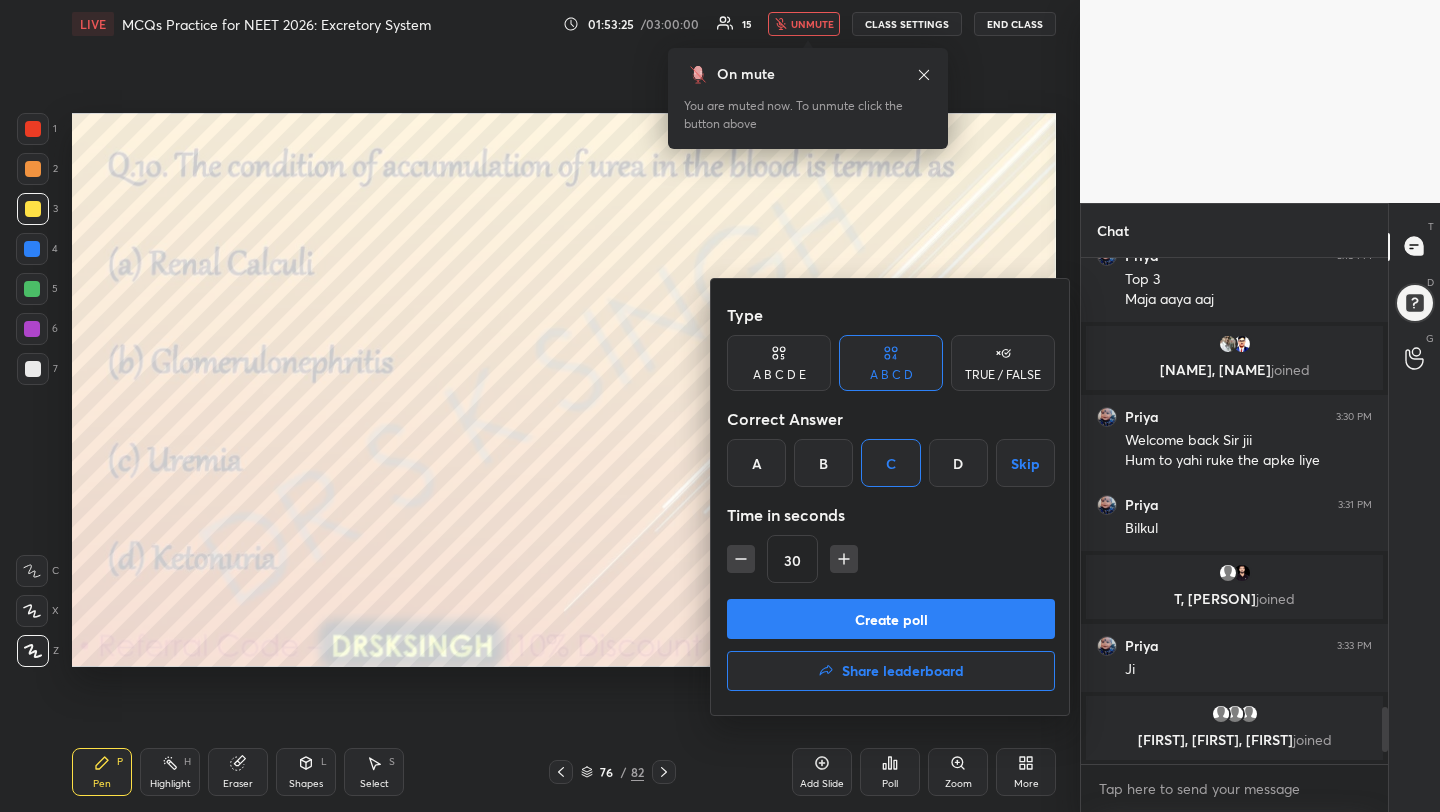 click on "Create poll" at bounding box center [891, 619] 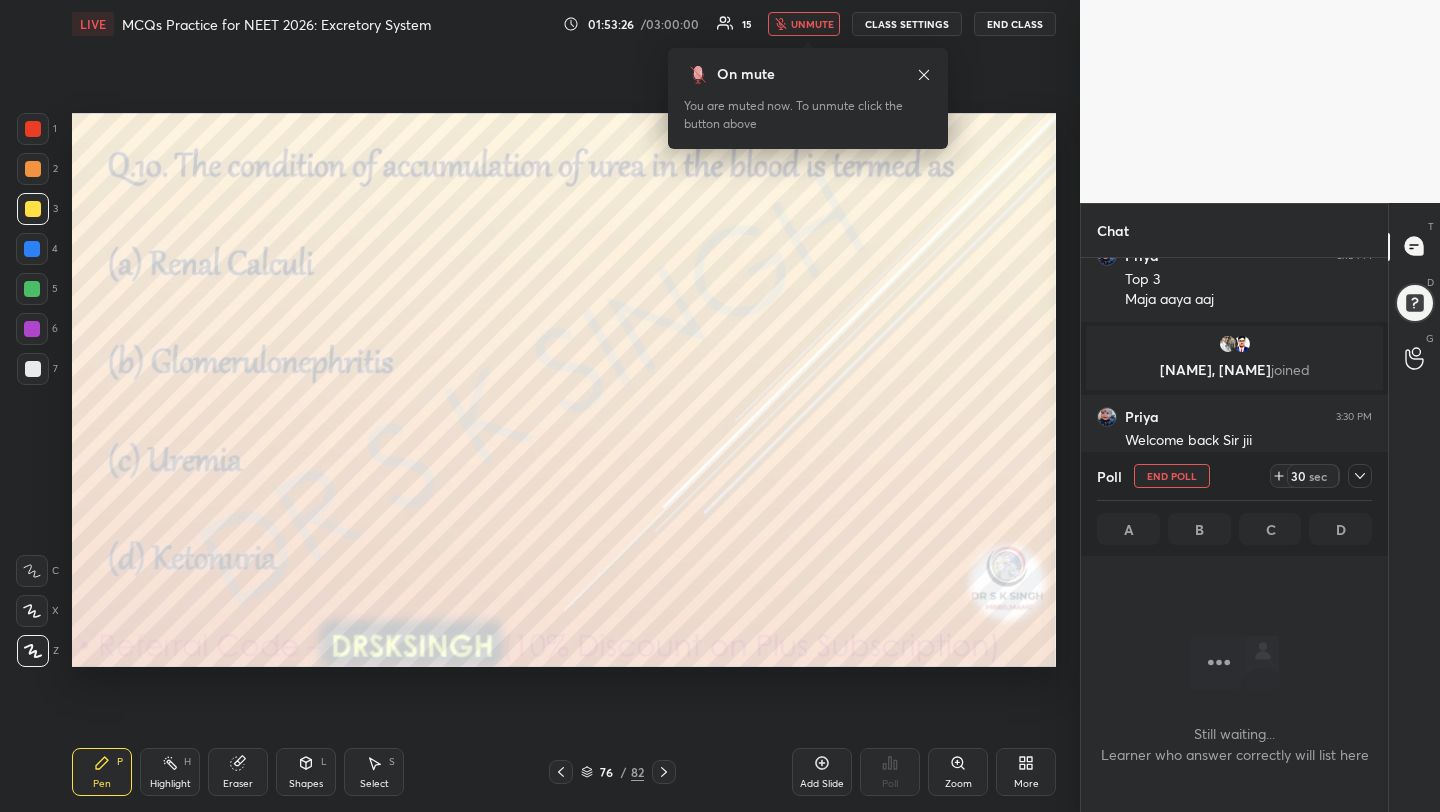 scroll, scrollTop: 407, scrollLeft: 301, axis: both 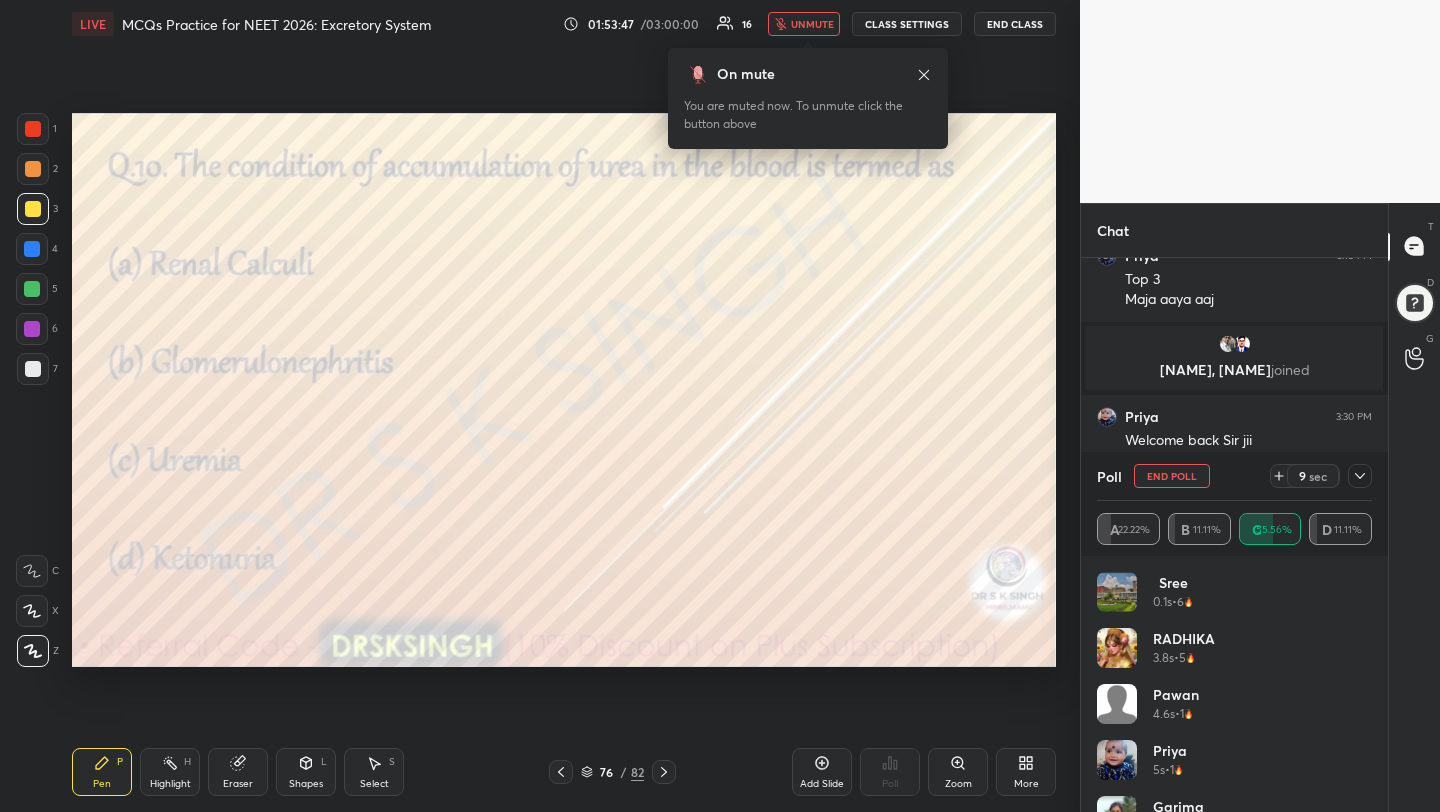 click on "unmute" at bounding box center [812, 24] 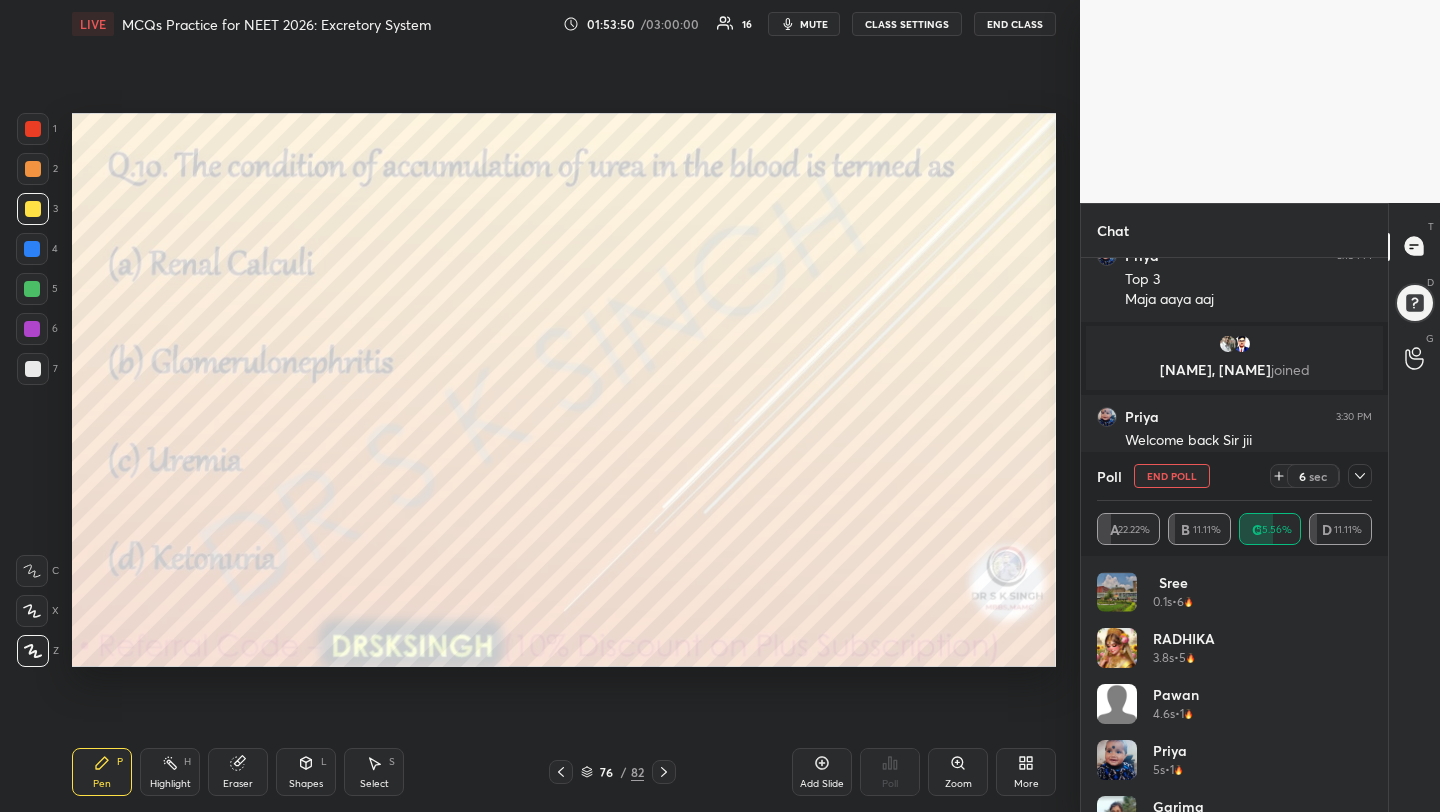 click on "End Poll" at bounding box center (1172, 476) 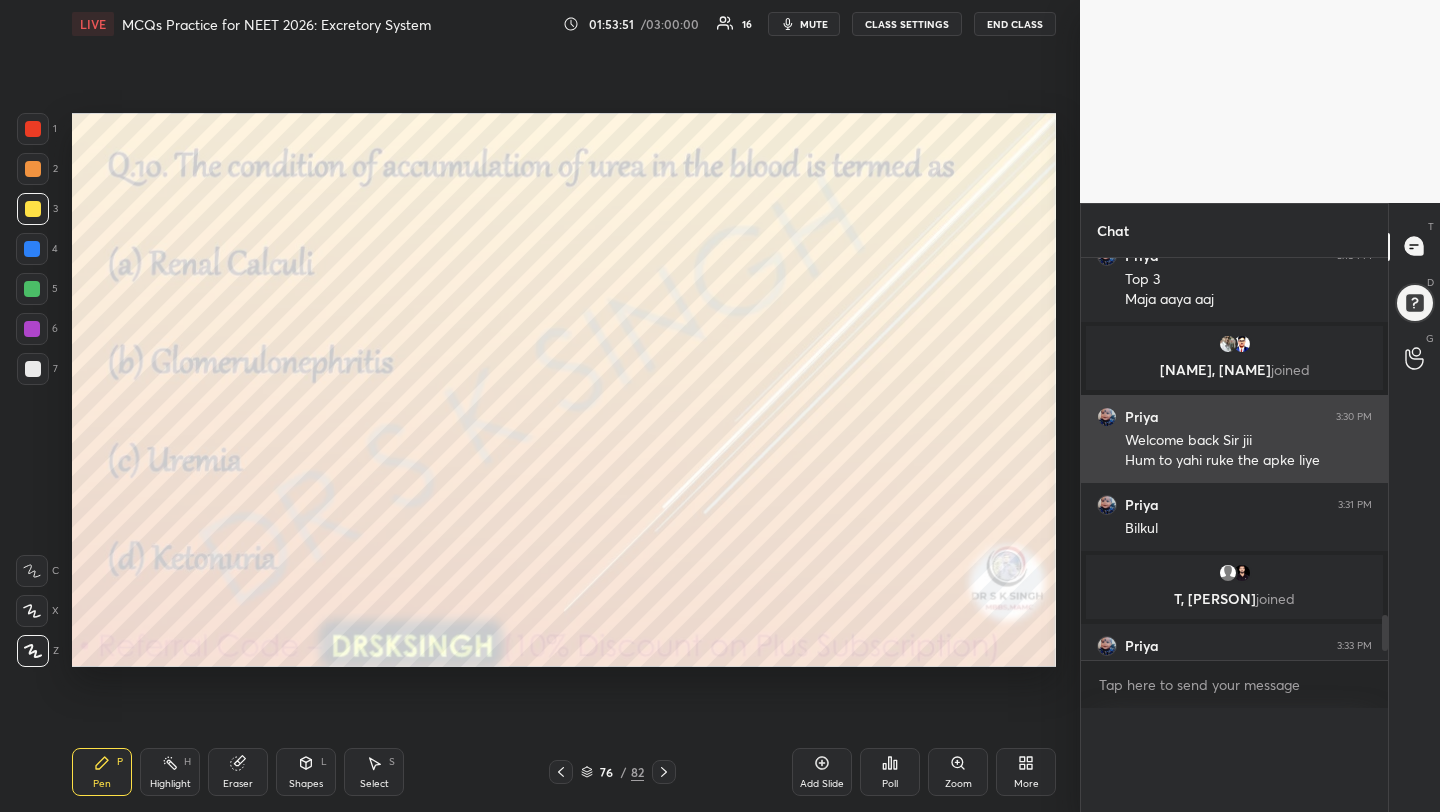 scroll, scrollTop: 0, scrollLeft: 0, axis: both 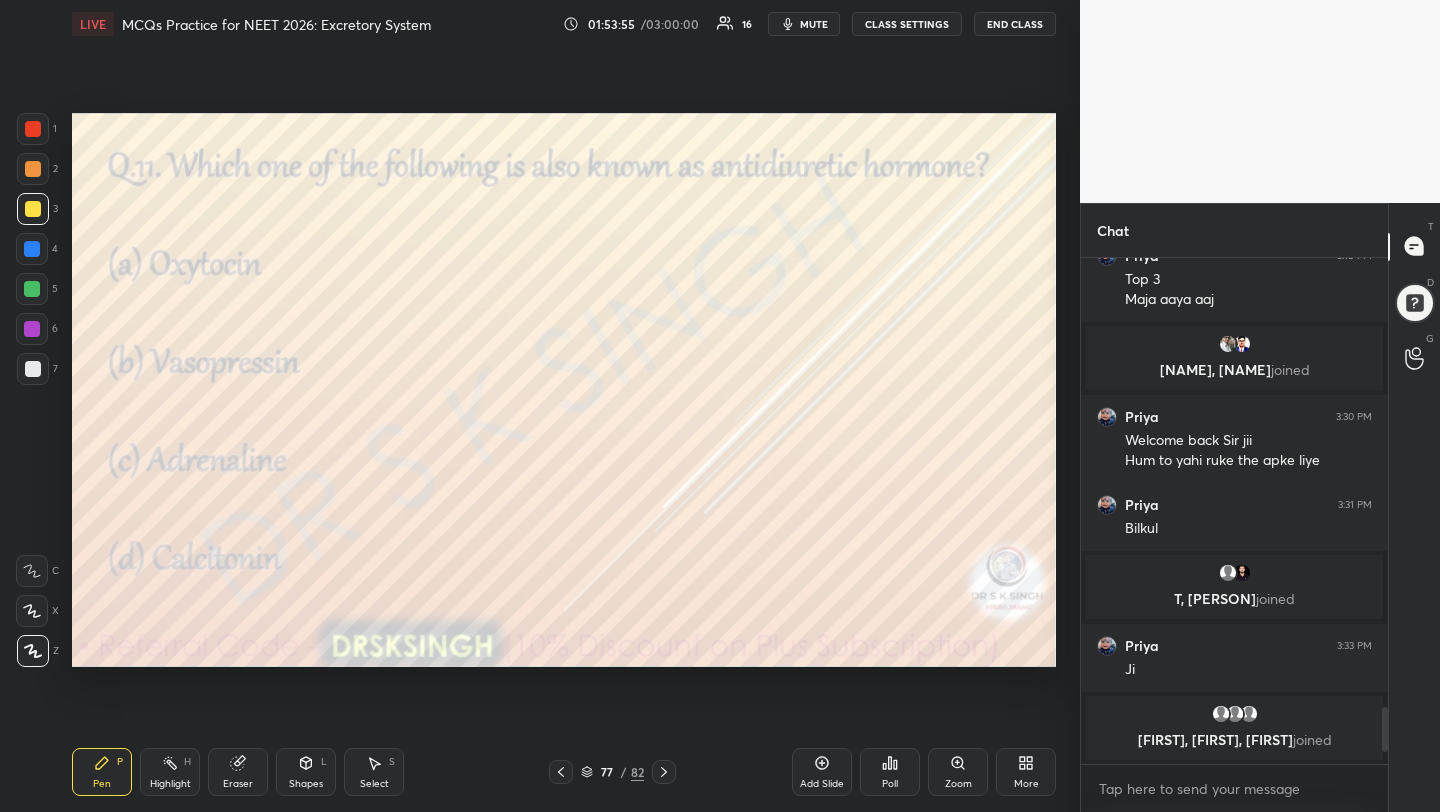 click 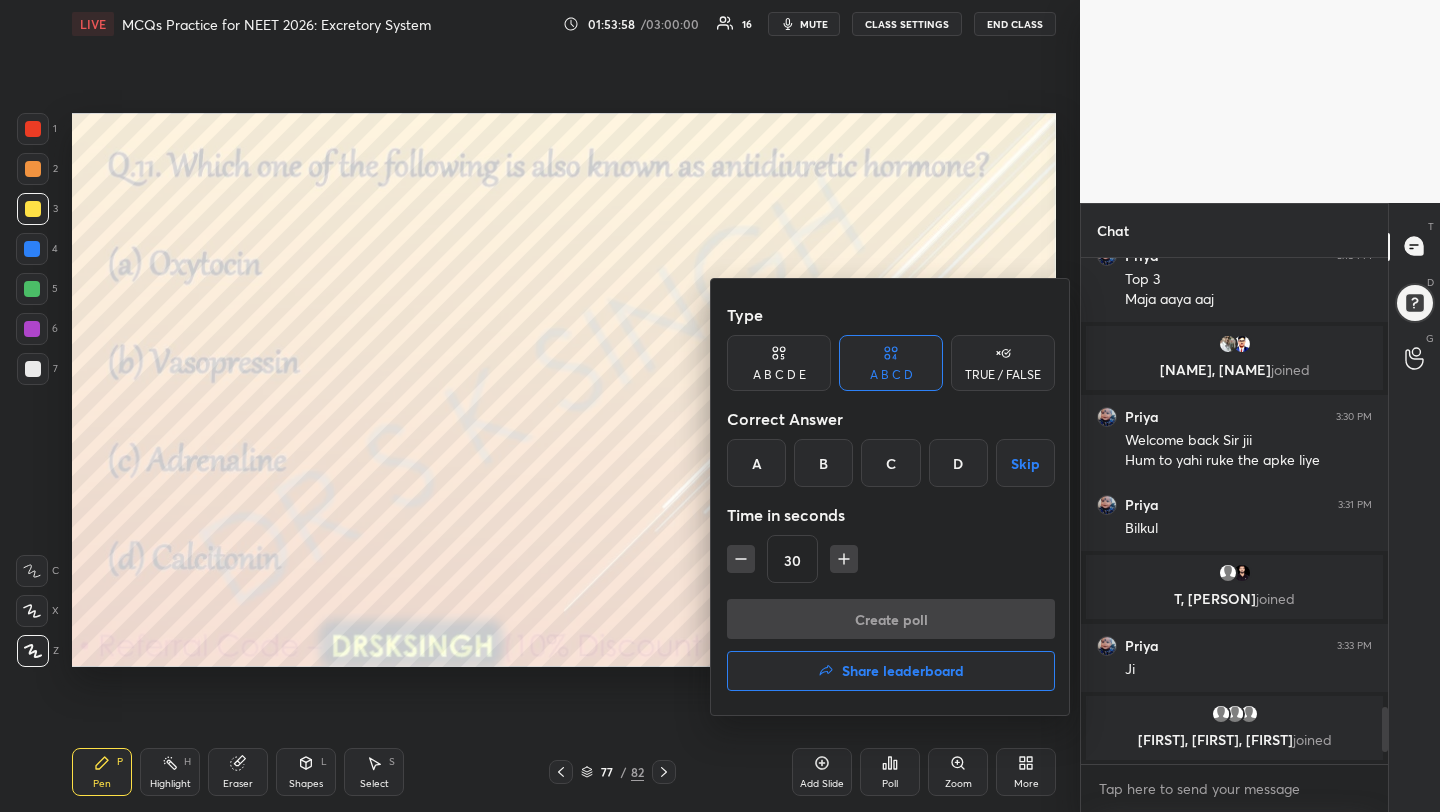 click on "B" at bounding box center (823, 463) 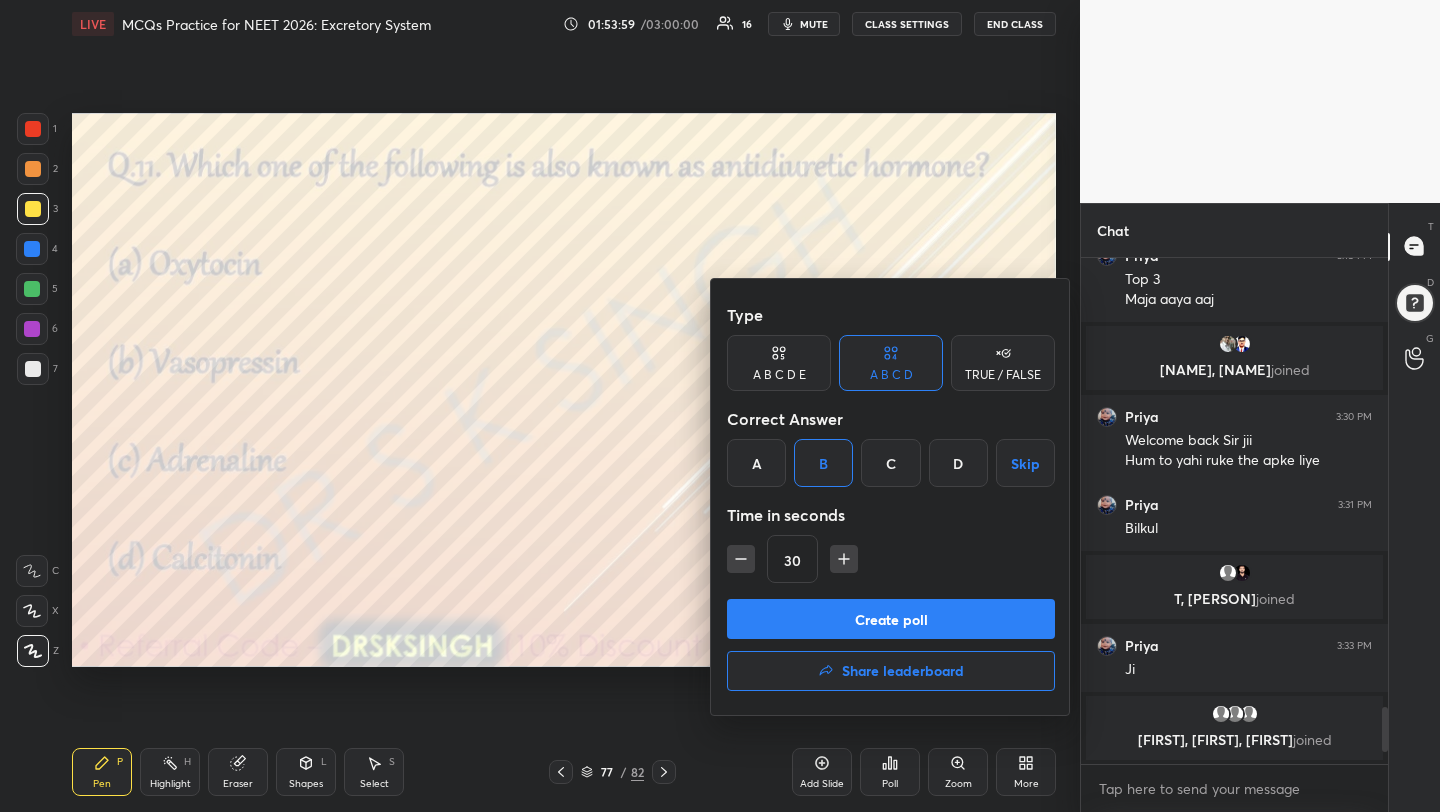 click on "Create poll" at bounding box center [891, 619] 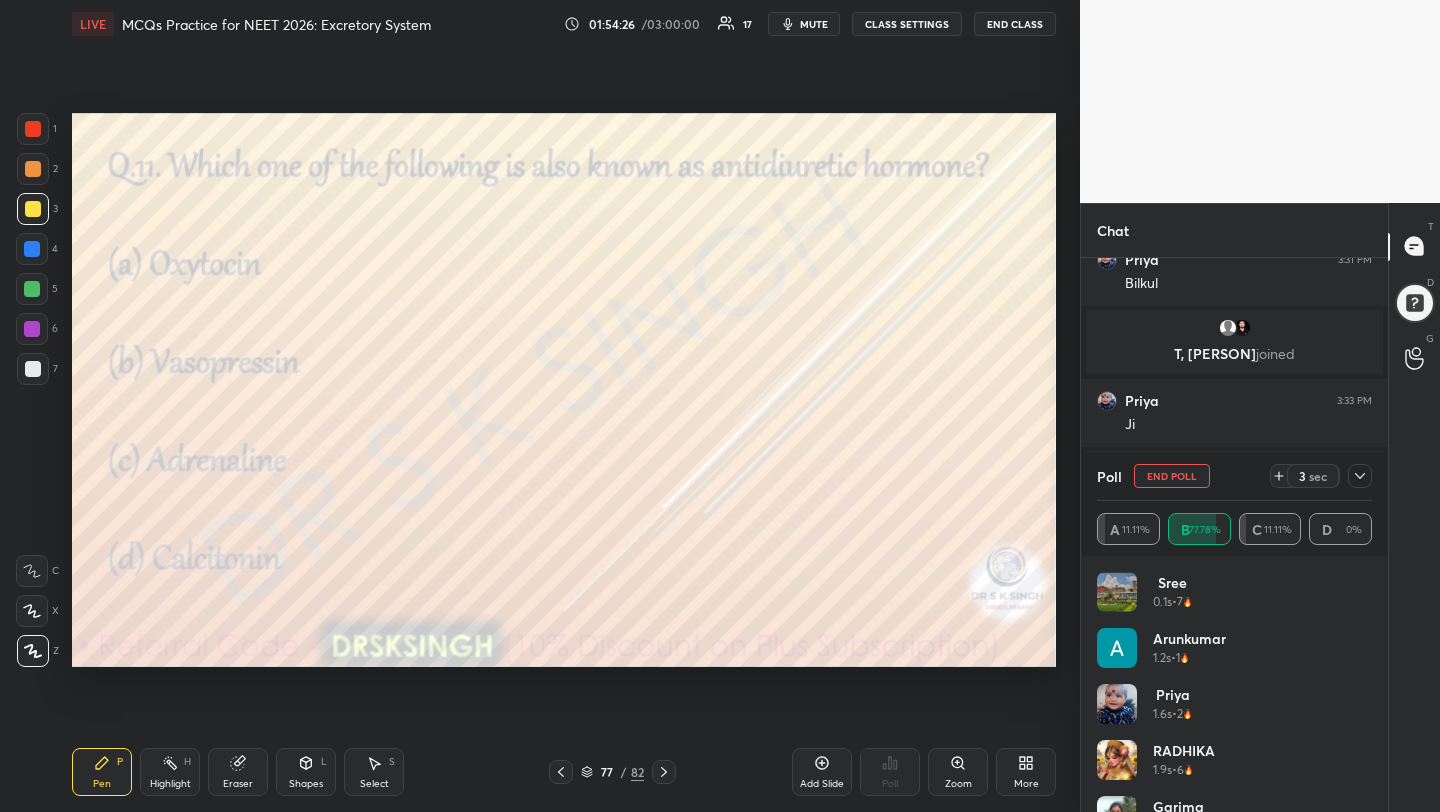 click on "End Poll" at bounding box center (1172, 476) 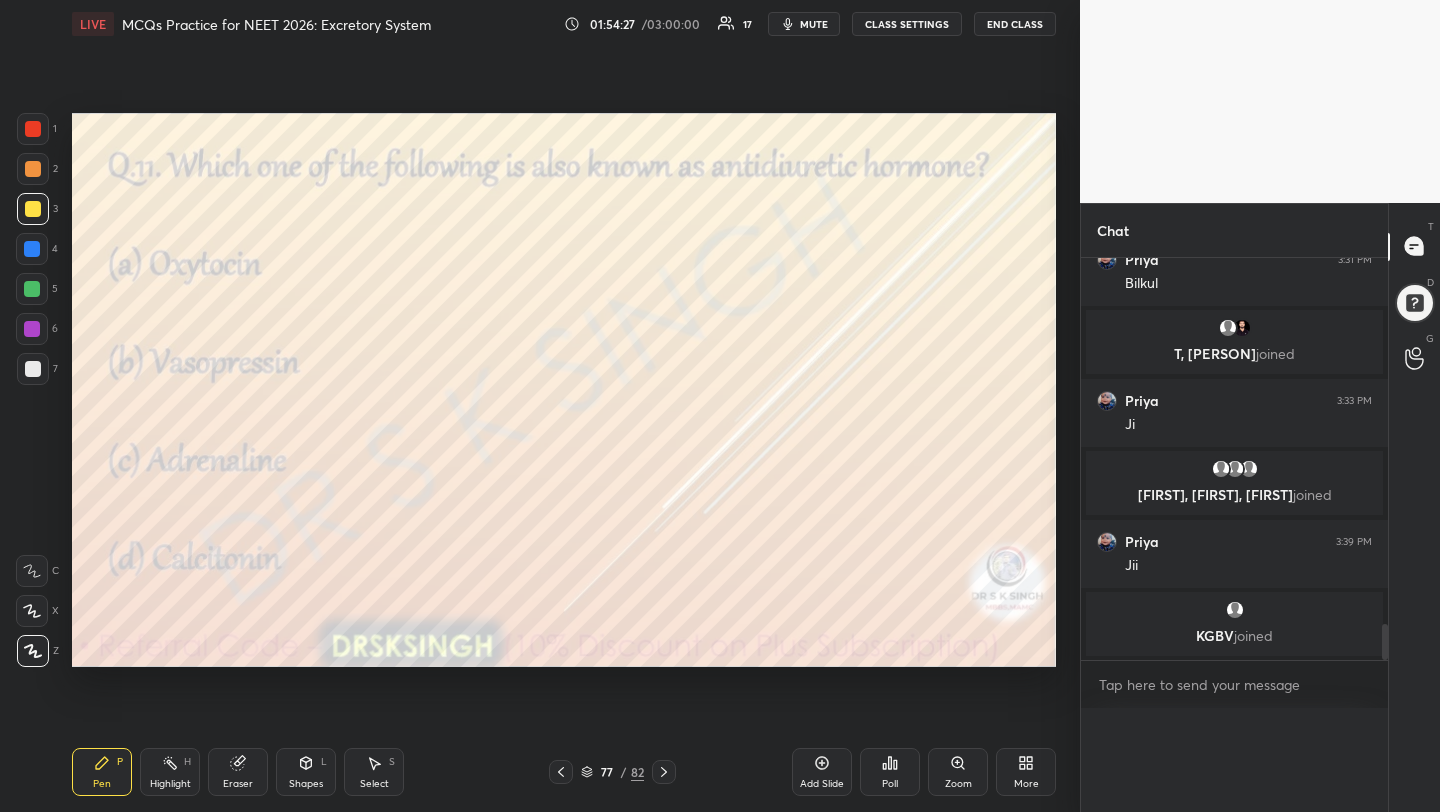 scroll, scrollTop: 0, scrollLeft: 0, axis: both 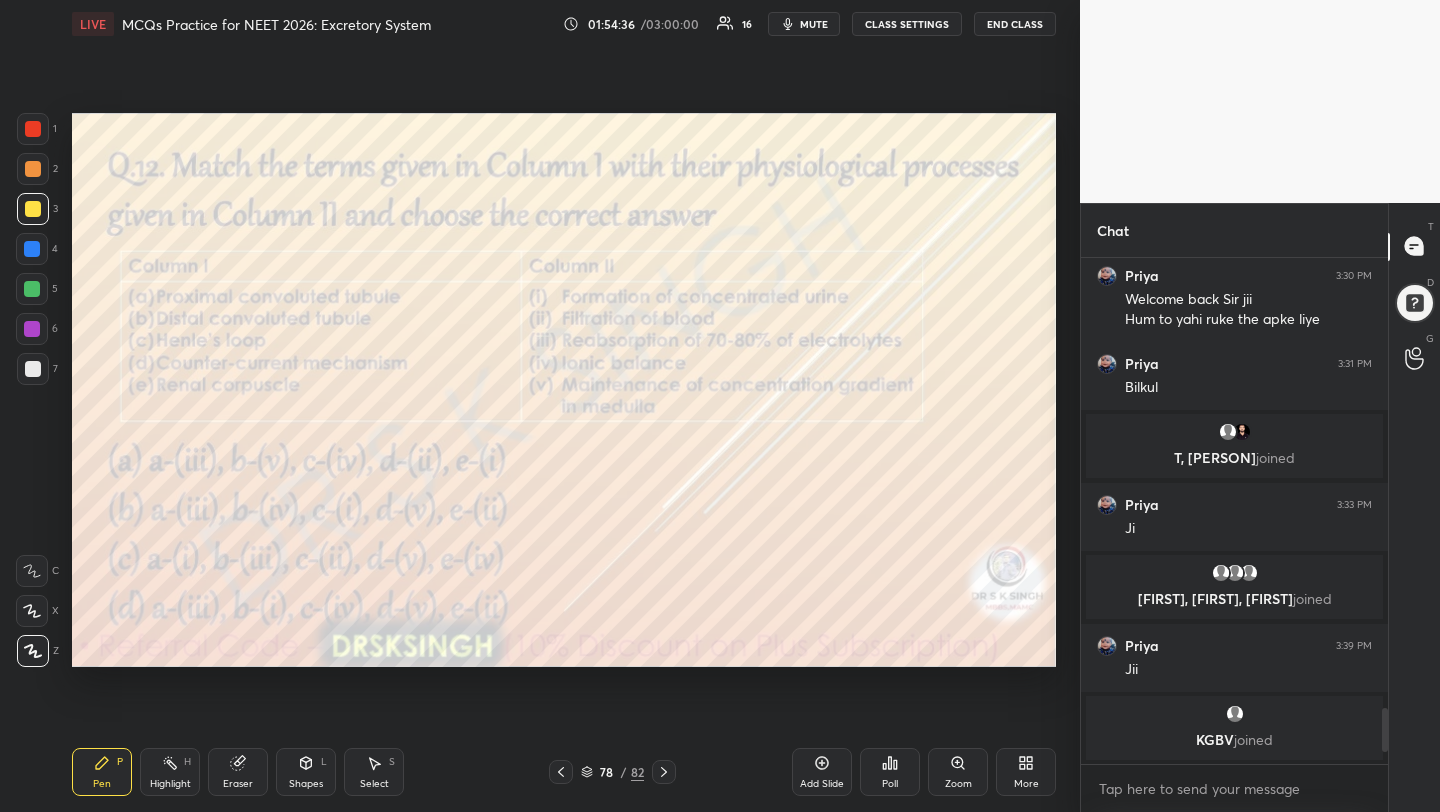 click on "Poll" at bounding box center [890, 772] 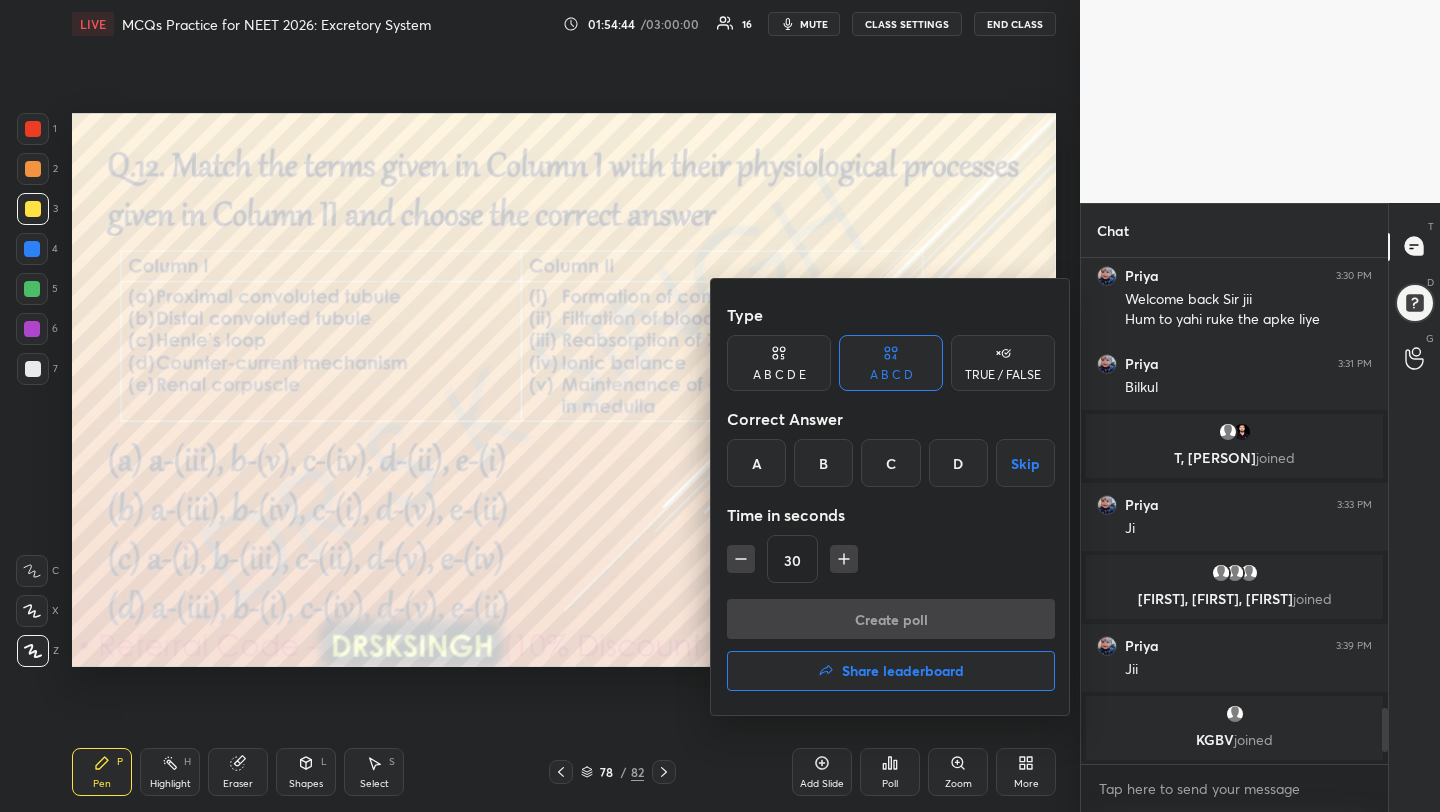 click on "B" at bounding box center (823, 463) 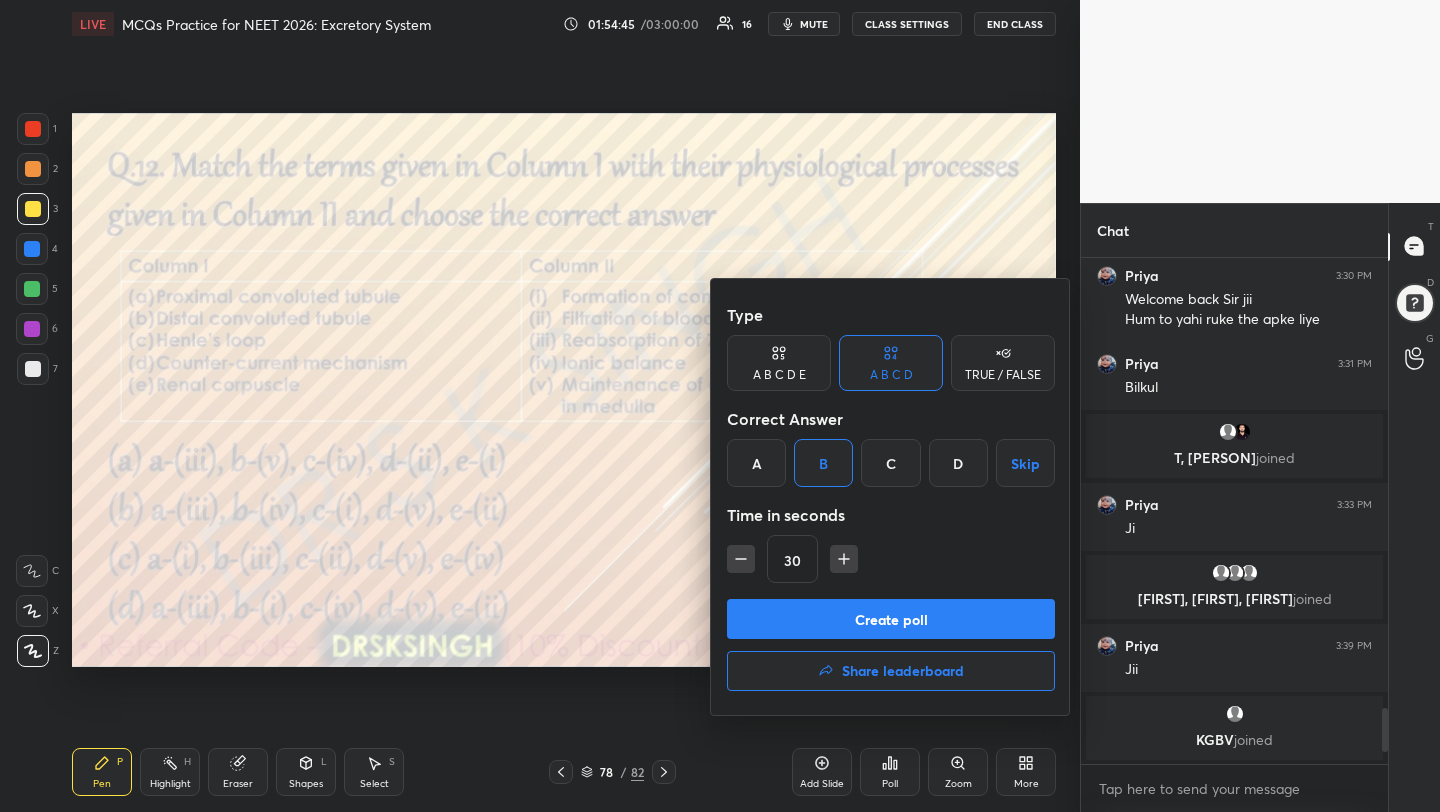 click on "Create poll" at bounding box center [891, 619] 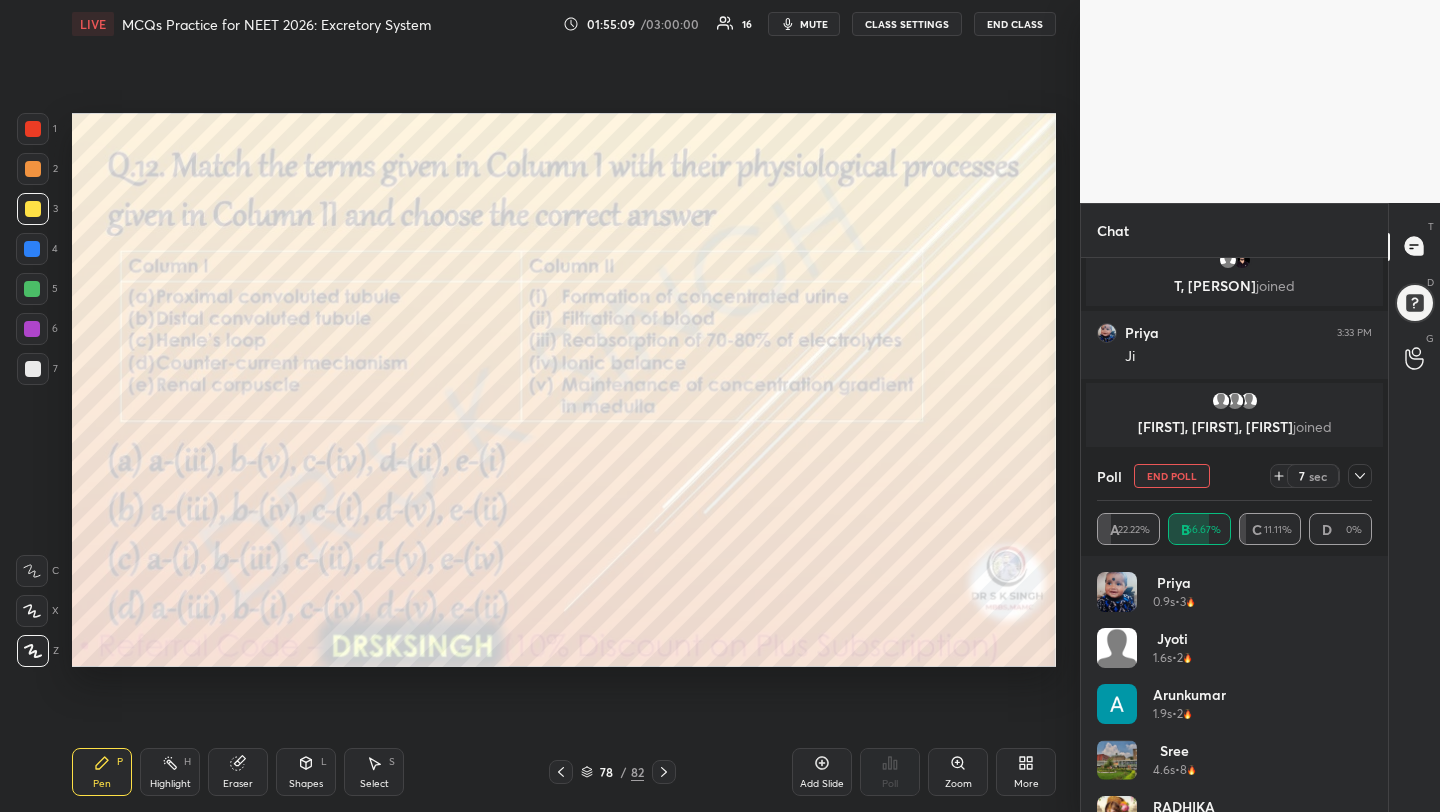 click on "End Poll" at bounding box center [1172, 476] 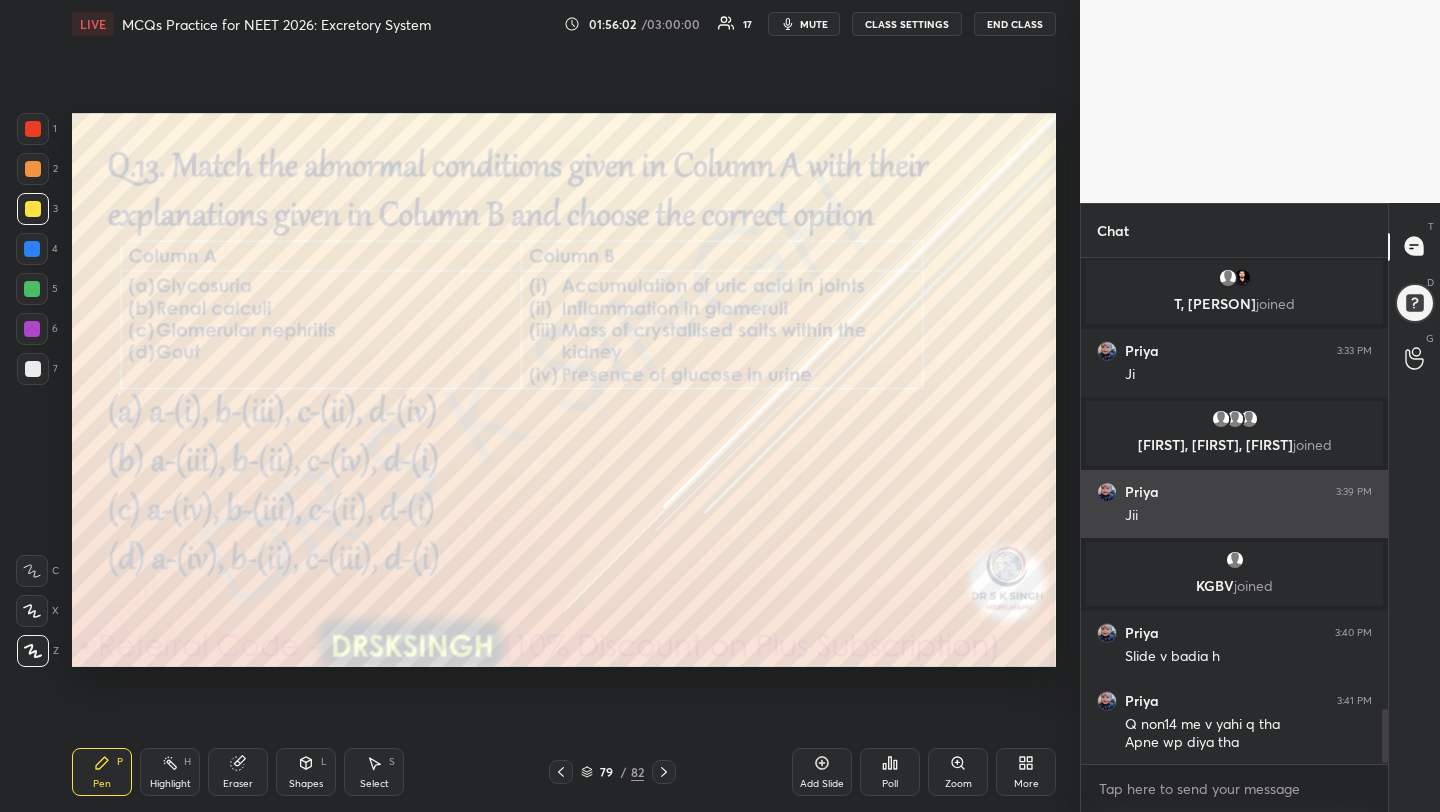 scroll, scrollTop: 4216, scrollLeft: 0, axis: vertical 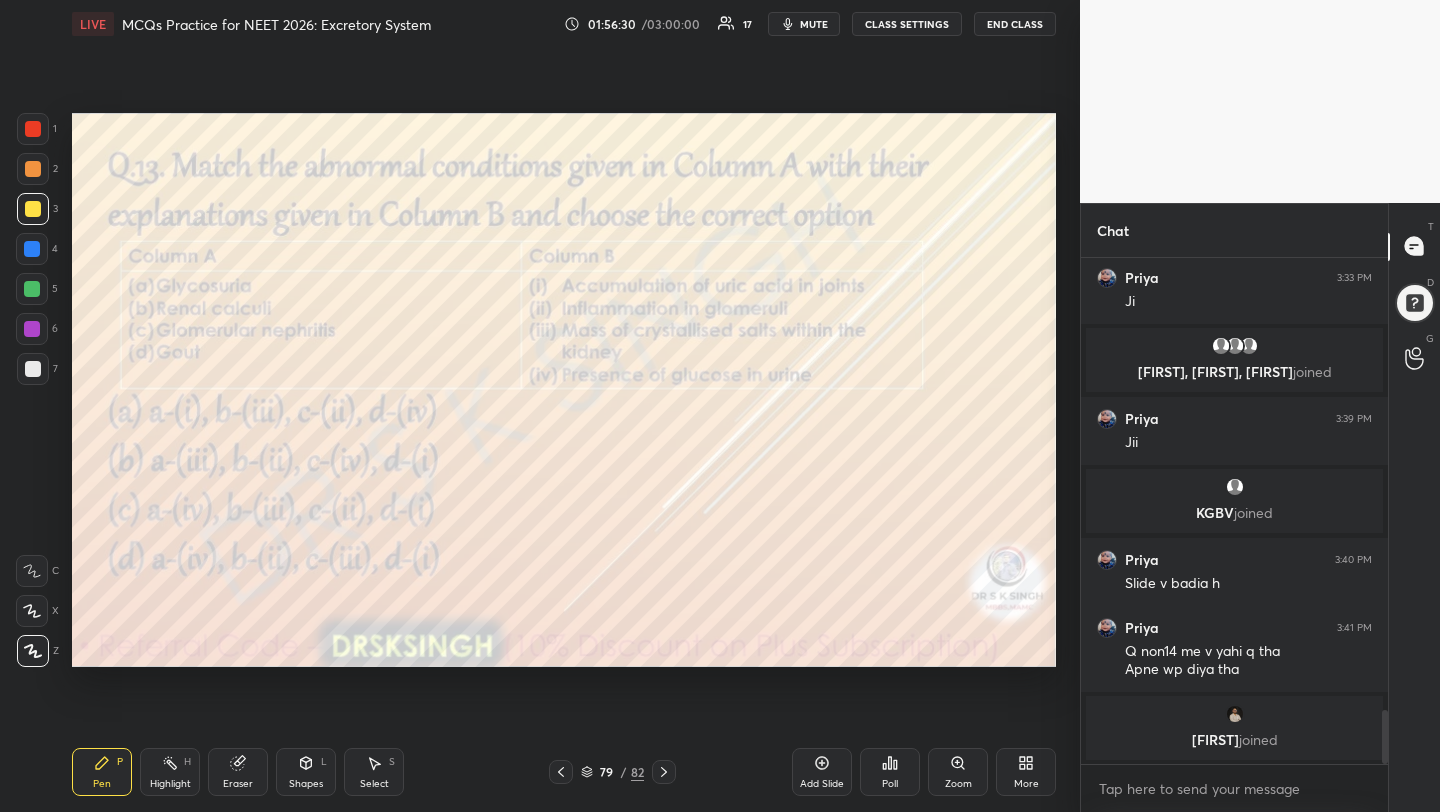 click on "Poll" at bounding box center [890, 772] 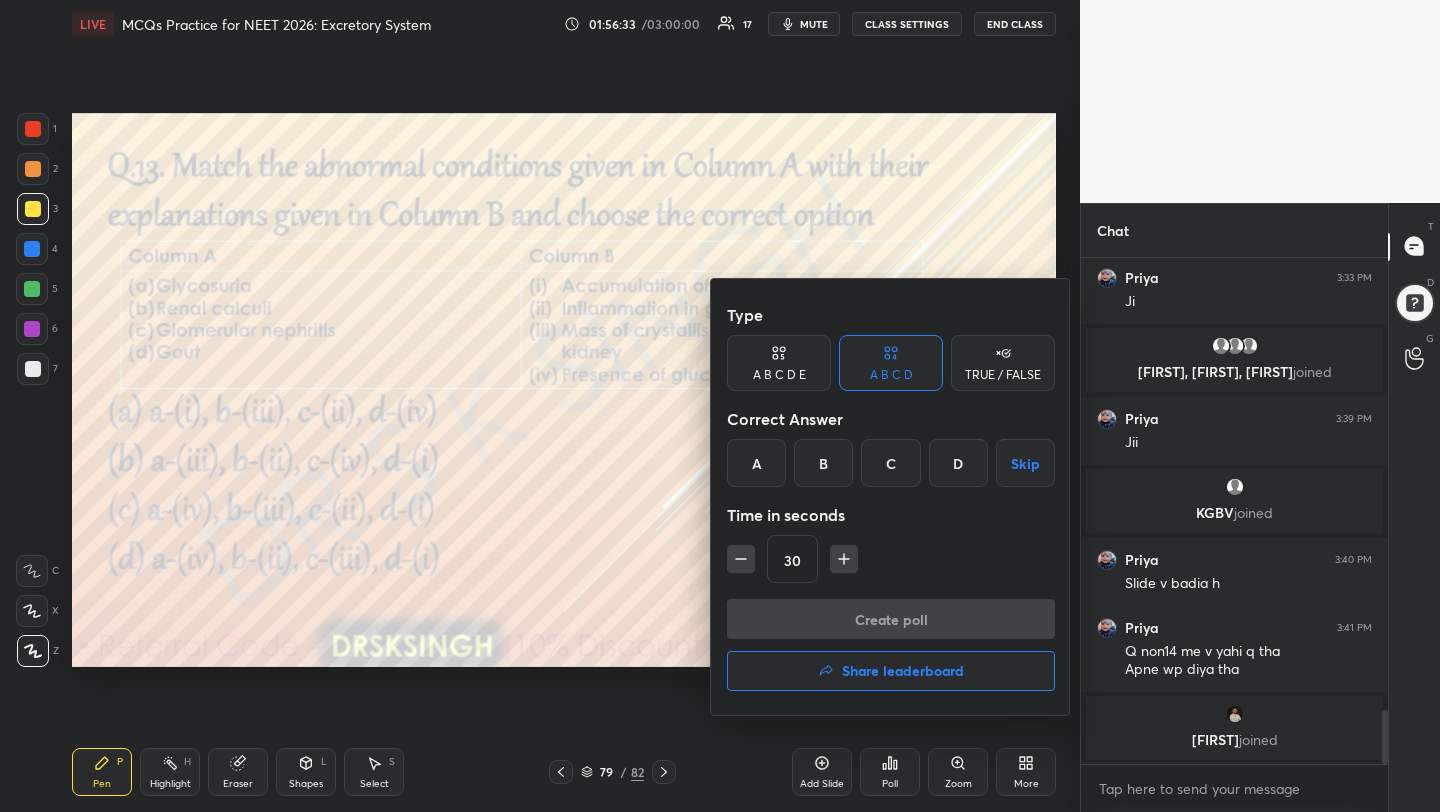 click on "C" at bounding box center (890, 463) 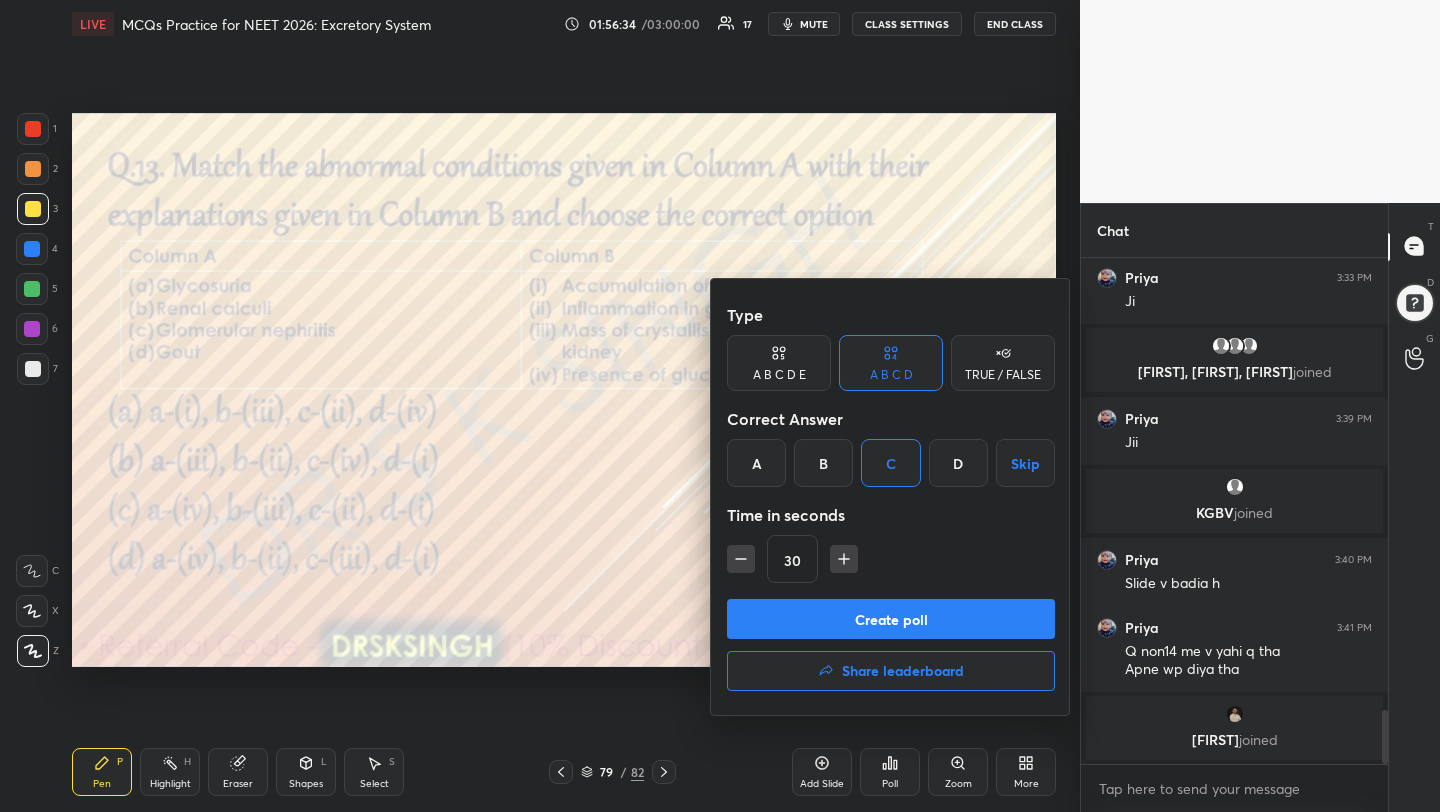 click on "Create poll" at bounding box center (891, 619) 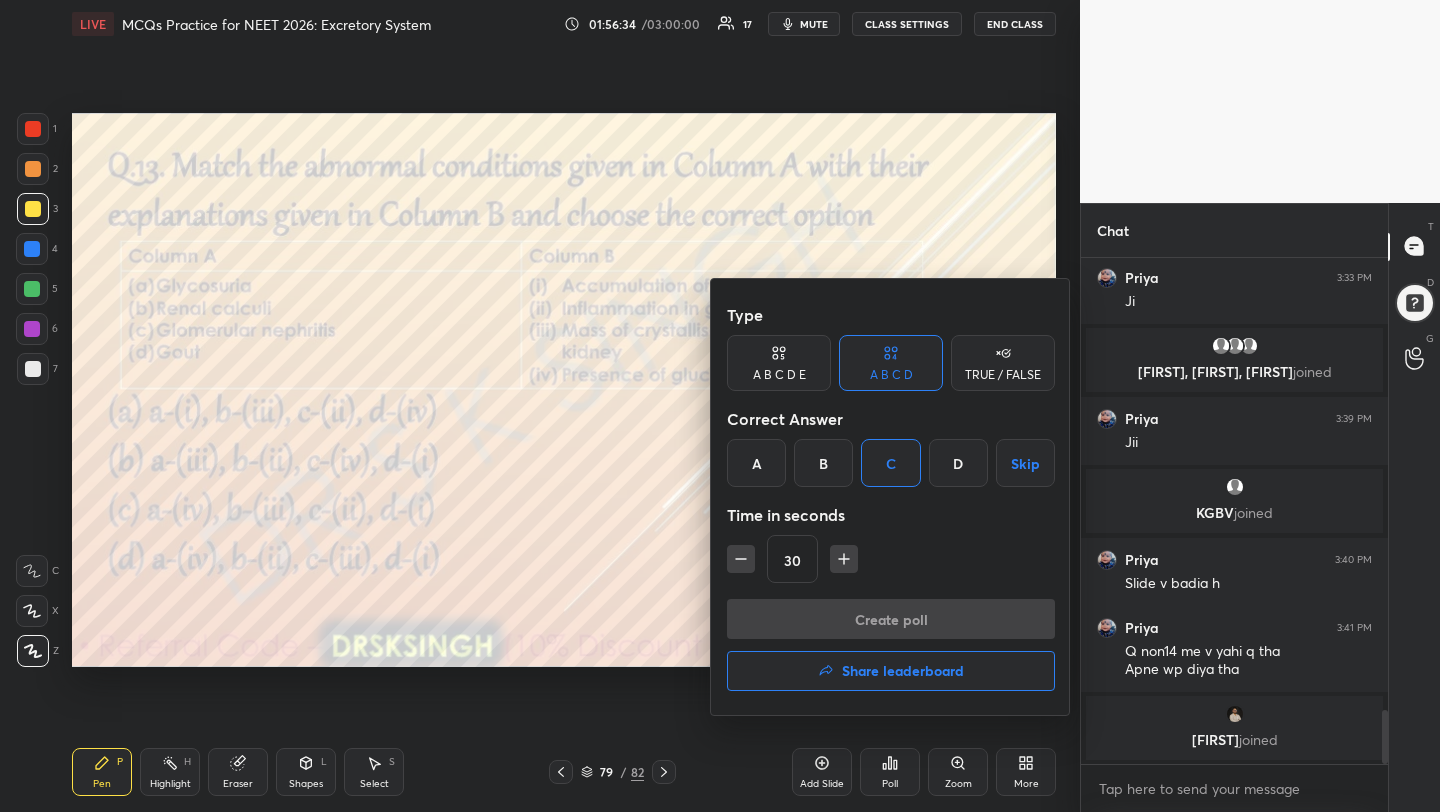 scroll, scrollTop: 458, scrollLeft: 301, axis: both 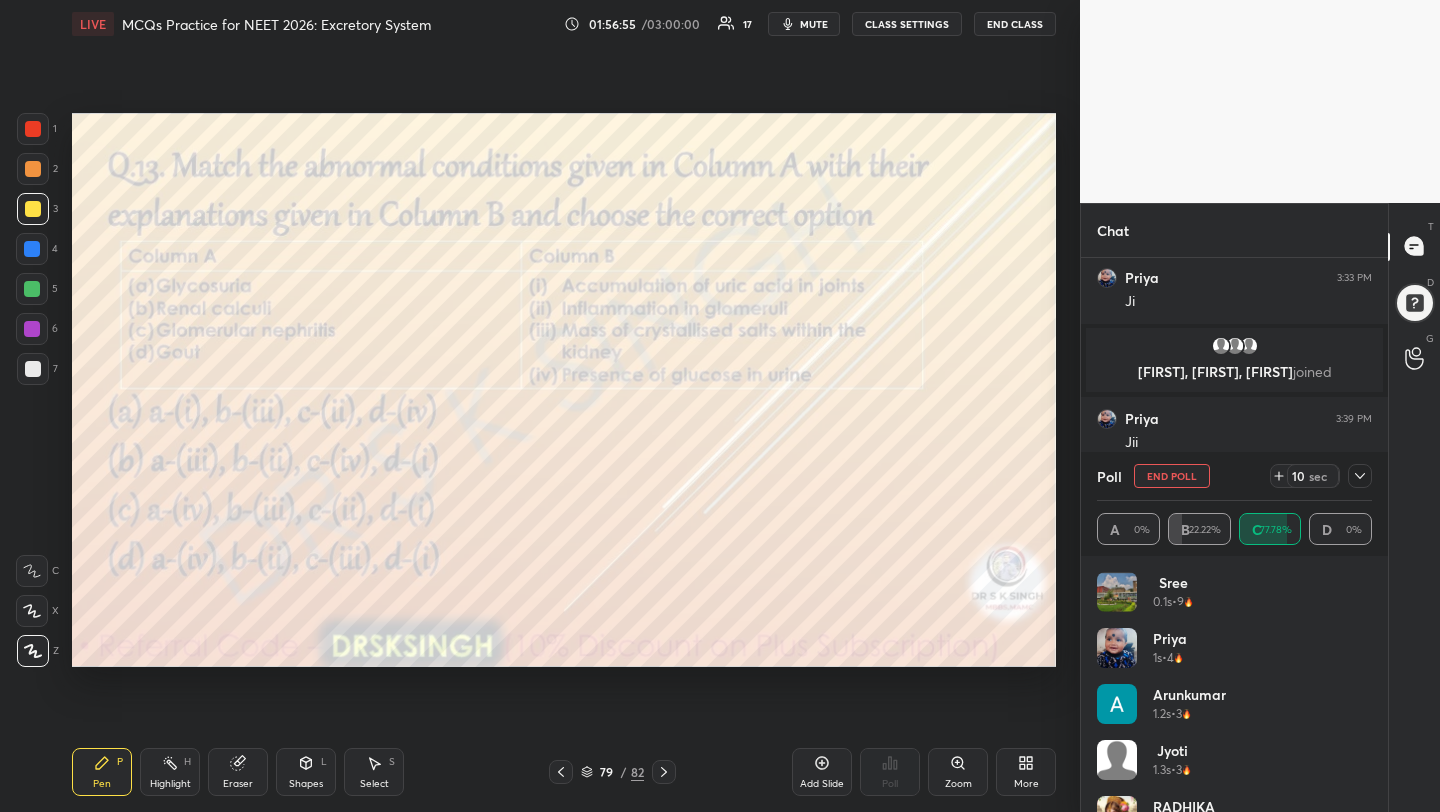 click on "End Poll" at bounding box center [1172, 476] 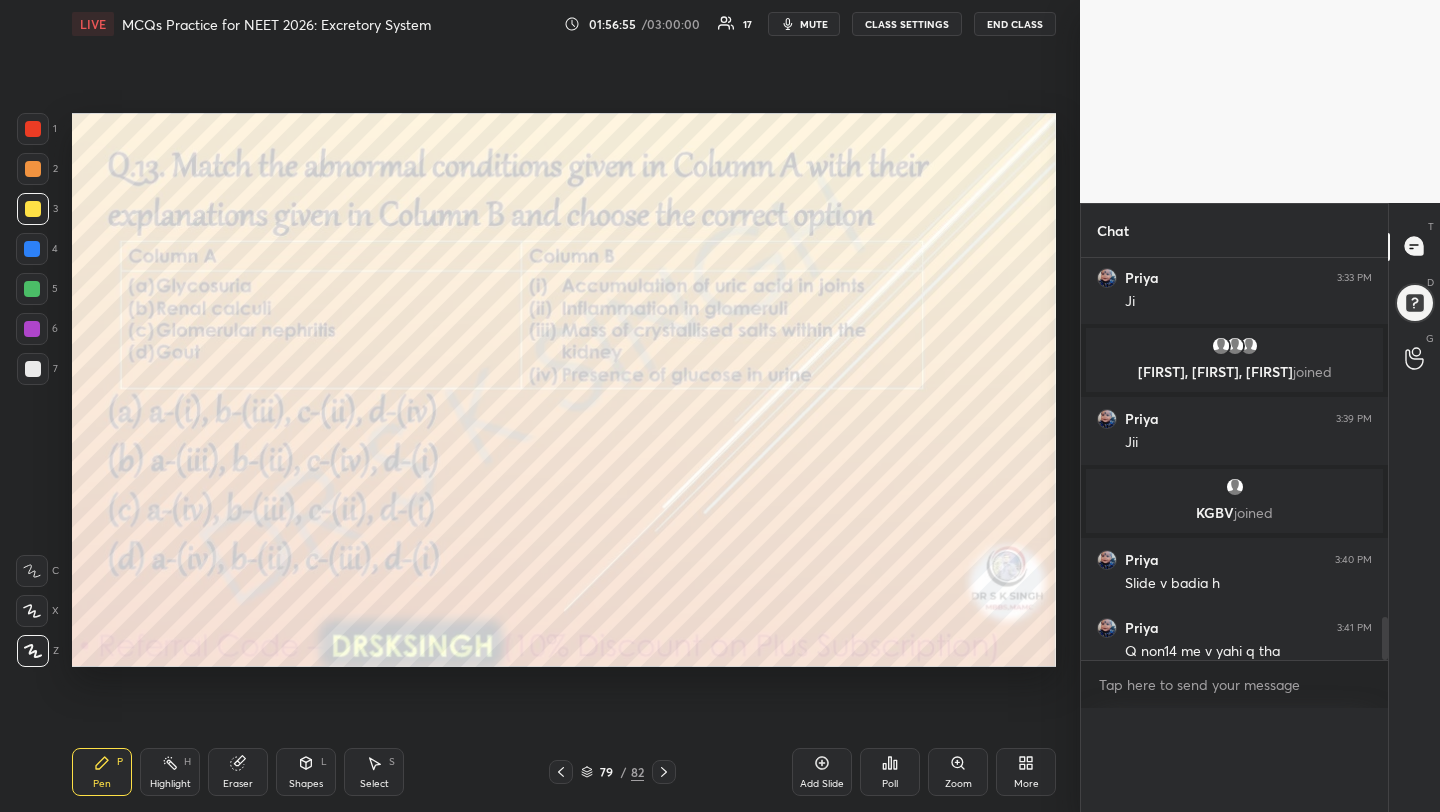scroll, scrollTop: 0, scrollLeft: 0, axis: both 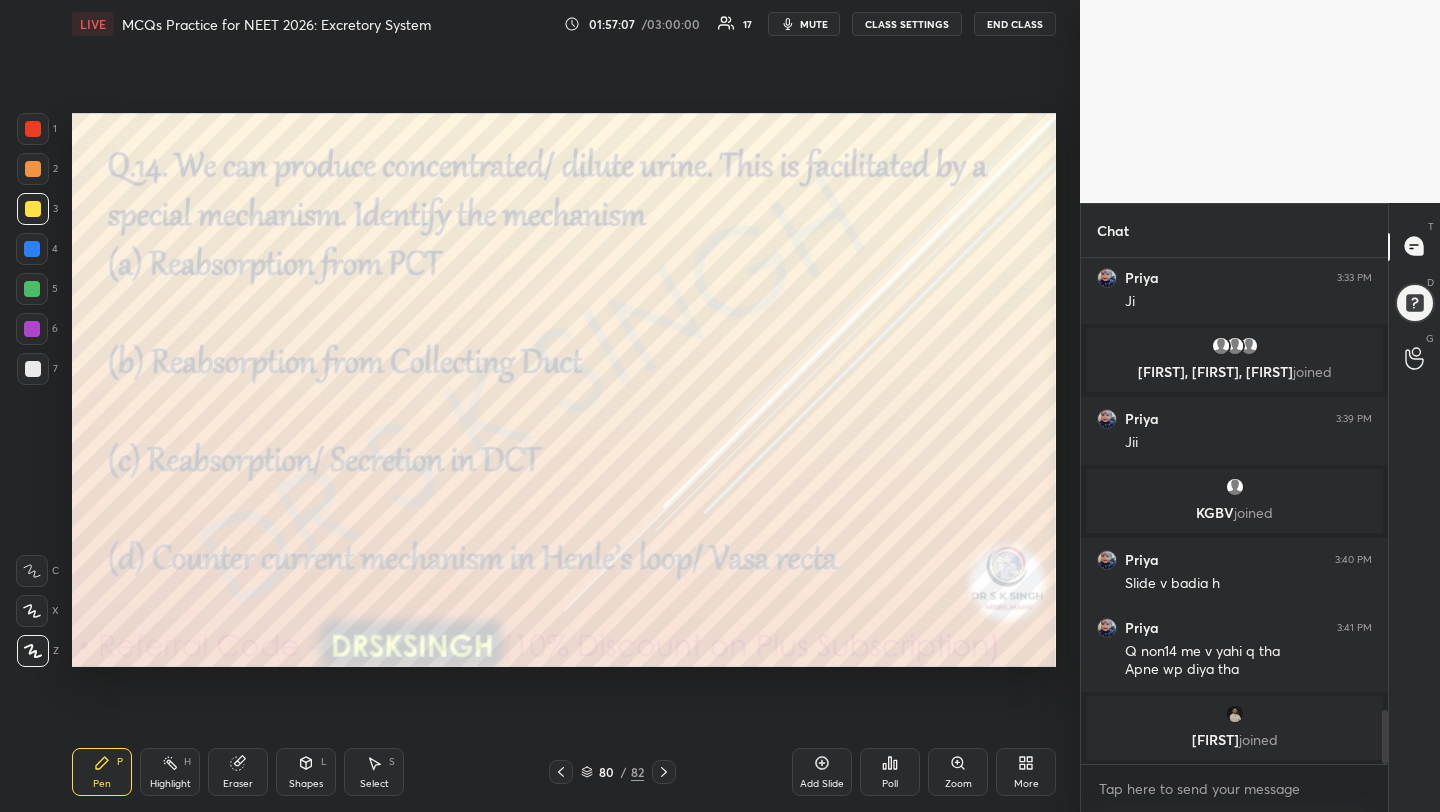 click on "Poll" at bounding box center [890, 784] 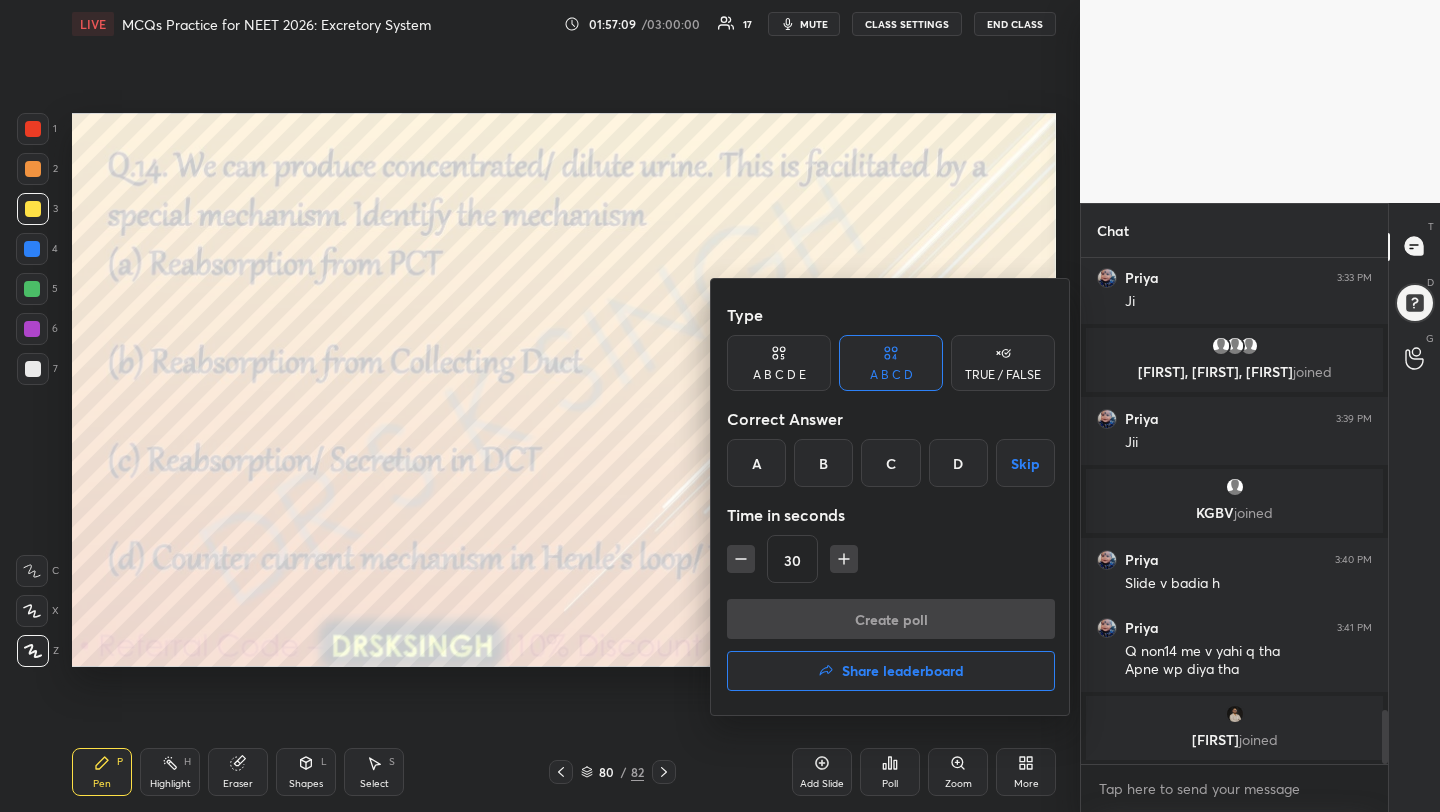 click on "D" at bounding box center (958, 463) 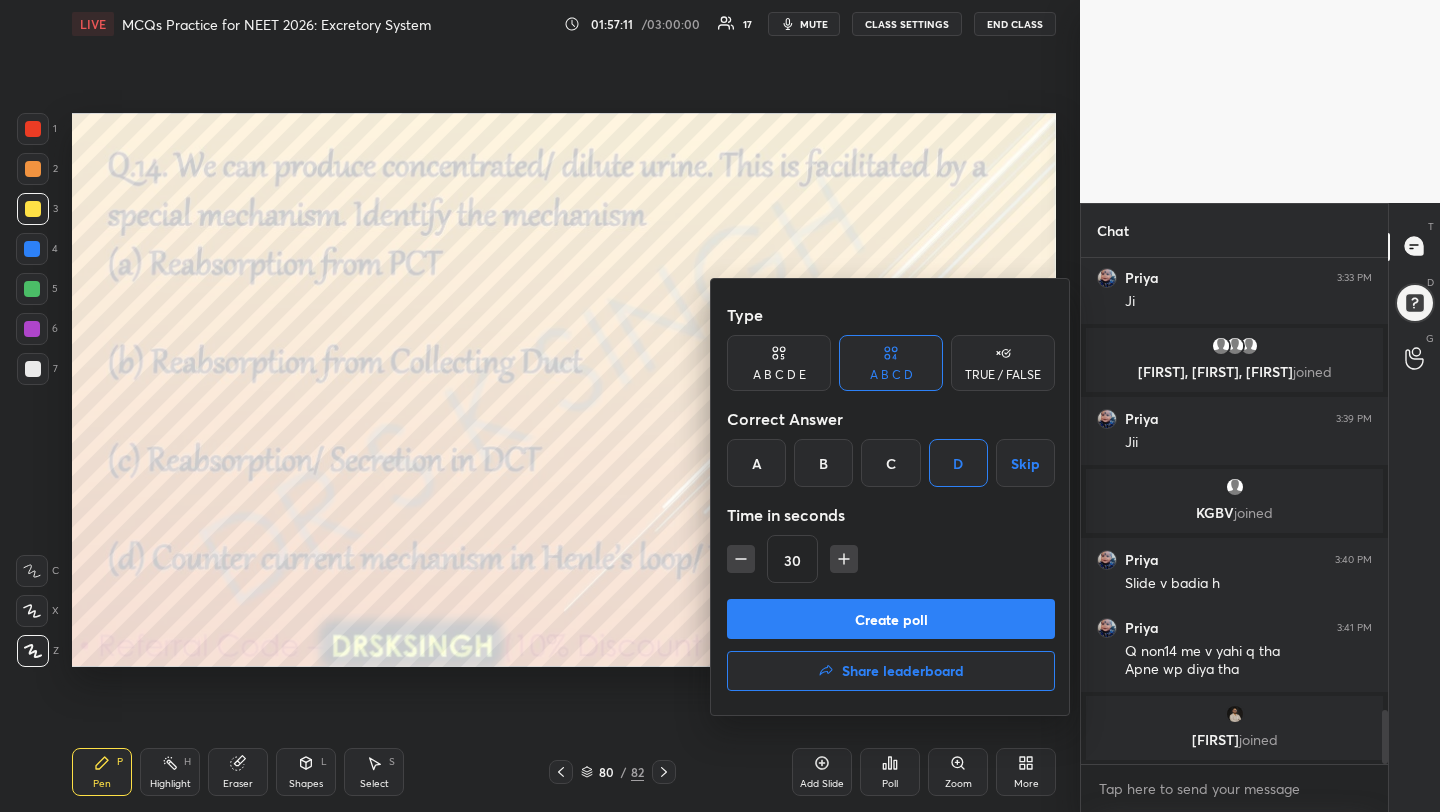click on "Create poll" at bounding box center [891, 619] 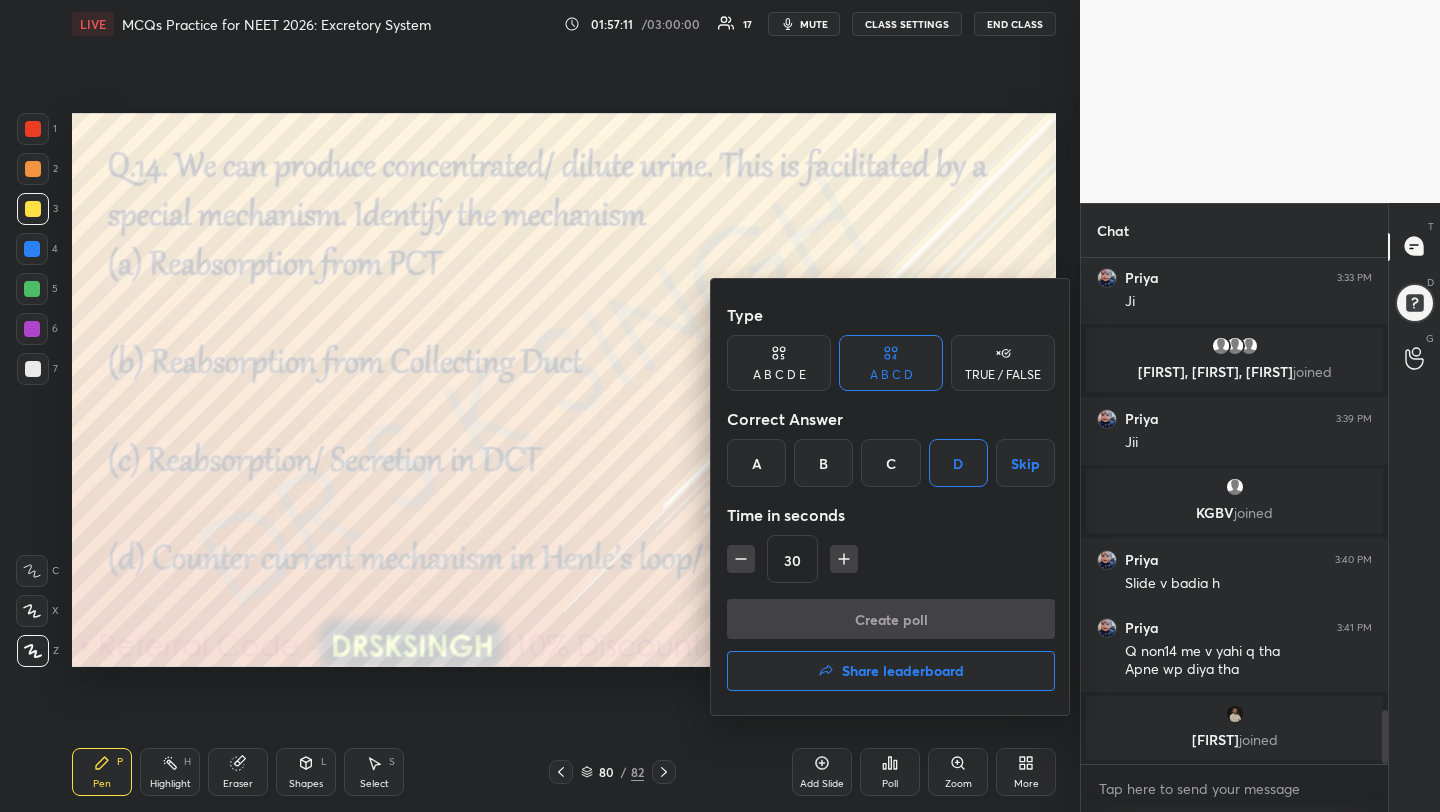 scroll, scrollTop: 458, scrollLeft: 301, axis: both 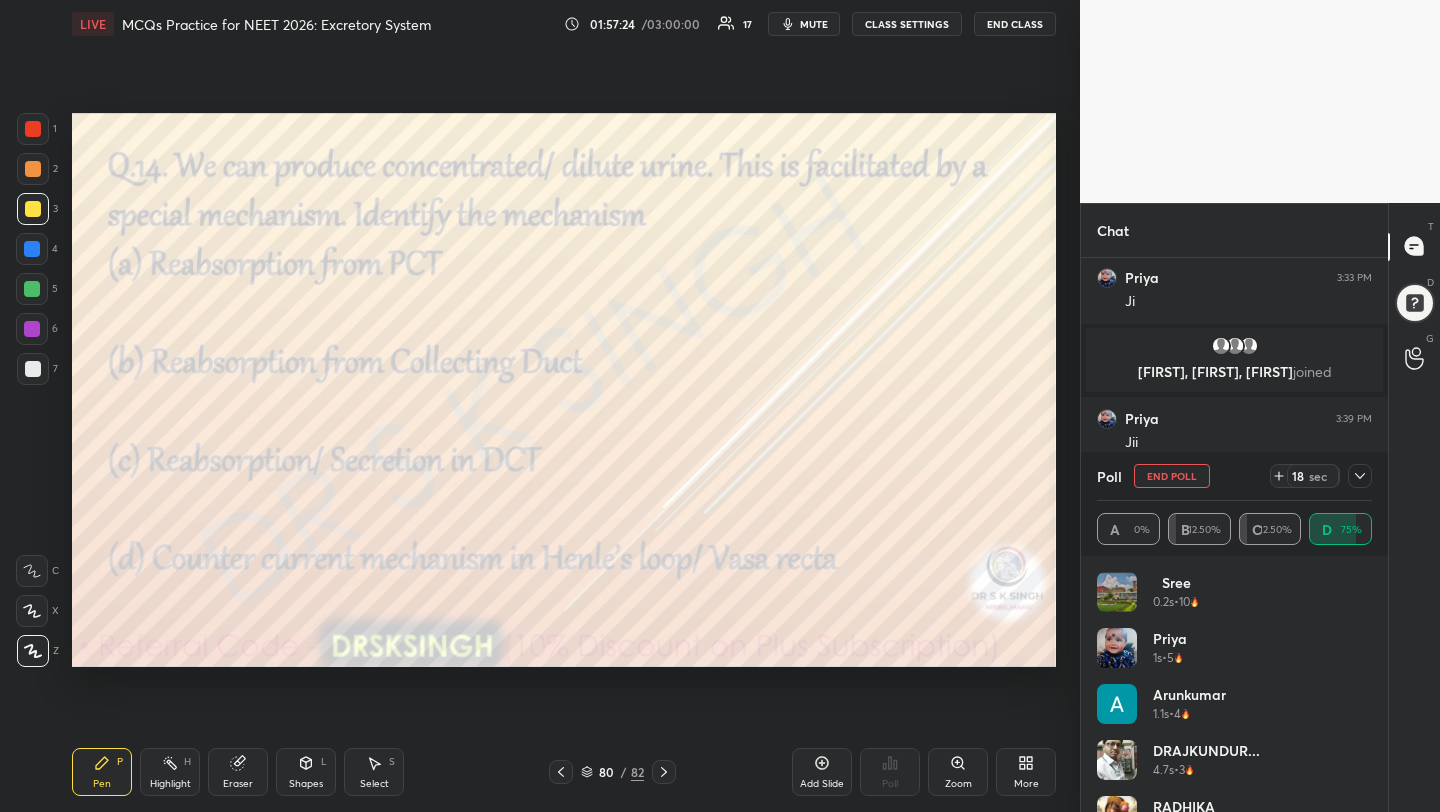 click on "End Poll" at bounding box center [1172, 476] 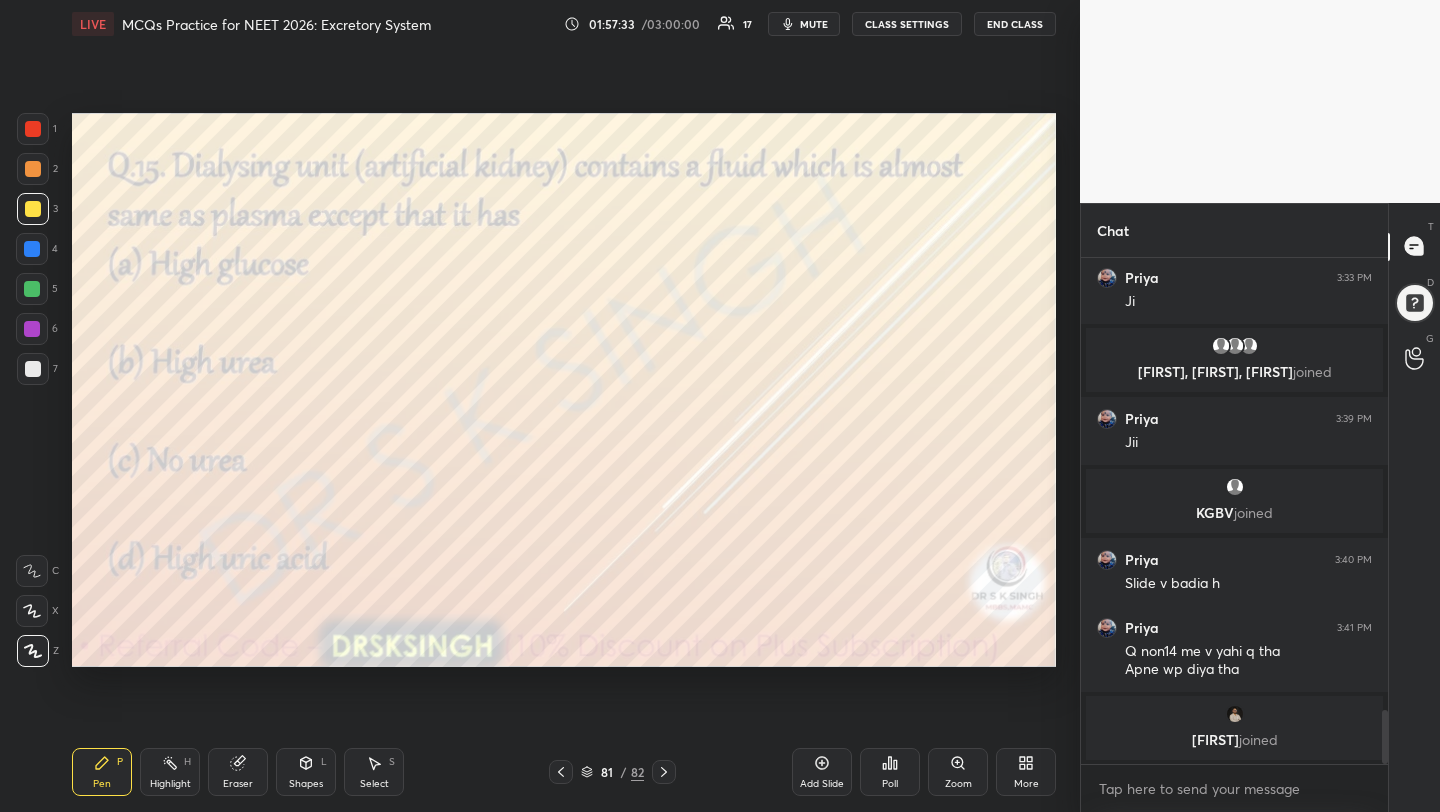 click on "Poll" at bounding box center [890, 784] 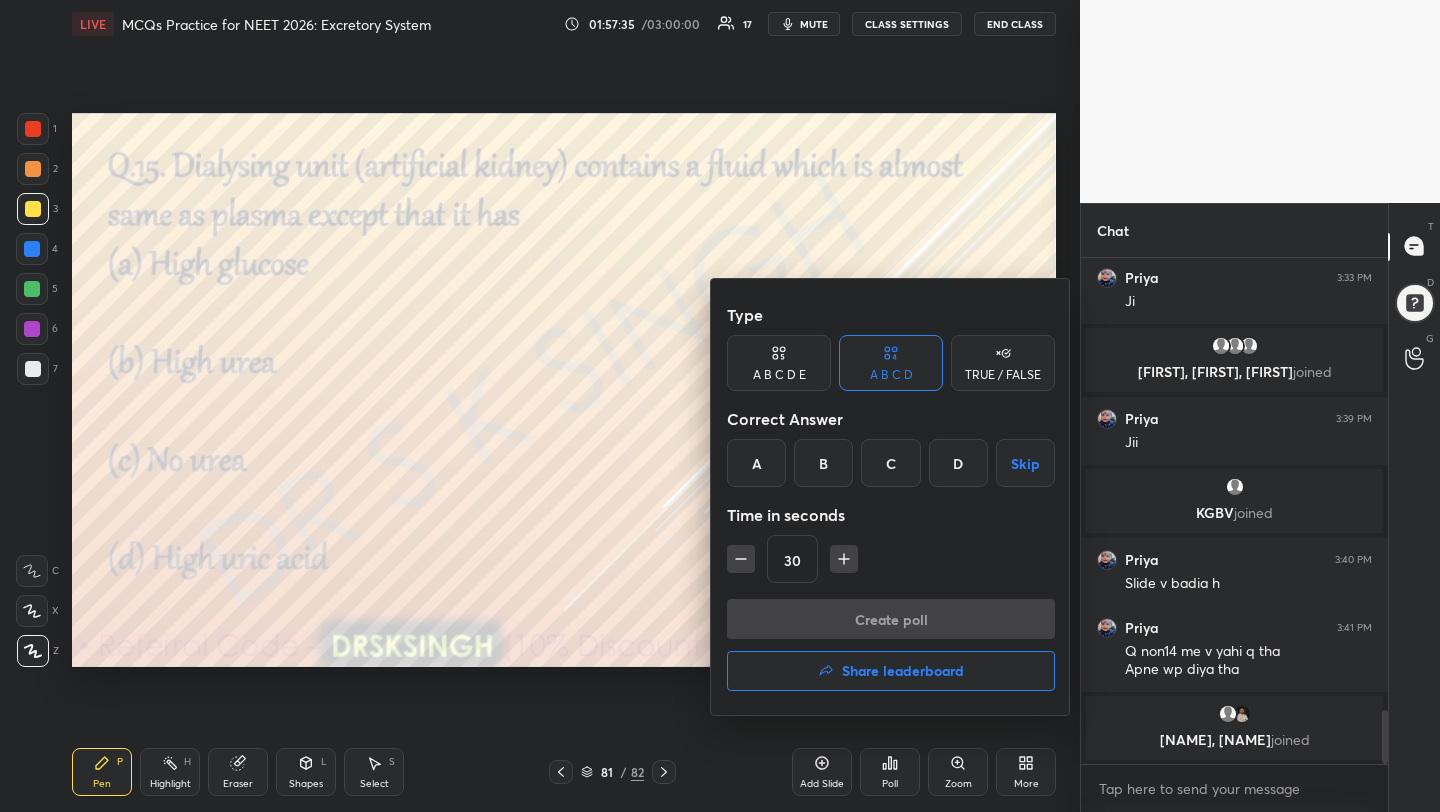 click on "C" at bounding box center (890, 463) 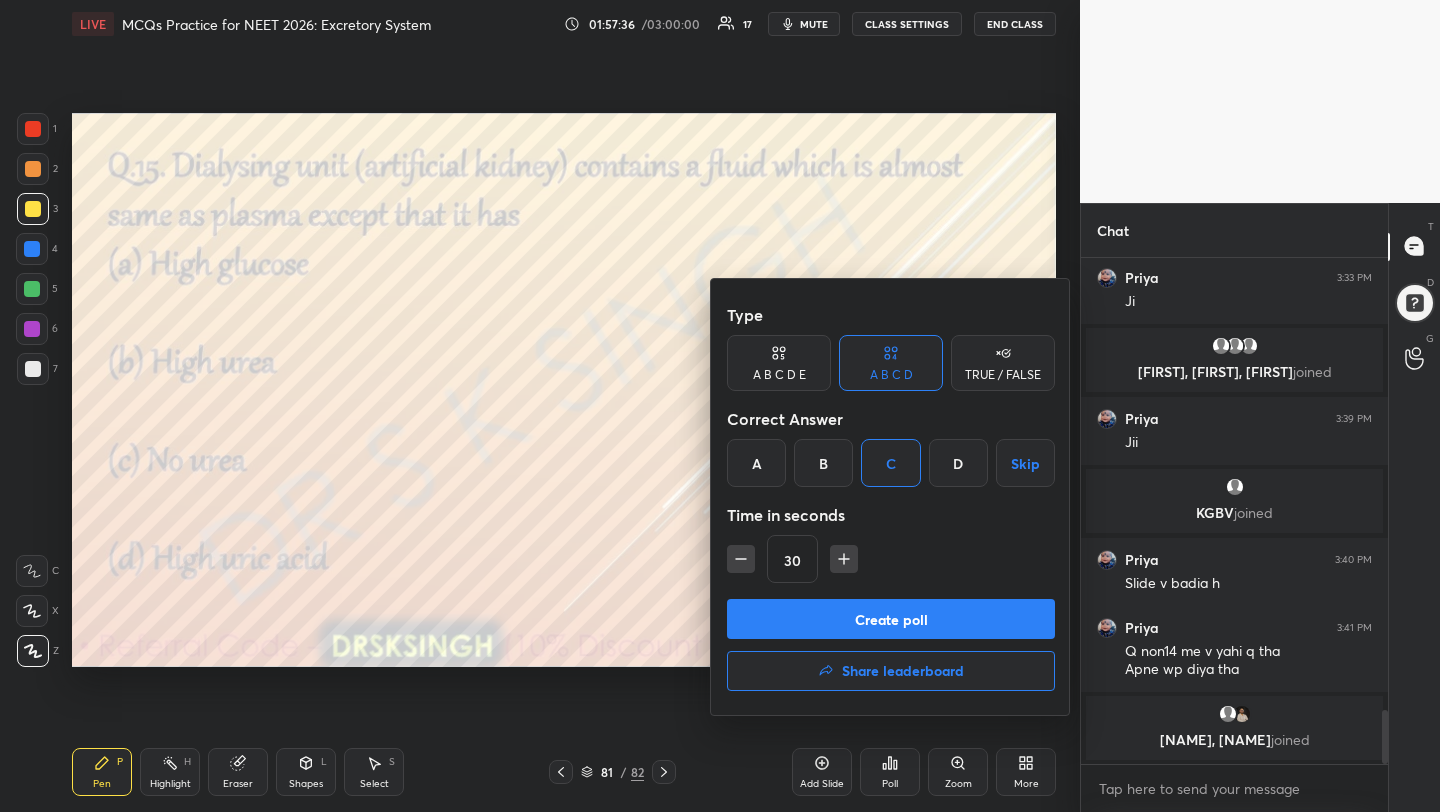 click on "Create poll" at bounding box center (891, 619) 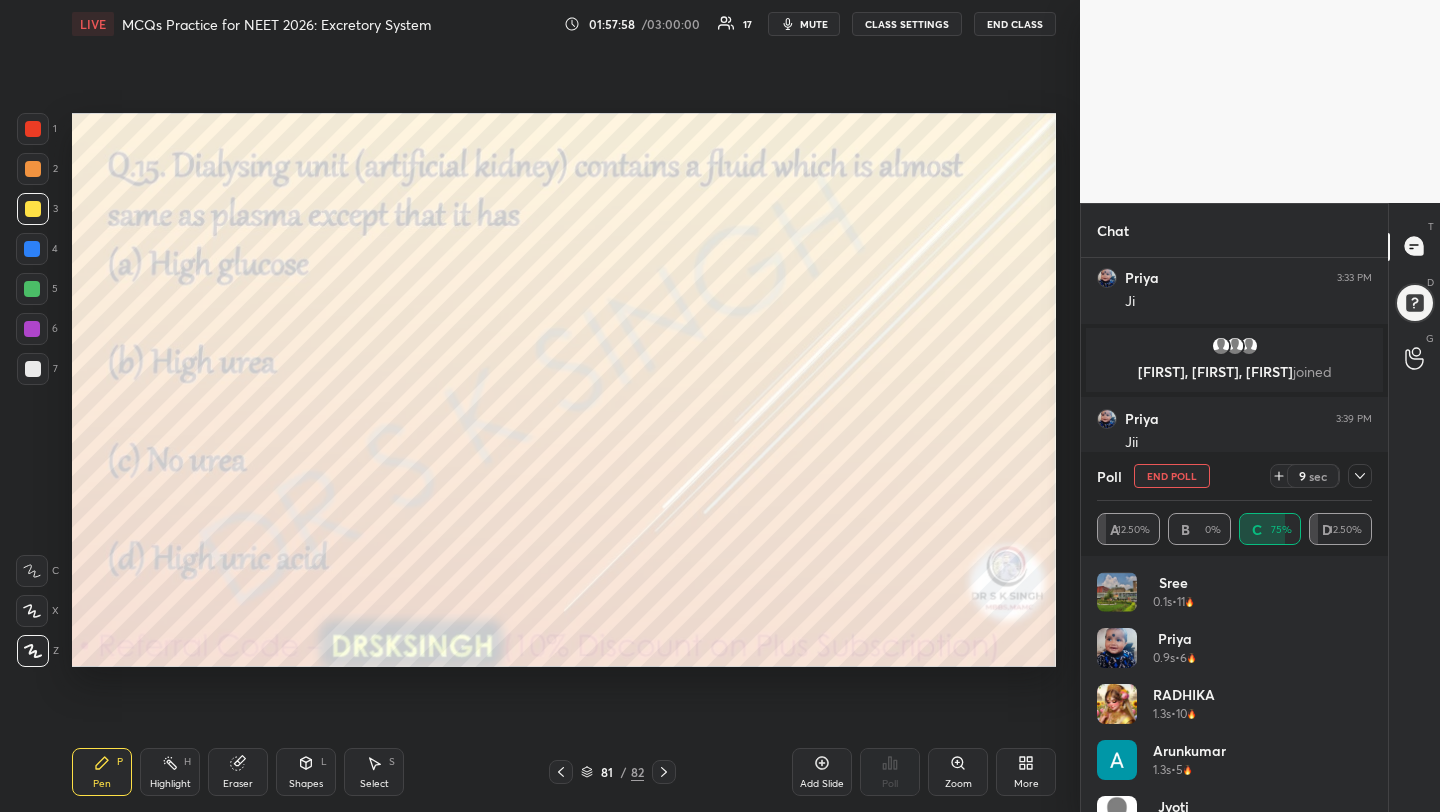 click on "End Poll" at bounding box center (1172, 476) 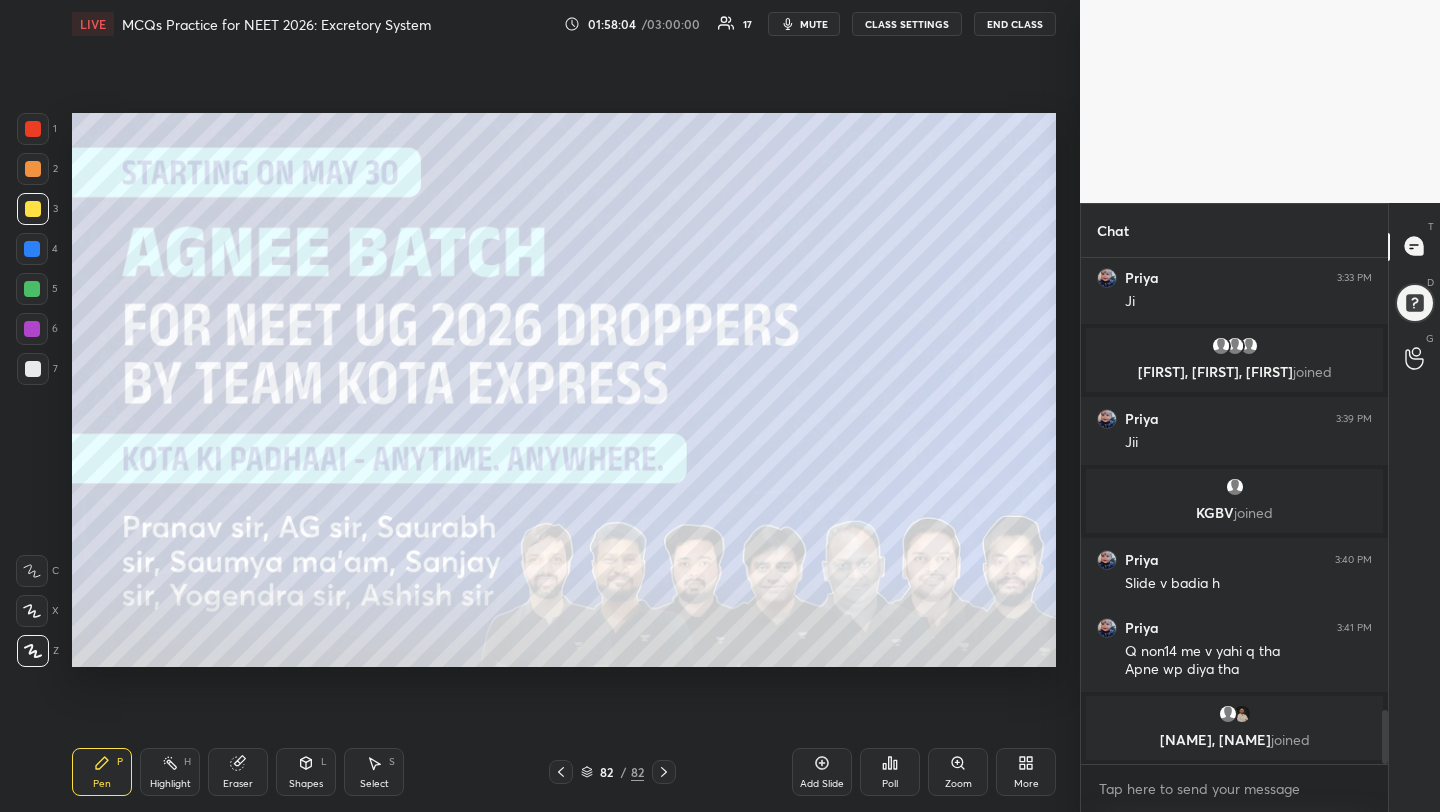 click on "Poll" at bounding box center (890, 784) 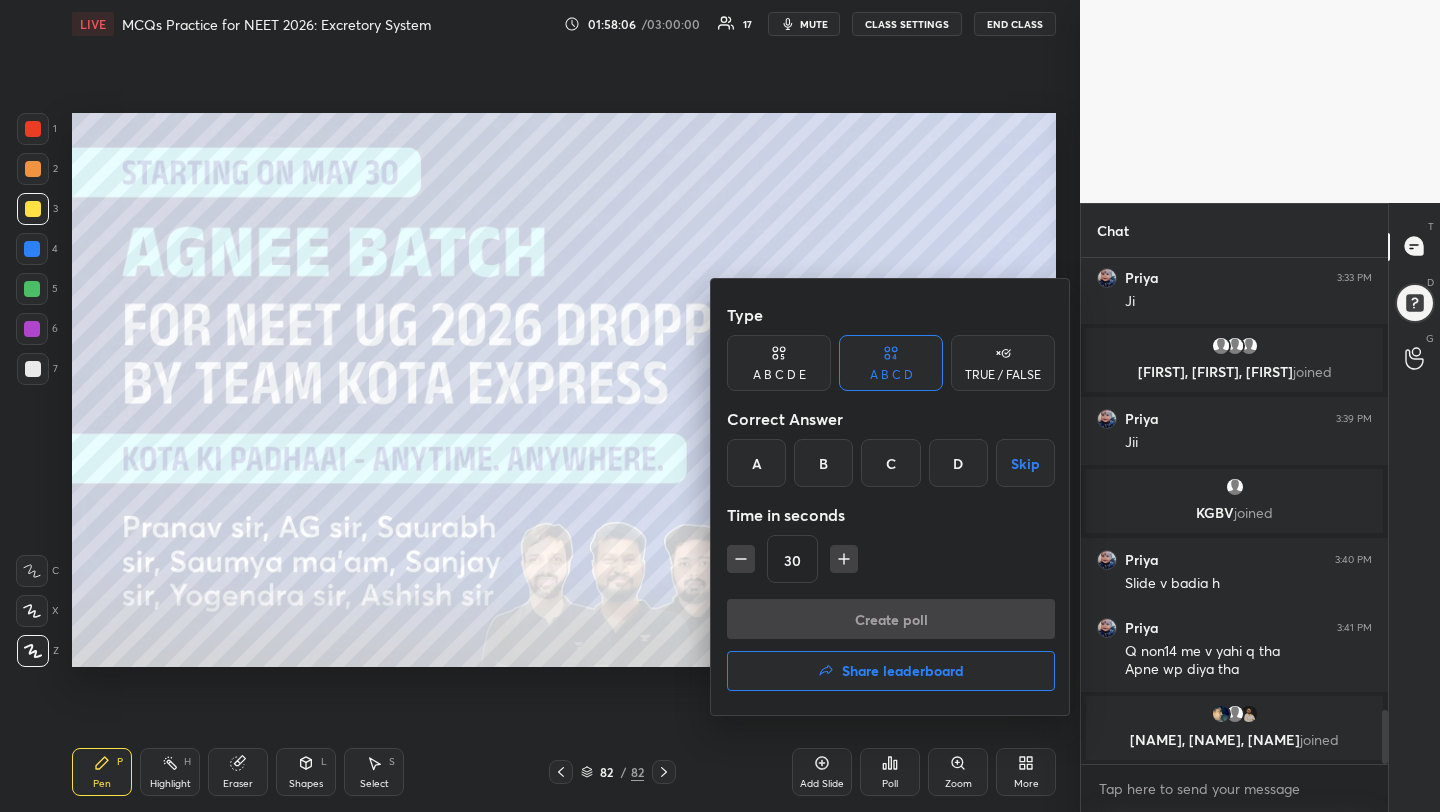 click on "Share leaderboard" at bounding box center [891, 671] 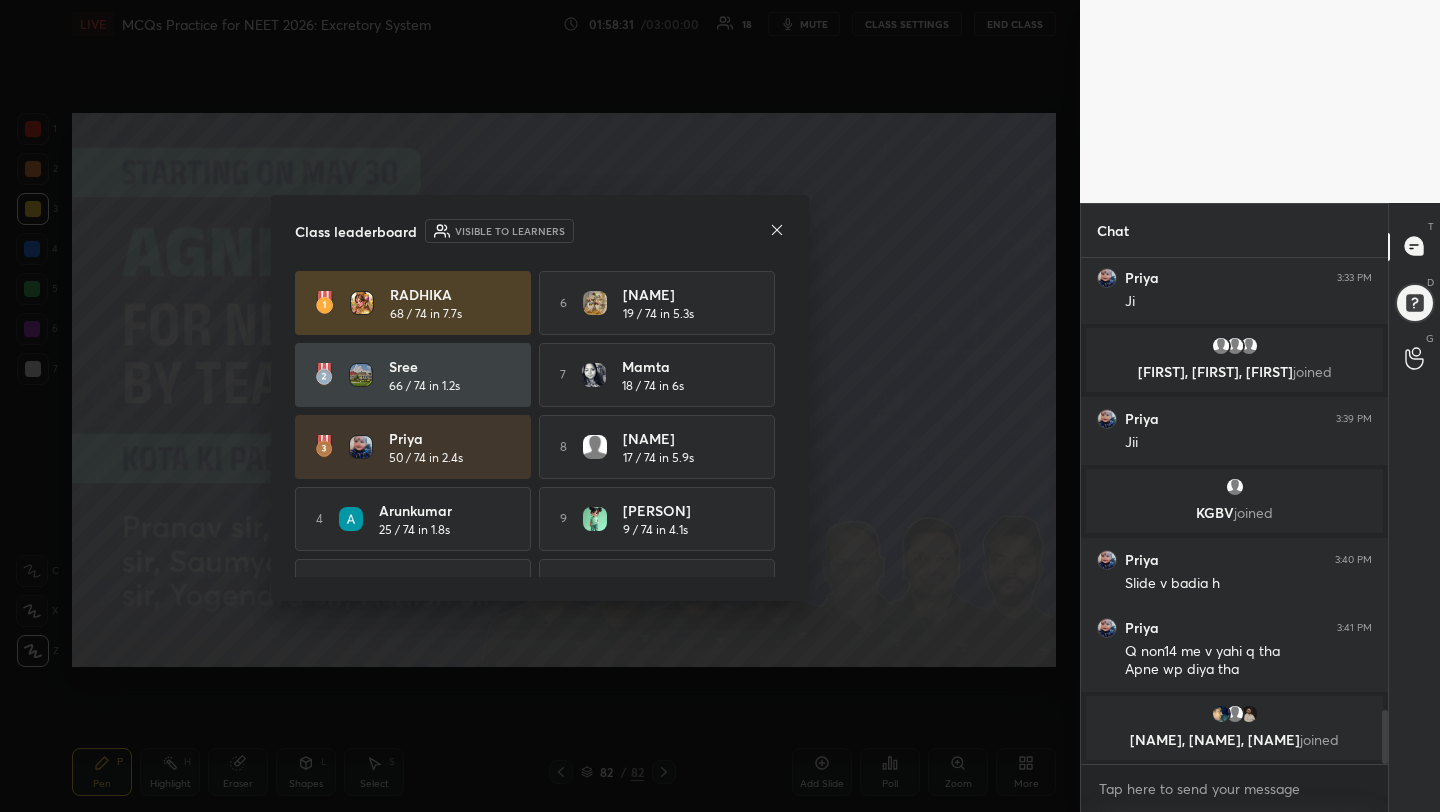 click on "Class leaderboard Visible to learners" at bounding box center [540, 231] 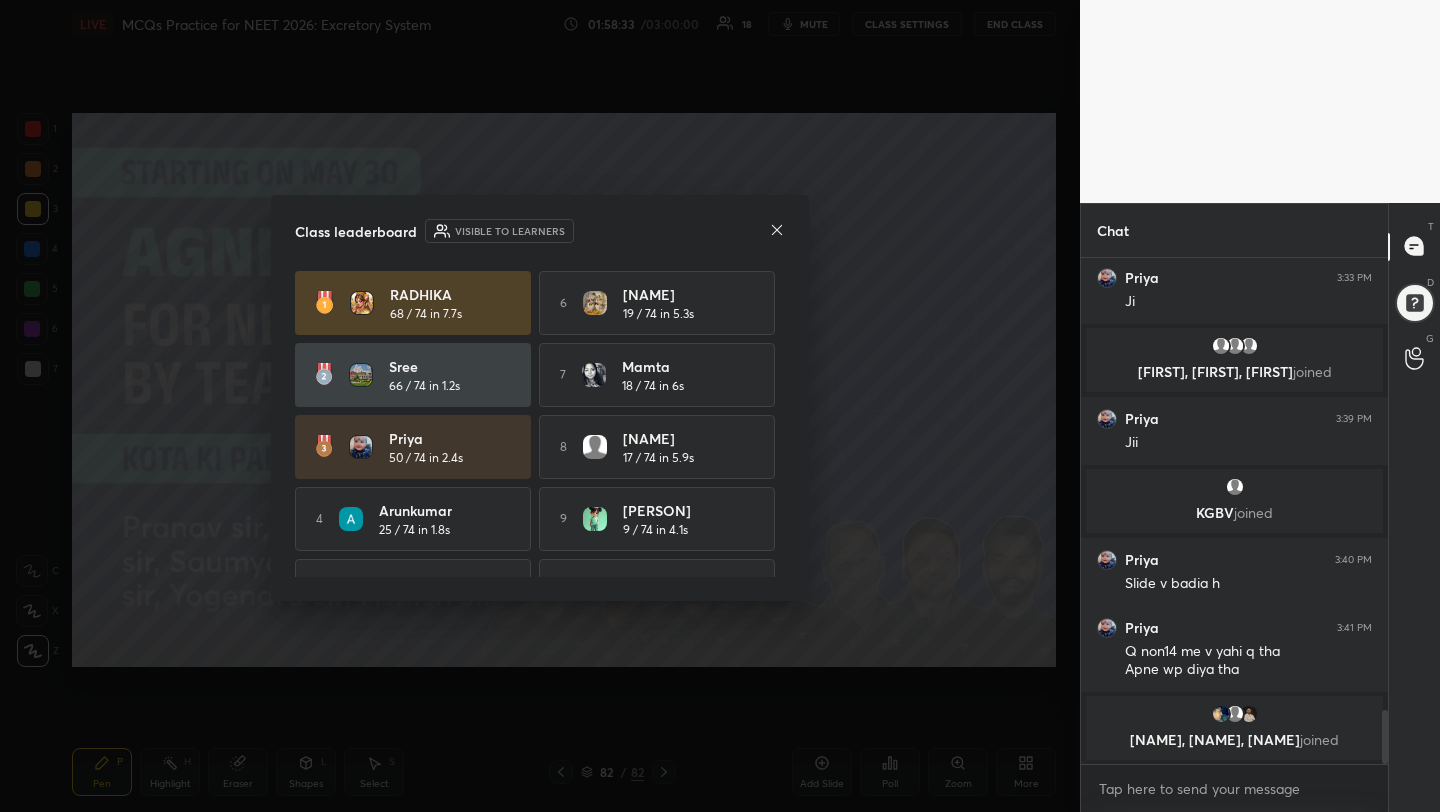 click 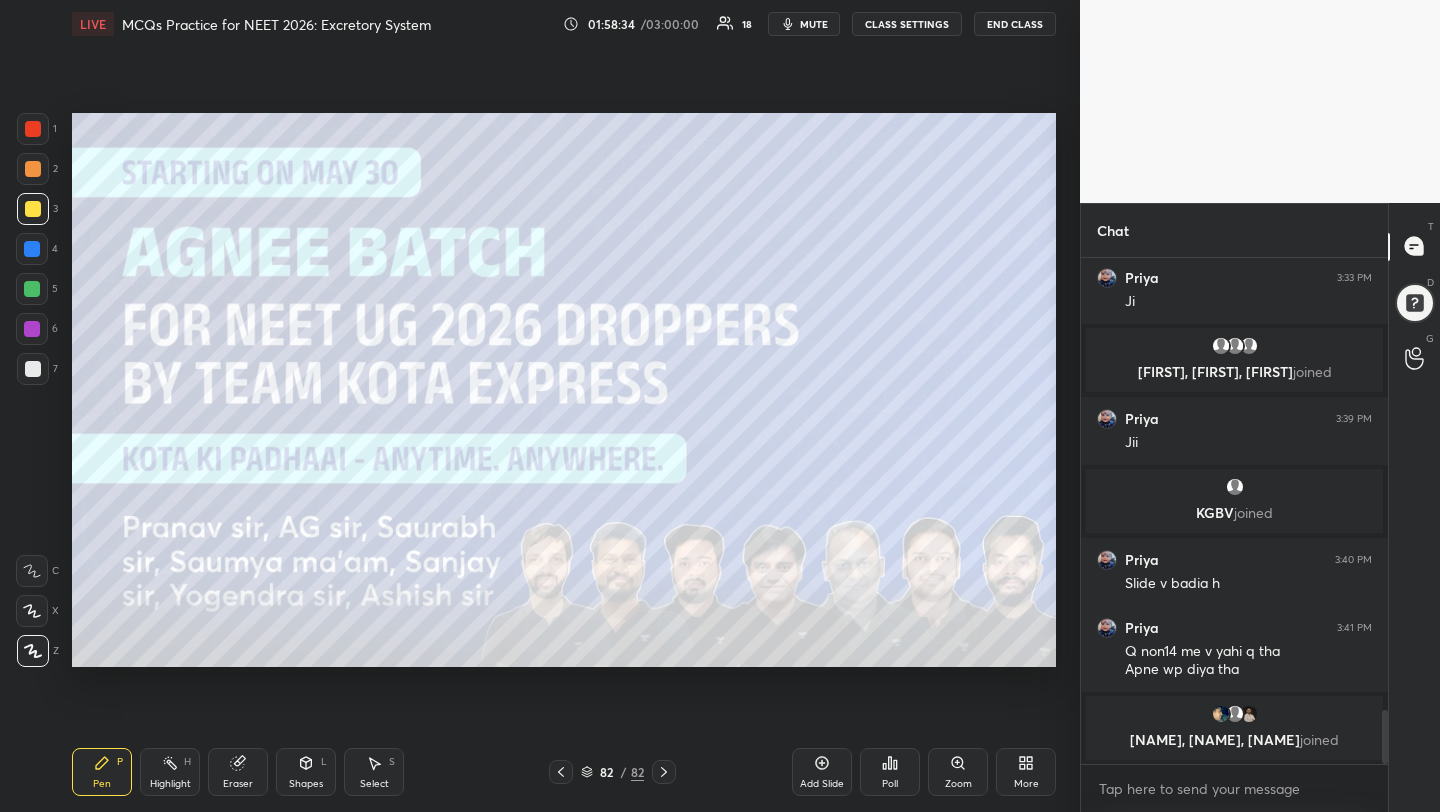 click on "Poll" at bounding box center (890, 772) 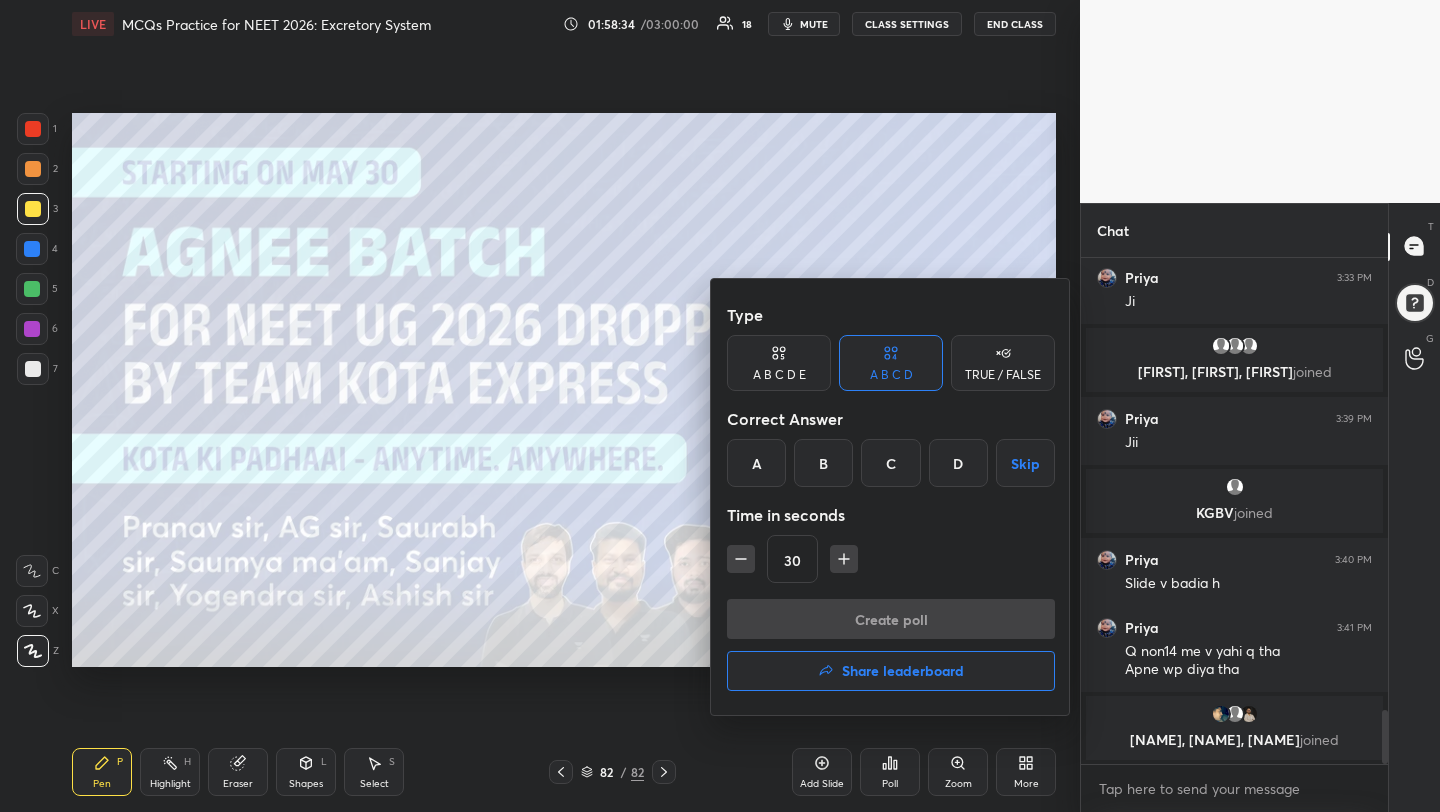click on "Share leaderboard" at bounding box center (903, 671) 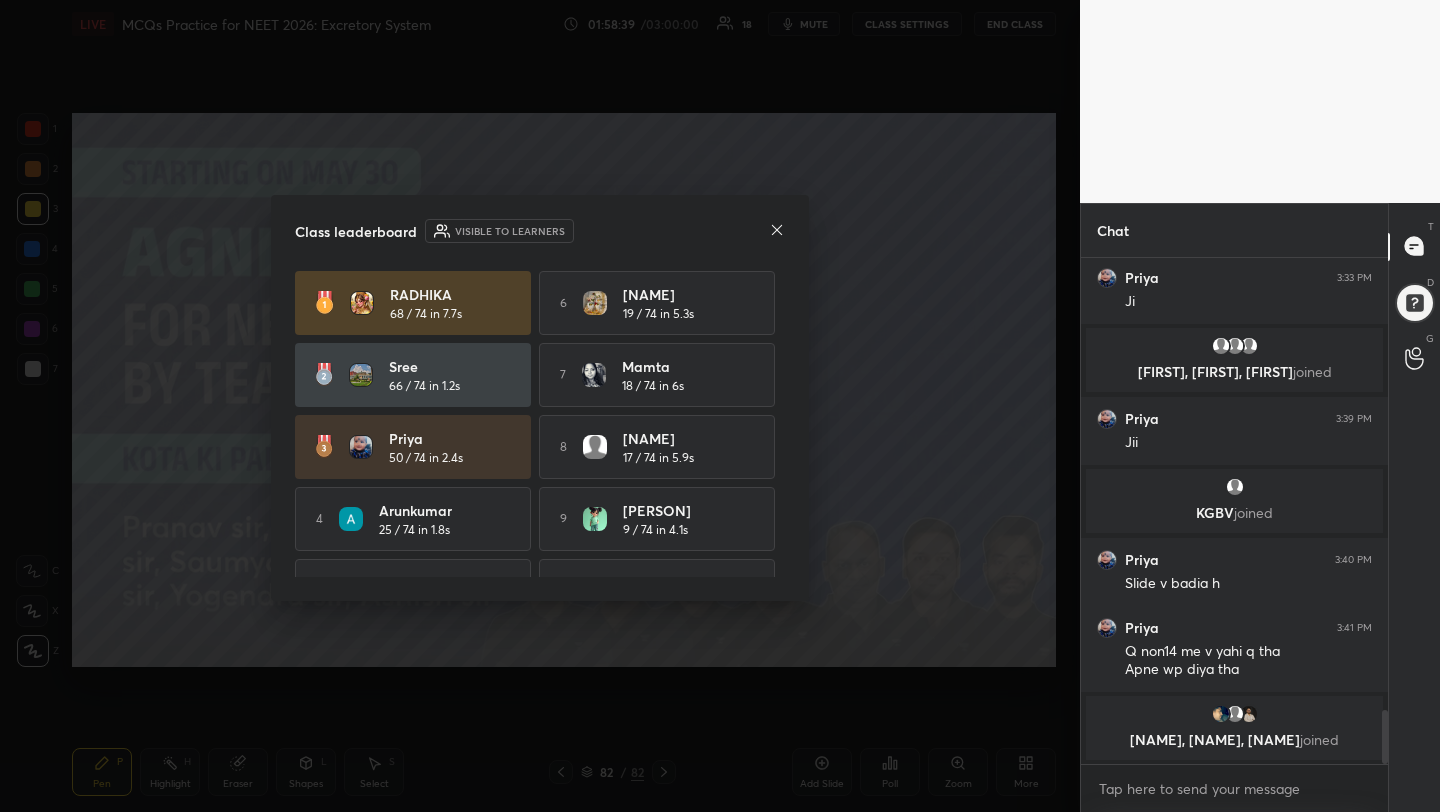 click 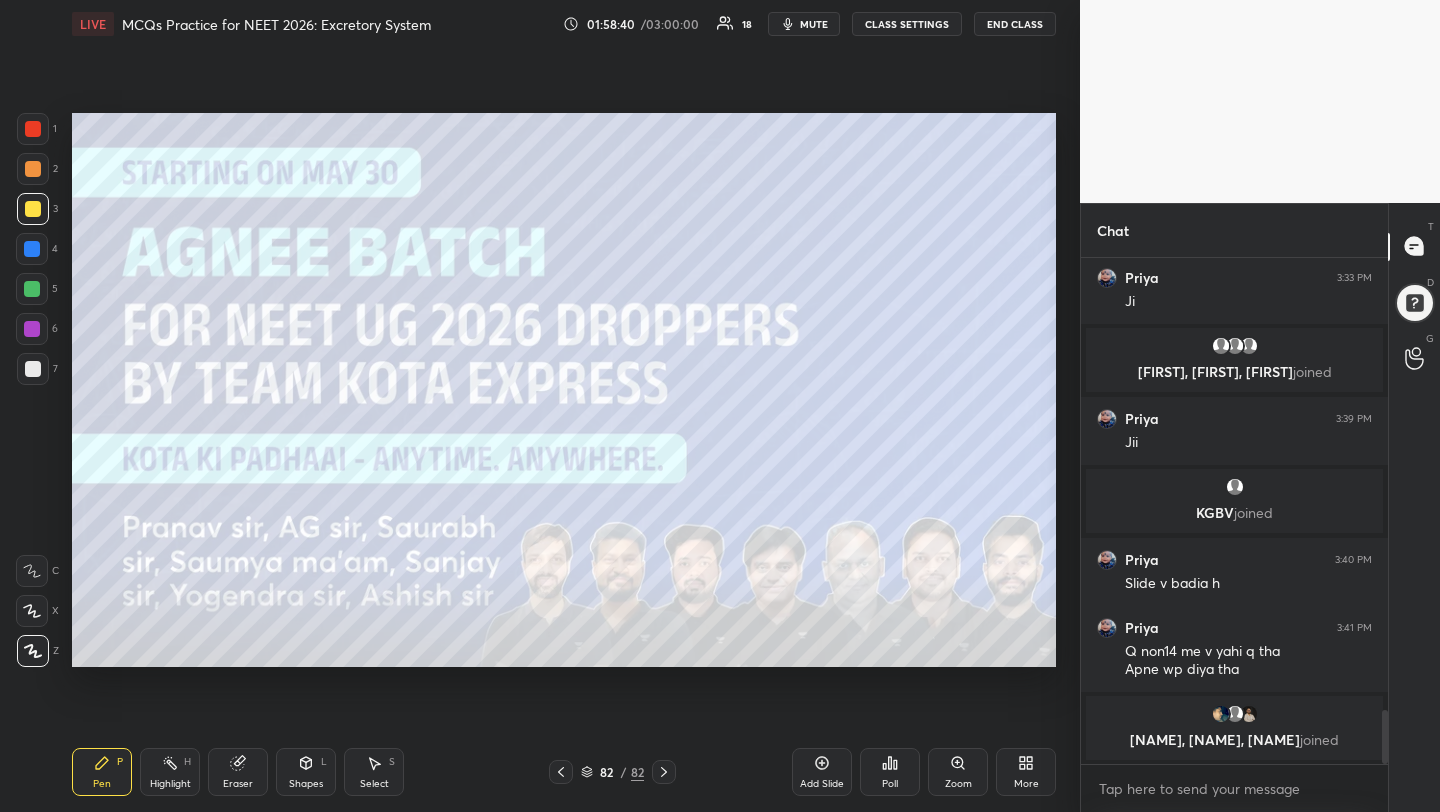 click 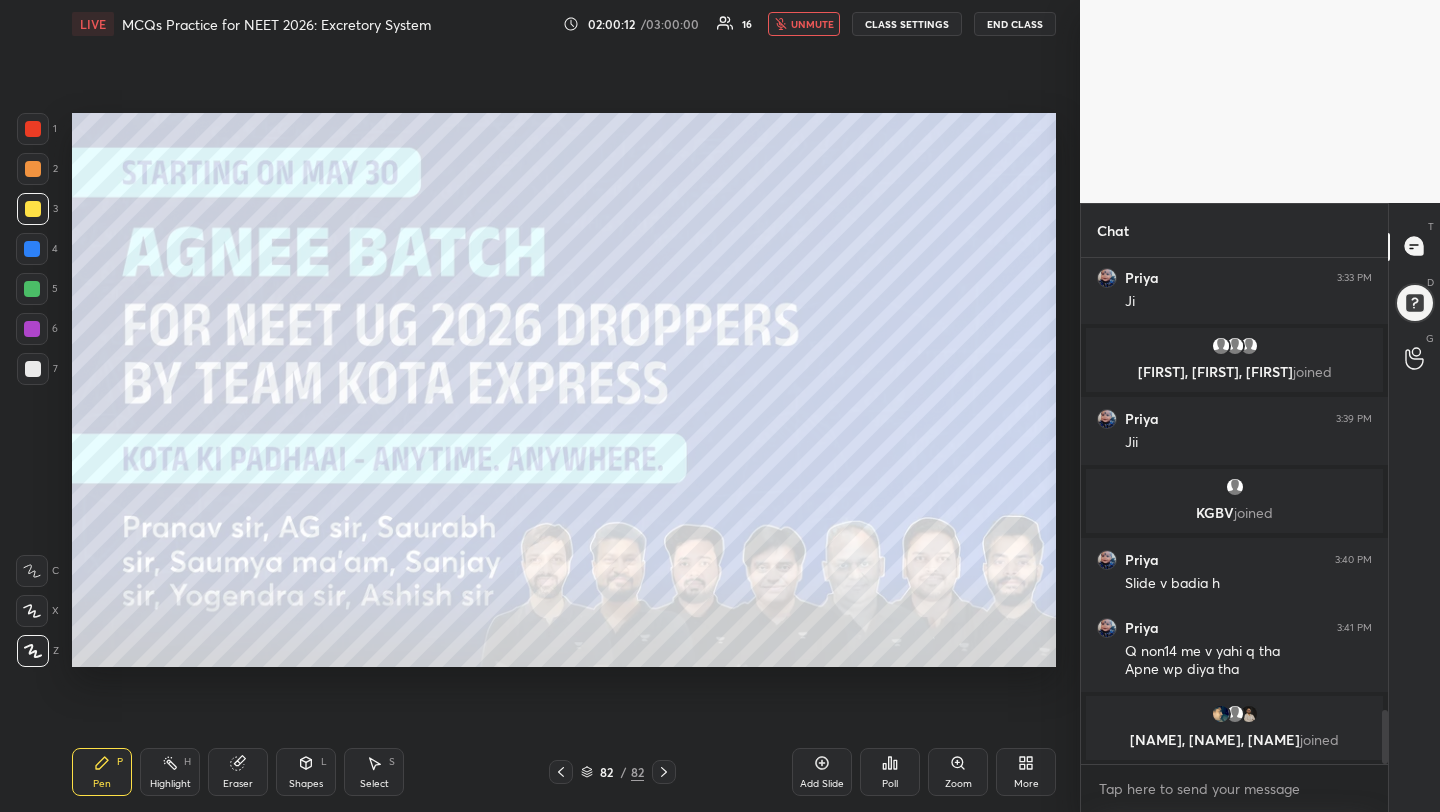 click on "unmute" at bounding box center (812, 24) 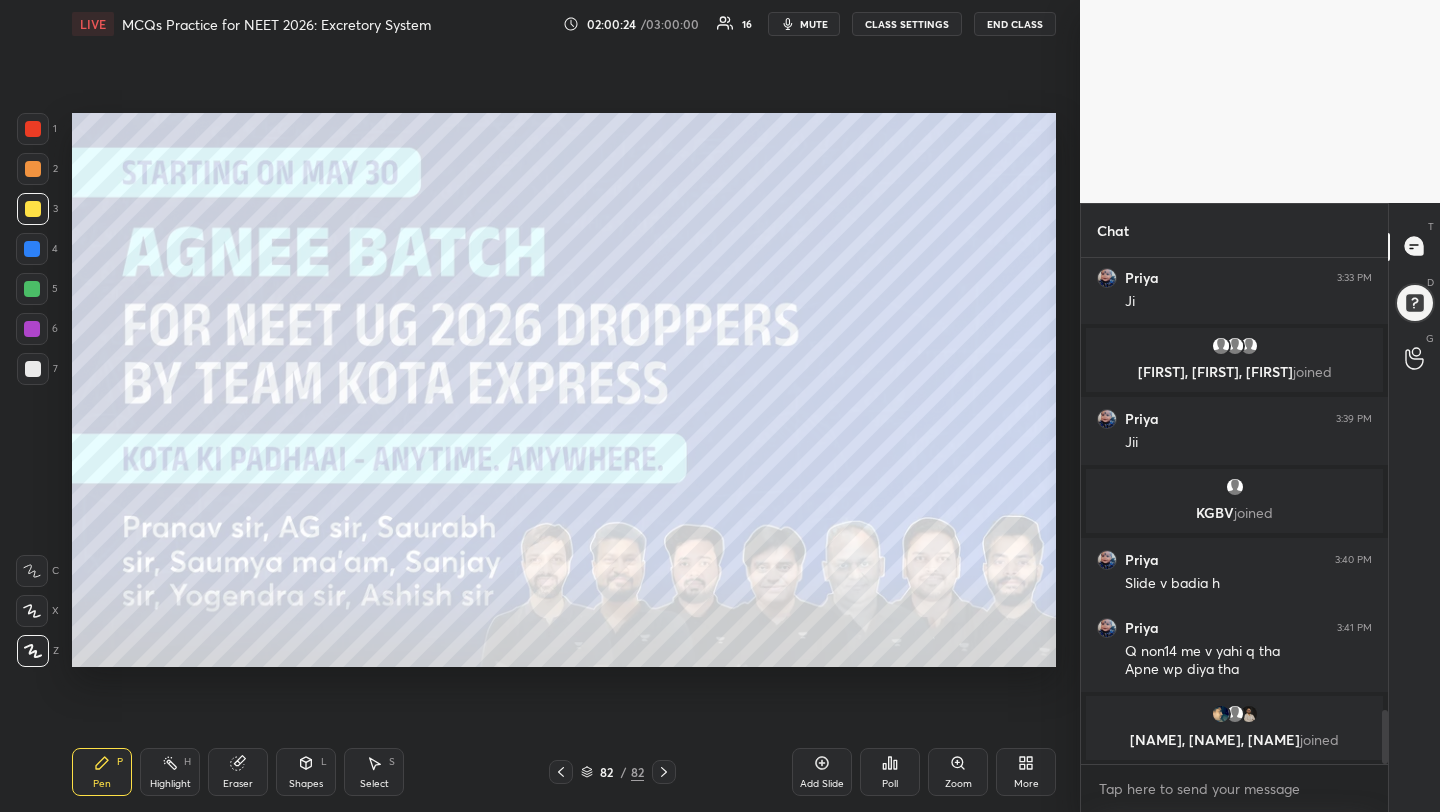 click 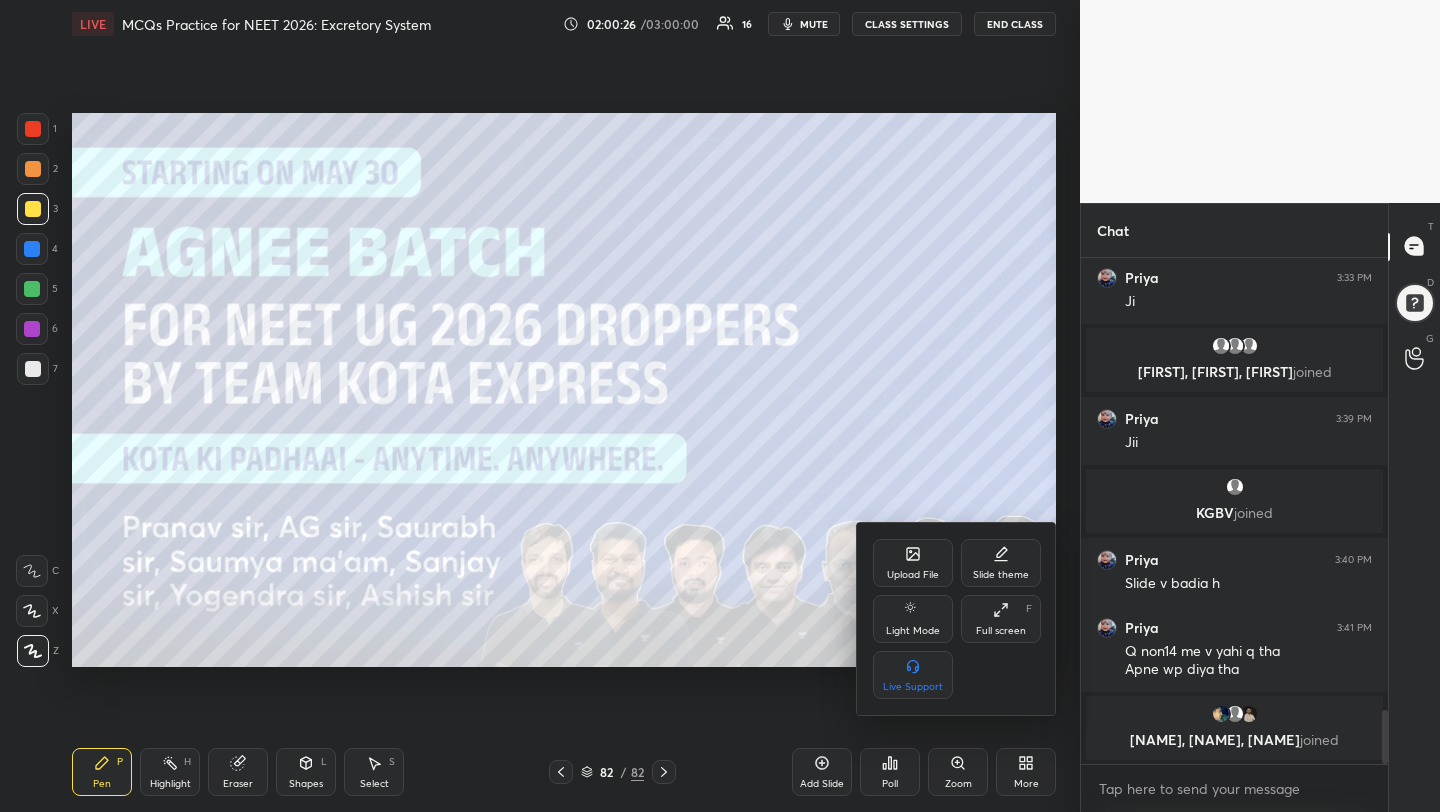 click on "Upload File" at bounding box center (913, 563) 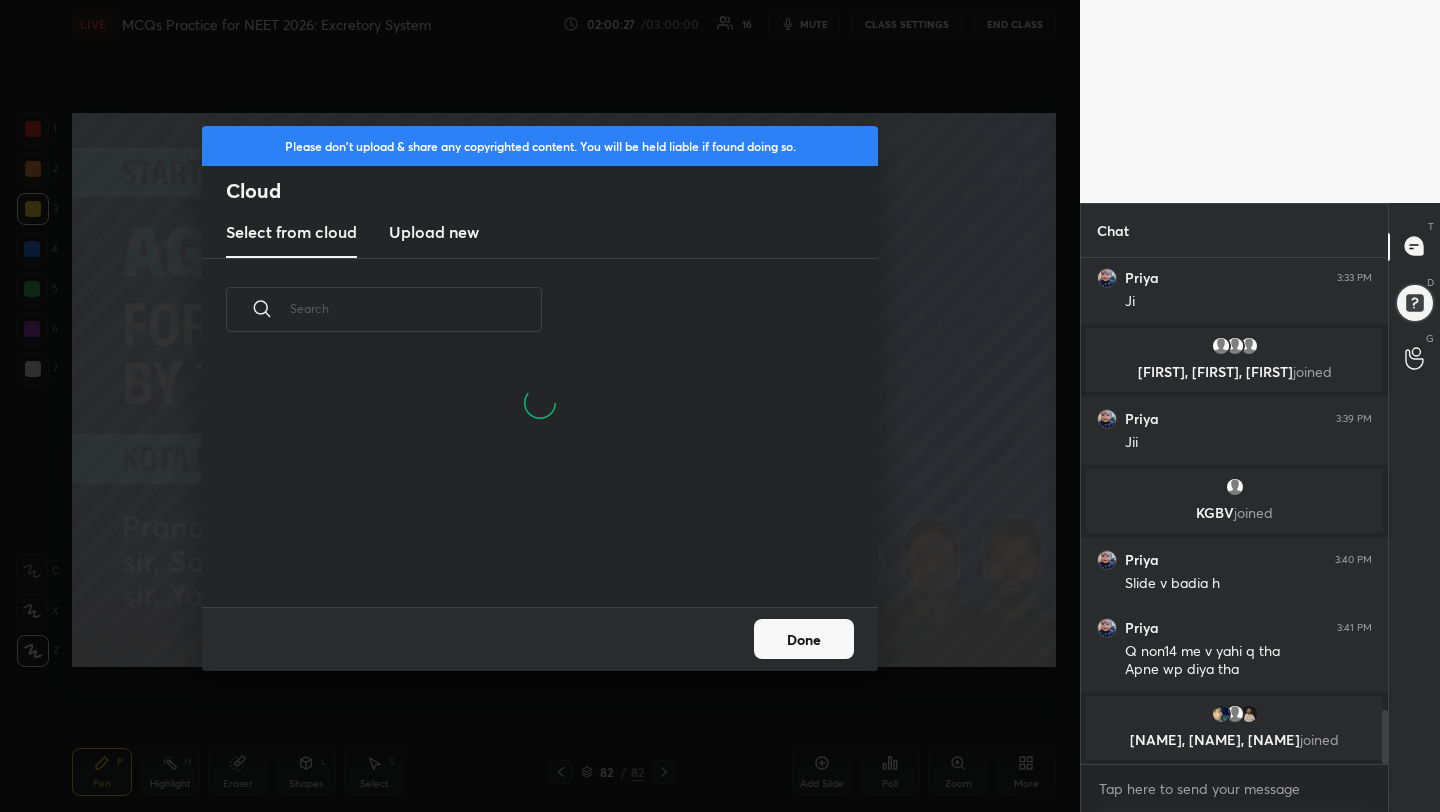 scroll, scrollTop: 7, scrollLeft: 11, axis: both 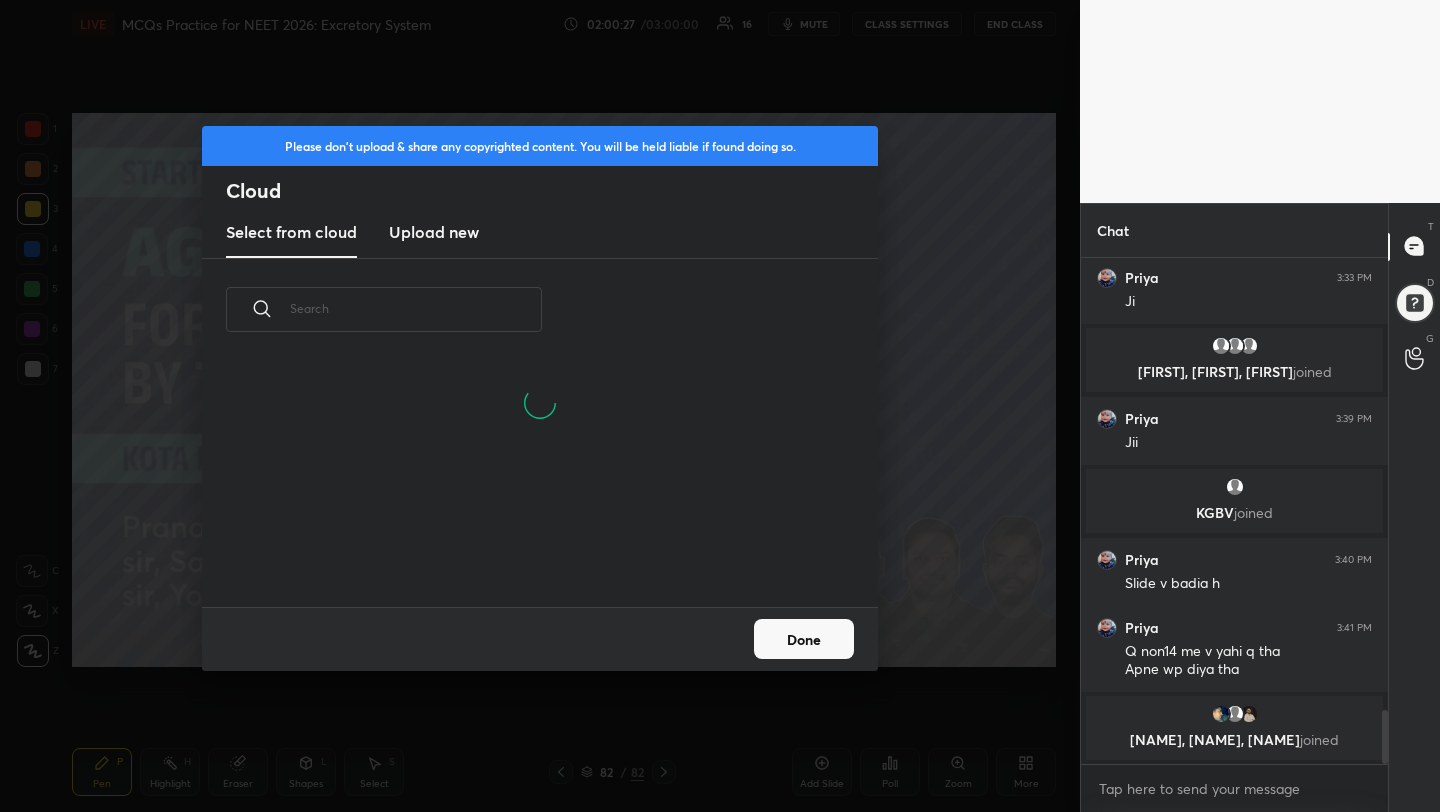 click on "Upload new" at bounding box center (434, 232) 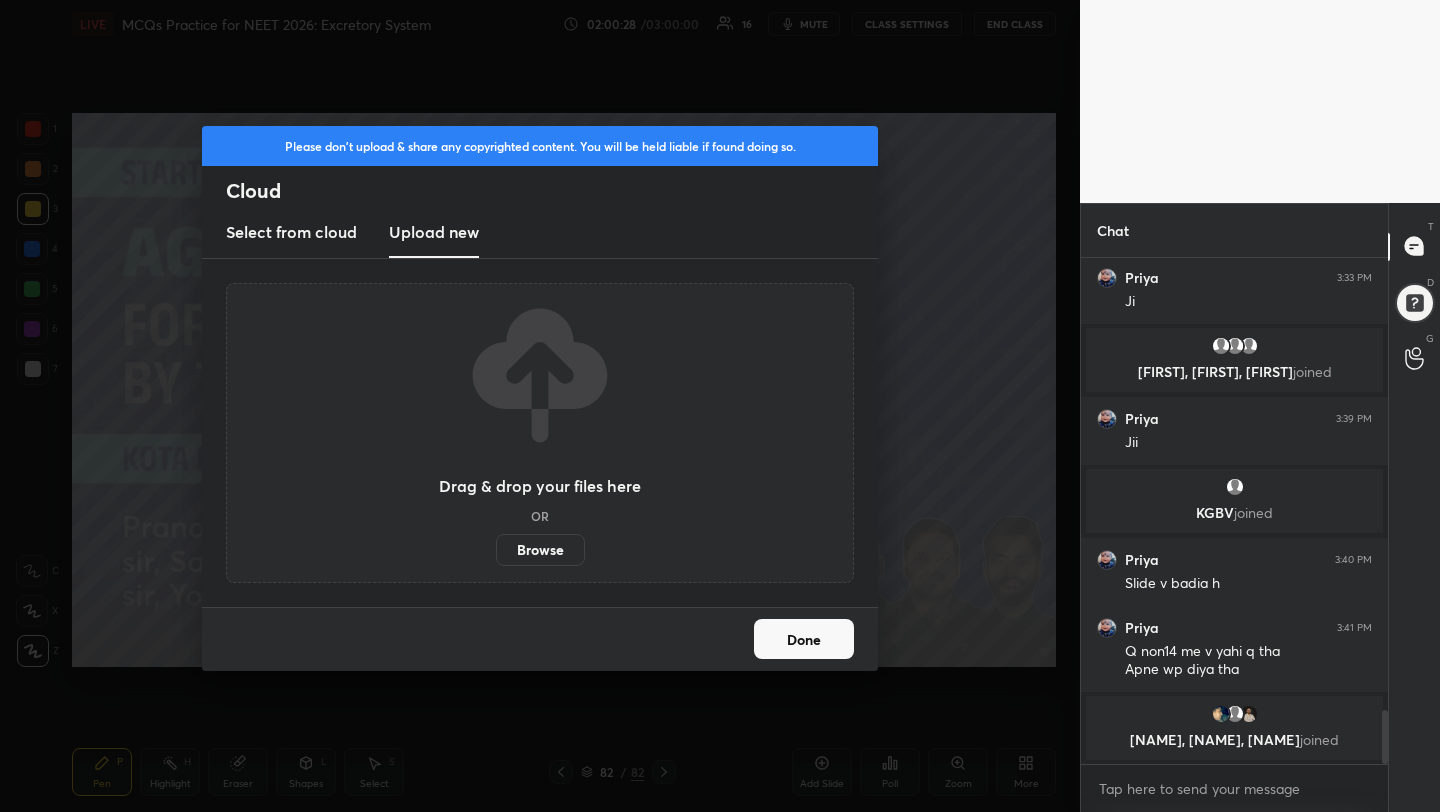 click on "Browse" at bounding box center (540, 550) 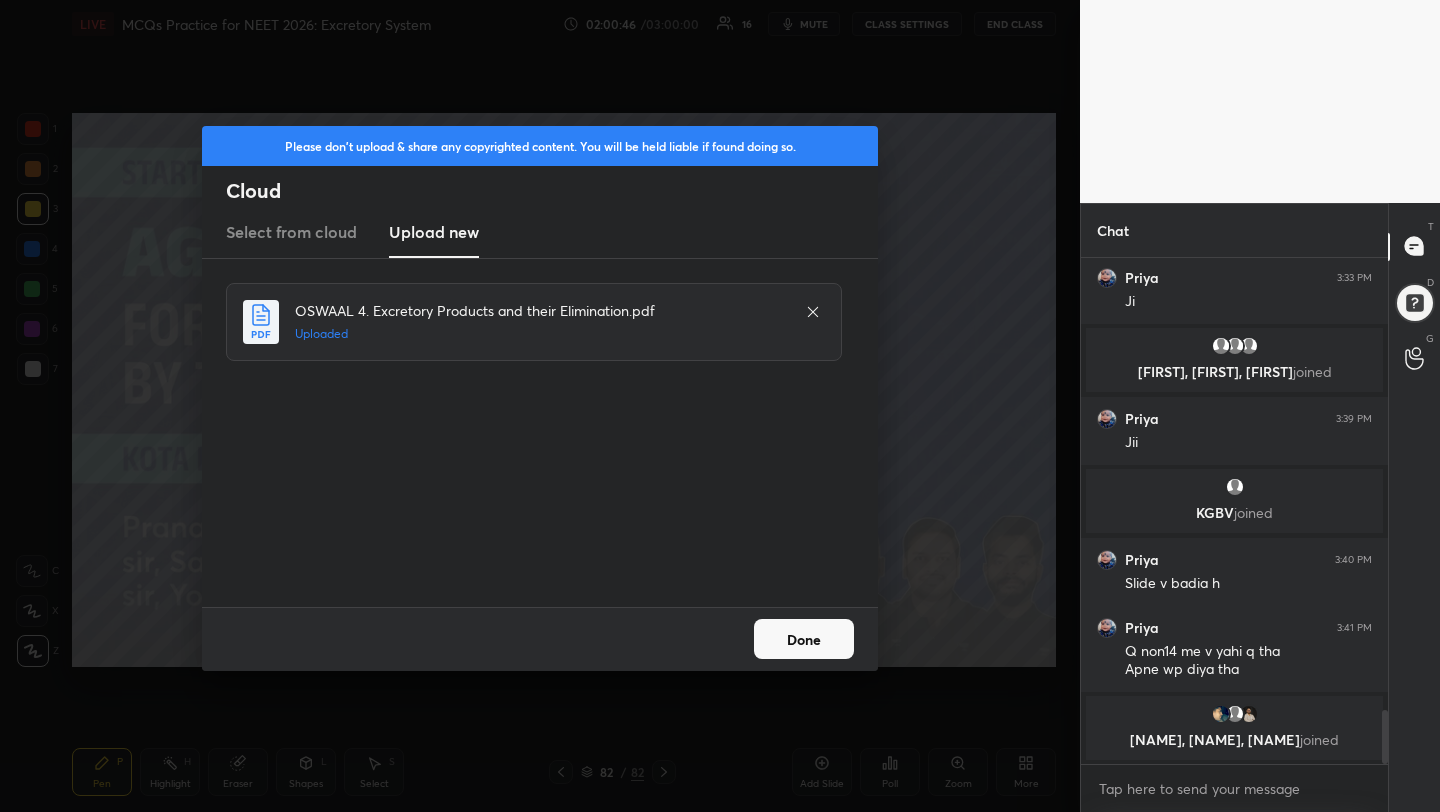 click on "Done" at bounding box center (804, 639) 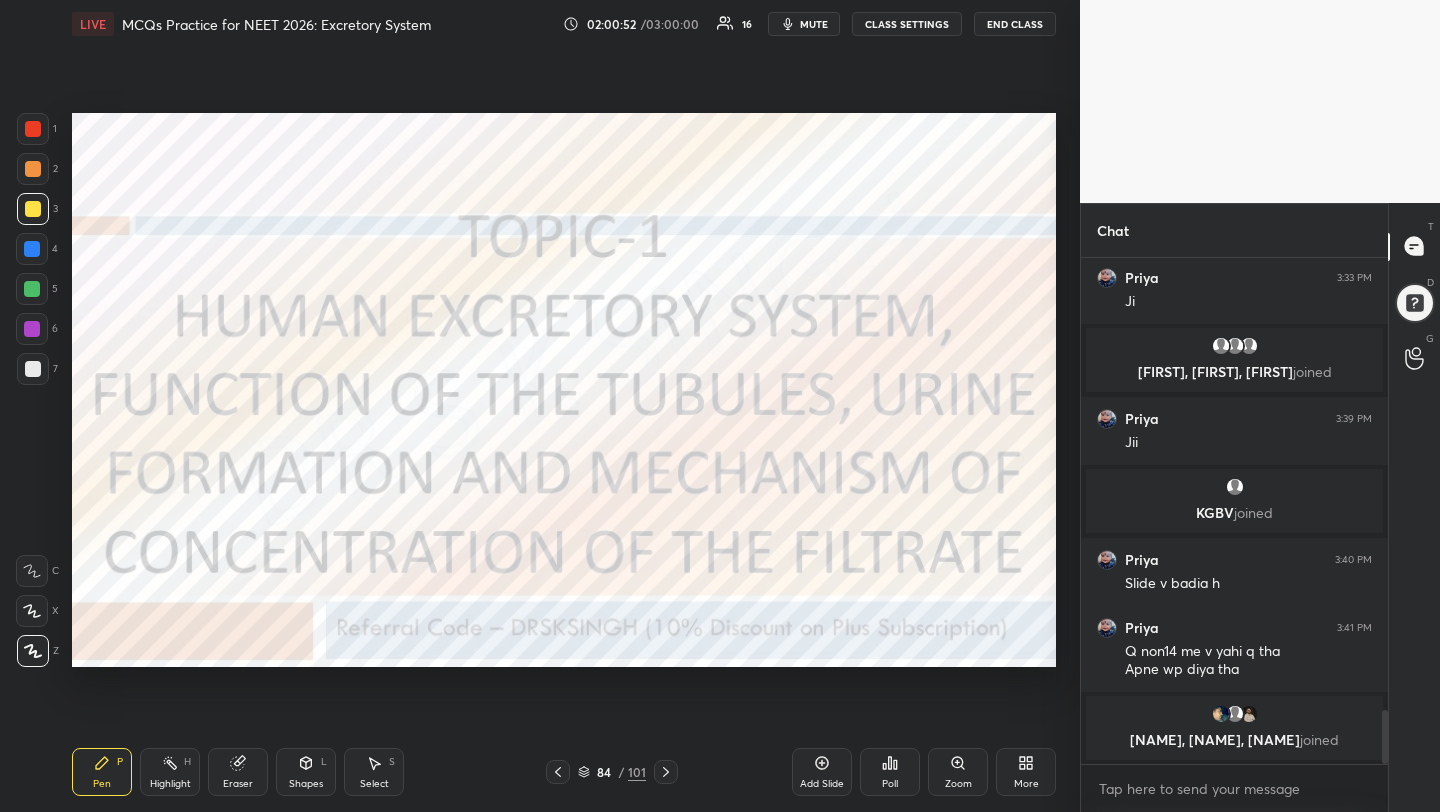 click at bounding box center [33, 129] 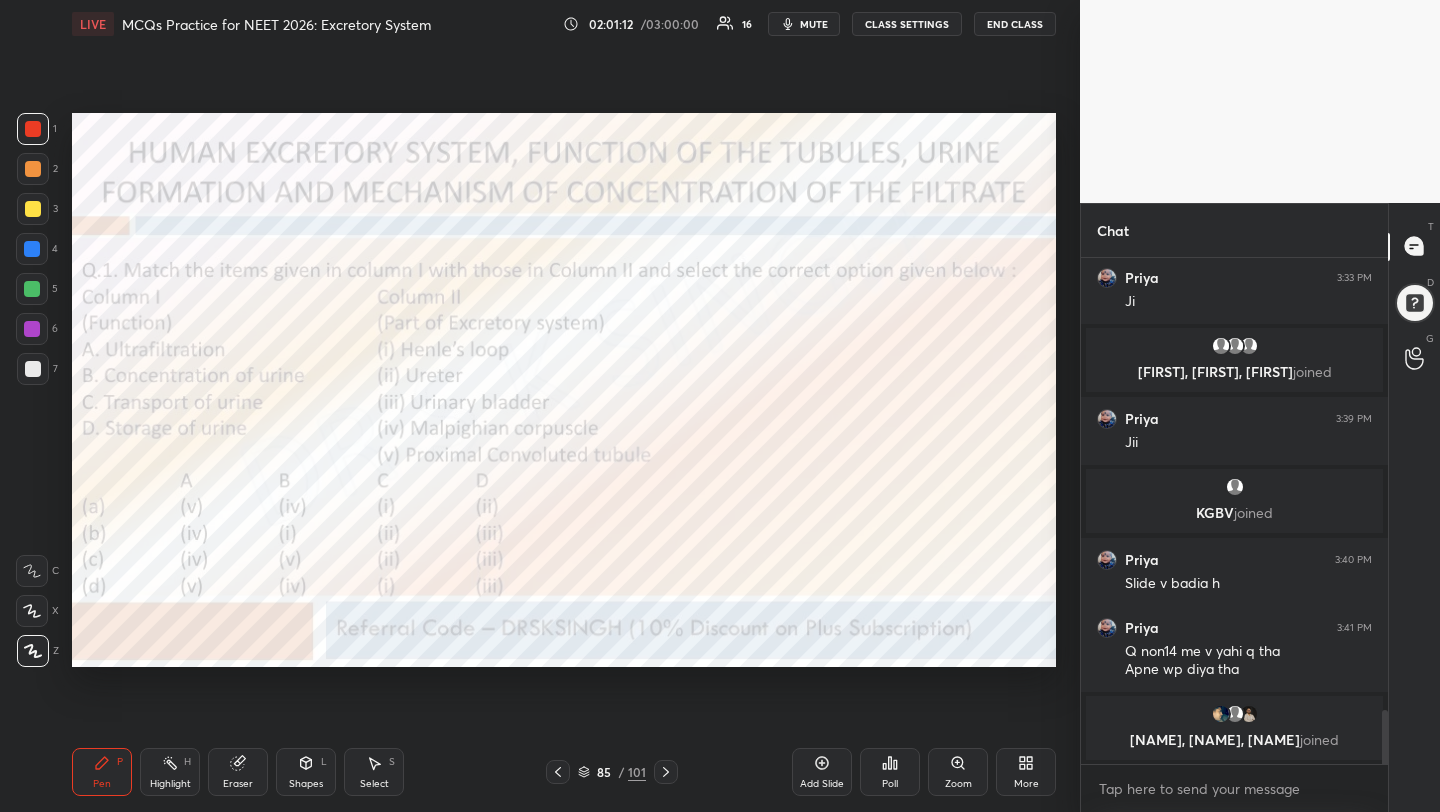 scroll, scrollTop: 4284, scrollLeft: 0, axis: vertical 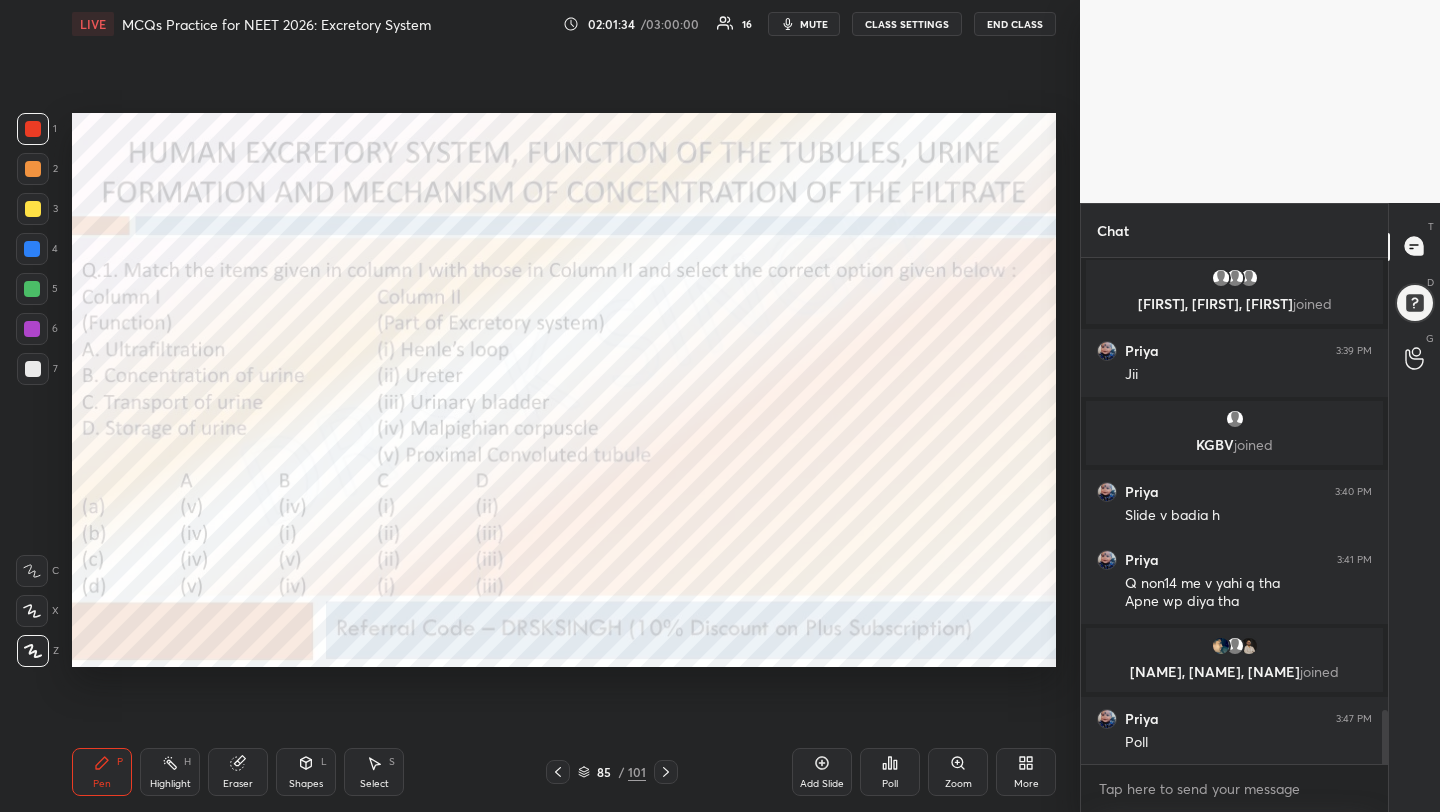 click on "Poll" at bounding box center [890, 772] 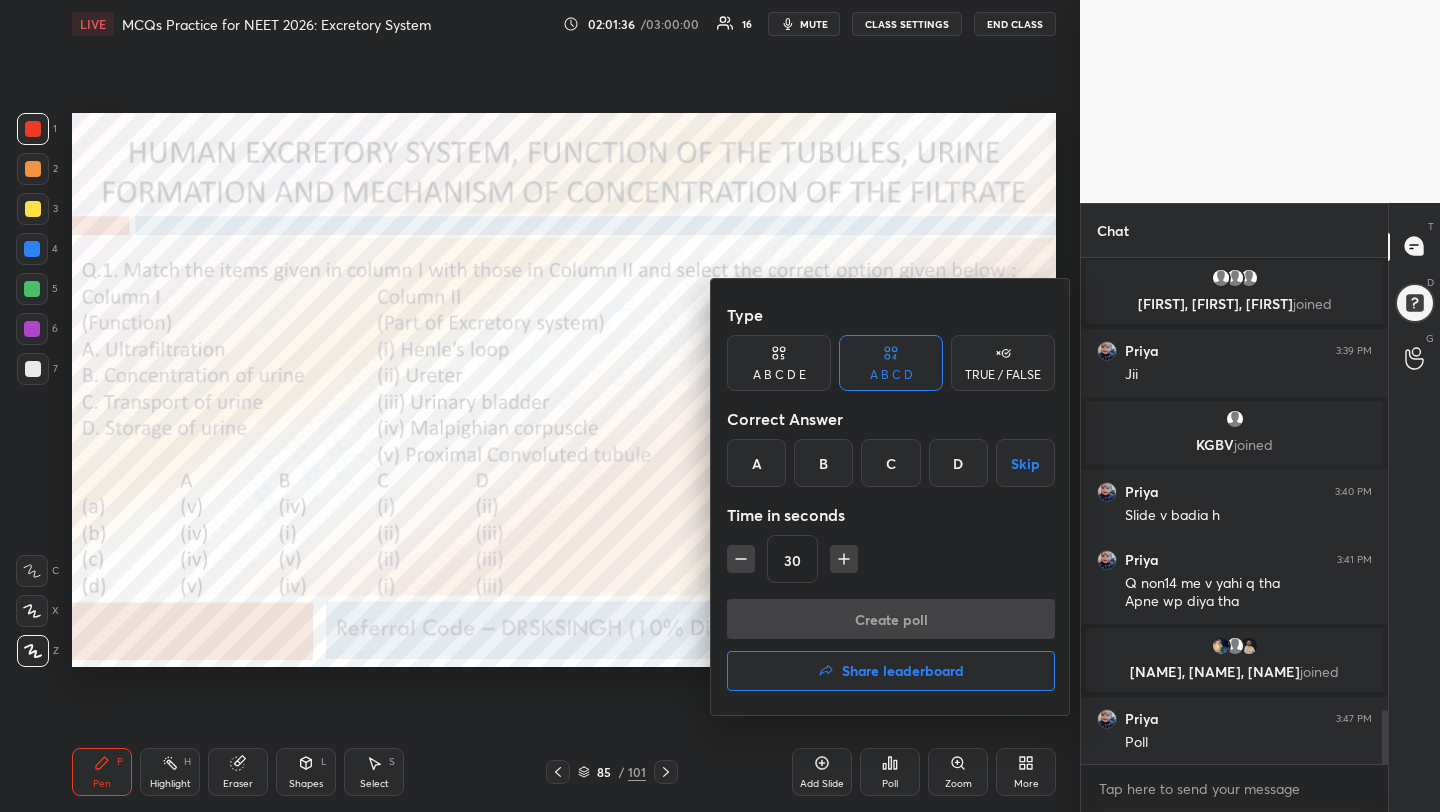 click on "B" at bounding box center [823, 463] 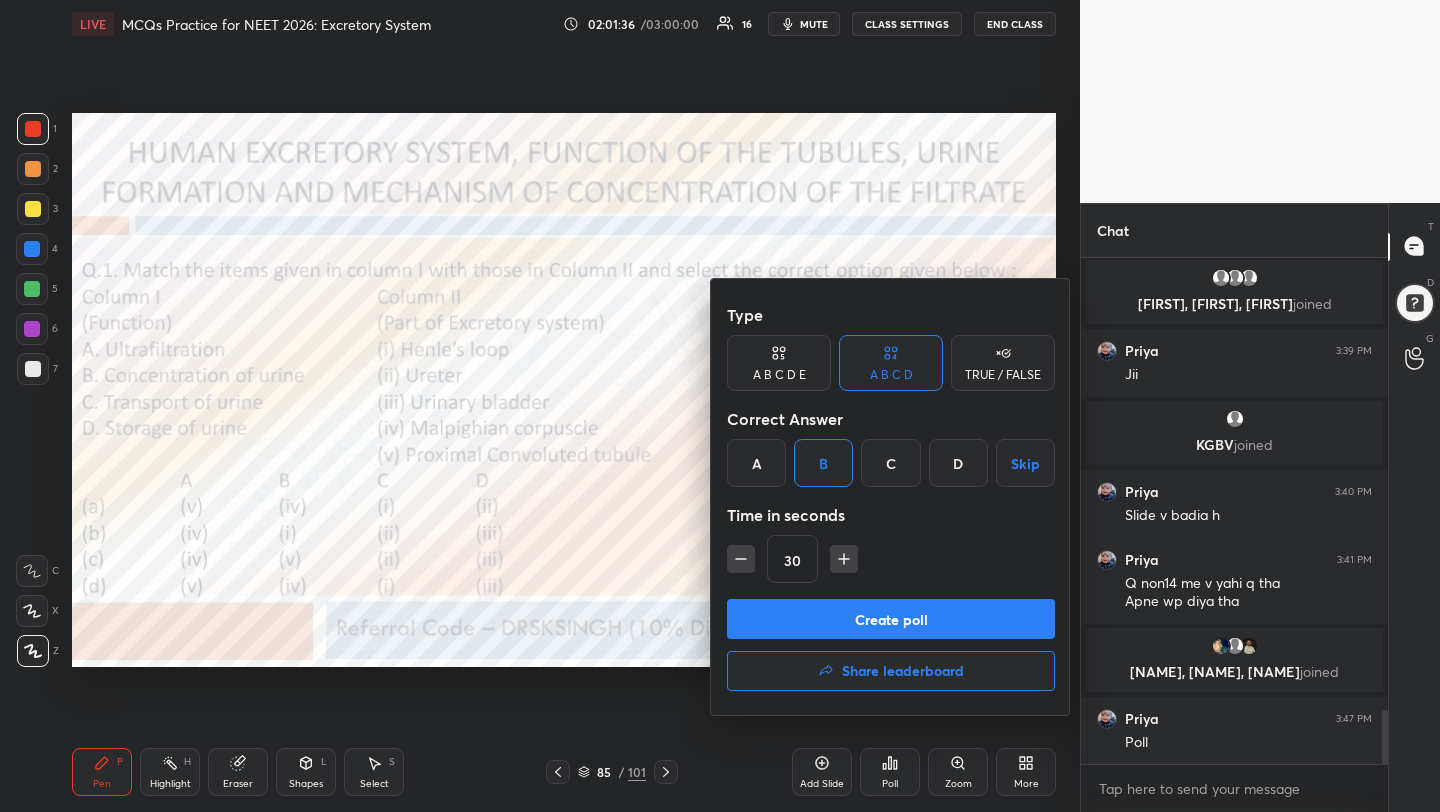 click on "Create poll" at bounding box center [891, 619] 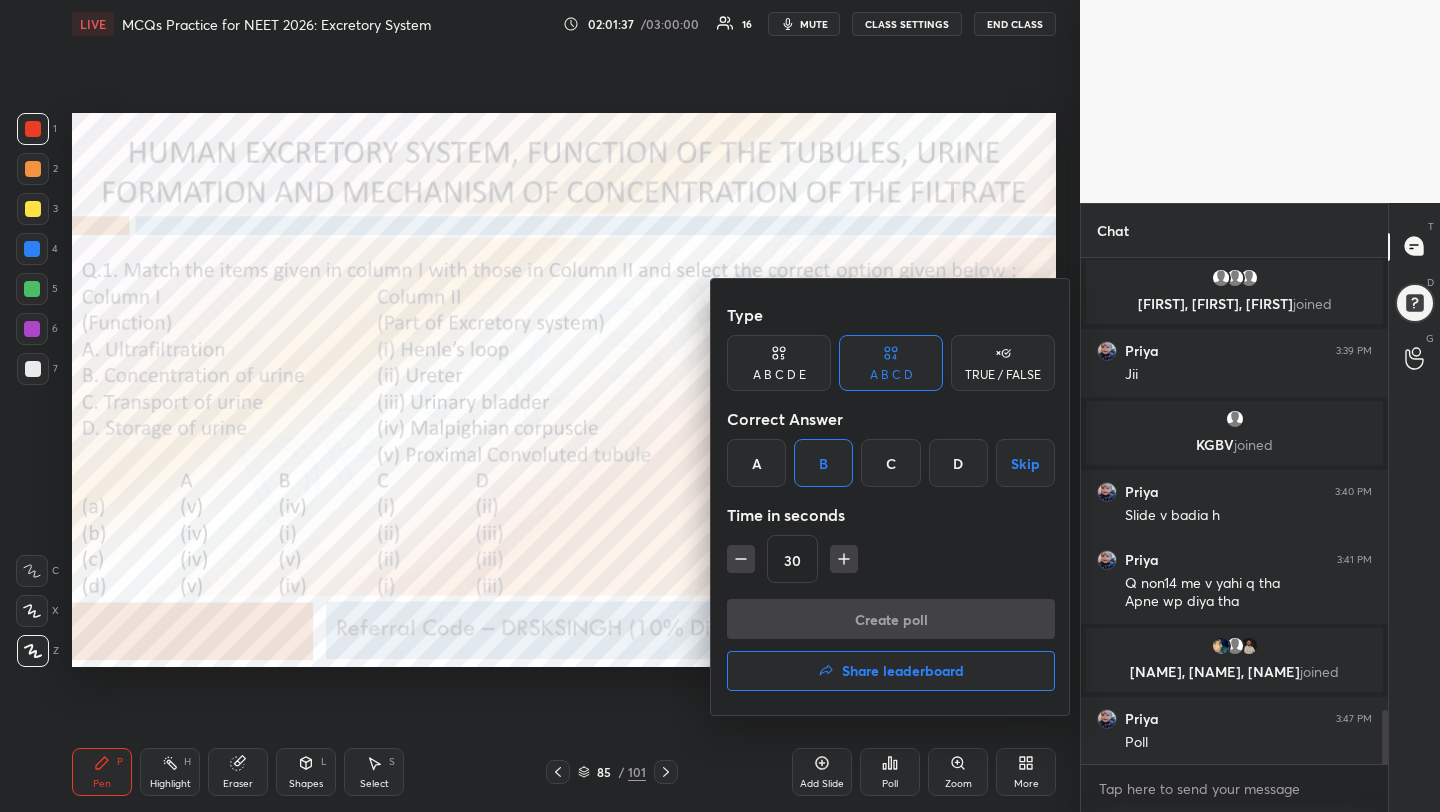 scroll, scrollTop: 458, scrollLeft: 301, axis: both 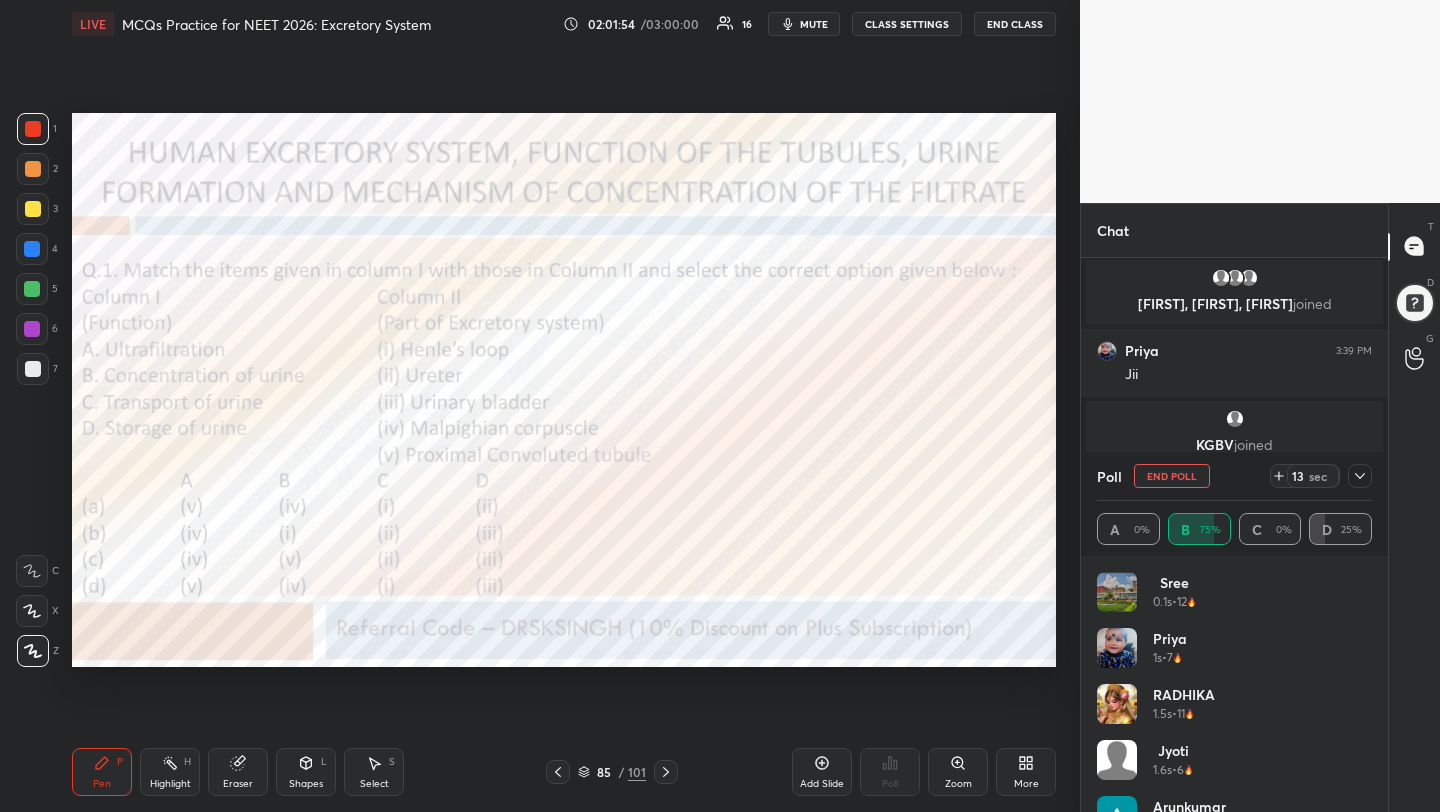 click on "End Poll" at bounding box center (1172, 476) 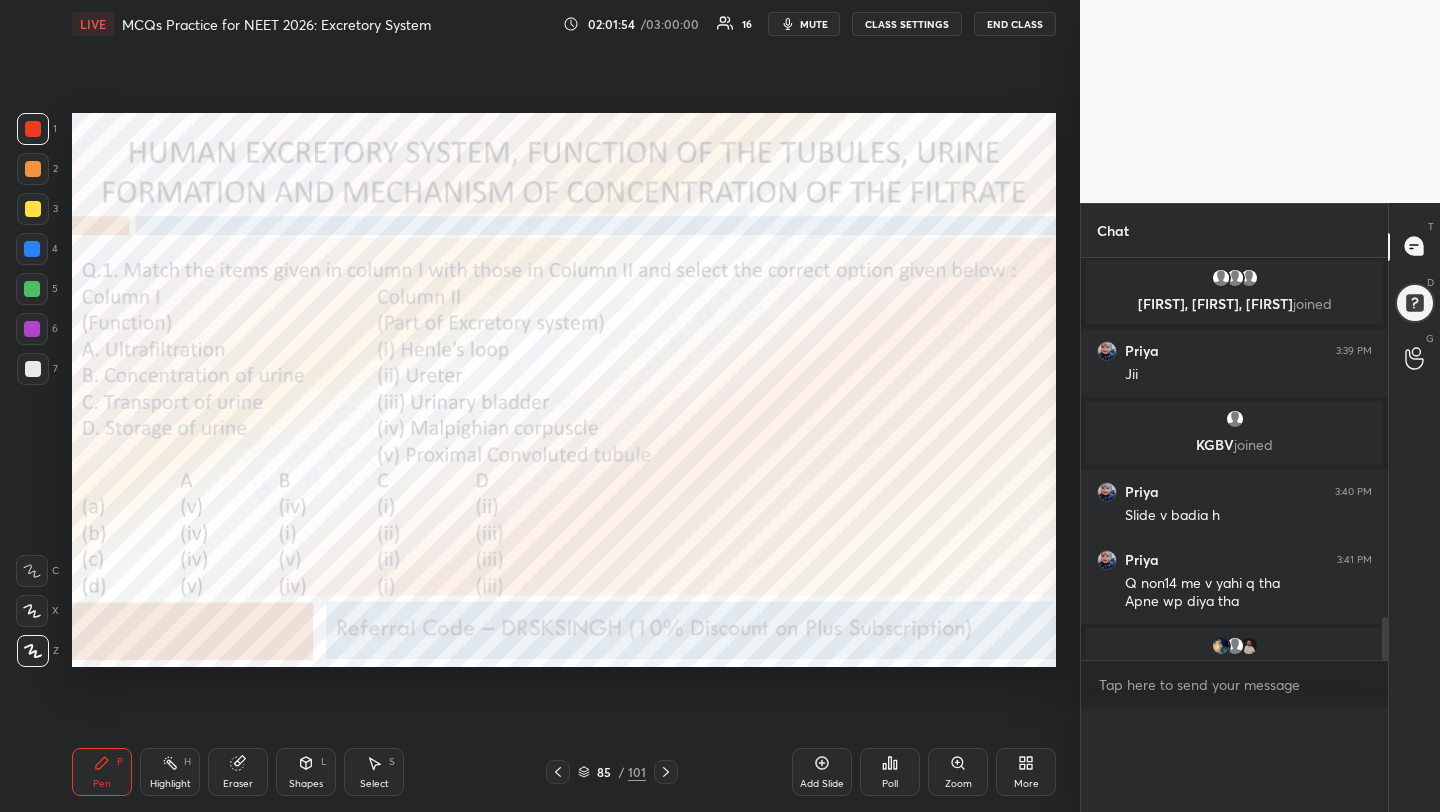 scroll, scrollTop: 0, scrollLeft: 0, axis: both 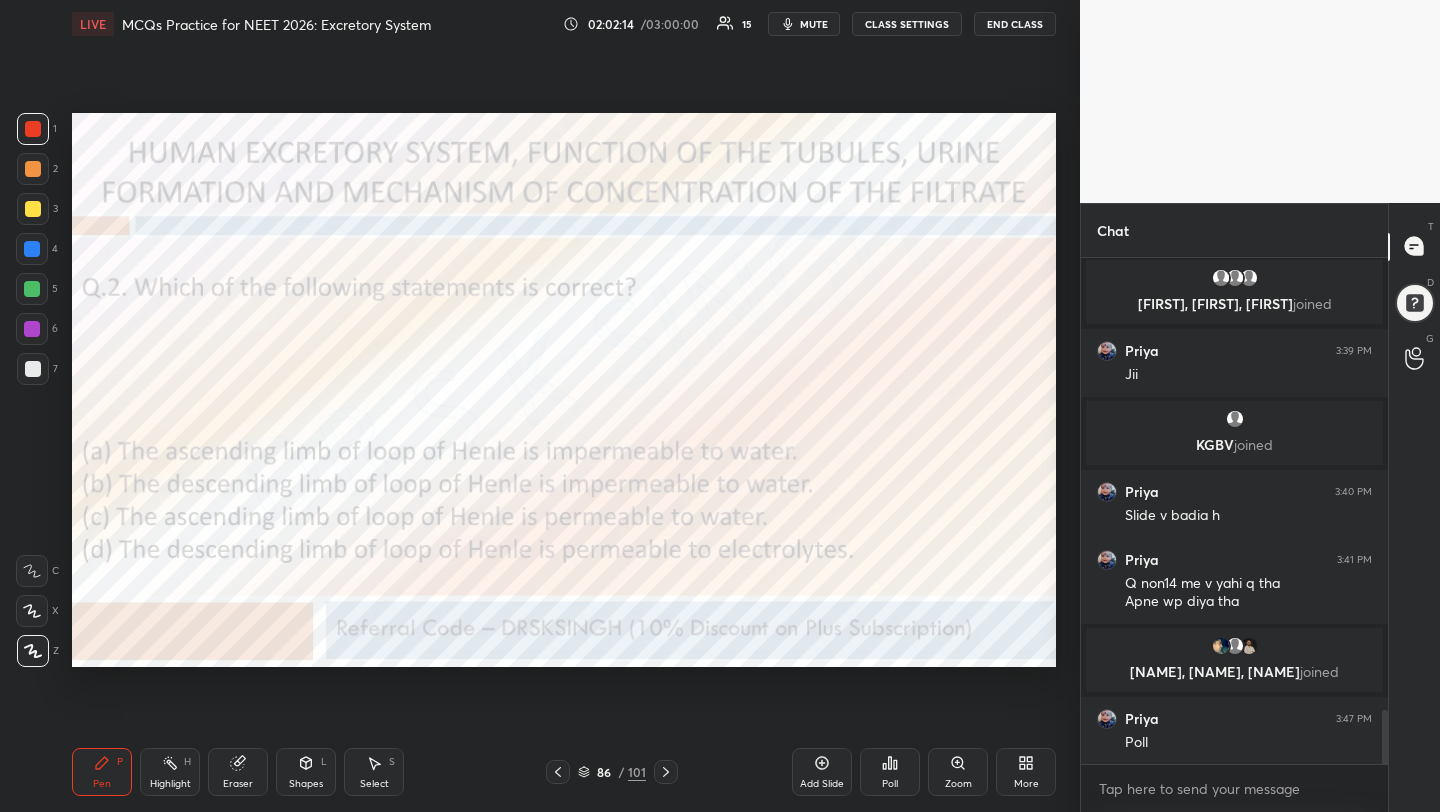 click 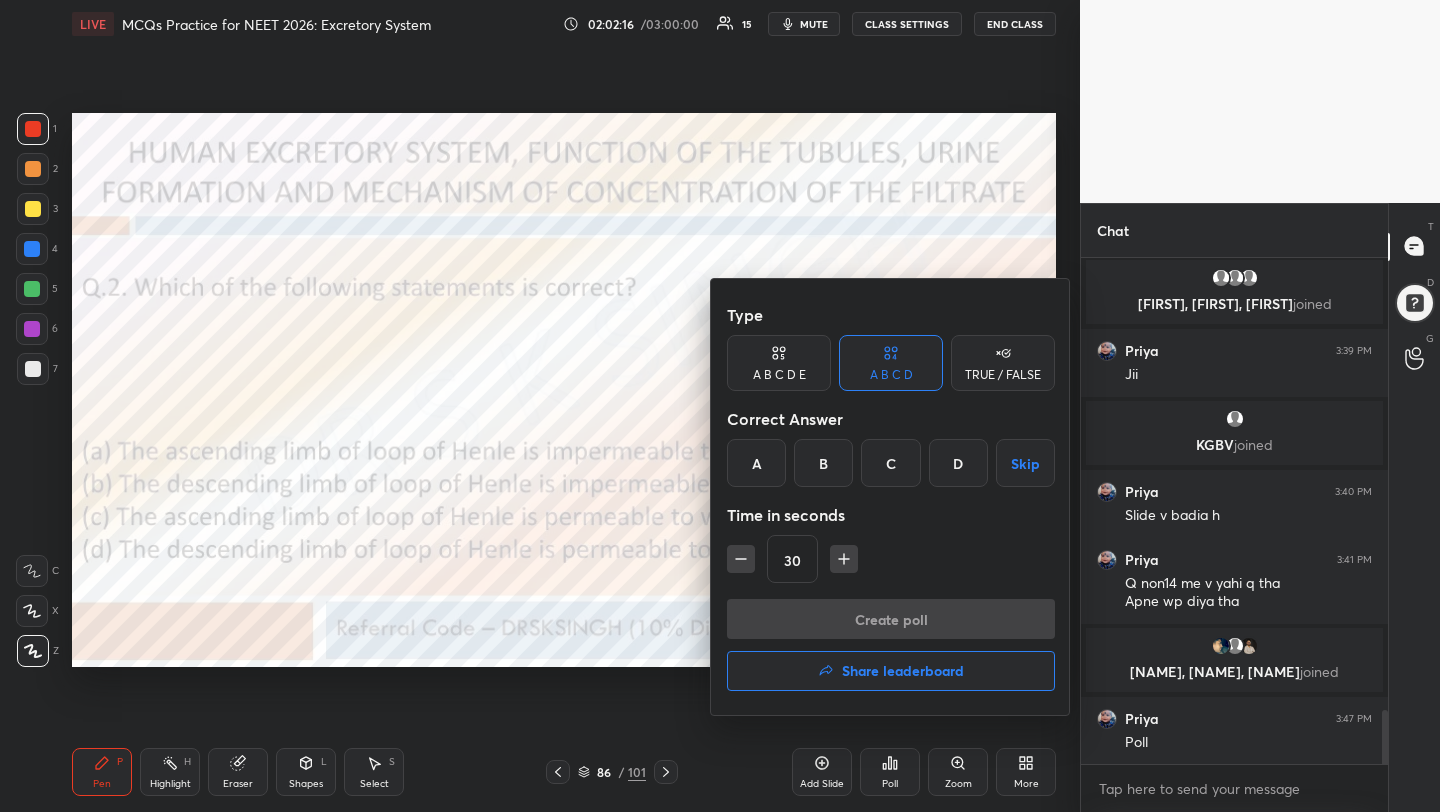click on "A" at bounding box center [756, 463] 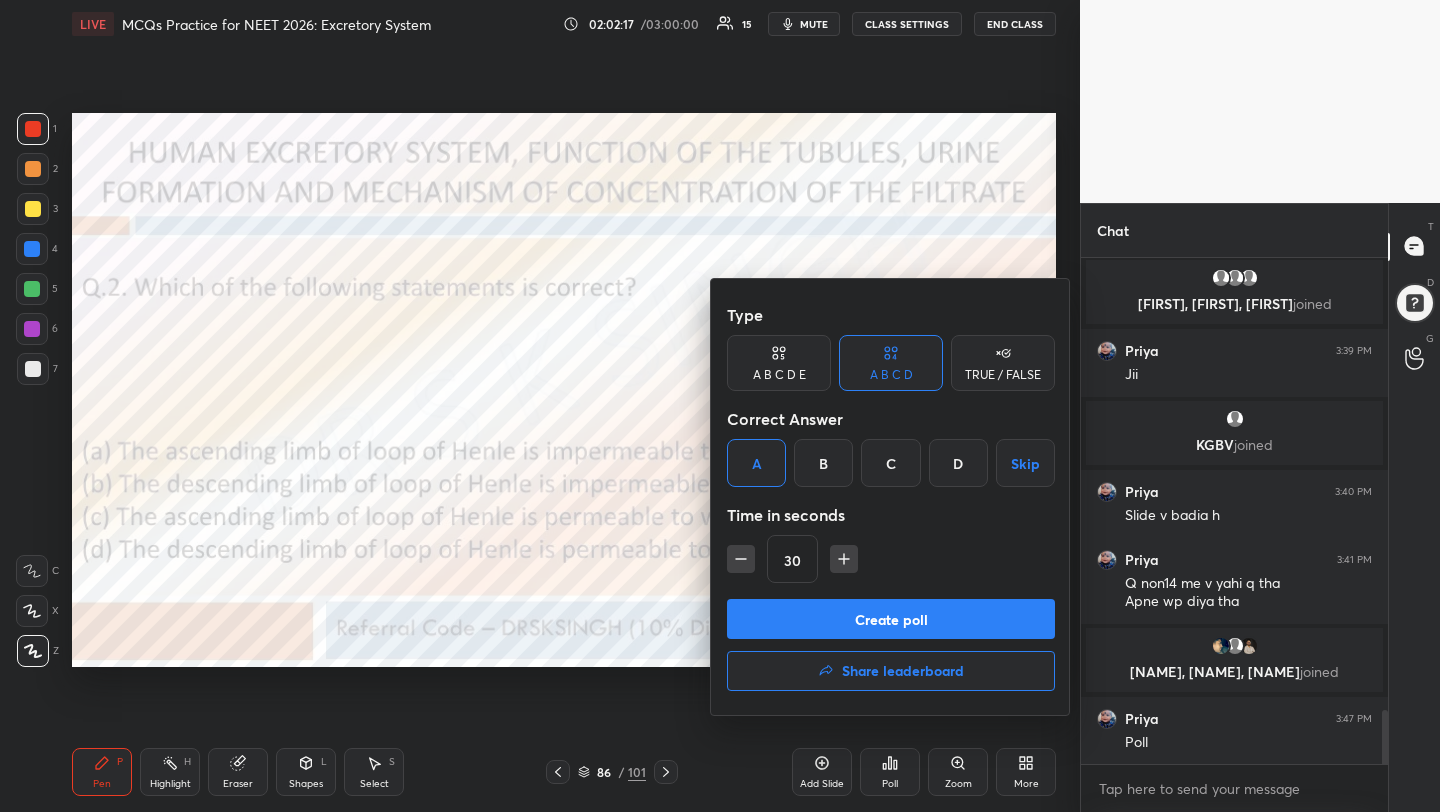 click on "Create poll" at bounding box center [891, 619] 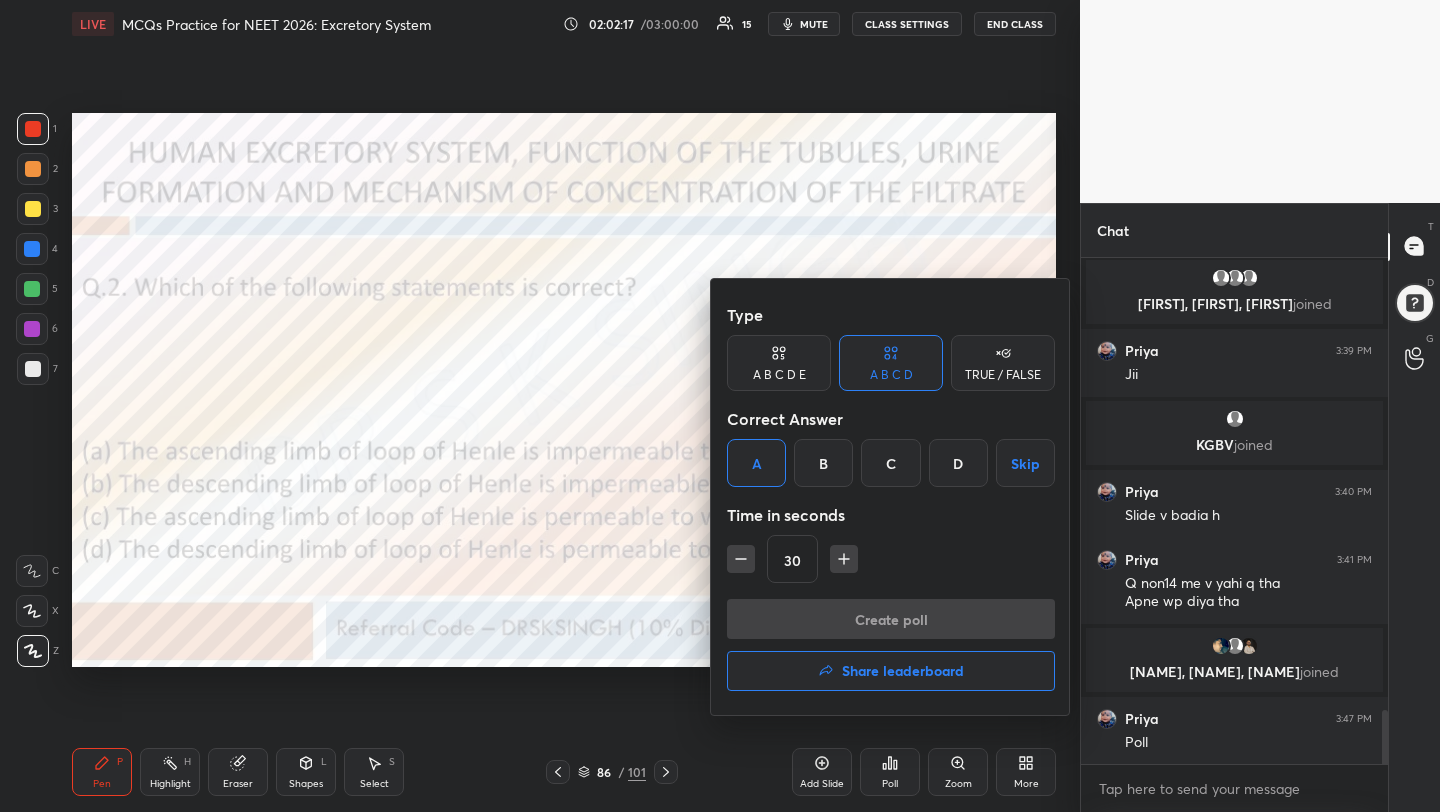 scroll, scrollTop: 467, scrollLeft: 301, axis: both 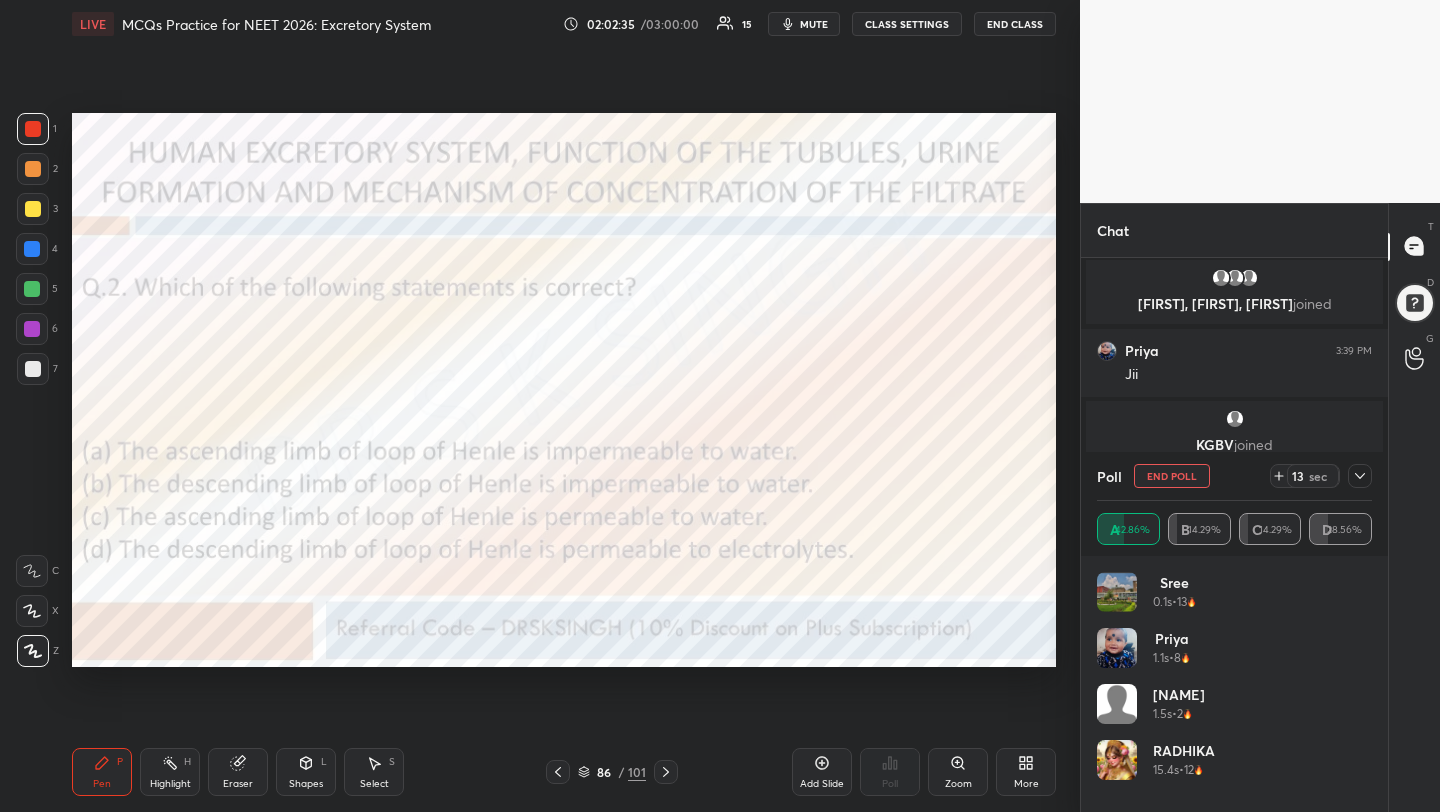 click on "End Poll" at bounding box center (1172, 476) 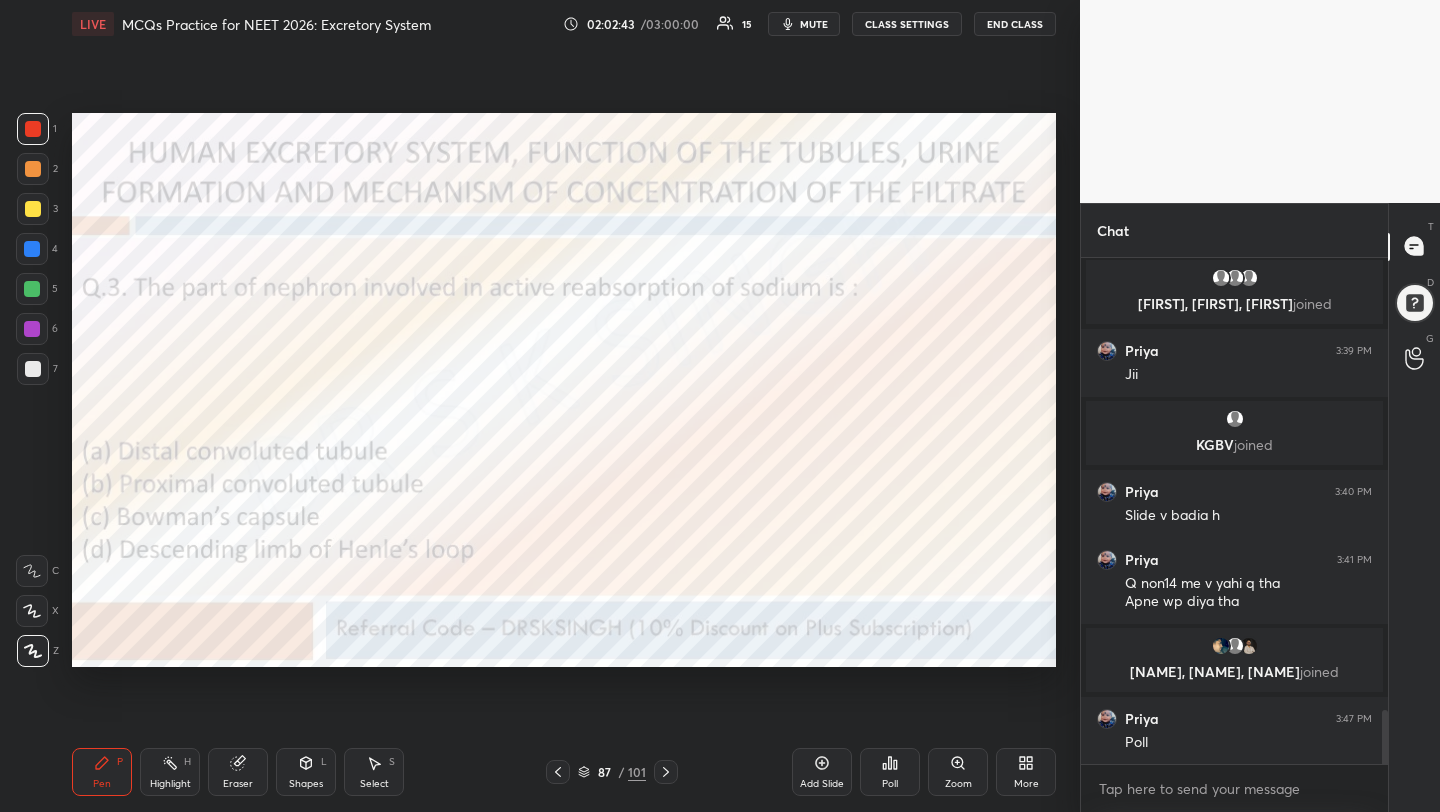 click 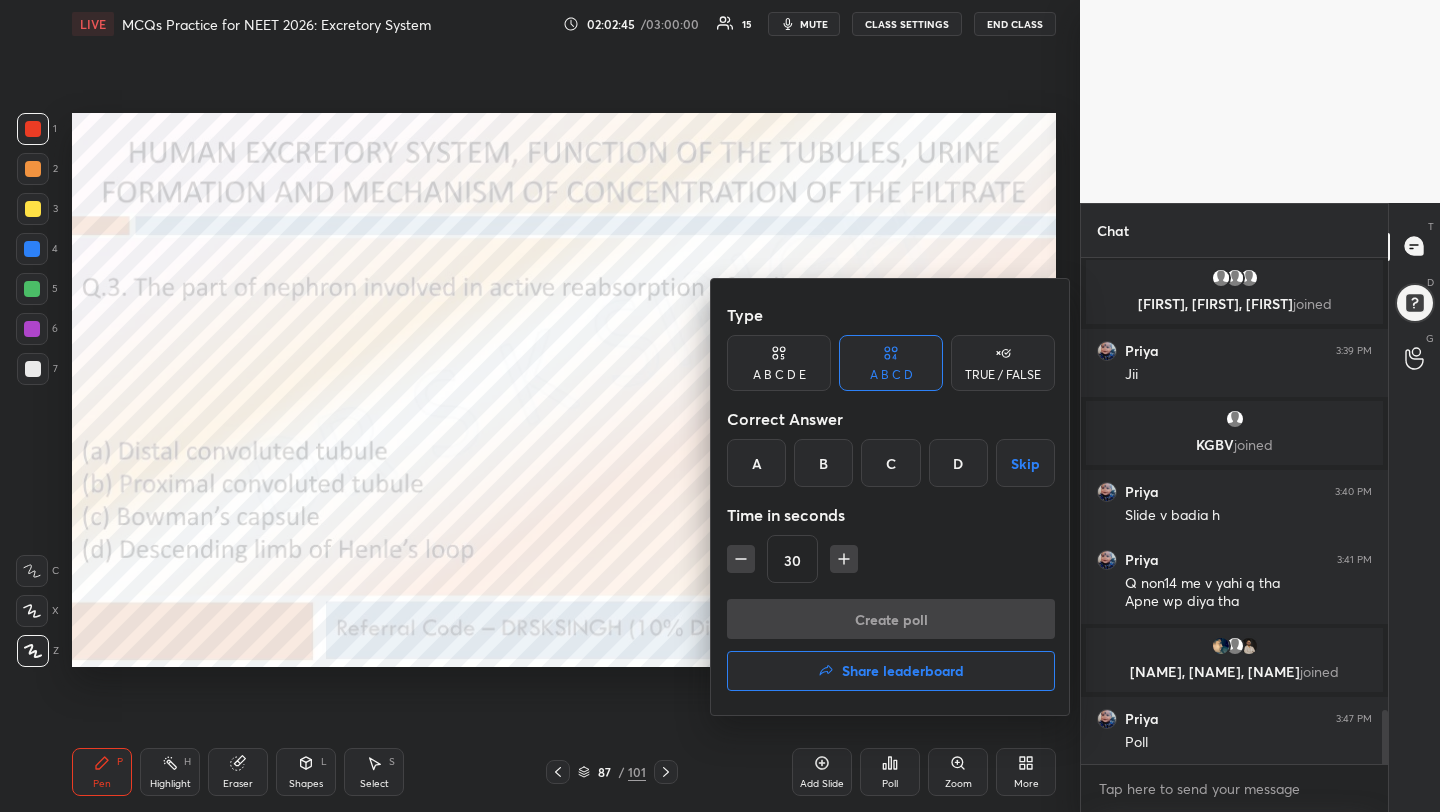 click on "B" at bounding box center (823, 463) 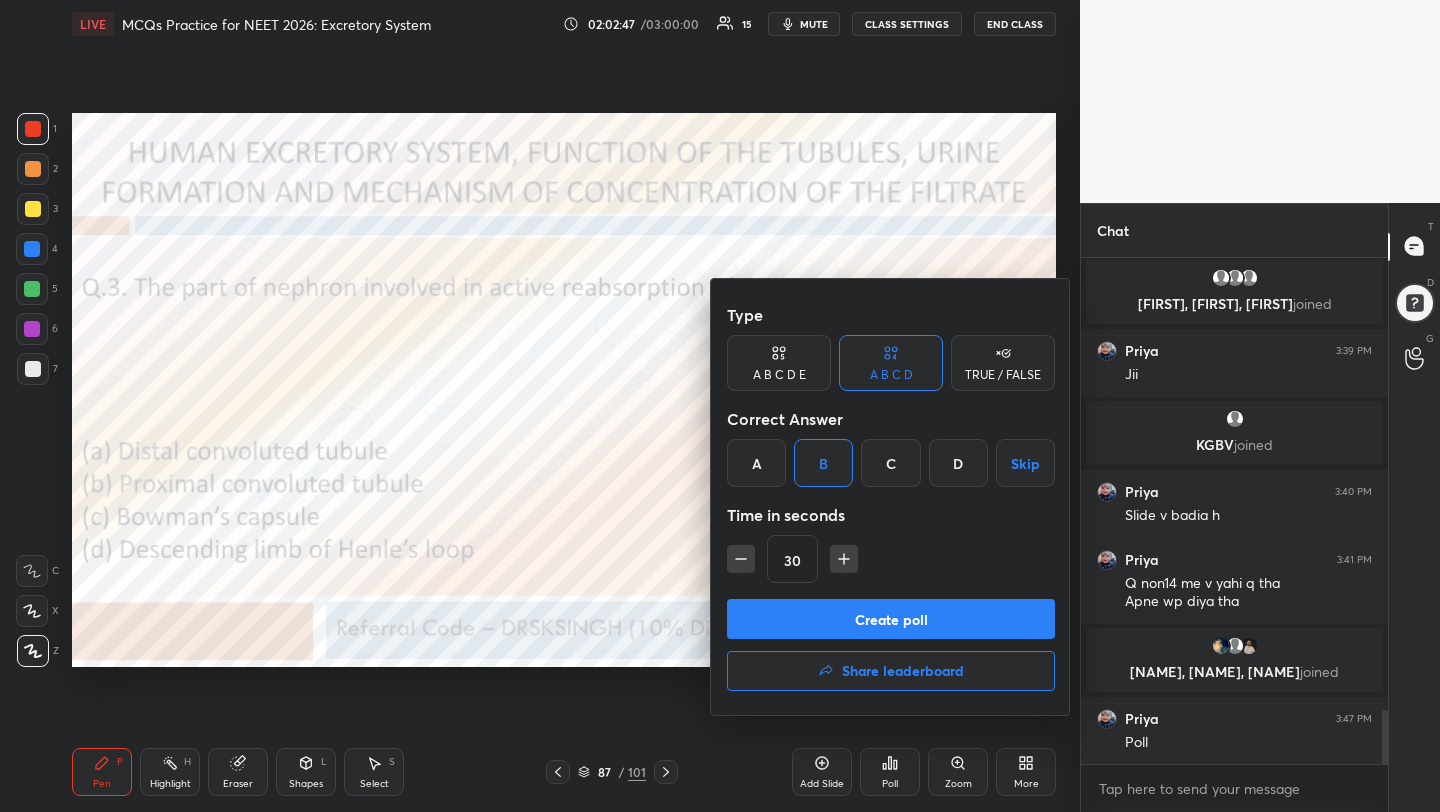 click on "Create poll" at bounding box center (891, 619) 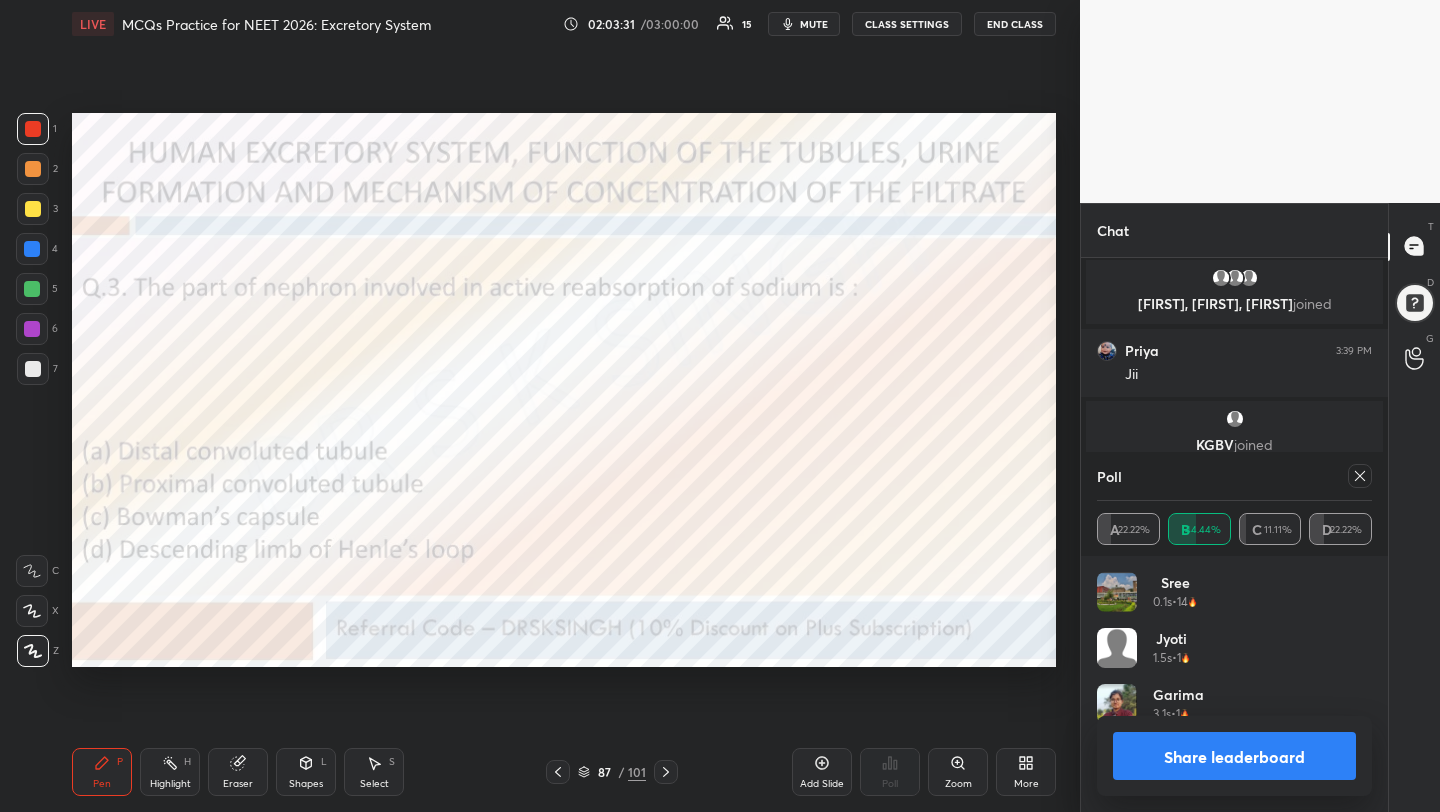 click 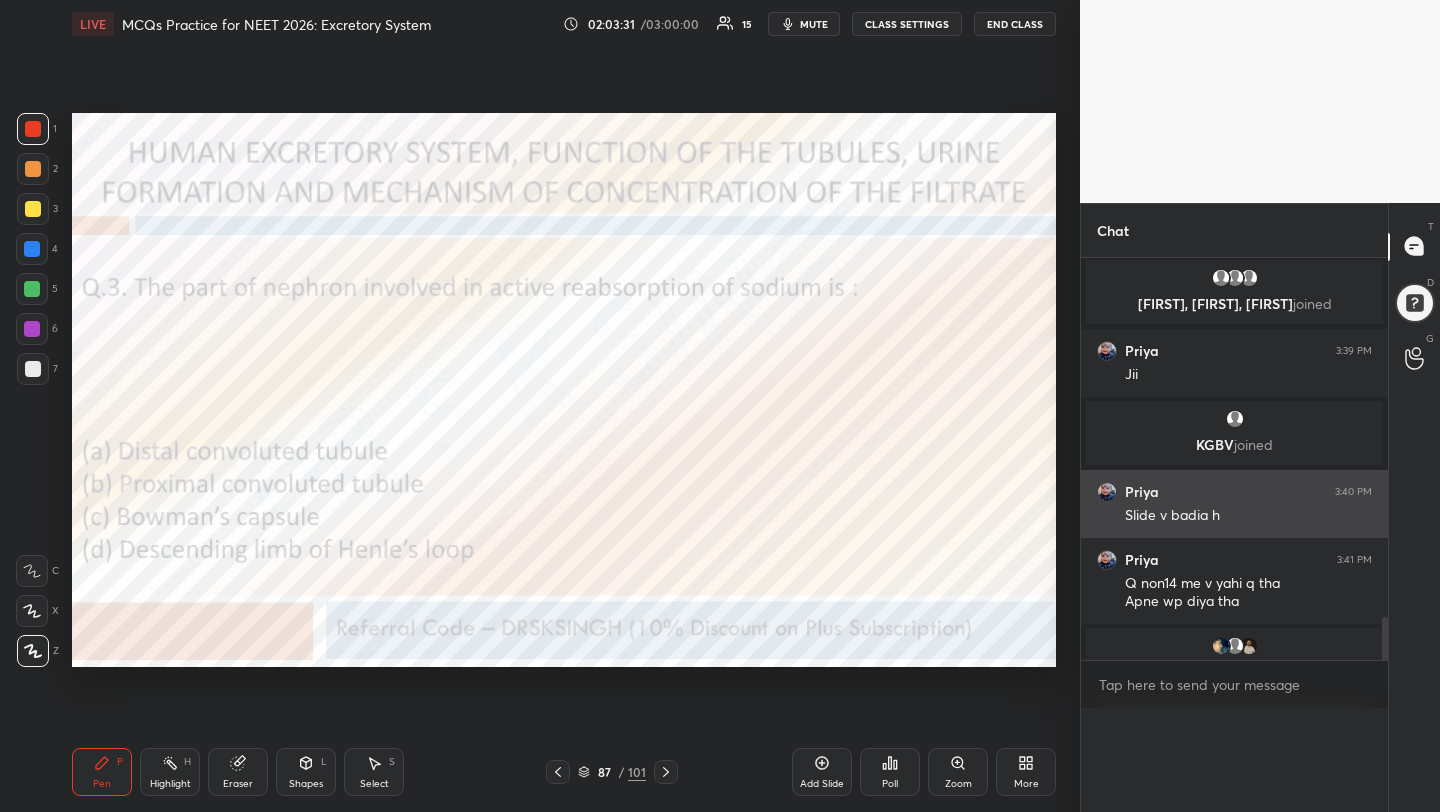 scroll, scrollTop: 0, scrollLeft: 0, axis: both 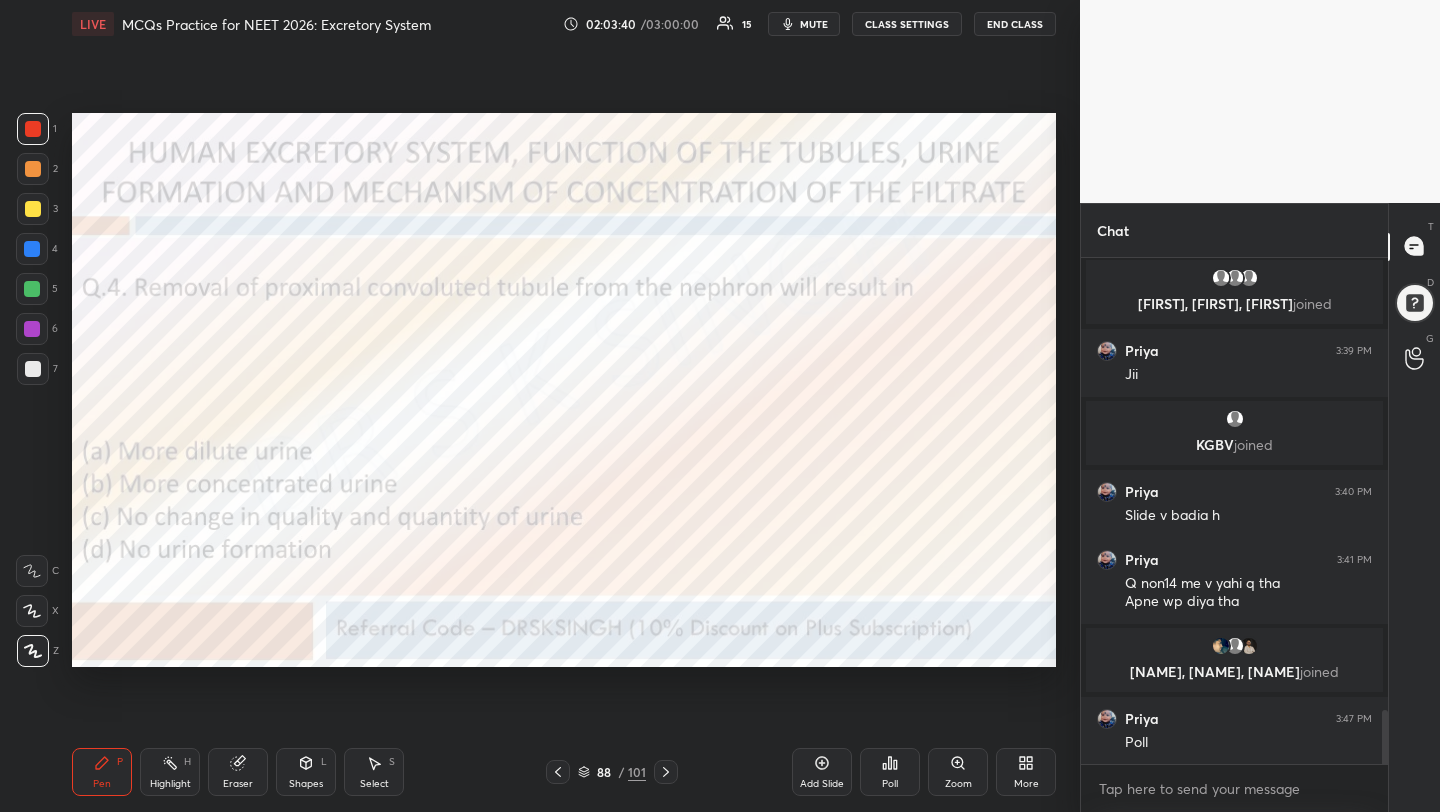 click 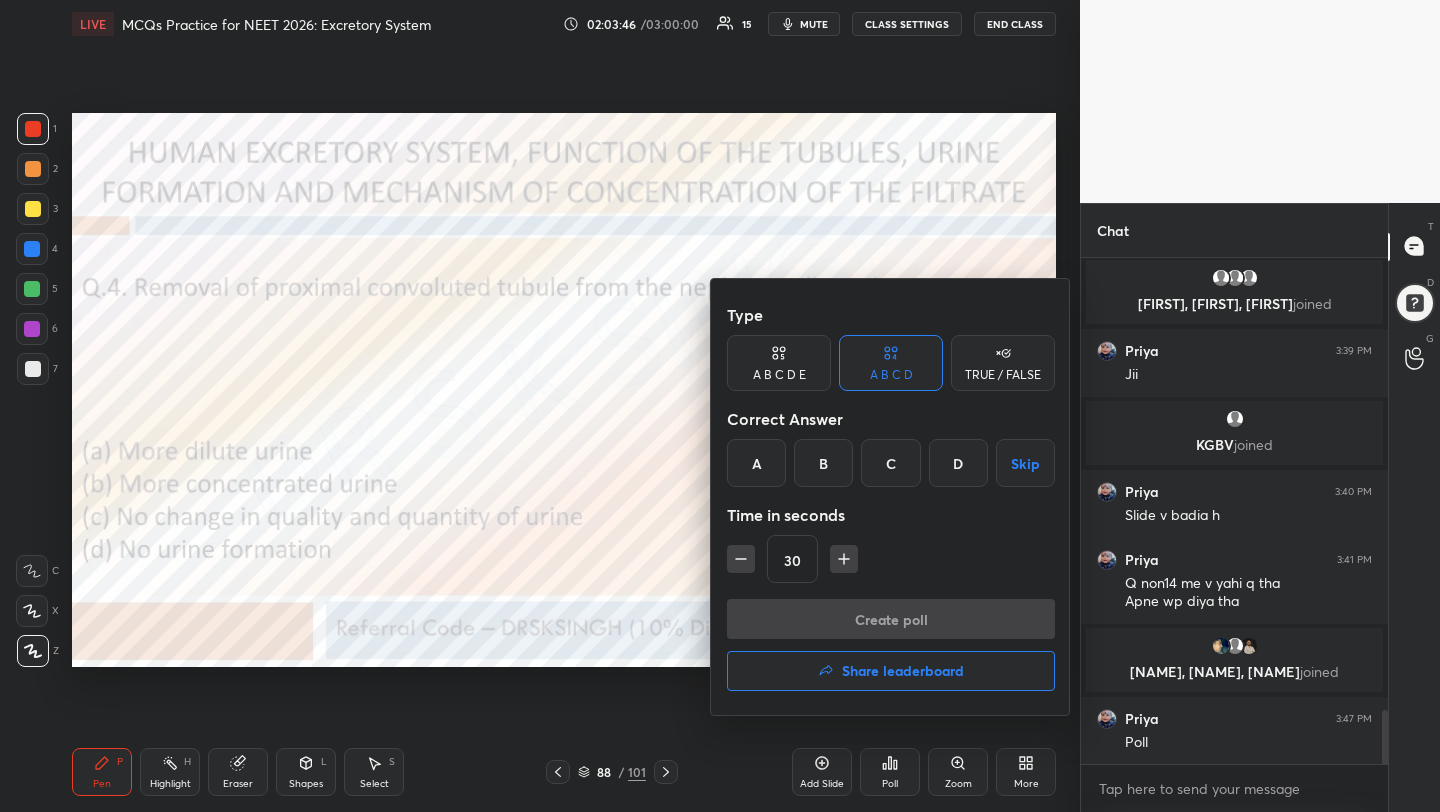click on "A" at bounding box center (756, 463) 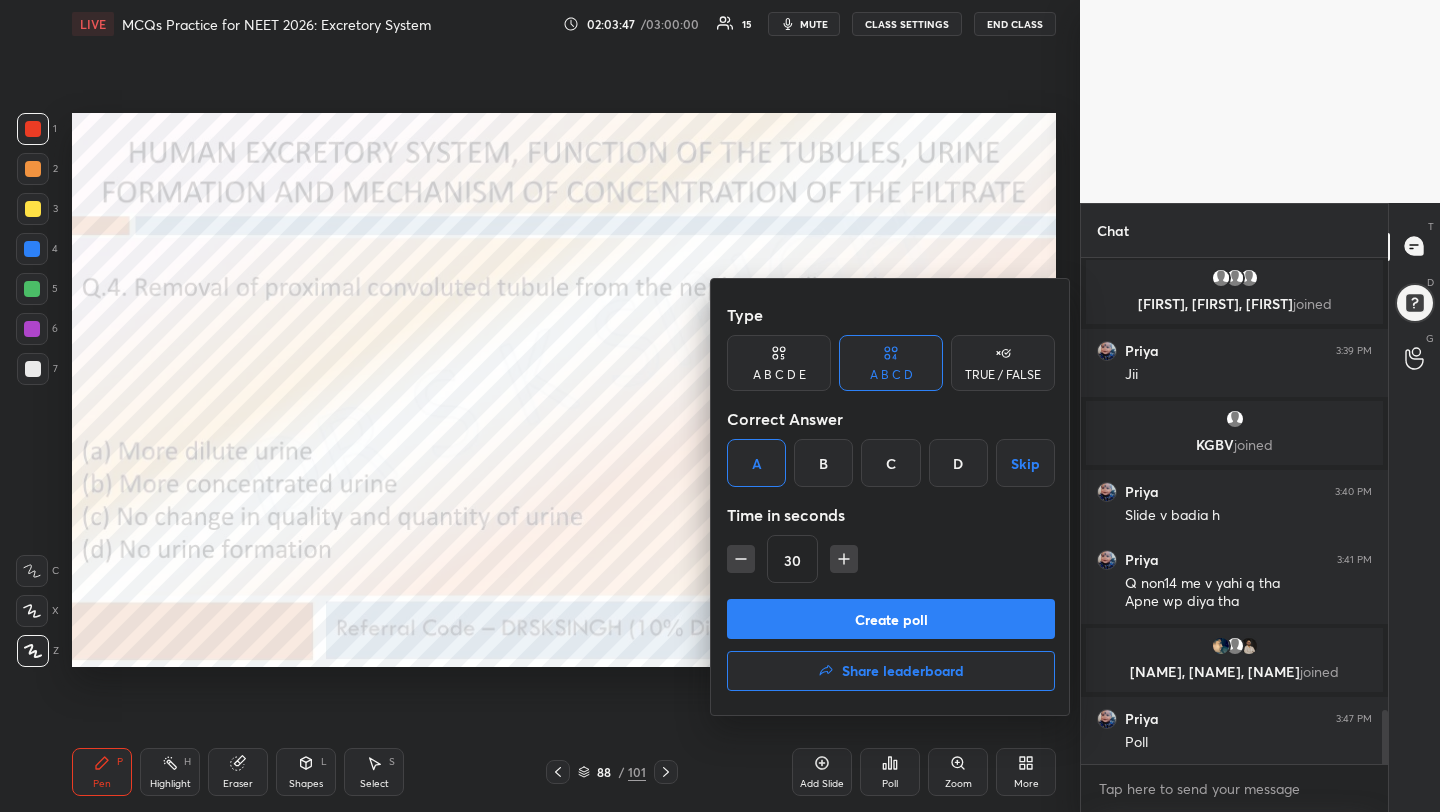 click on "Create poll" at bounding box center (891, 619) 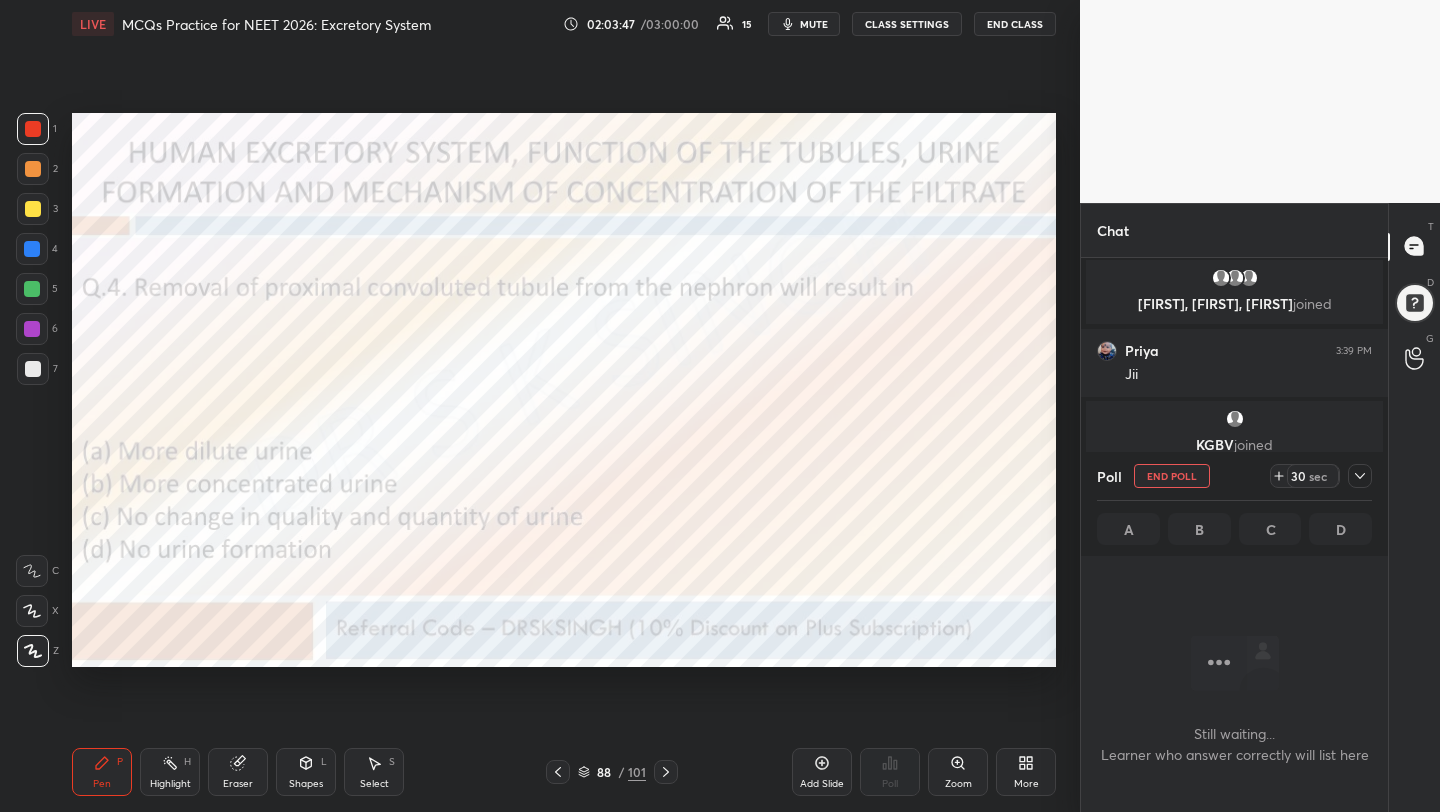 scroll, scrollTop: 402, scrollLeft: 301, axis: both 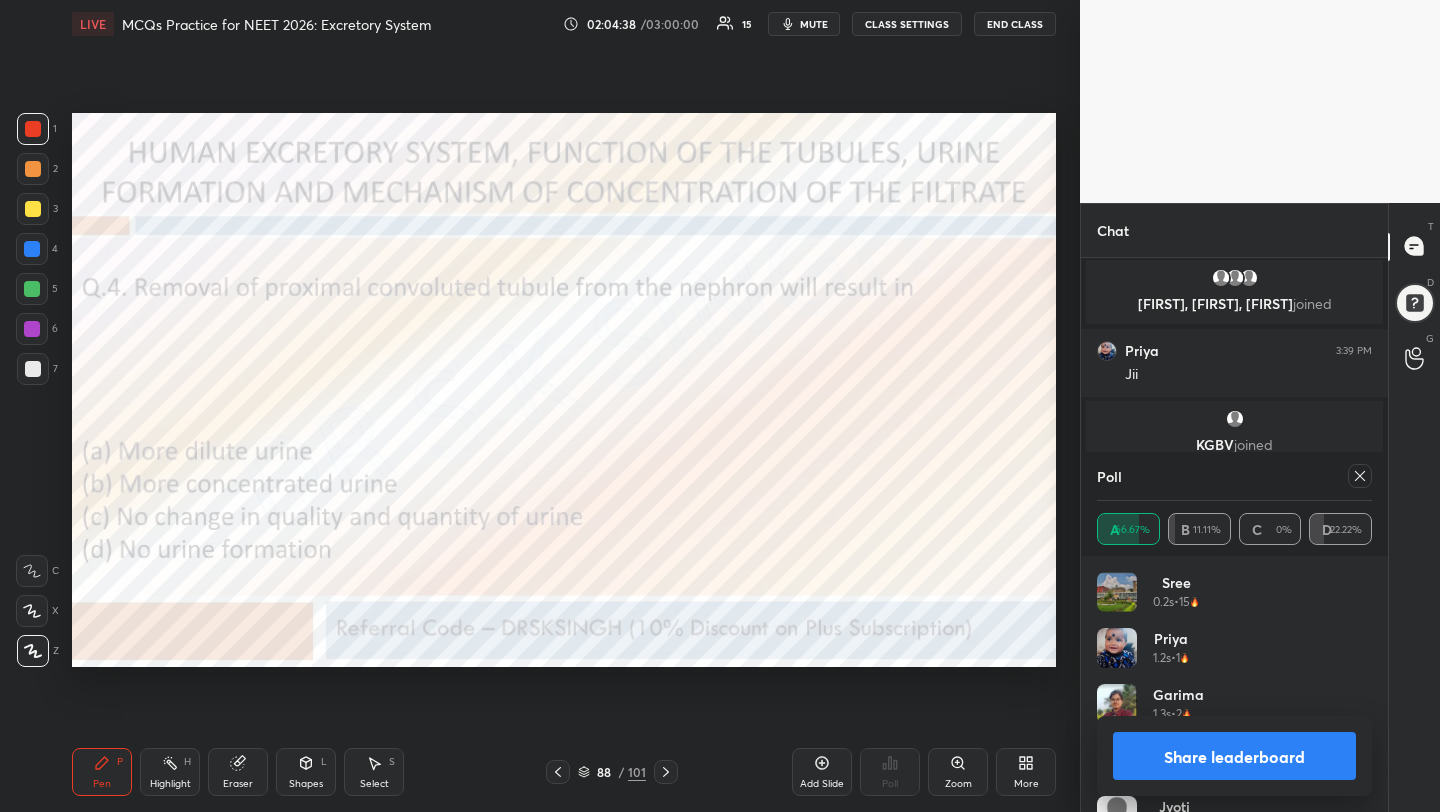 click 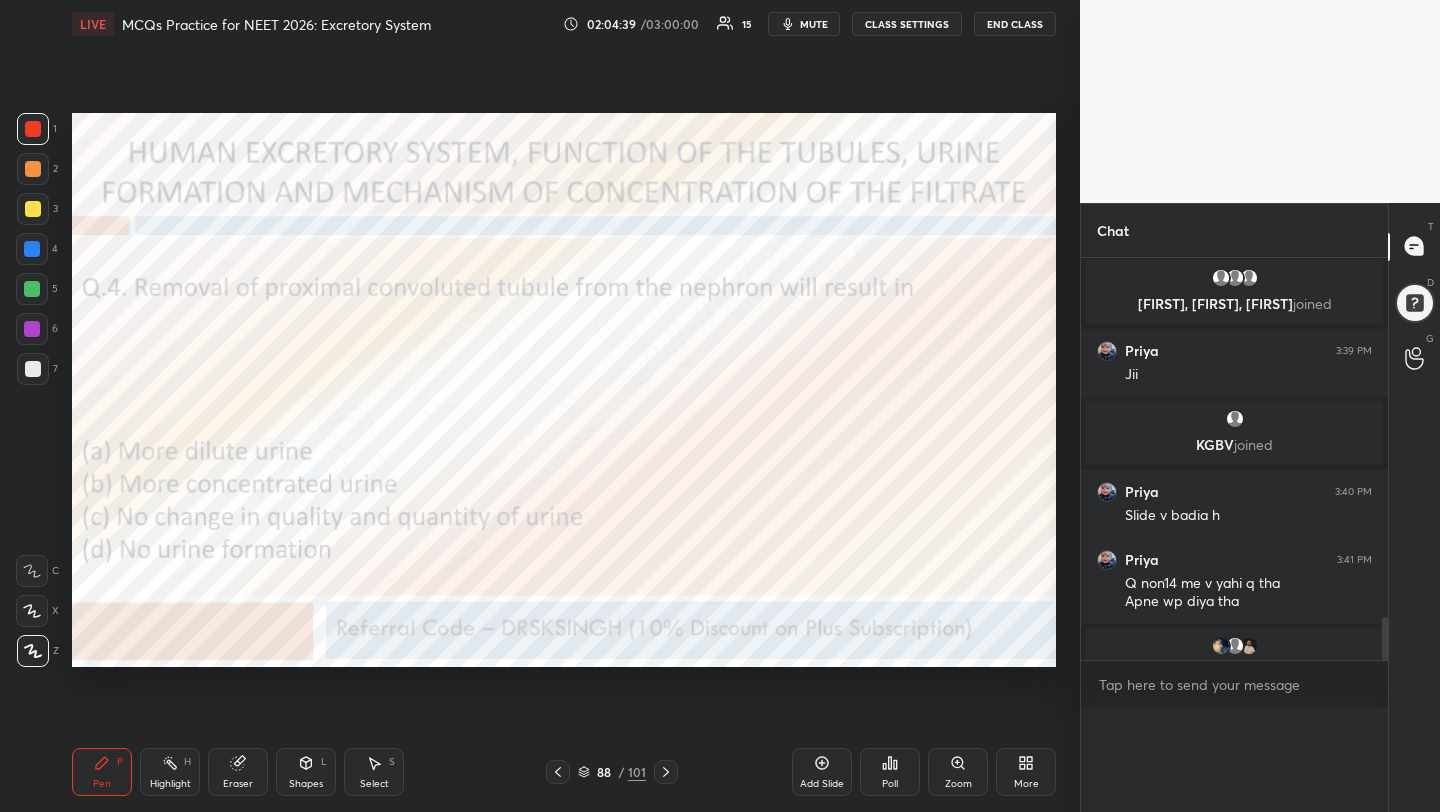 scroll, scrollTop: 0, scrollLeft: 0, axis: both 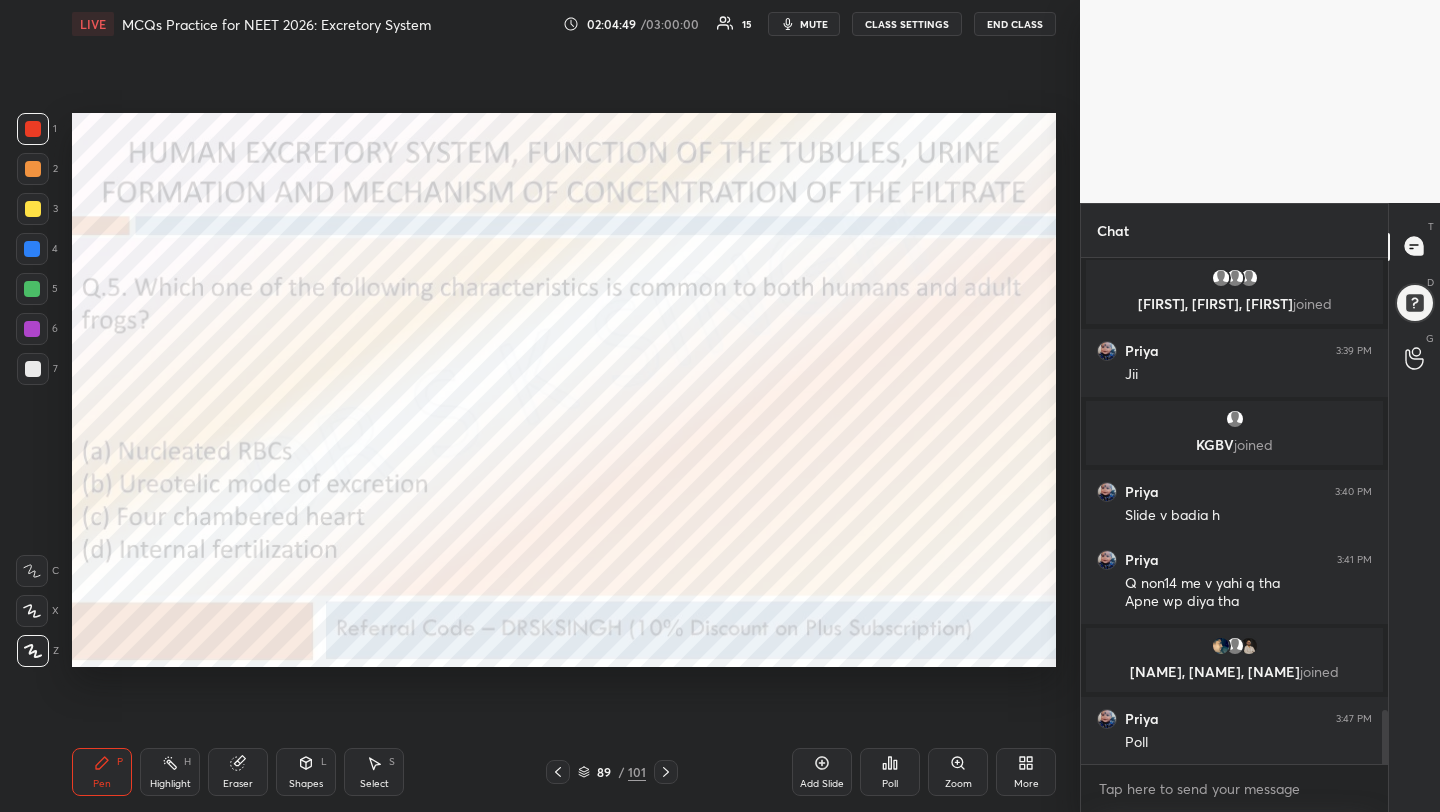 click on "Poll" at bounding box center (890, 772) 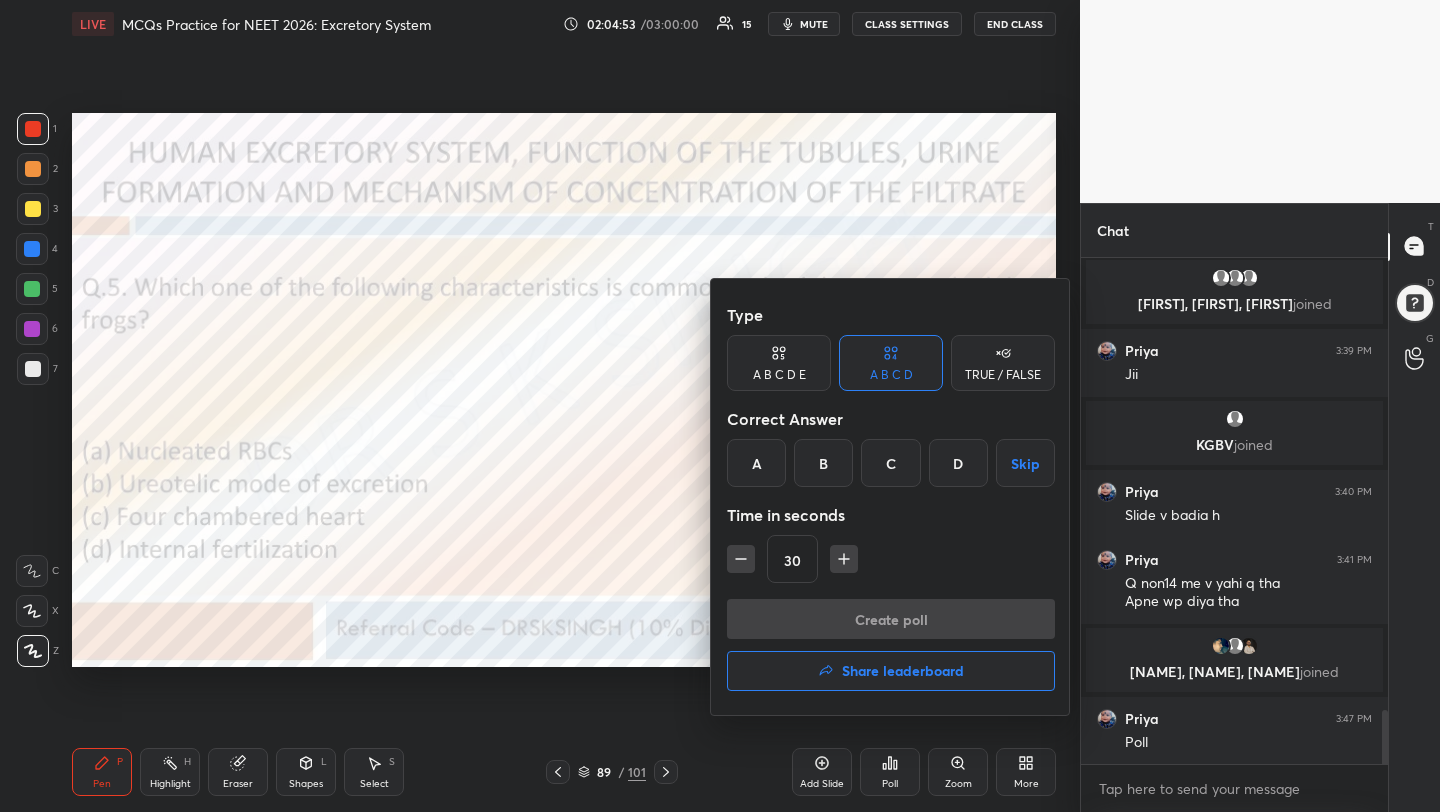 click on "B" at bounding box center [823, 463] 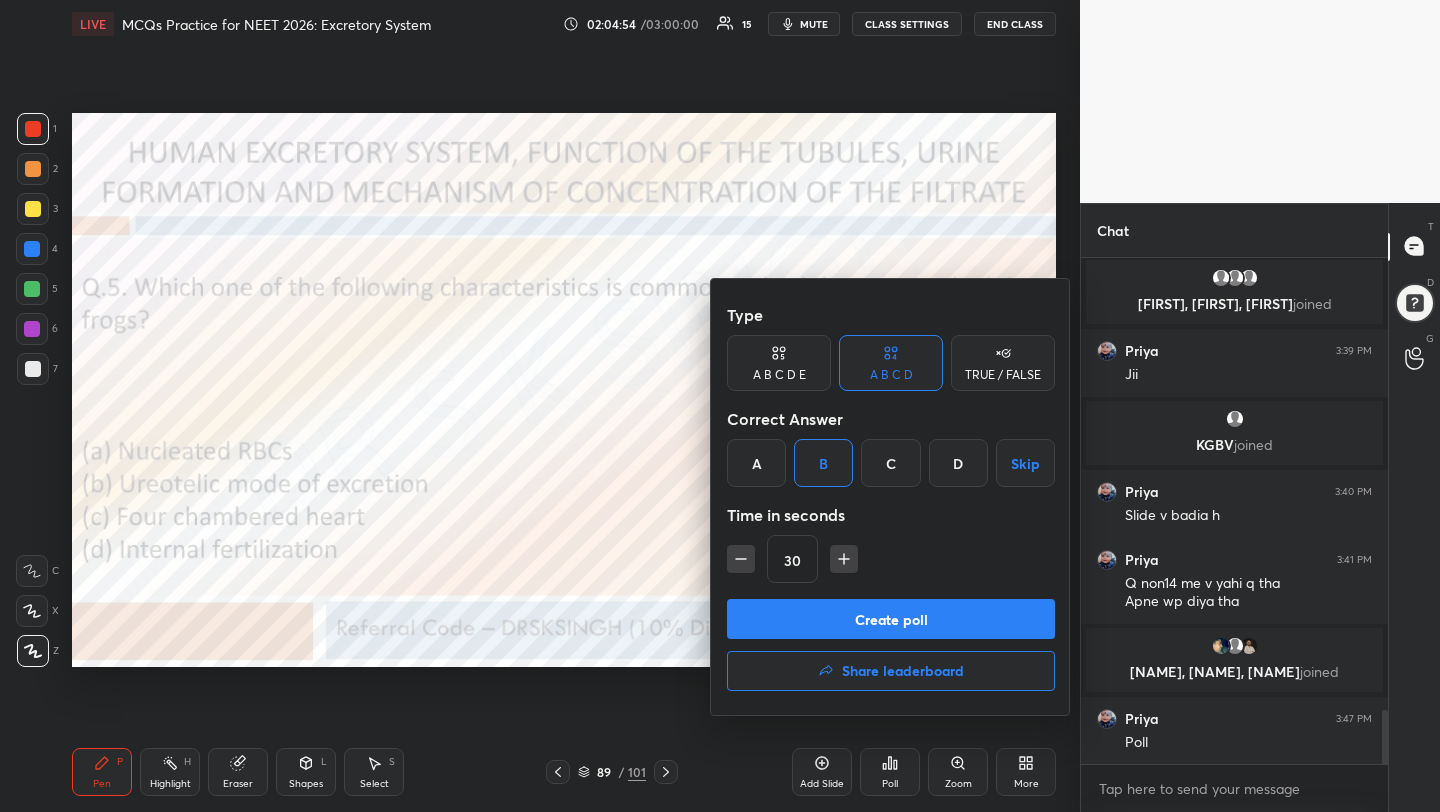 click on "Create poll" at bounding box center (891, 619) 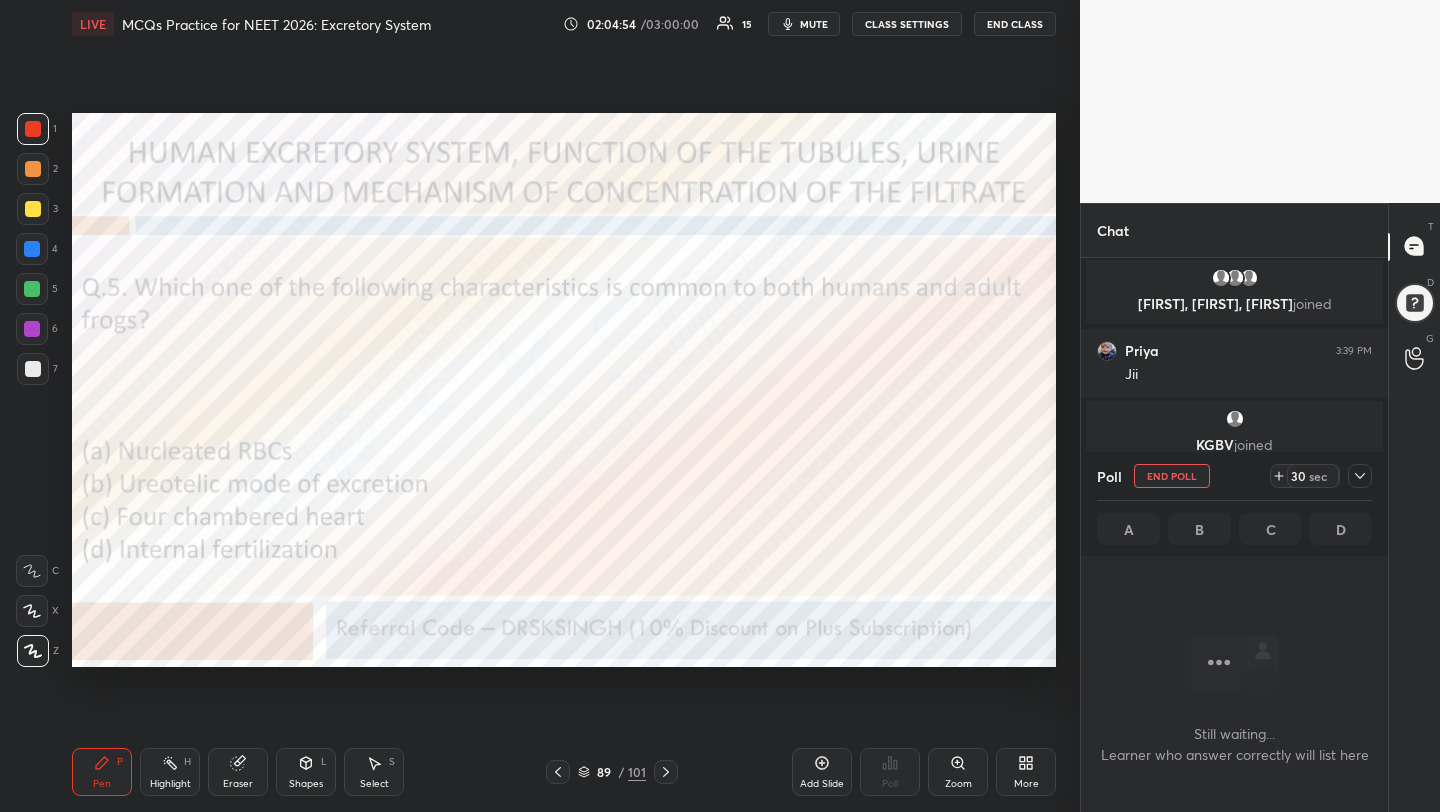 scroll, scrollTop: 406, scrollLeft: 301, axis: both 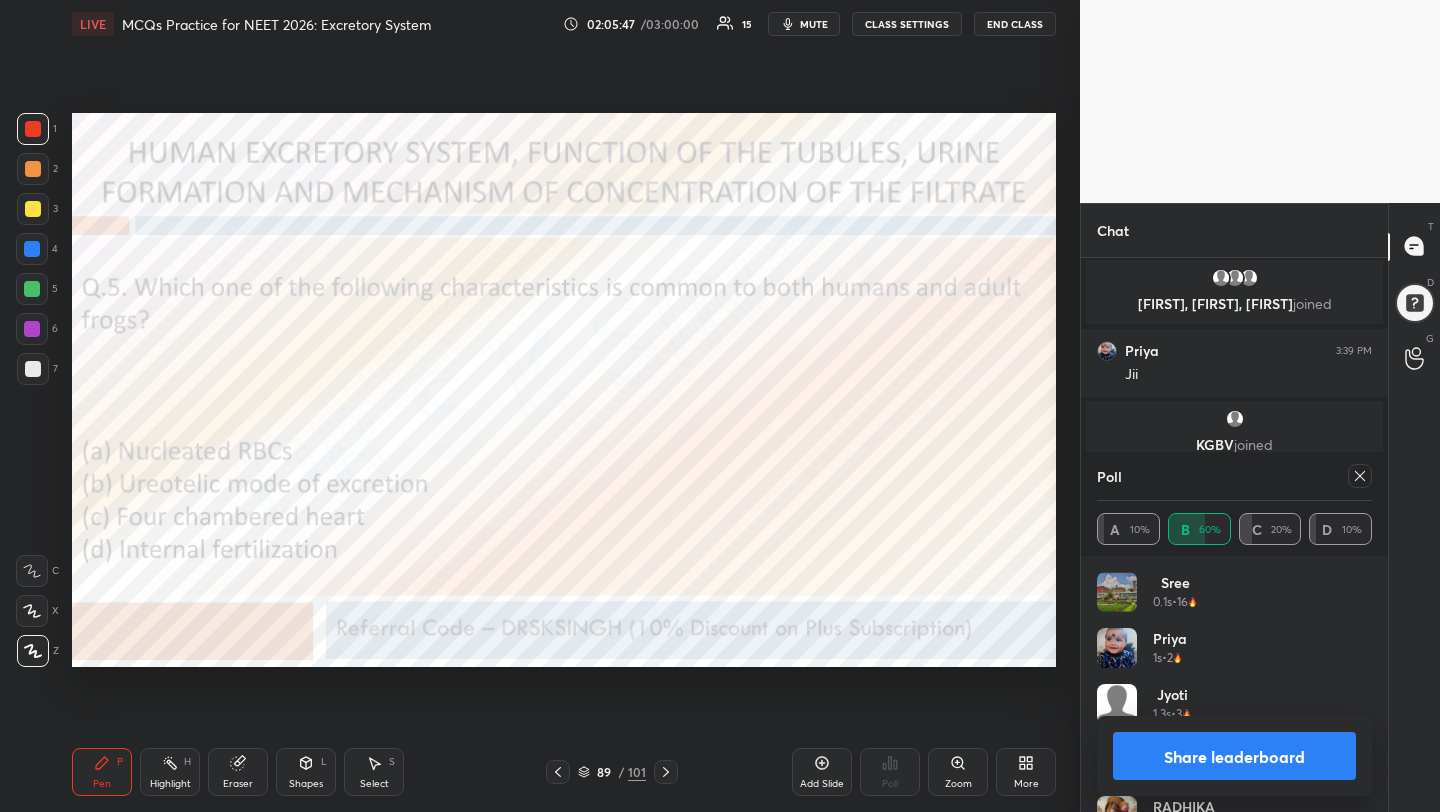 click 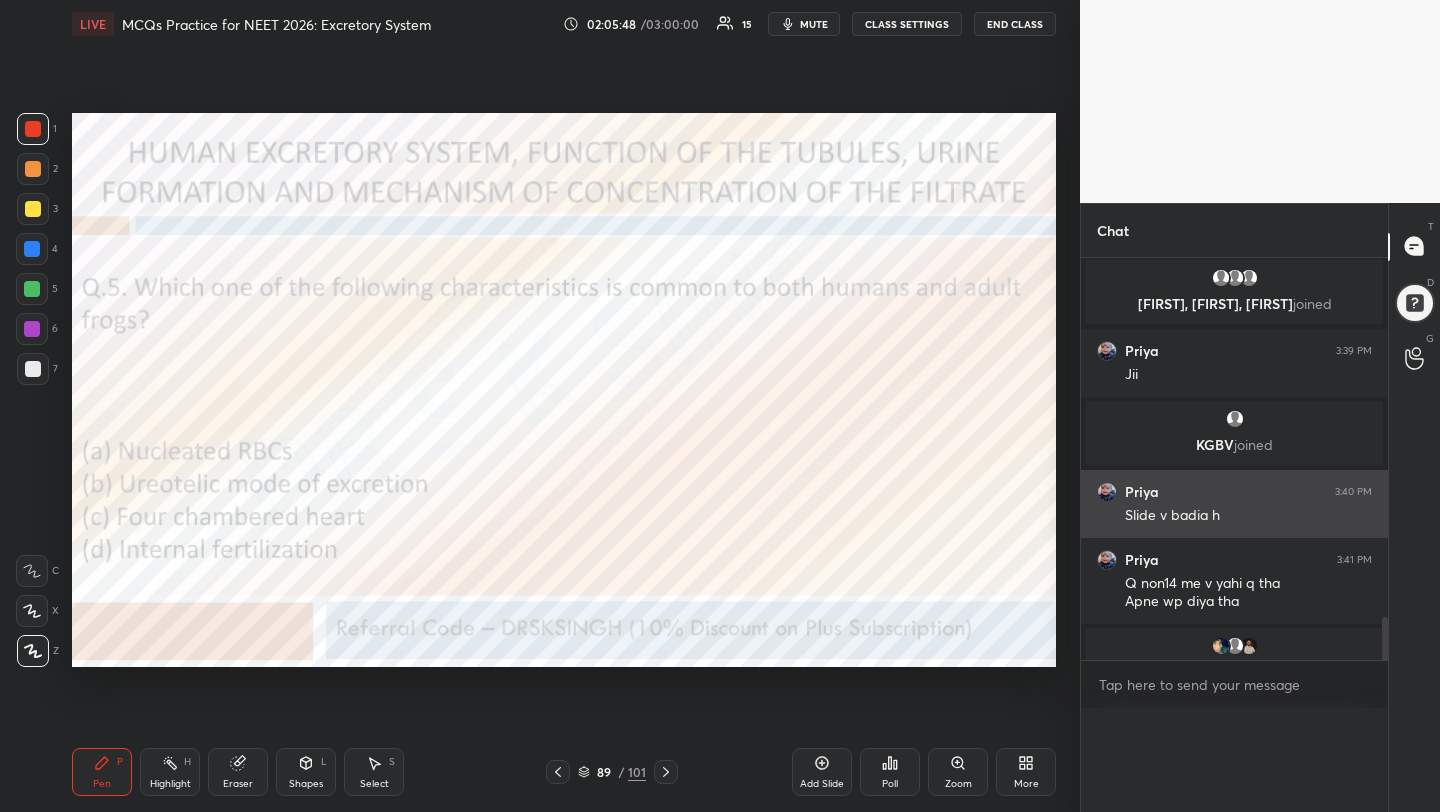 scroll, scrollTop: 0, scrollLeft: 0, axis: both 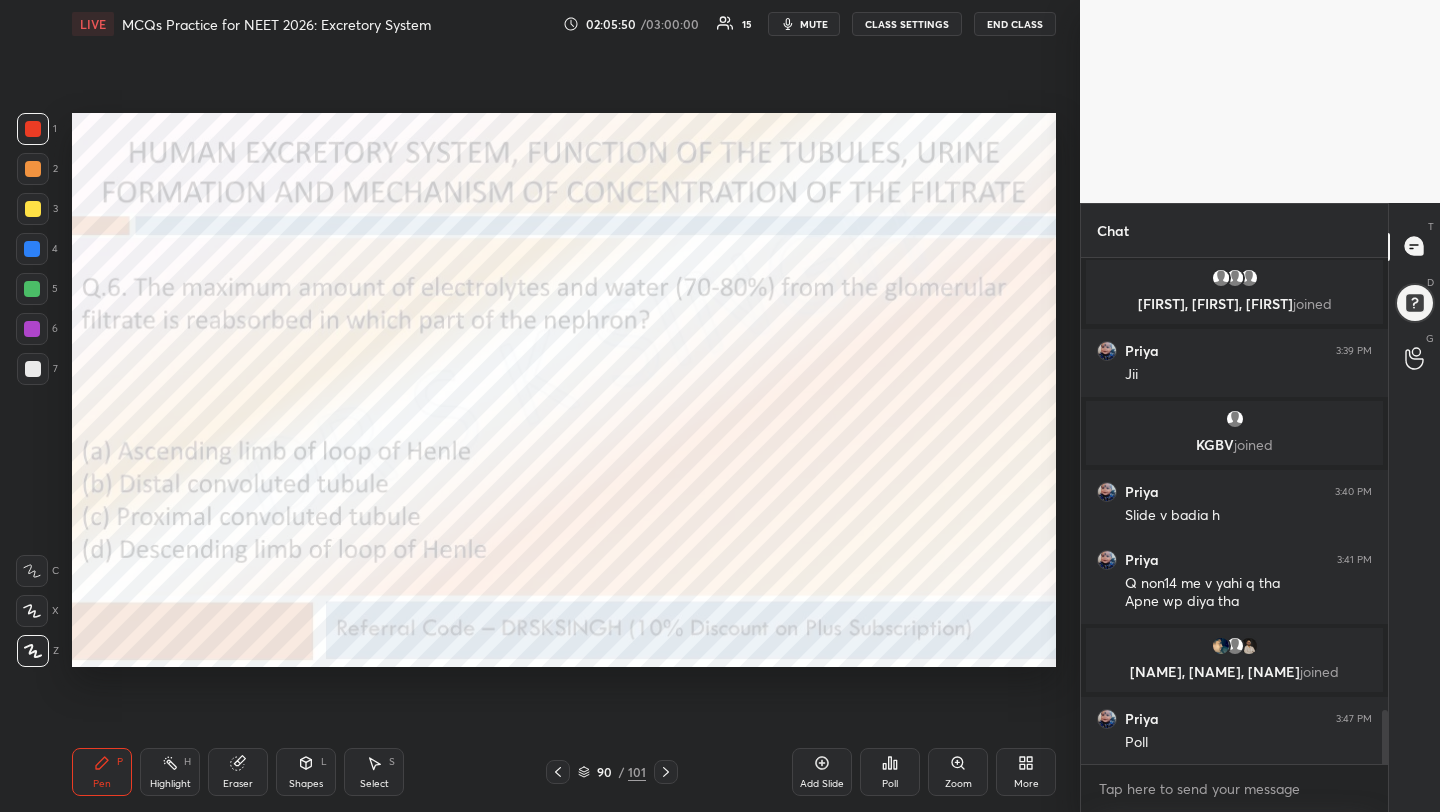 click on "Poll" at bounding box center [890, 772] 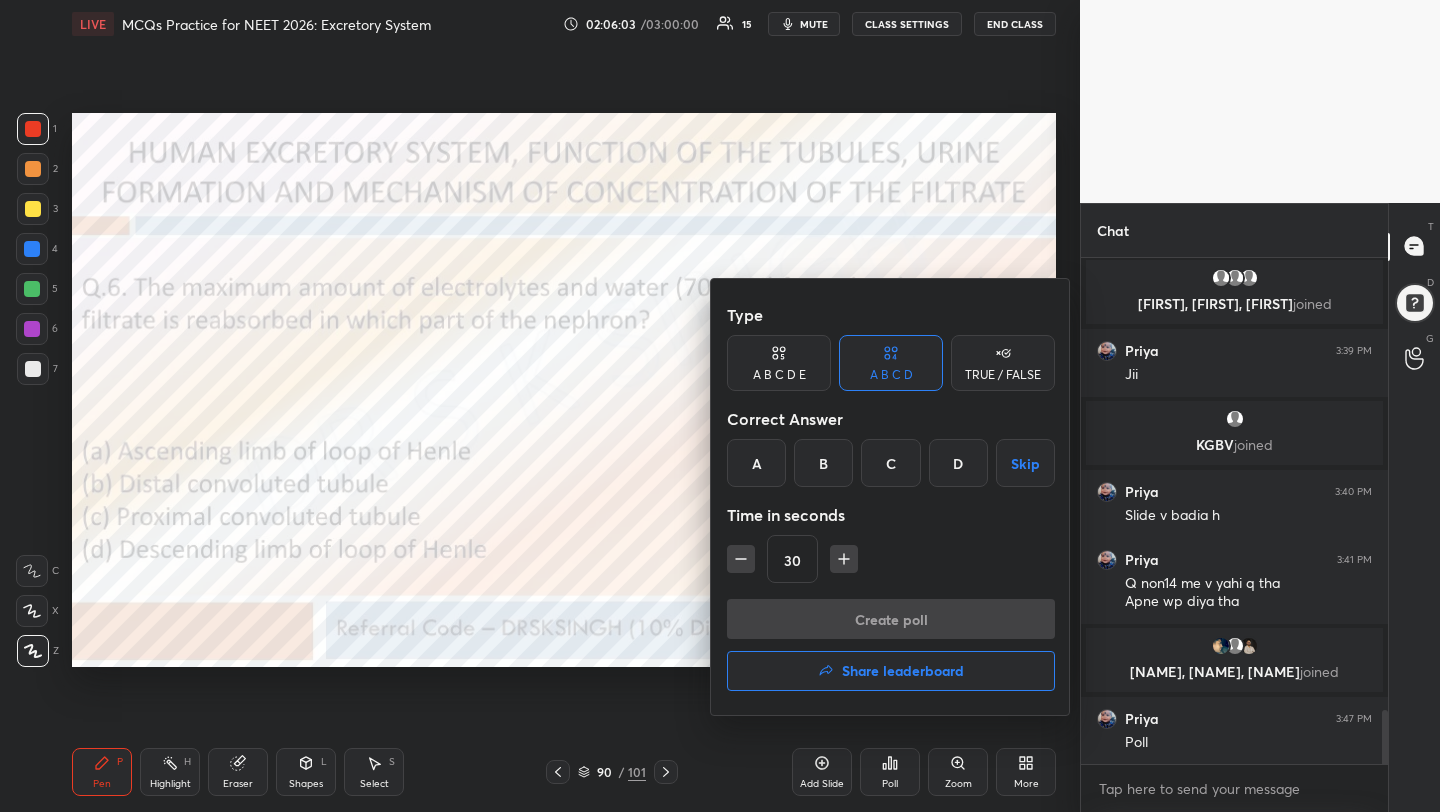 click on "C" at bounding box center [890, 463] 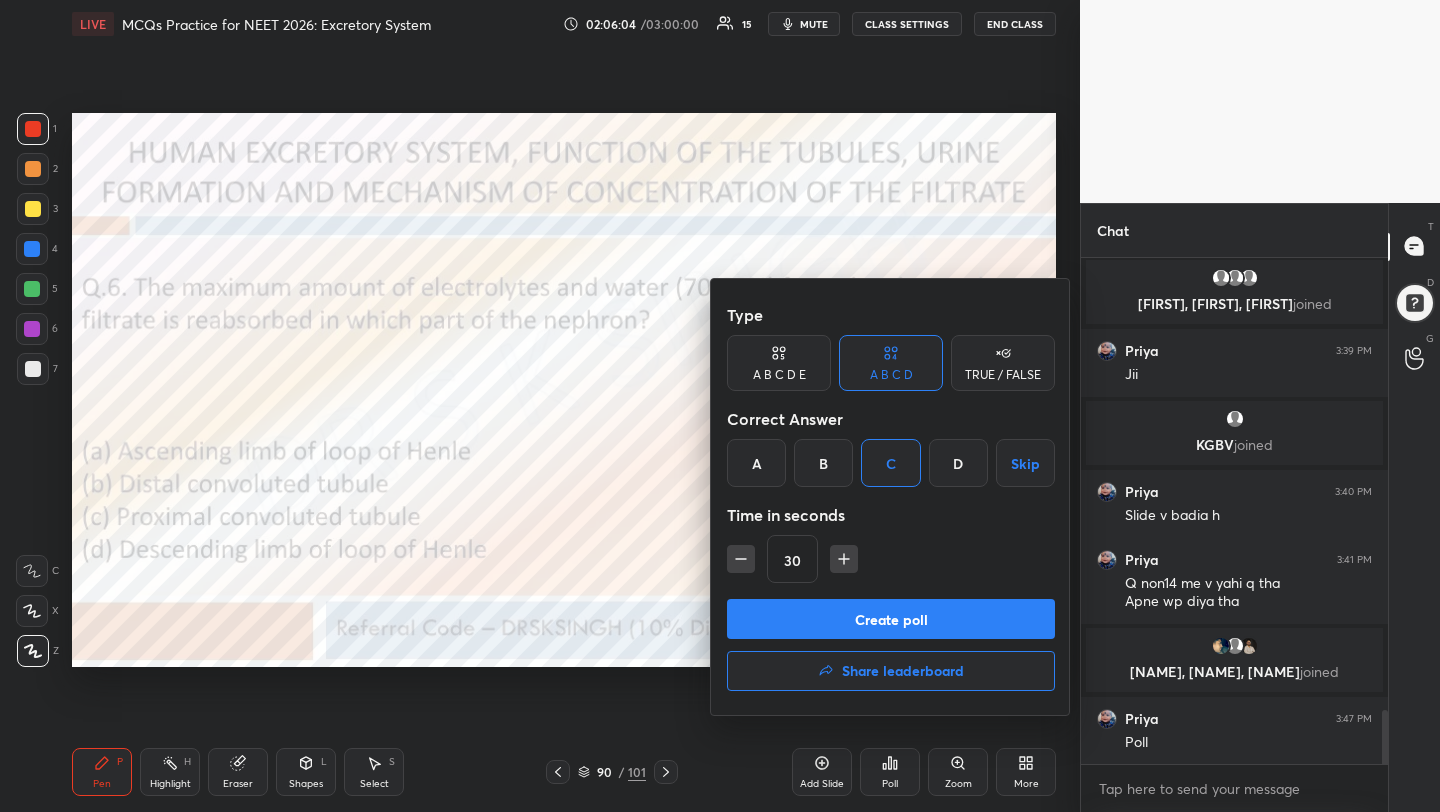 click on "Create poll" at bounding box center [891, 619] 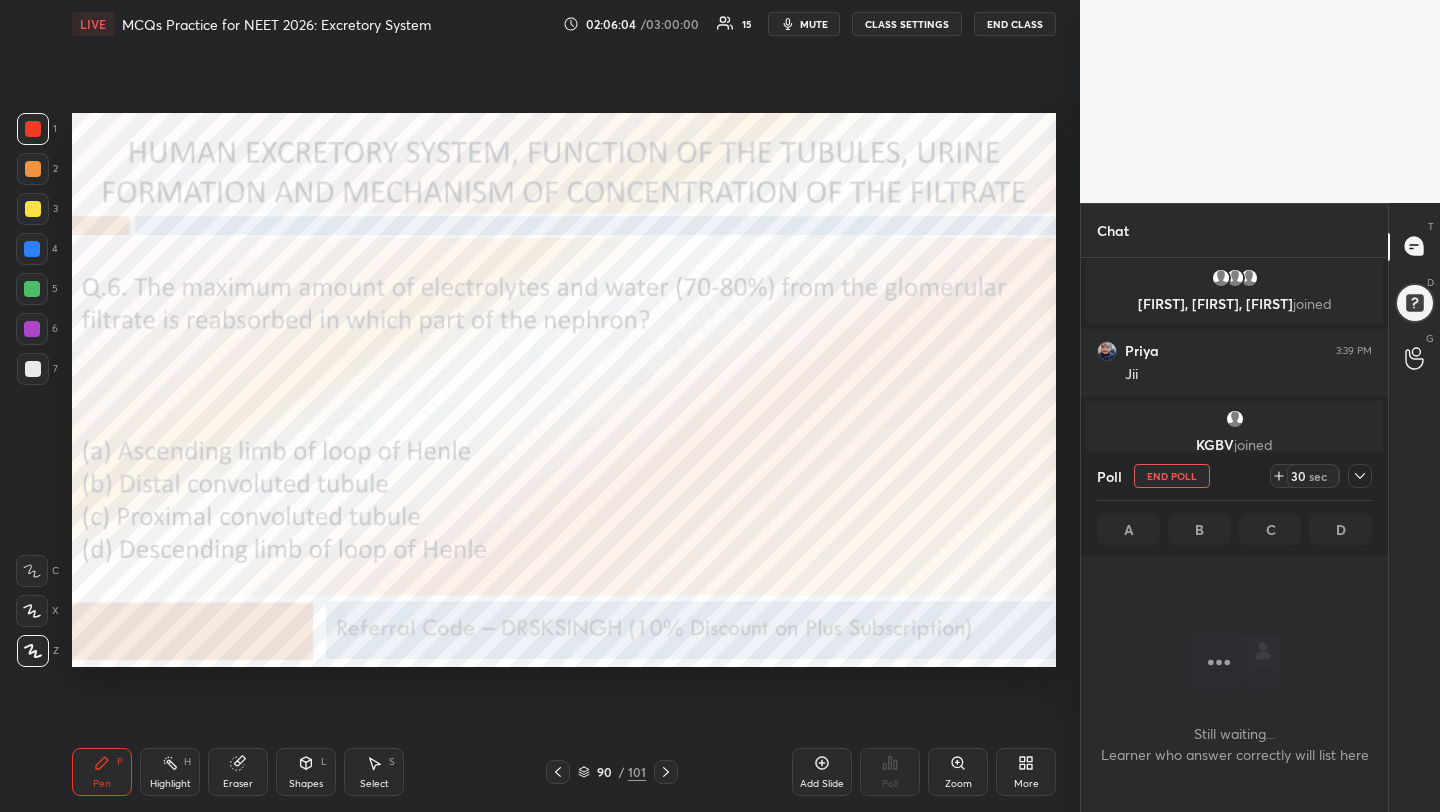 scroll, scrollTop: 402, scrollLeft: 301, axis: both 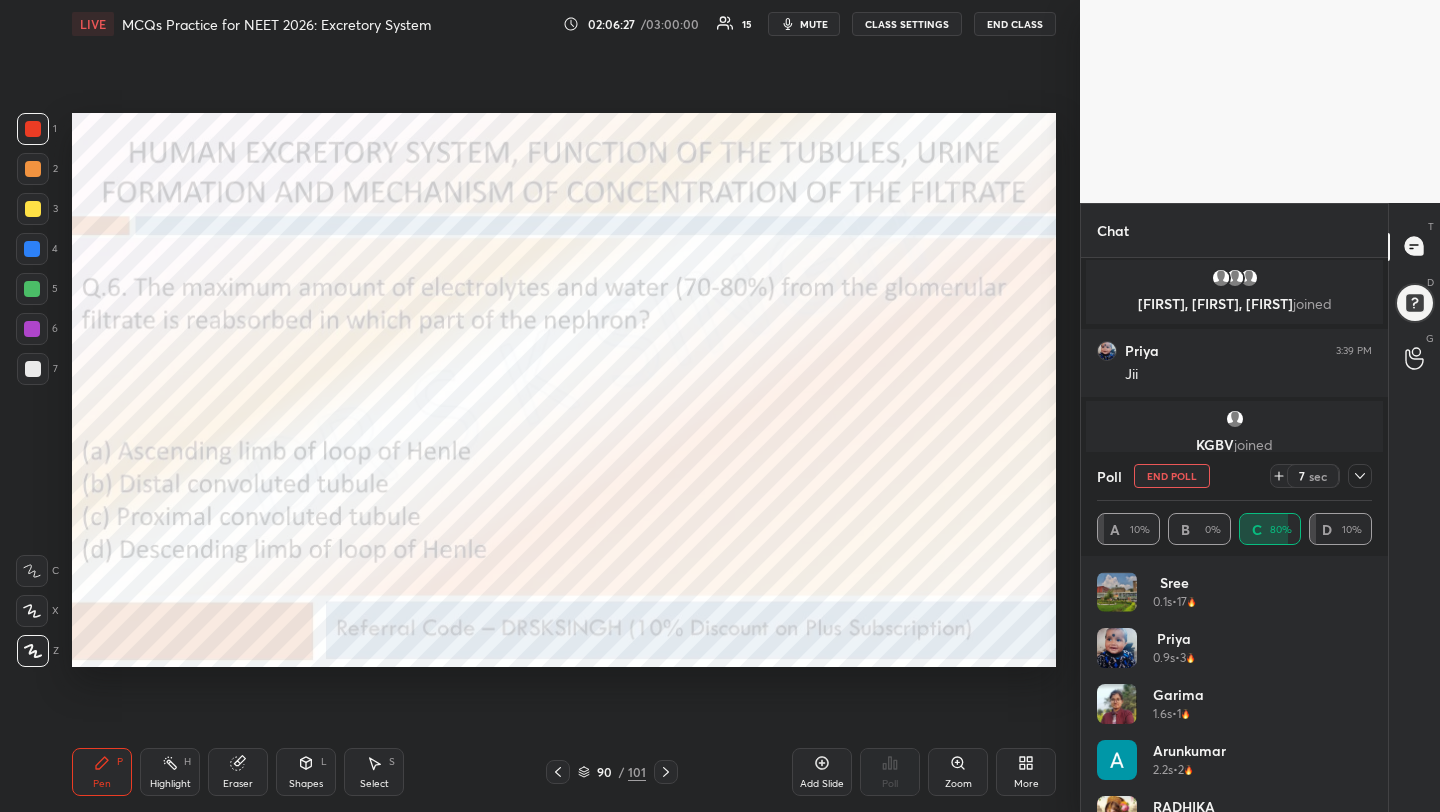 click on "End Poll" at bounding box center (1172, 476) 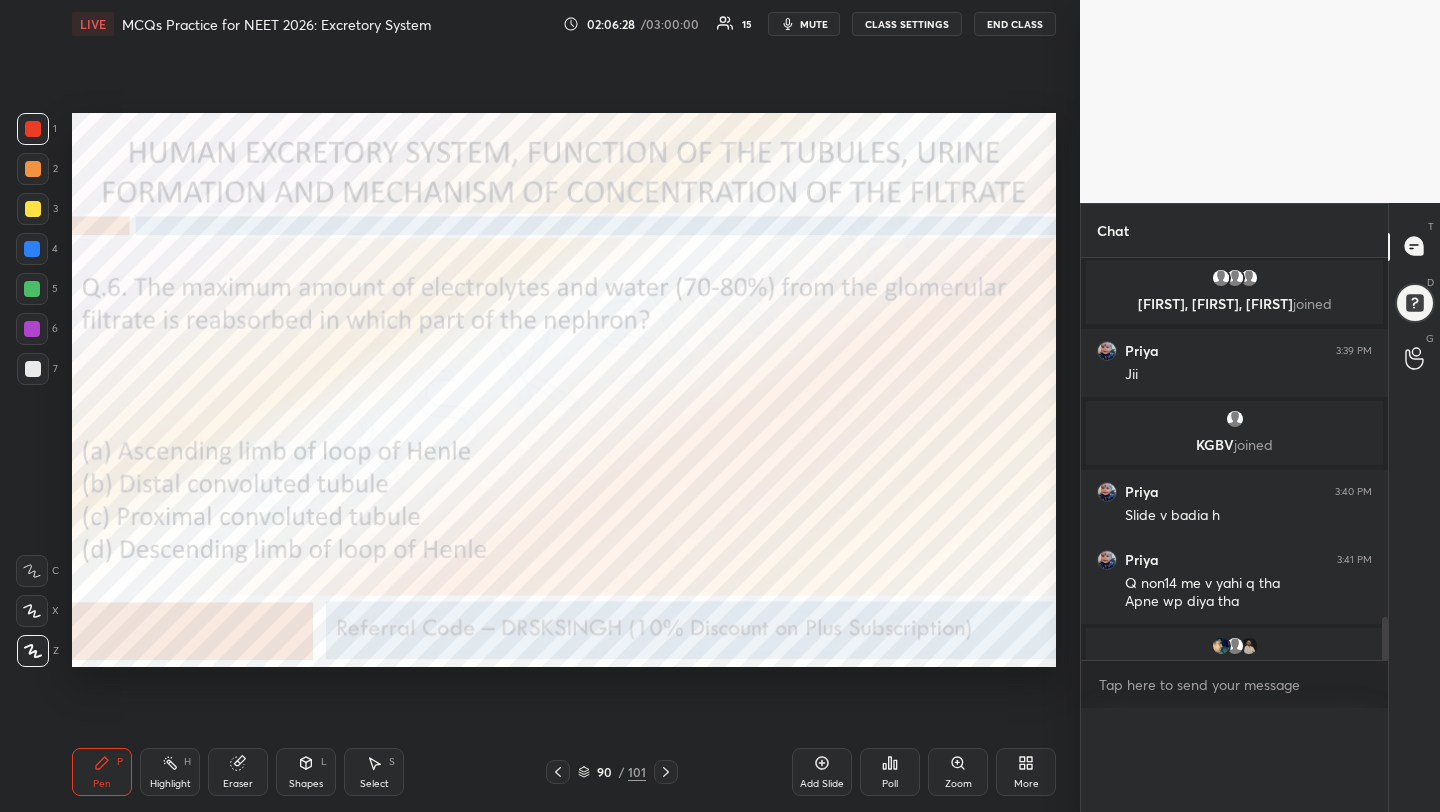 scroll, scrollTop: 0, scrollLeft: 0, axis: both 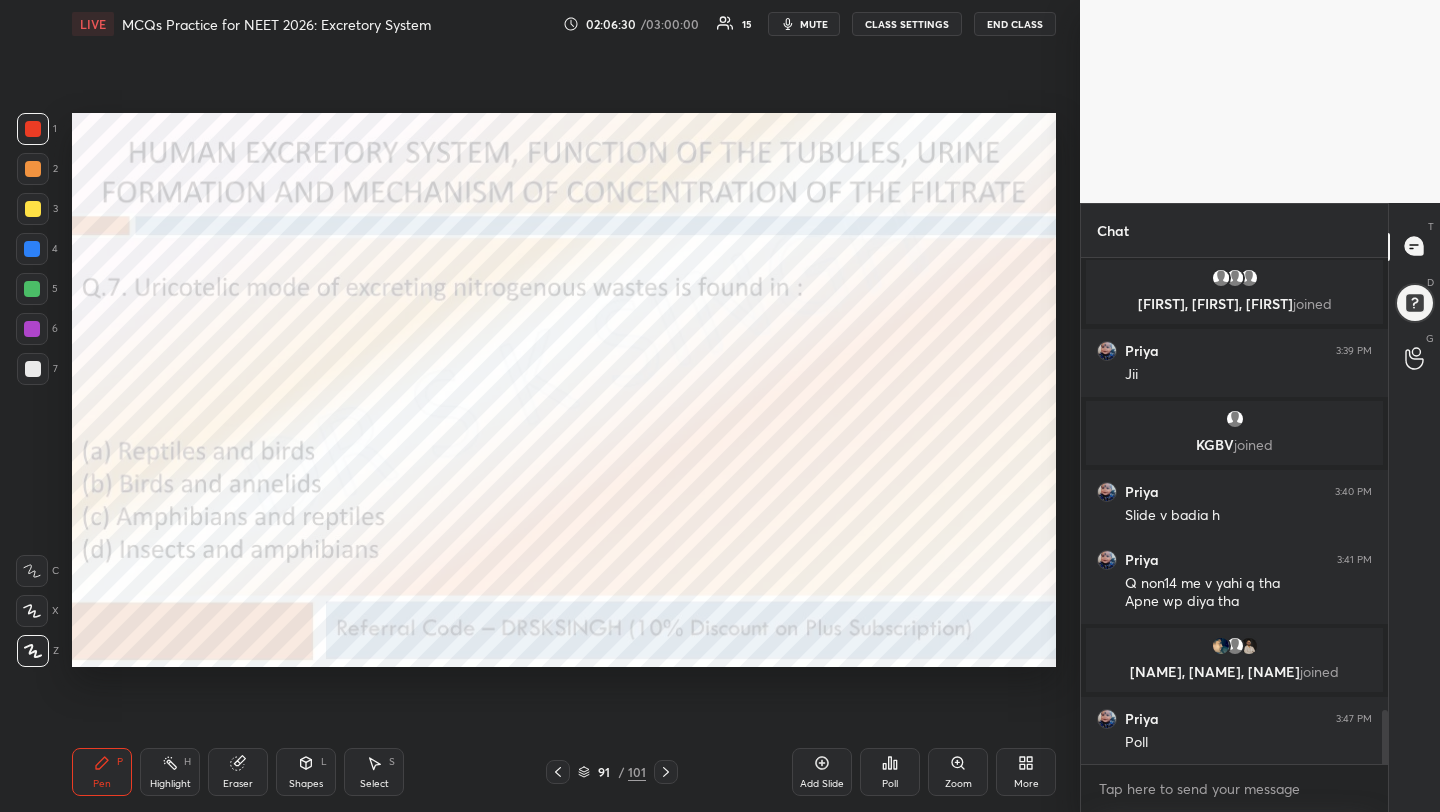 click 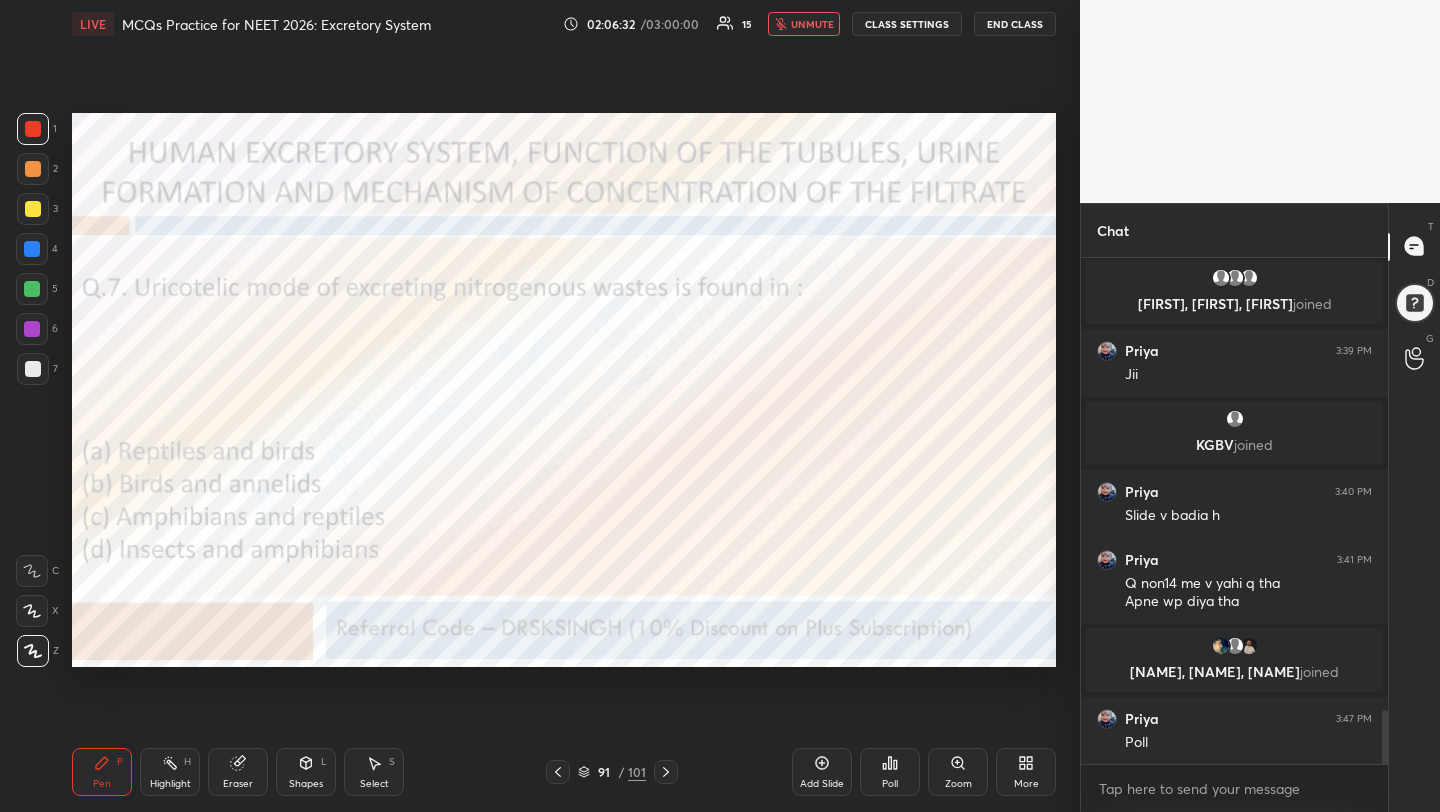 click on "Poll" at bounding box center [890, 772] 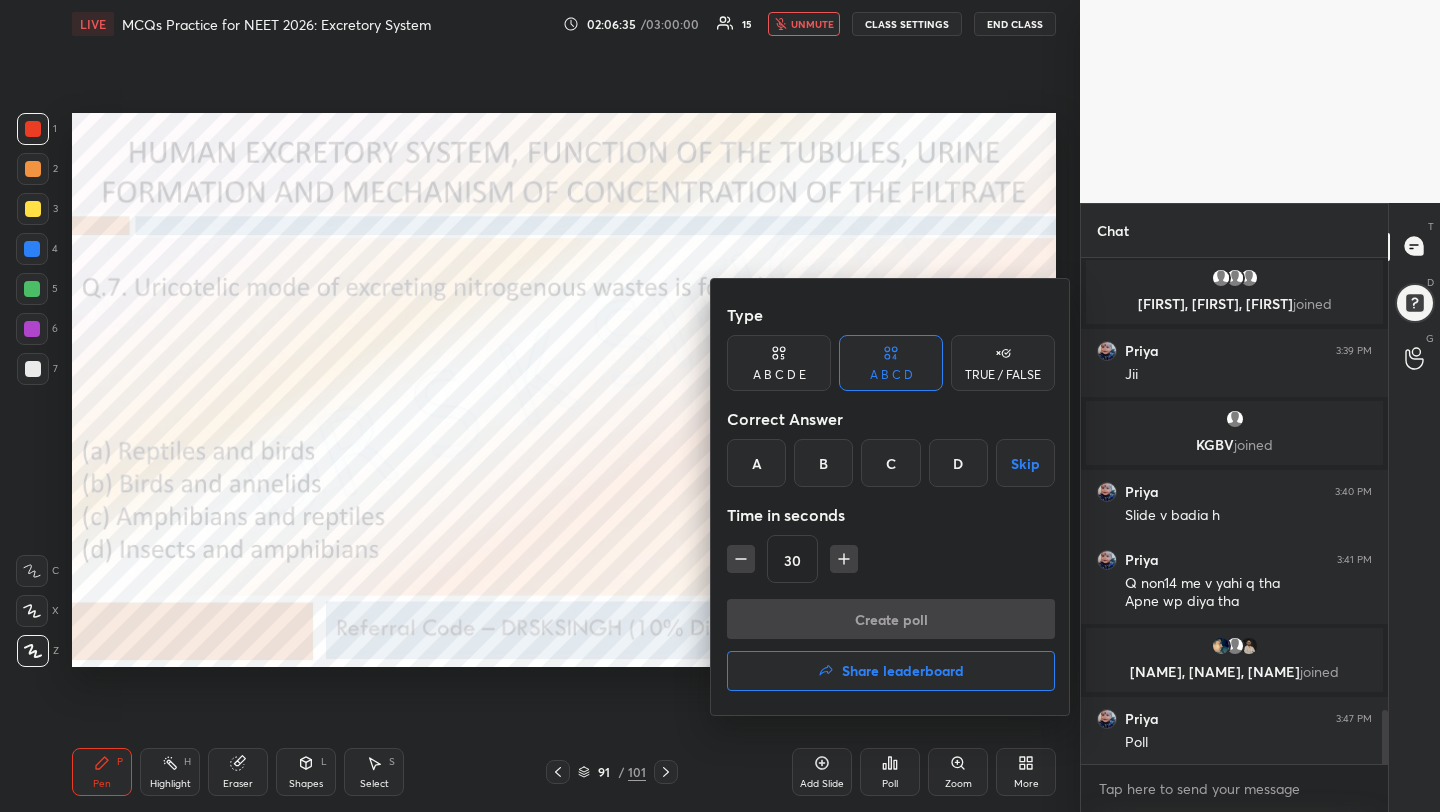 click on "A" at bounding box center [756, 463] 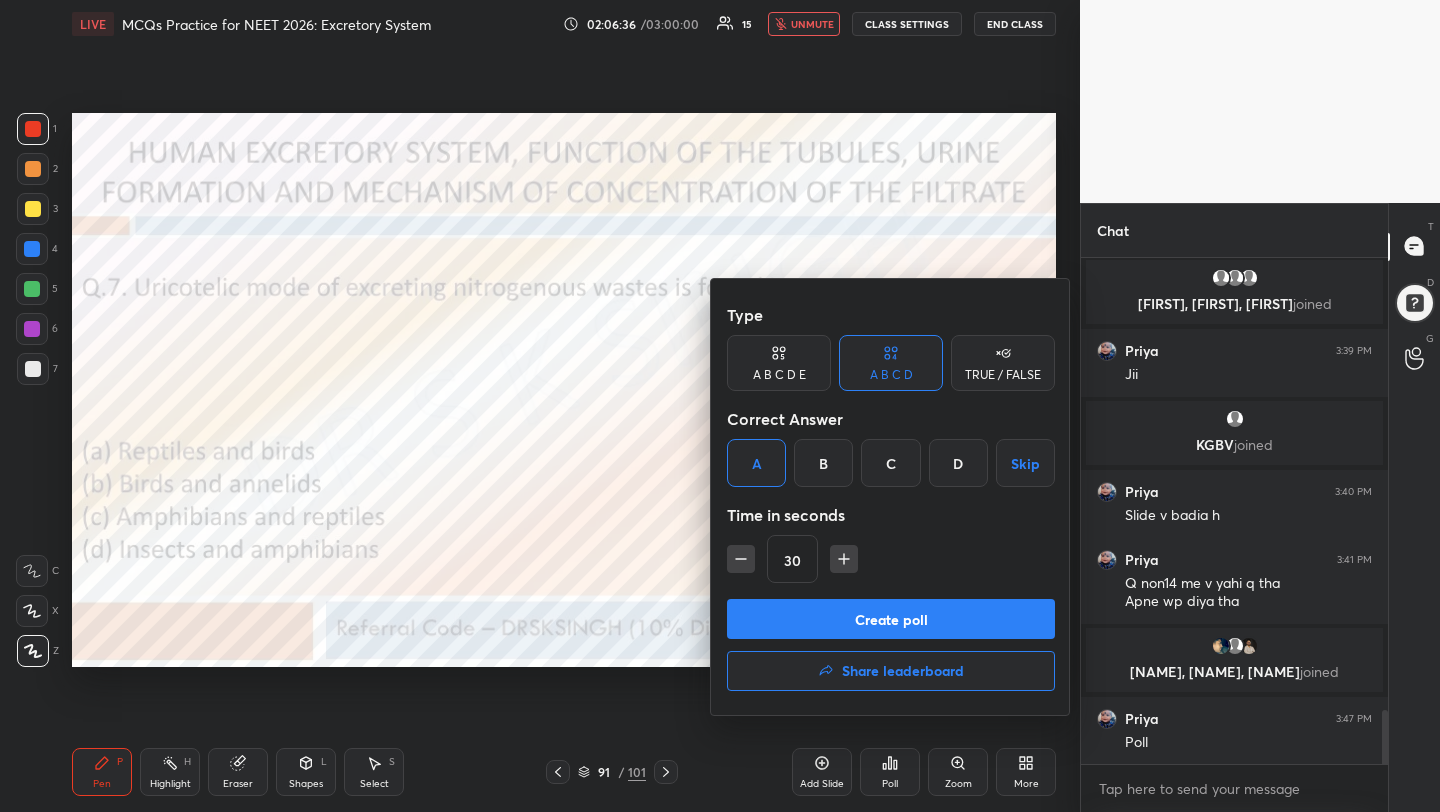 click on "Create poll" at bounding box center (891, 619) 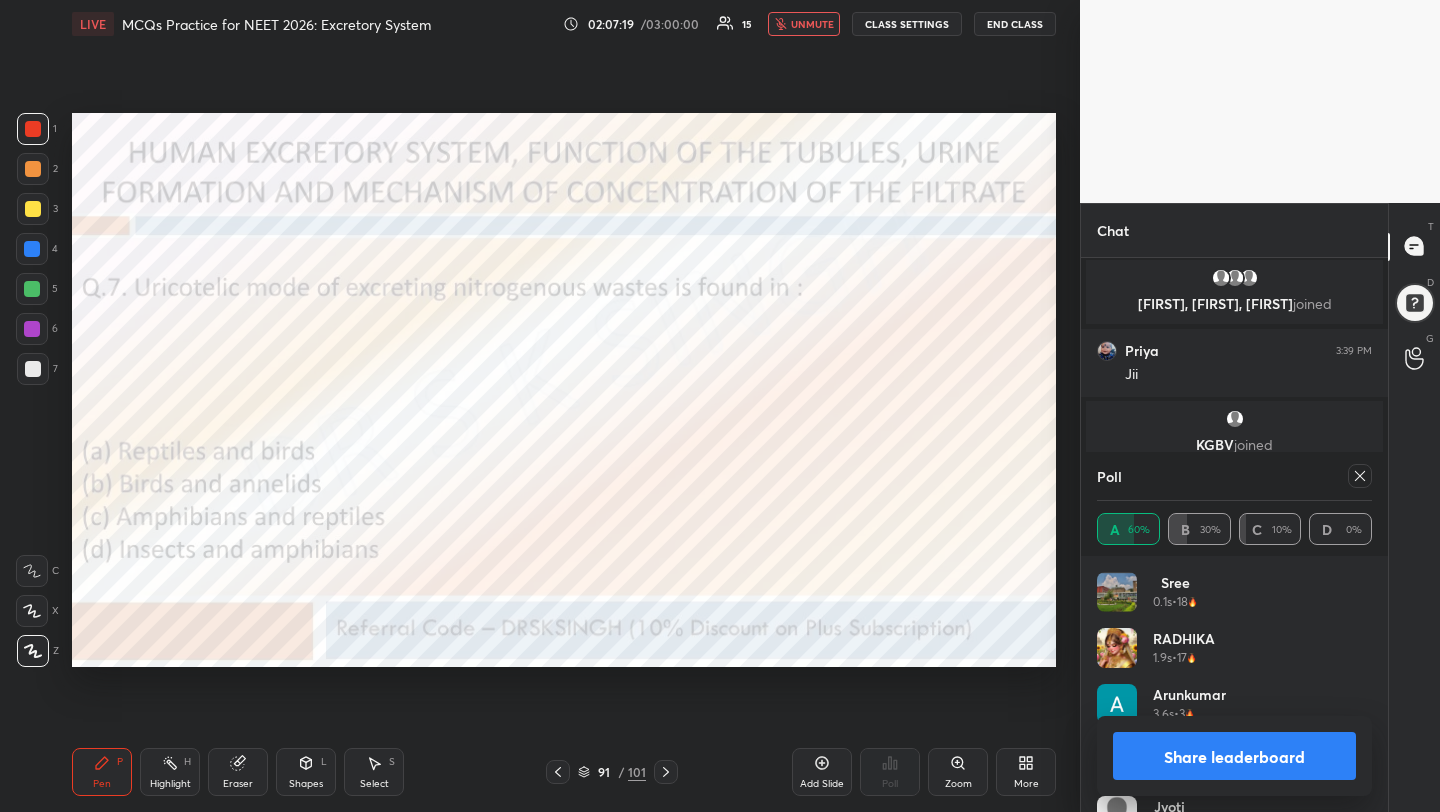 click on "unmute" at bounding box center (812, 24) 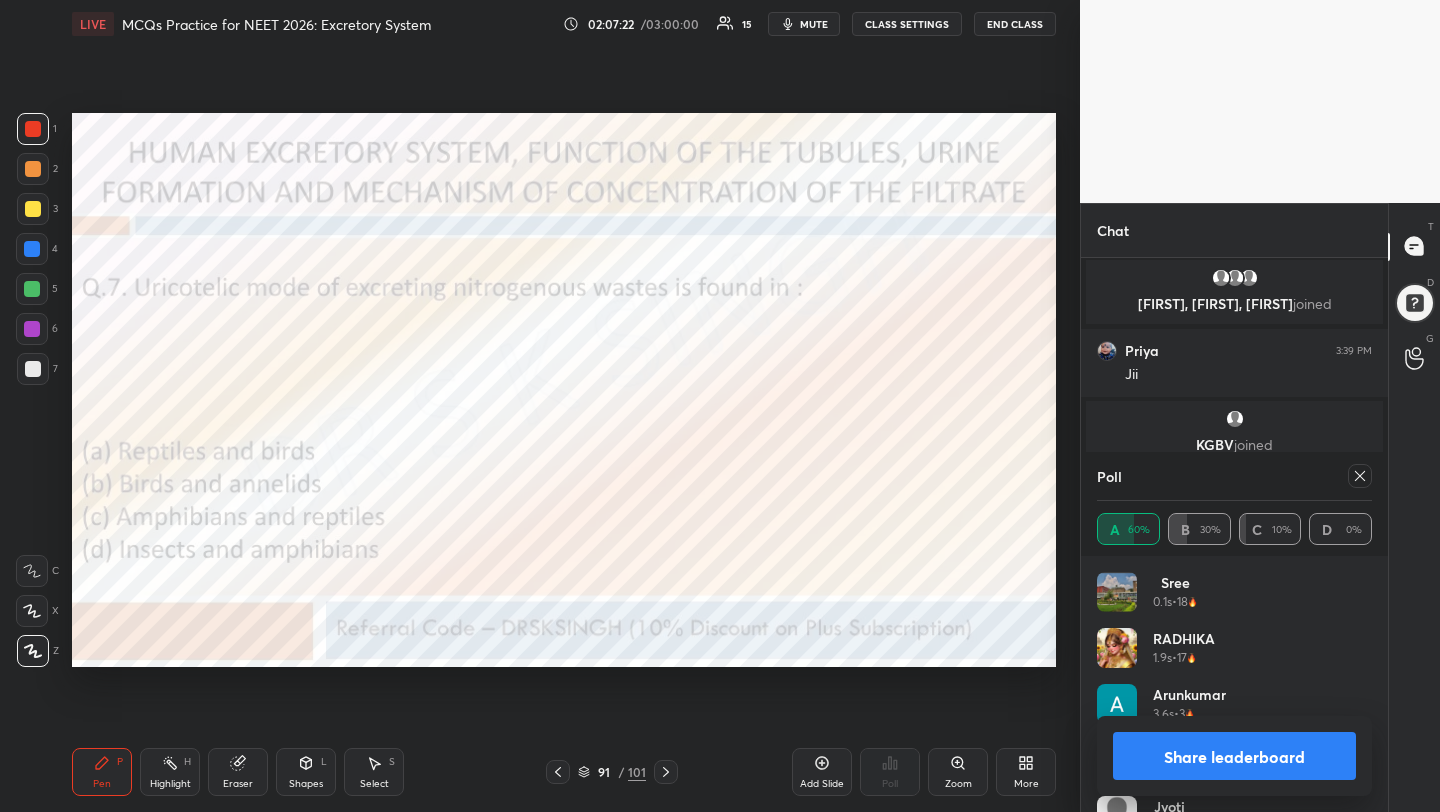 click 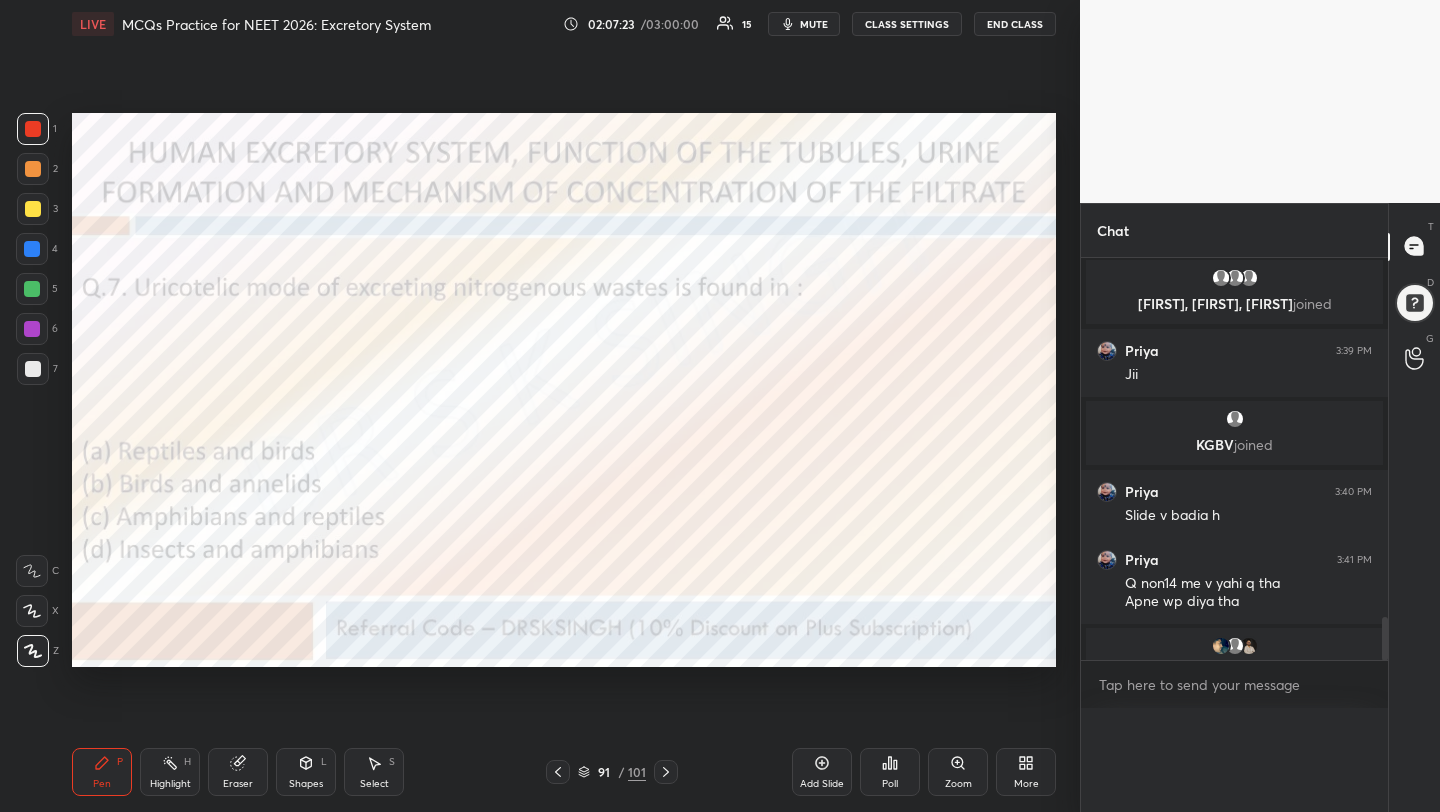 scroll, scrollTop: 1, scrollLeft: 7, axis: both 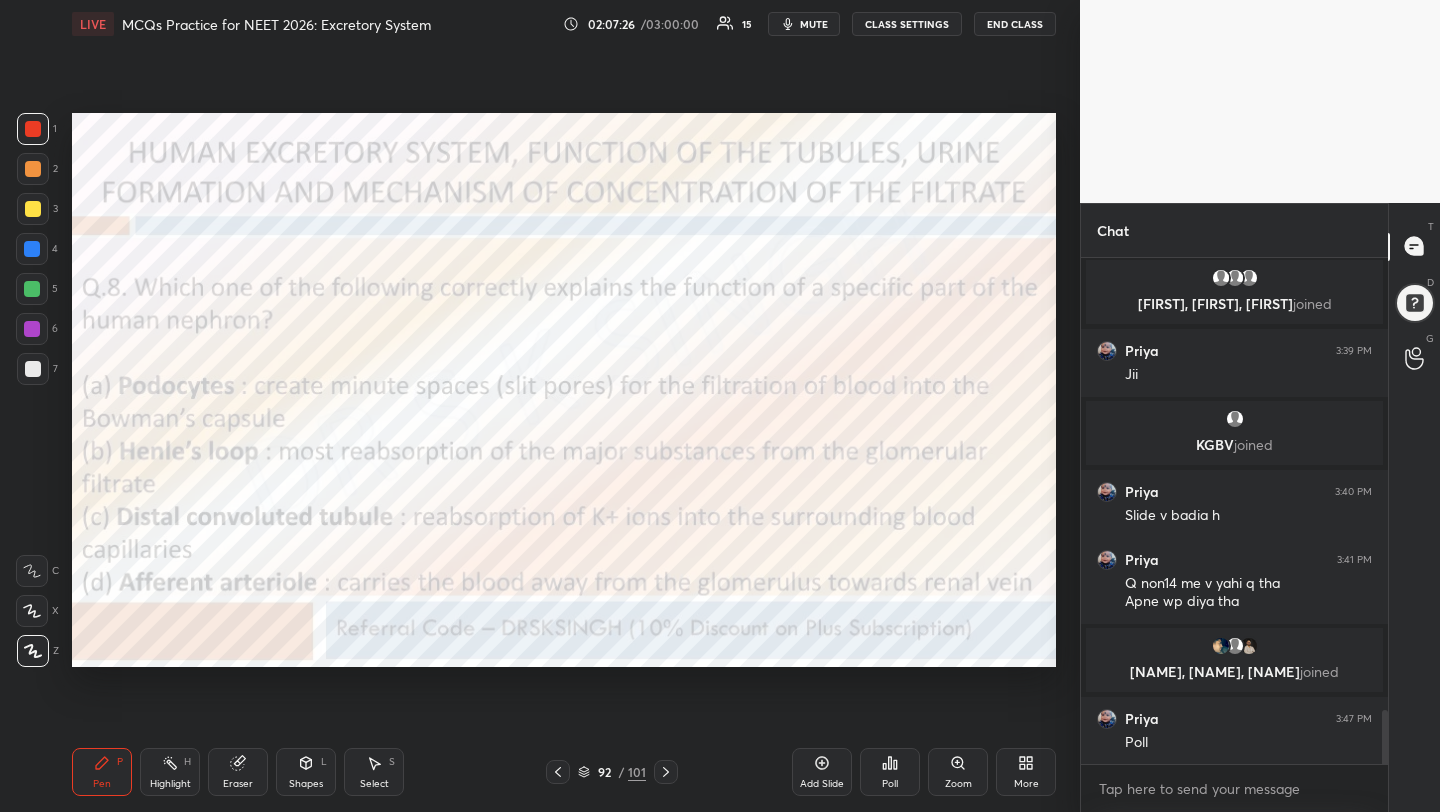 click 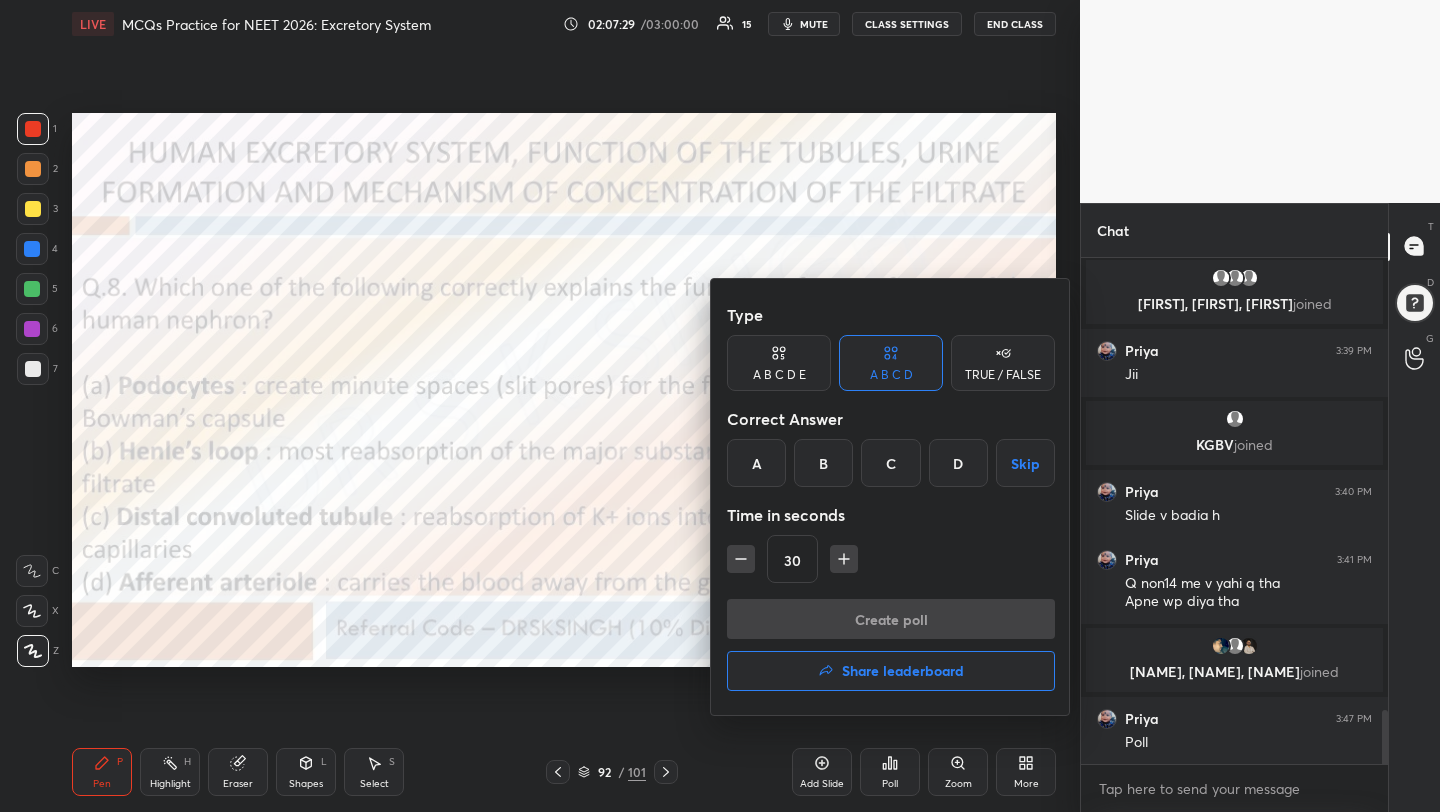 click on "A" at bounding box center [756, 463] 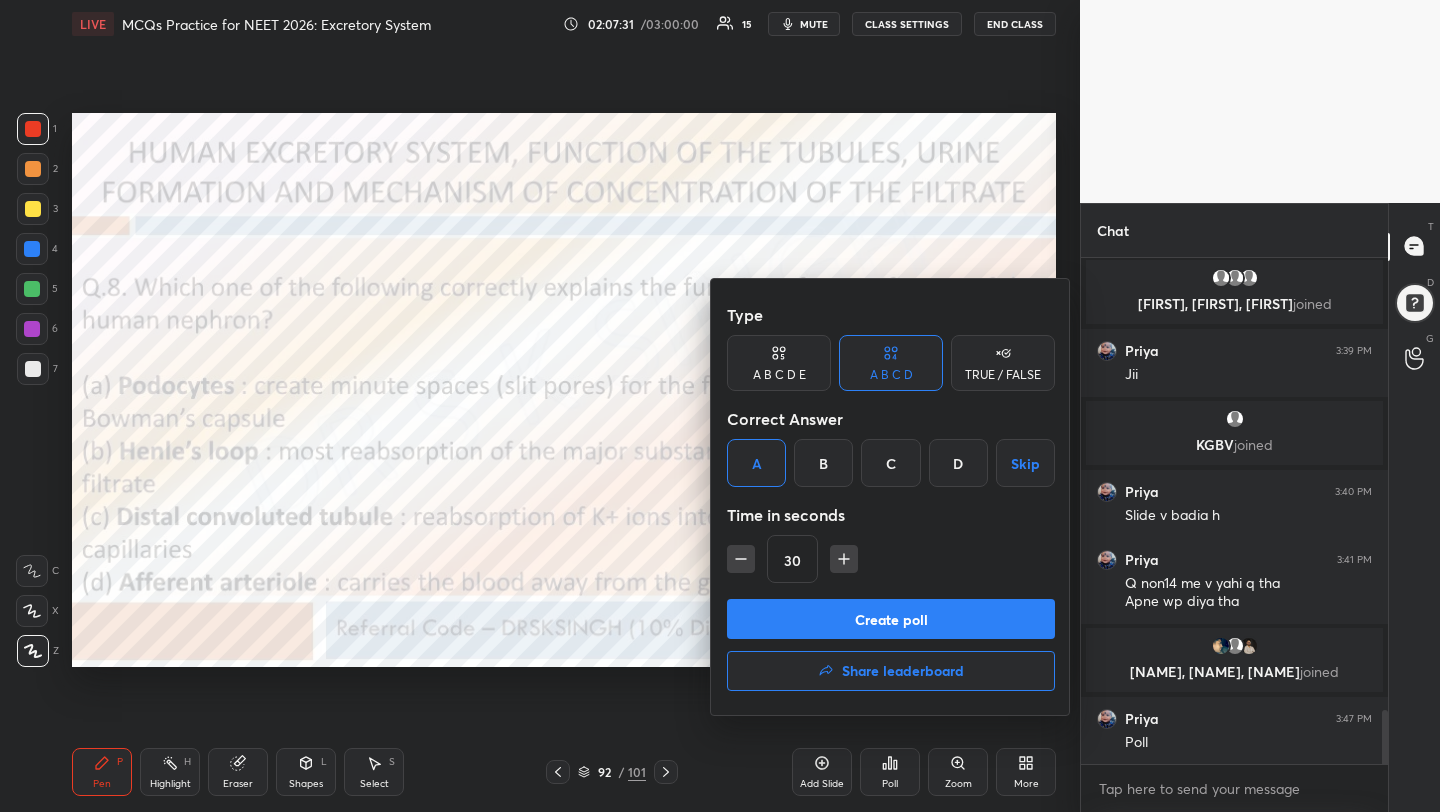 click on "Create poll" at bounding box center [891, 619] 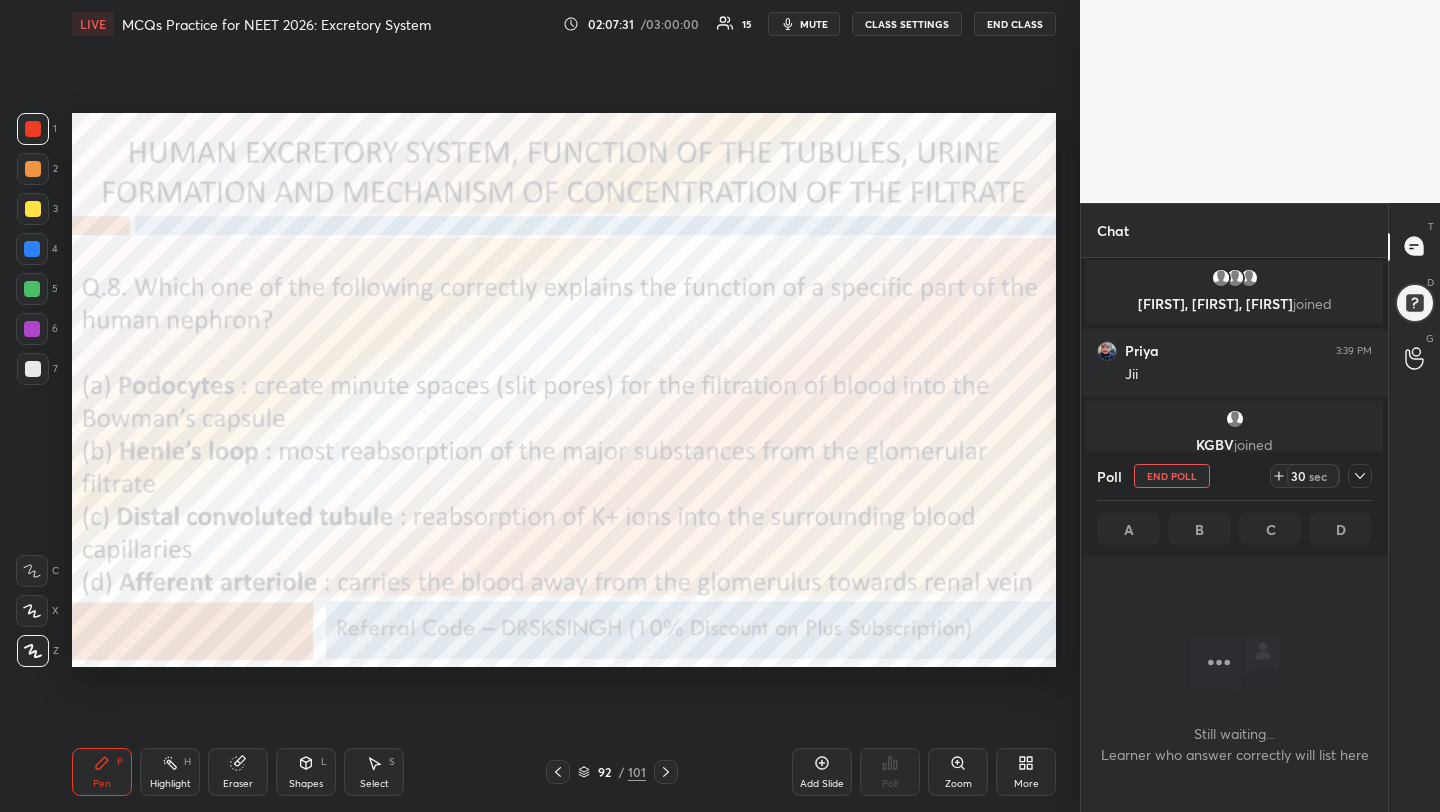 scroll, scrollTop: 458, scrollLeft: 301, axis: both 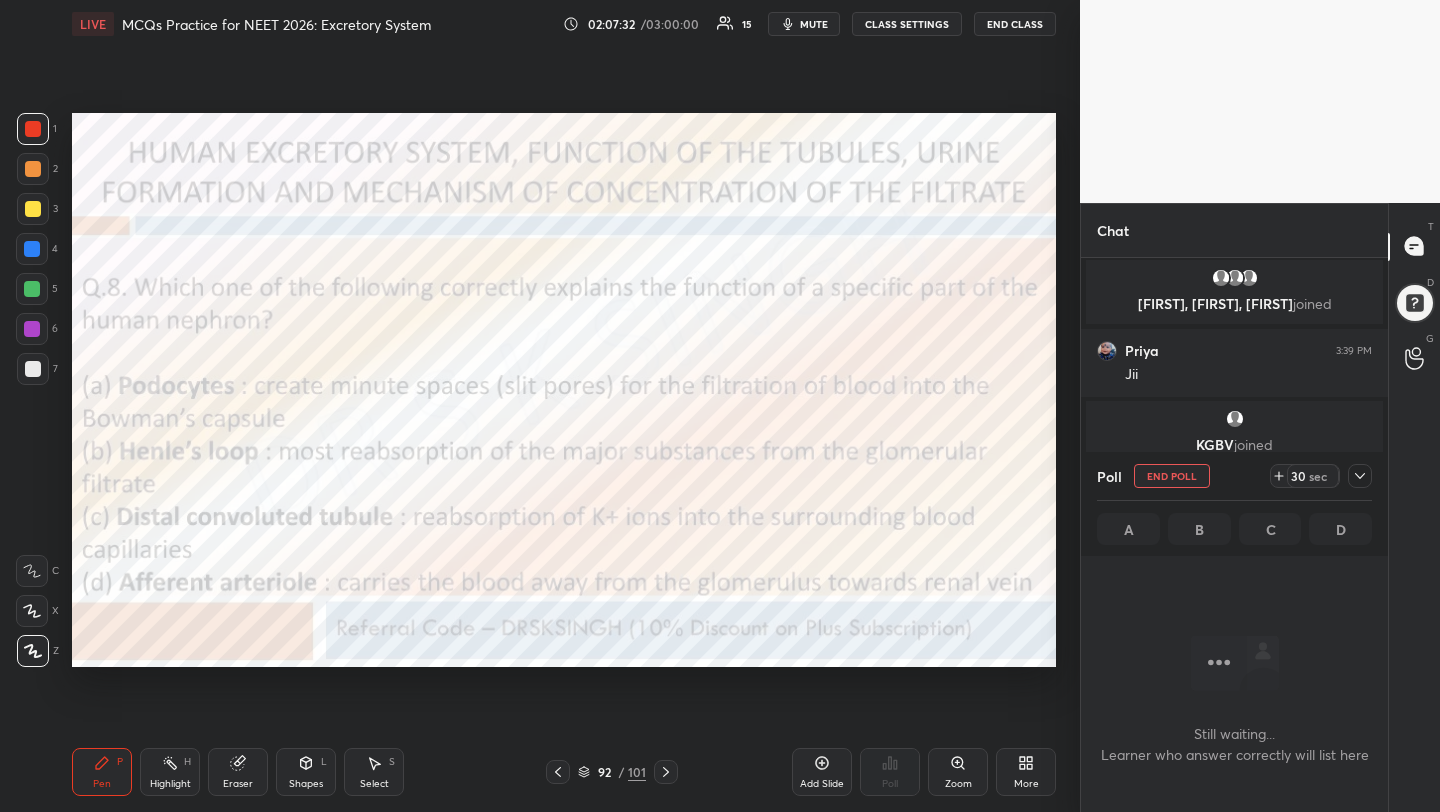 click on "mute" at bounding box center (814, 24) 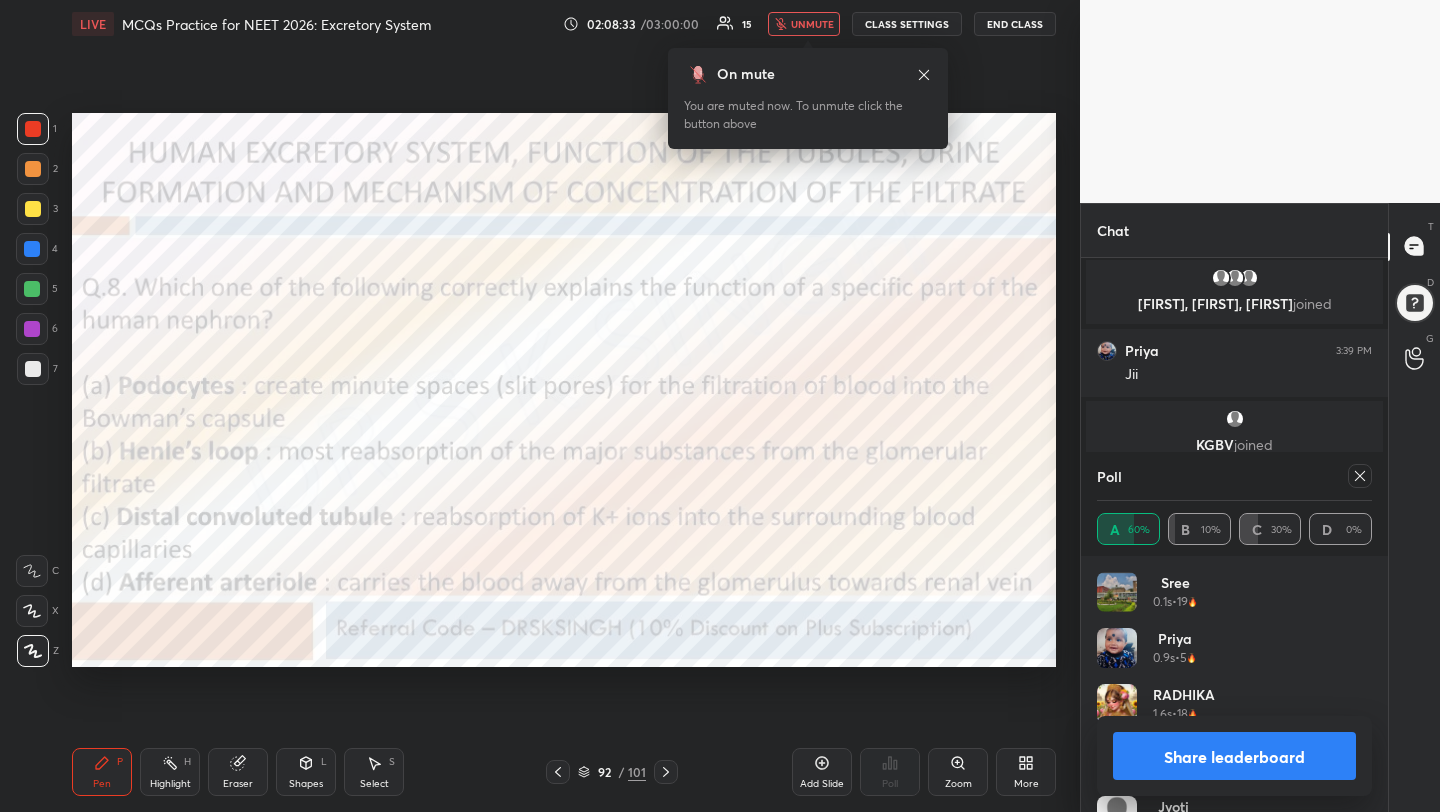 scroll, scrollTop: 355, scrollLeft: 301, axis: both 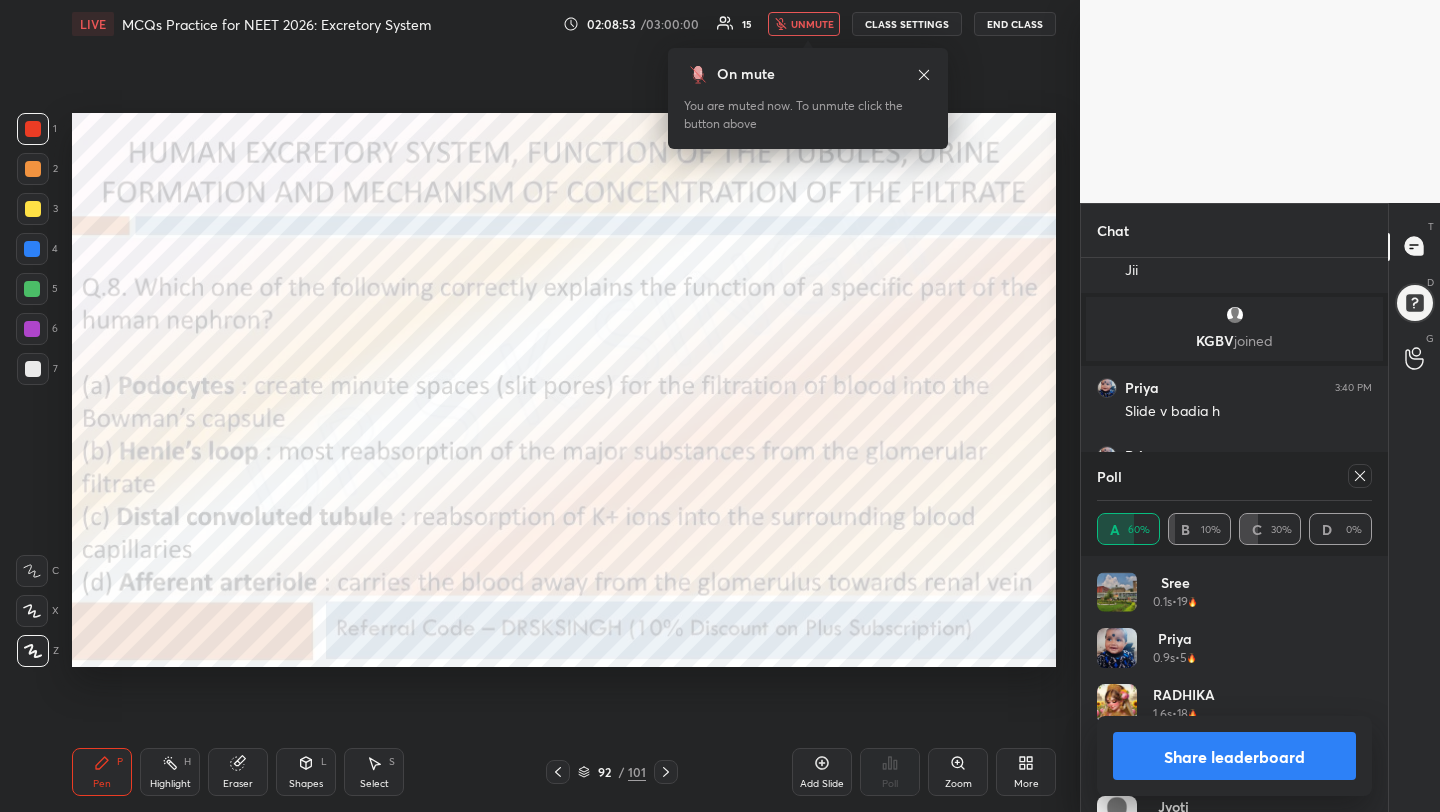 click on "unmute" at bounding box center (812, 24) 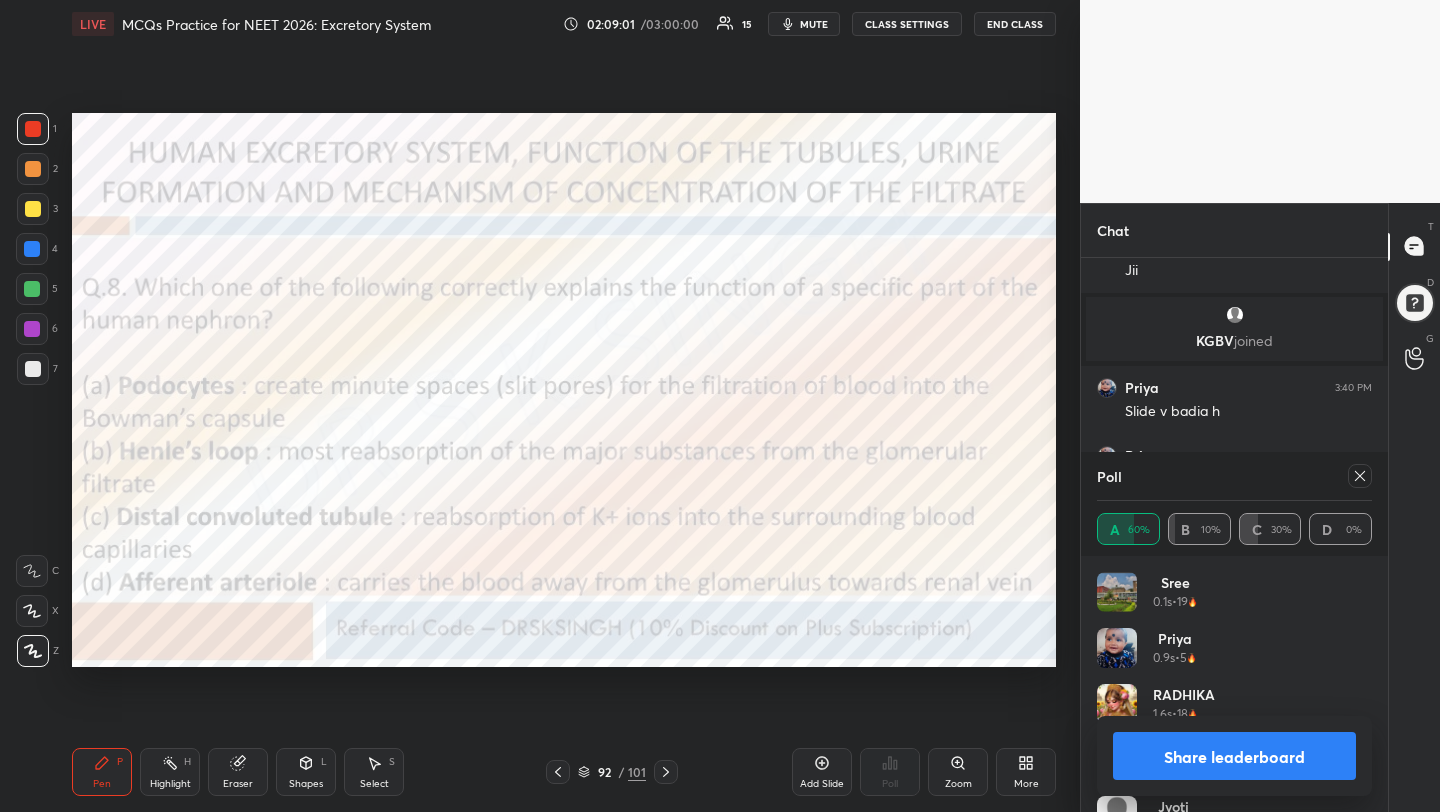 click 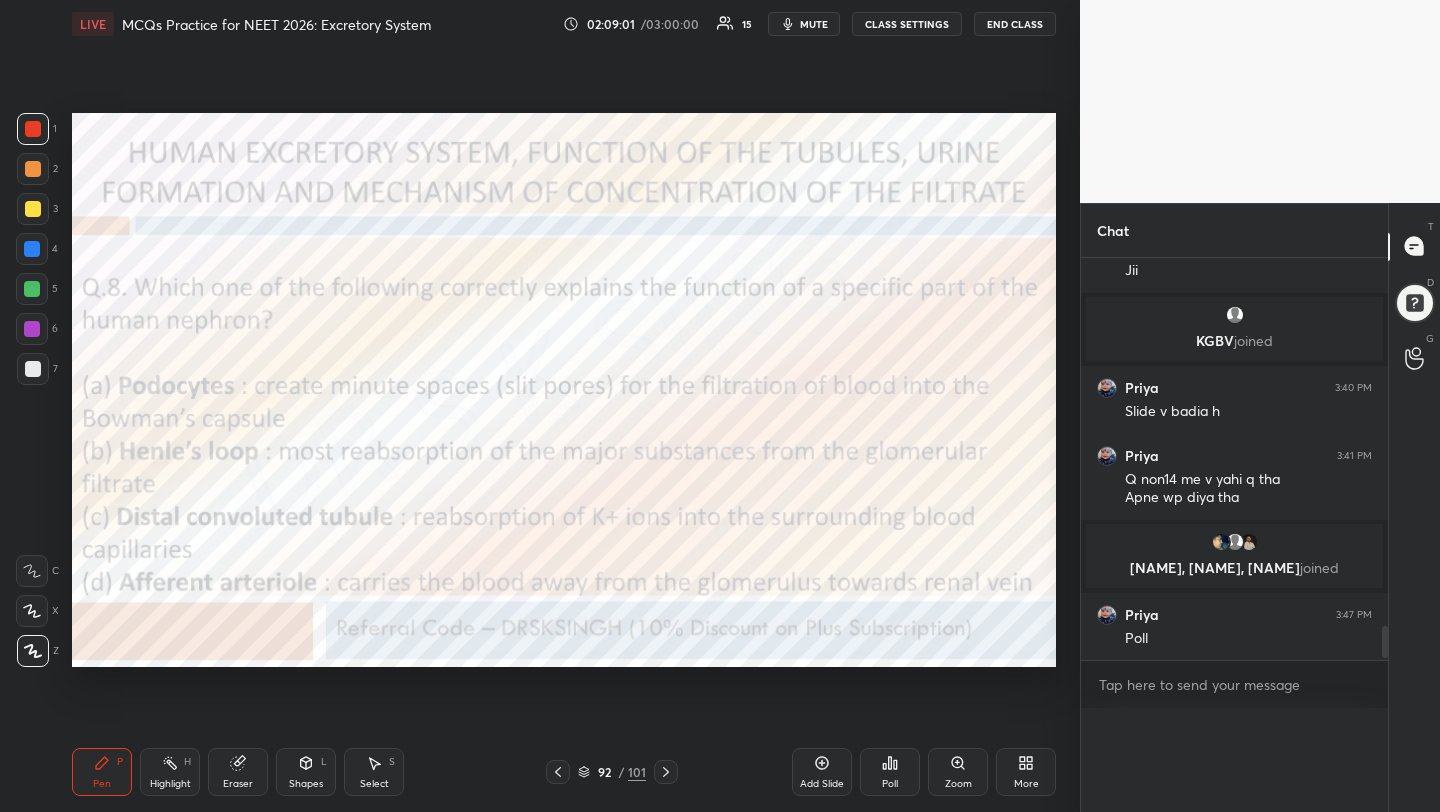 scroll, scrollTop: 0, scrollLeft: 0, axis: both 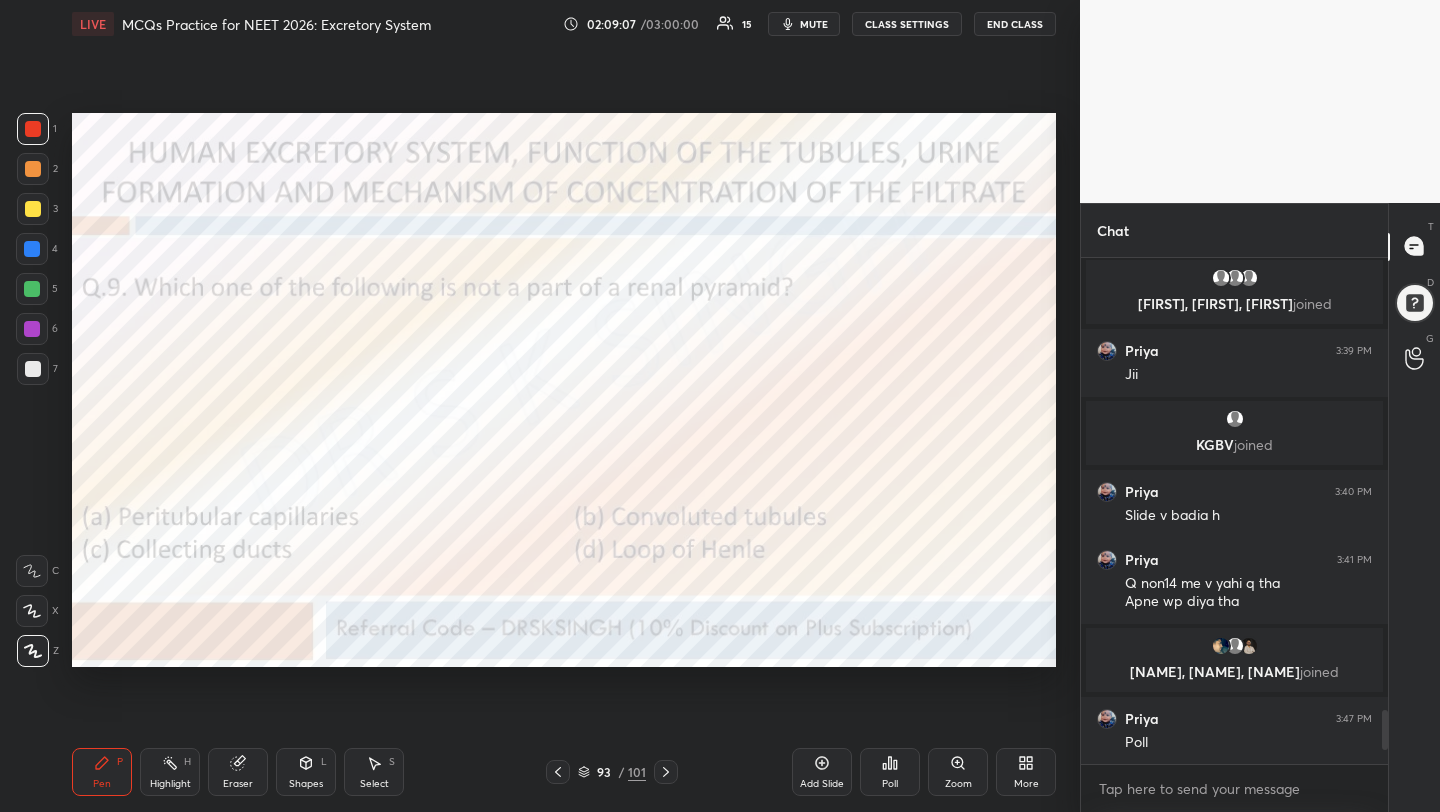 click on "Poll" at bounding box center (890, 784) 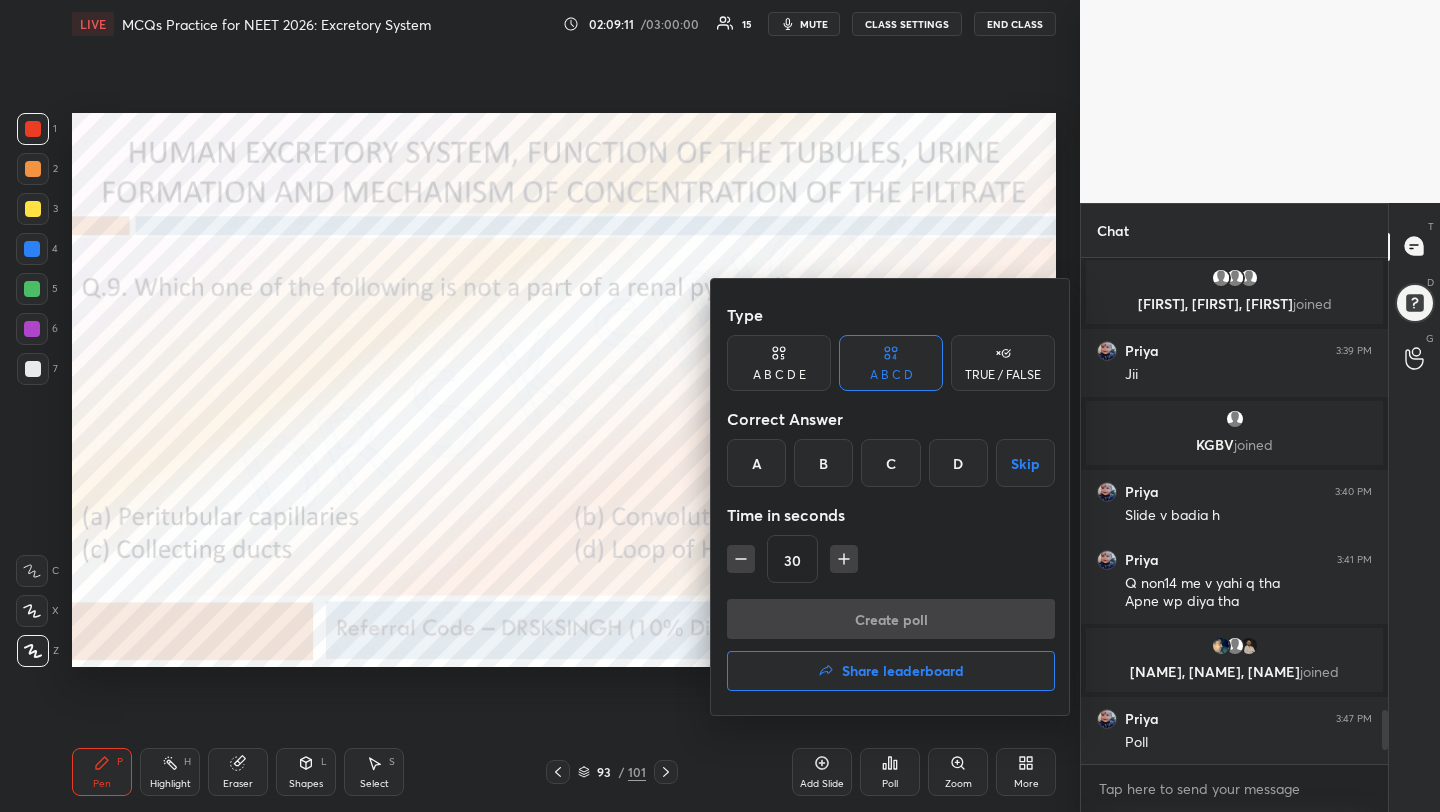 click on "B" at bounding box center (823, 463) 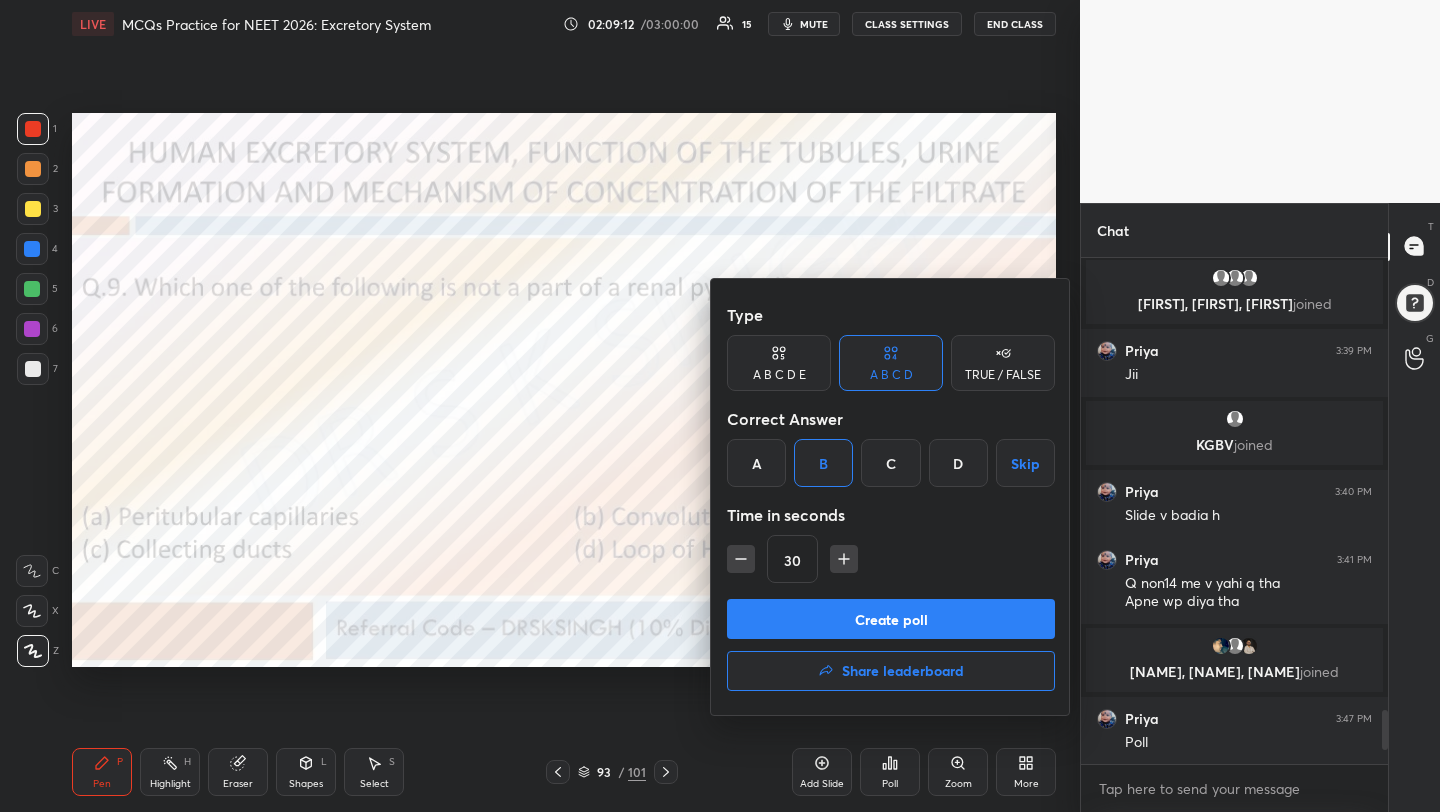 click on "Create poll" at bounding box center [891, 619] 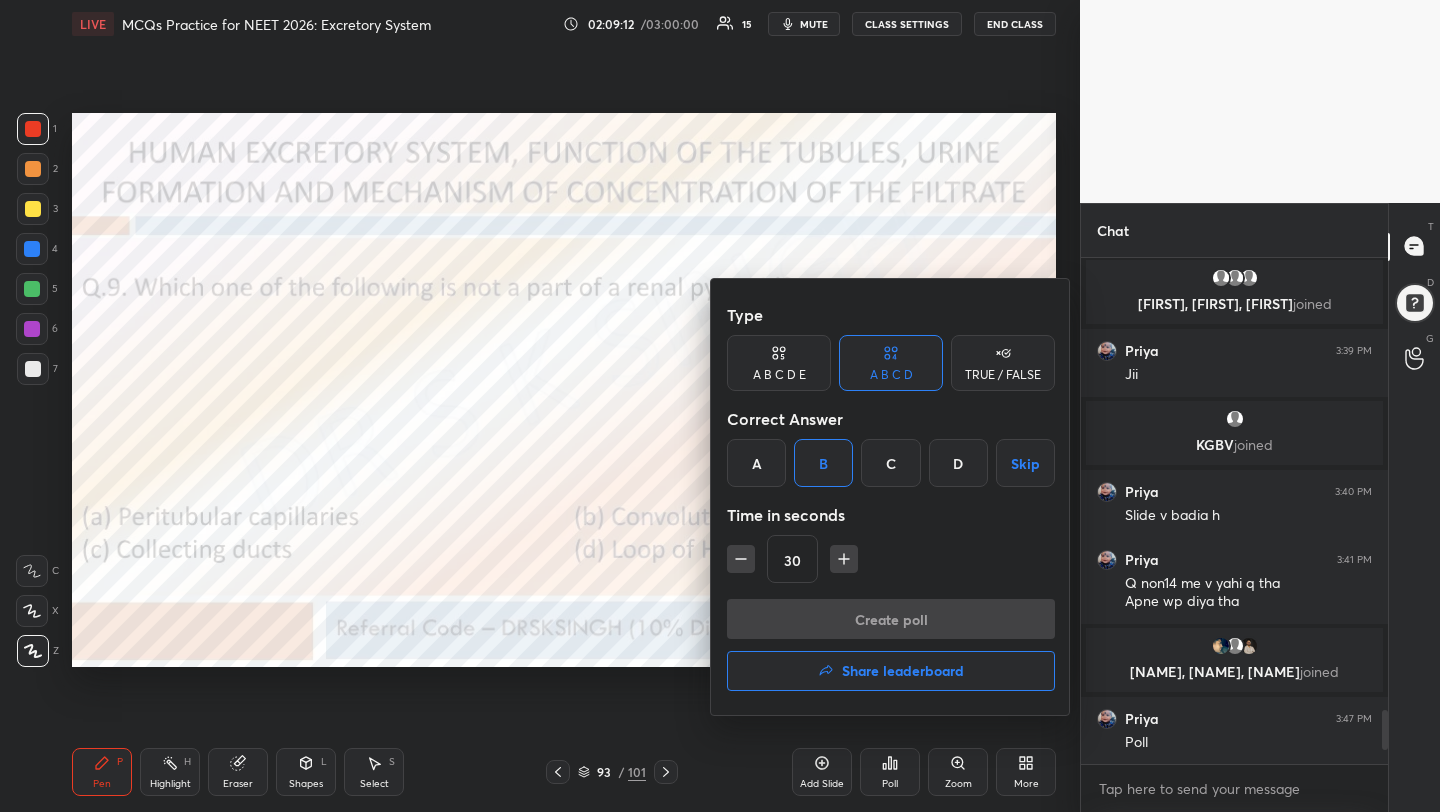 scroll, scrollTop: 458, scrollLeft: 301, axis: both 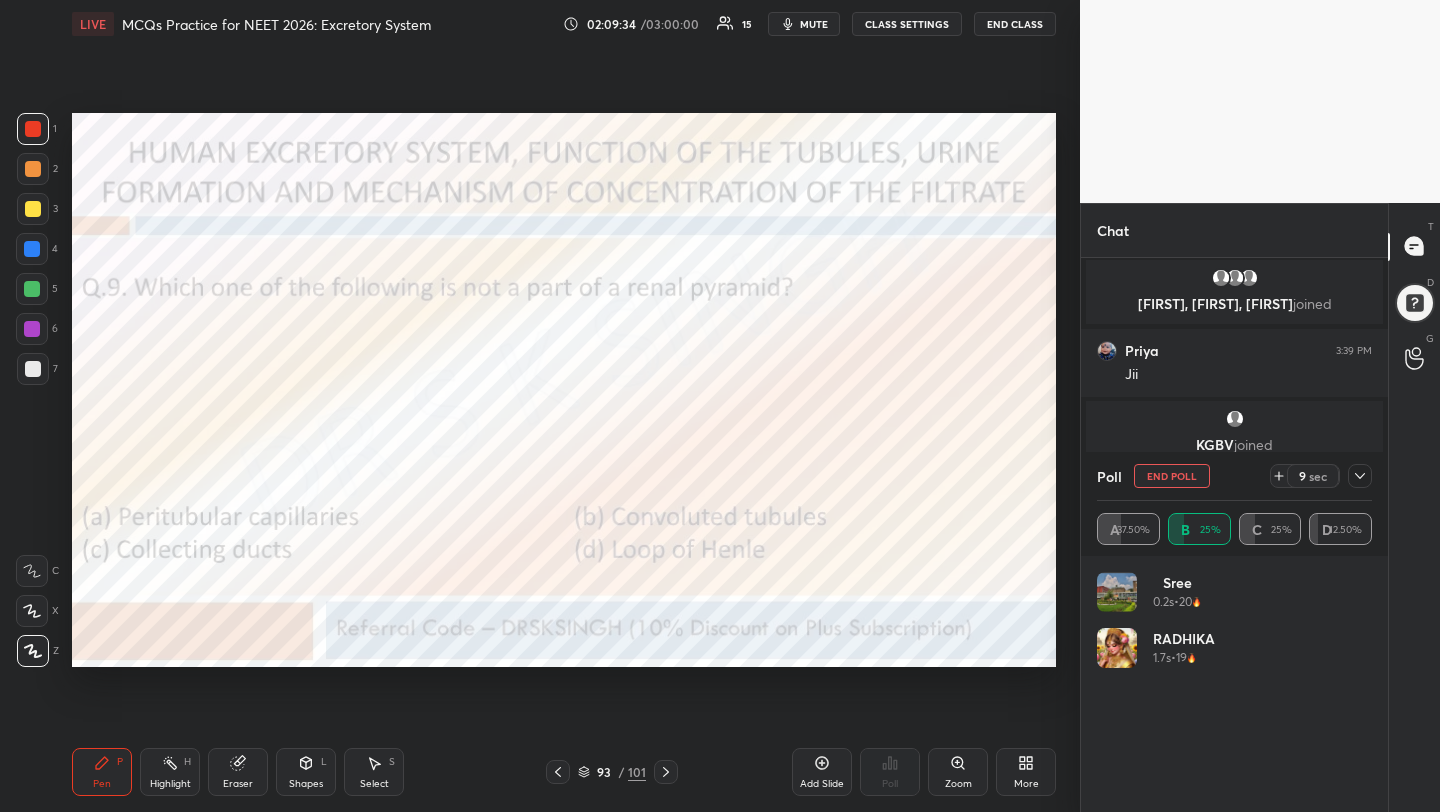 click on "End Poll" at bounding box center (1172, 476) 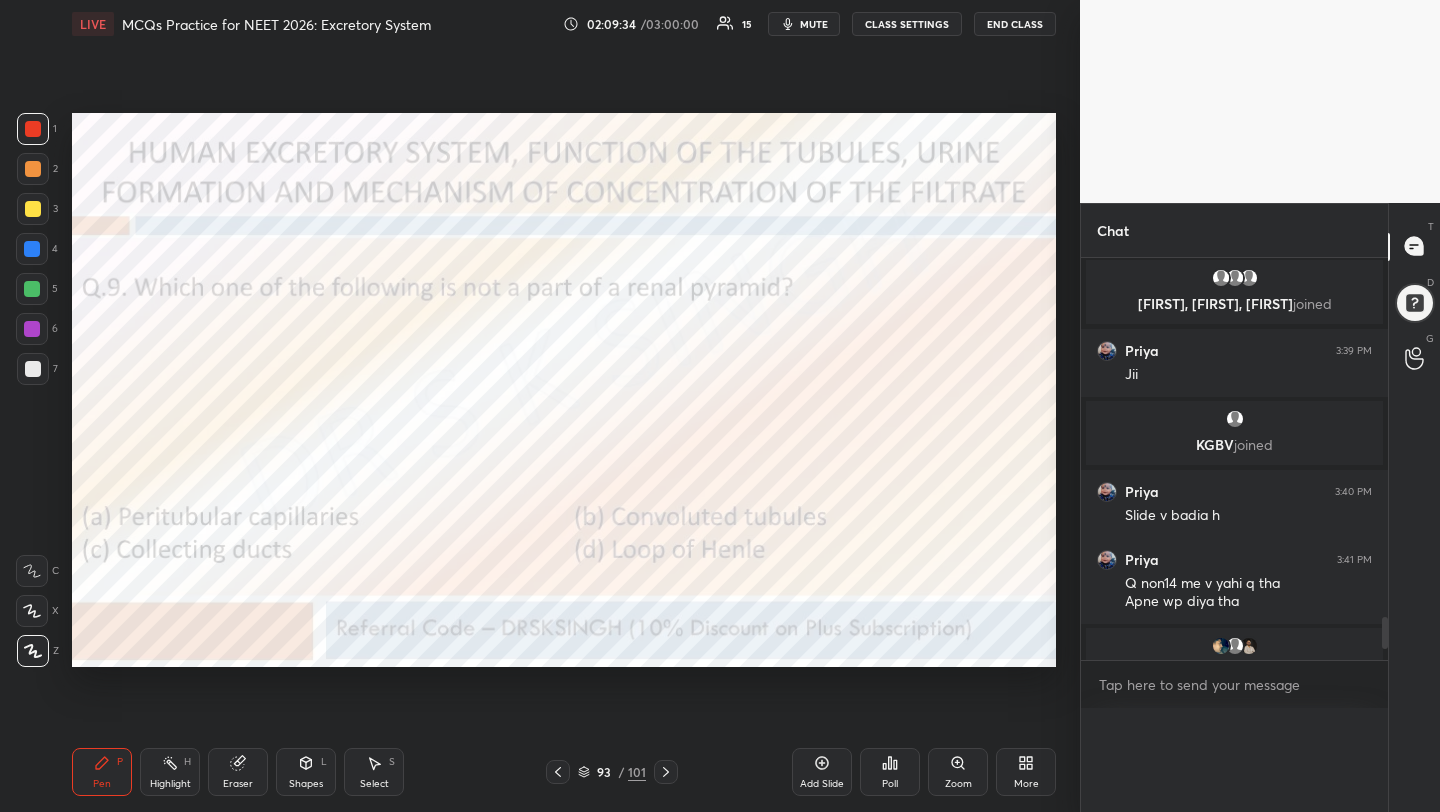 scroll, scrollTop: 88, scrollLeft: 269, axis: both 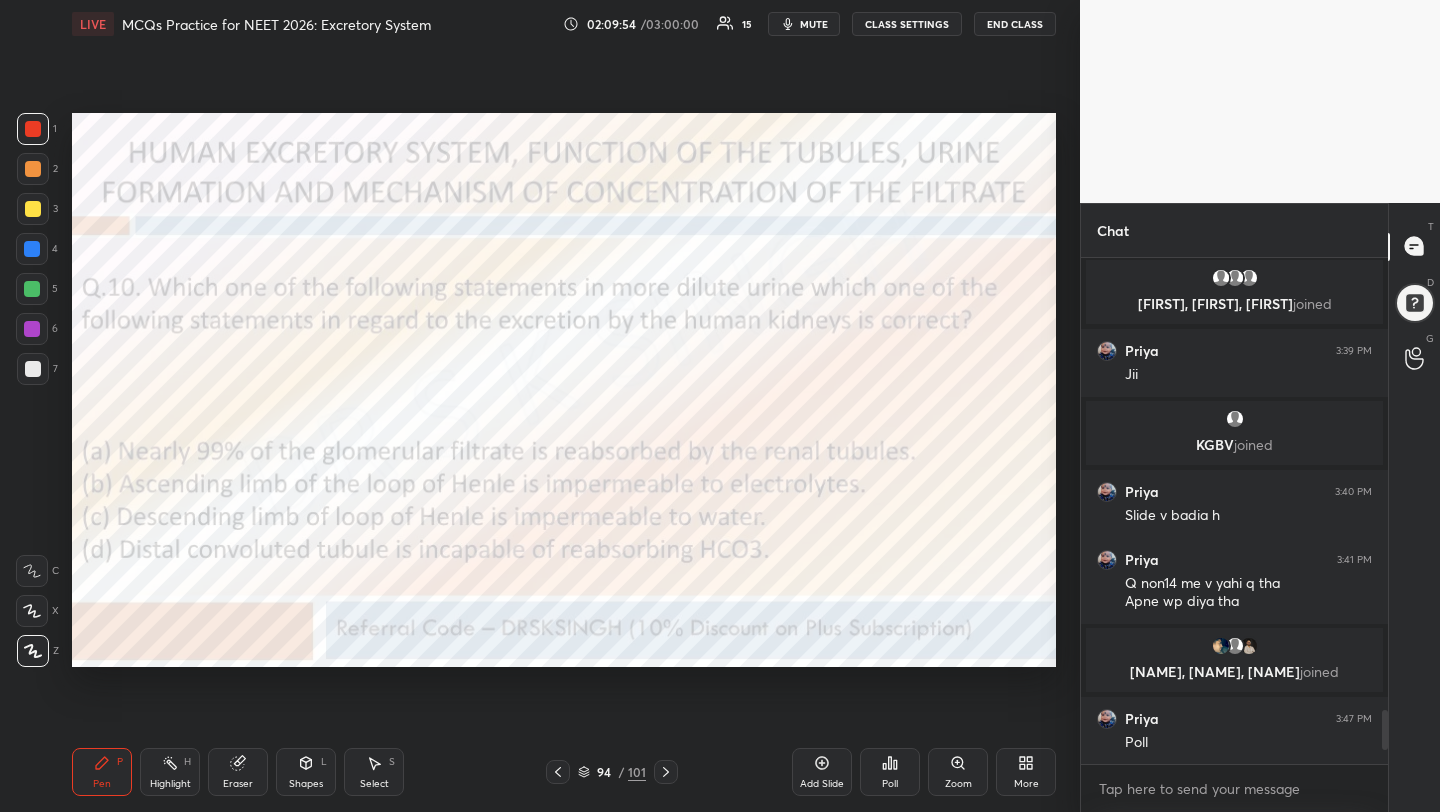 click on "Poll" at bounding box center [890, 784] 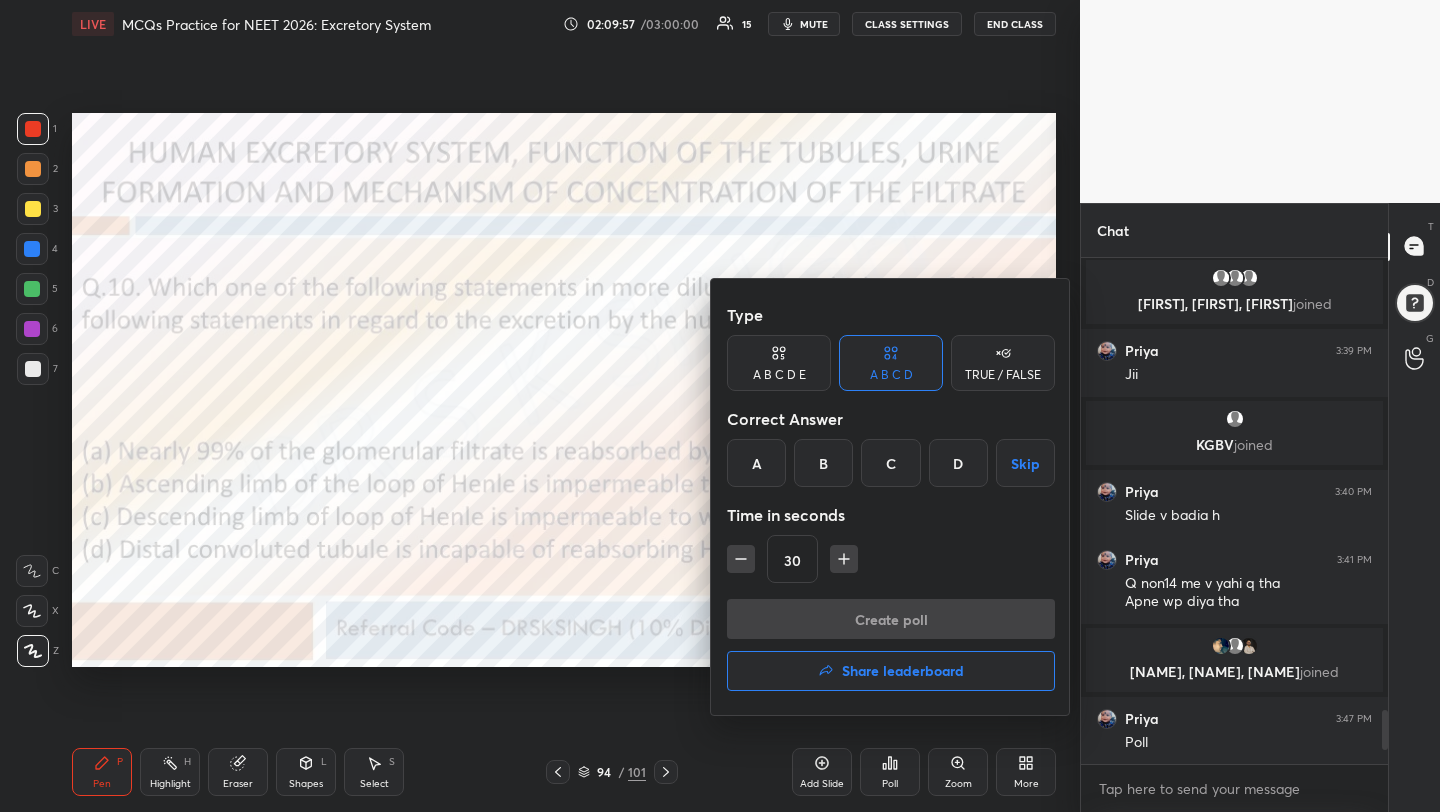 click on "A" at bounding box center (756, 463) 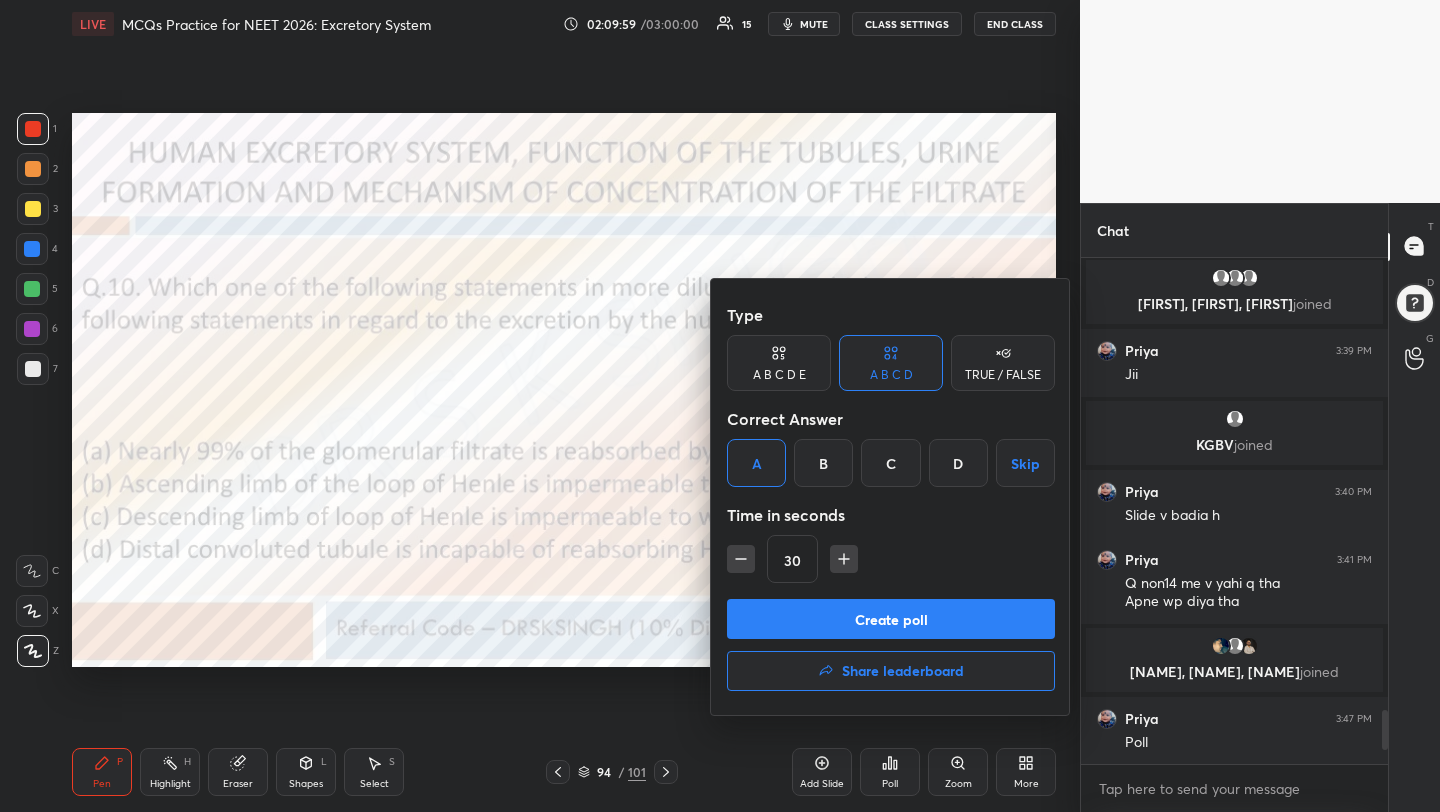 click on "Create poll" at bounding box center (891, 619) 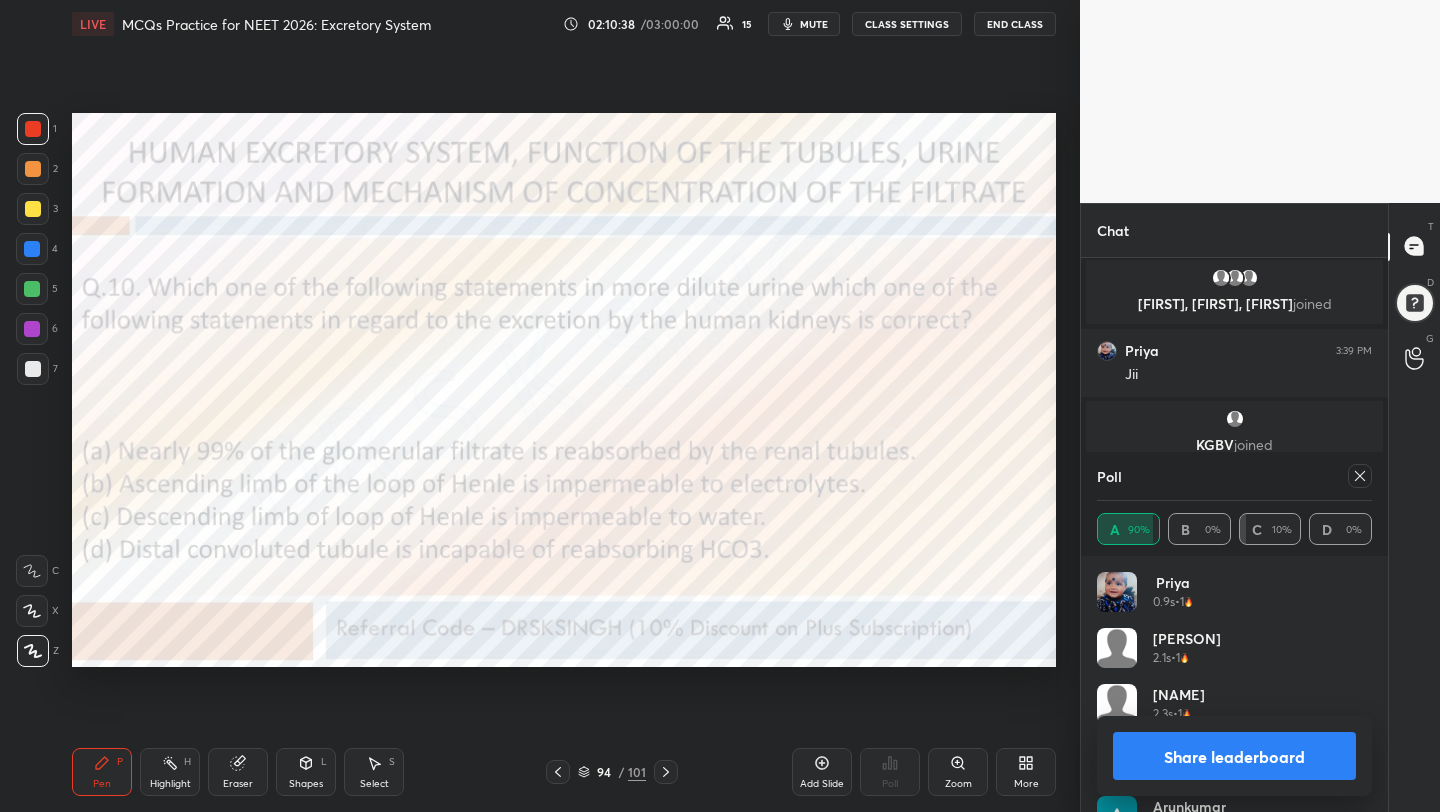 click 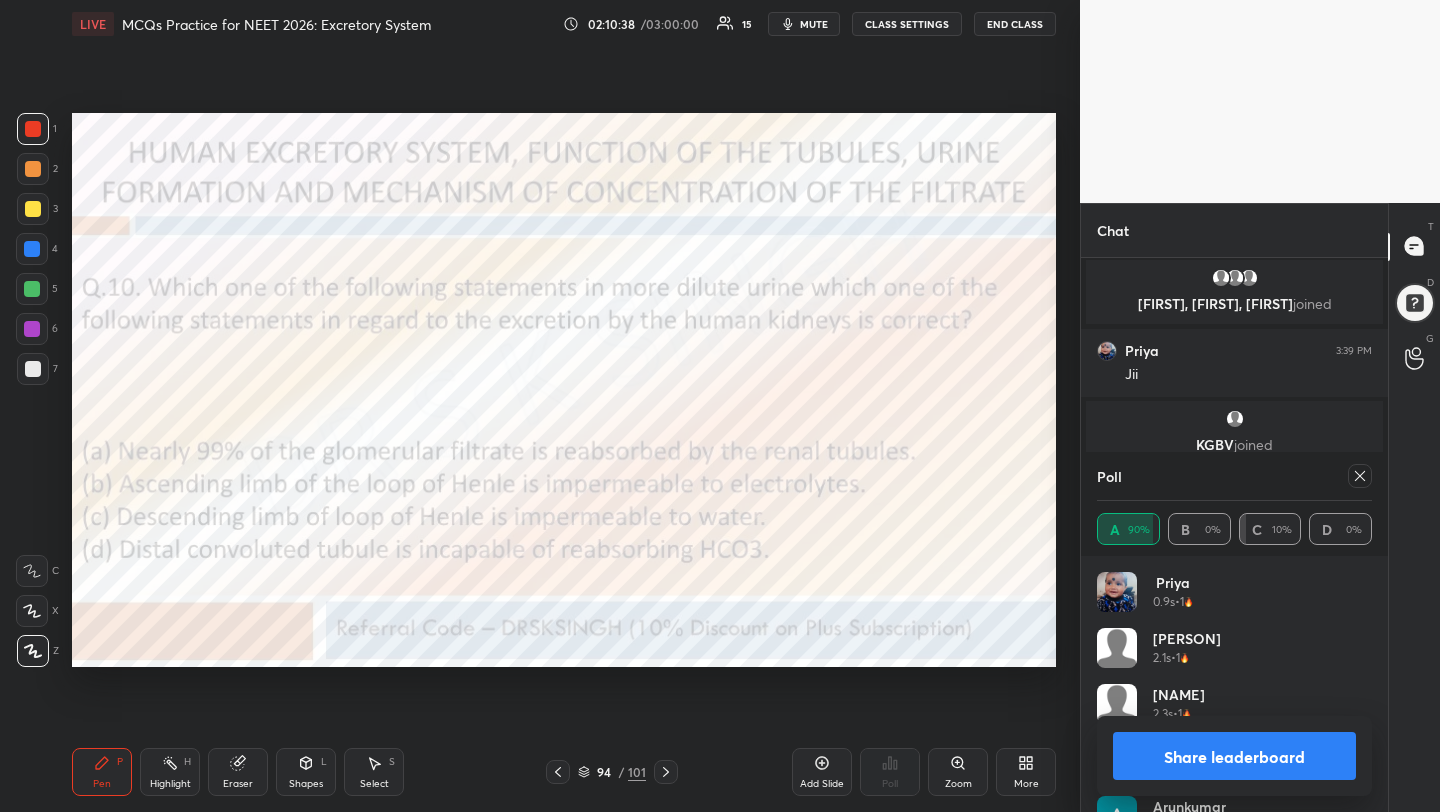 scroll, scrollTop: 1, scrollLeft: 7, axis: both 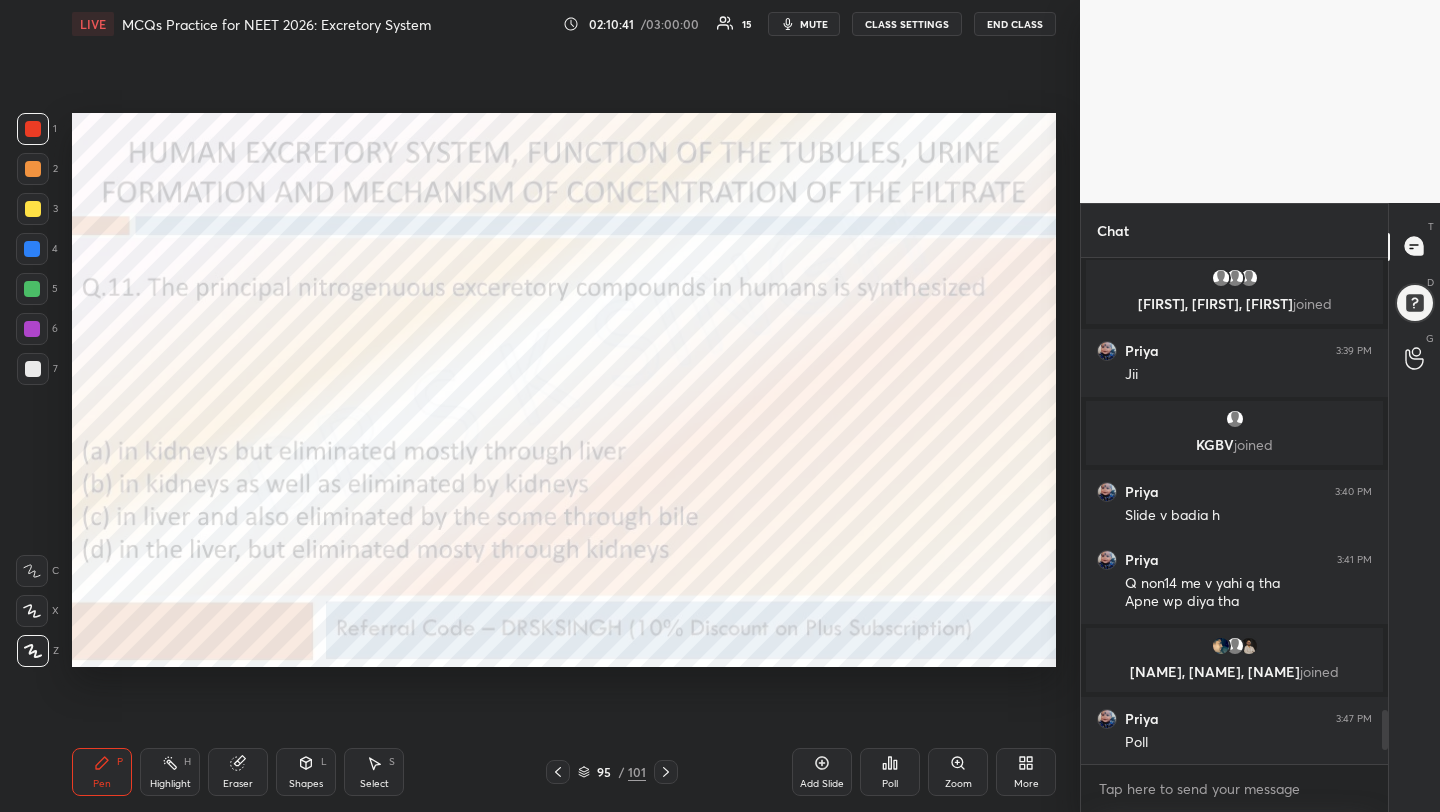 click on "Poll" at bounding box center (890, 772) 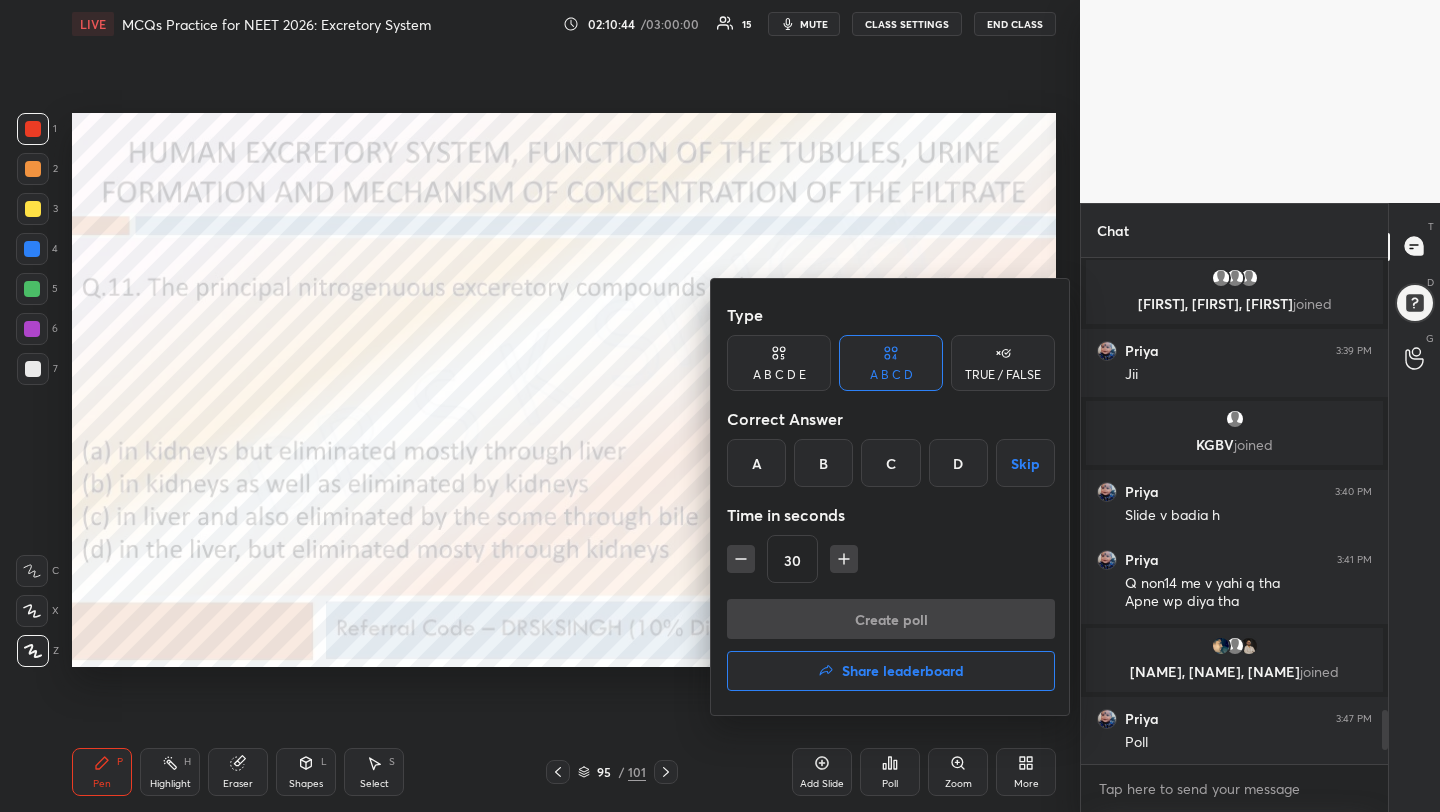 click on "D" at bounding box center [958, 463] 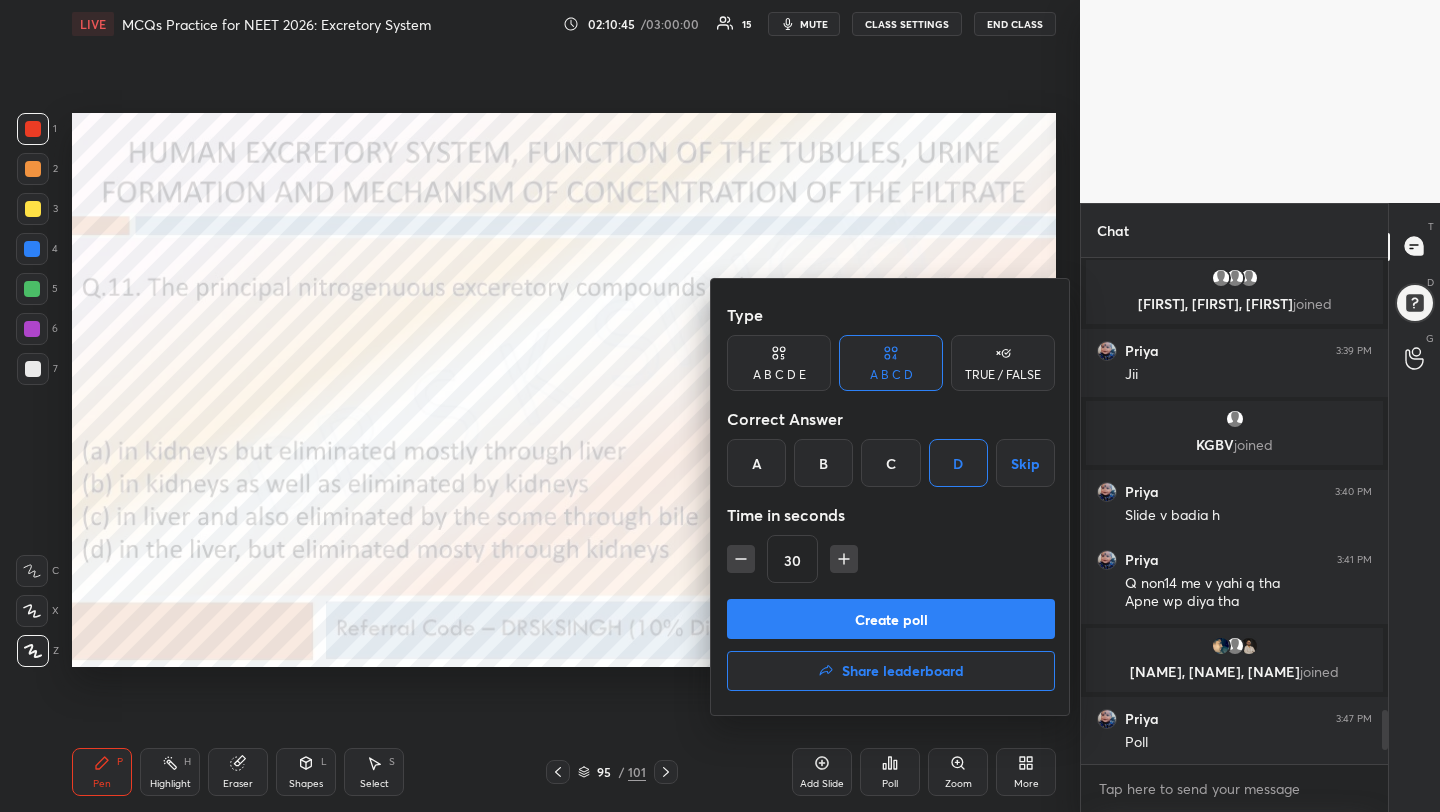 click on "Create poll" at bounding box center [891, 619] 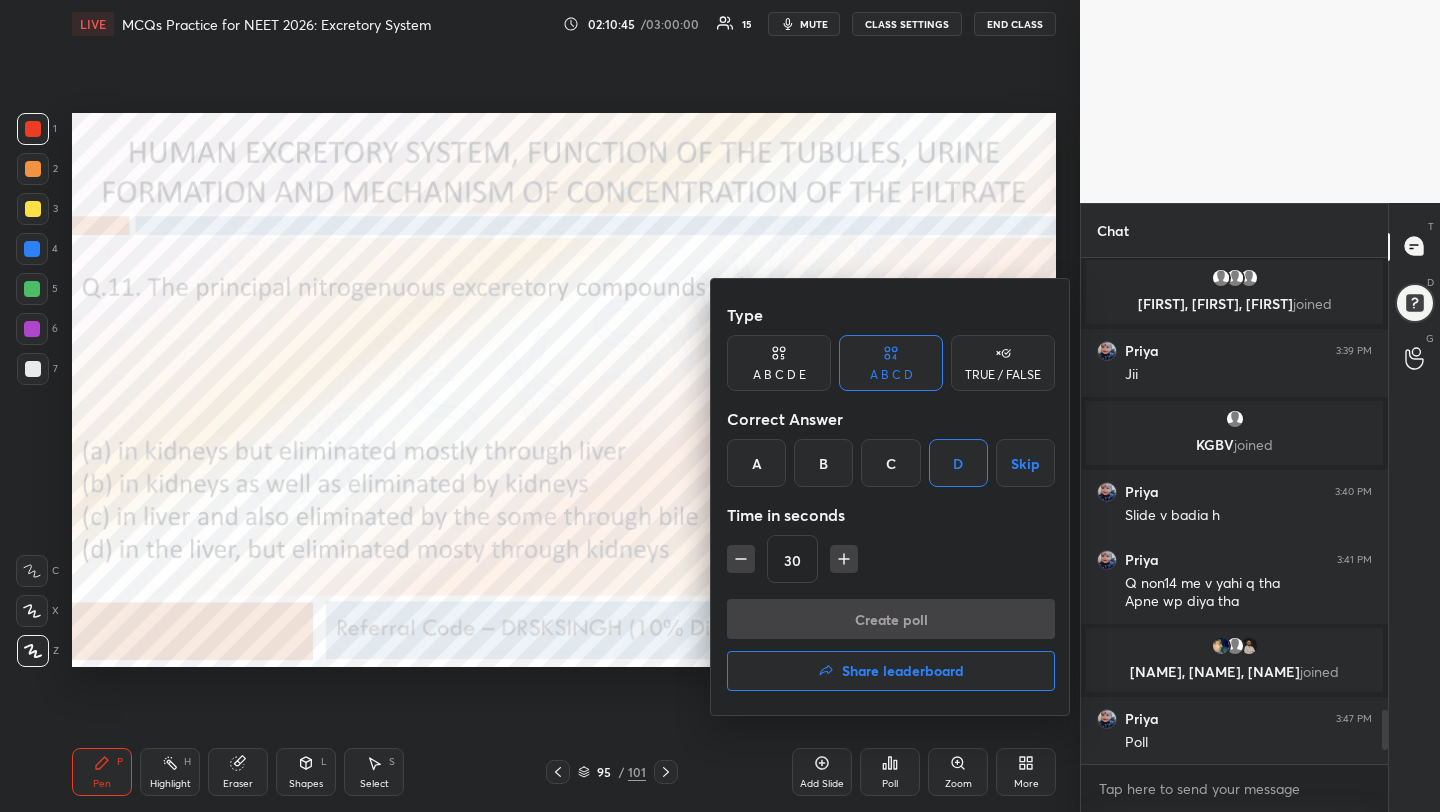 scroll, scrollTop: 458, scrollLeft: 301, axis: both 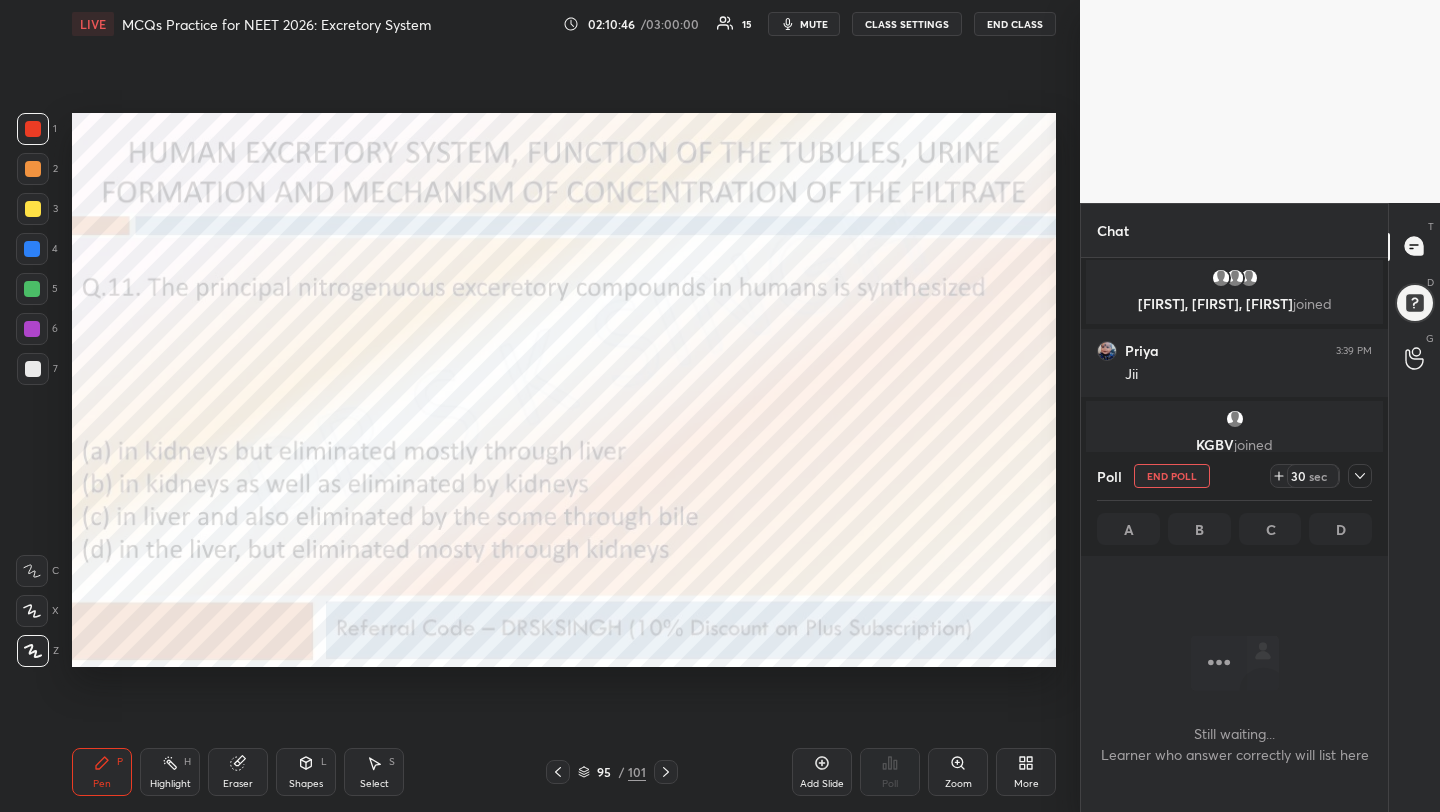 click on "mute" at bounding box center [804, 24] 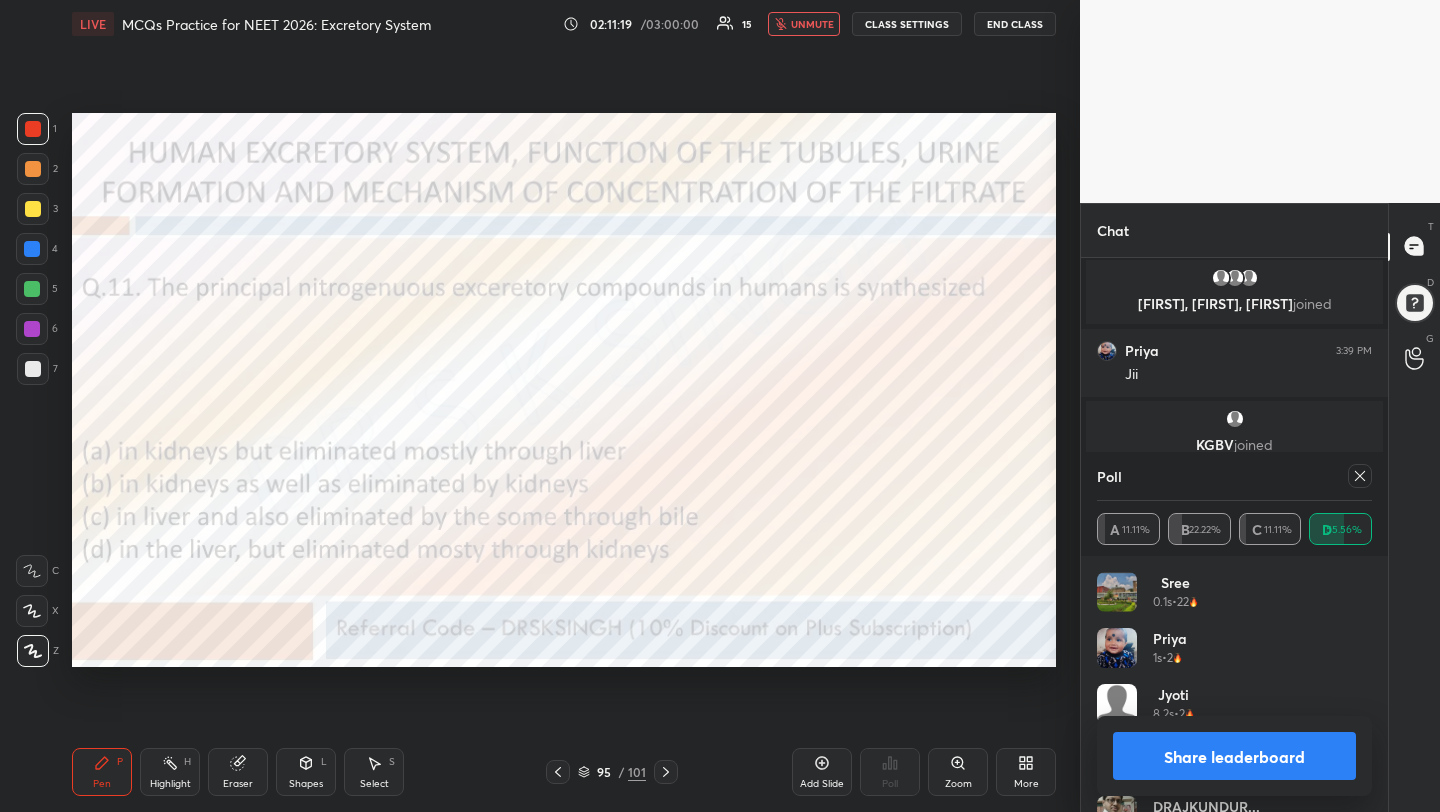 click on "unmute" at bounding box center [812, 24] 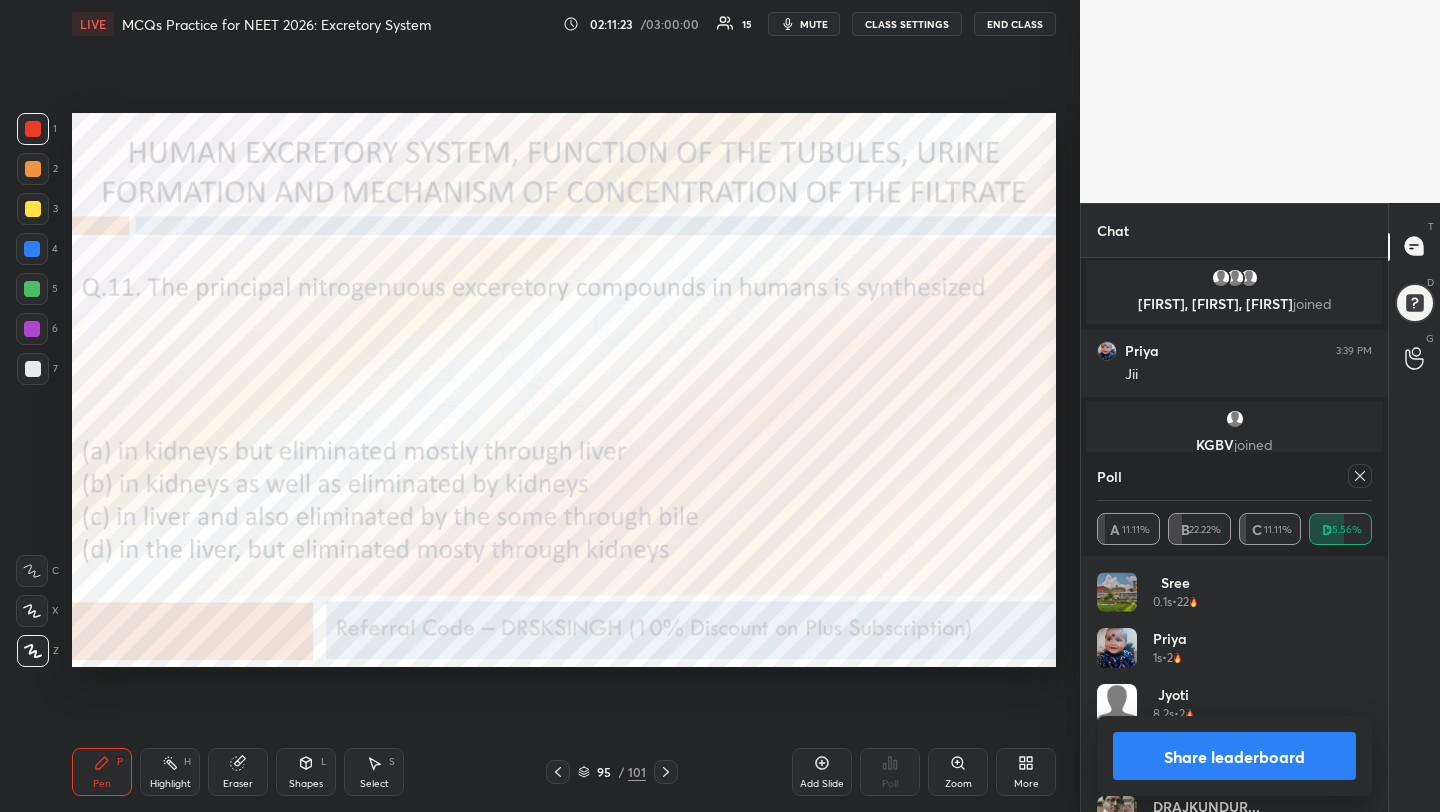 click 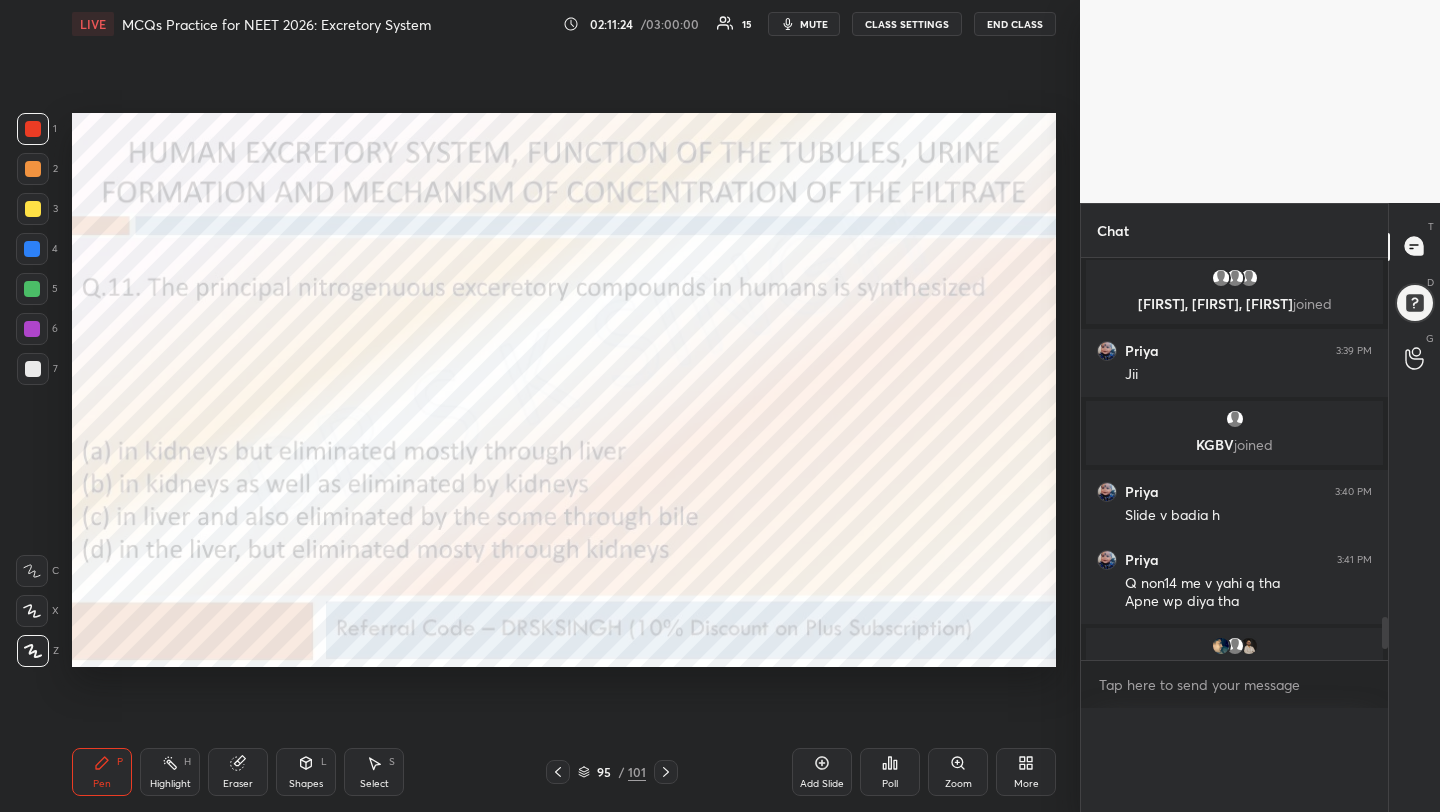 scroll, scrollTop: 0, scrollLeft: 0, axis: both 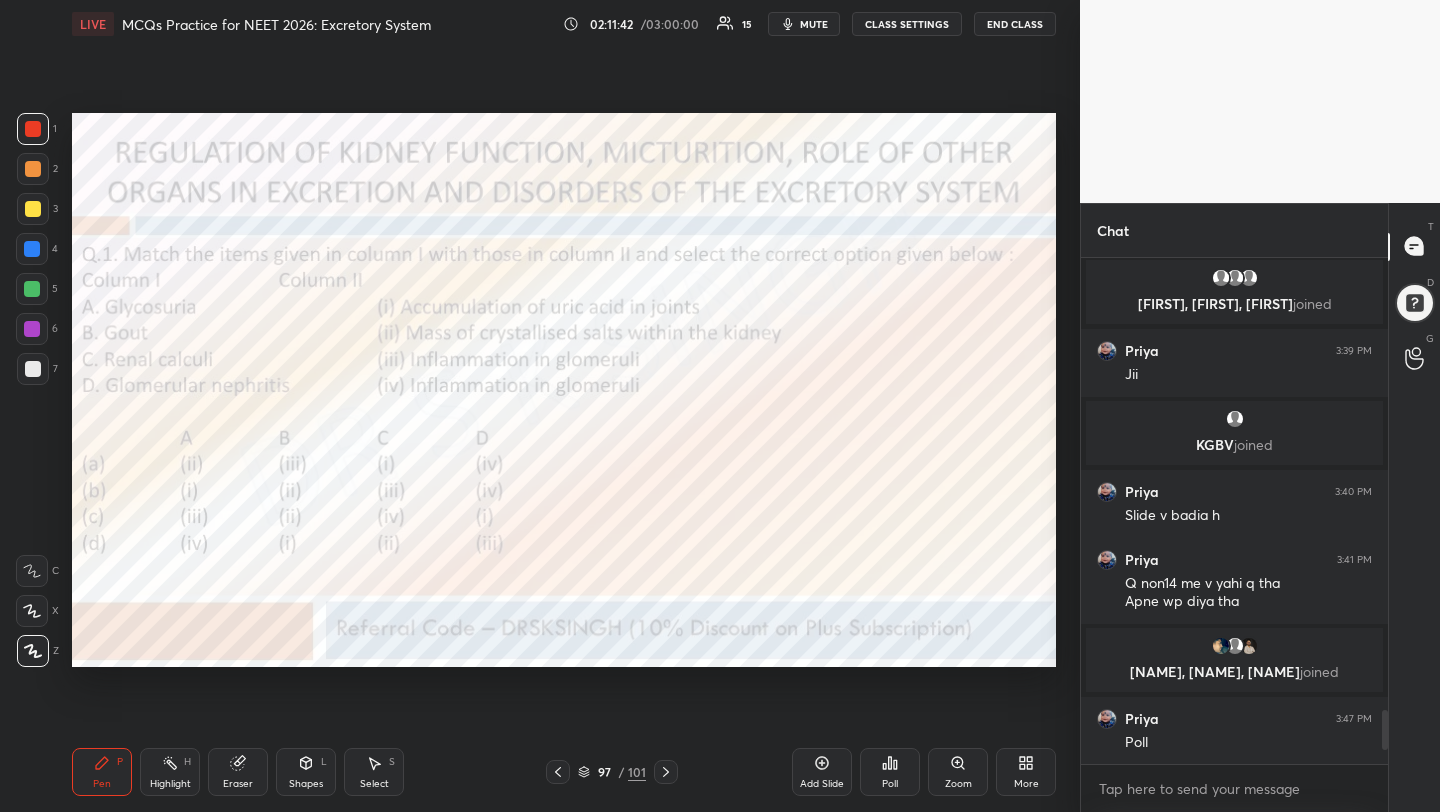 click on "Poll" at bounding box center (890, 772) 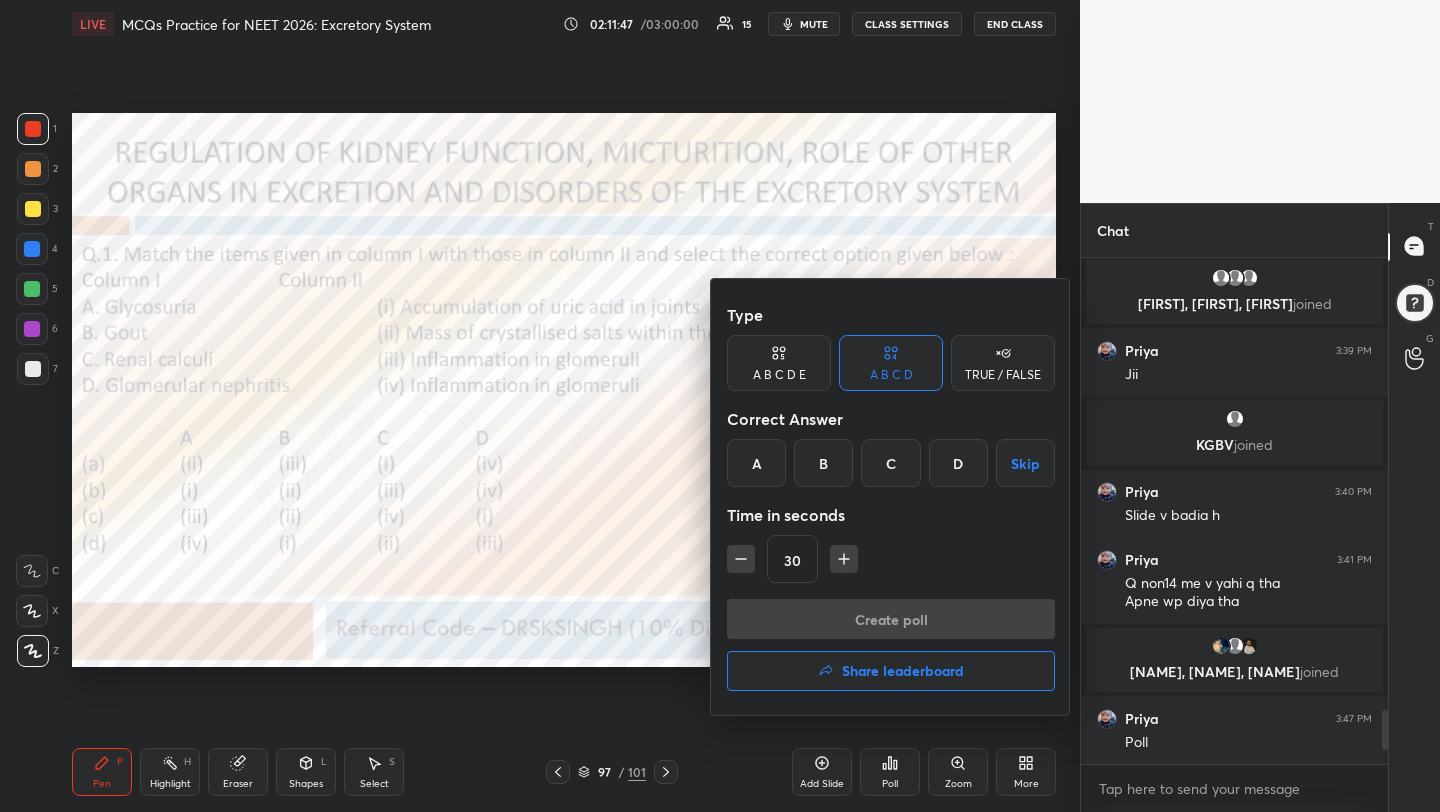 click on "D" at bounding box center [958, 463] 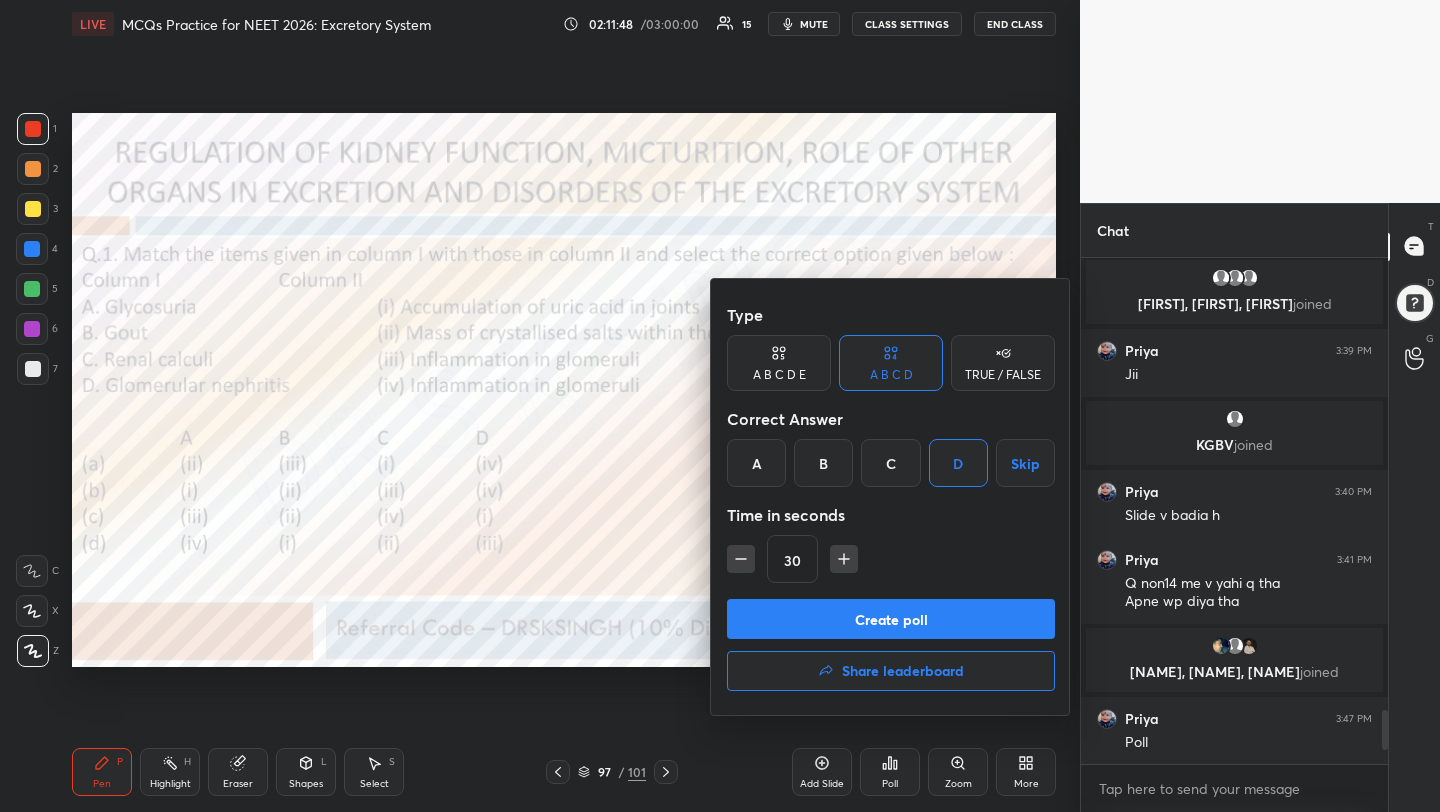 click on "Create poll" at bounding box center [891, 619] 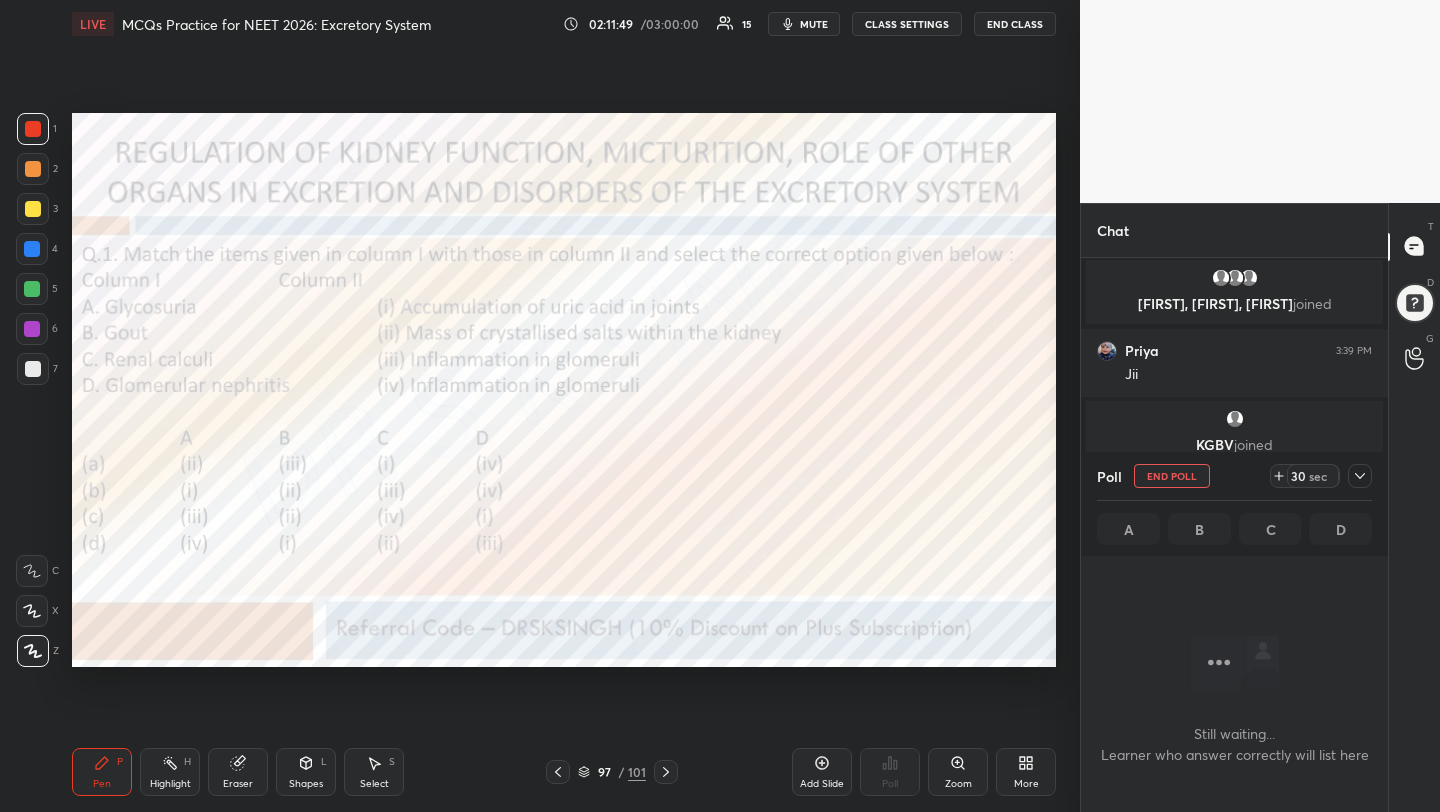 scroll, scrollTop: 402, scrollLeft: 301, axis: both 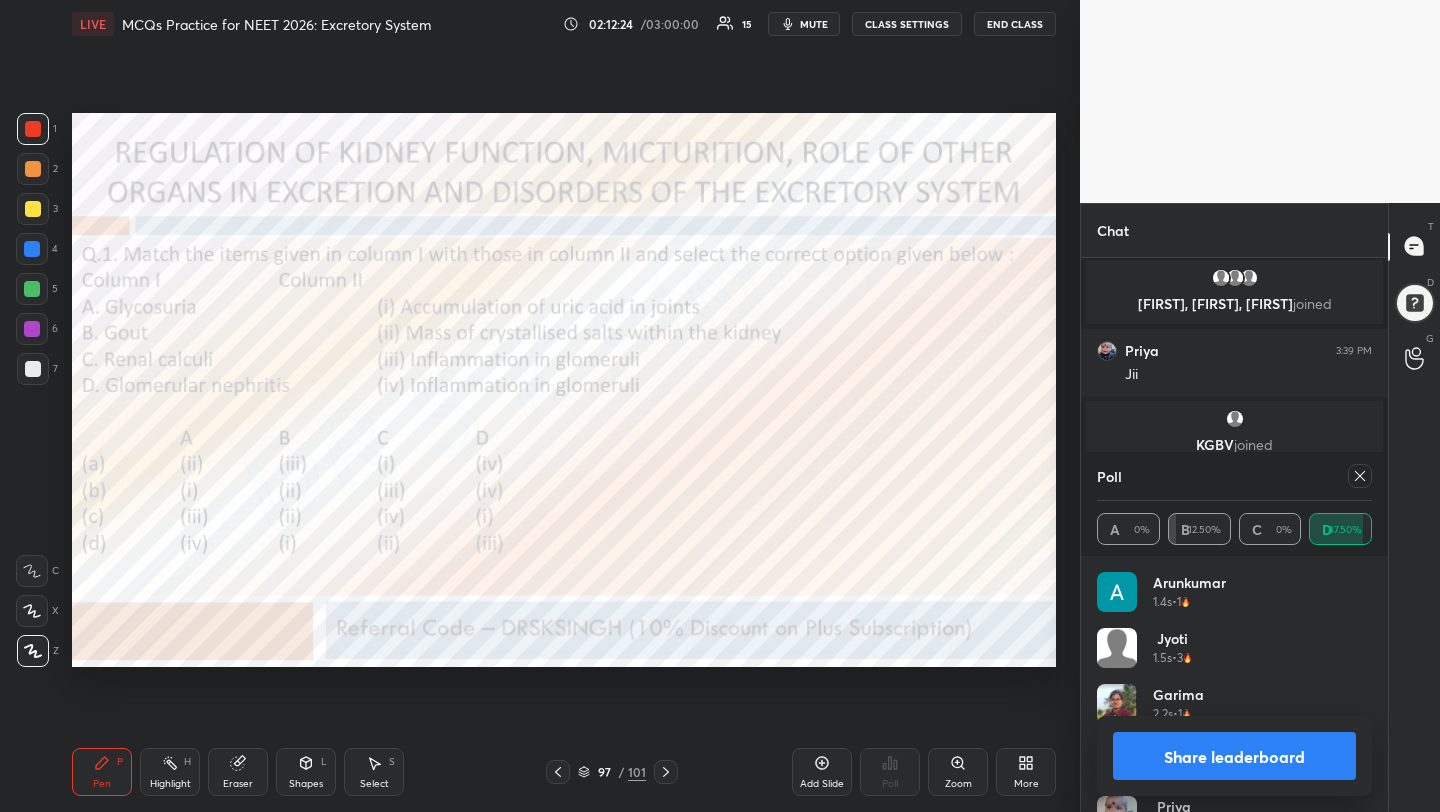 click 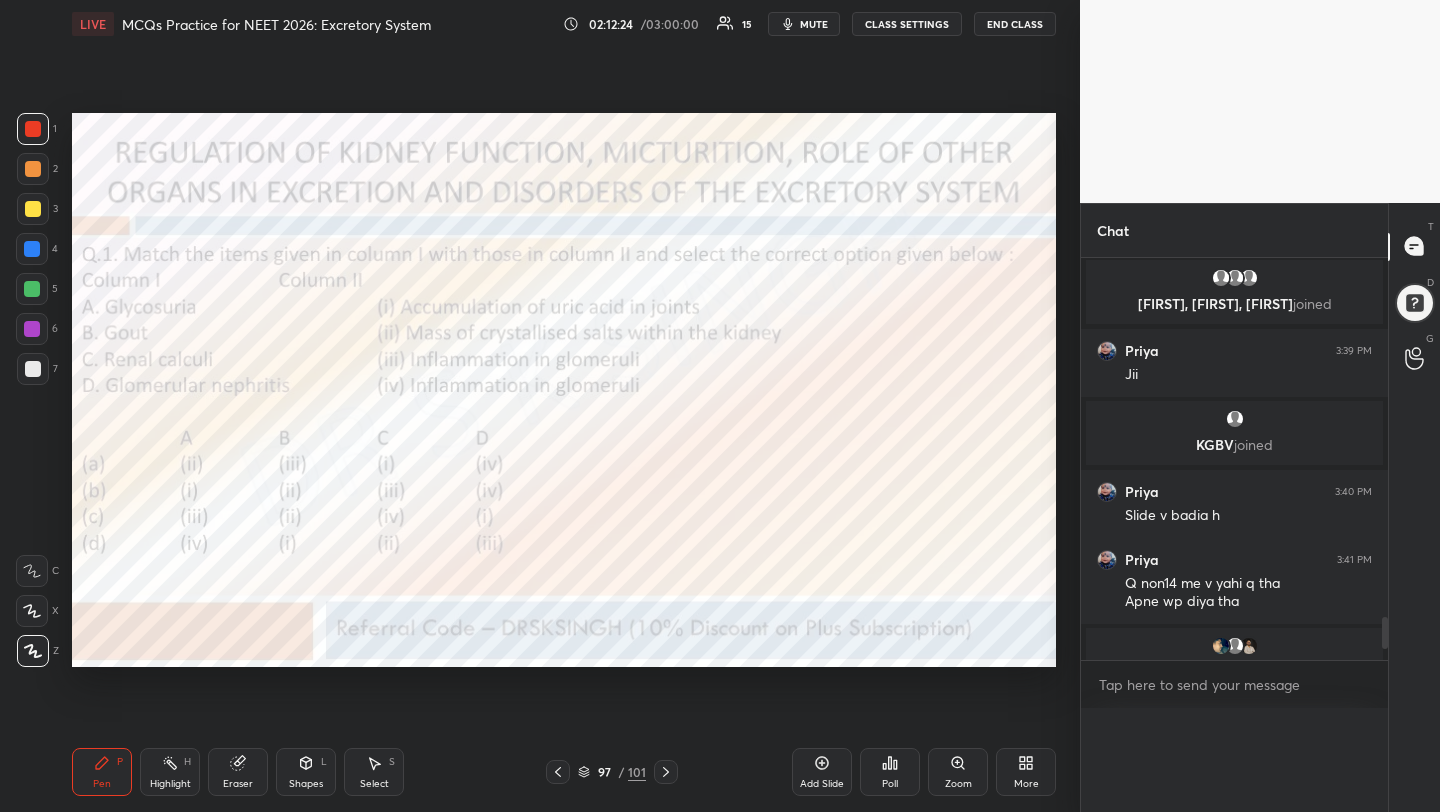 scroll, scrollTop: 0, scrollLeft: 0, axis: both 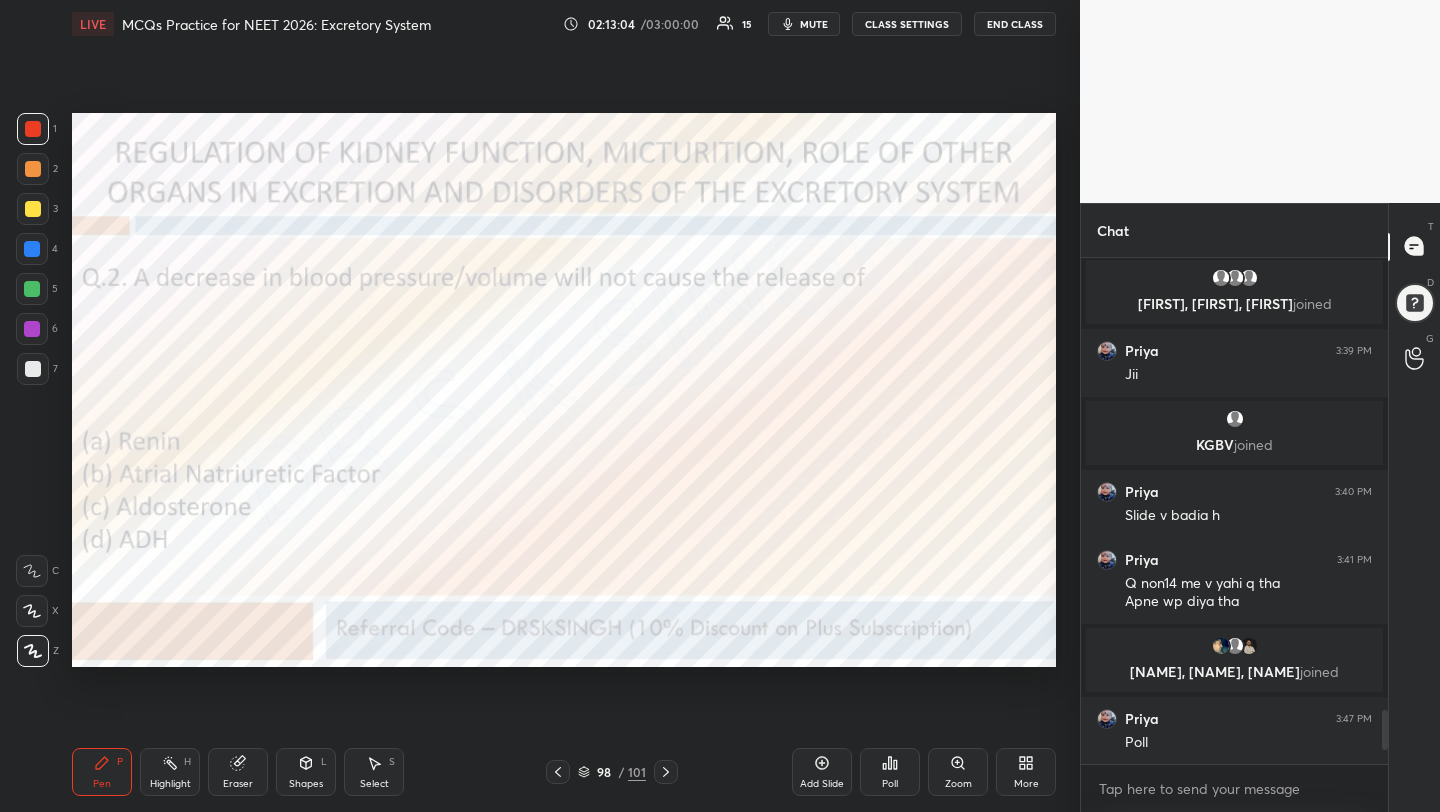 click on "Poll" at bounding box center [890, 772] 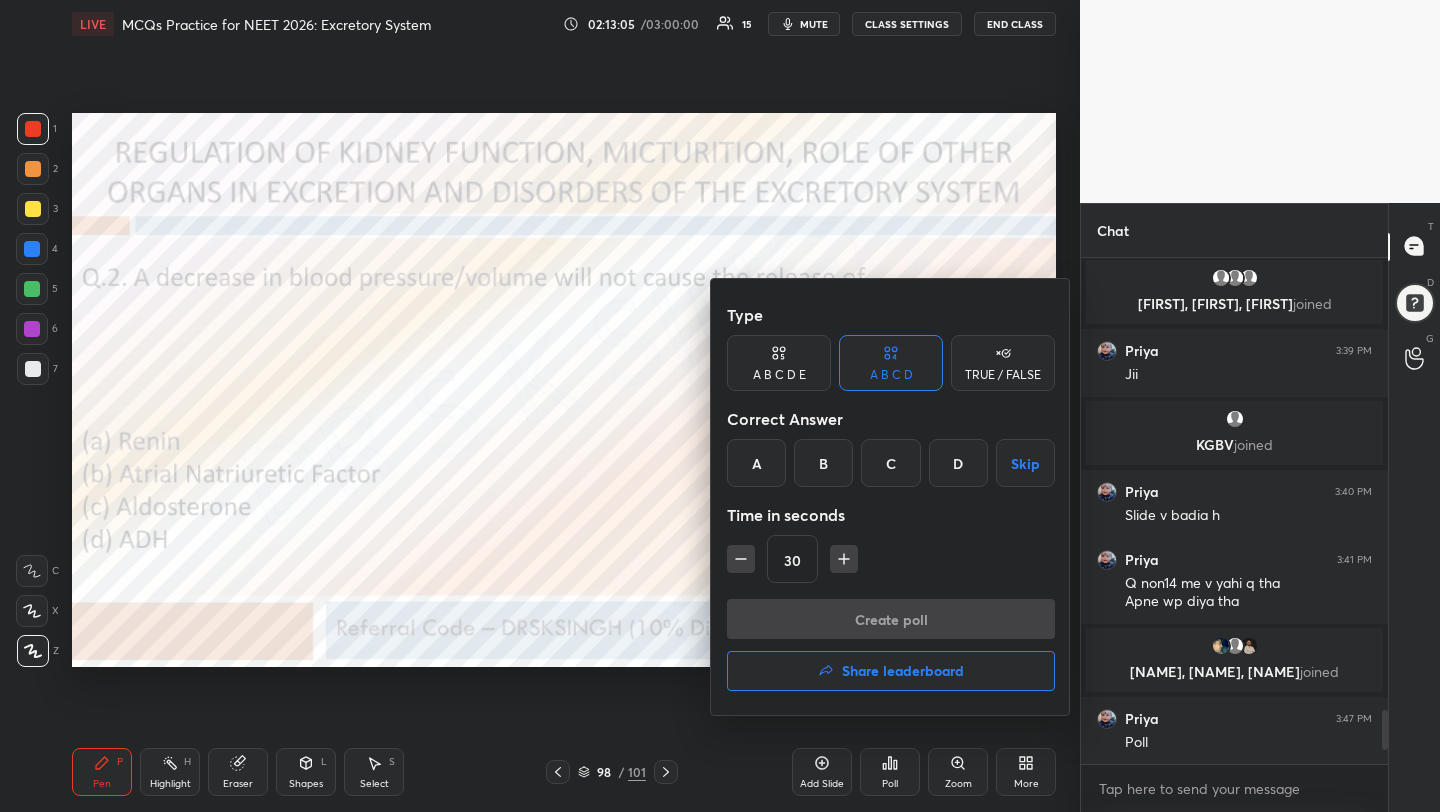 click on "B" at bounding box center (823, 463) 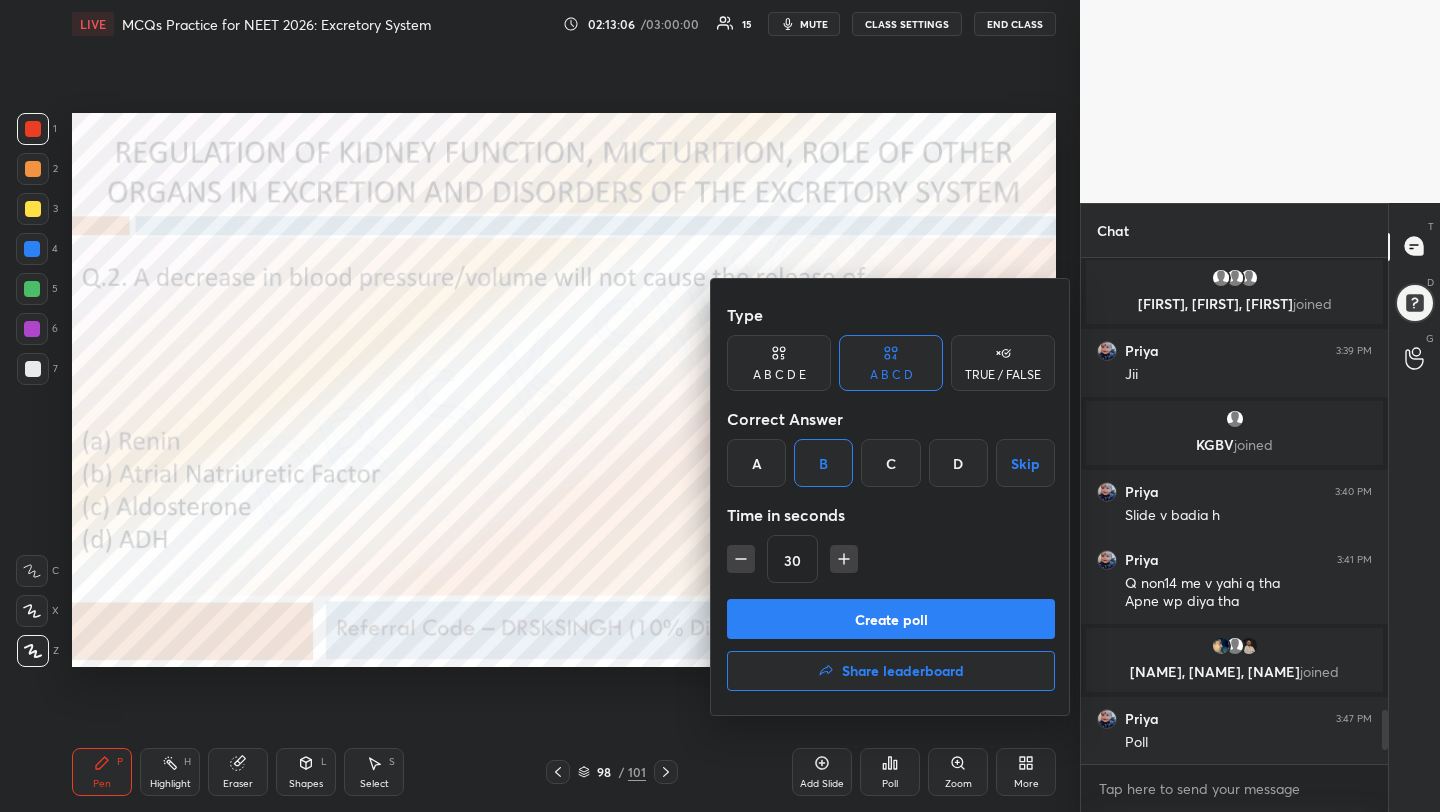click on "Create poll" at bounding box center (891, 619) 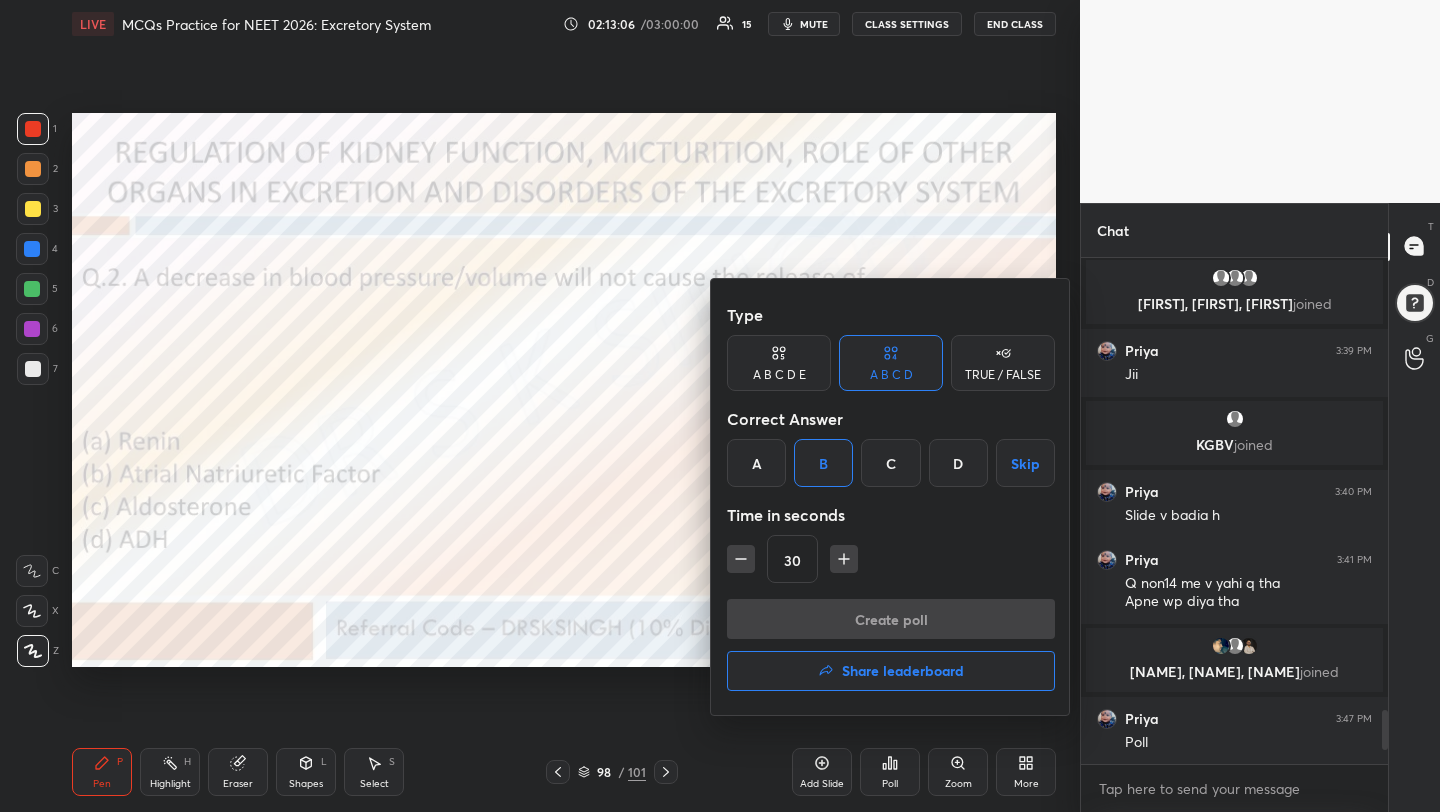 scroll, scrollTop: 458, scrollLeft: 301, axis: both 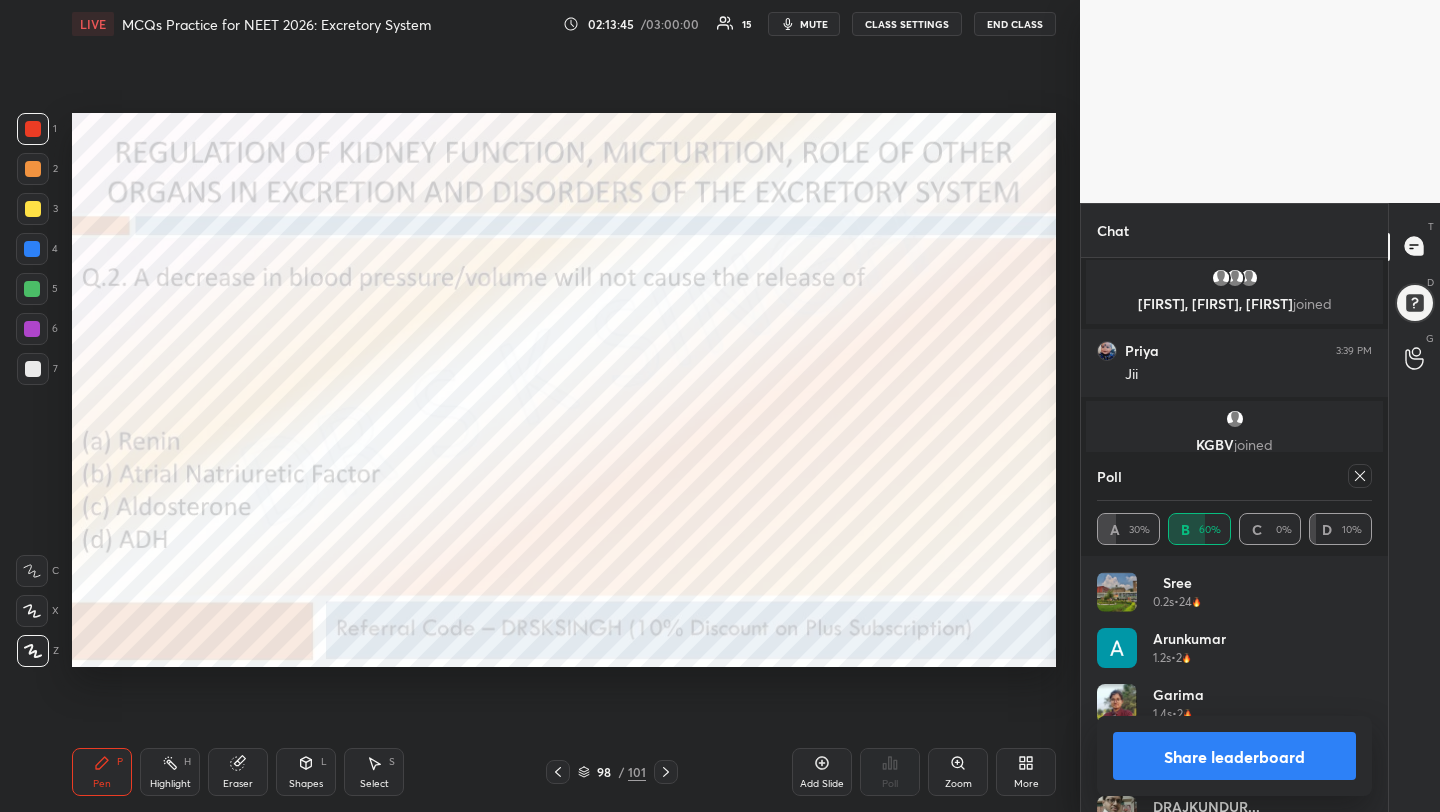 click 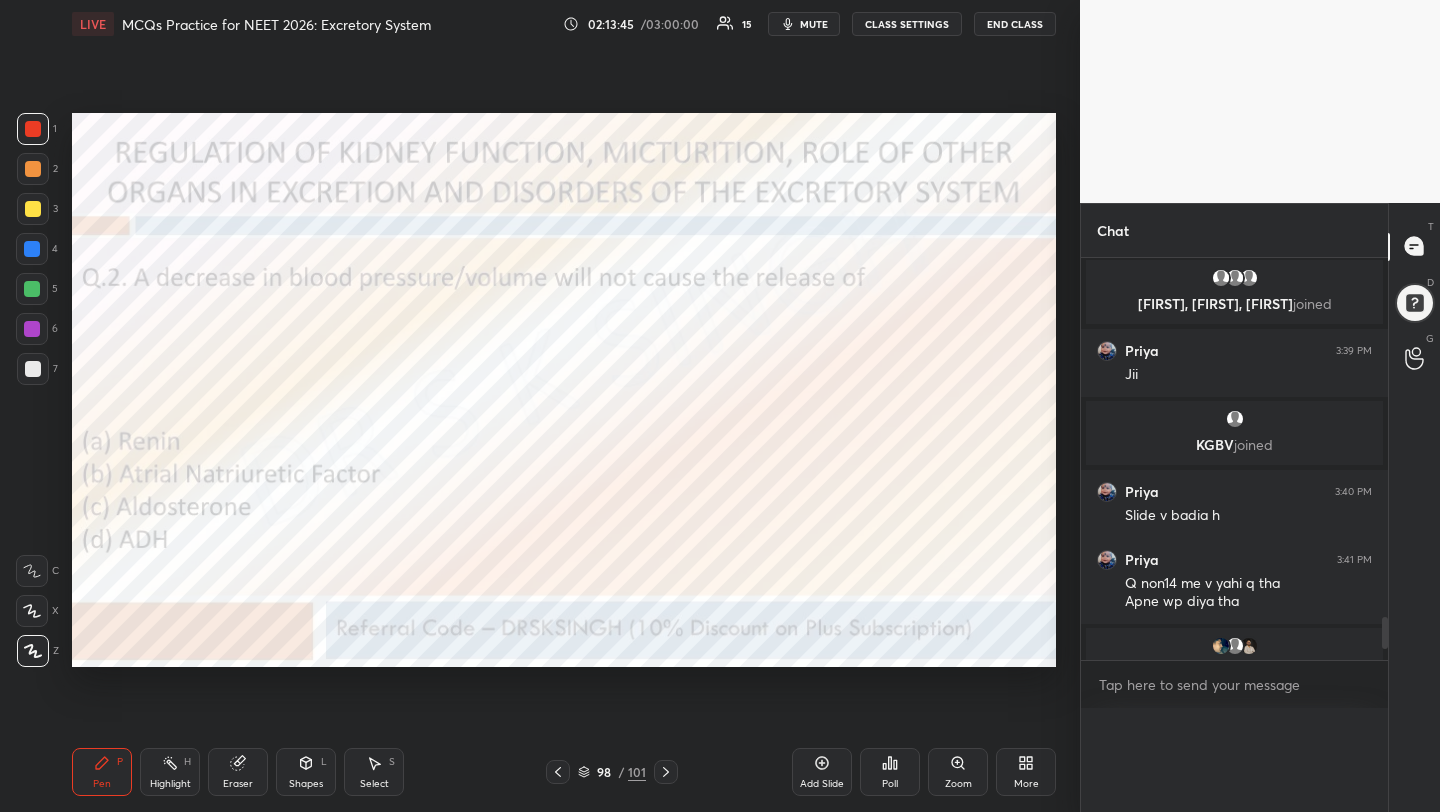 scroll, scrollTop: 0, scrollLeft: 0, axis: both 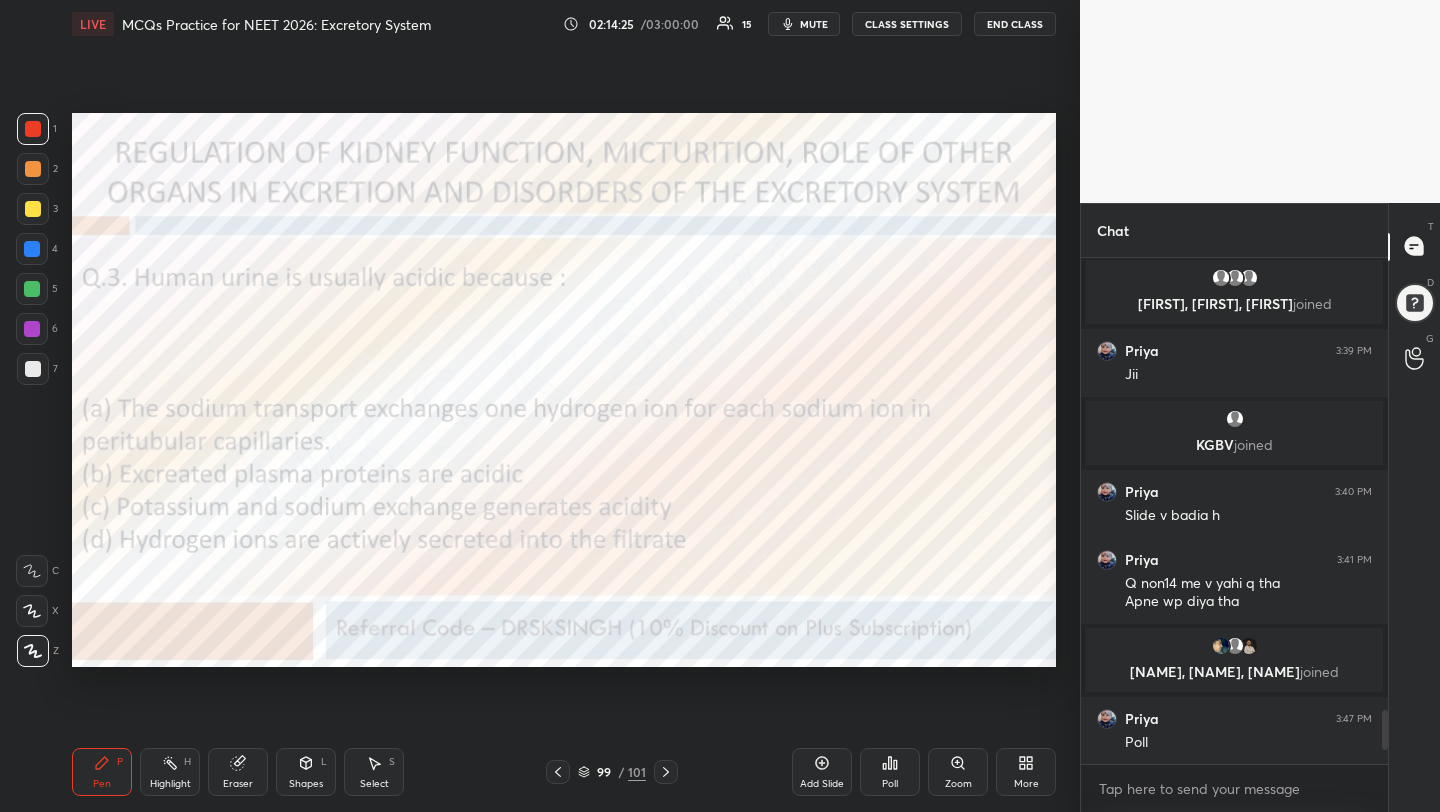 click on "Poll" at bounding box center [890, 772] 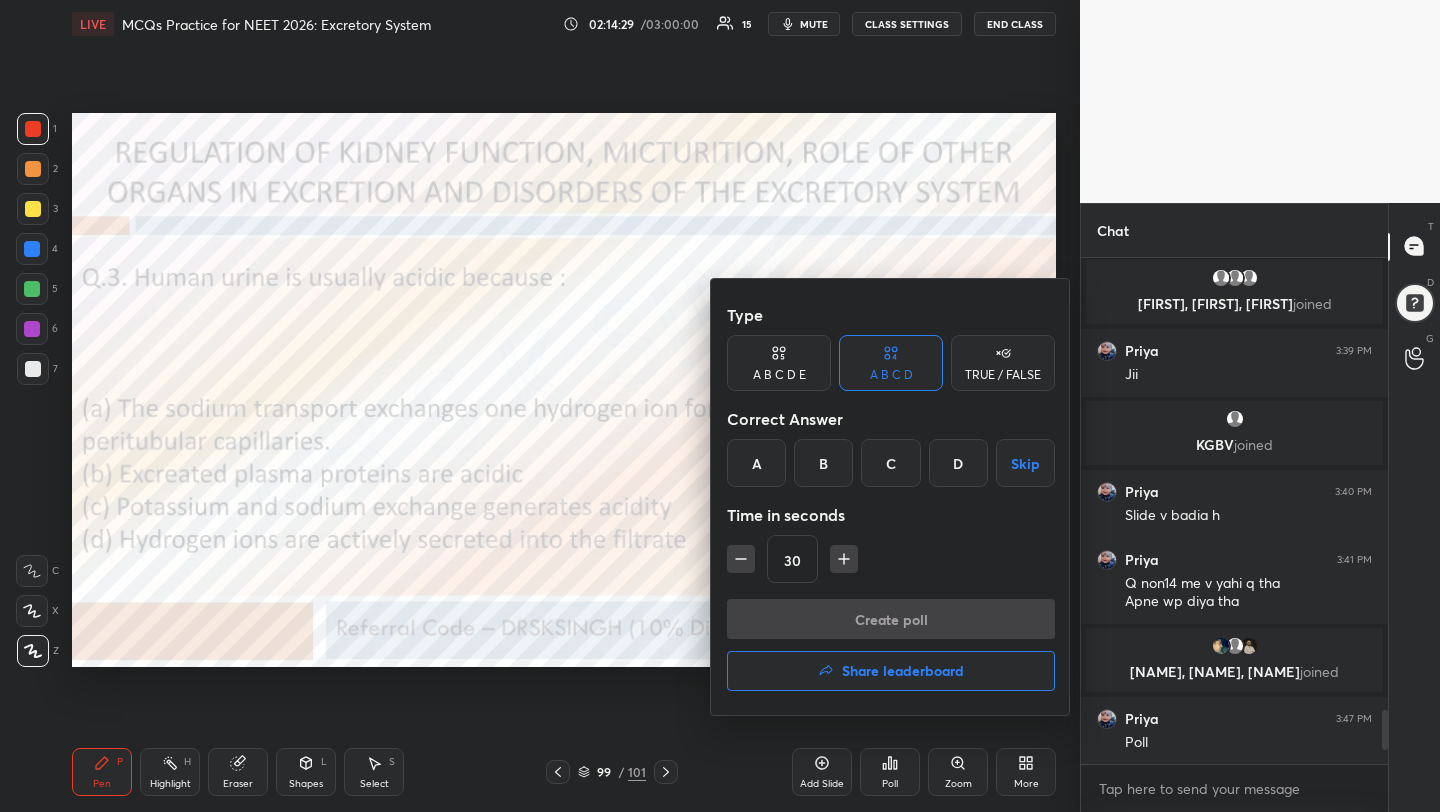 click on "D" at bounding box center (958, 463) 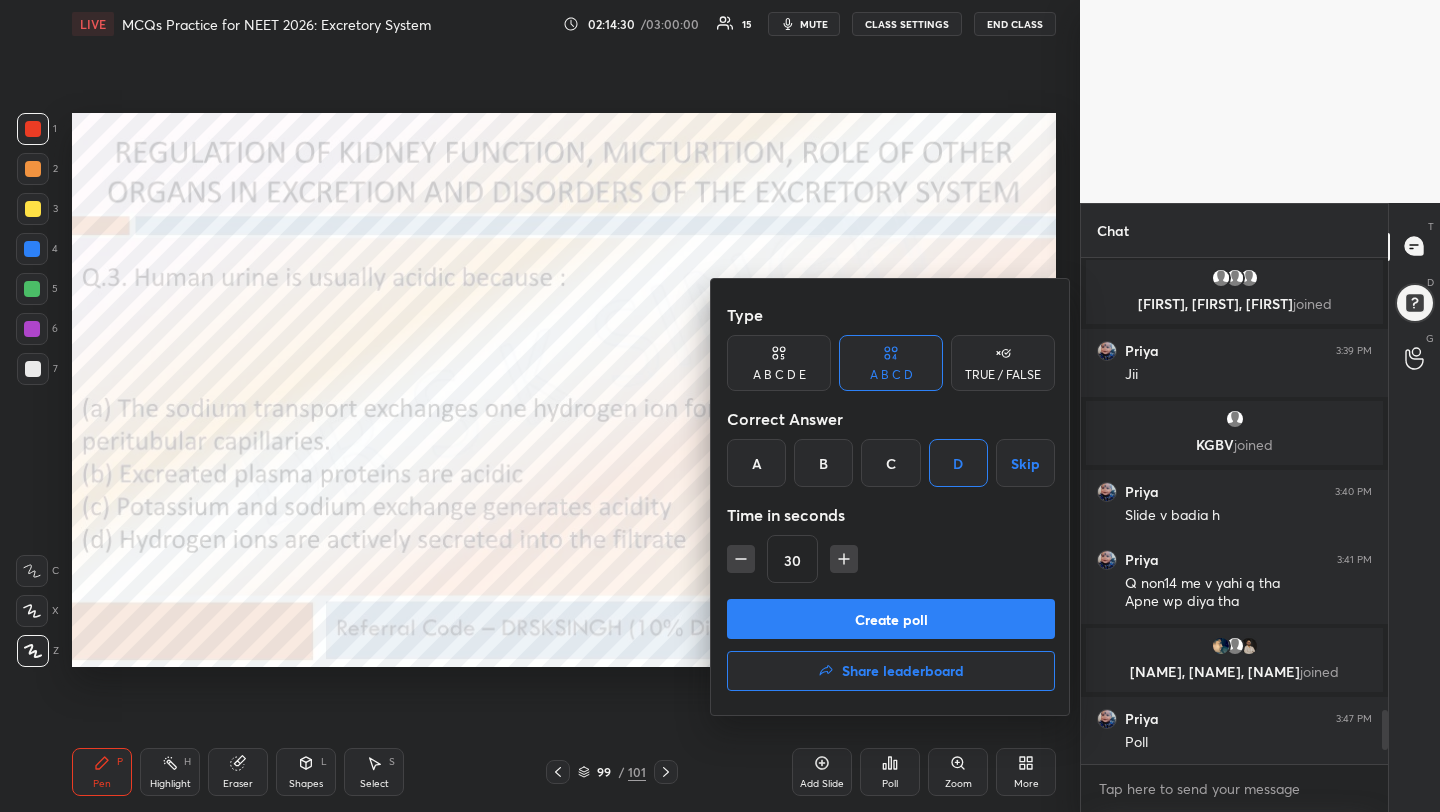 click on "Create poll" at bounding box center (891, 619) 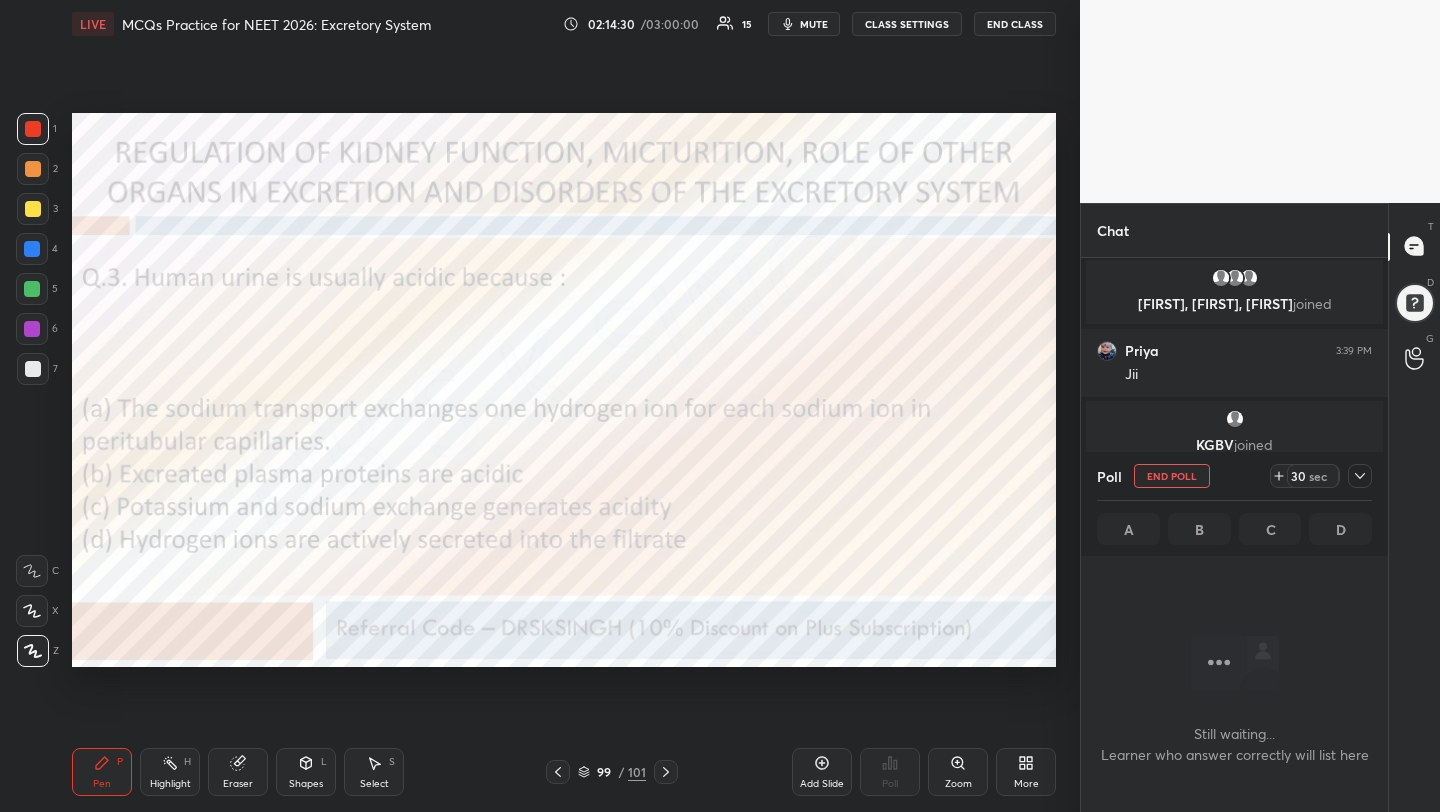 scroll, scrollTop: 6, scrollLeft: 7, axis: both 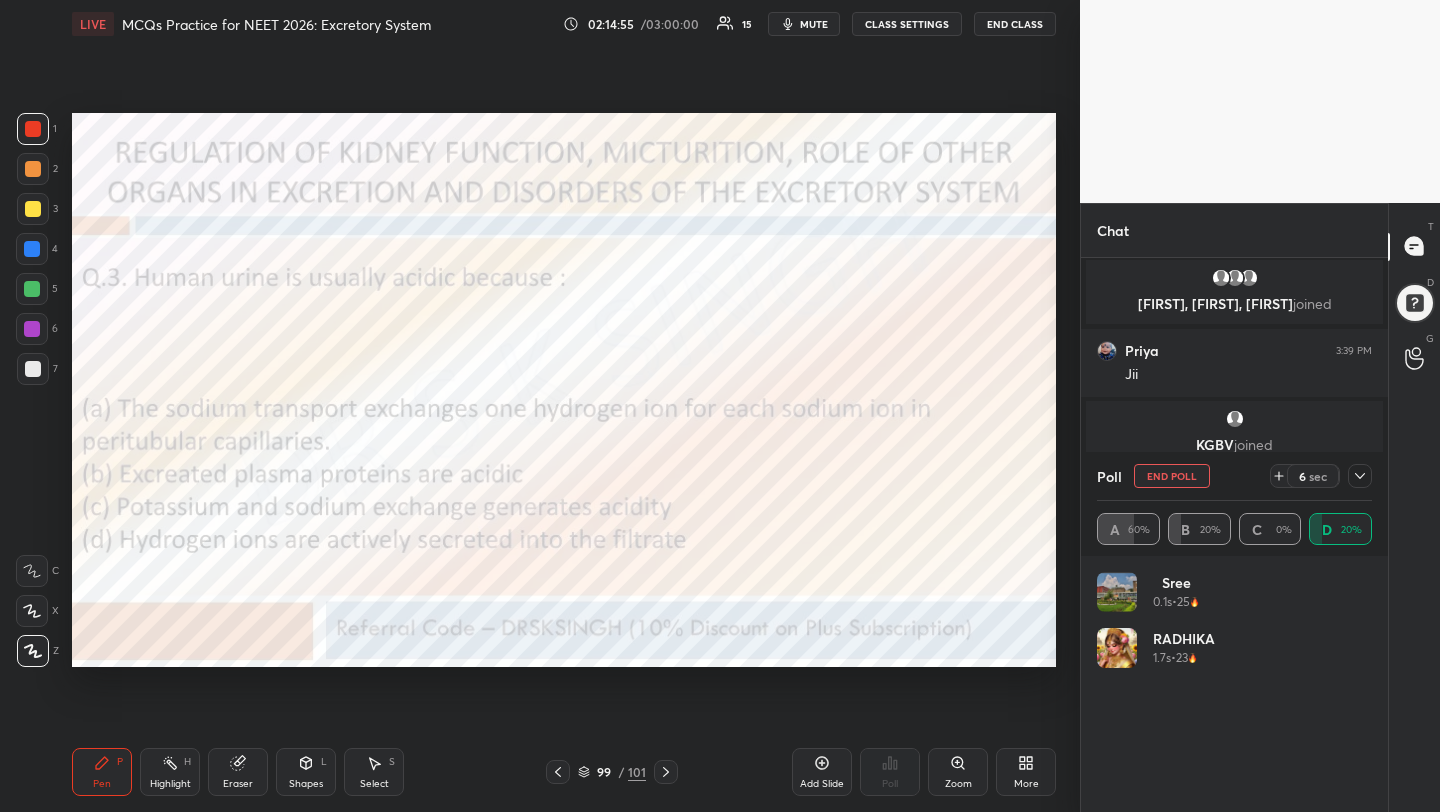 click on "mute" at bounding box center (814, 24) 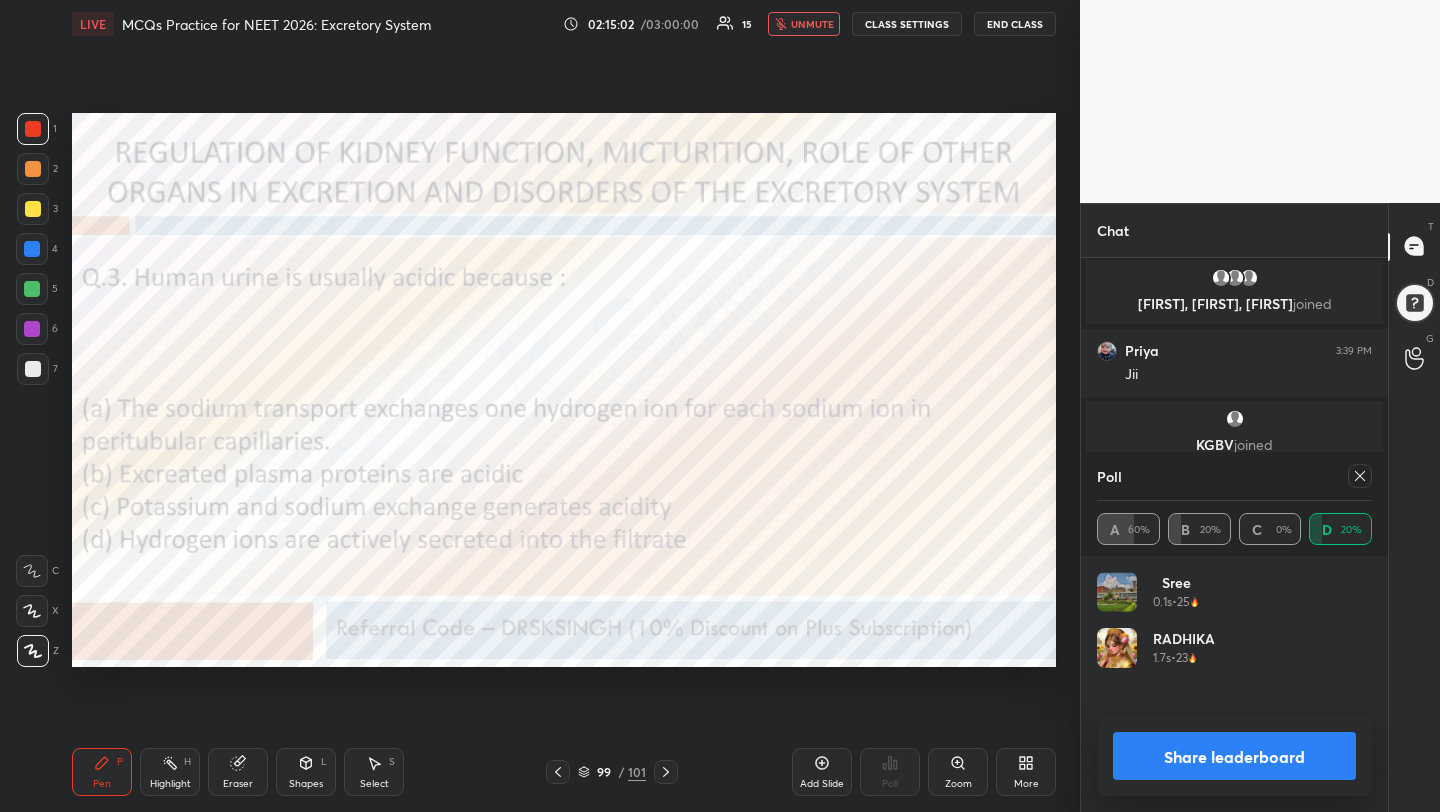 click 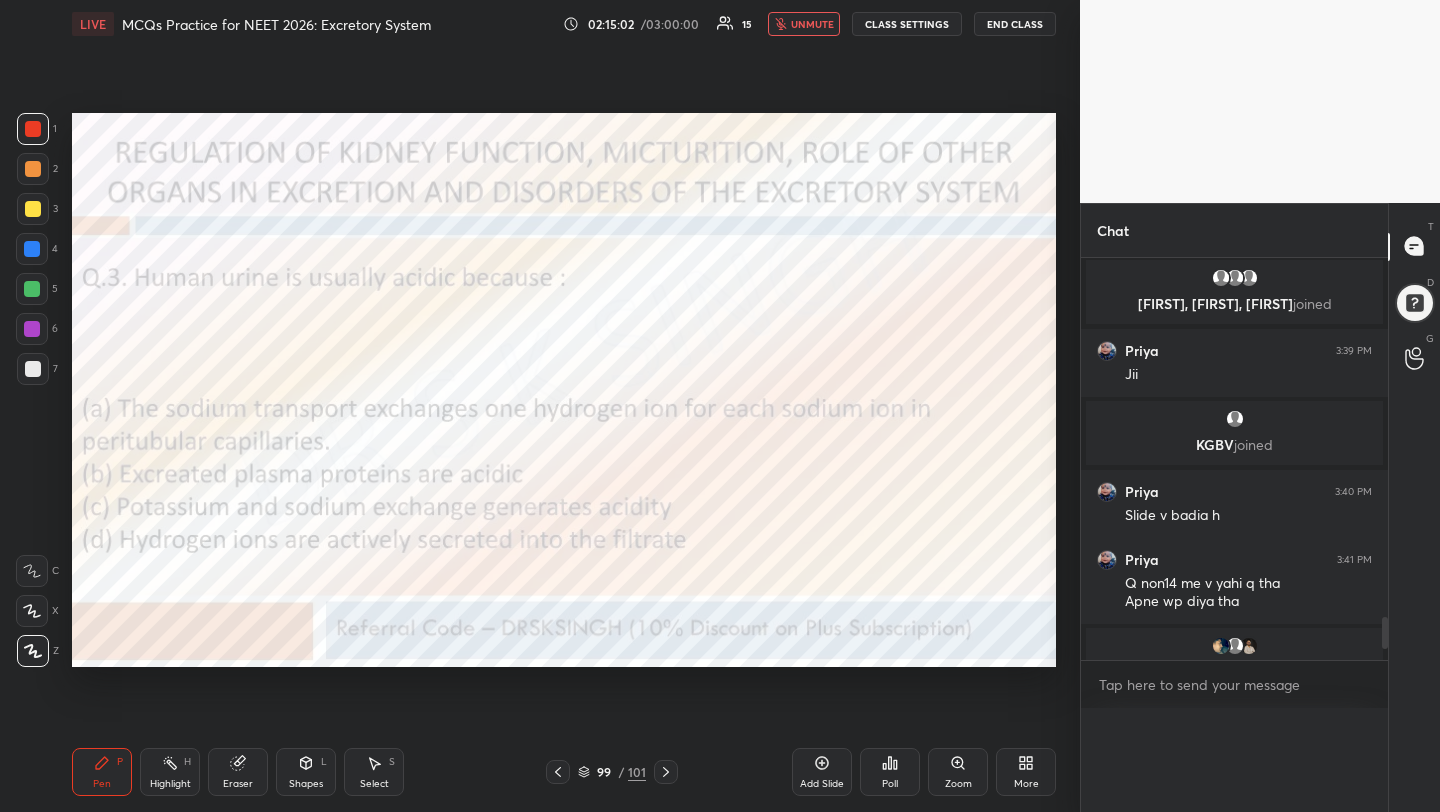 scroll, scrollTop: 1, scrollLeft: 7, axis: both 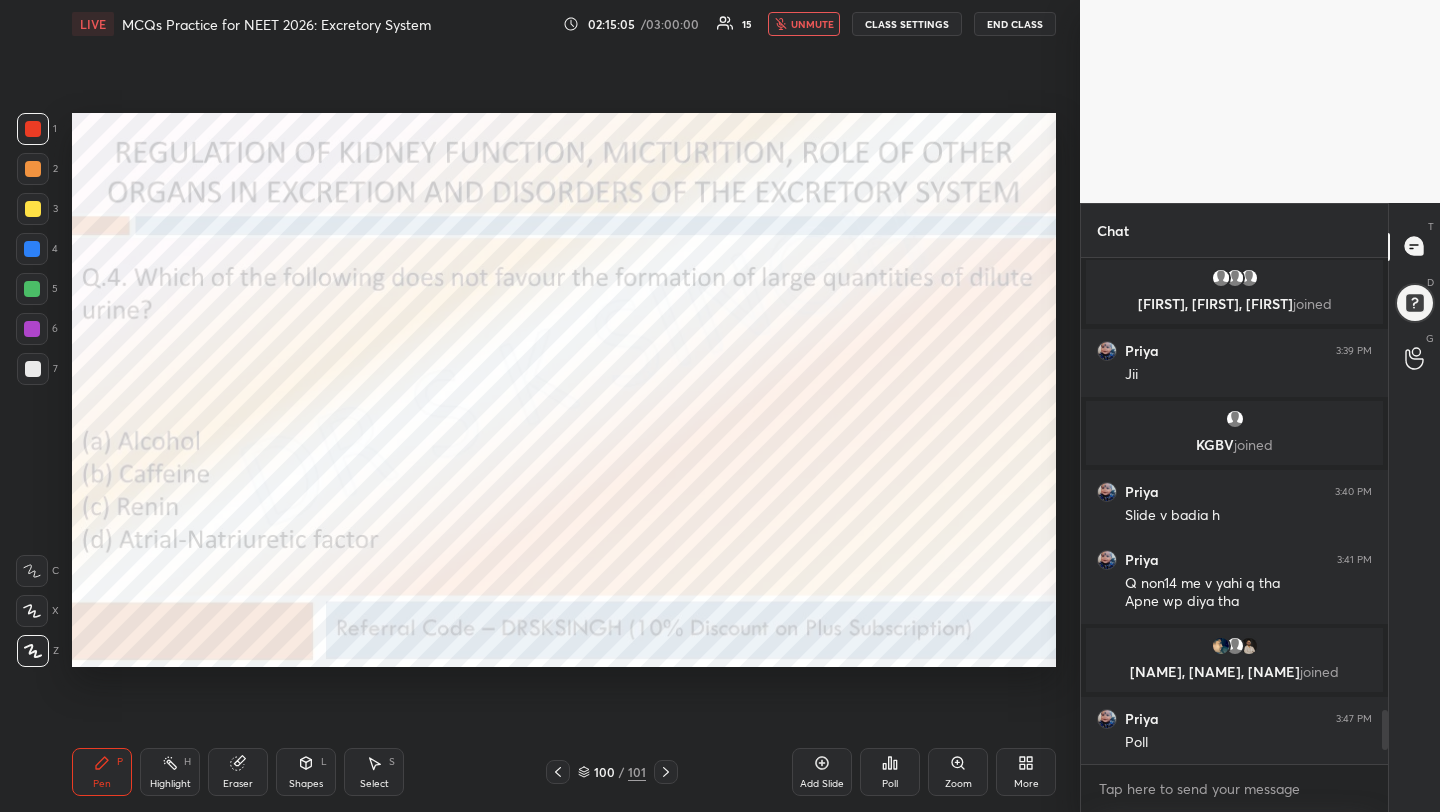 click on "Poll" at bounding box center (890, 772) 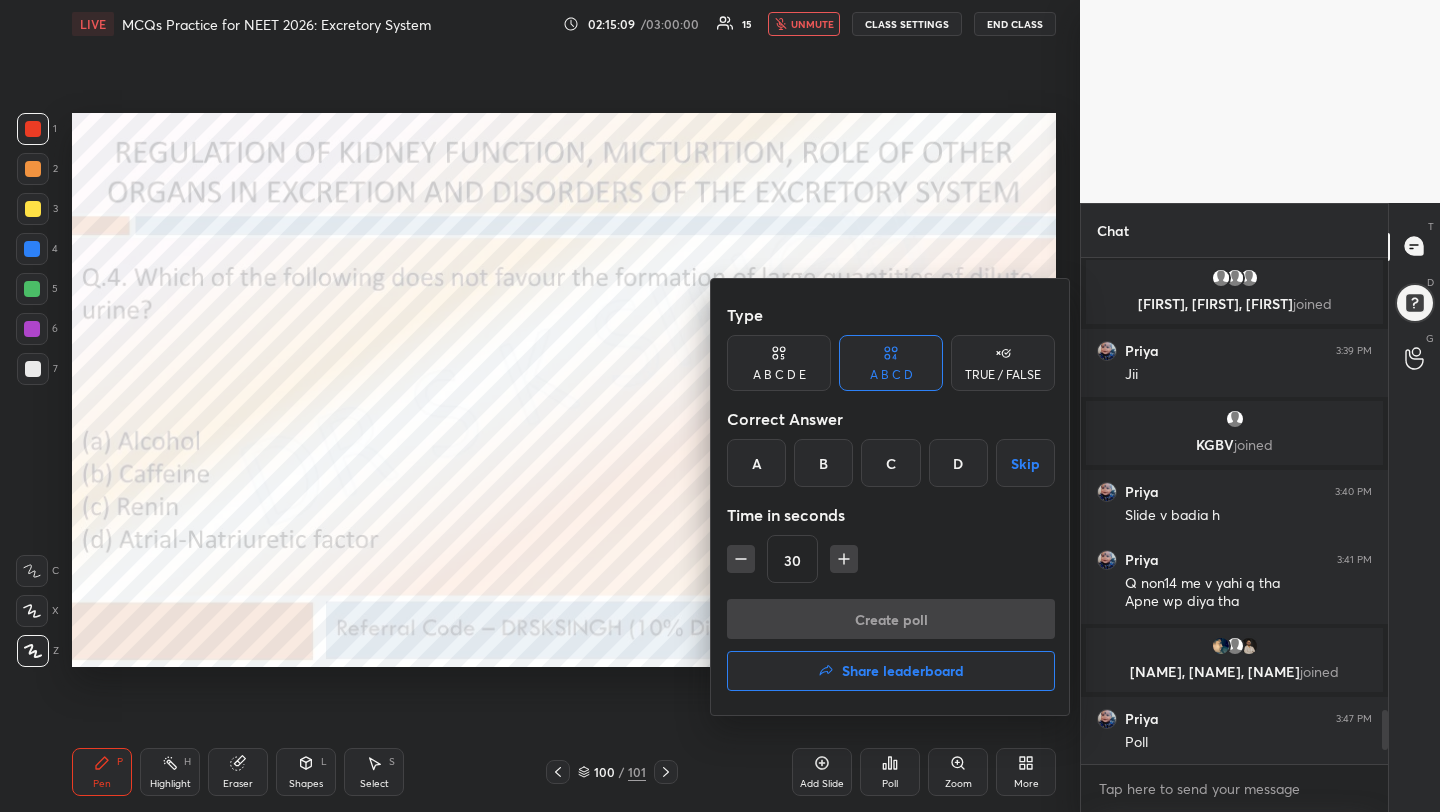 click on "C" at bounding box center (890, 463) 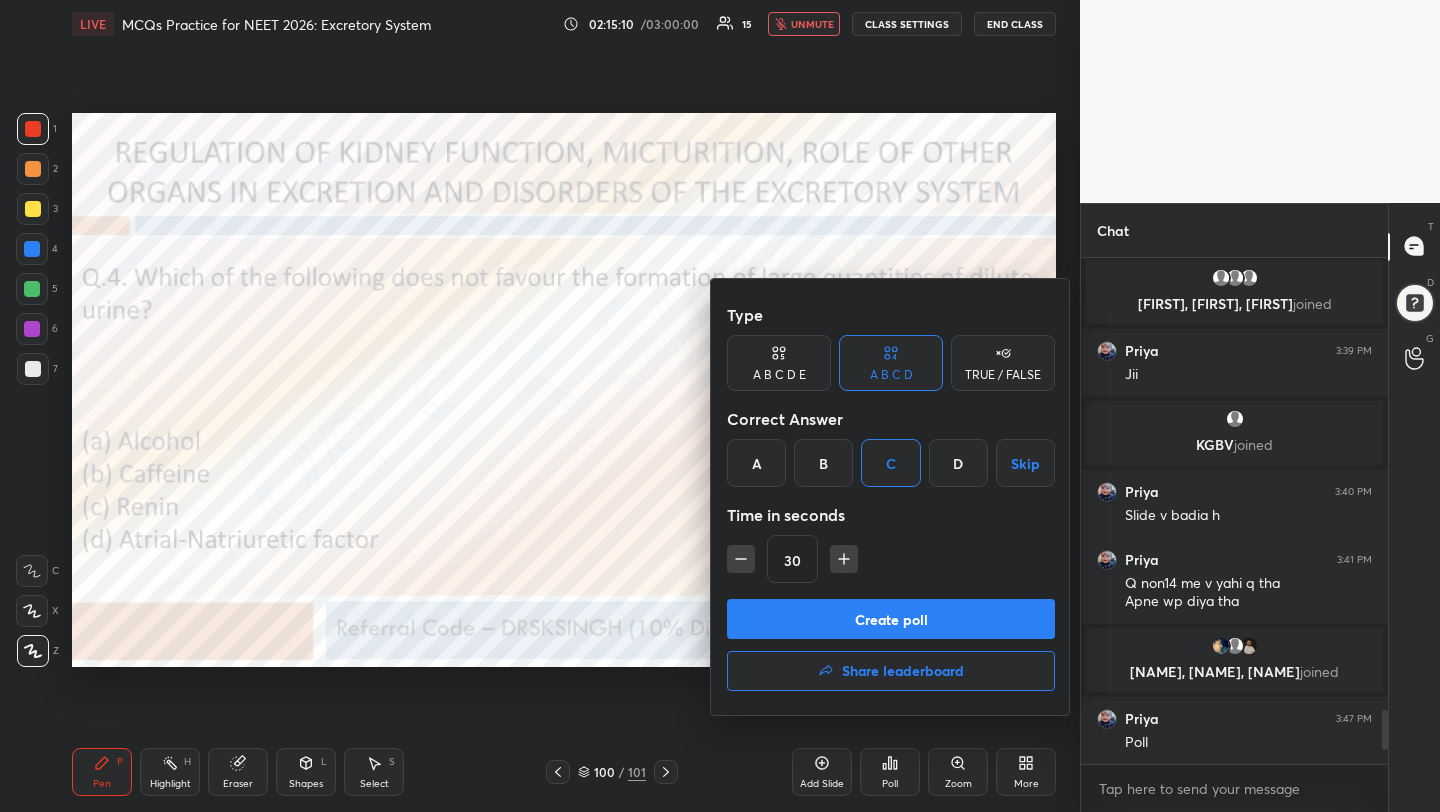 scroll, scrollTop: 4357, scrollLeft: 0, axis: vertical 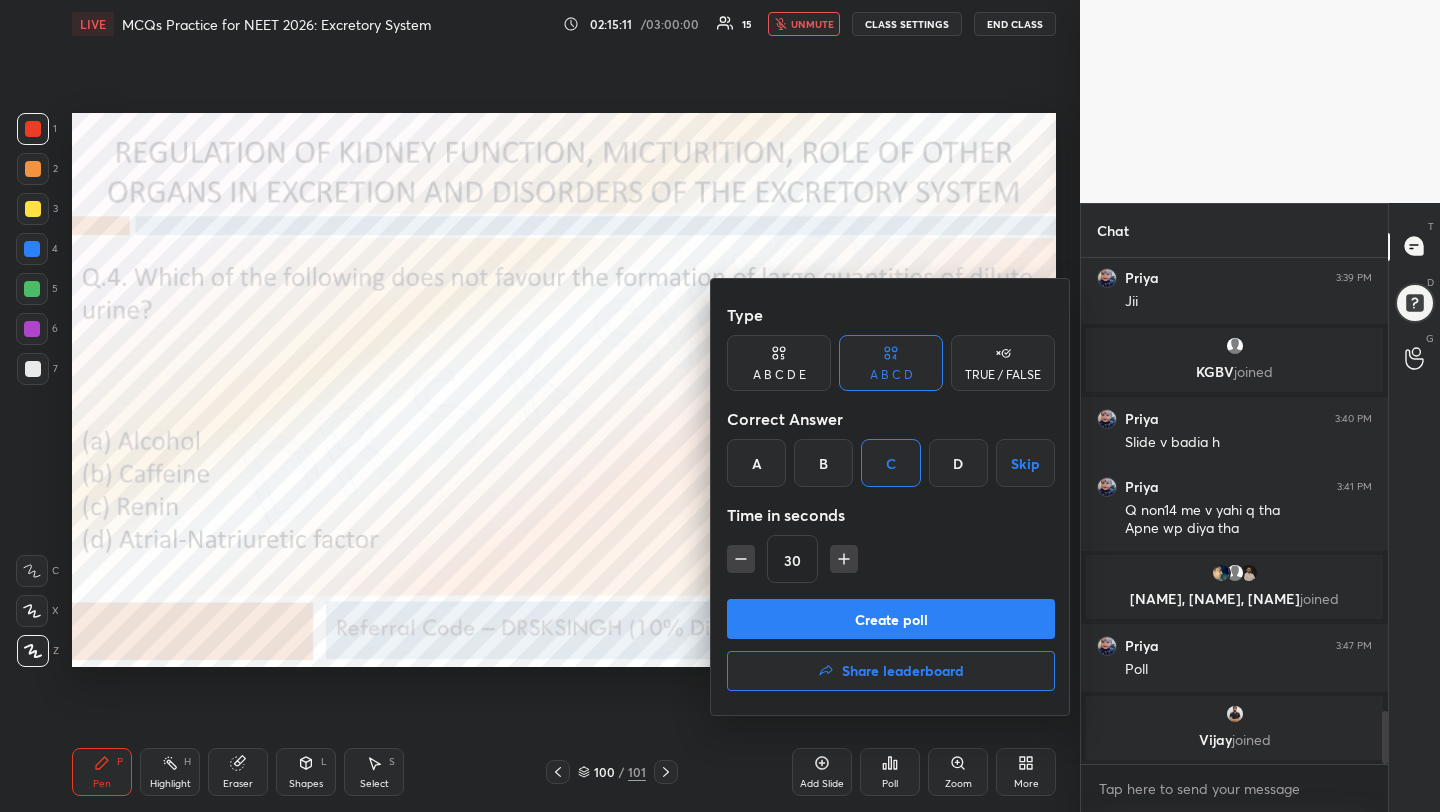 click on "Create poll" at bounding box center (891, 619) 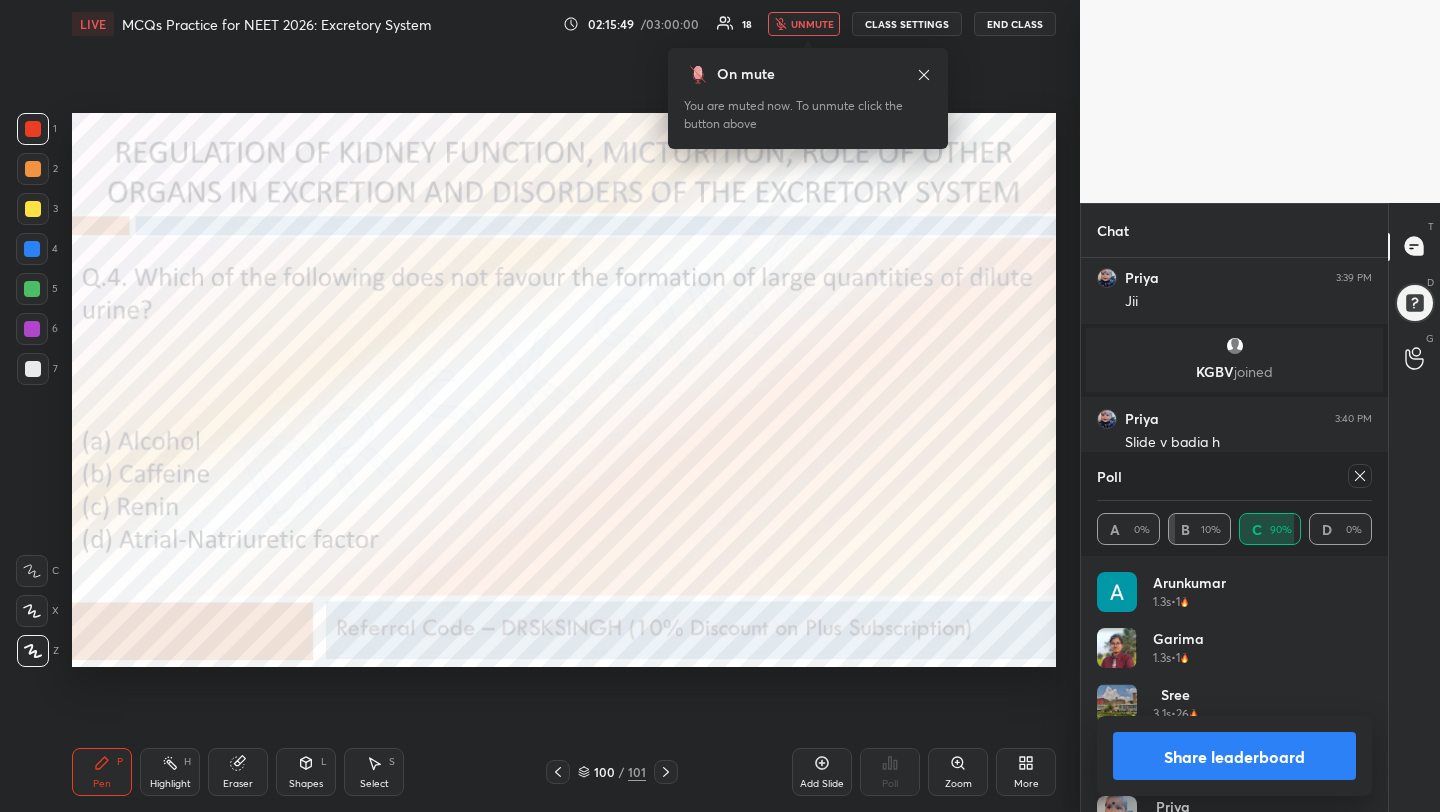 click on "unmute" at bounding box center [812, 24] 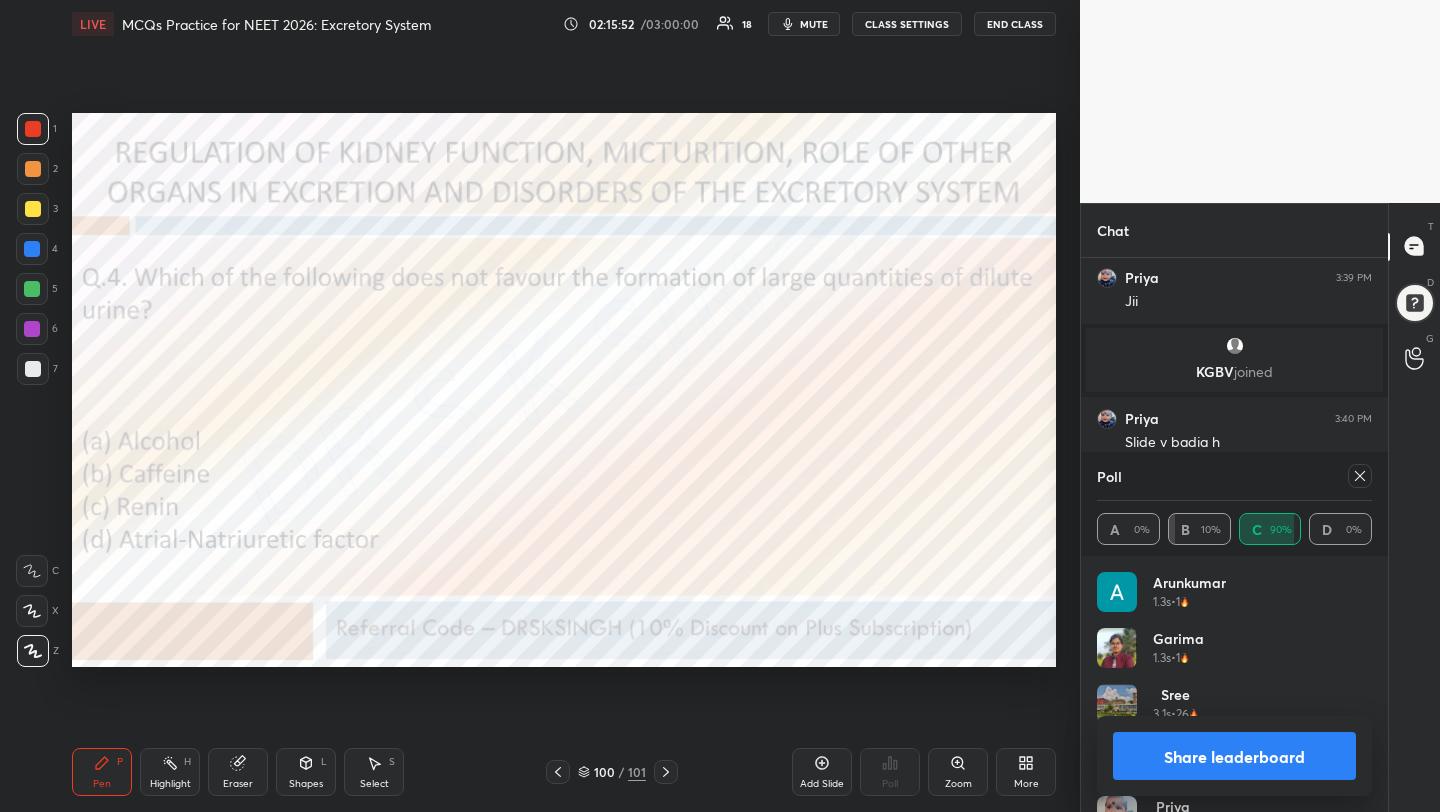 click 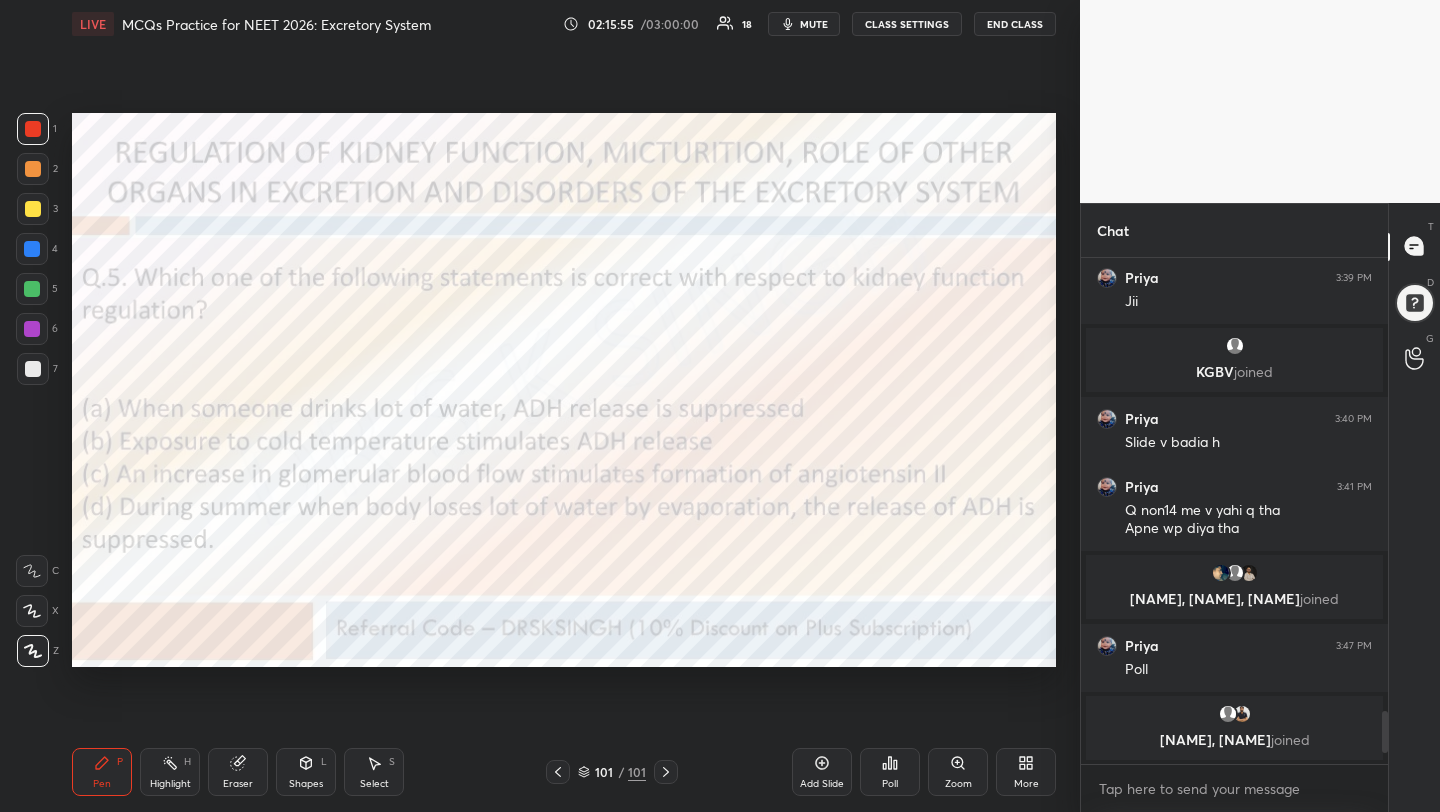 click 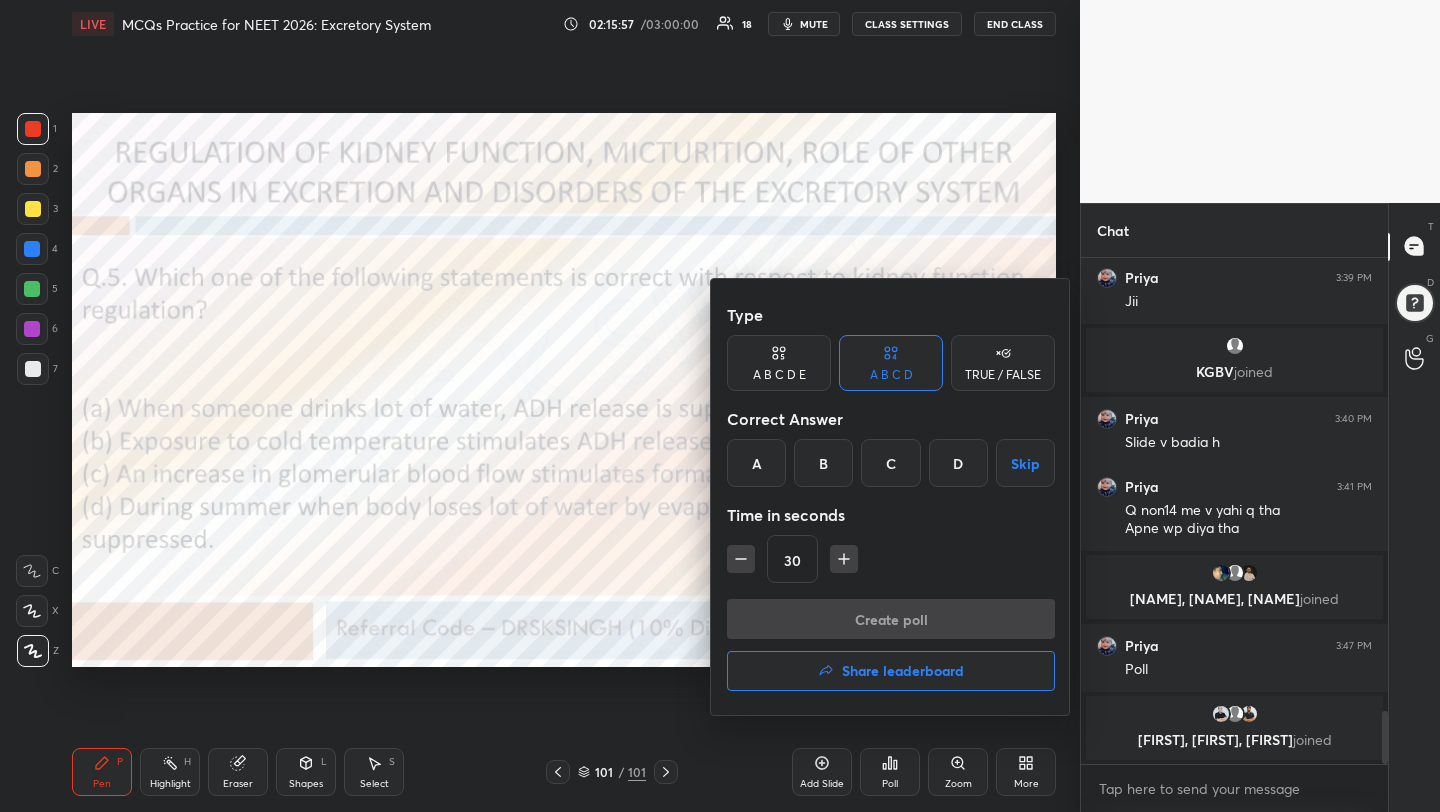 click on "A" at bounding box center (756, 463) 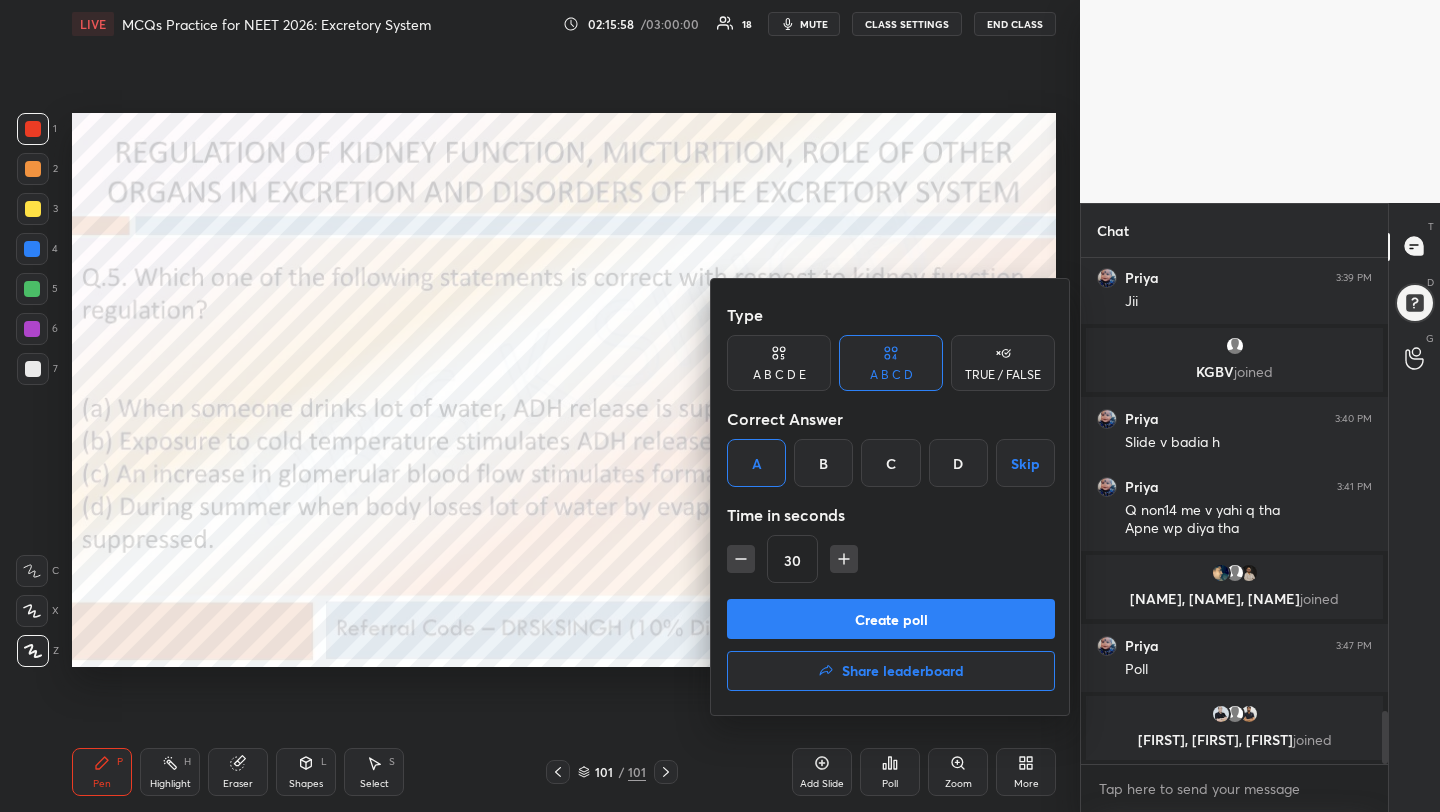 click on "Create poll" at bounding box center (891, 619) 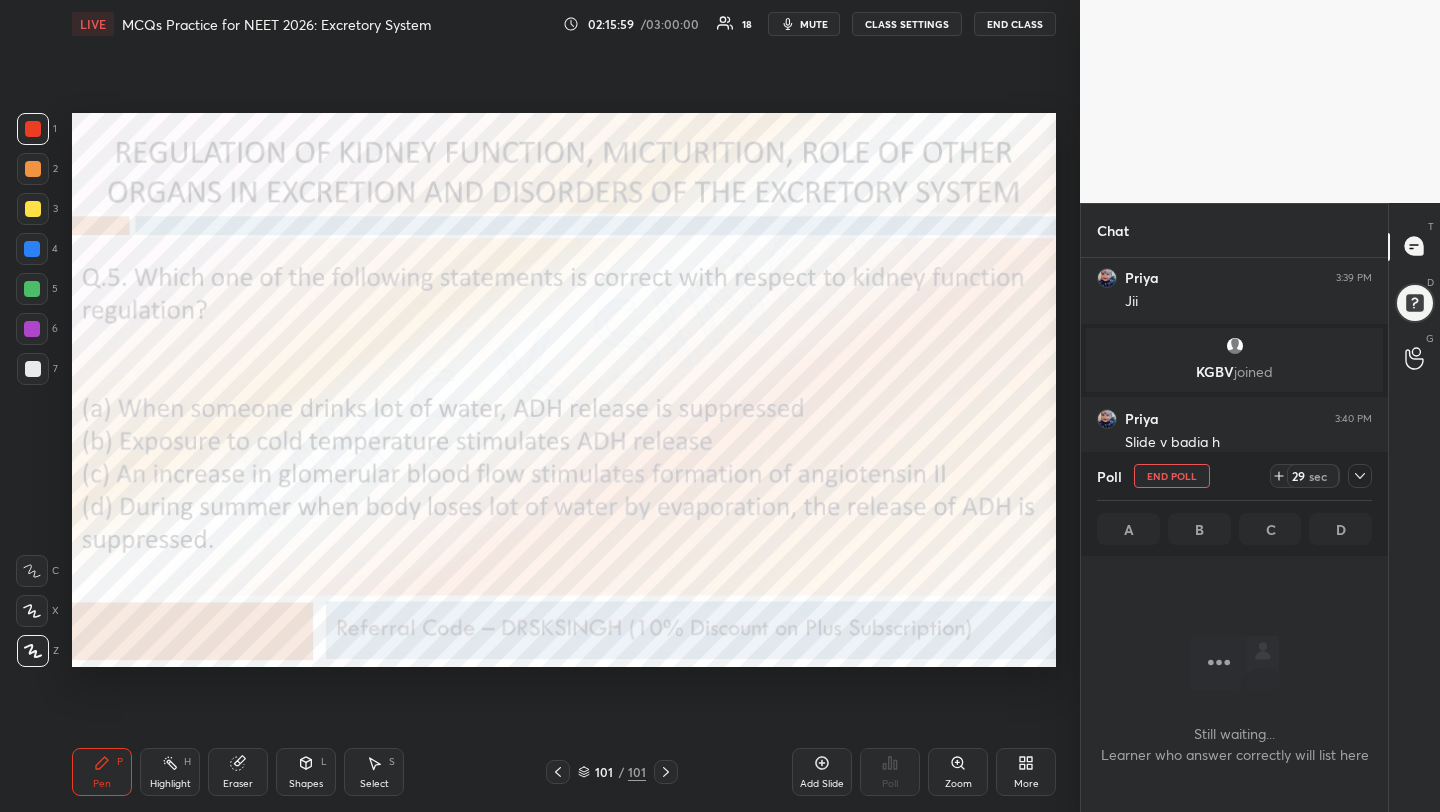 click on "mute" at bounding box center [814, 24] 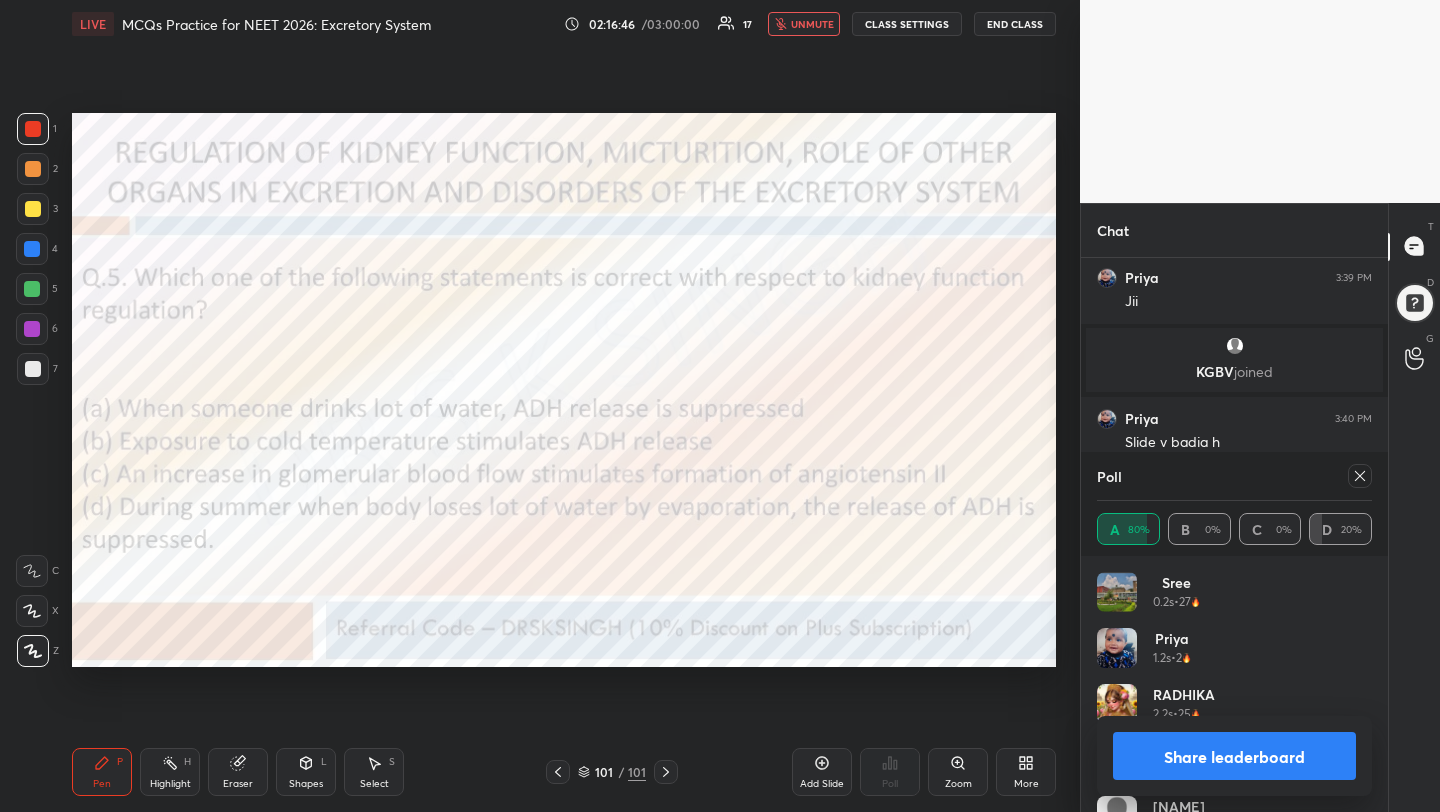 scroll, scrollTop: 4476, scrollLeft: 0, axis: vertical 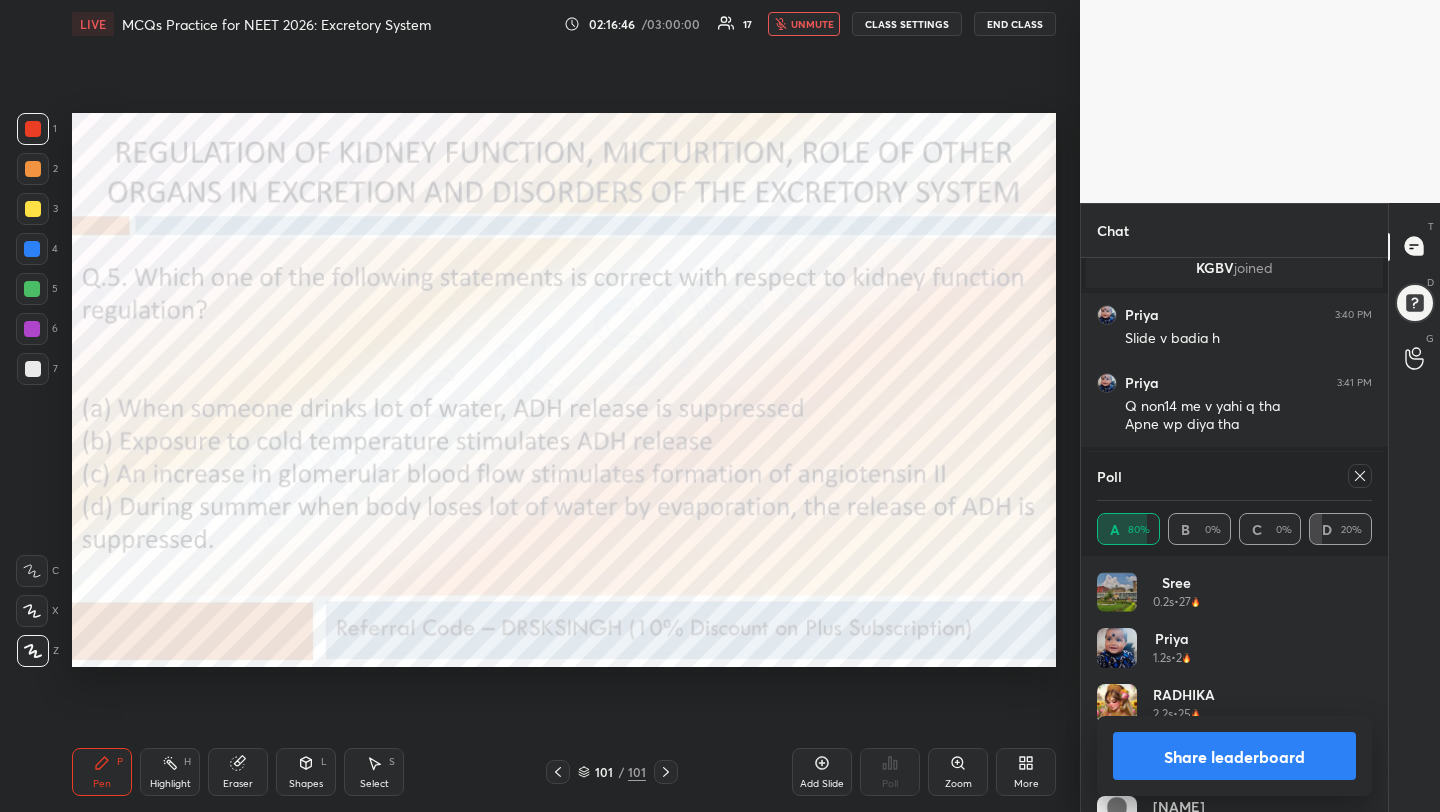 click on "unmute" at bounding box center (812, 24) 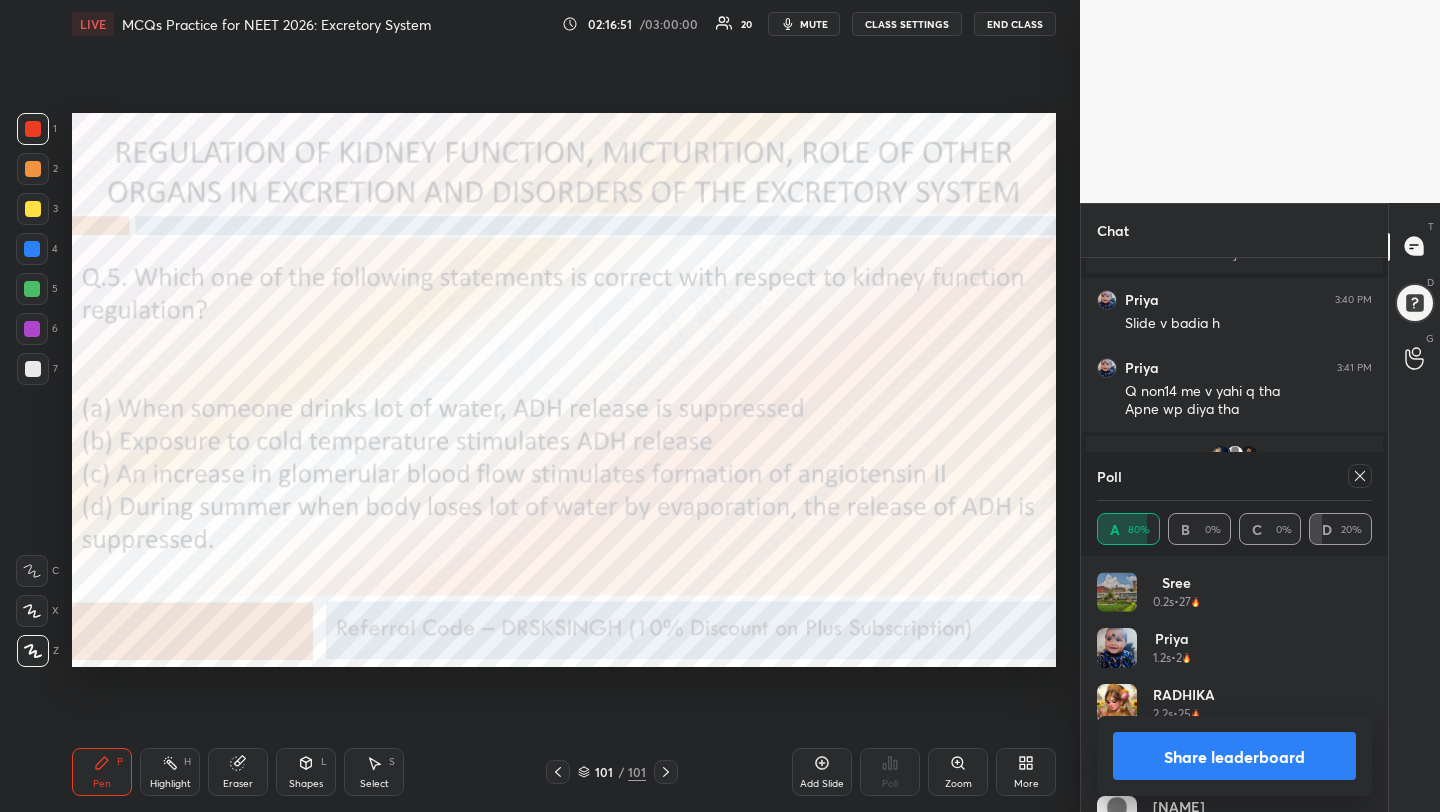 click at bounding box center (1360, 476) 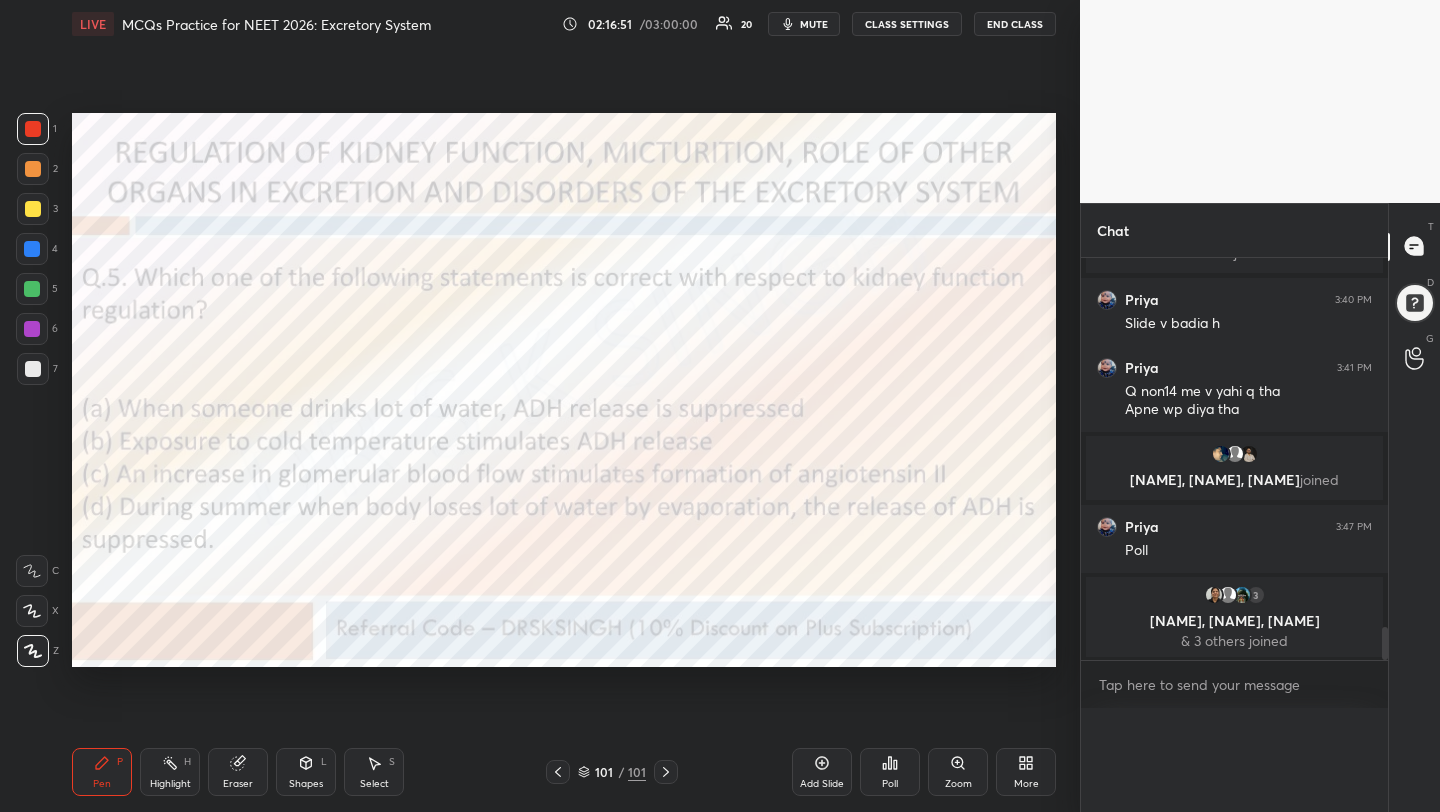 scroll, scrollTop: 0, scrollLeft: 0, axis: both 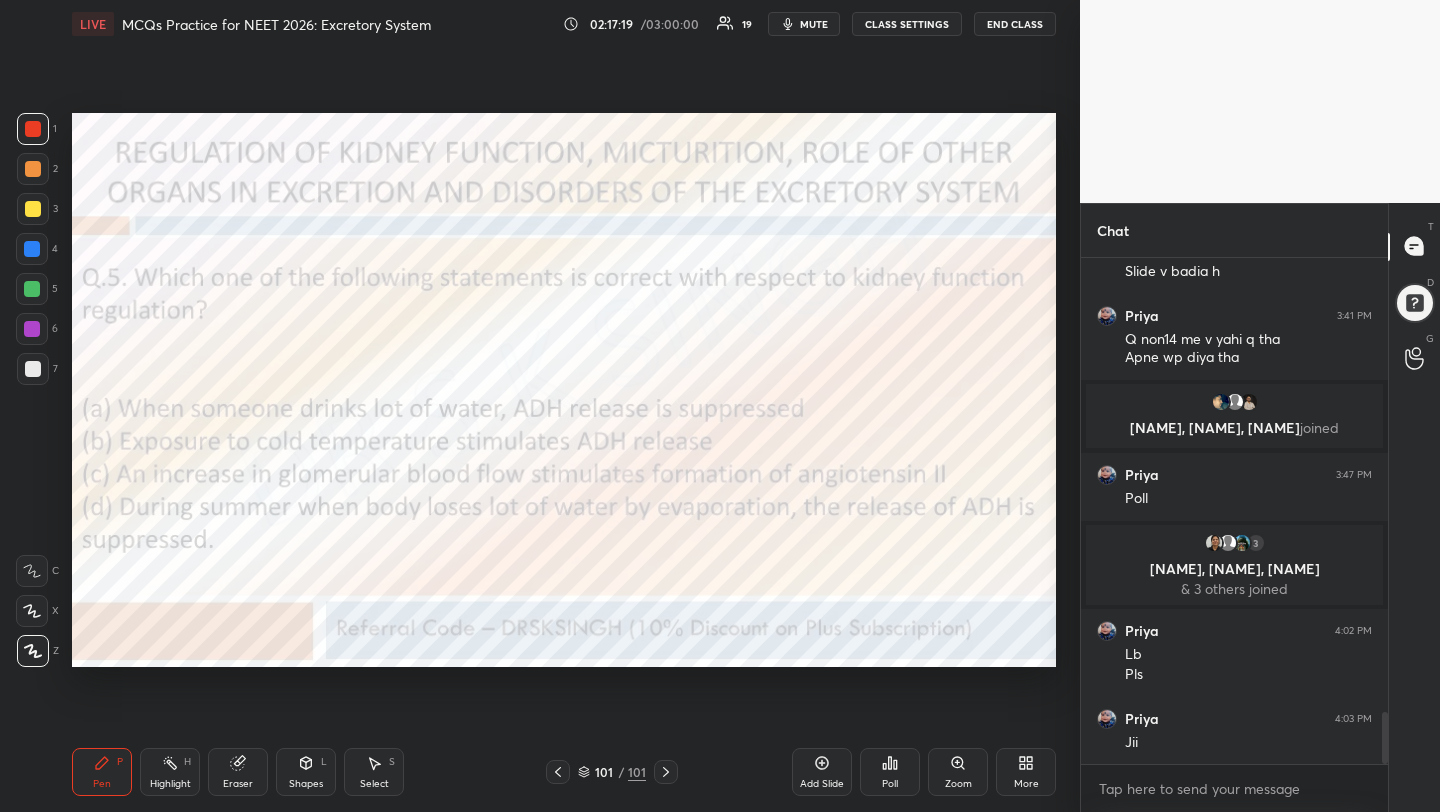 click on "Poll" at bounding box center [890, 772] 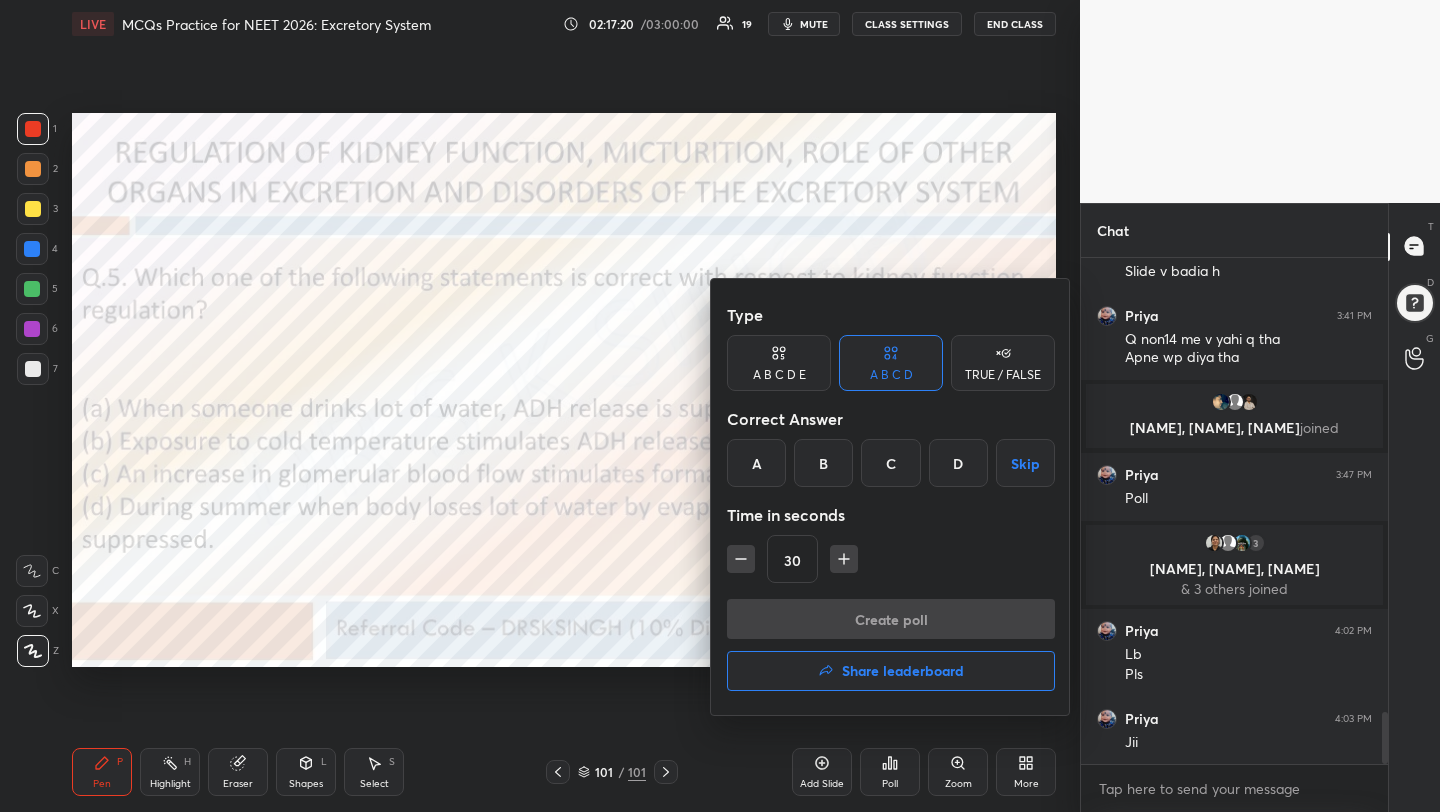 click on "Share leaderboard" at bounding box center [903, 671] 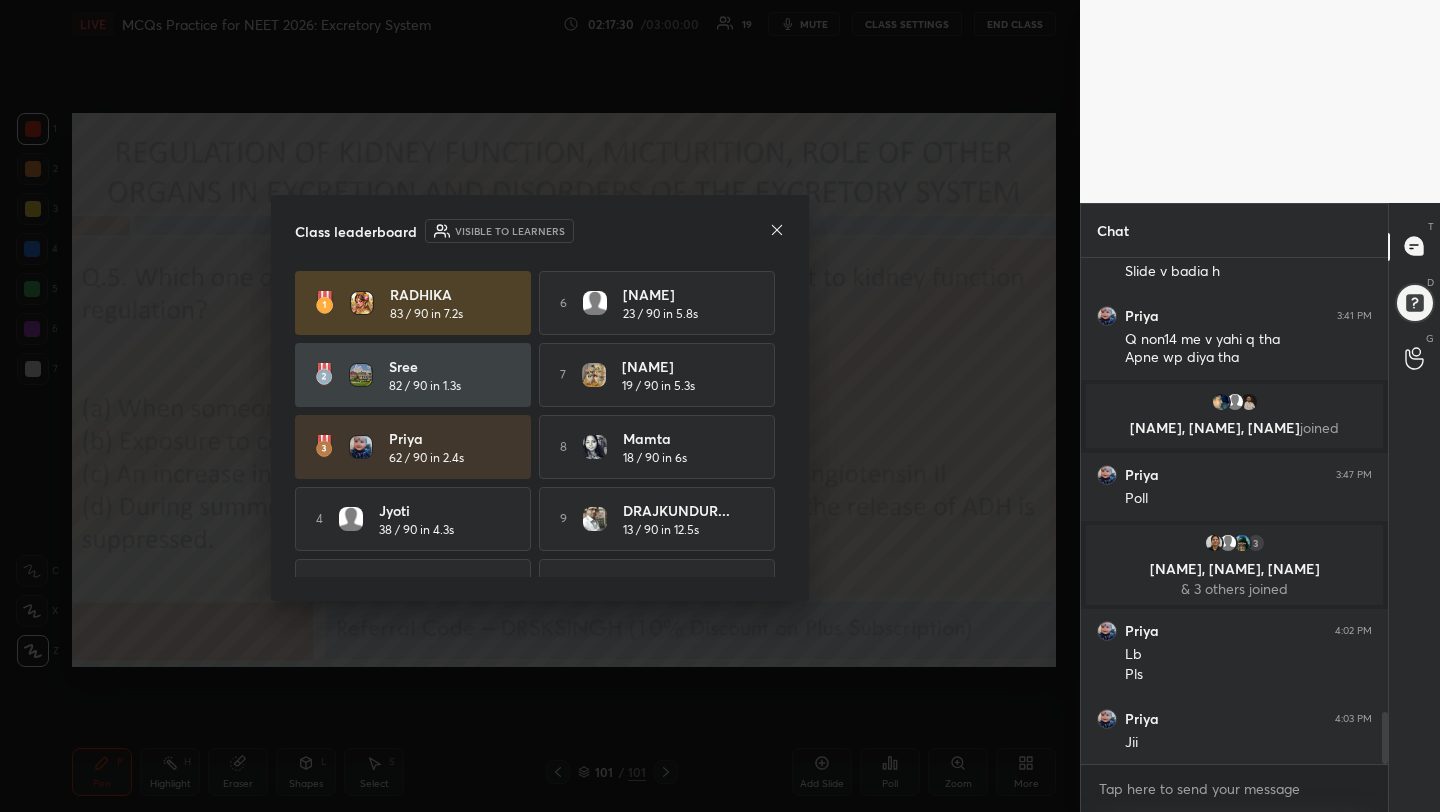 click 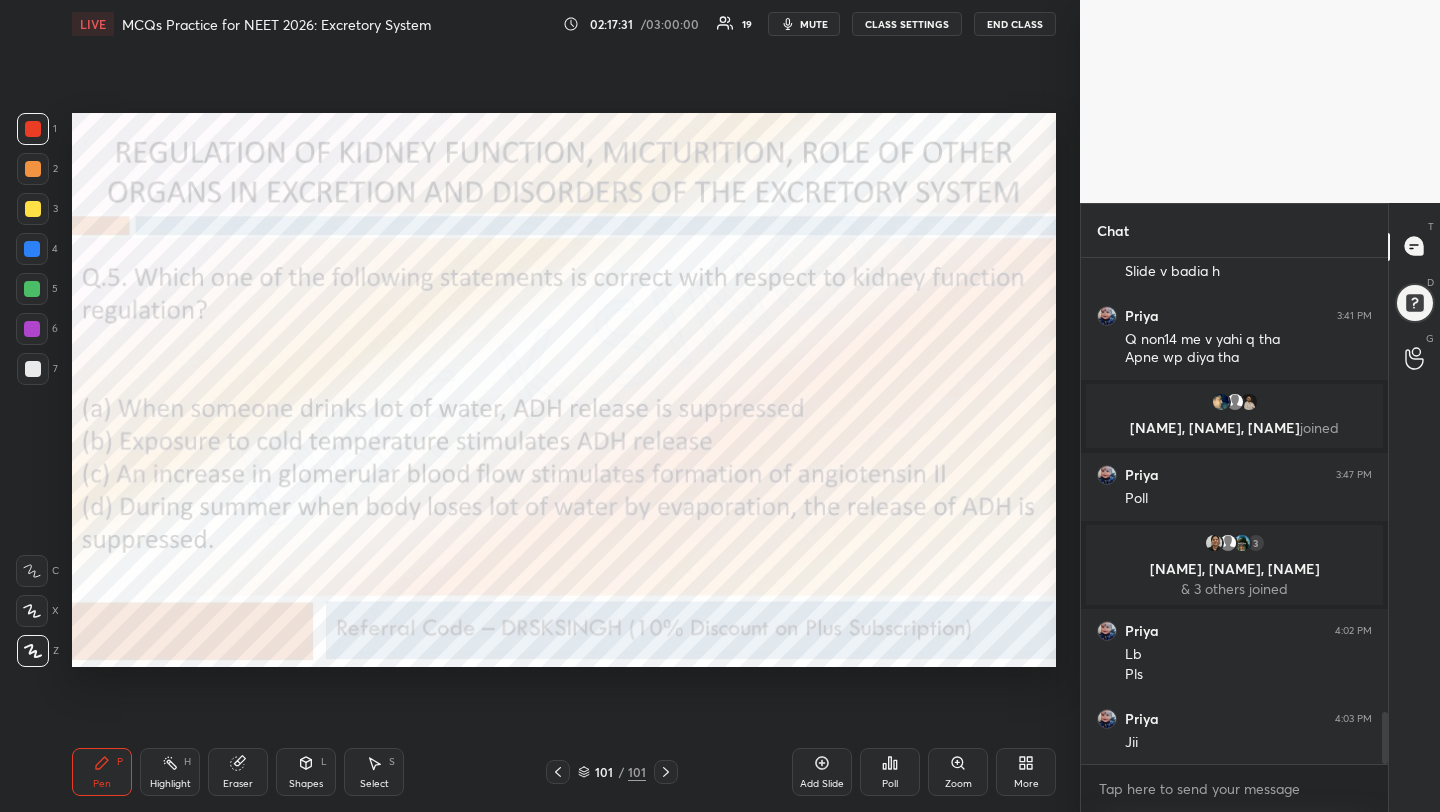 click 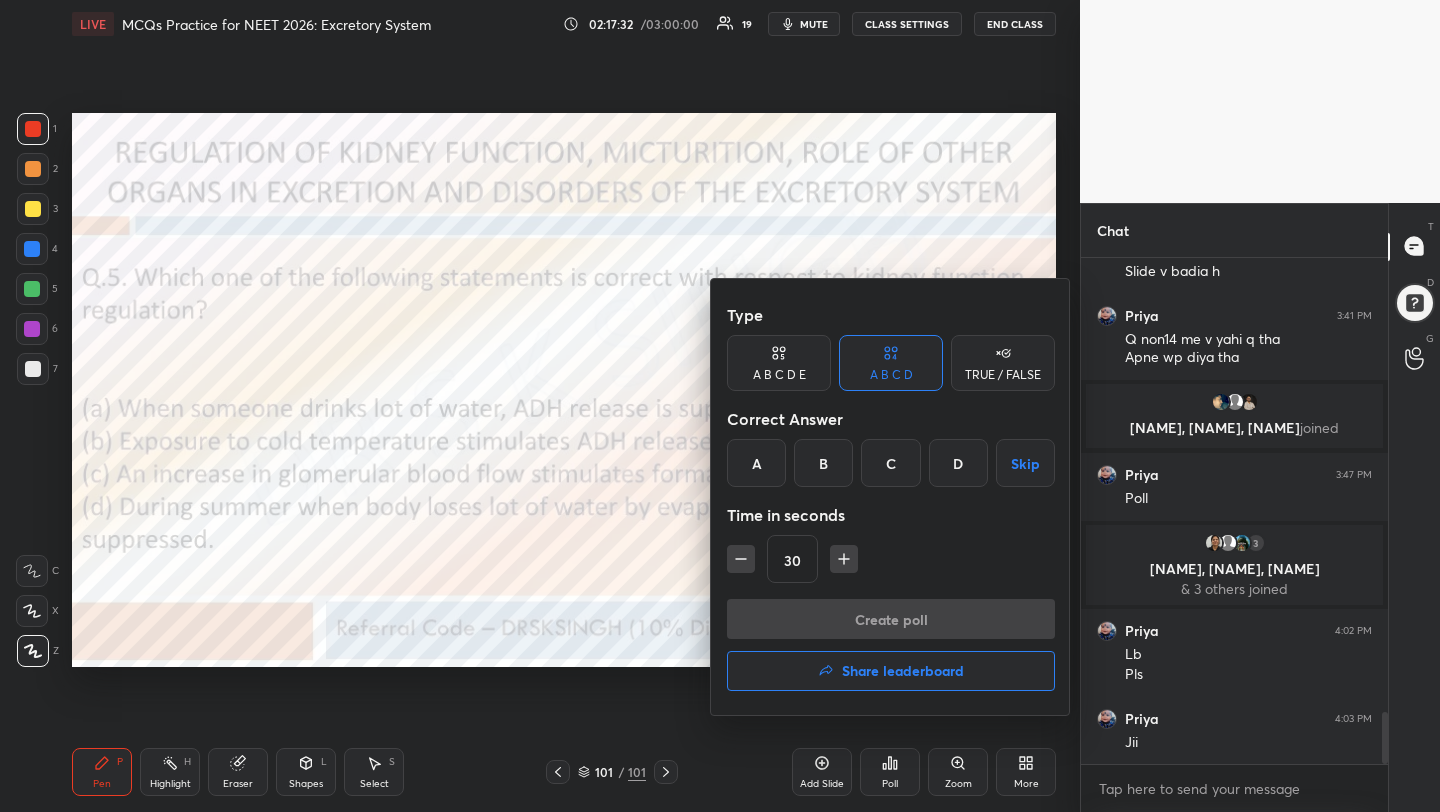 click on "Share leaderboard" at bounding box center [891, 671] 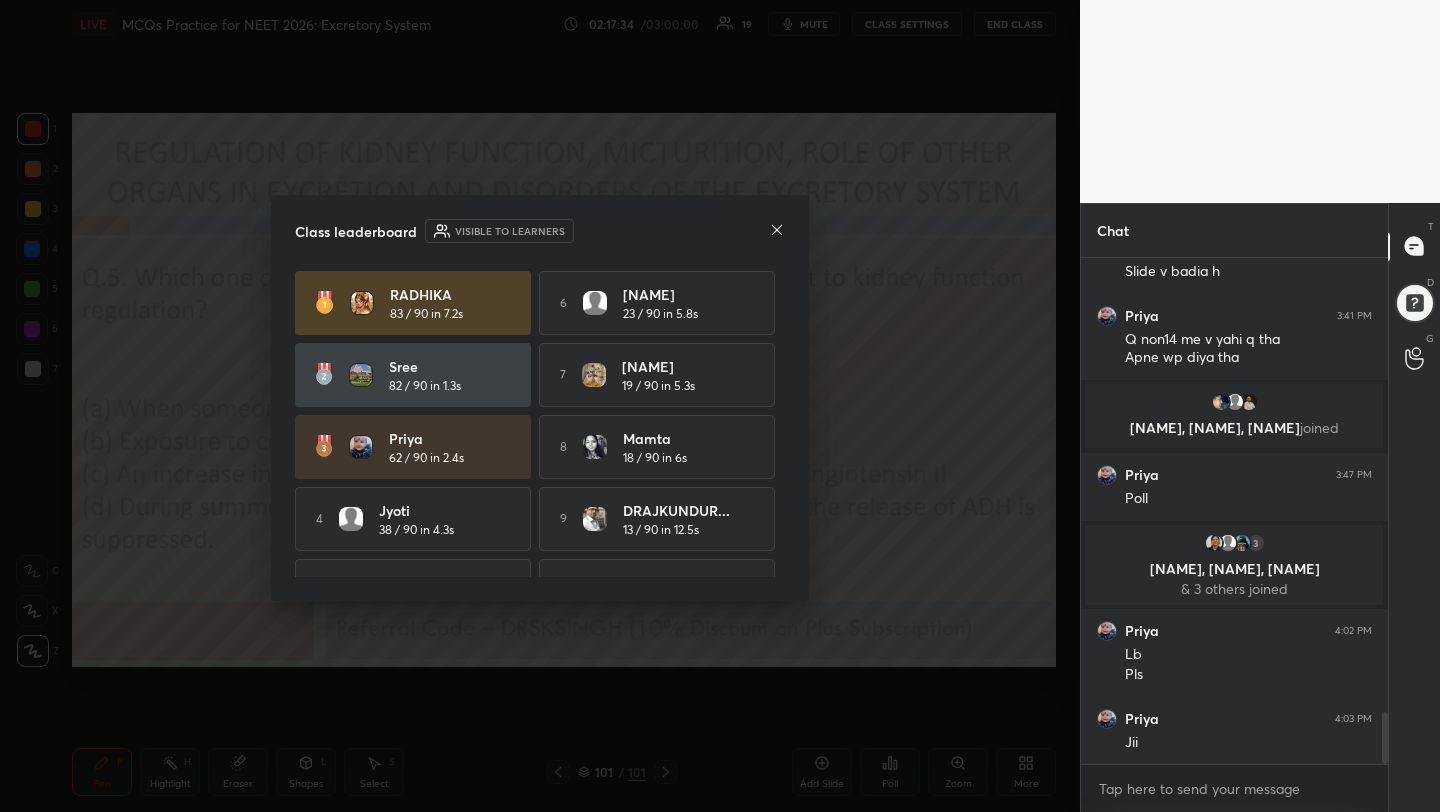 click 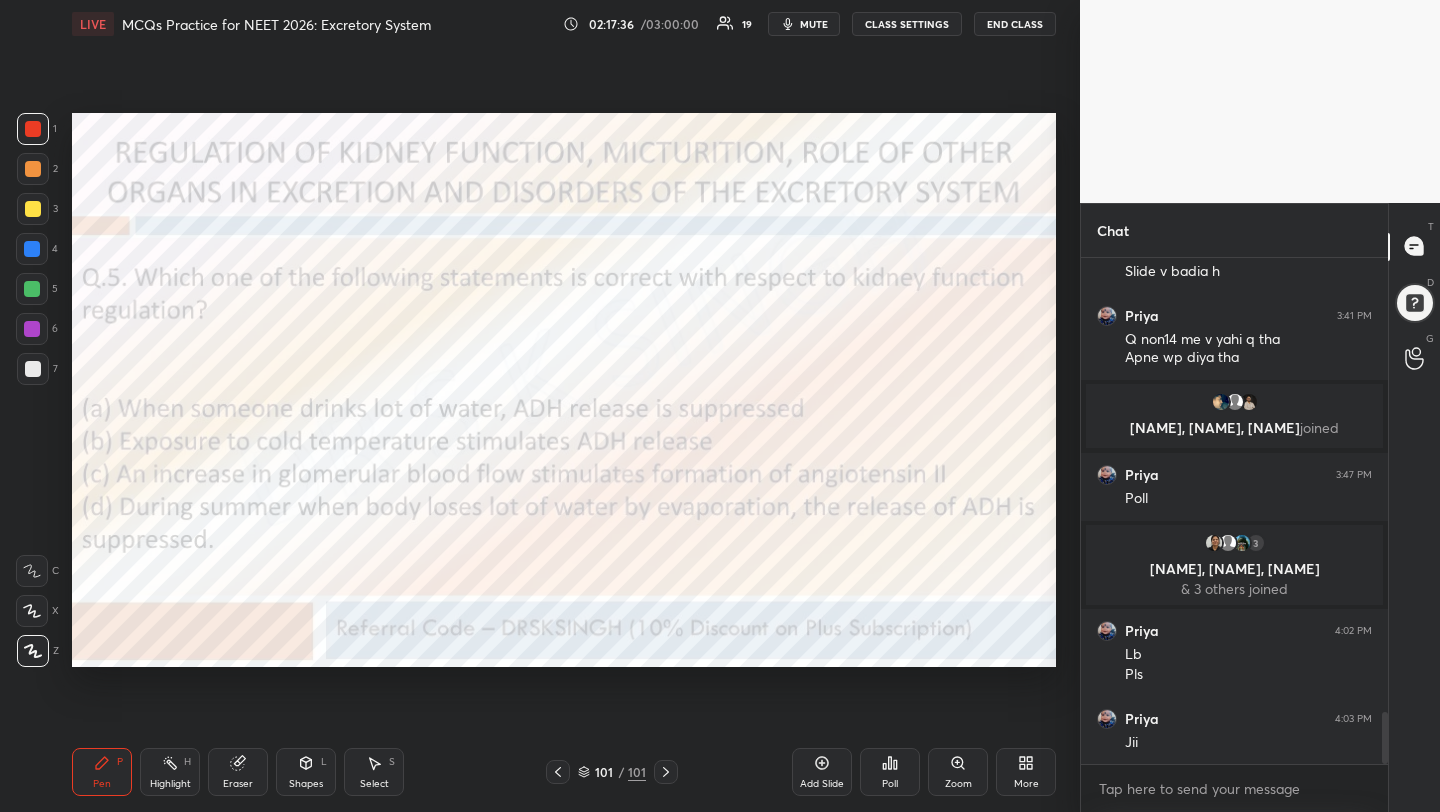 click on "More" at bounding box center (1026, 772) 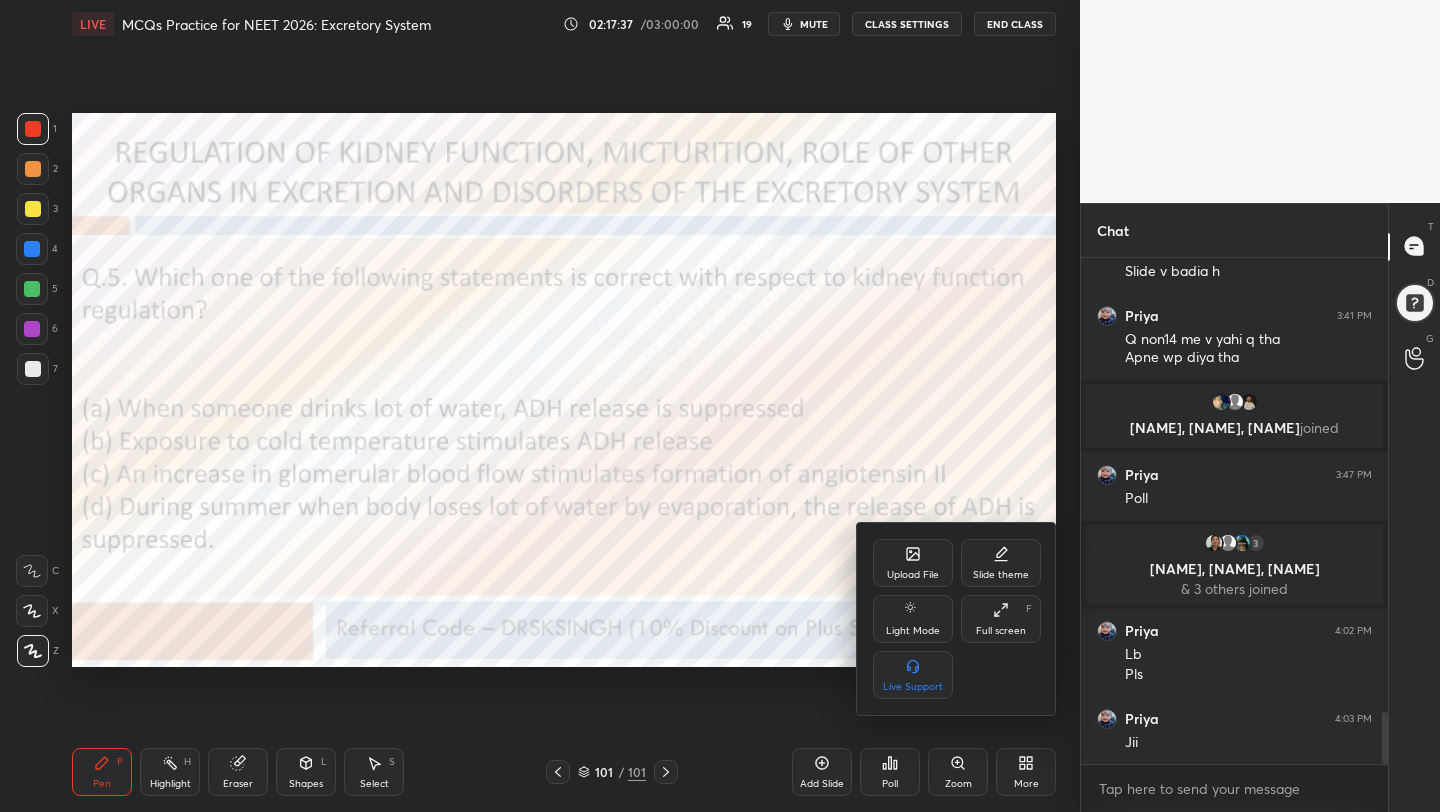 click on "Upload File" at bounding box center [913, 563] 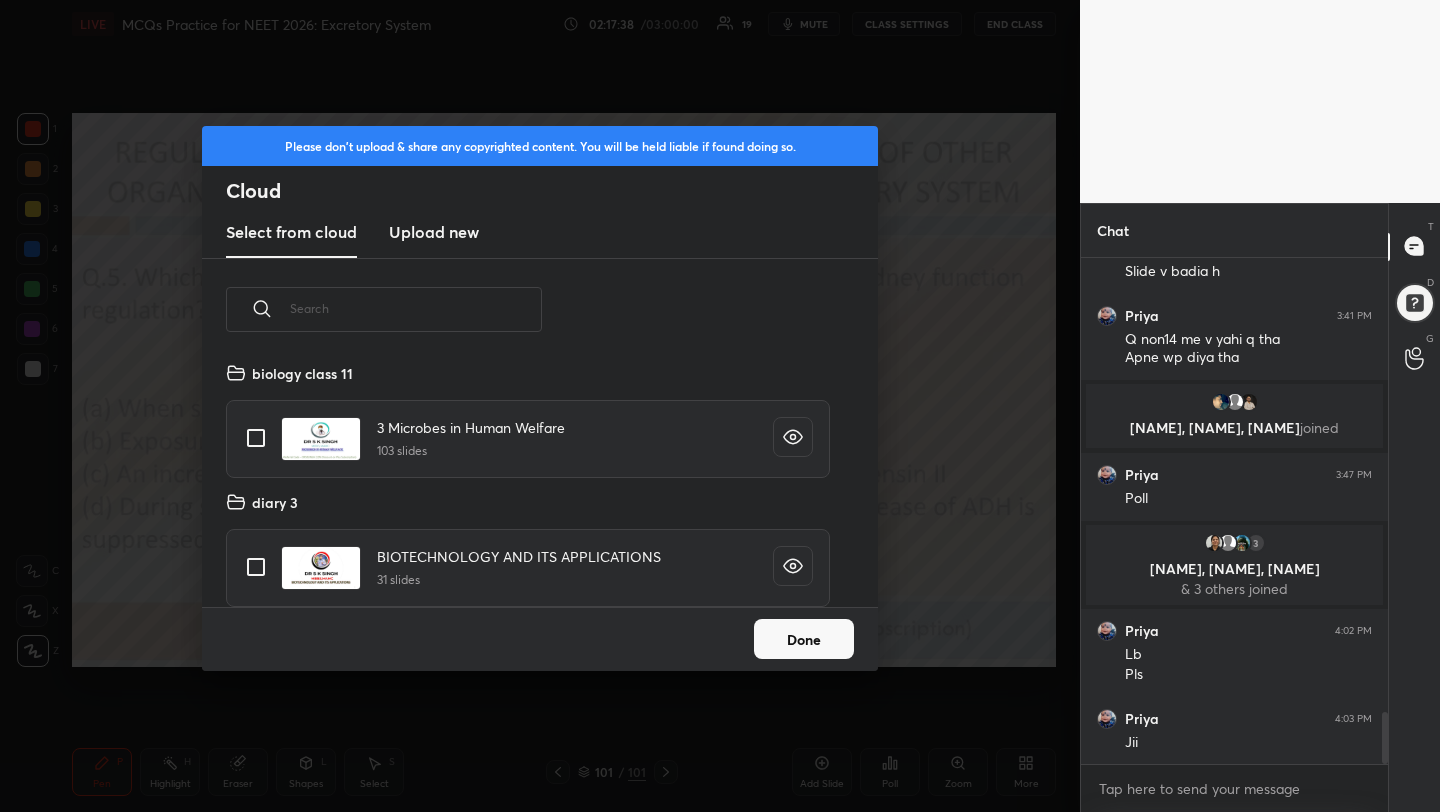 scroll, scrollTop: 7, scrollLeft: 11, axis: both 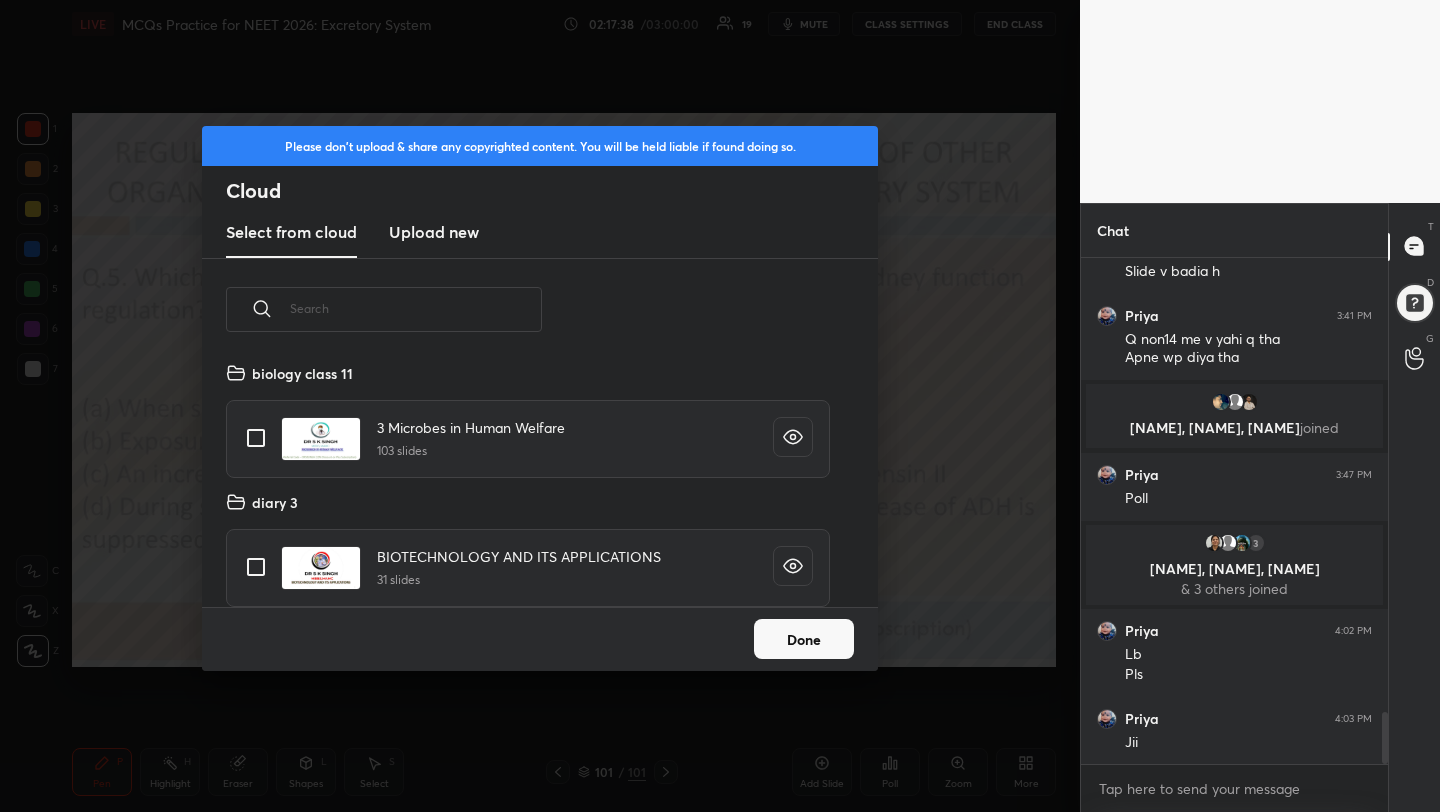 click on "Upload new" at bounding box center (434, 232) 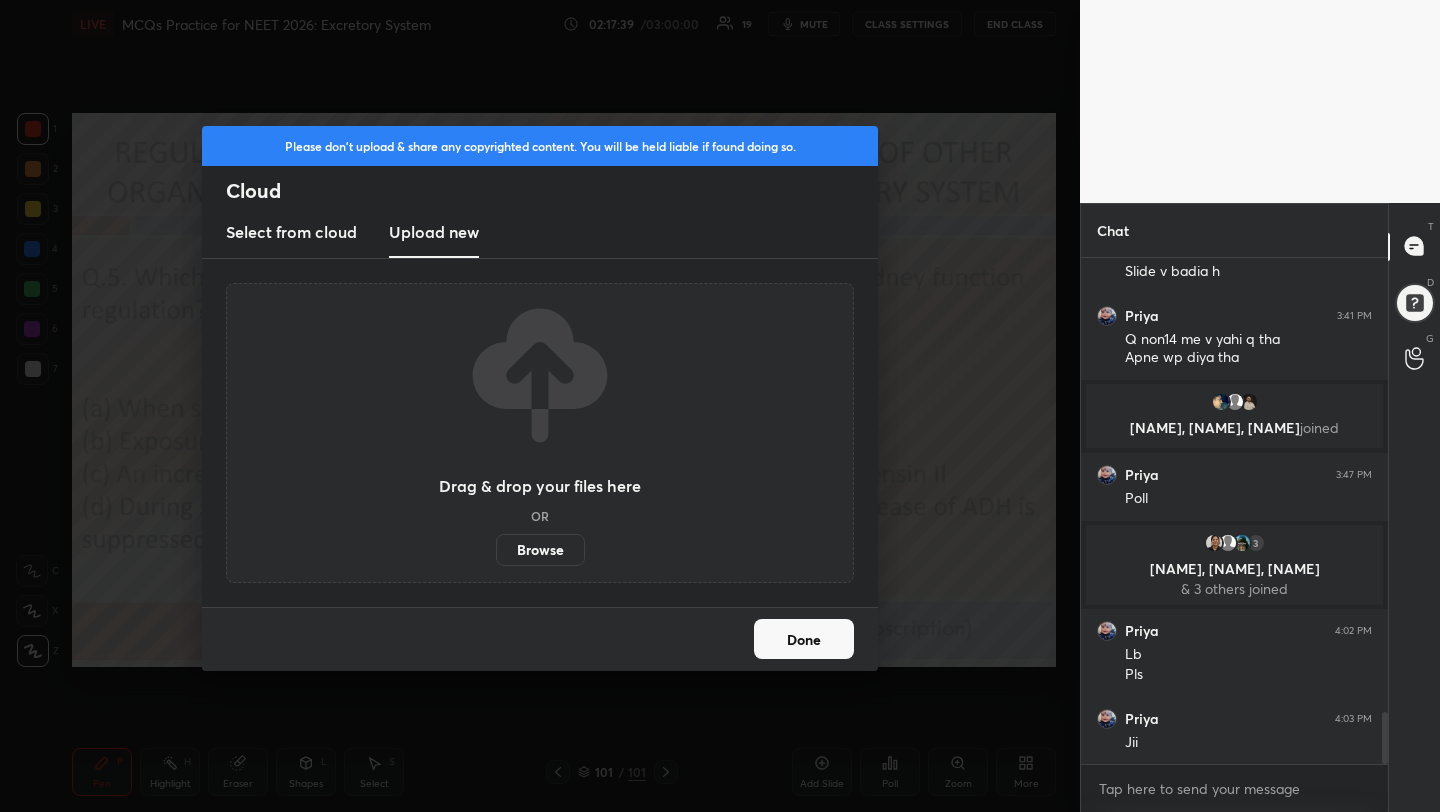 click on "Browse" at bounding box center (540, 550) 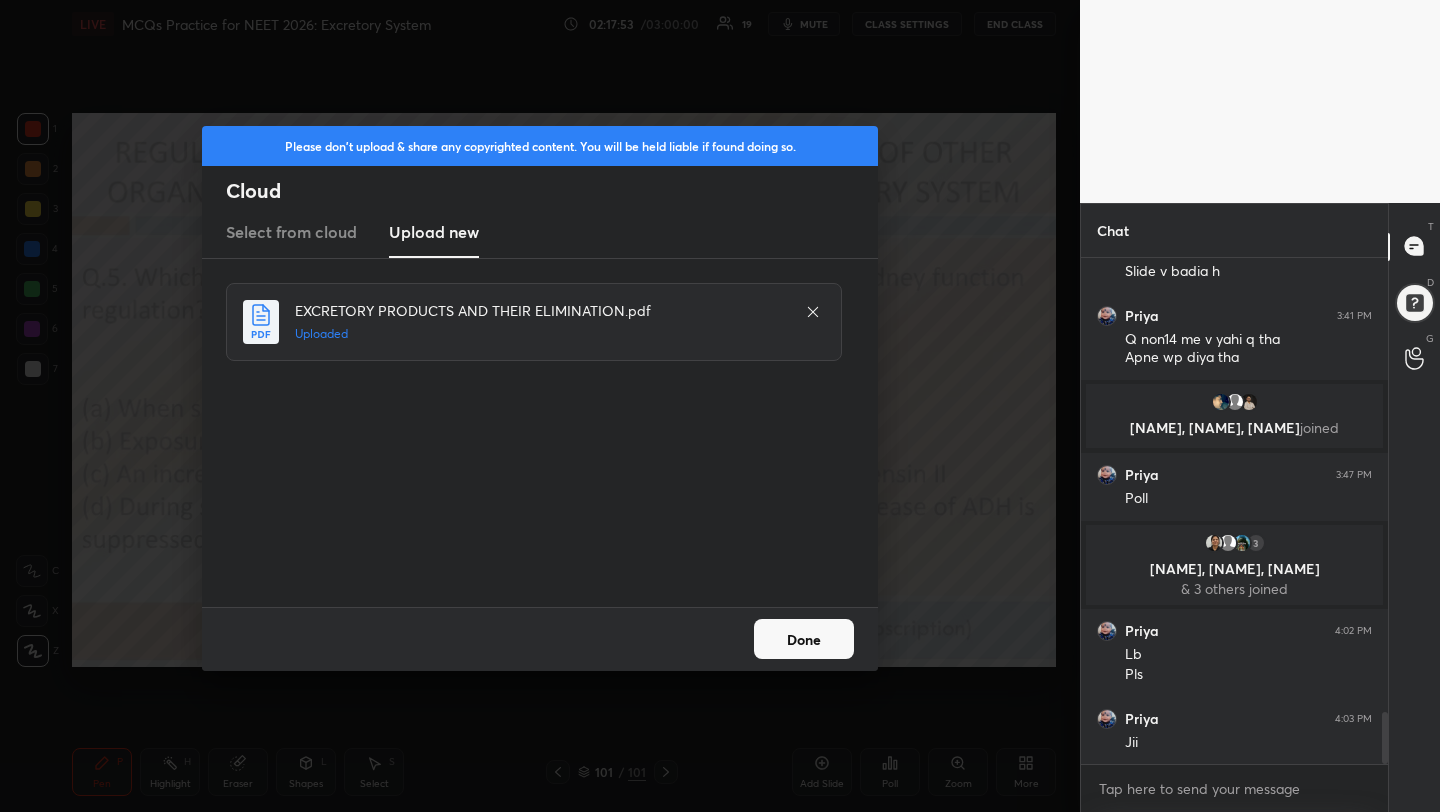 click on "Done" at bounding box center (804, 639) 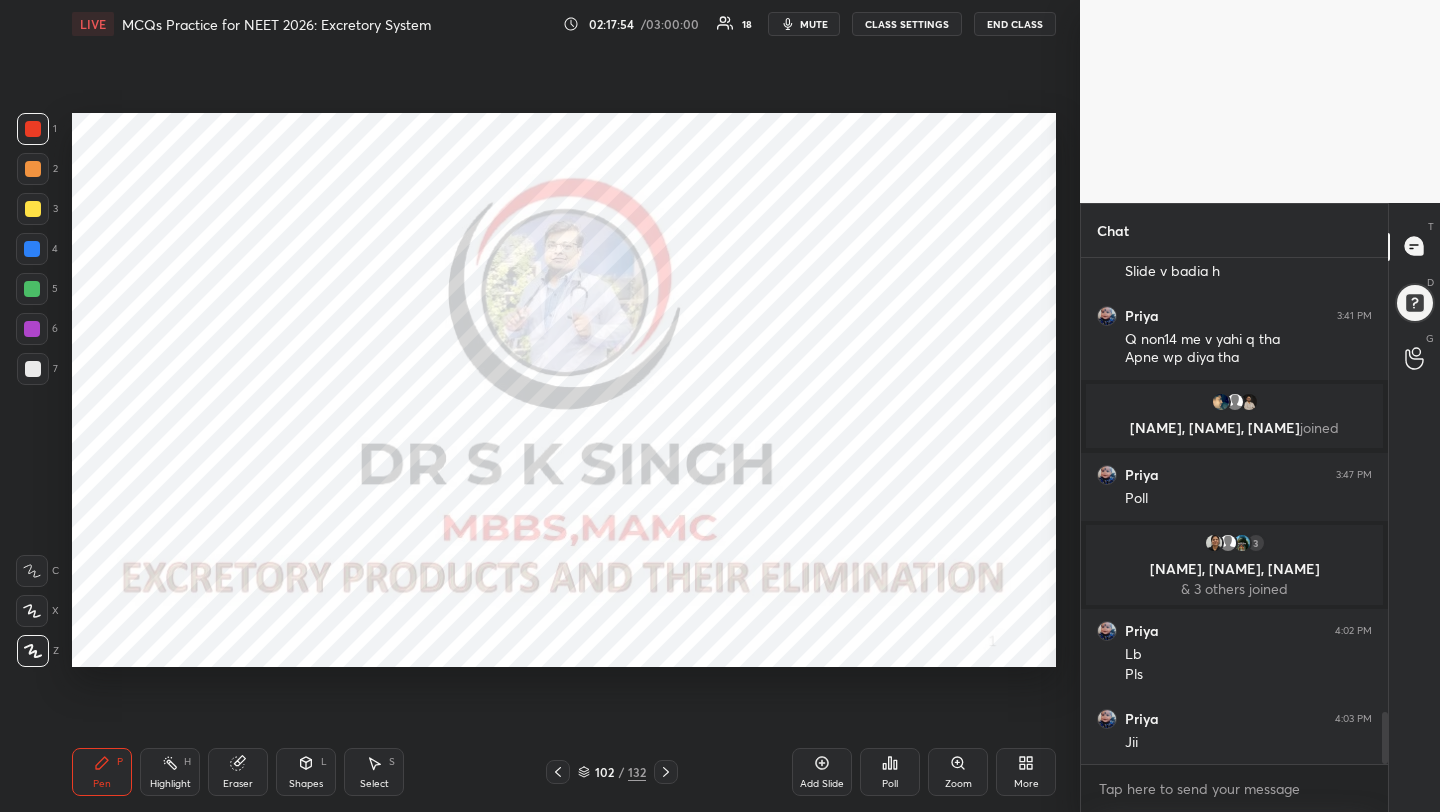 click on "mute" at bounding box center (814, 24) 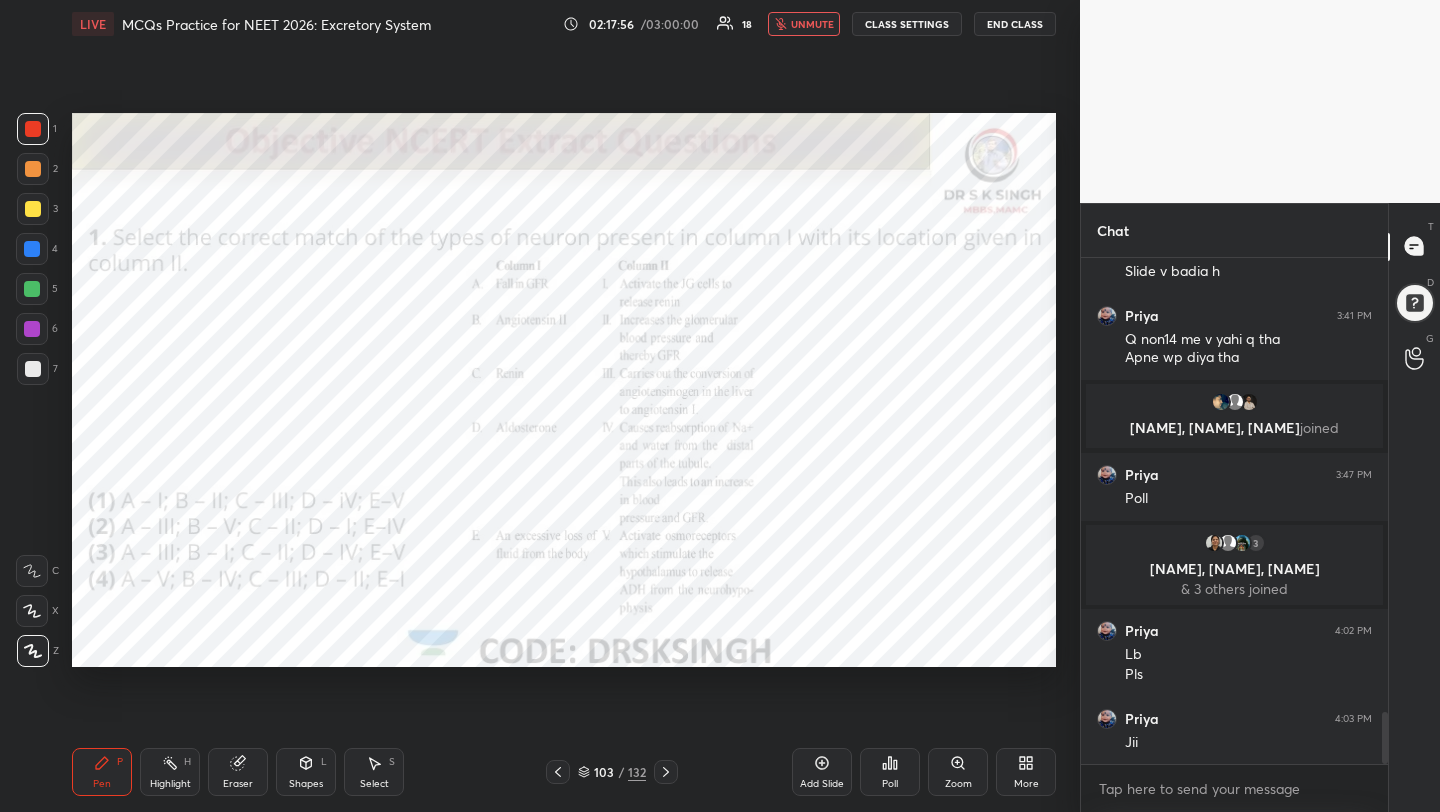 scroll, scrollTop: 4433, scrollLeft: 0, axis: vertical 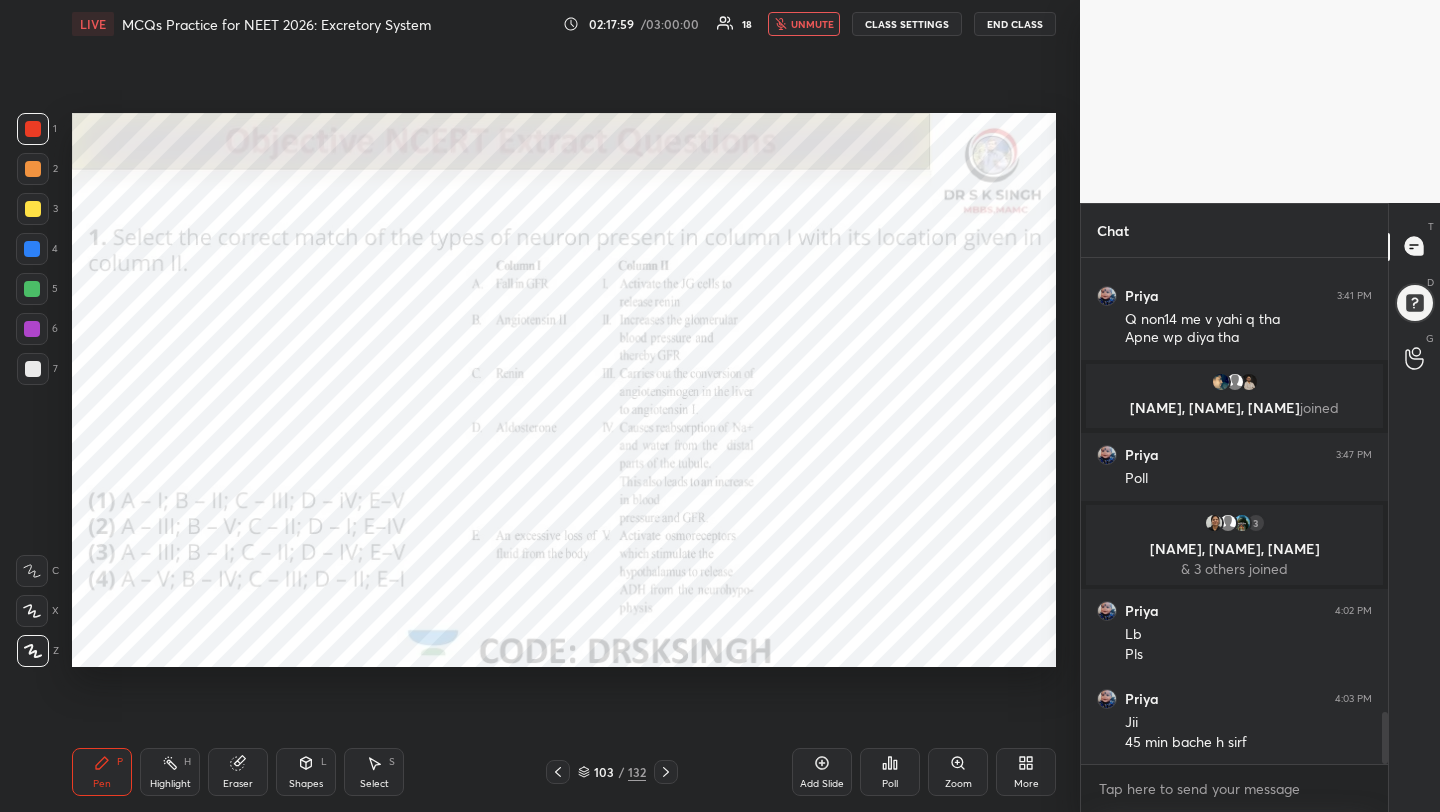 click 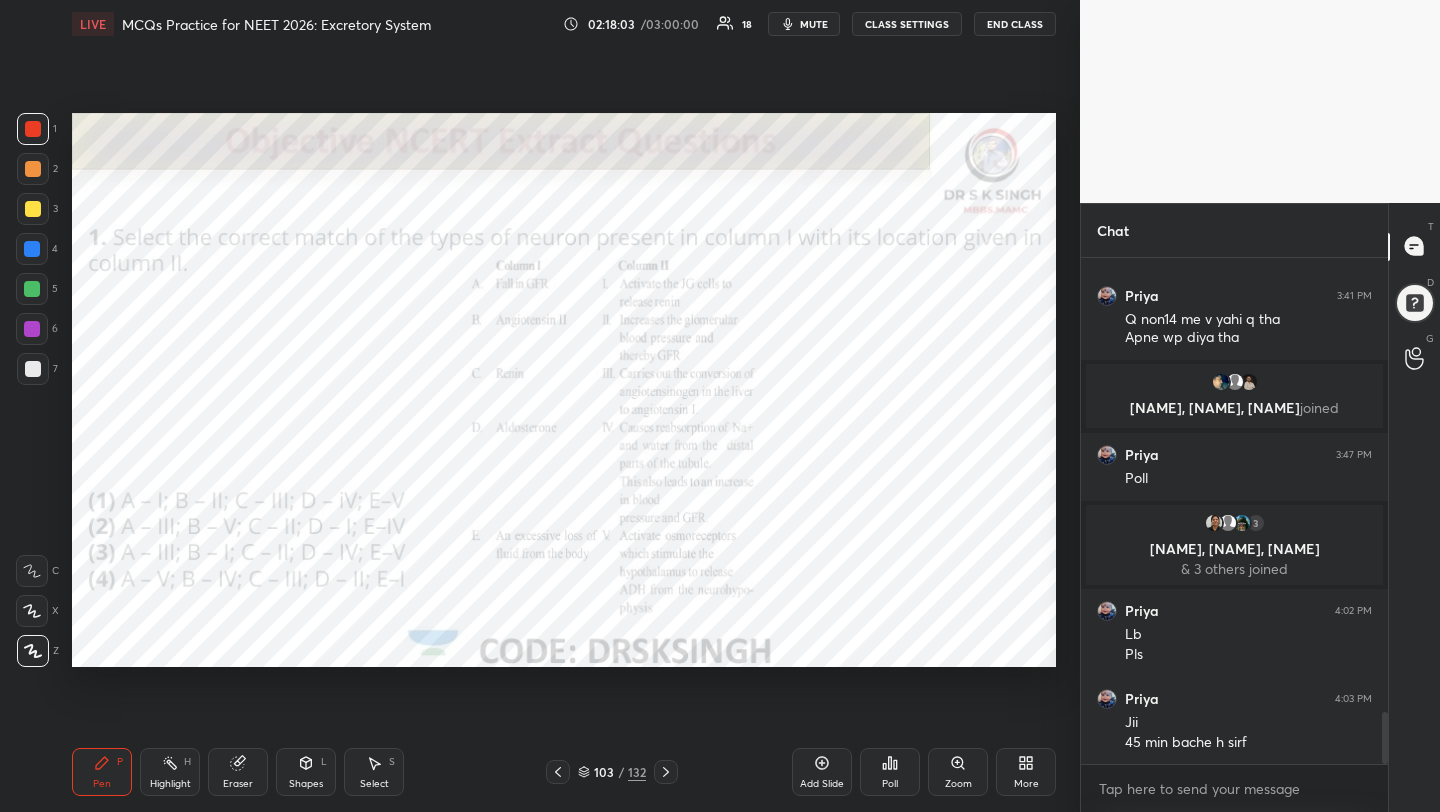 click on "mute" at bounding box center (814, 24) 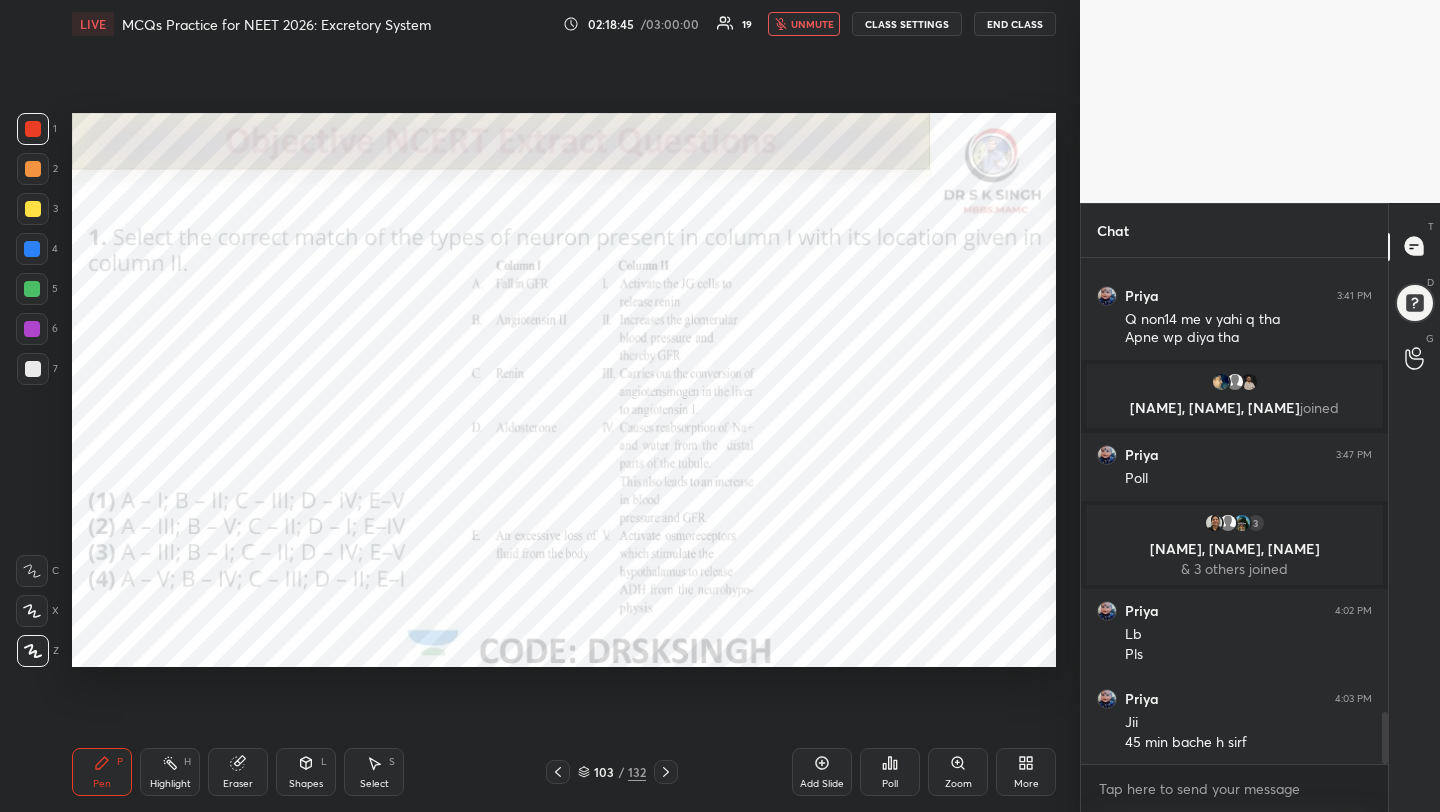click on "unmute" at bounding box center [812, 24] 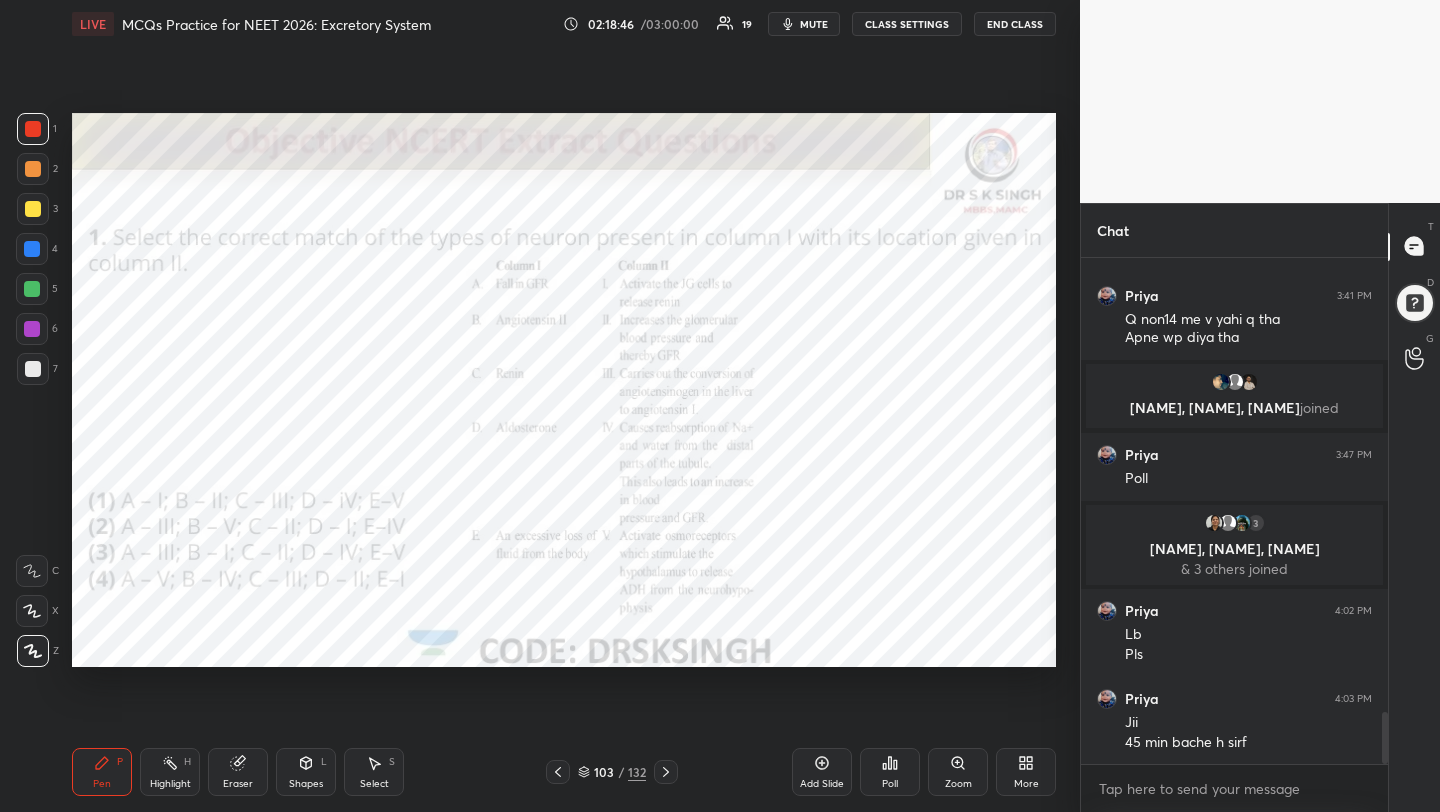 click on "Poll" at bounding box center [890, 772] 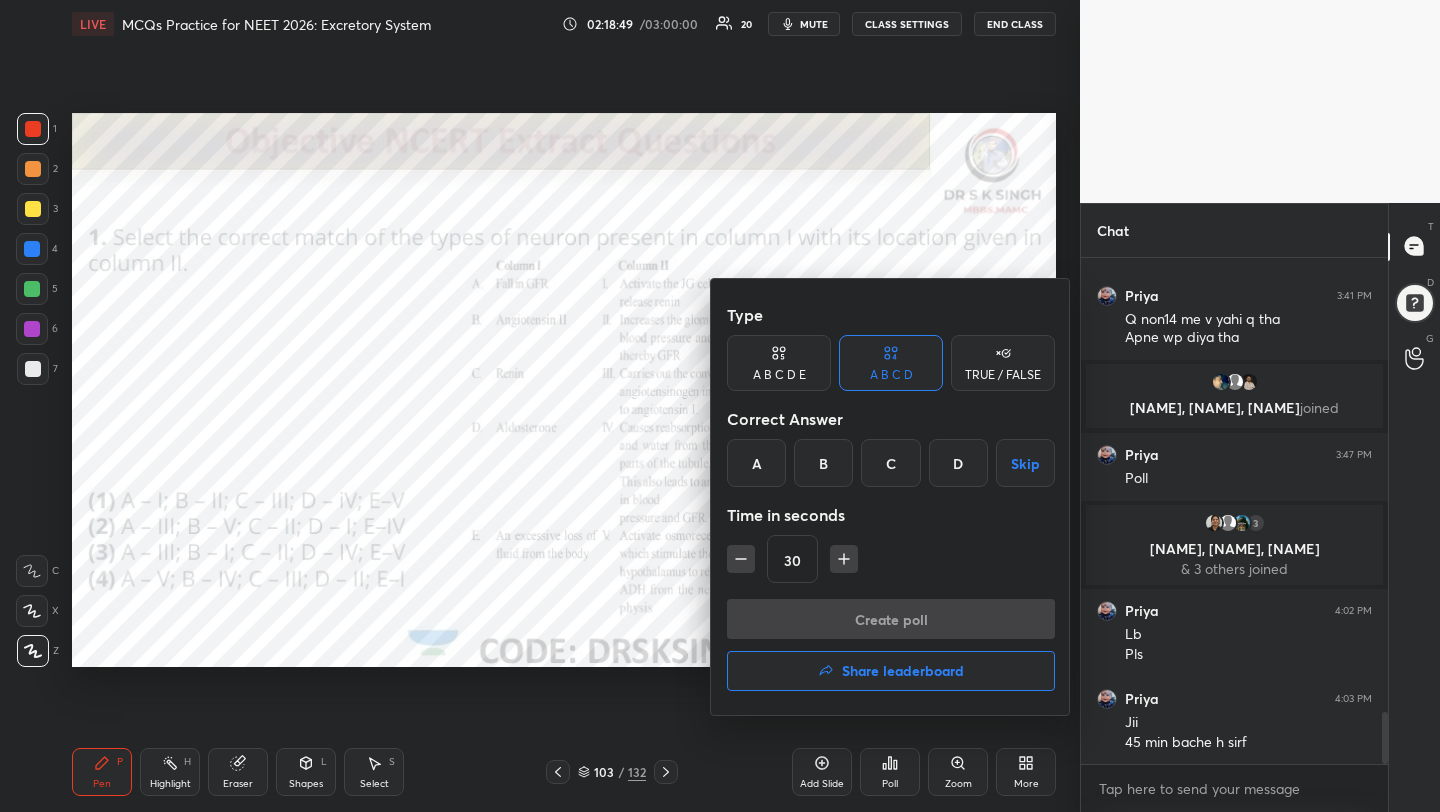 click on "A" at bounding box center (756, 463) 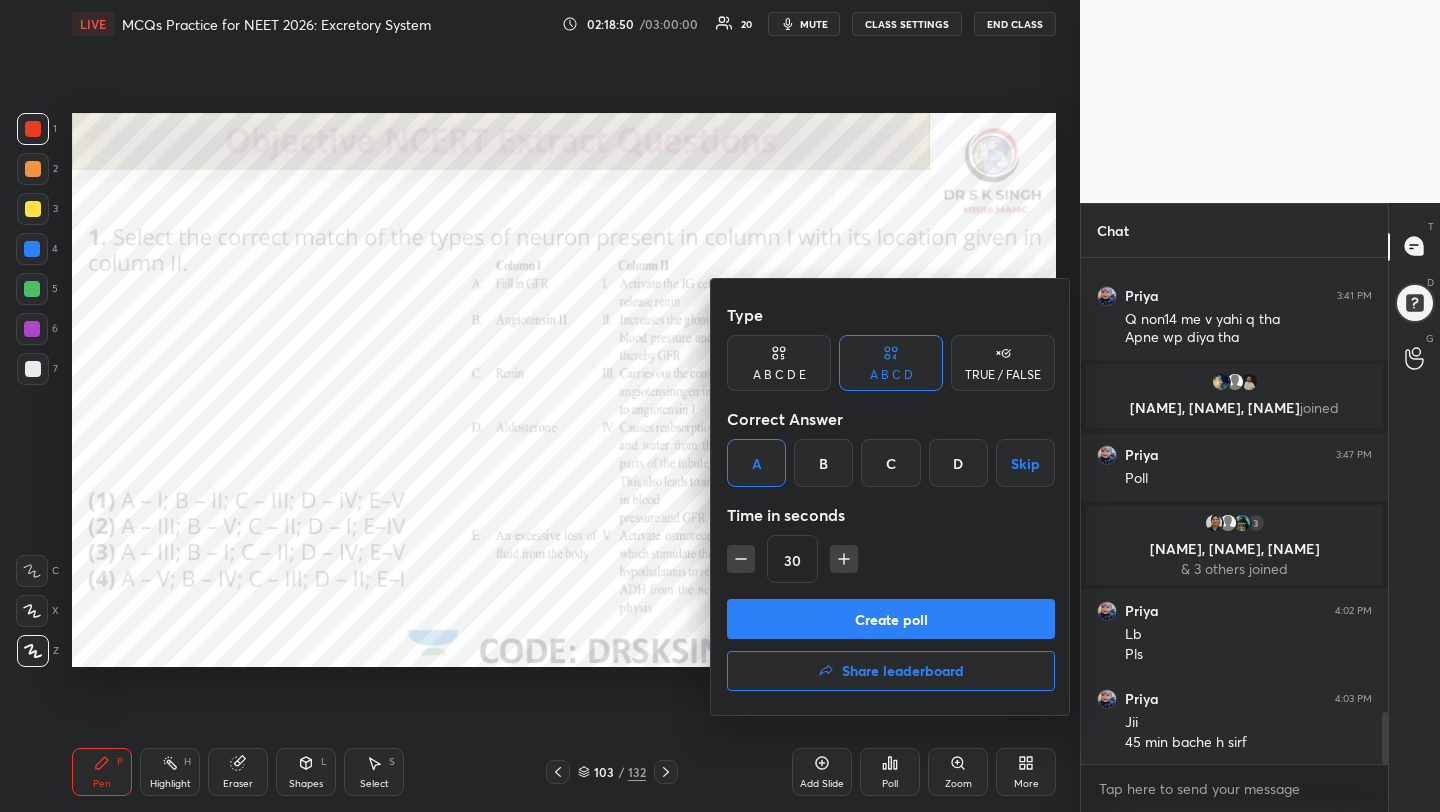 click on "Create poll" at bounding box center [891, 619] 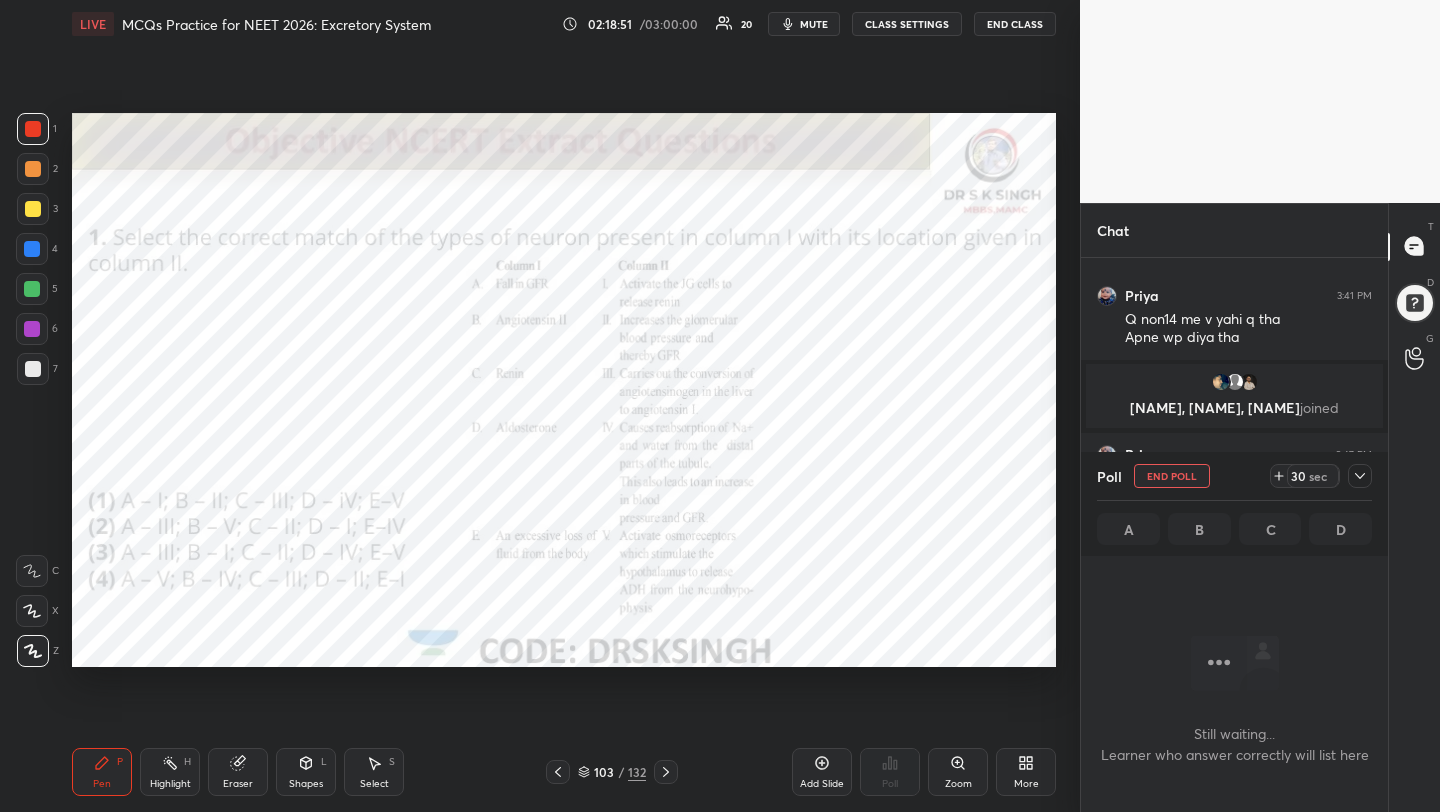 scroll, scrollTop: 402, scrollLeft: 301, axis: both 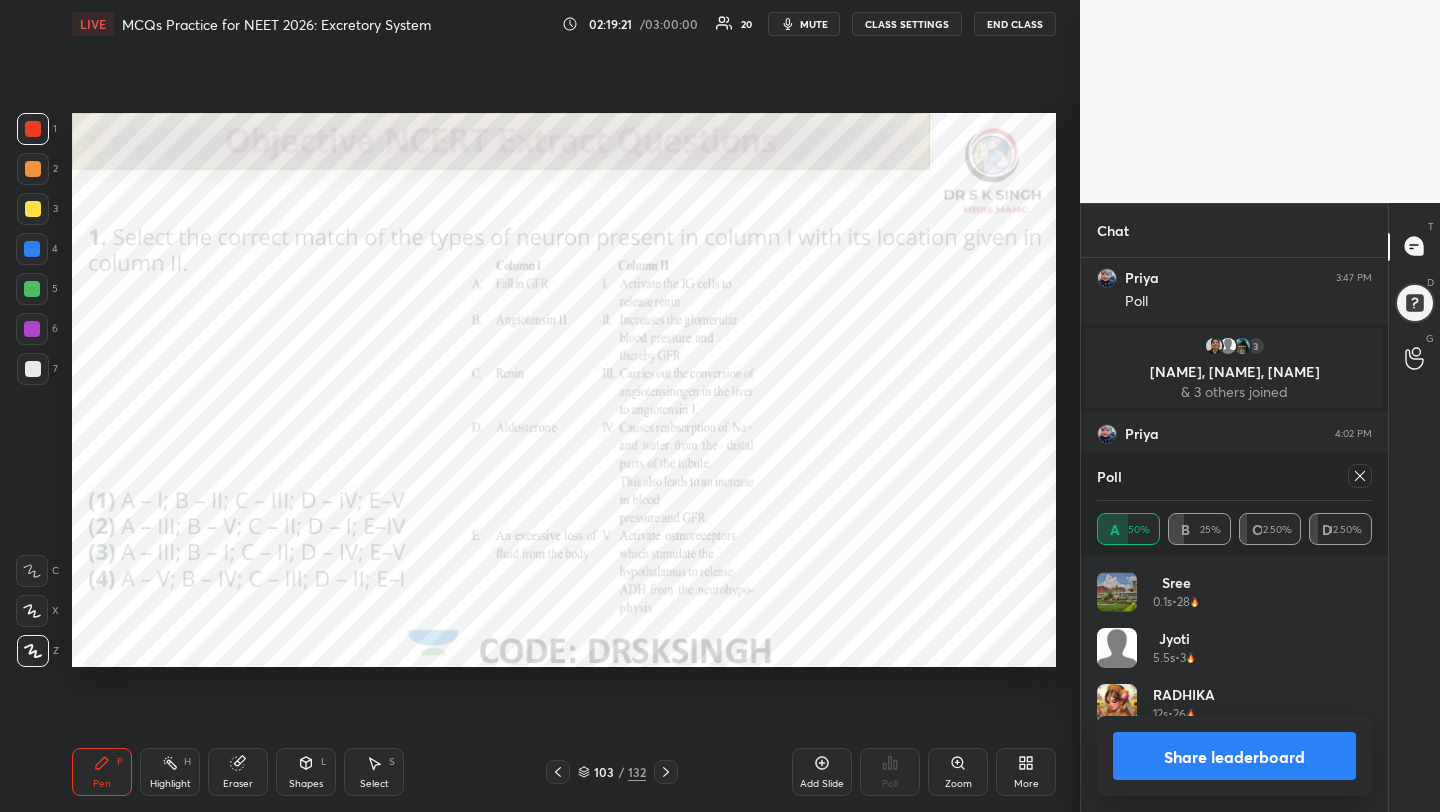 click on "mute" at bounding box center [814, 24] 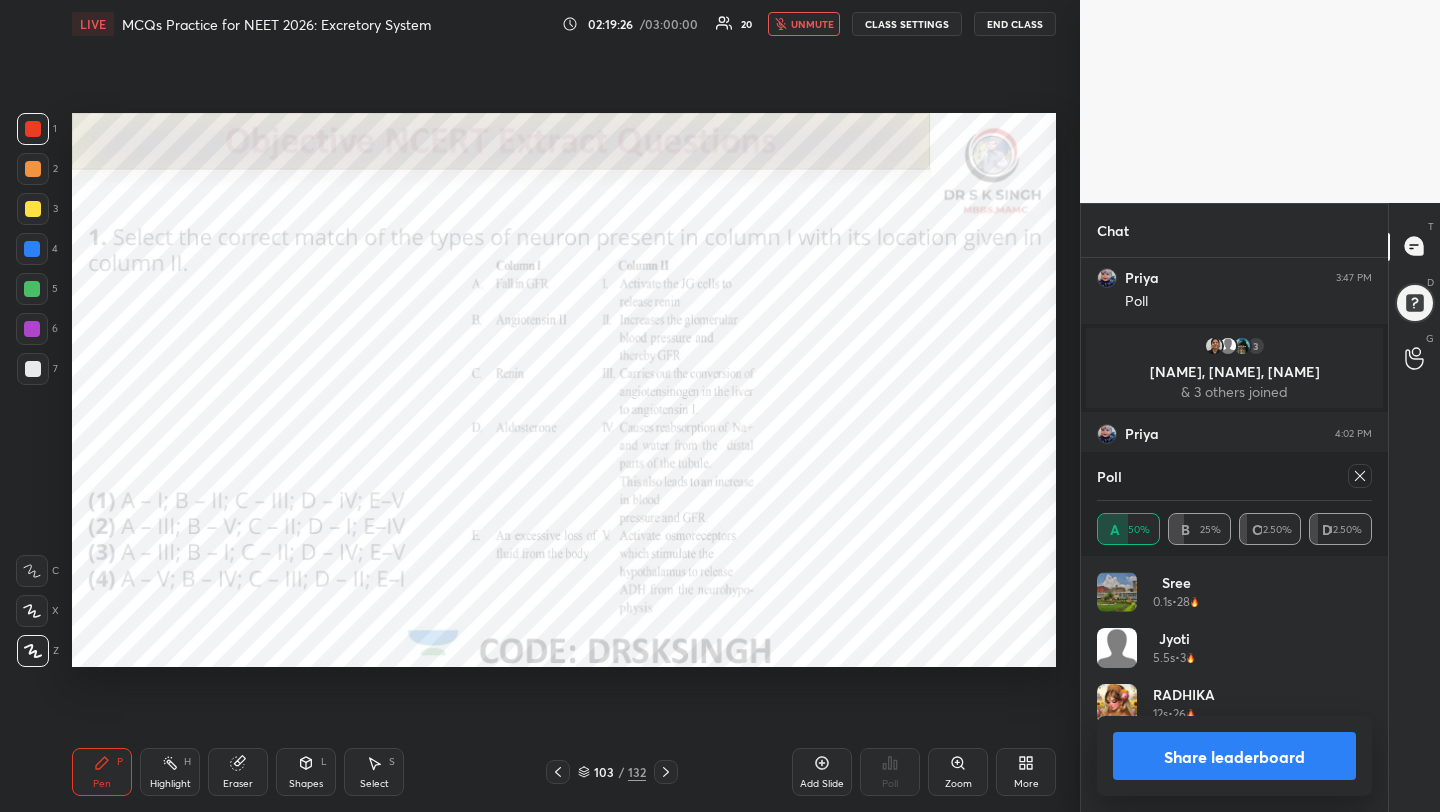 click 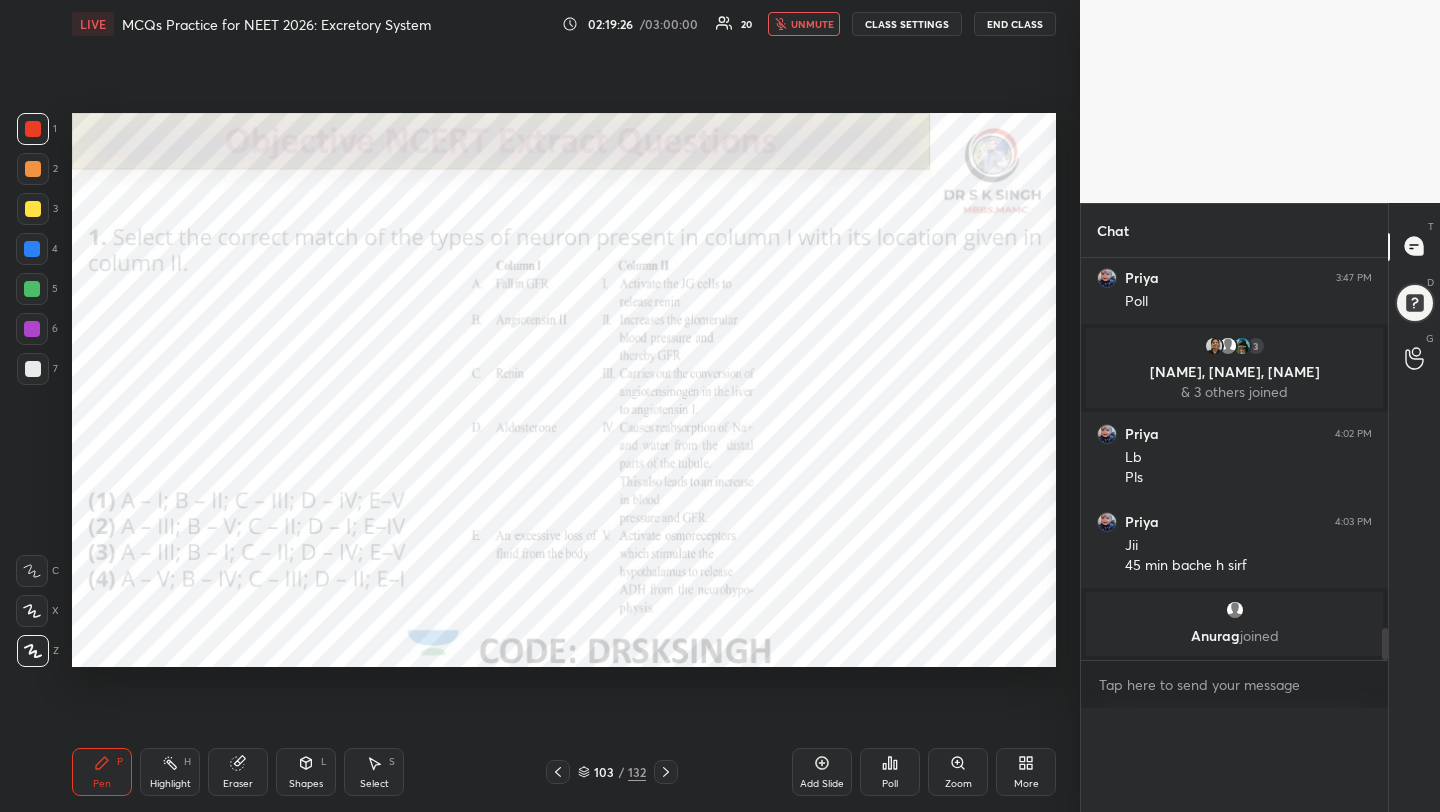 scroll, scrollTop: 0, scrollLeft: 0, axis: both 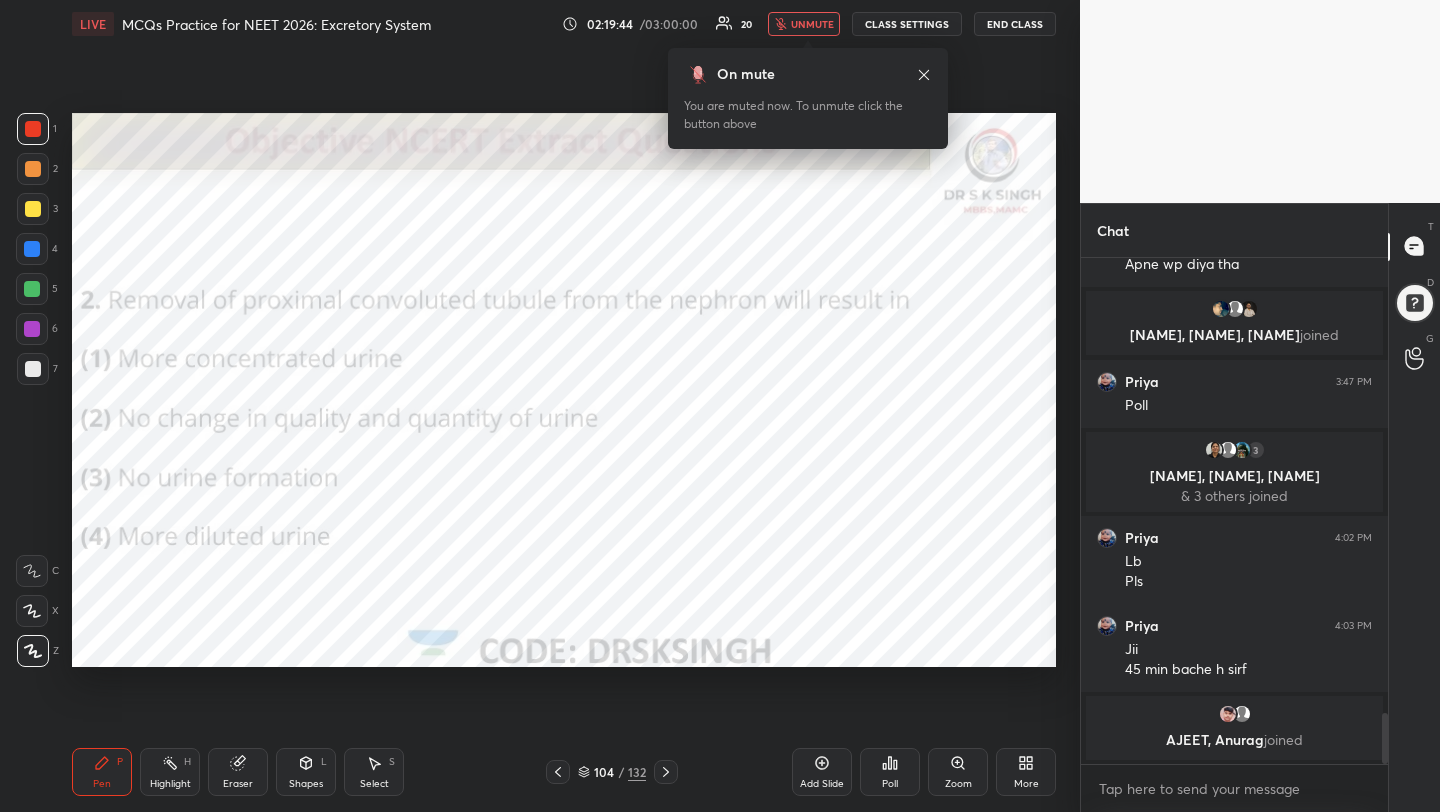 click on "unmute" at bounding box center (812, 24) 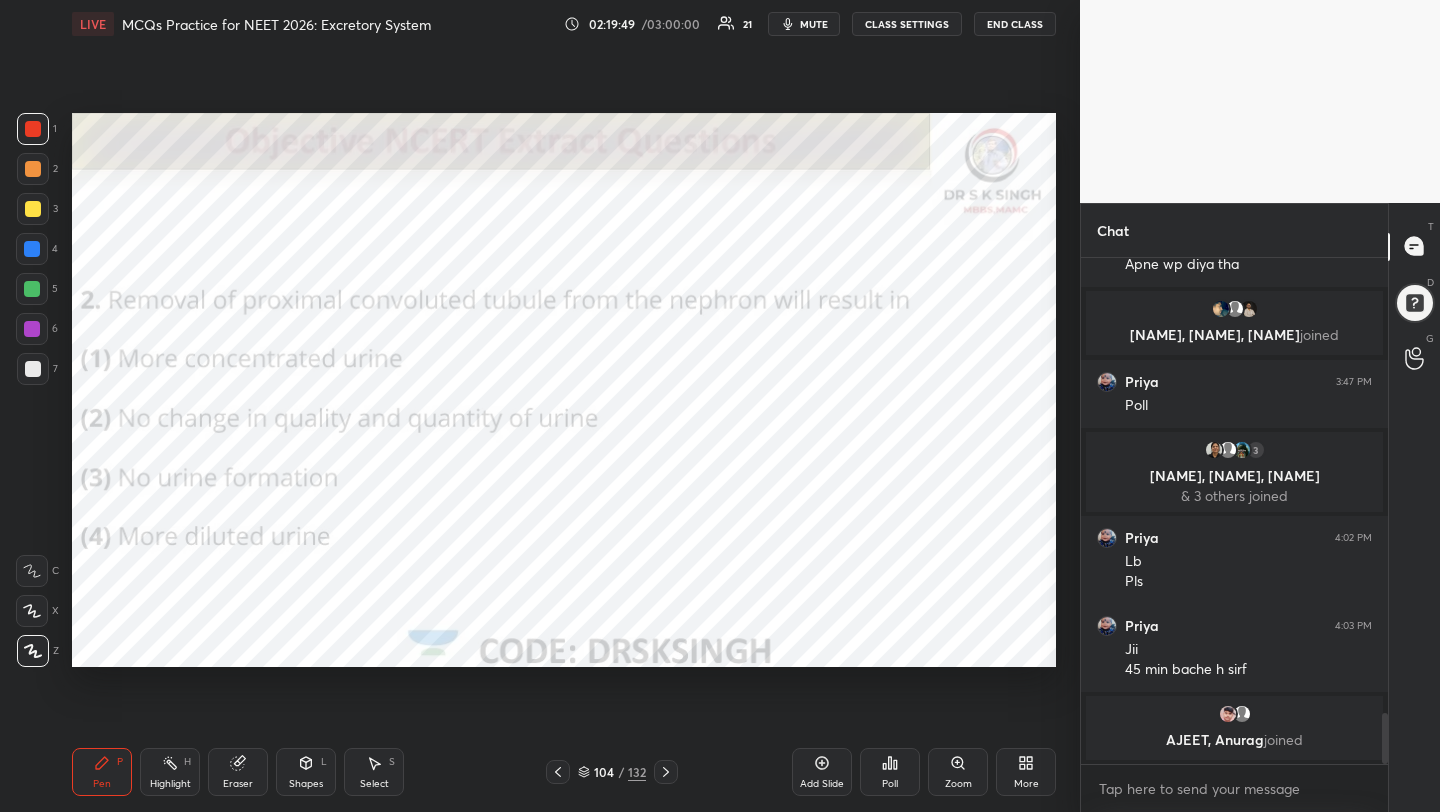 click on "Poll" at bounding box center [890, 772] 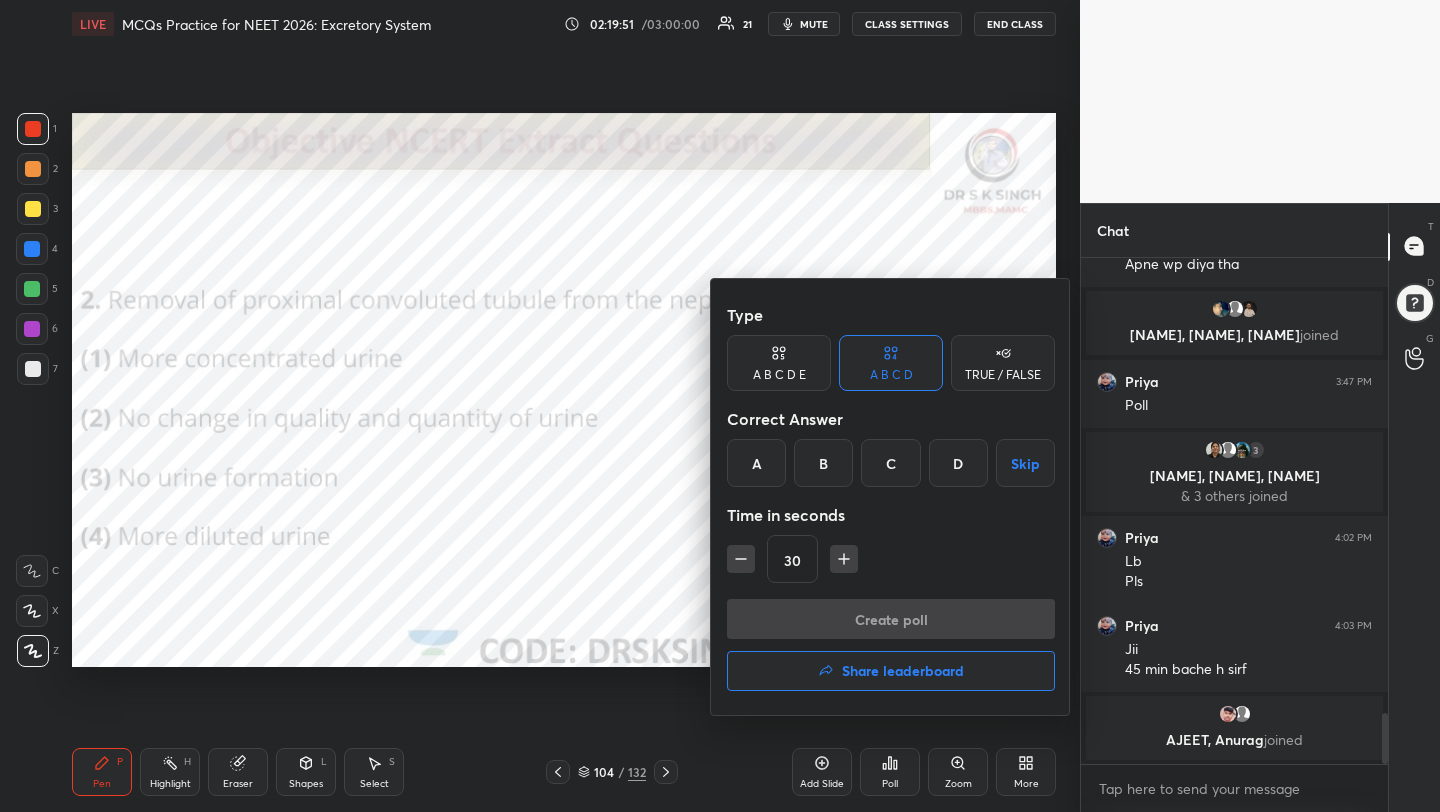 click on "D" at bounding box center (958, 463) 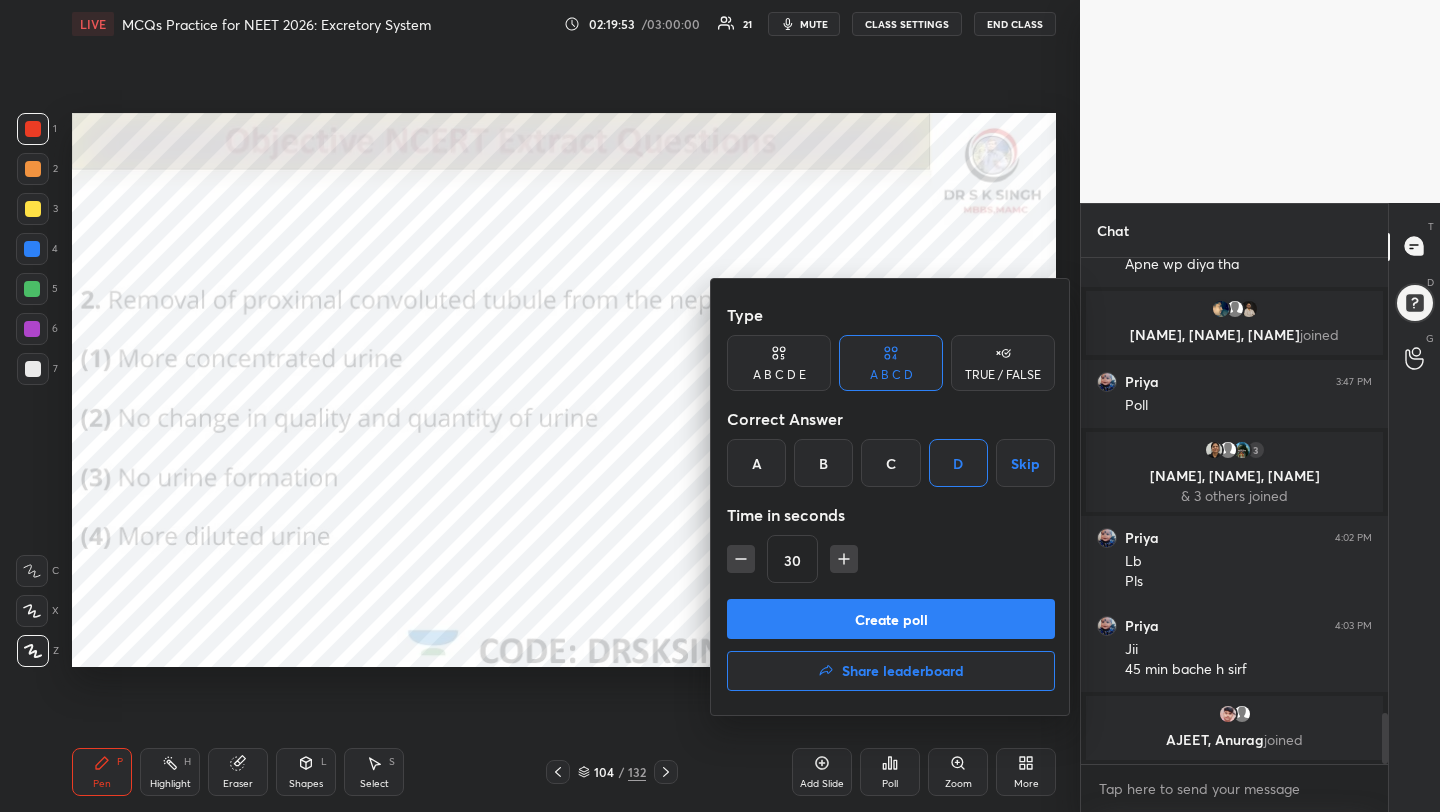 click on "Create poll" at bounding box center [891, 619] 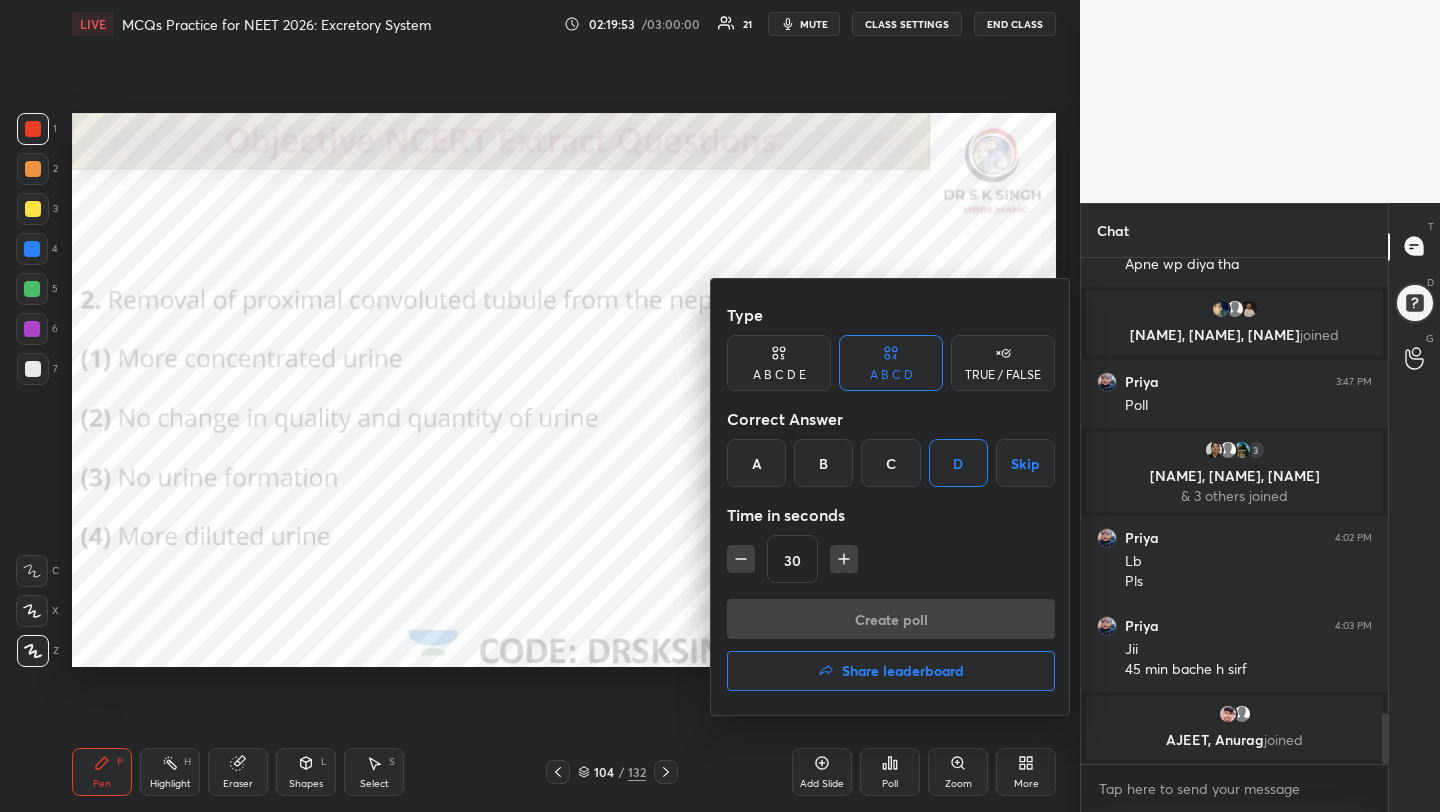 scroll, scrollTop: 458, scrollLeft: 301, axis: both 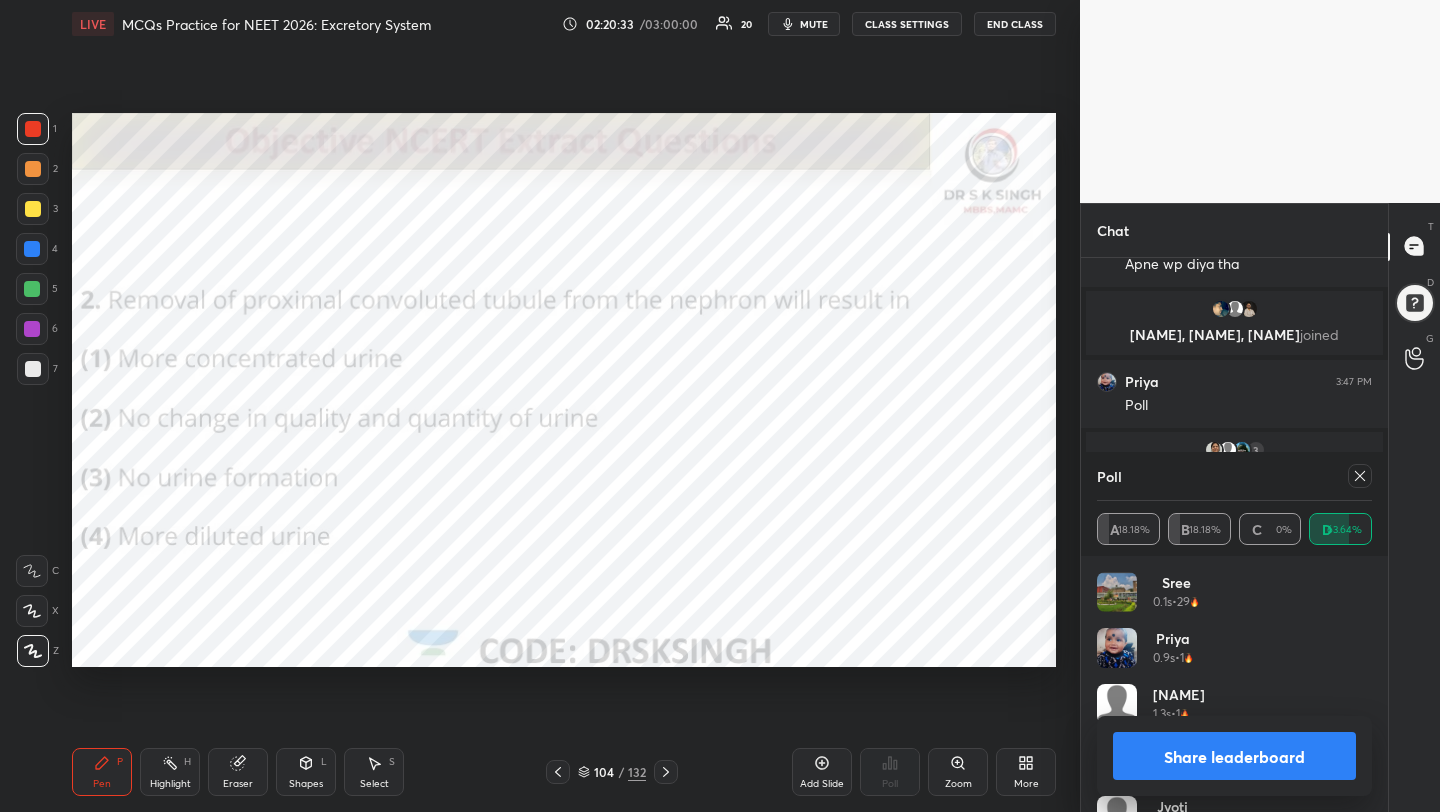 click 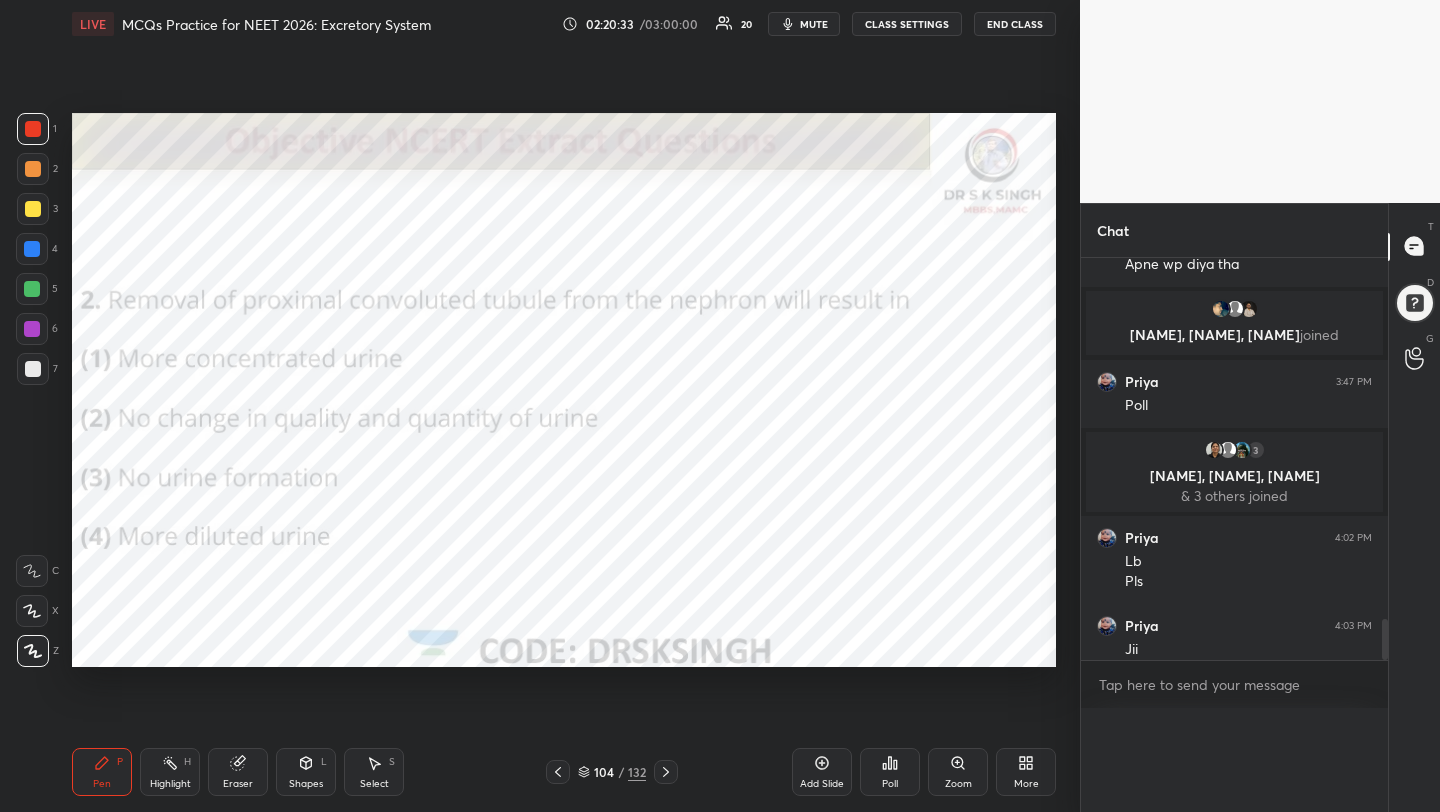 scroll, scrollTop: 0, scrollLeft: 0, axis: both 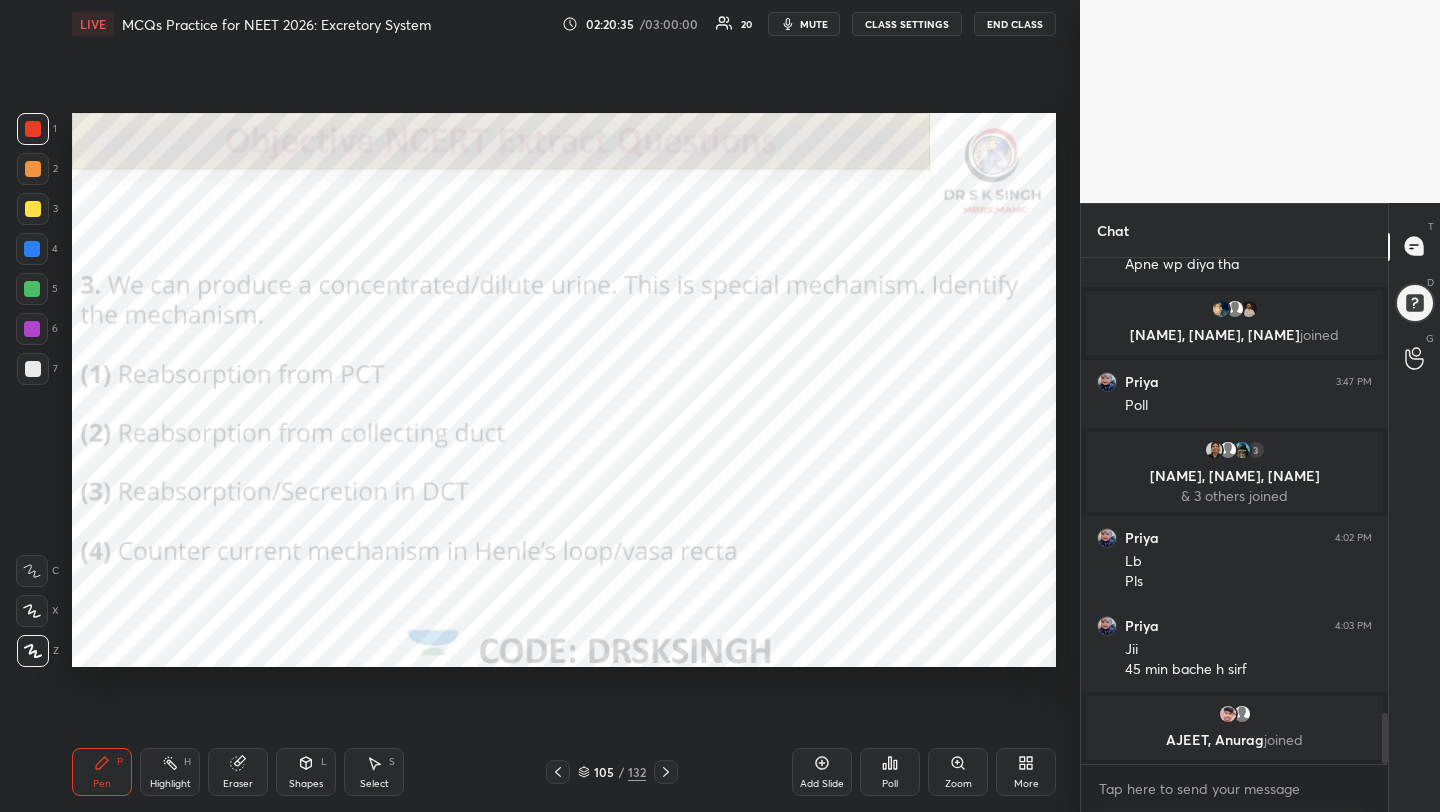 click on "Poll" at bounding box center [890, 772] 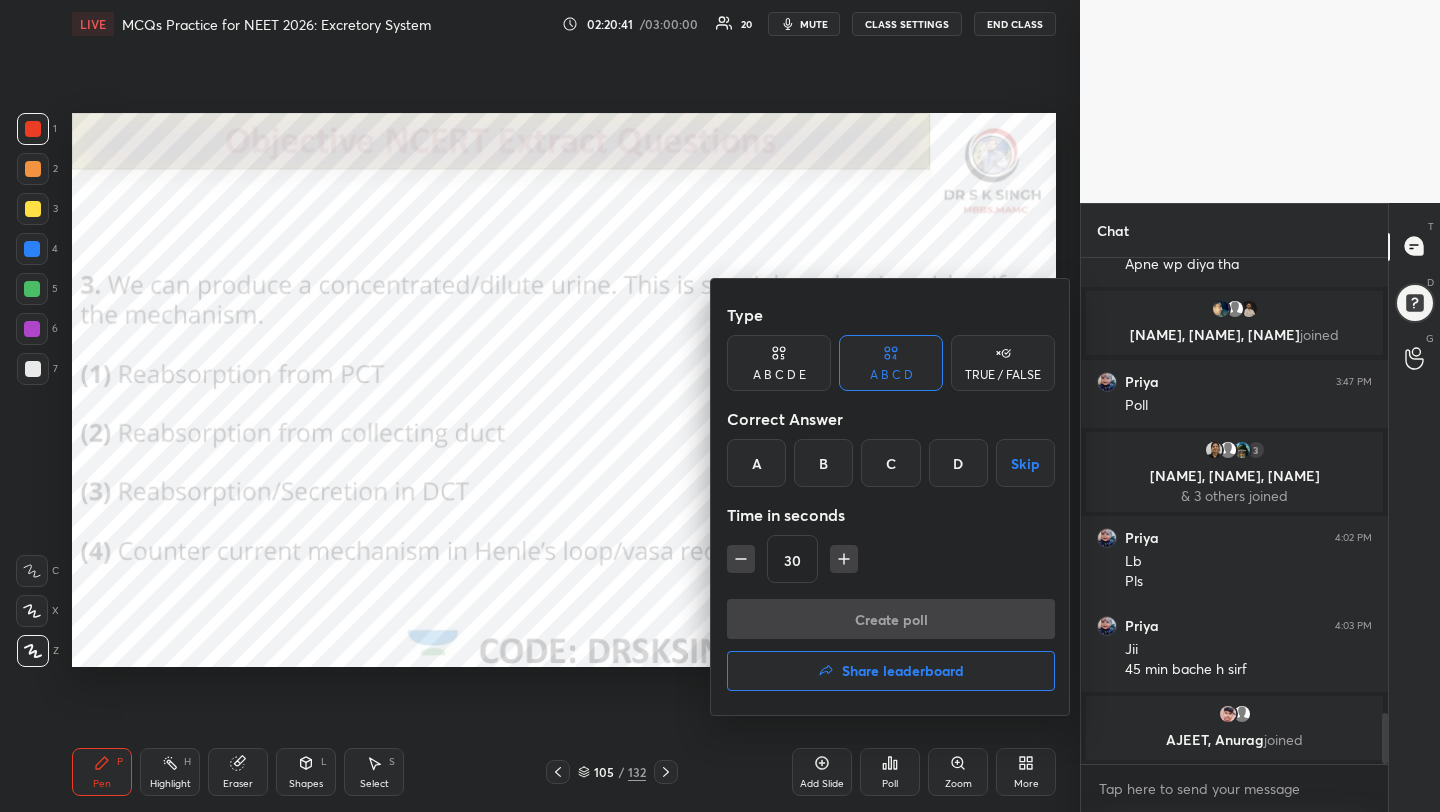 click on "D" at bounding box center (958, 463) 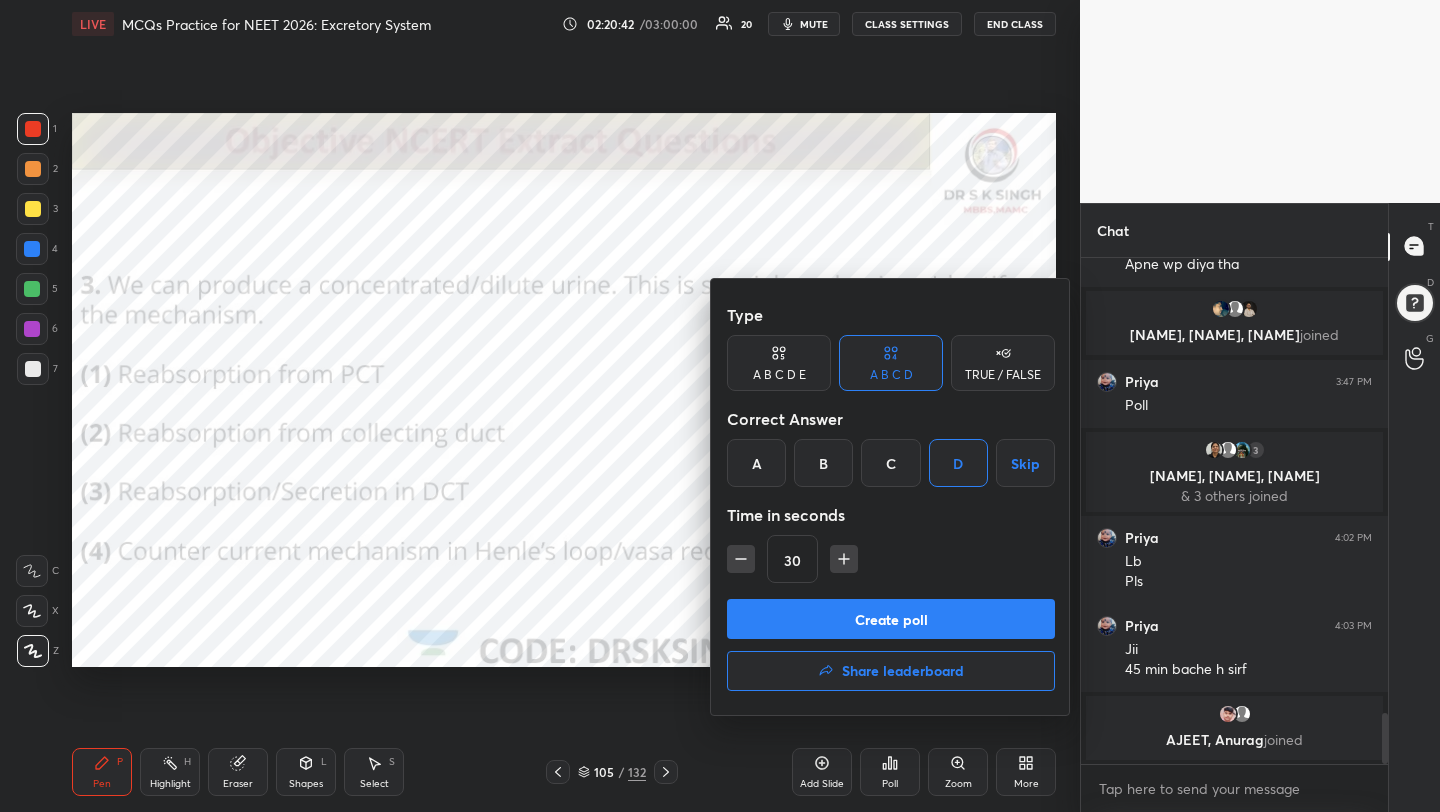 click on "Create poll" at bounding box center (891, 619) 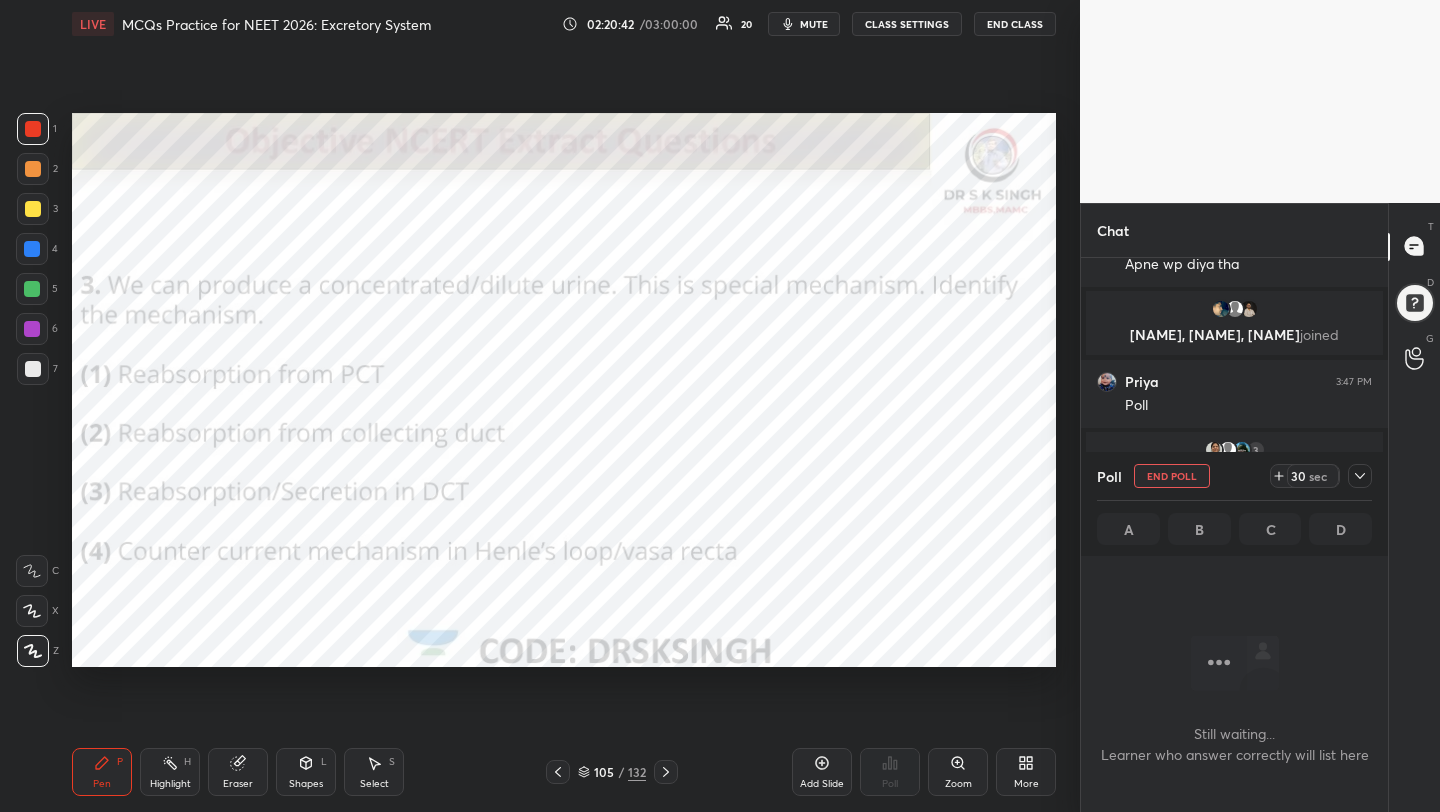 scroll, scrollTop: 420, scrollLeft: 301, axis: both 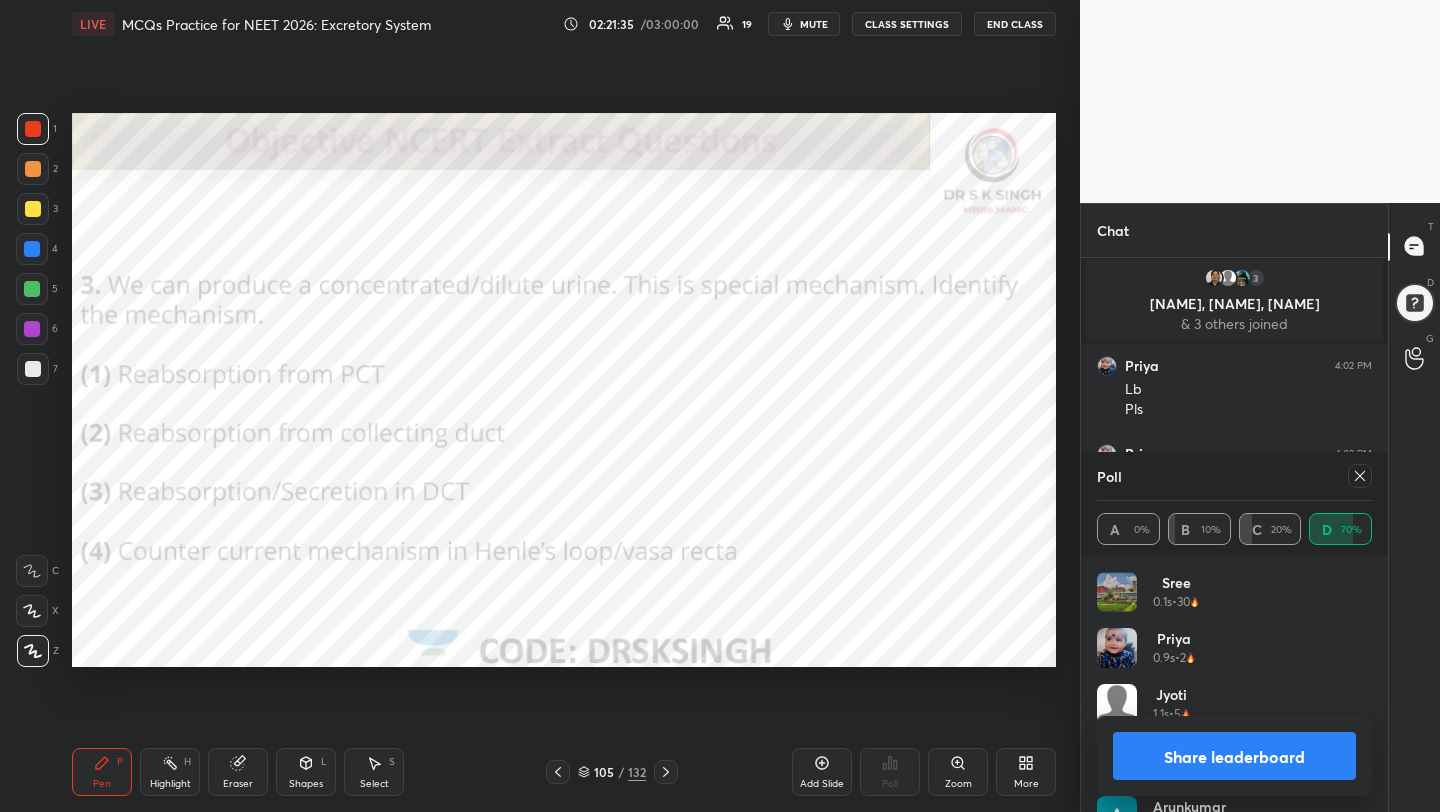 click 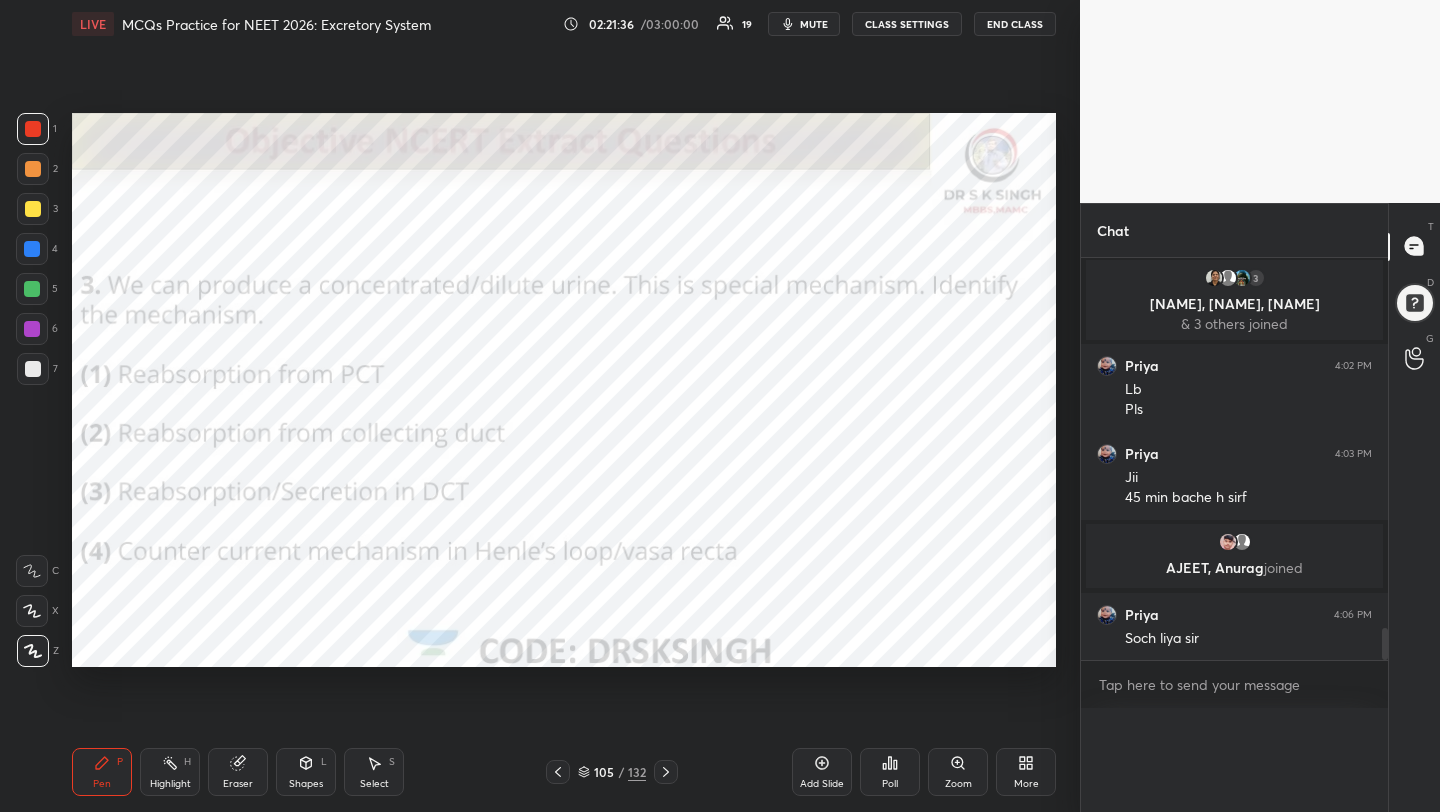 scroll, scrollTop: 1, scrollLeft: 7, axis: both 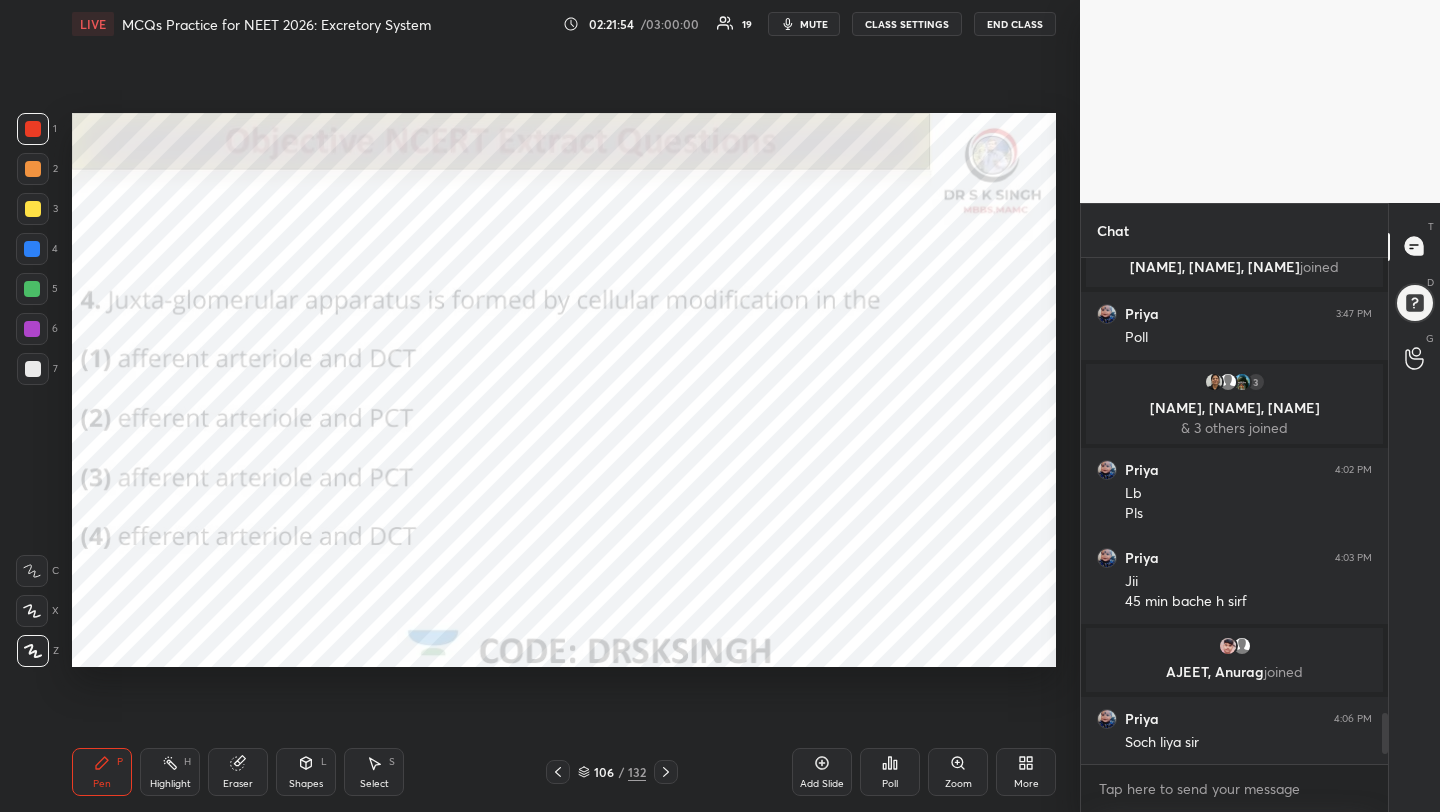 click on "Poll" at bounding box center [890, 772] 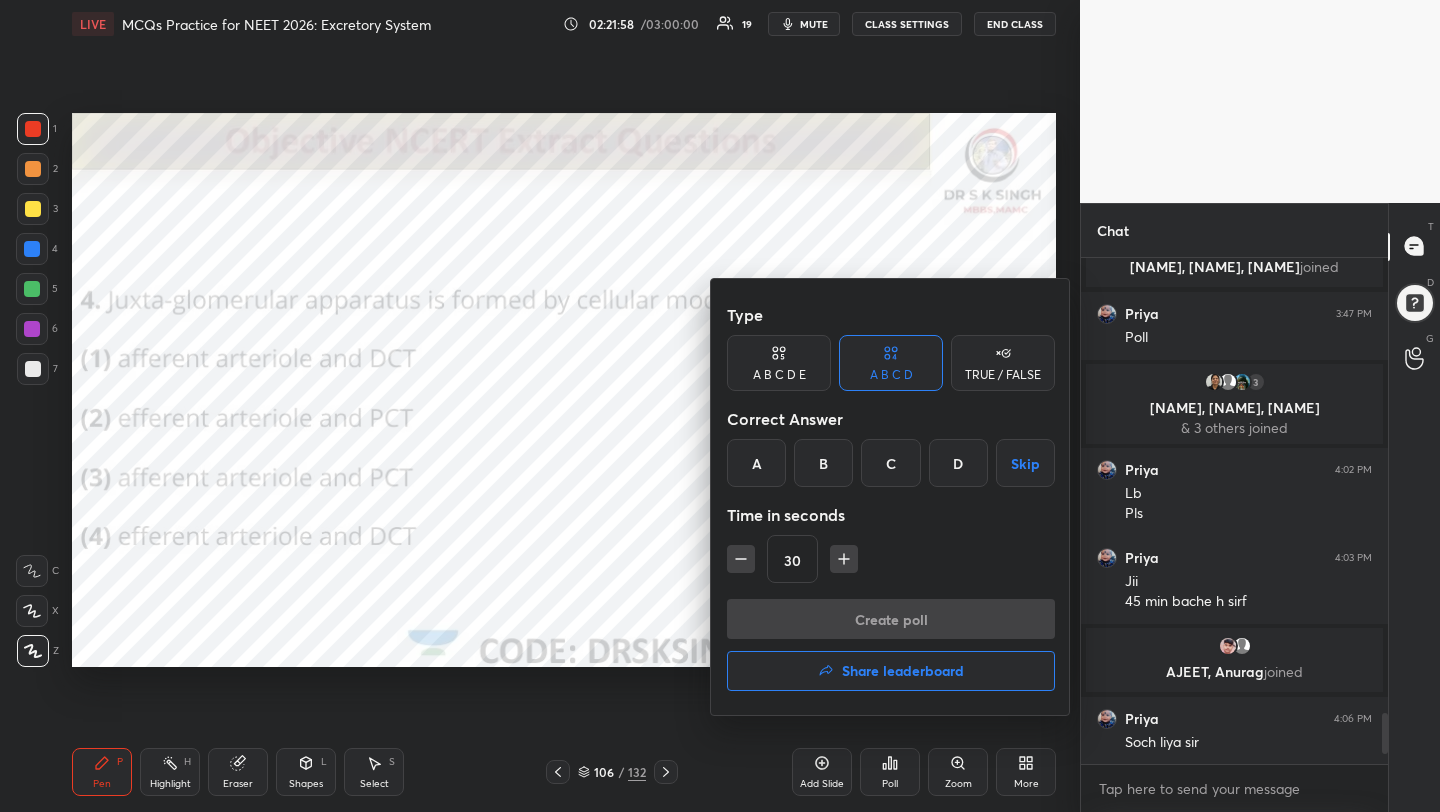 click on "A" at bounding box center [756, 463] 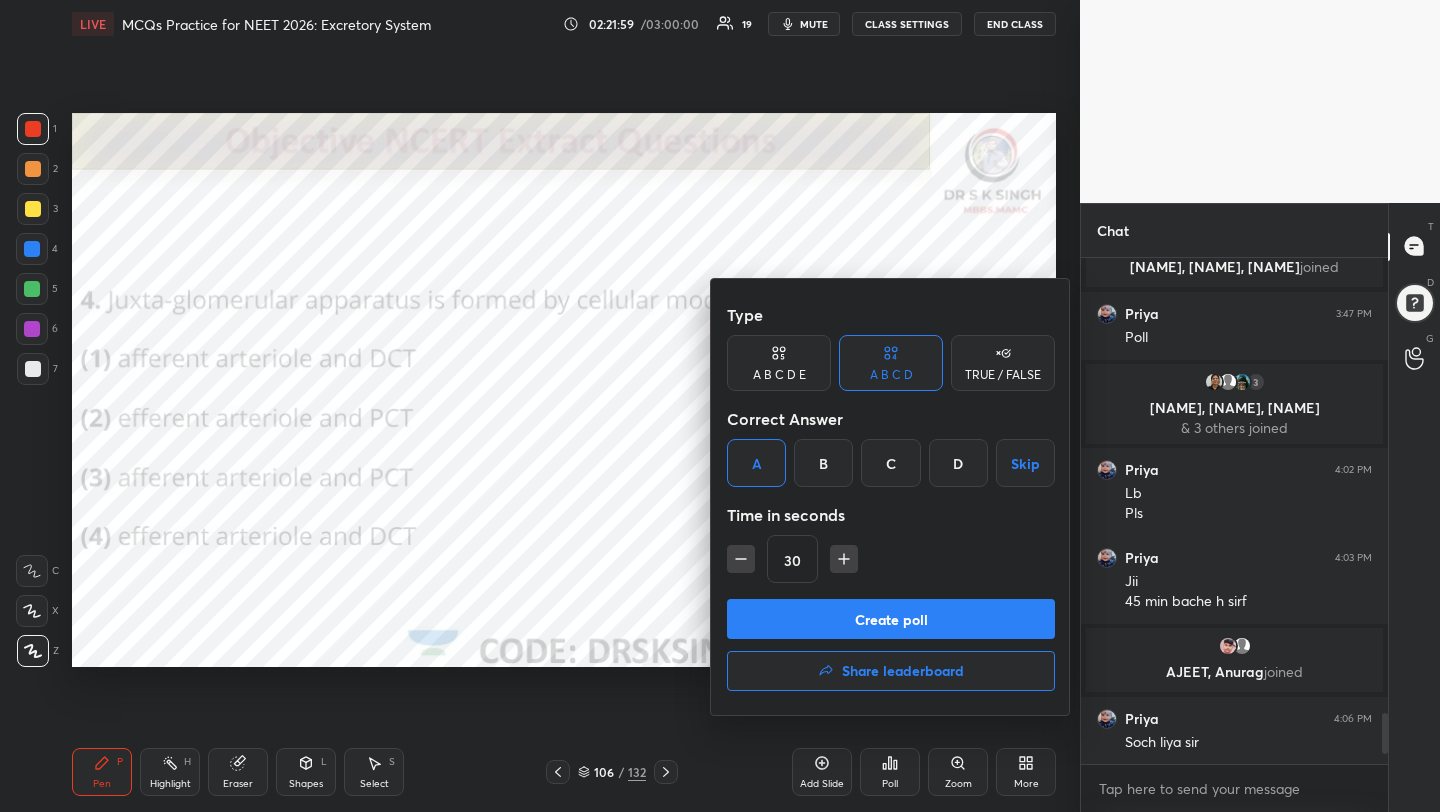 click on "Create poll" at bounding box center [891, 619] 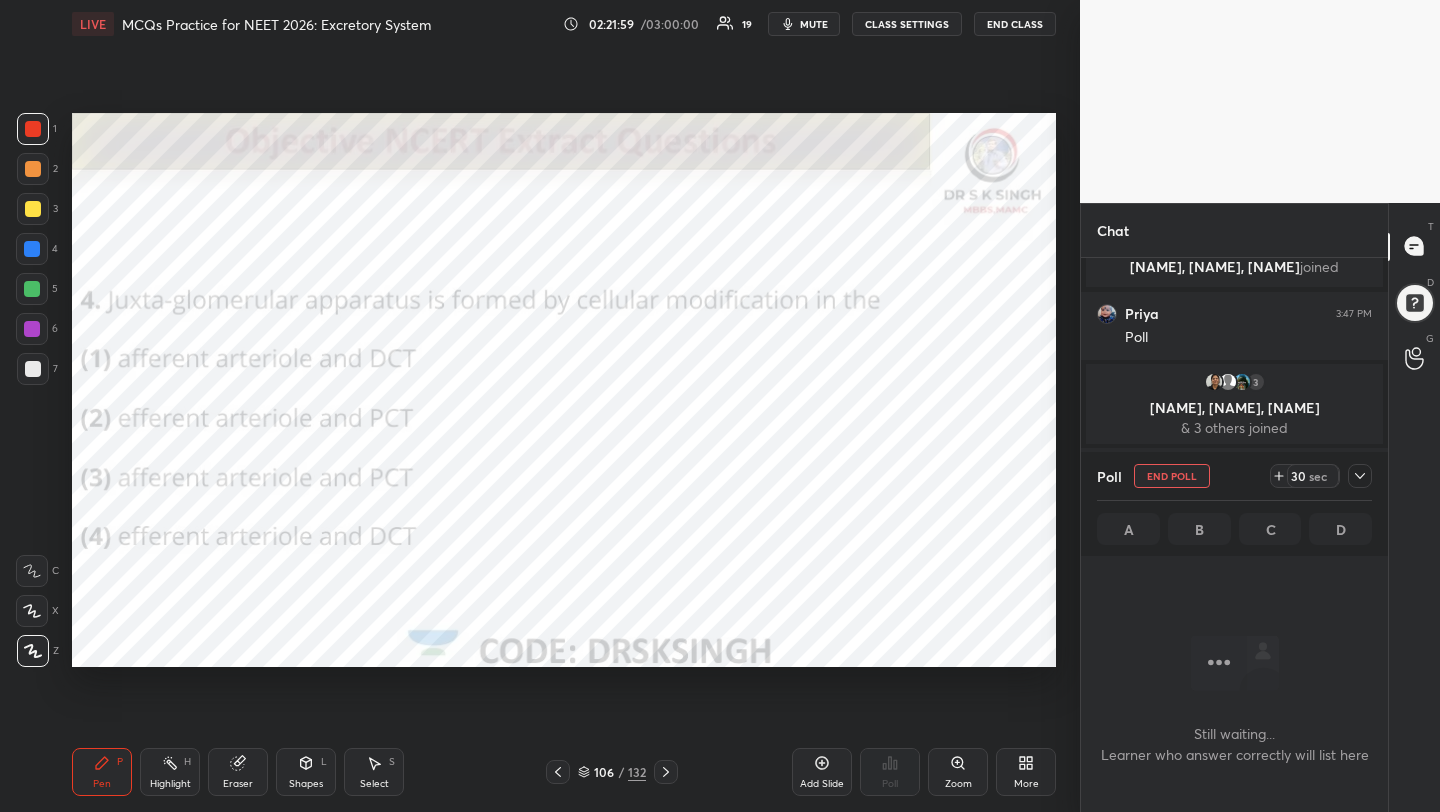 scroll, scrollTop: 412, scrollLeft: 301, axis: both 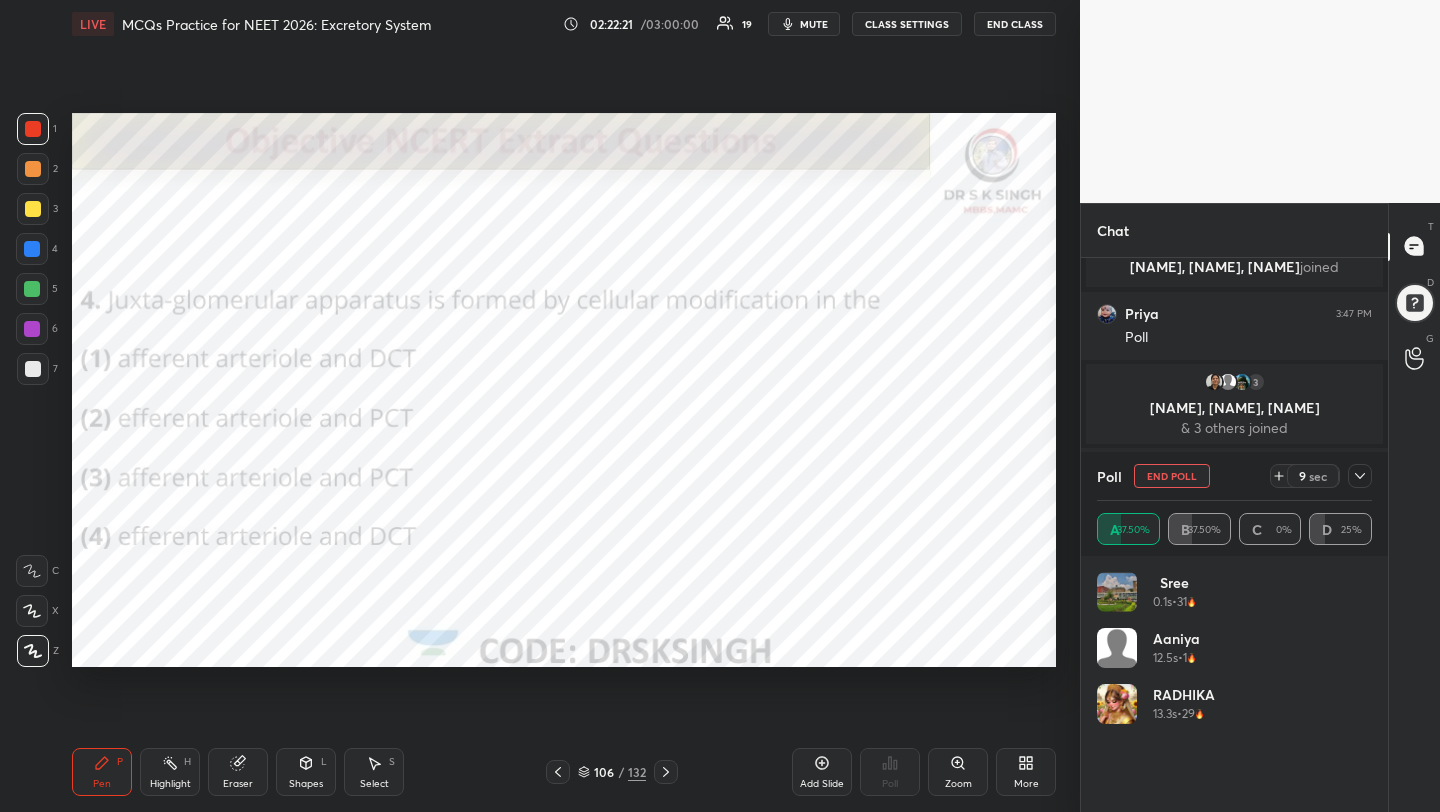 click on "End Poll" at bounding box center (1172, 476) 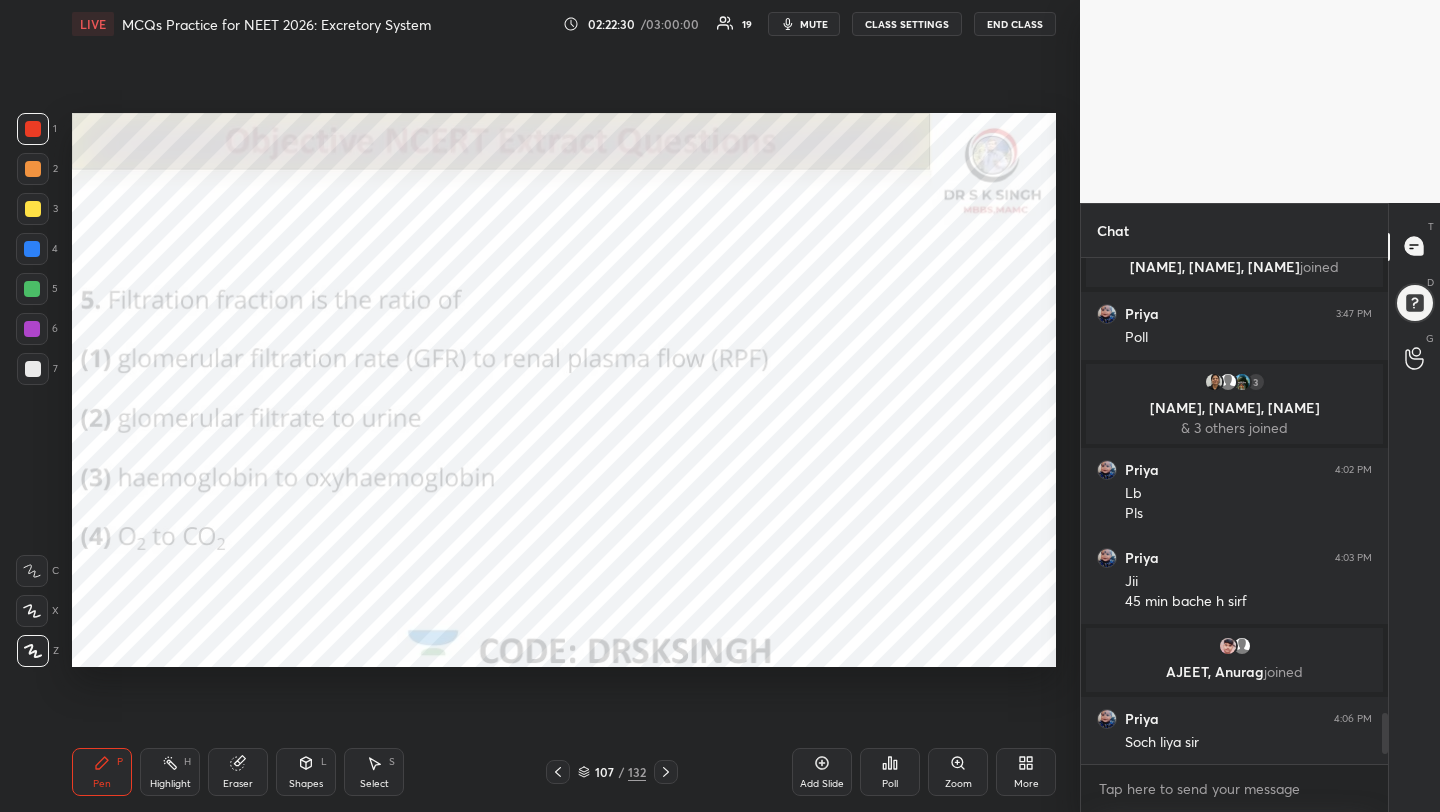 click 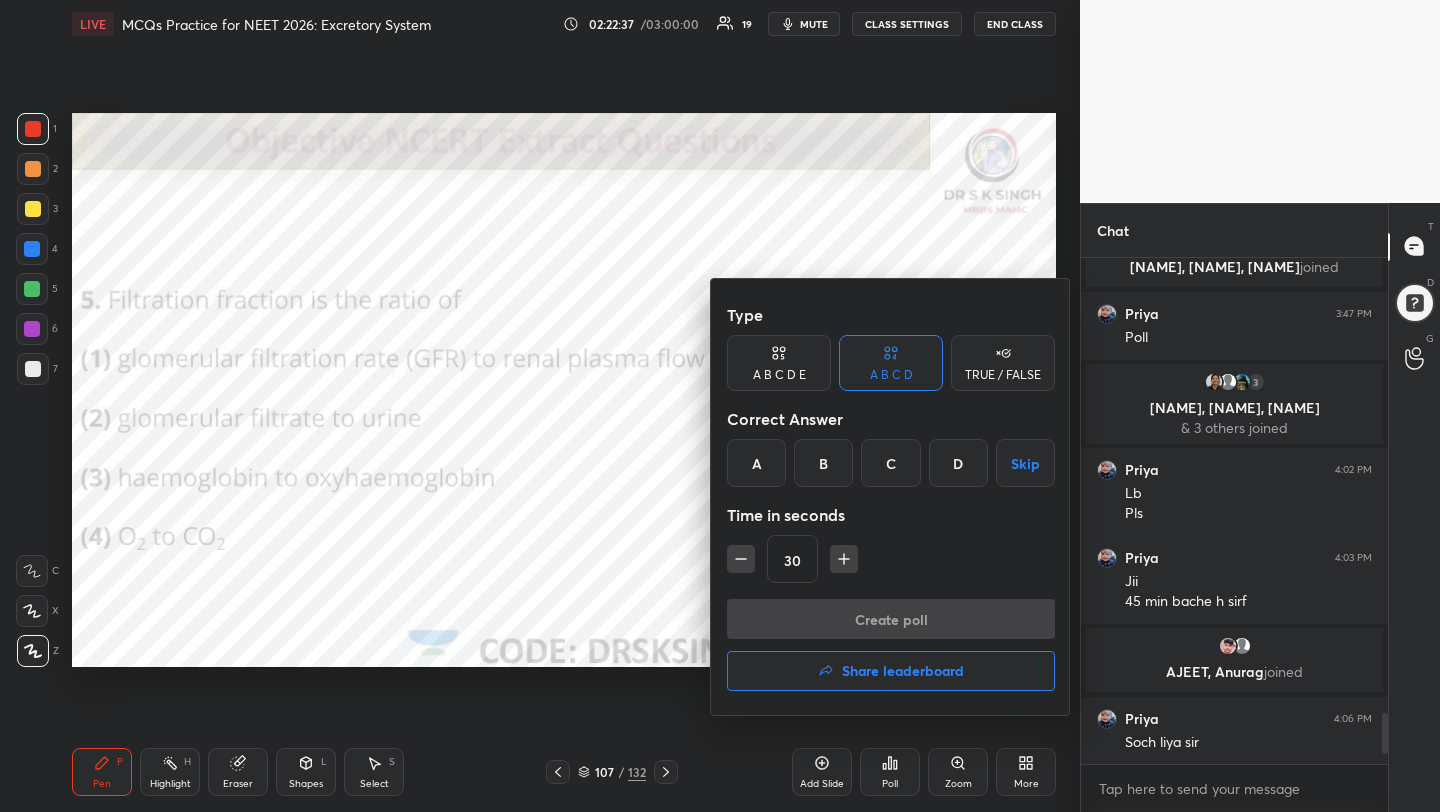 click on "A" at bounding box center (756, 463) 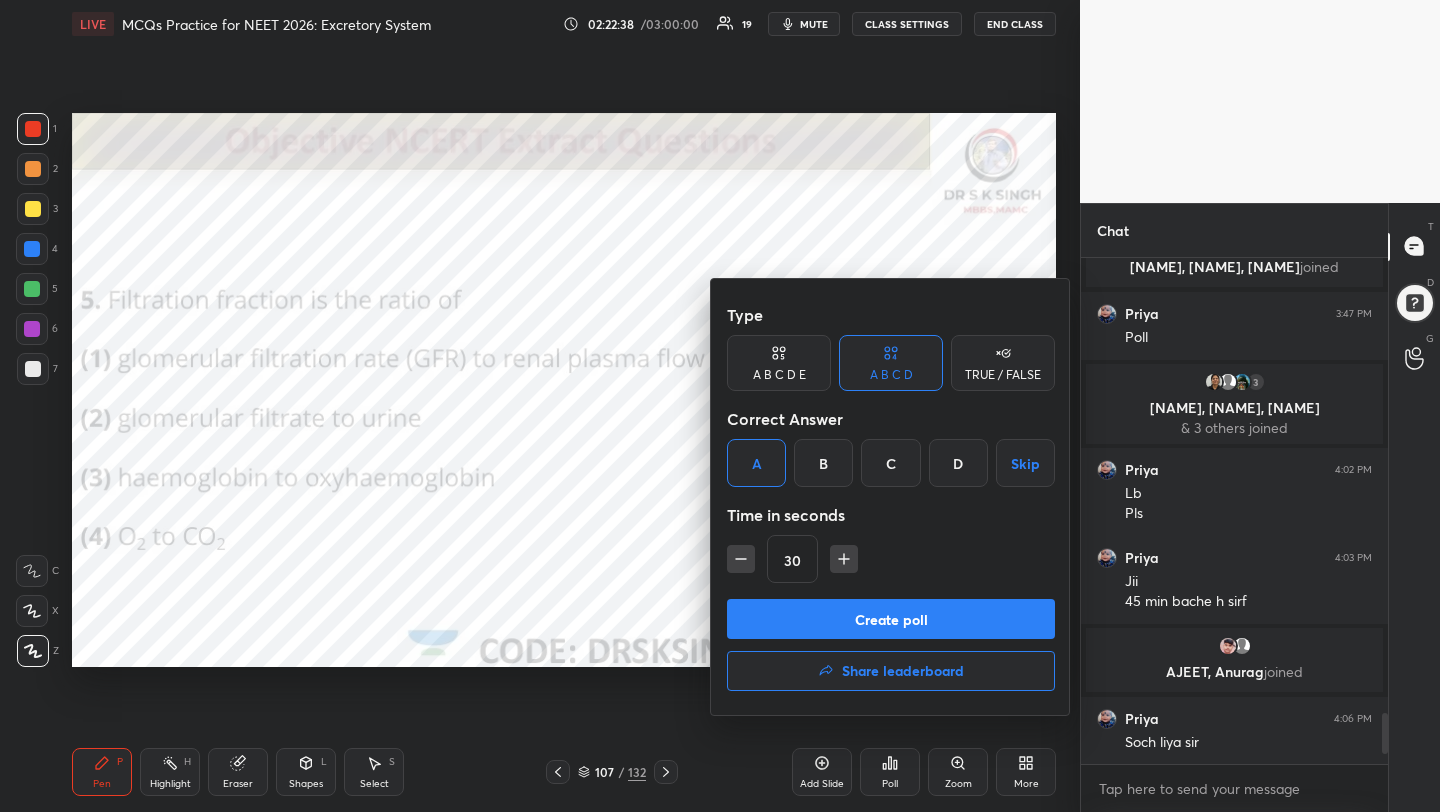 click on "Create poll" at bounding box center [891, 619] 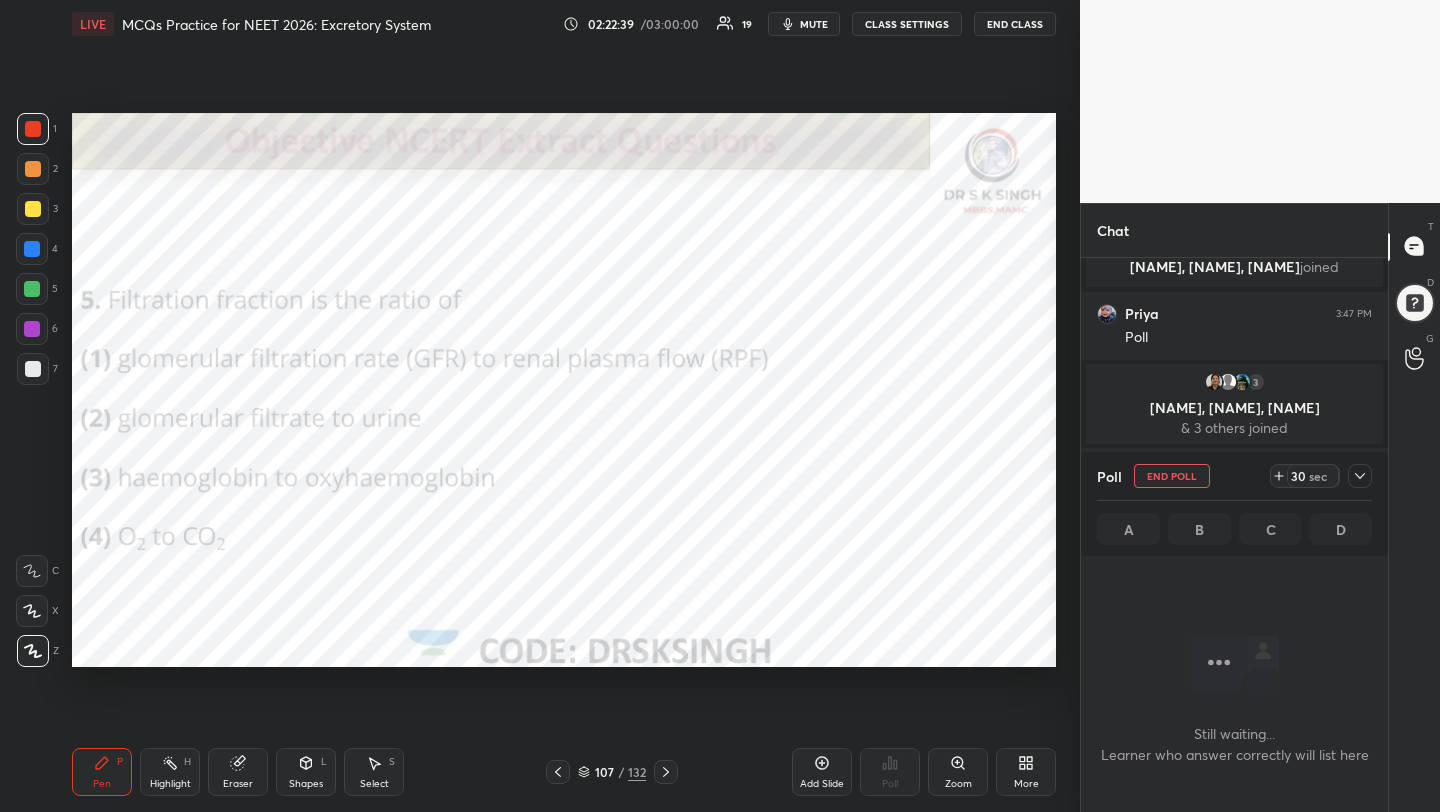 scroll, scrollTop: 407, scrollLeft: 301, axis: both 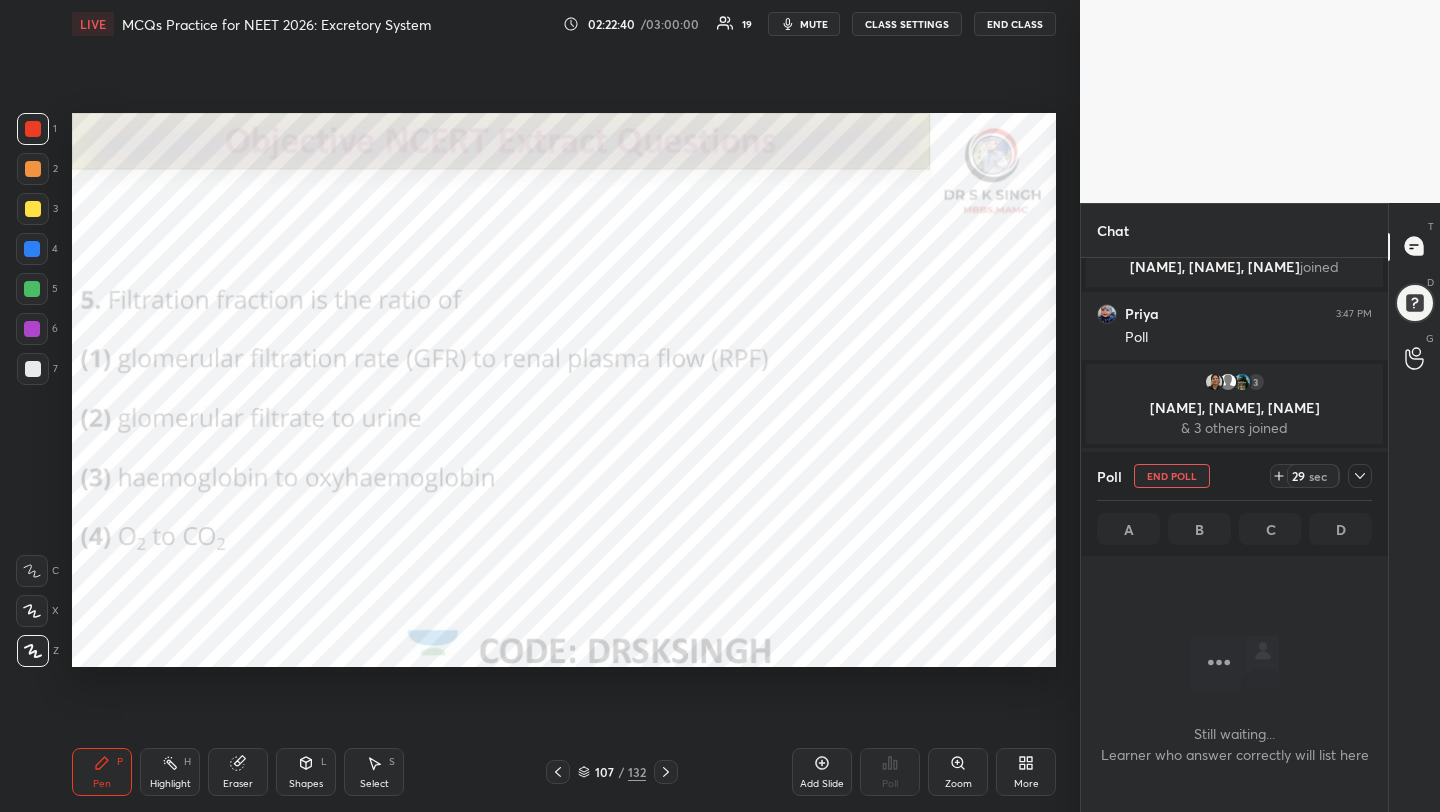 click on "mute" at bounding box center (814, 24) 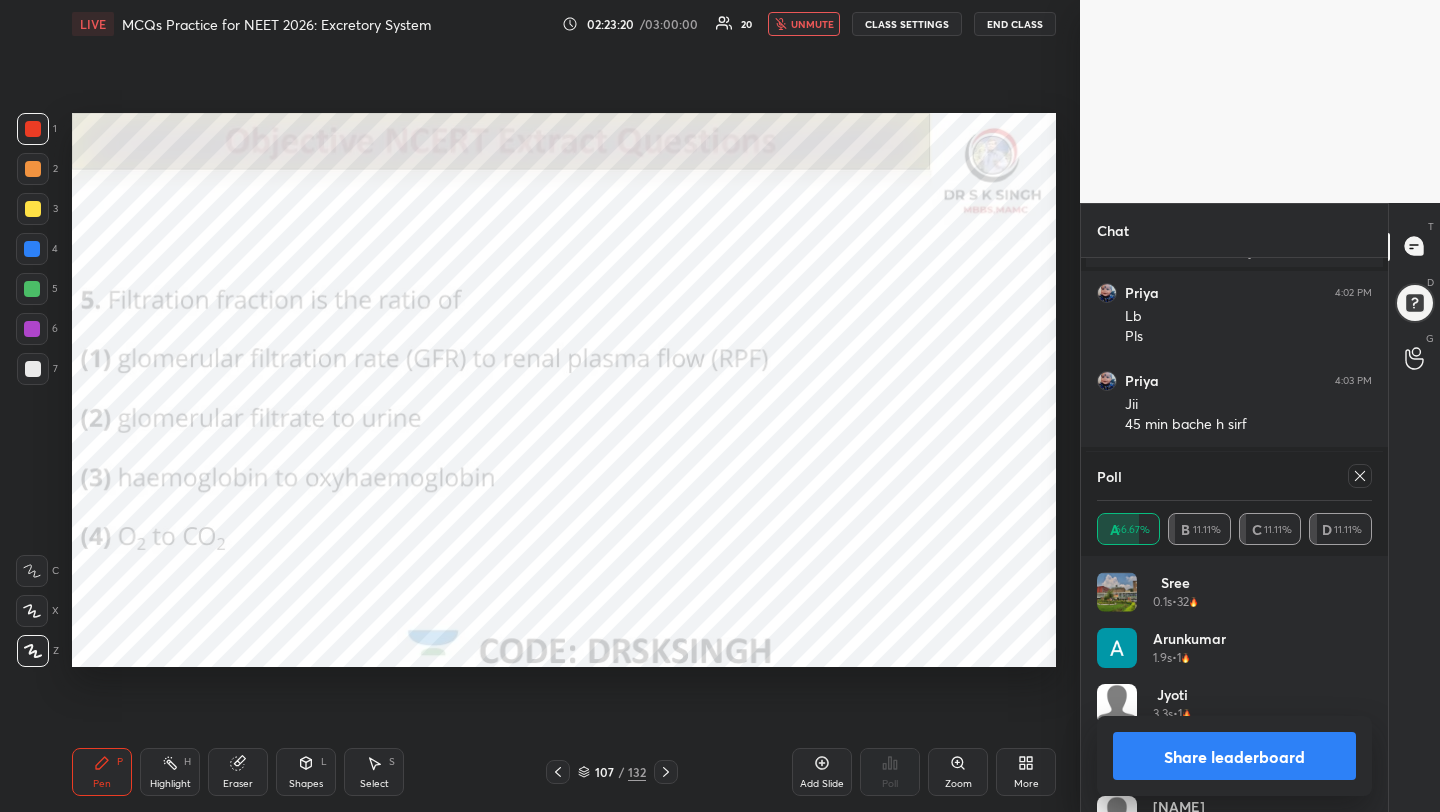 click on "unmute" at bounding box center [804, 24] 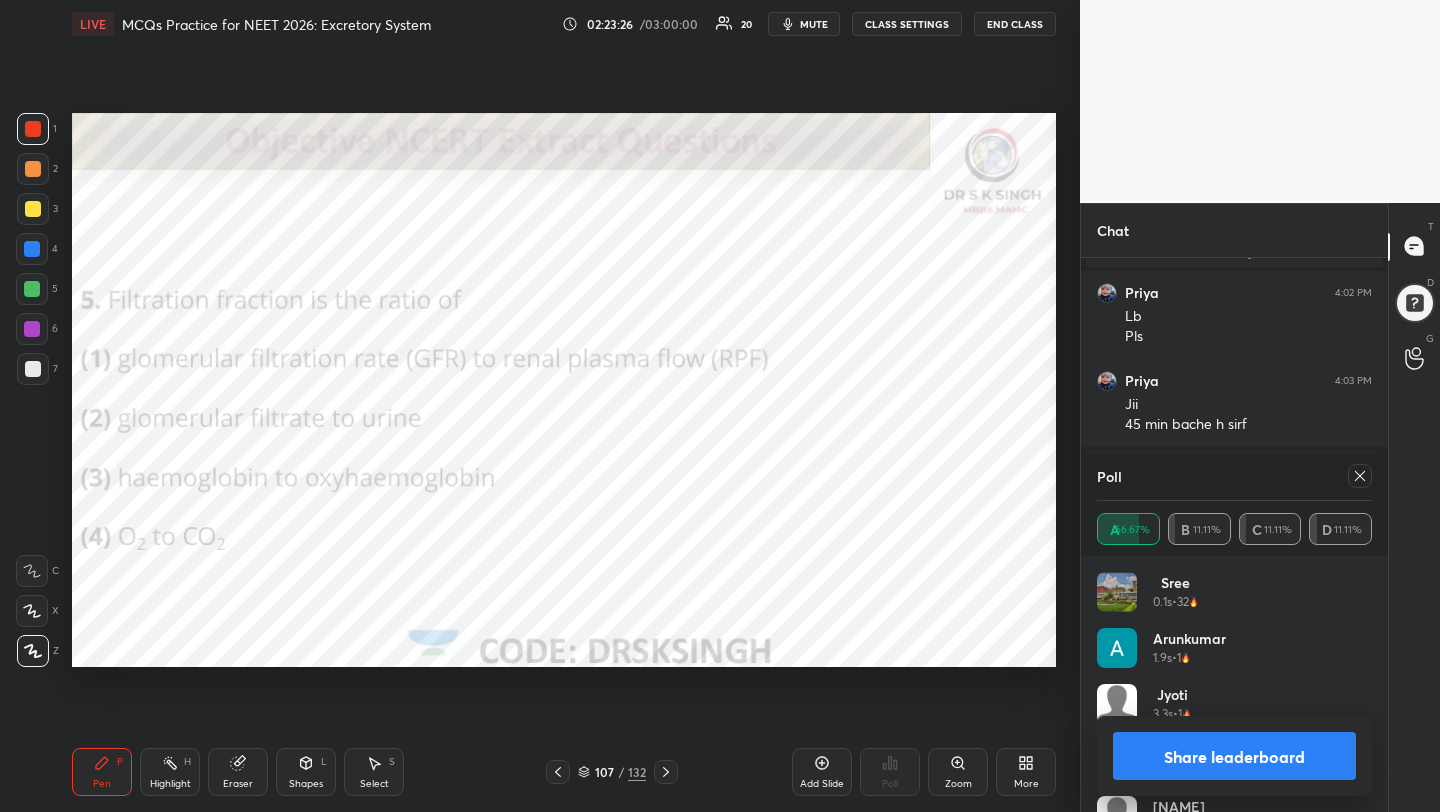 click 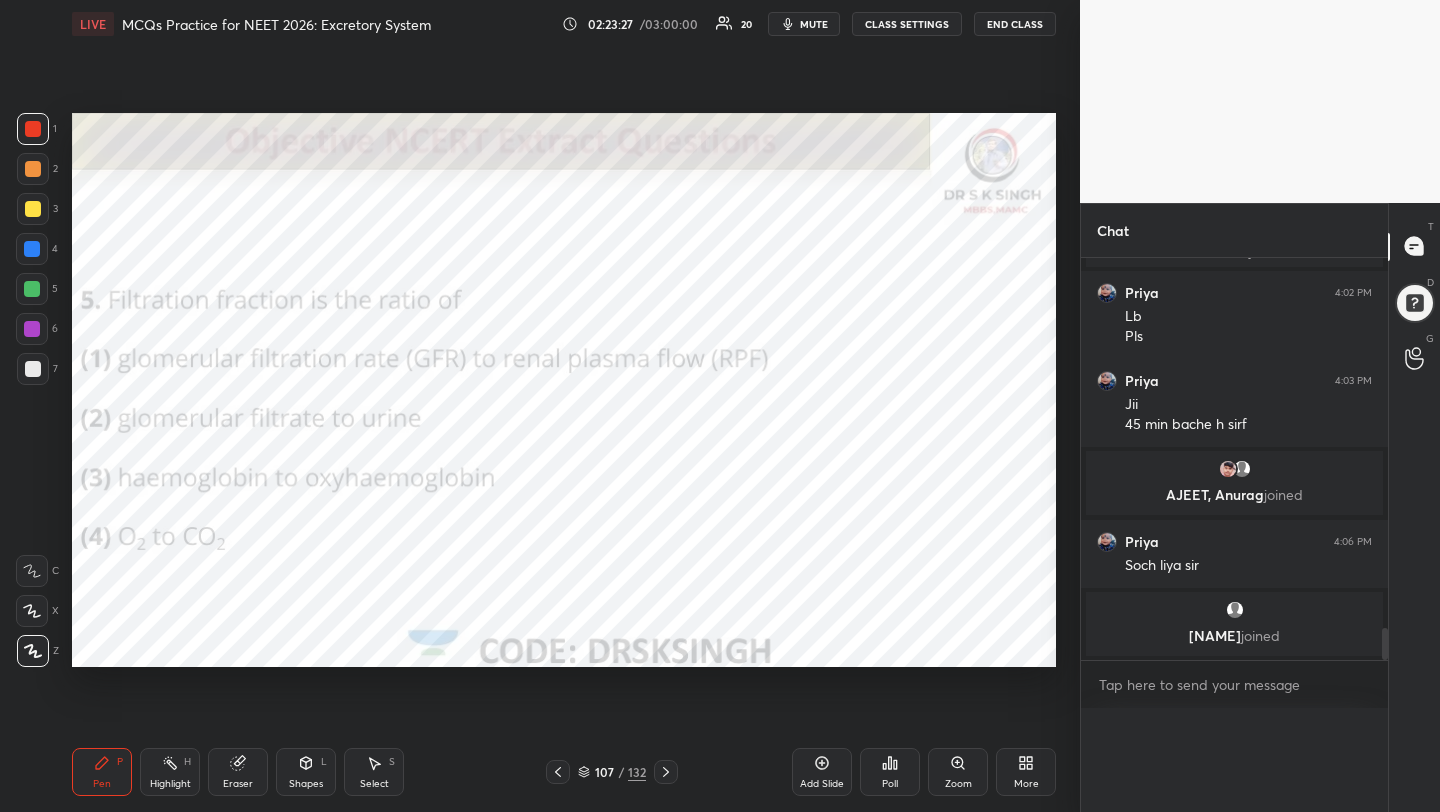 scroll, scrollTop: 0, scrollLeft: 0, axis: both 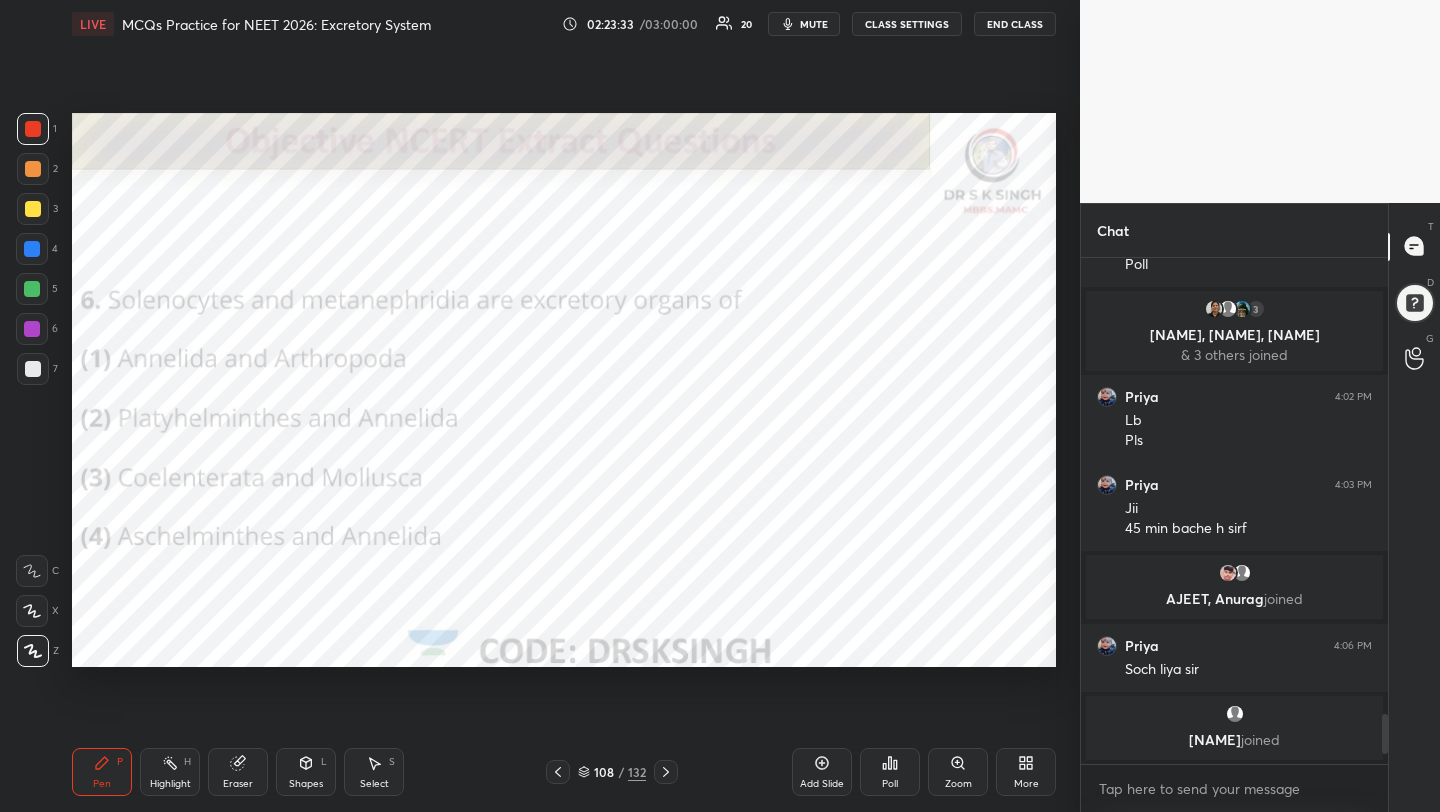 click on "Poll" at bounding box center (890, 784) 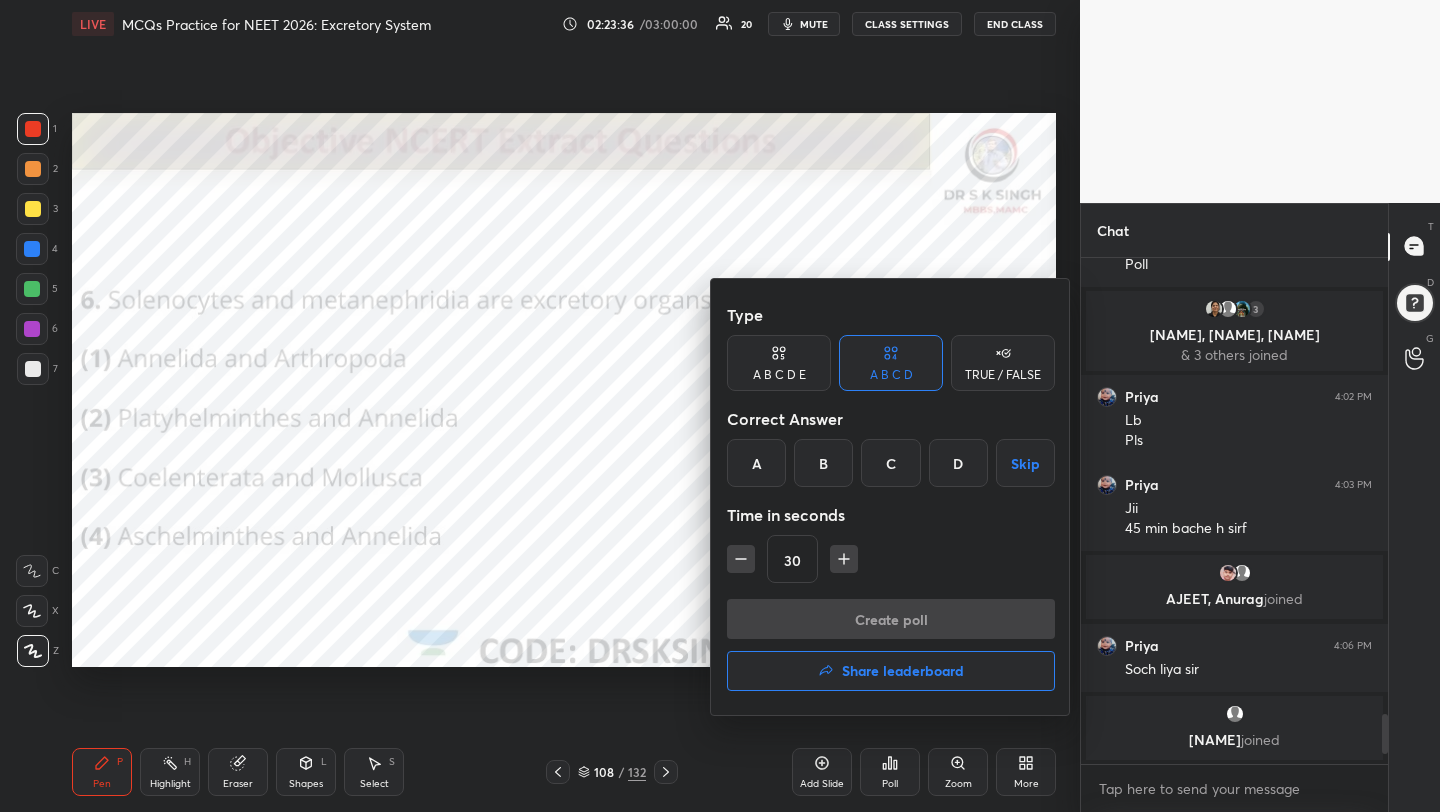 click on "B" at bounding box center [823, 463] 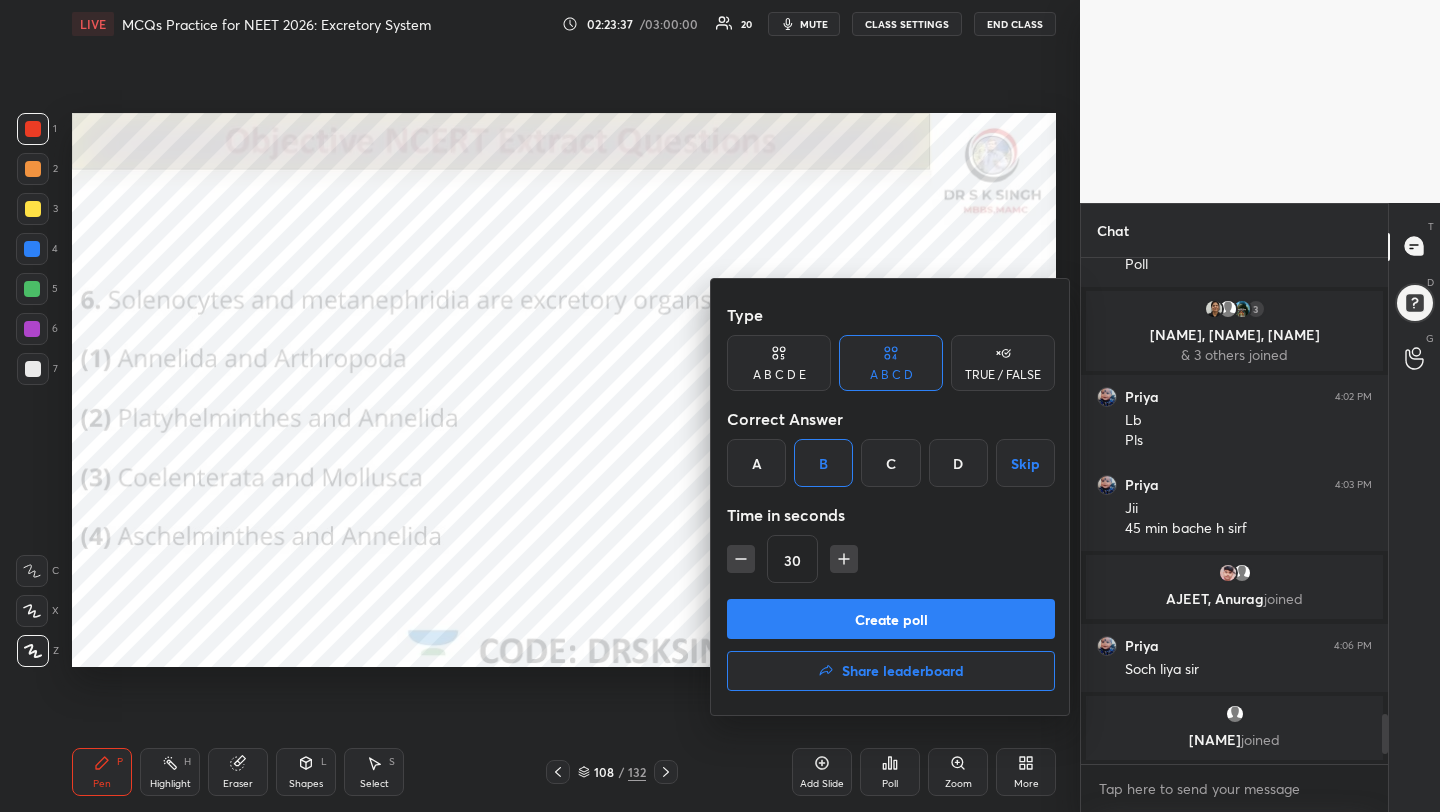 click on "Create poll" at bounding box center (891, 619) 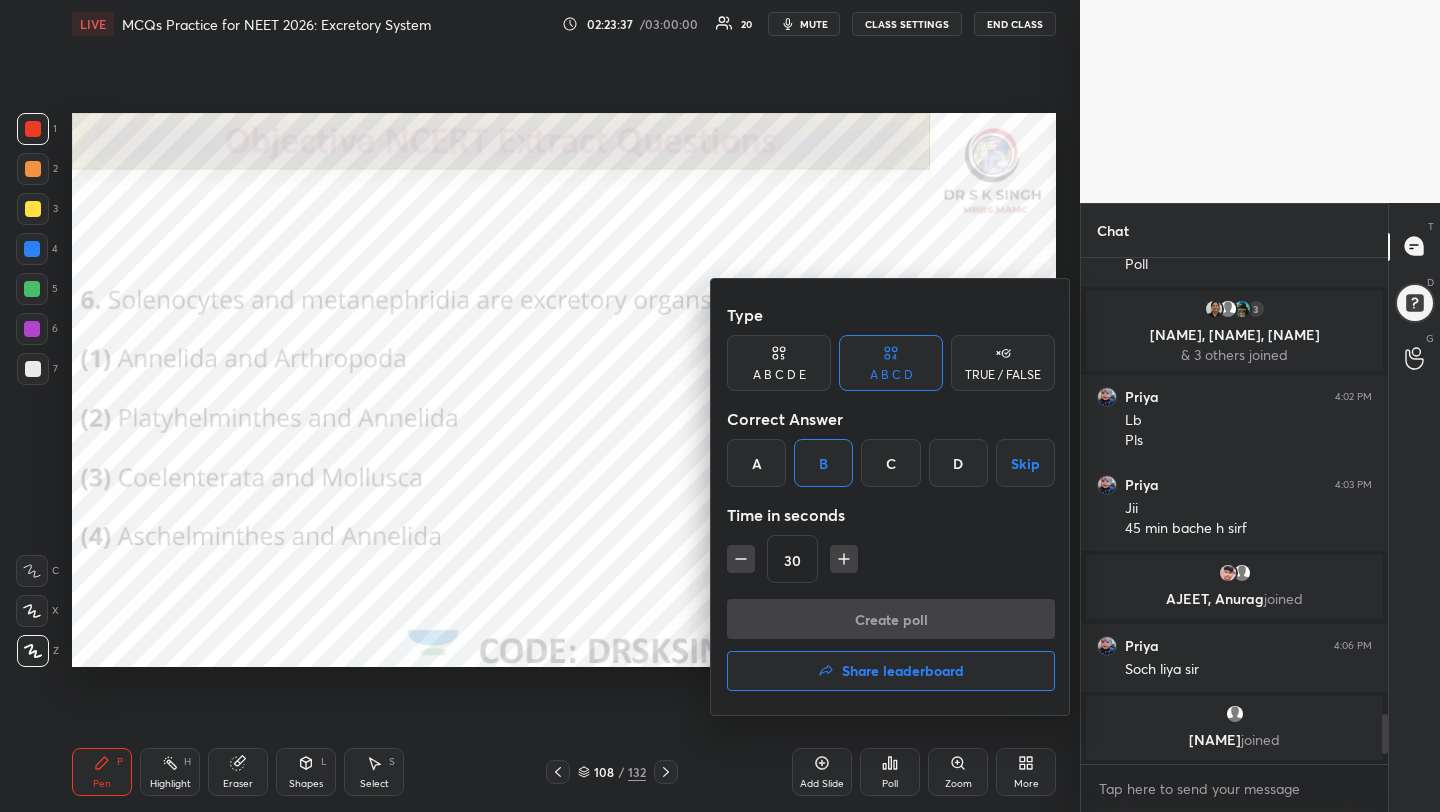 scroll, scrollTop: 458, scrollLeft: 301, axis: both 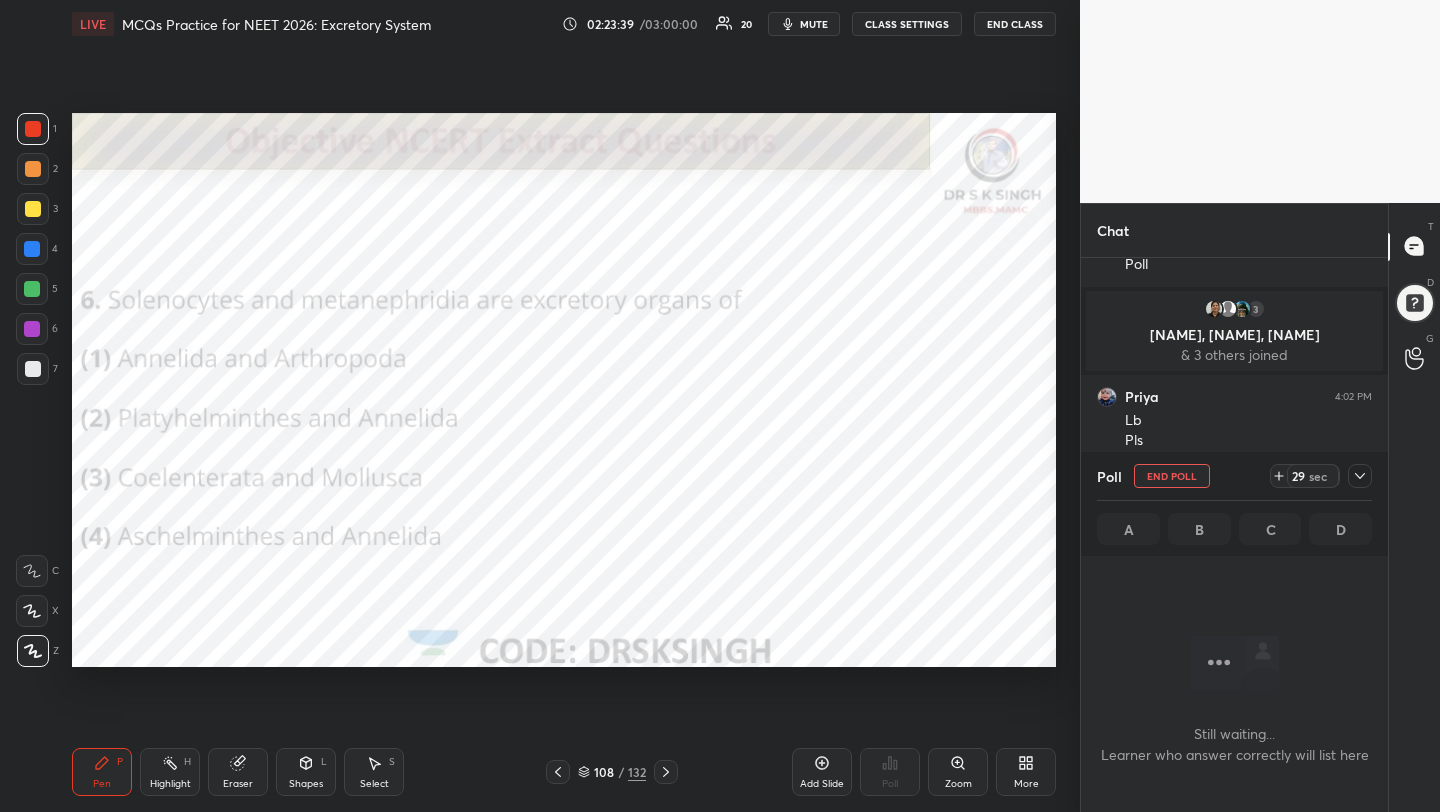 click 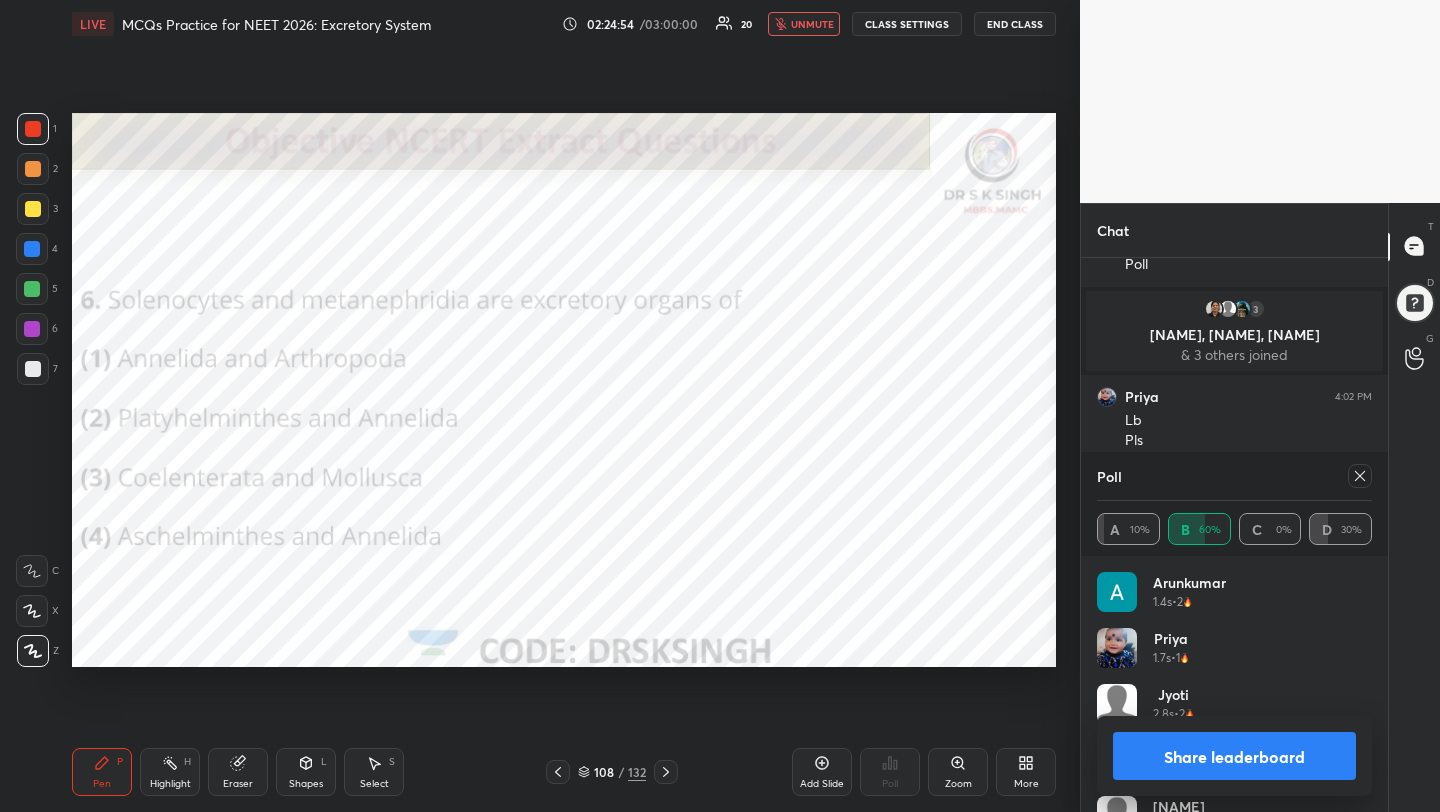 click 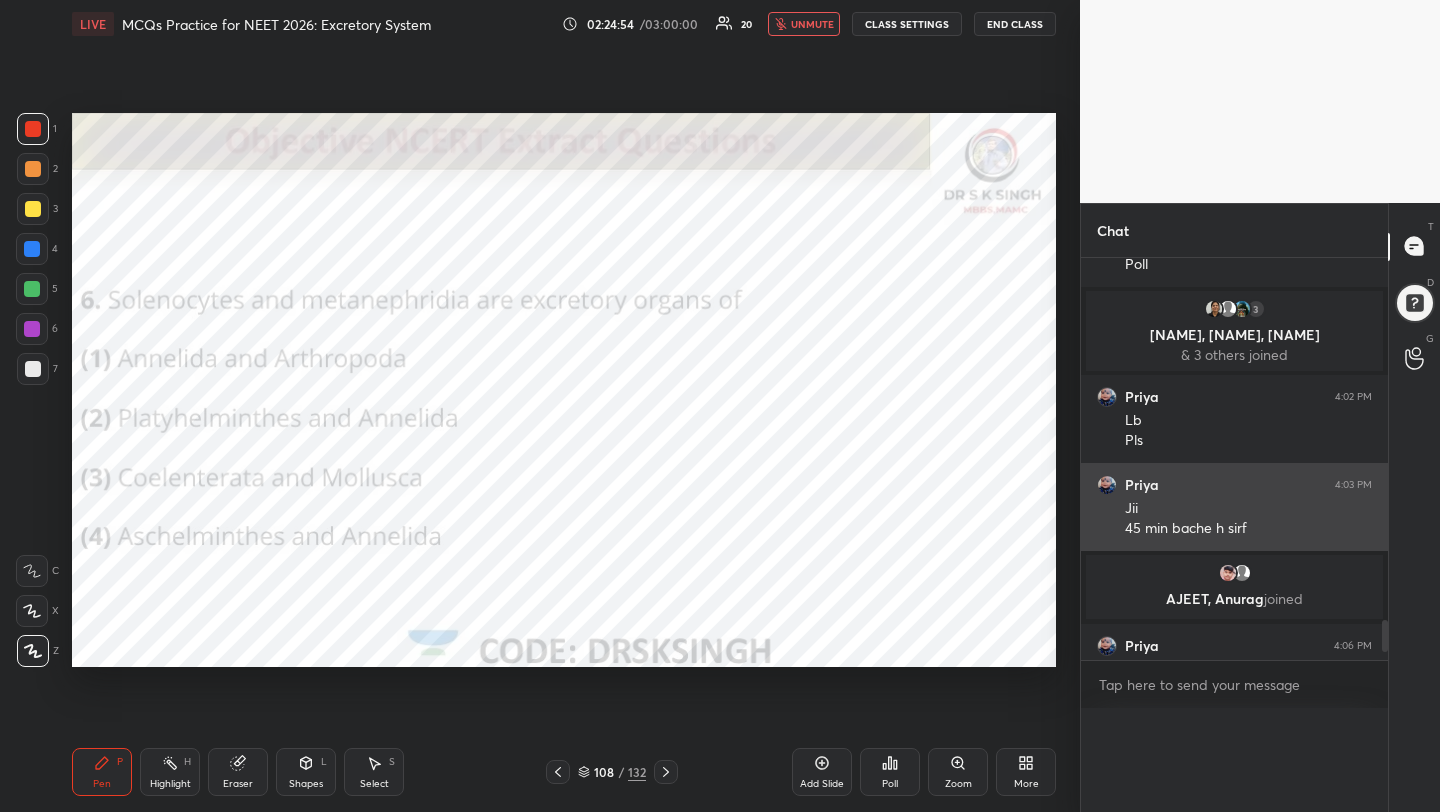scroll, scrollTop: 0, scrollLeft: 0, axis: both 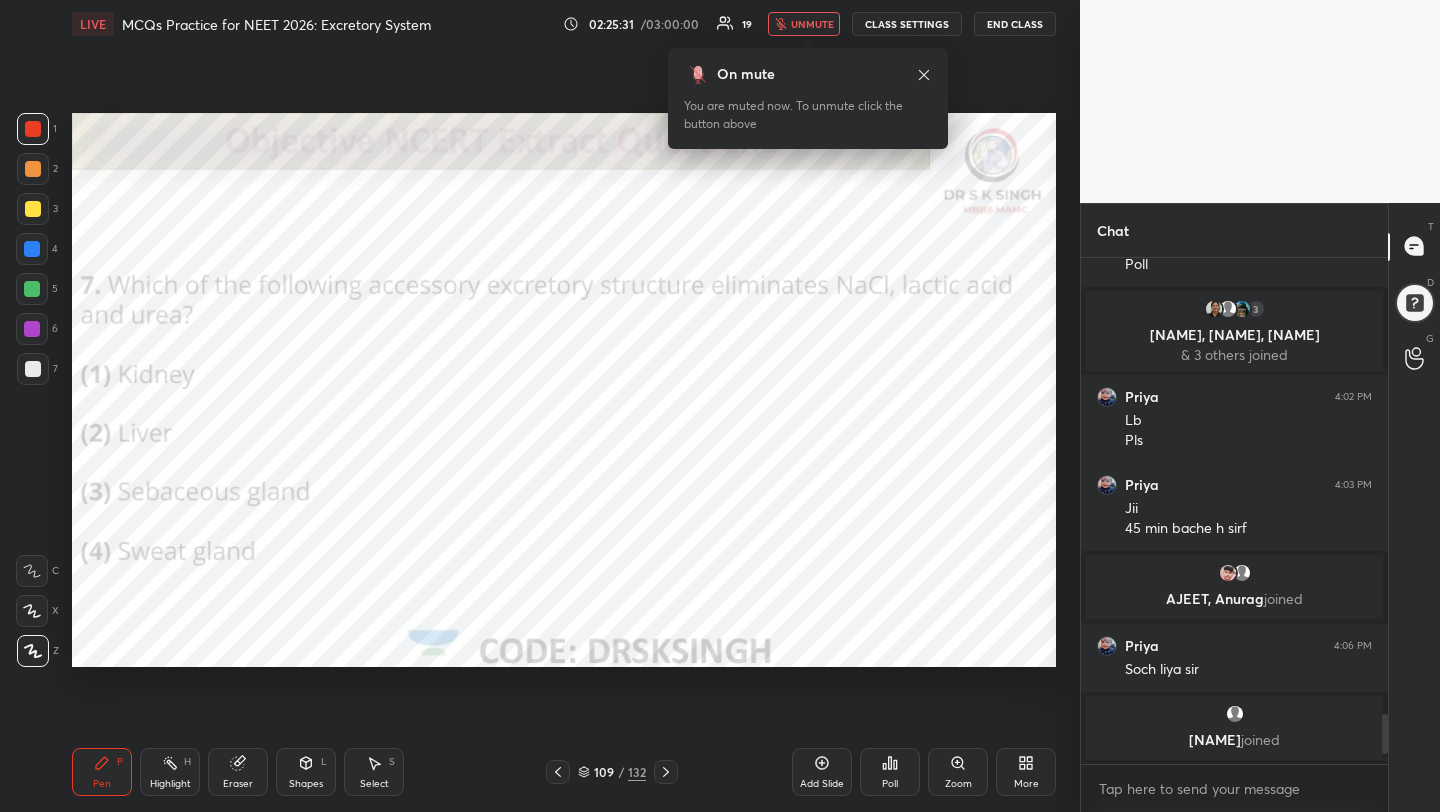 click on "Poll" at bounding box center (890, 772) 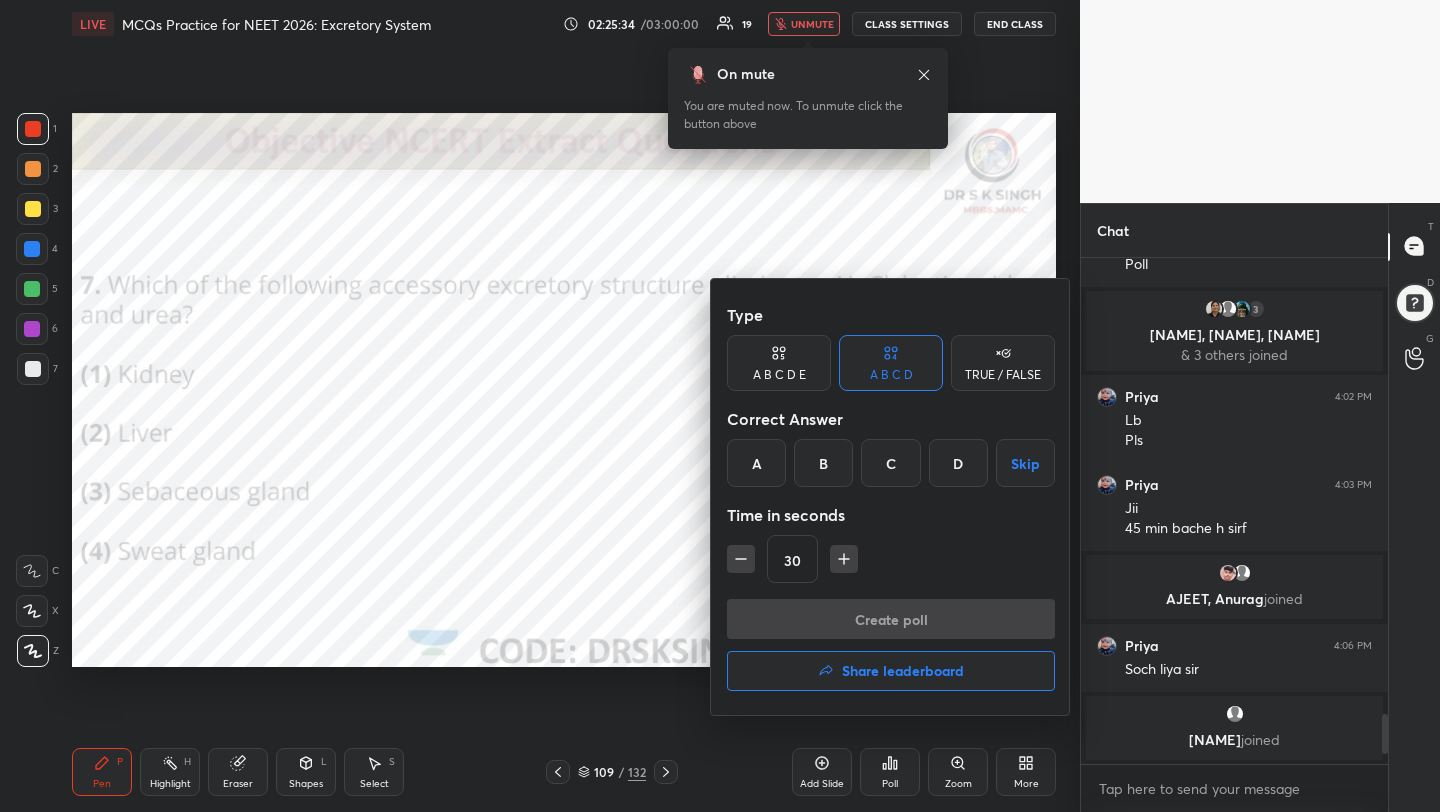 click on "D" at bounding box center [958, 463] 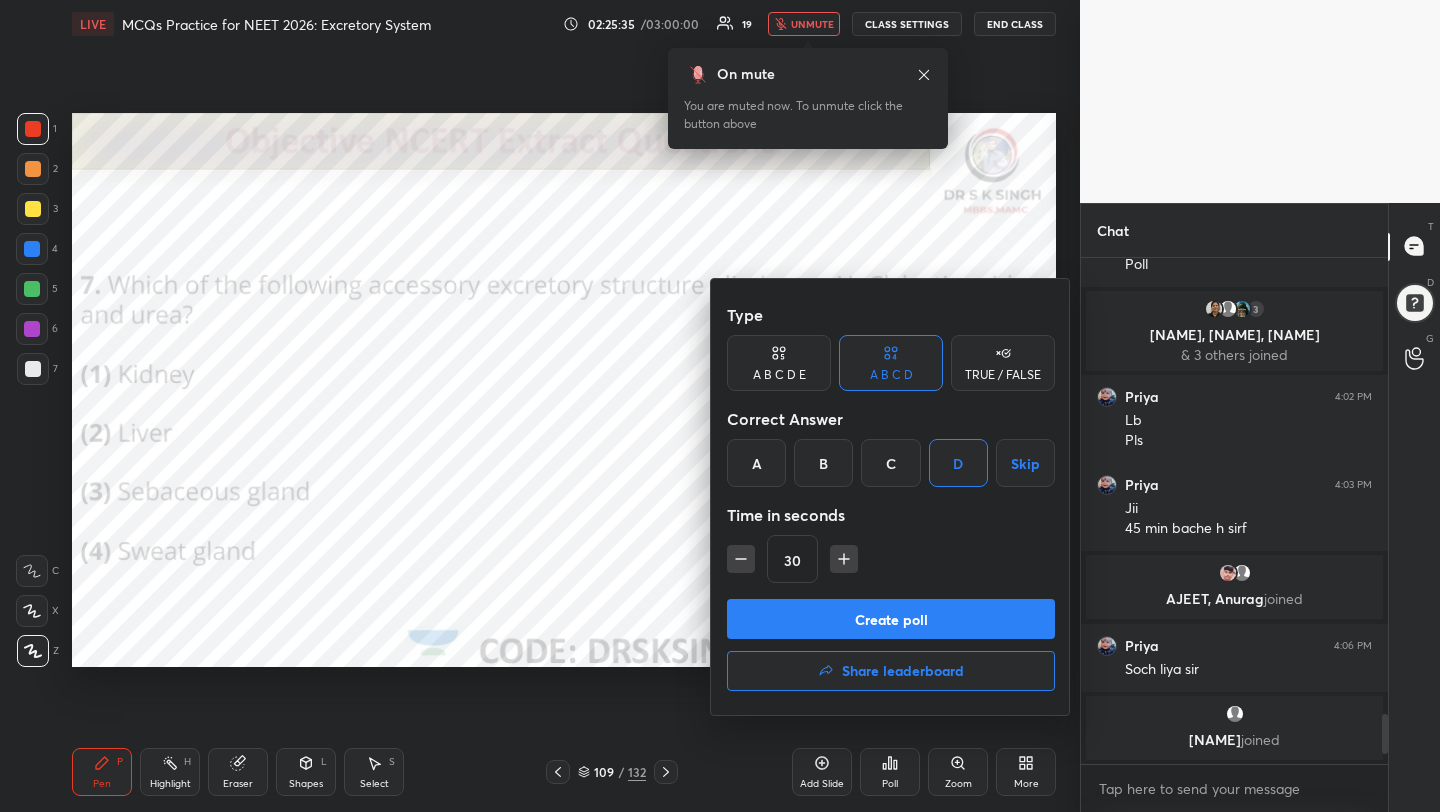 click on "Create poll" at bounding box center [891, 619] 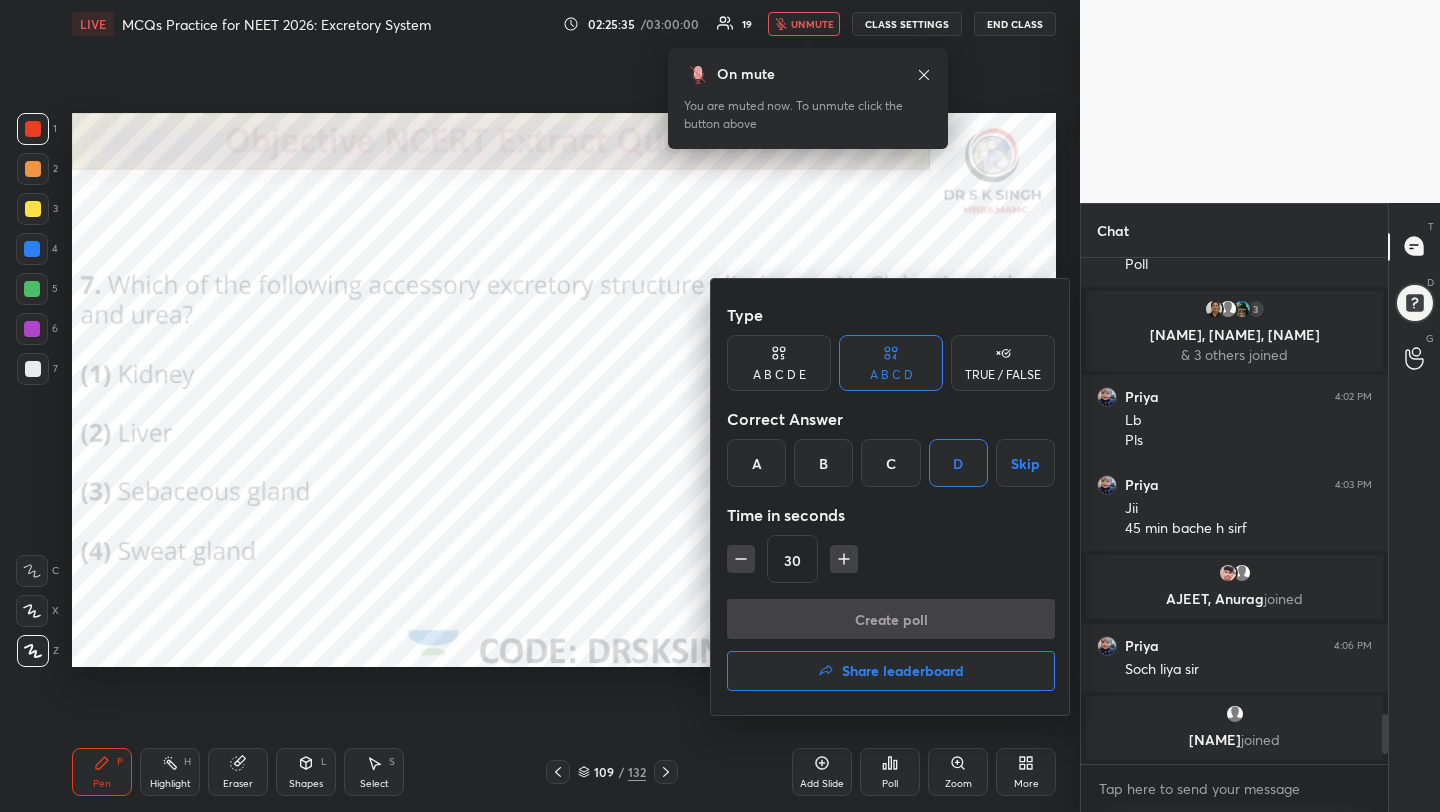 scroll, scrollTop: 458, scrollLeft: 301, axis: both 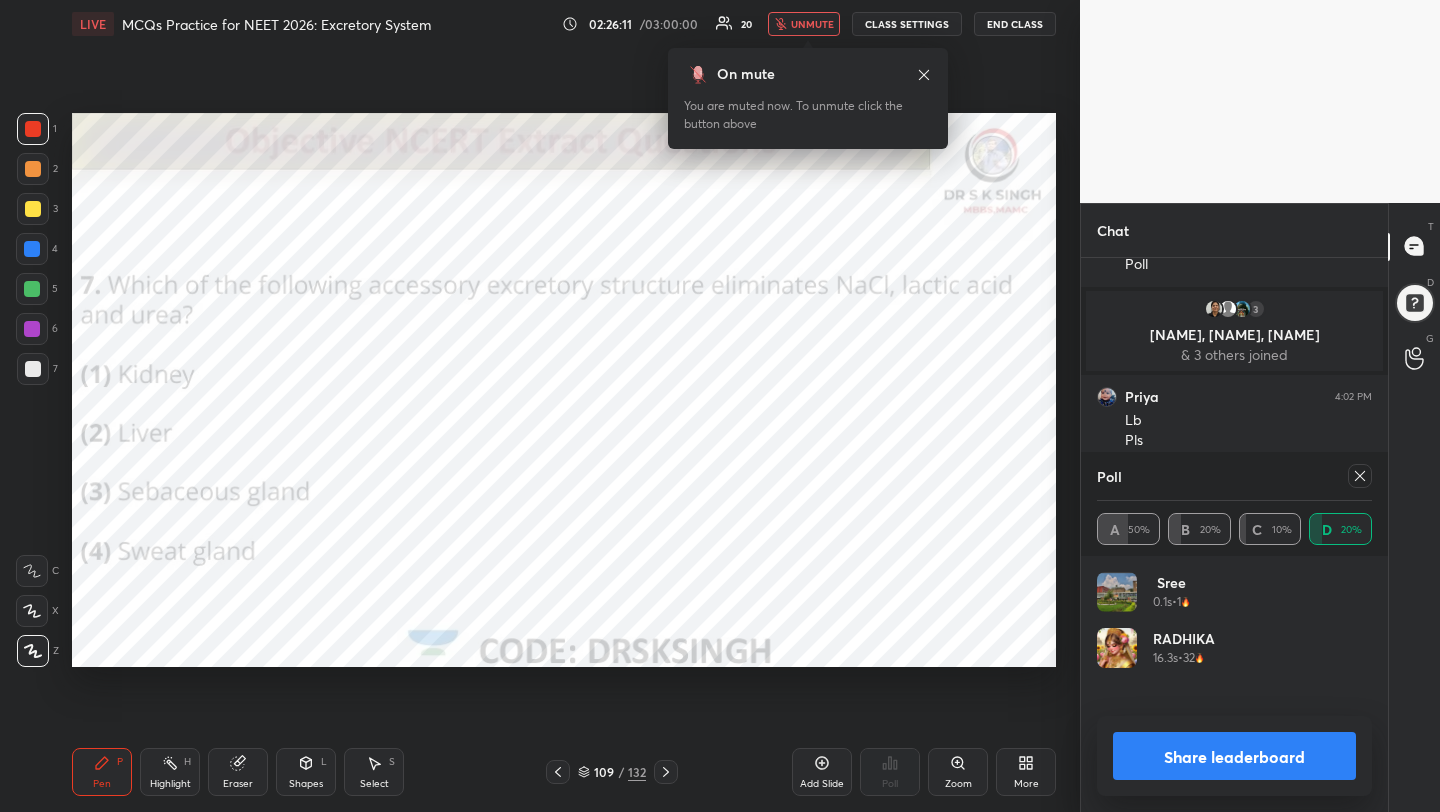 click on "unmute" at bounding box center [812, 24] 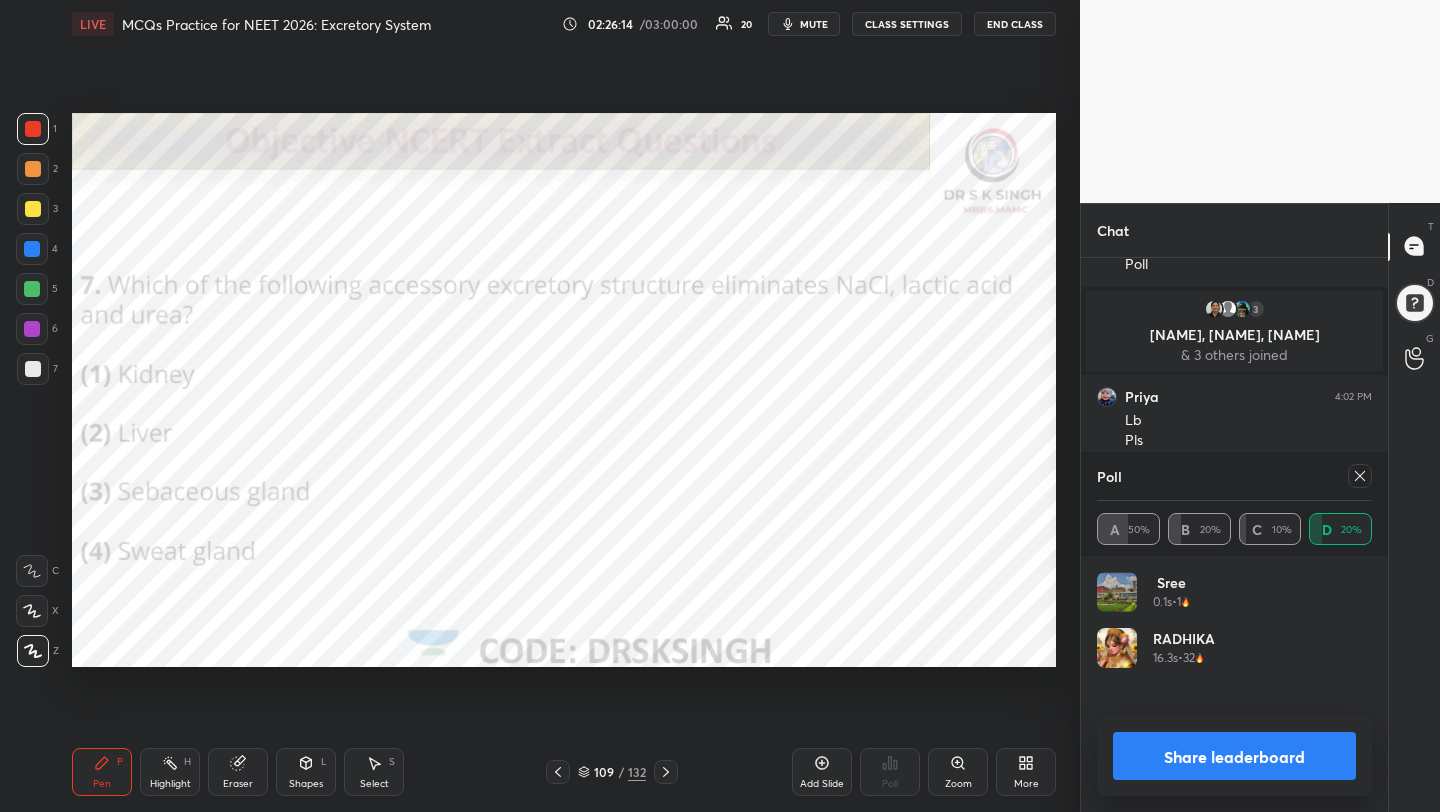 click 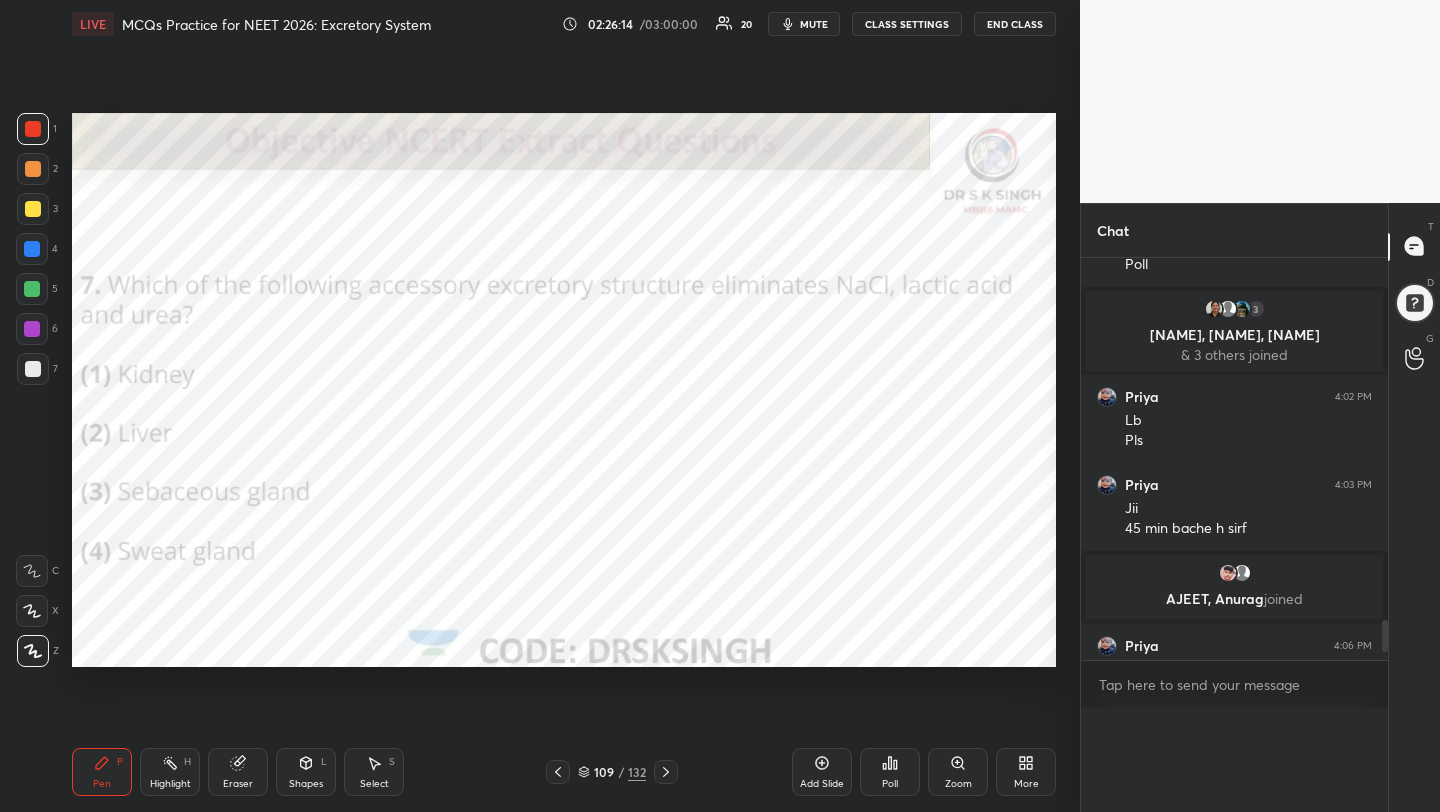scroll, scrollTop: 0, scrollLeft: 0, axis: both 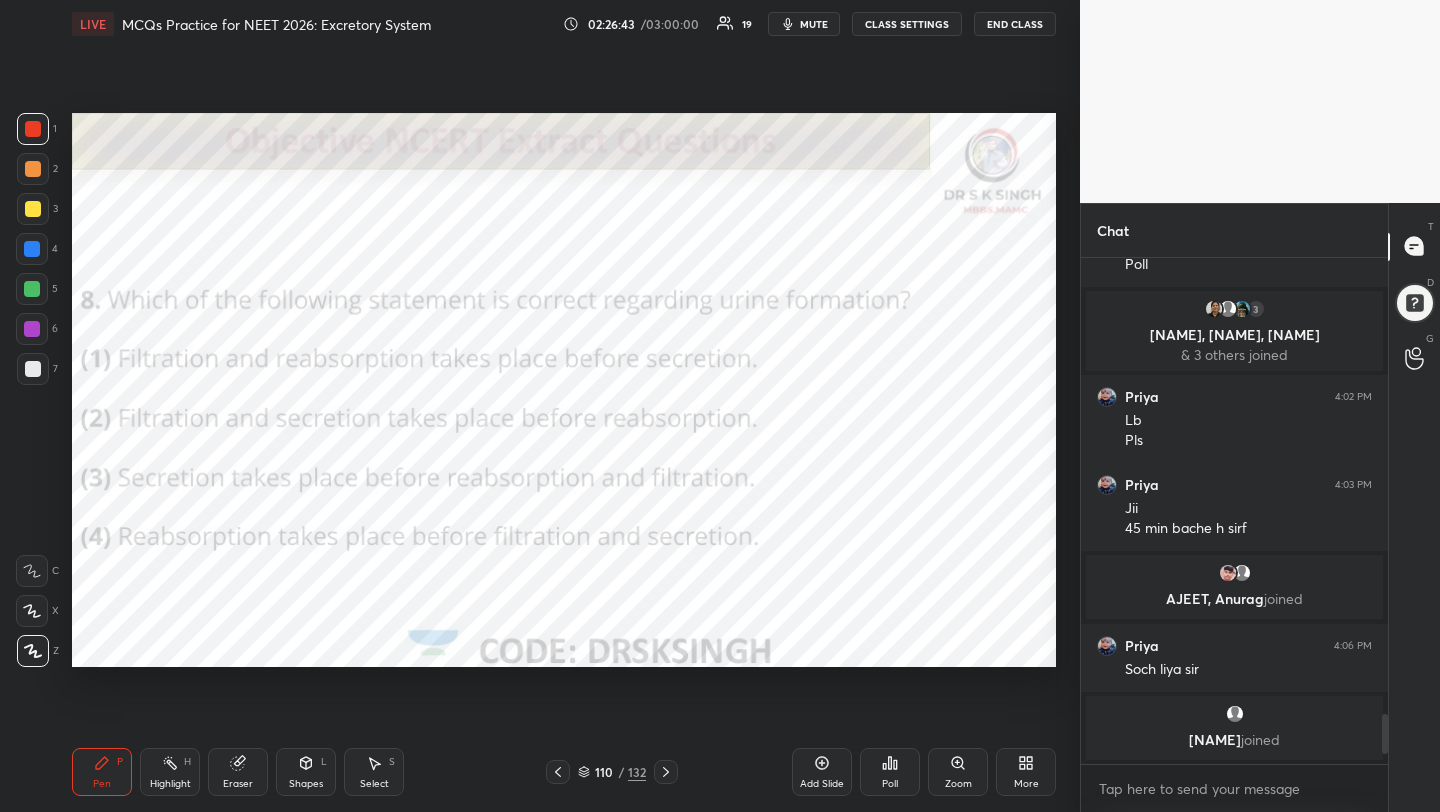 click on "Poll" at bounding box center (890, 772) 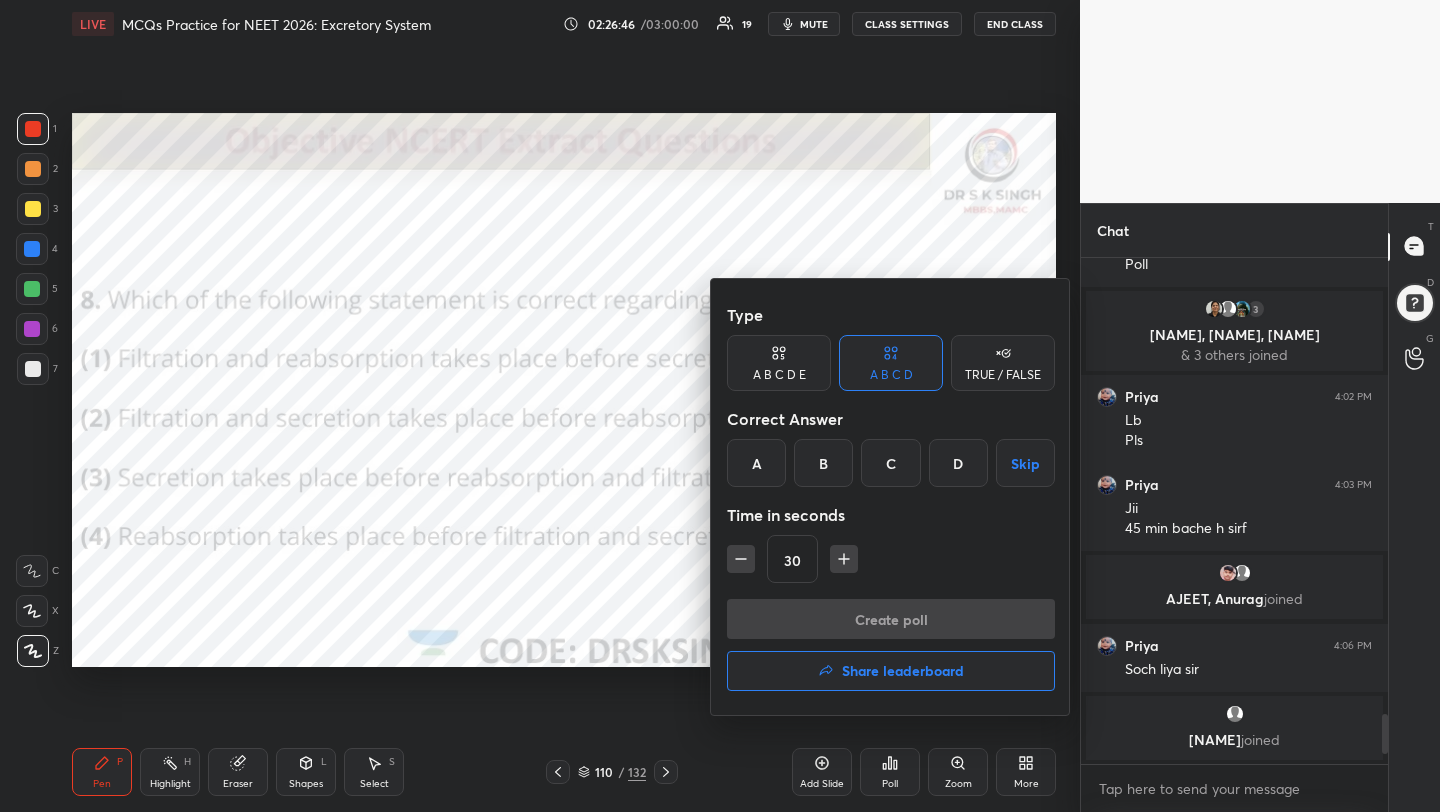 click on "A" at bounding box center [756, 463] 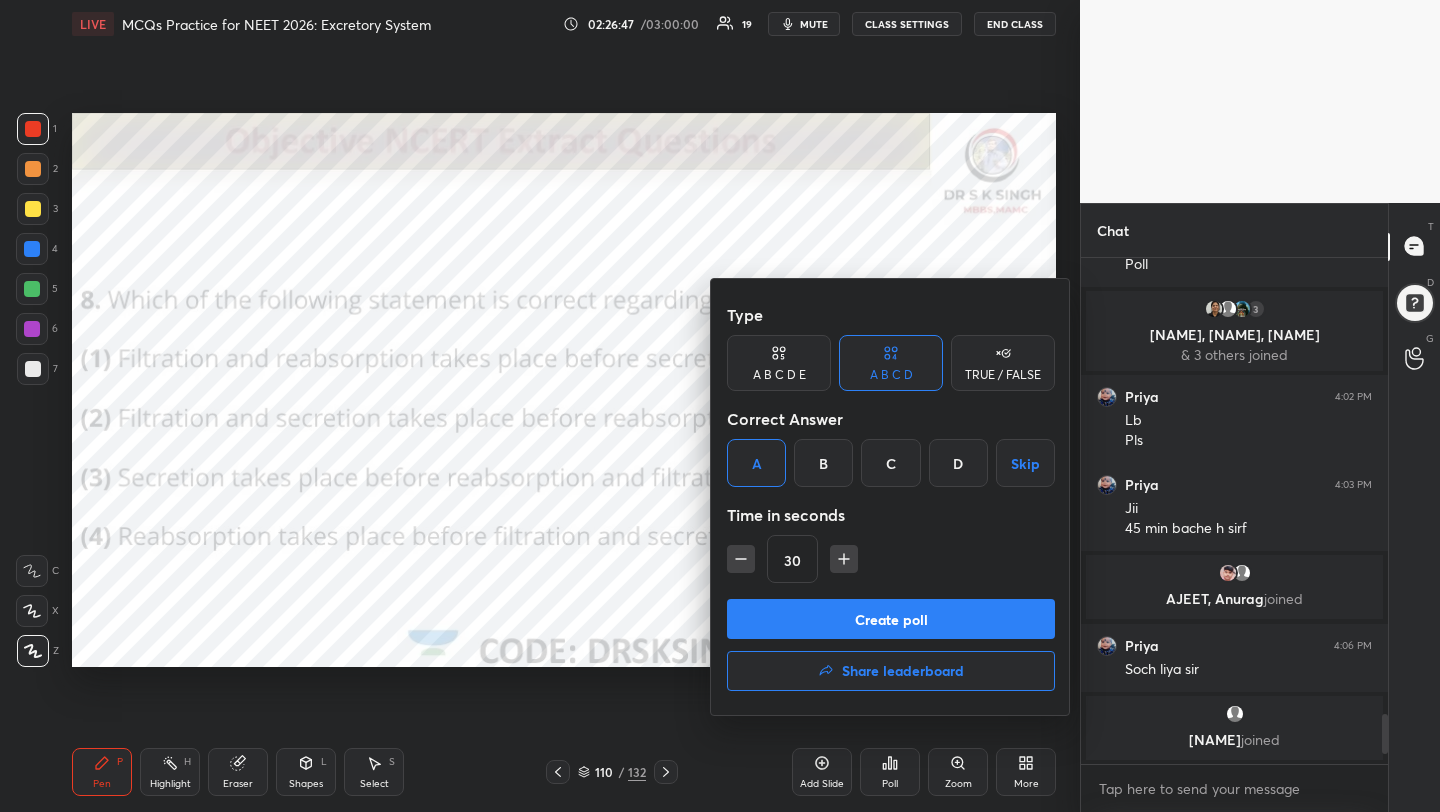 click on "Create poll" at bounding box center [891, 619] 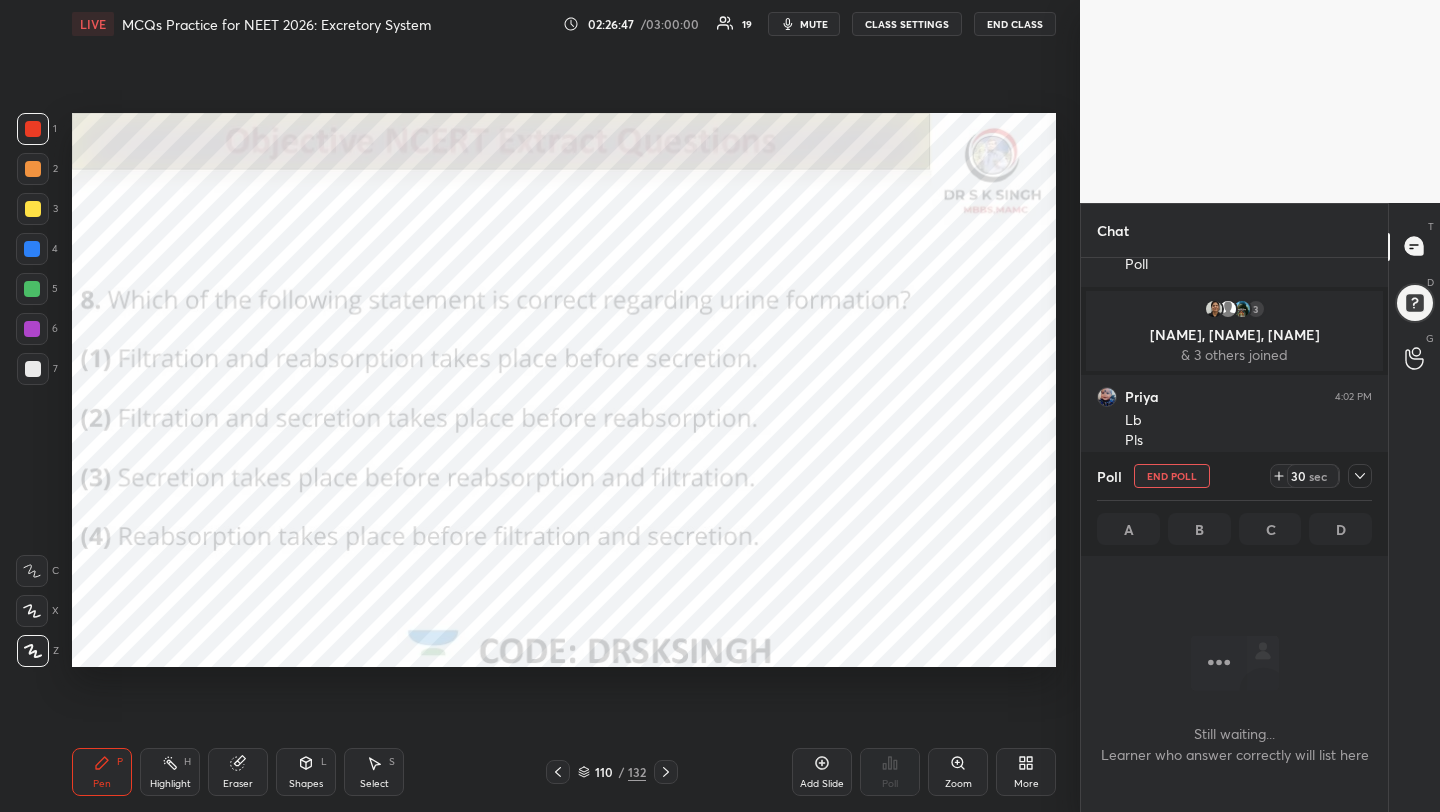 scroll, scrollTop: 402, scrollLeft: 301, axis: both 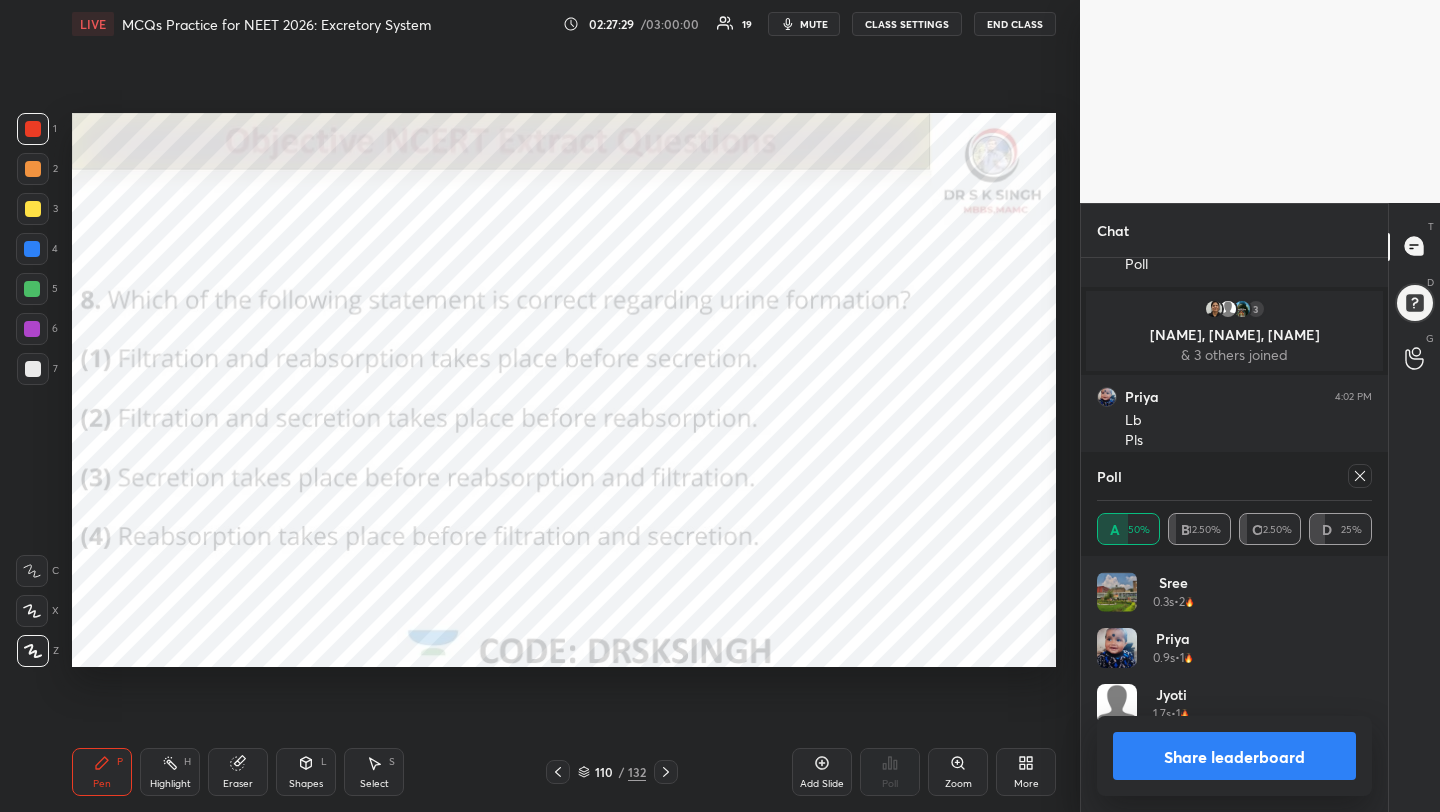 click 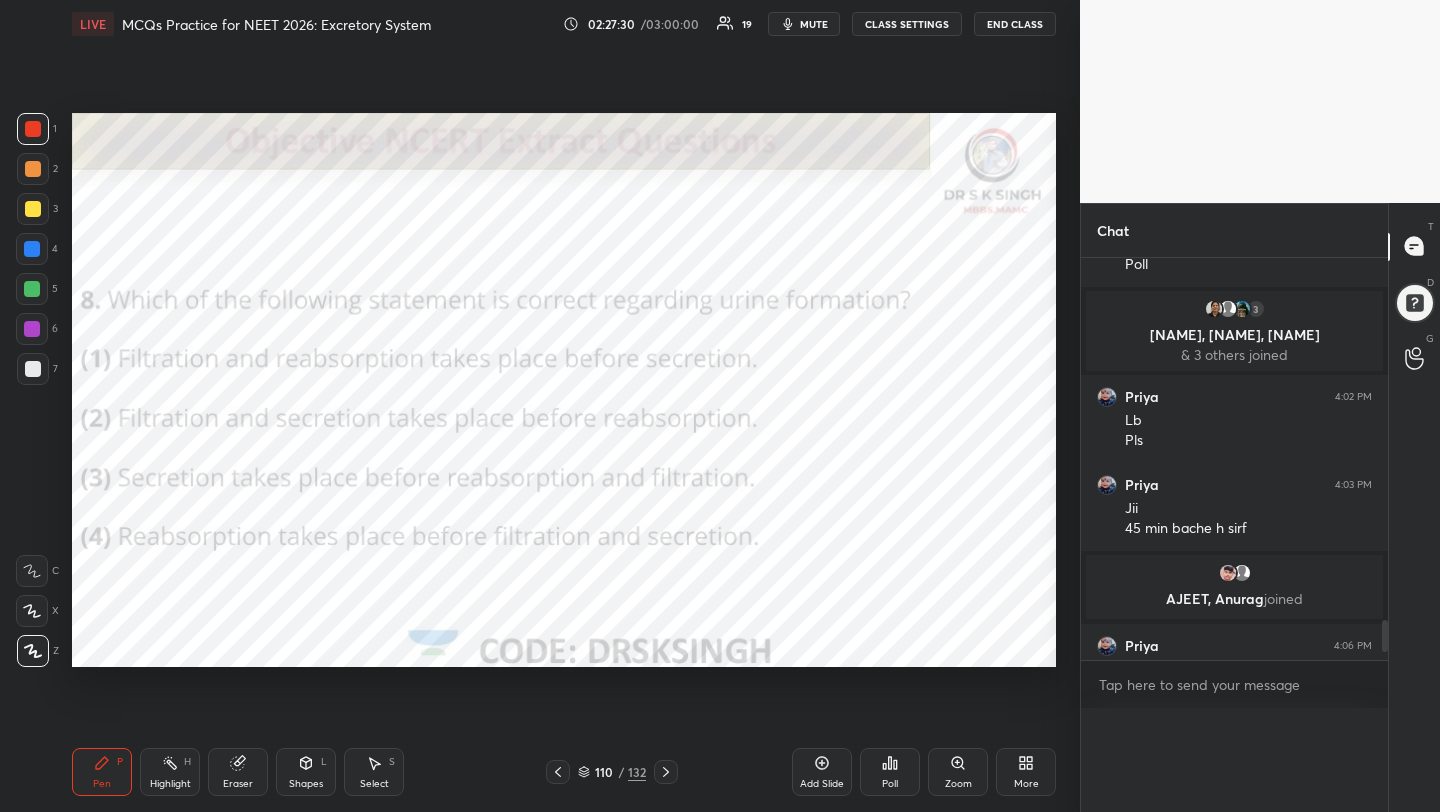 scroll, scrollTop: 0, scrollLeft: 0, axis: both 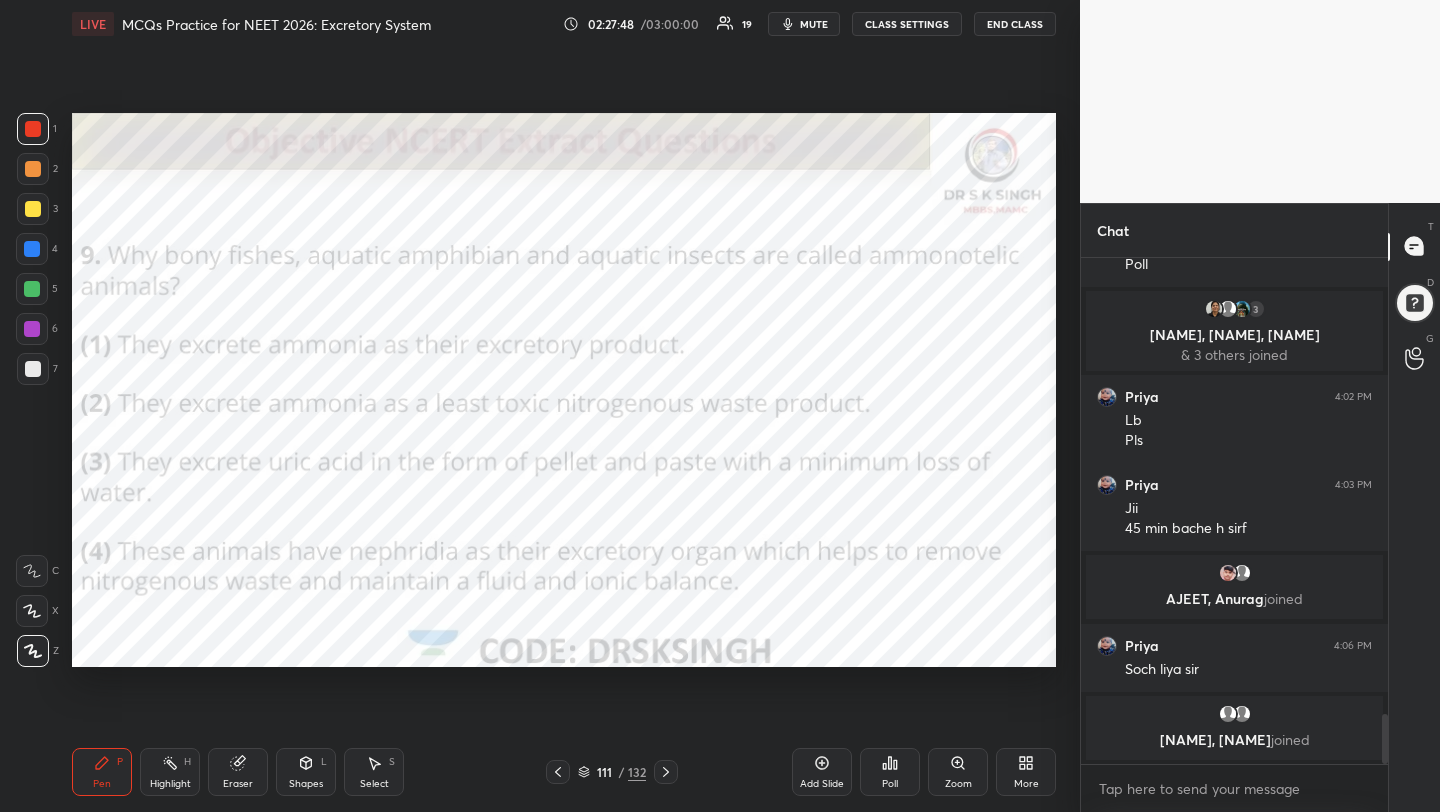 click on "Poll" at bounding box center (890, 772) 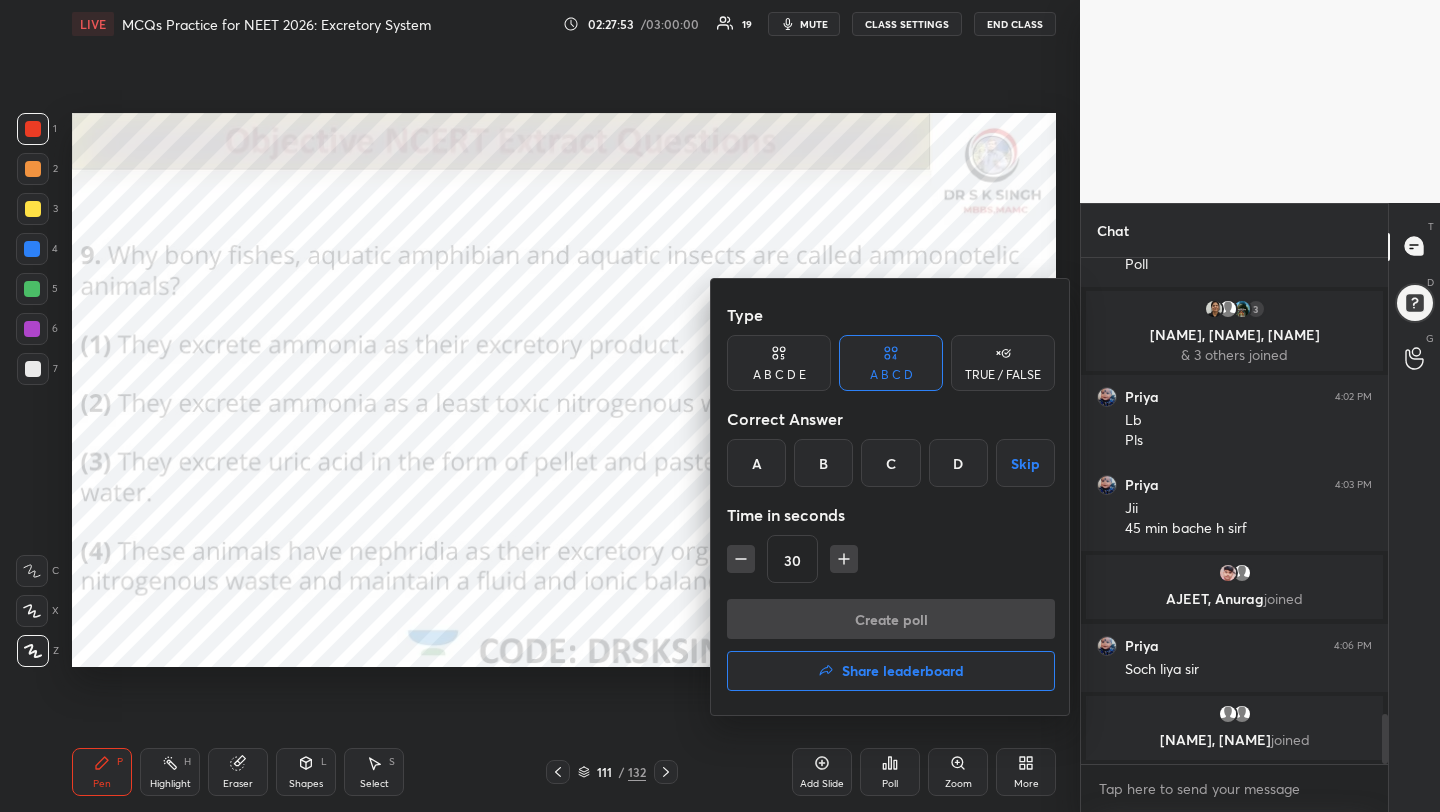 click on "A" at bounding box center [756, 463] 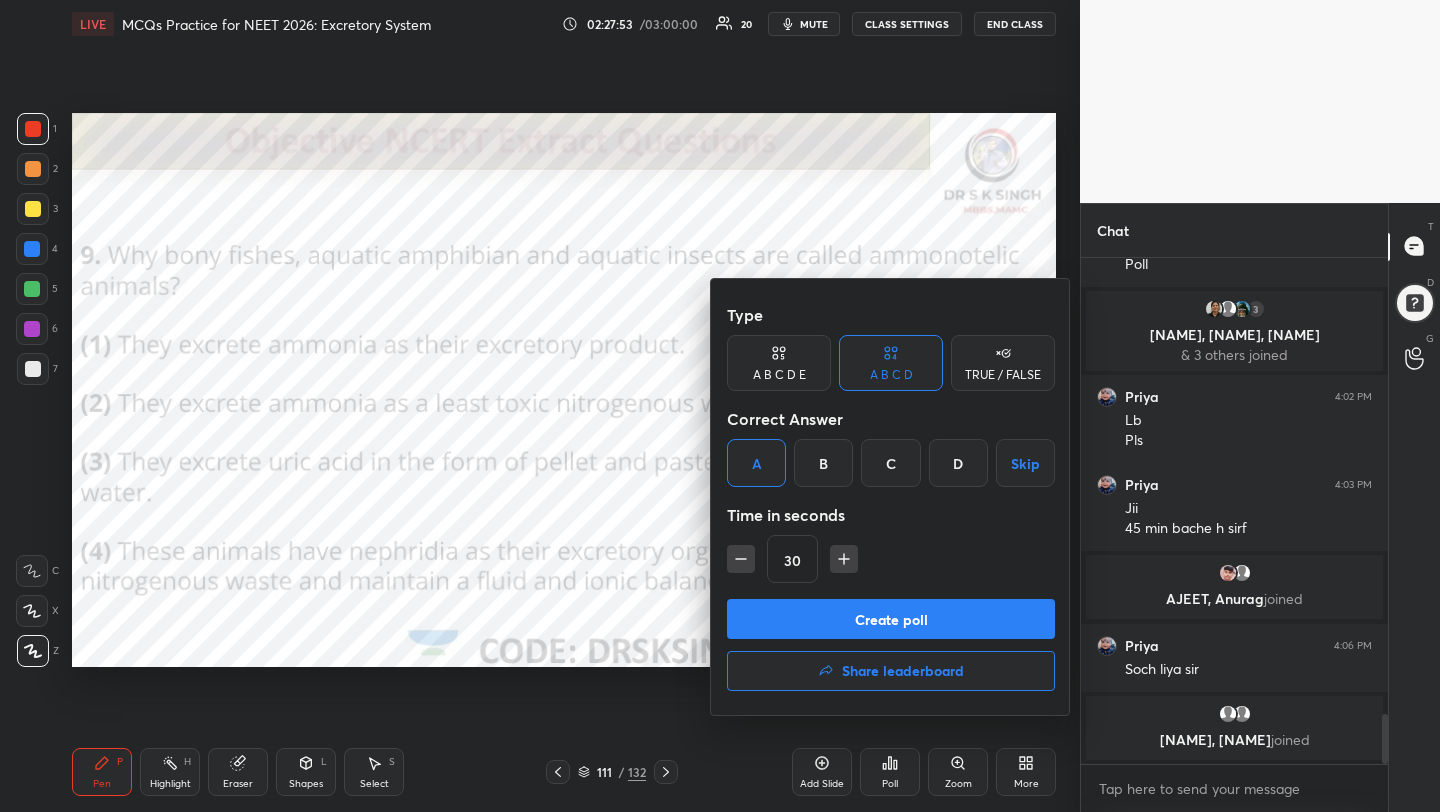 click on "Create poll" at bounding box center [891, 619] 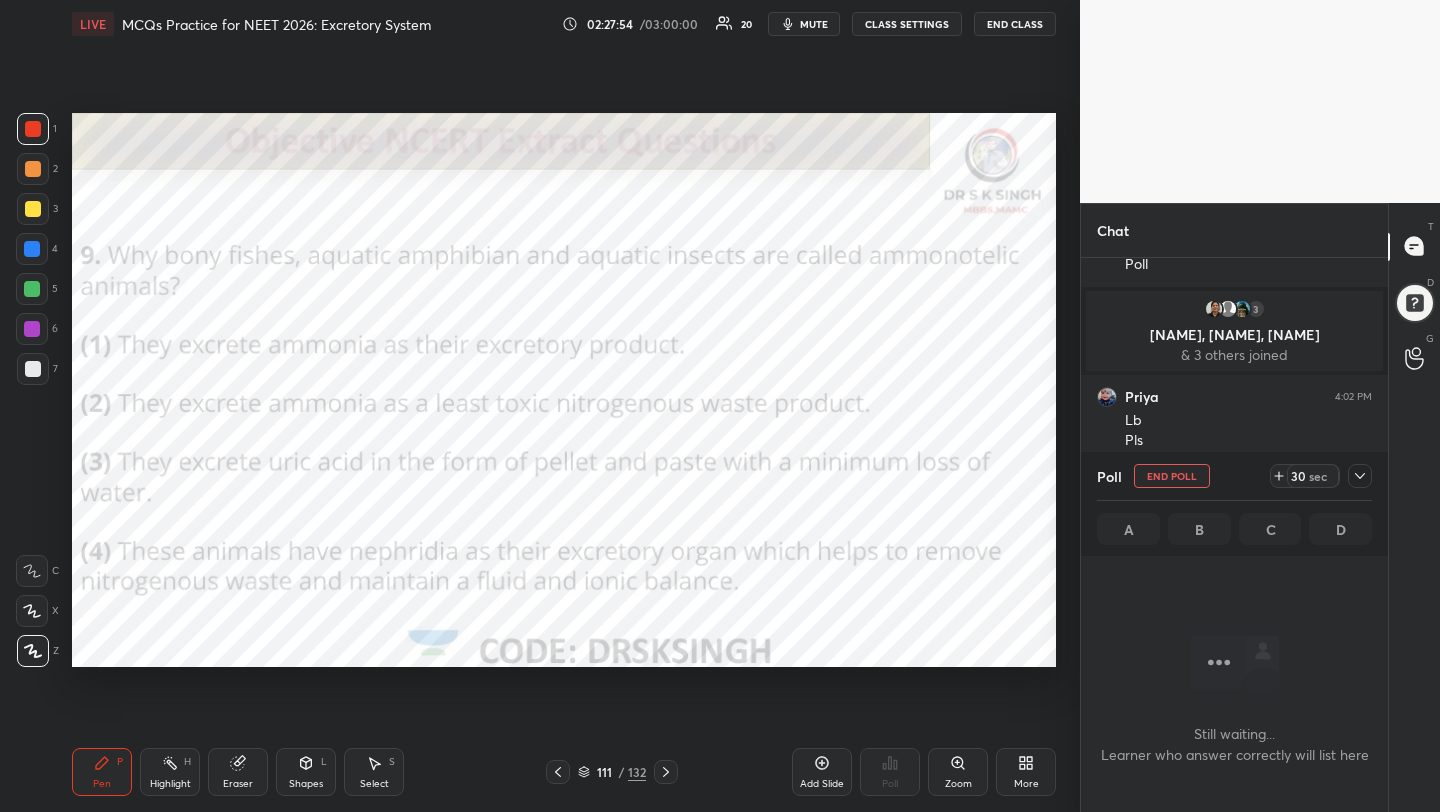scroll, scrollTop: 420, scrollLeft: 301, axis: both 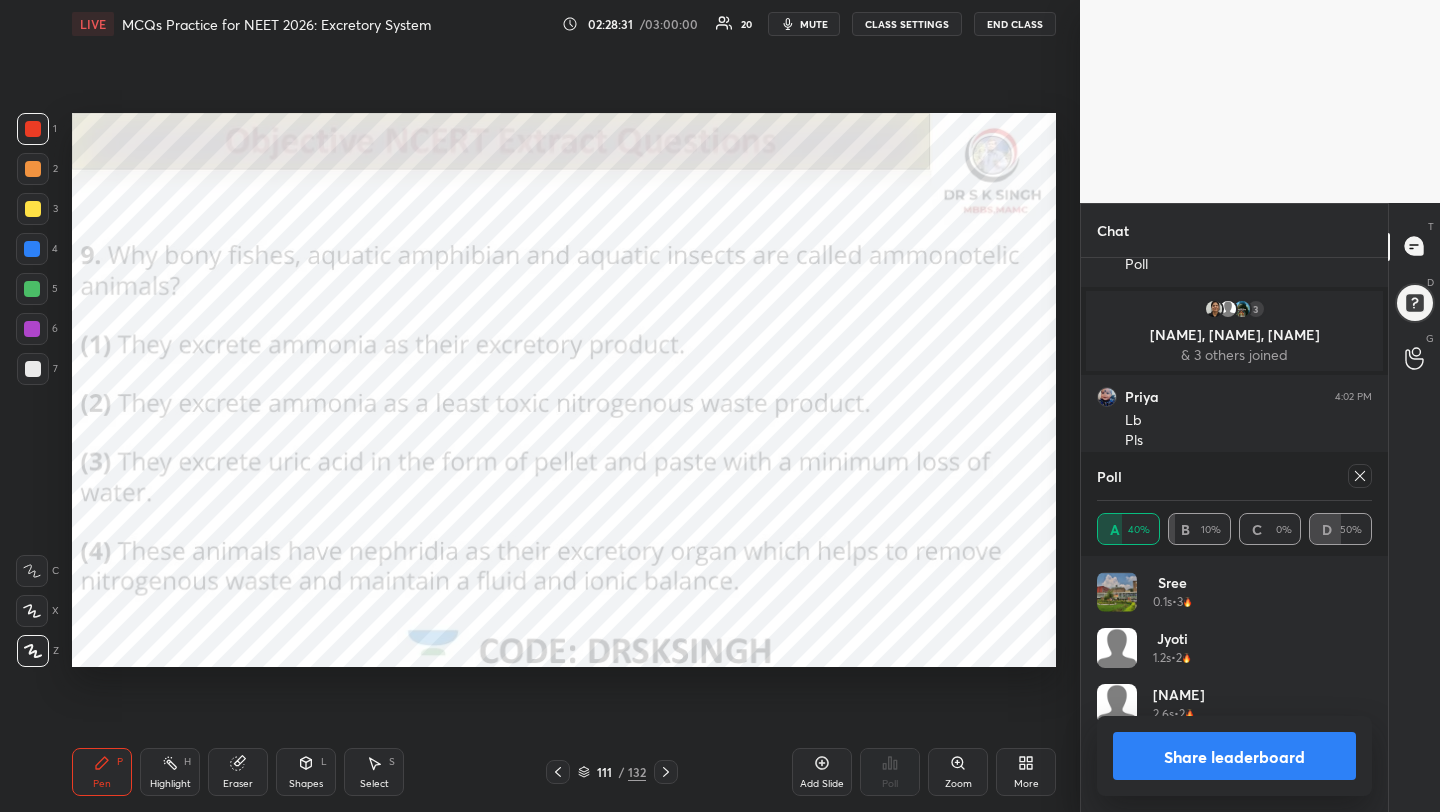 click 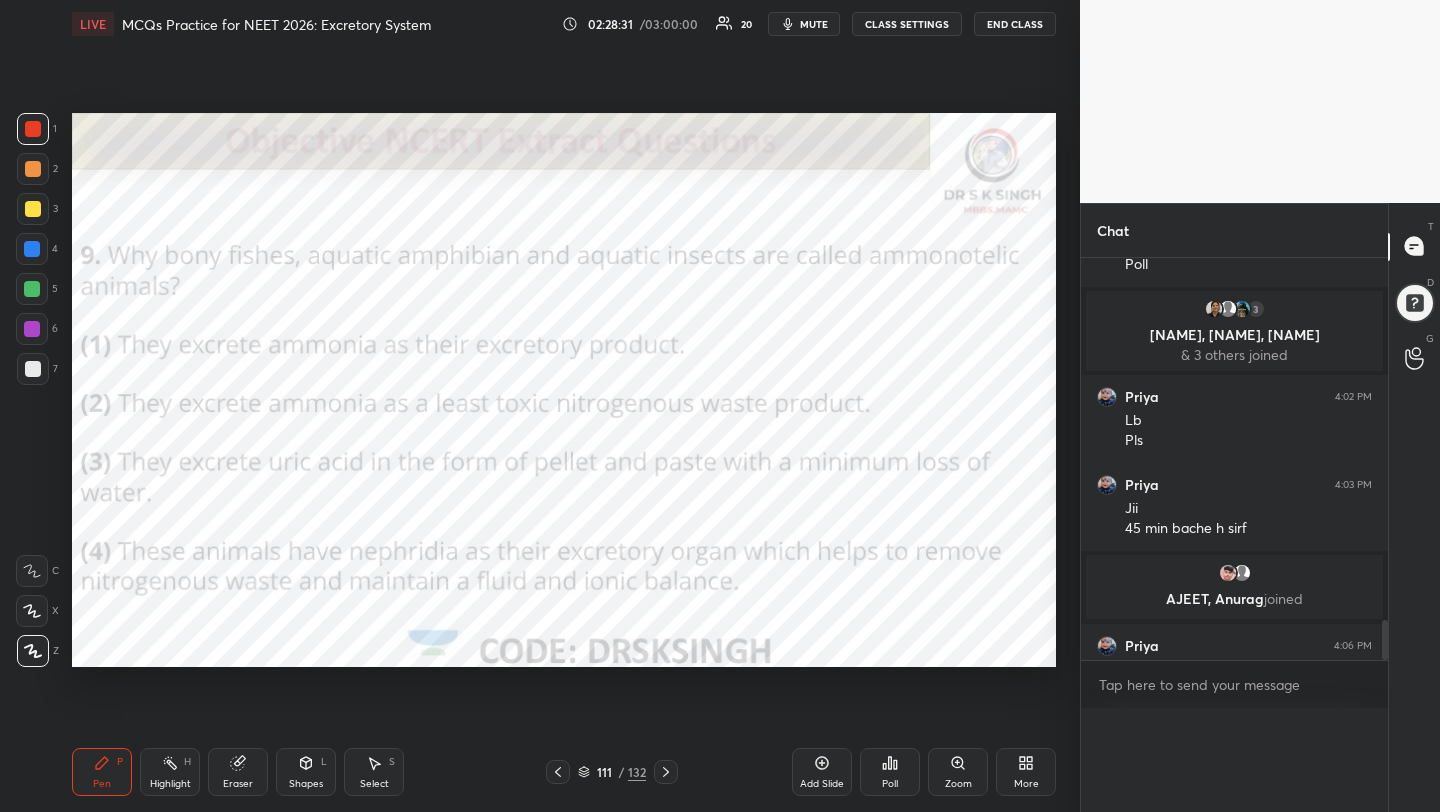 scroll, scrollTop: 0, scrollLeft: 0, axis: both 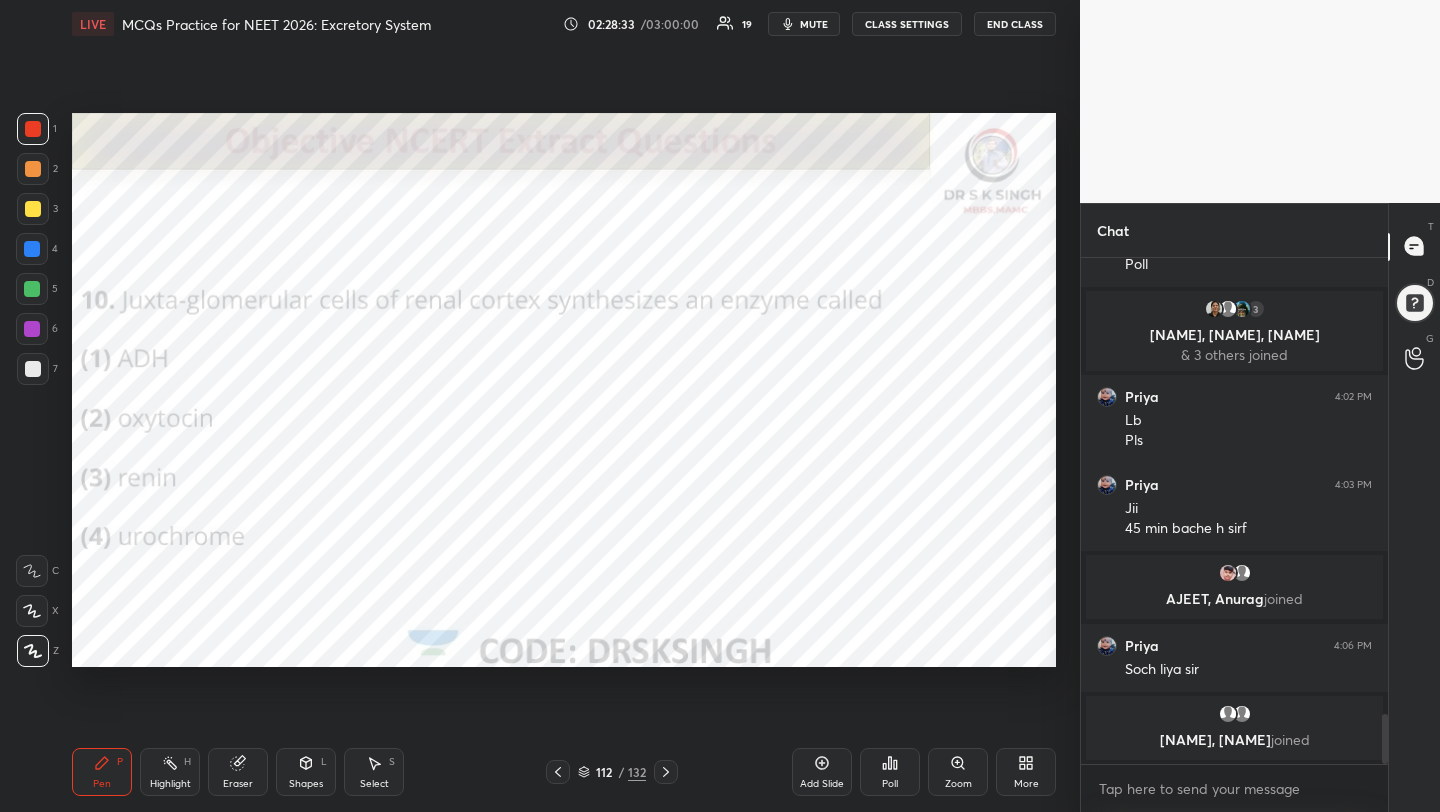 click on "Poll" at bounding box center [890, 772] 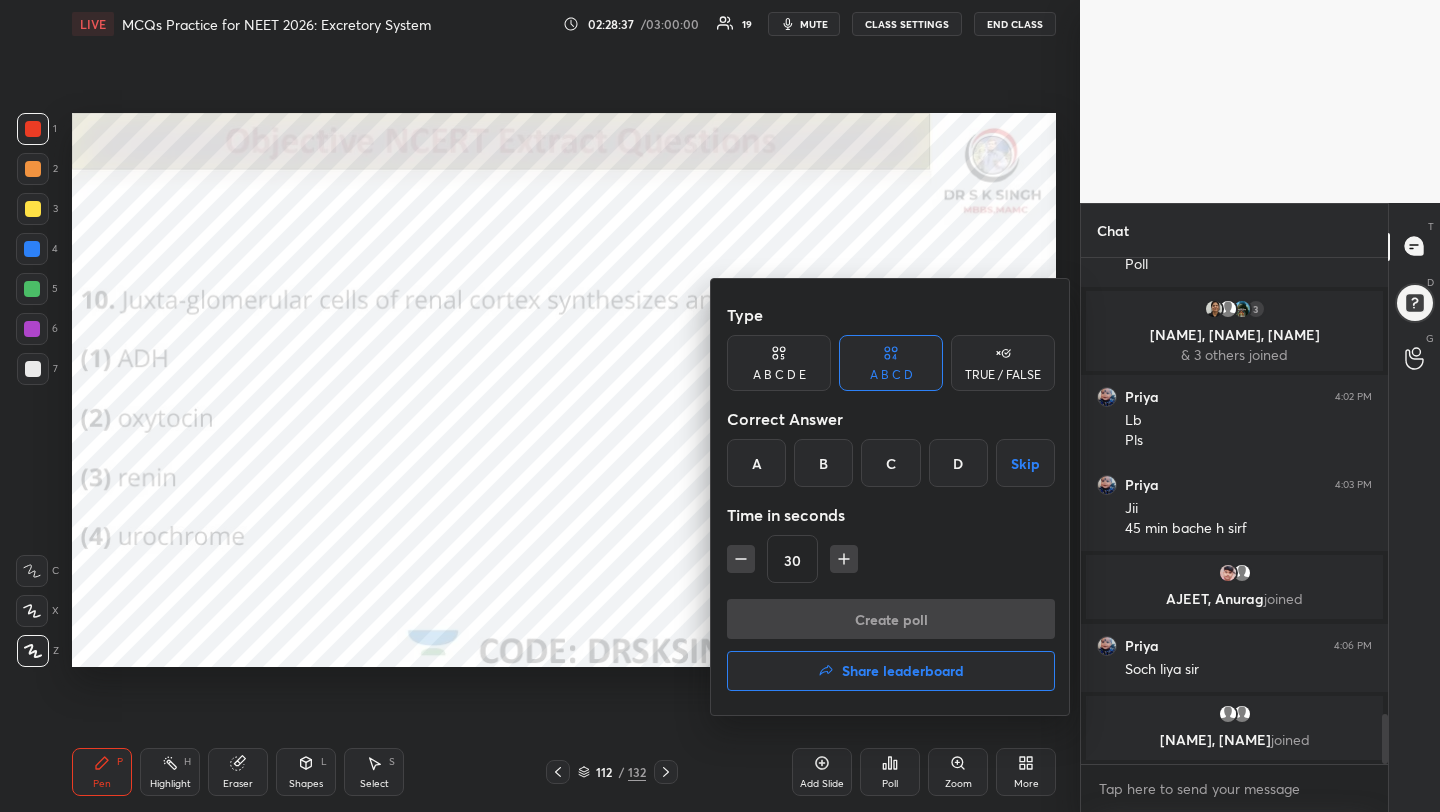 click on "C" at bounding box center (890, 463) 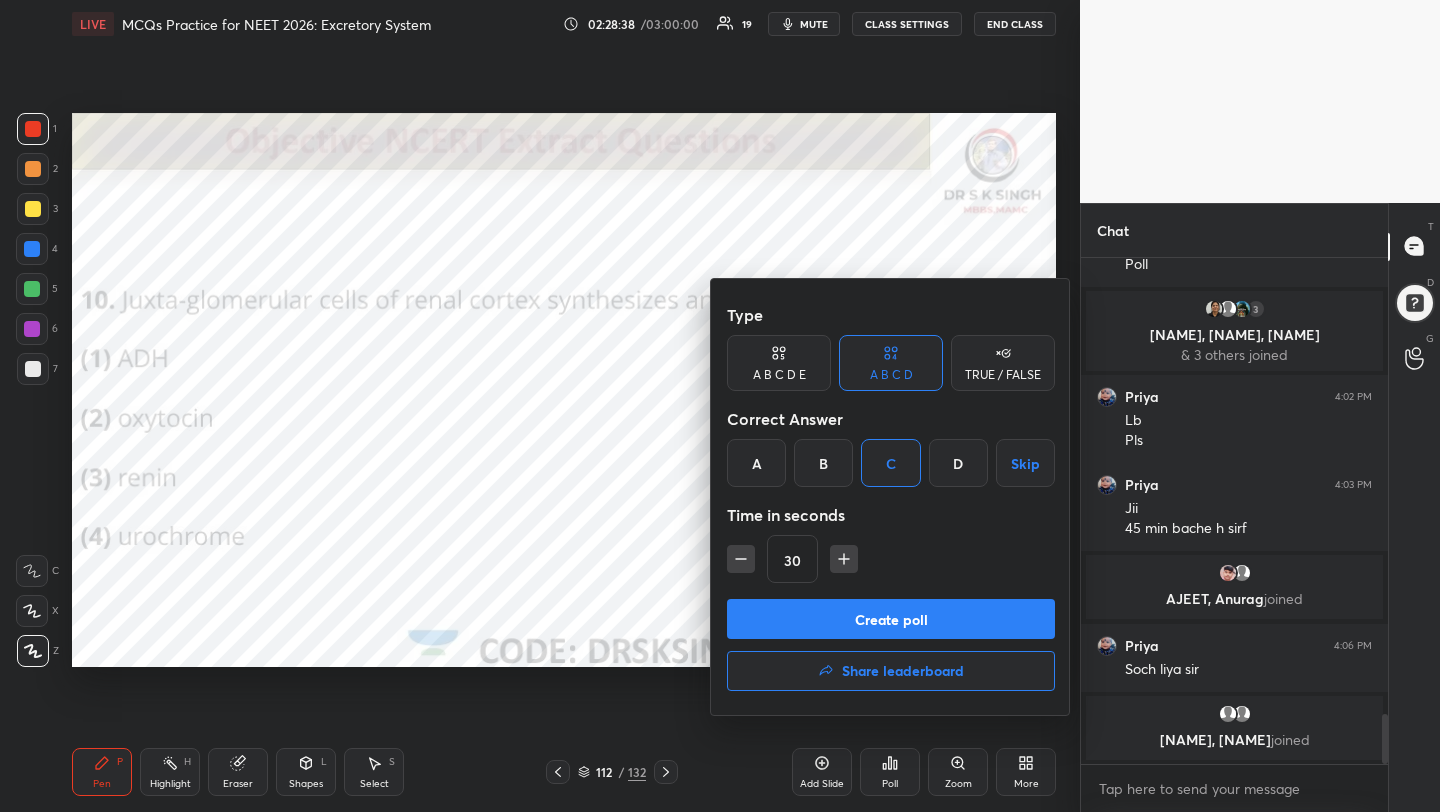 click on "Create poll Share leaderboard" at bounding box center [891, 649] 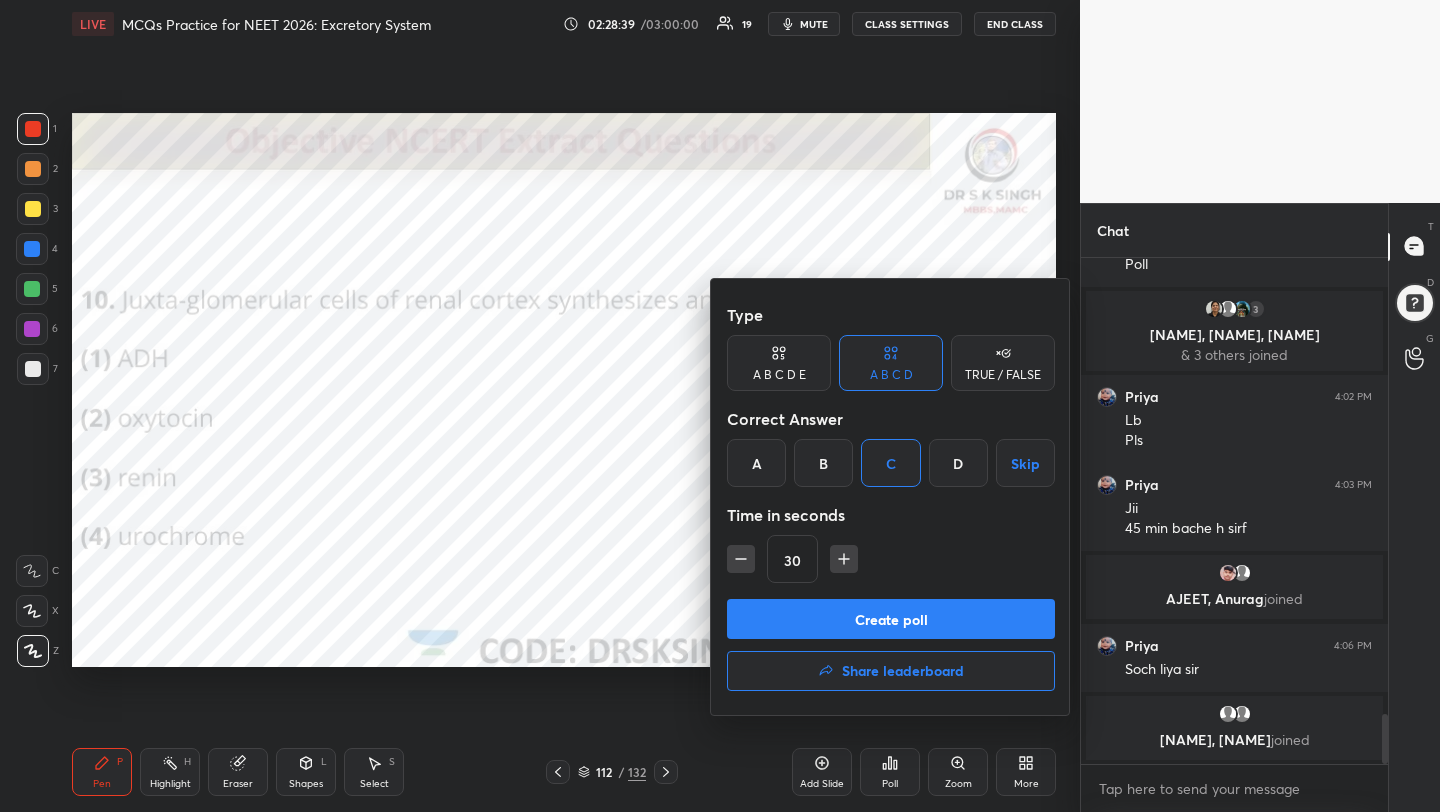 click on "Create poll" at bounding box center (891, 619) 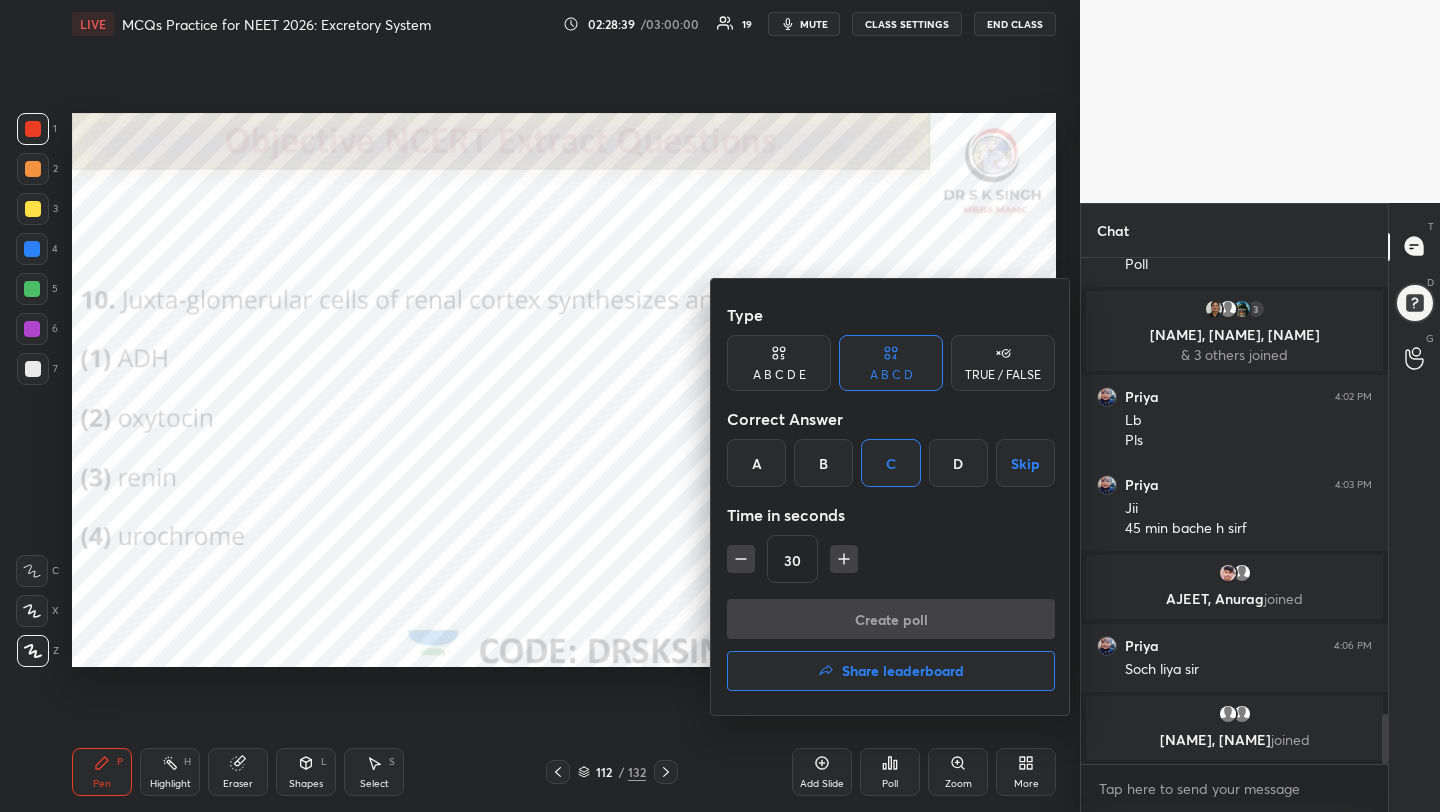 scroll, scrollTop: 458, scrollLeft: 301, axis: both 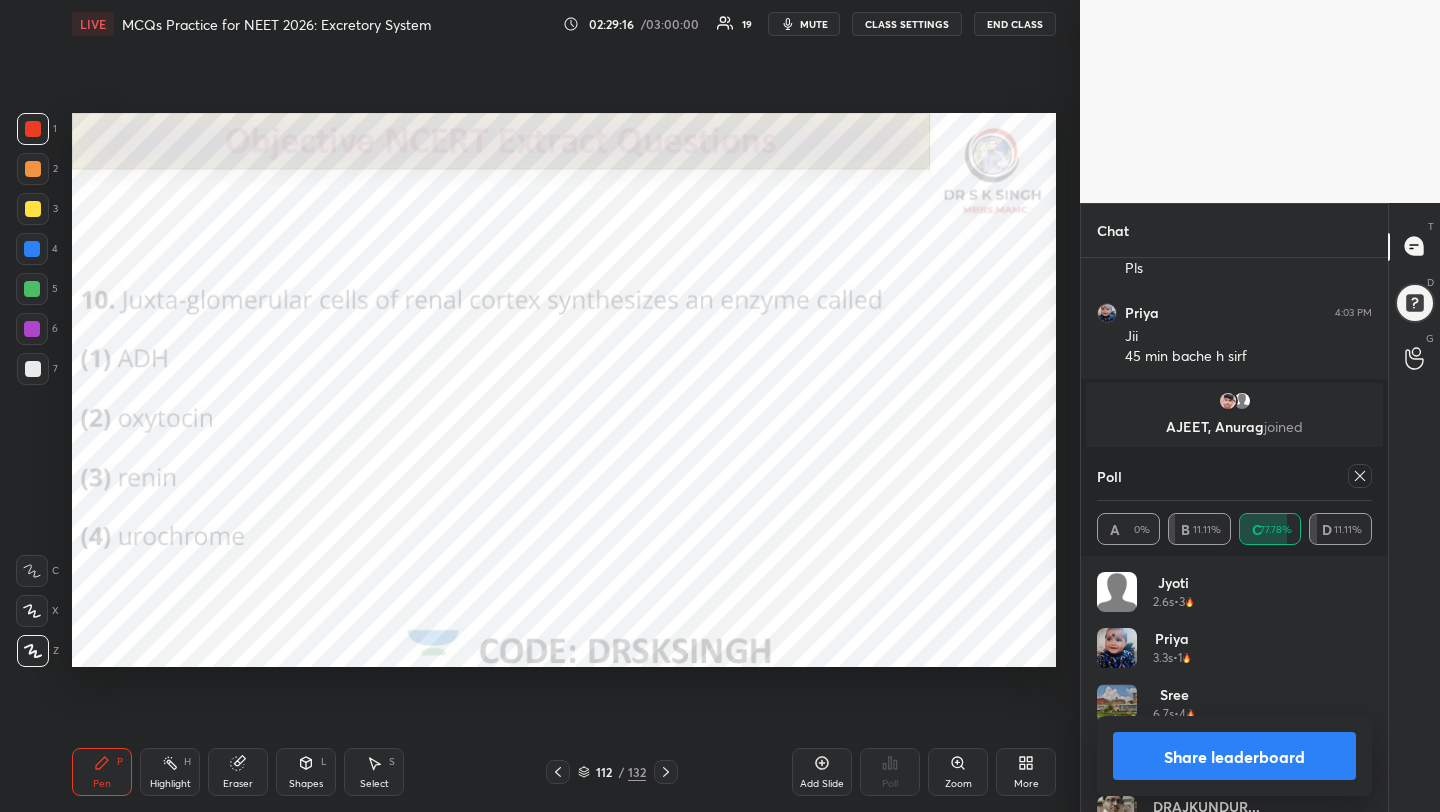 click 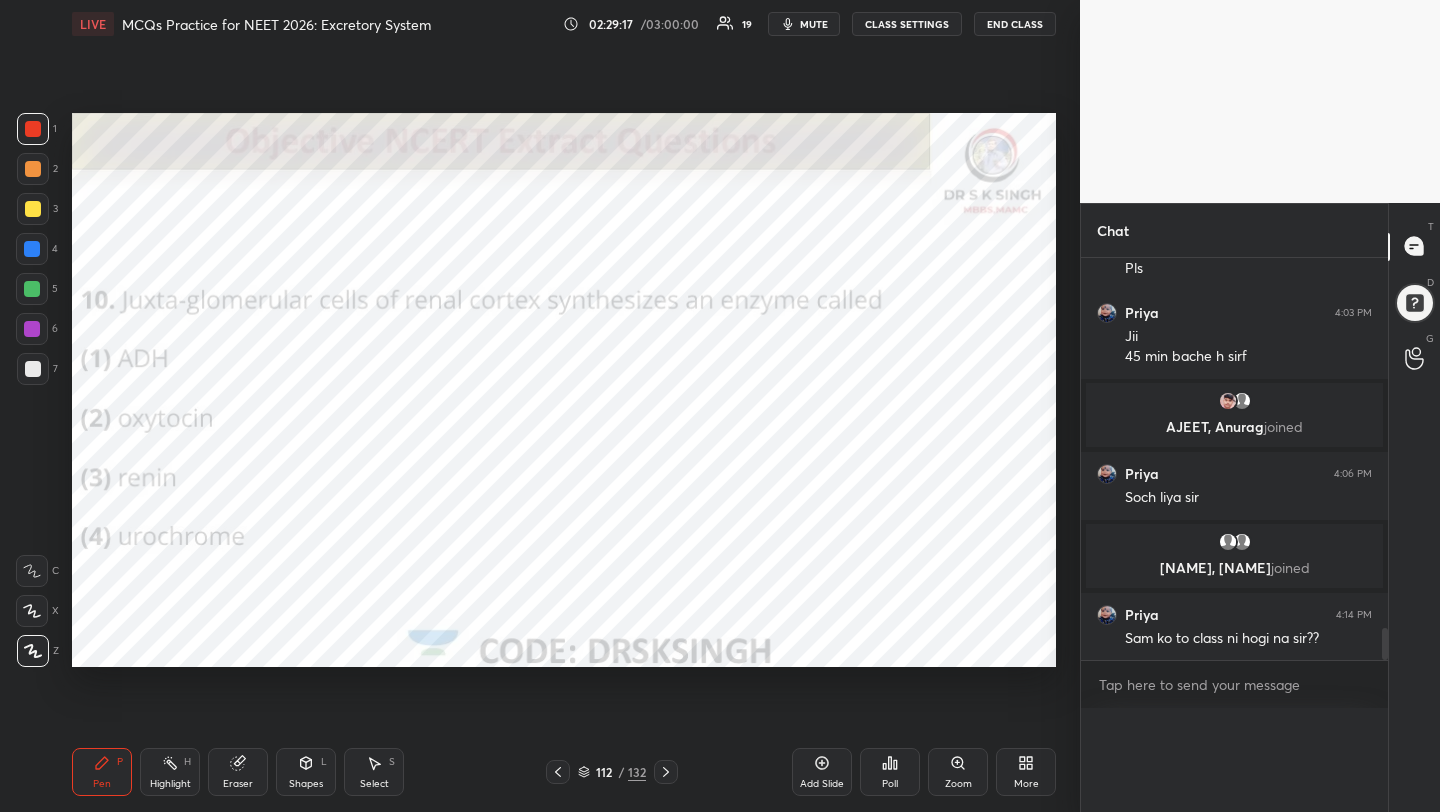 scroll, scrollTop: 0, scrollLeft: 0, axis: both 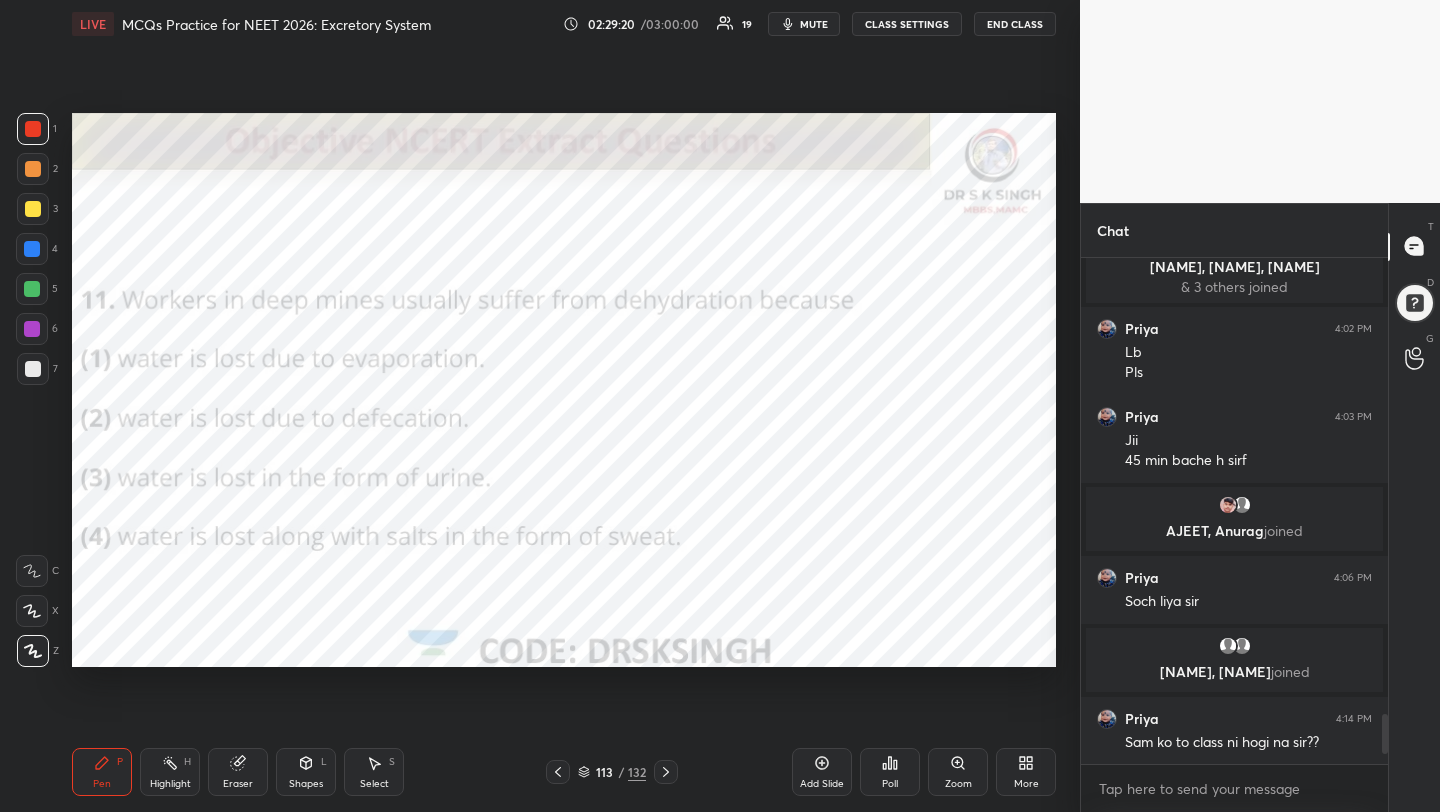 click on "Poll" at bounding box center [890, 772] 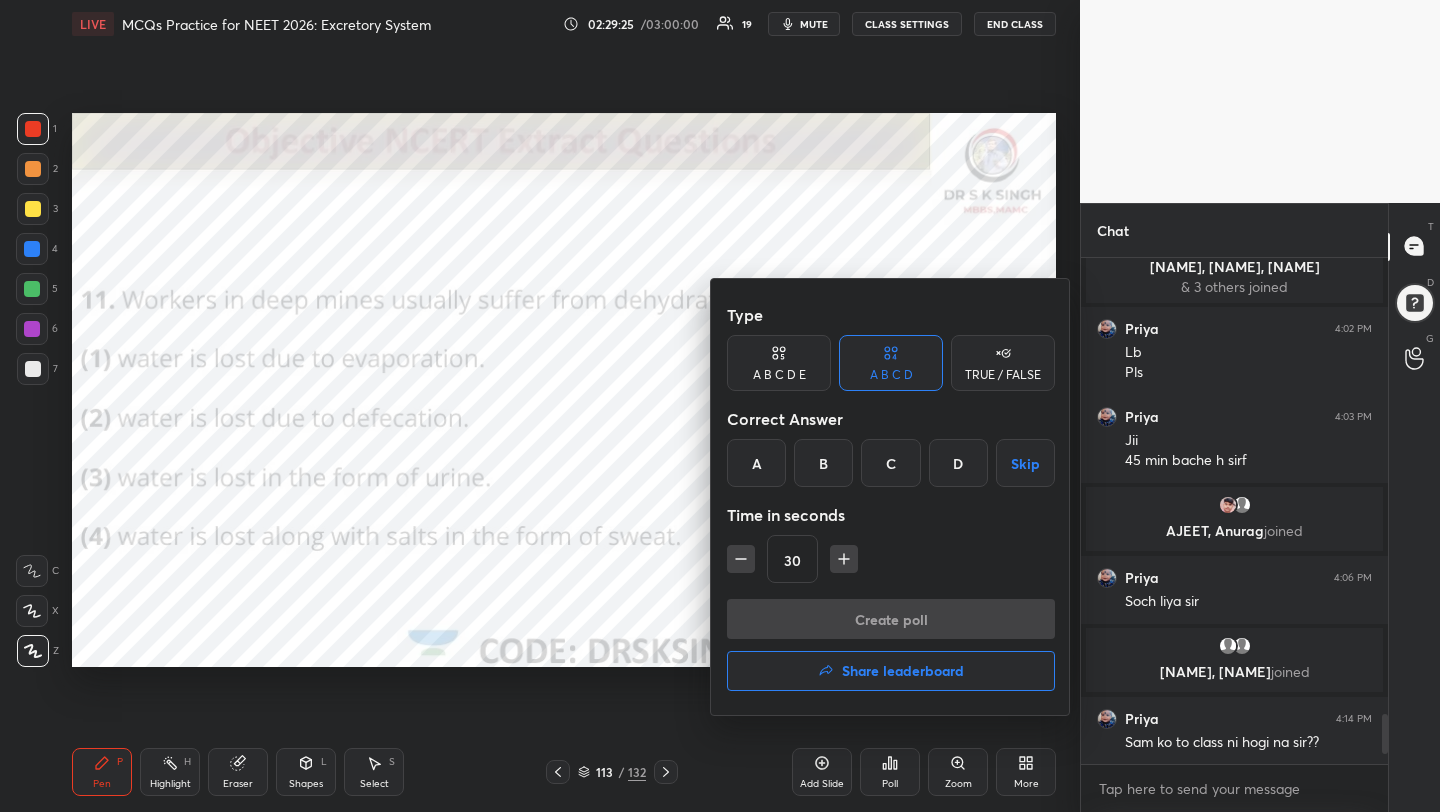 click on "D" at bounding box center (958, 463) 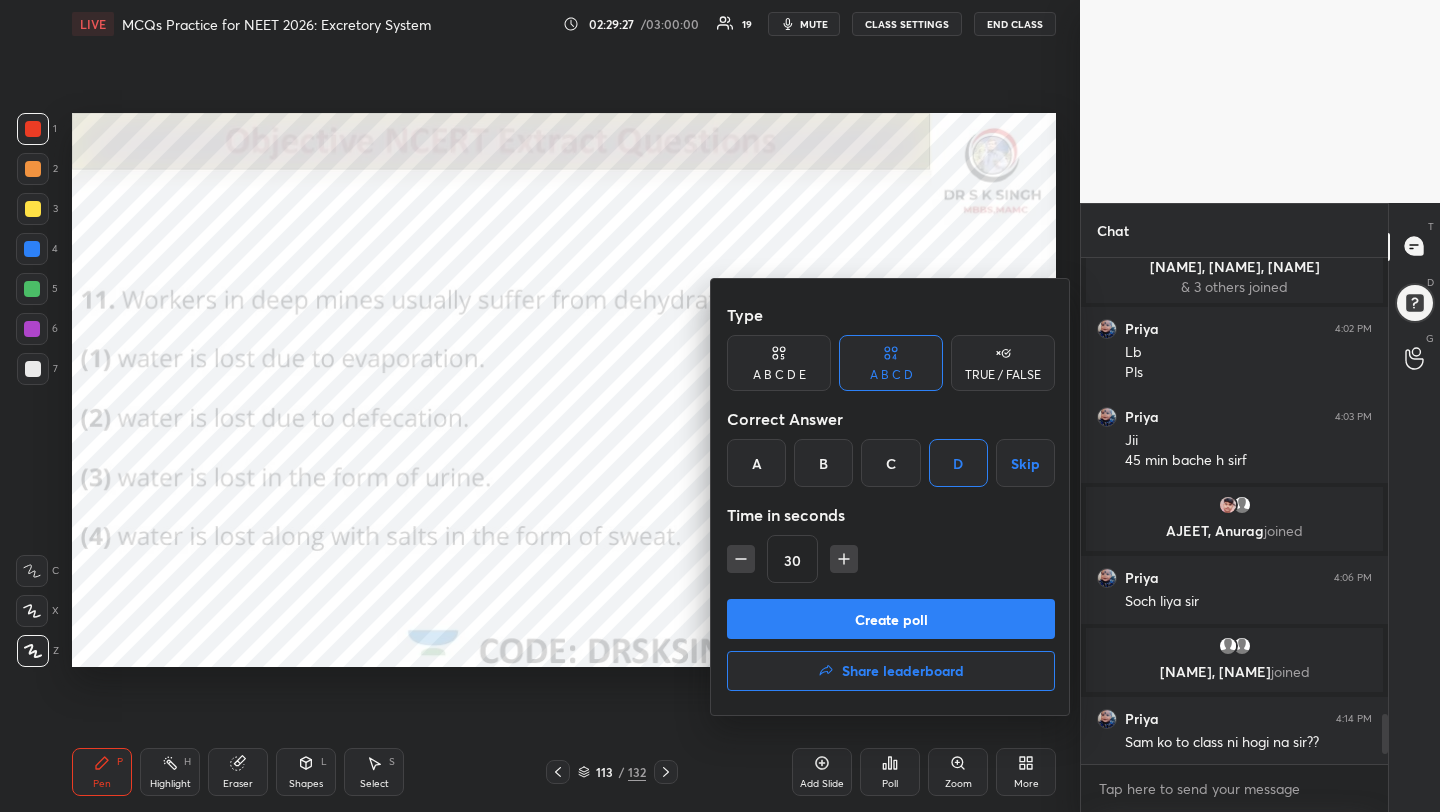 click on "Create poll" at bounding box center (891, 619) 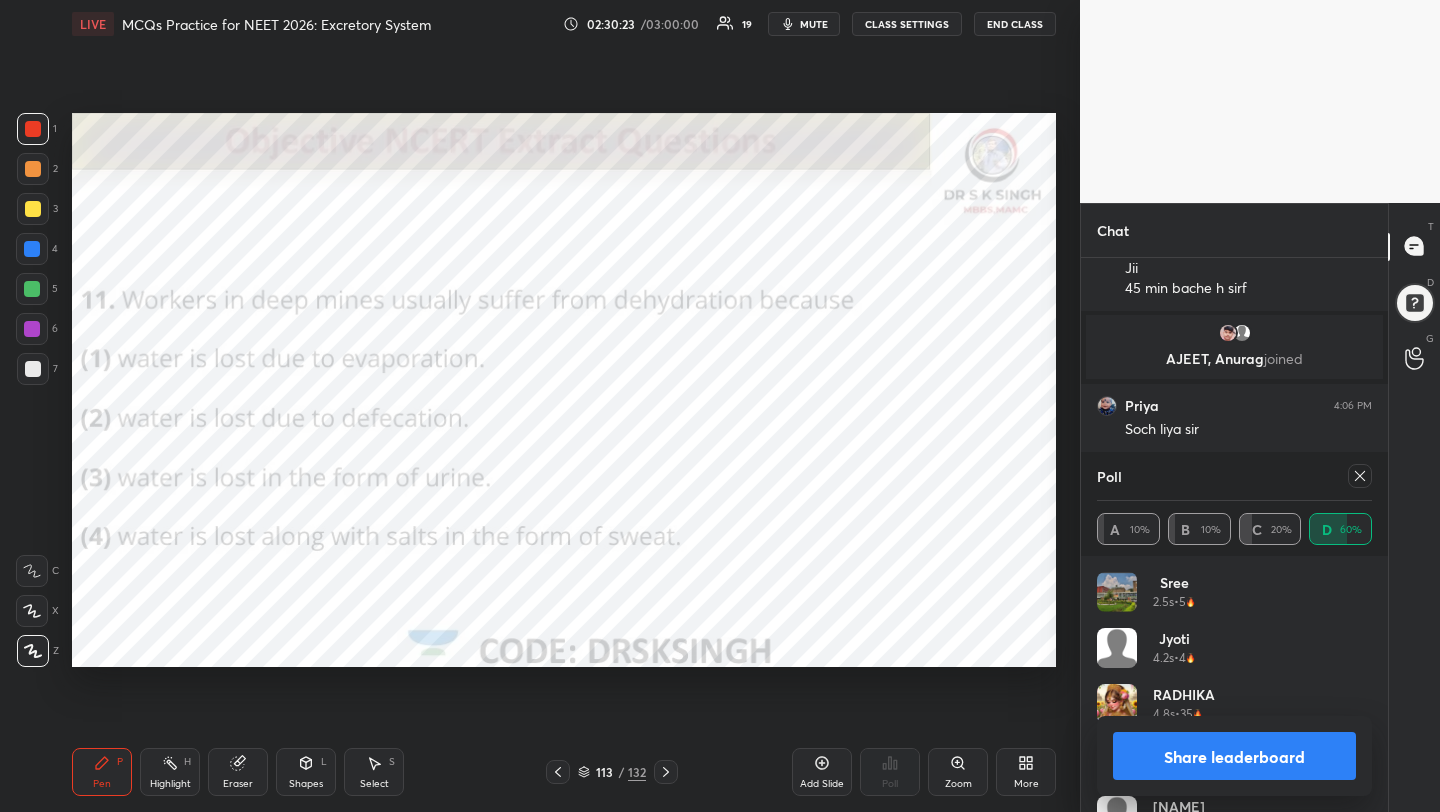 scroll, scrollTop: 4876, scrollLeft: 0, axis: vertical 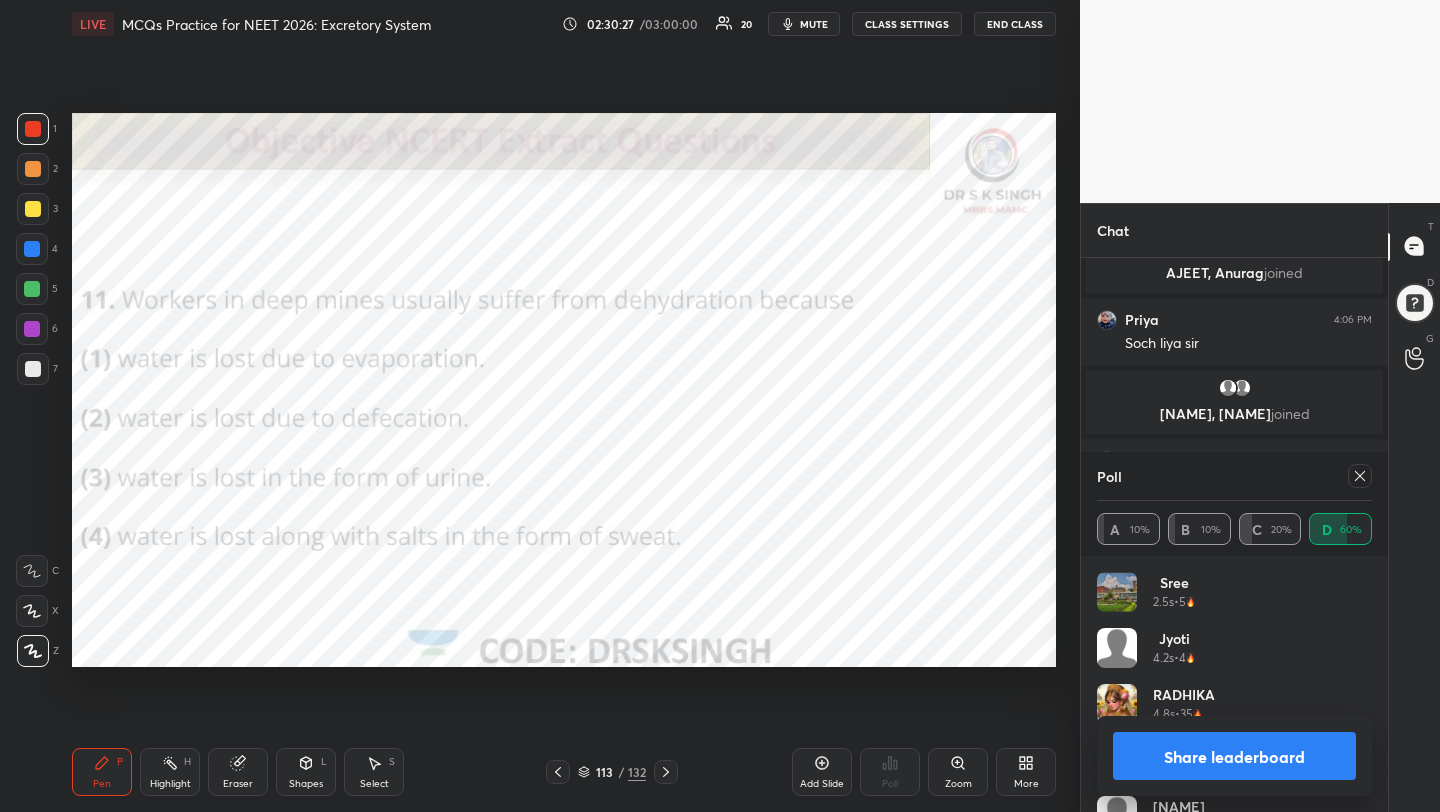 click 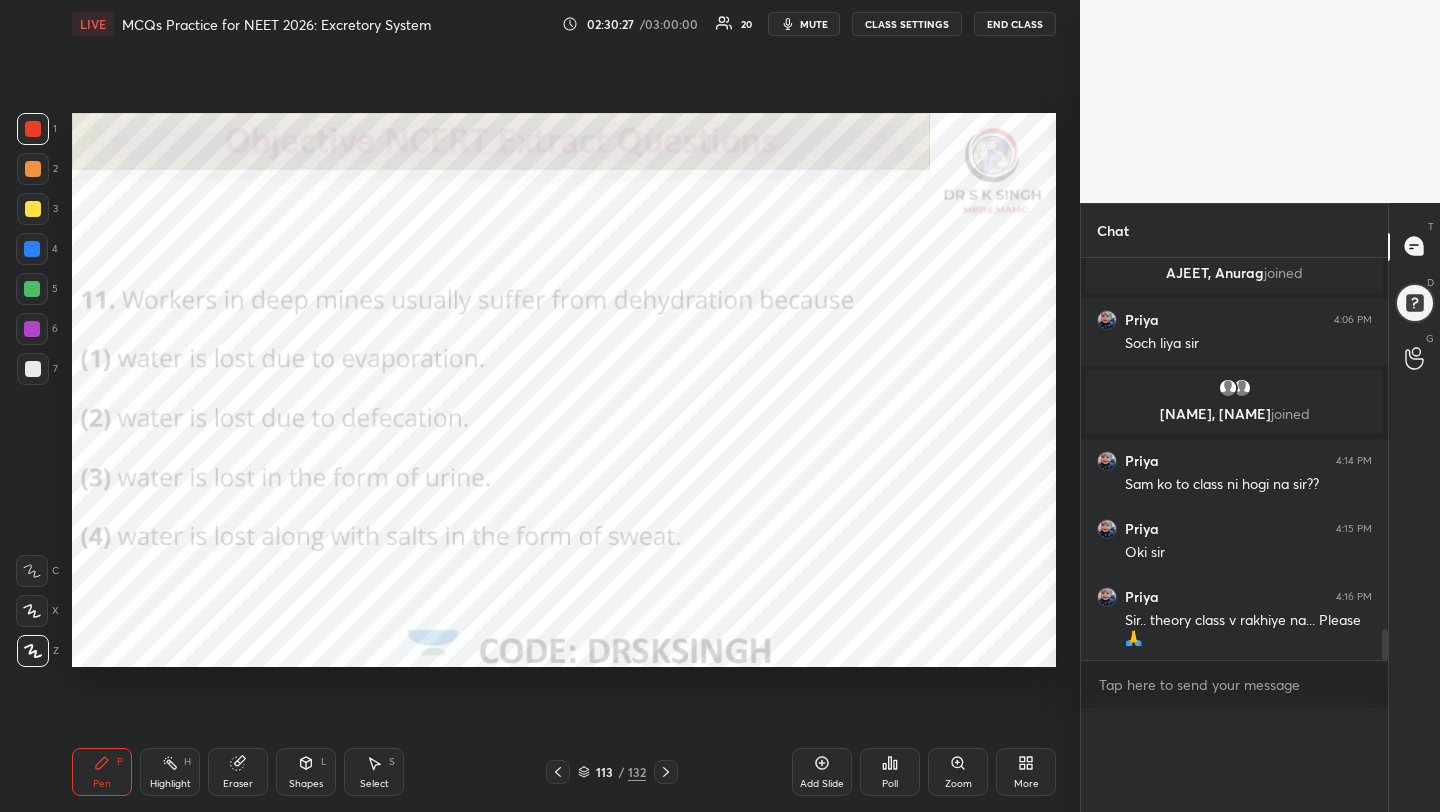 scroll, scrollTop: 0, scrollLeft: 0, axis: both 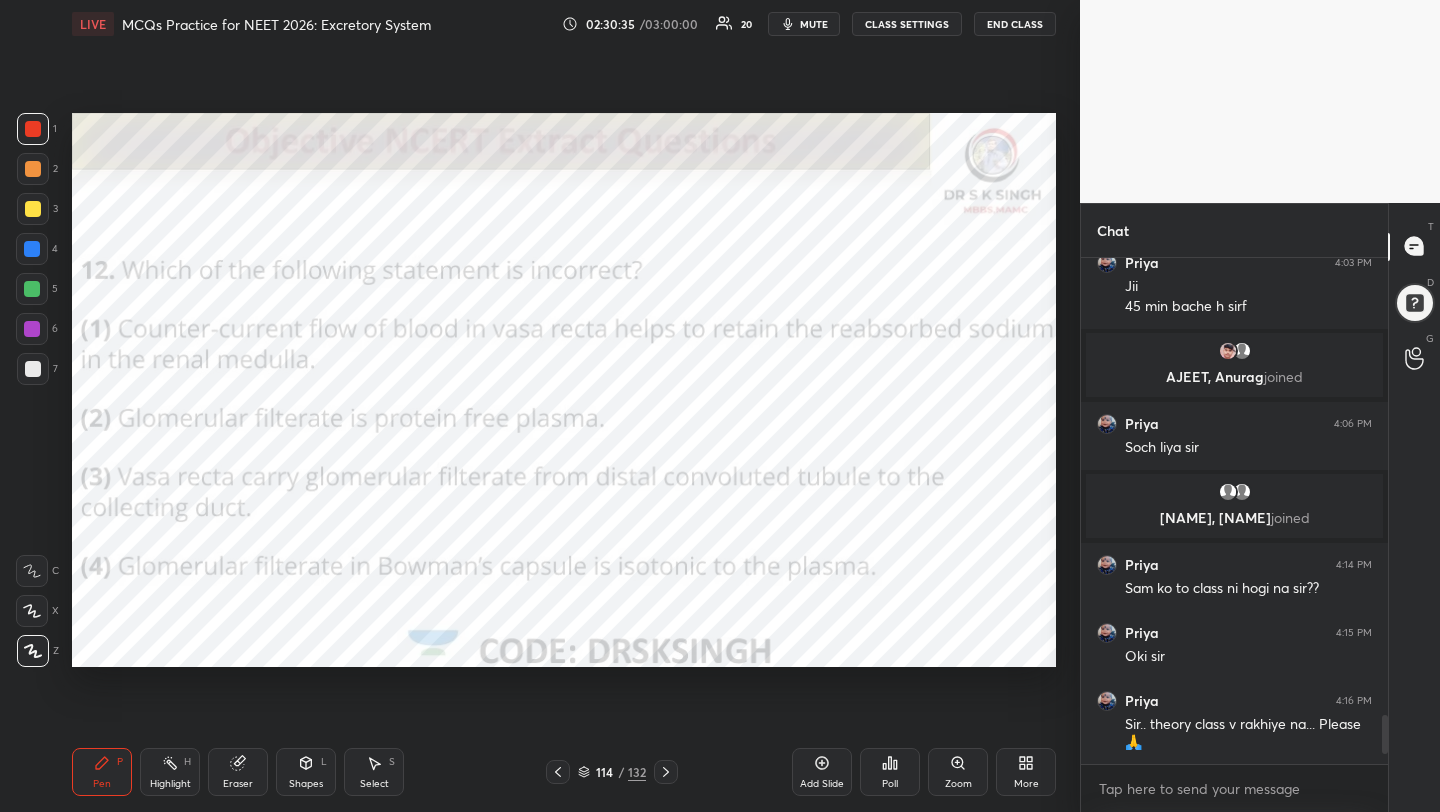 click 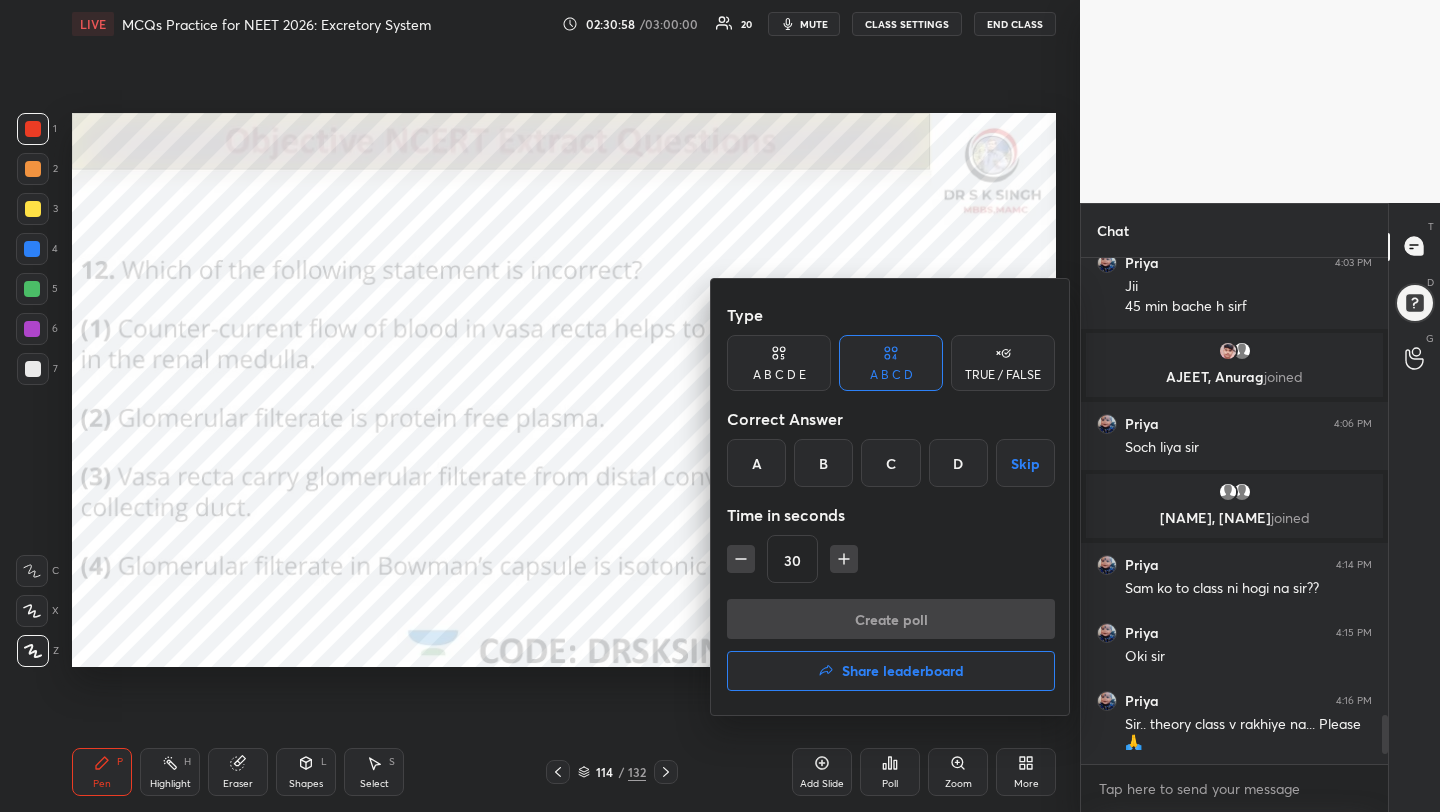 click on "C" at bounding box center [890, 463] 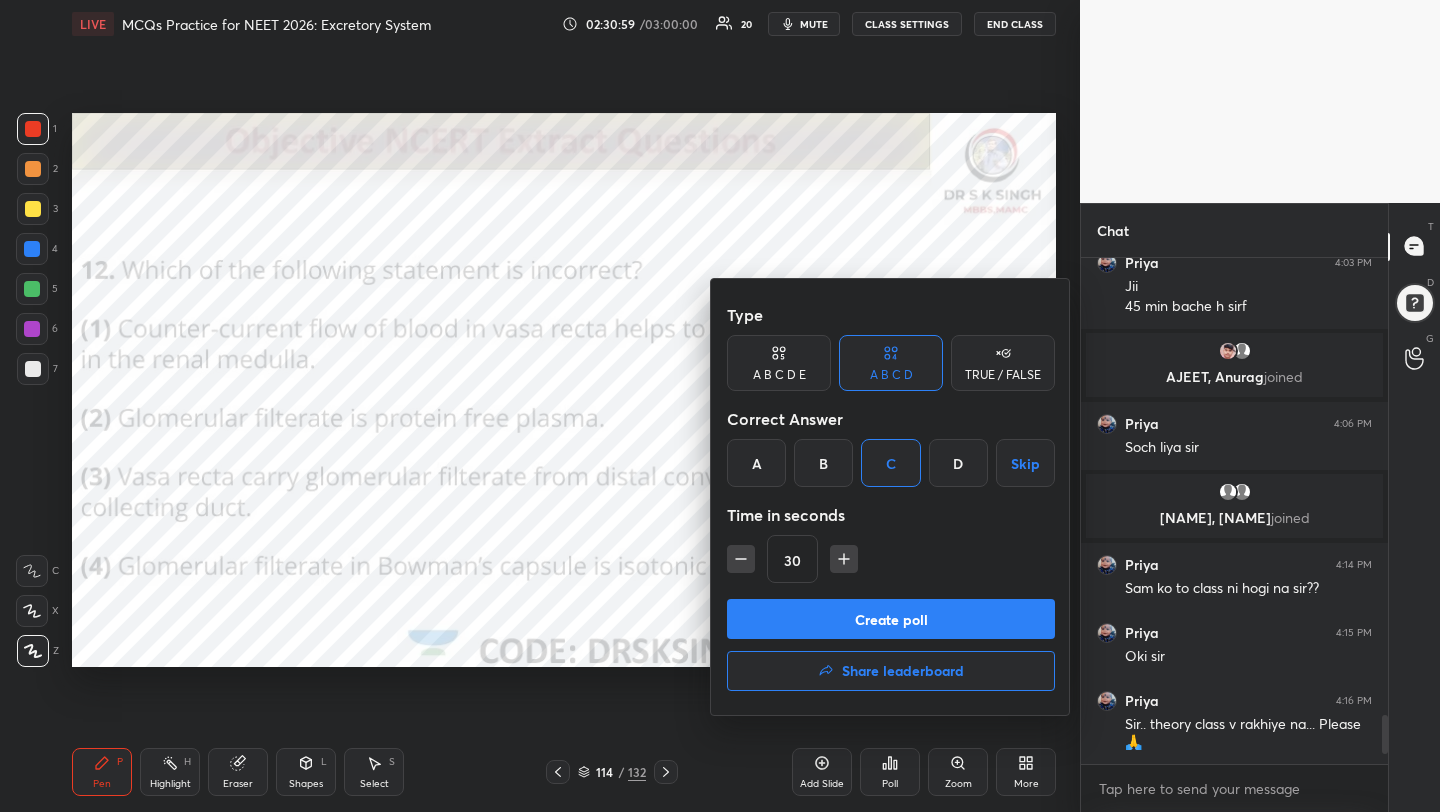 click on "Create poll" at bounding box center [891, 619] 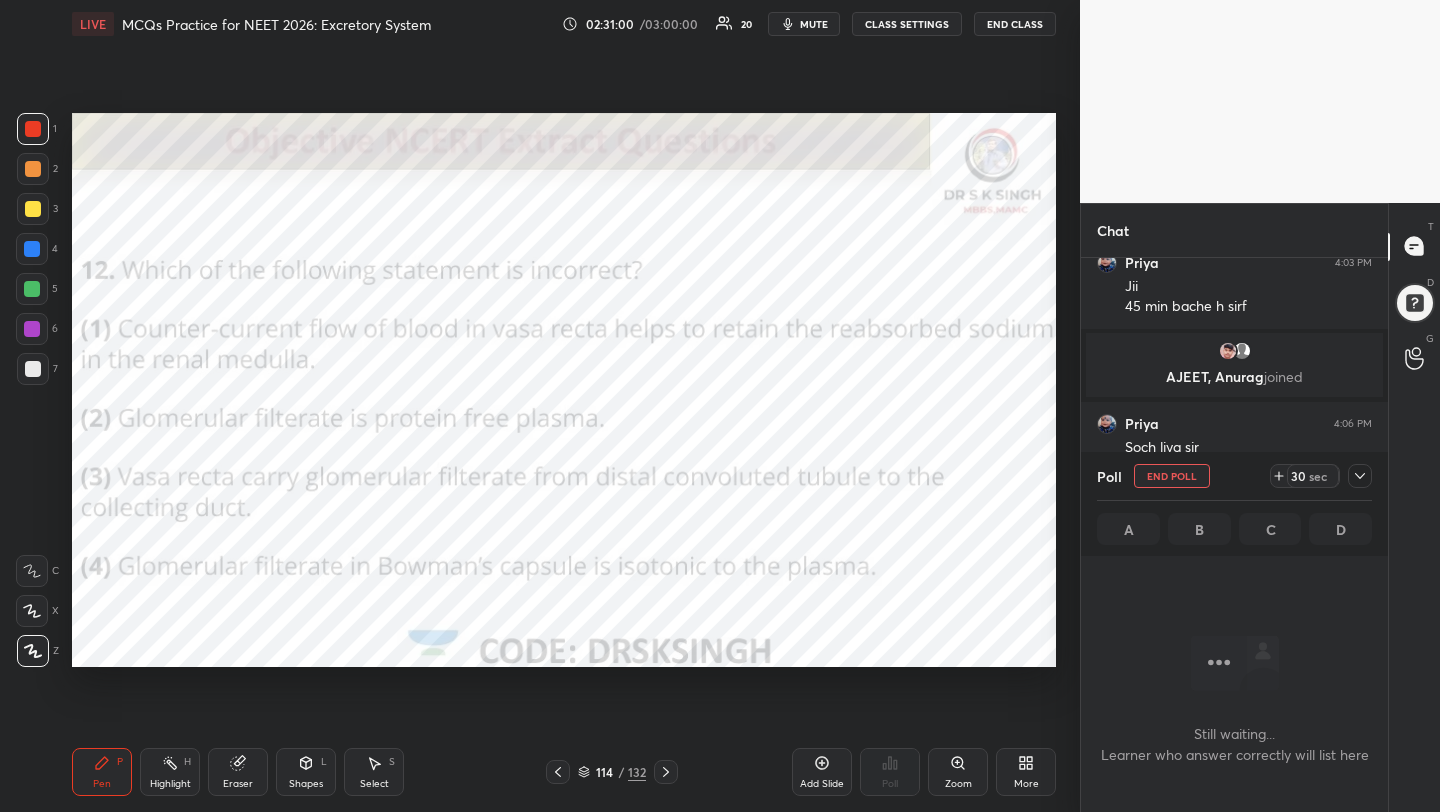 scroll, scrollTop: 457, scrollLeft: 301, axis: both 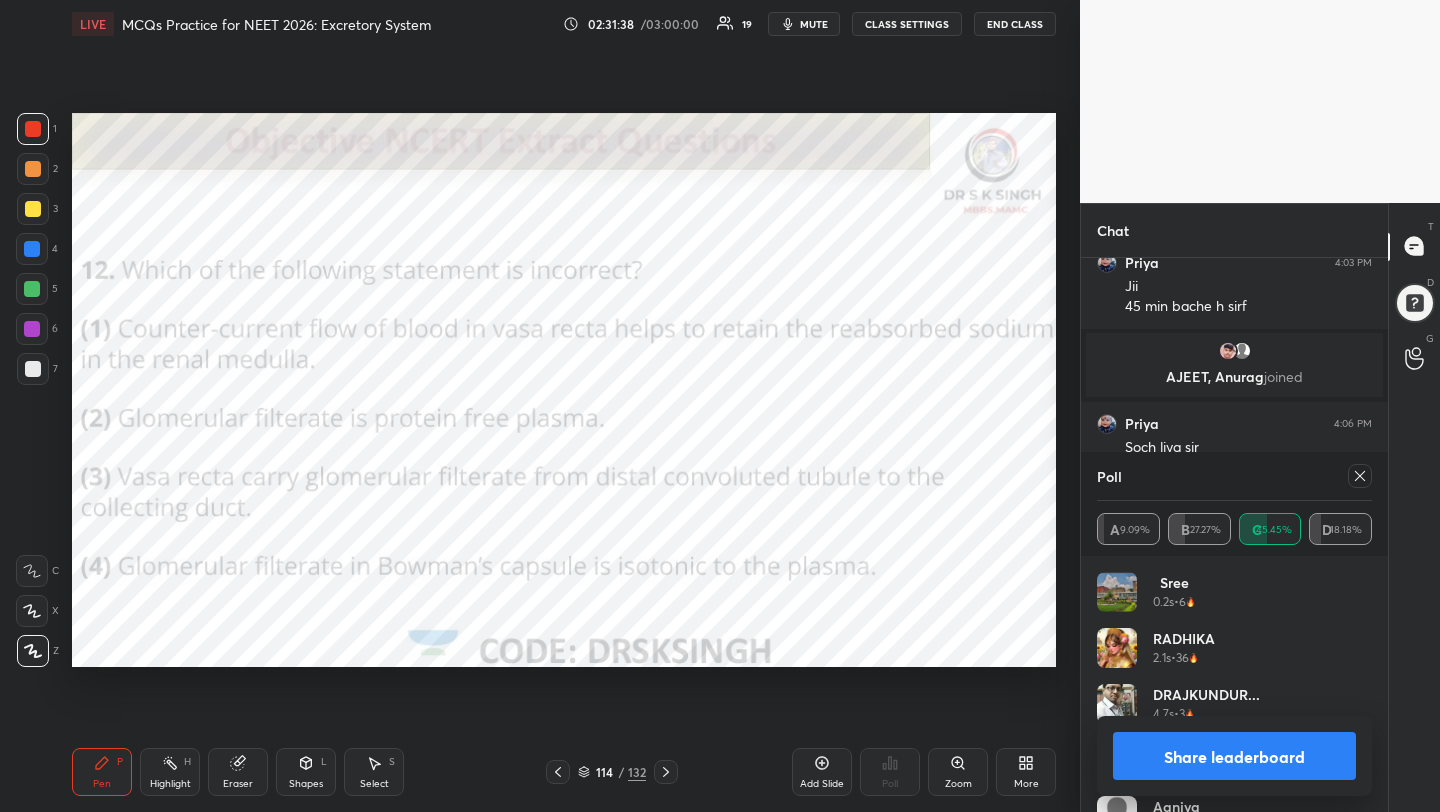 click 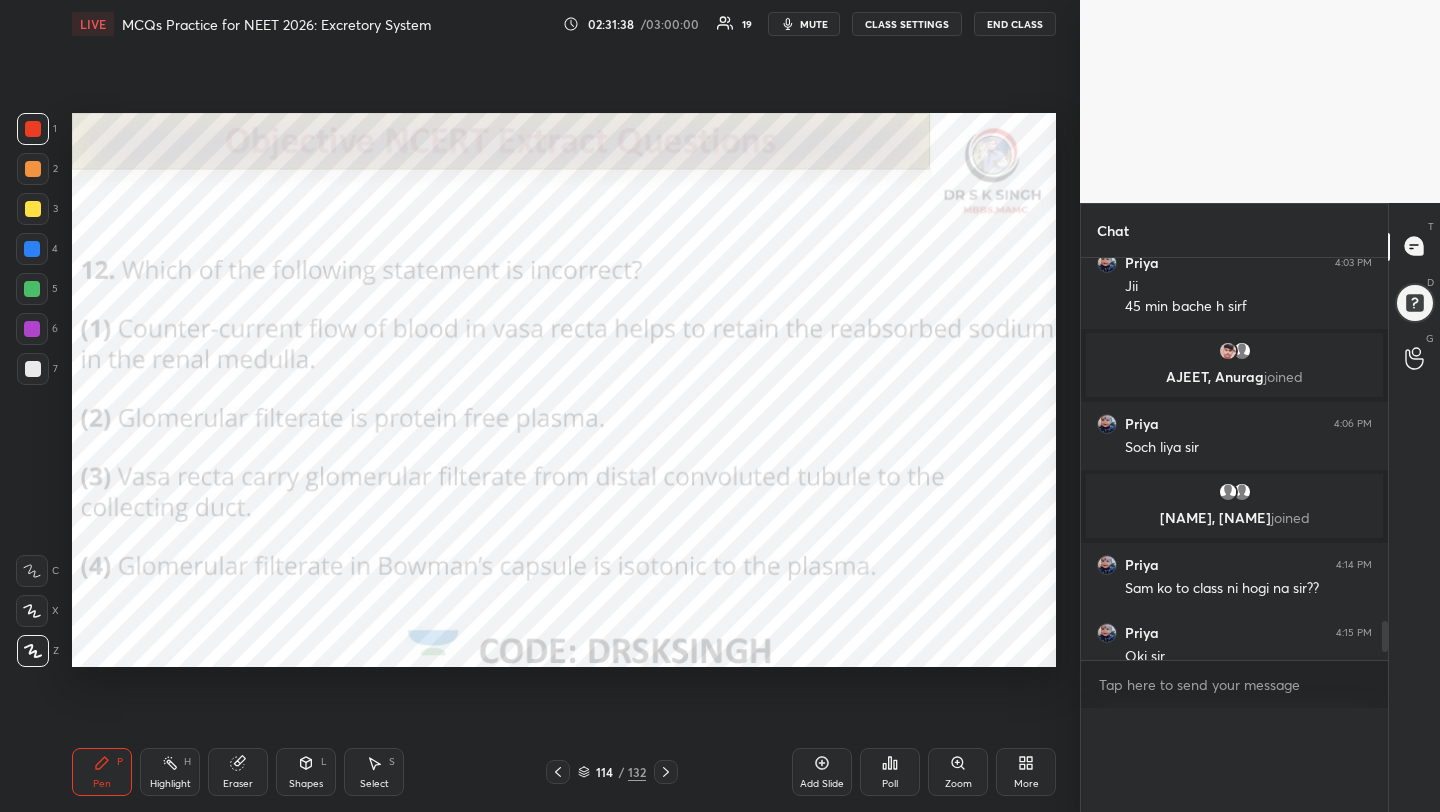scroll, scrollTop: 1, scrollLeft: 7, axis: both 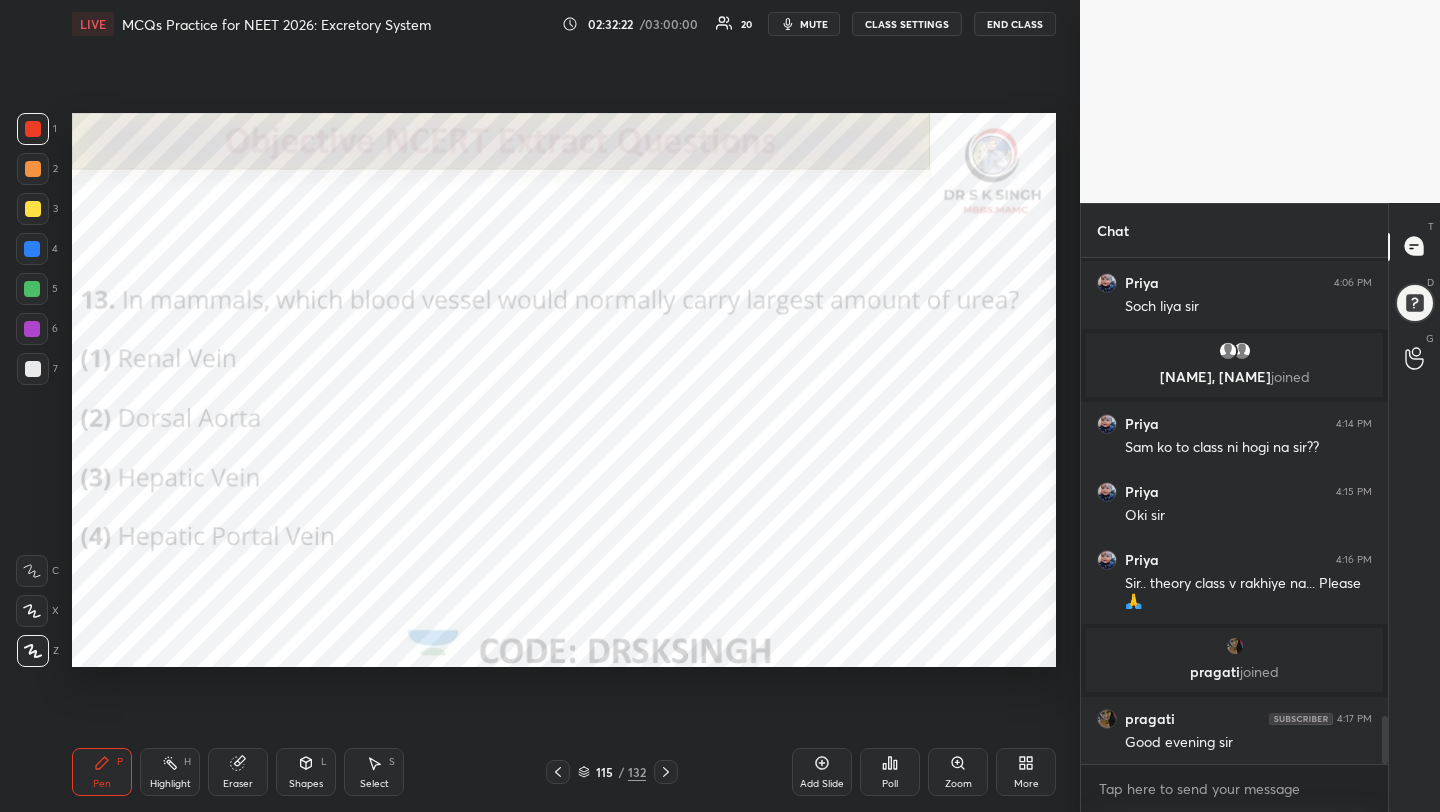 click 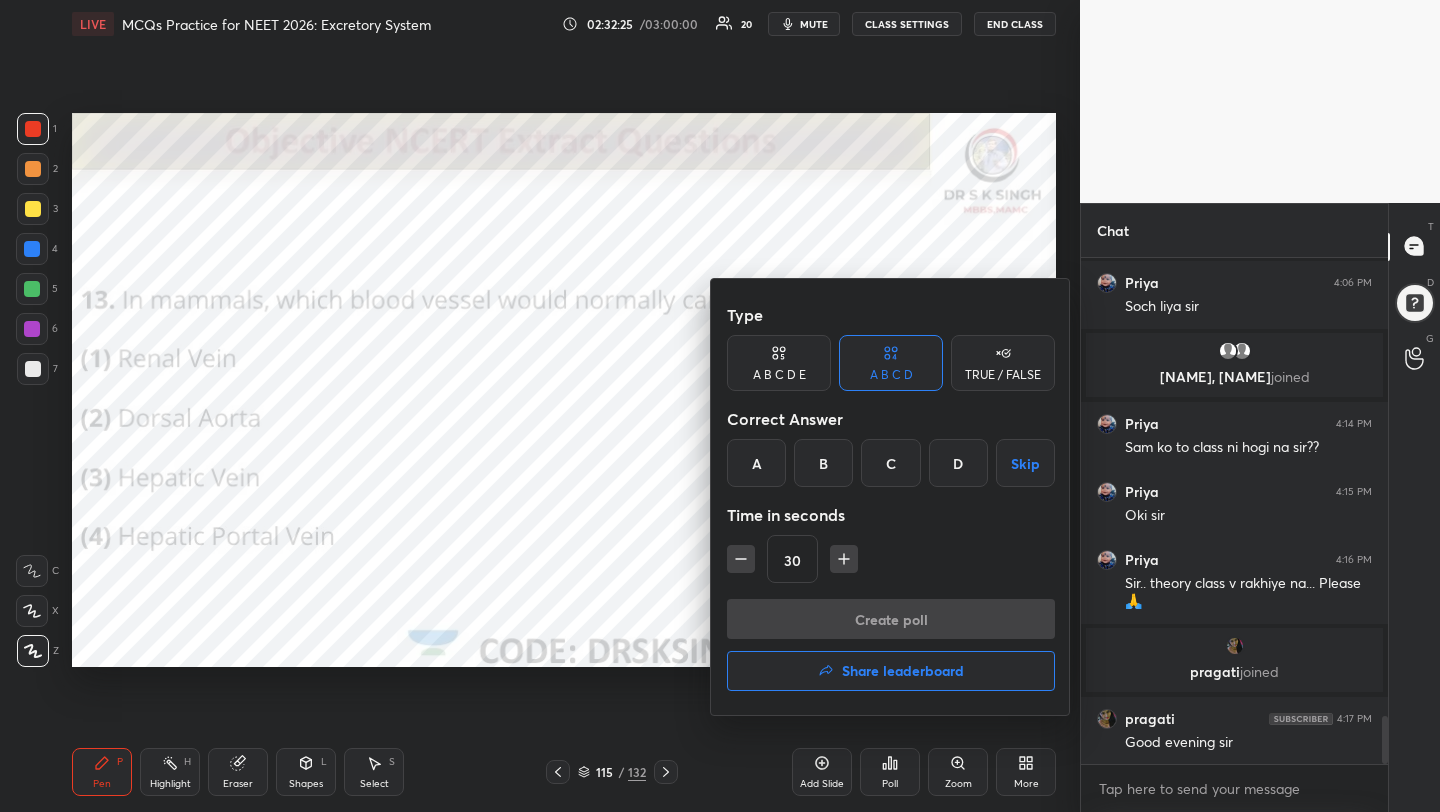 click on "C" at bounding box center (890, 463) 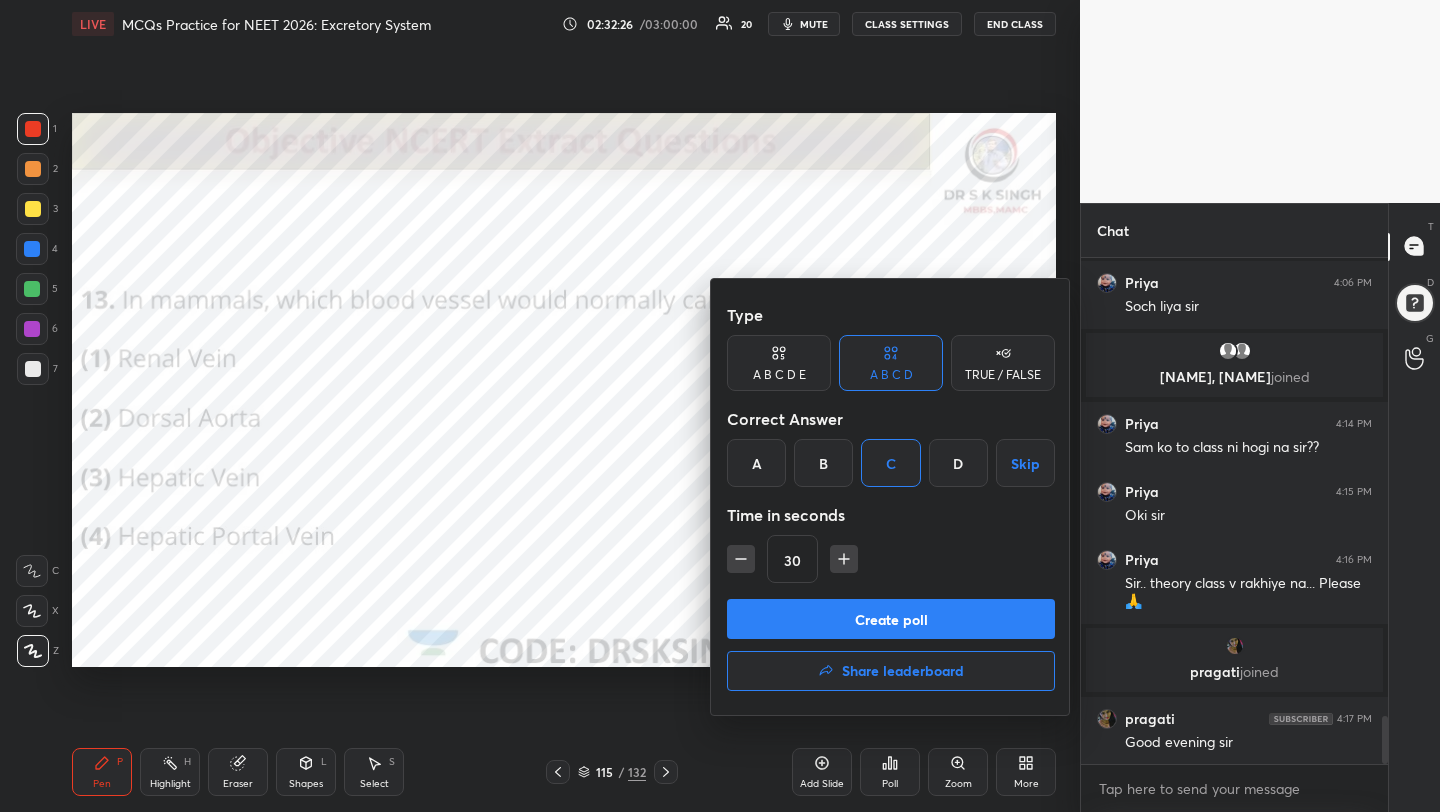 click on "Create poll" at bounding box center [891, 619] 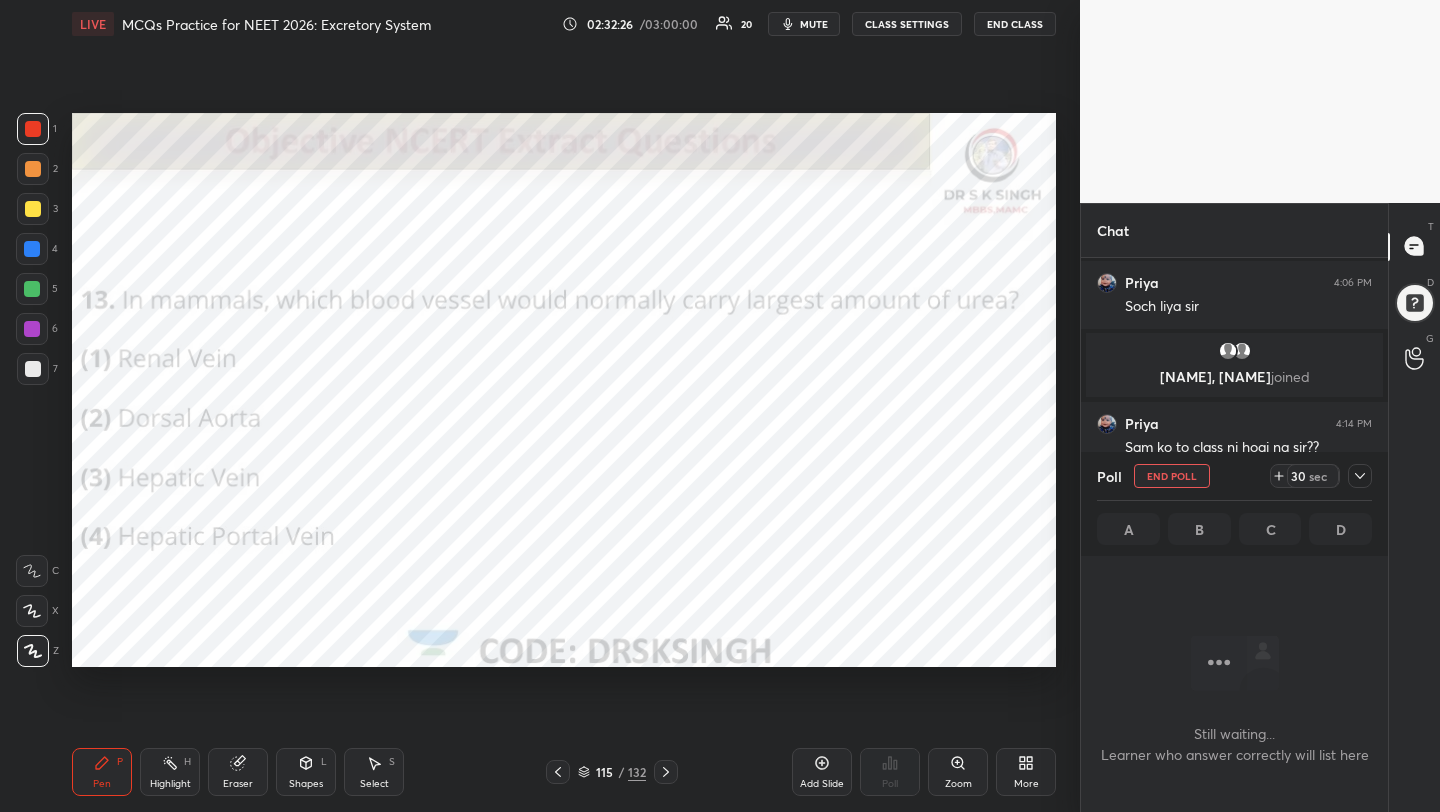 scroll, scrollTop: 413, scrollLeft: 301, axis: both 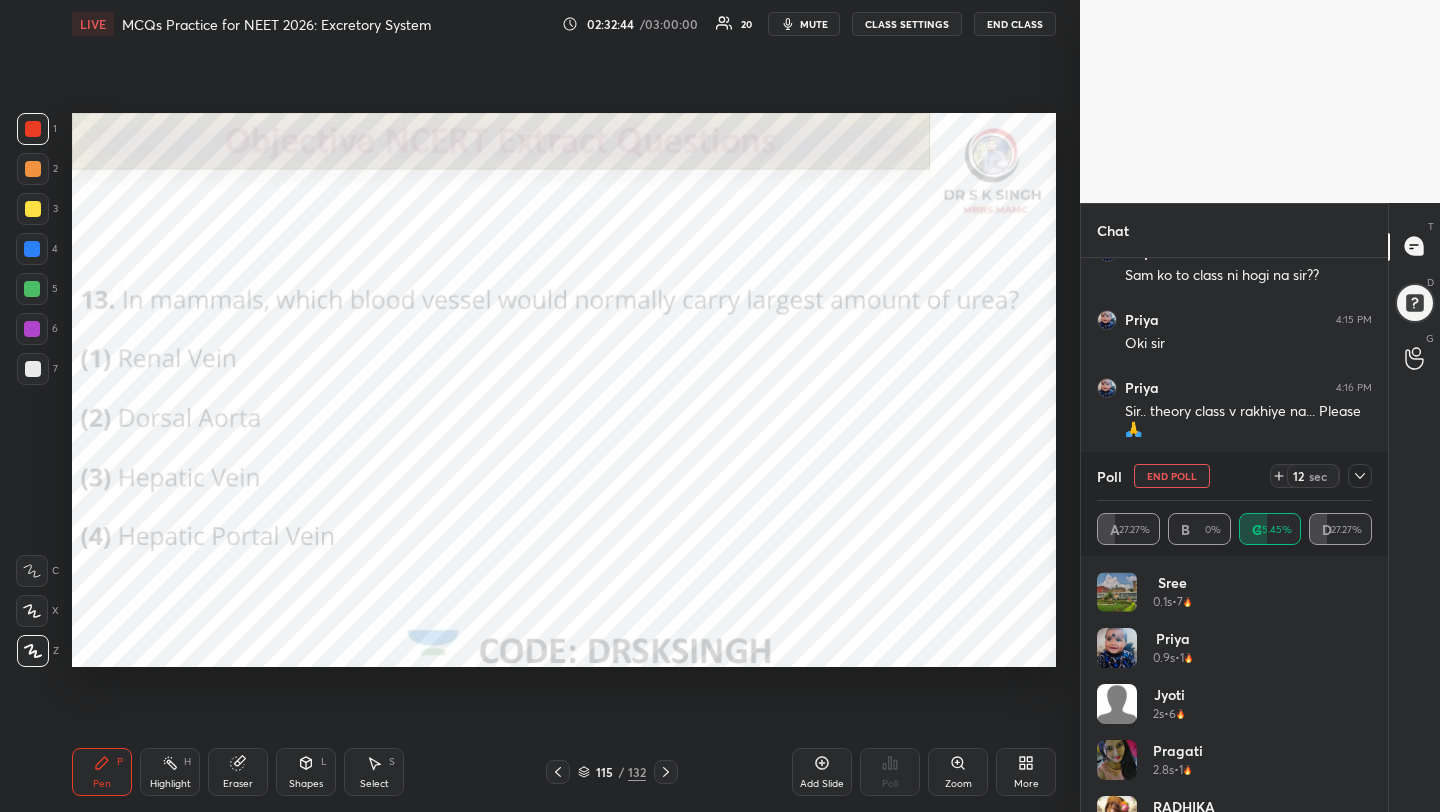 click on "End Poll" at bounding box center [1172, 476] 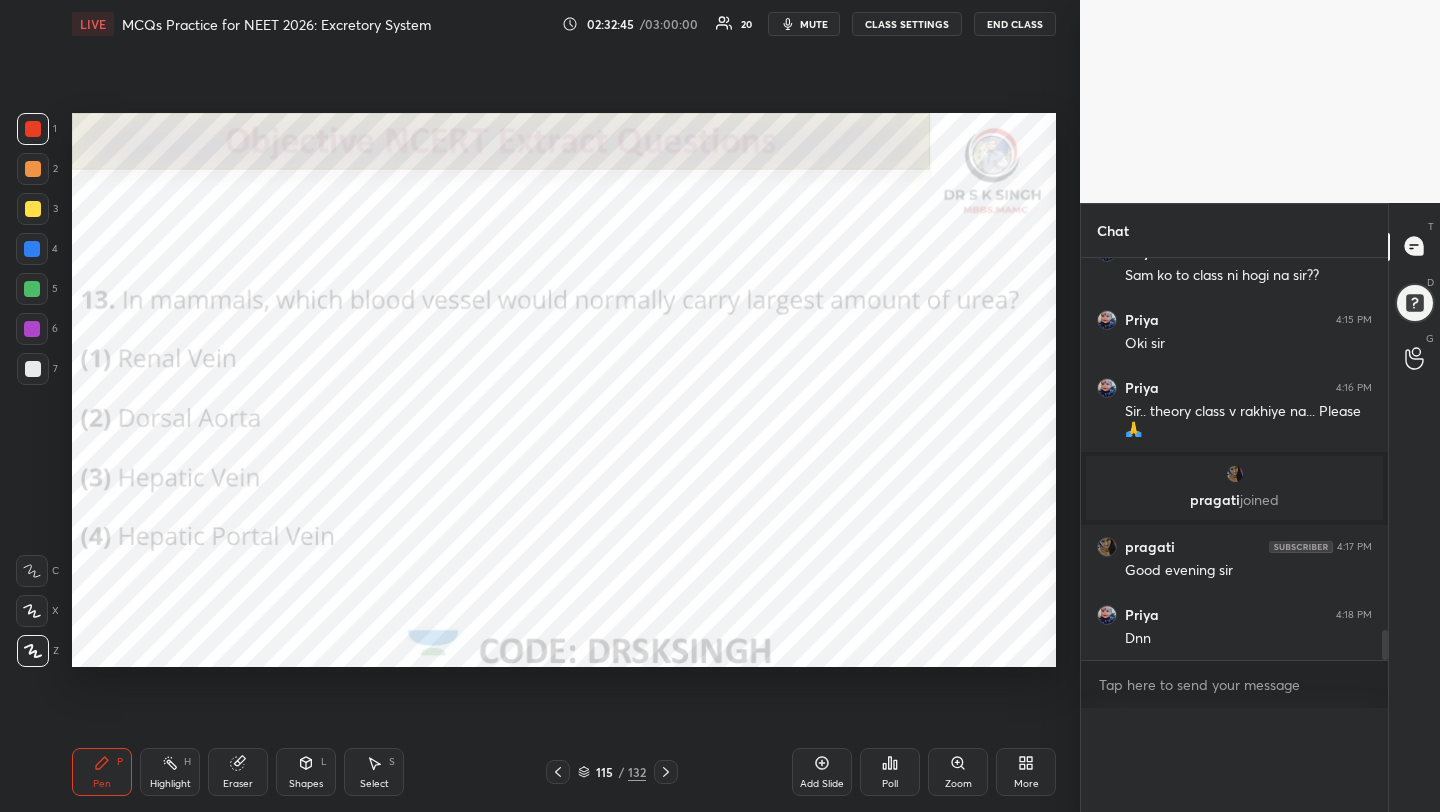 scroll, scrollTop: 0, scrollLeft: 0, axis: both 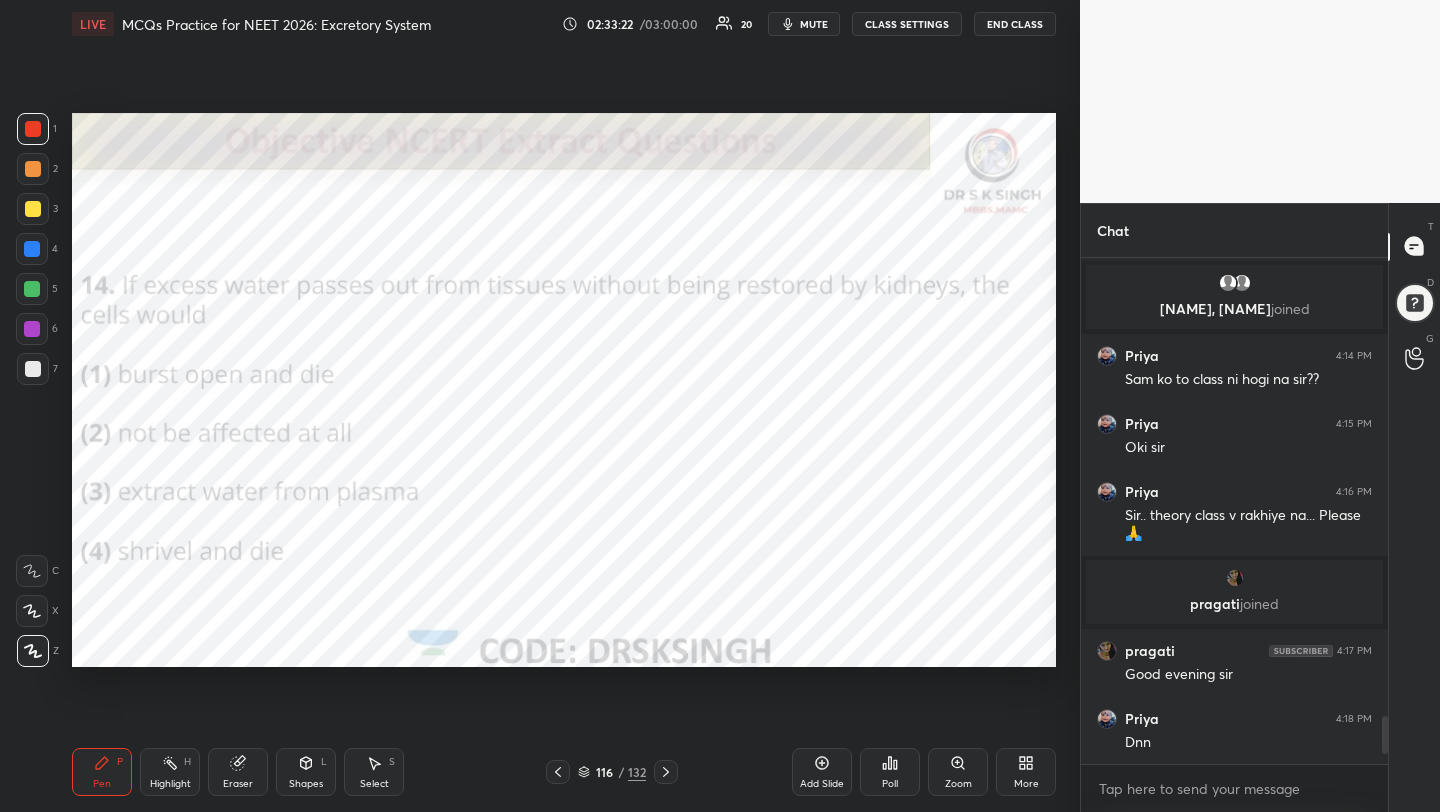 click on "Poll" at bounding box center (890, 772) 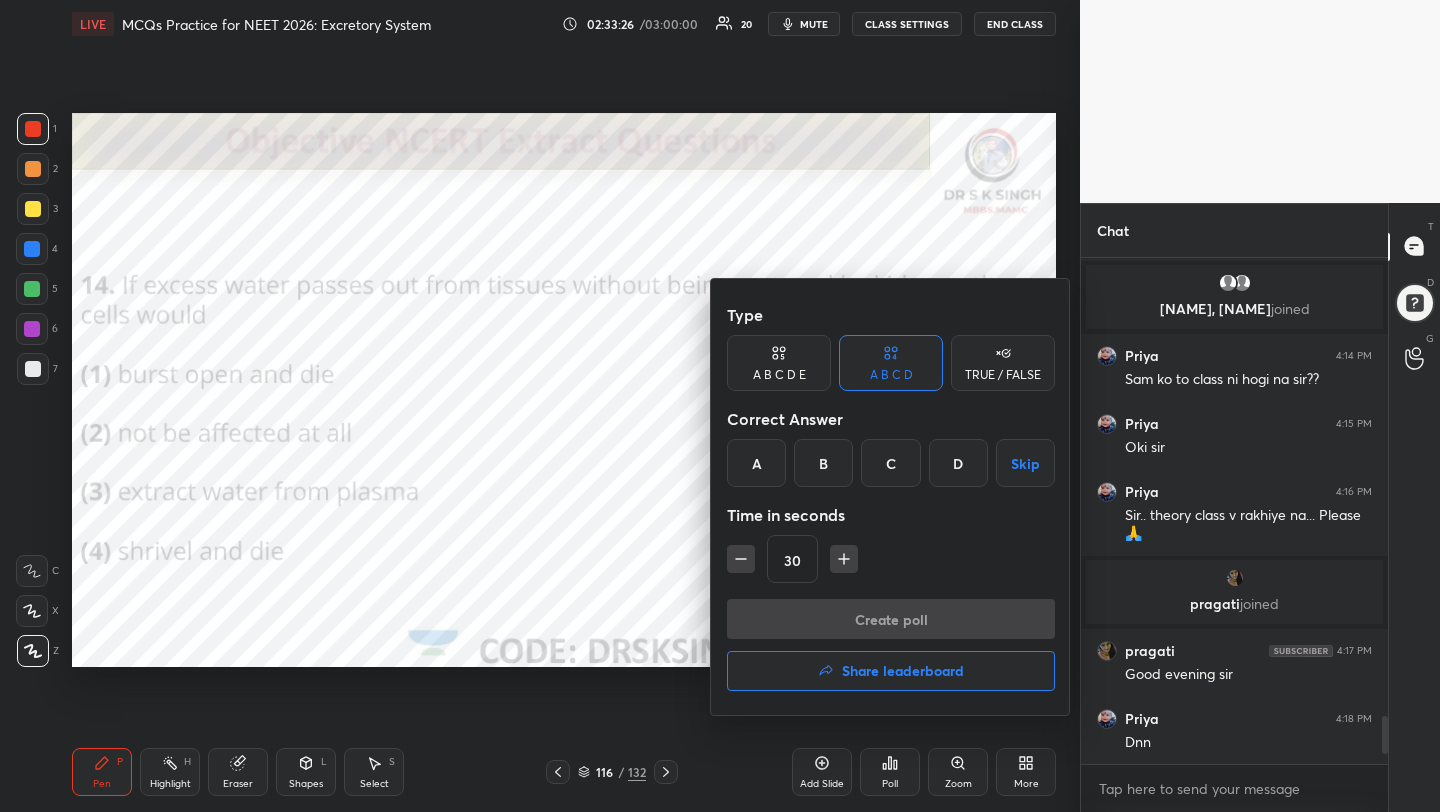 click on "B" at bounding box center (823, 463) 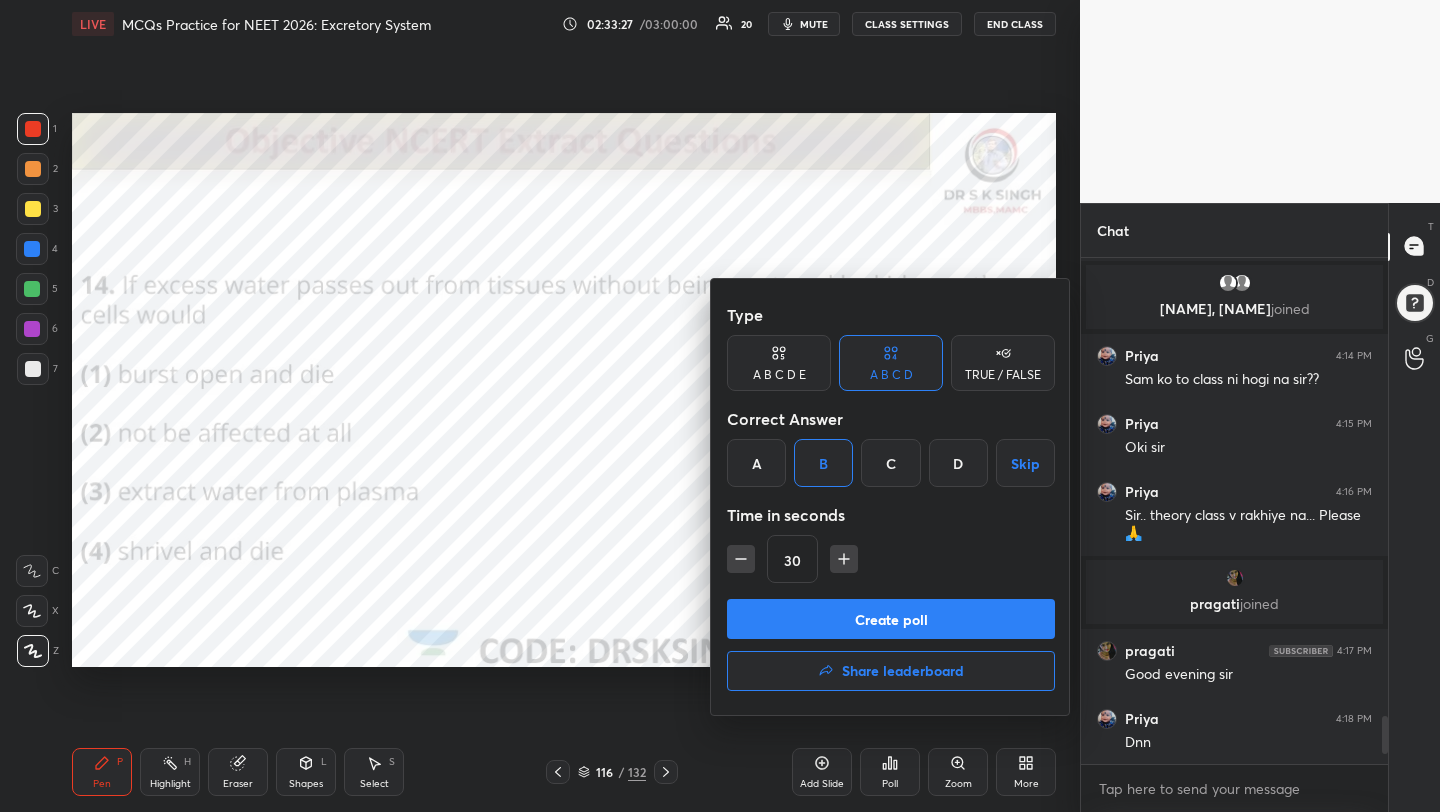 click on "Create poll" at bounding box center (891, 619) 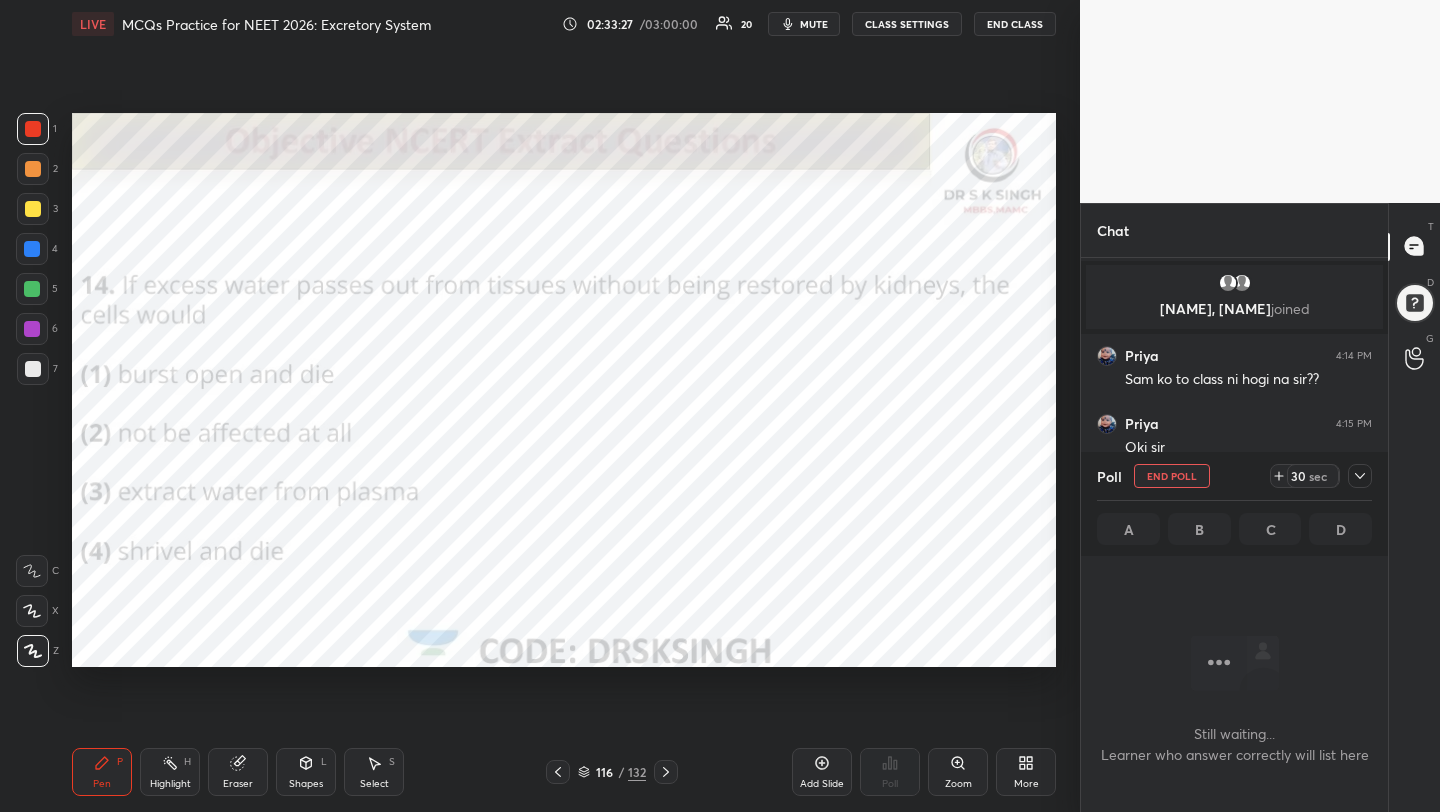 scroll, scrollTop: 402, scrollLeft: 301, axis: both 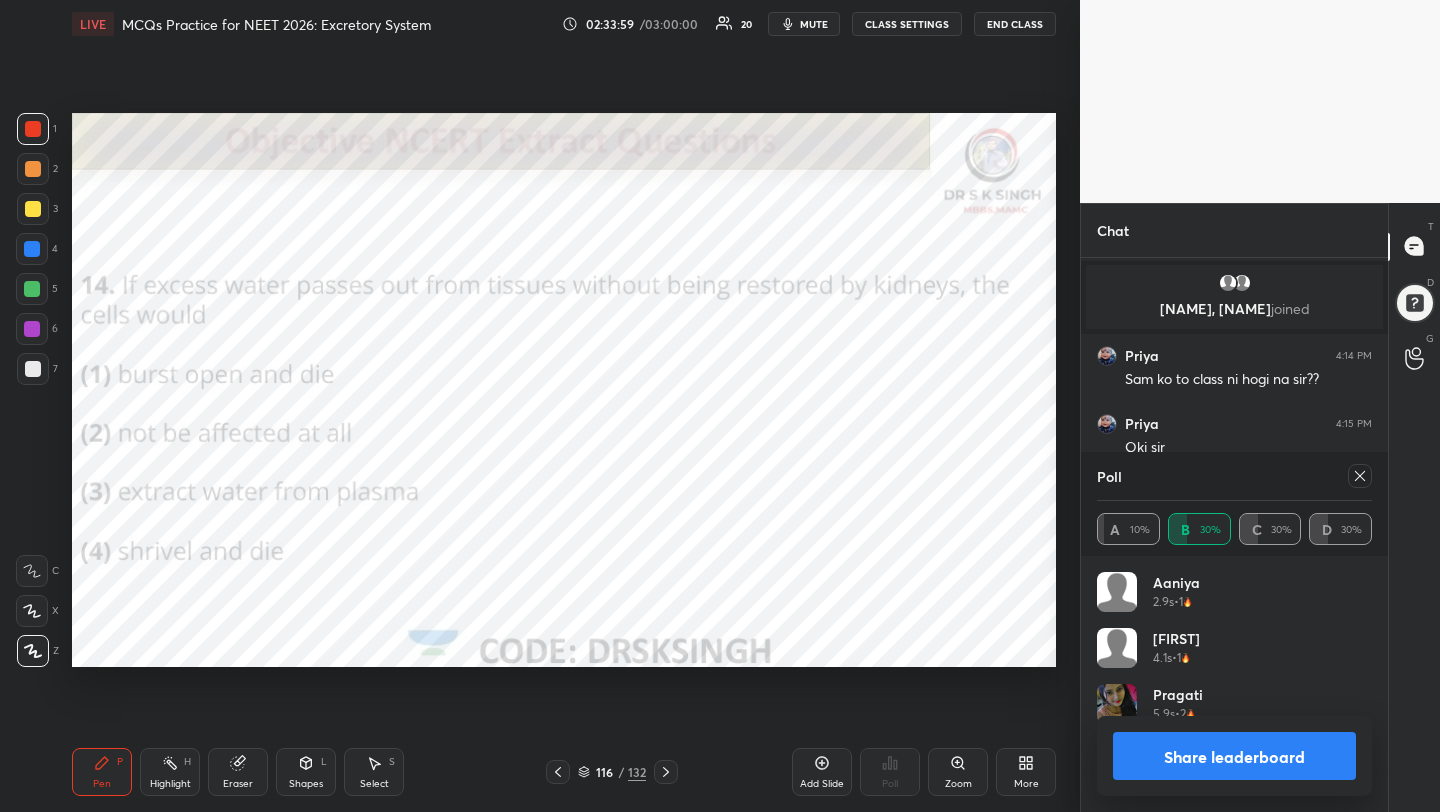 click 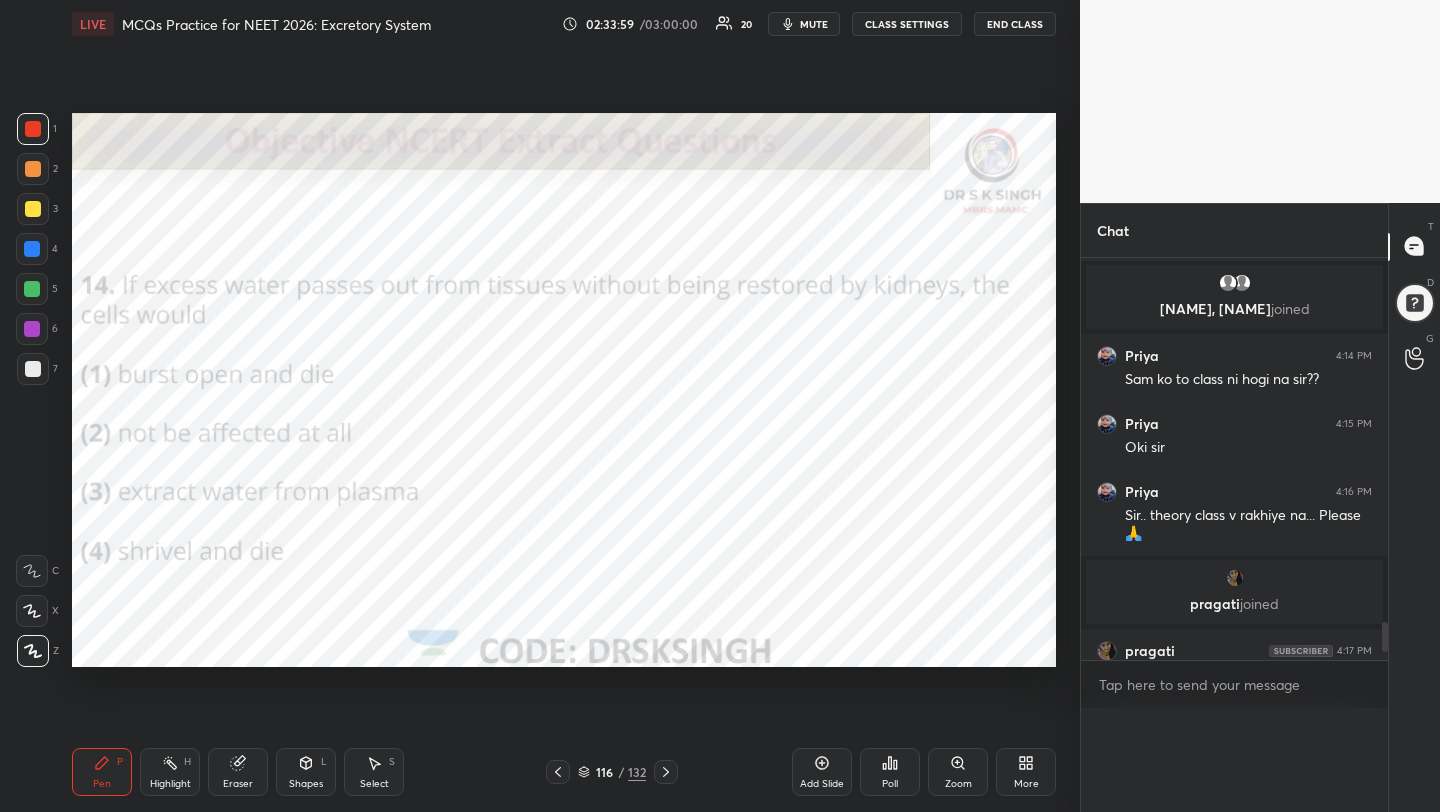 scroll, scrollTop: 0, scrollLeft: 0, axis: both 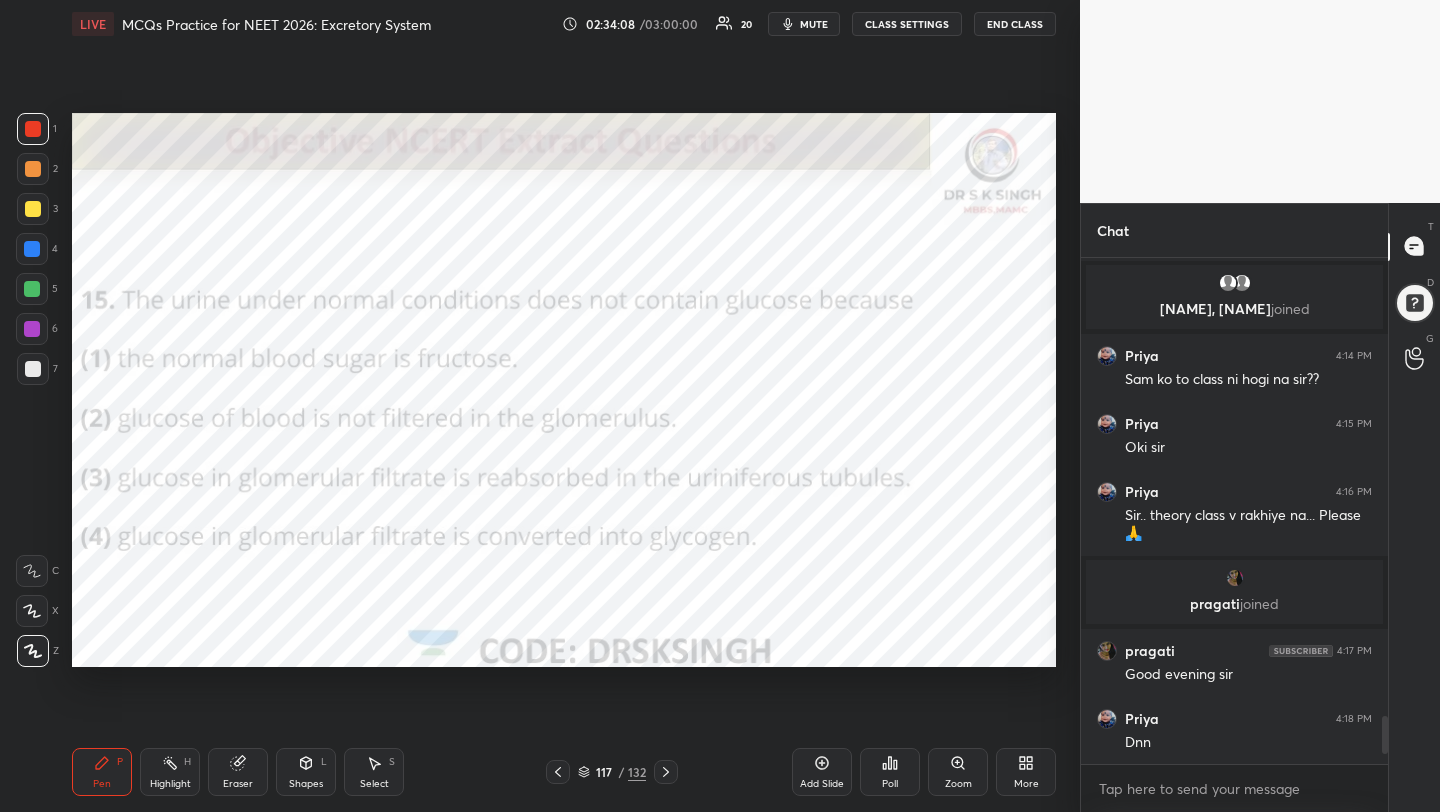 click on "Poll" at bounding box center (890, 772) 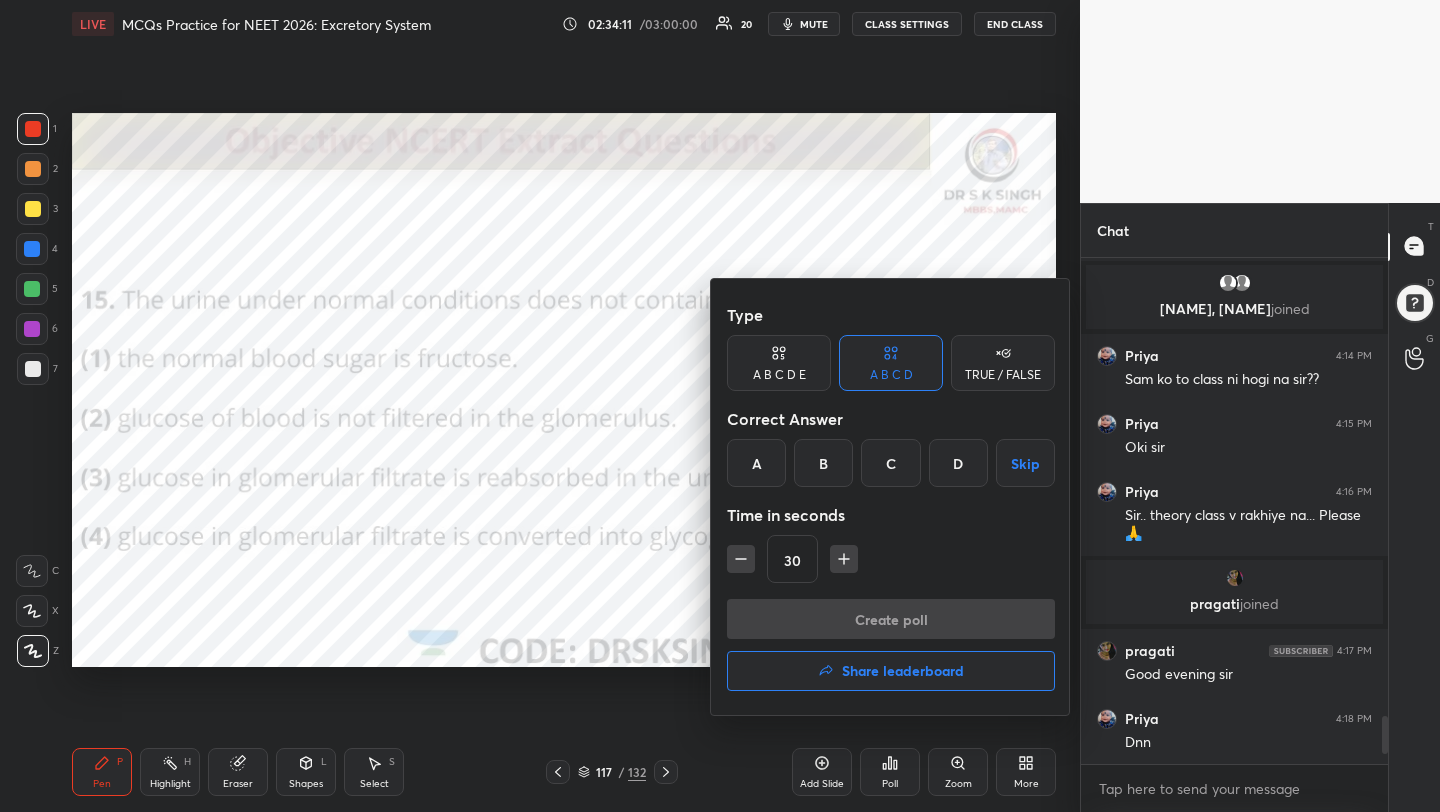 click on "C" at bounding box center [890, 463] 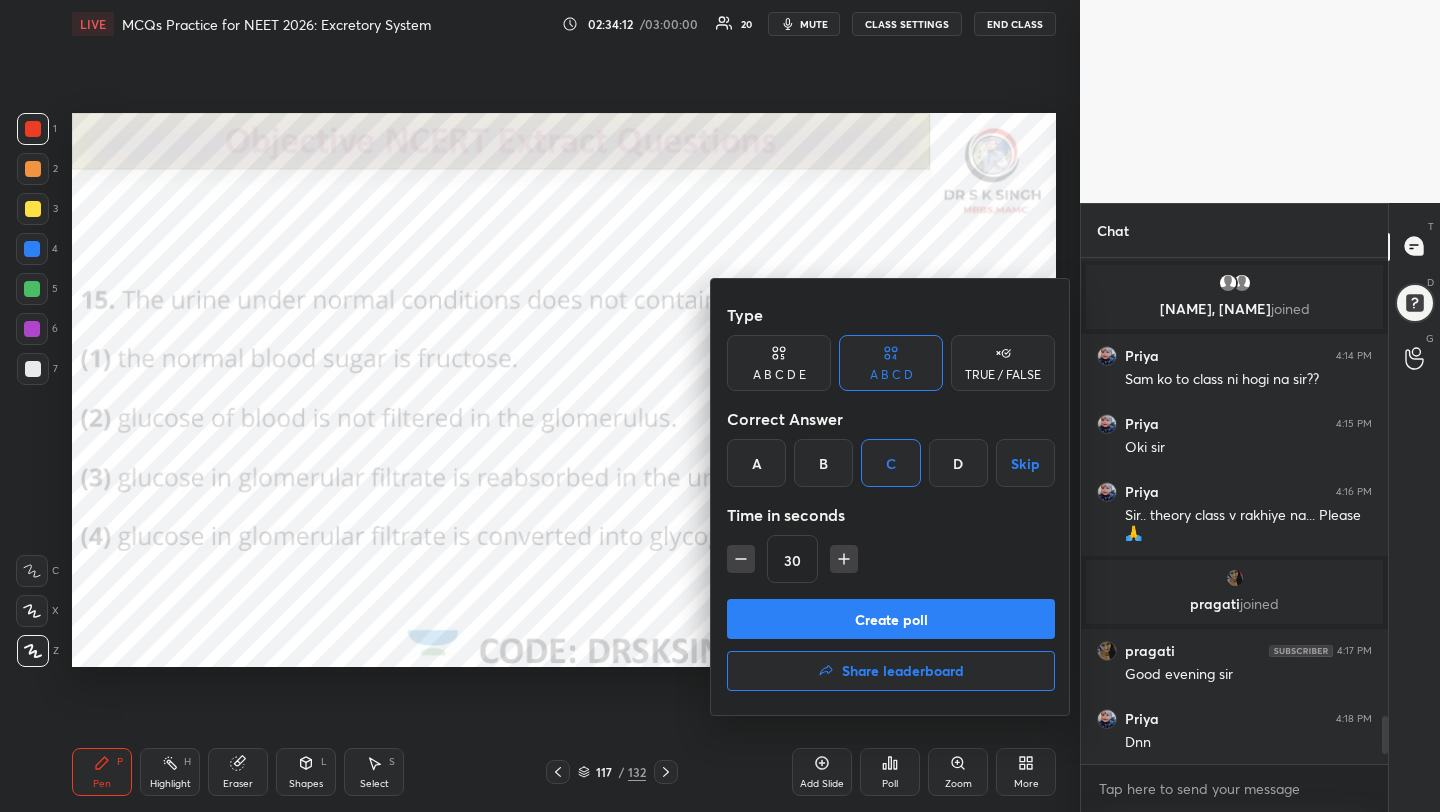 click on "Create poll" at bounding box center [891, 619] 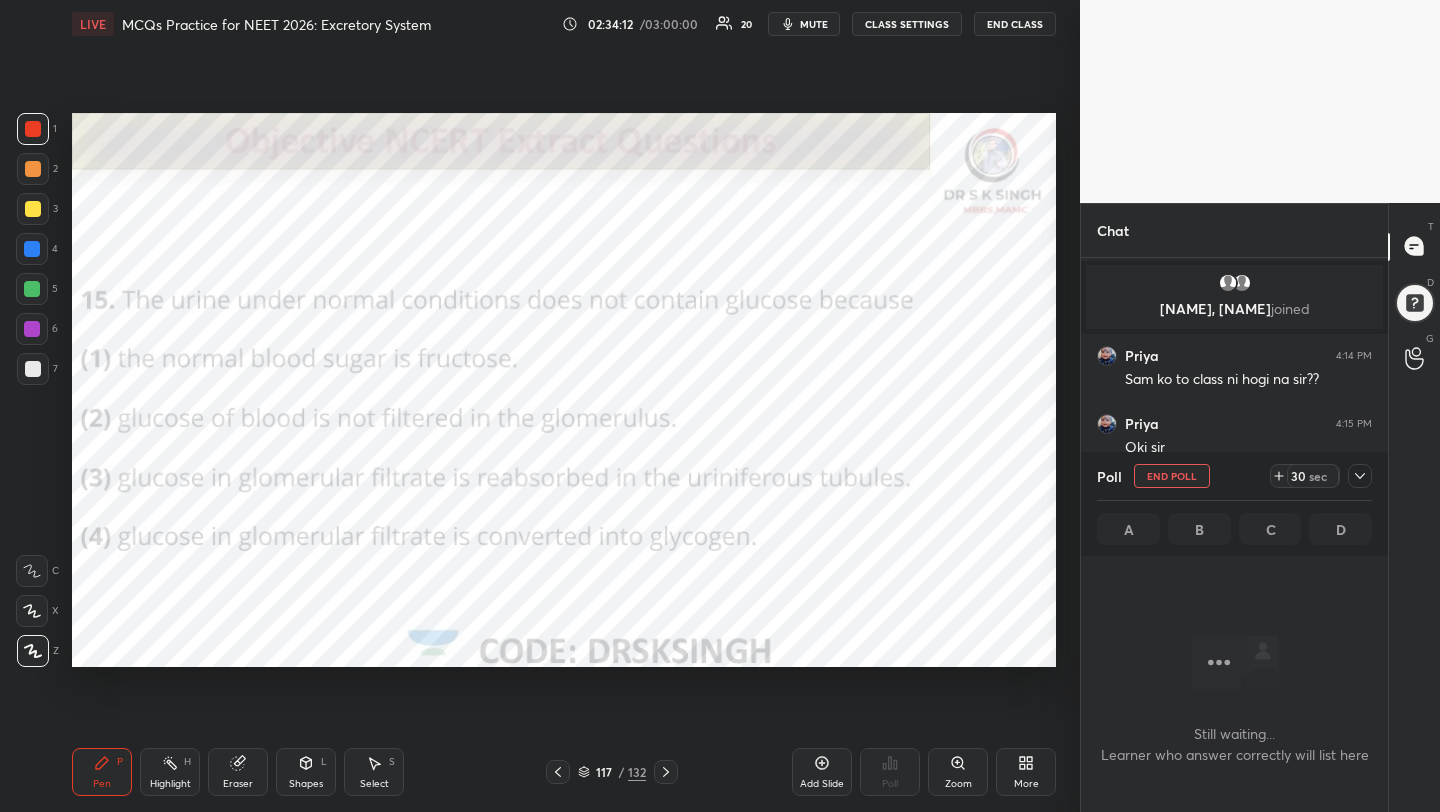scroll, scrollTop: 402, scrollLeft: 301, axis: both 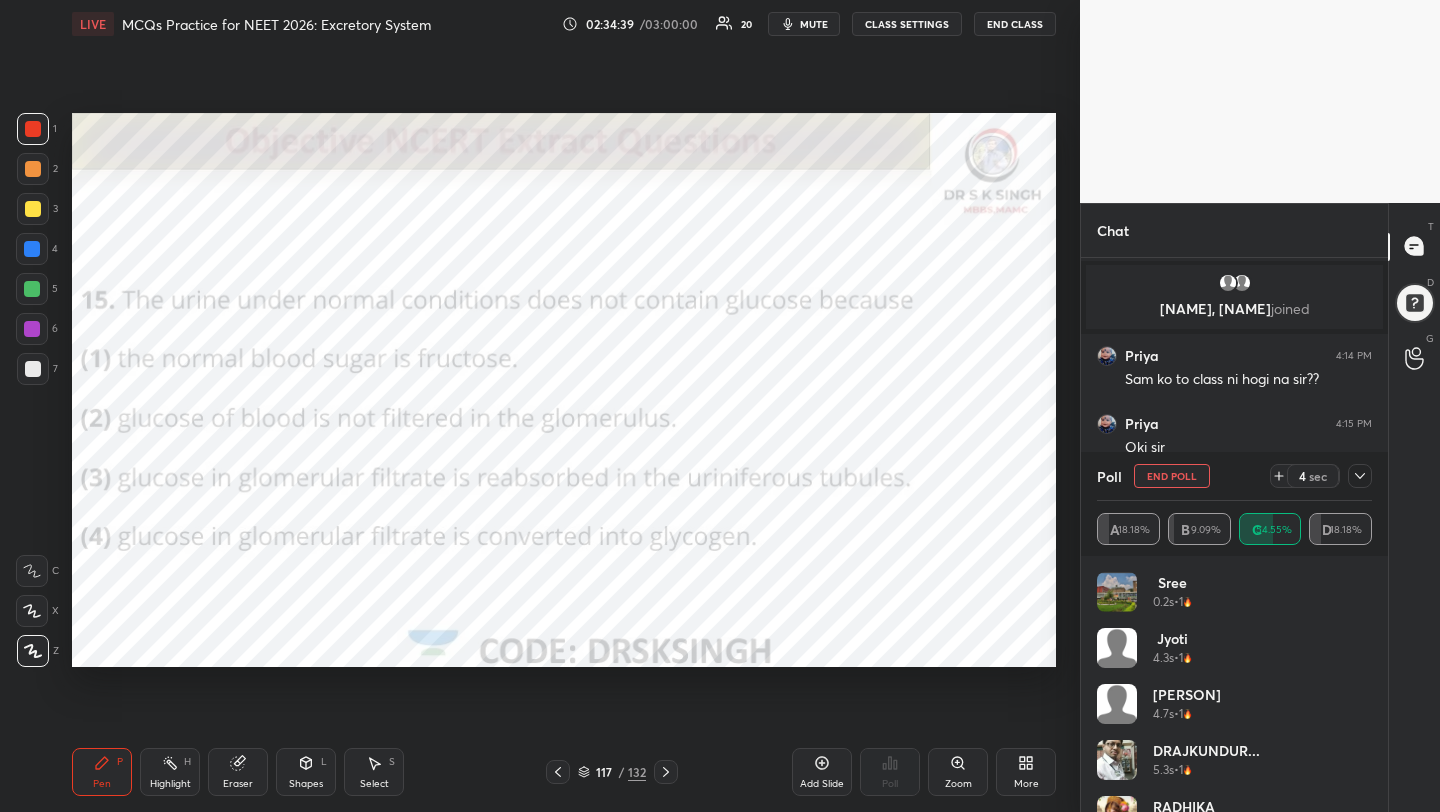 click on "1 2 3 4 5 6 7 C X Z C X Z E E Erase all   H H LIVE MCQs Practice for NEET 2026: Excretory System 02:34:39 /  03:00:00 20 mute CLASS SETTINGS End Class Setting up your live class Poll for   secs No correct answer Start poll Back MCQs Practice for NEET 2026: Excretory System Dr S K Singh Pen P Highlight H Eraser Shapes L Select S 117 / 132 Add Slide Poll Zoom More Chat Priya 3:39 PM Jii KGBV  joined Priya 3:40 PM Slide v badia h Priya 3:41 PM Q non14 me v yahi q tha
Apne wp diya tha Raj, Pooja, Rufeen  joined Priya 3:47 PM Poll 3 Sarita, Mahima, Hari &  3 others  joined Priya 4:02 PM Lb Pls Priya 4:03 PM Jii 45 min bache h sirf AJEET, Anurag  joined Priya 4:06 PM Soch liya sir Juned, Yashashree  joined Priya 4:14 PM Sam ko to class ni hogi na sir?? Priya 4:15 PM Oki sir Priya 4:16 PM Sir.. theory class v rakhiye na... Please 🙏 pragati  joined pragati 4:17 PM Good evening sir Priya 4:18 PM Dnn JUMP TO LATEST Enable hand raising Enable x   introducing Raise a hand with a doubt How it works? NEW DOUBTS ASKED 4" at bounding box center [720, 406] 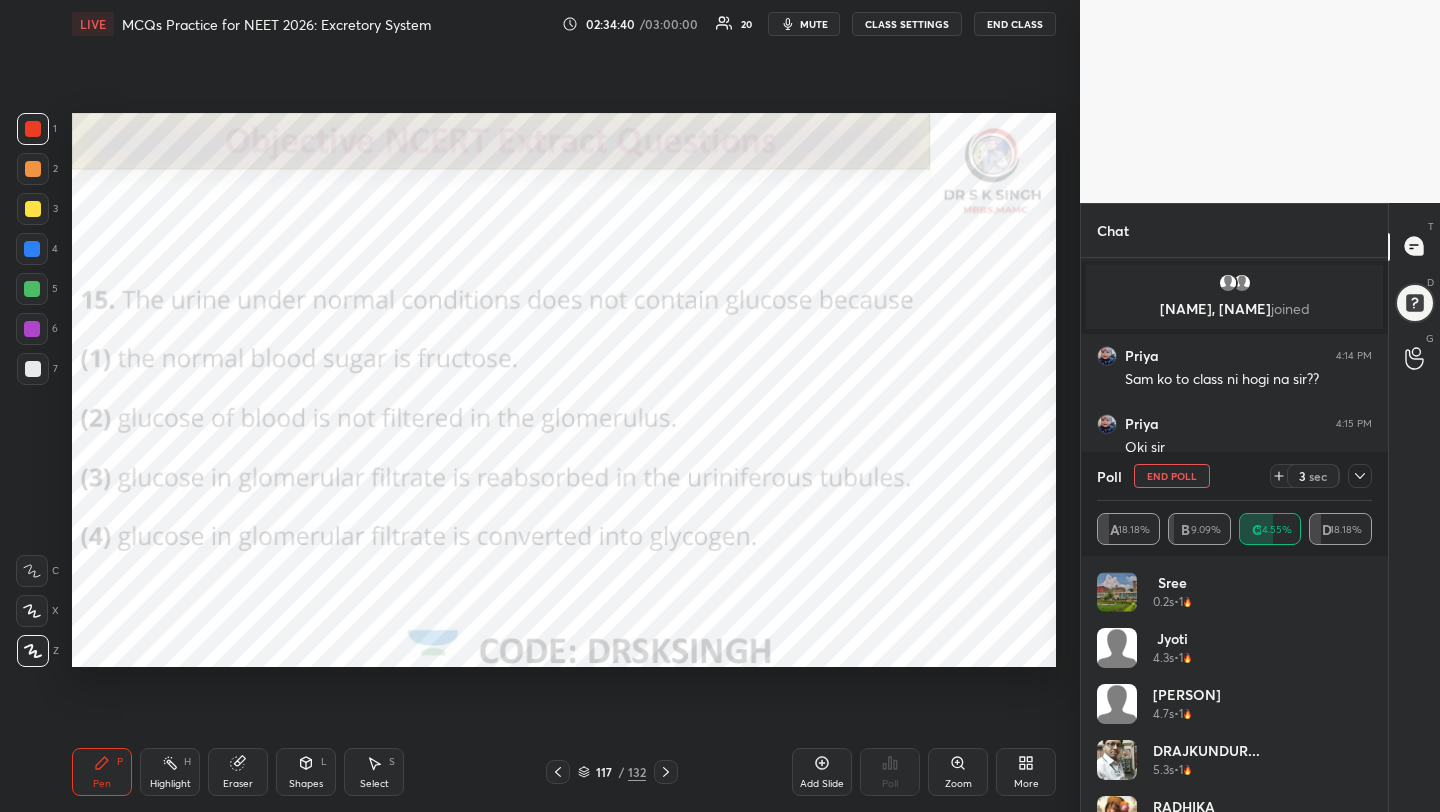 click on "End Poll" at bounding box center [1172, 476] 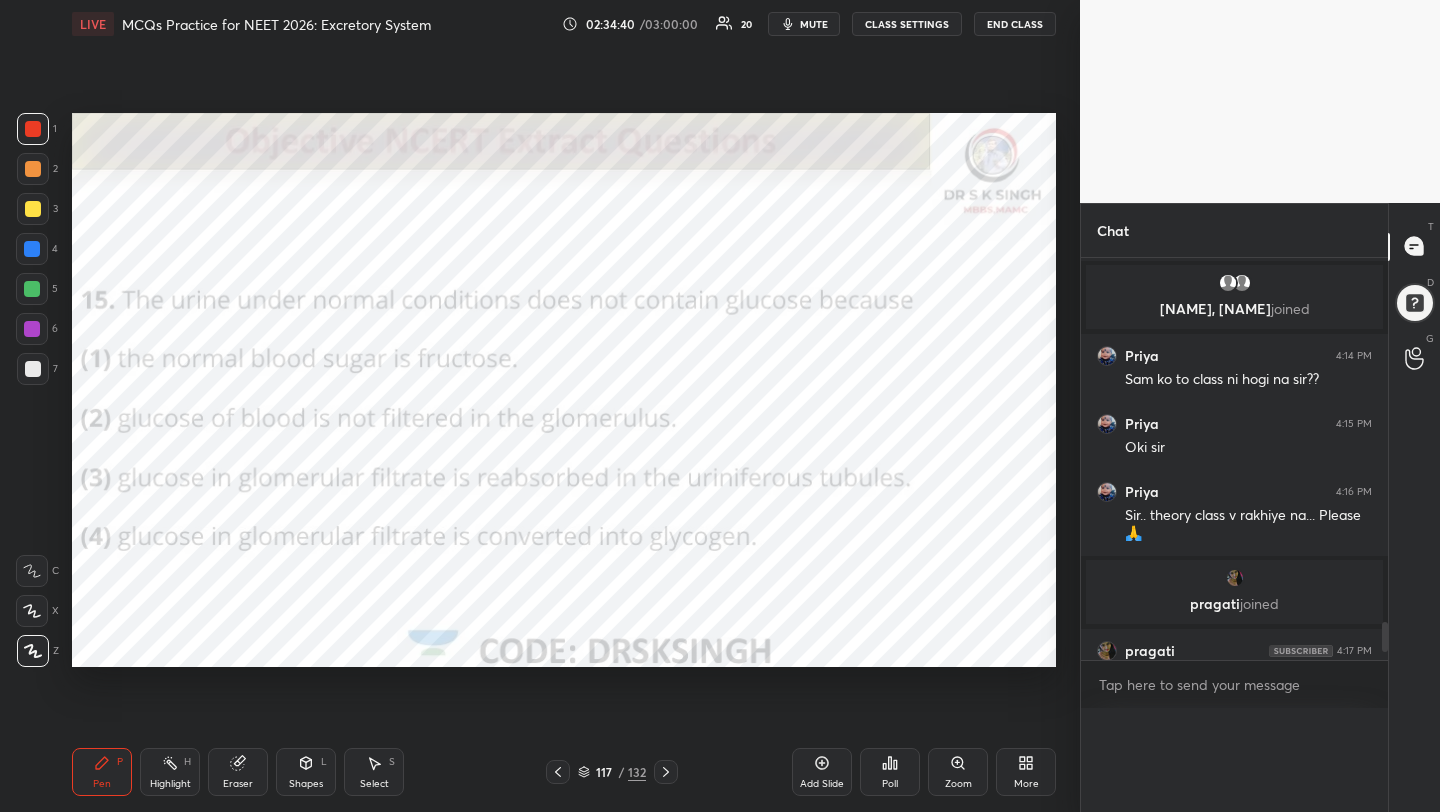 scroll, scrollTop: 0, scrollLeft: 0, axis: both 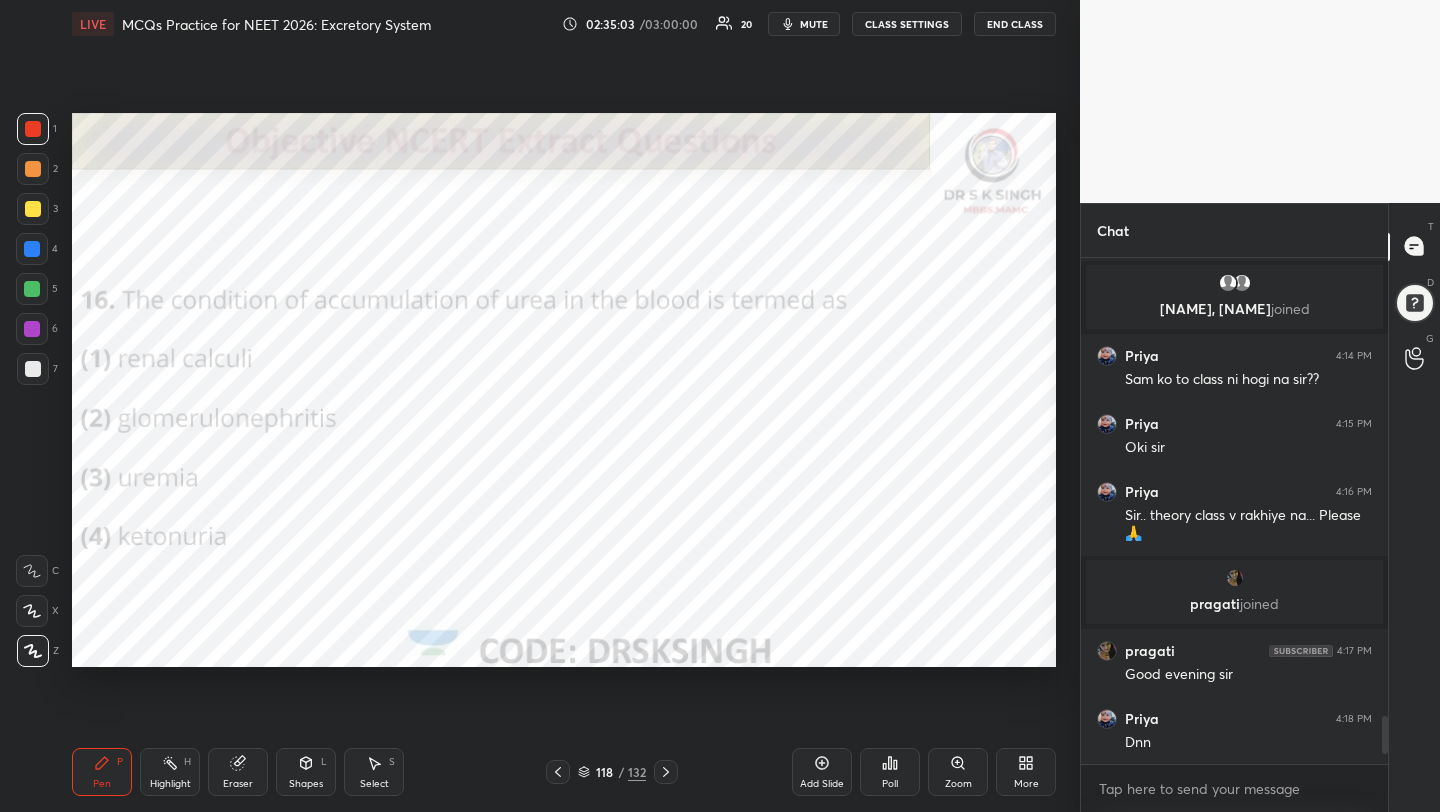 click on "Poll" at bounding box center [890, 772] 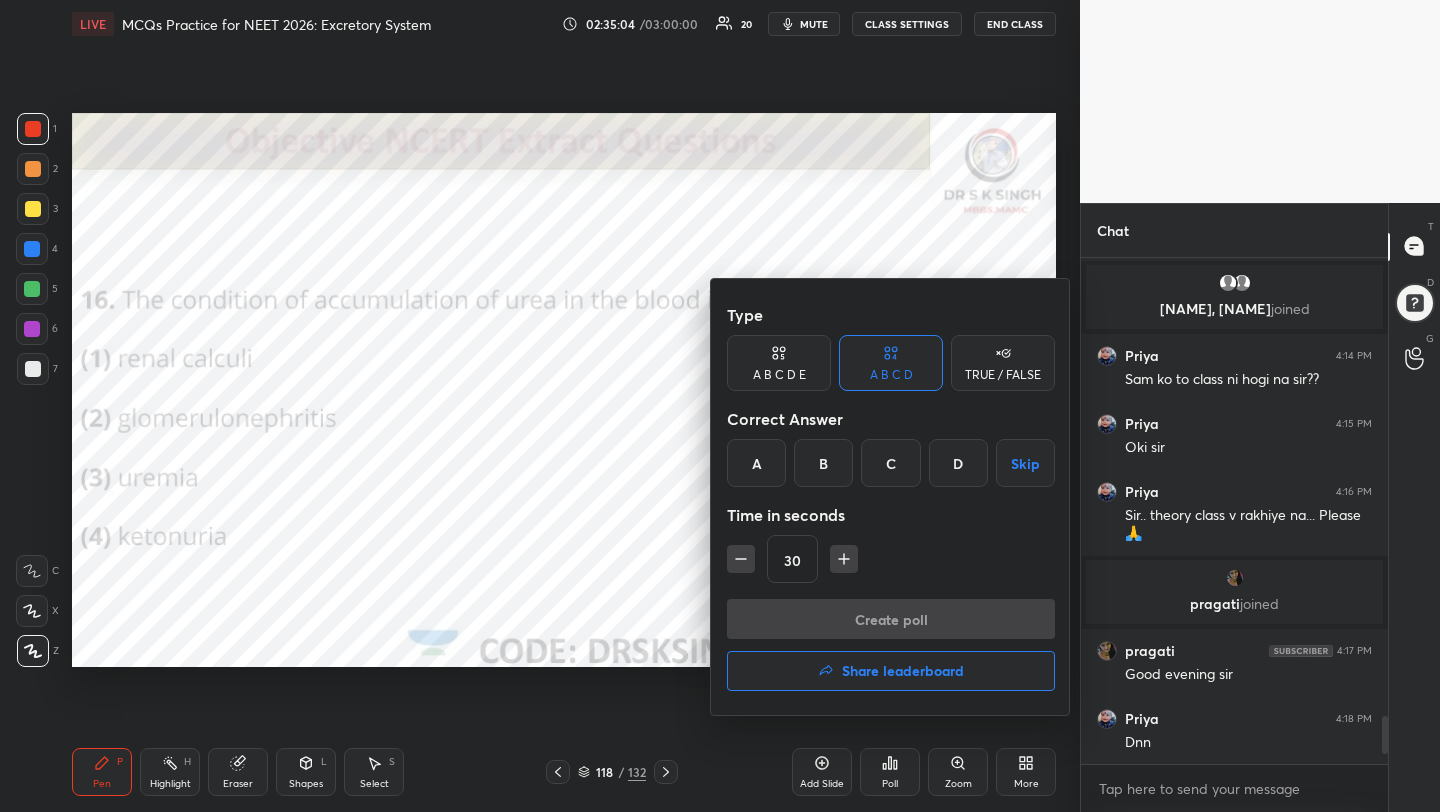 click on "C" at bounding box center [890, 463] 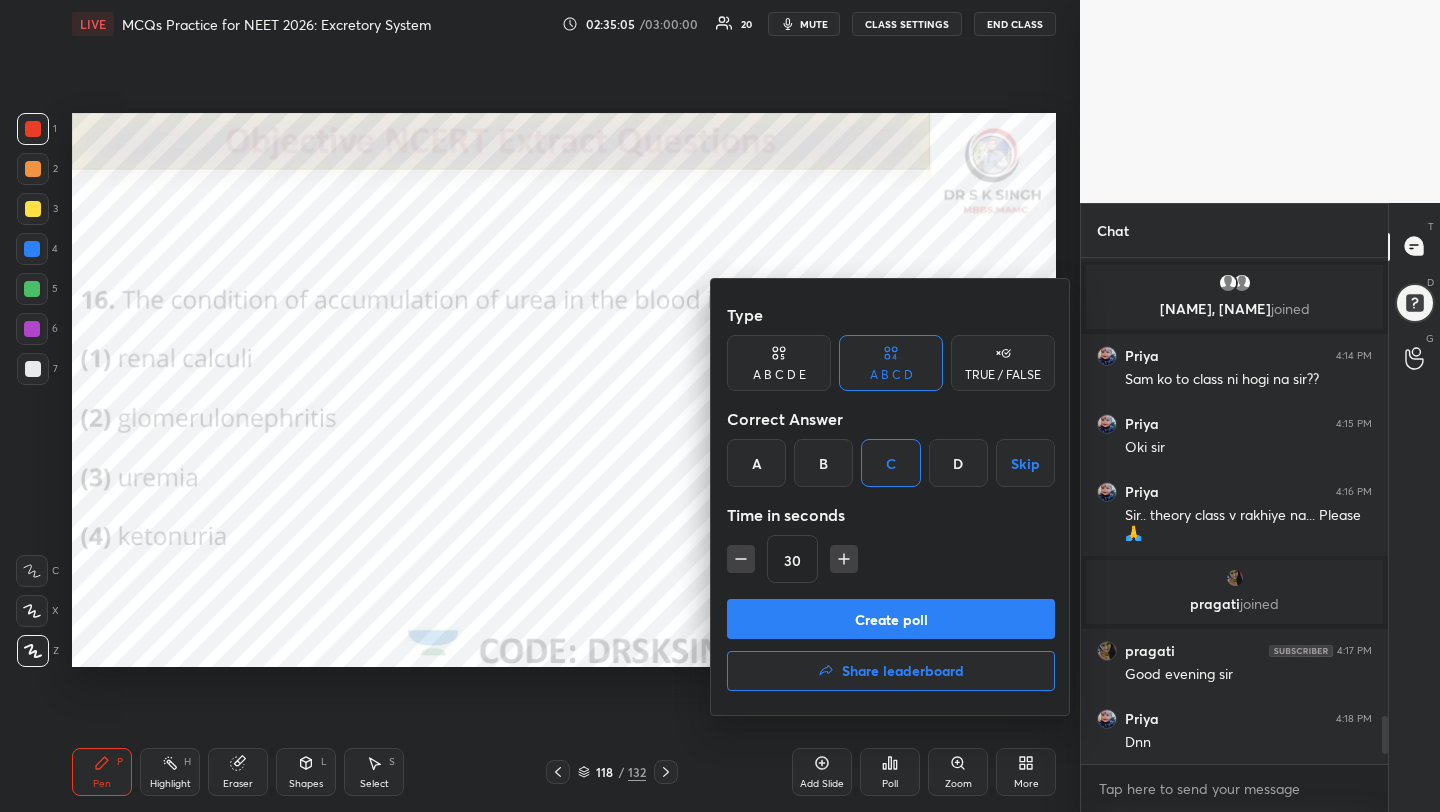 click on "Create poll" at bounding box center (891, 619) 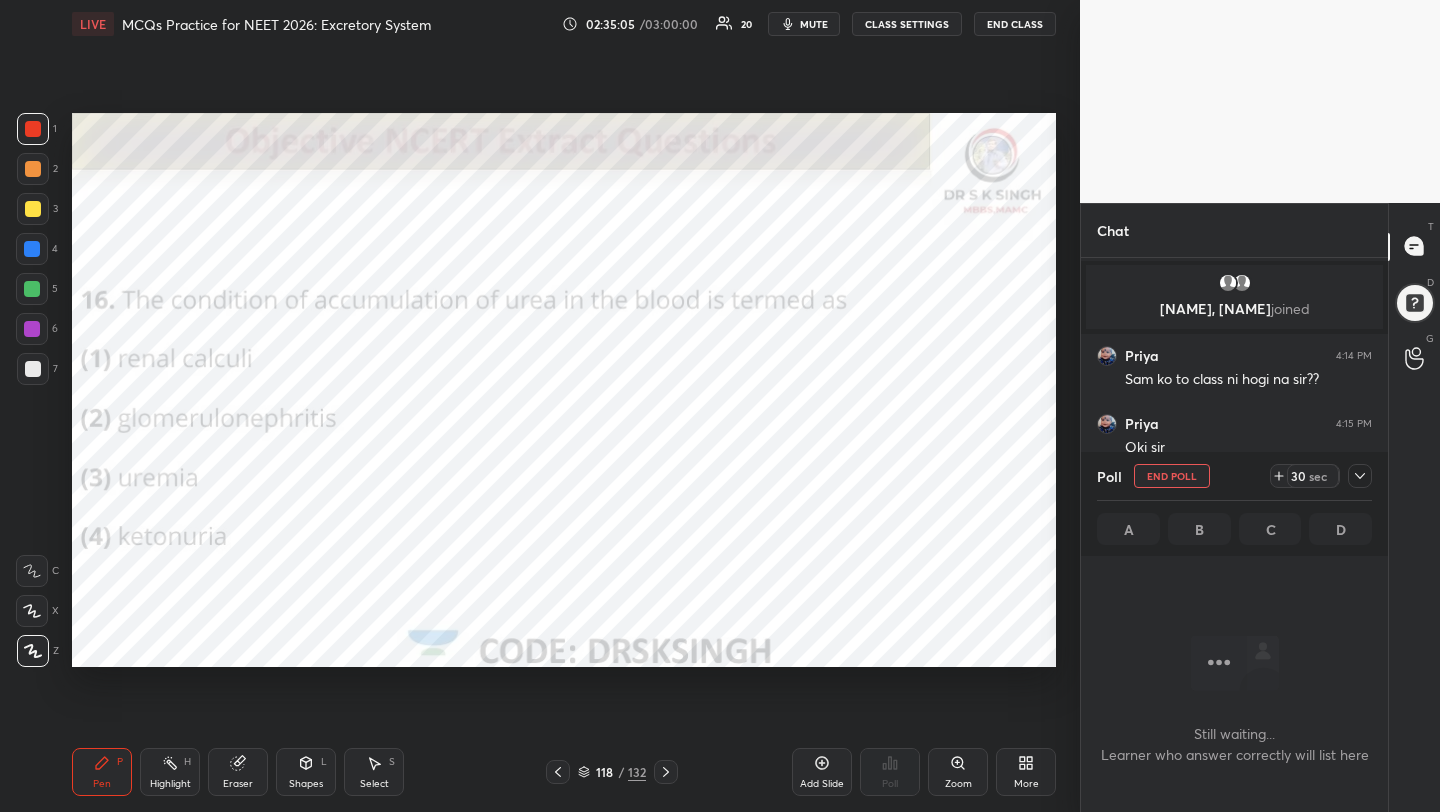scroll, scrollTop: 402, scrollLeft: 301, axis: both 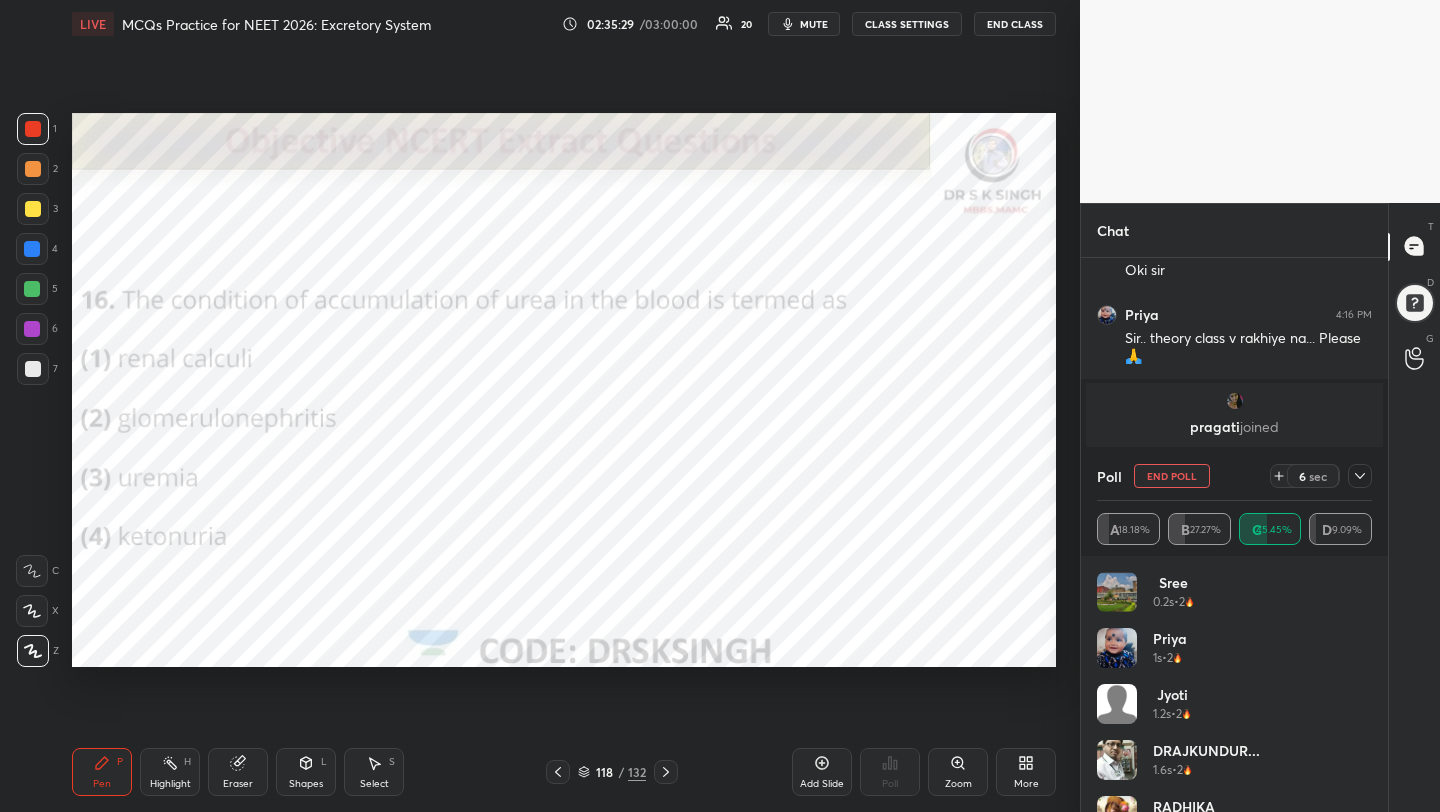 click on "End Poll" at bounding box center [1172, 476] 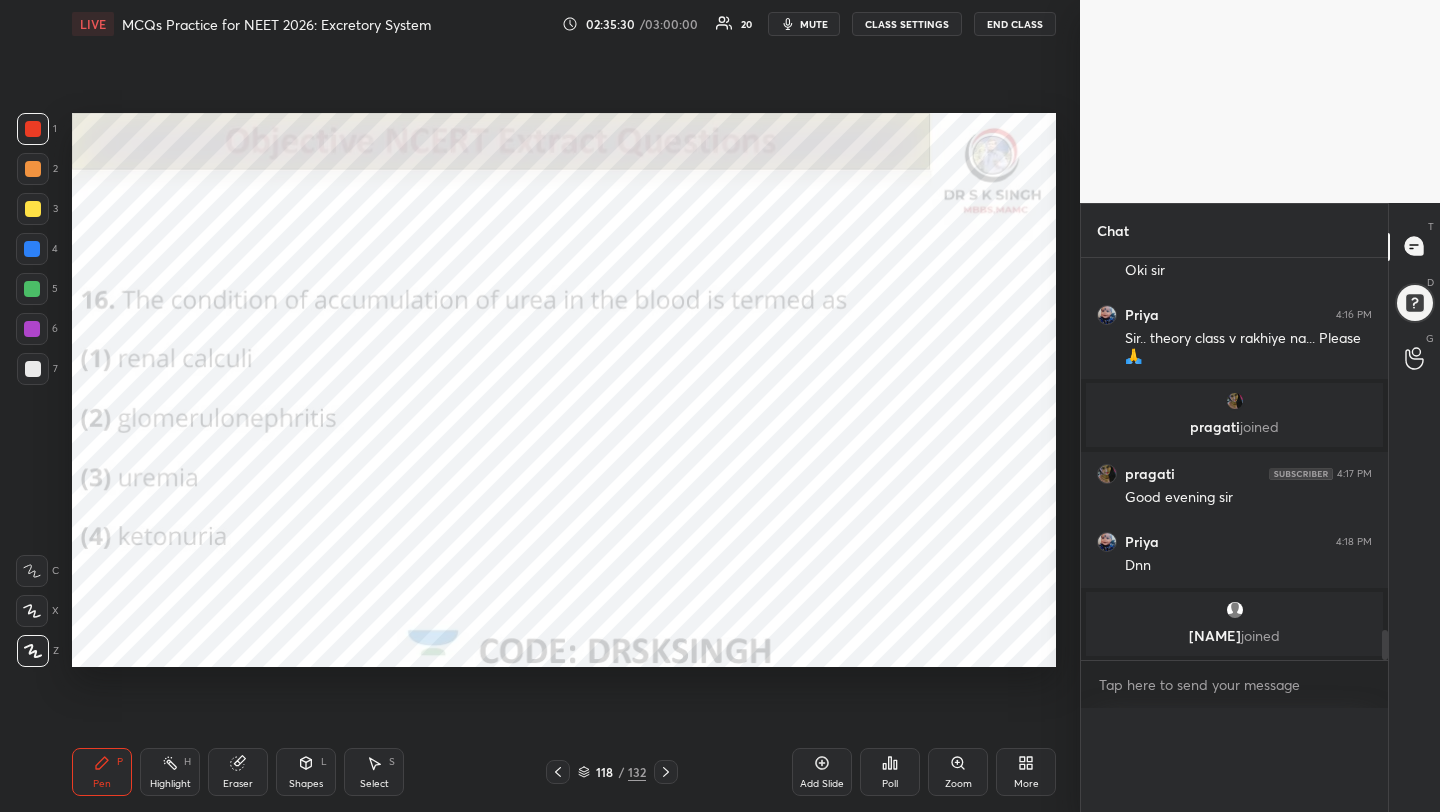 scroll, scrollTop: 0, scrollLeft: 0, axis: both 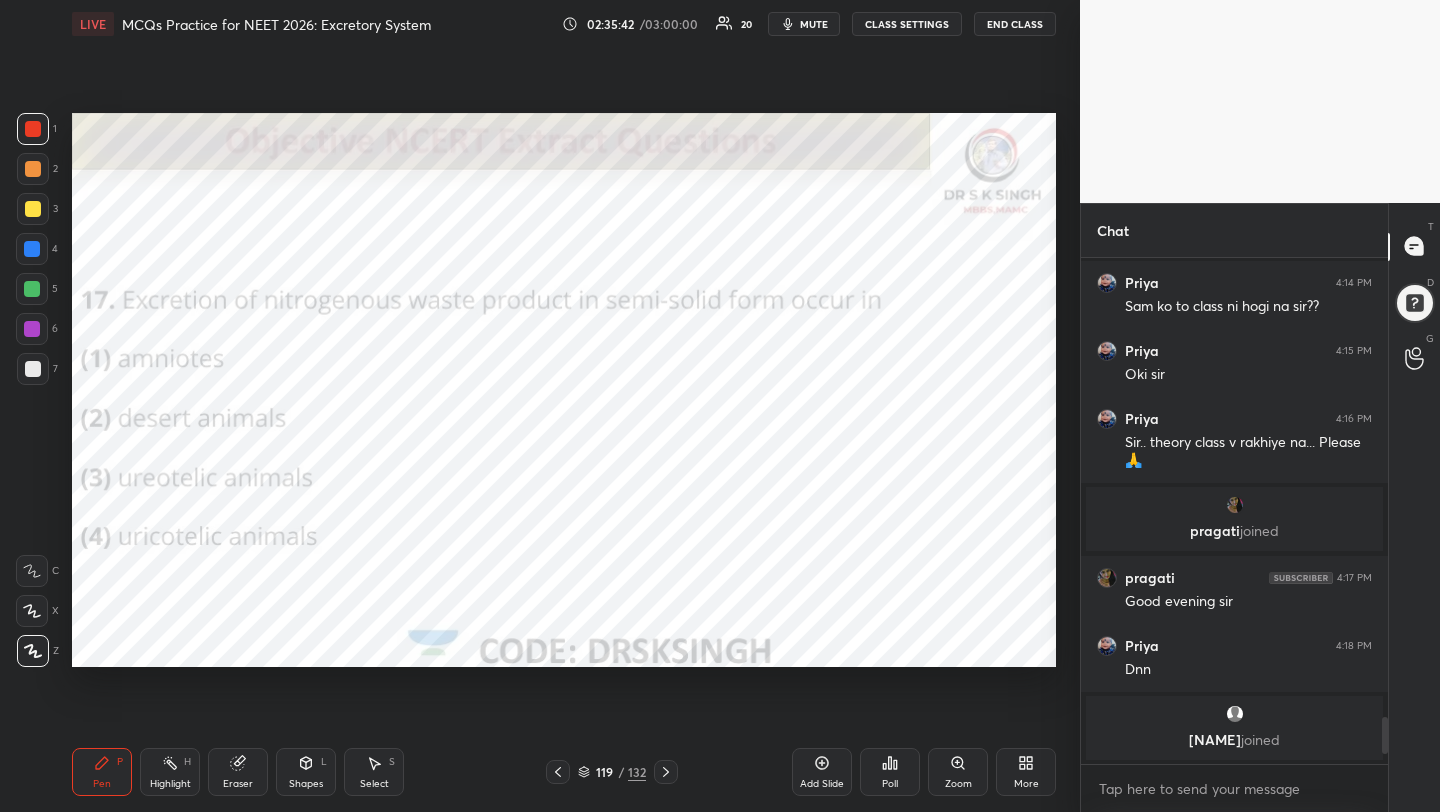 click 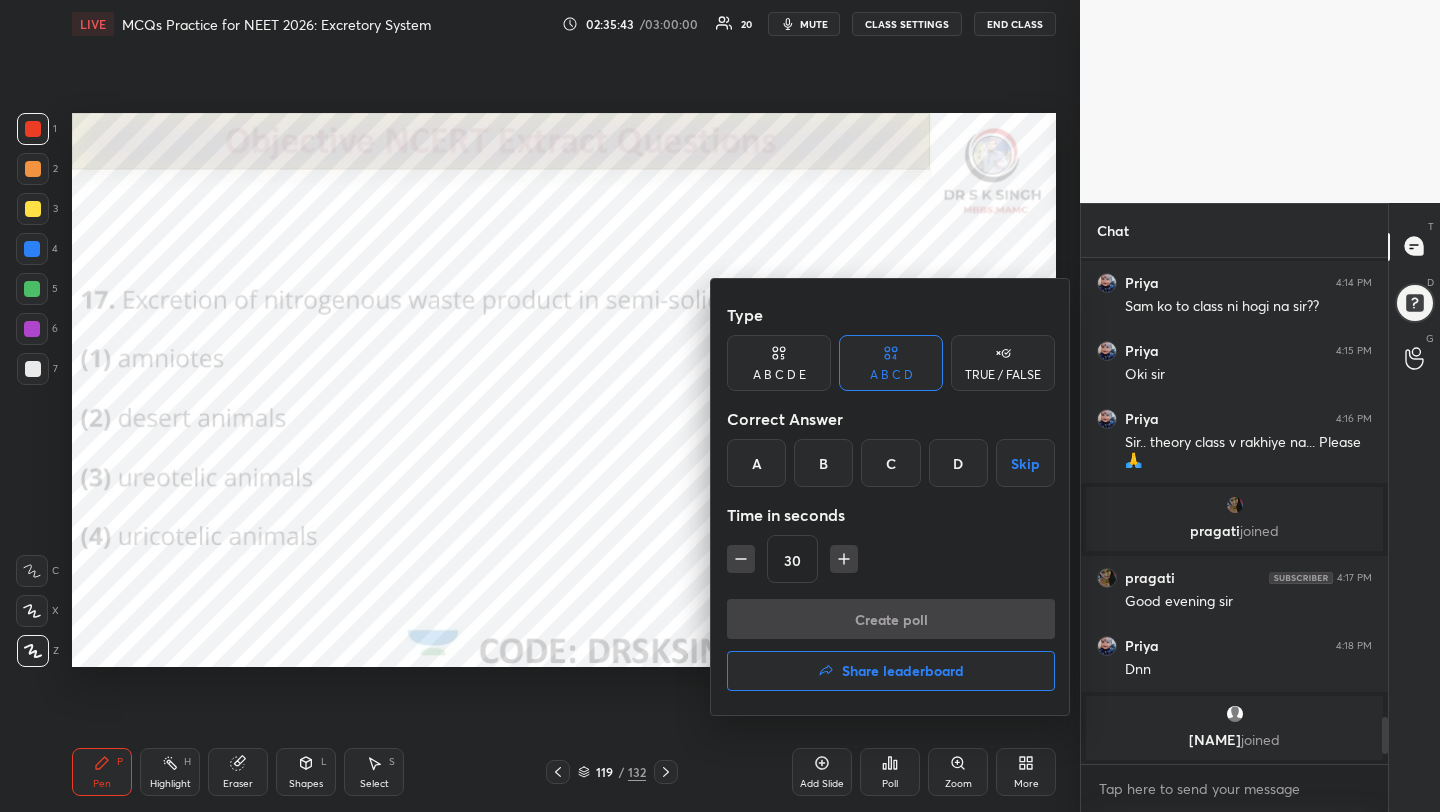click on "D" at bounding box center (958, 463) 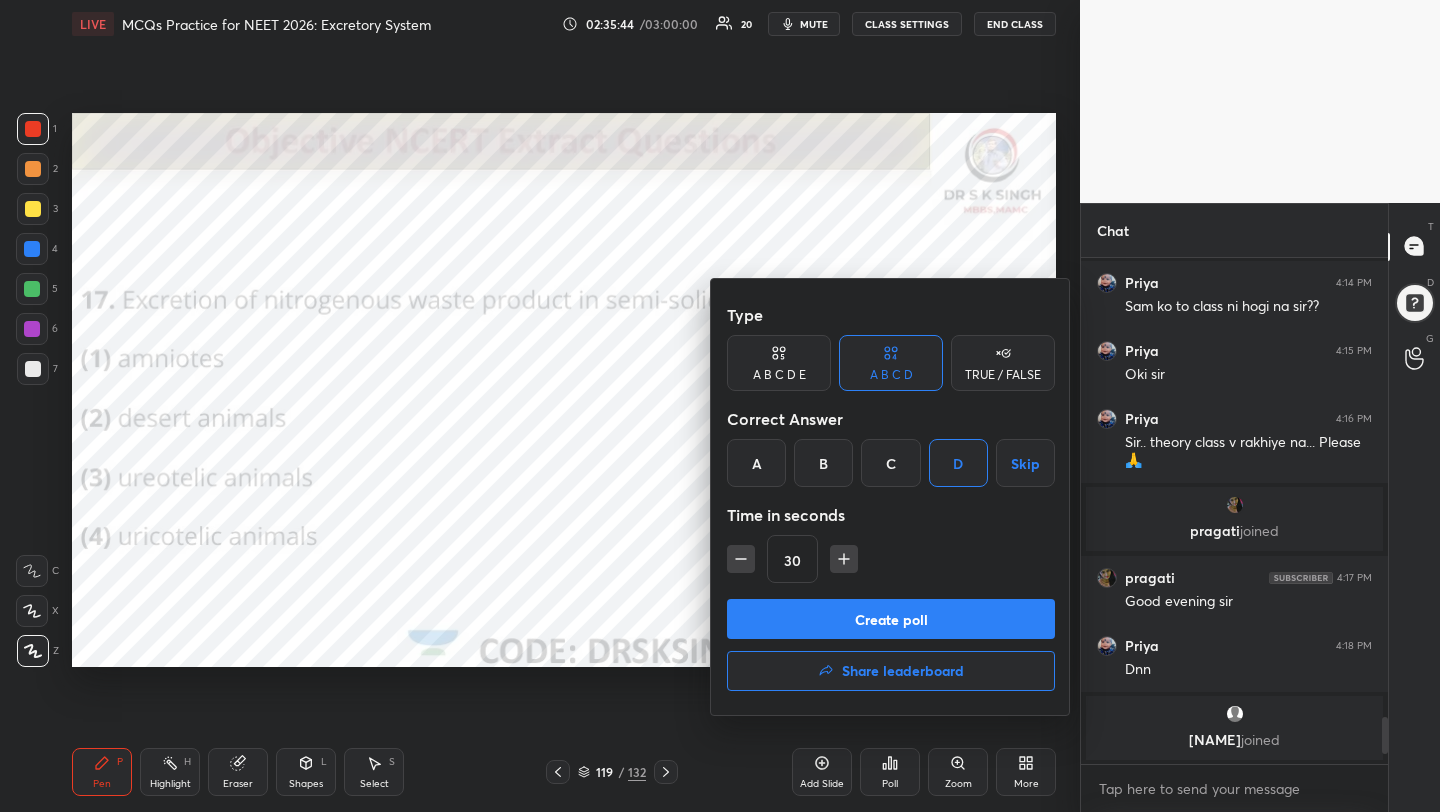 click on "Create poll" at bounding box center [891, 619] 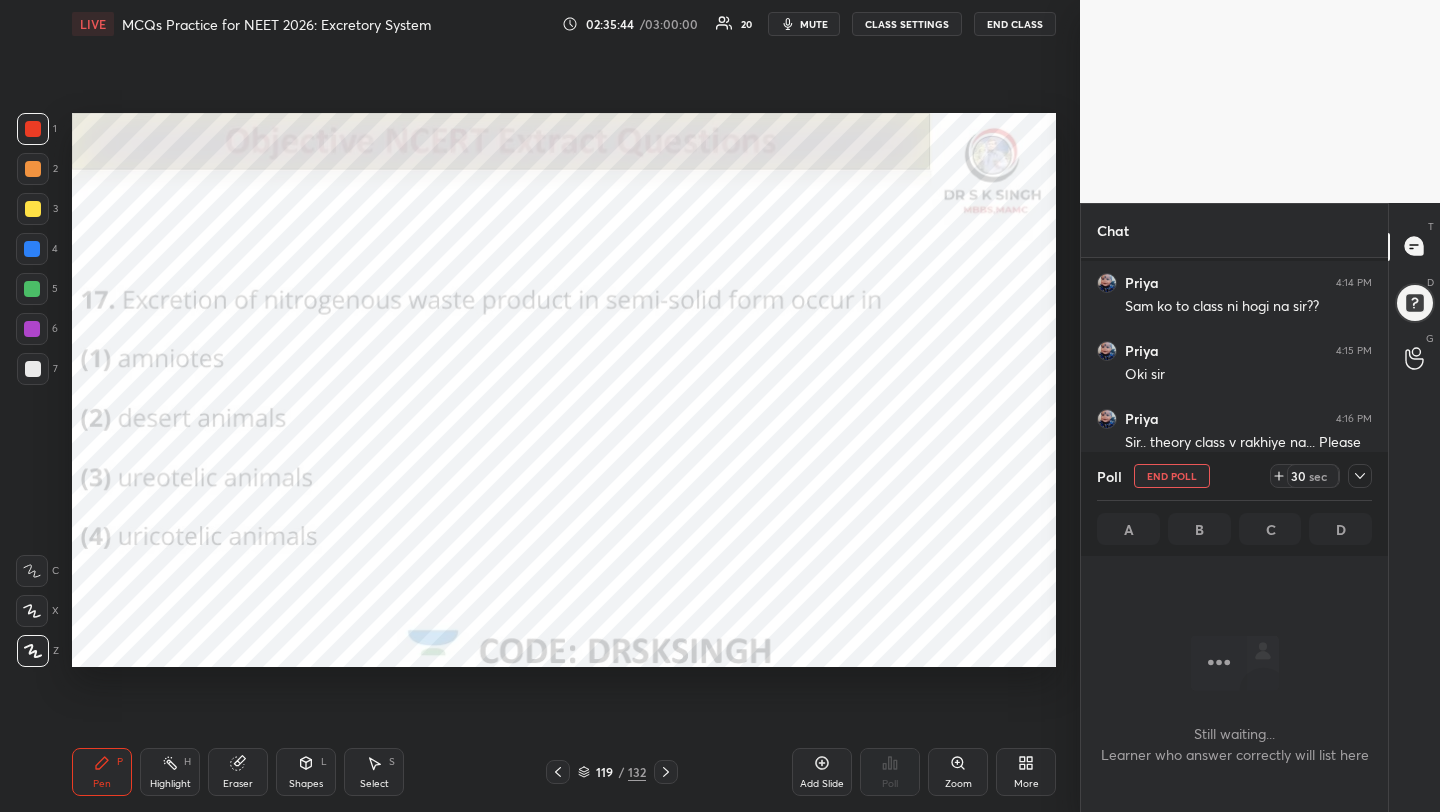 scroll, scrollTop: 402, scrollLeft: 301, axis: both 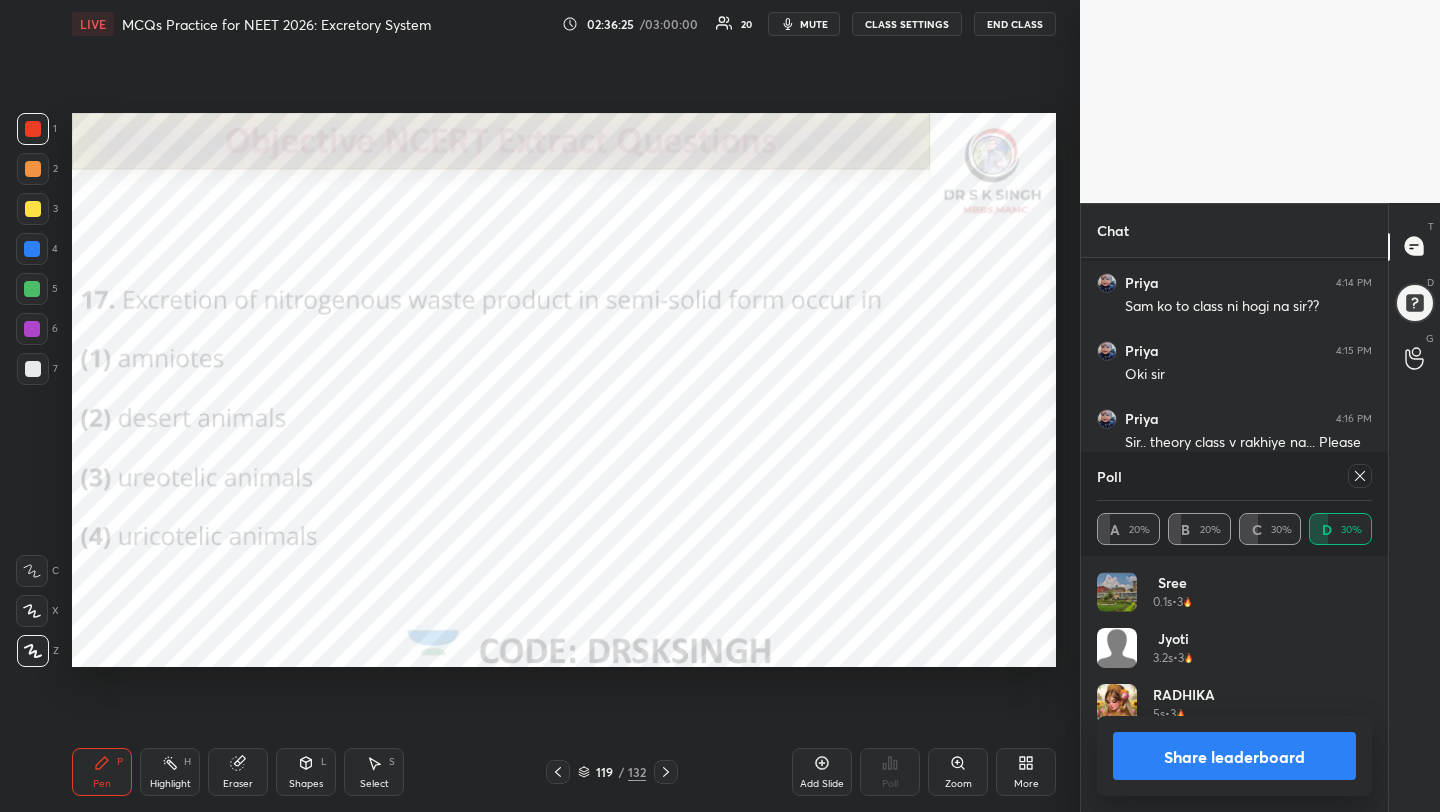 click 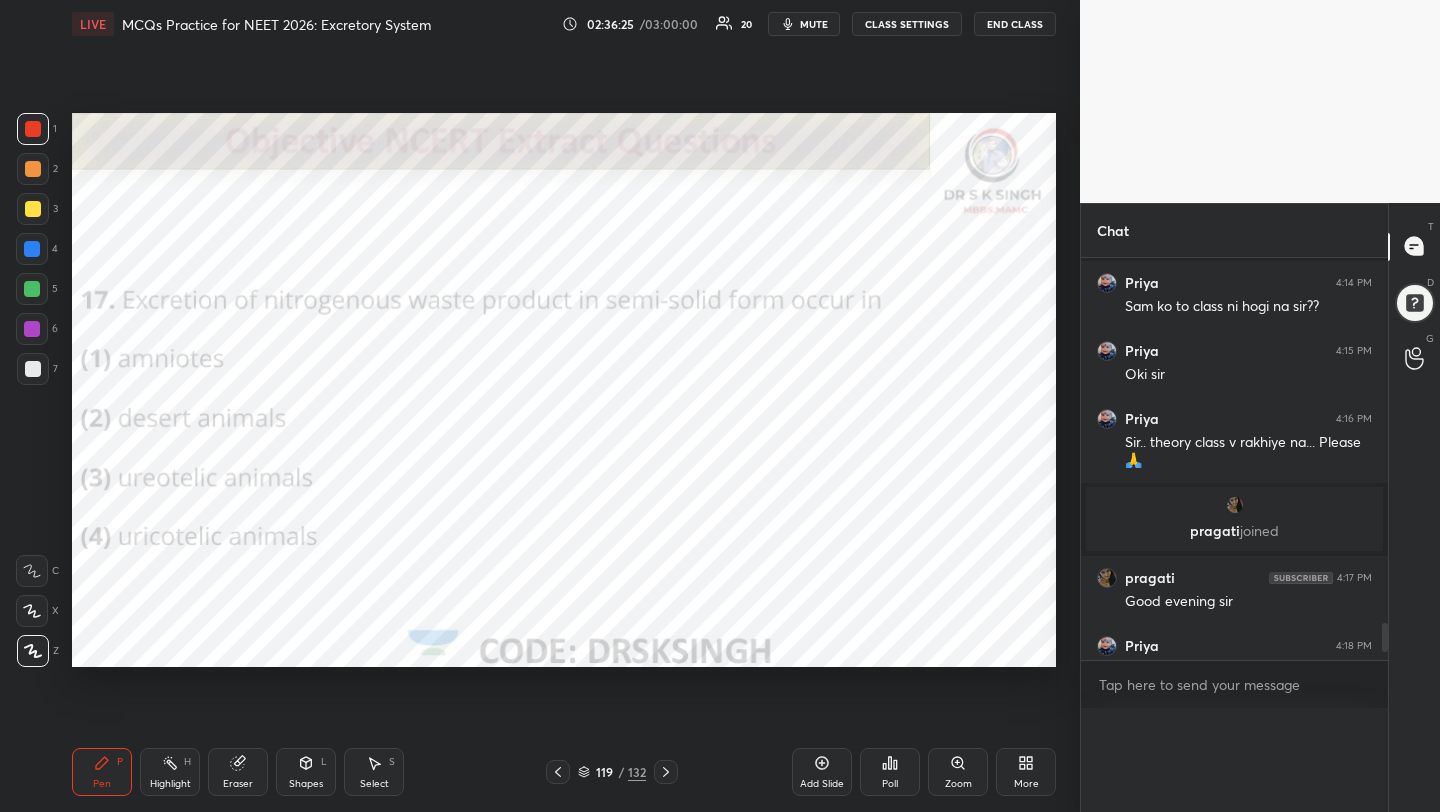 scroll, scrollTop: 0, scrollLeft: 0, axis: both 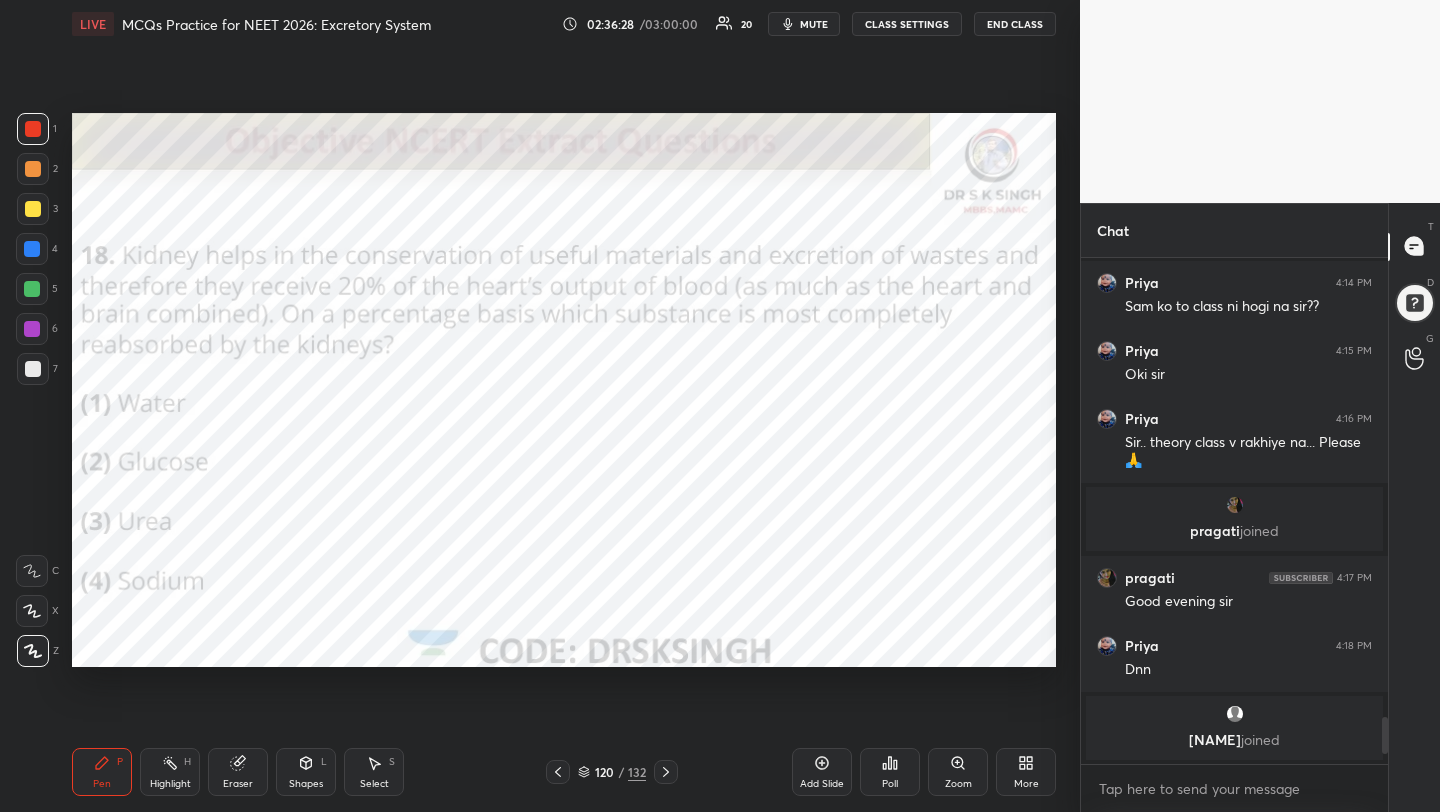 click on "Poll" at bounding box center [890, 772] 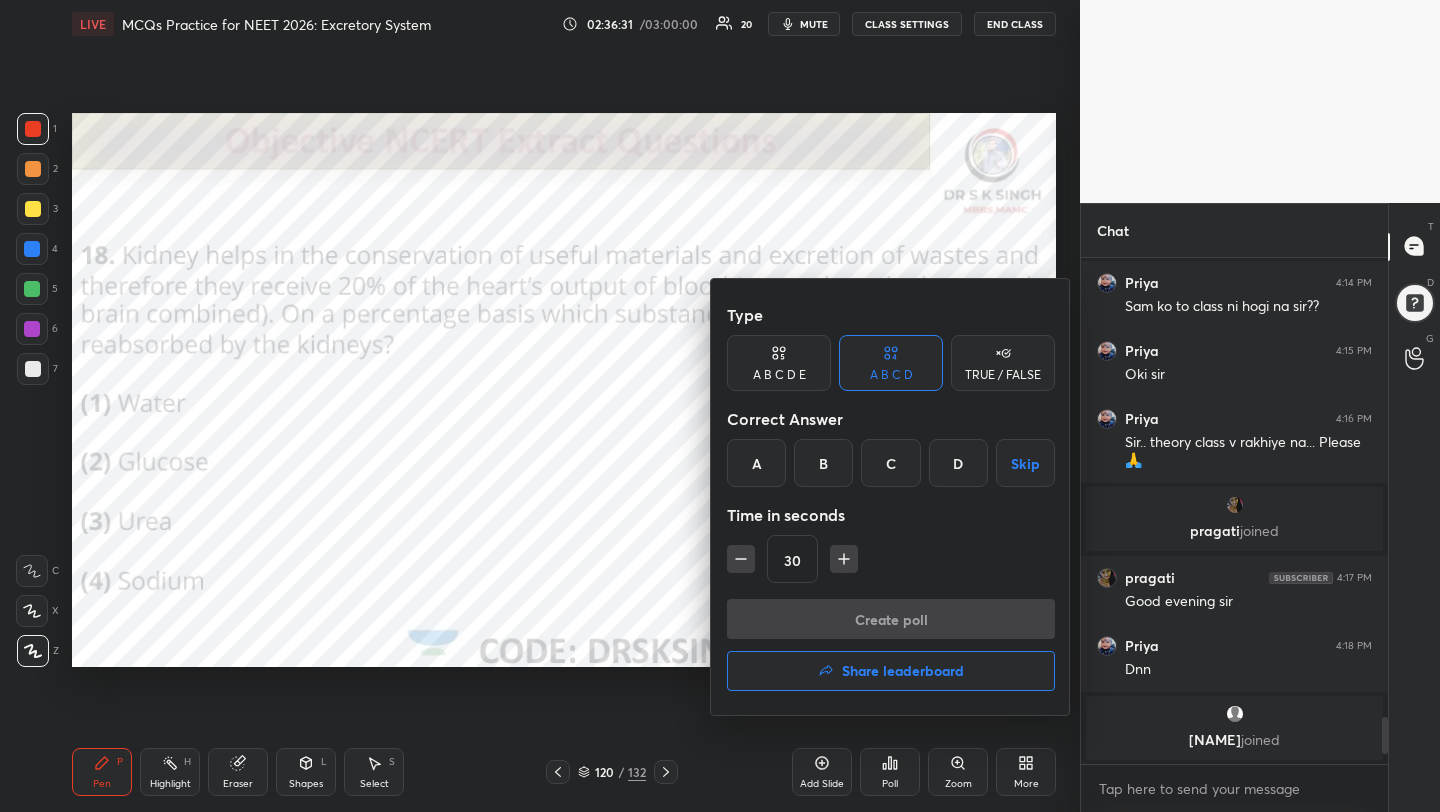 click on "B" at bounding box center (823, 463) 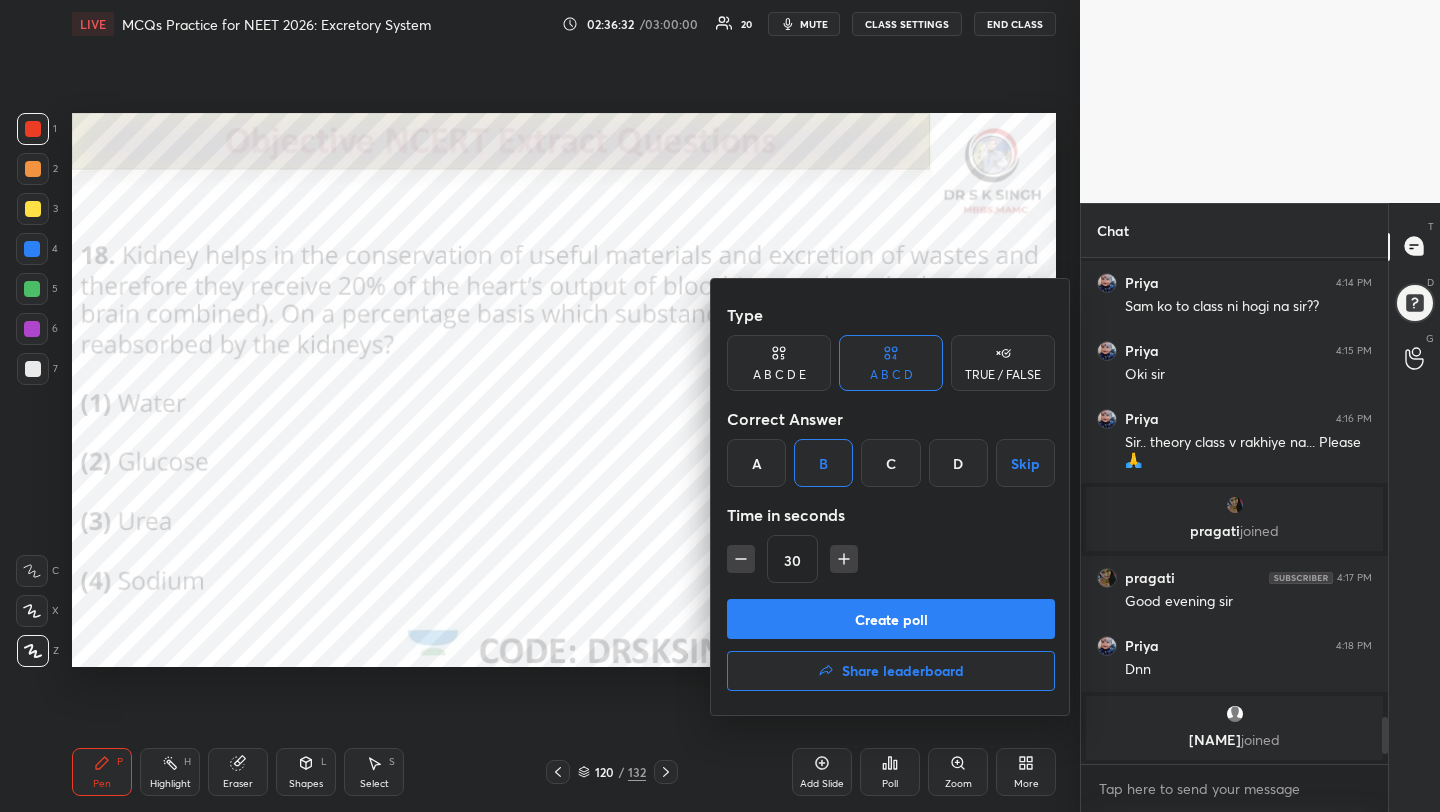 click on "Create poll" at bounding box center (891, 619) 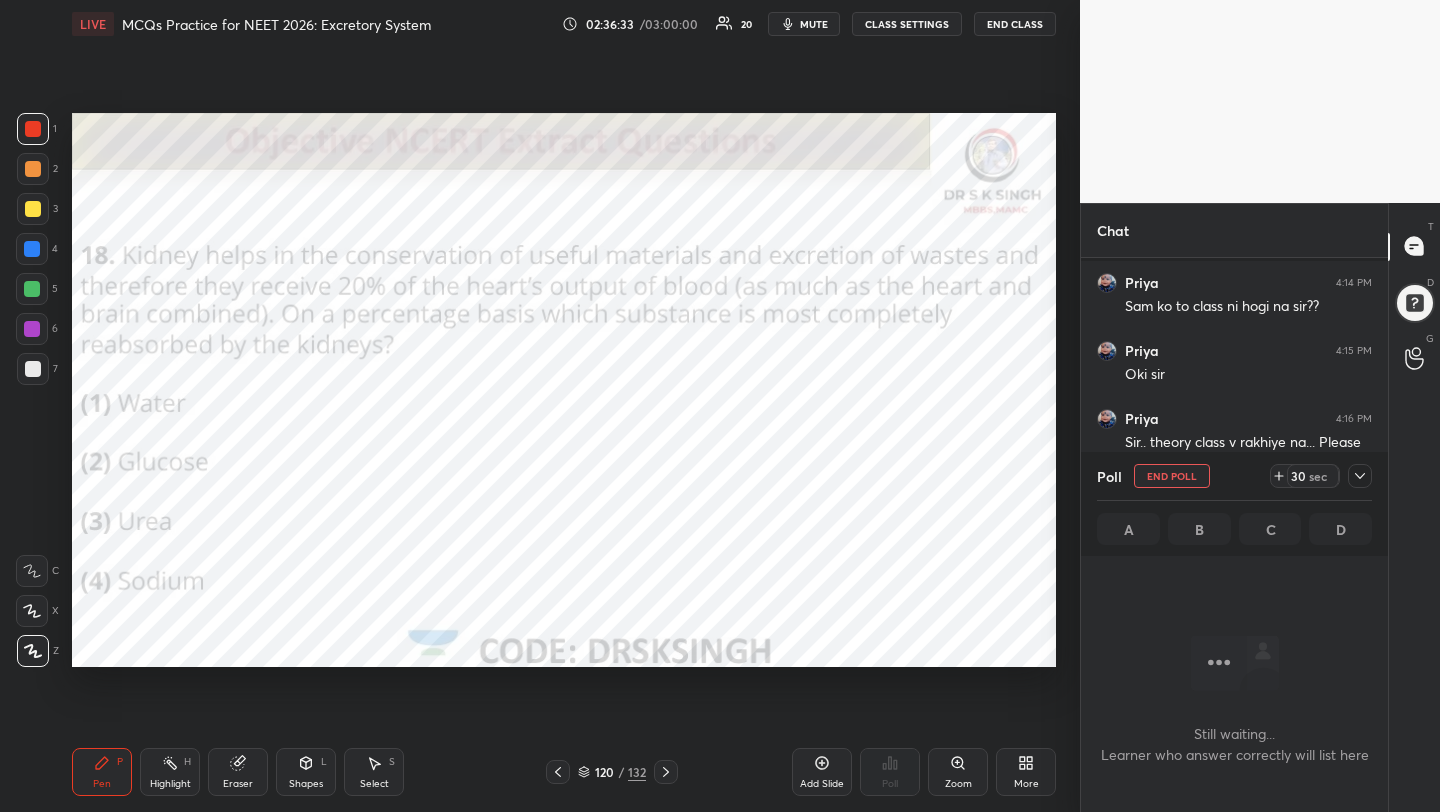 scroll, scrollTop: 402, scrollLeft: 301, axis: both 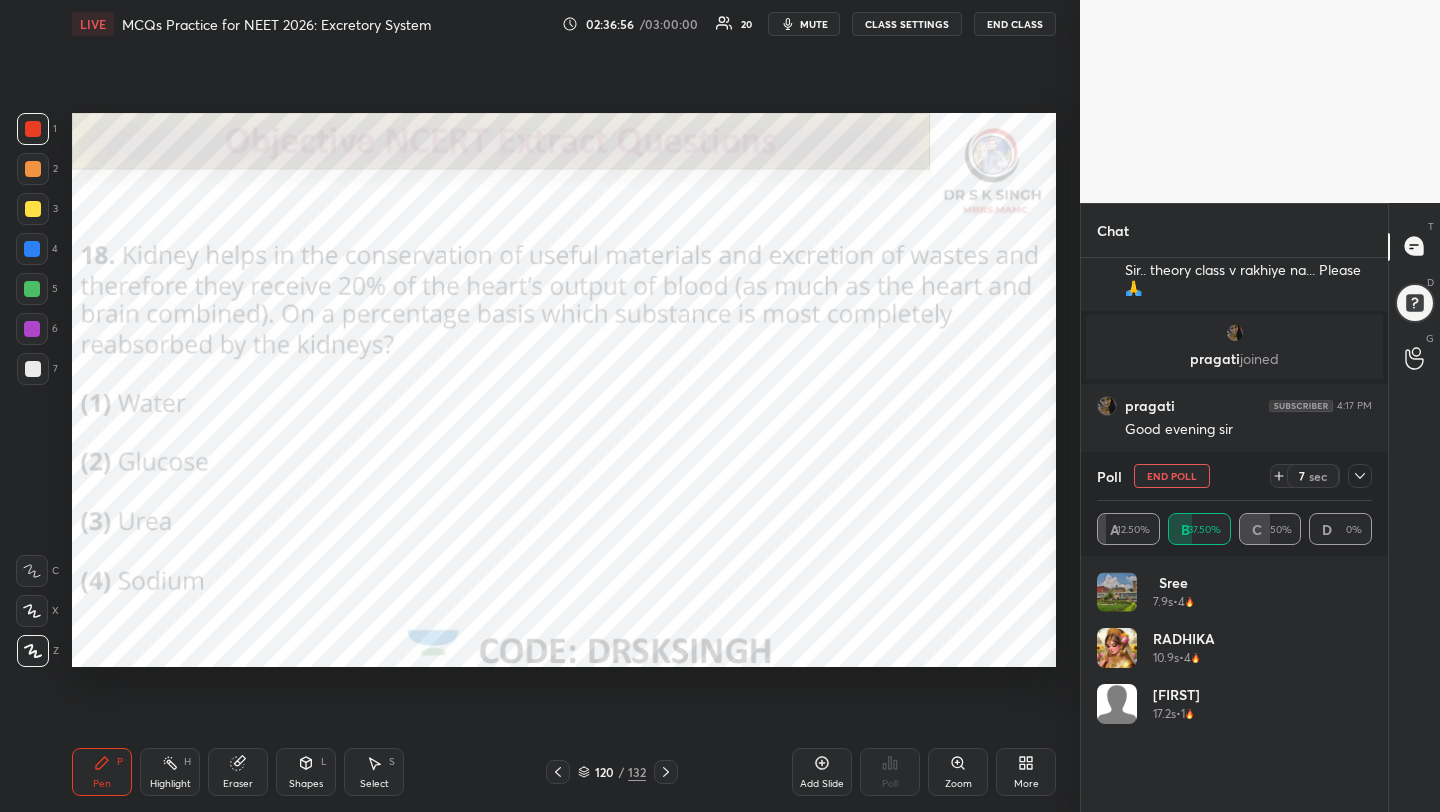 click on "mute" at bounding box center (814, 24) 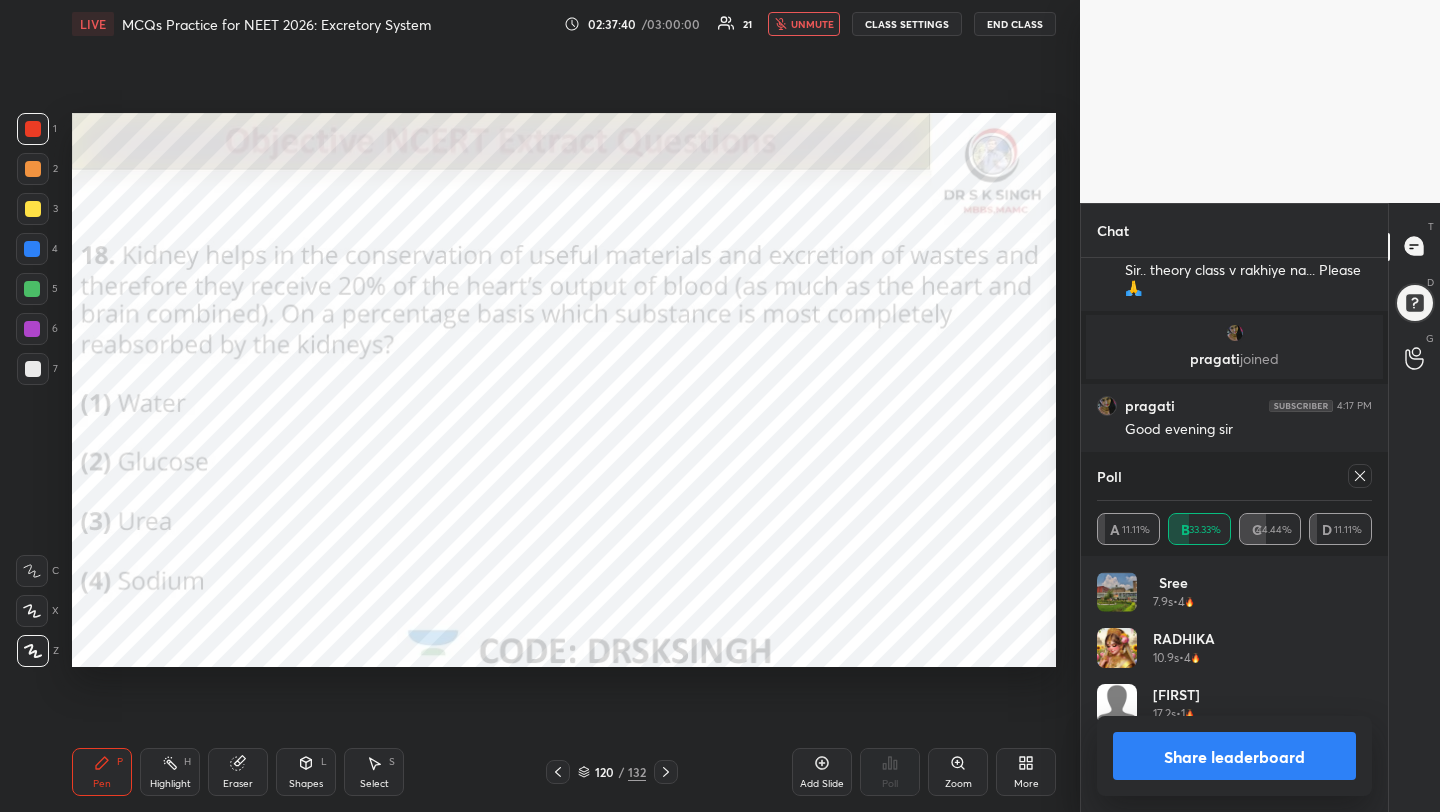 click 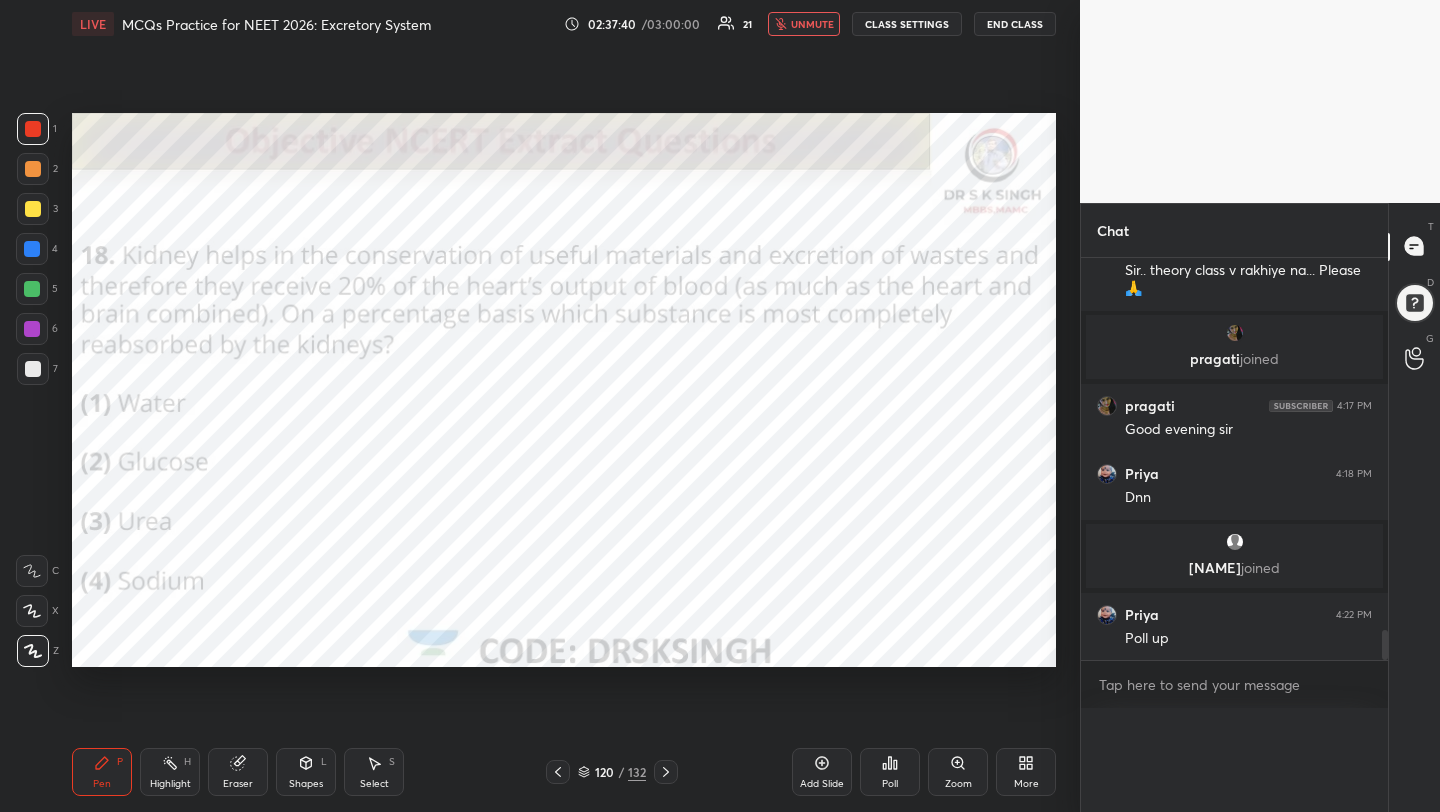 scroll, scrollTop: 0, scrollLeft: 0, axis: both 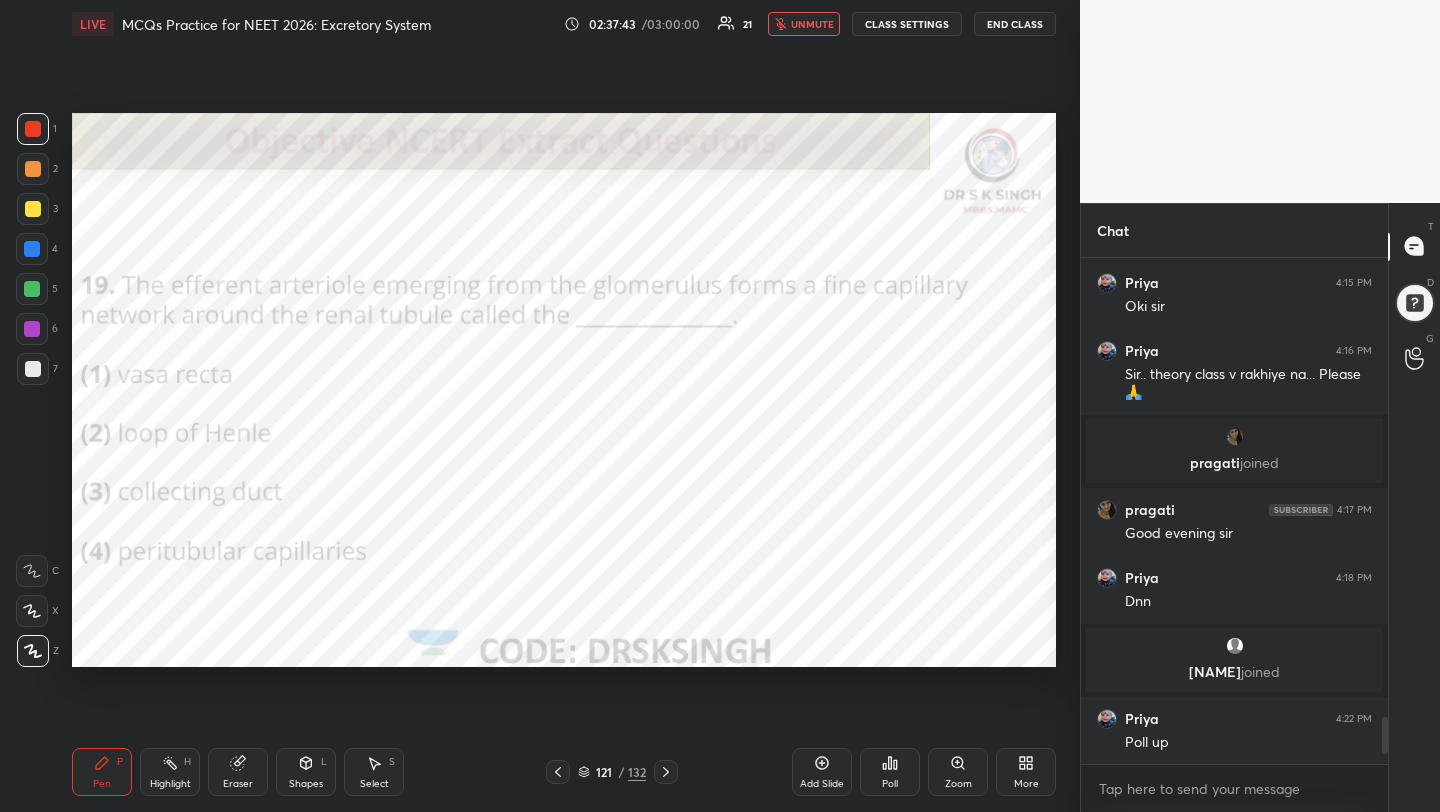 click on "Poll" at bounding box center [890, 772] 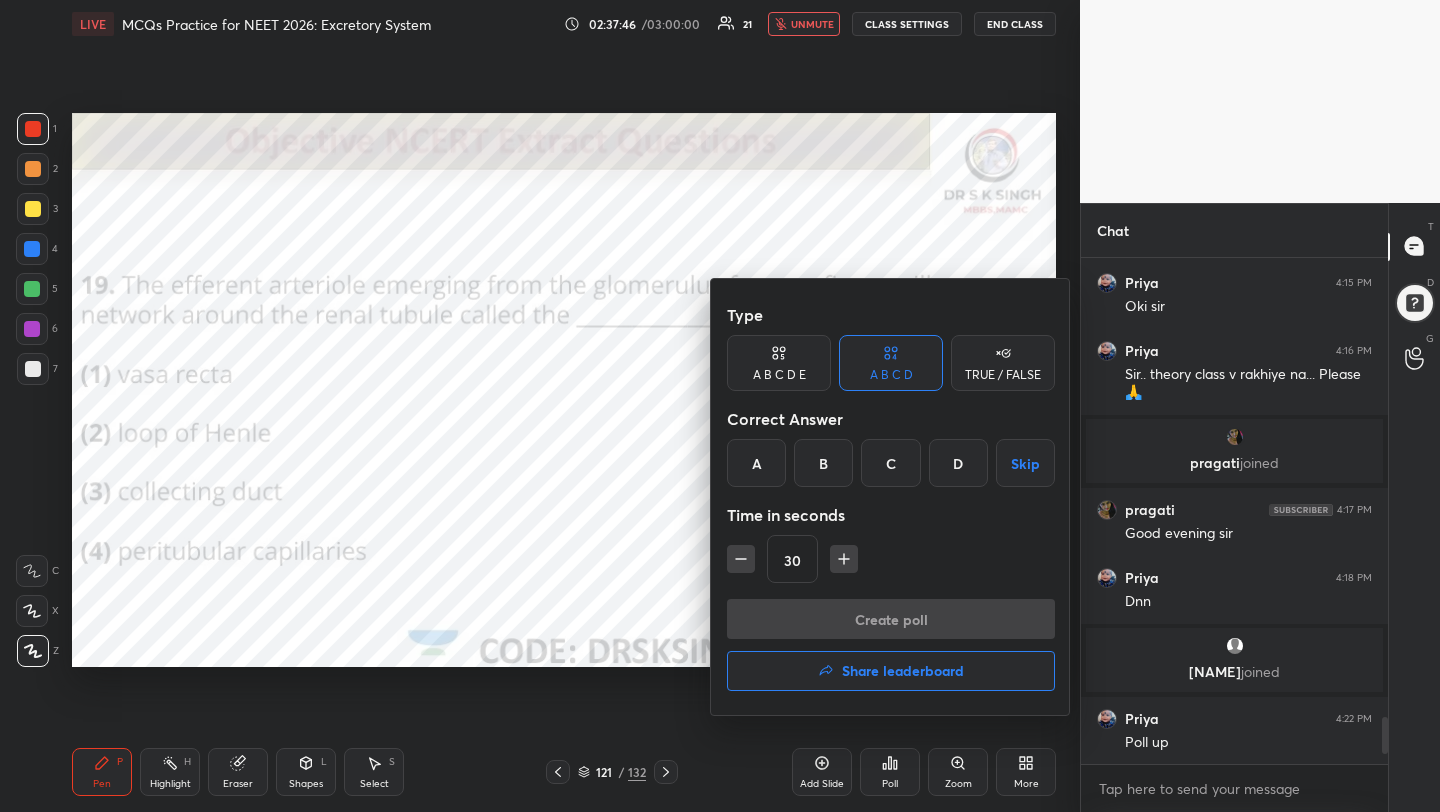 click on "D" at bounding box center (958, 463) 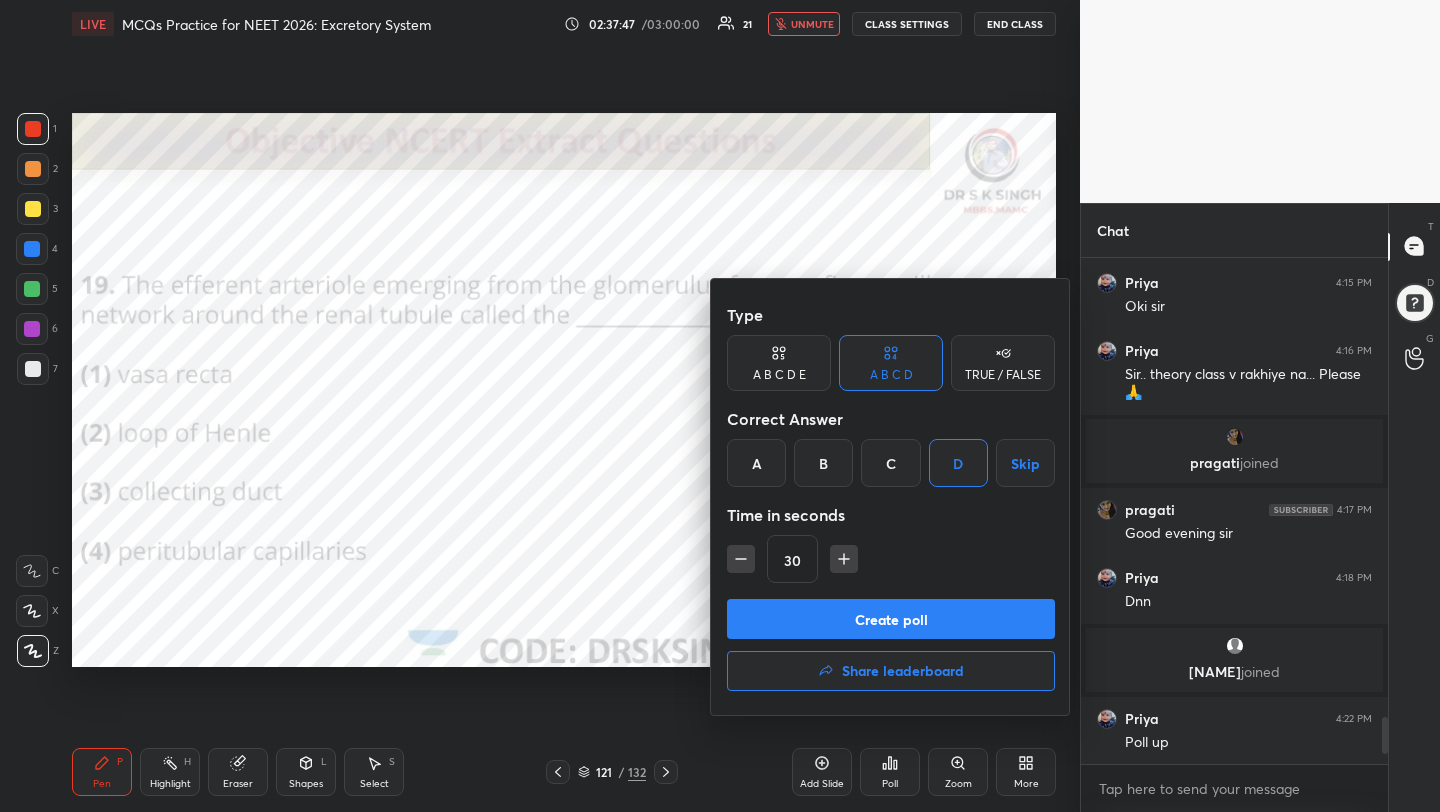 click on "Create poll" at bounding box center (891, 619) 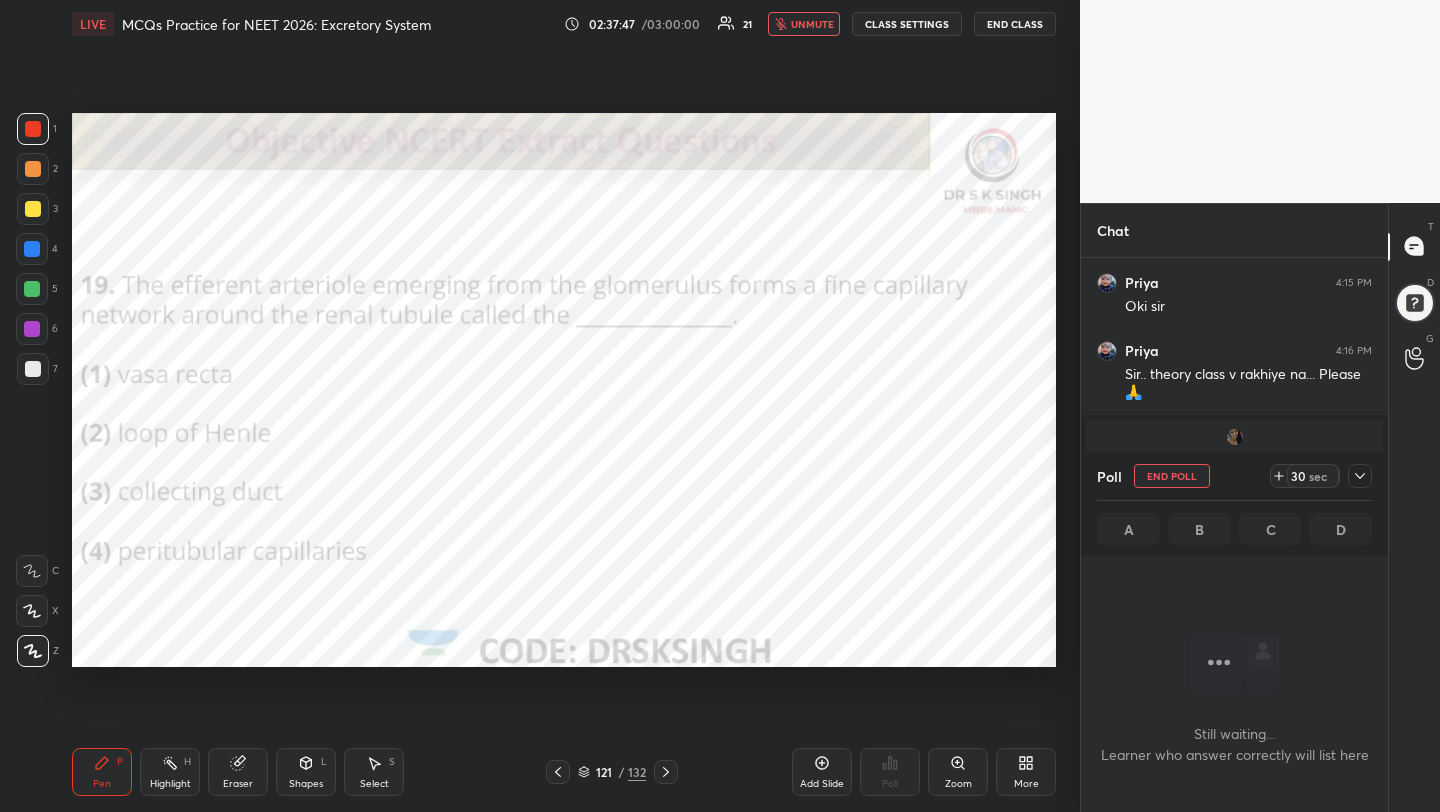 scroll, scrollTop: 407, scrollLeft: 301, axis: both 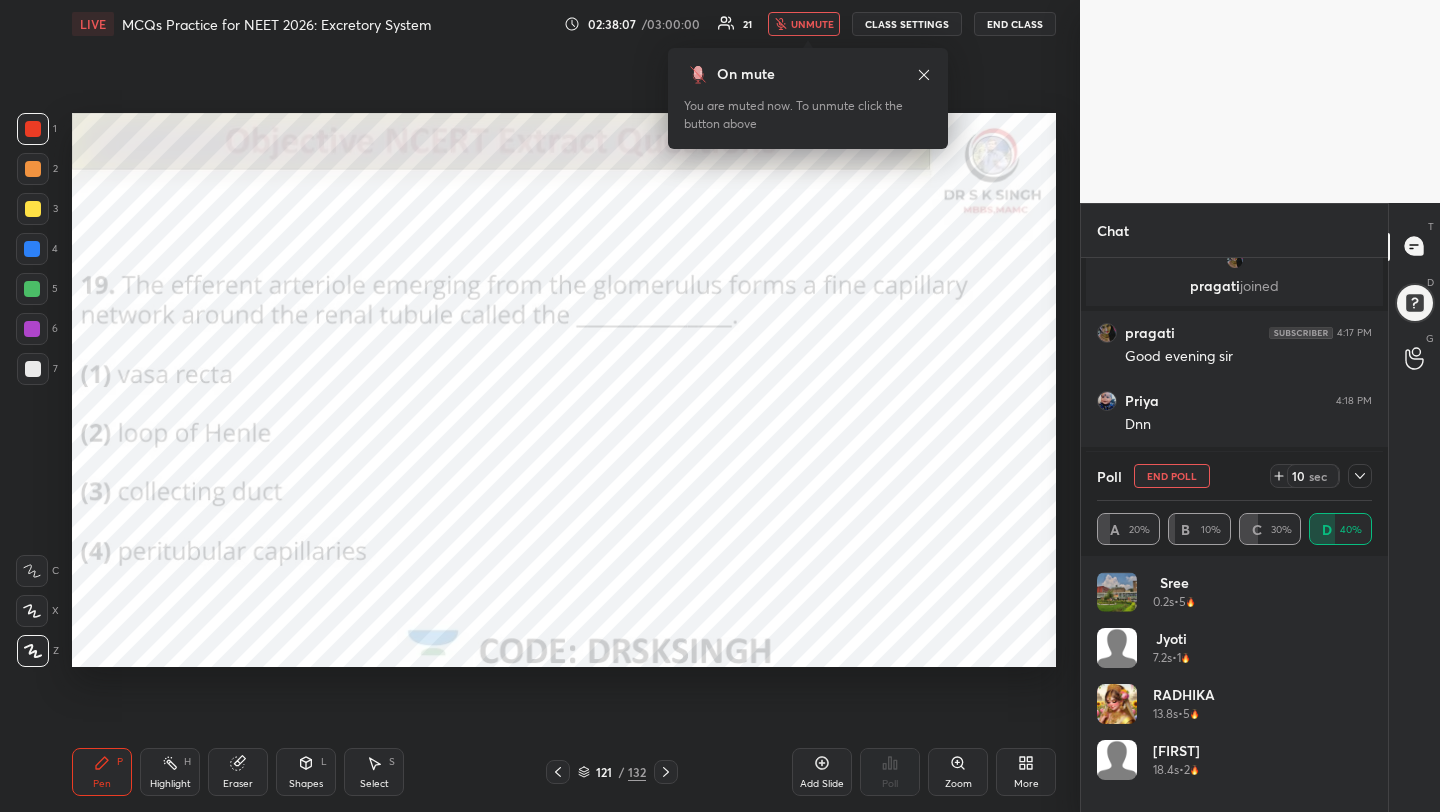 click on "unmute" at bounding box center [812, 24] 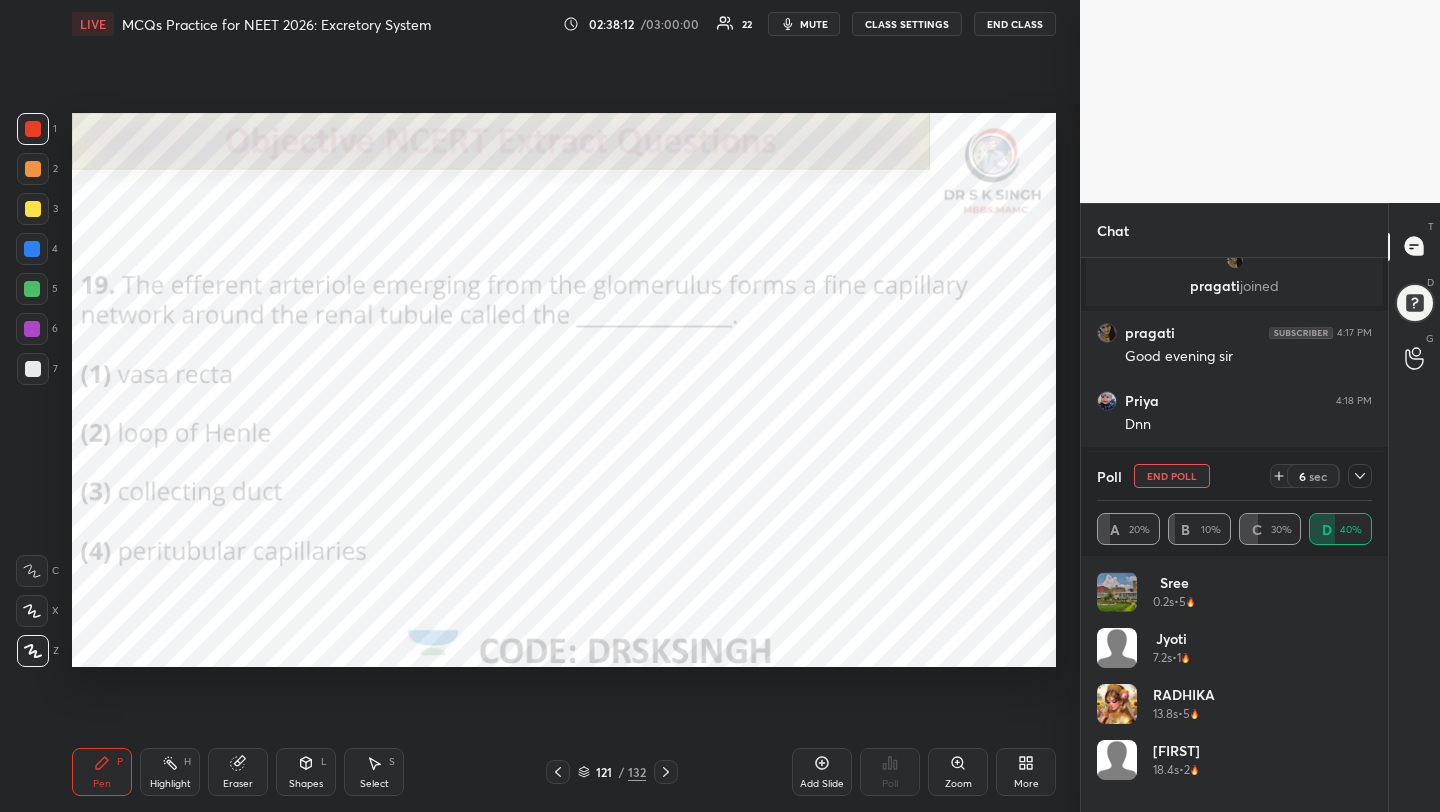click on "mute" at bounding box center [804, 24] 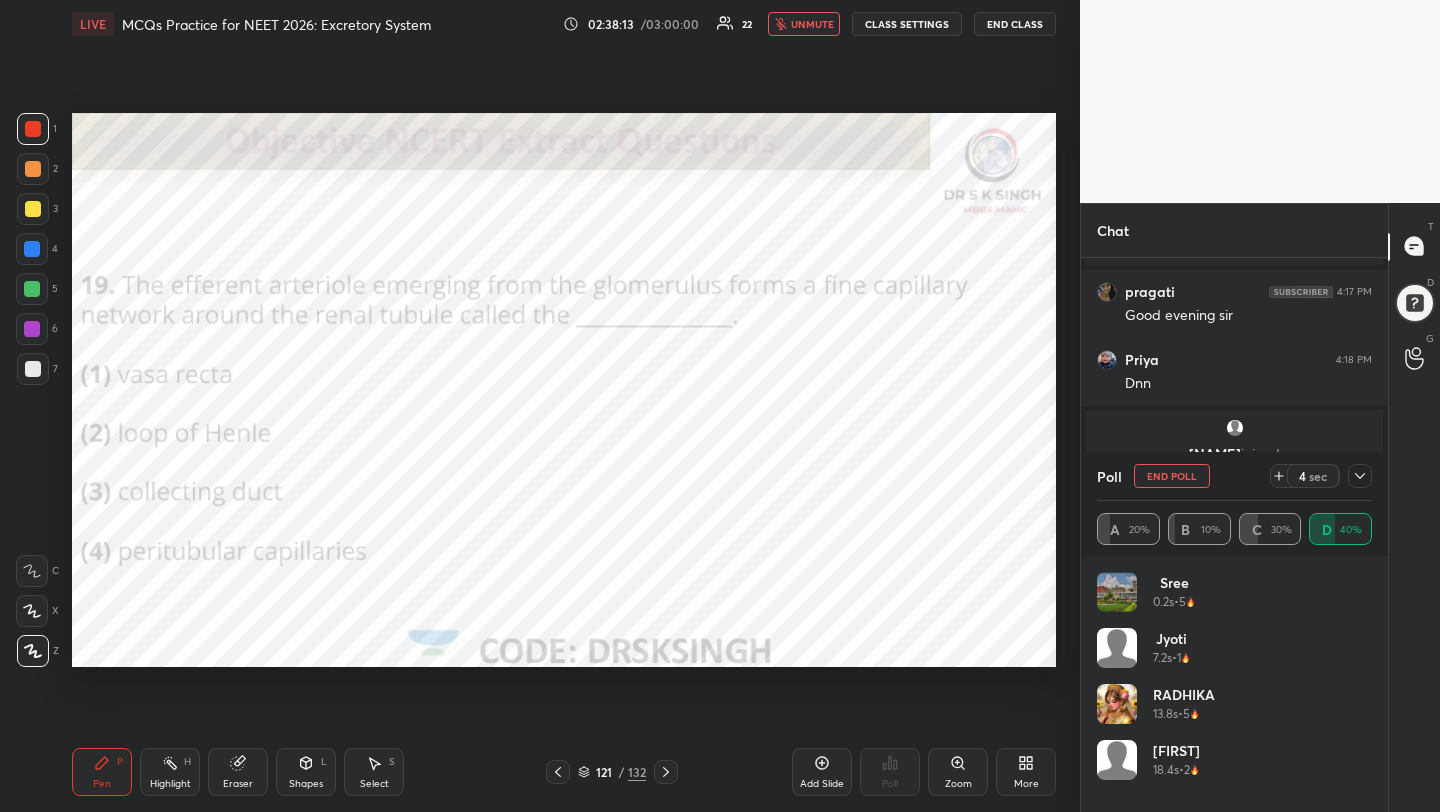 scroll, scrollTop: 5183, scrollLeft: 0, axis: vertical 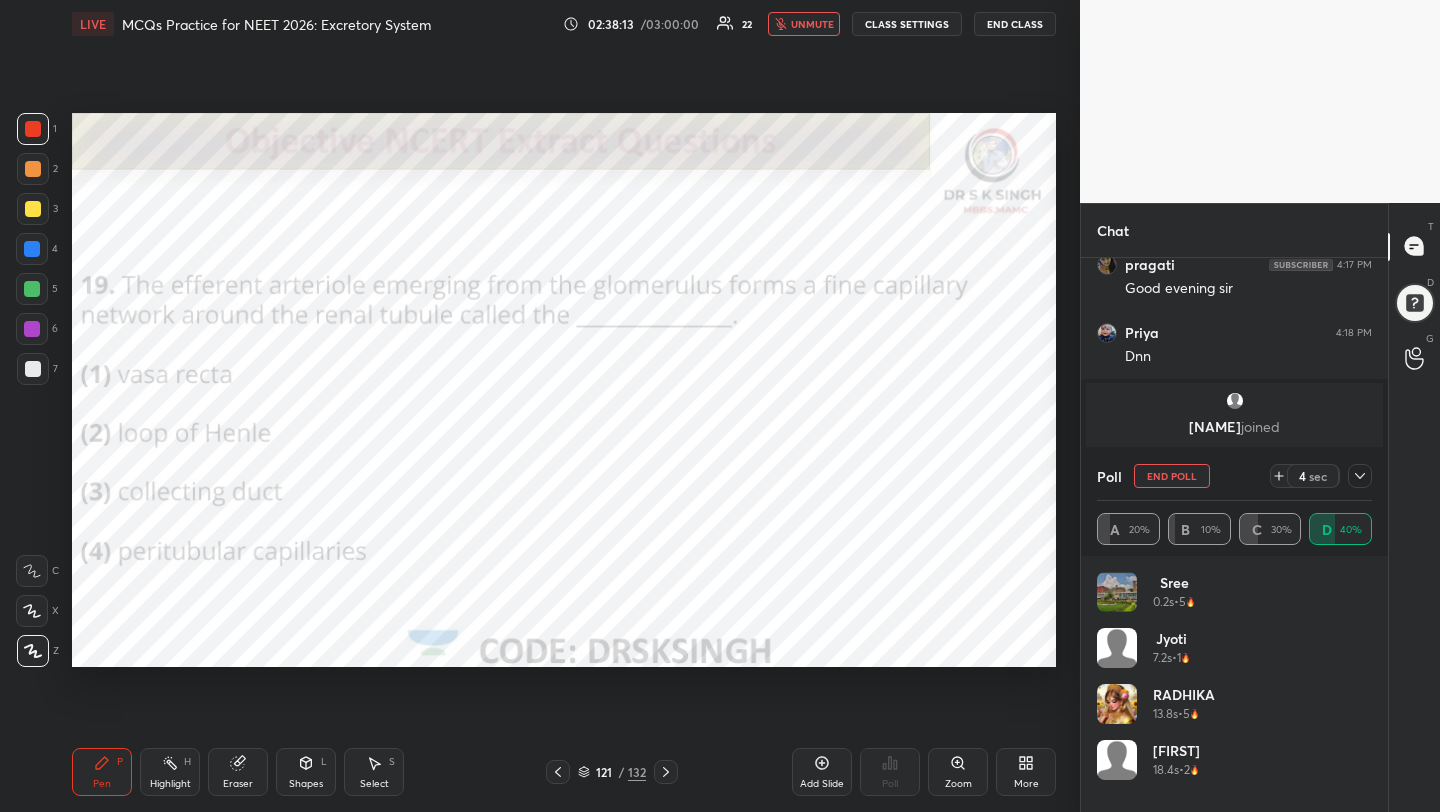 click on "End Poll" at bounding box center [1172, 476] 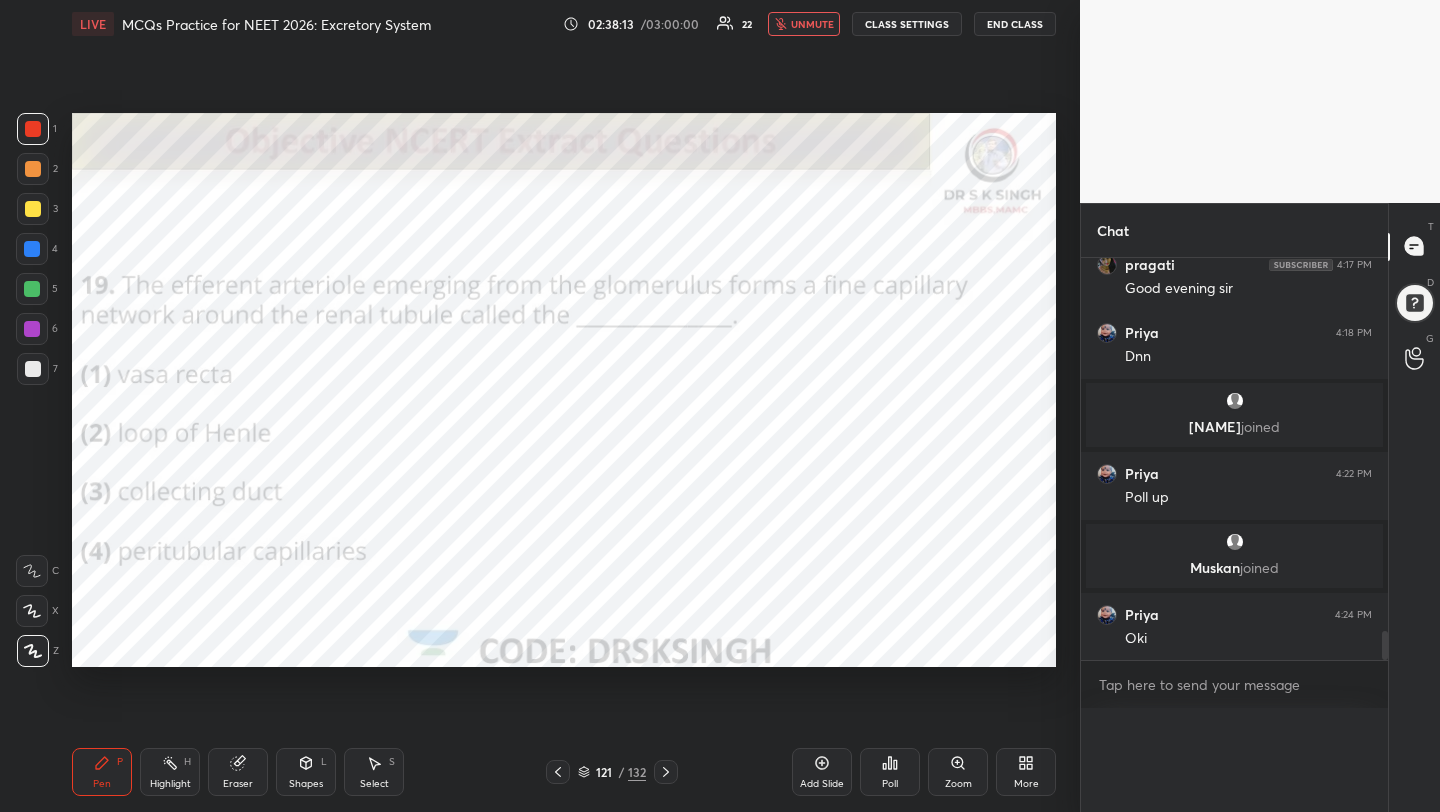 scroll, scrollTop: 0, scrollLeft: 0, axis: both 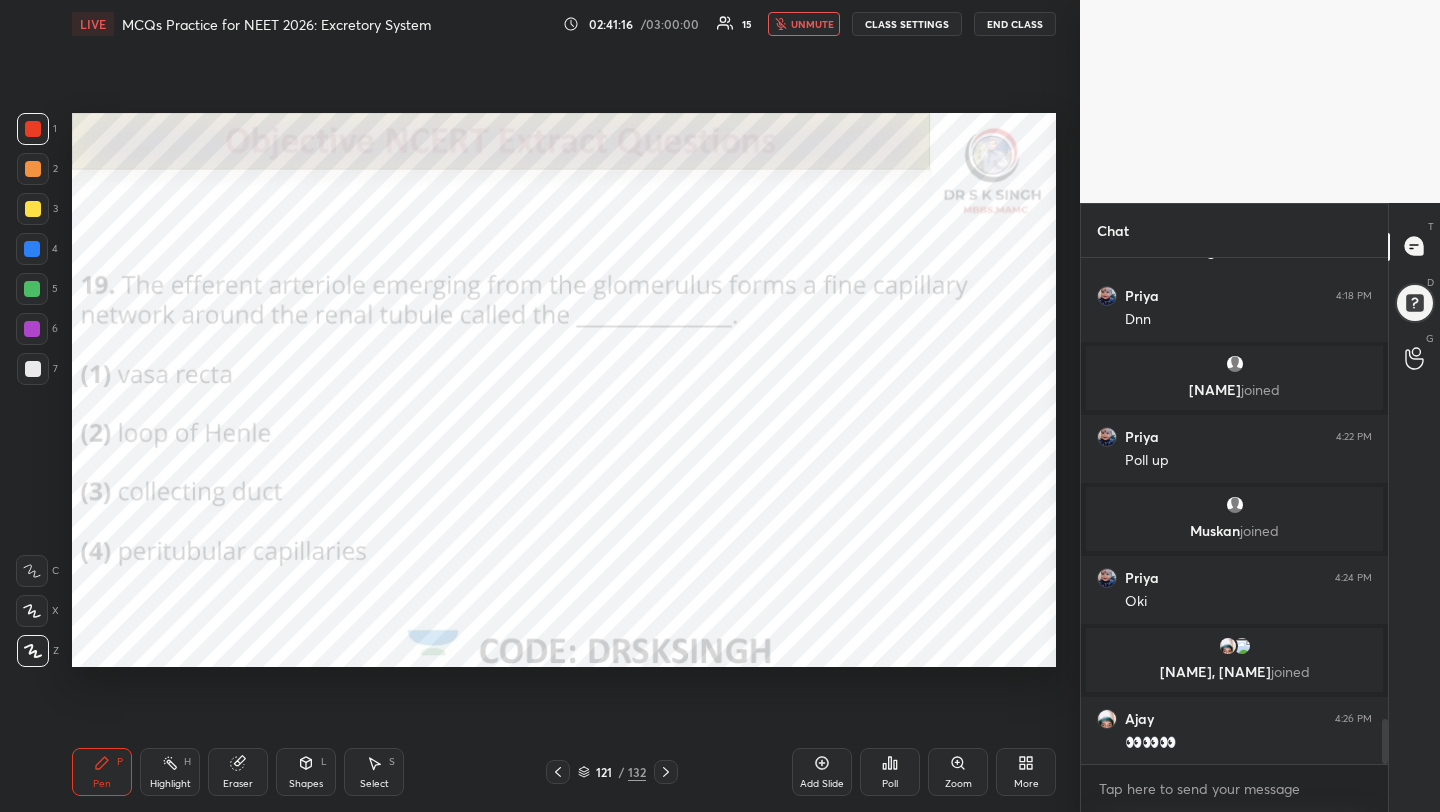 click on "unmute" at bounding box center [804, 24] 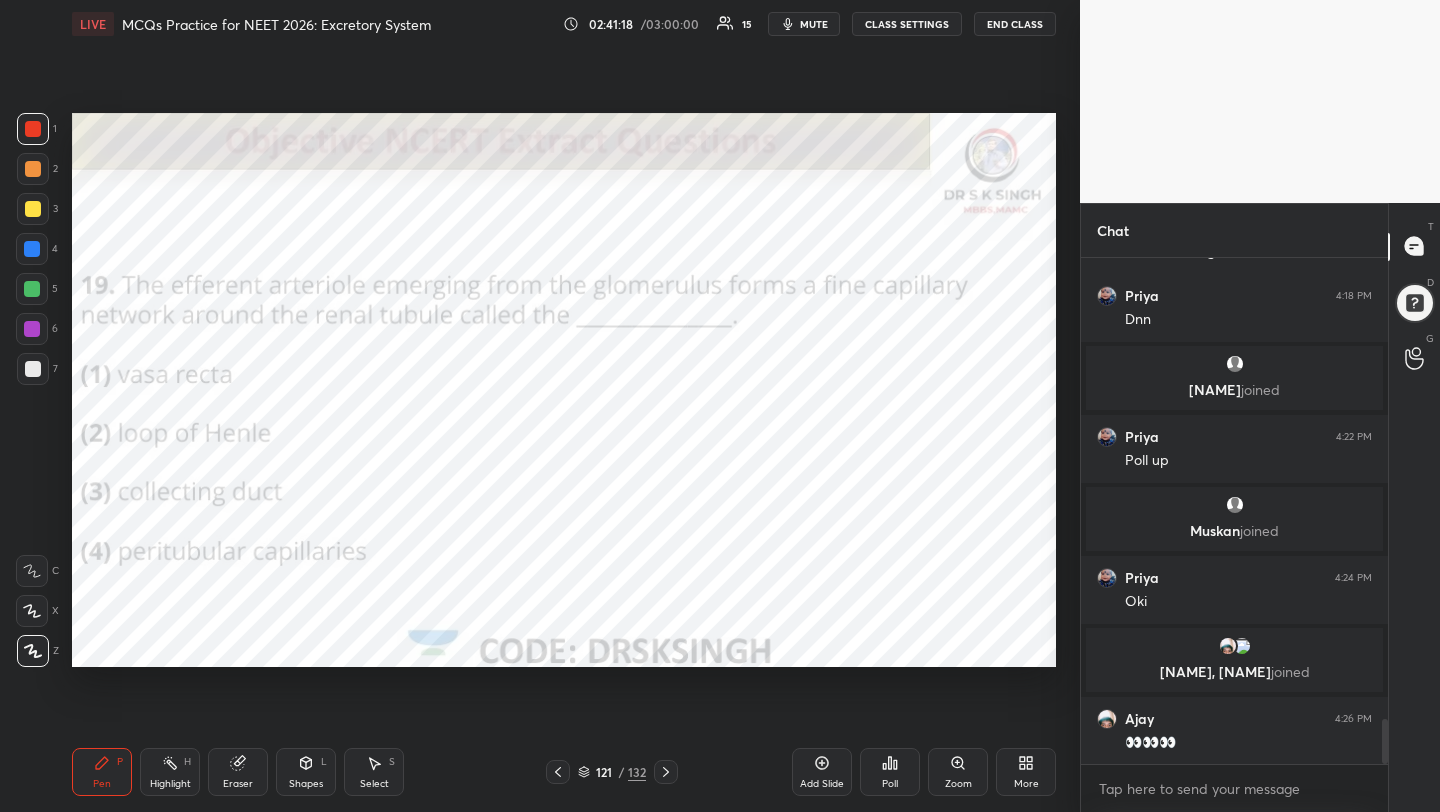 click on "Poll" at bounding box center (890, 772) 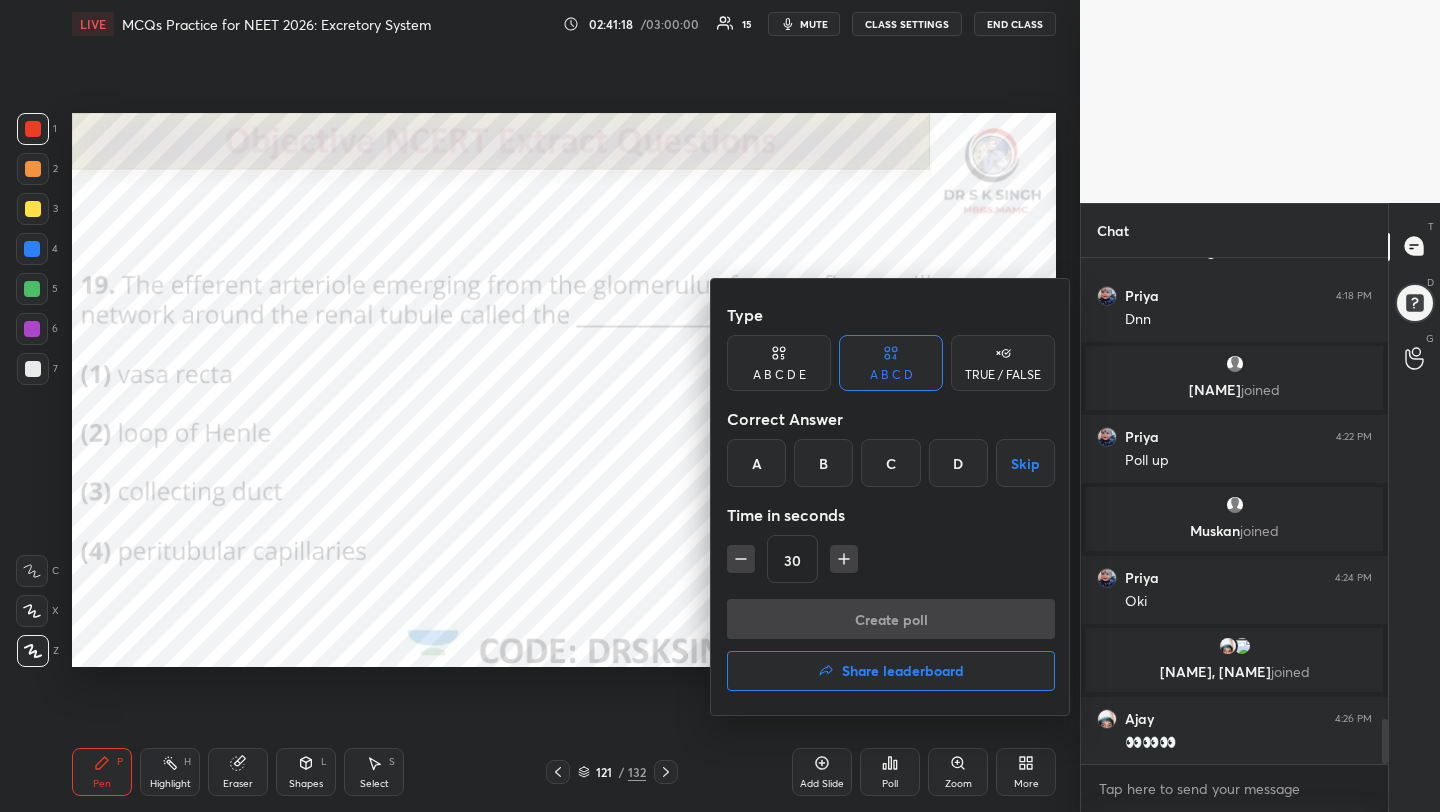 scroll, scrollTop: 5239, scrollLeft: 0, axis: vertical 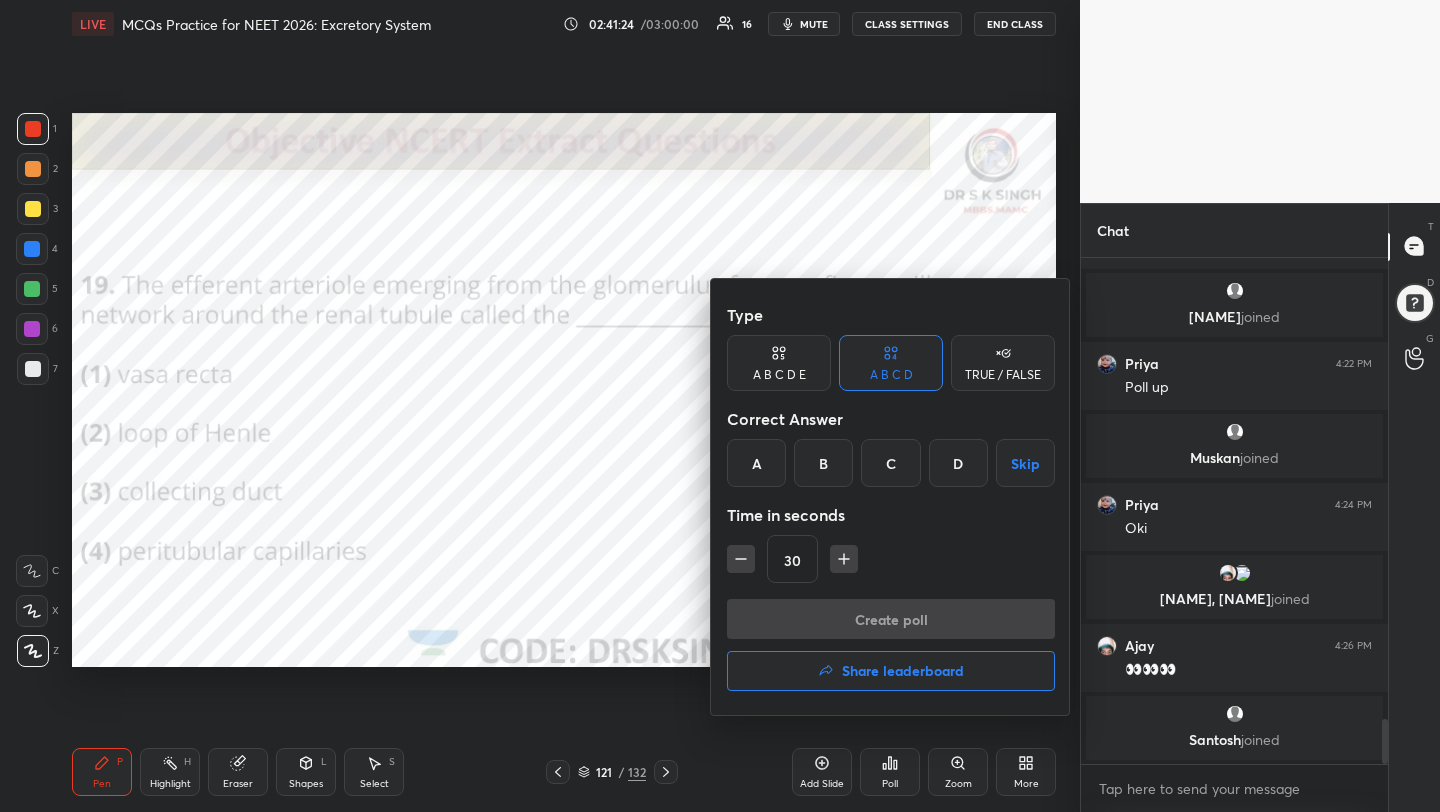 click on "D" at bounding box center [958, 463] 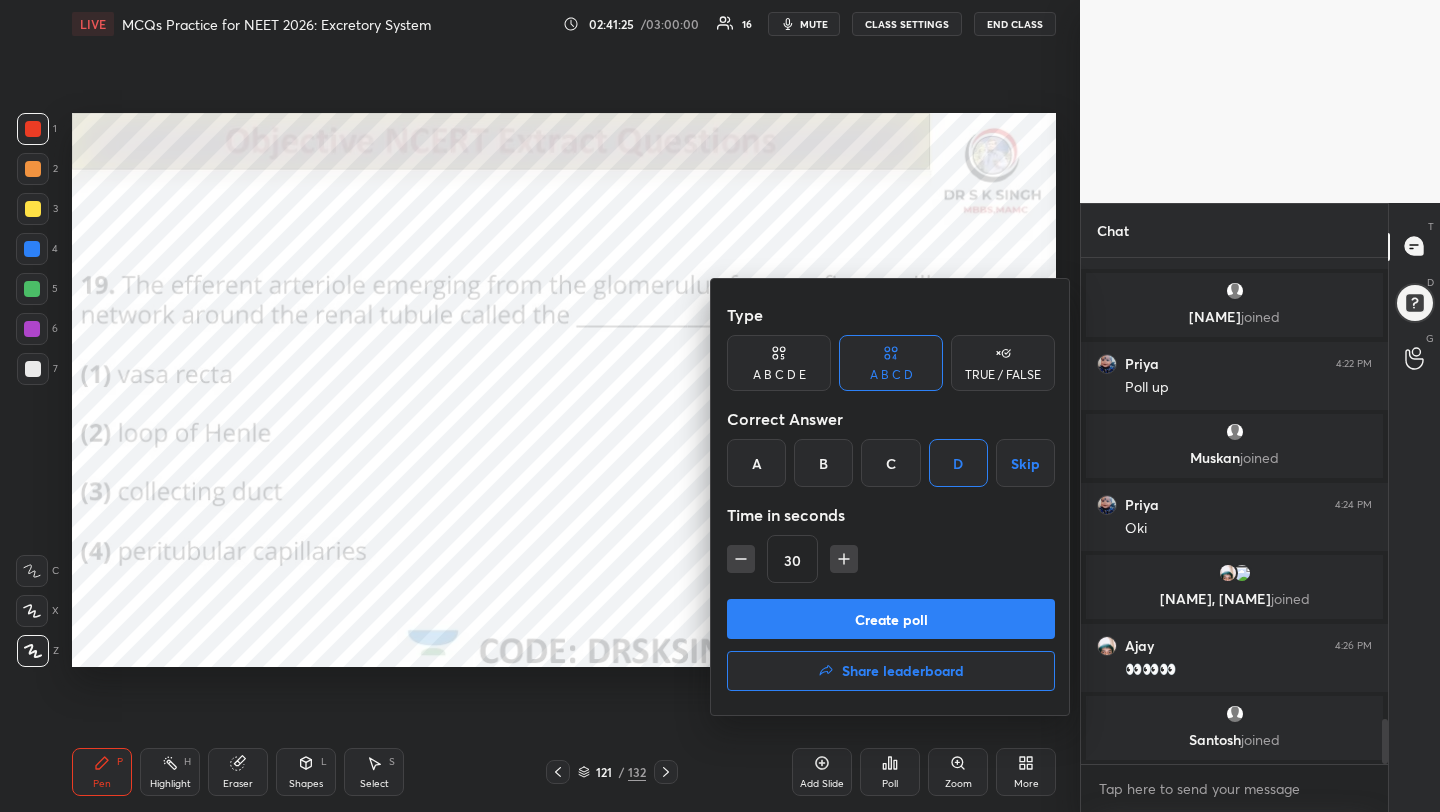 click on "Create poll" at bounding box center (891, 619) 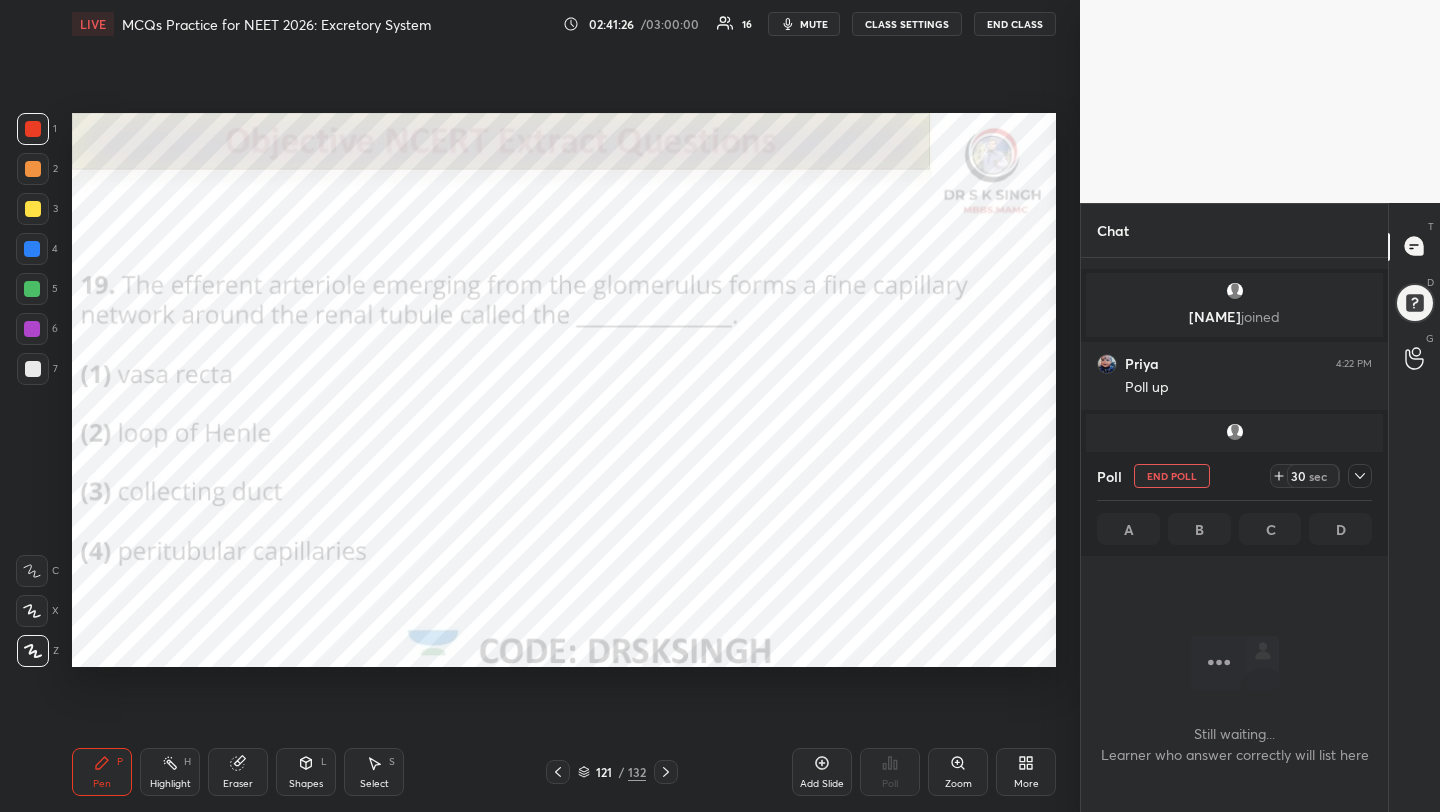 scroll, scrollTop: 458, scrollLeft: 301, axis: both 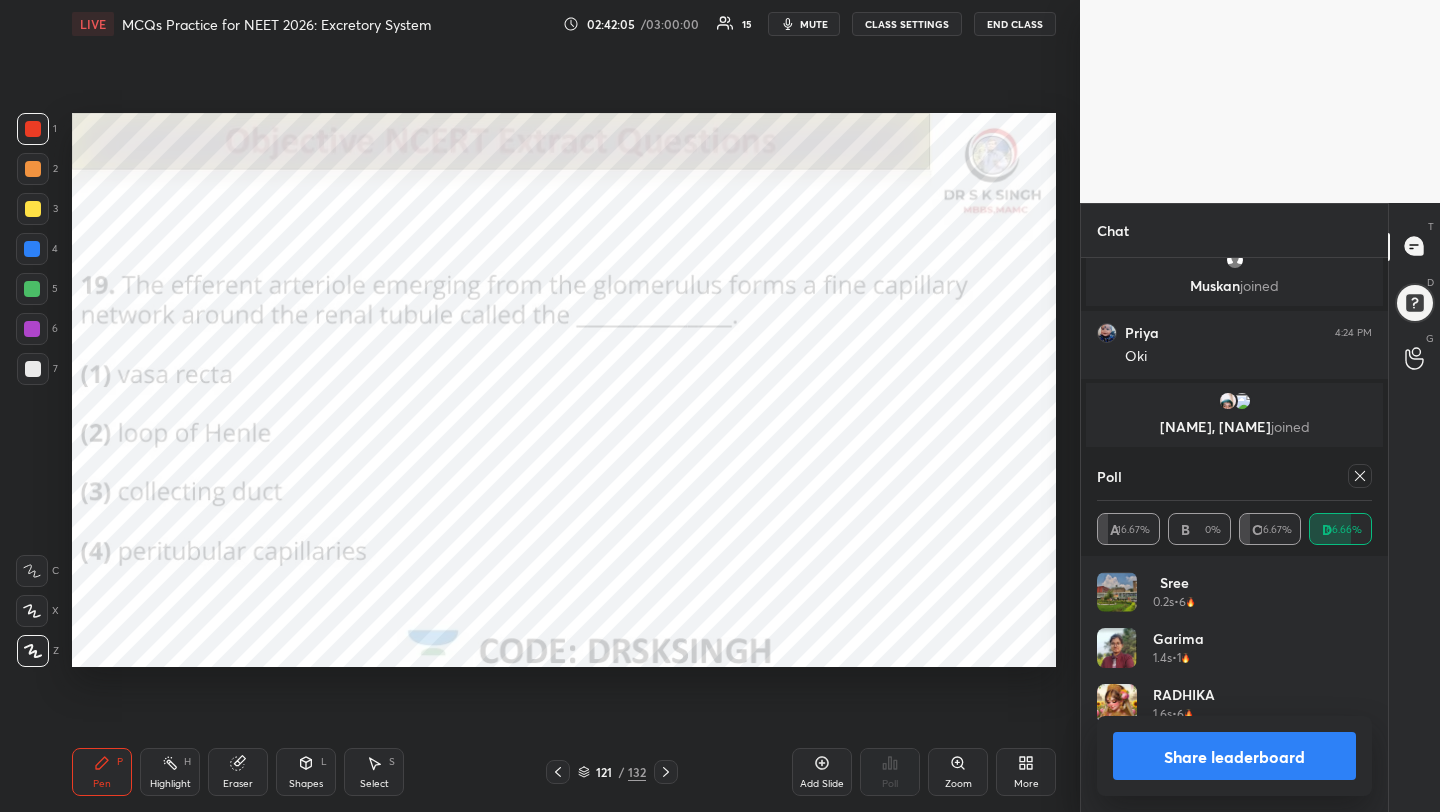 click 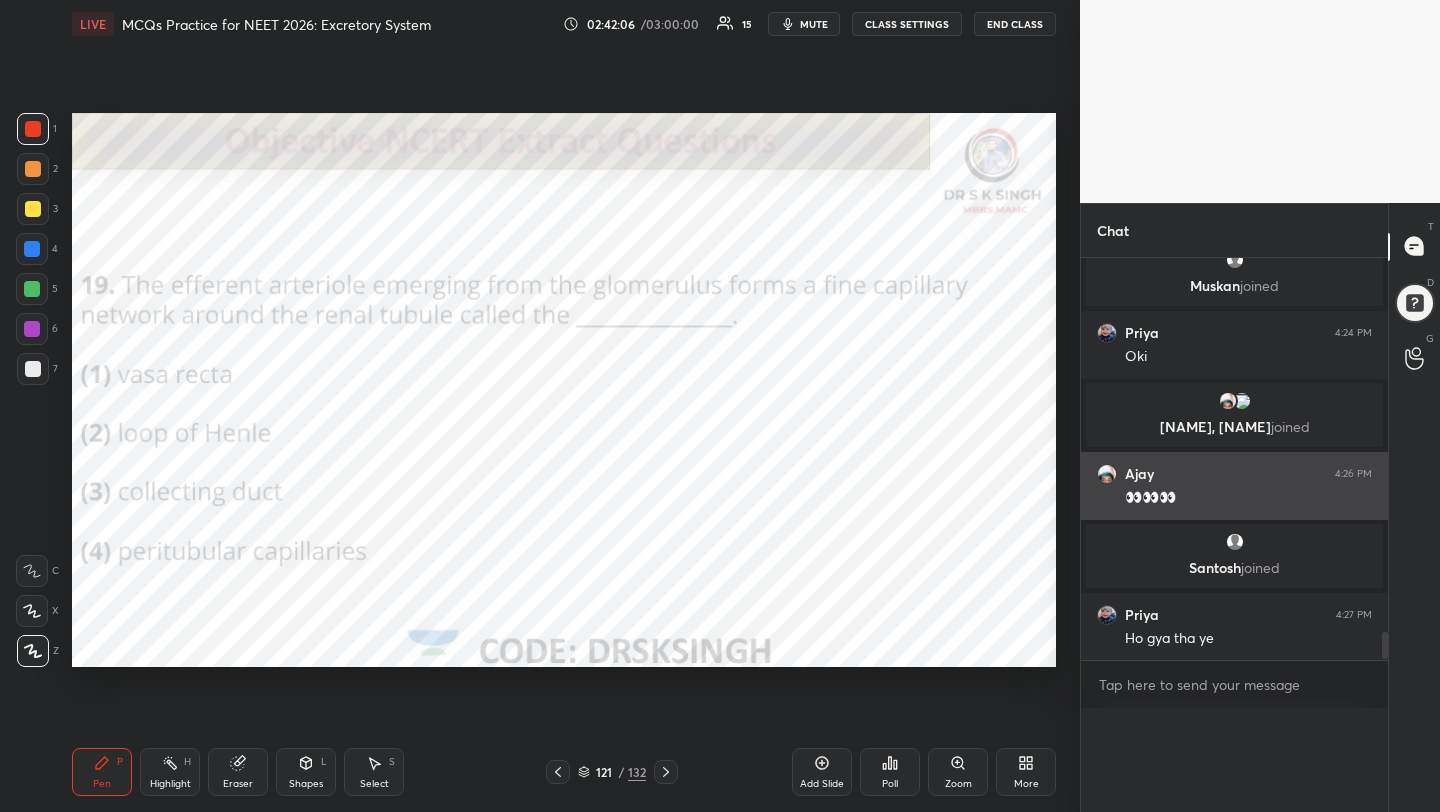 scroll, scrollTop: 0, scrollLeft: 0, axis: both 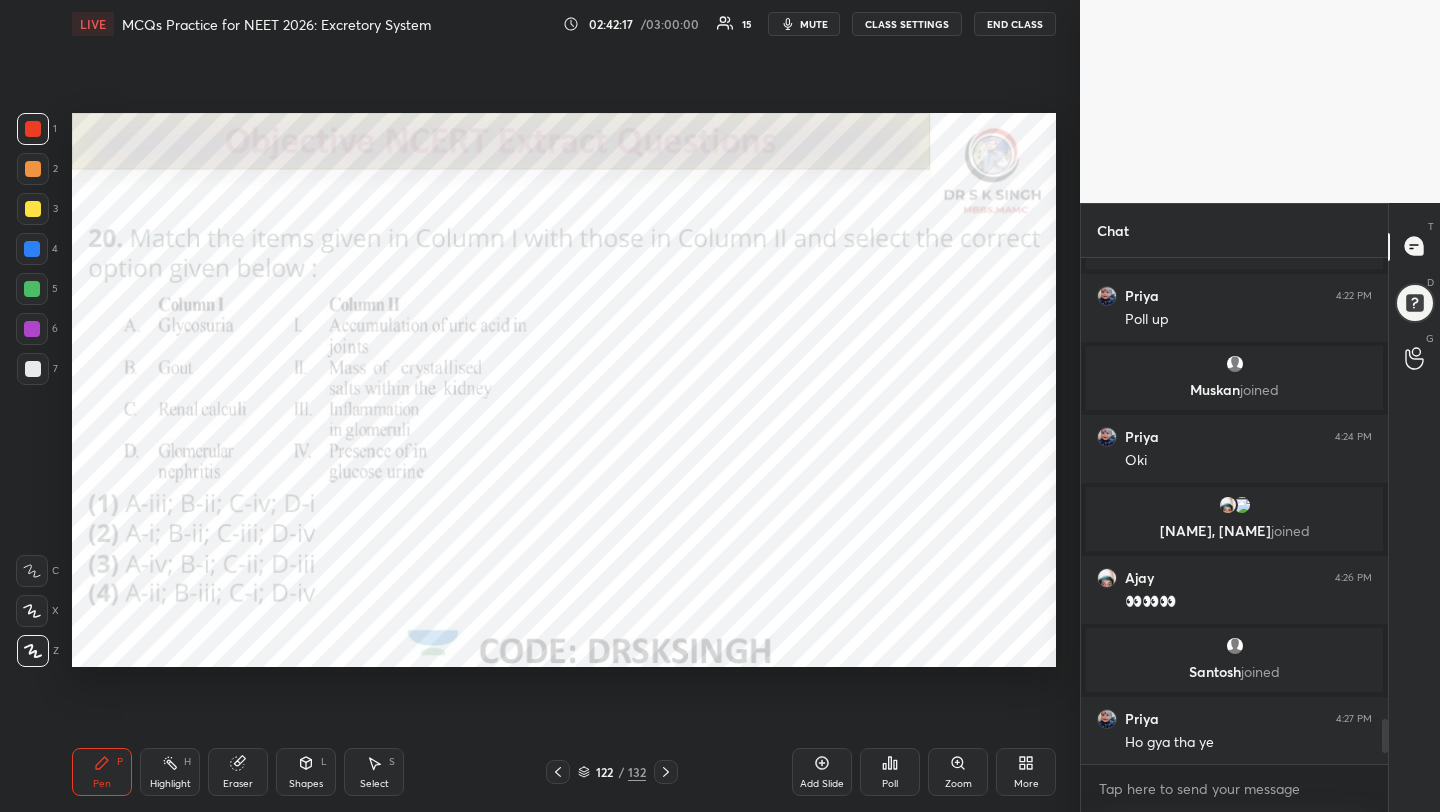 click on "Poll" at bounding box center [890, 772] 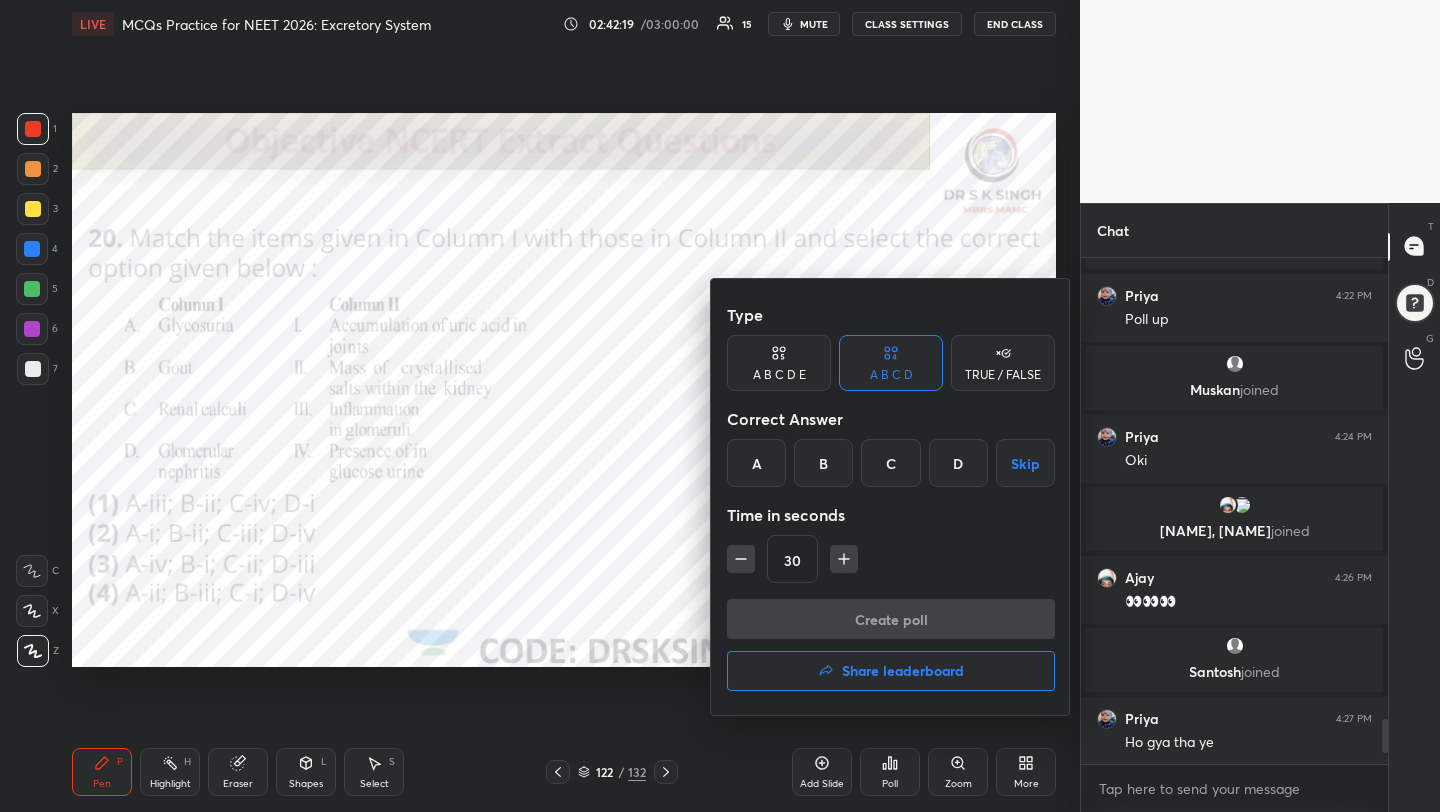 click on "C" at bounding box center (890, 463) 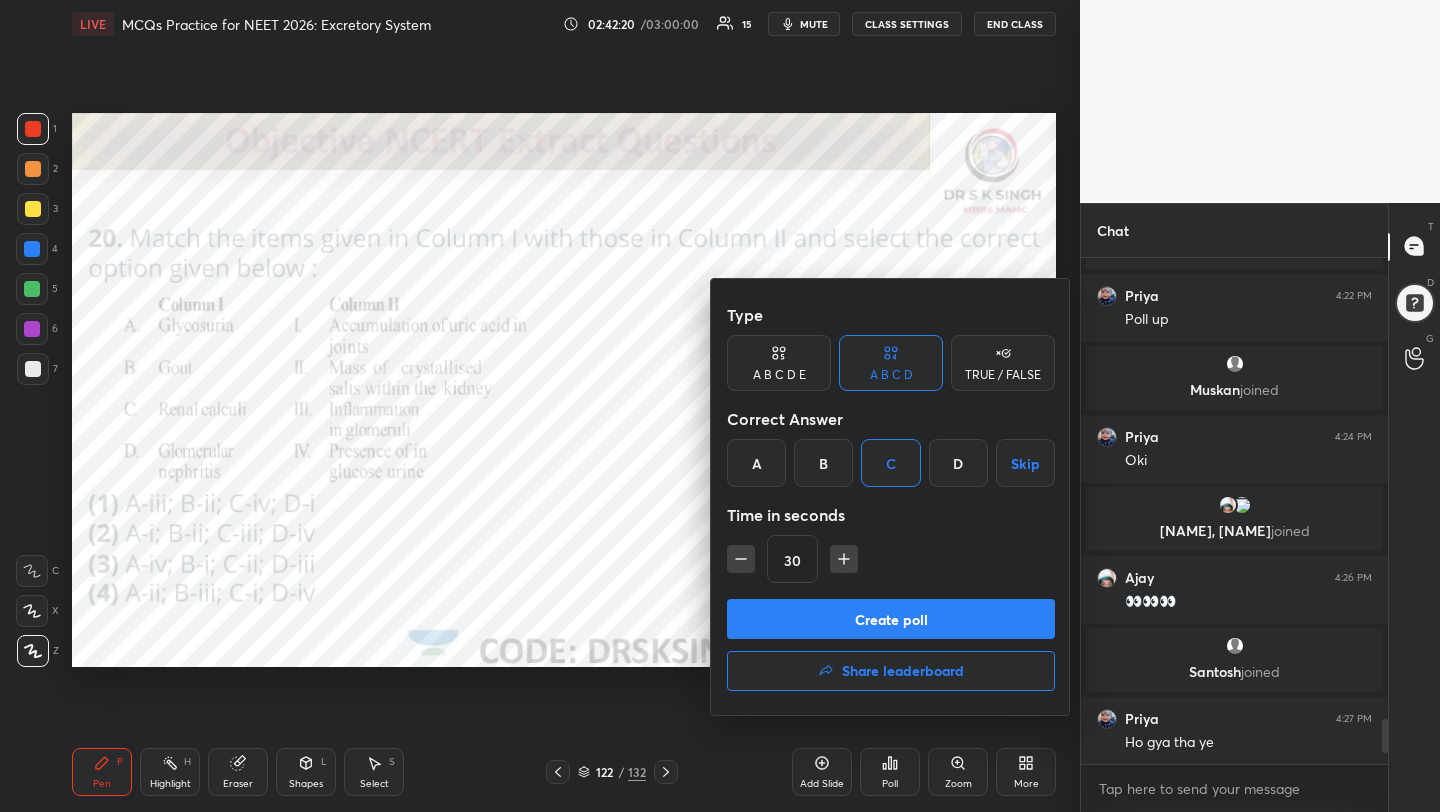 click on "Create poll" at bounding box center (891, 619) 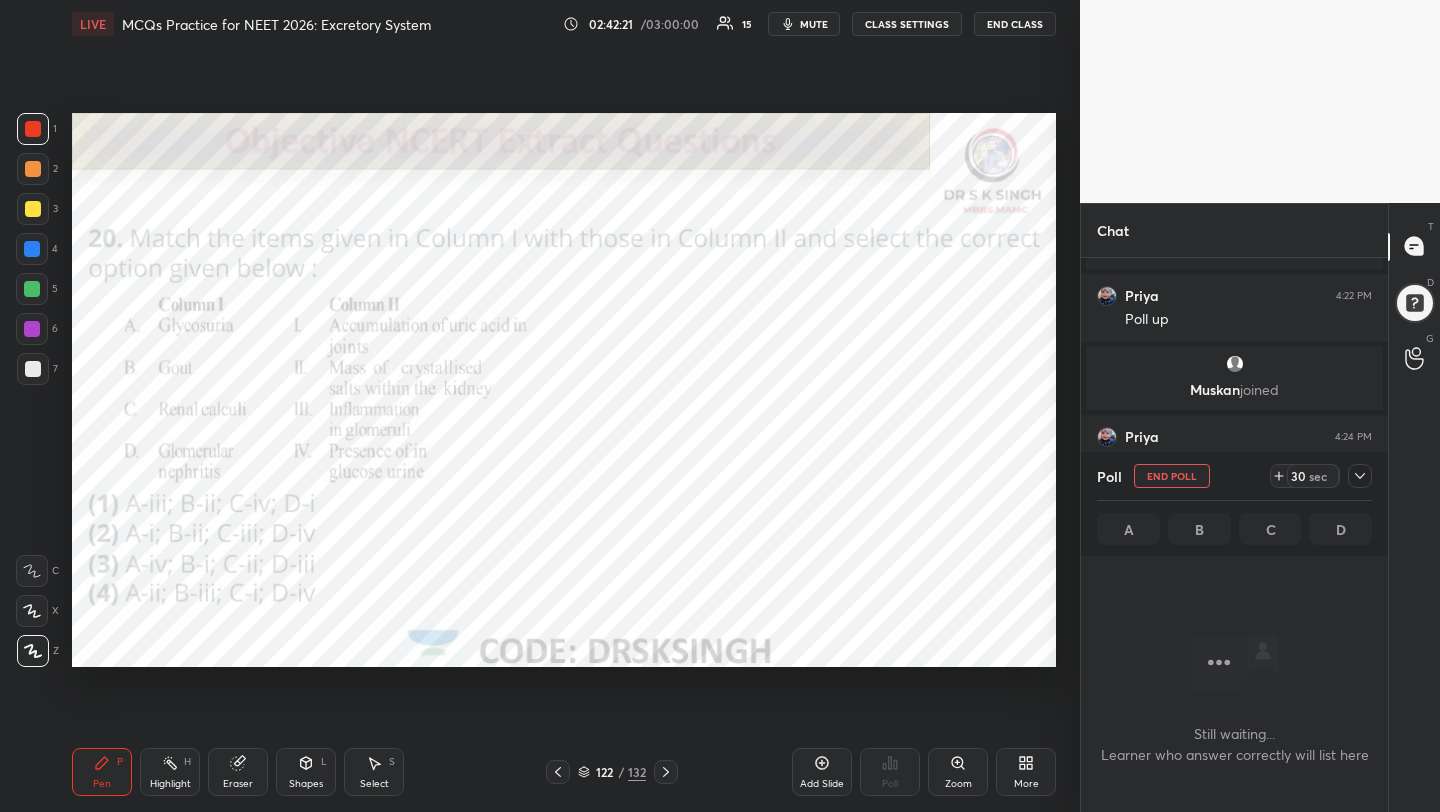 click on "LIVE MCQs Practice for NEET 2026: Excretory System 02:42:21 /  03:00:00 15 mute CLASS SETTINGS End Class" at bounding box center (564, 24) 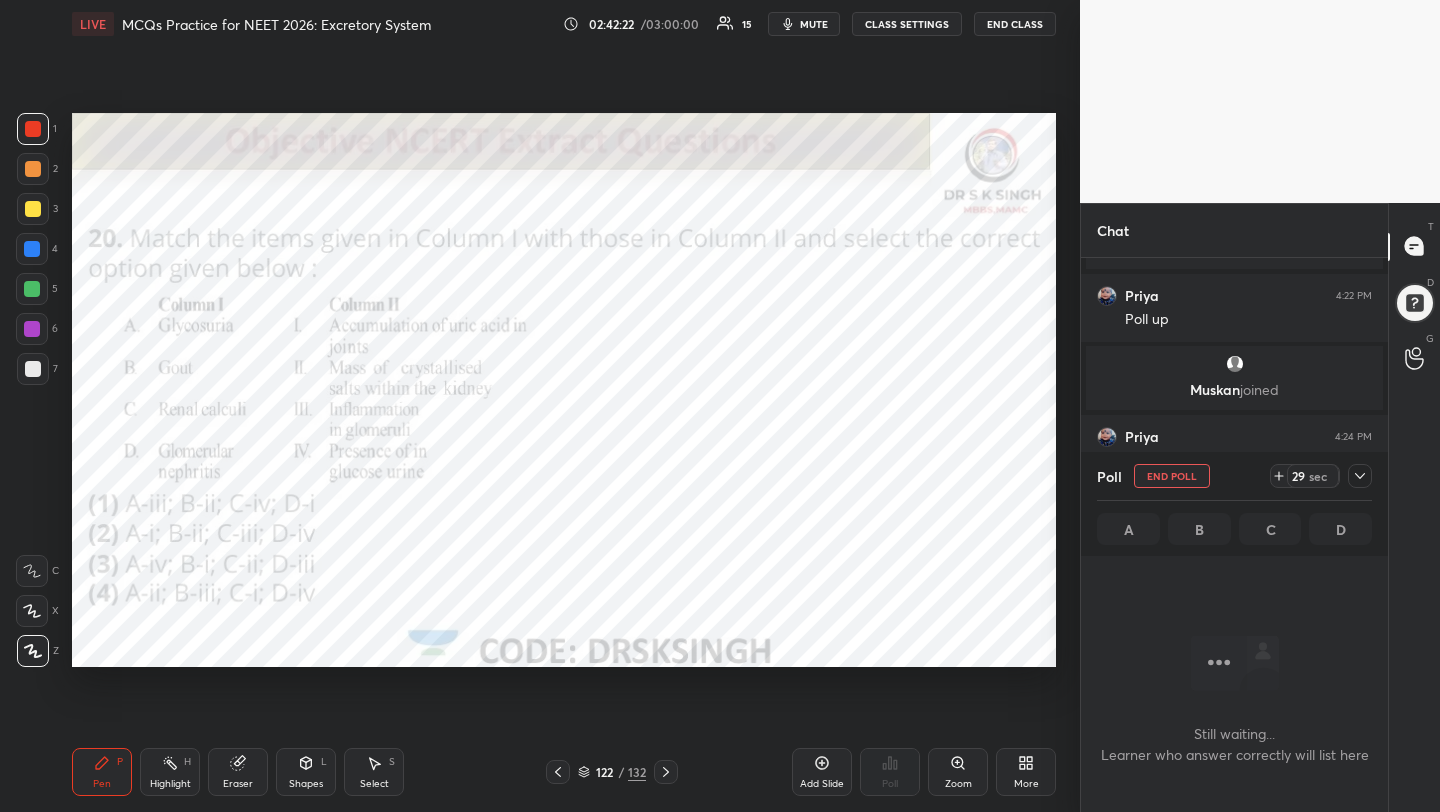 click on "mute" at bounding box center [804, 24] 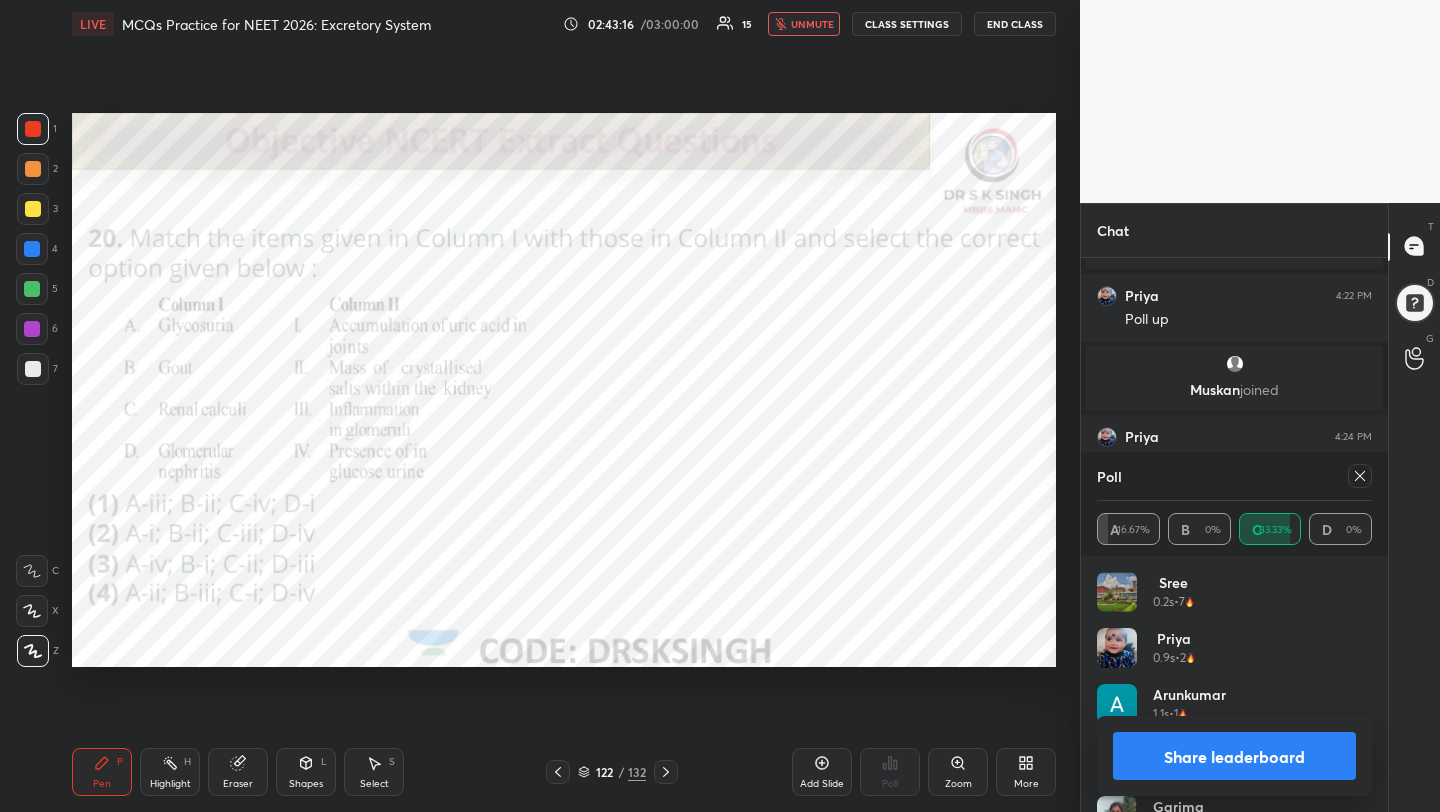 scroll, scrollTop: 5362, scrollLeft: 0, axis: vertical 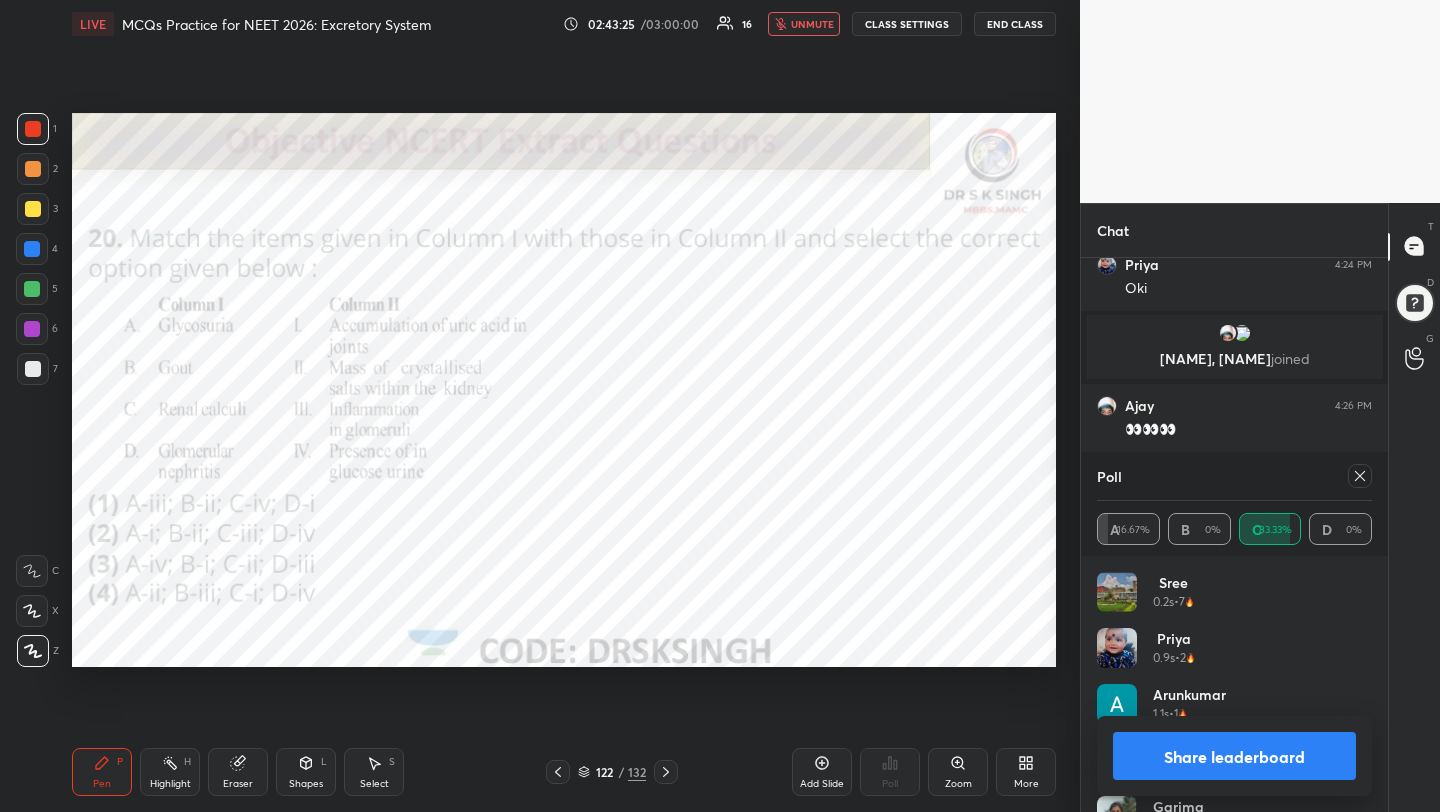 click 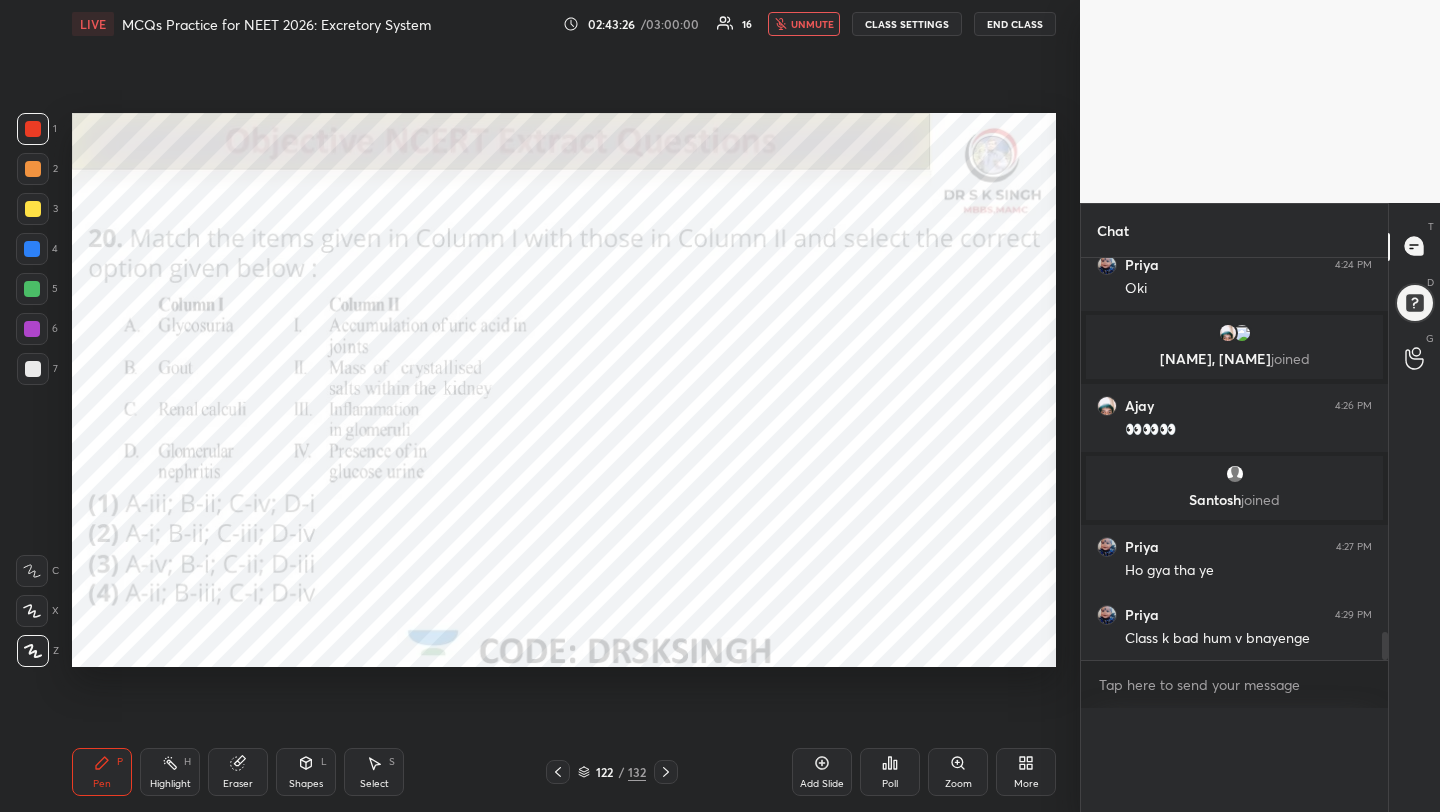 scroll, scrollTop: 0, scrollLeft: 0, axis: both 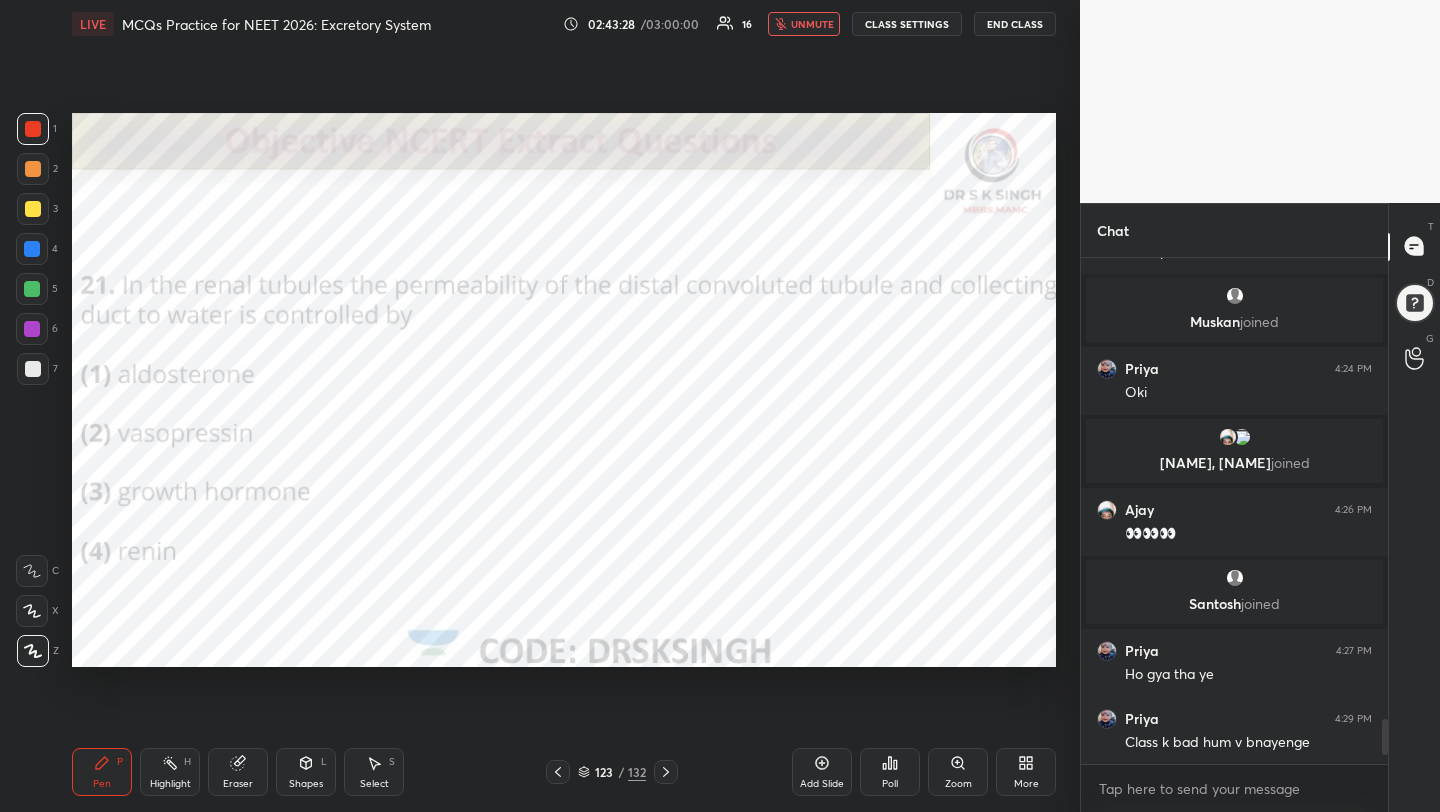 click 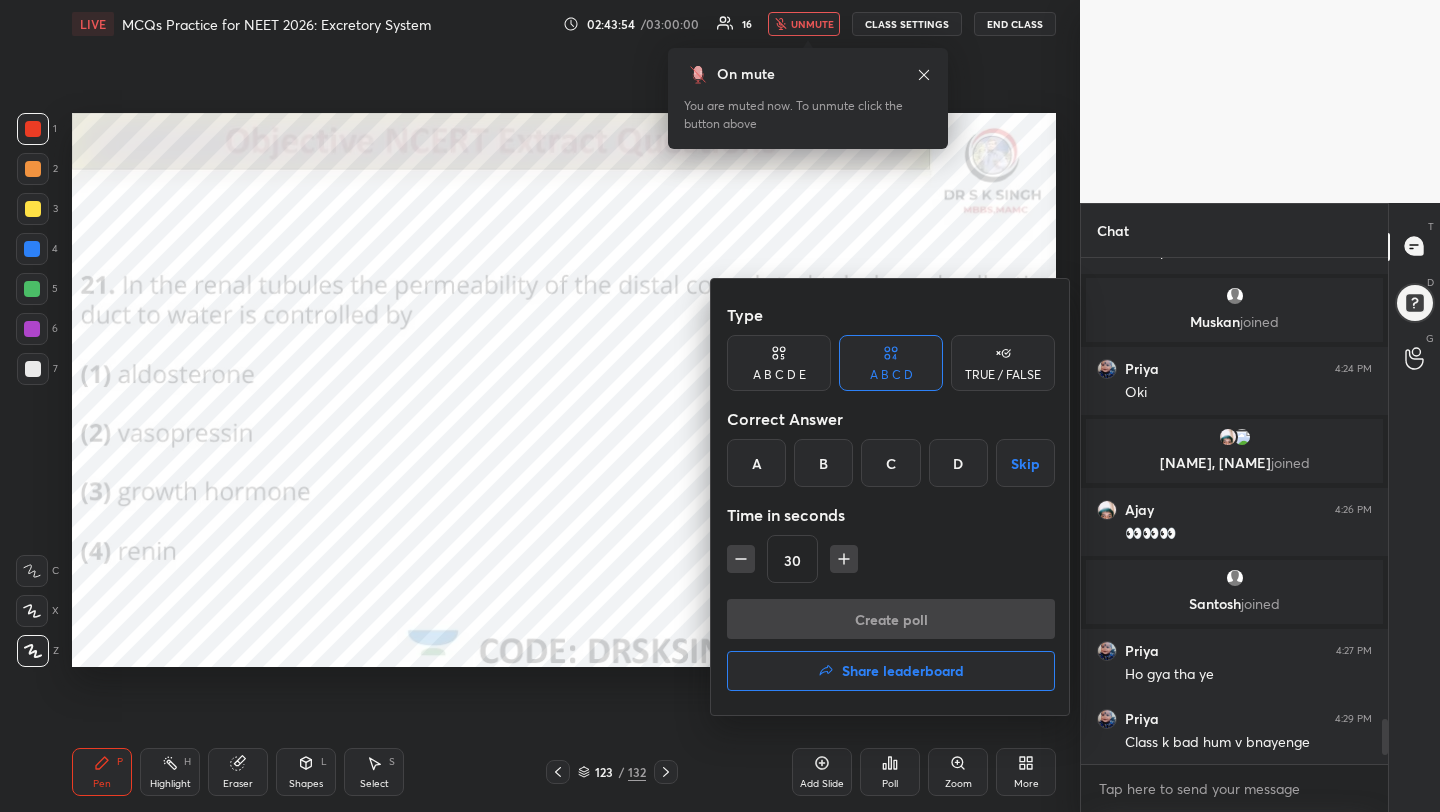click on "B" at bounding box center [823, 463] 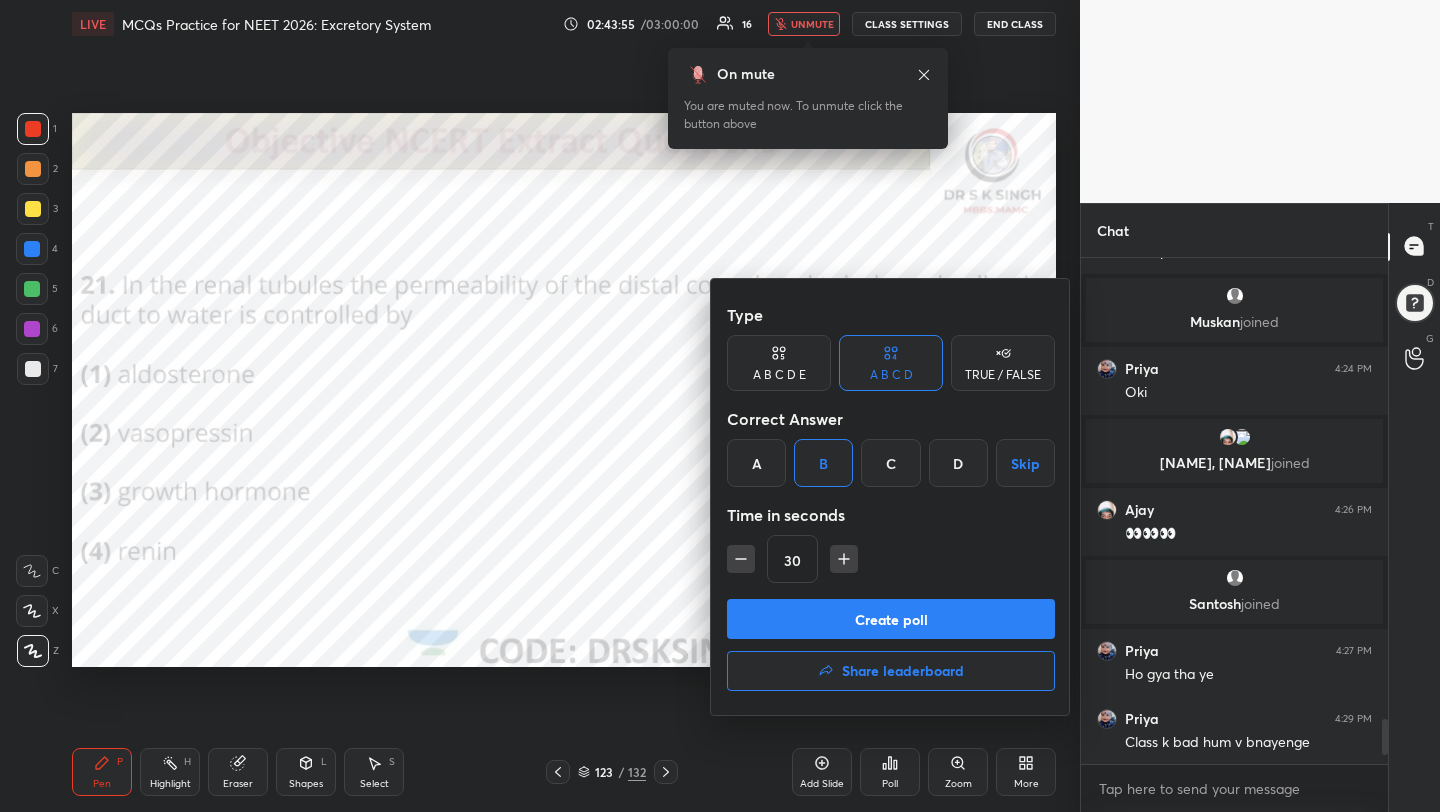 click on "Create poll" at bounding box center (891, 619) 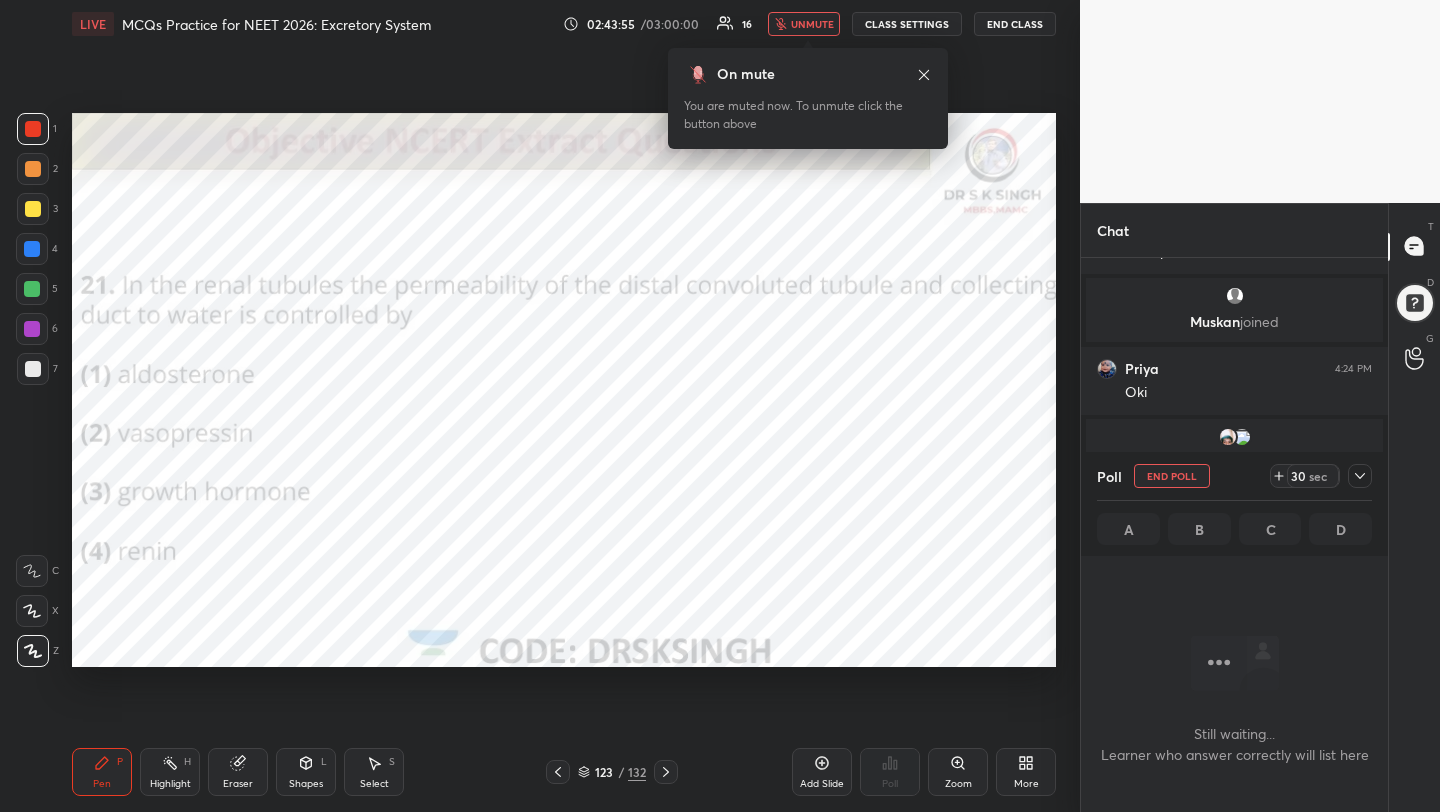scroll, scrollTop: 413, scrollLeft: 301, axis: both 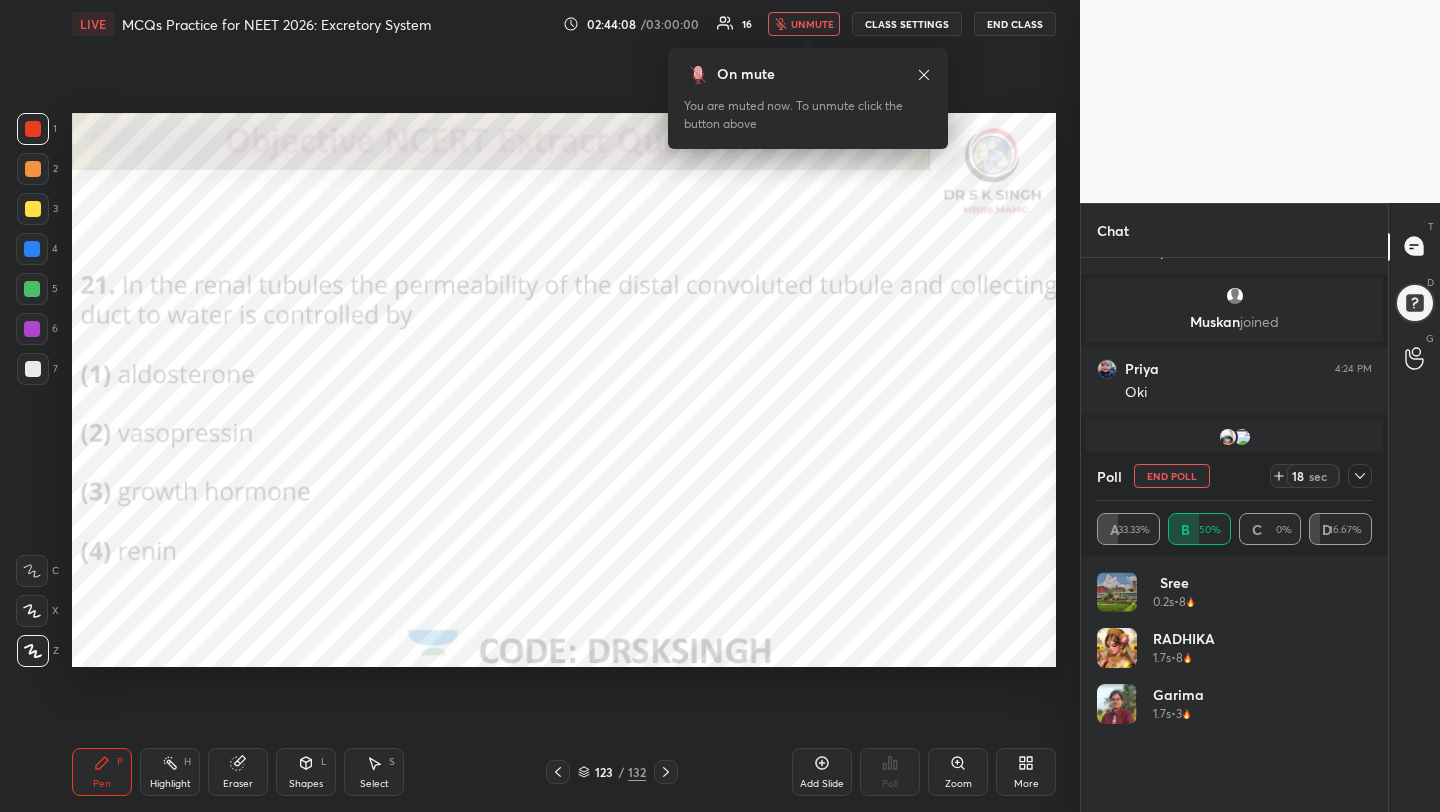 click on "unmute" at bounding box center [812, 24] 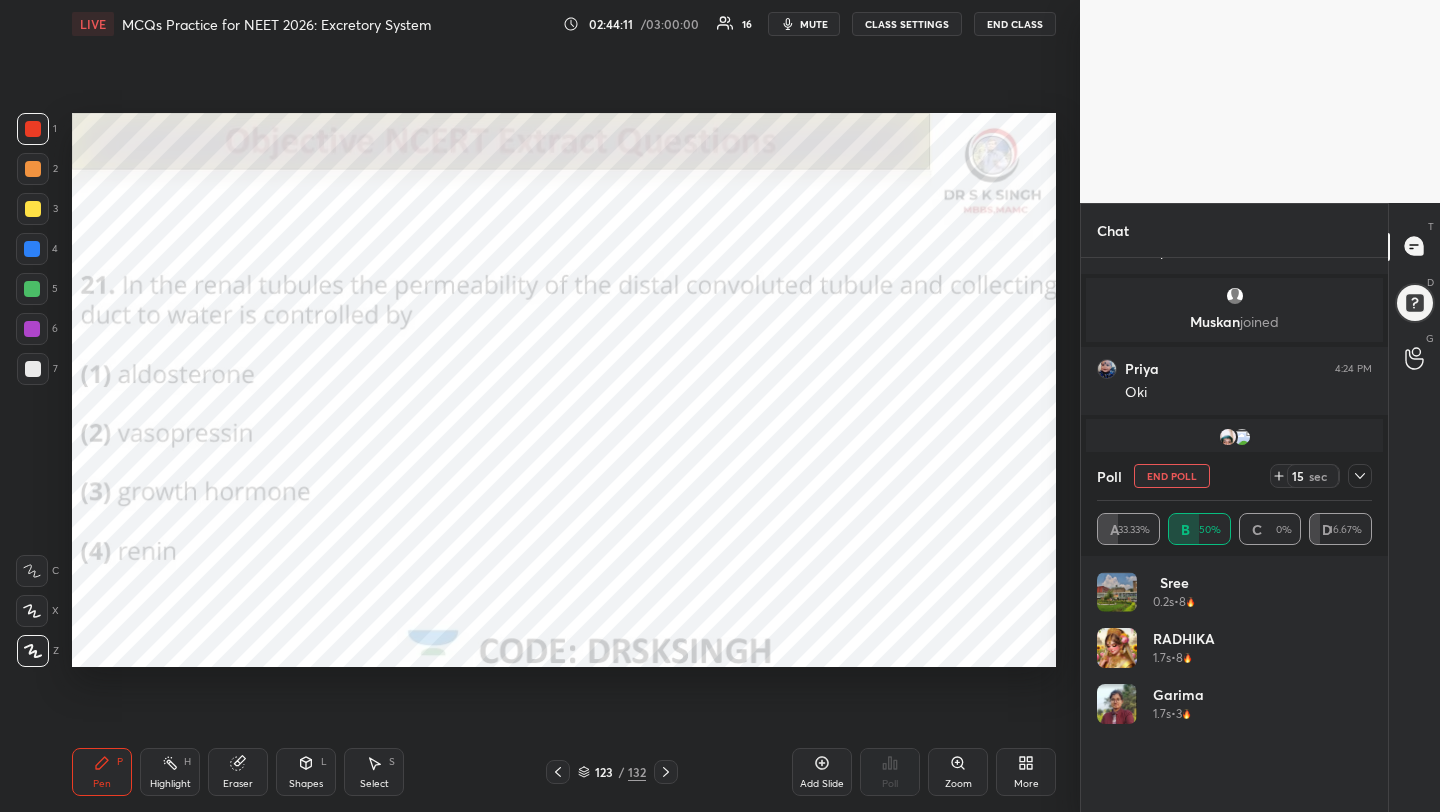 click on "End Poll" at bounding box center (1172, 476) 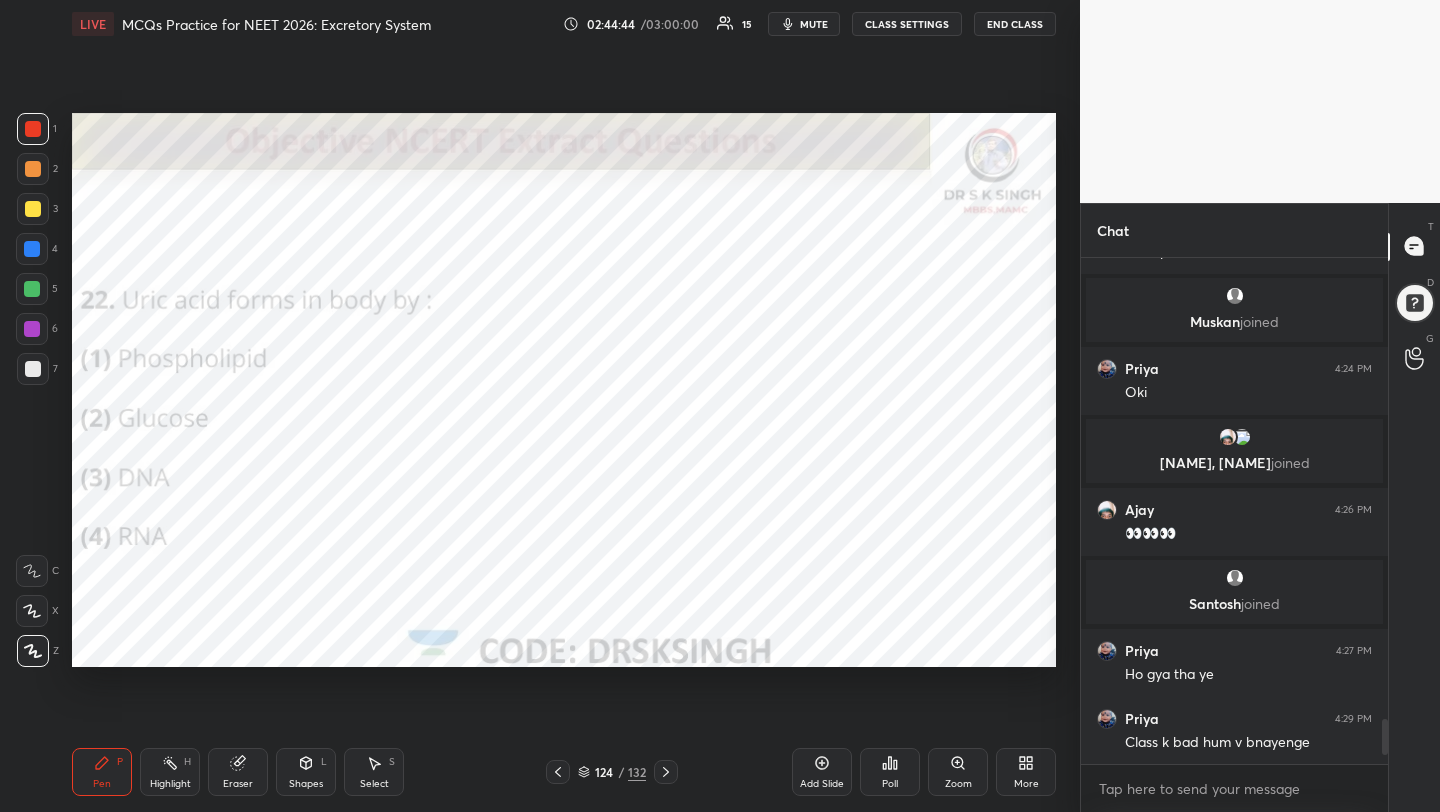 click 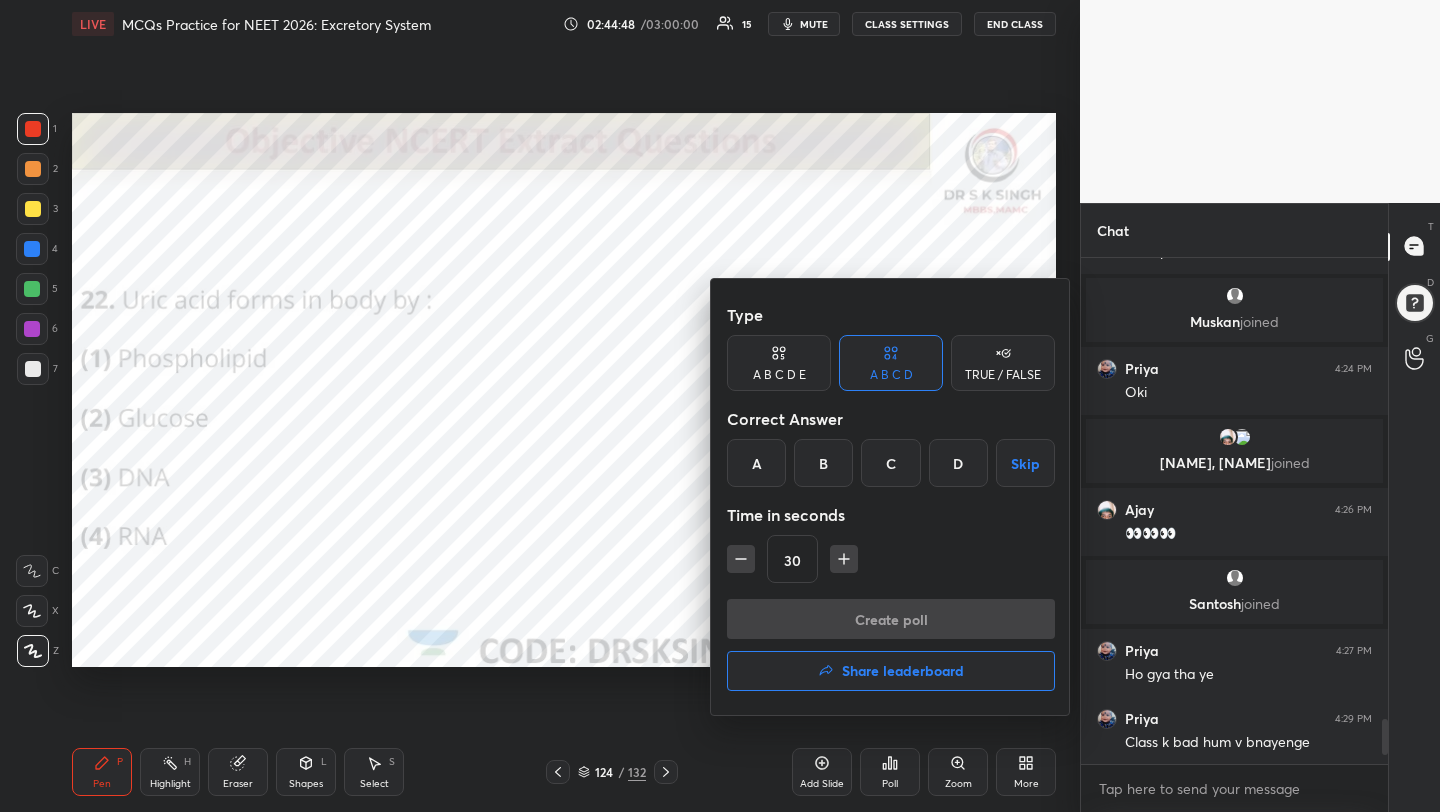 click on "B" at bounding box center (823, 463) 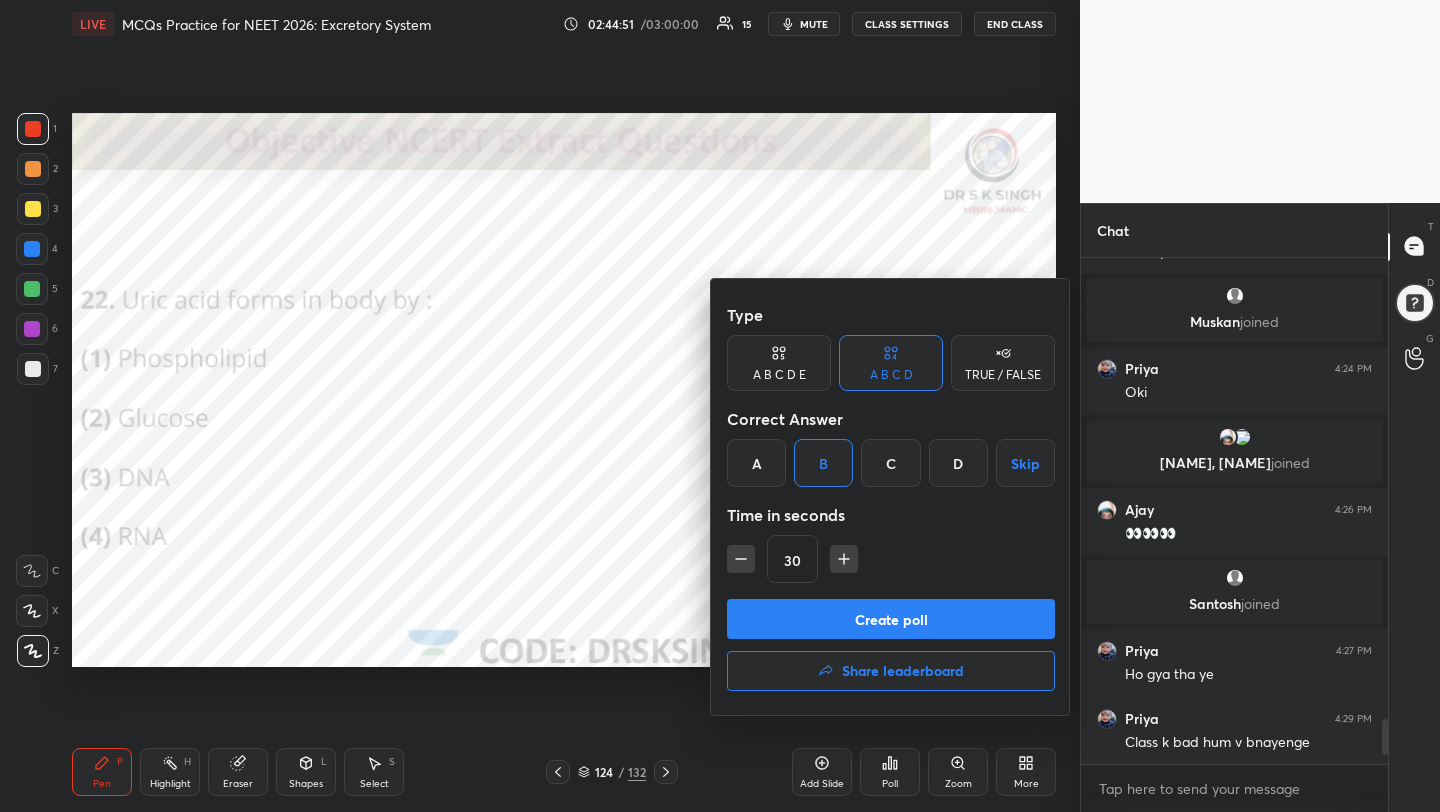 click on "Create poll" at bounding box center (891, 619) 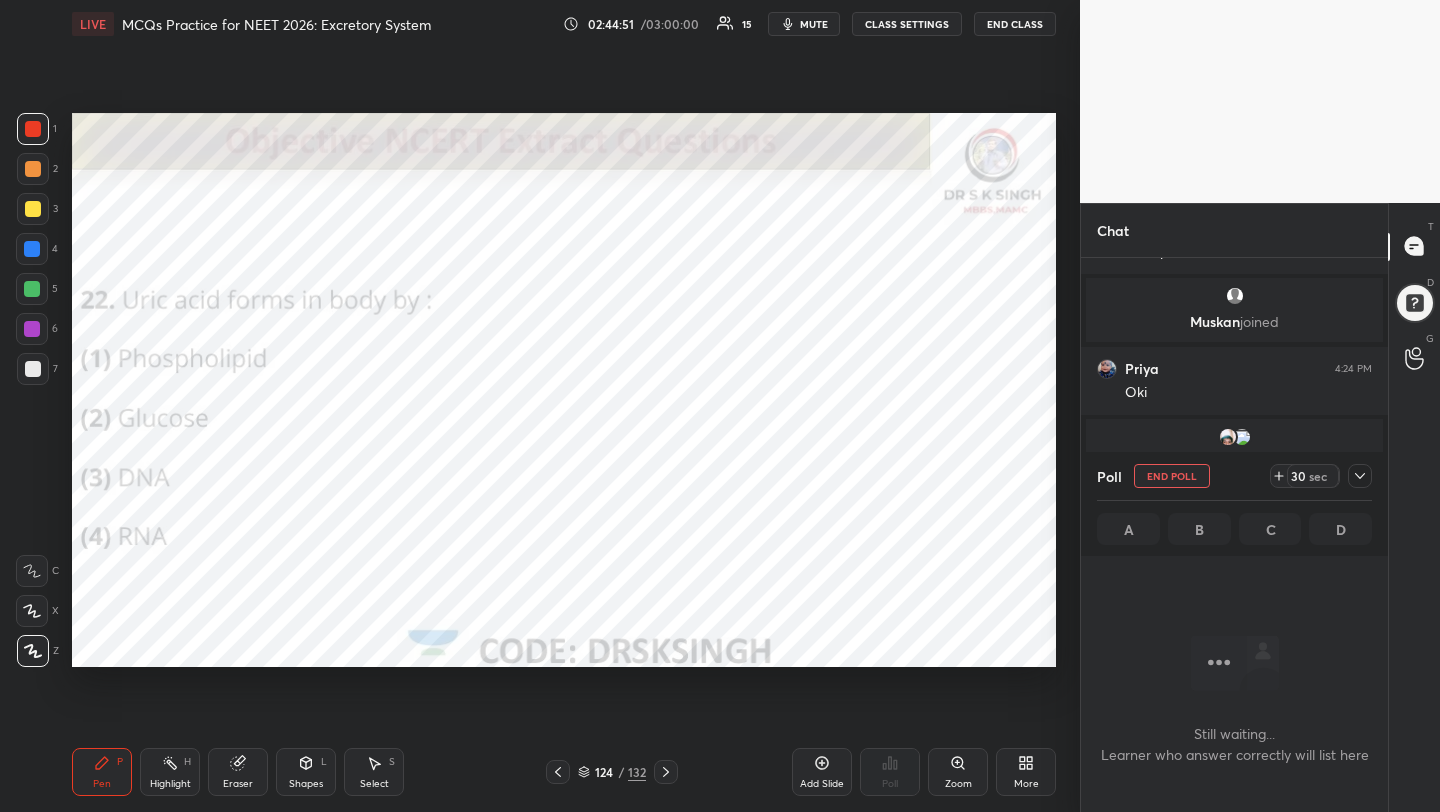 scroll, scrollTop: 402, scrollLeft: 301, axis: both 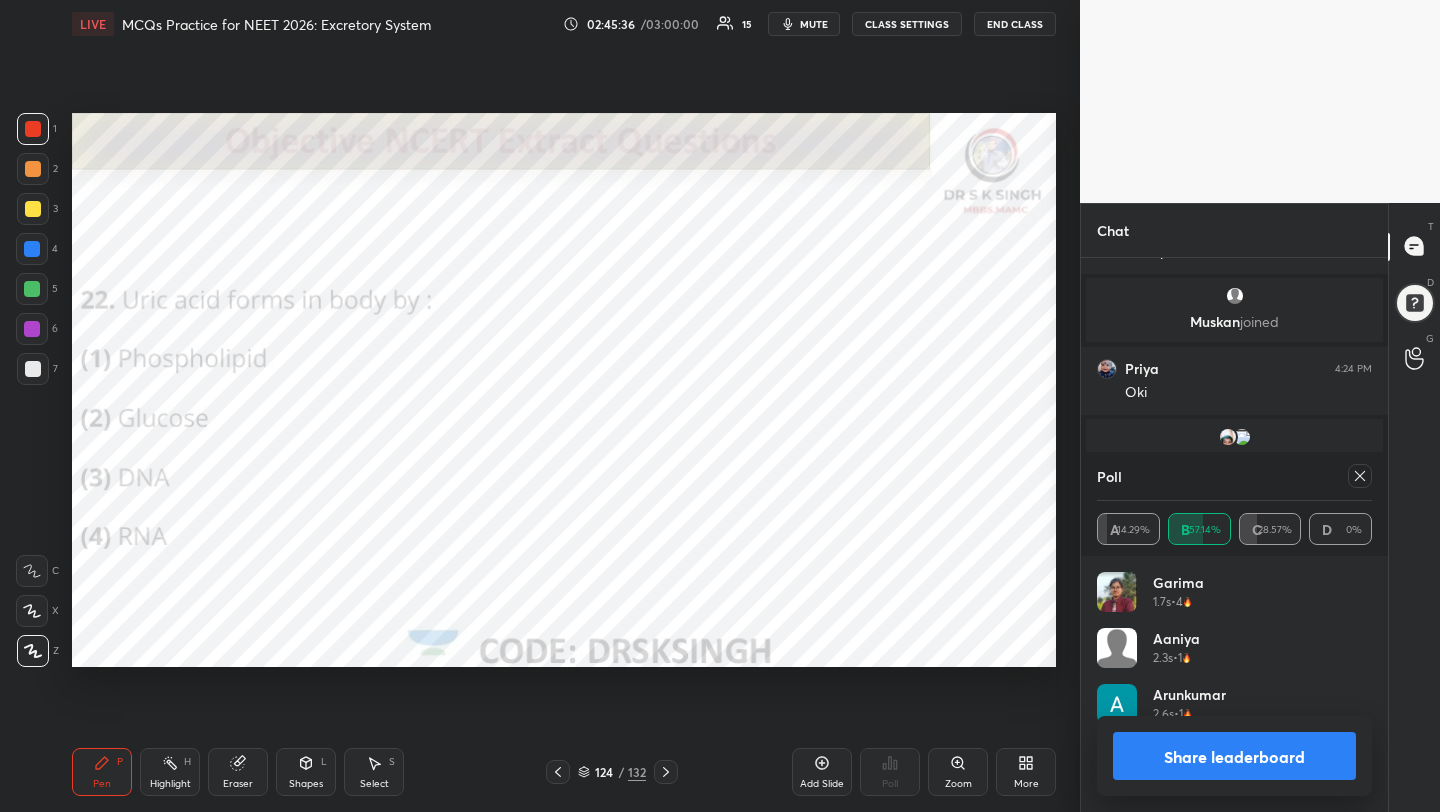 click 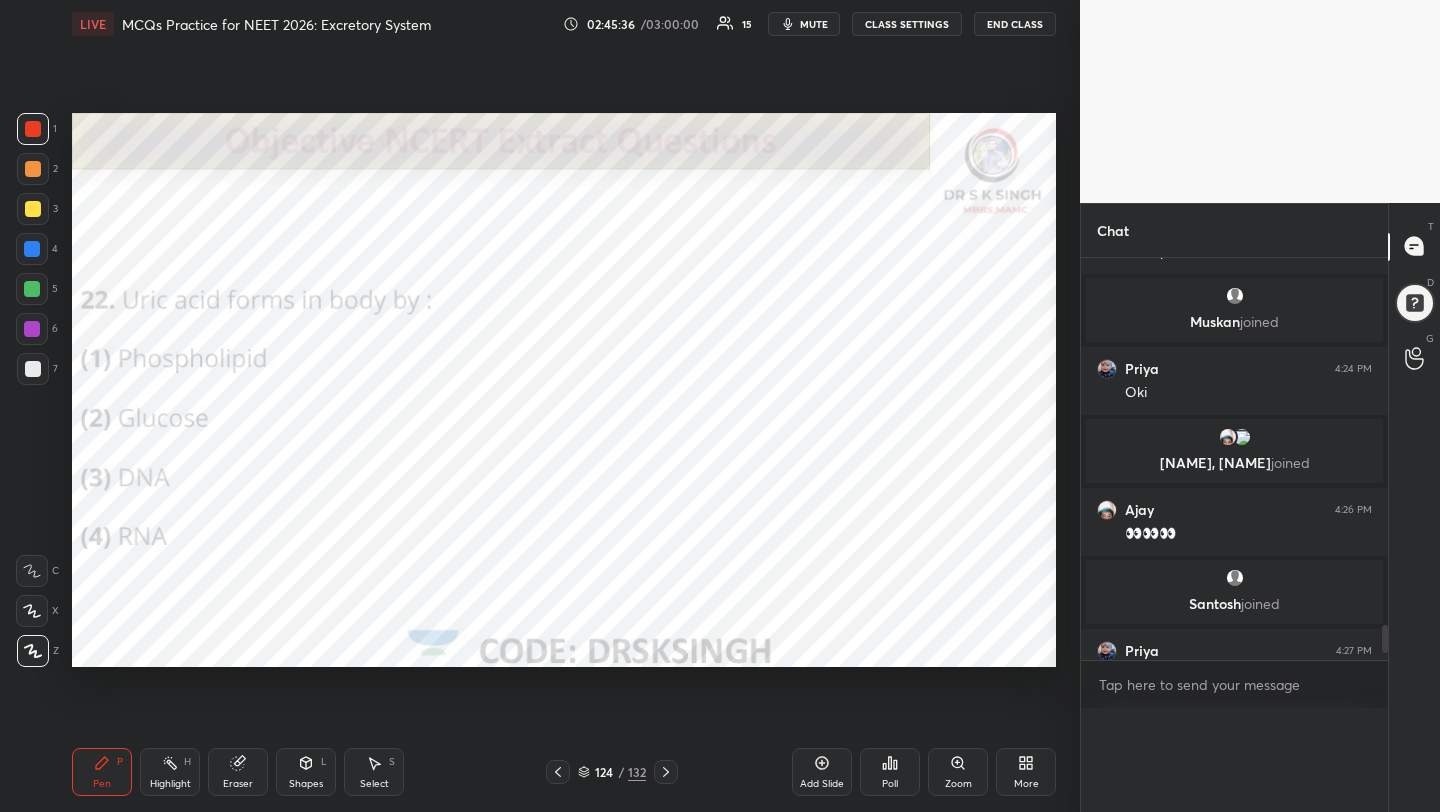 scroll, scrollTop: 0, scrollLeft: 0, axis: both 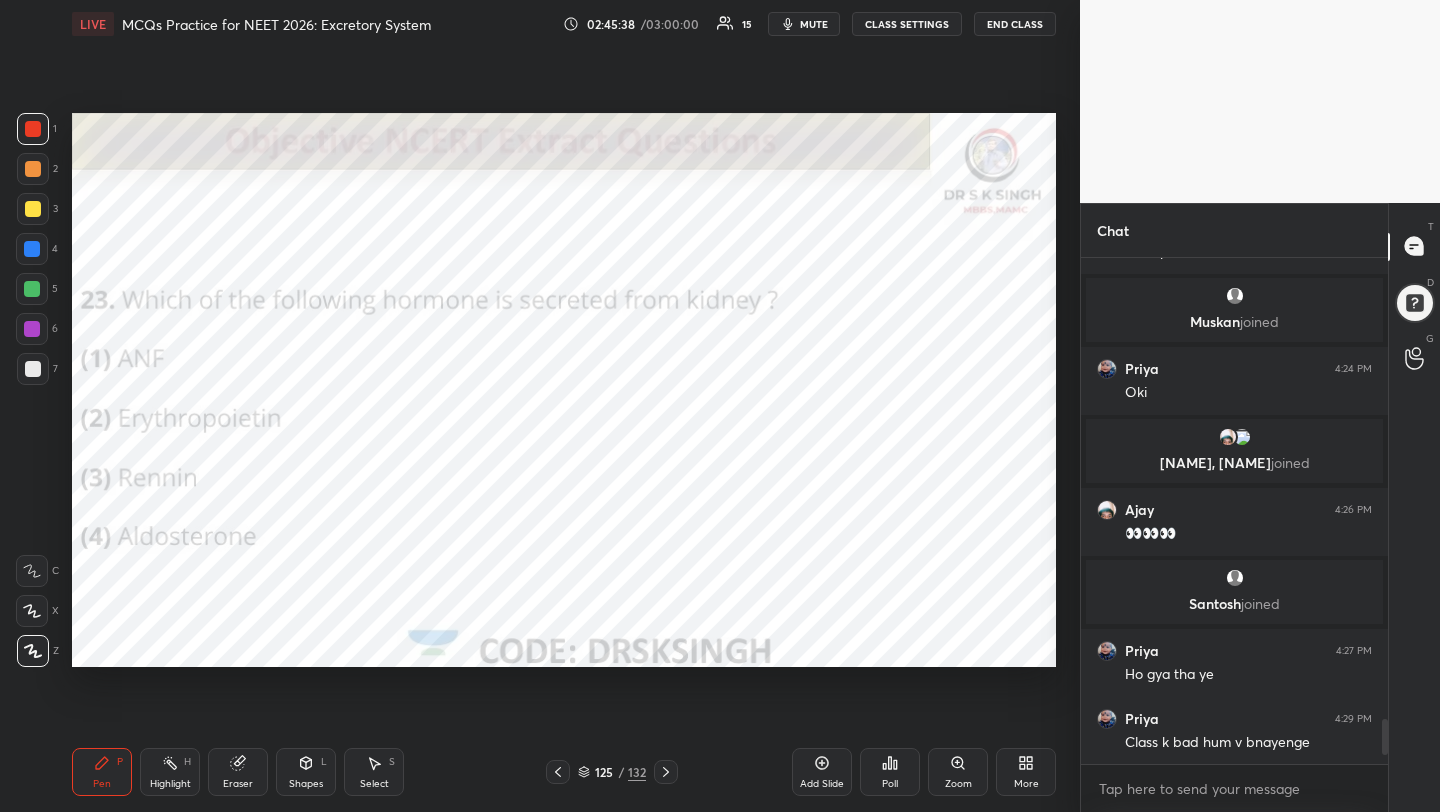 click on "Poll" at bounding box center (890, 772) 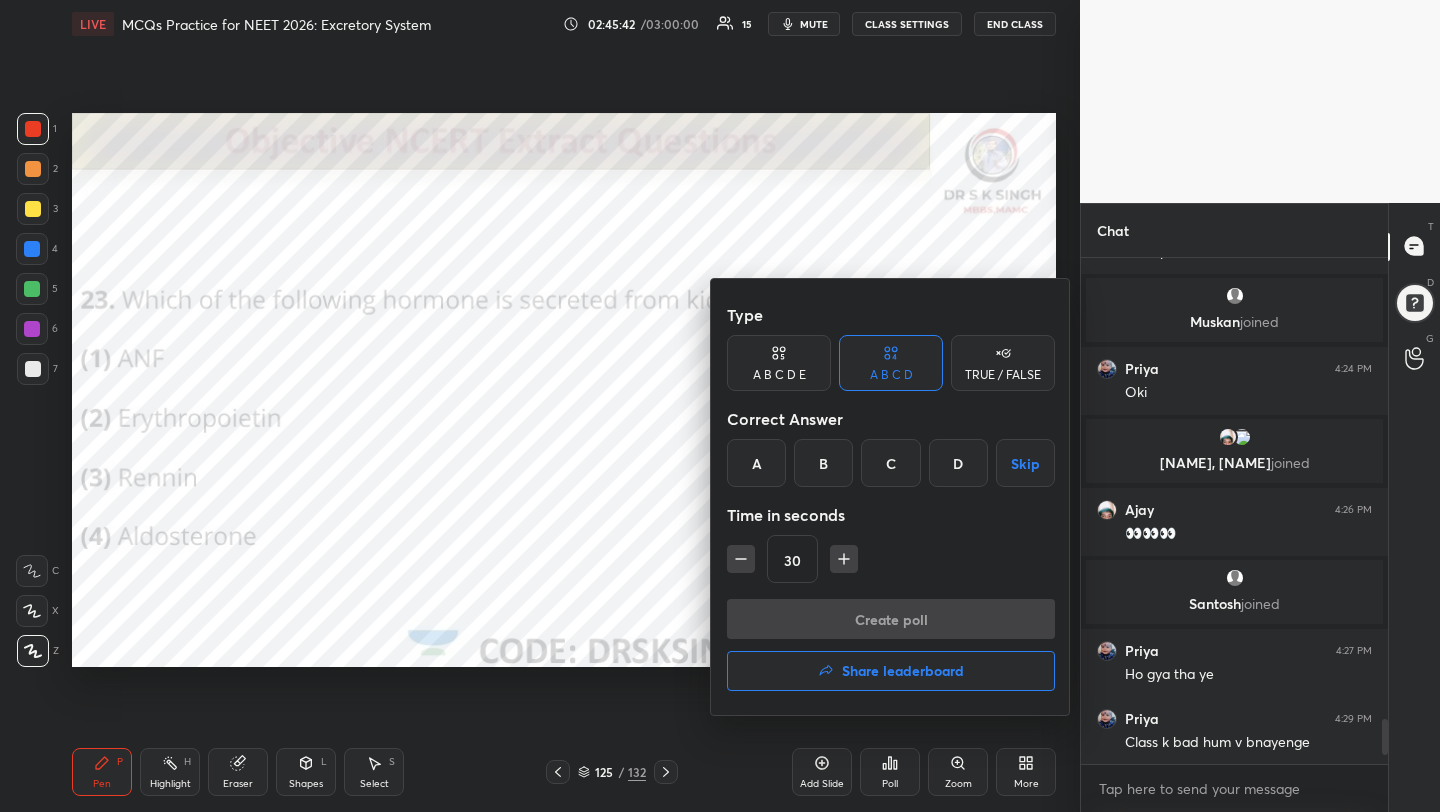 click on "B" at bounding box center [823, 463] 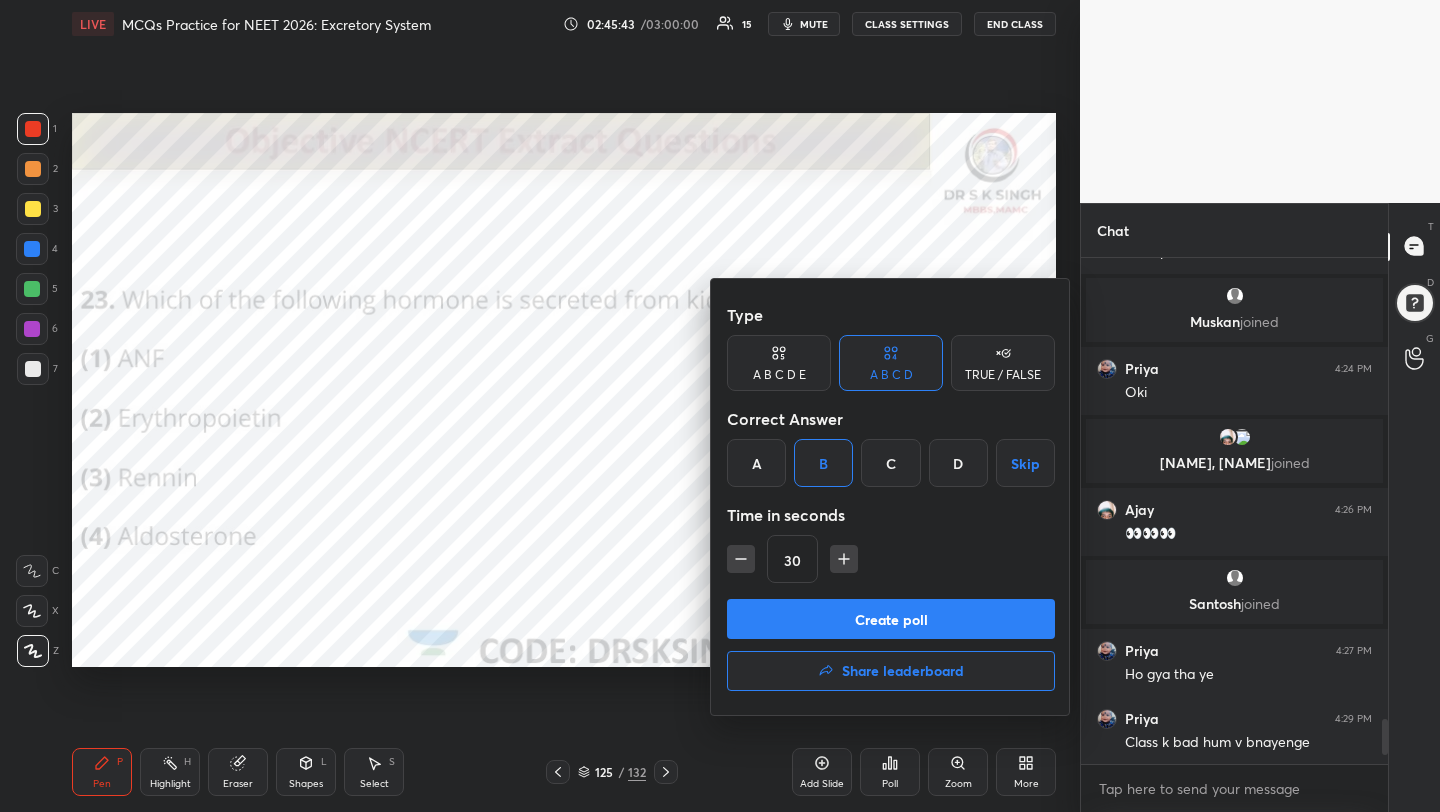 click on "Create poll" at bounding box center [891, 619] 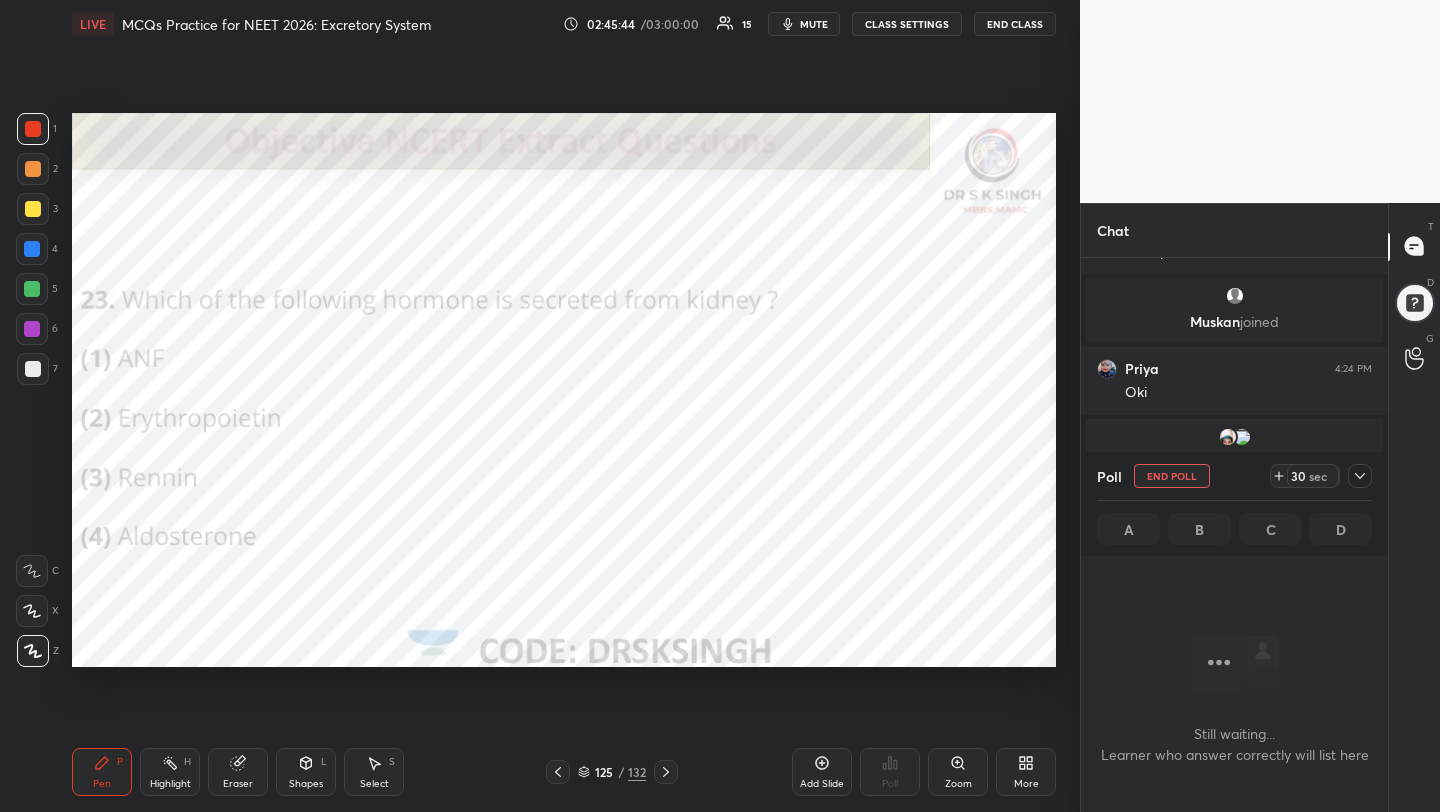 scroll, scrollTop: 402, scrollLeft: 301, axis: both 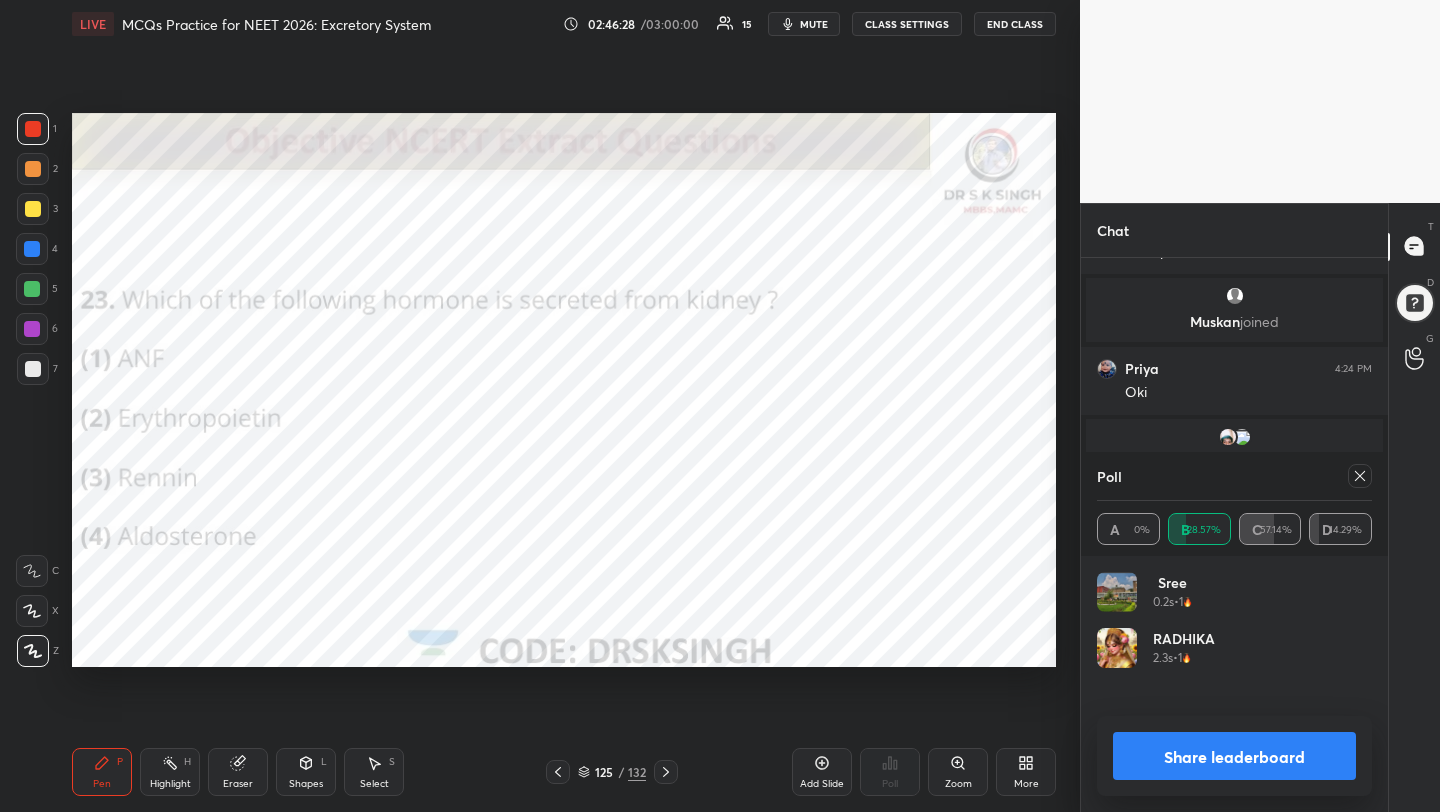 click 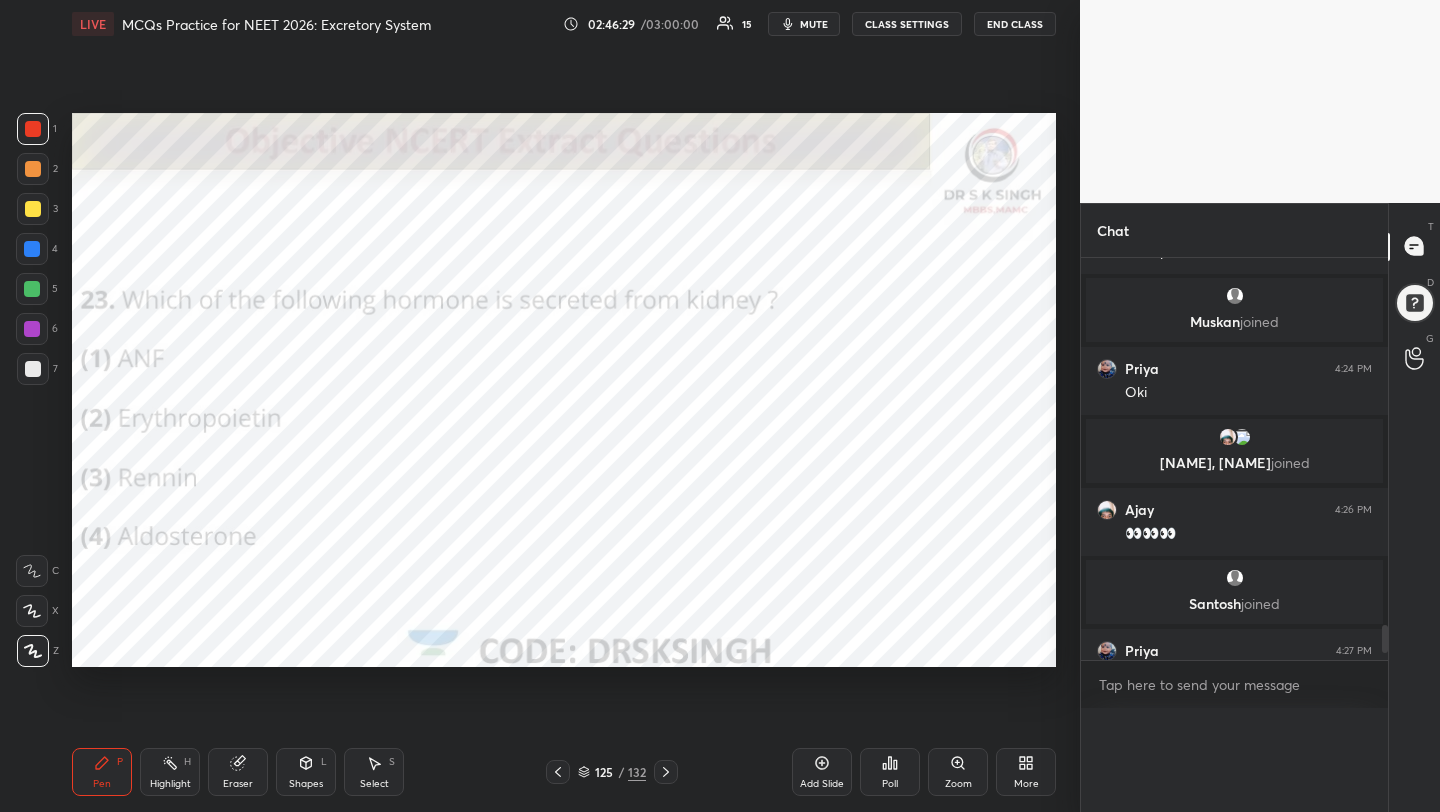 scroll, scrollTop: 1, scrollLeft: 7, axis: both 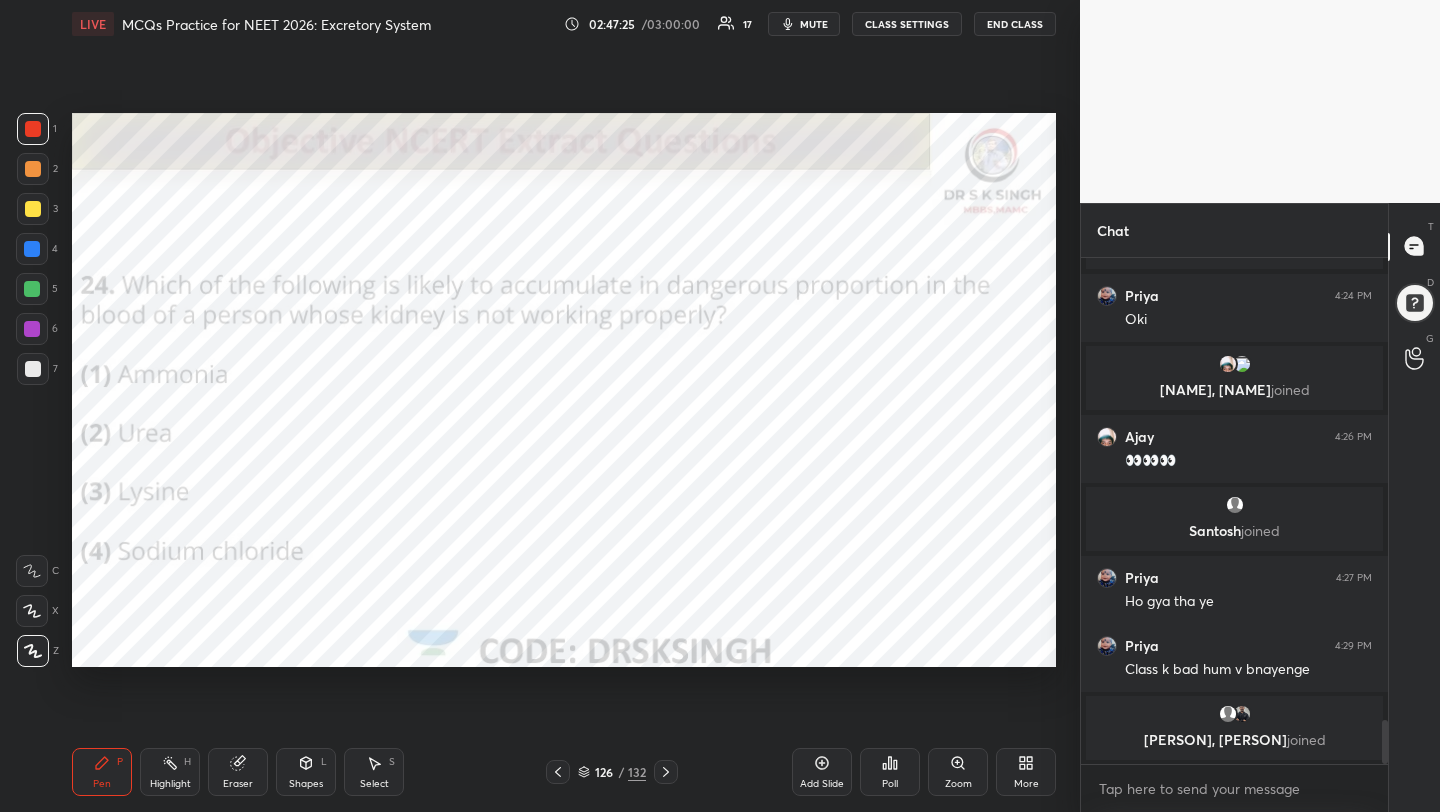 click on "Poll" at bounding box center (890, 772) 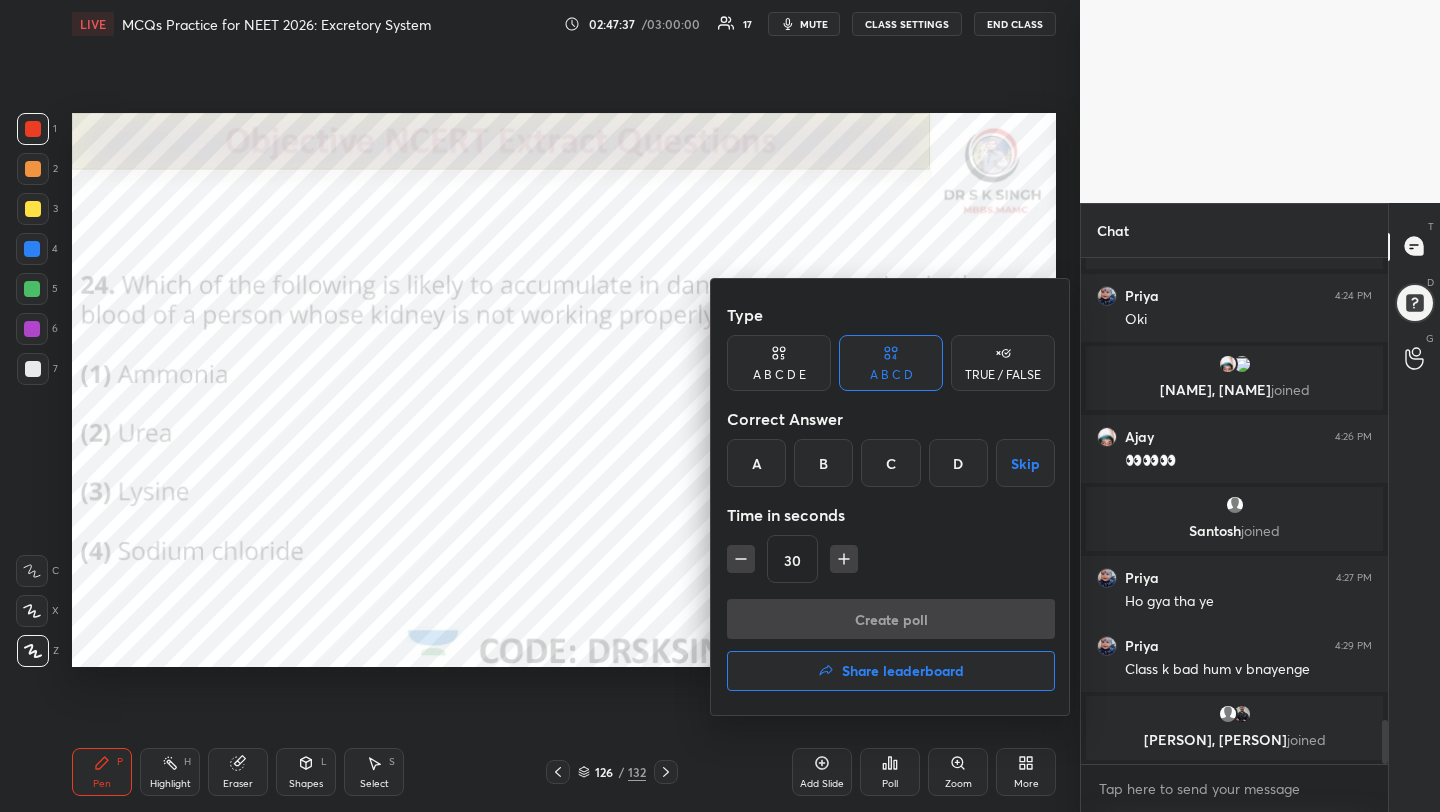 click on "B" at bounding box center [823, 463] 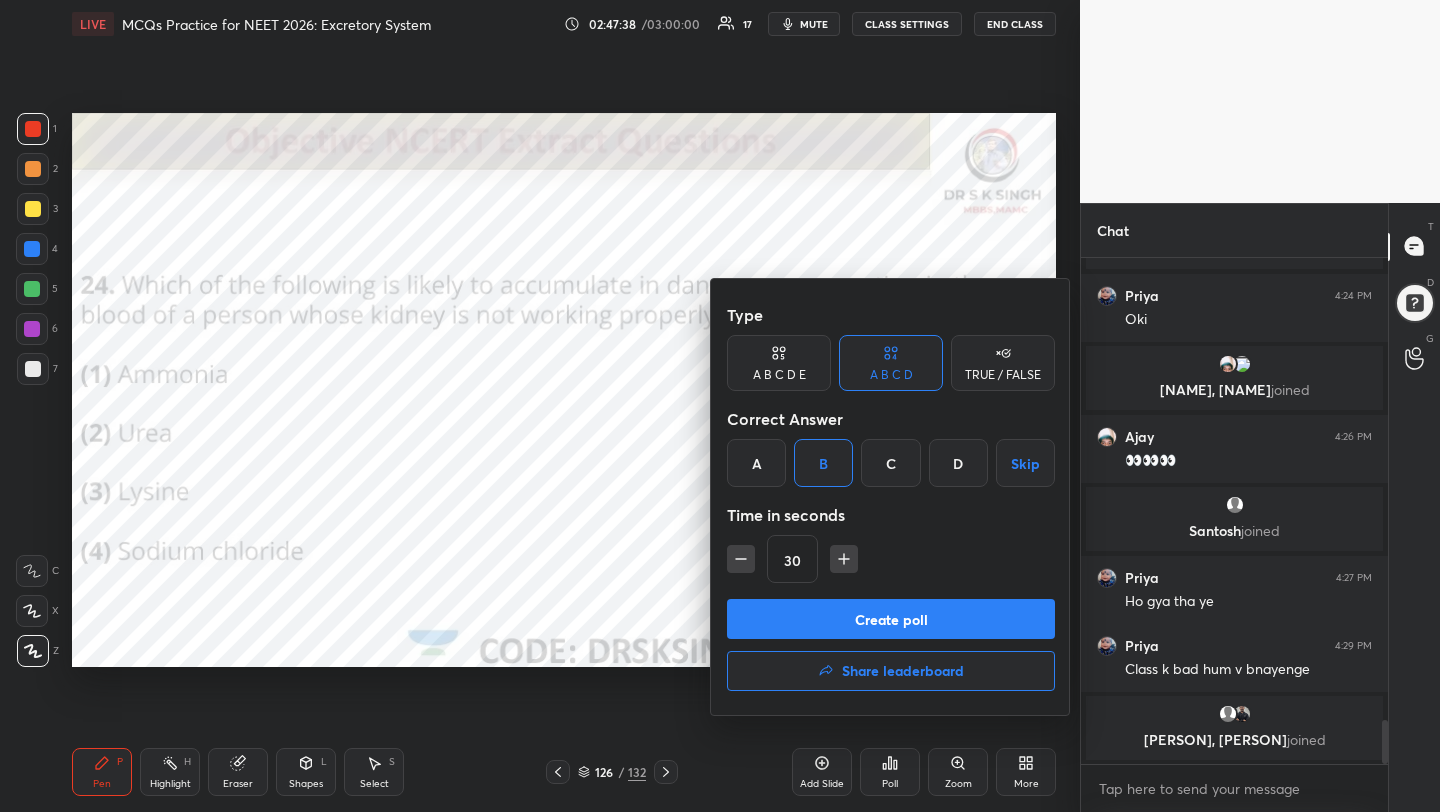 click on "Create poll" at bounding box center [891, 619] 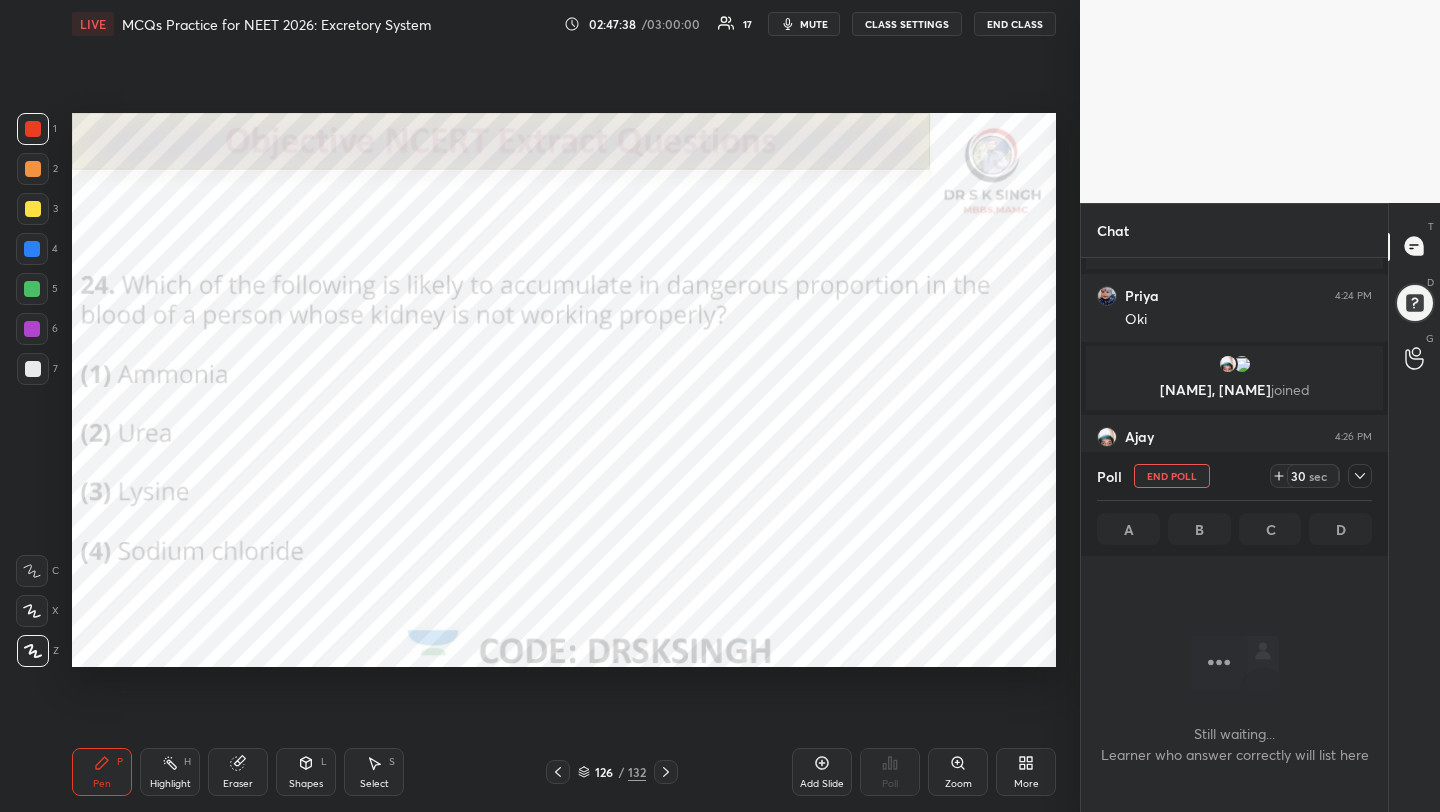 scroll, scrollTop: 413, scrollLeft: 301, axis: both 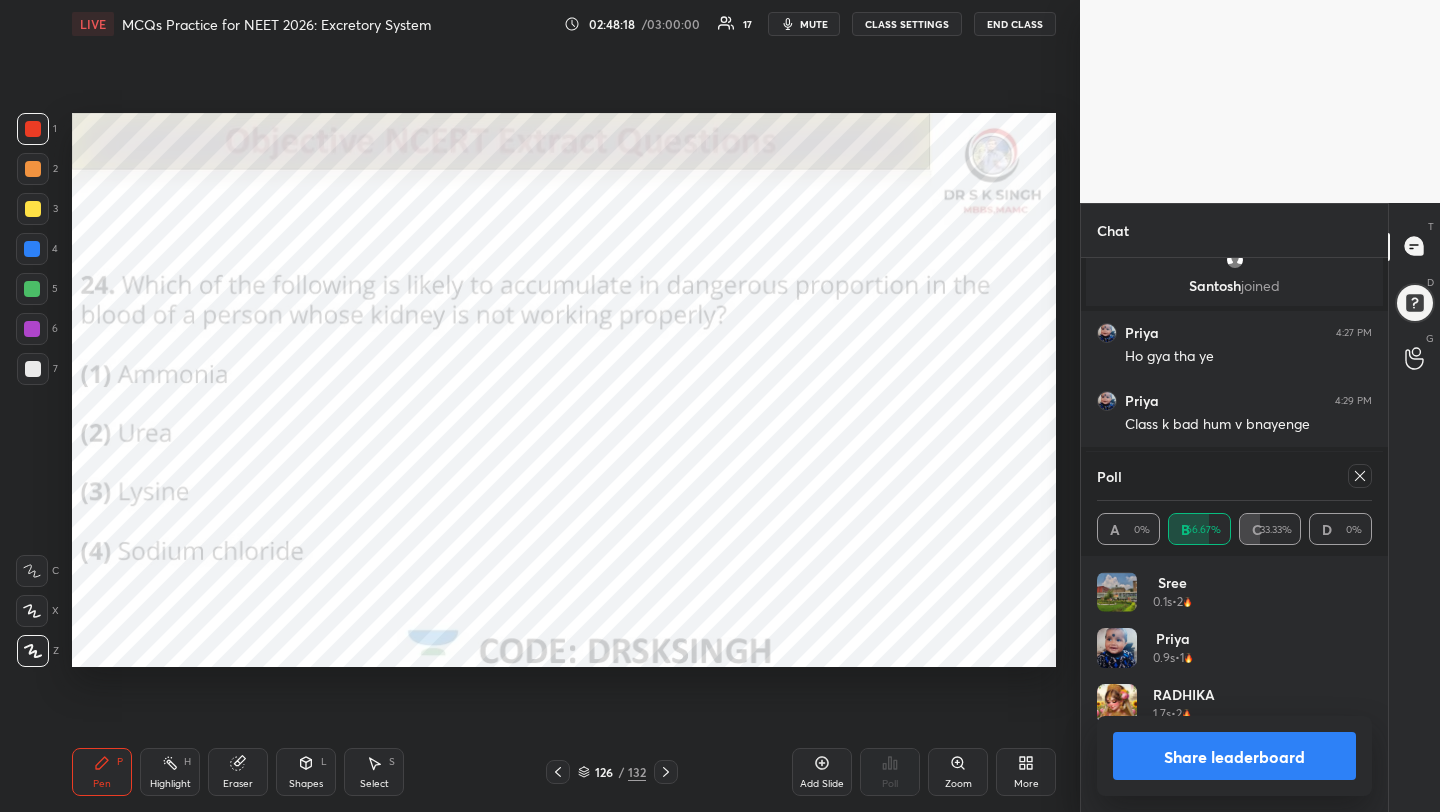 click 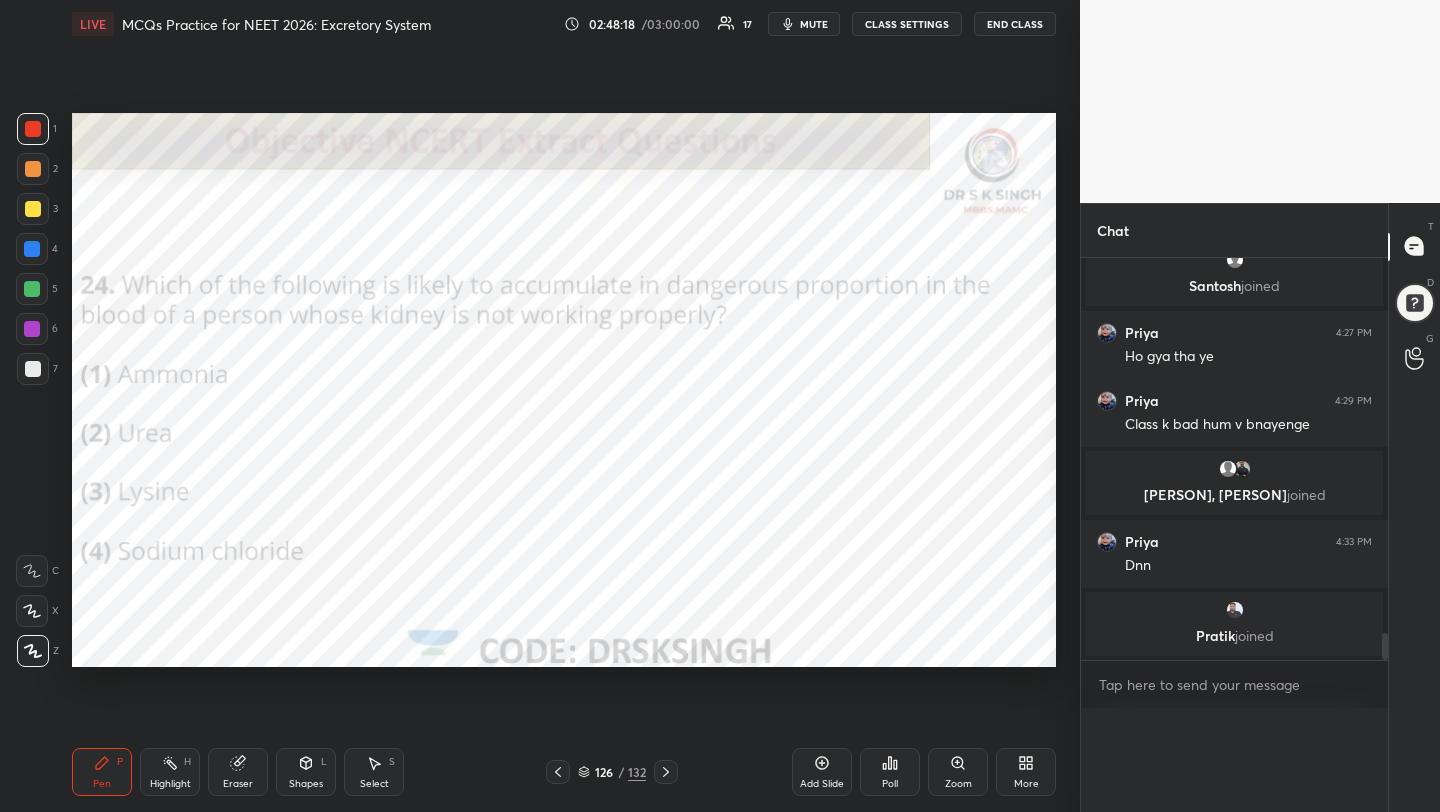 scroll, scrollTop: 0, scrollLeft: 0, axis: both 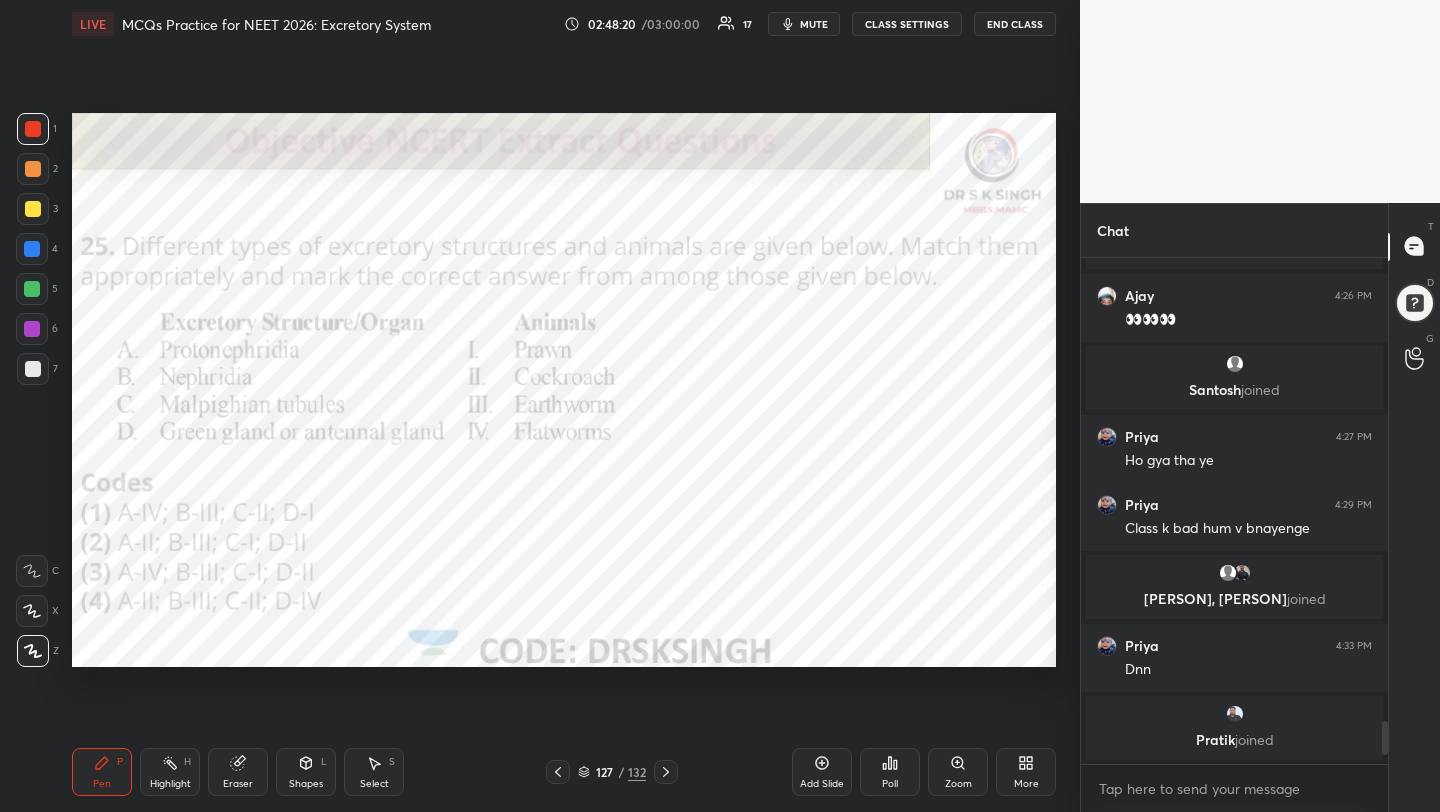 click on "Poll" at bounding box center [890, 772] 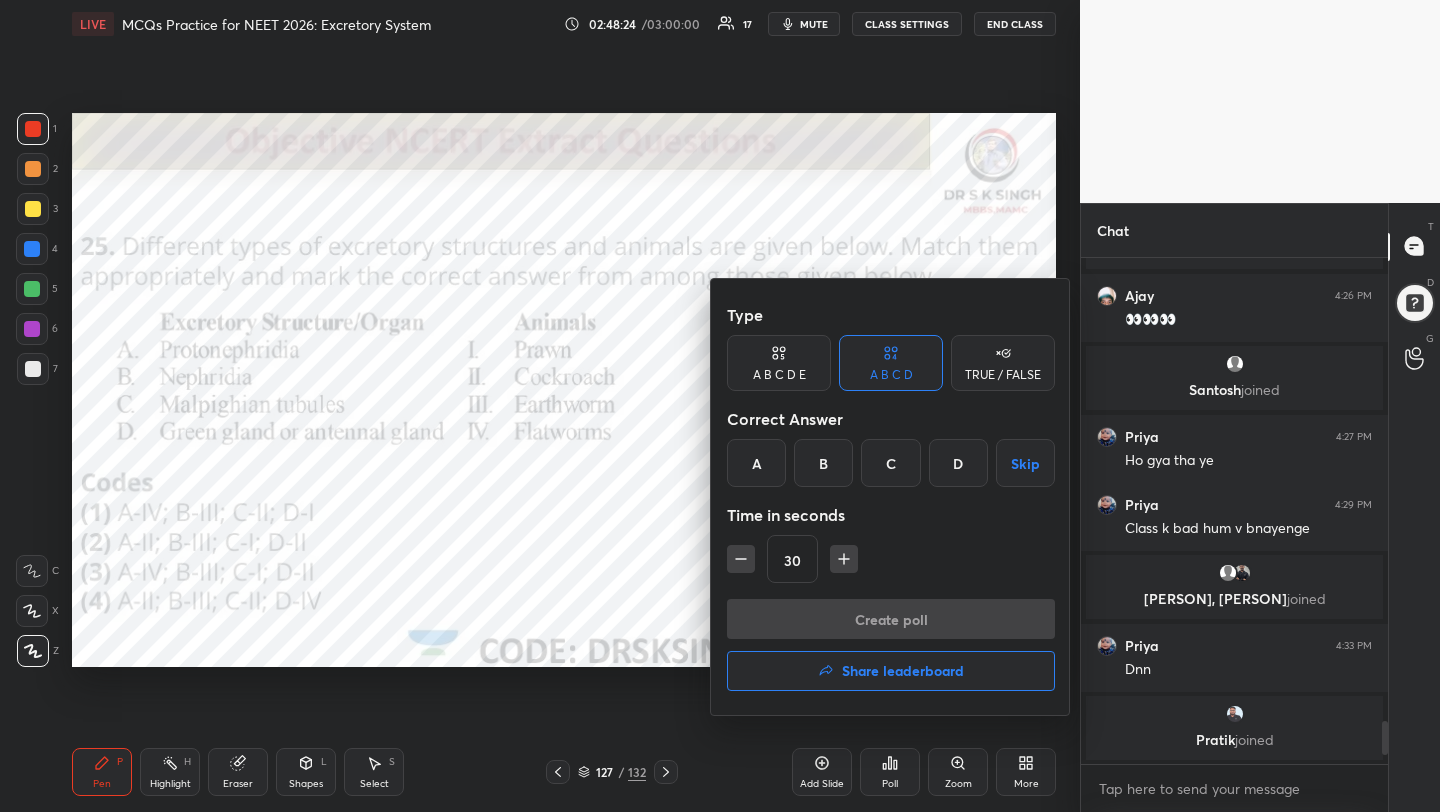 click on "A" at bounding box center [756, 463] 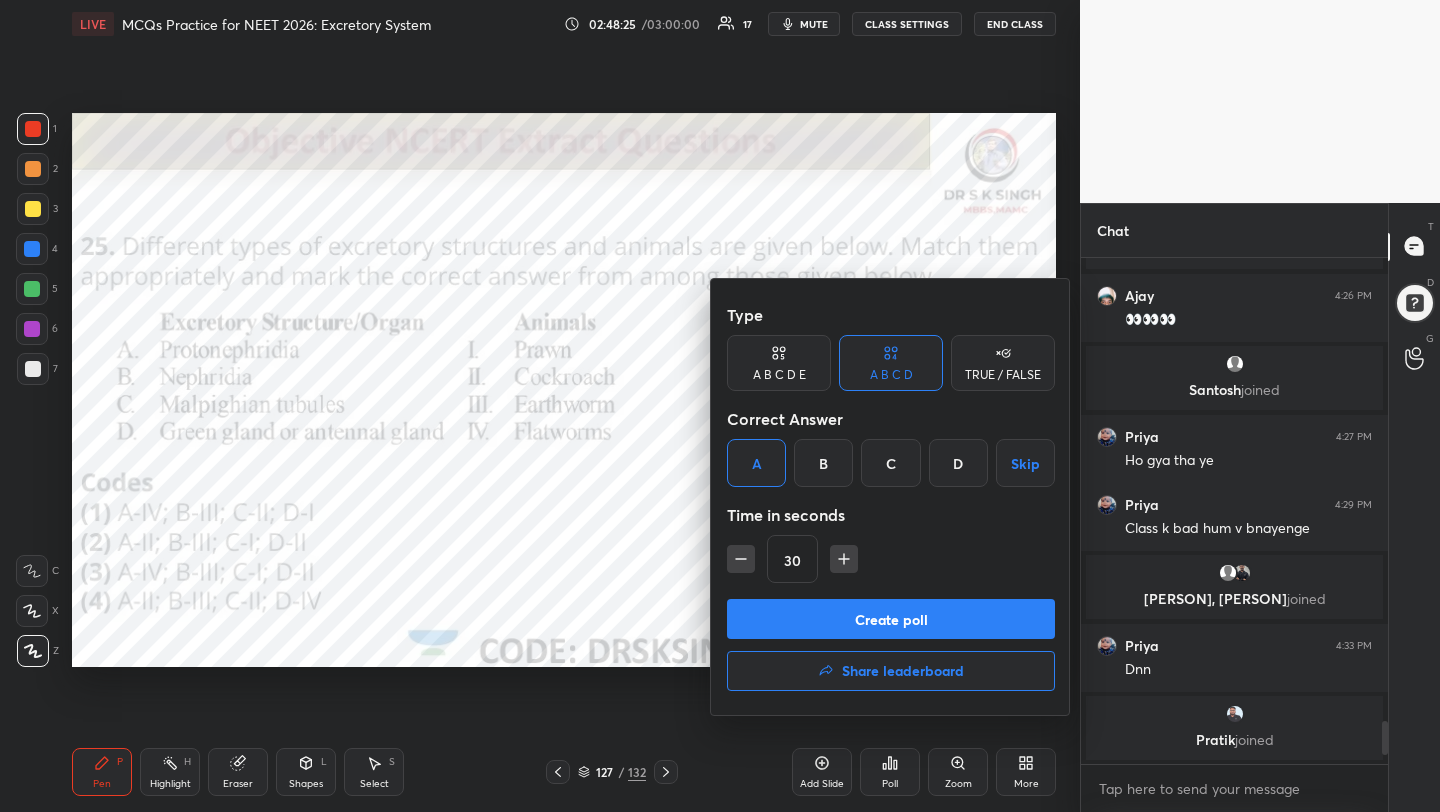 click on "Create poll" at bounding box center [891, 619] 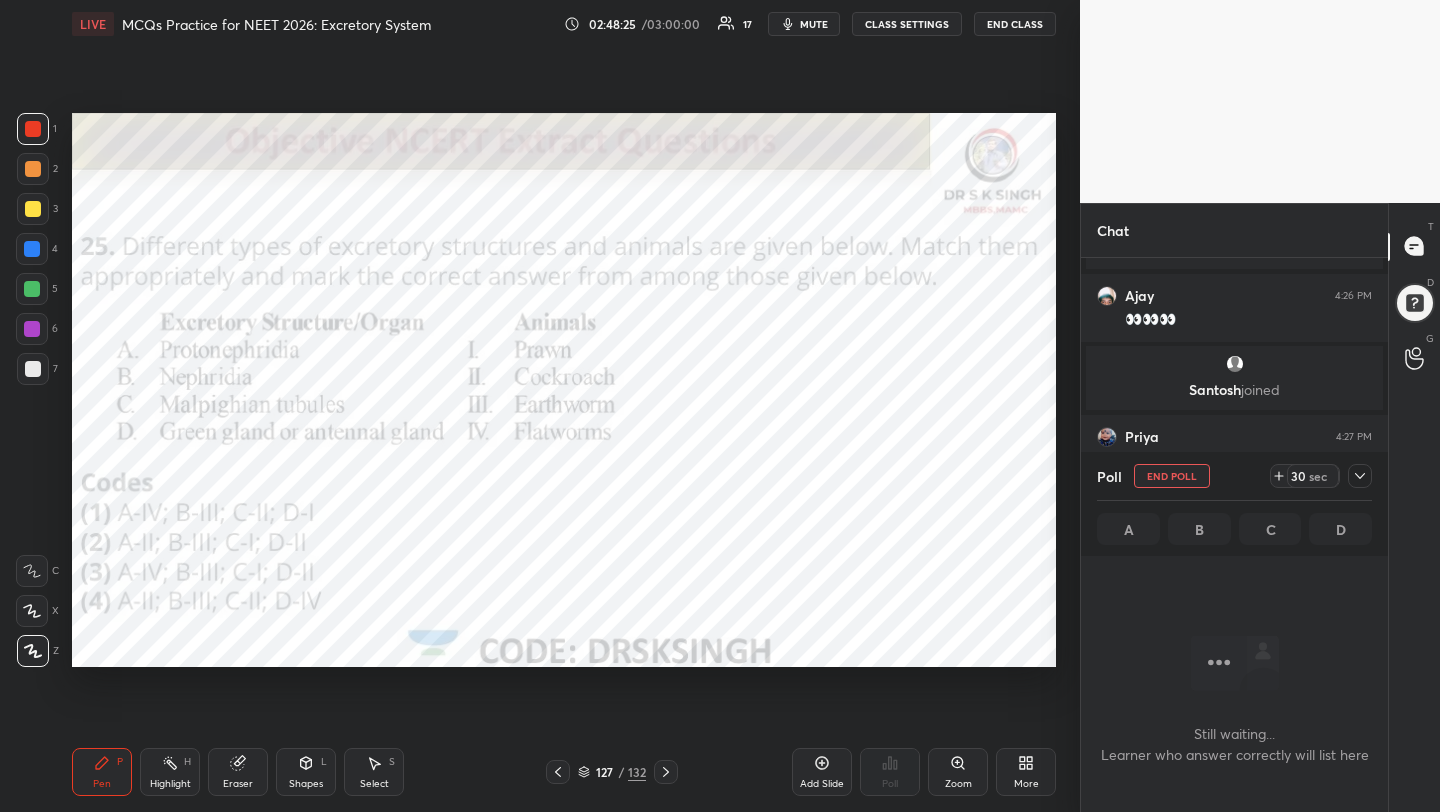 scroll, scrollTop: 402, scrollLeft: 301, axis: both 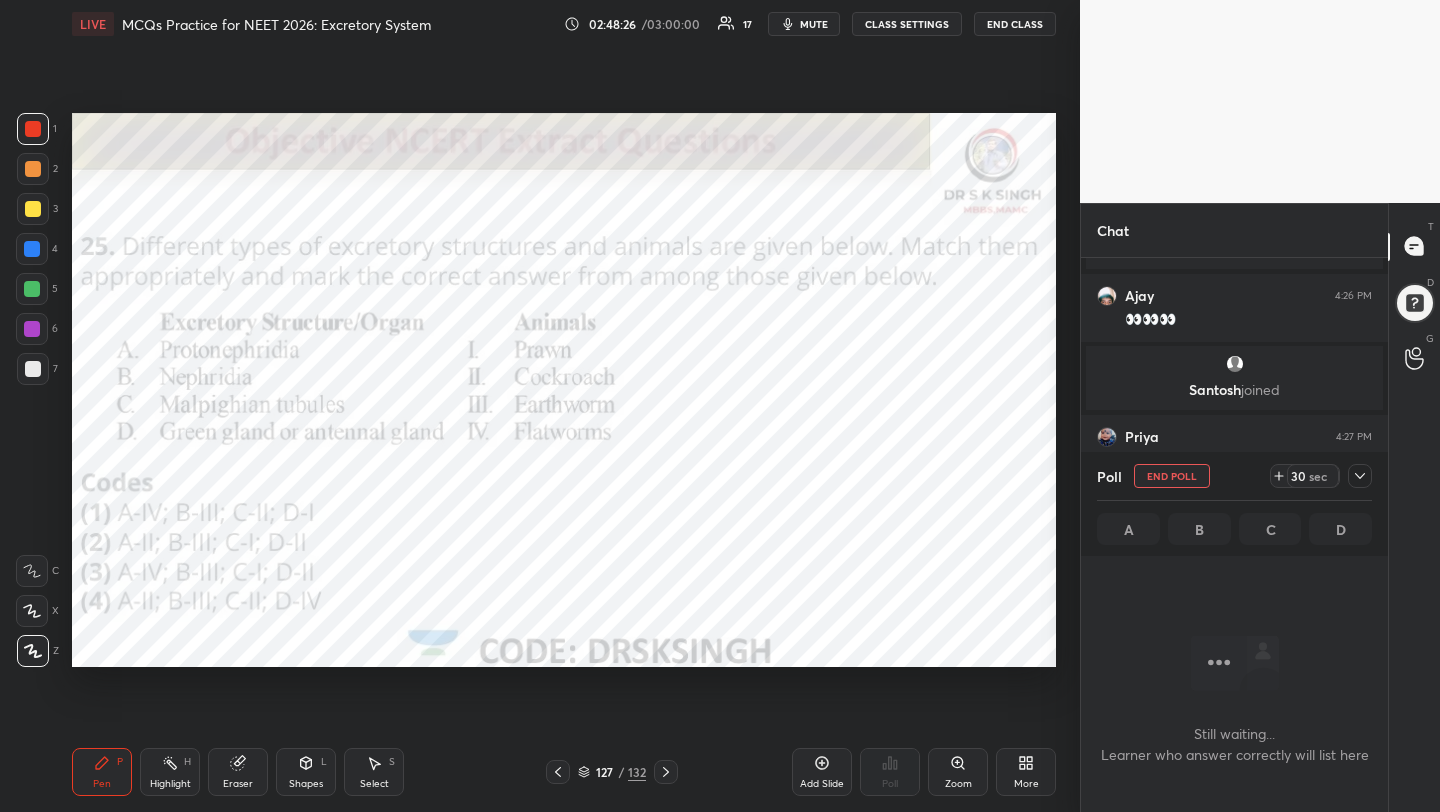 click 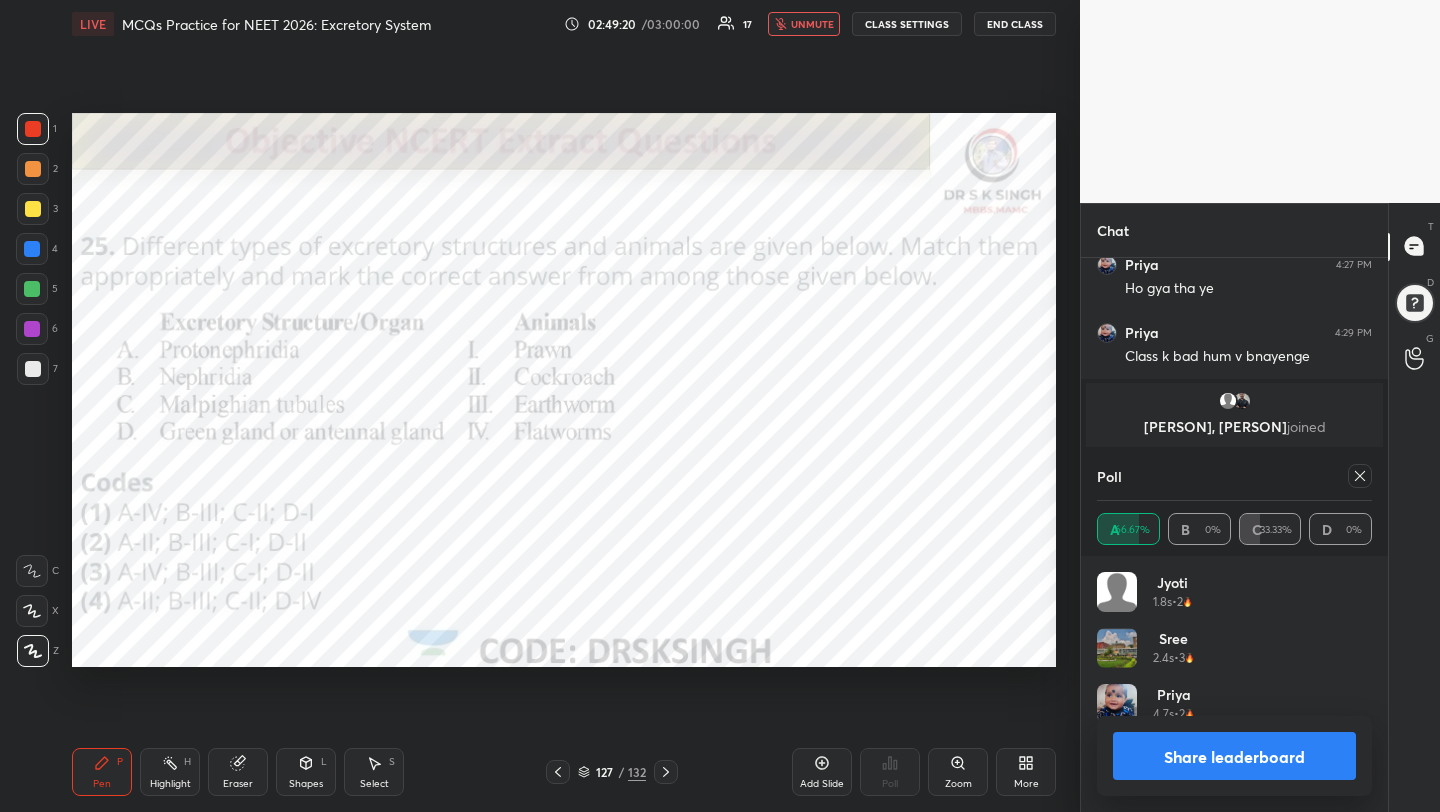 click 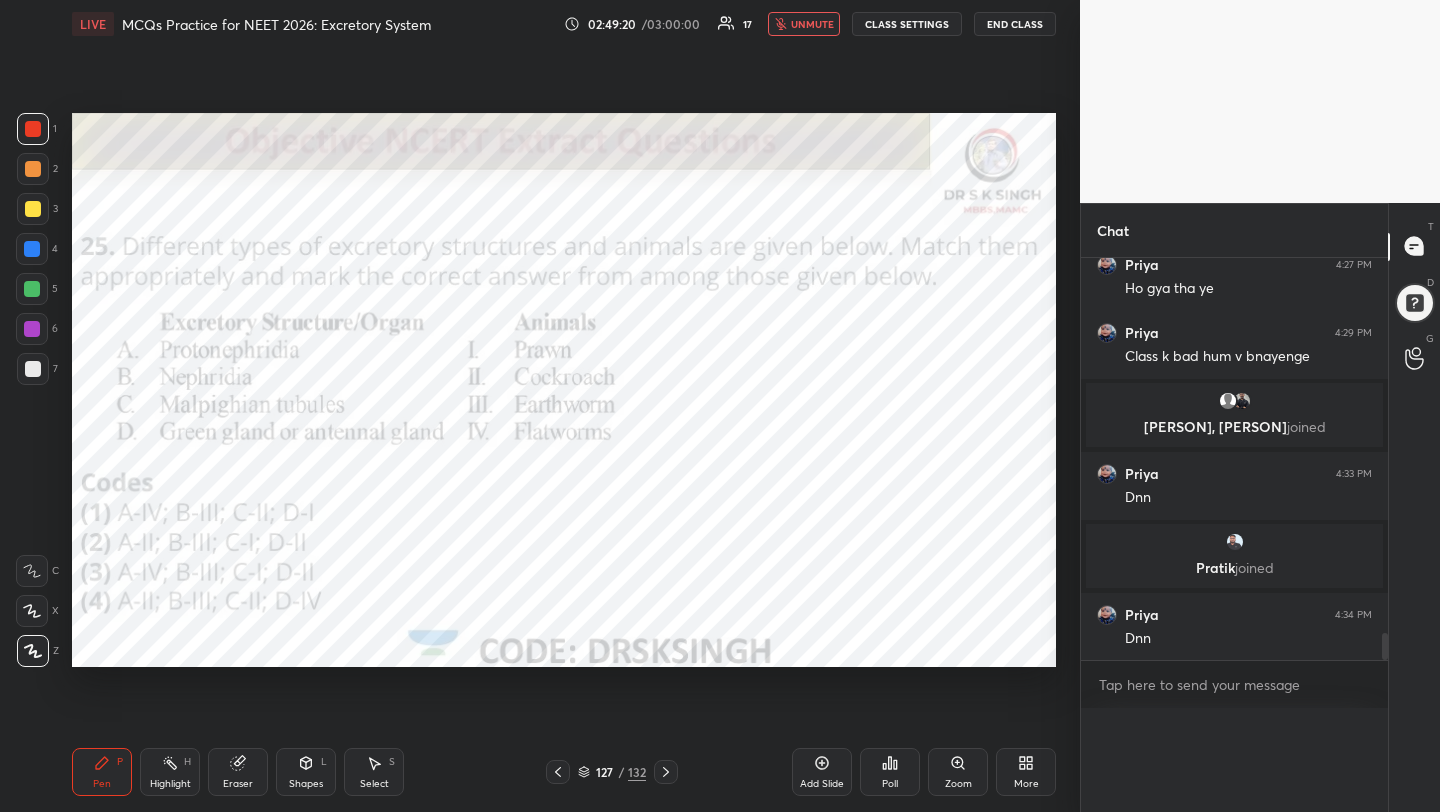 scroll, scrollTop: 0, scrollLeft: 0, axis: both 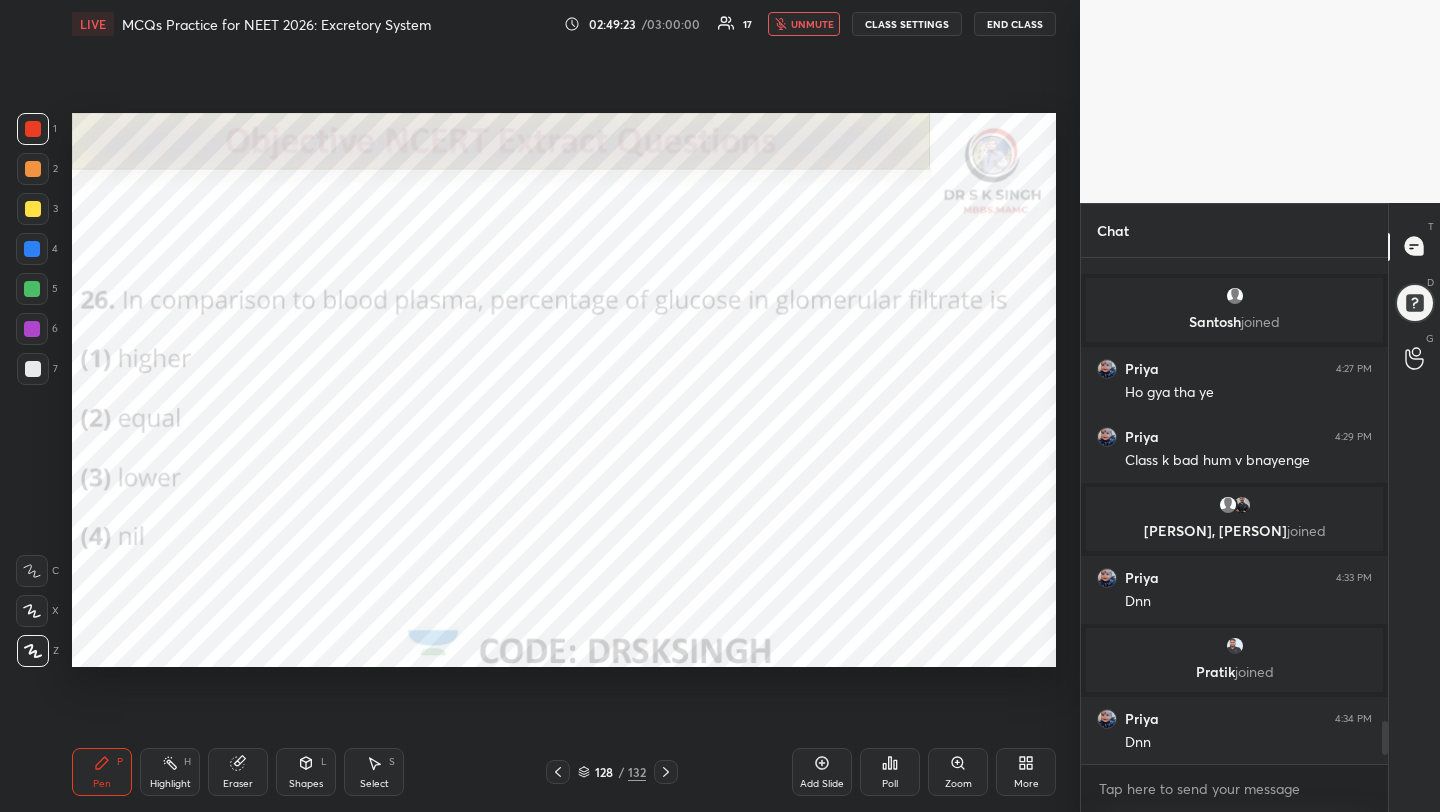 click 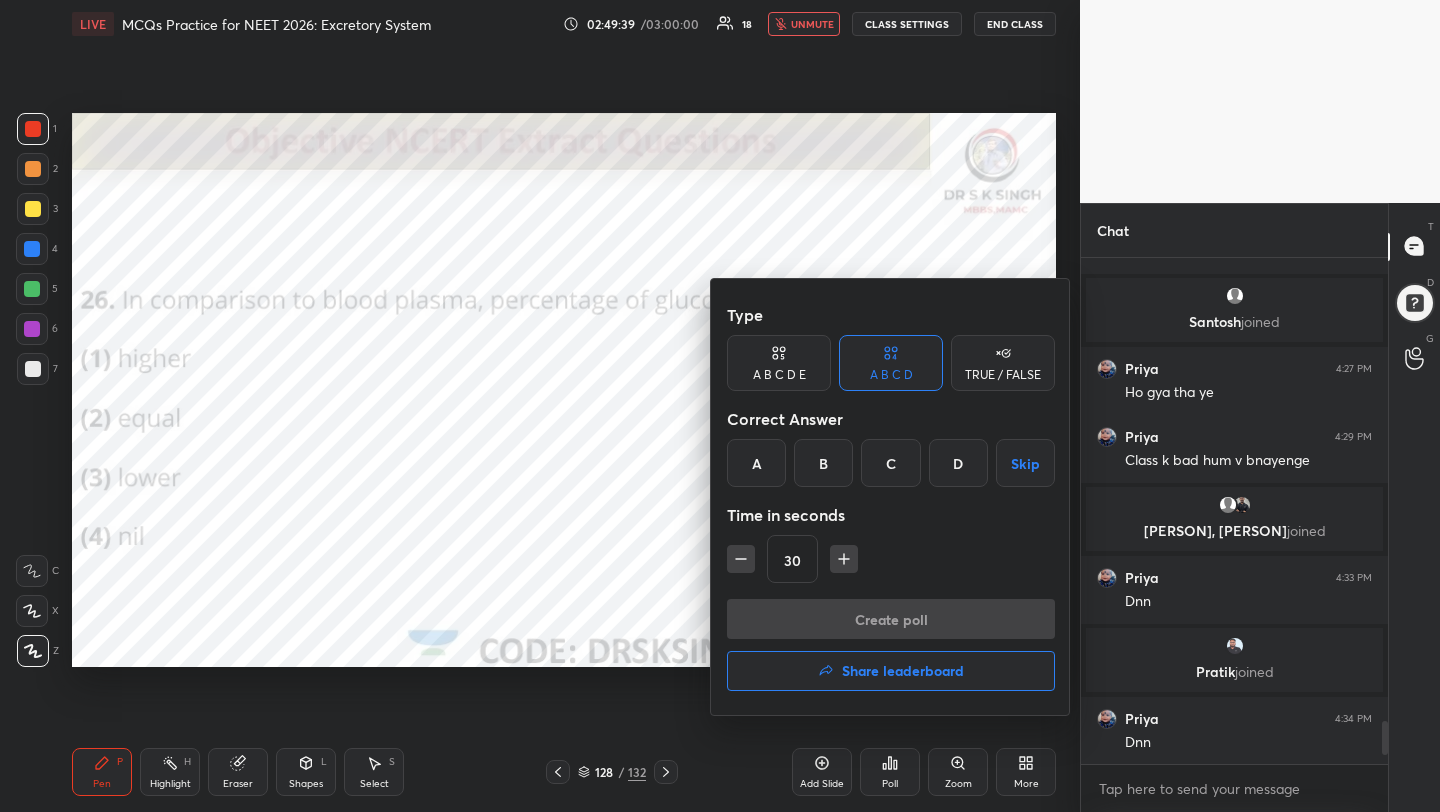 click on "B" at bounding box center [823, 463] 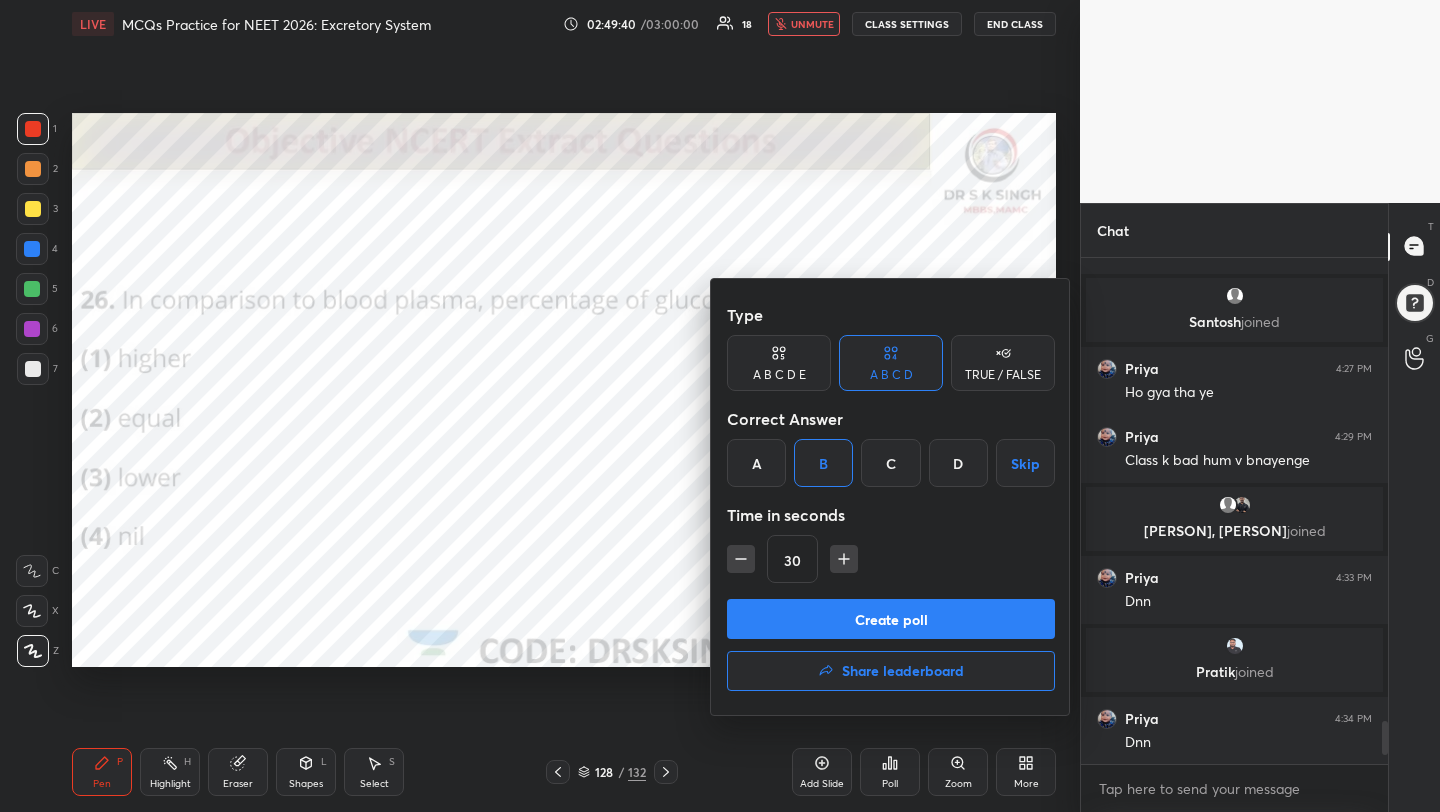 click on "Create poll" at bounding box center (891, 619) 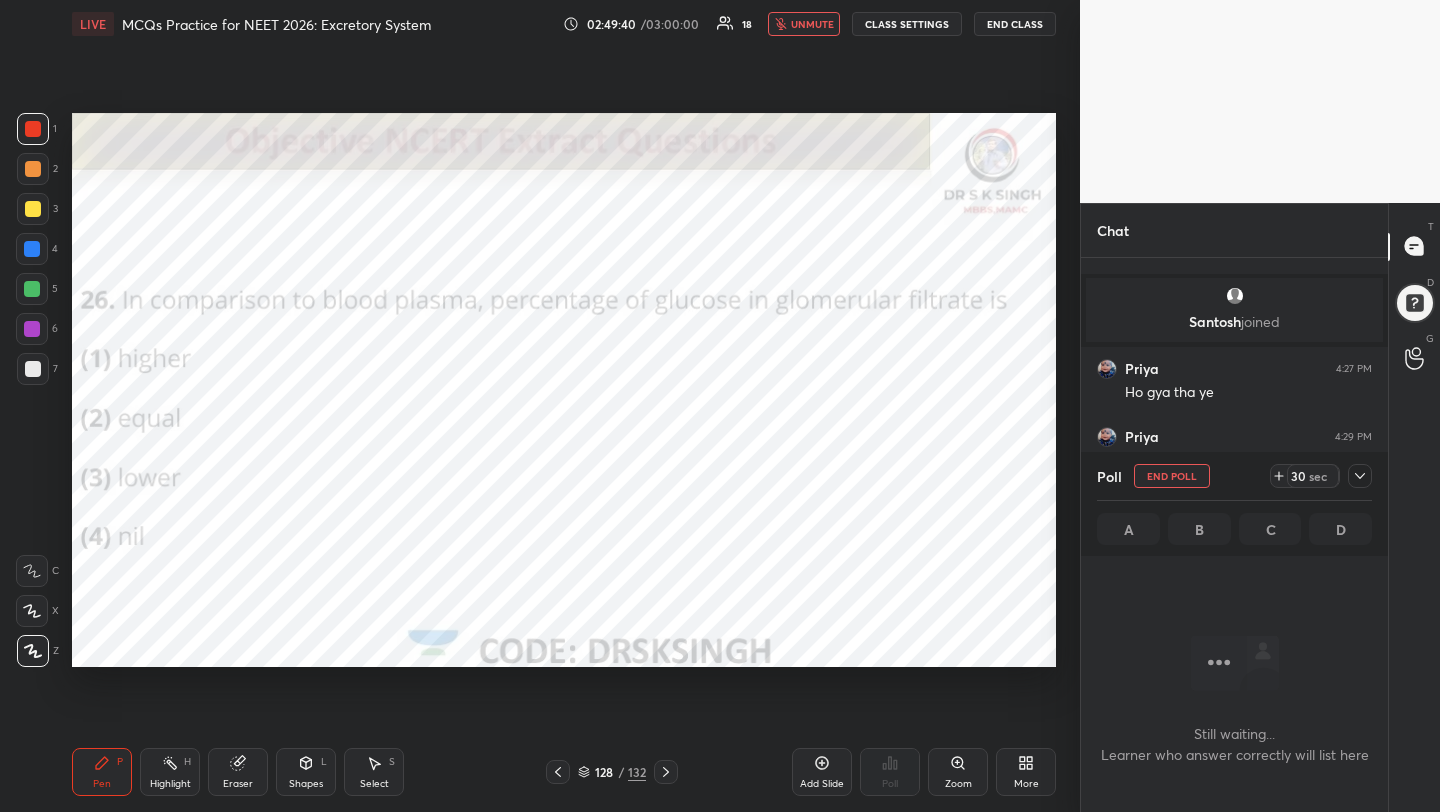 scroll, scrollTop: 413, scrollLeft: 301, axis: both 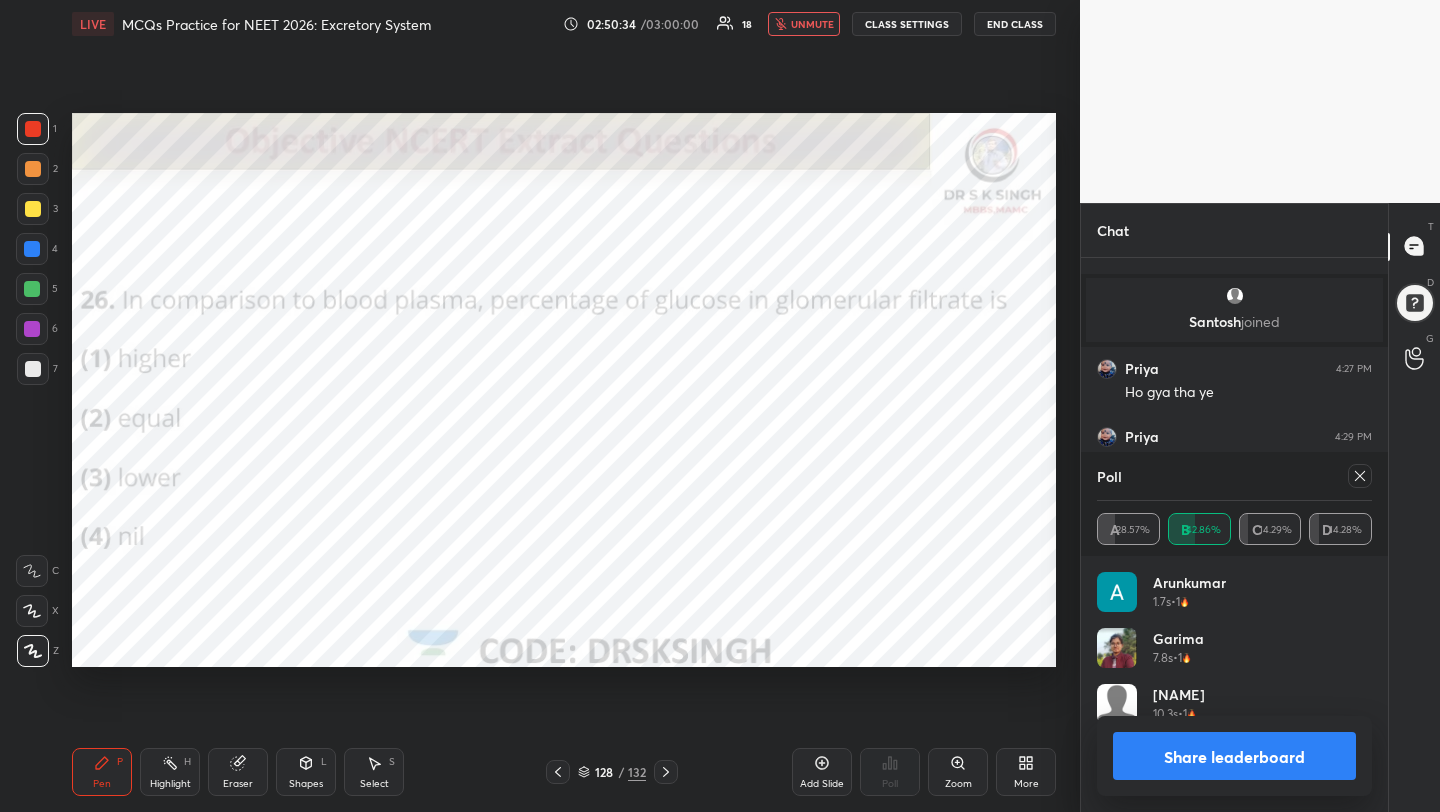 click 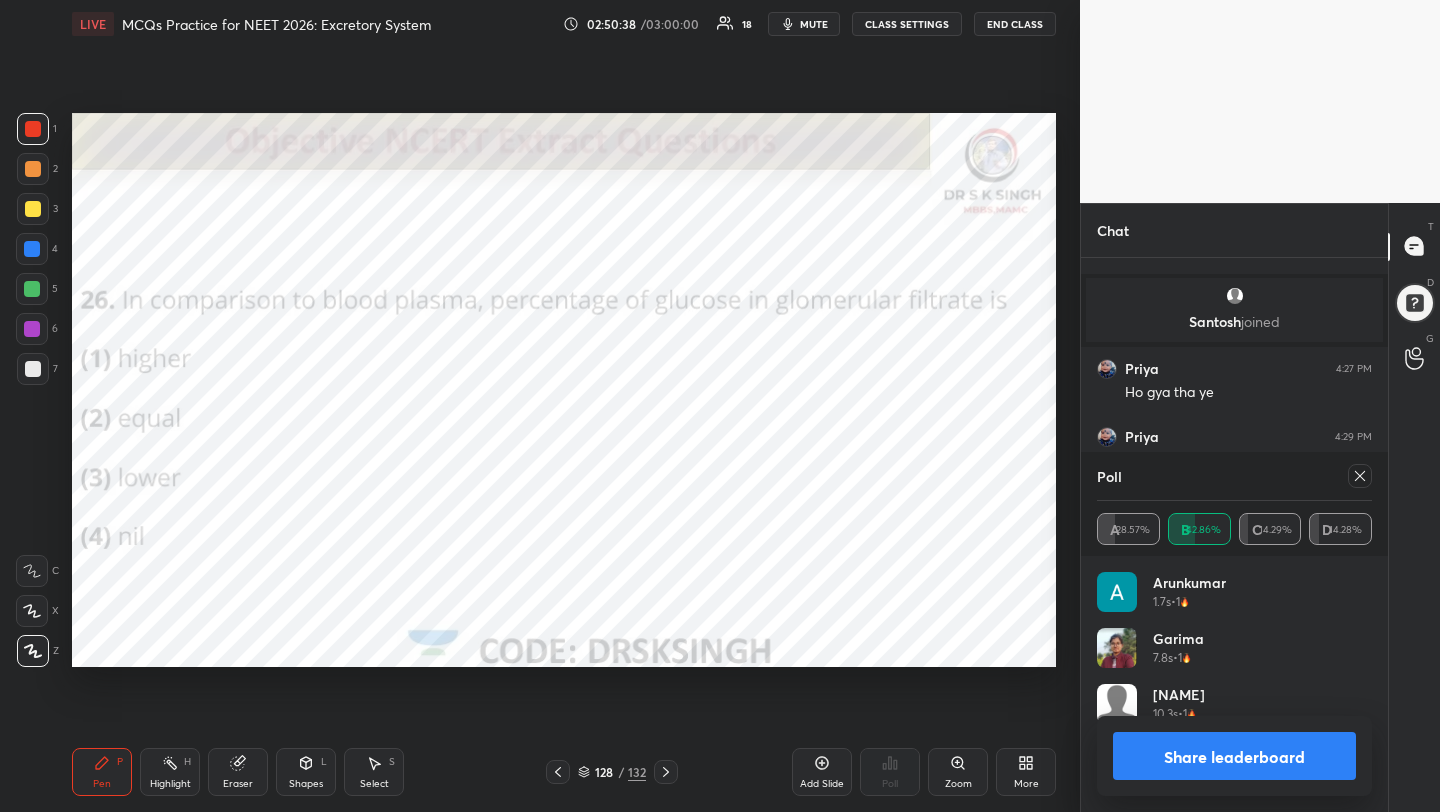 click 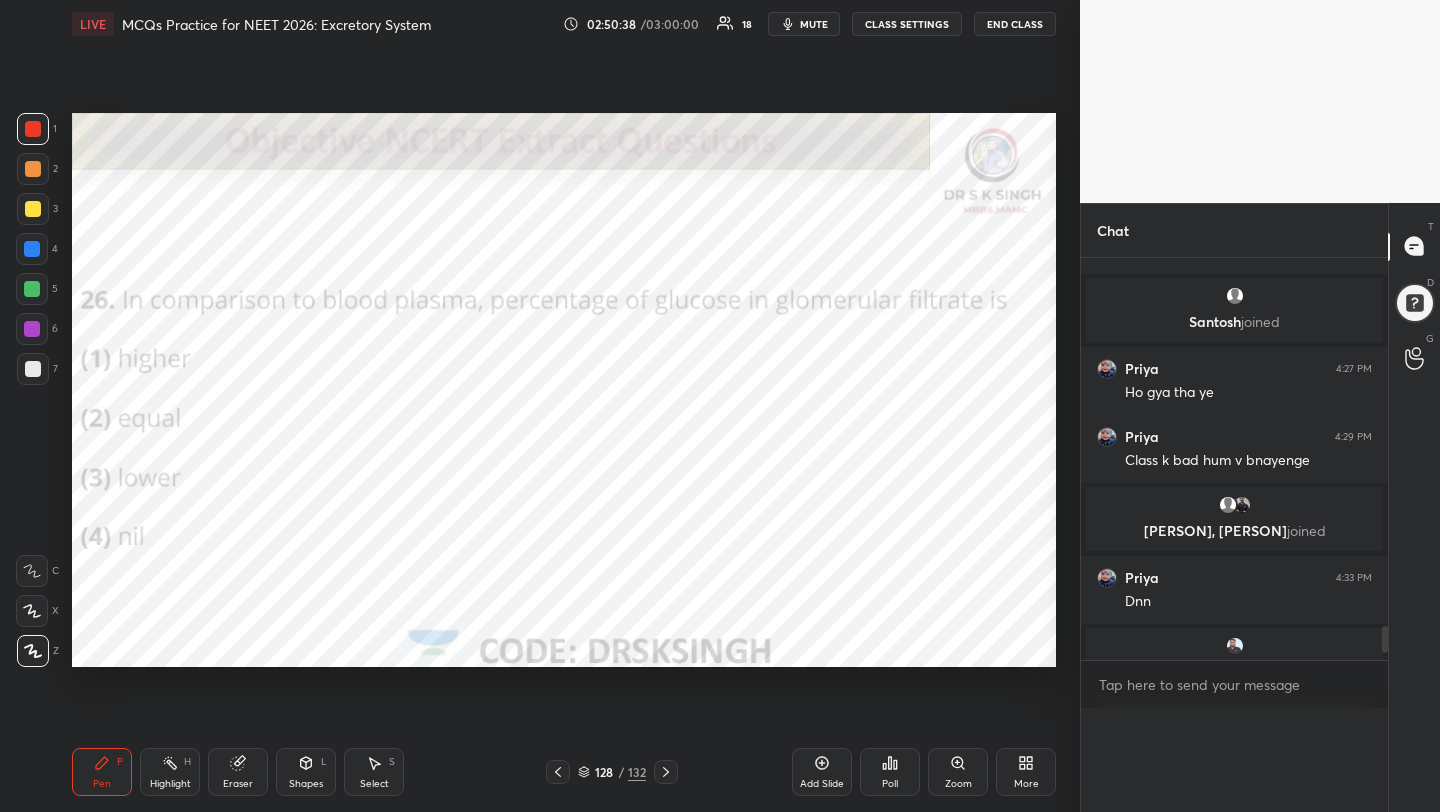 scroll, scrollTop: 0, scrollLeft: 0, axis: both 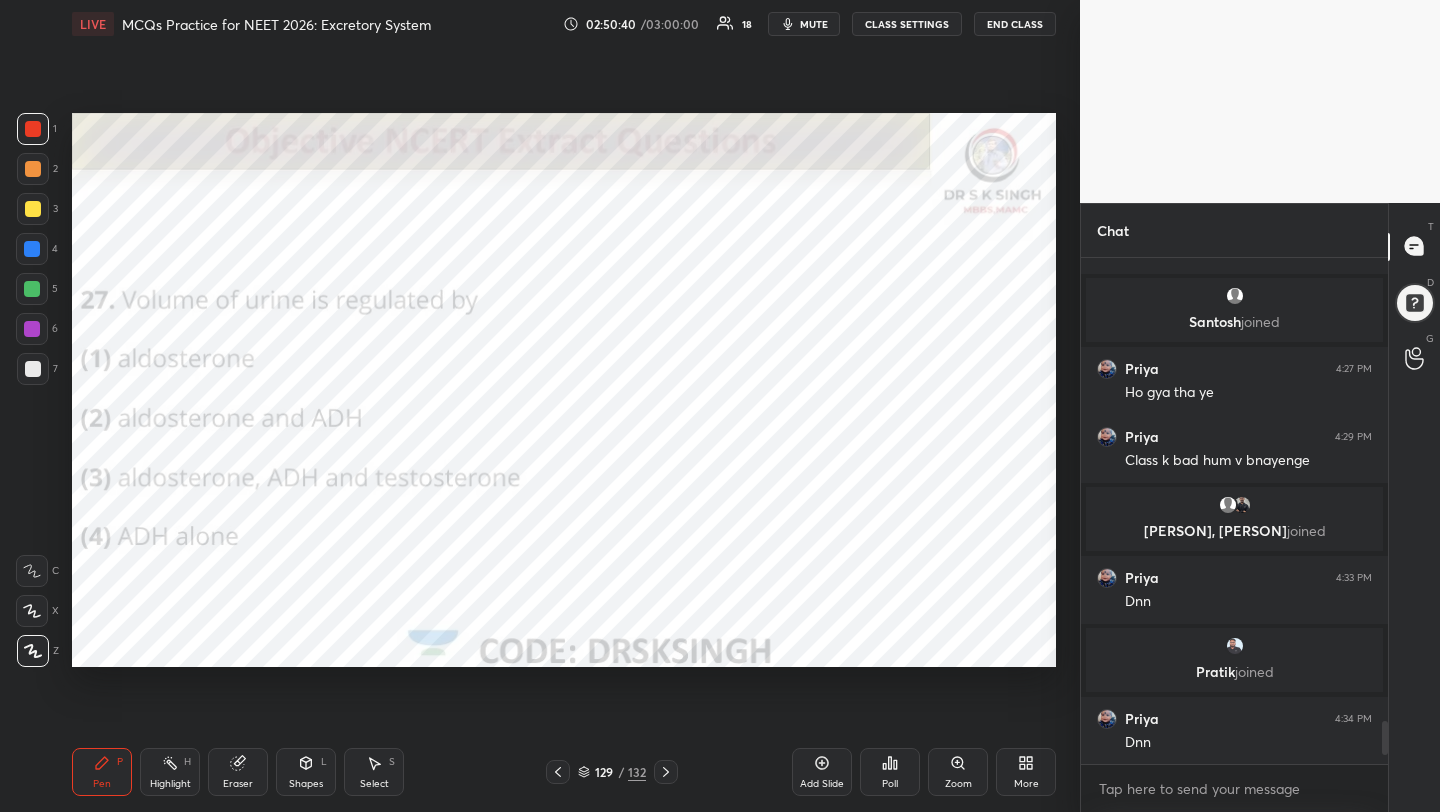 click on "Poll" at bounding box center [890, 772] 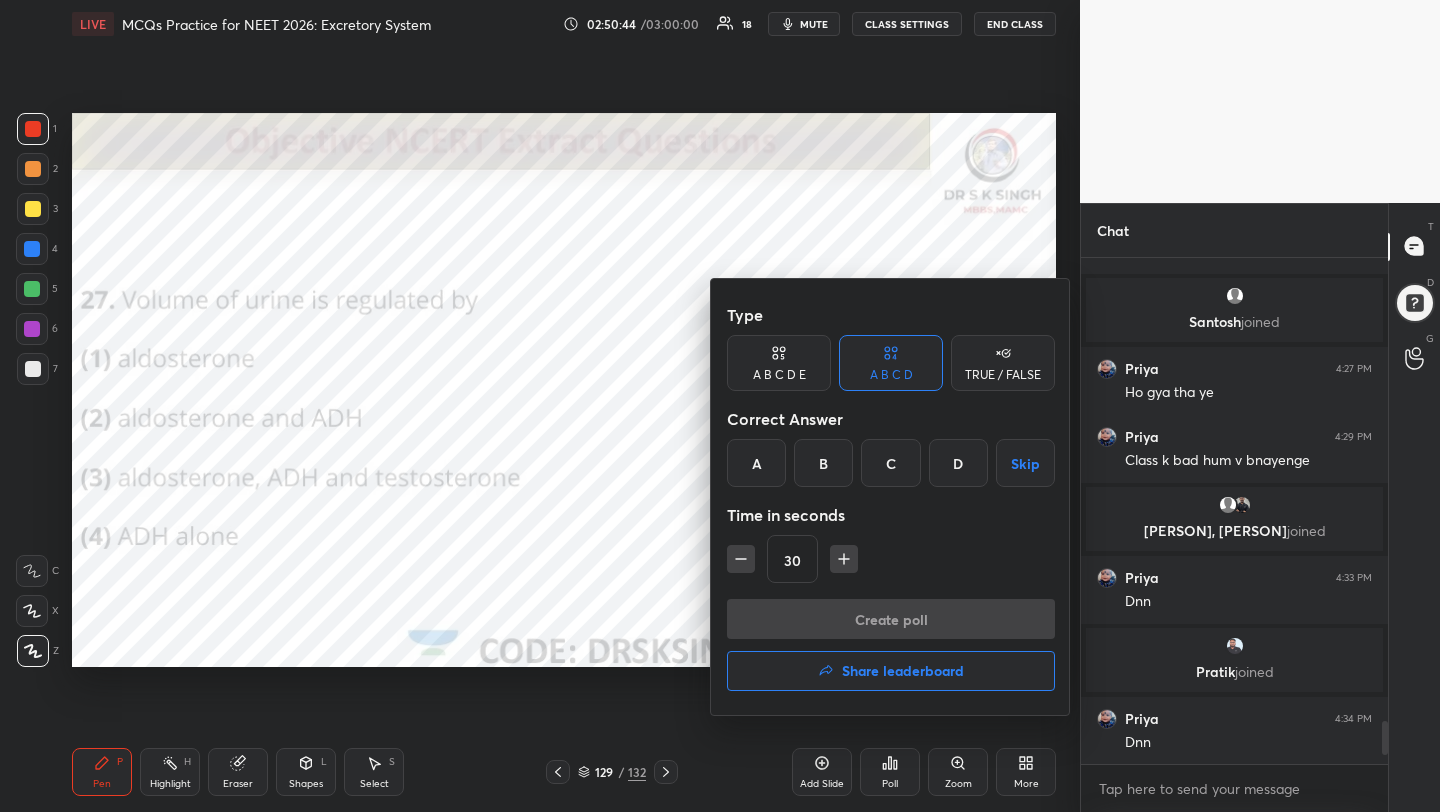 click on "B" at bounding box center (823, 463) 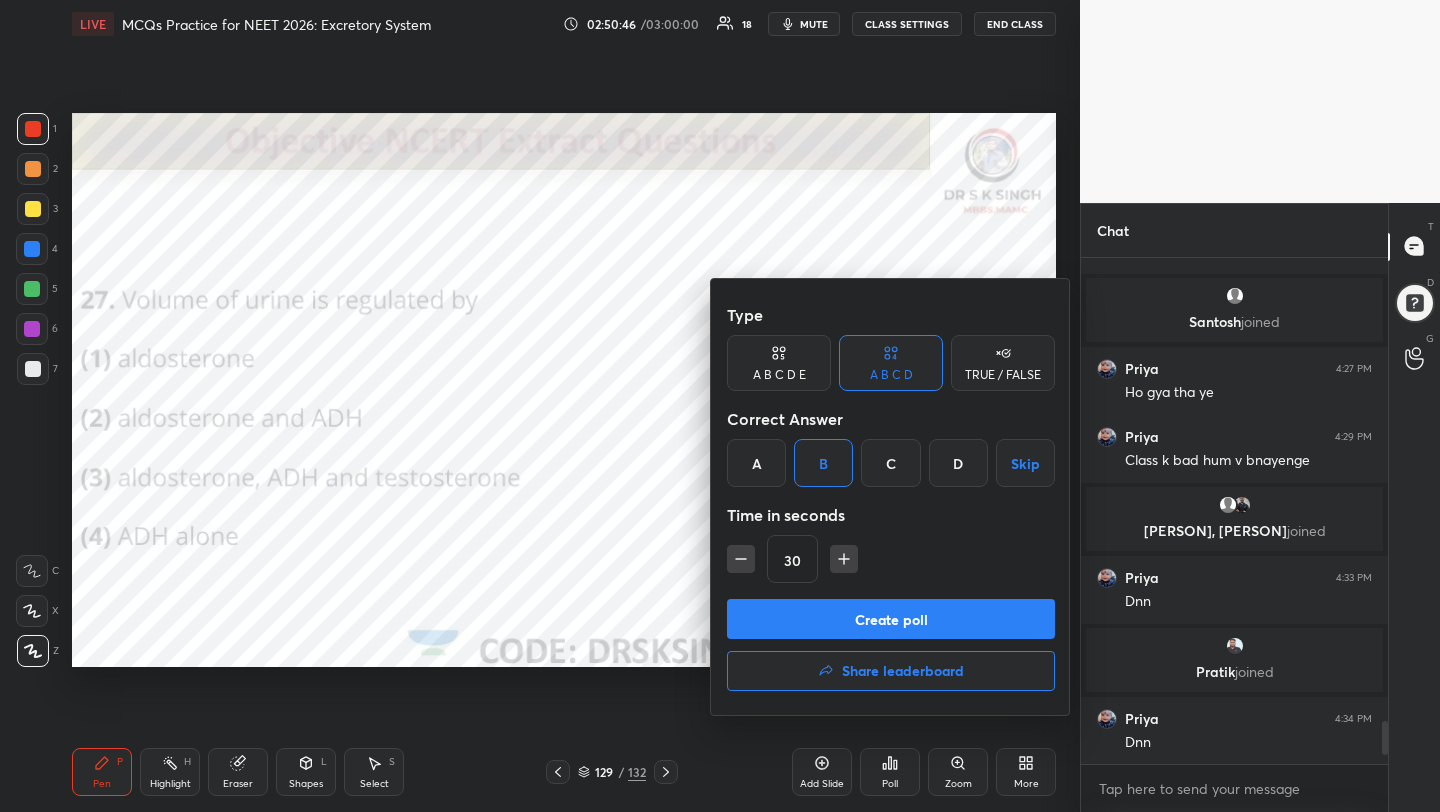 click on "Create poll" at bounding box center [891, 619] 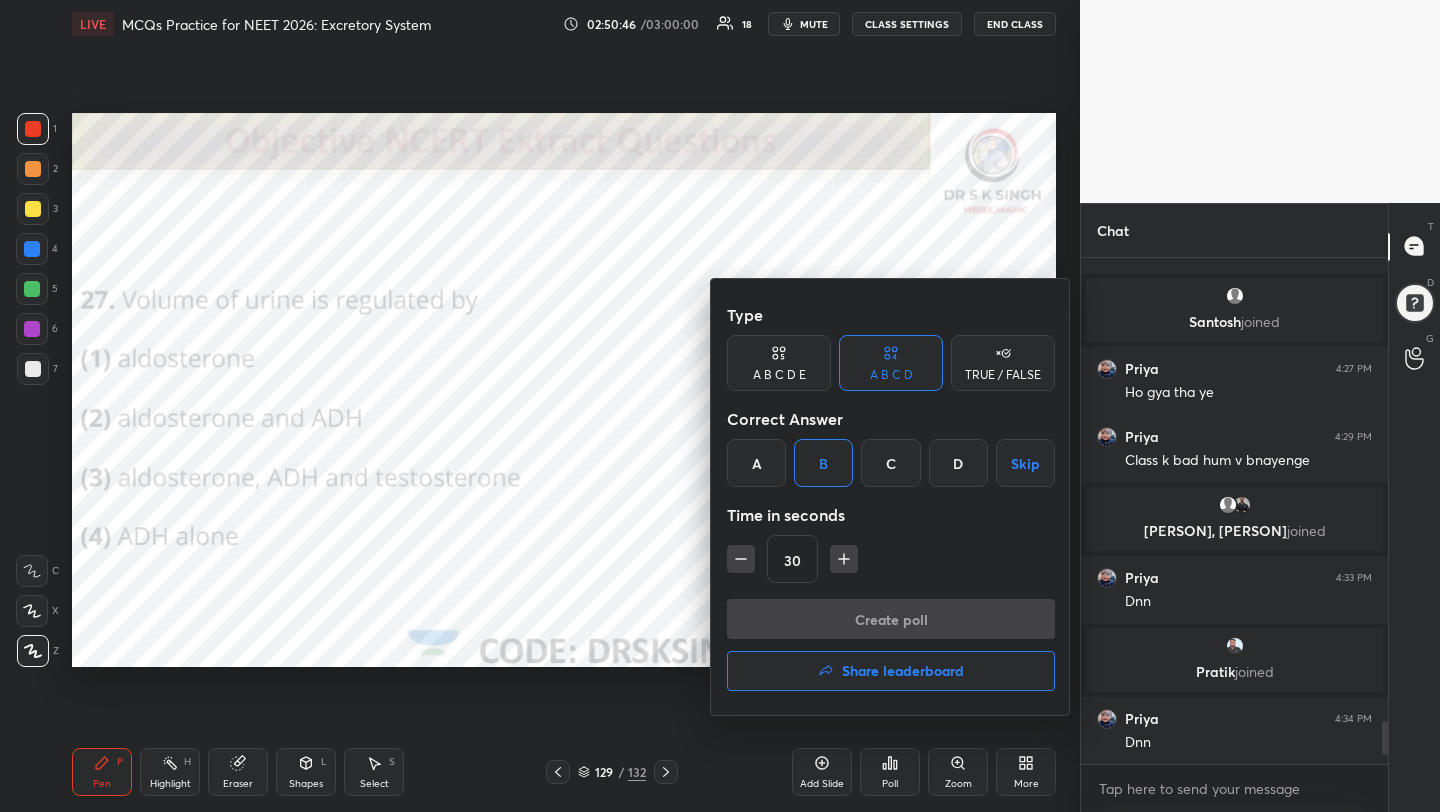 scroll, scrollTop: 467, scrollLeft: 301, axis: both 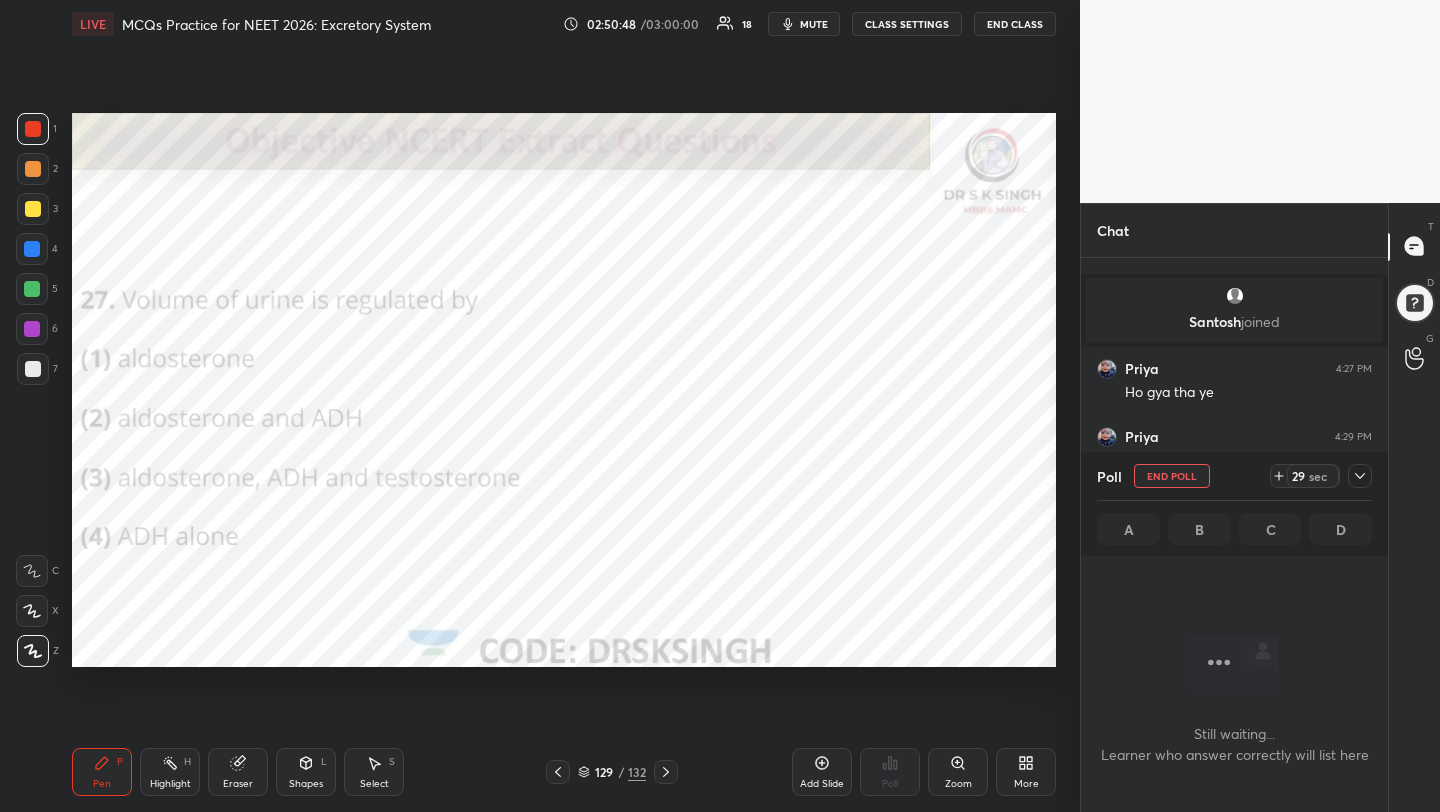 click 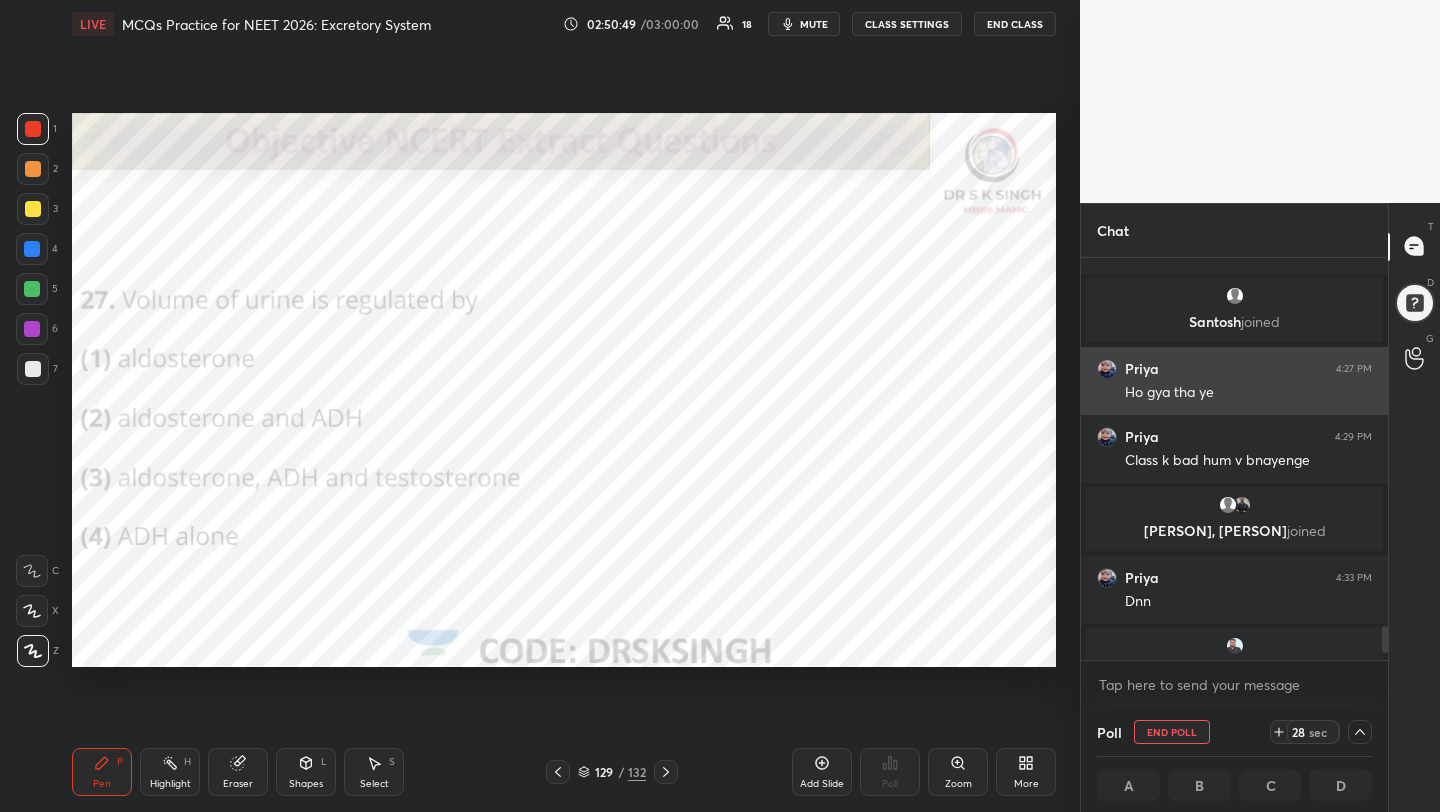 scroll, scrollTop: 1, scrollLeft: 7, axis: both 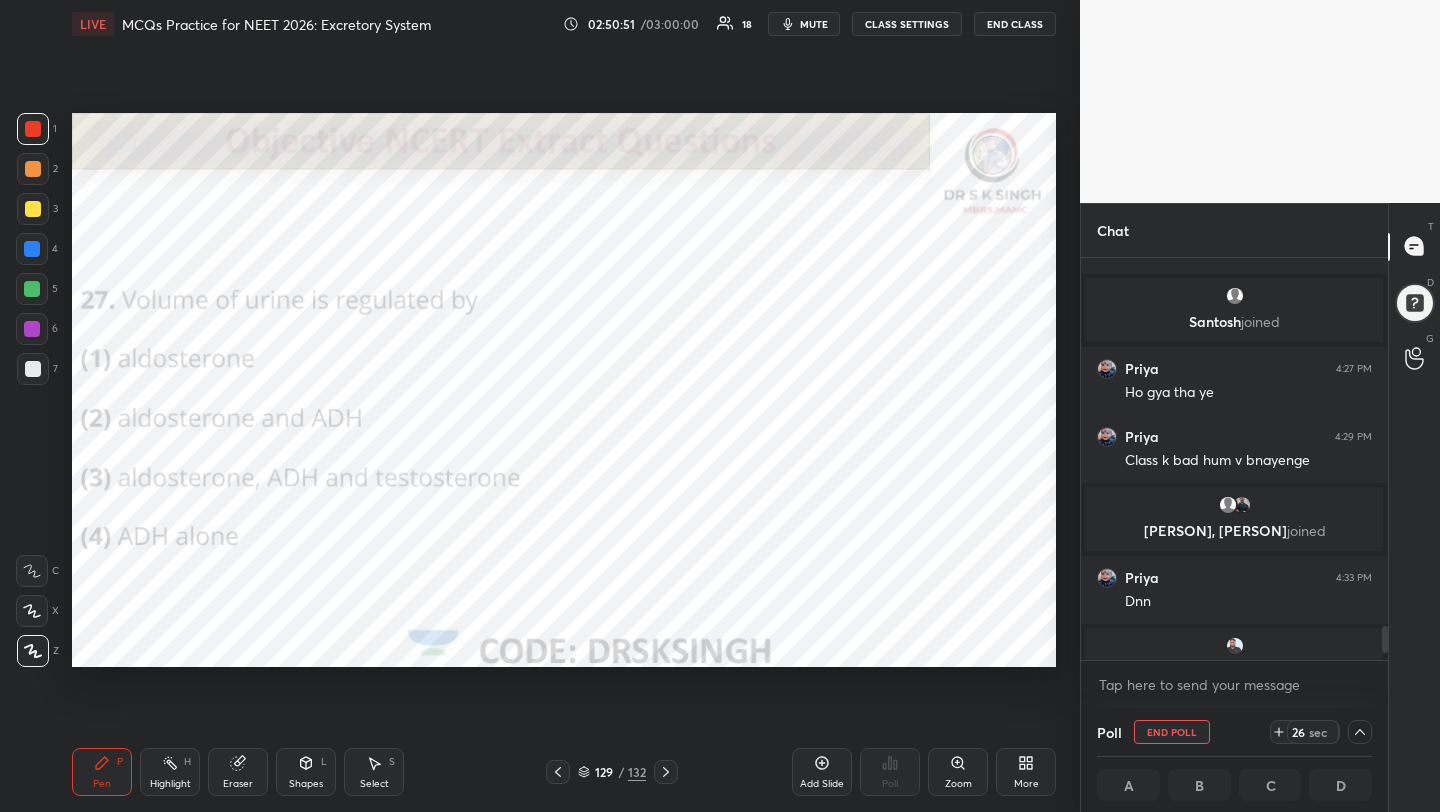click on "mute" at bounding box center [814, 24] 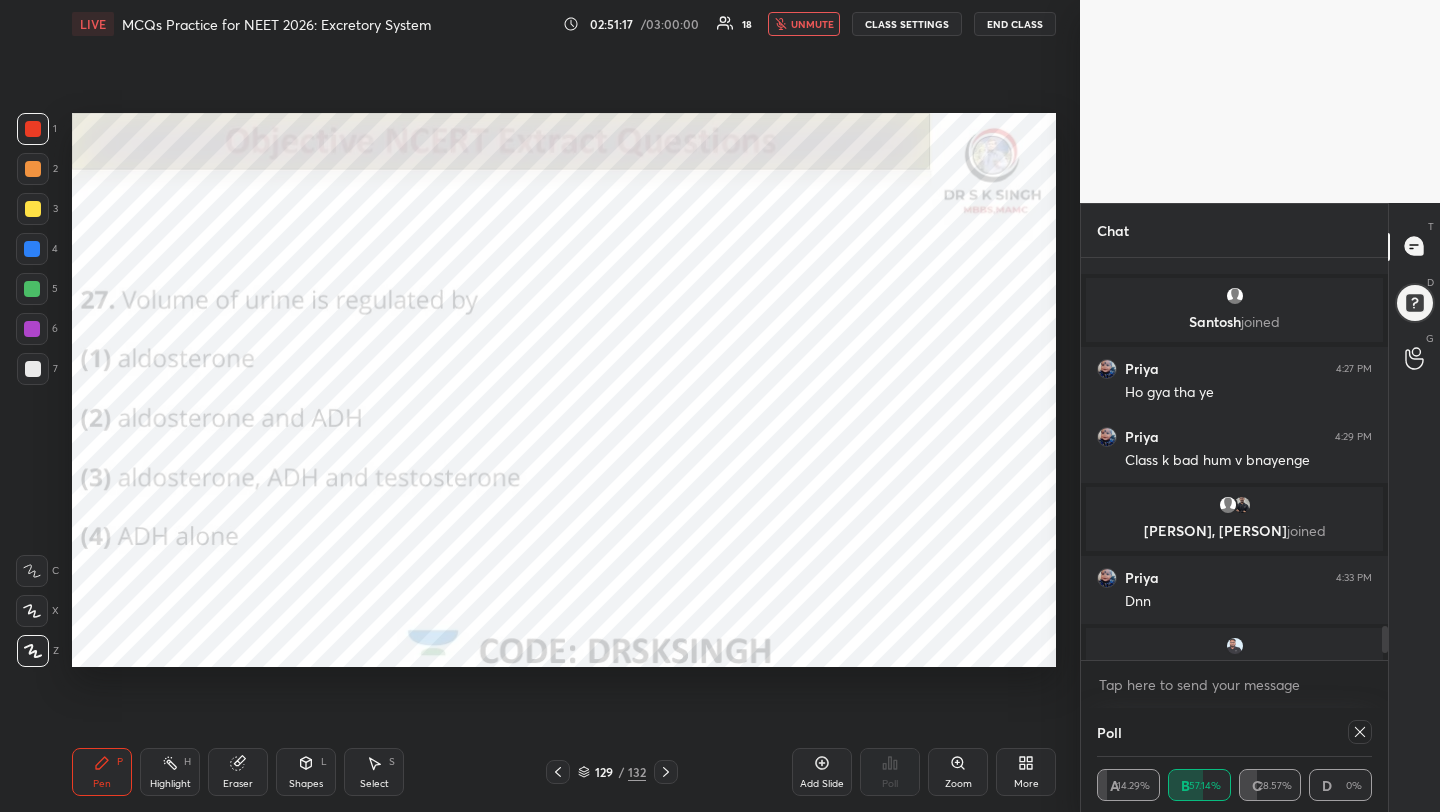scroll, scrollTop: 0, scrollLeft: 1, axis: horizontal 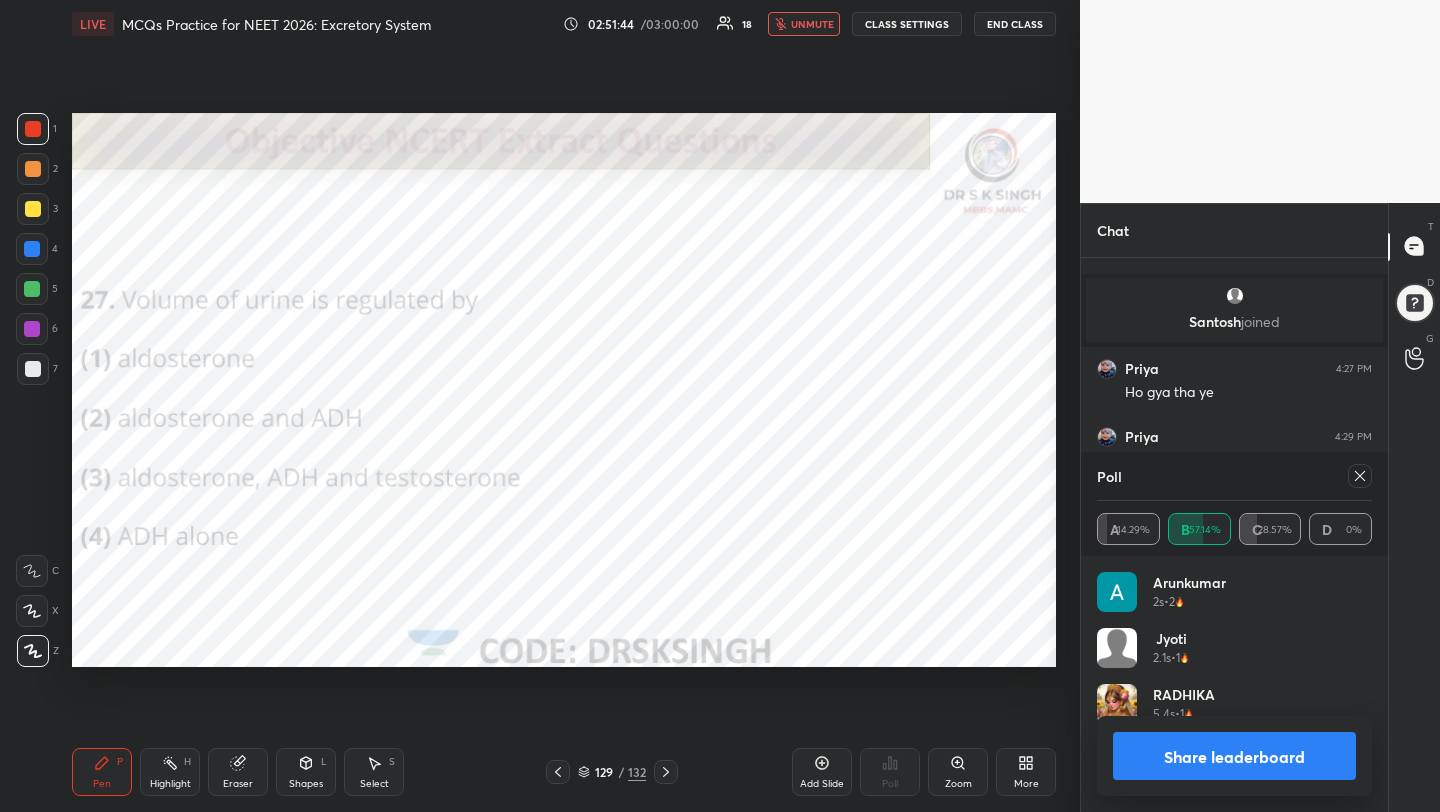 click on "unmute" at bounding box center (812, 24) 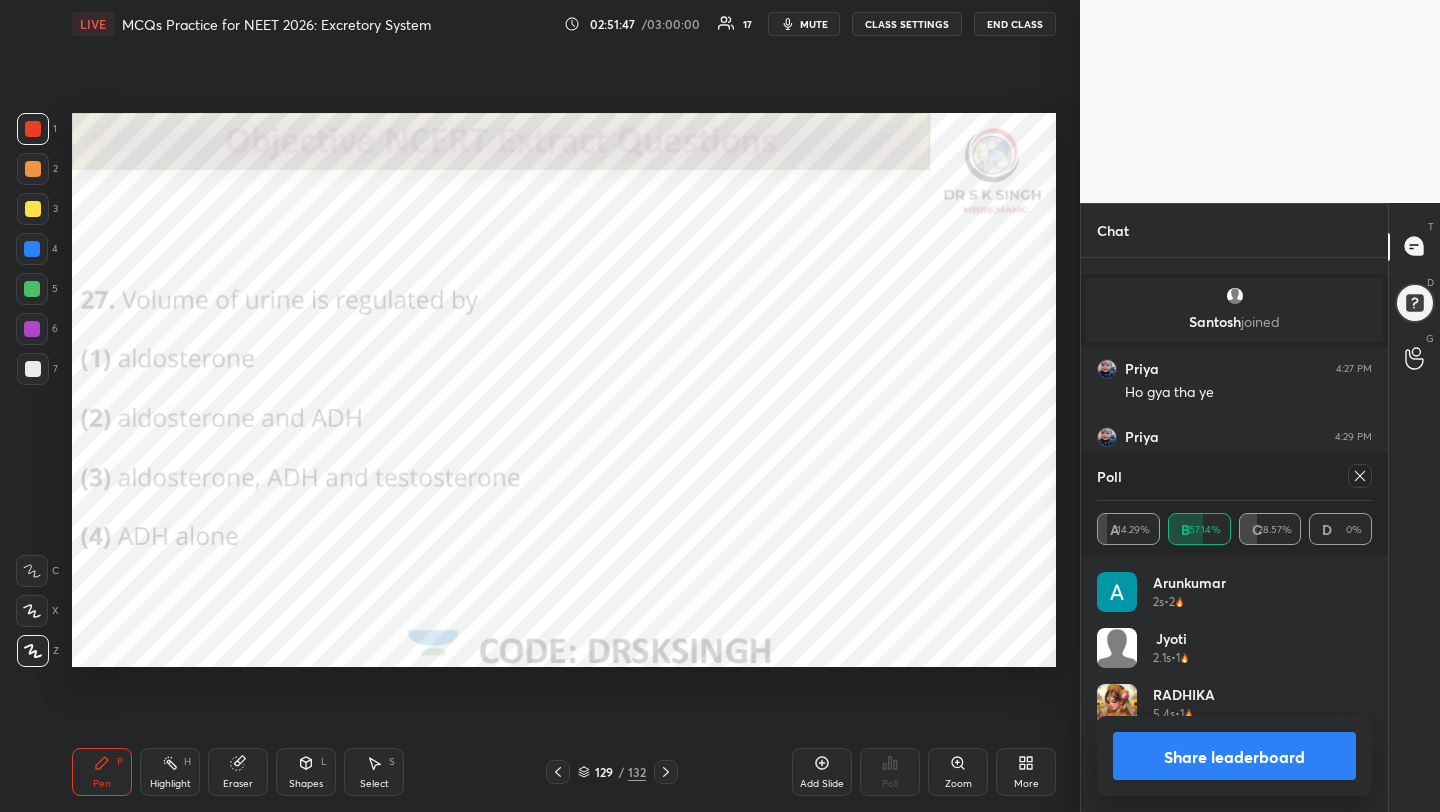 click 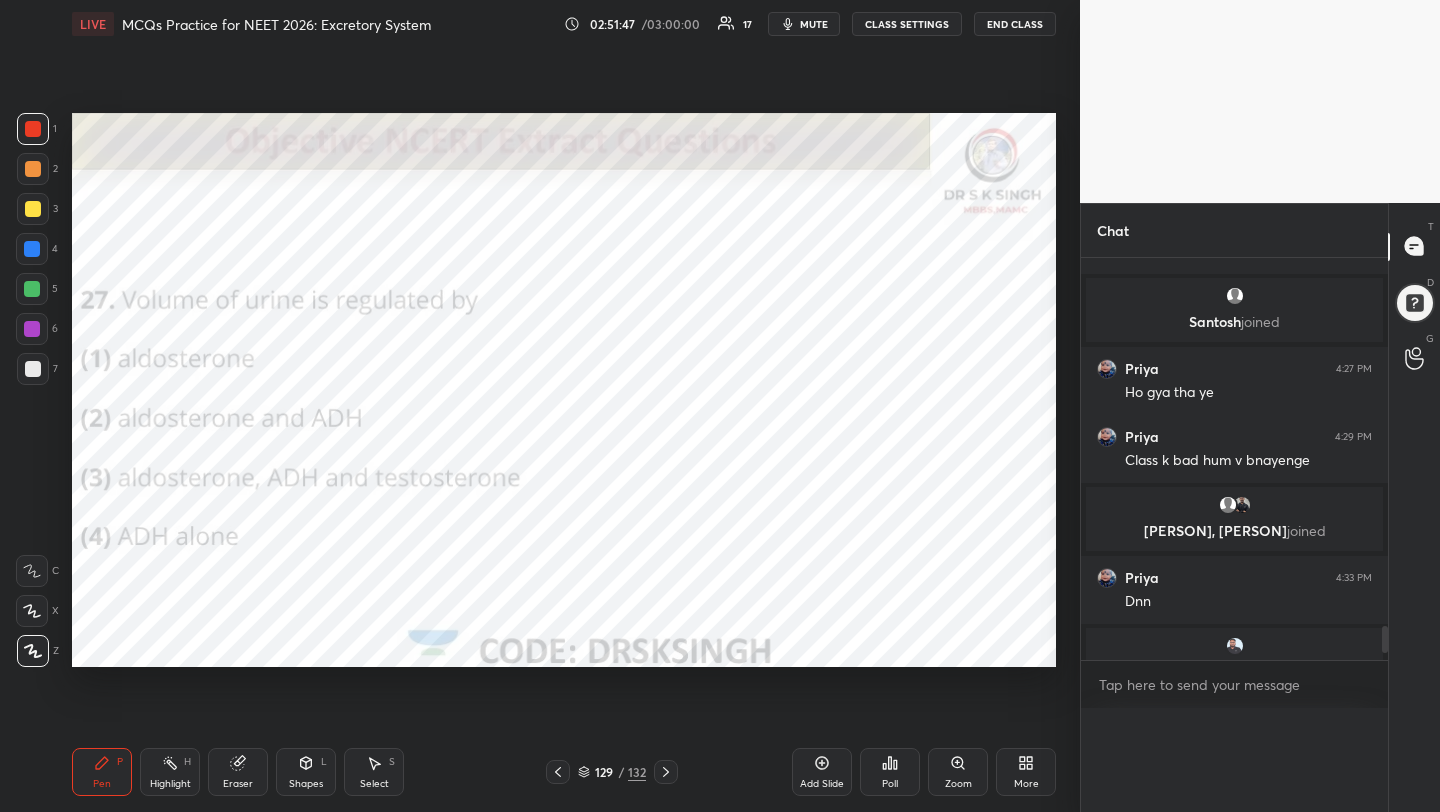 scroll, scrollTop: 0, scrollLeft: 0, axis: both 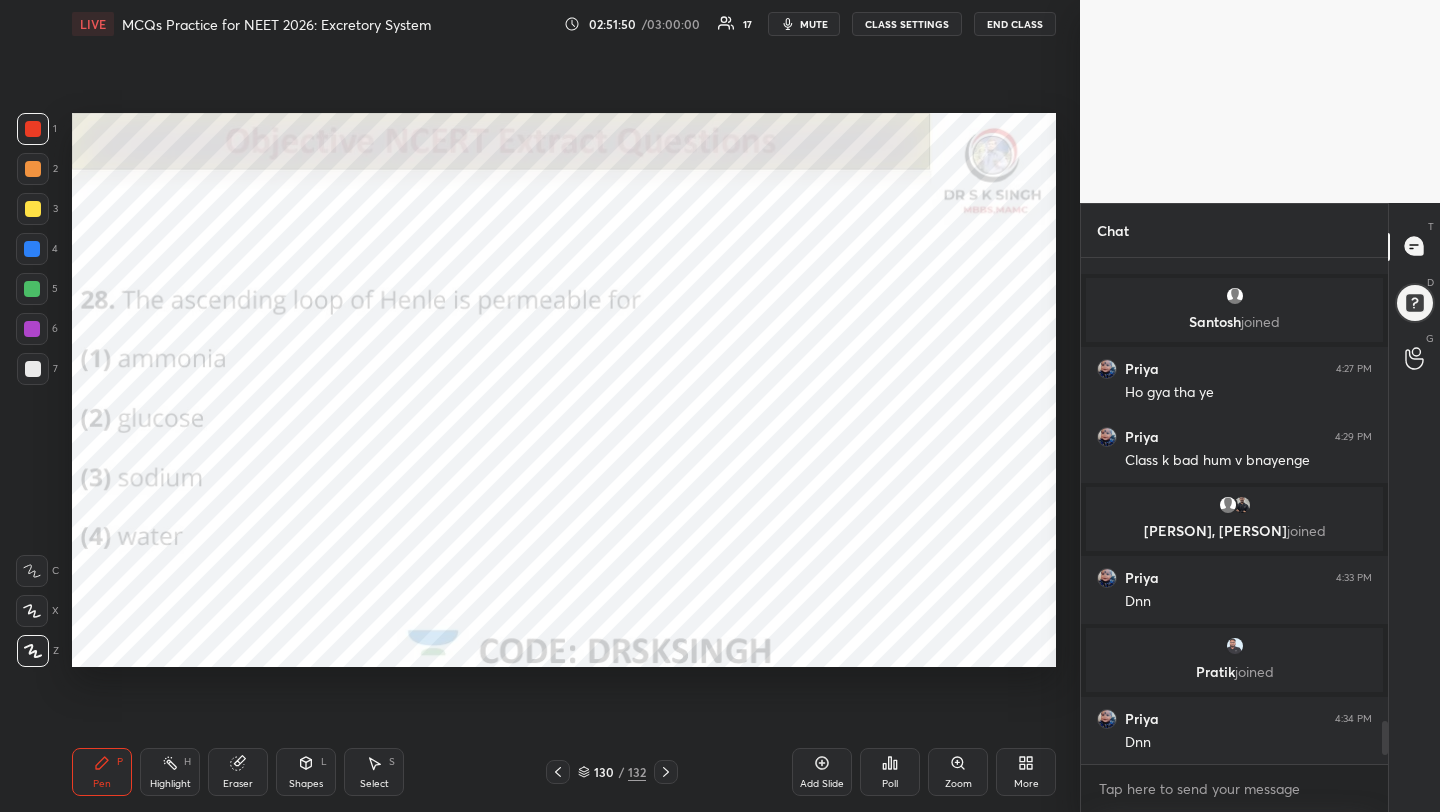 click on "Poll" at bounding box center (890, 784) 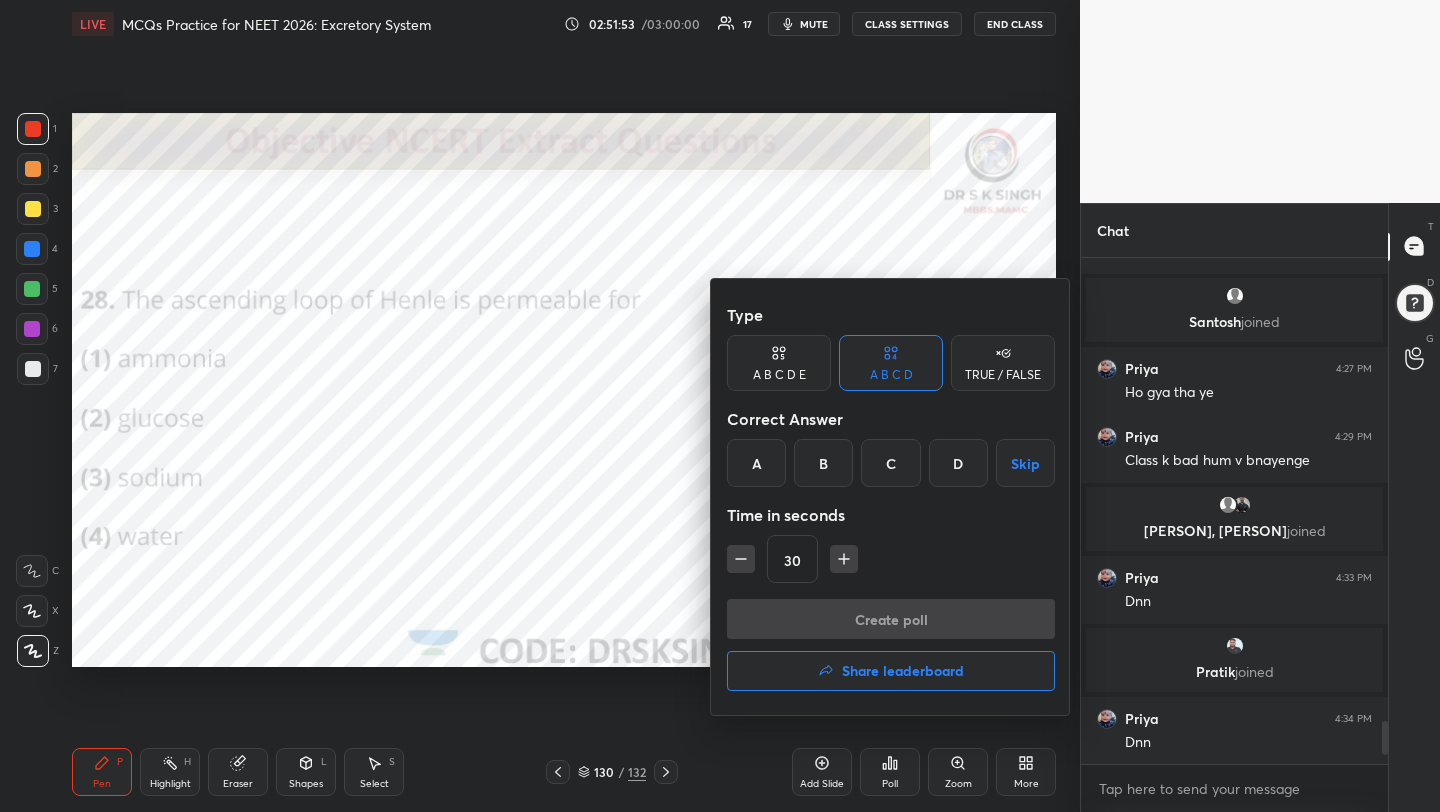 click on "C" at bounding box center (890, 463) 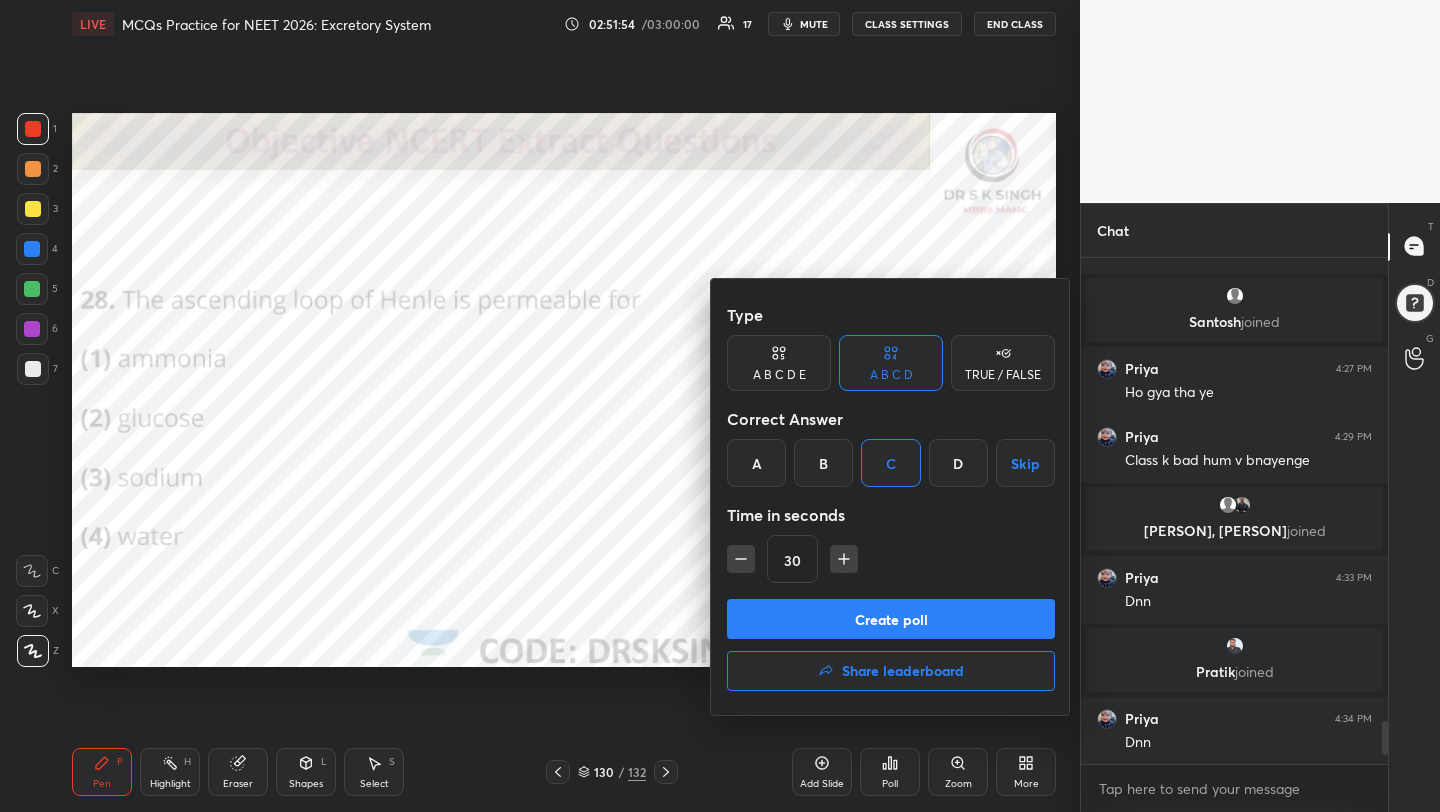 click on "Create poll" at bounding box center [891, 619] 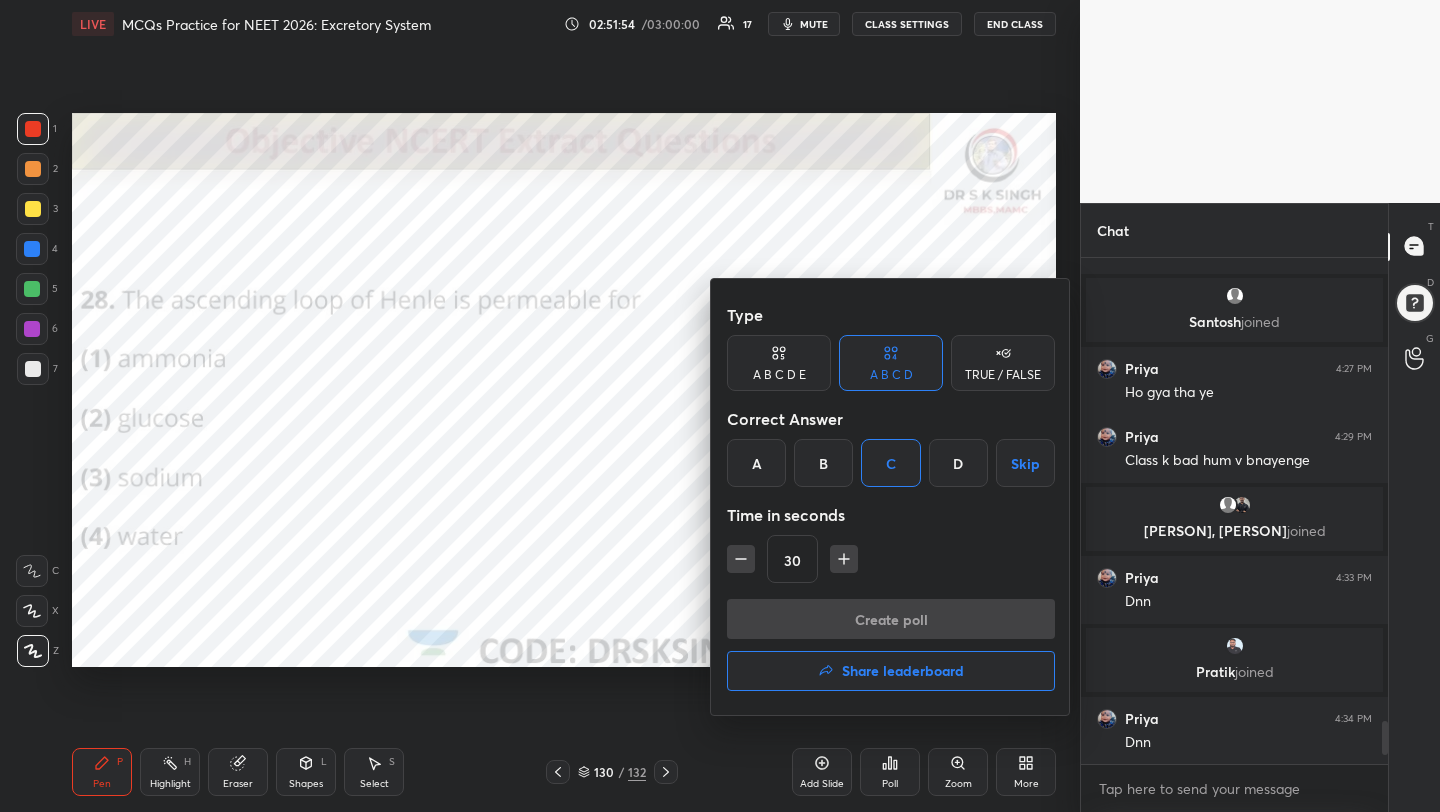 scroll, scrollTop: 458, scrollLeft: 301, axis: both 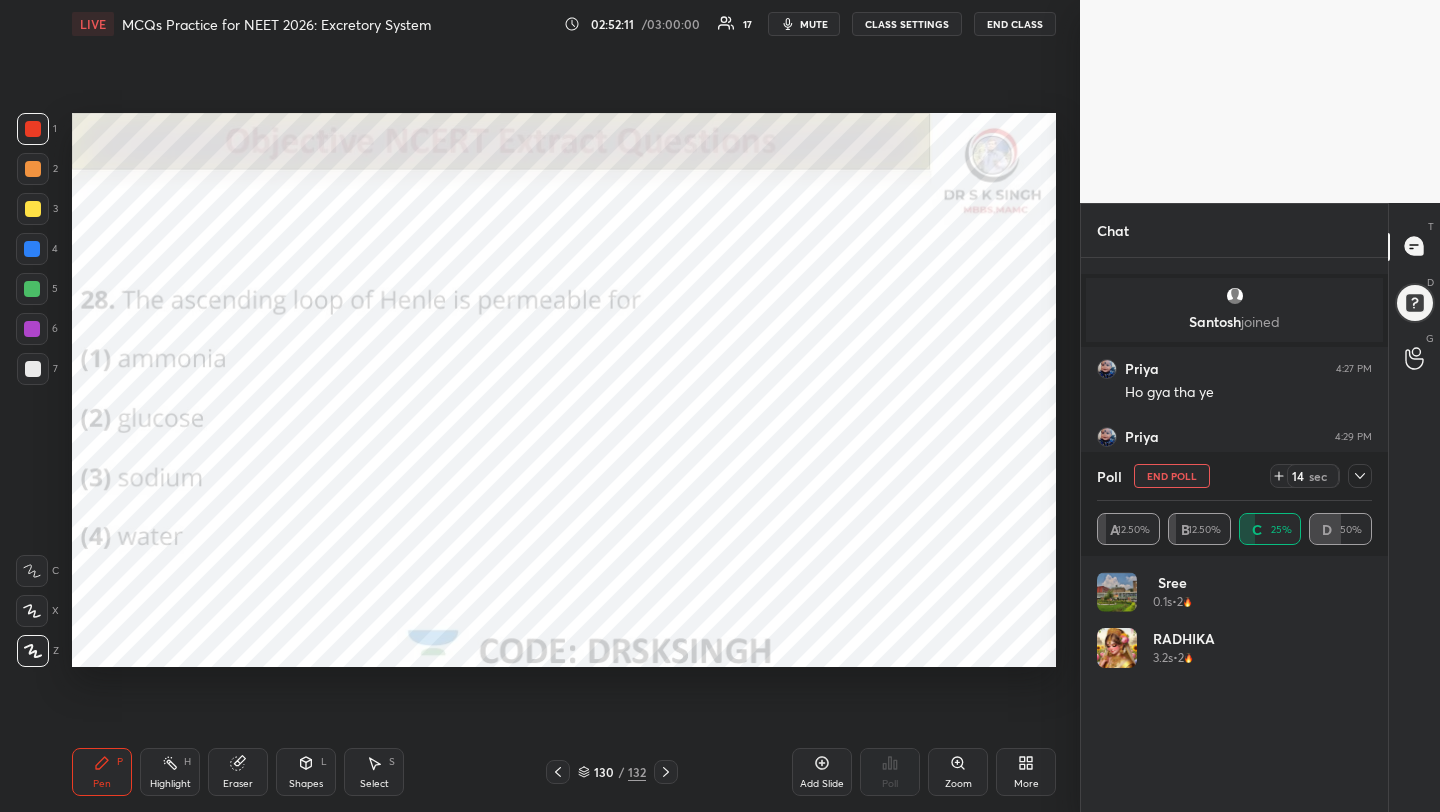 click on "End Poll" at bounding box center [1172, 476] 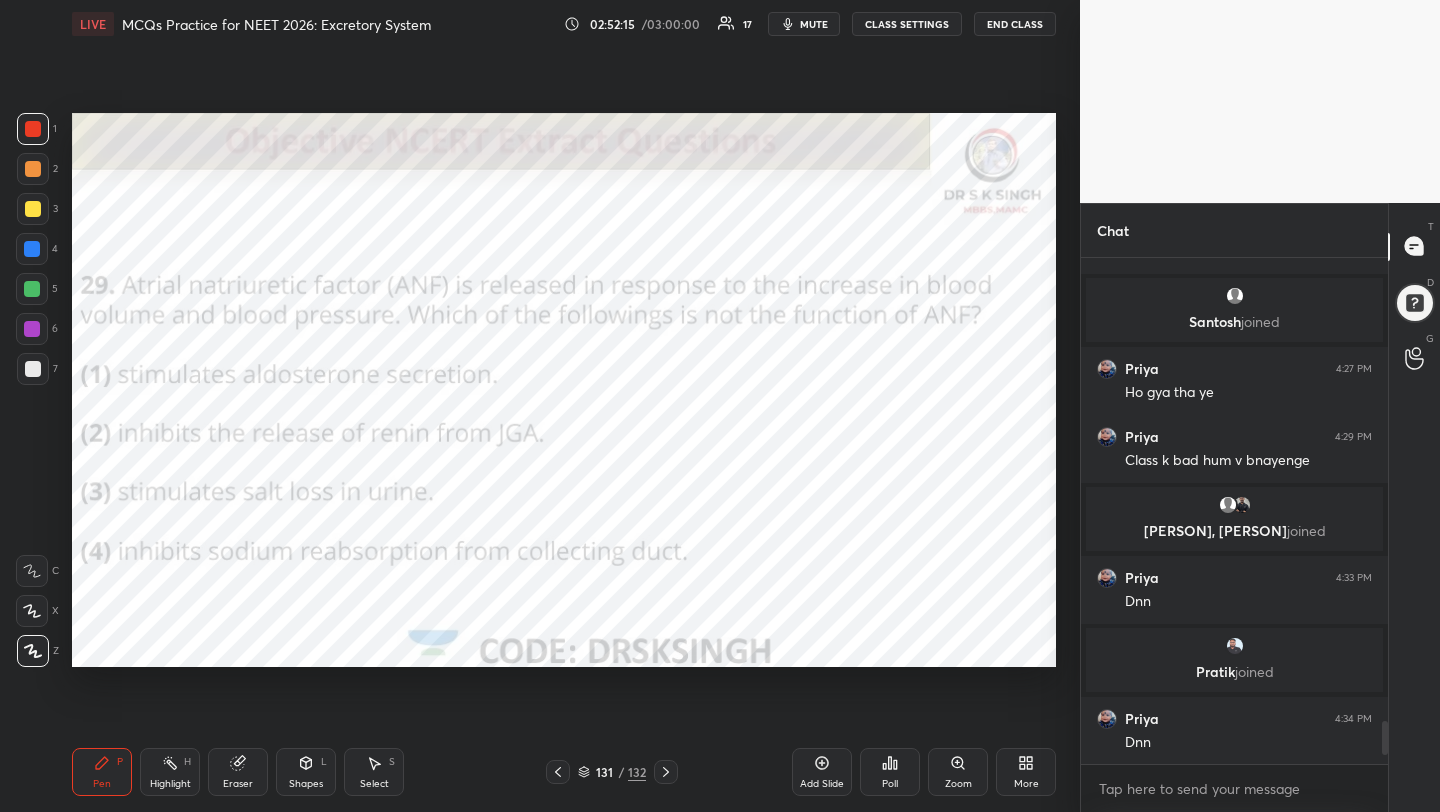 click at bounding box center (1235, 646) 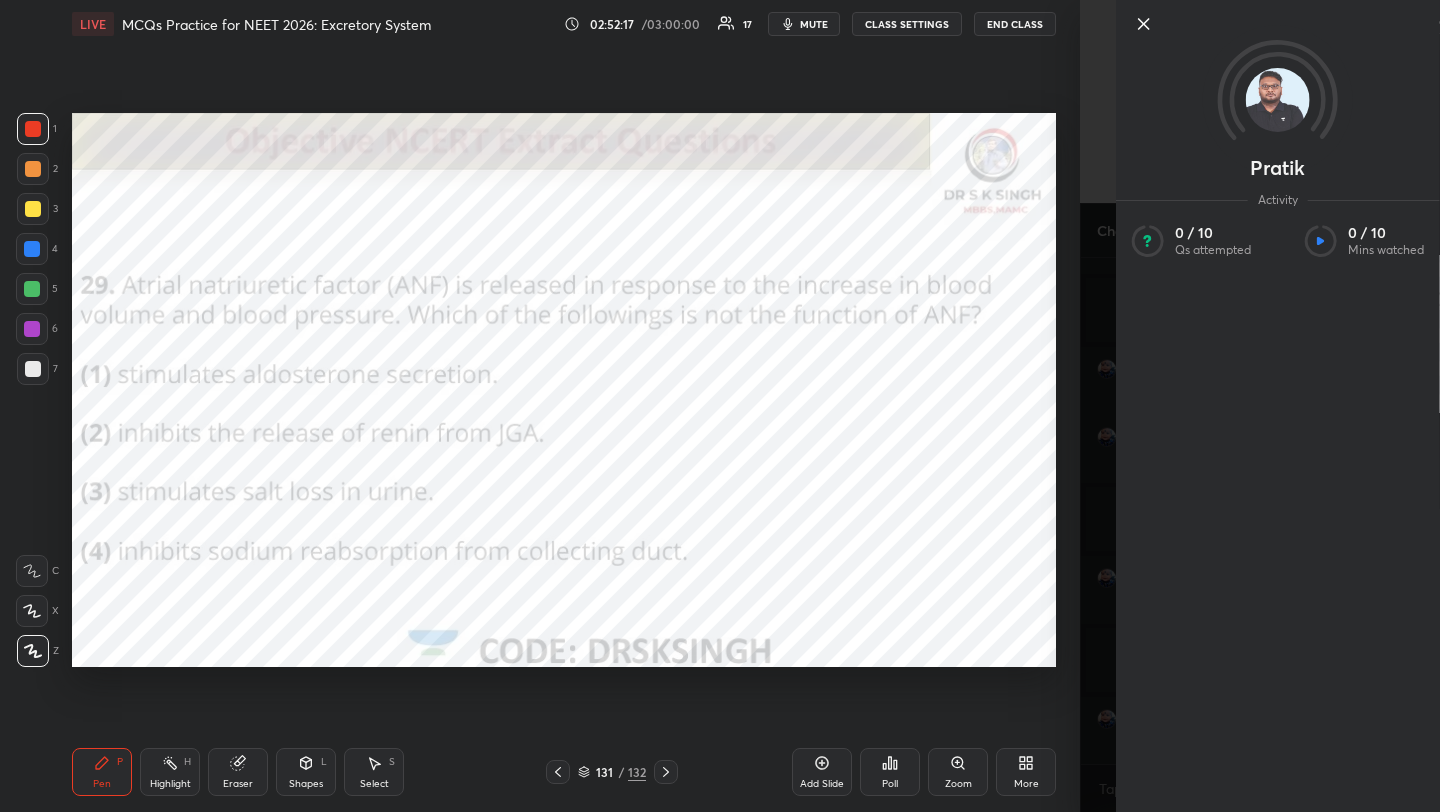 click 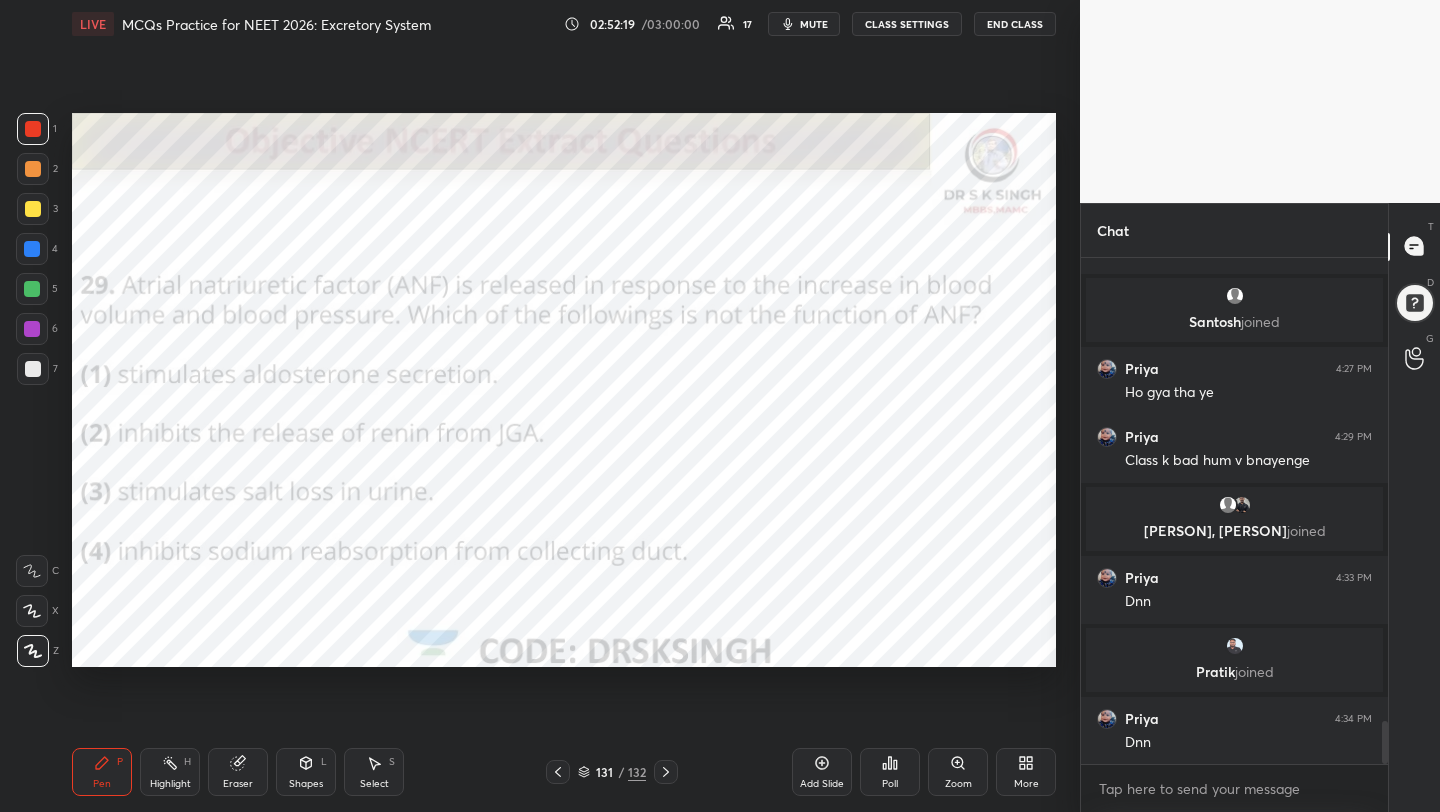click on "Poll" at bounding box center [890, 772] 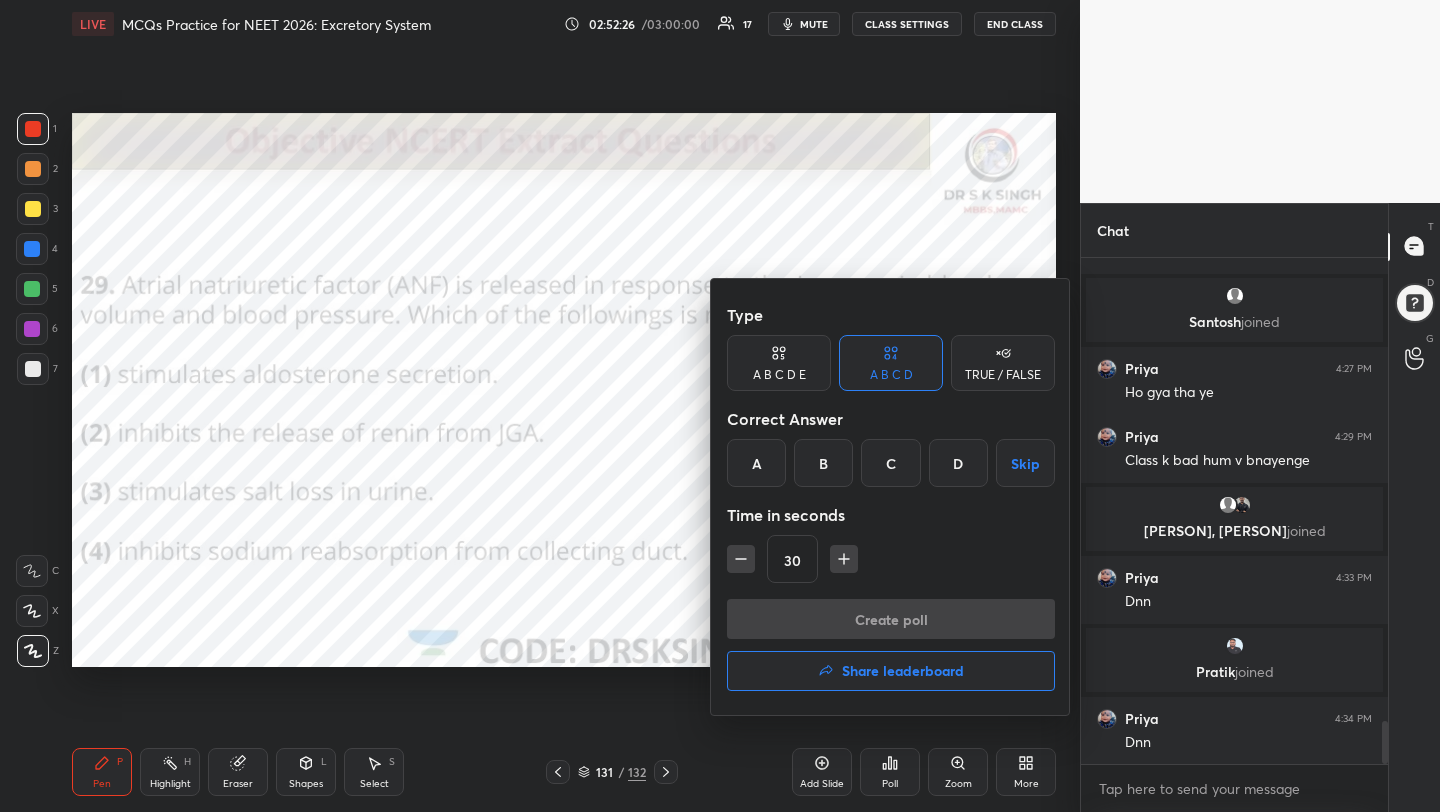 click on "B" at bounding box center [823, 463] 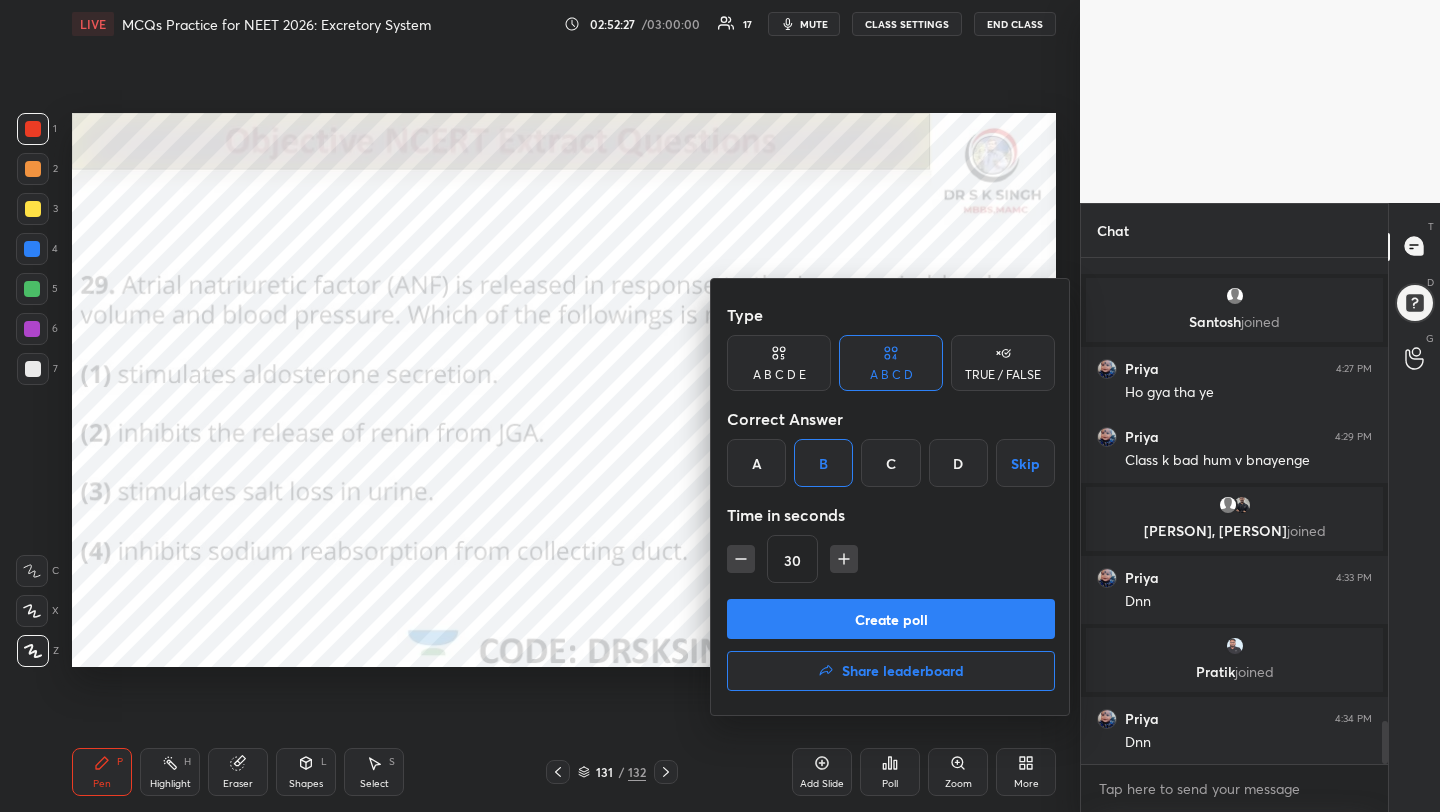 click on "Create poll" at bounding box center (891, 619) 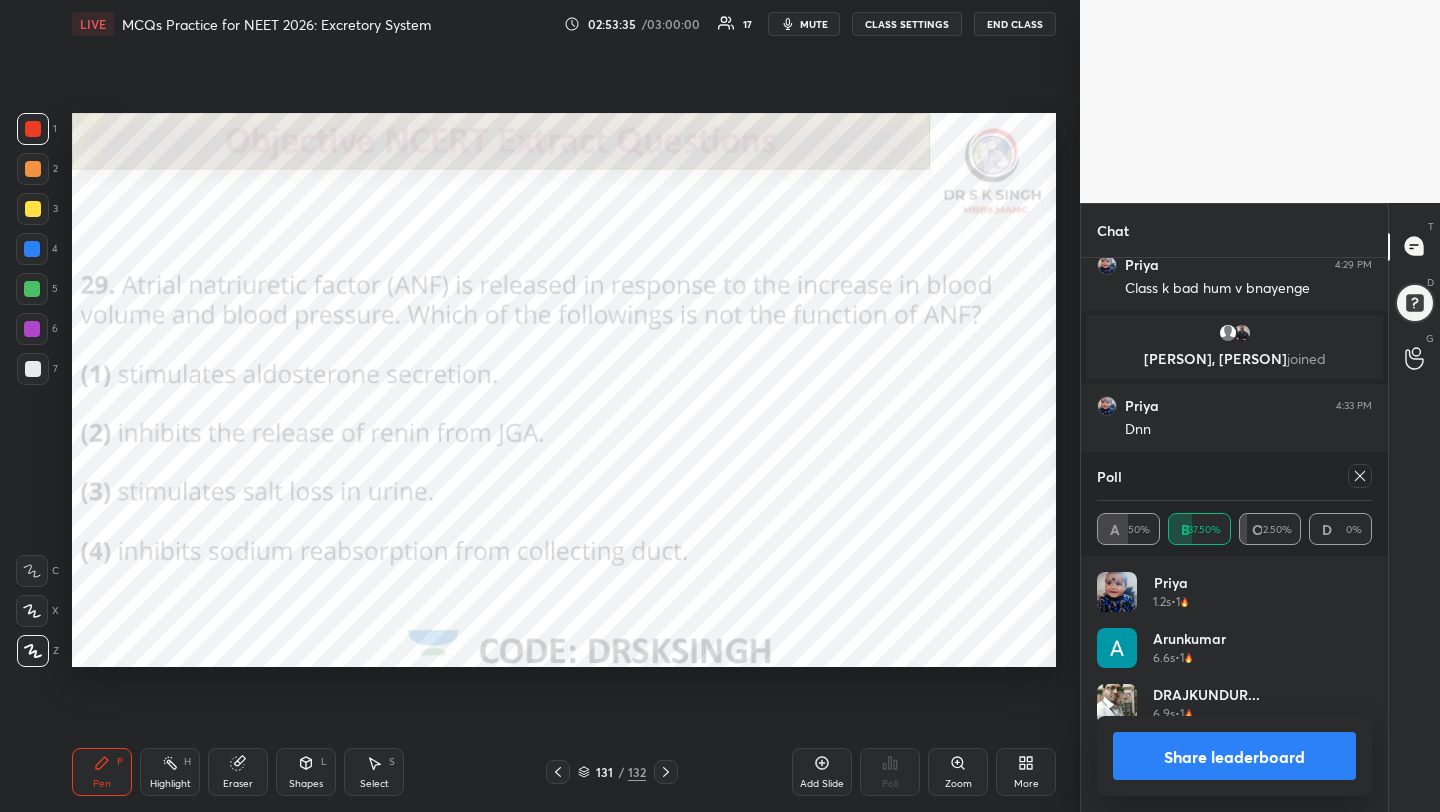 click 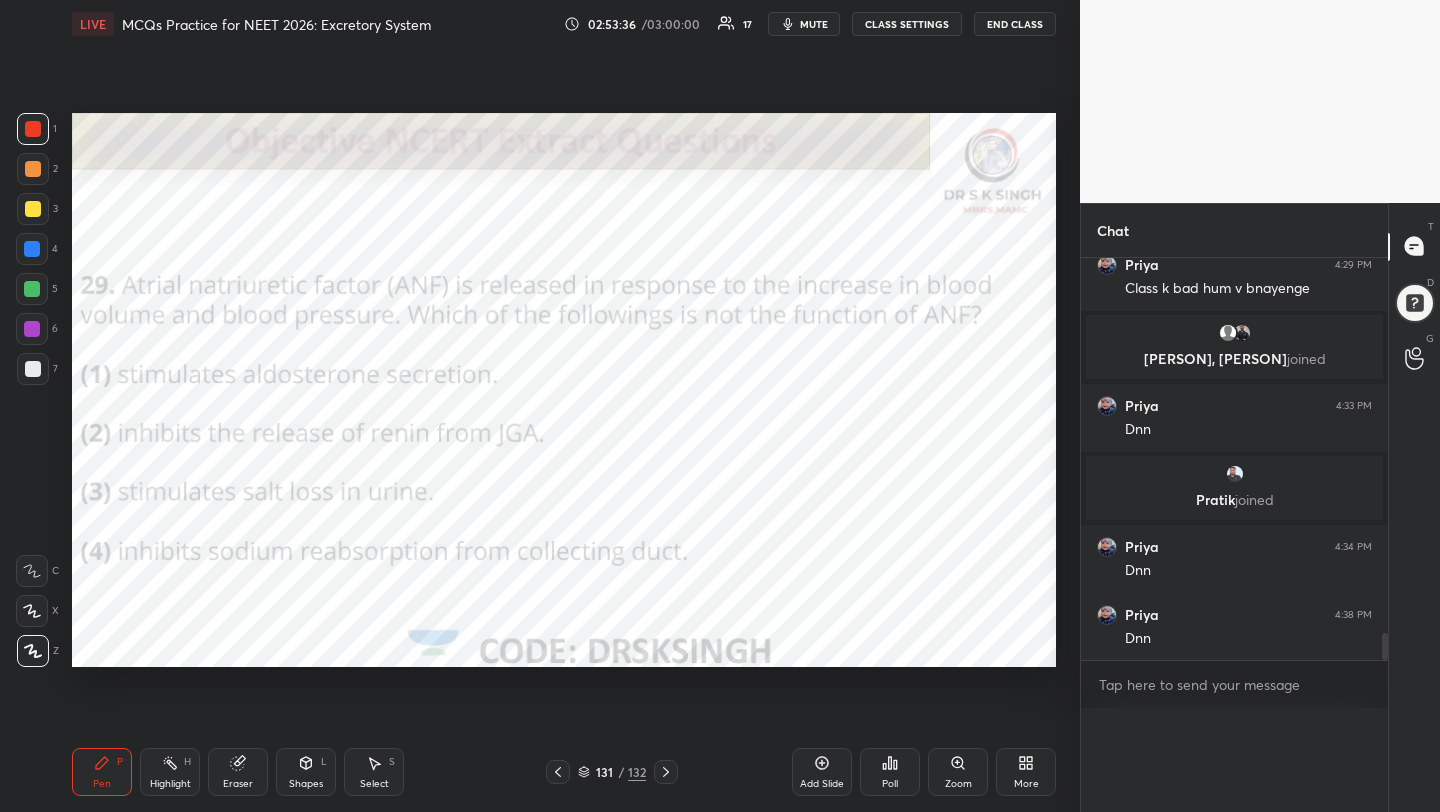 scroll, scrollTop: 0, scrollLeft: 0, axis: both 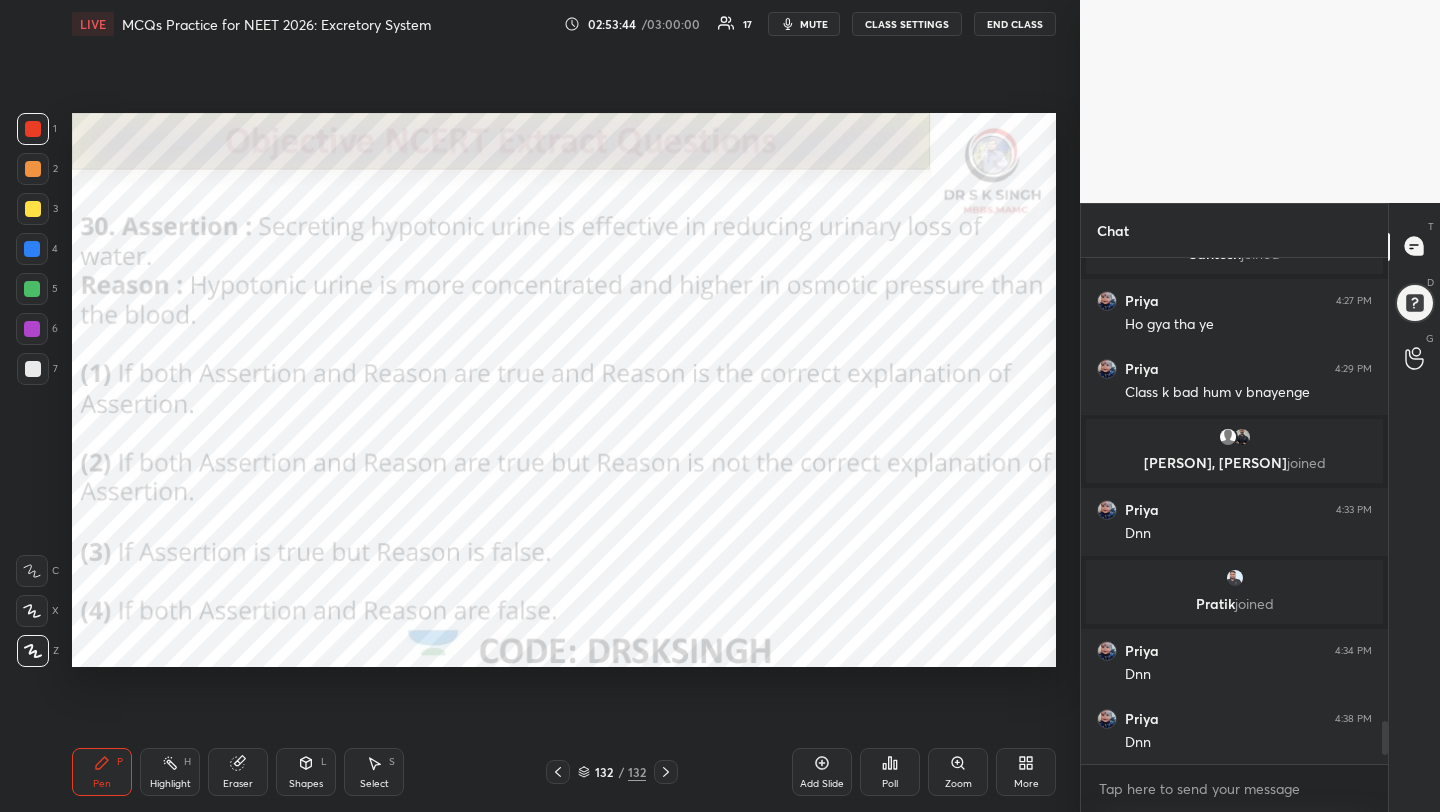 click on "Poll" at bounding box center (890, 772) 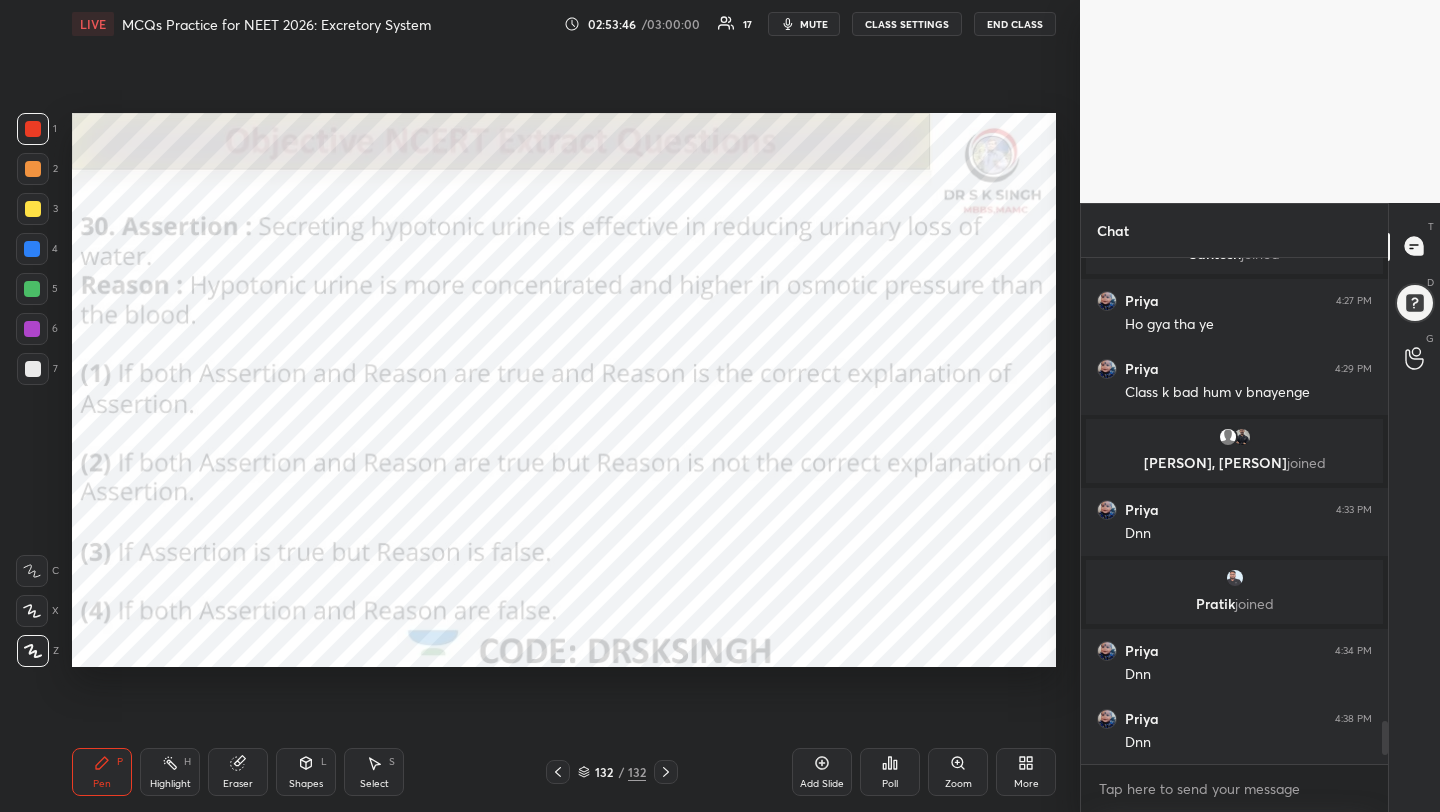 click on "Poll" at bounding box center (890, 784) 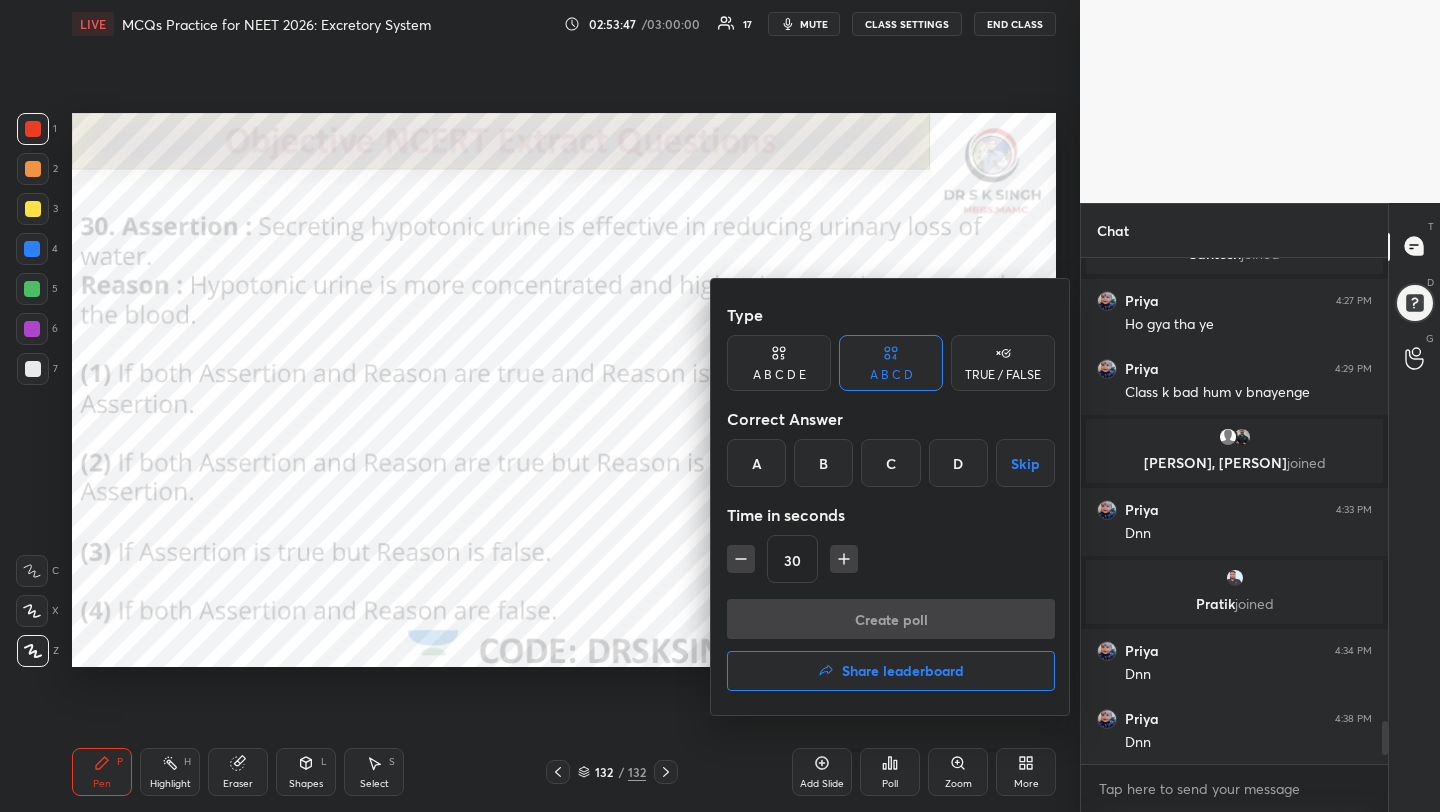 click on "D" at bounding box center (958, 463) 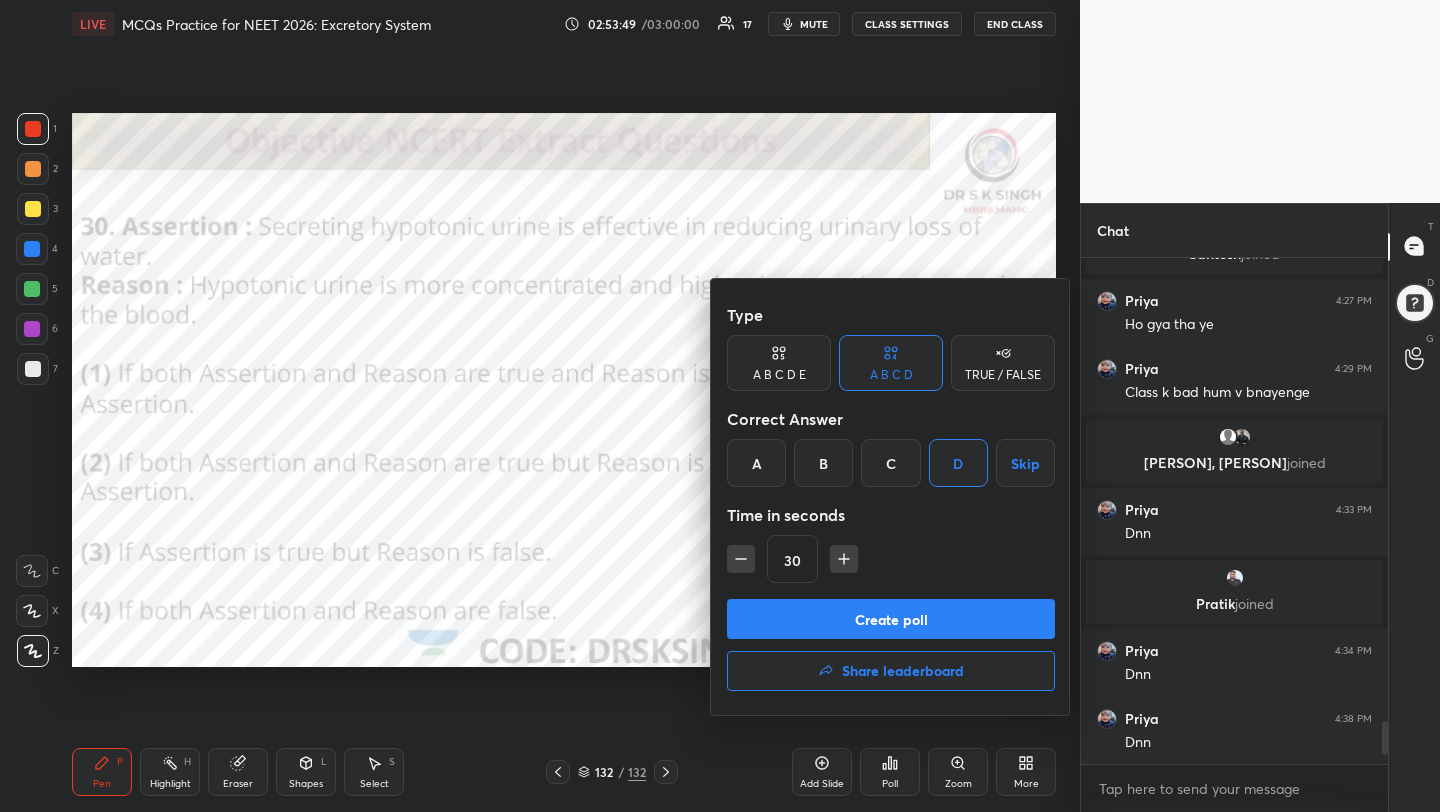 click on "Create poll" at bounding box center (891, 619) 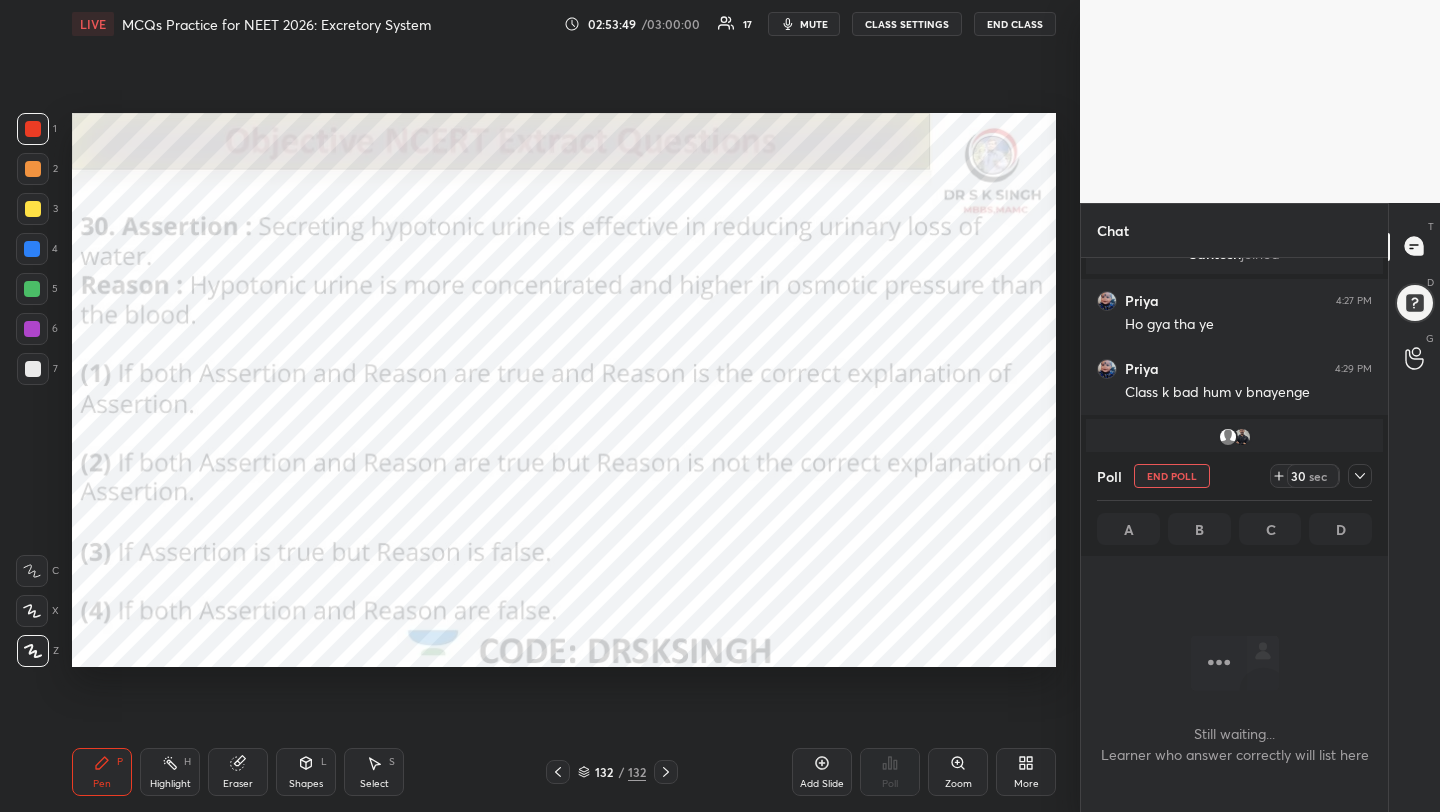 scroll, scrollTop: 402, scrollLeft: 301, axis: both 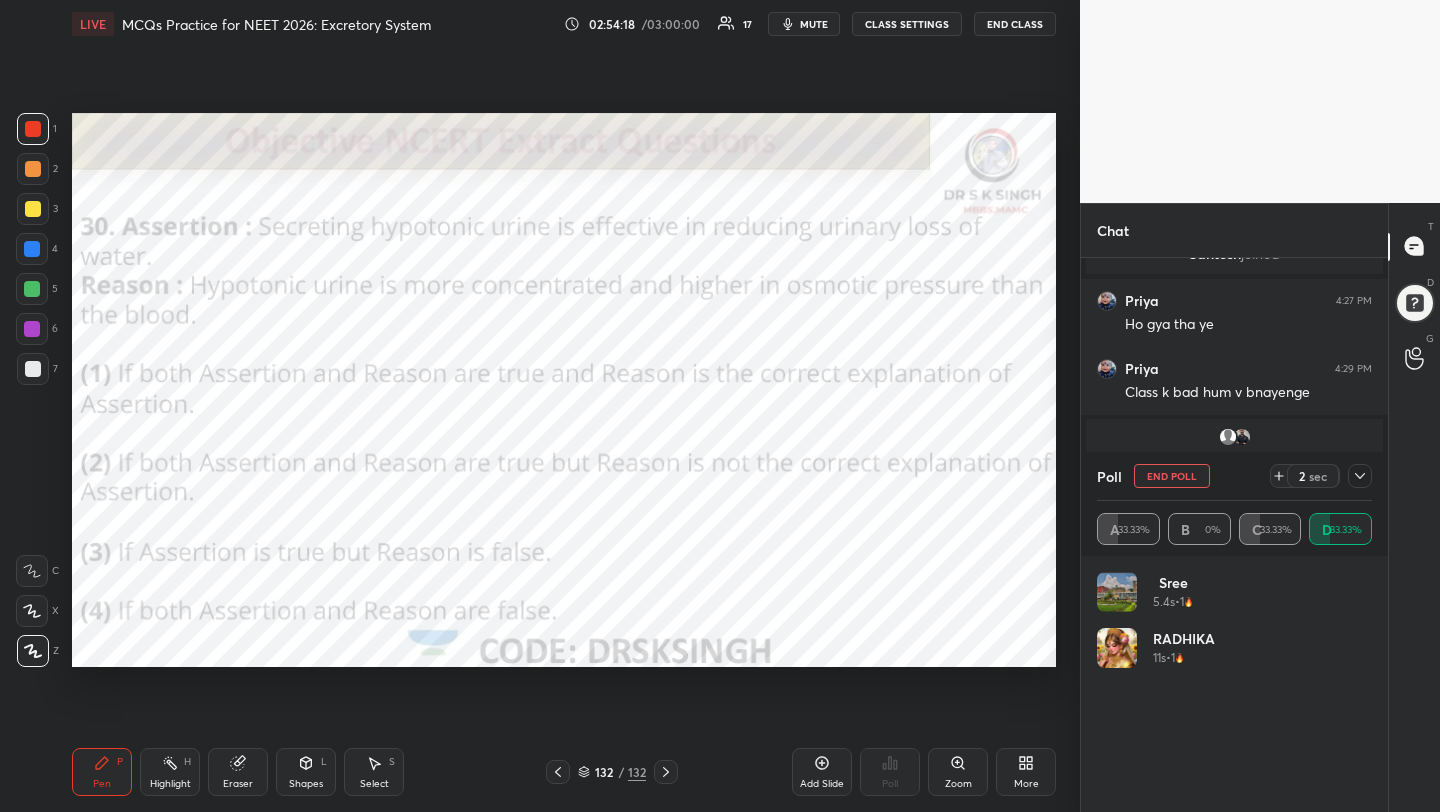 click on "Poll End Poll 2  sec" at bounding box center [1234, 476] 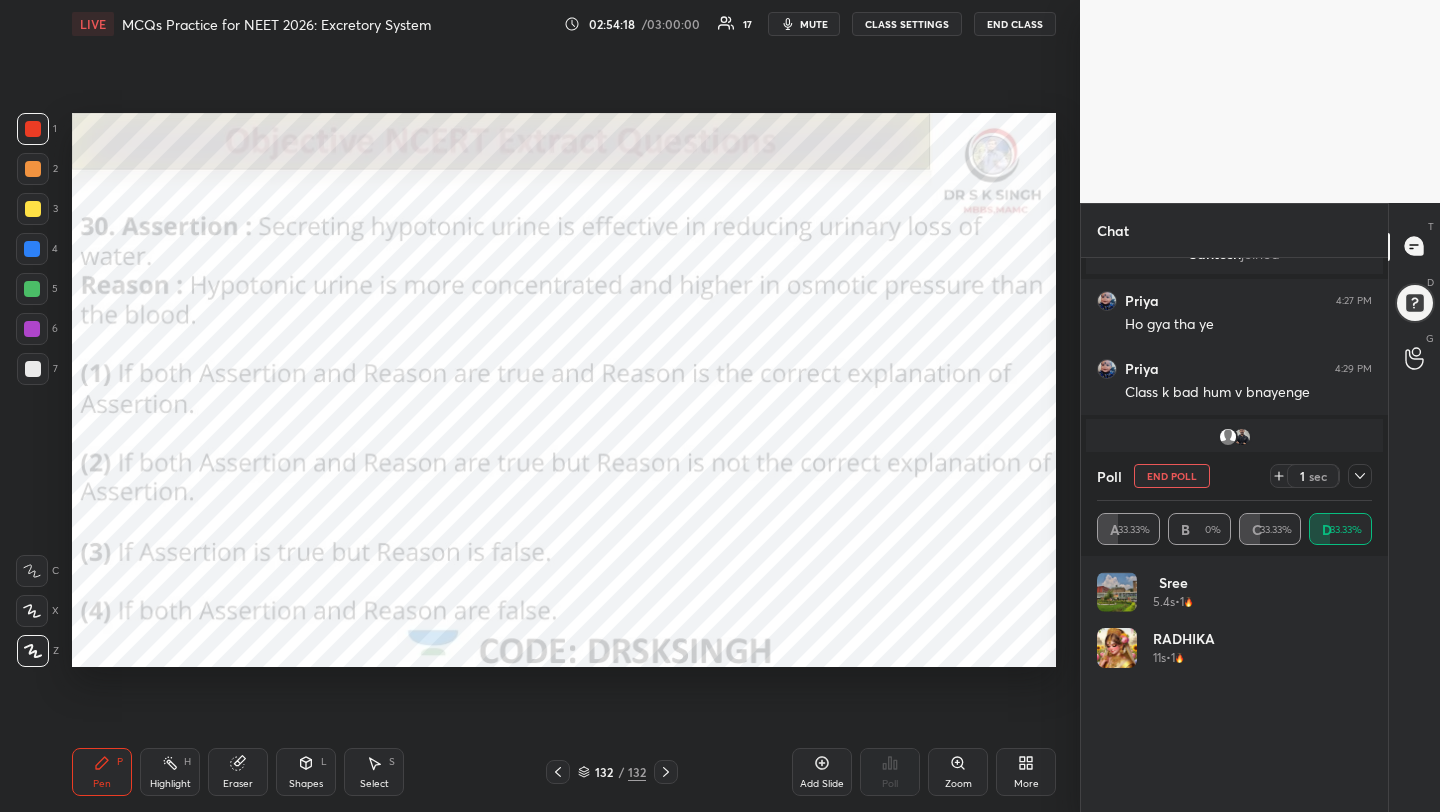 click on "Poll End Poll 1  sec" at bounding box center [1234, 476] 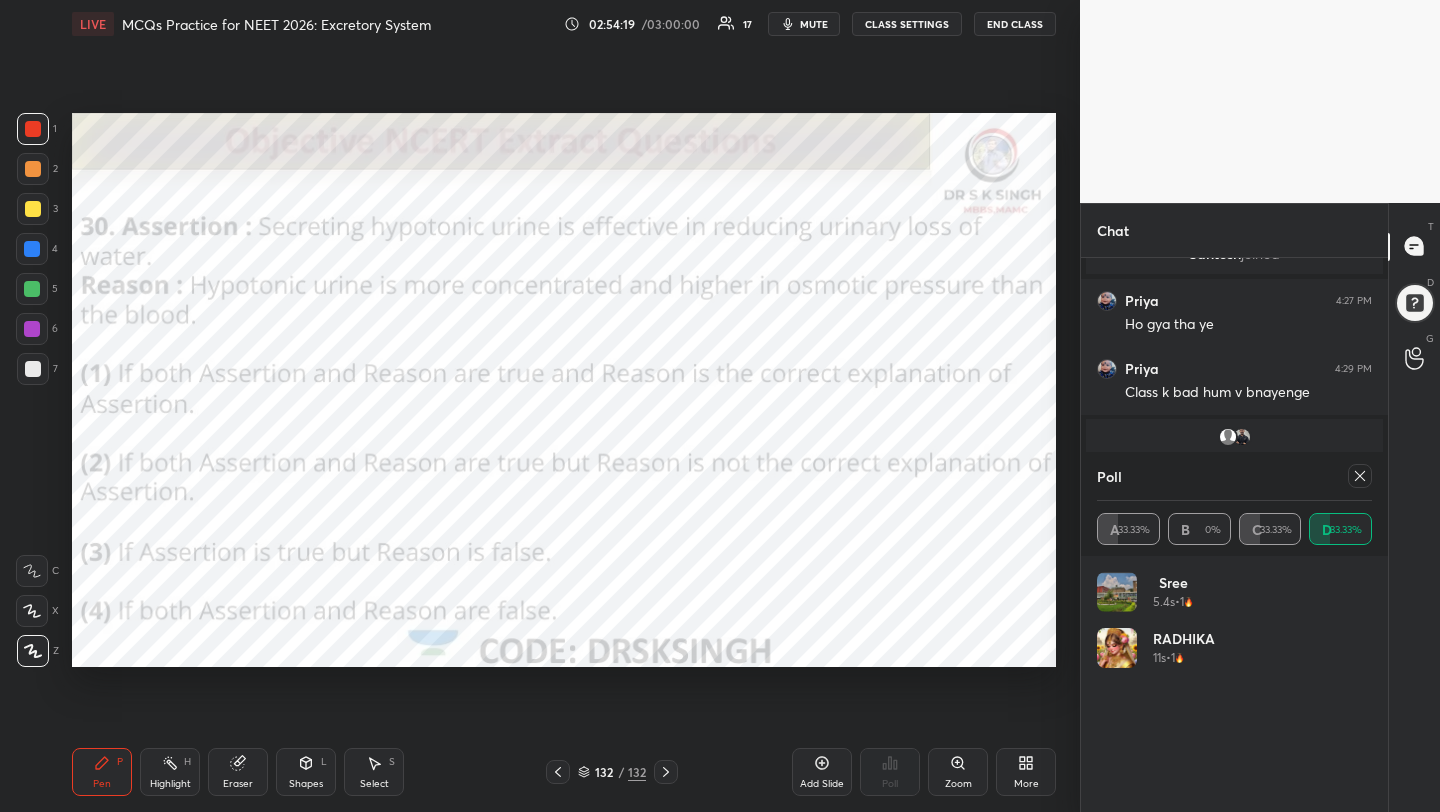 click on "Poll" at bounding box center [1234, 476] 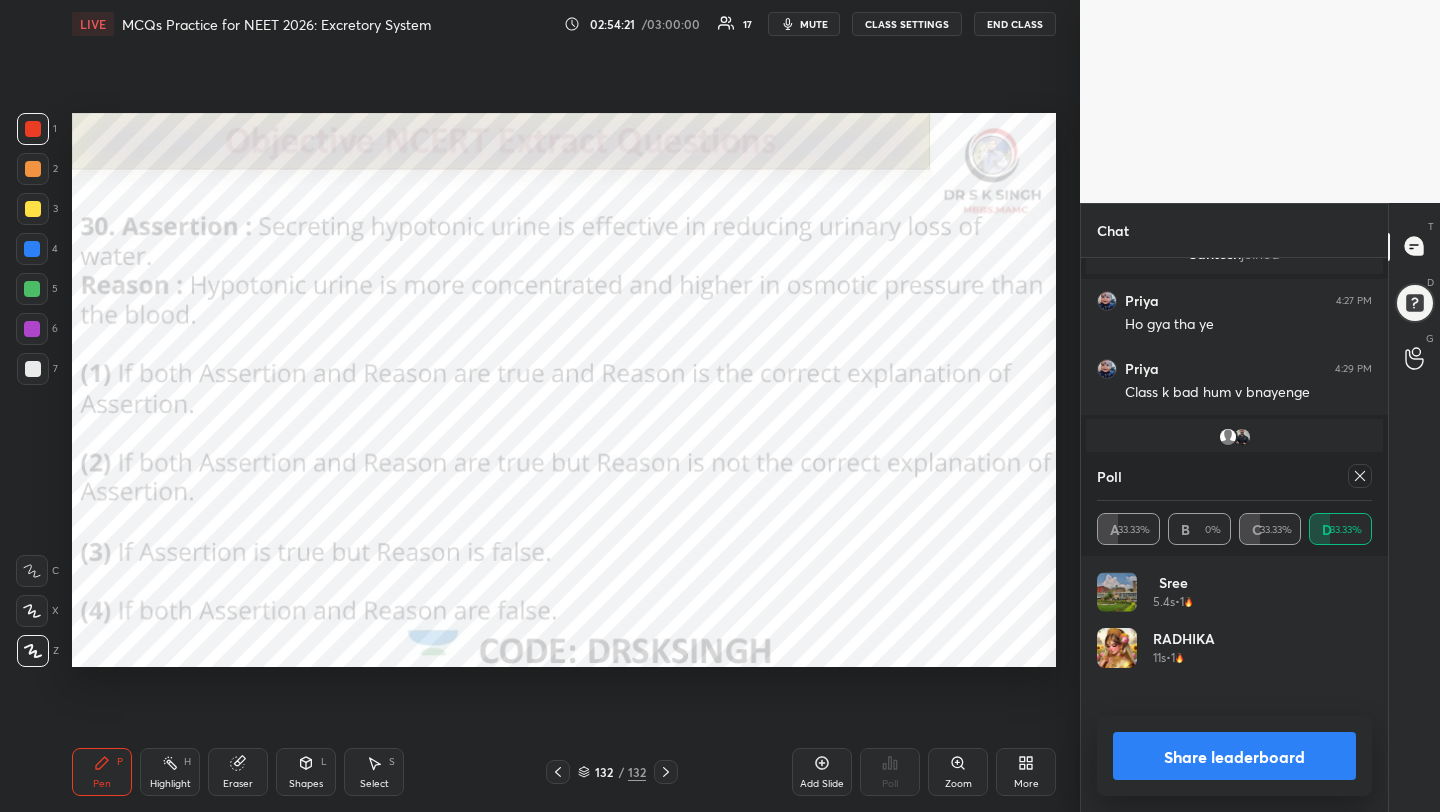 click 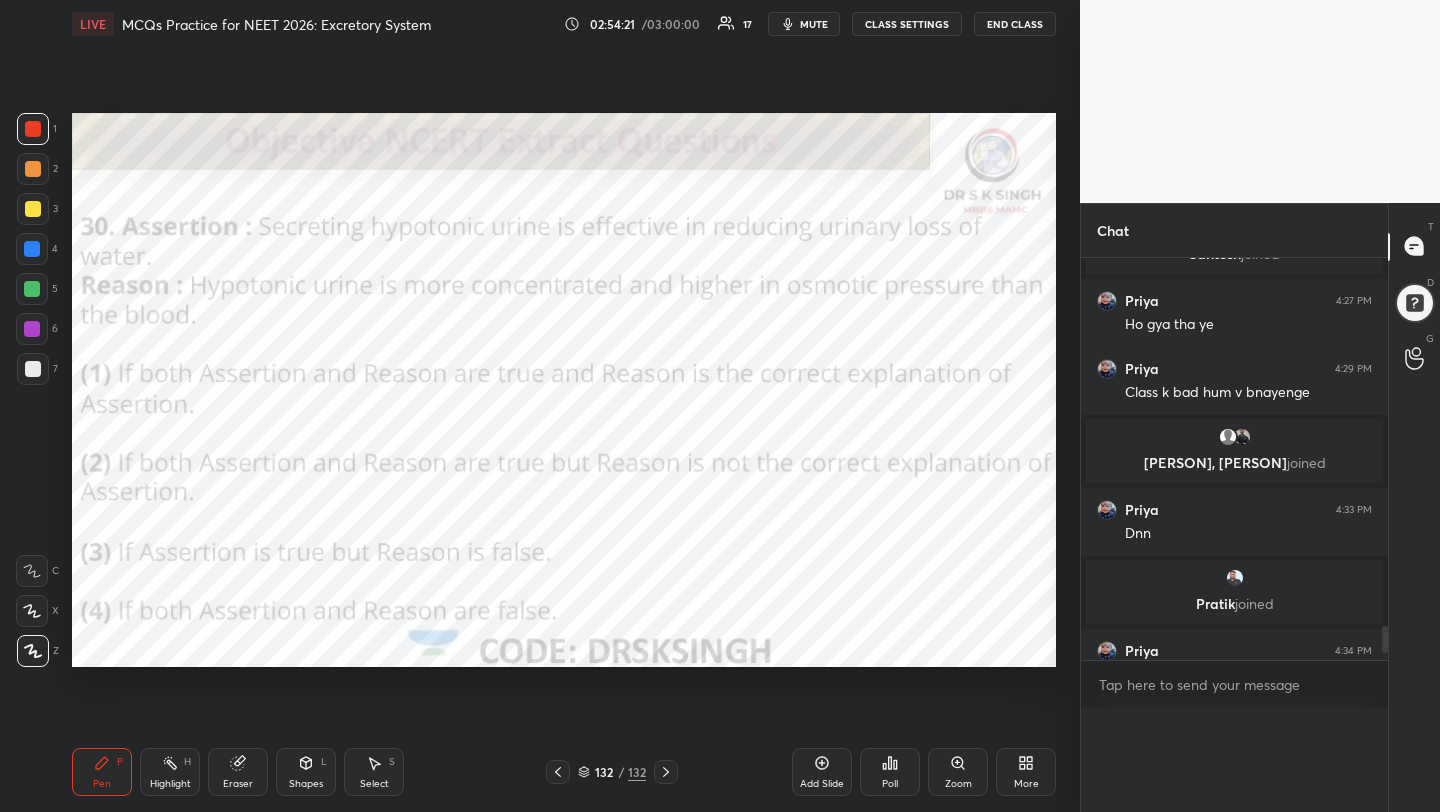 scroll, scrollTop: 0, scrollLeft: 0, axis: both 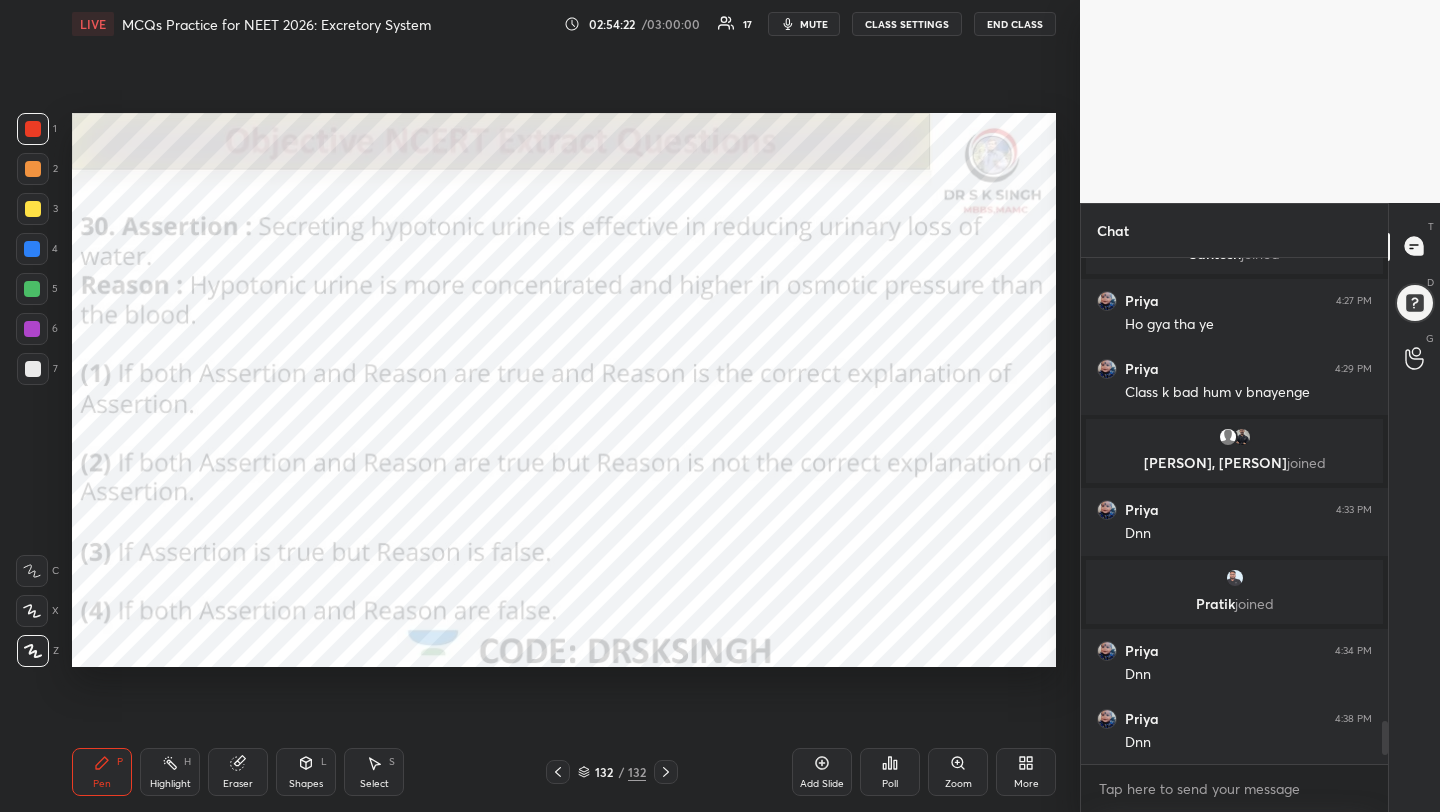 click on "Poll" at bounding box center (890, 772) 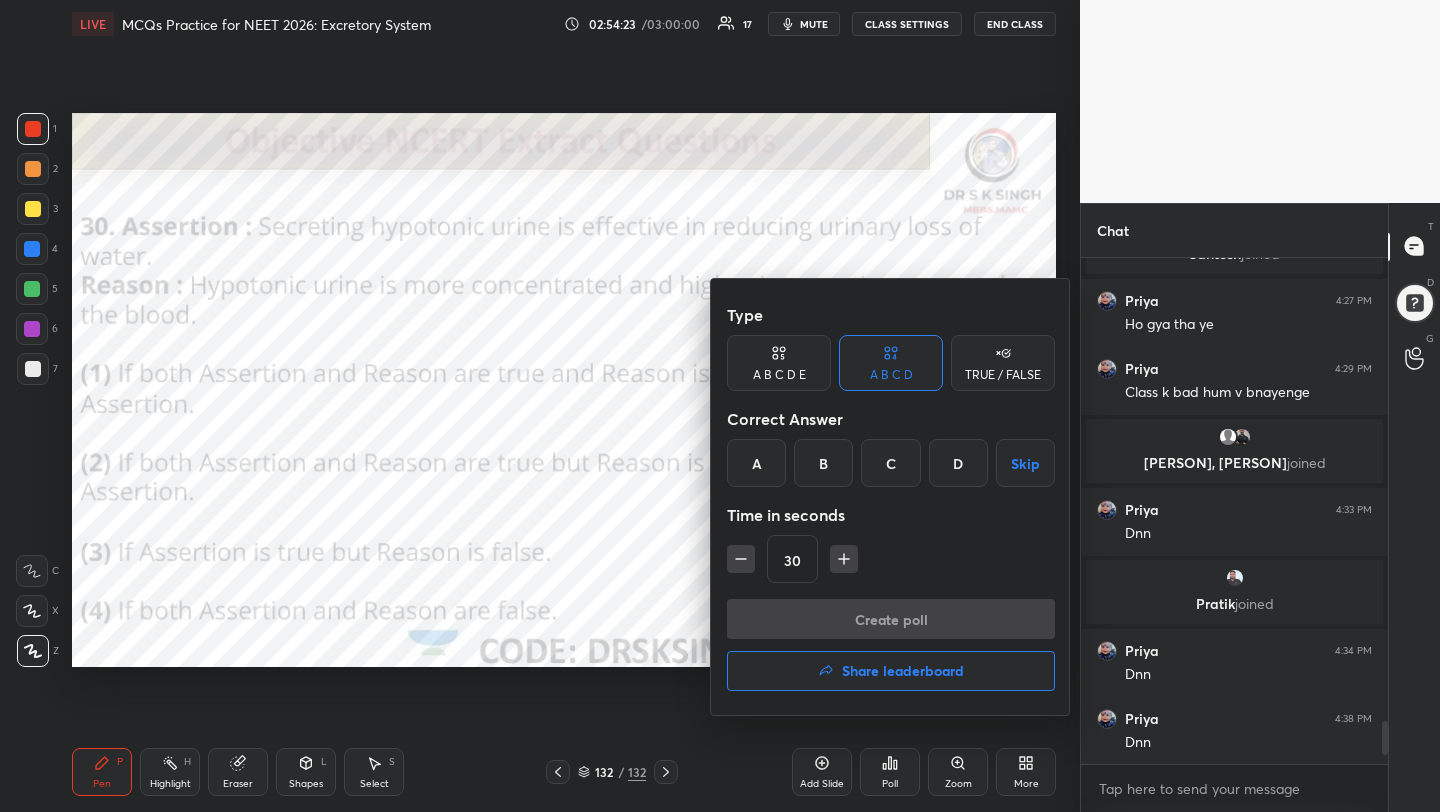 click on "Share leaderboard" at bounding box center (903, 671) 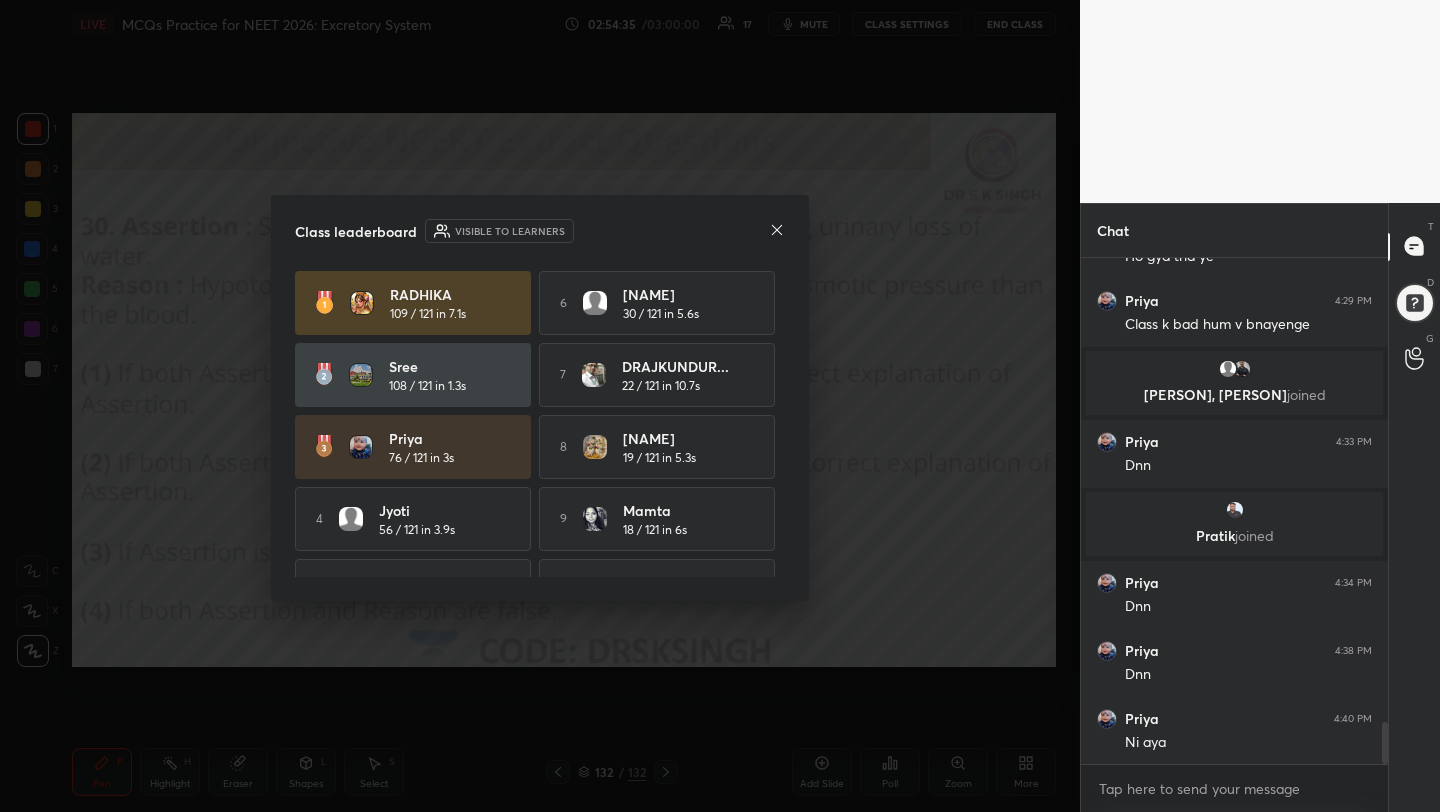 click 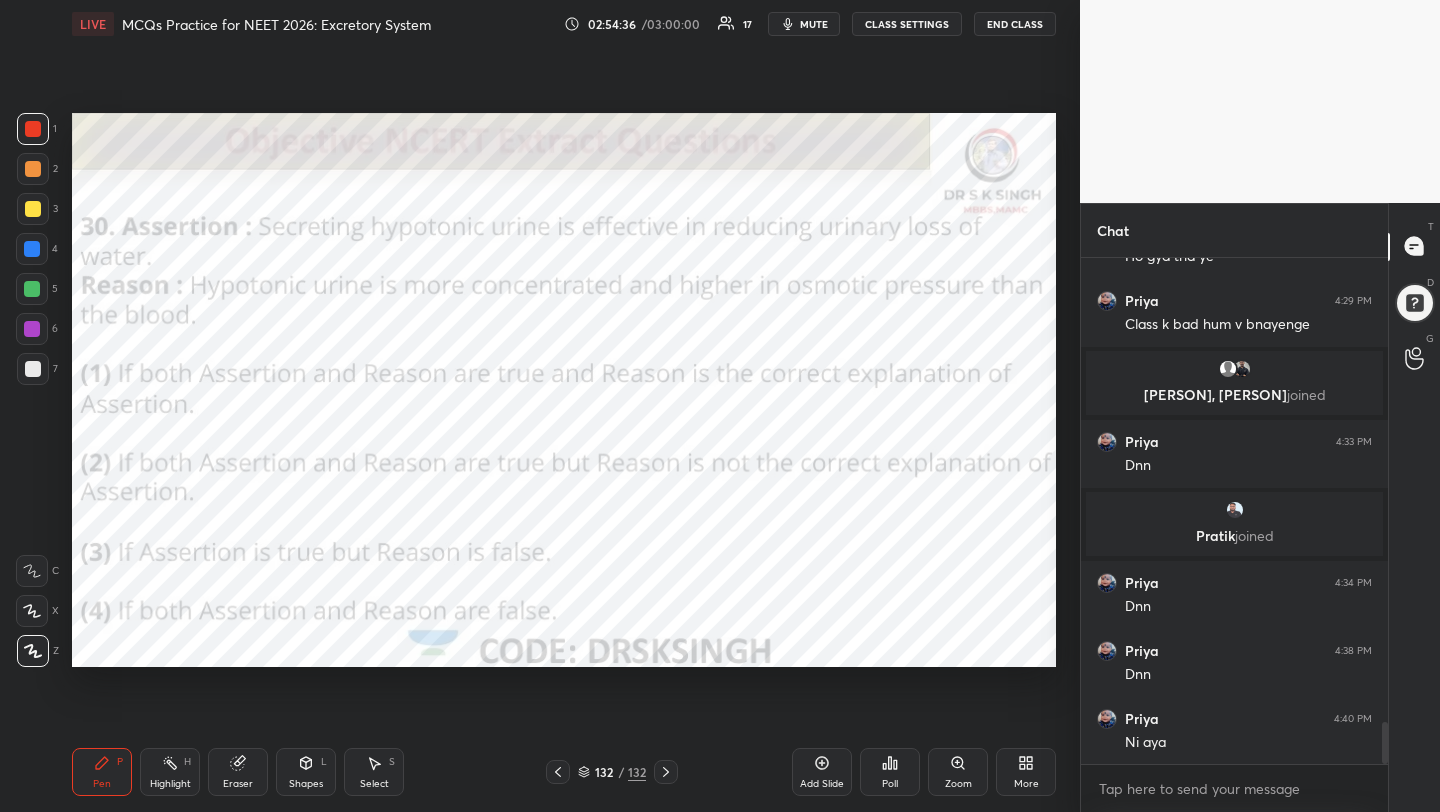 click on "Poll" at bounding box center [890, 772] 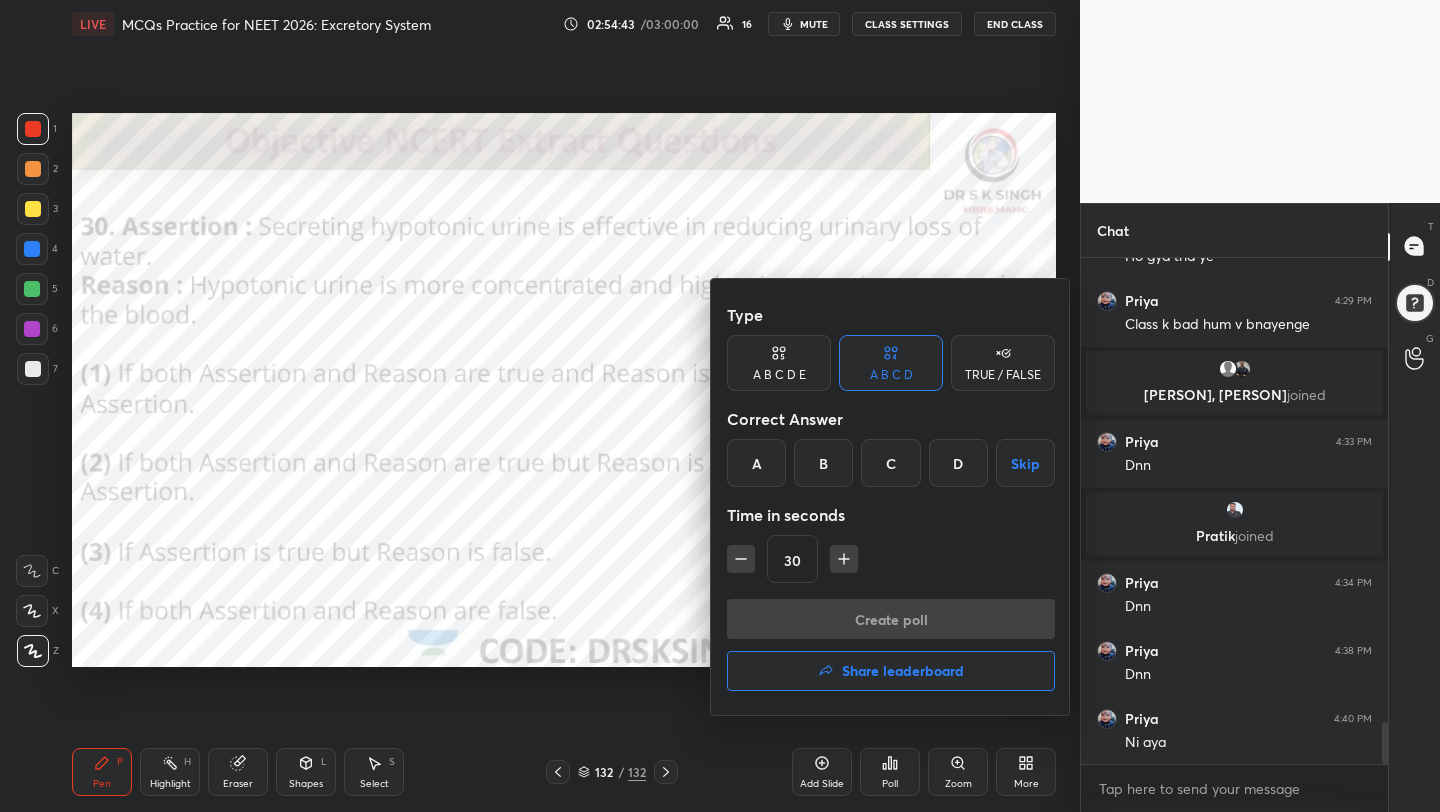 click on "Share leaderboard" at bounding box center (903, 671) 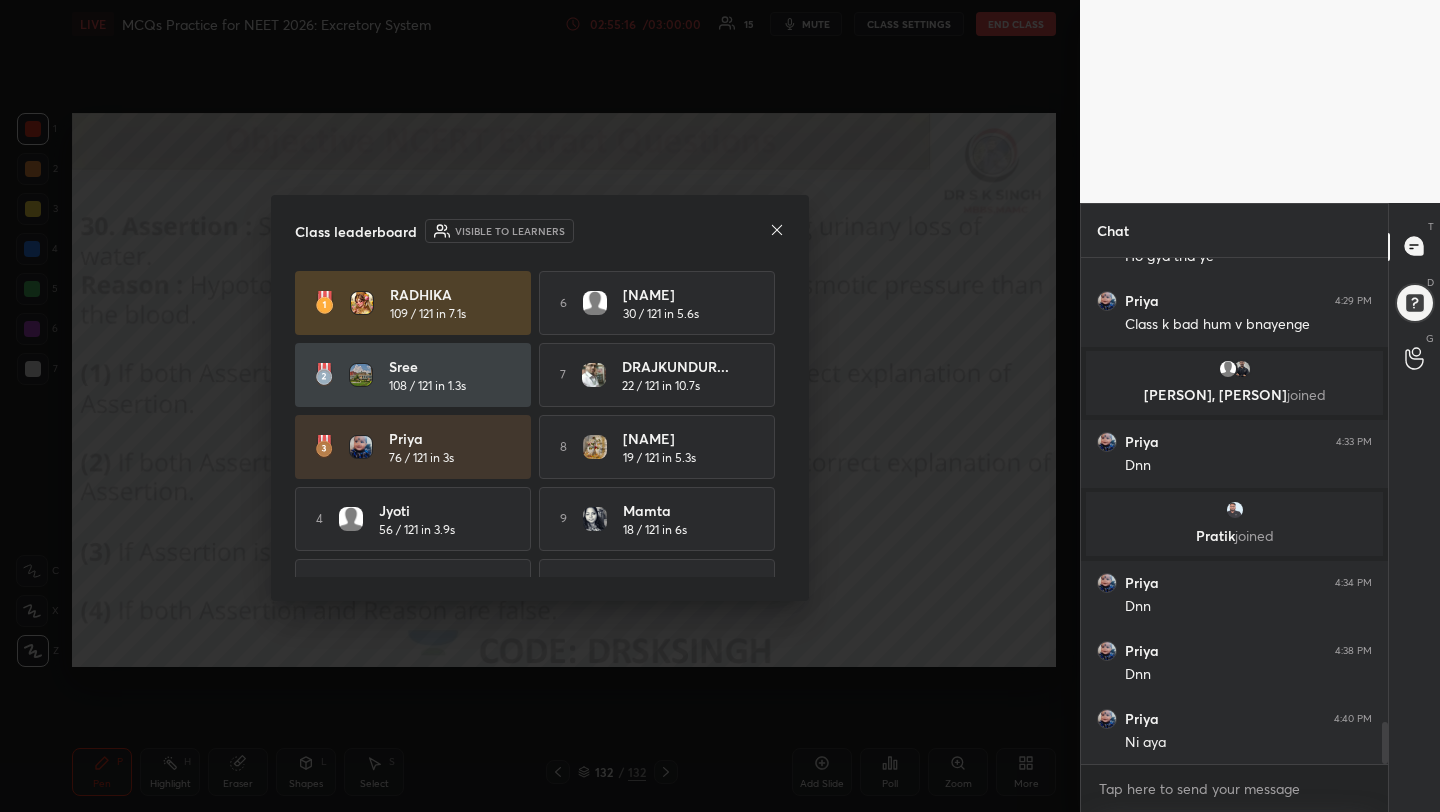 click 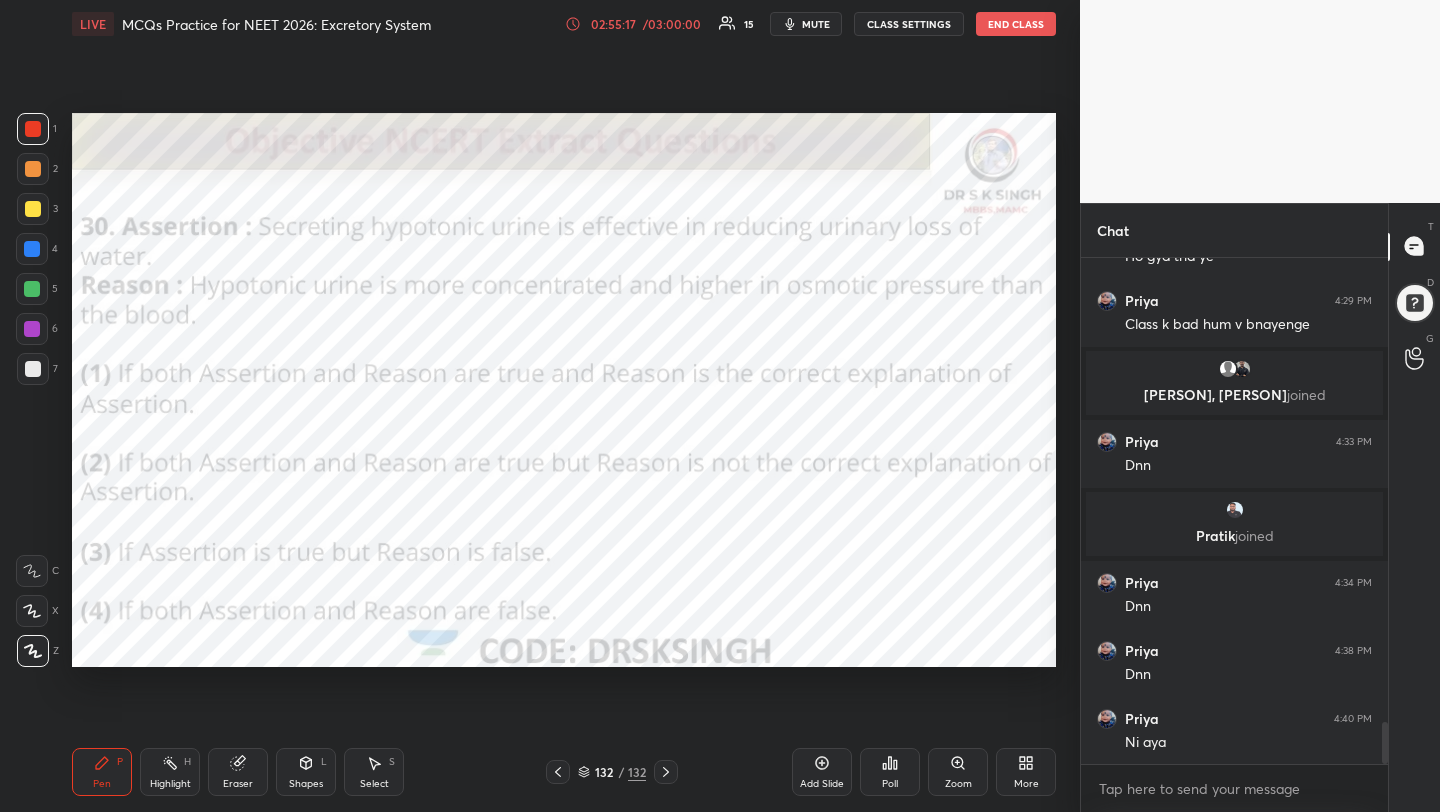 click on "Poll" at bounding box center (890, 784) 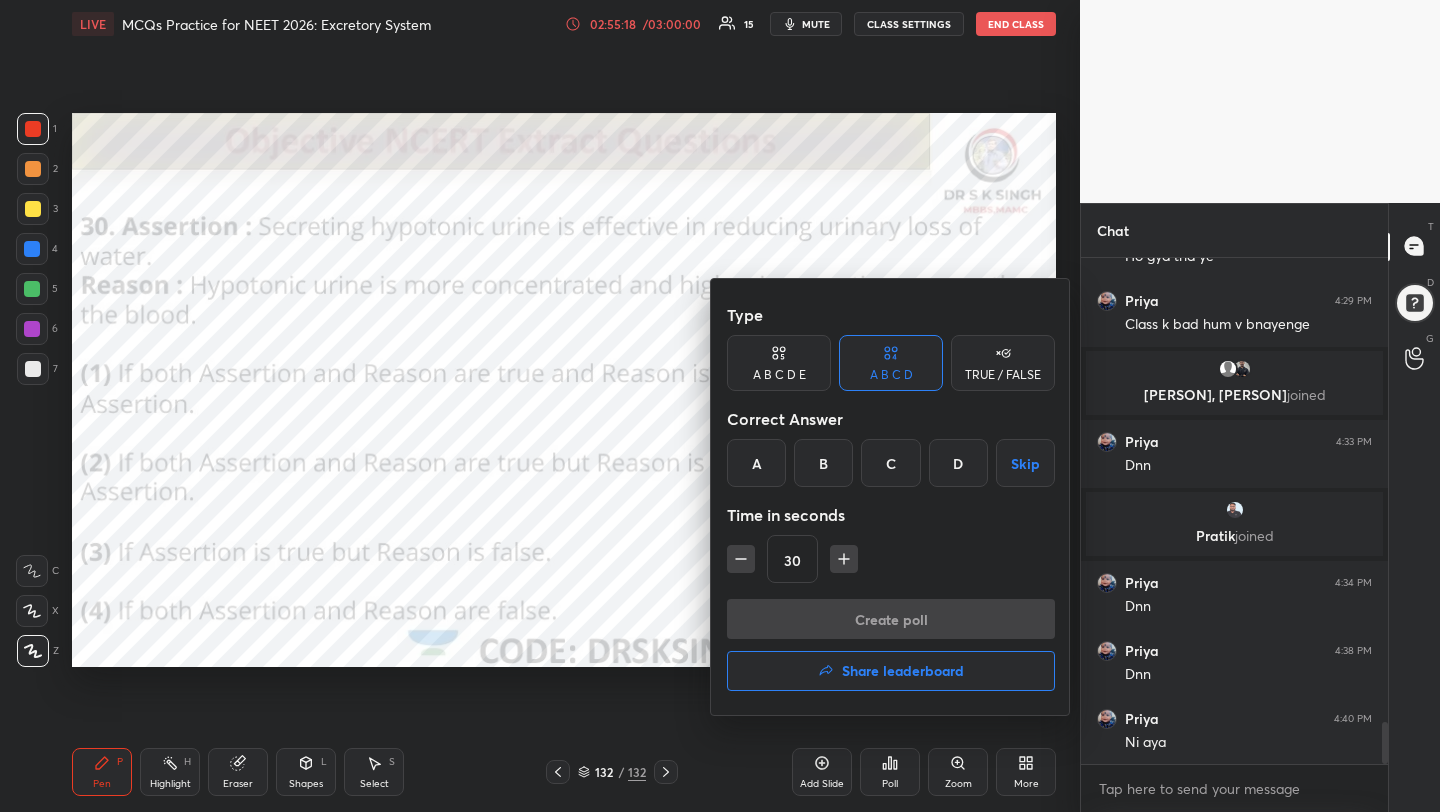 click on "Share leaderboard" at bounding box center (903, 671) 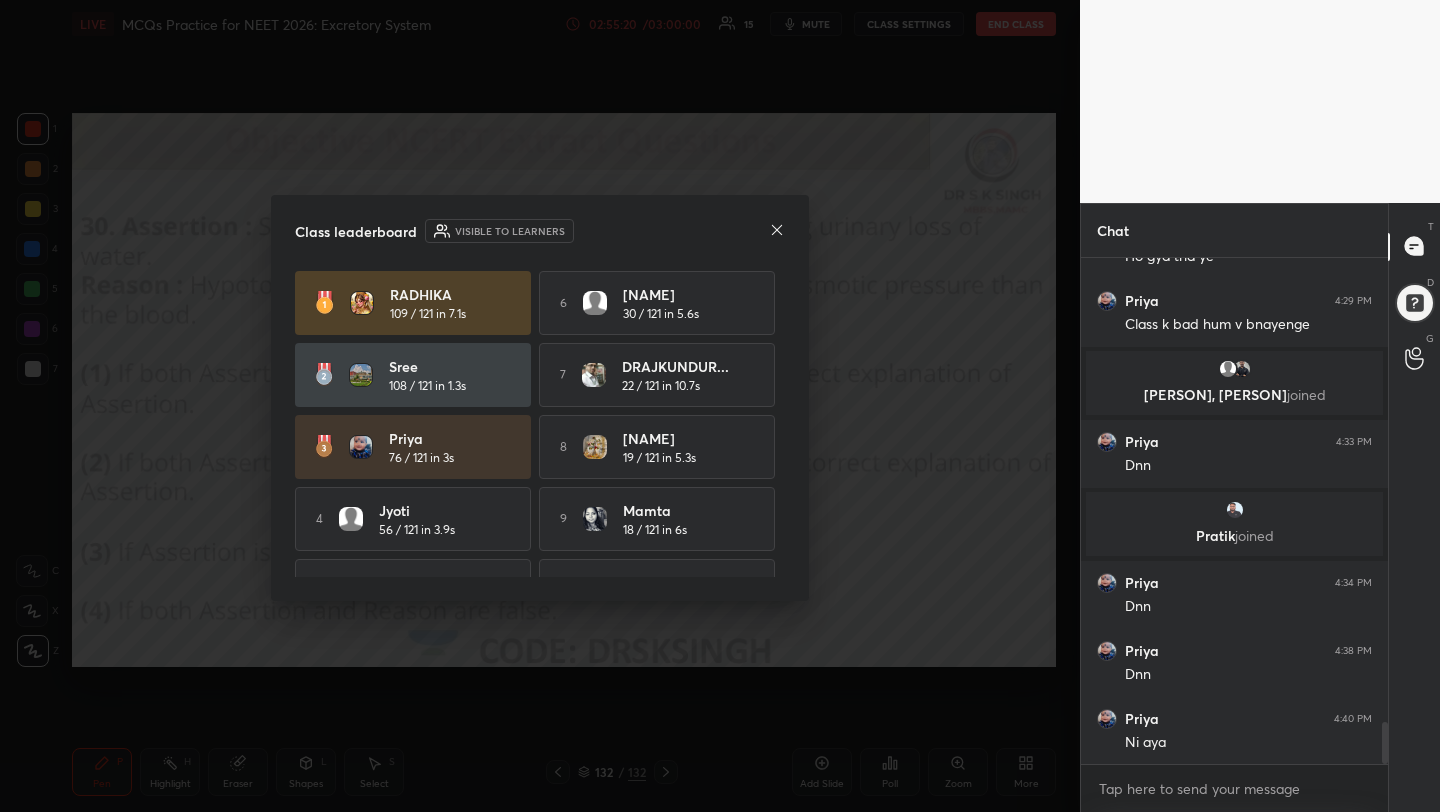 click 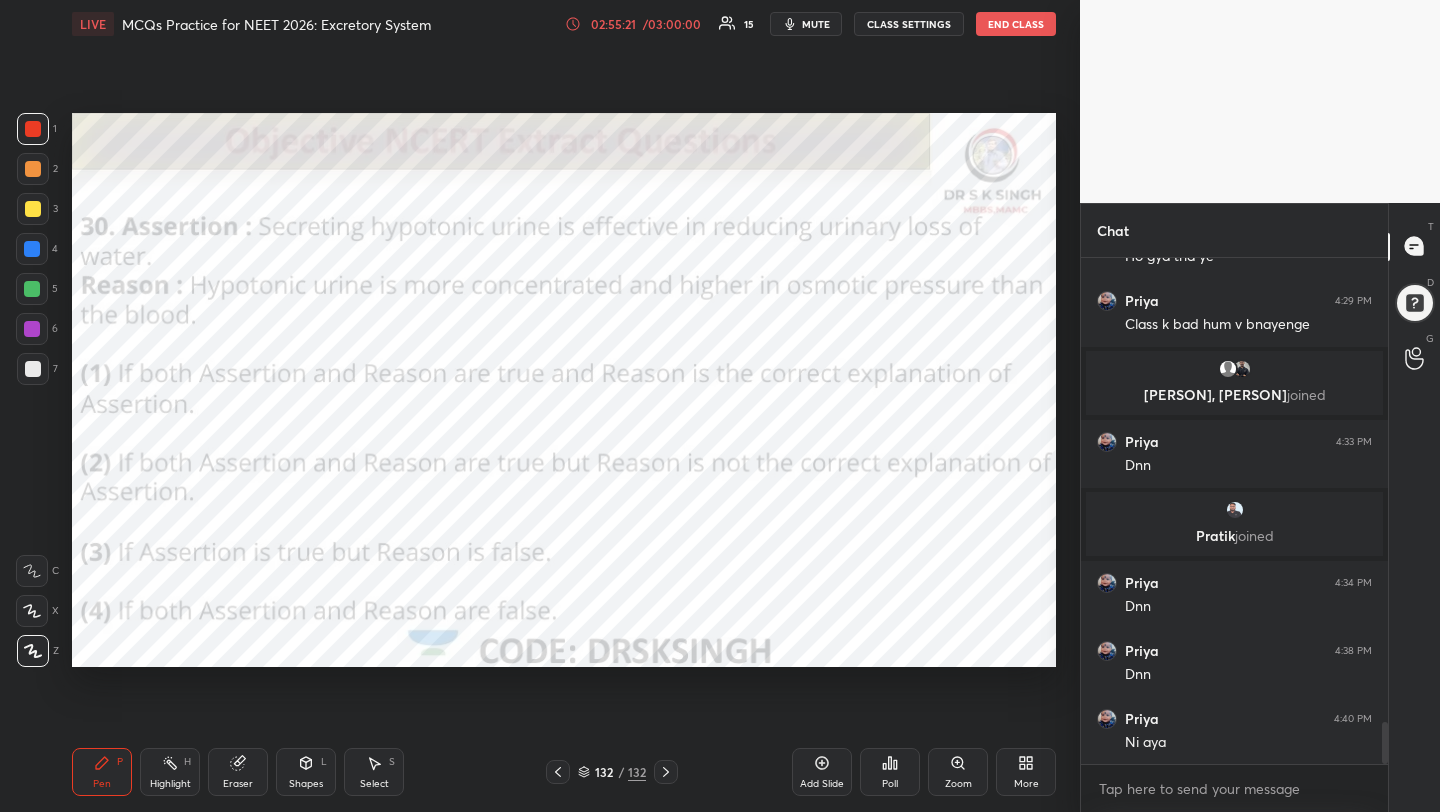 click on "mute" at bounding box center (816, 24) 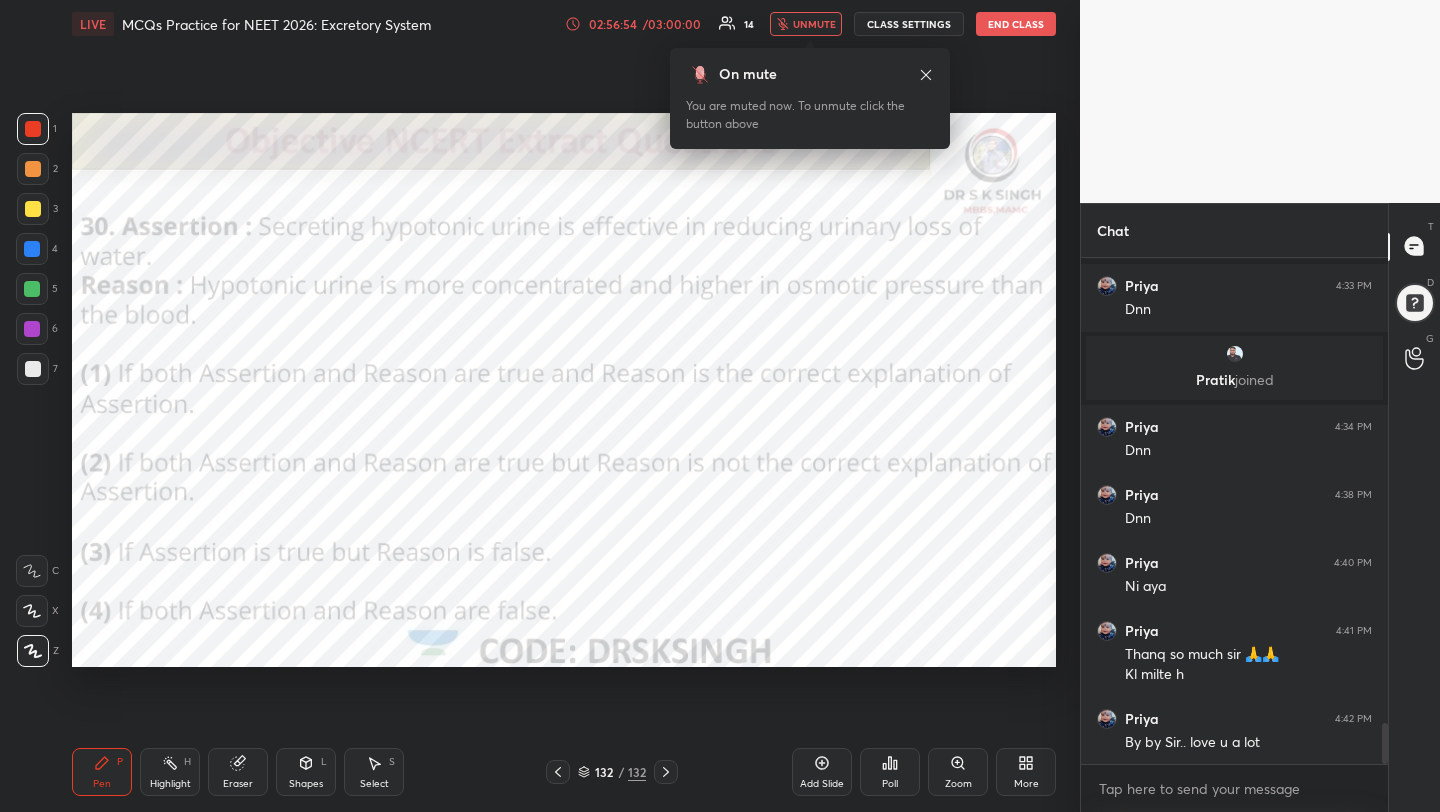 scroll, scrollTop: 5798, scrollLeft: 0, axis: vertical 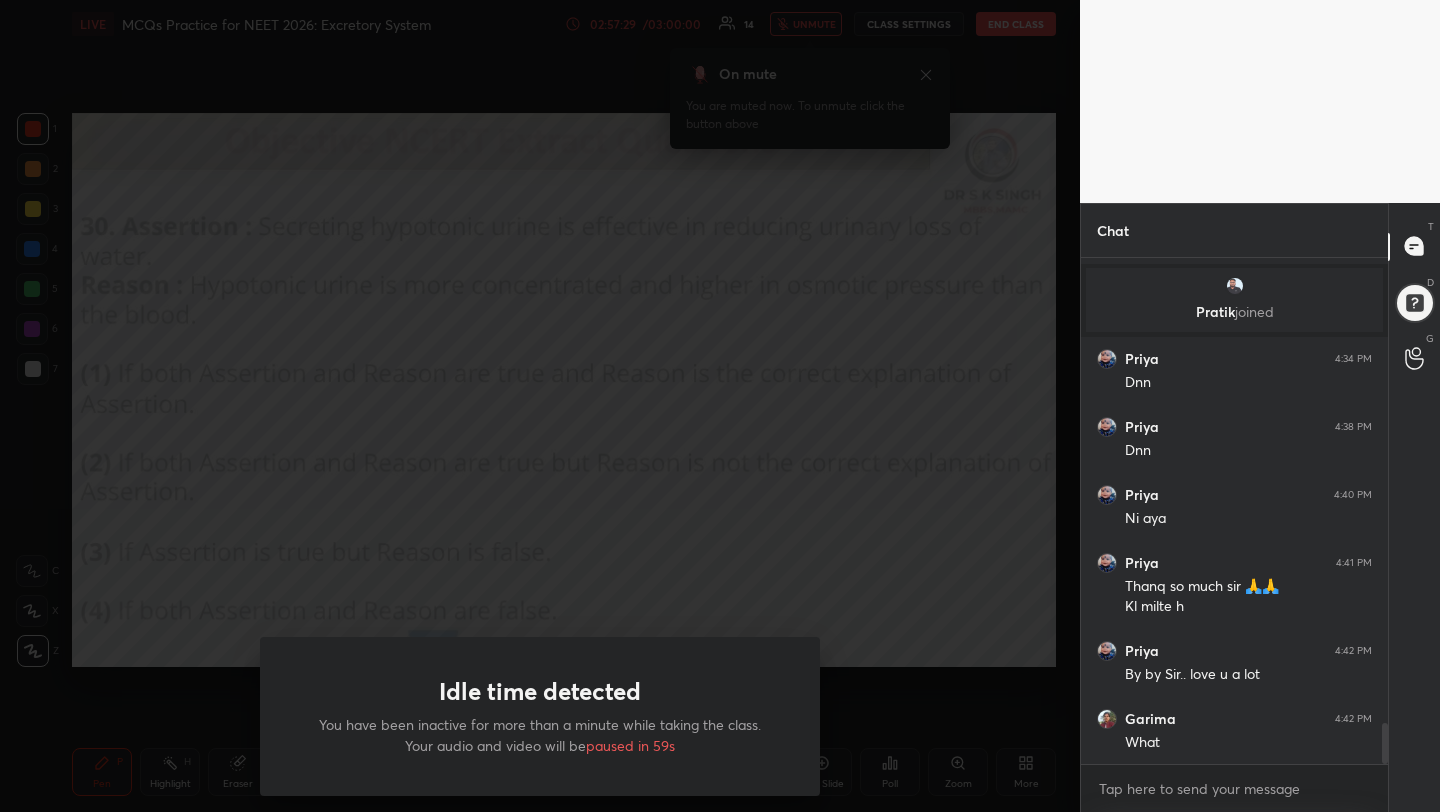click on "Idle time detected You have been inactive for more than a minute while taking the class. Your audio and video will be  paused in 59s" at bounding box center [540, 406] 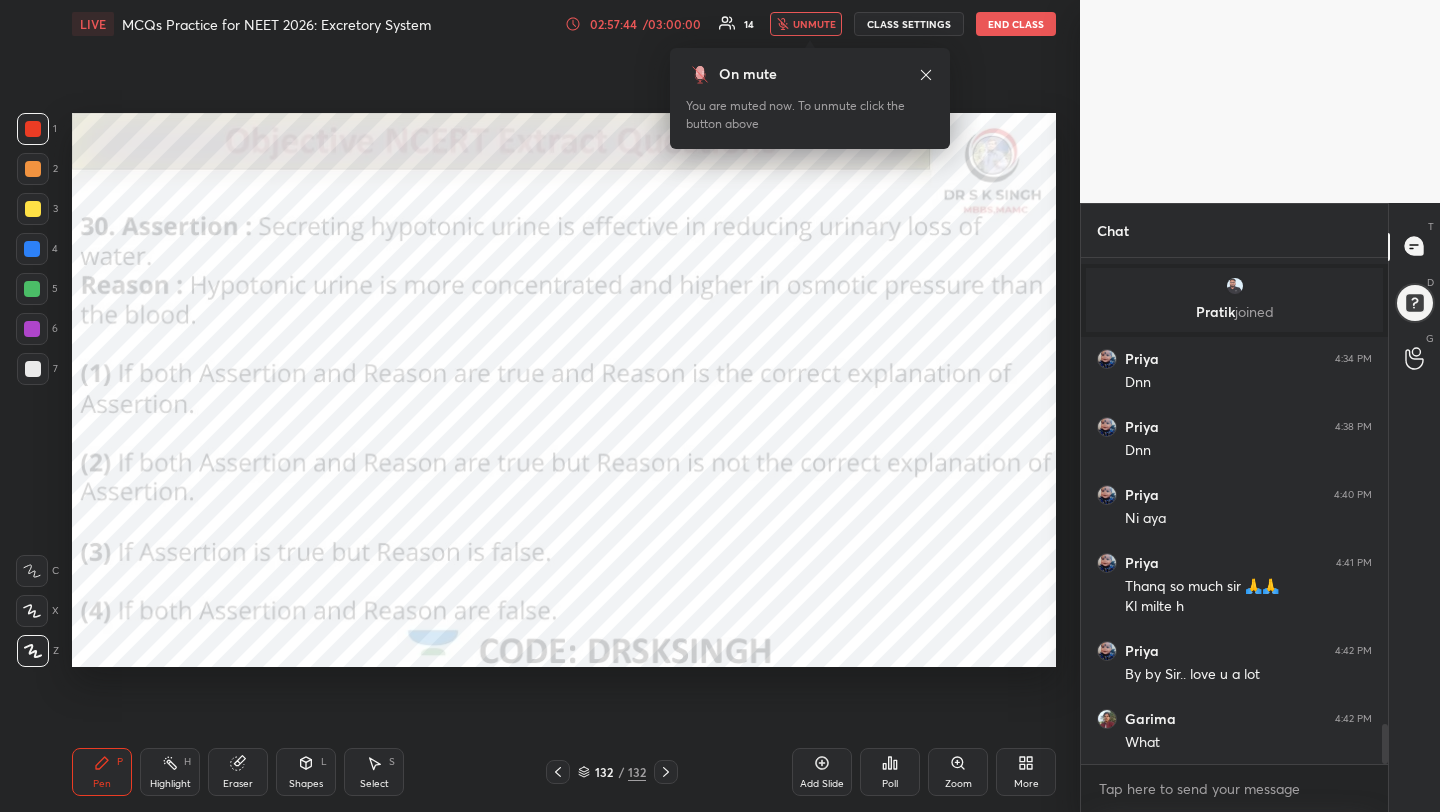 scroll, scrollTop: 5866, scrollLeft: 0, axis: vertical 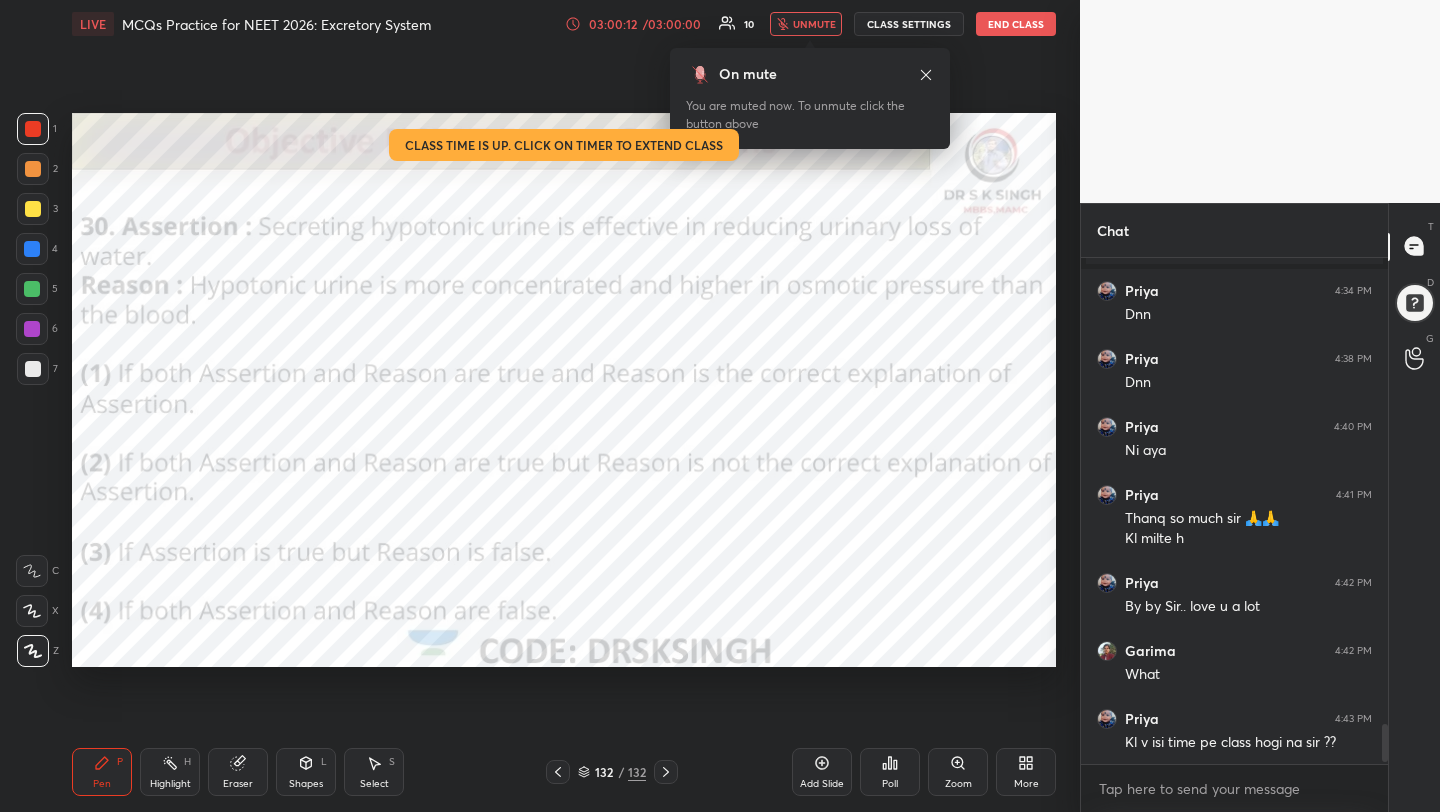 click on "End Class" at bounding box center [1016, 24] 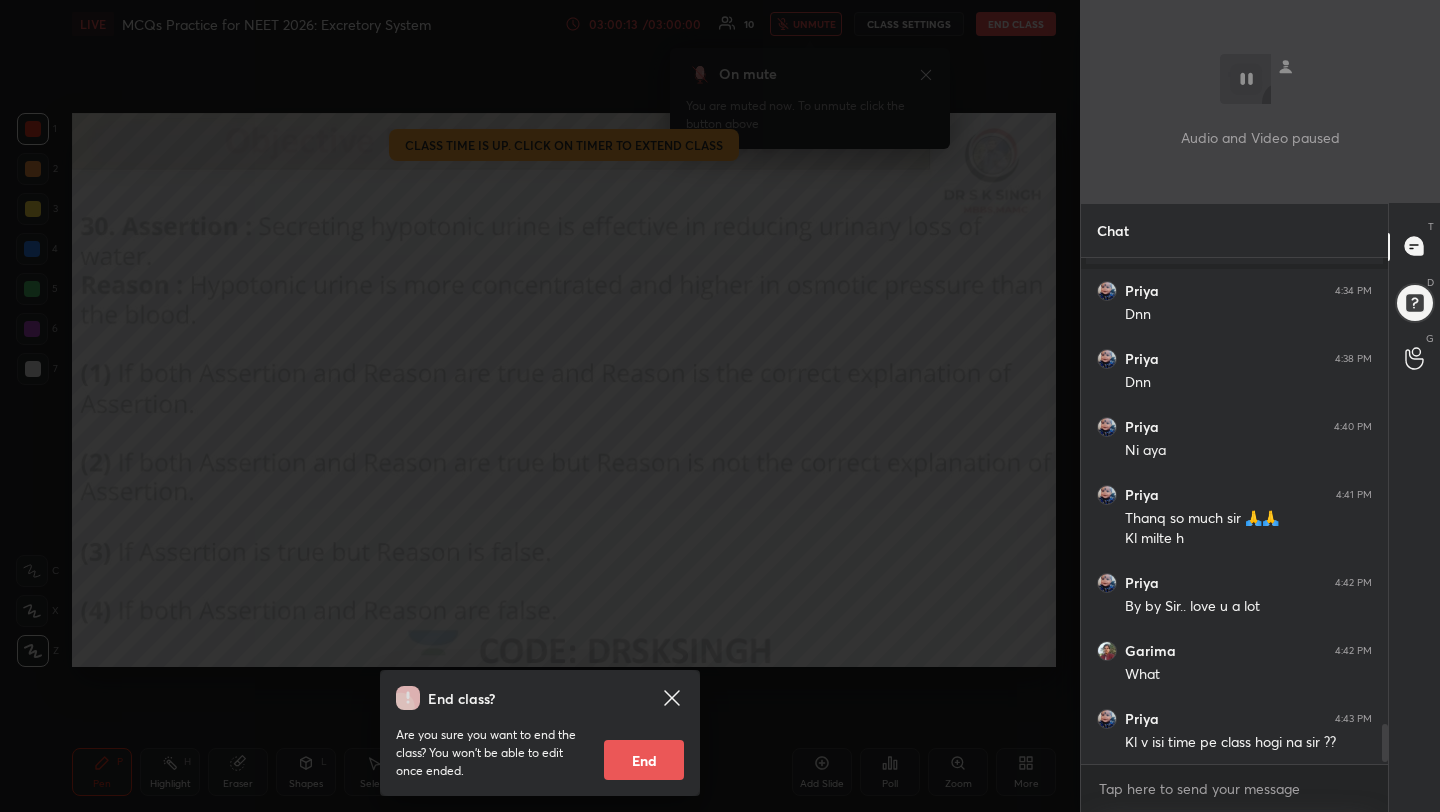 click on "End" at bounding box center [644, 760] 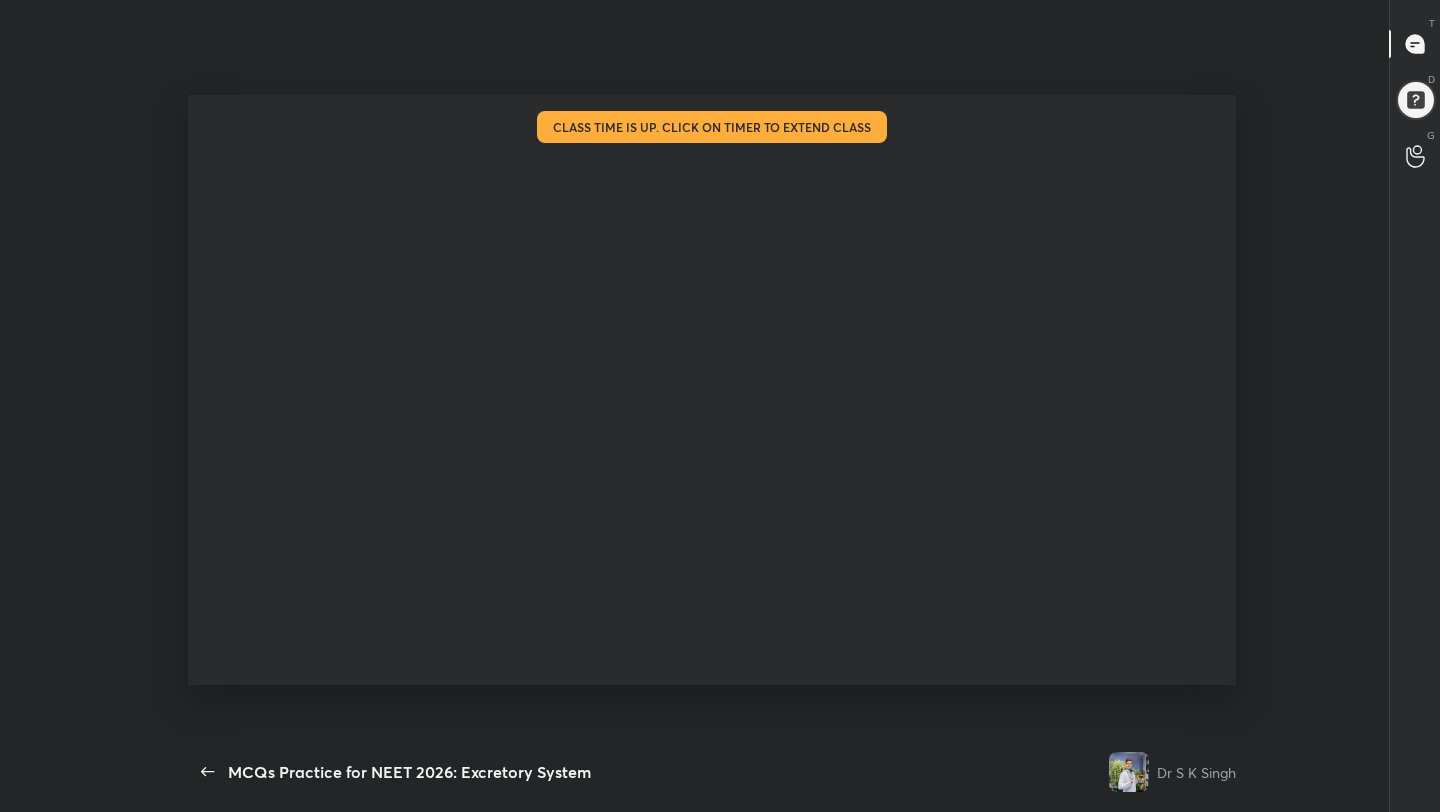 scroll, scrollTop: 99316, scrollLeft: 98896, axis: both 